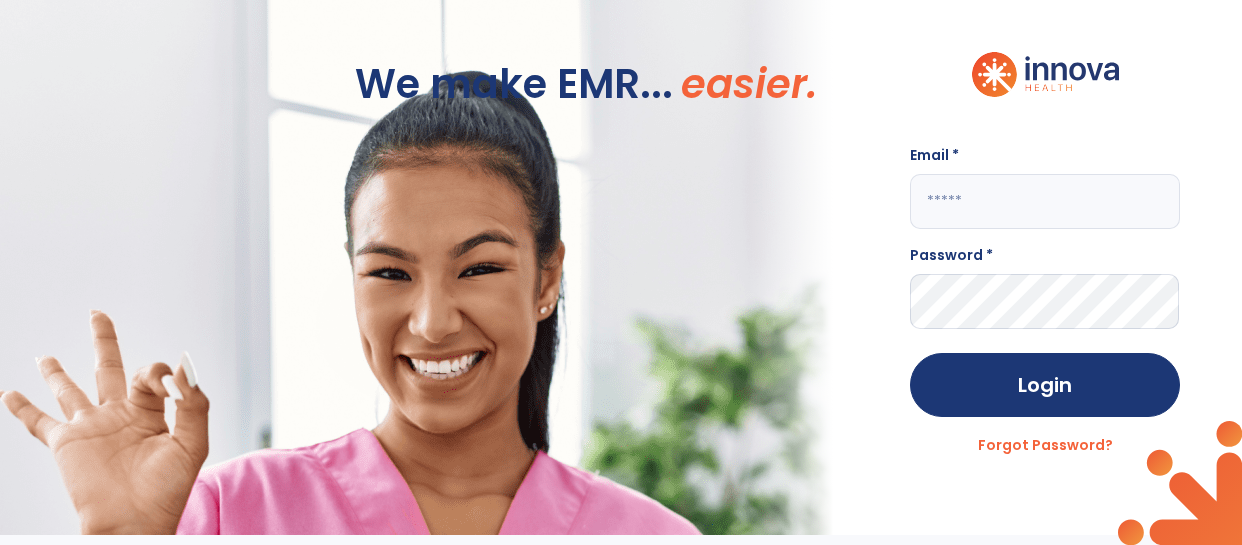 scroll, scrollTop: 0, scrollLeft: 0, axis: both 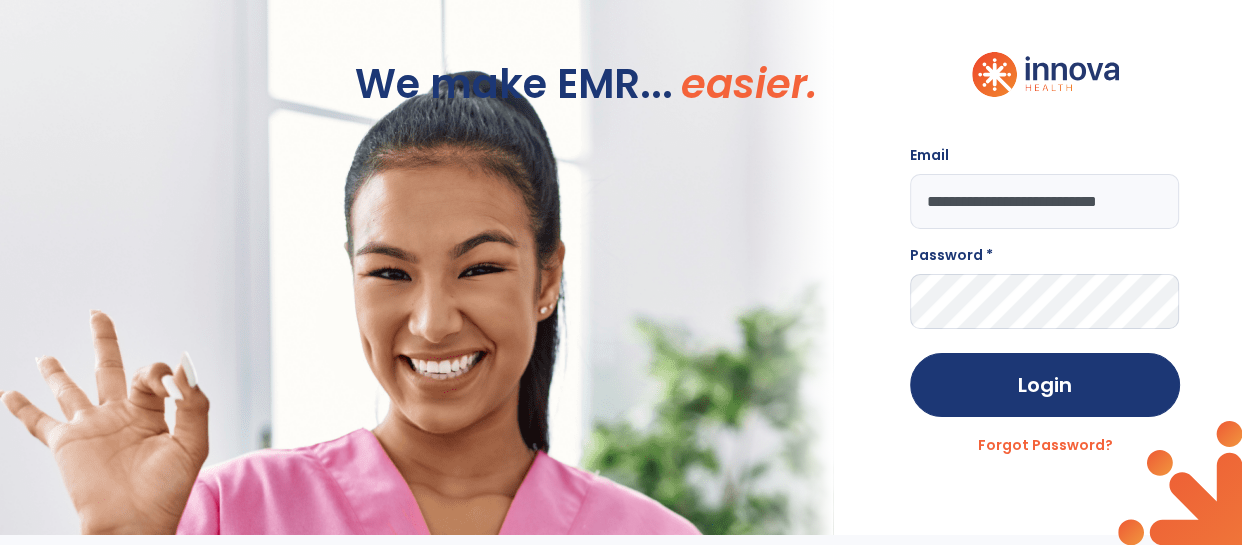 type on "**********" 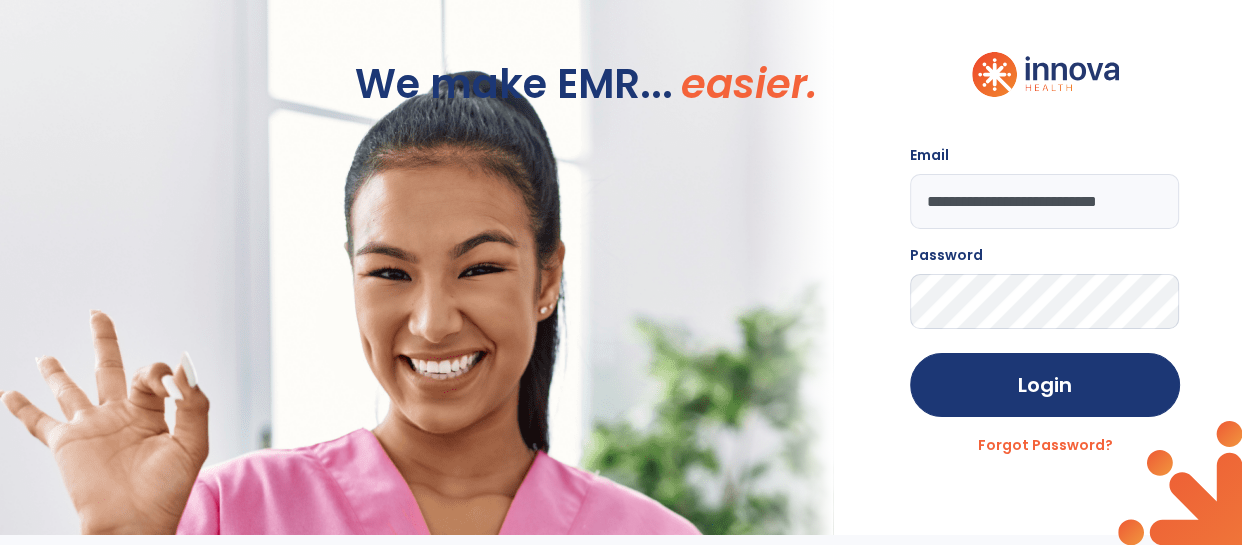 click on "Login" 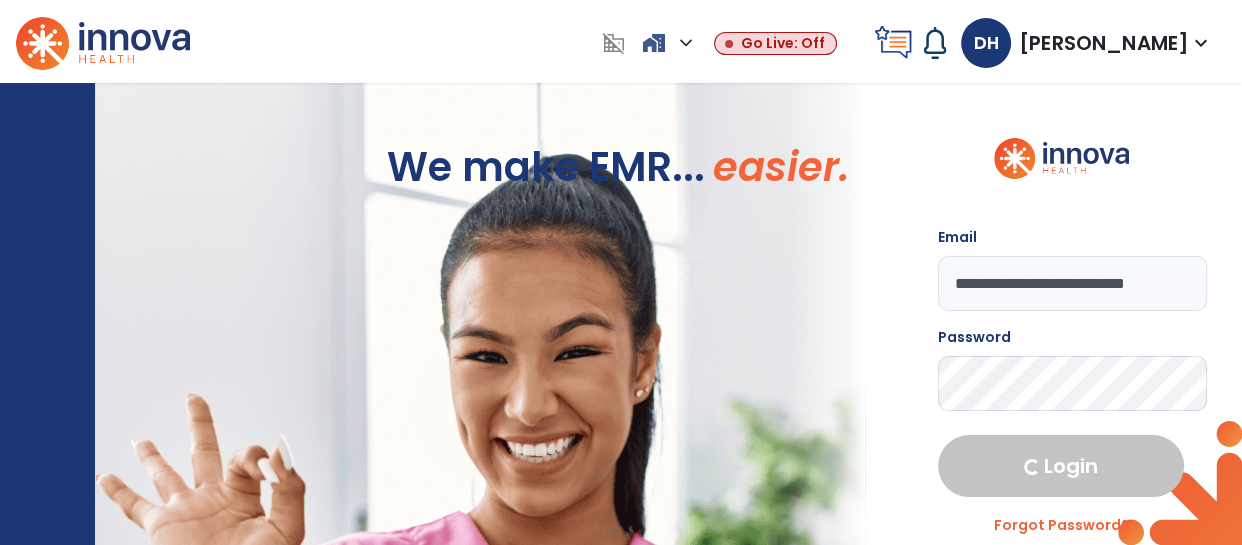 select on "****" 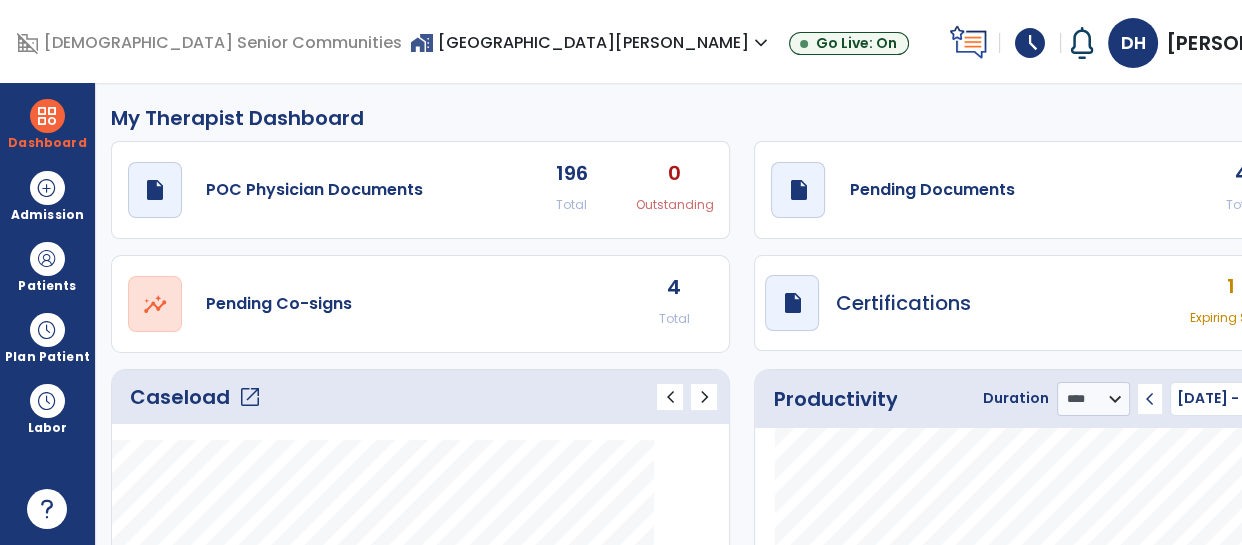 click on "4 Total 0 Past Due" 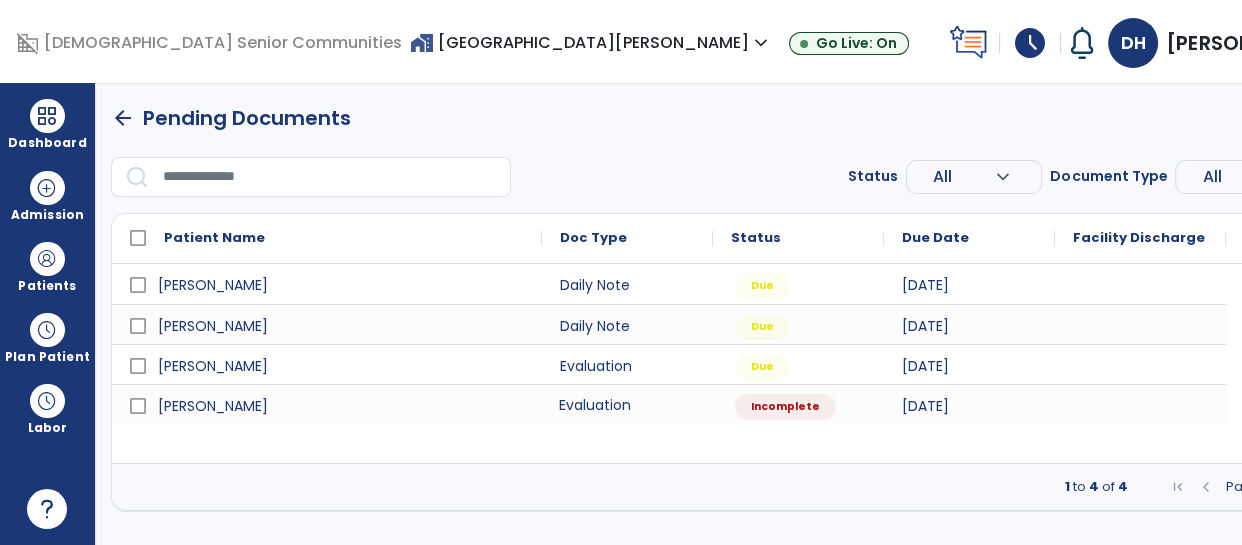 click on "Evaluation" at bounding box center (627, 404) 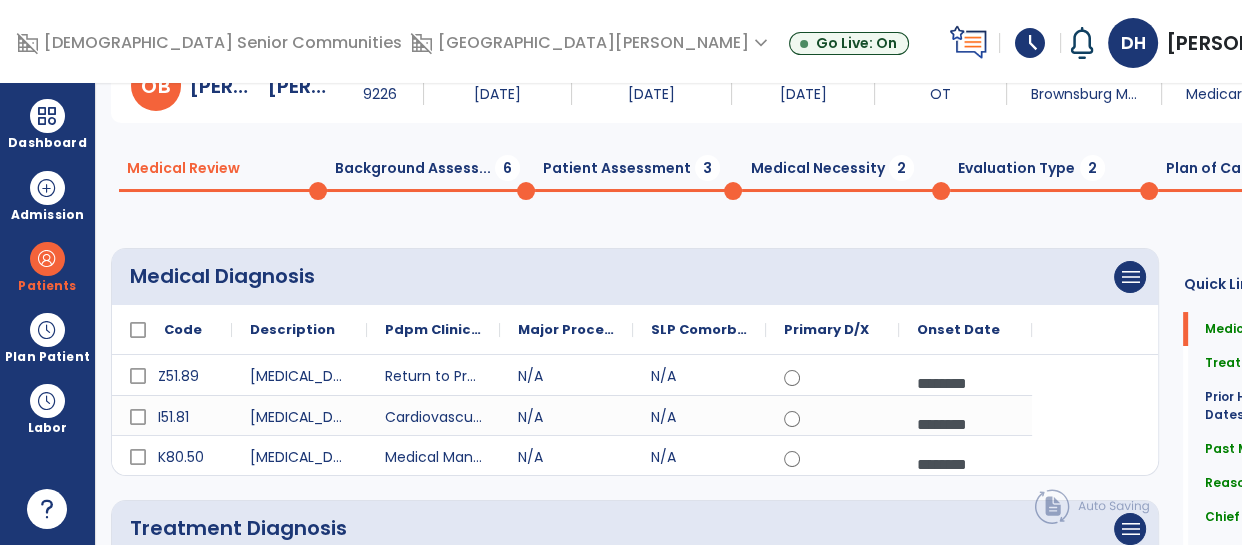 scroll, scrollTop: 0, scrollLeft: 0, axis: both 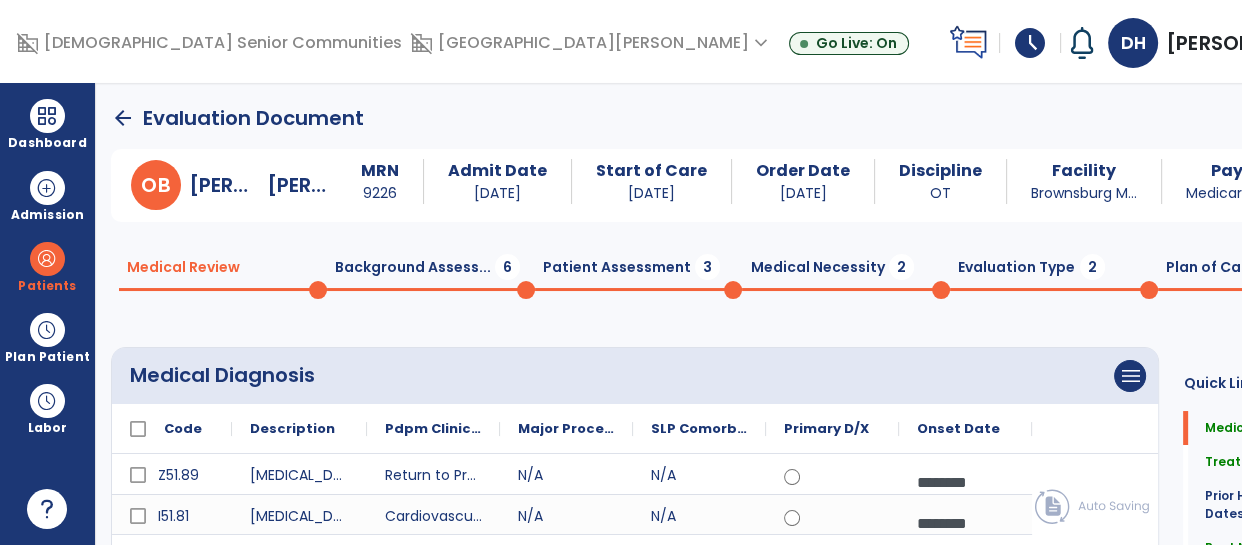 click on "Background Assess...  6" 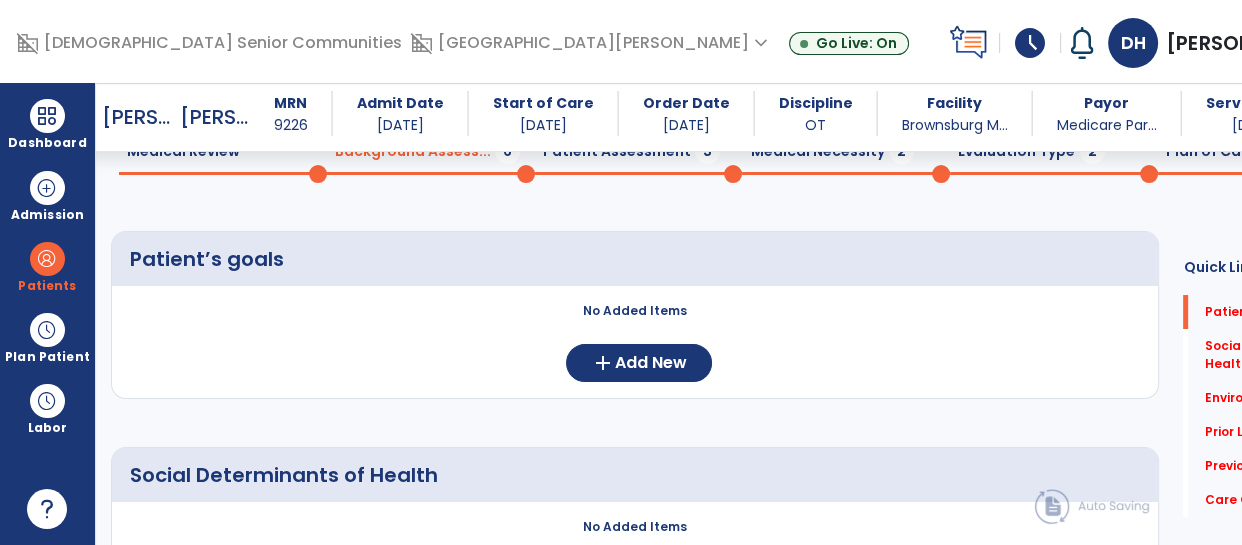 scroll, scrollTop: 110, scrollLeft: 0, axis: vertical 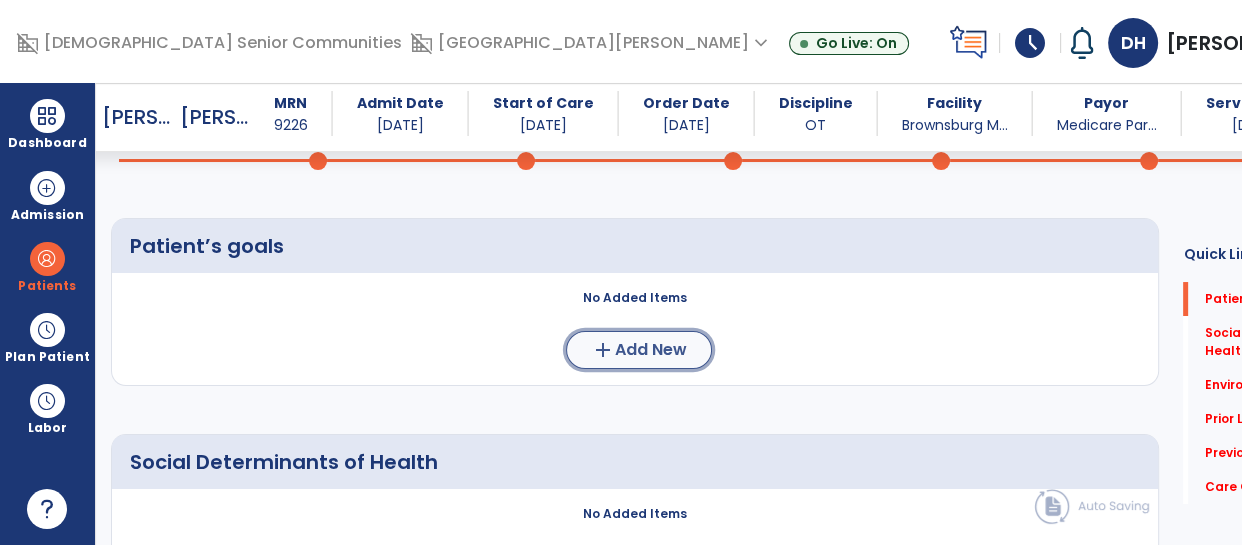 click on "add  Add New" 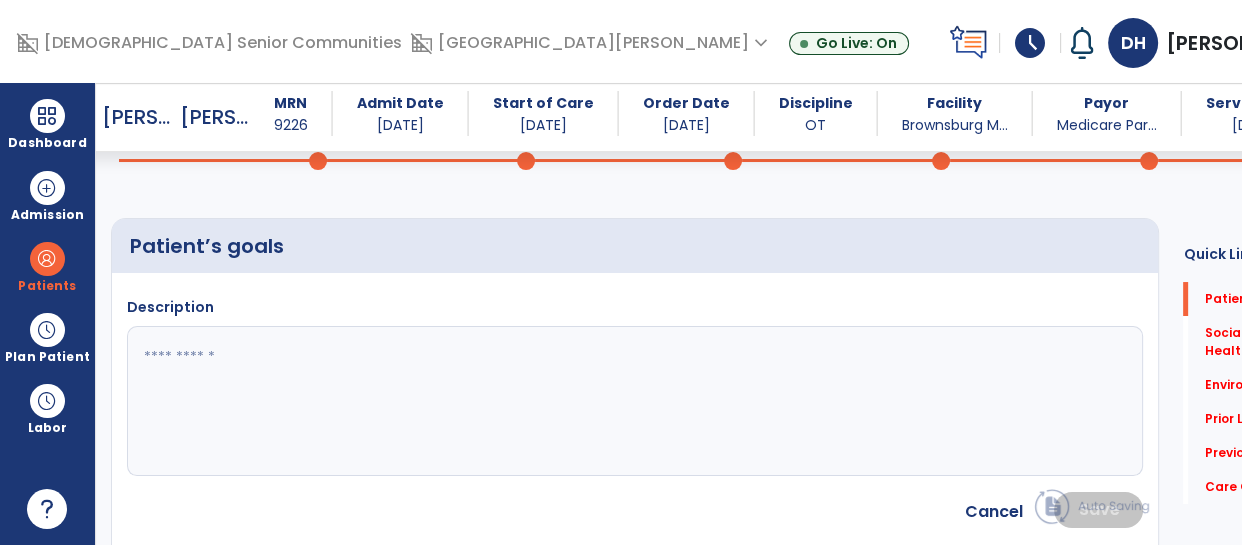 click 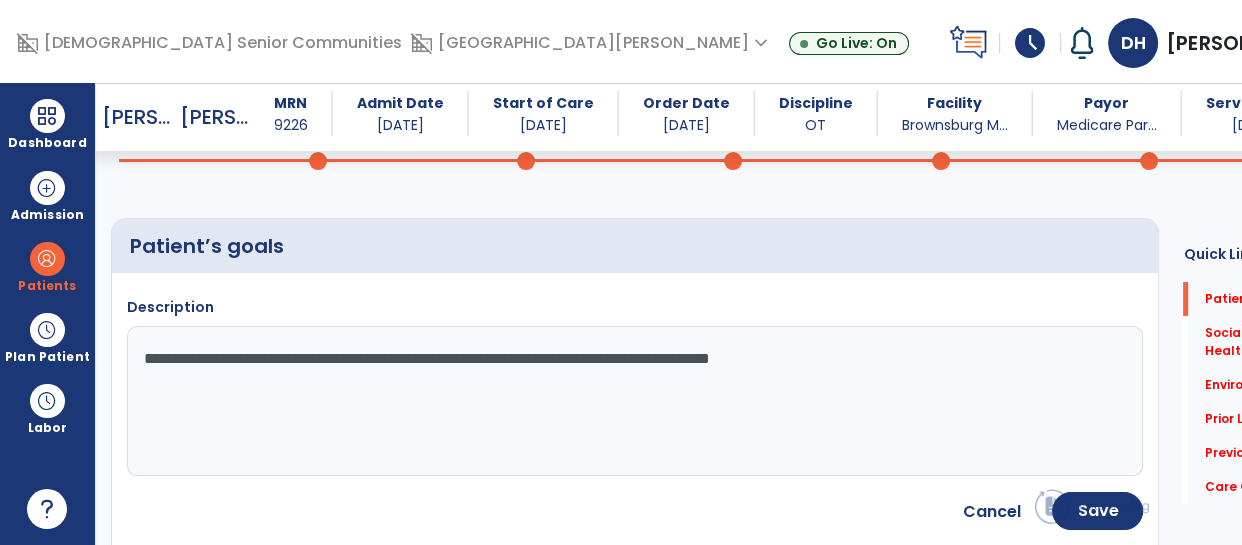 type on "**********" 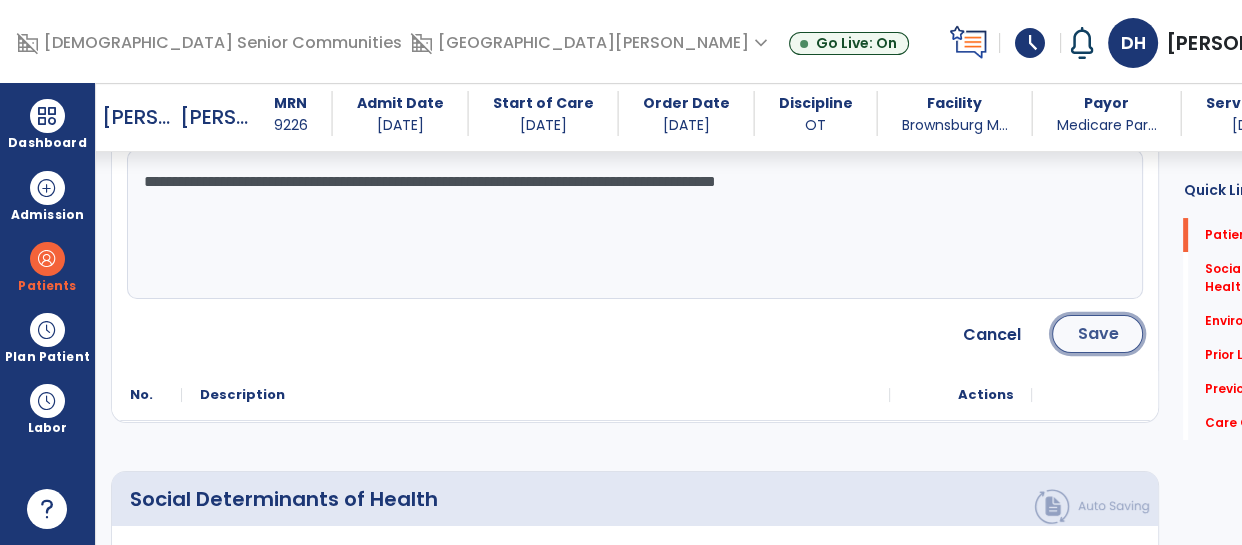 click on "Save" 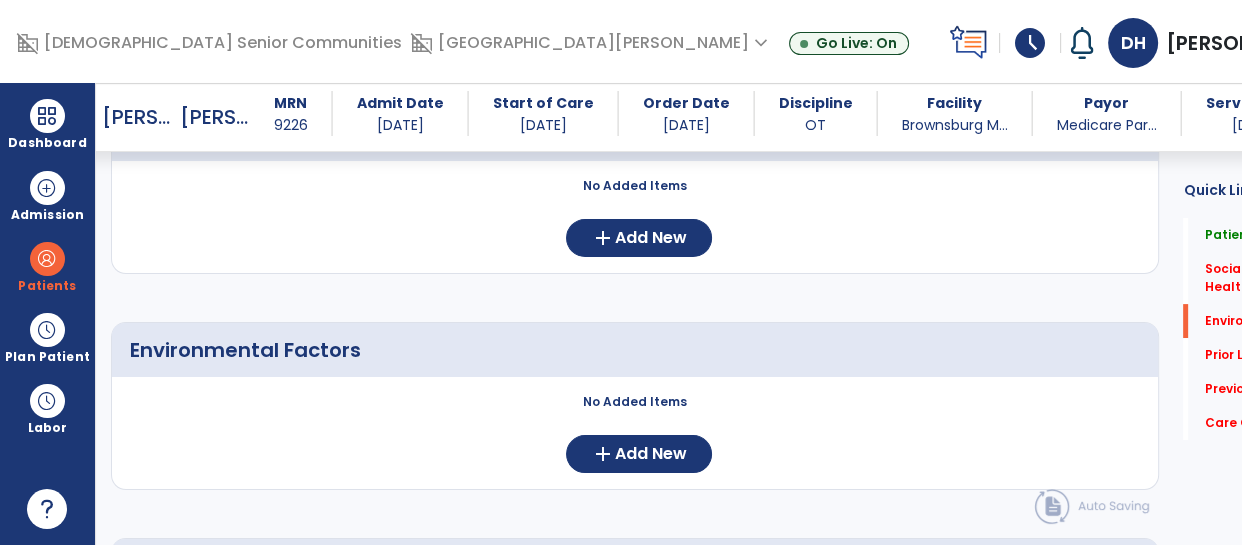 scroll, scrollTop: 462, scrollLeft: 0, axis: vertical 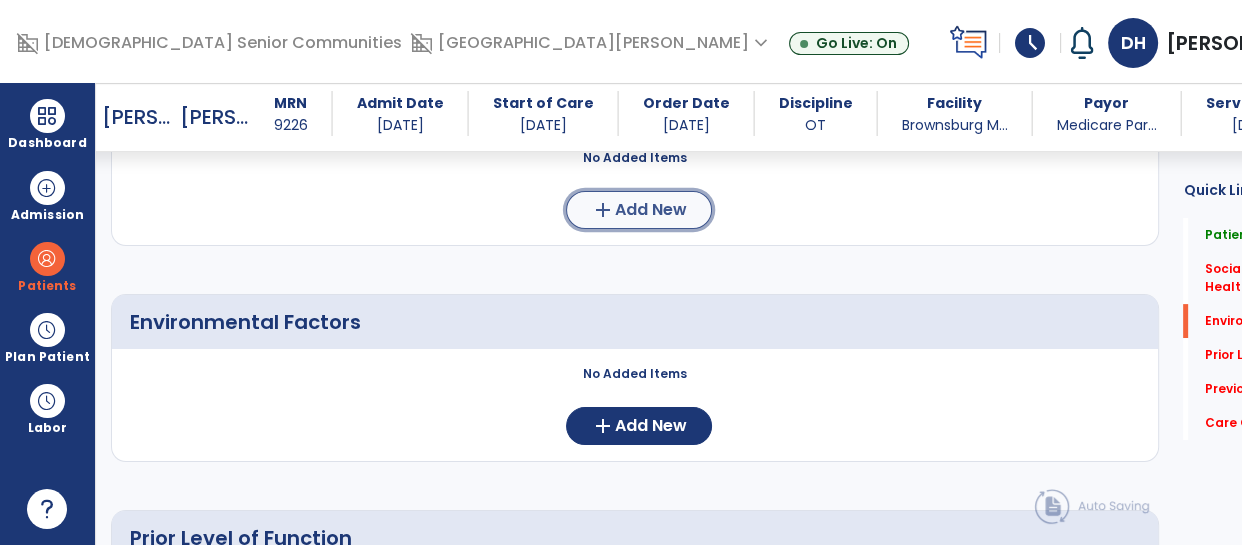 click on "add  Add New" 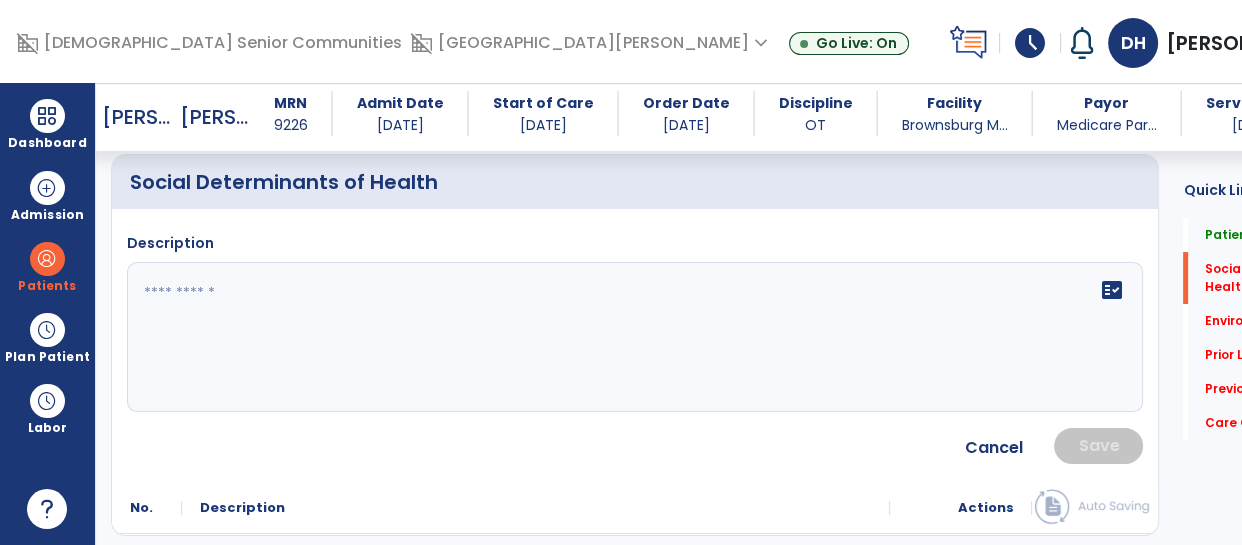 scroll, scrollTop: 385, scrollLeft: 0, axis: vertical 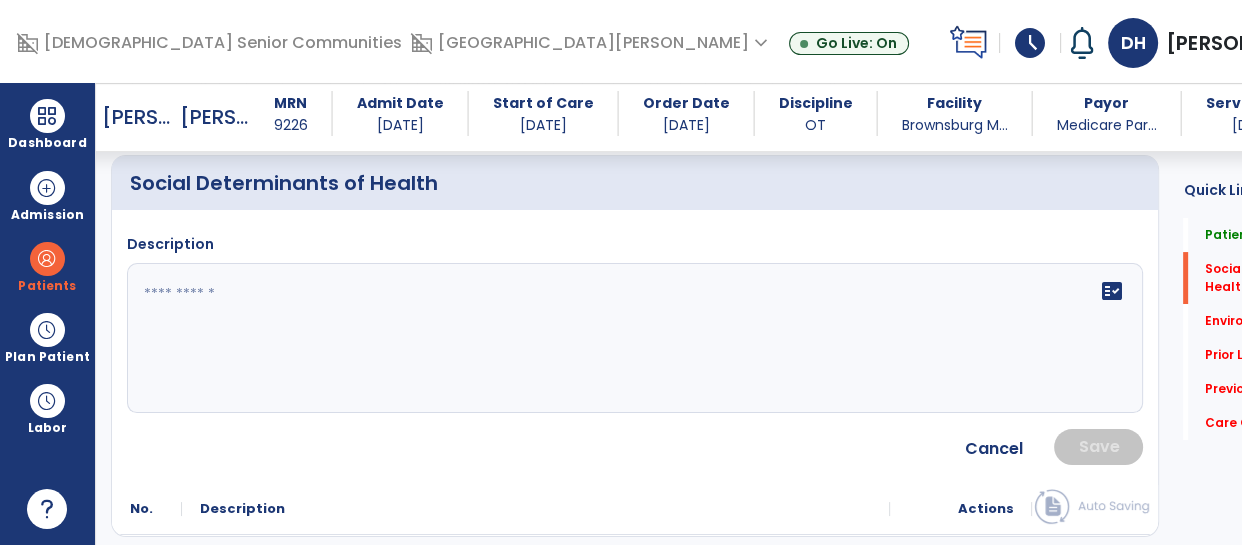 click 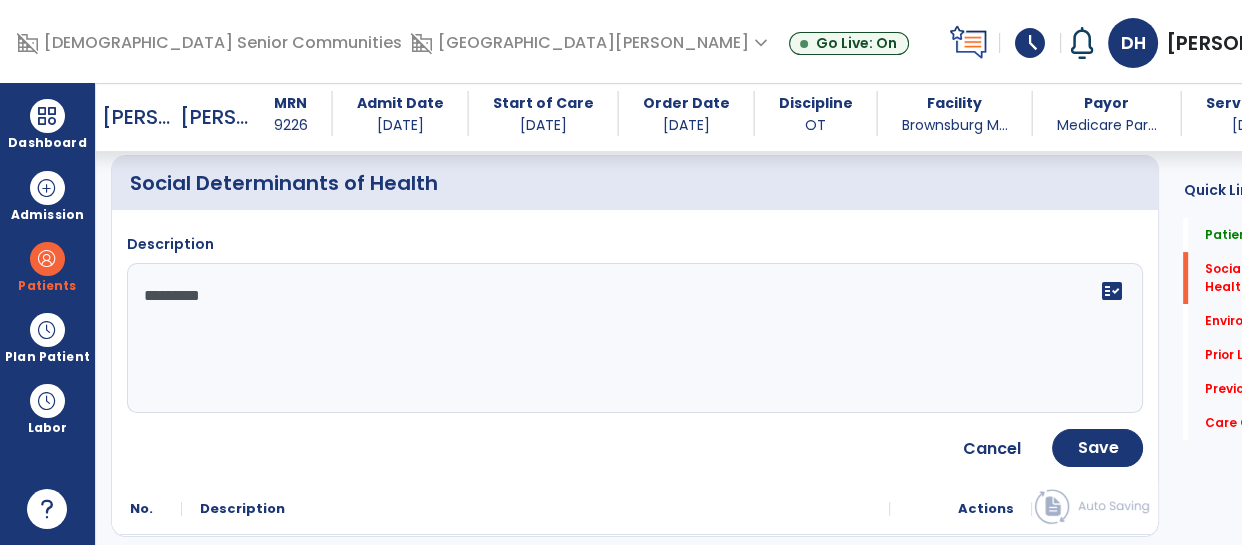 type on "**********" 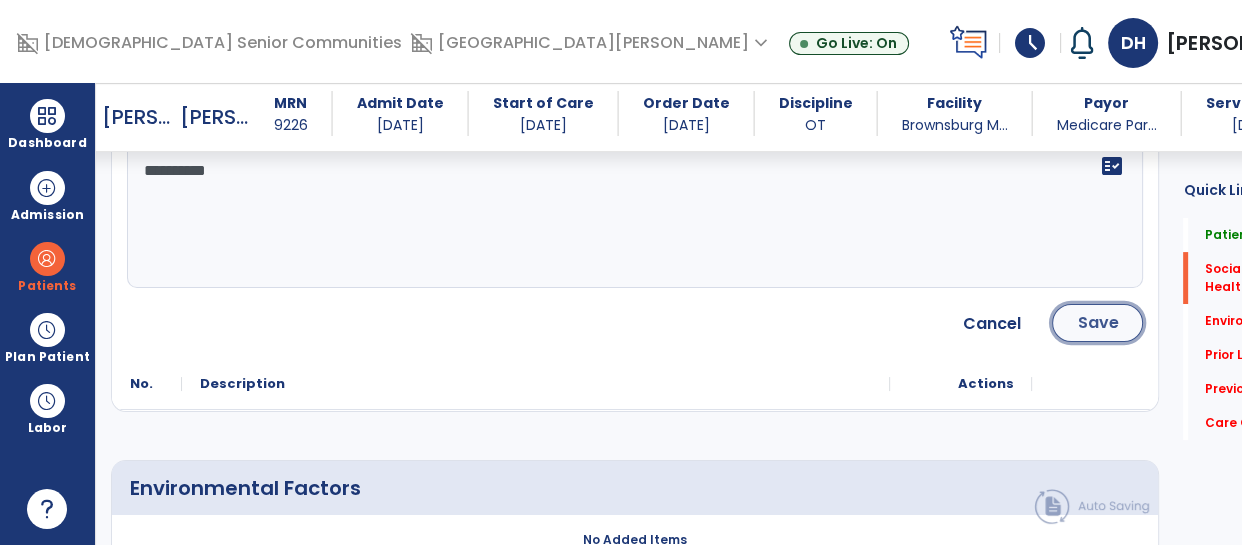 click on "Save" 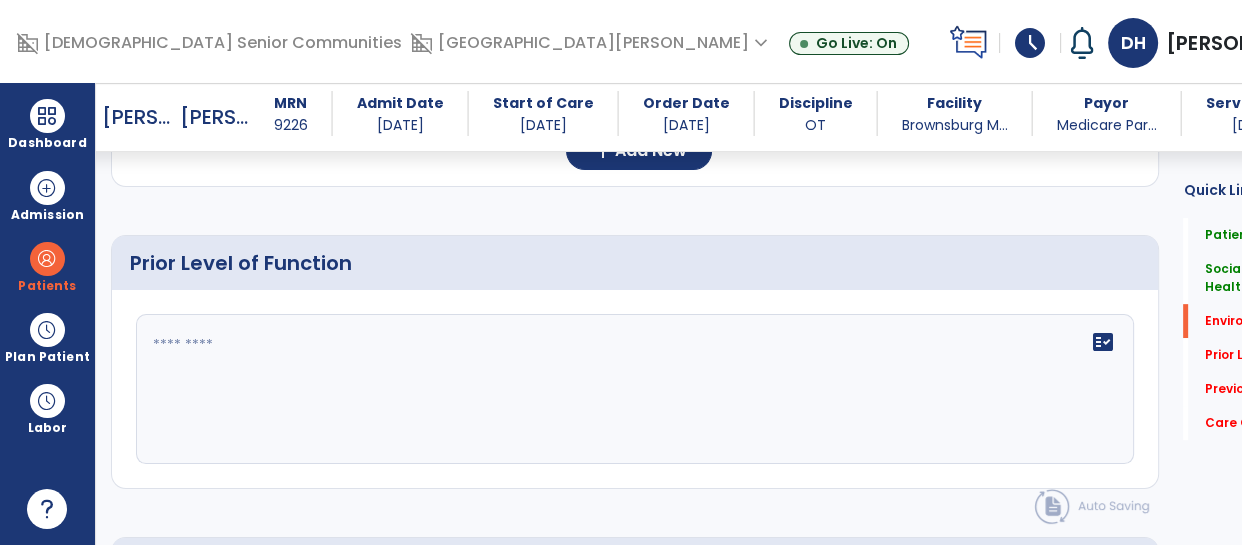 scroll, scrollTop: 736, scrollLeft: 0, axis: vertical 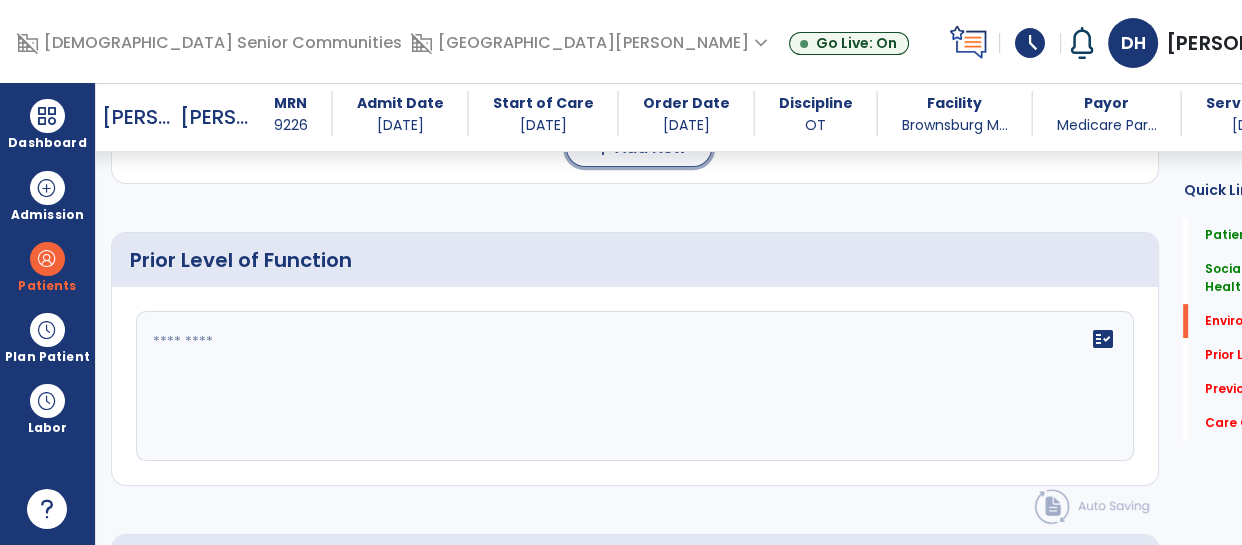 click on "add  Add New" 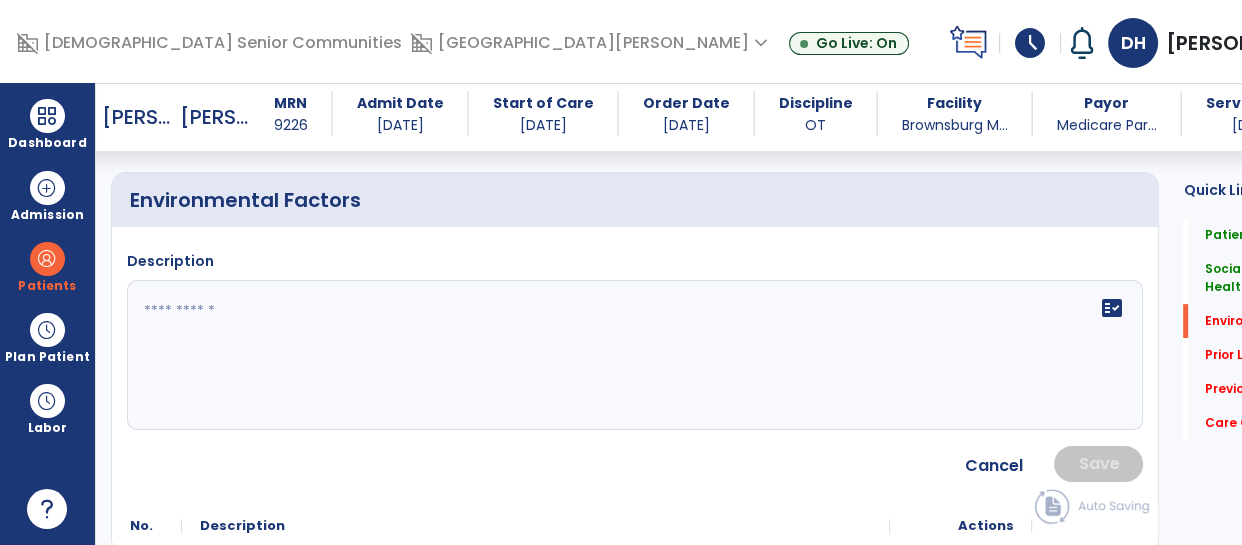 scroll, scrollTop: 528, scrollLeft: 0, axis: vertical 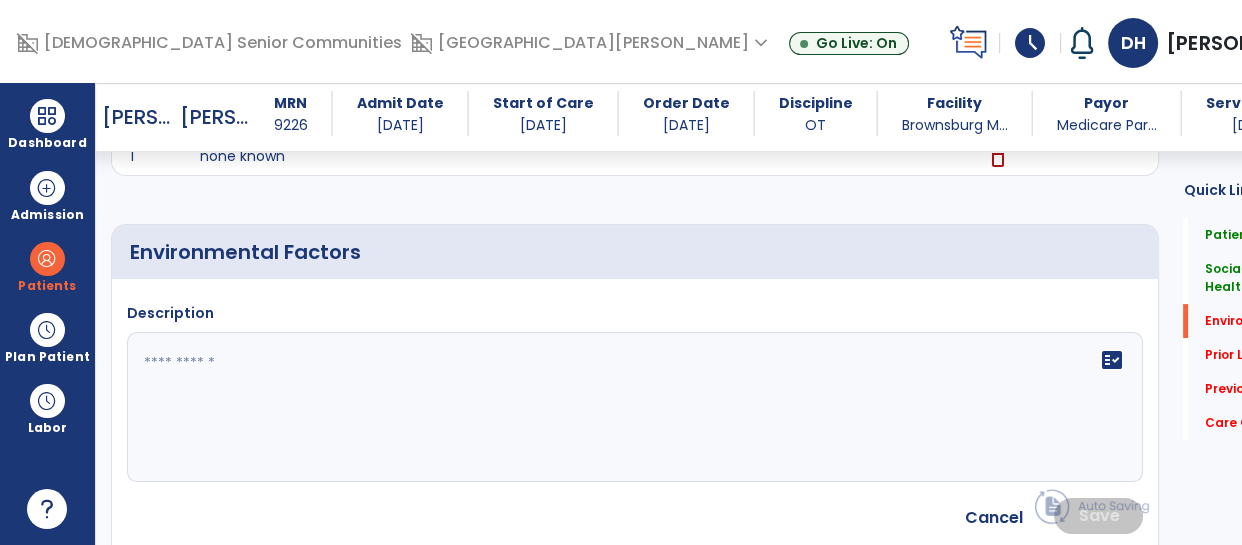 click 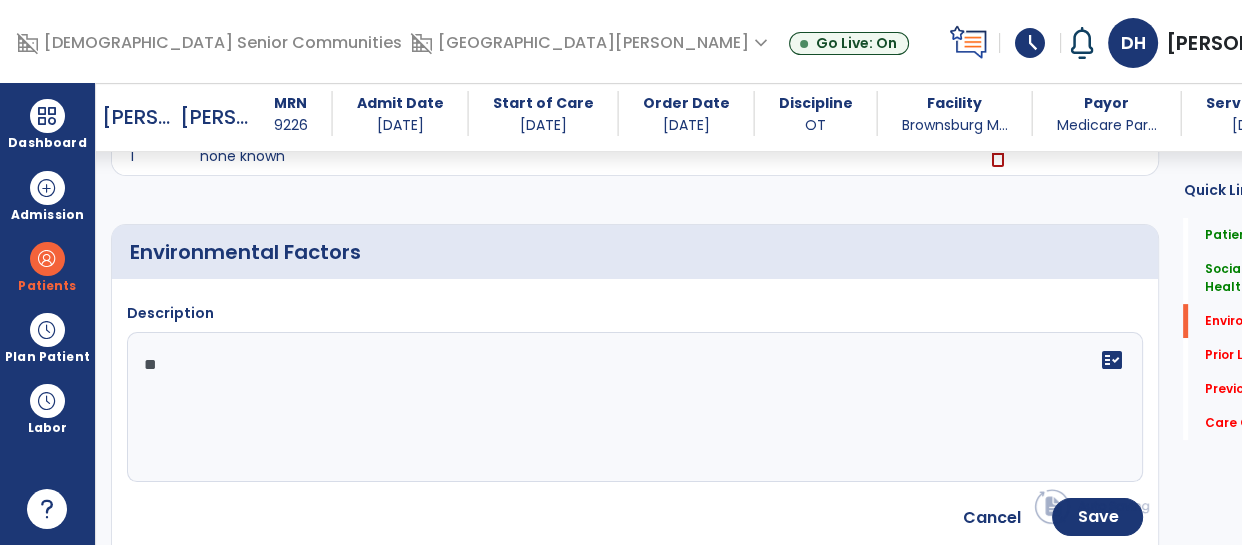 type on "*" 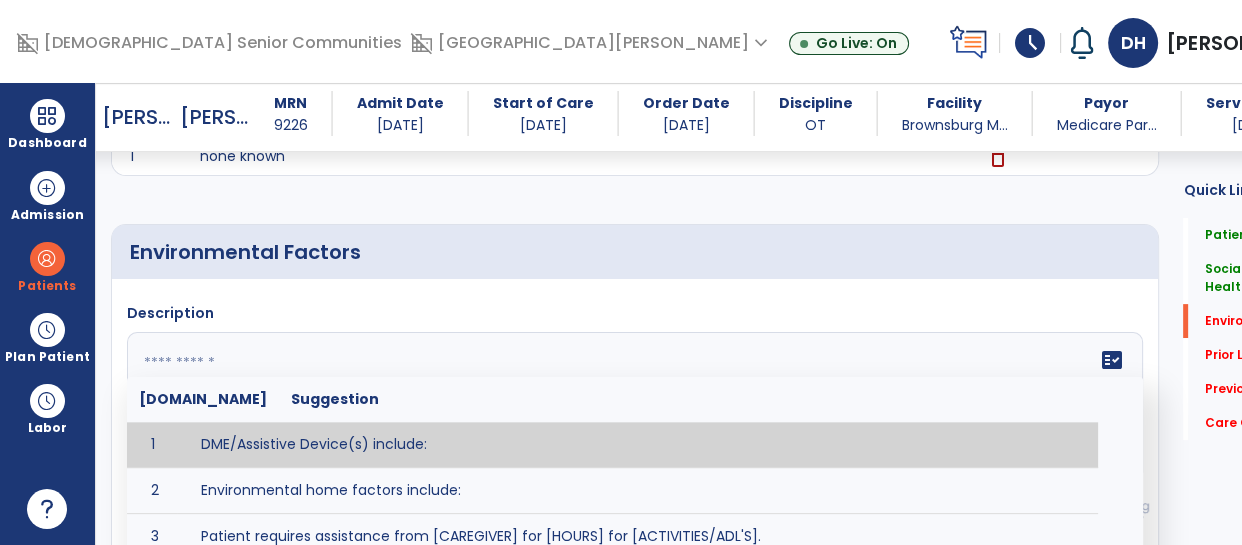 scroll, scrollTop: 0, scrollLeft: 0, axis: both 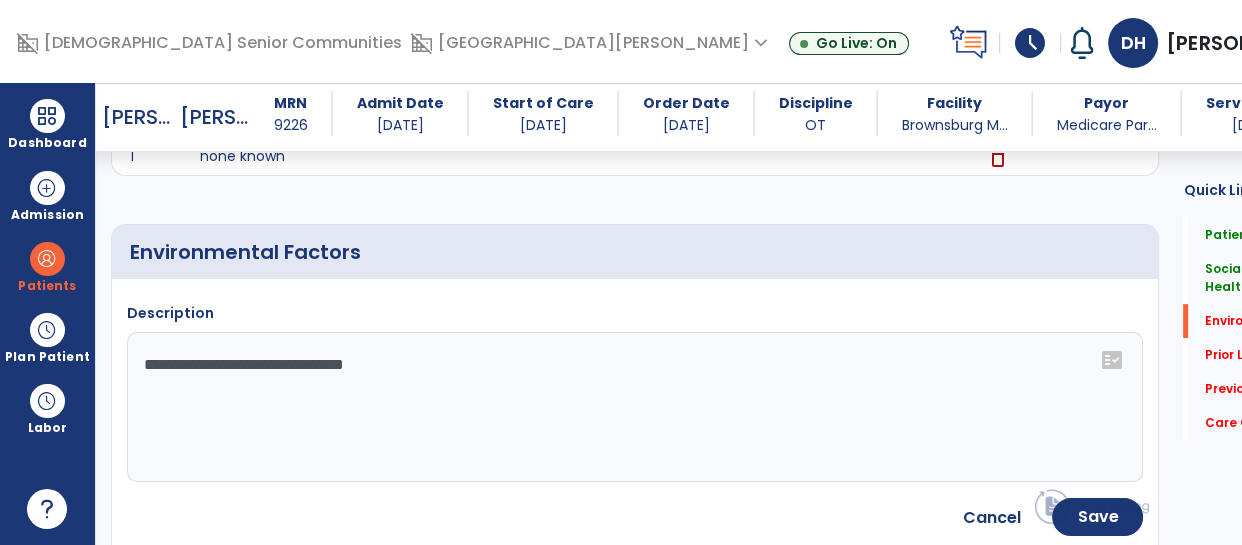 click on "**********" 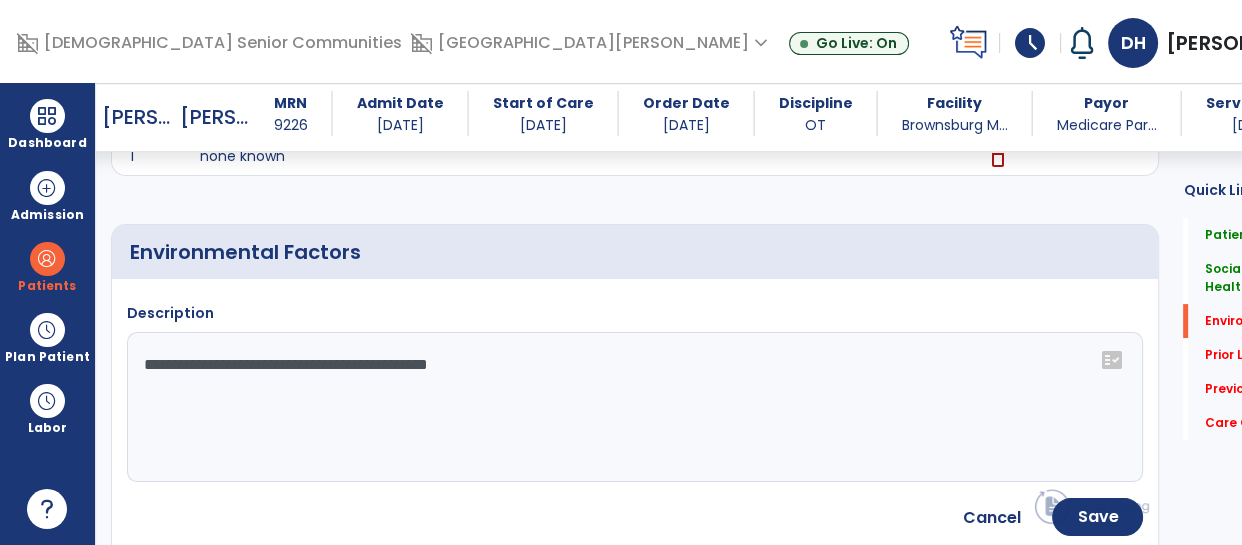 type on "**********" 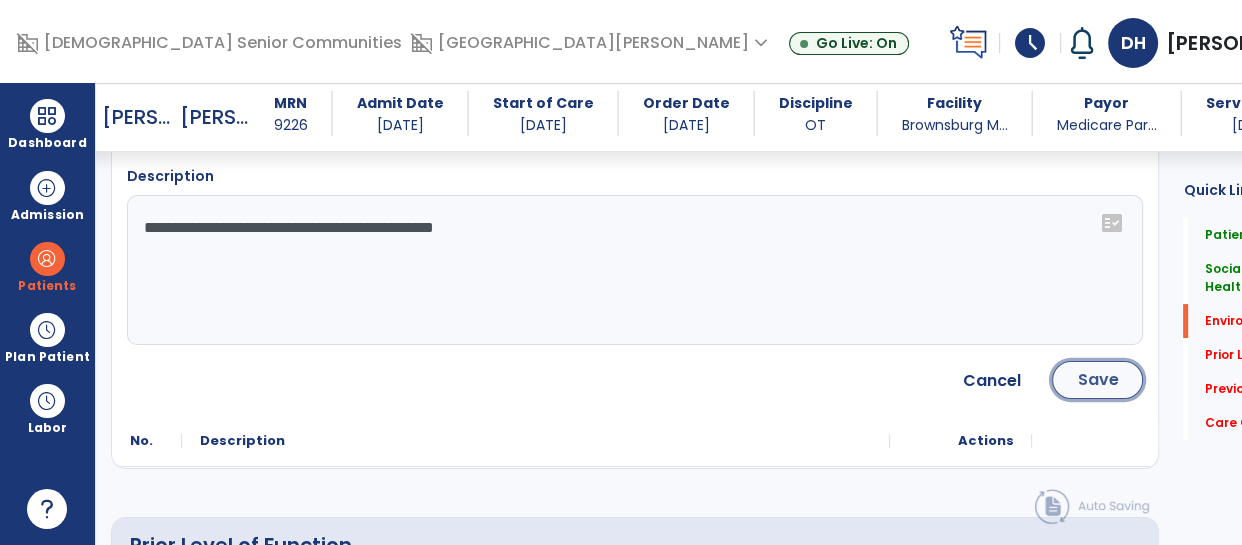 click on "Save" 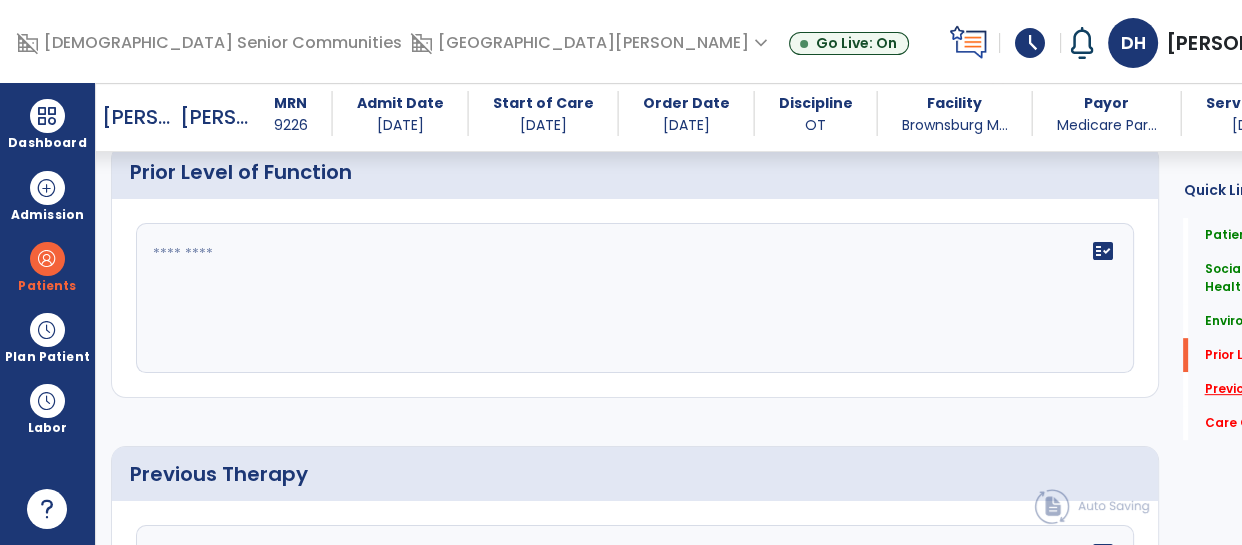 click on "Previous Therapy   *" 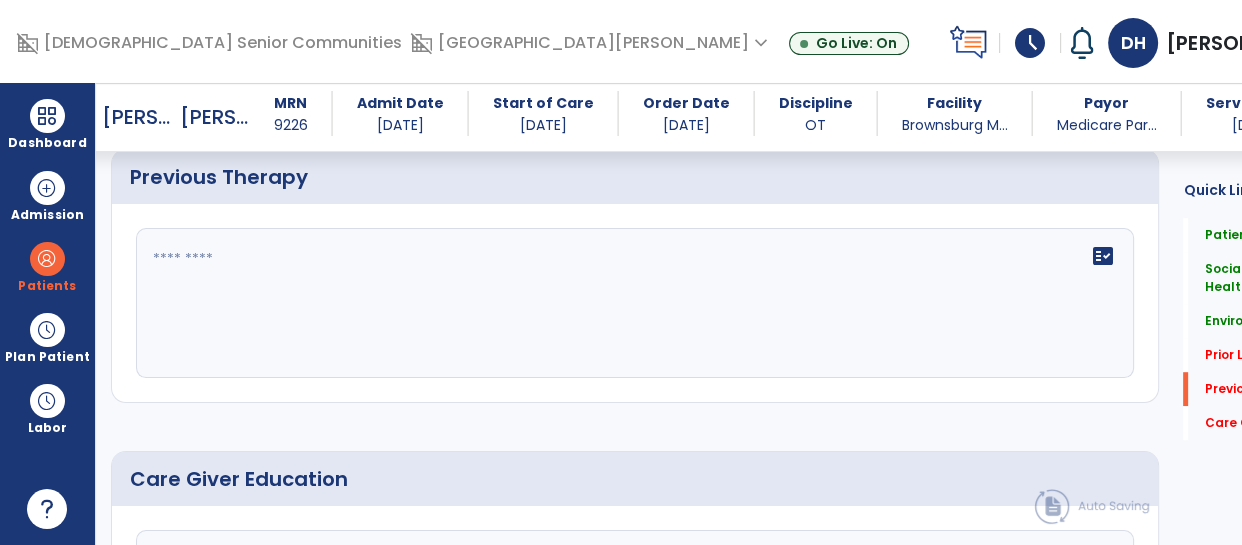 click on "fact_check" 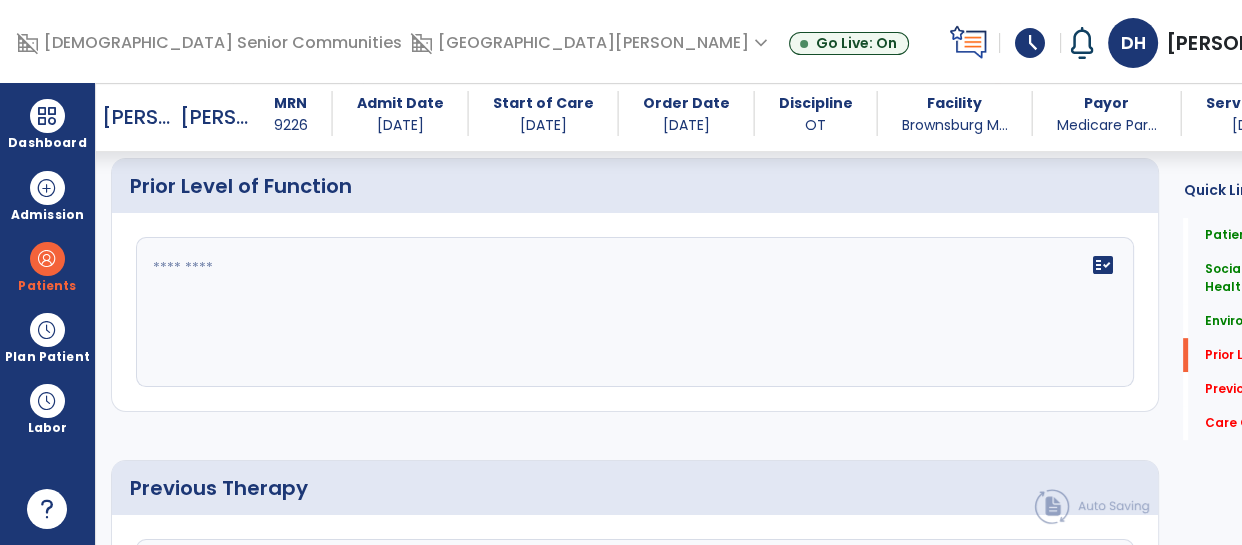 scroll, scrollTop: 775, scrollLeft: 0, axis: vertical 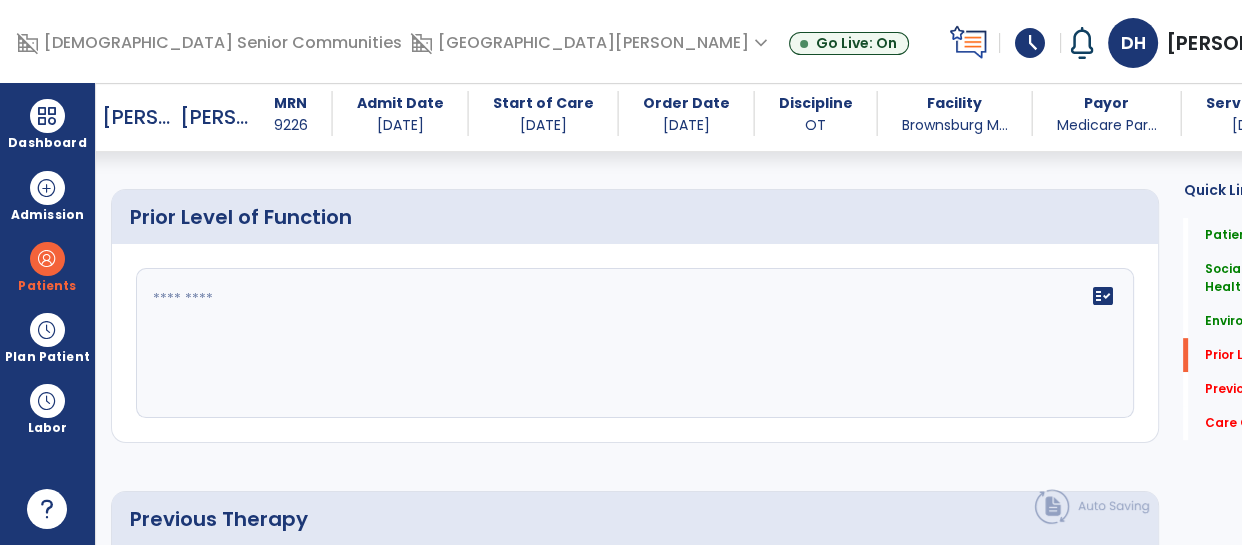 click 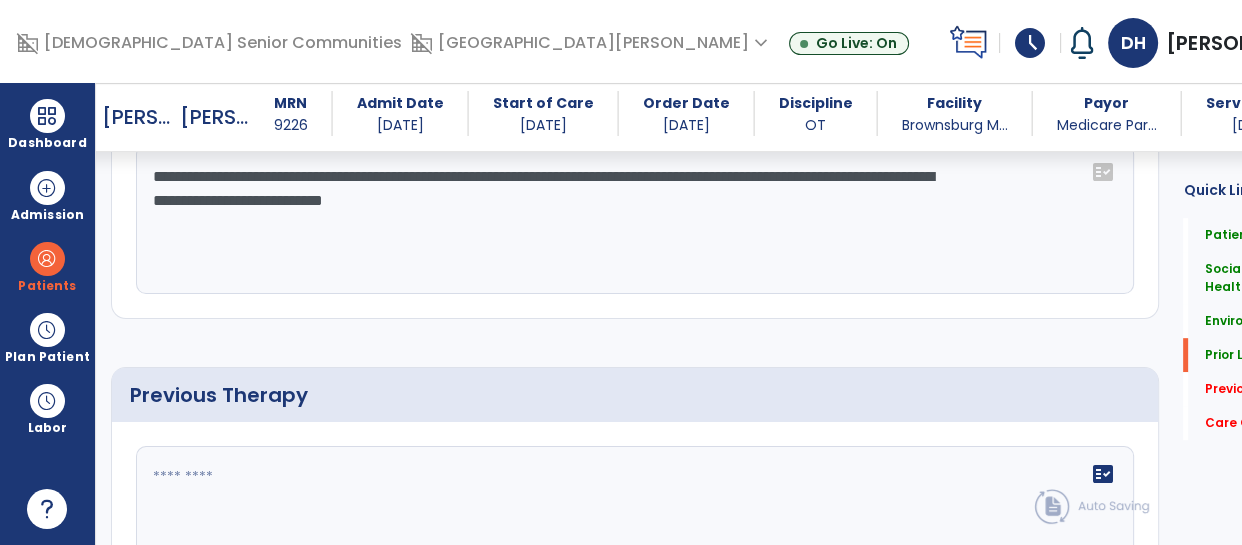 scroll, scrollTop: 965, scrollLeft: 0, axis: vertical 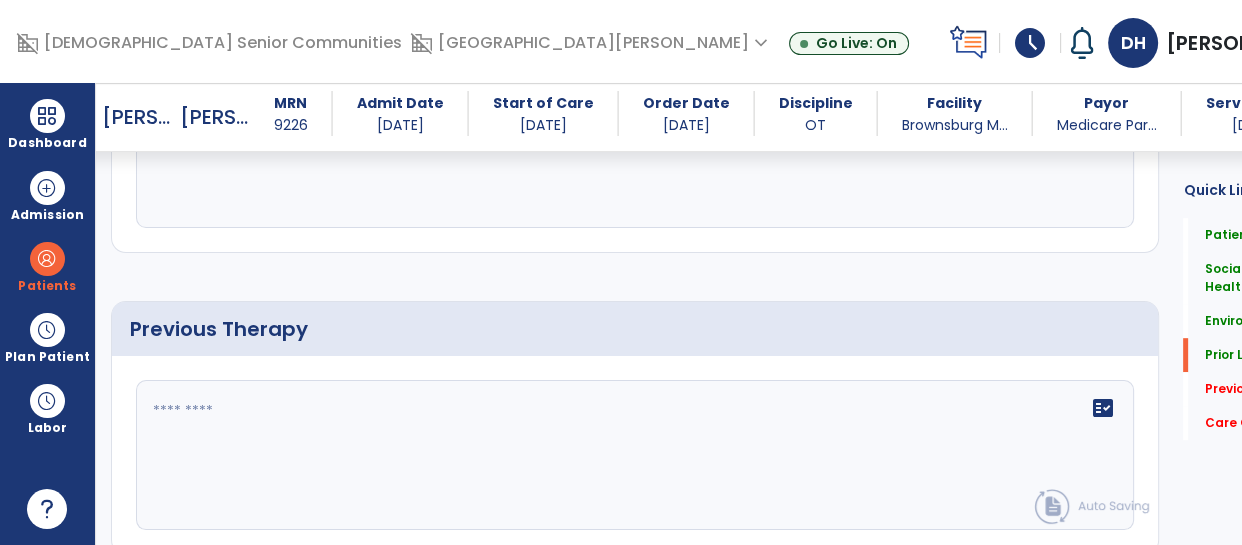 type on "**********" 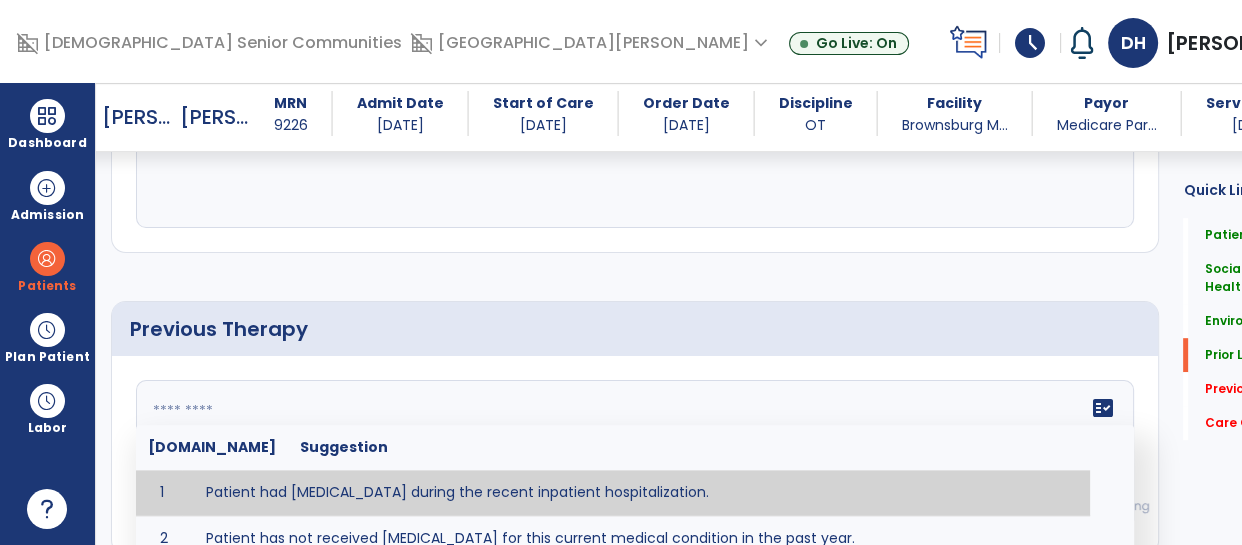 scroll, scrollTop: 1011, scrollLeft: 0, axis: vertical 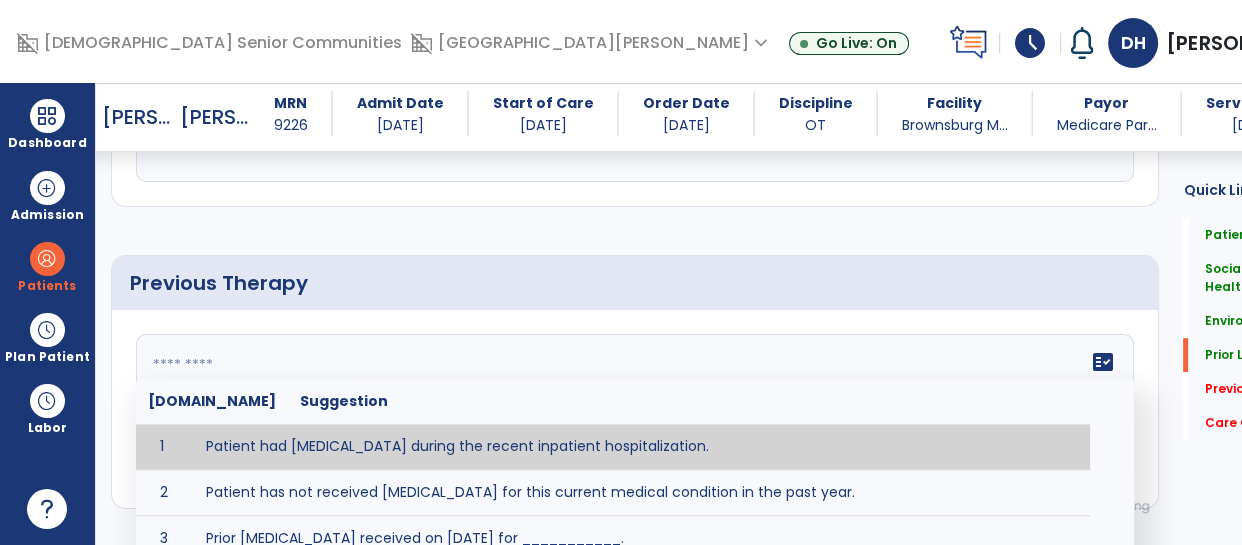 click 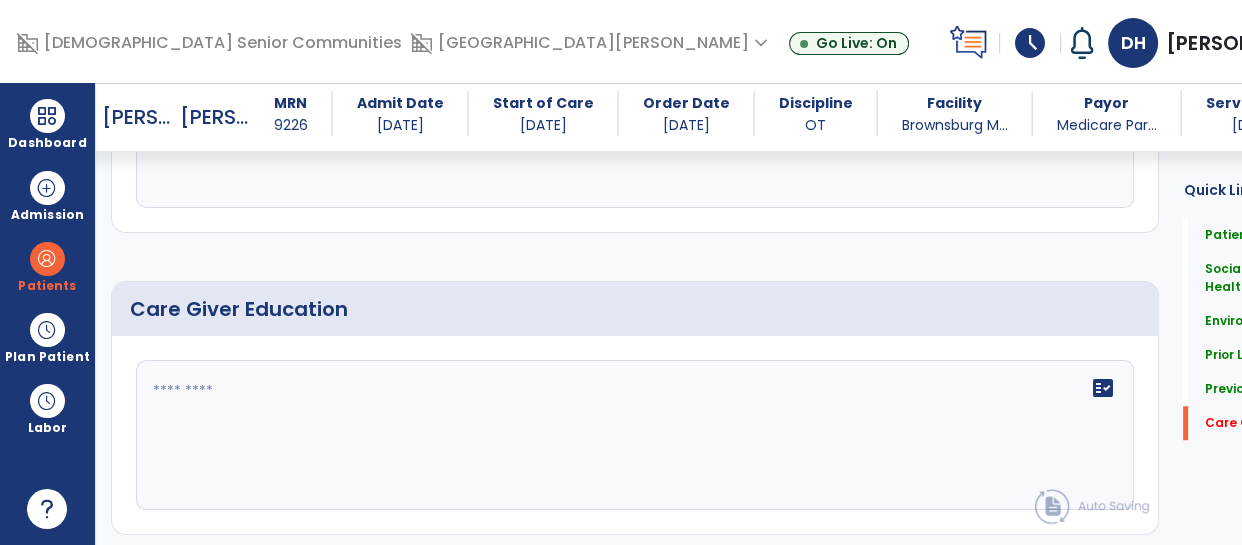 scroll, scrollTop: 1360, scrollLeft: 0, axis: vertical 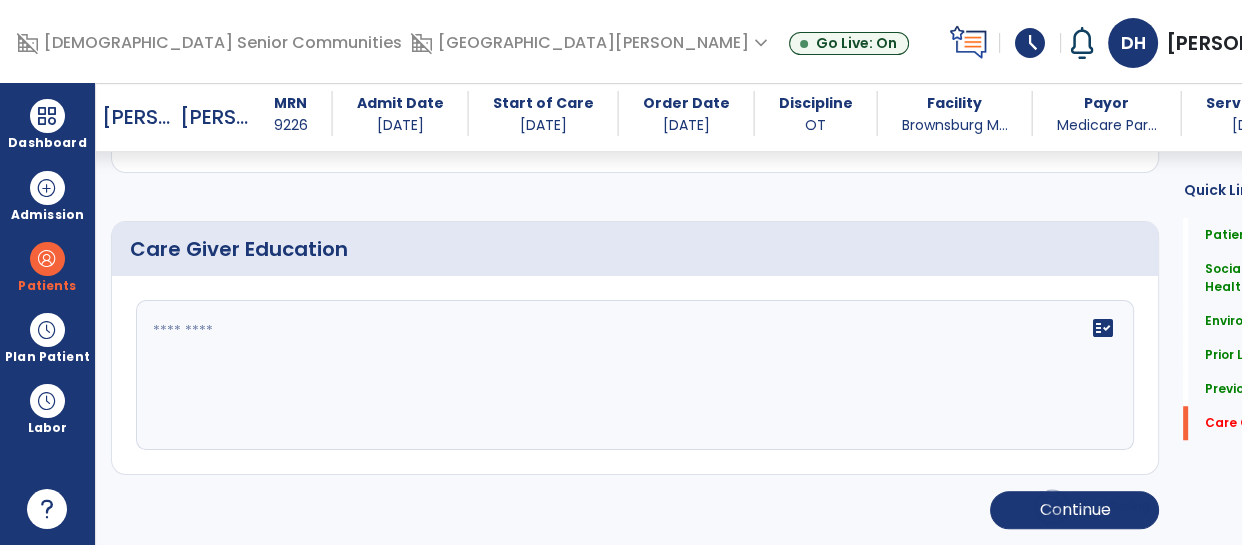 click 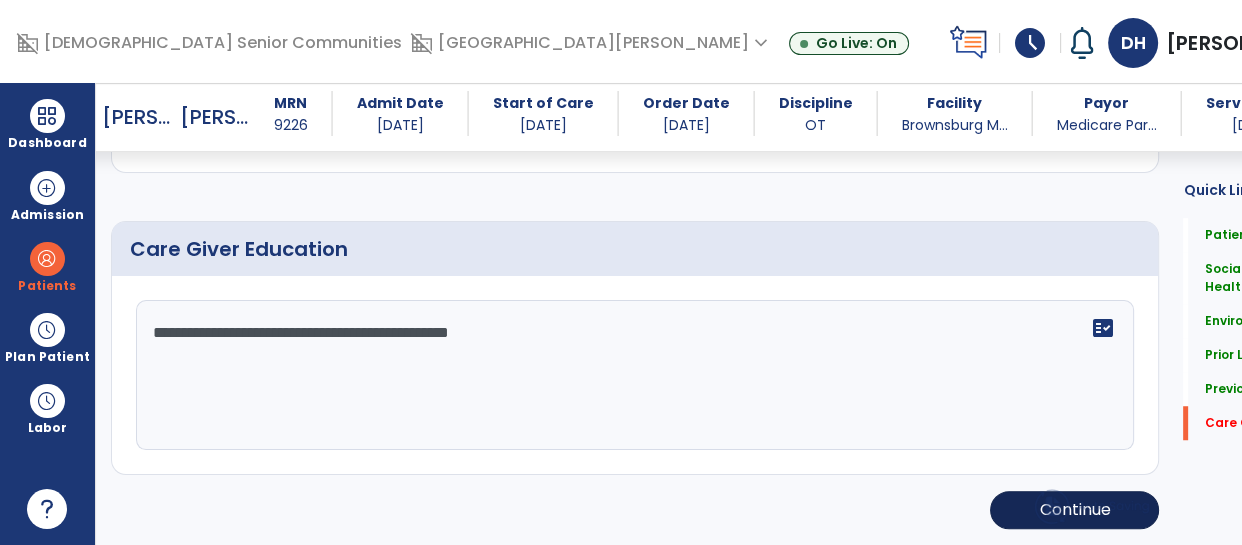 type on "**********" 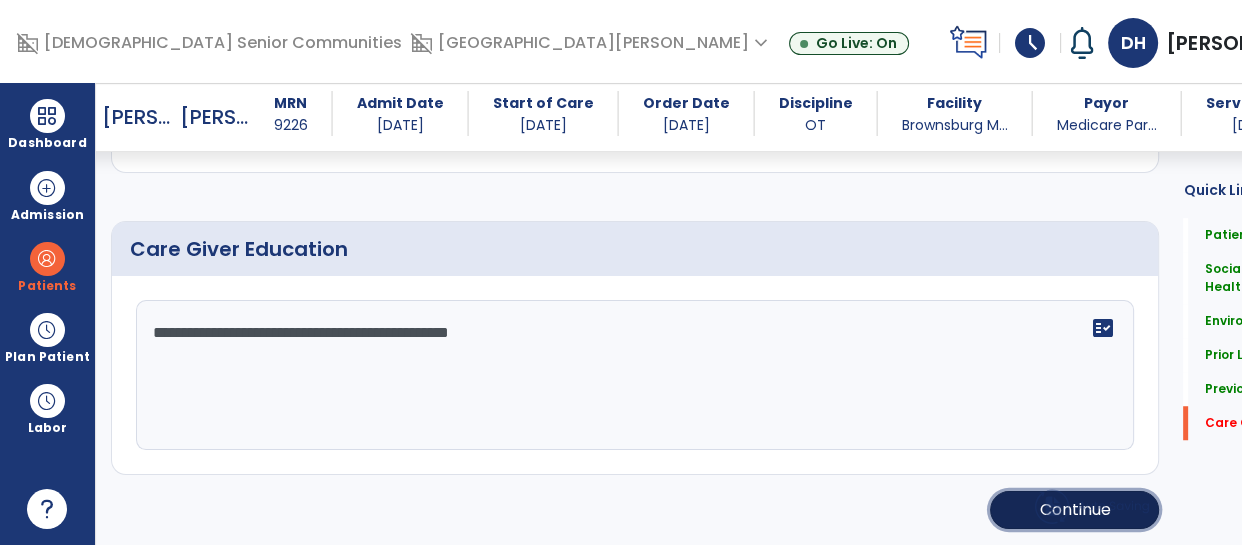 click on "Continue" 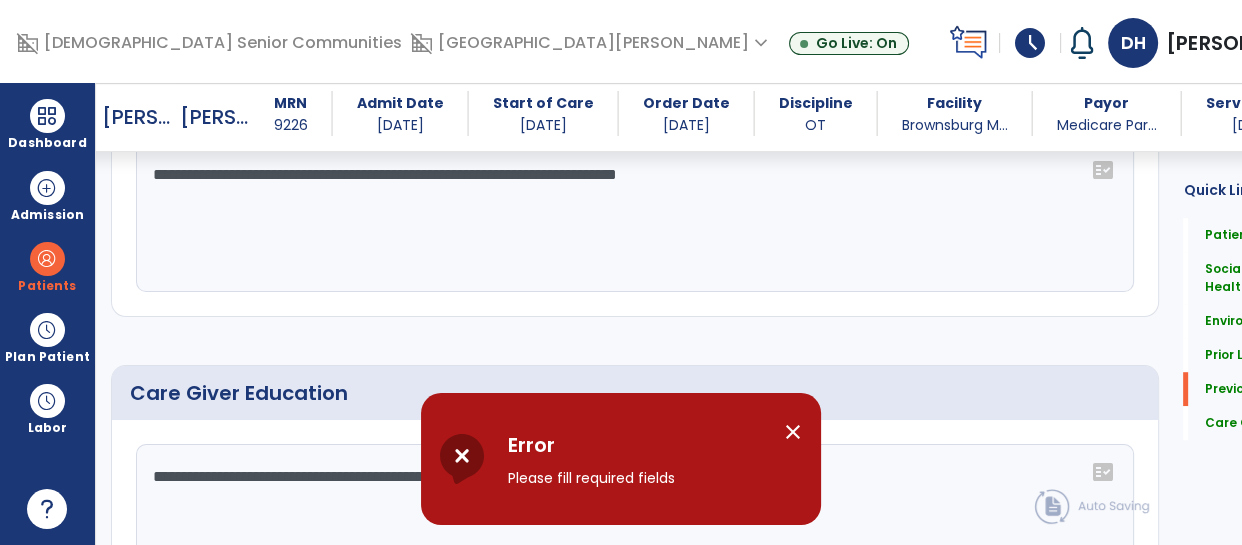 scroll, scrollTop: 1360, scrollLeft: 0, axis: vertical 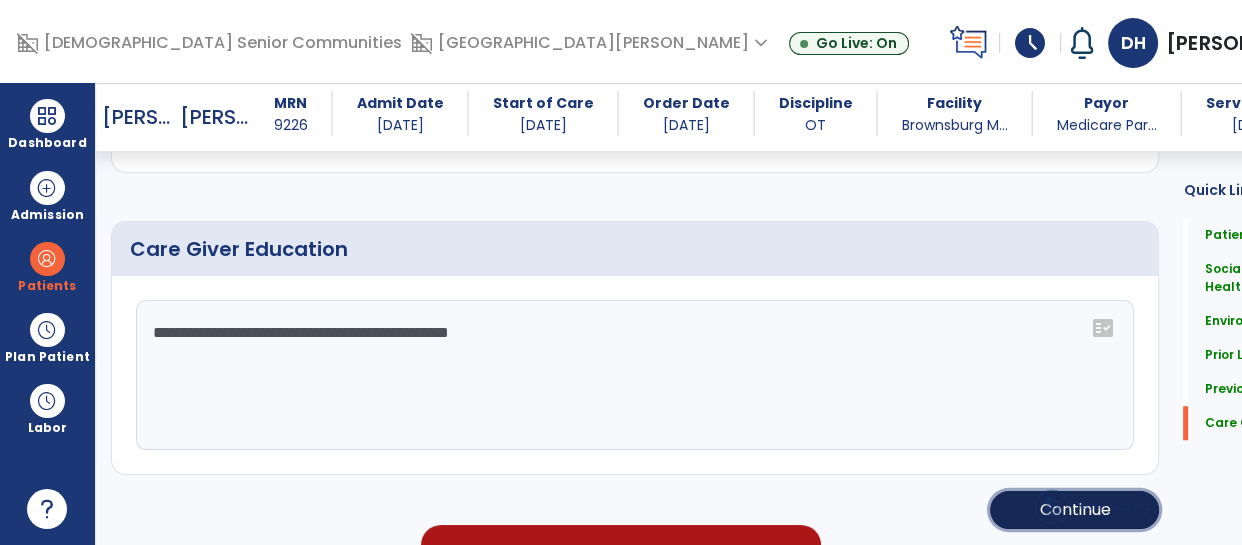click on "Continue" 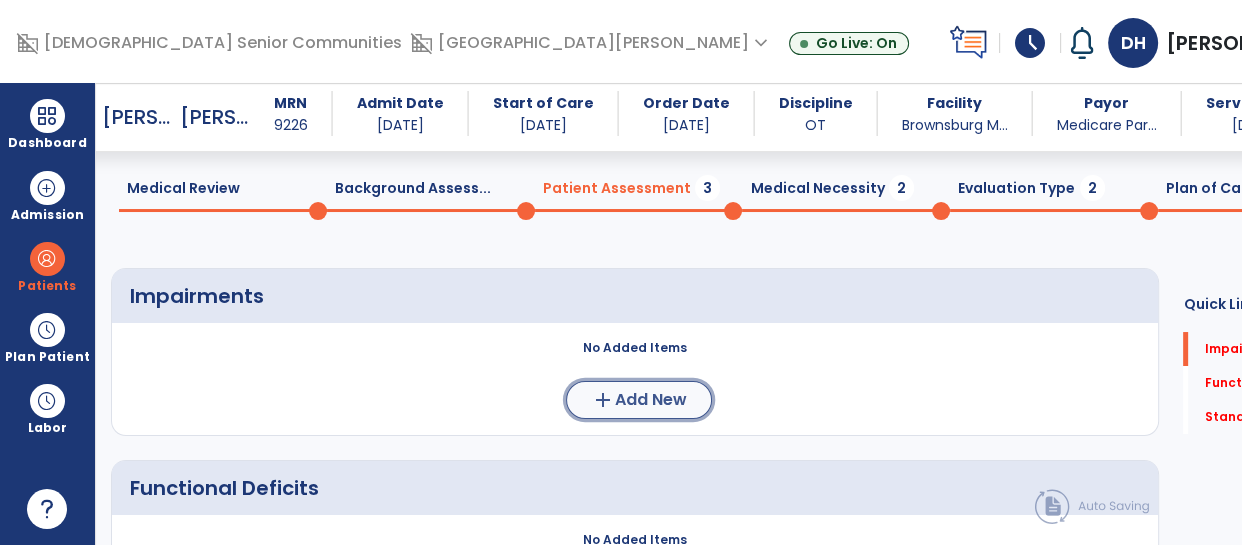 click on "Add New" 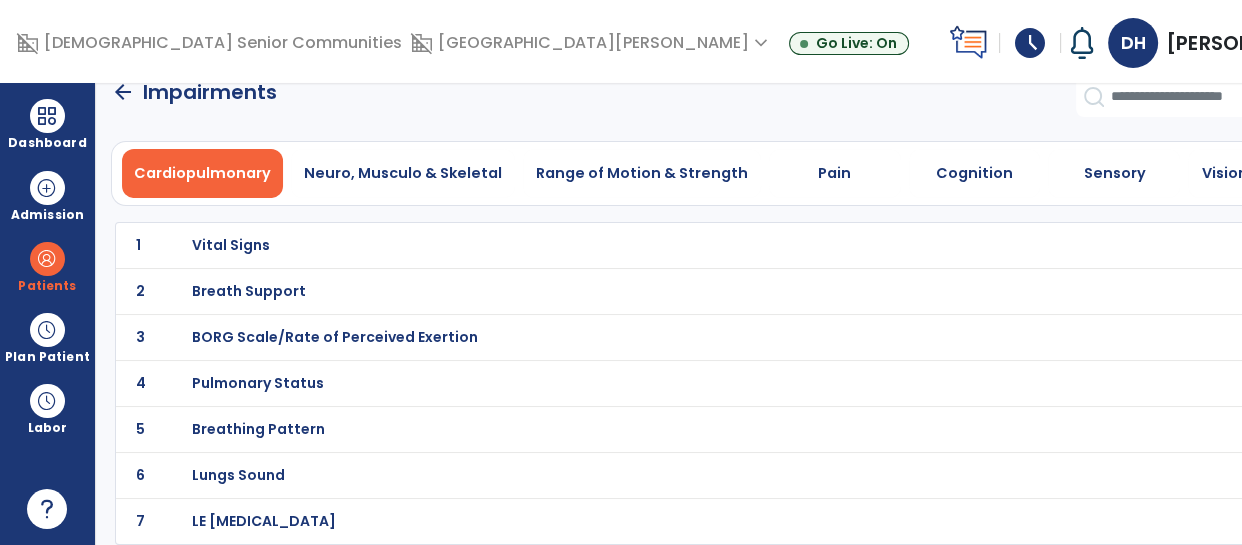 scroll, scrollTop: 25, scrollLeft: 0, axis: vertical 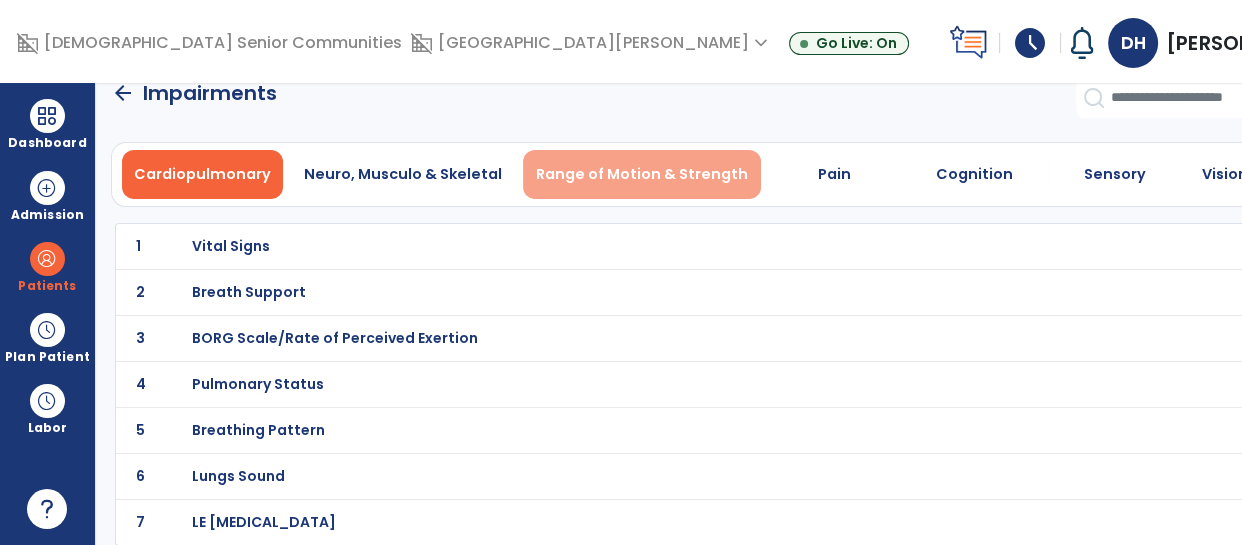 click on "Range of Motion & Strength" at bounding box center [642, 174] 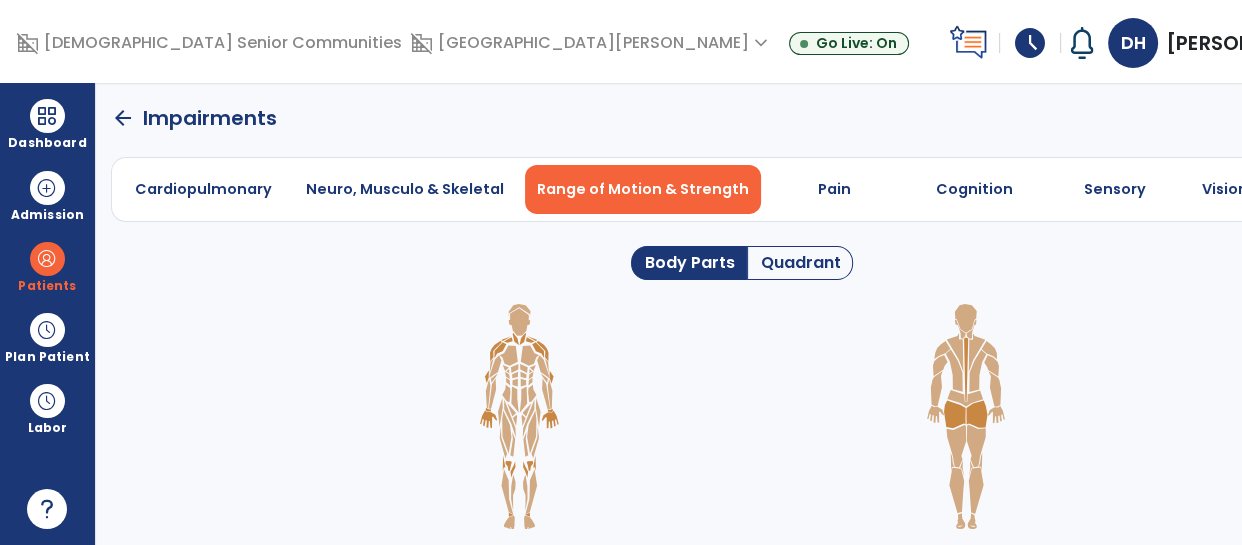 click on "Quadrant" 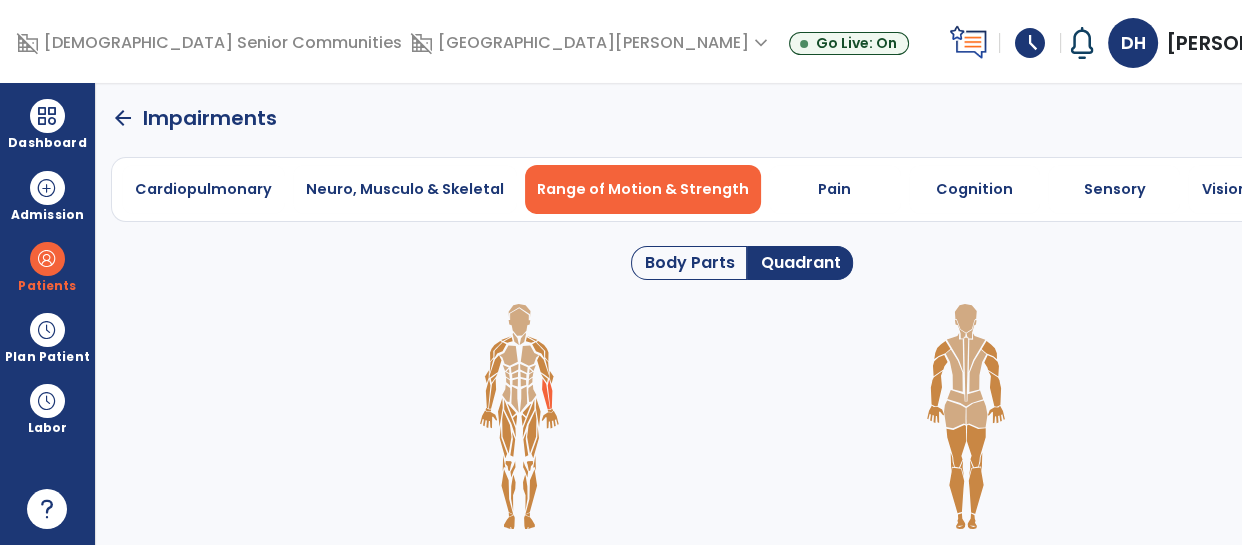 click 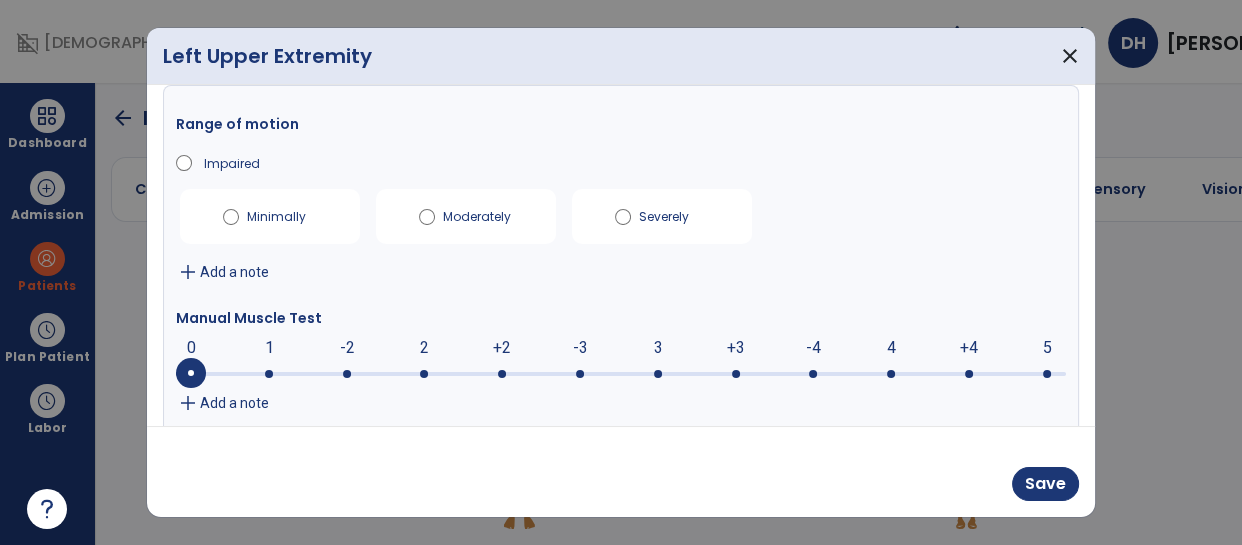 scroll, scrollTop: 95, scrollLeft: 0, axis: vertical 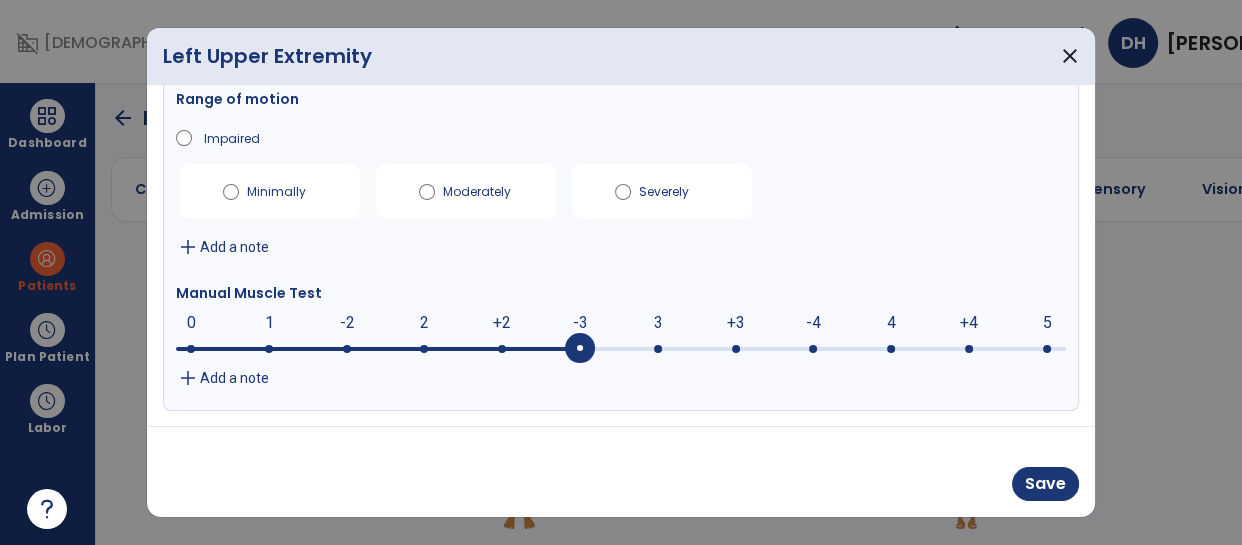 click at bounding box center [580, 349] 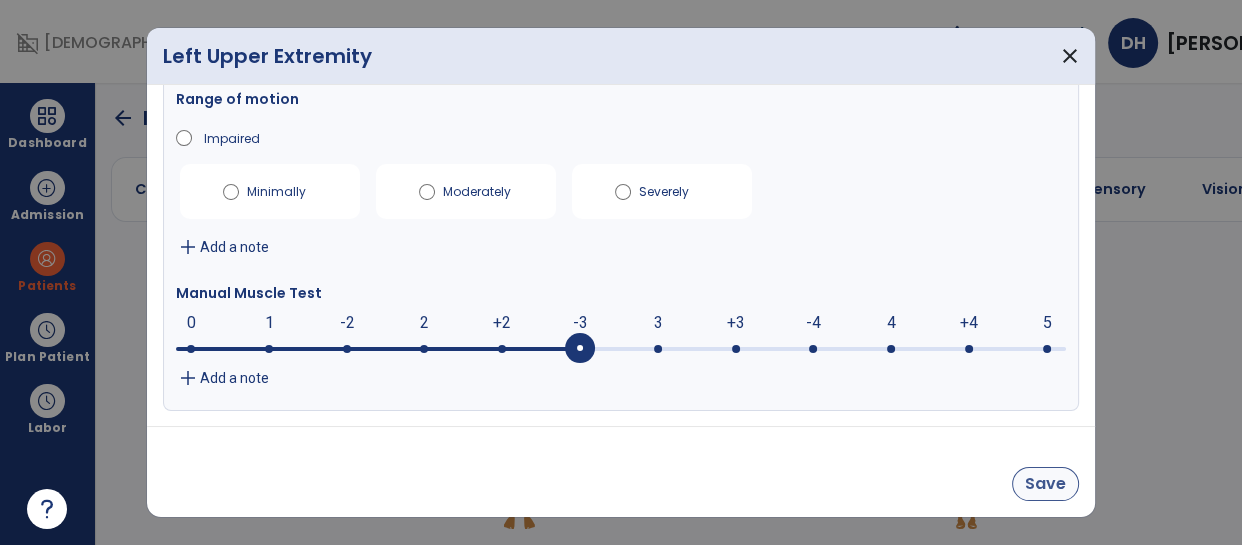 click on "Save" at bounding box center (1045, 484) 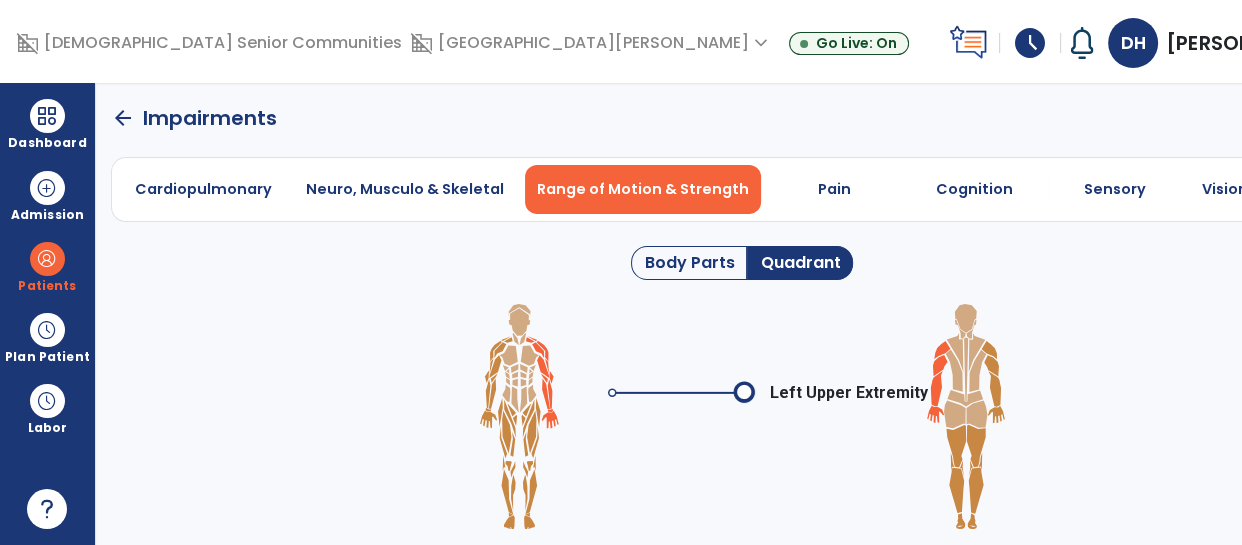 click 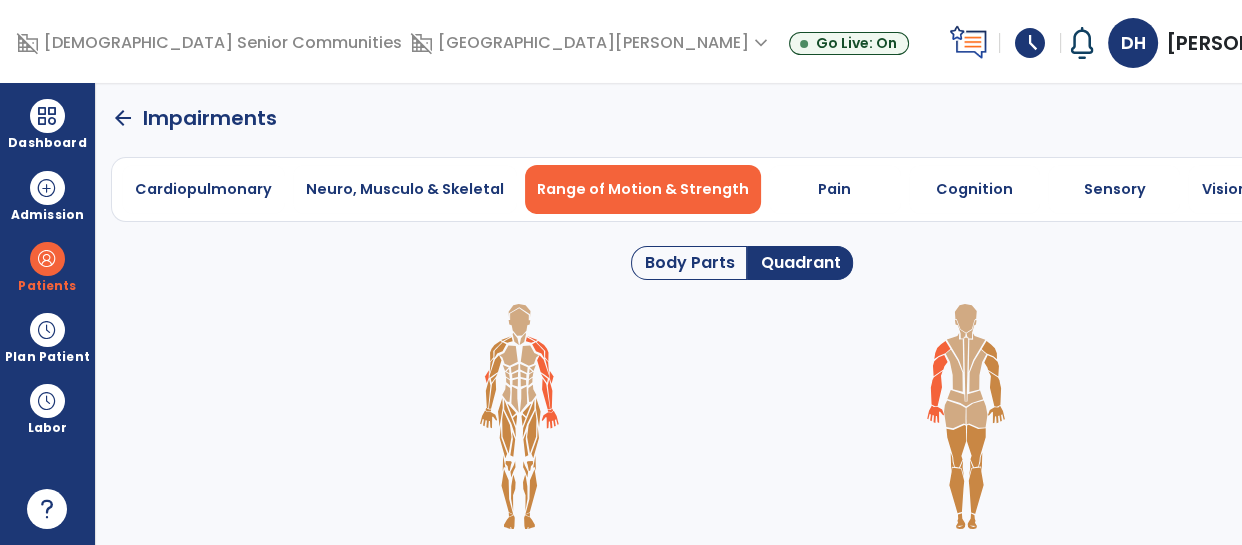 click 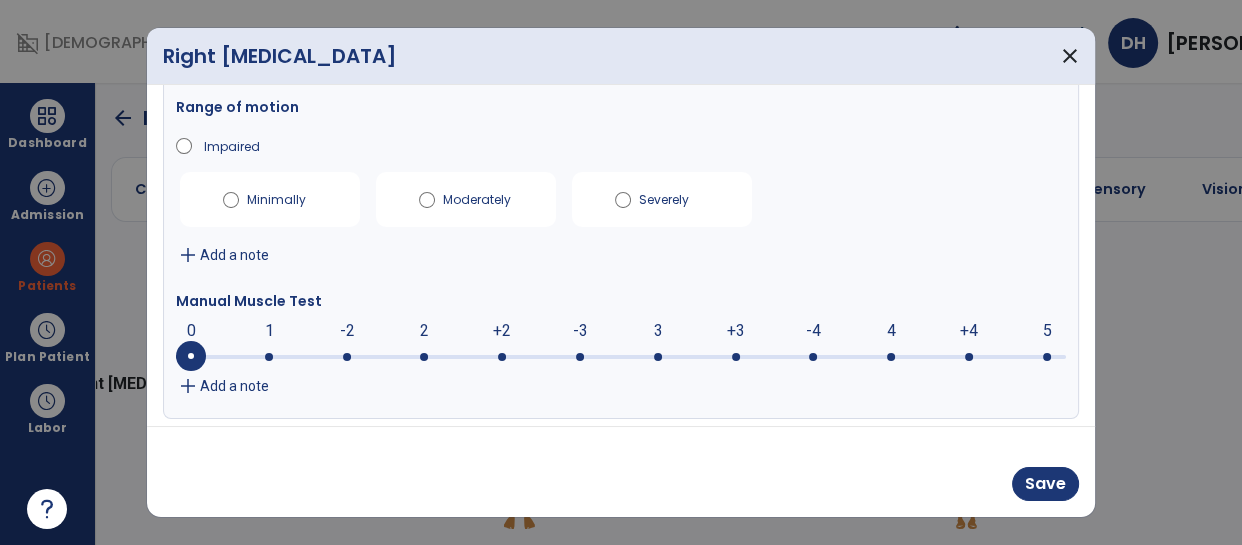 scroll, scrollTop: 95, scrollLeft: 0, axis: vertical 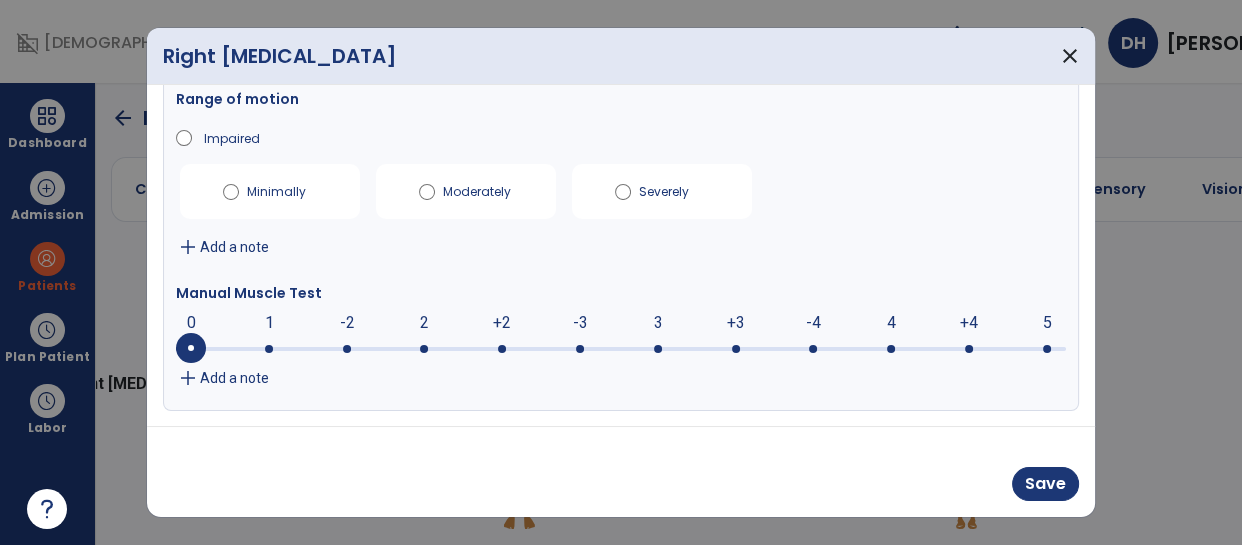 click at bounding box center [621, 349] 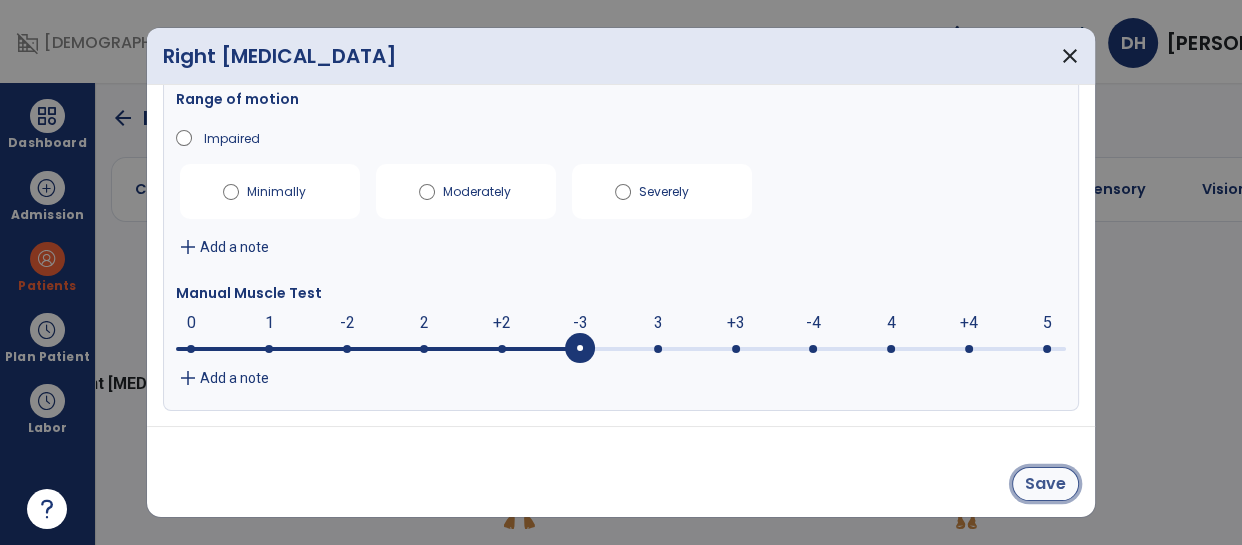 click on "Save" at bounding box center [1045, 484] 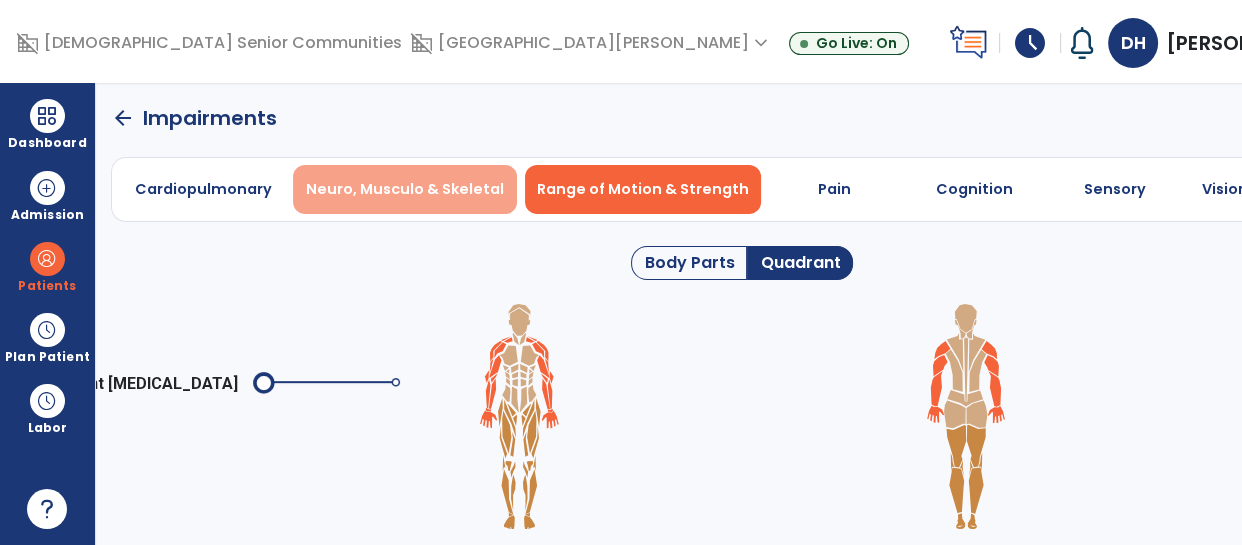 click on "Neuro, Musculo & Skeletal" at bounding box center [405, 189] 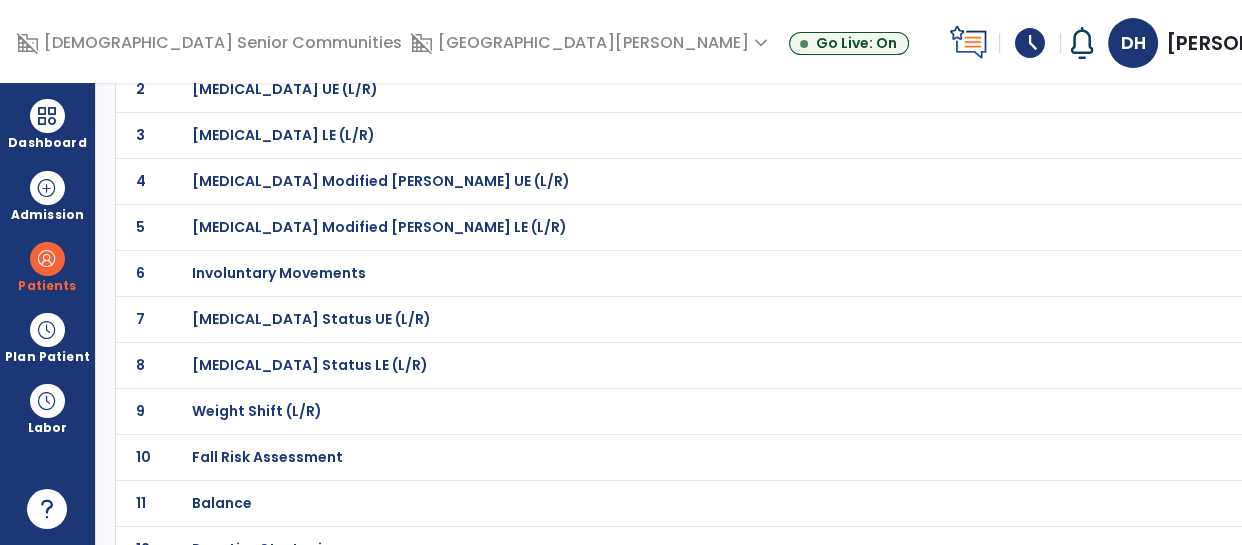 scroll, scrollTop: 257, scrollLeft: 0, axis: vertical 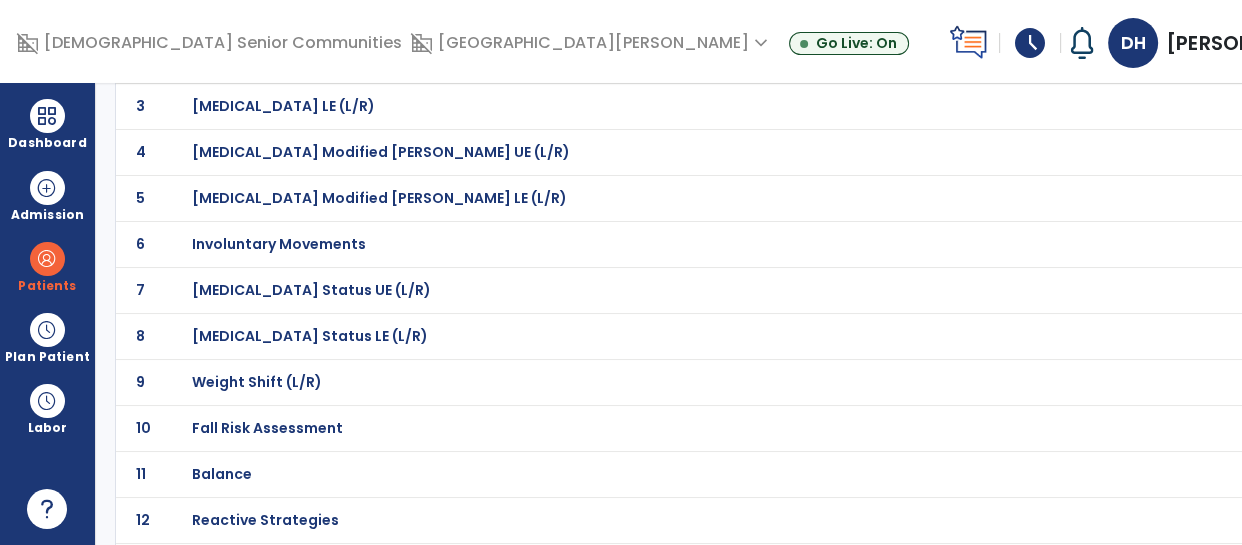 click on "Fall Risk Assessment" at bounding box center (698, 14) 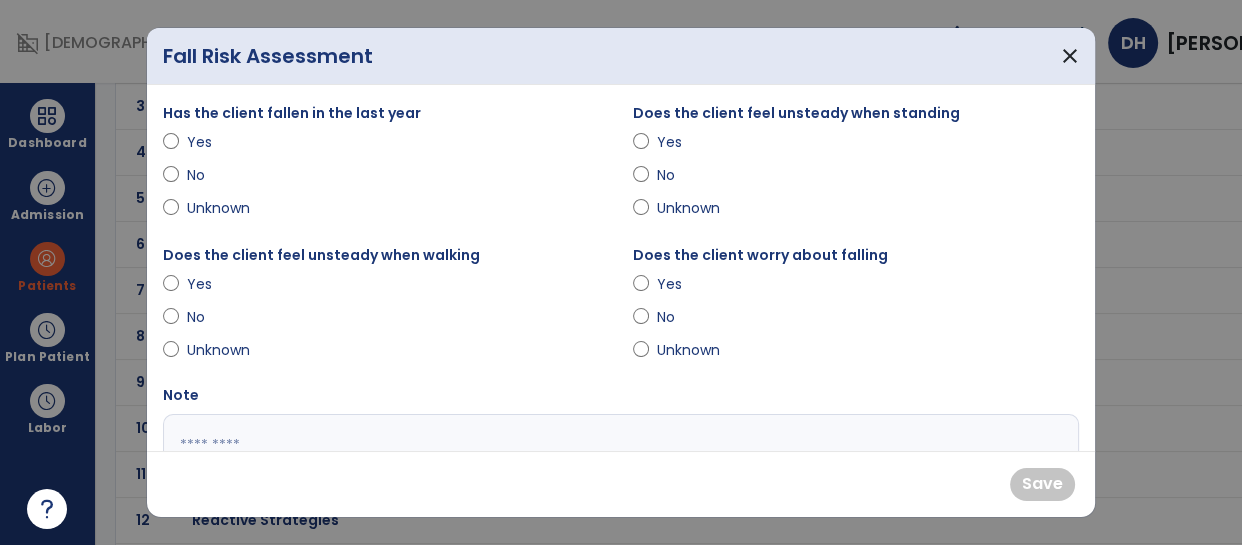 click on "Yes" at bounding box center [222, 142] 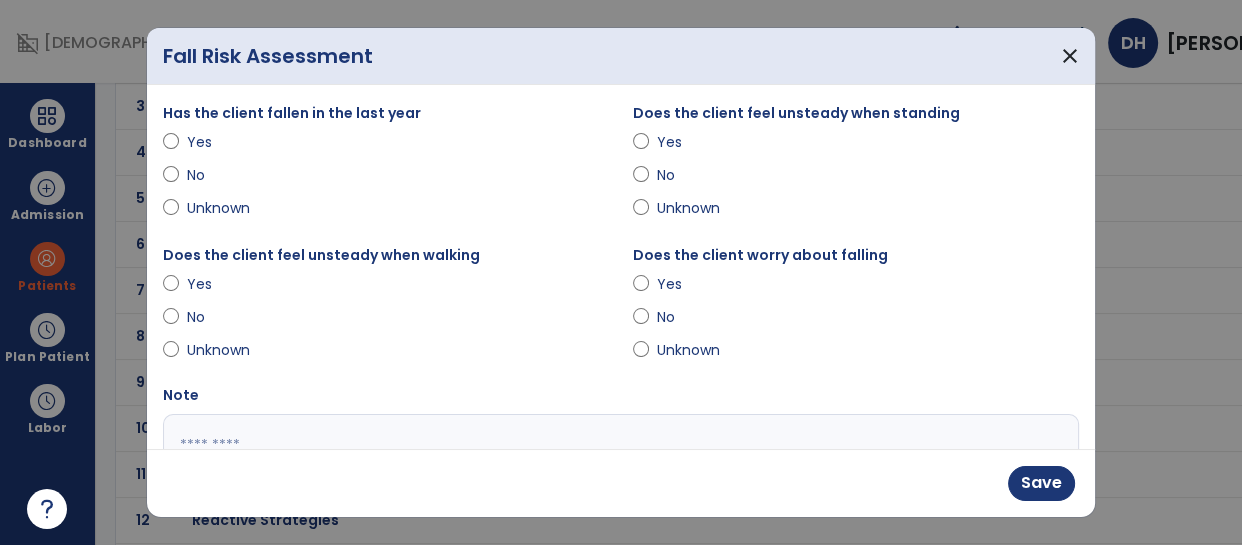 click on "Yes" at bounding box center (222, 284) 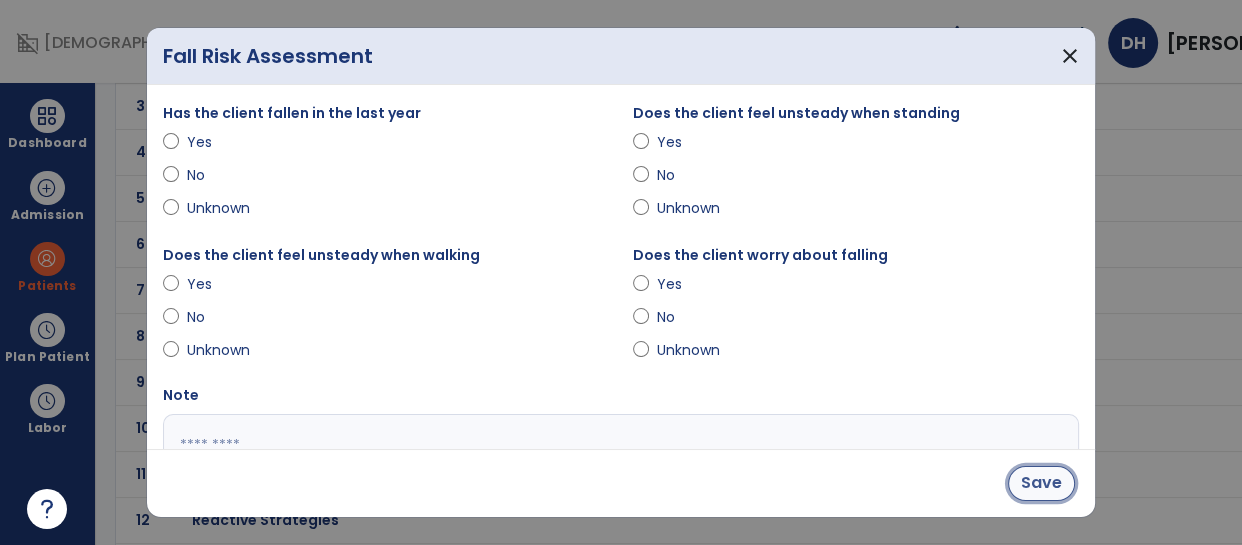 click on "Save" at bounding box center [1041, 483] 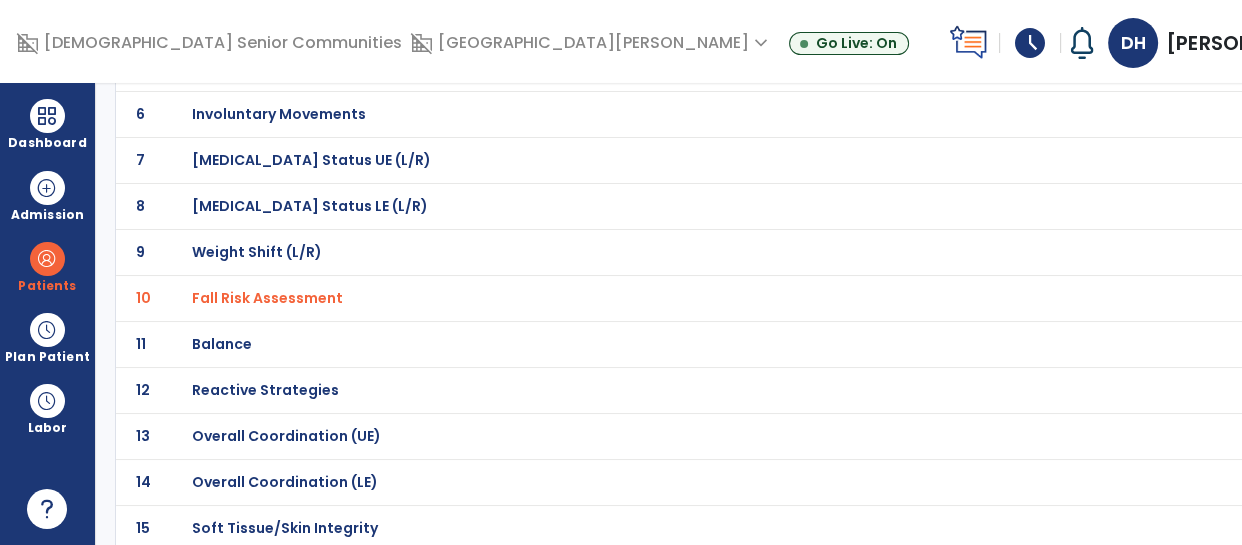 scroll, scrollTop: 393, scrollLeft: 0, axis: vertical 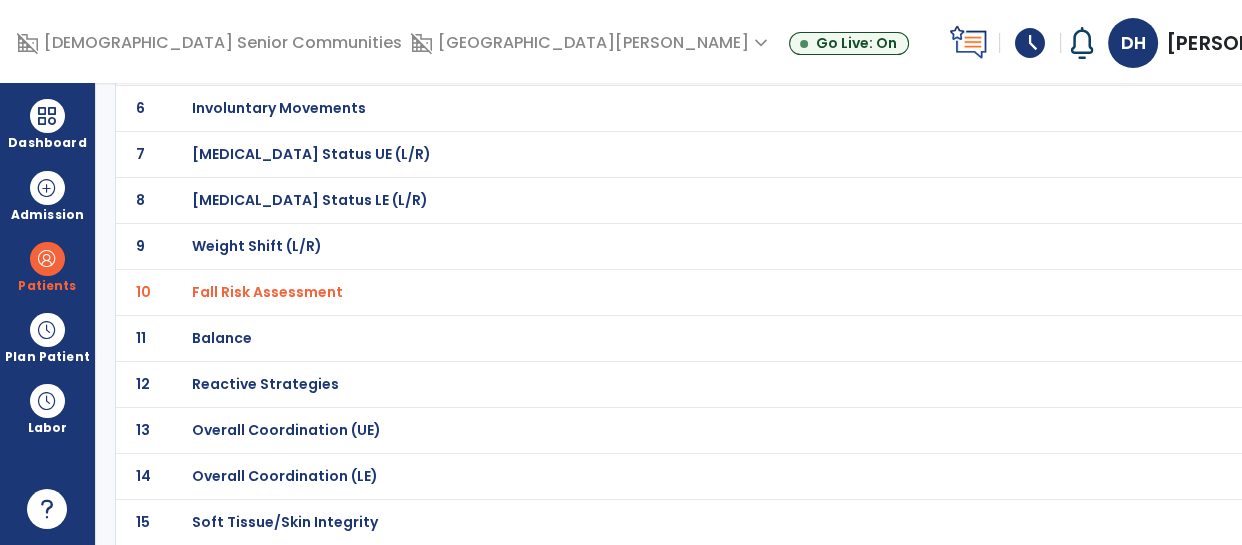 click on "11 Balance" 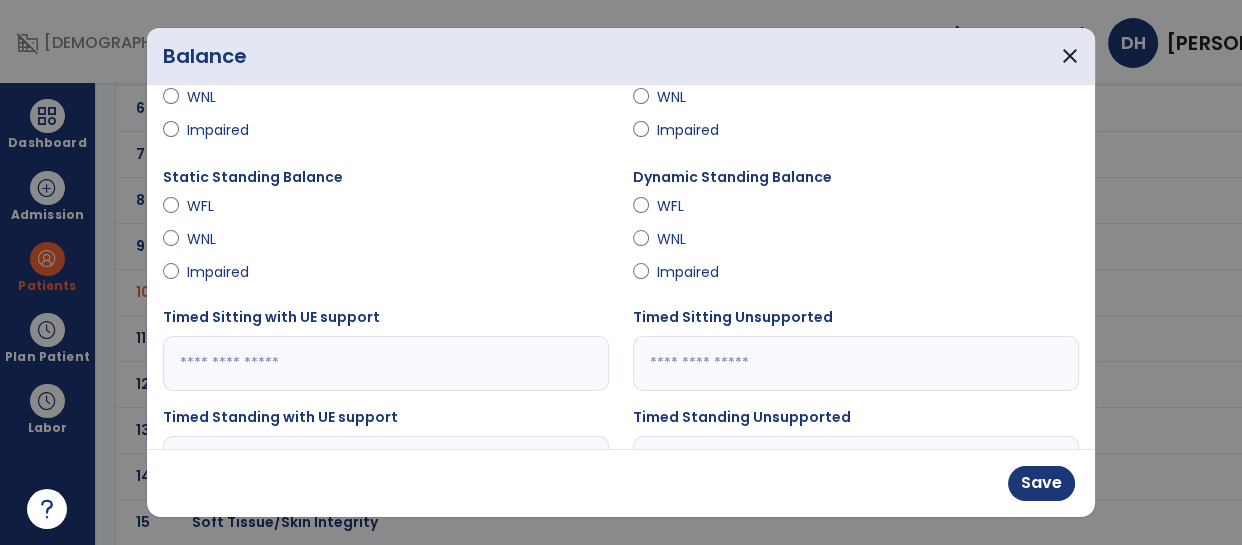 scroll, scrollTop: 90, scrollLeft: 0, axis: vertical 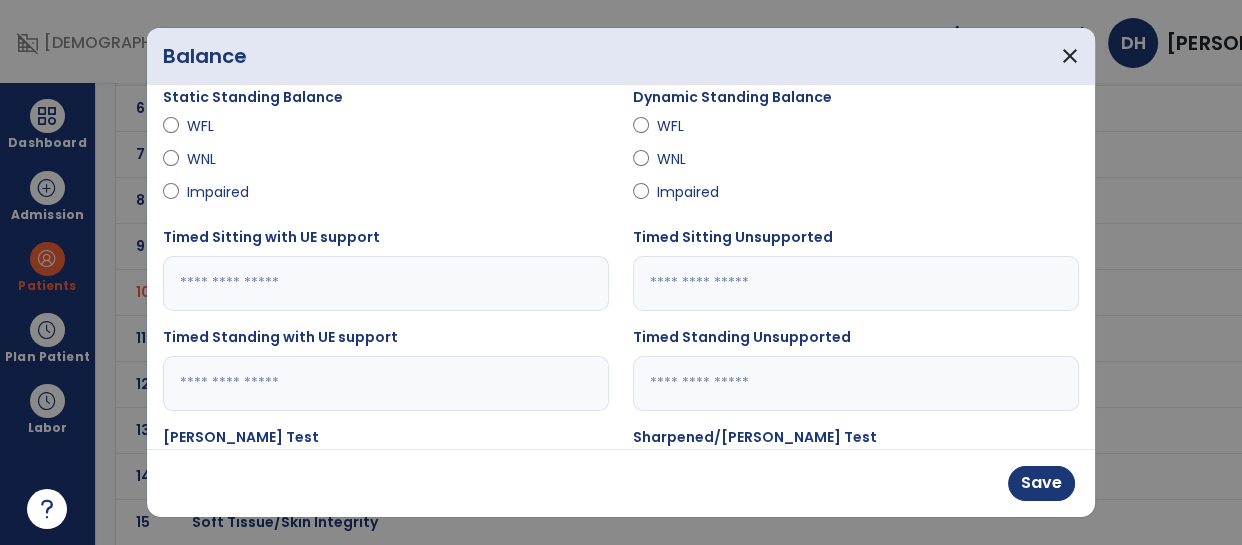 click at bounding box center [386, 283] 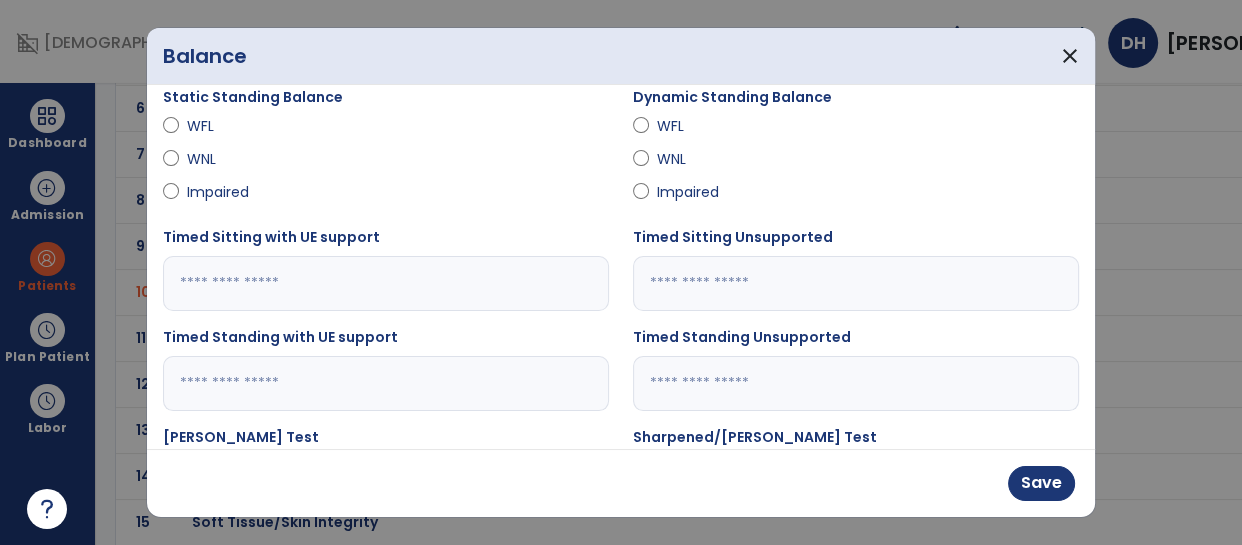 type on "*" 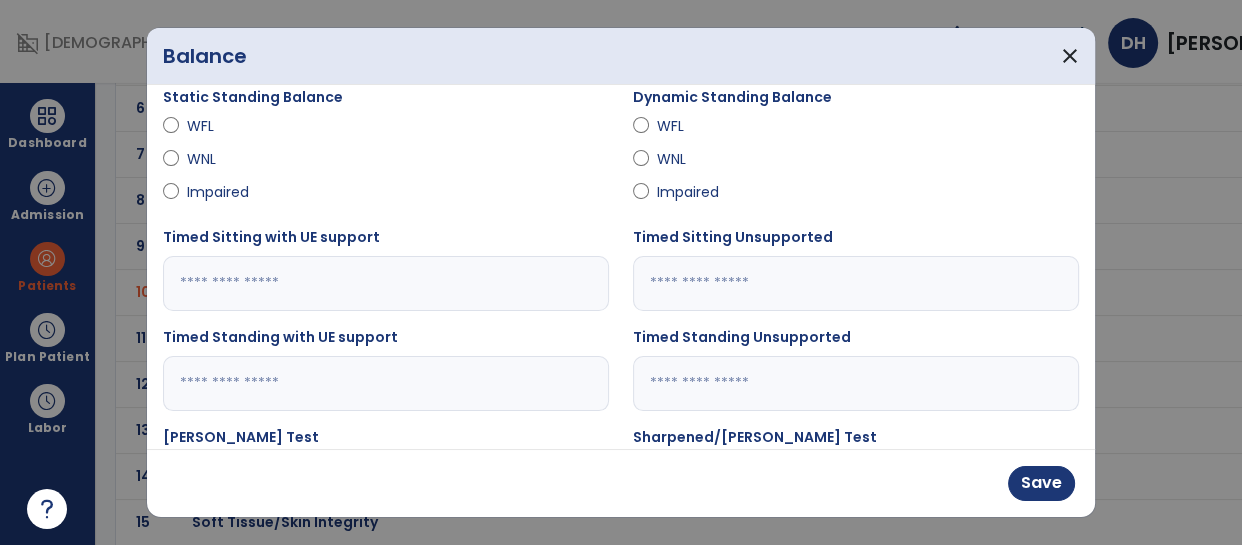 type 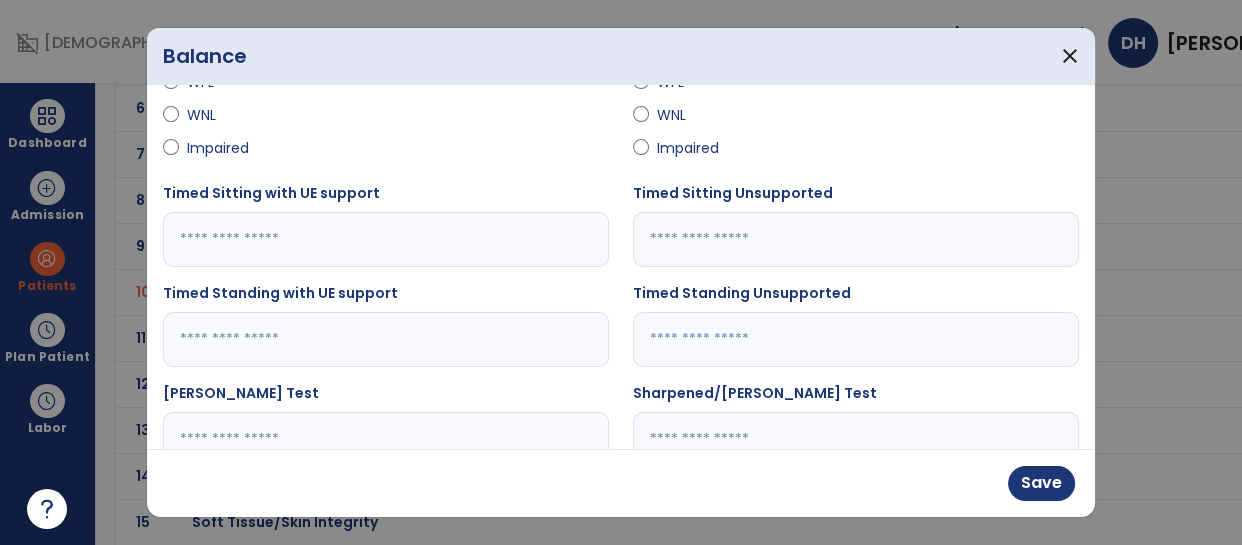 scroll, scrollTop: 220, scrollLeft: 0, axis: vertical 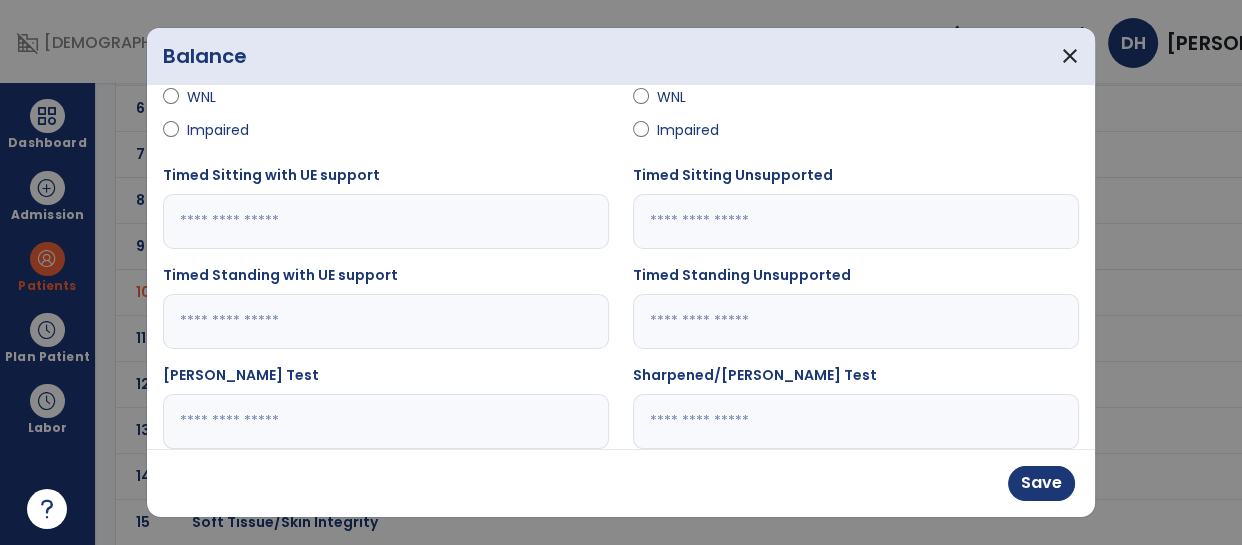 click at bounding box center (856, 221) 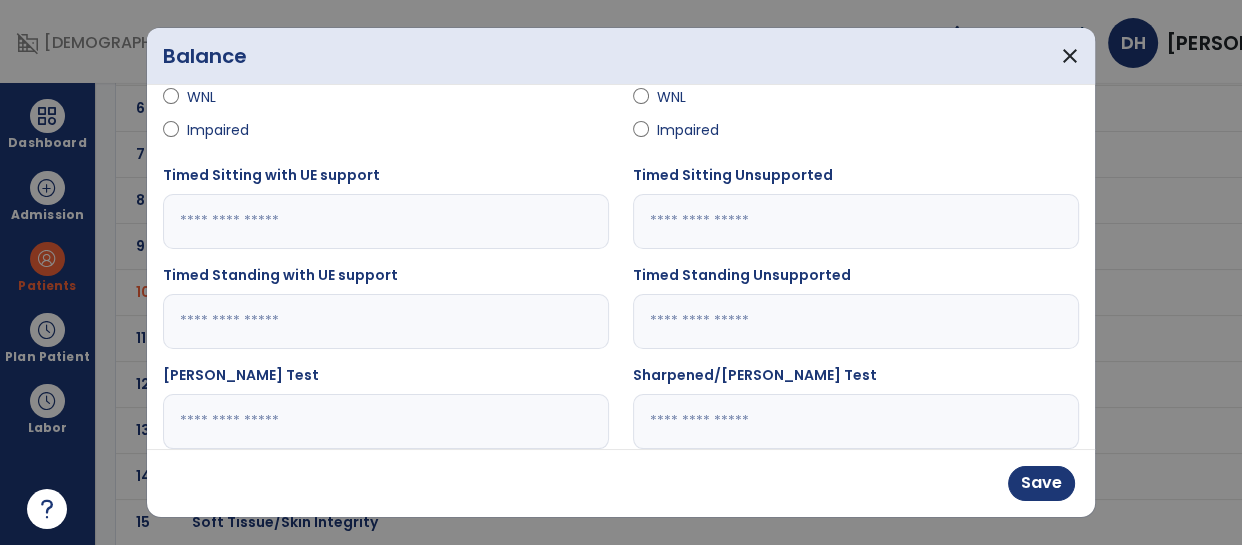 type on "*" 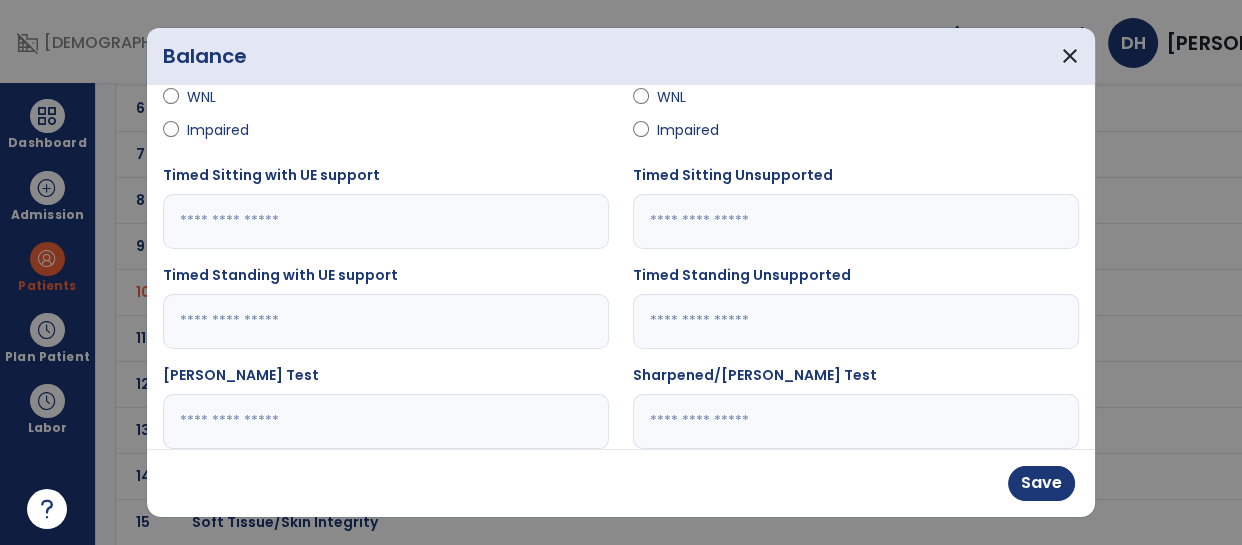 type on "*" 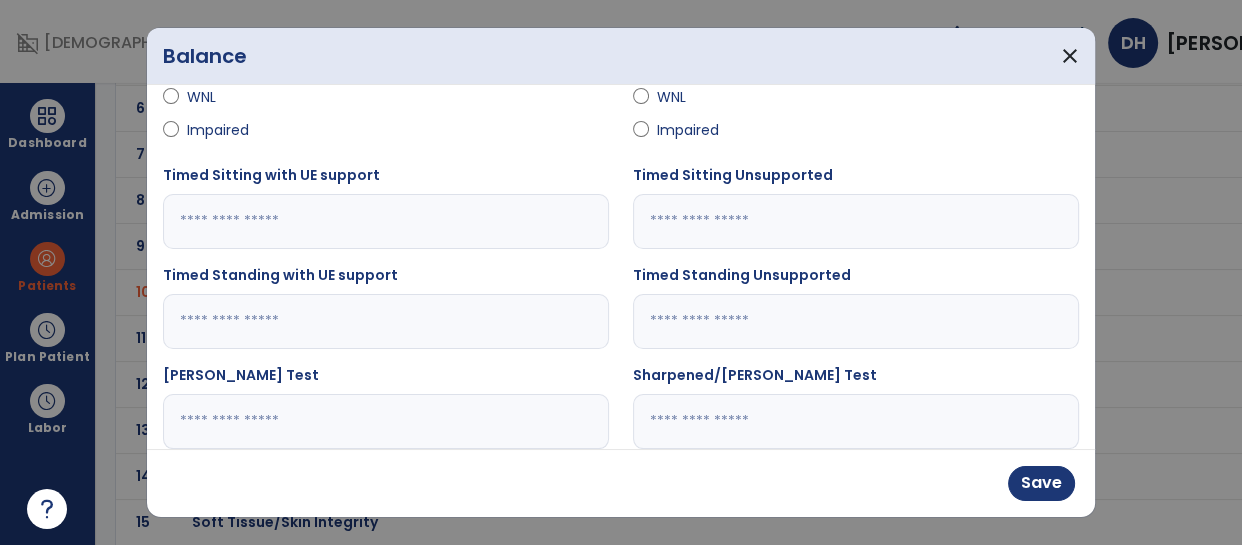click at bounding box center [386, 321] 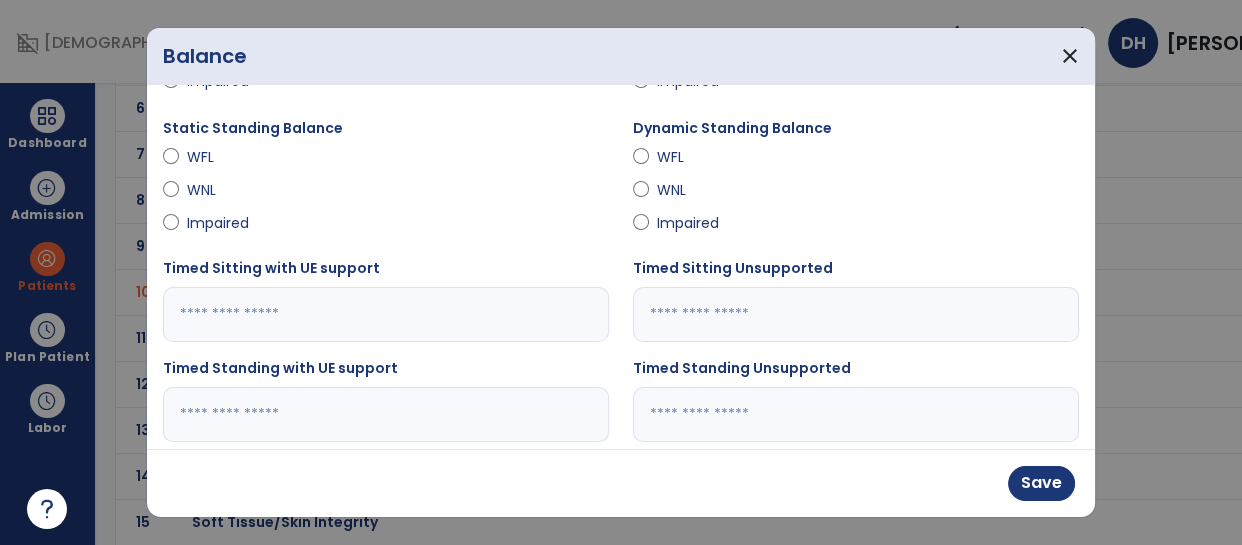scroll, scrollTop: 123, scrollLeft: 0, axis: vertical 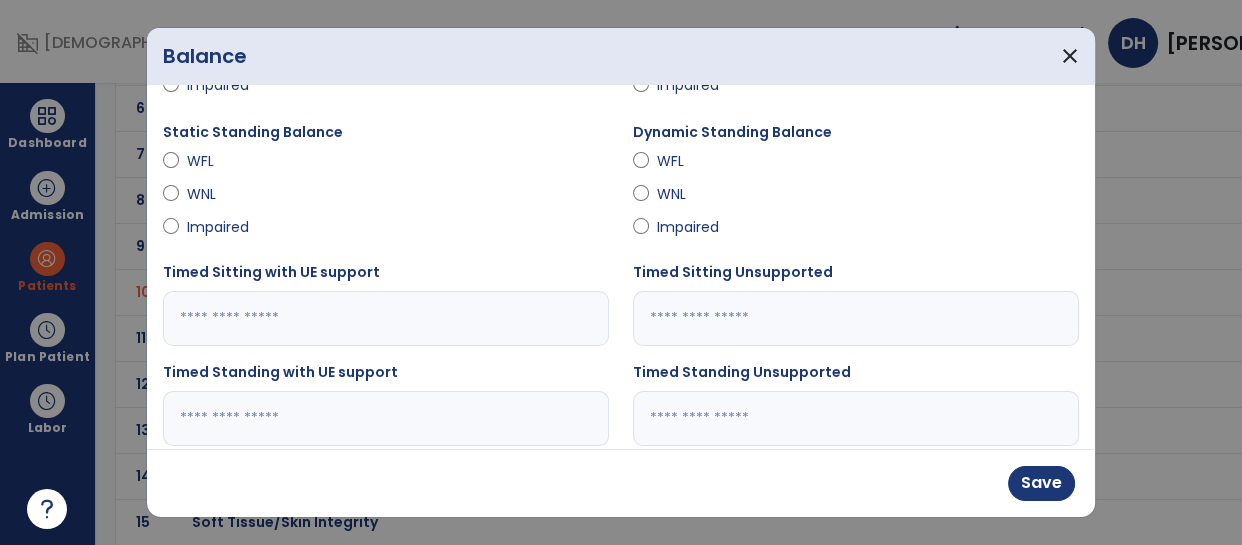 type on "**" 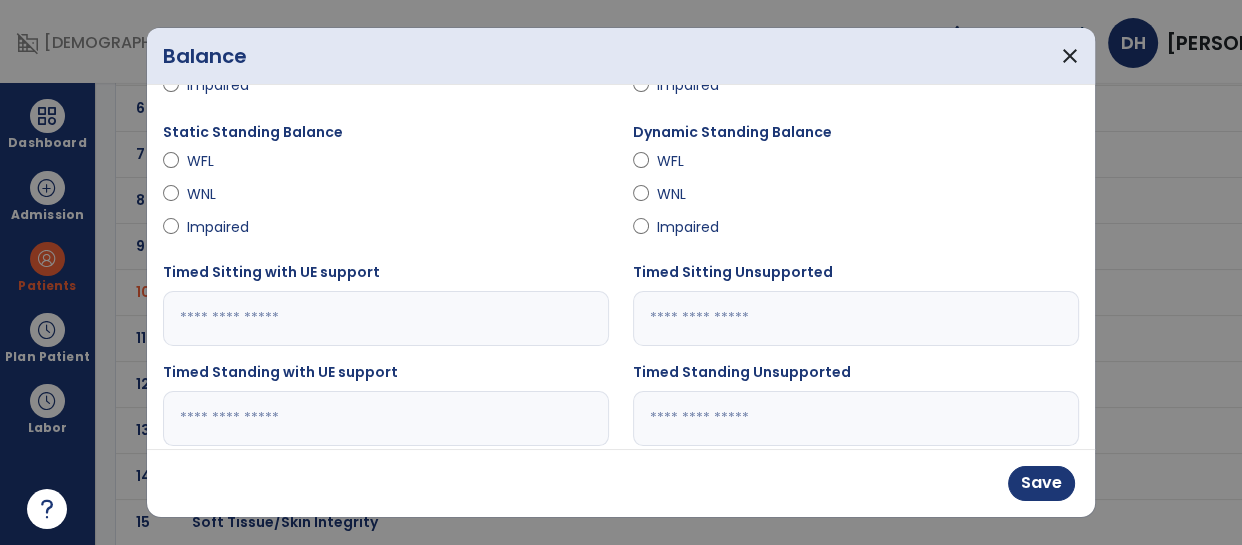 click at bounding box center (386, 318) 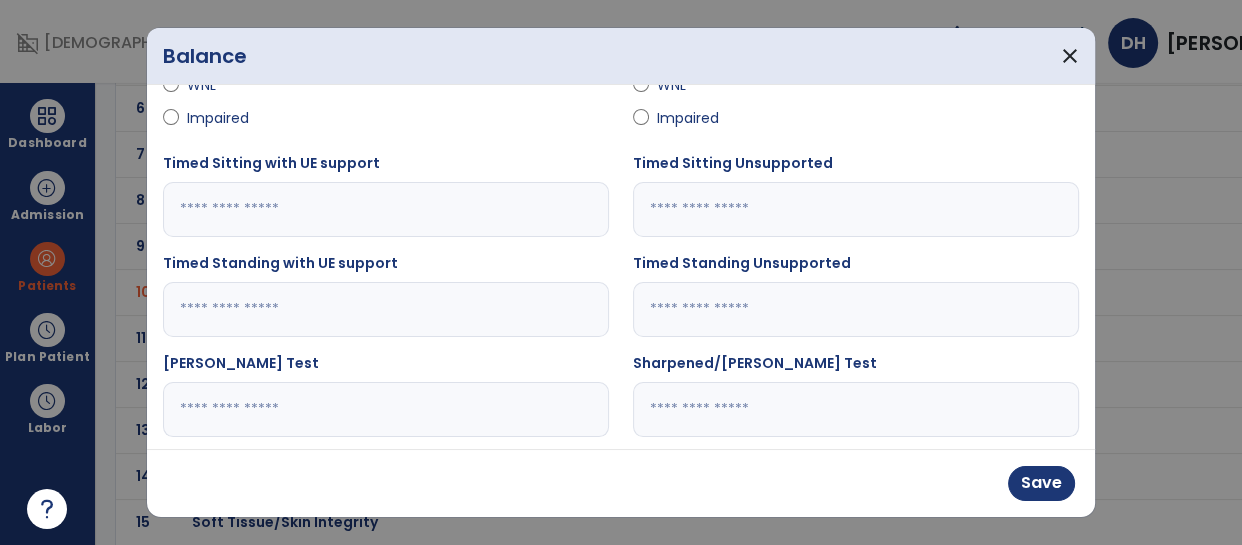 scroll, scrollTop: 233, scrollLeft: 0, axis: vertical 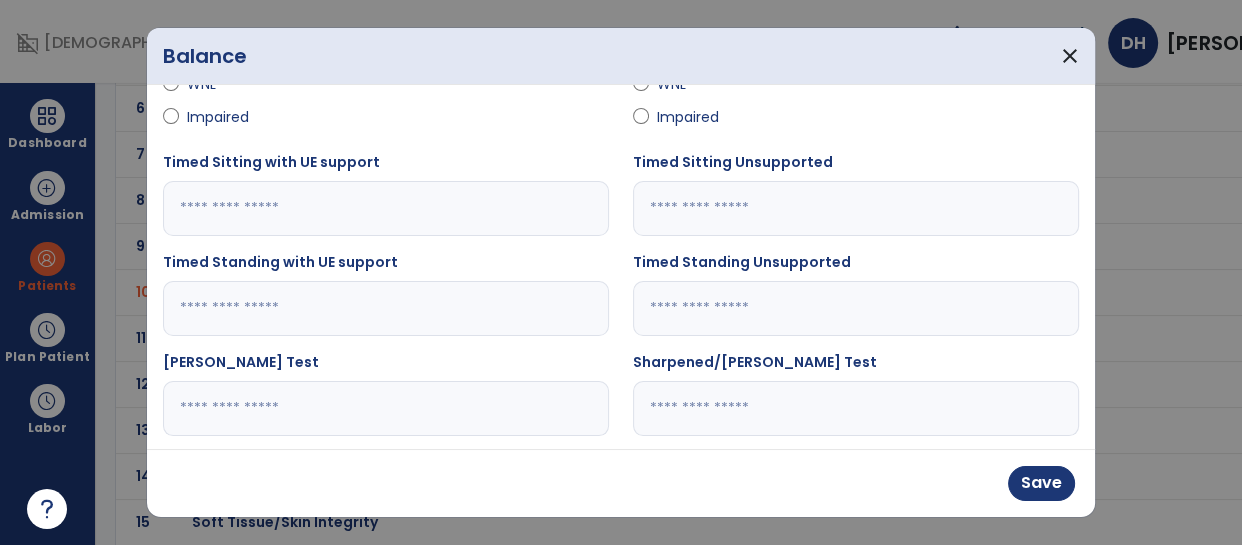 type on "***" 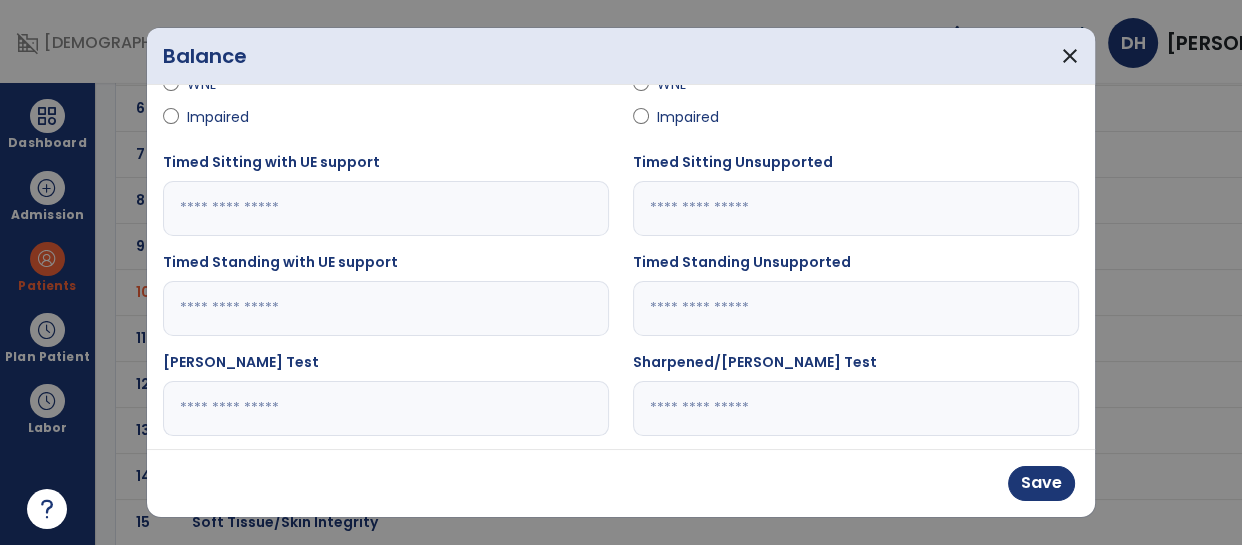 click at bounding box center (856, 308) 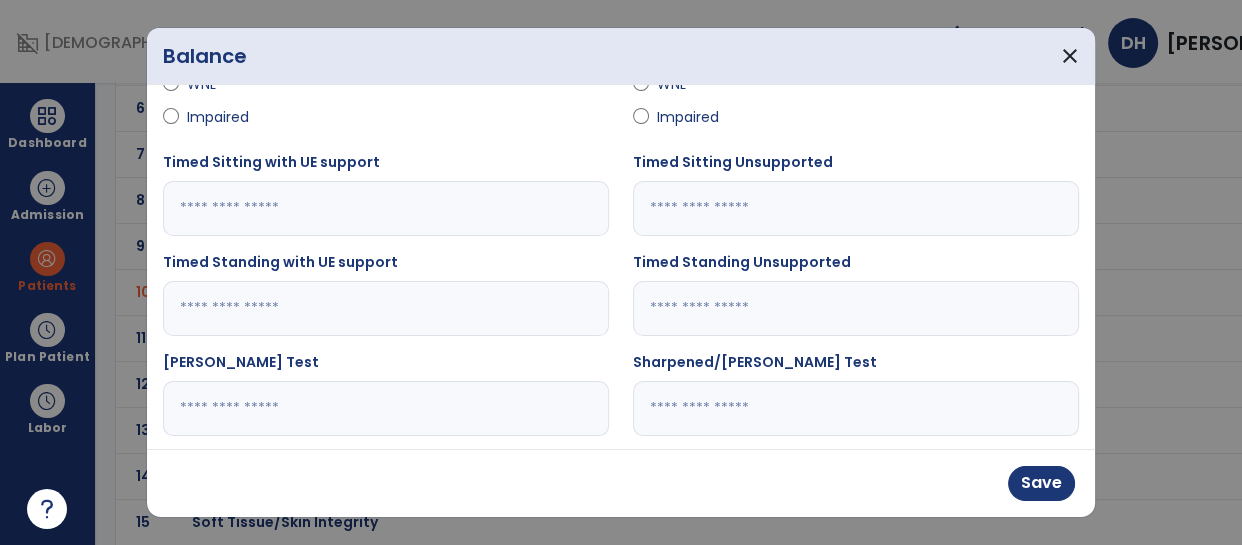 type on "*" 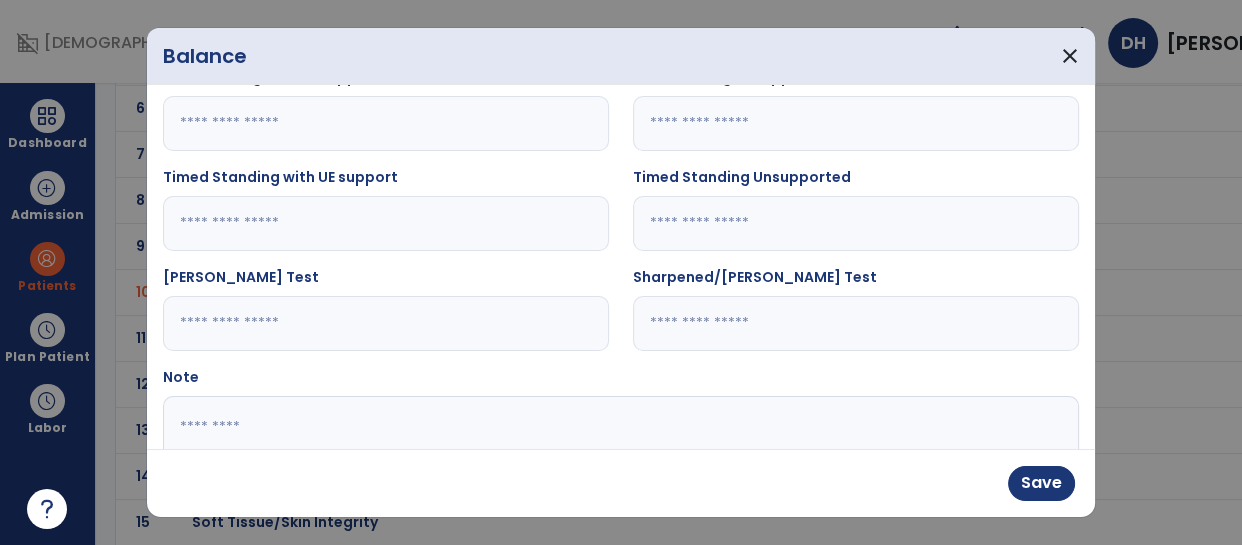scroll, scrollTop: 319, scrollLeft: 0, axis: vertical 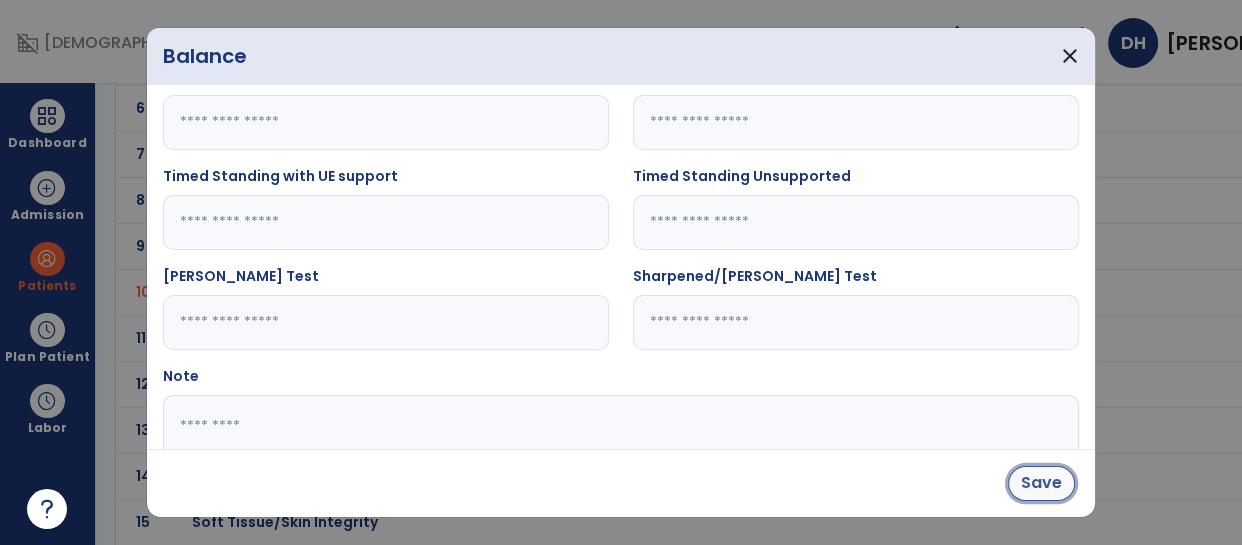 click on "Save" at bounding box center (1041, 483) 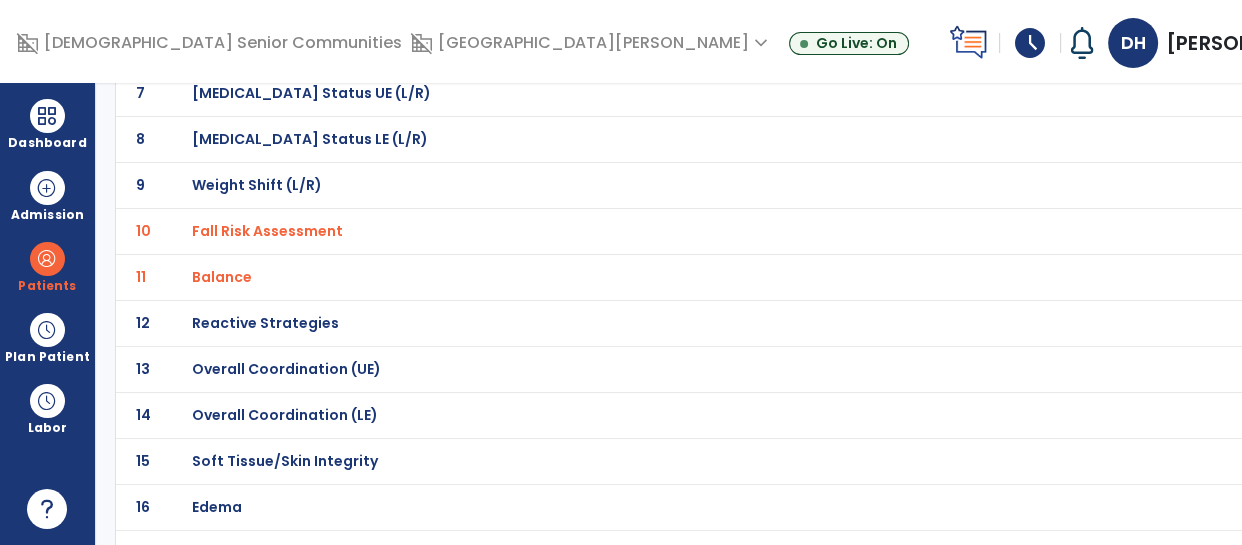 scroll, scrollTop: 460, scrollLeft: 0, axis: vertical 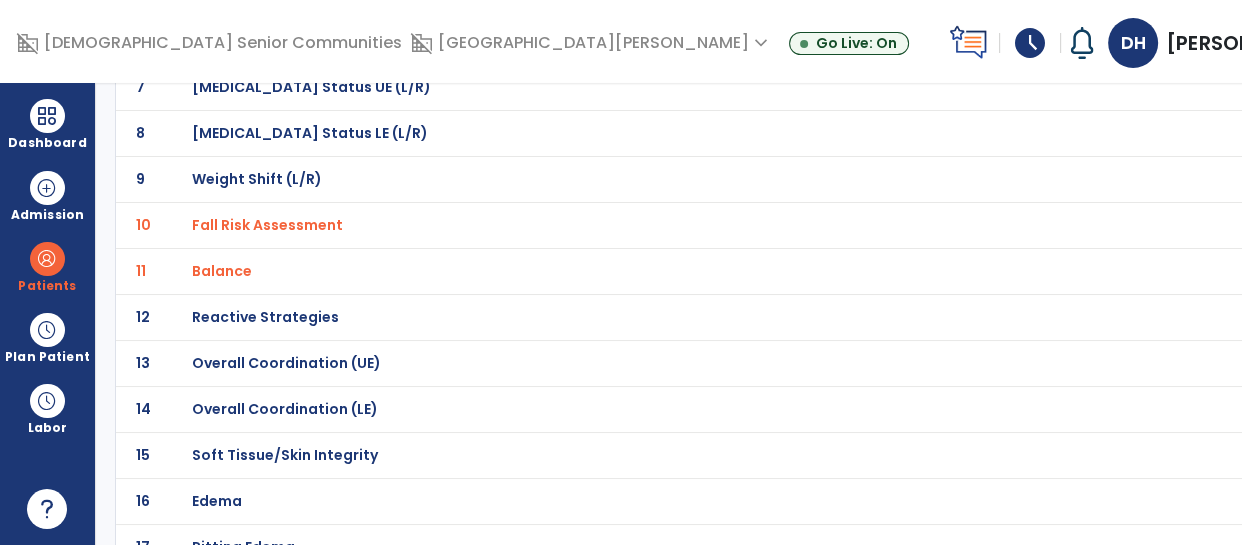click on "Overall Coordination (UE)" at bounding box center (698, -189) 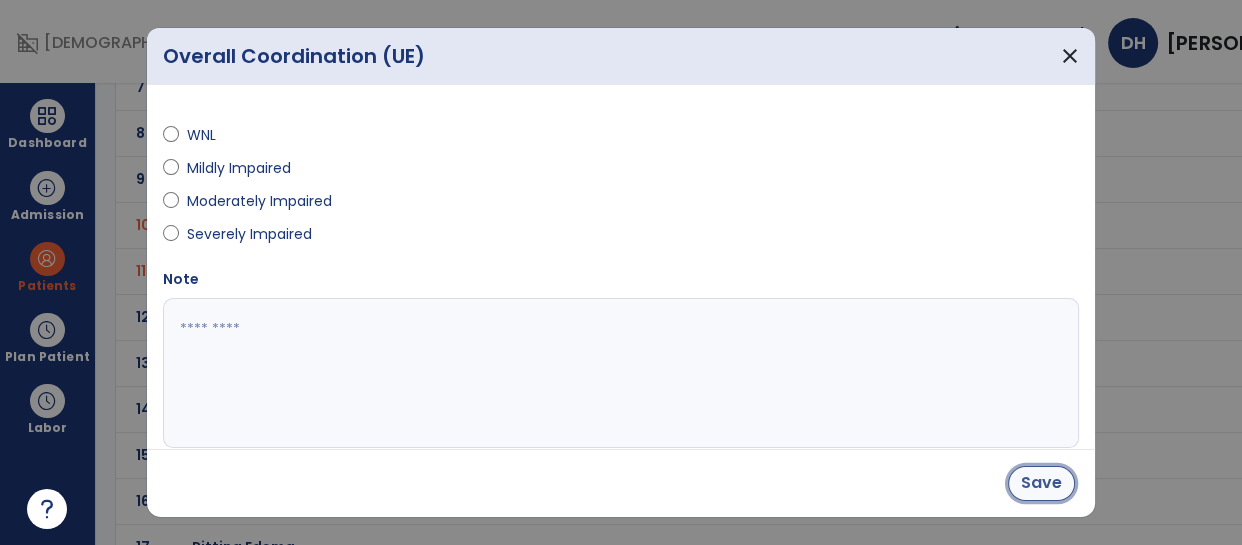 click on "Save" at bounding box center (1041, 483) 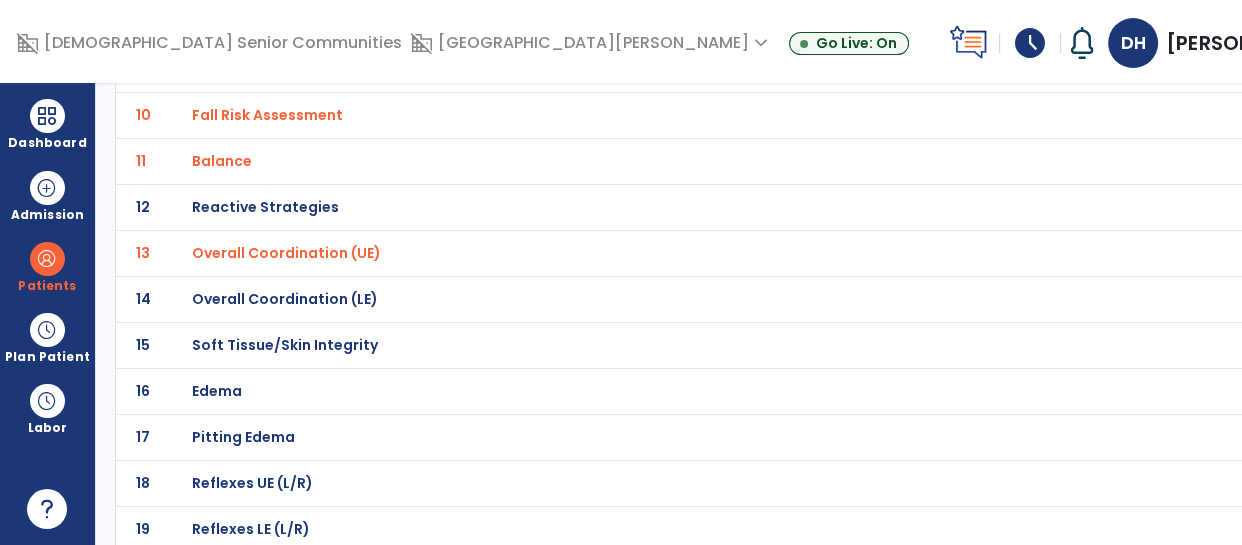 scroll, scrollTop: 574, scrollLeft: 0, axis: vertical 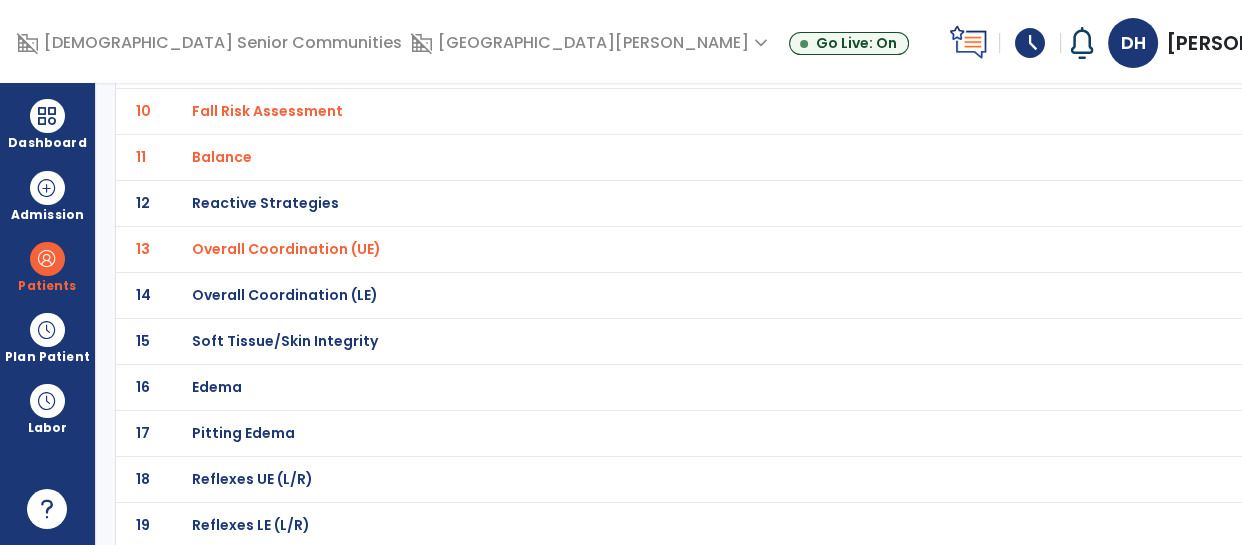 click on "Overall Coordination (LE)" at bounding box center (698, -303) 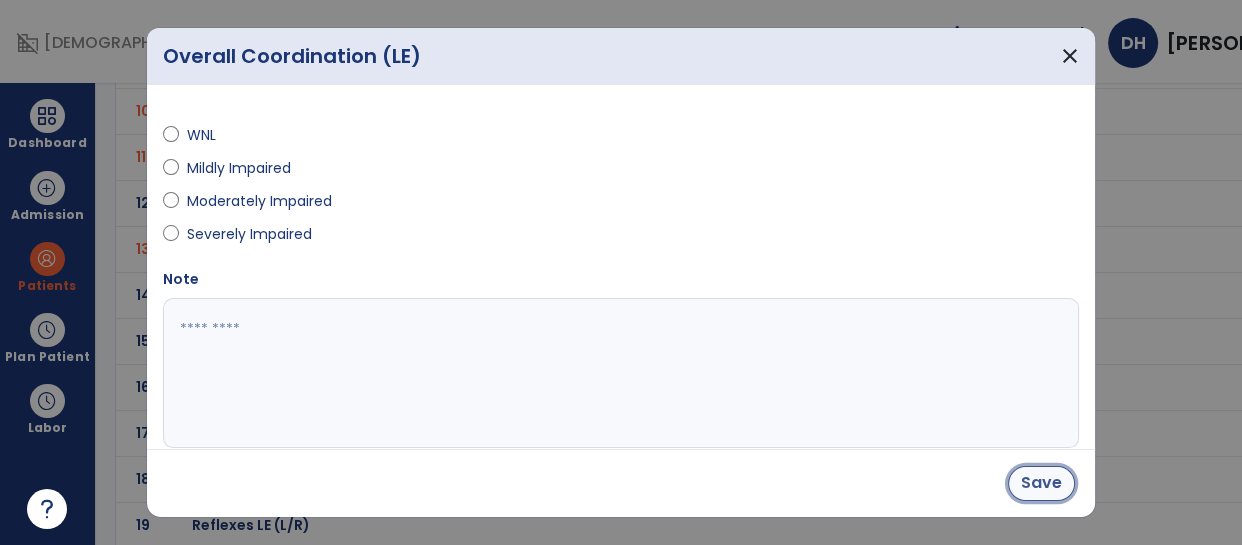 click on "Save" at bounding box center (1041, 483) 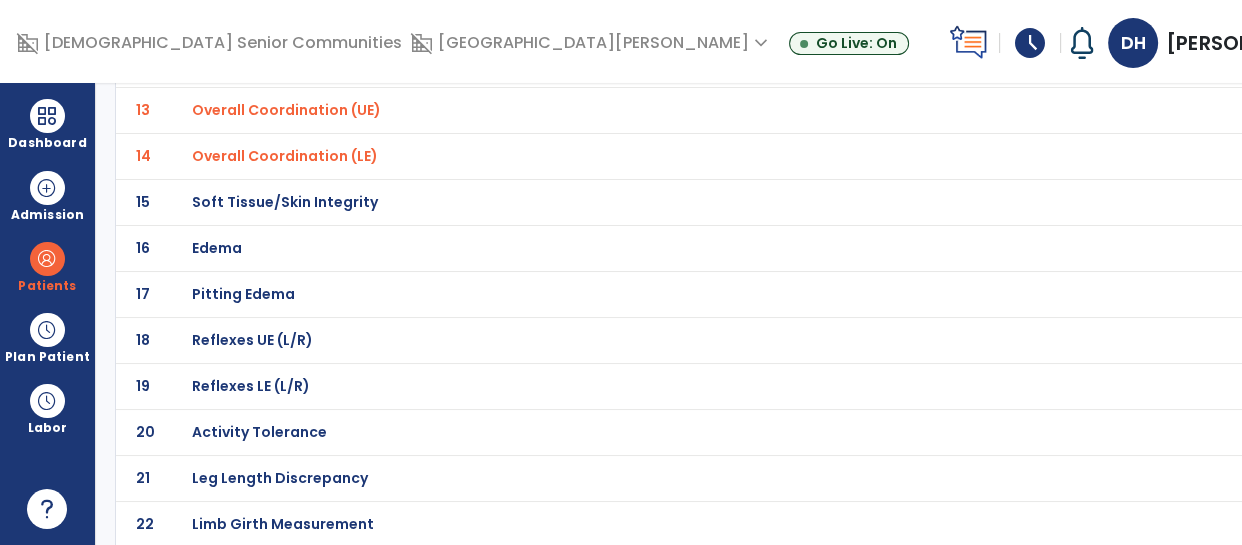 scroll, scrollTop: 724, scrollLeft: 0, axis: vertical 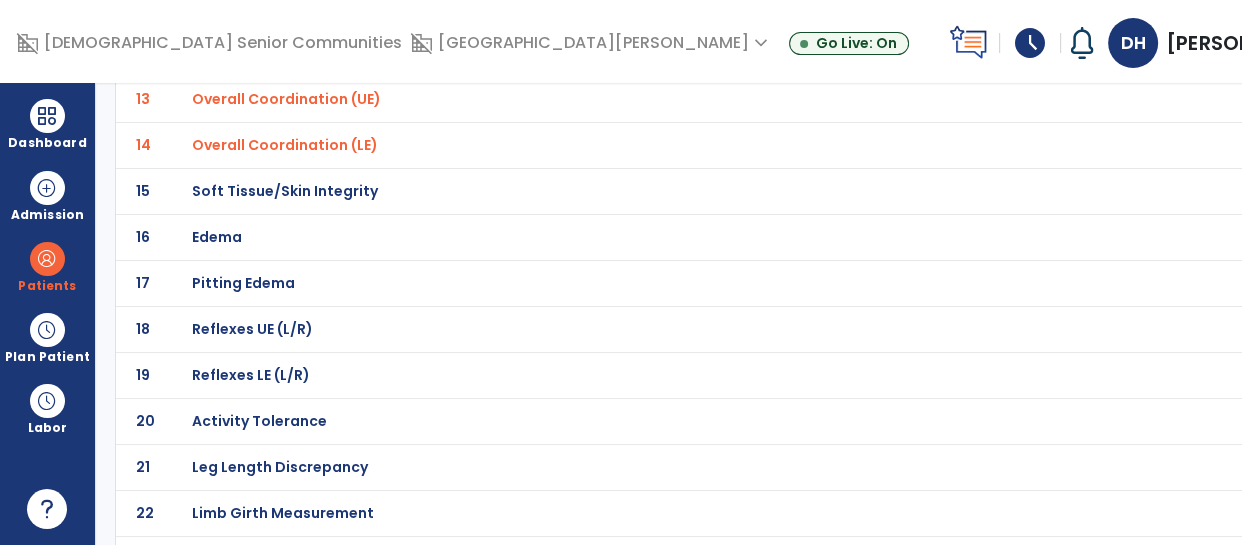 click on "Activity Tolerance" at bounding box center [698, -453] 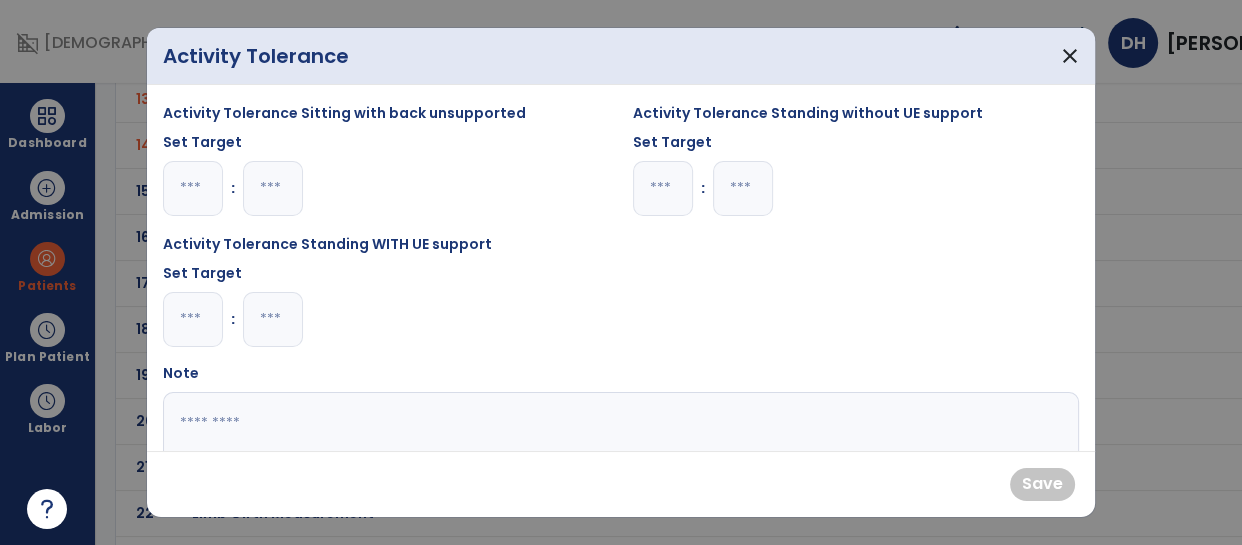 click at bounding box center [193, 188] 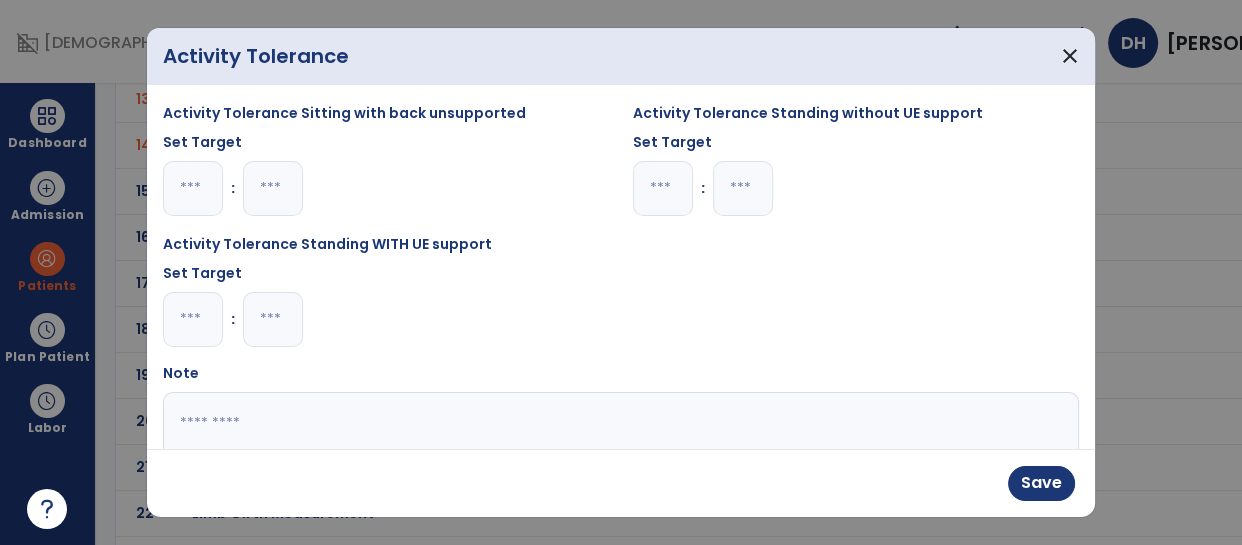 type 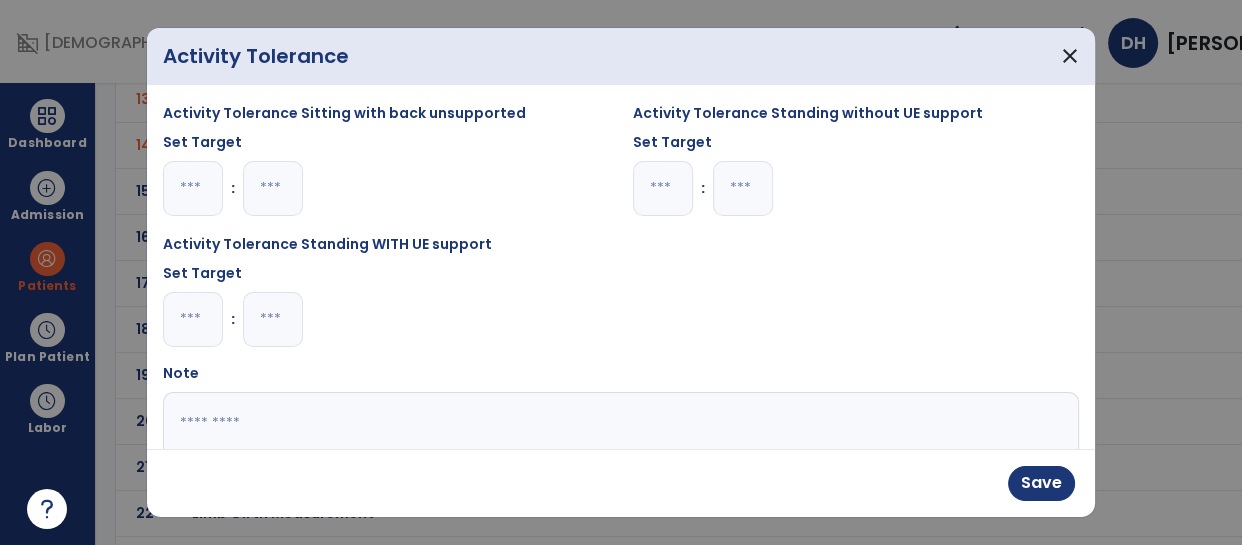 click at bounding box center [273, 188] 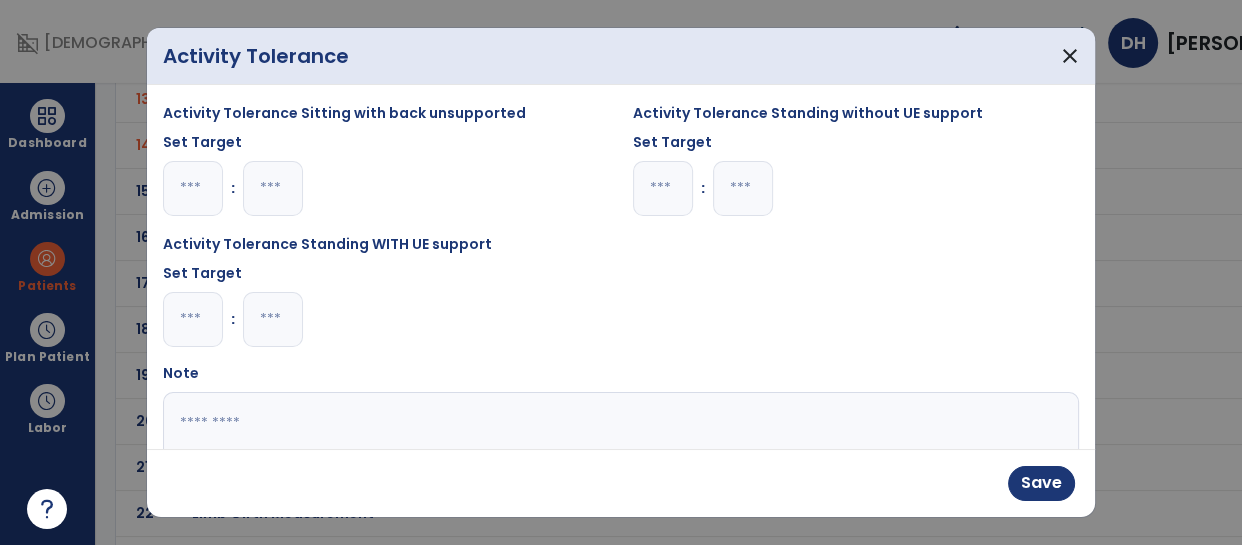 type on "**" 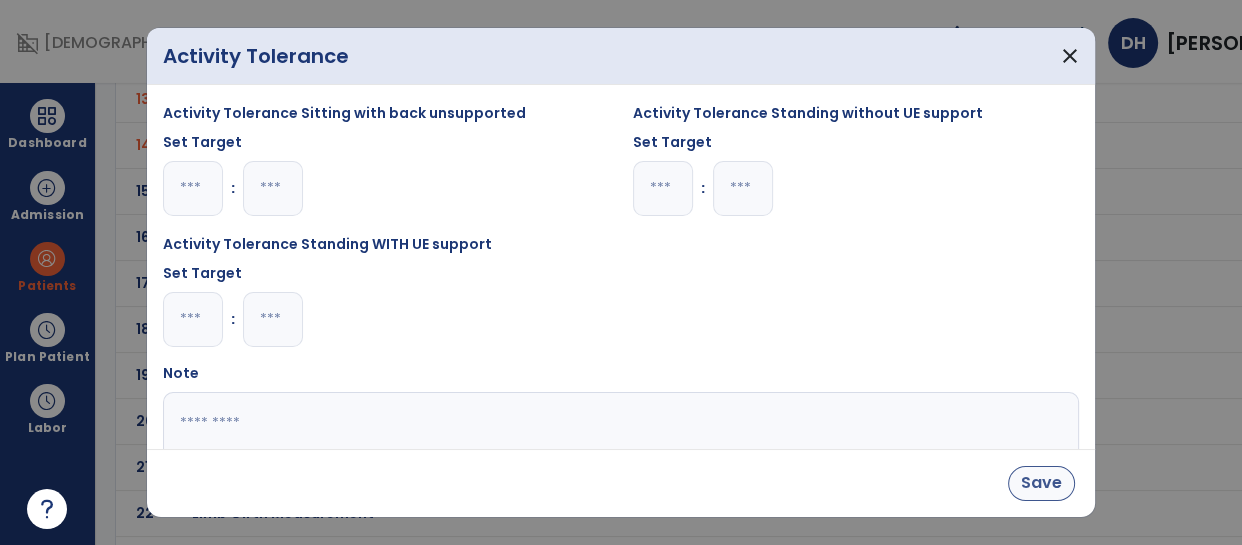 click on "Save" at bounding box center (1041, 483) 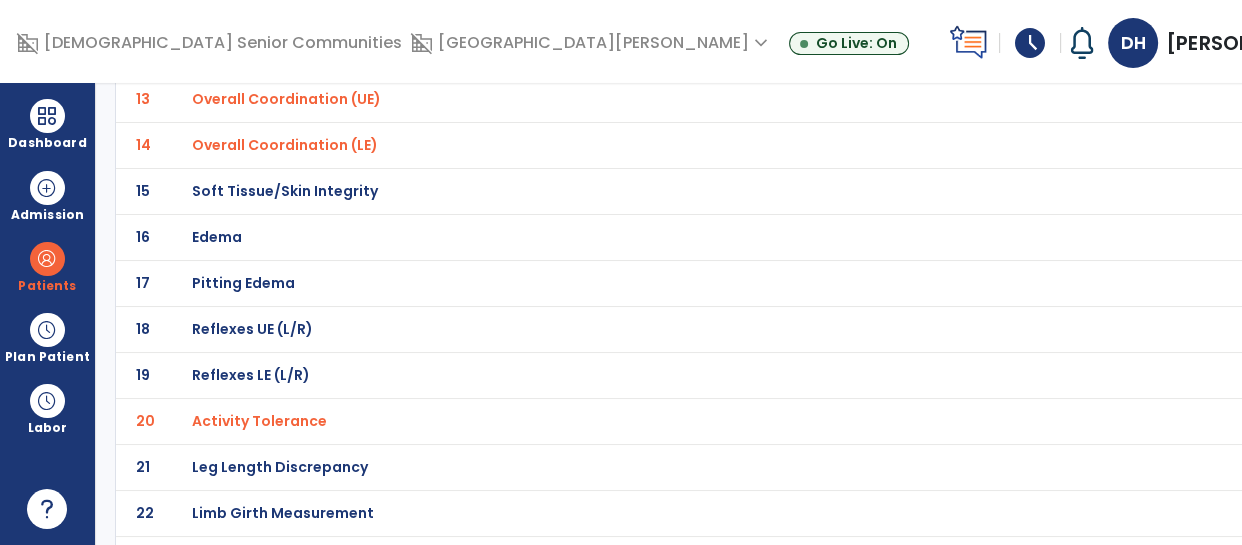 click on "20 Activity Tolerance" 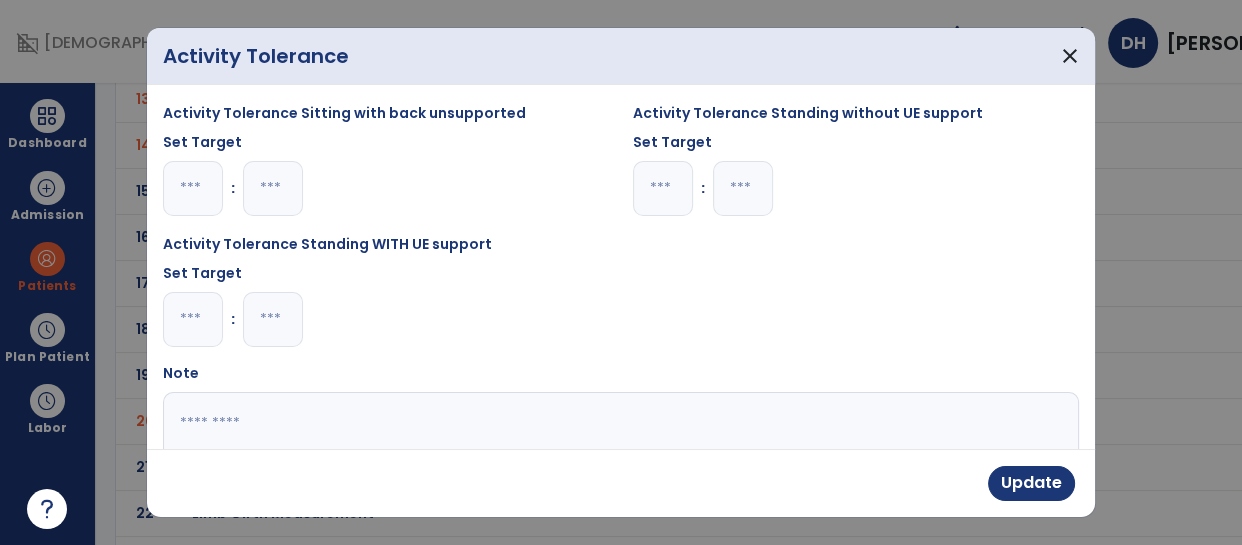 click on "**" at bounding box center [273, 188] 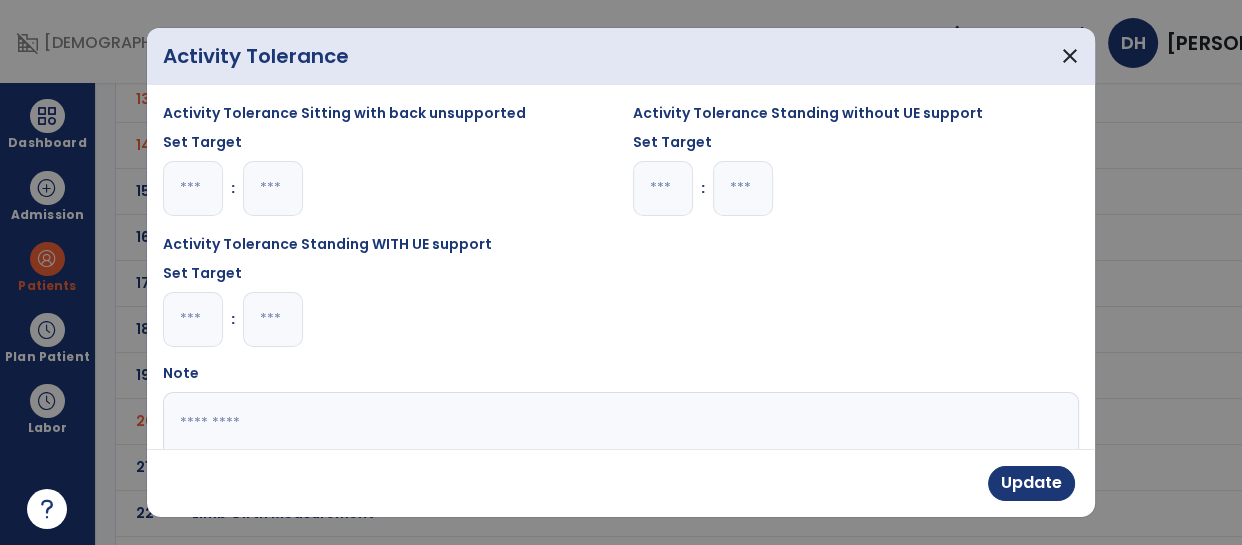 type on "*" 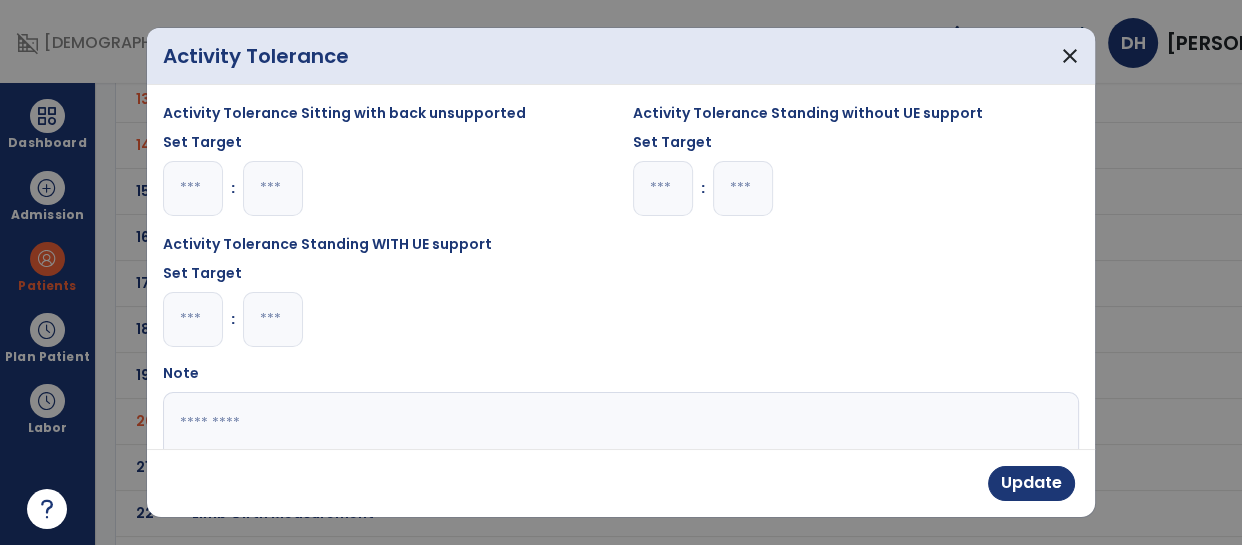 click at bounding box center (273, 319) 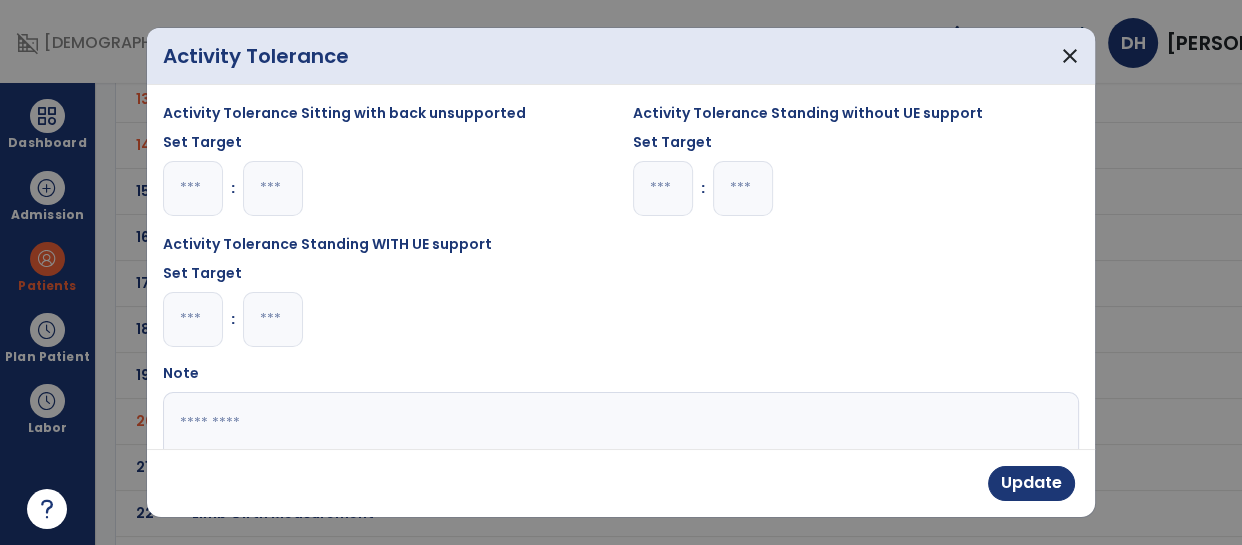 type on "**" 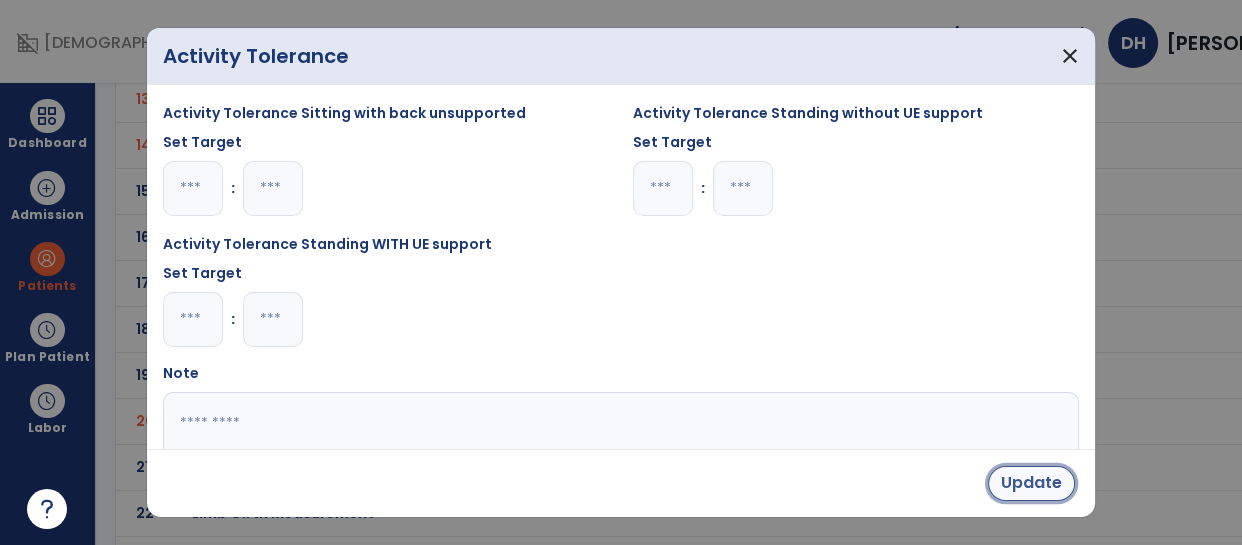 click on "Update" at bounding box center (1031, 483) 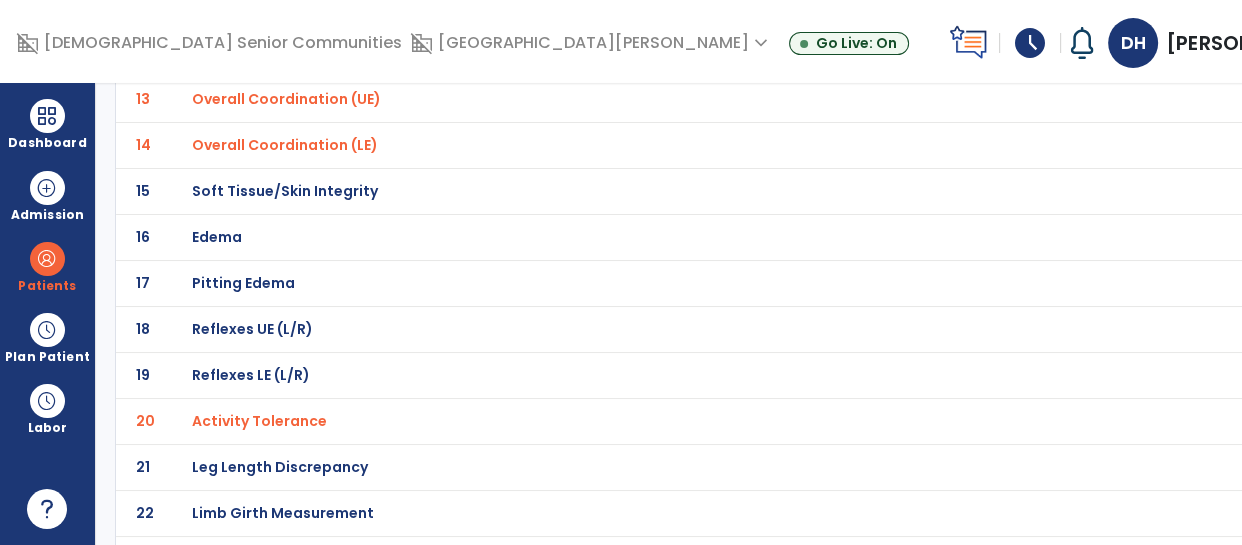 scroll, scrollTop: 759, scrollLeft: 0, axis: vertical 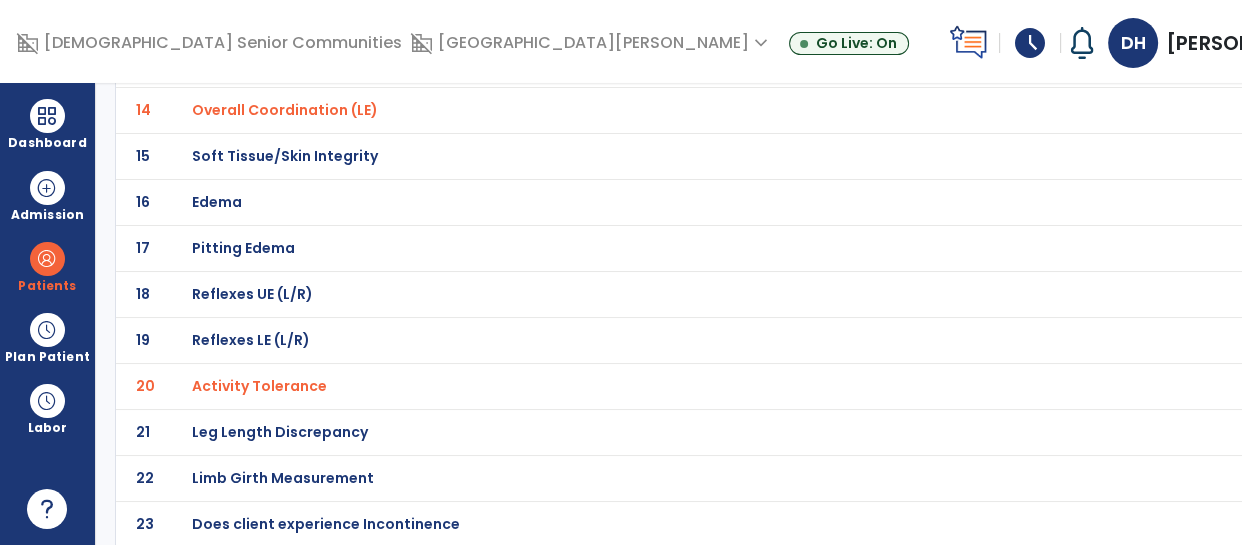 click on "Does client experience Incontinence" at bounding box center (698, -488) 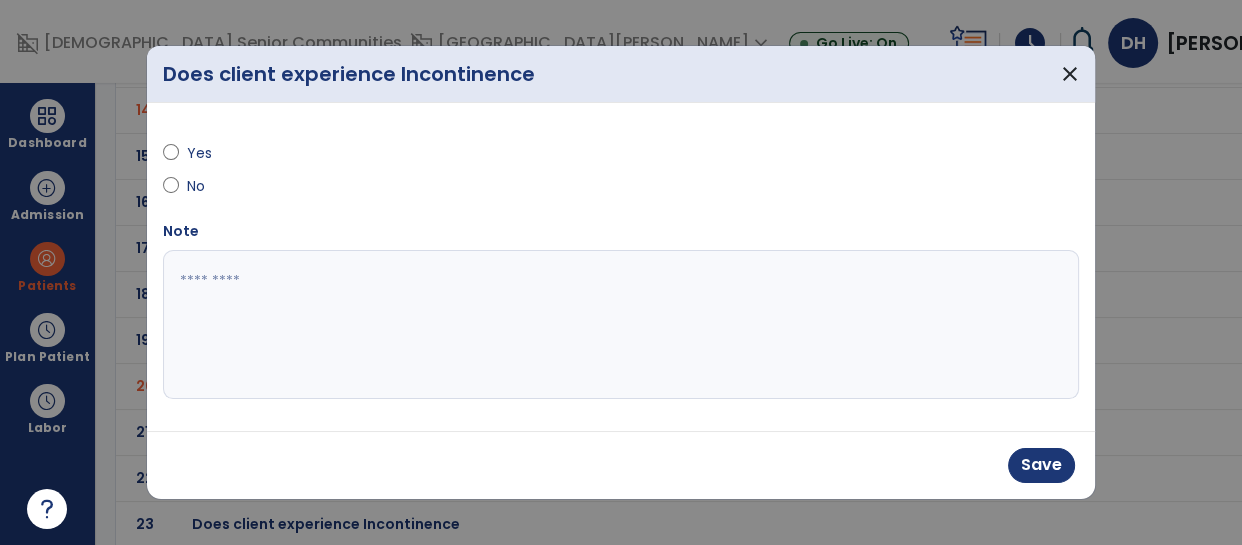 click at bounding box center [621, 325] 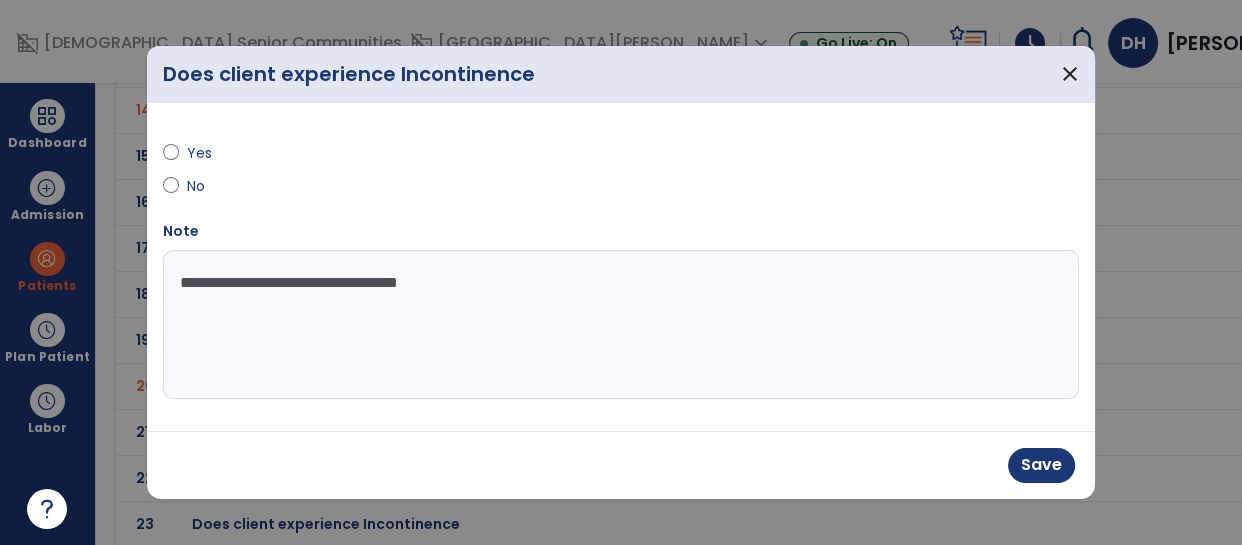 type on "**********" 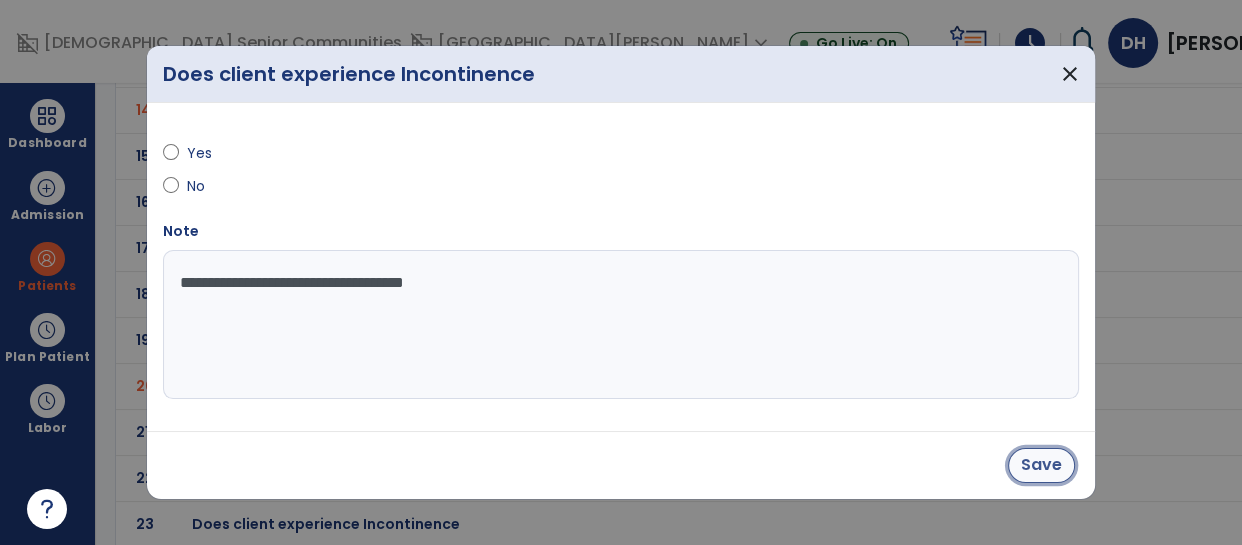 click on "Save" at bounding box center [1041, 465] 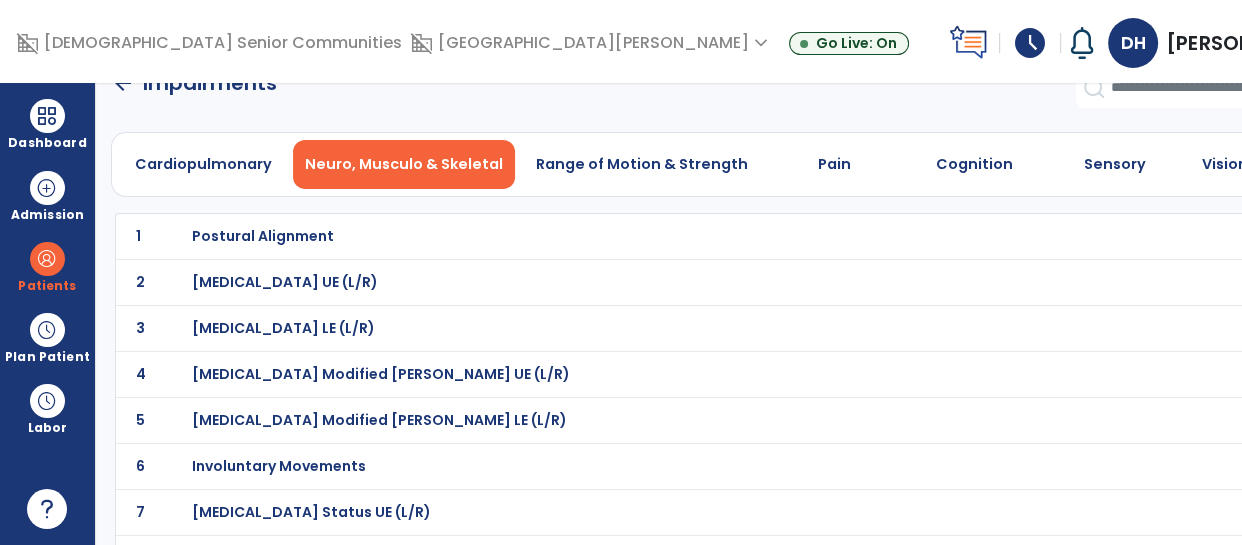 scroll, scrollTop: 32, scrollLeft: 0, axis: vertical 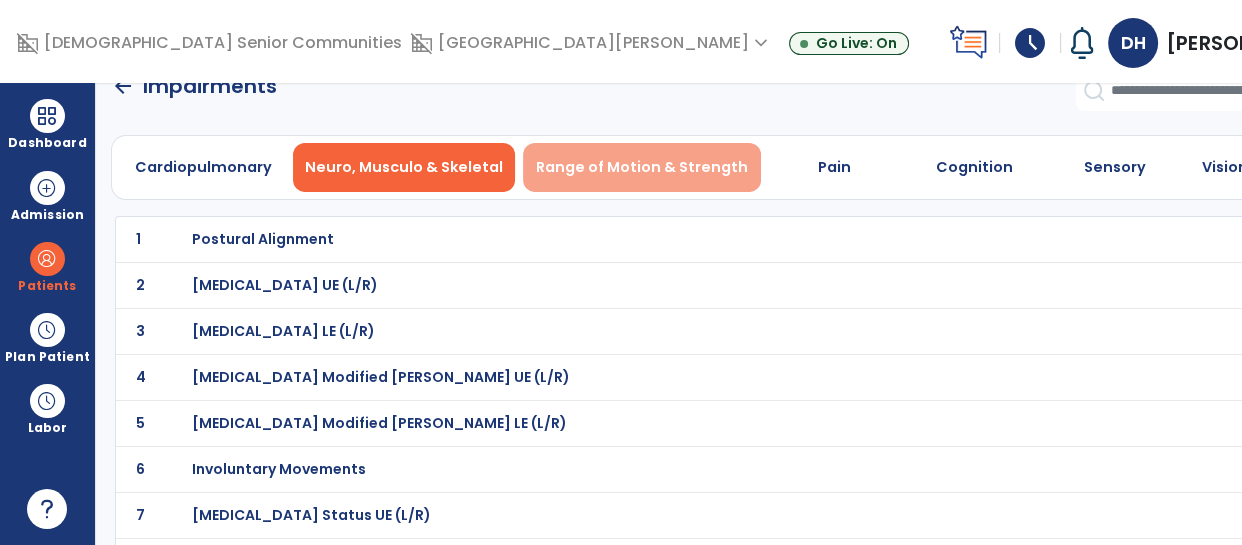 click on "Range of Motion & Strength" at bounding box center (642, 167) 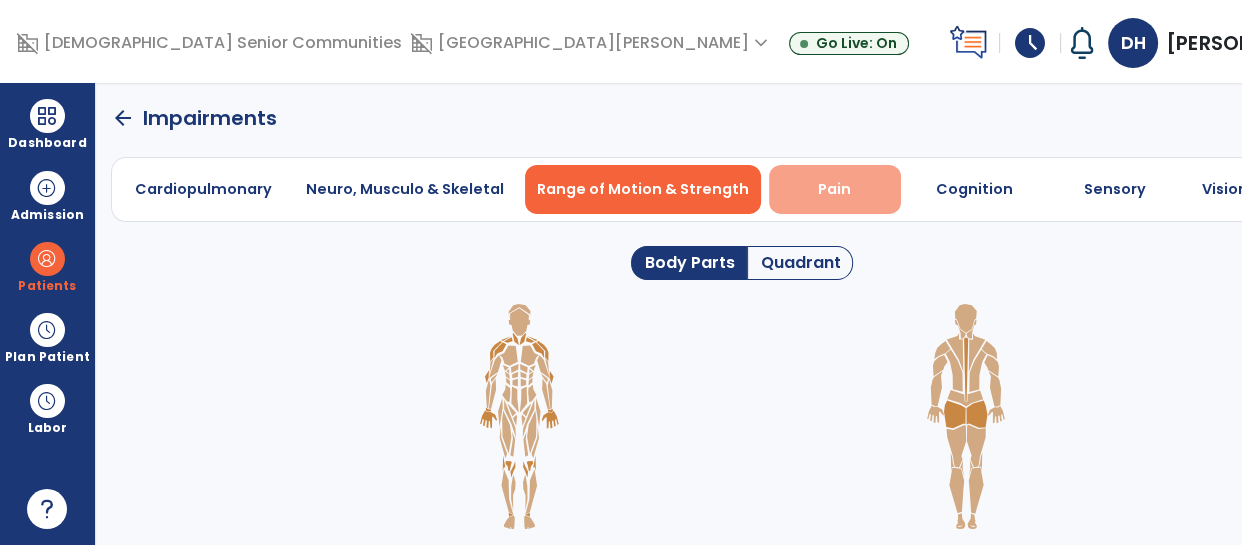 click on "Pain" at bounding box center [834, 189] 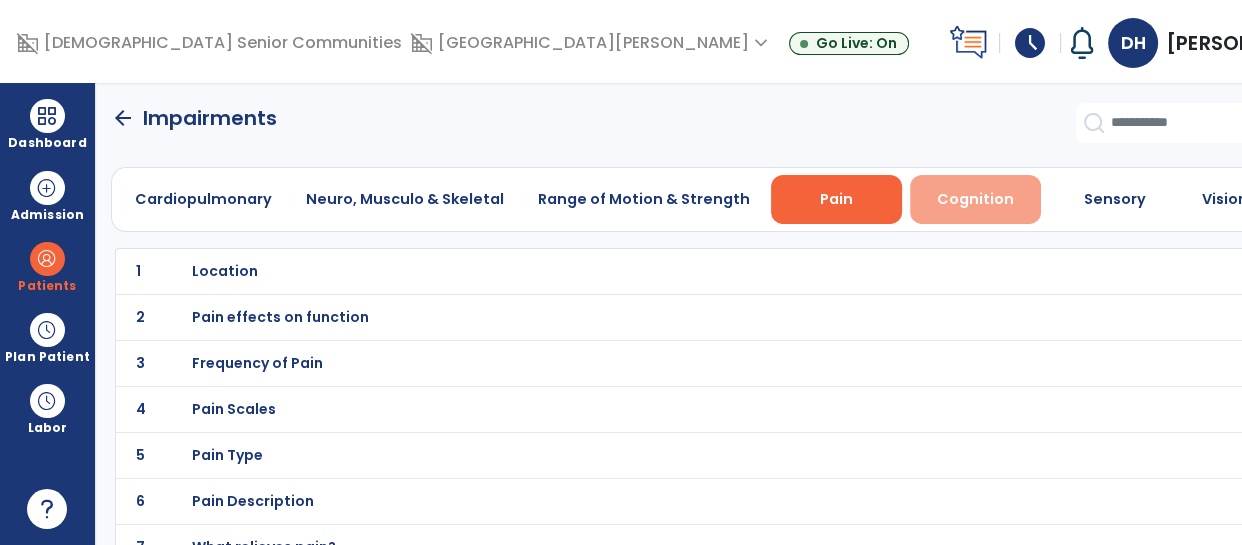 click on "Cognition" at bounding box center (975, 199) 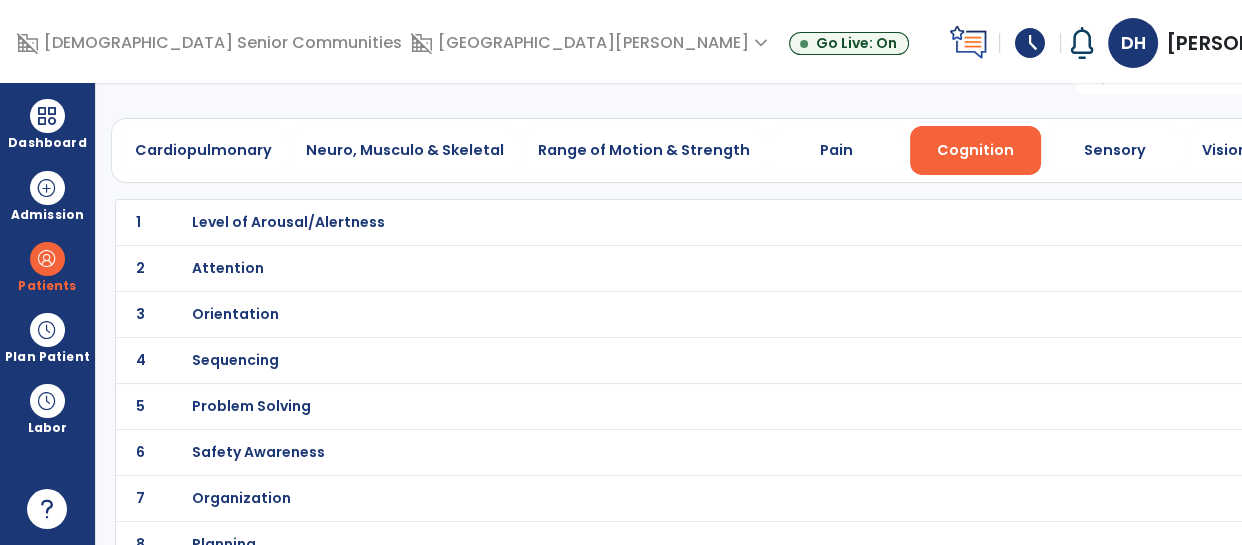 scroll, scrollTop: 47, scrollLeft: 0, axis: vertical 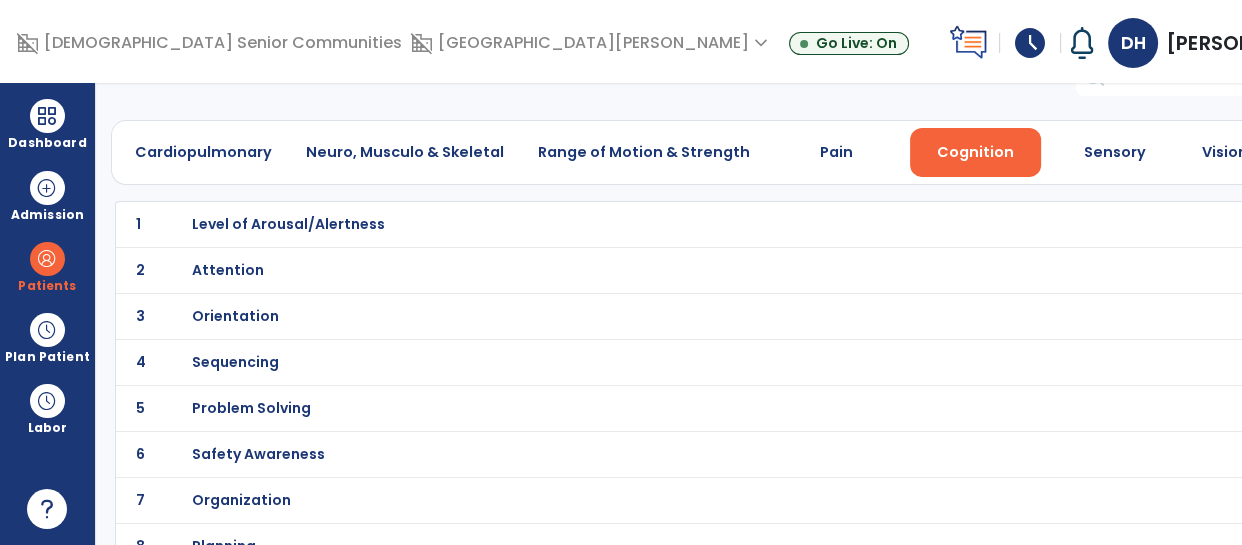 click on "Attention" at bounding box center (698, 224) 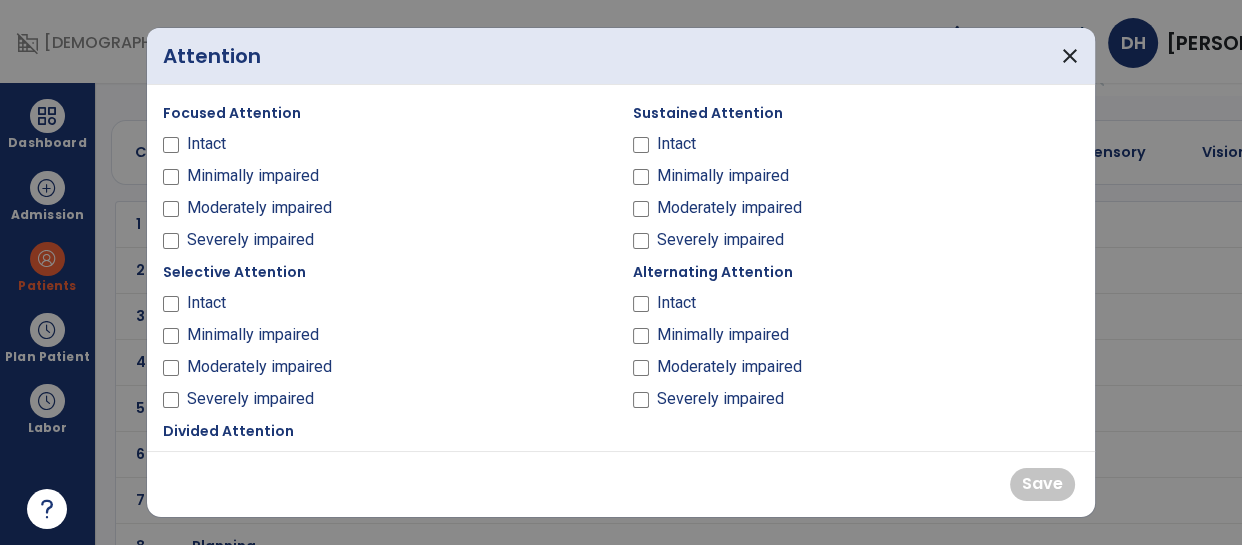 click on "Minimally impaired" at bounding box center [386, 180] 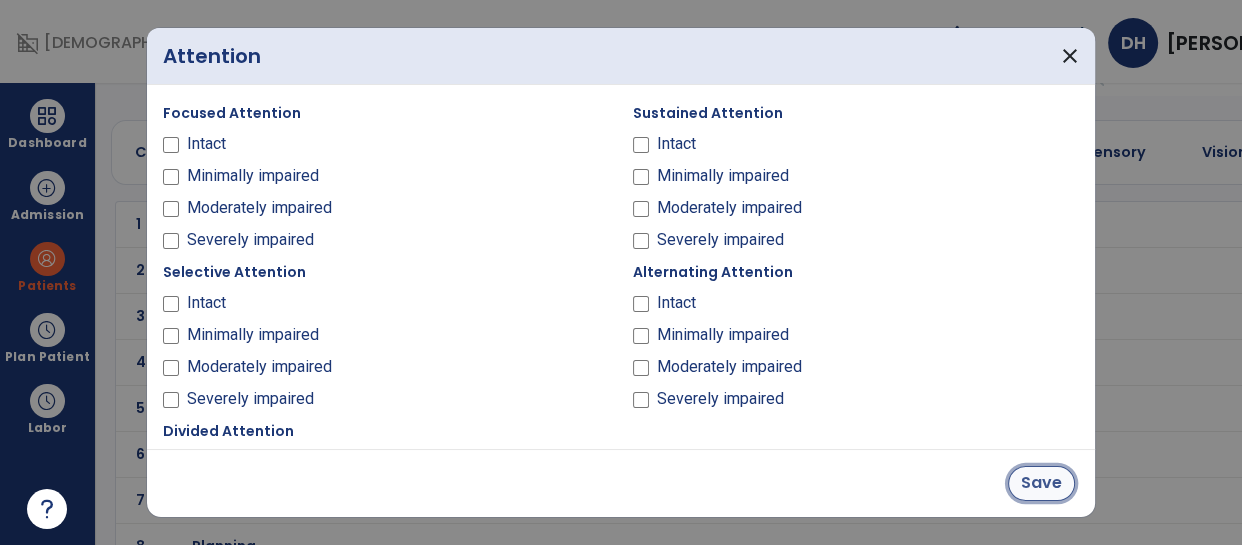 click on "Save" at bounding box center [1041, 483] 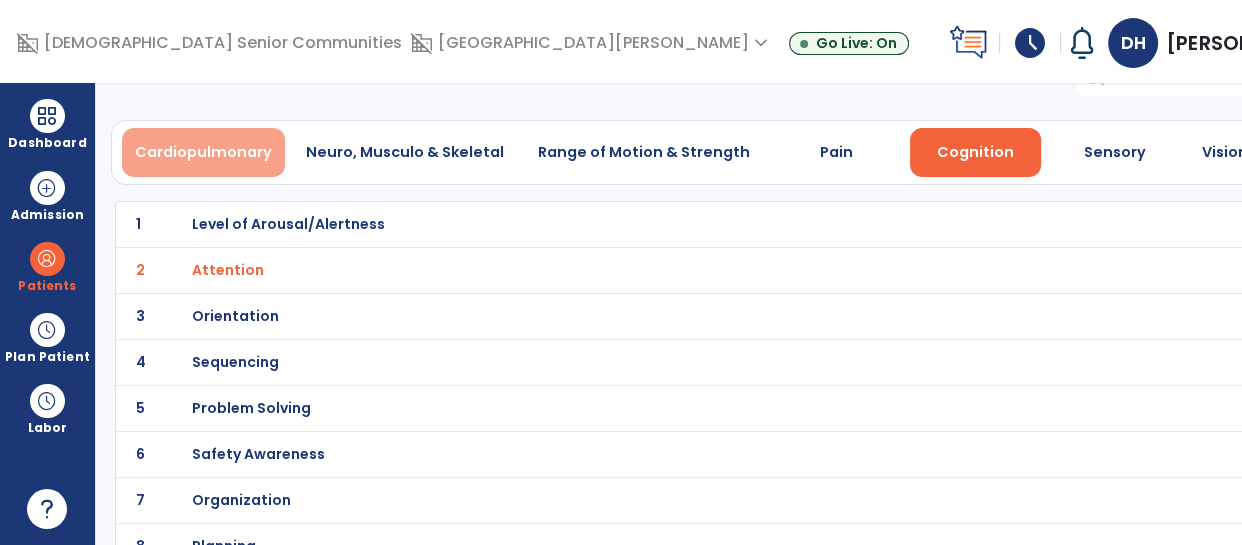 click on "Cardiopulmonary" at bounding box center (203, 152) 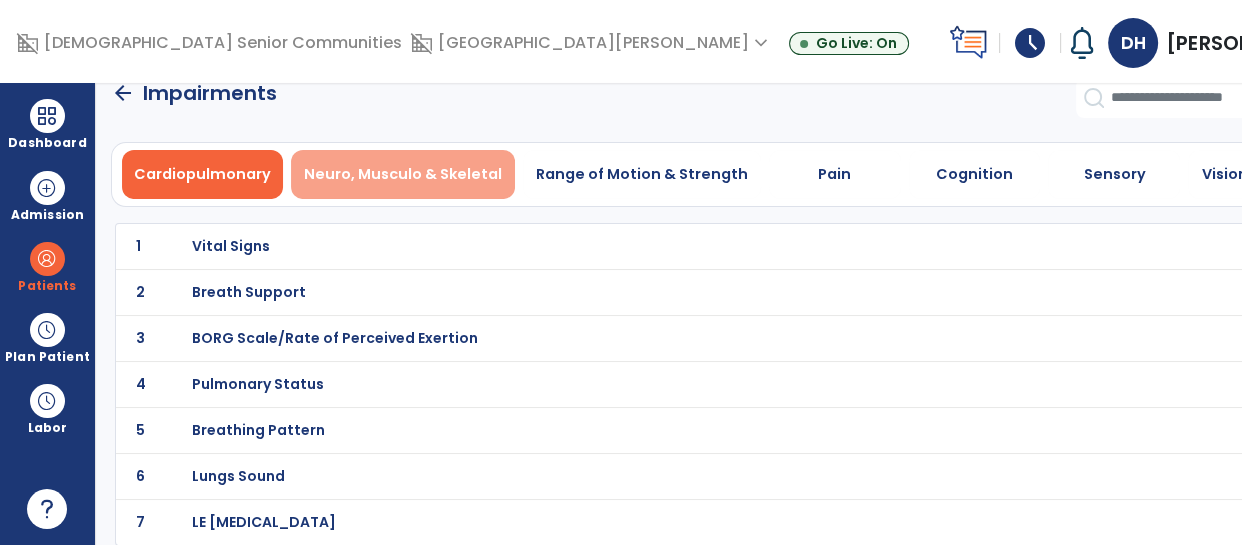 click on "Neuro, Musculo & Skeletal" at bounding box center [403, 174] 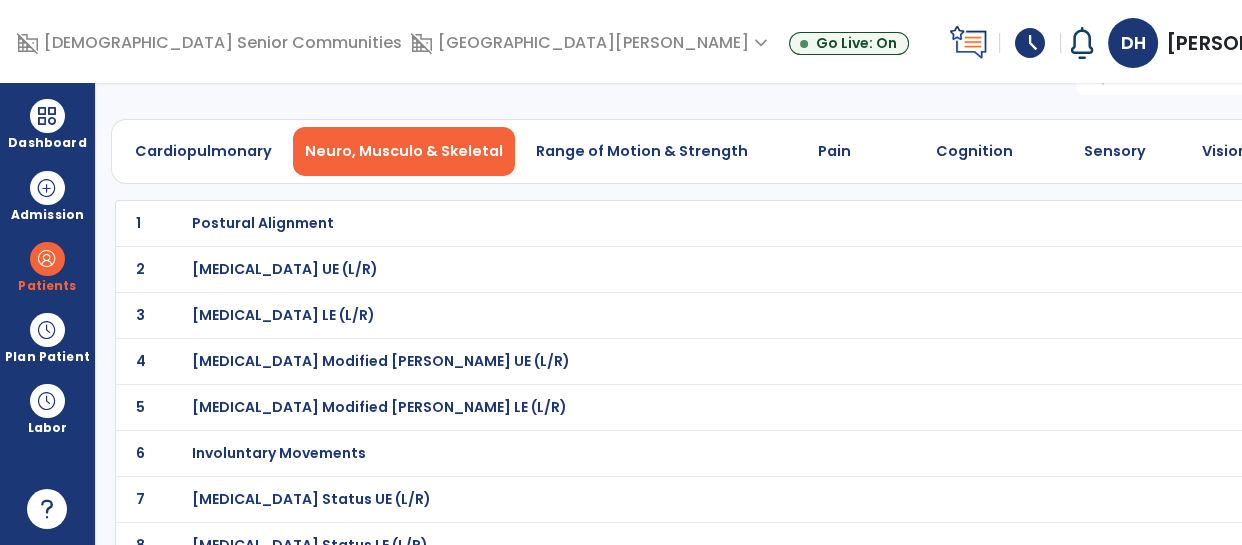 scroll, scrollTop: 0, scrollLeft: 0, axis: both 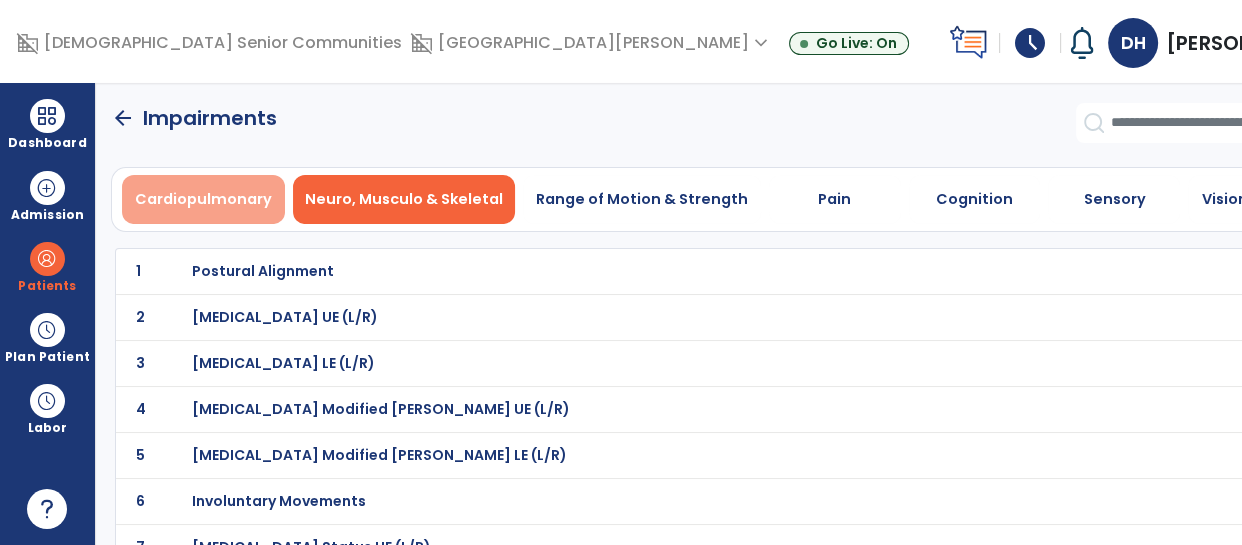 click on "Cardiopulmonary" at bounding box center [203, 199] 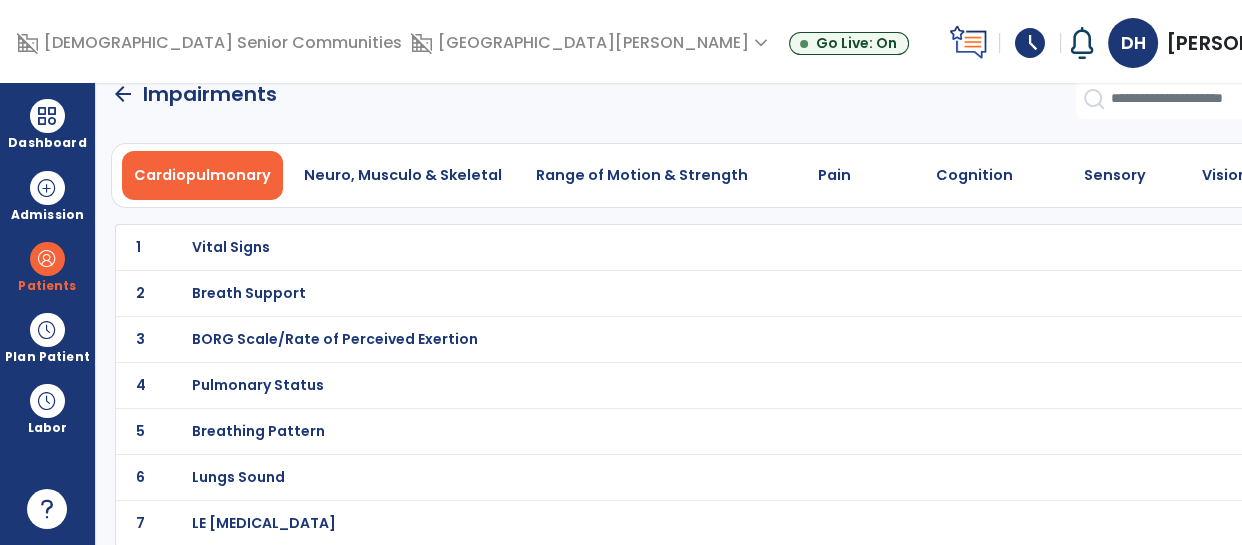 scroll, scrollTop: 25, scrollLeft: 0, axis: vertical 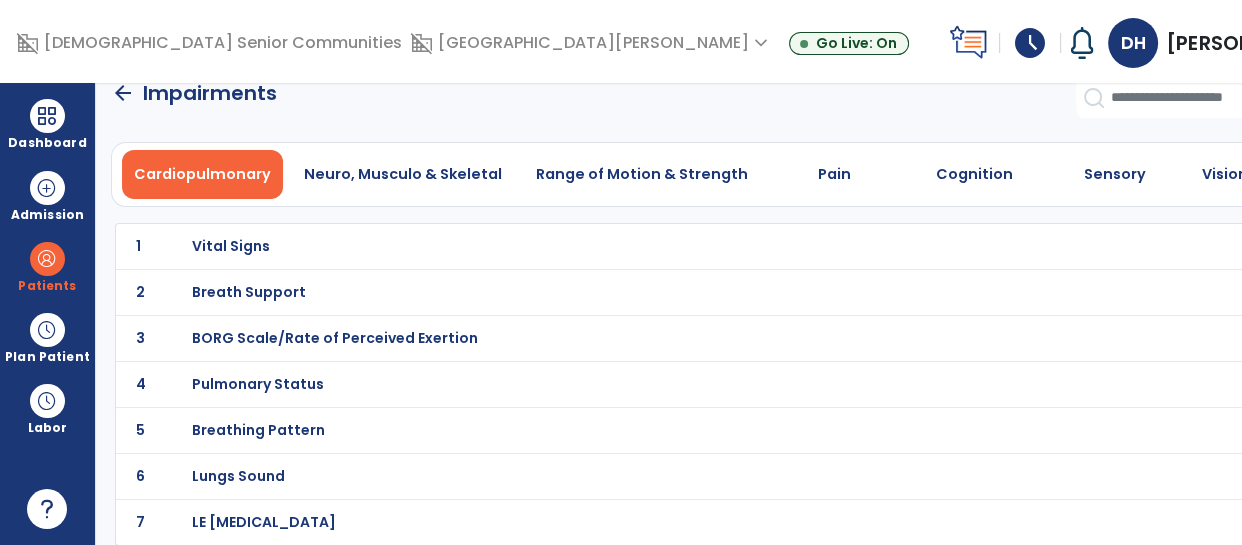 click on "4 Pulmonary Status" 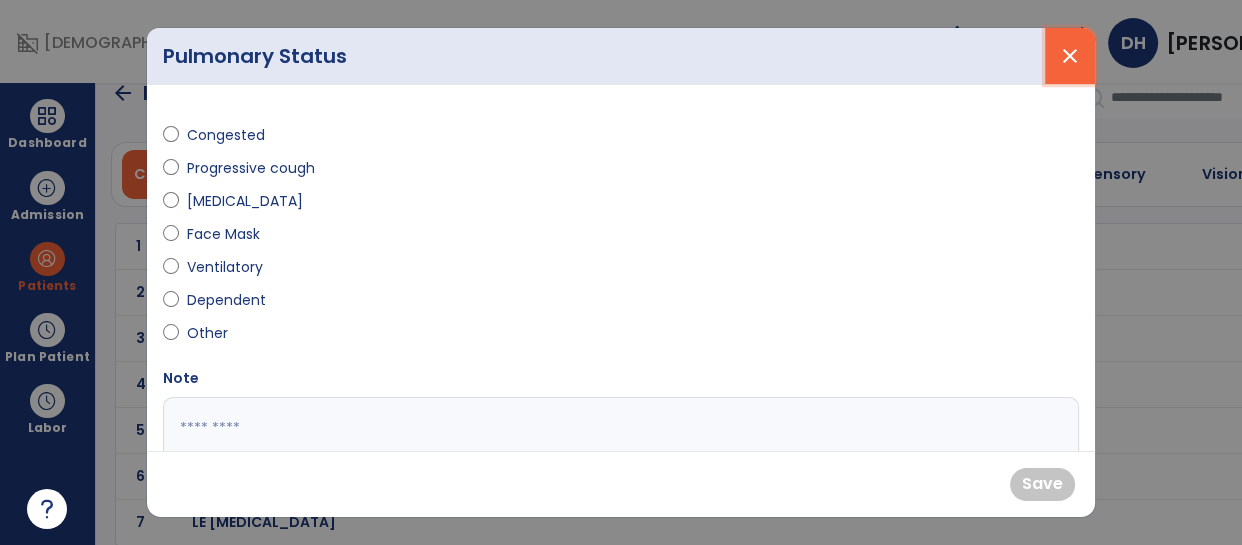 click on "close" at bounding box center (1070, 56) 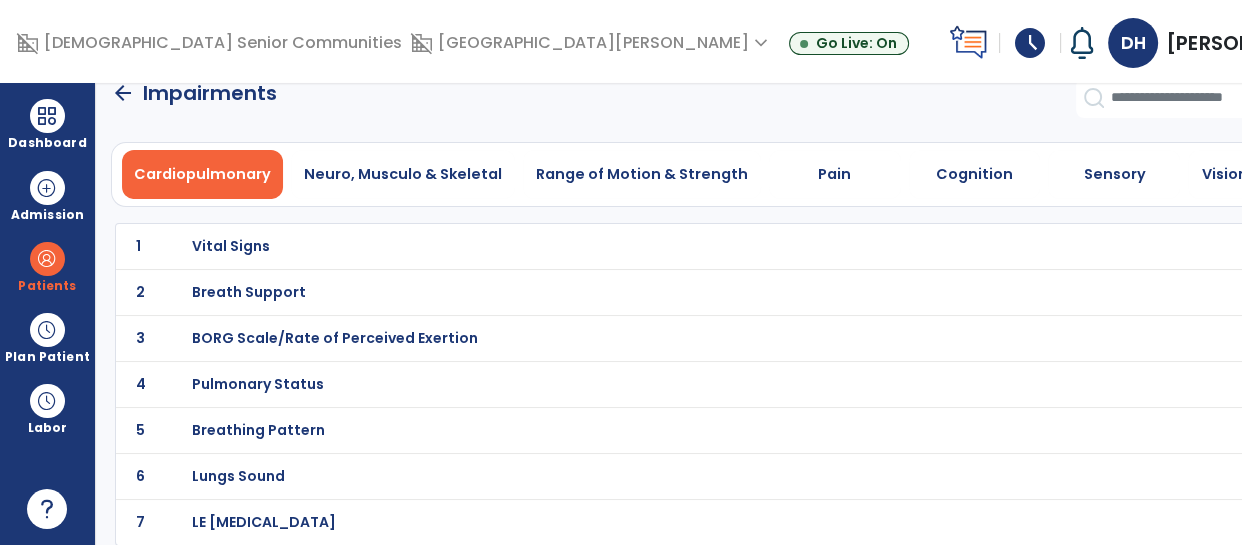 click on "Breath Support" at bounding box center (698, 246) 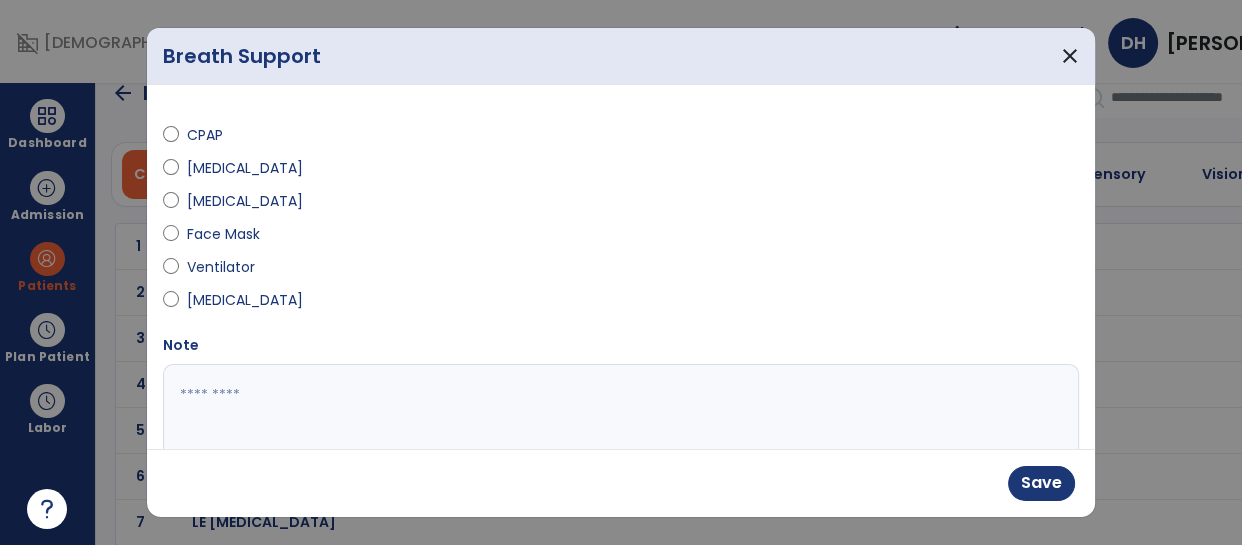 click at bounding box center [619, 439] 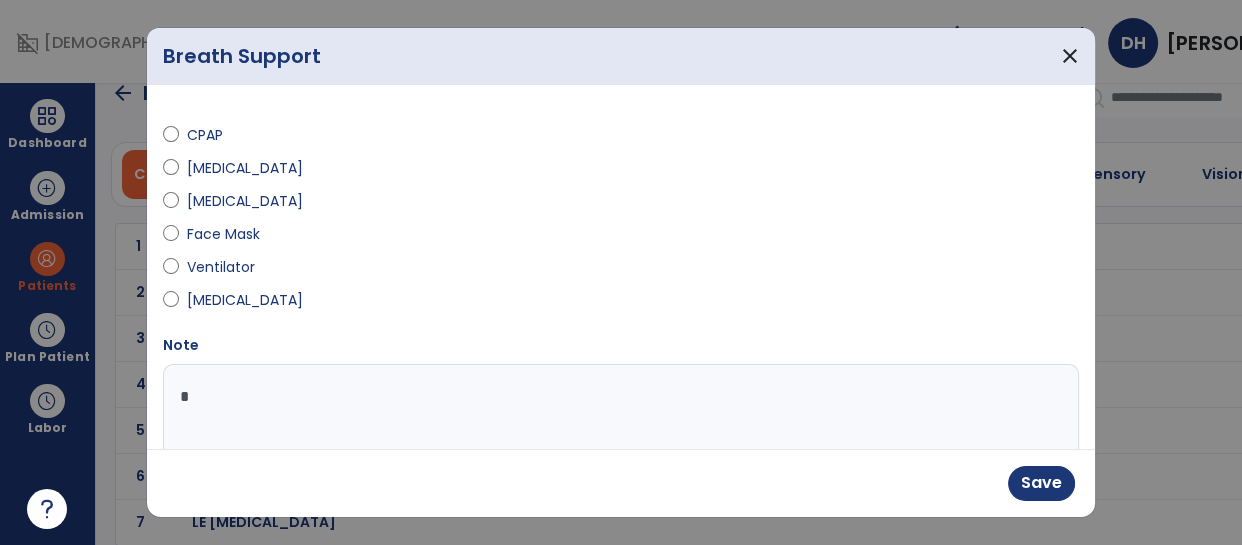 type on "**" 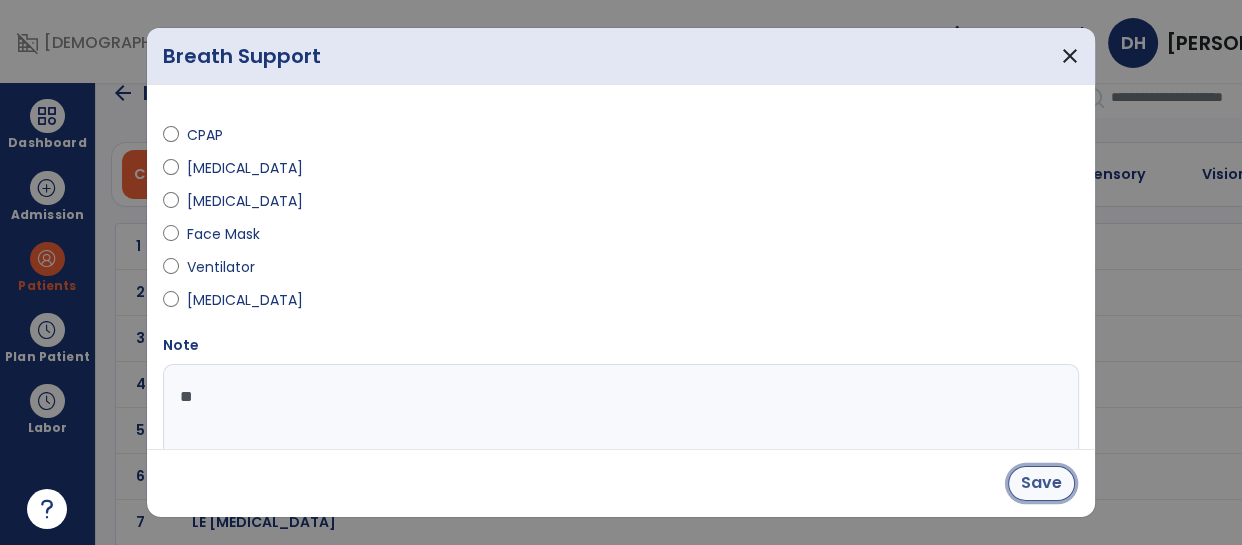 click on "Save" at bounding box center [1041, 483] 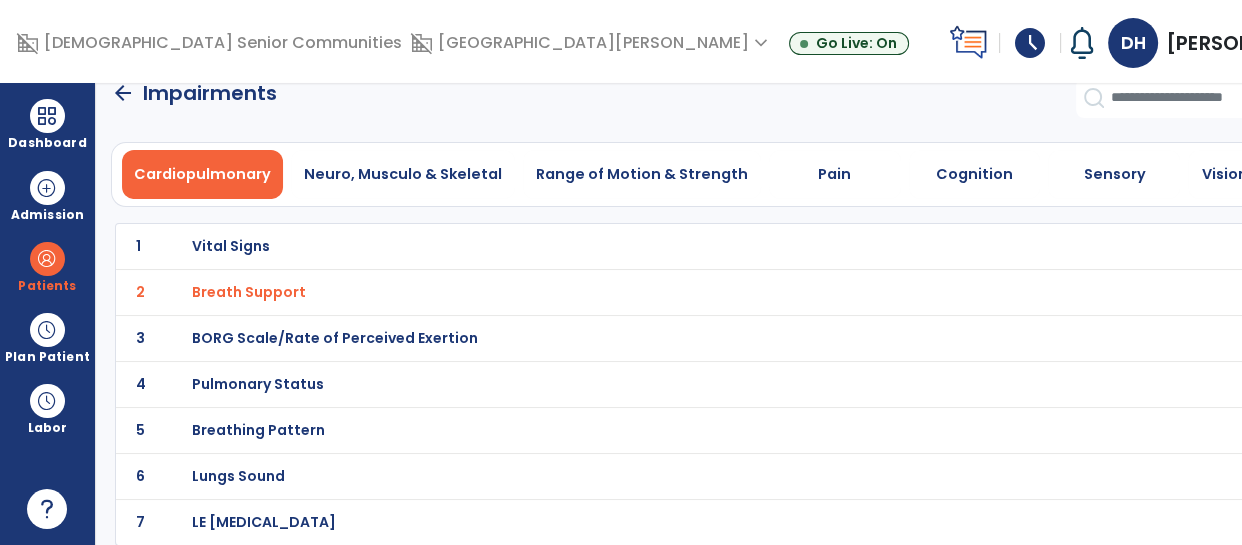 click on "BORG Scale/Rate of Perceived Exertion" at bounding box center [698, 246] 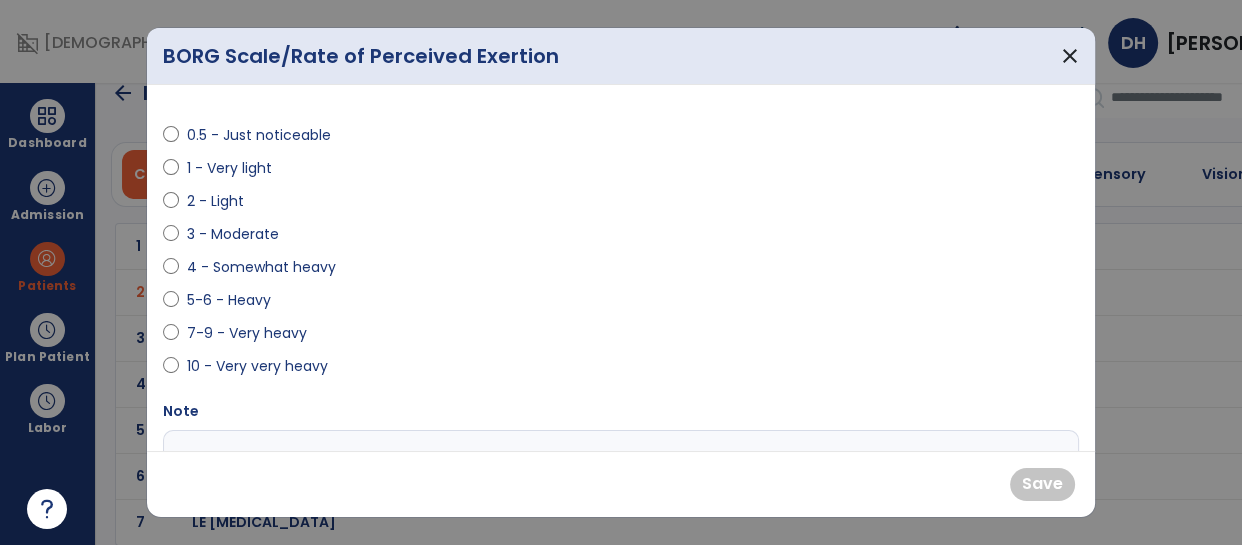 click on "0.5 - Just noticeable 1 - Very light 2 - Light 3 - Moderate 4 - Somewhat heavy 5-6 - Heavy 7-9 - Very heavy 10 - Very very heavy" at bounding box center (386, 251) 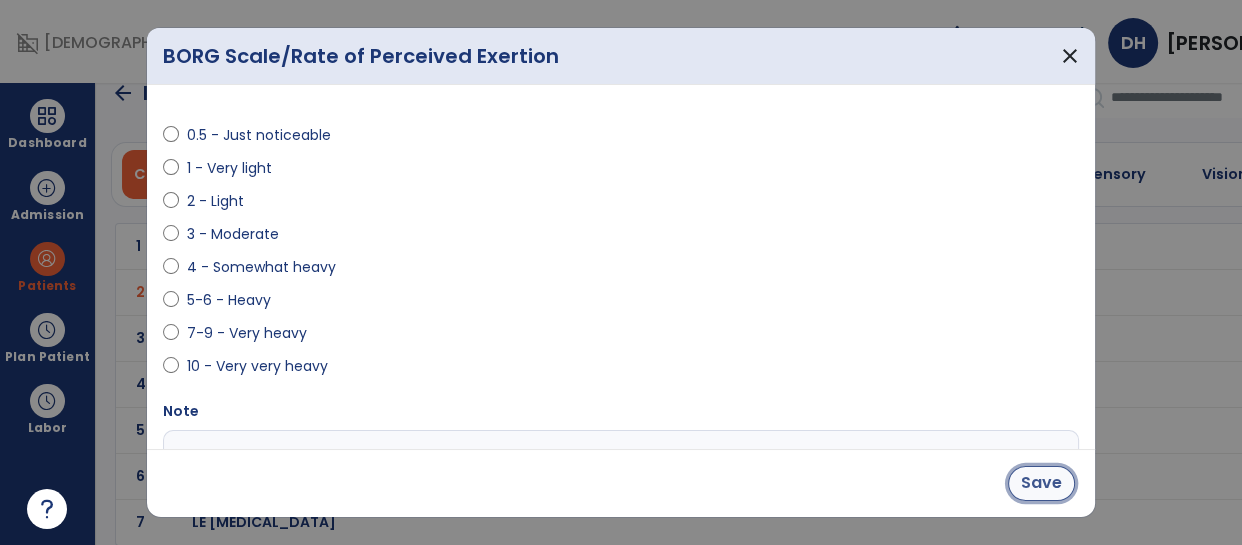 click on "Save" at bounding box center [1041, 483] 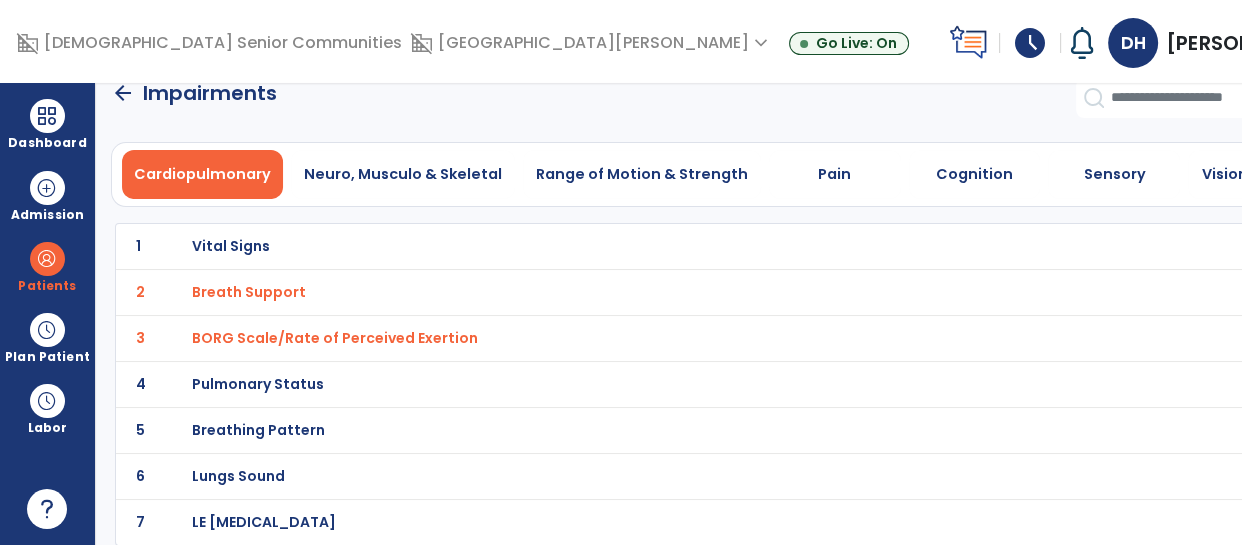 click on "BORG Scale/Rate of Perceived Exertion" at bounding box center [698, 246] 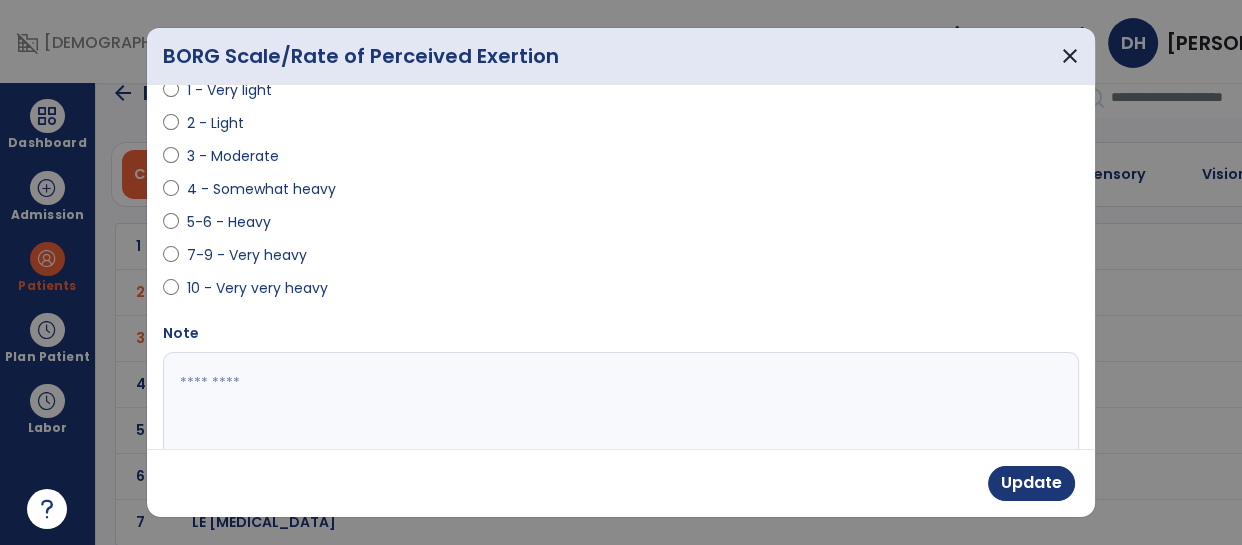 scroll, scrollTop: 101, scrollLeft: 0, axis: vertical 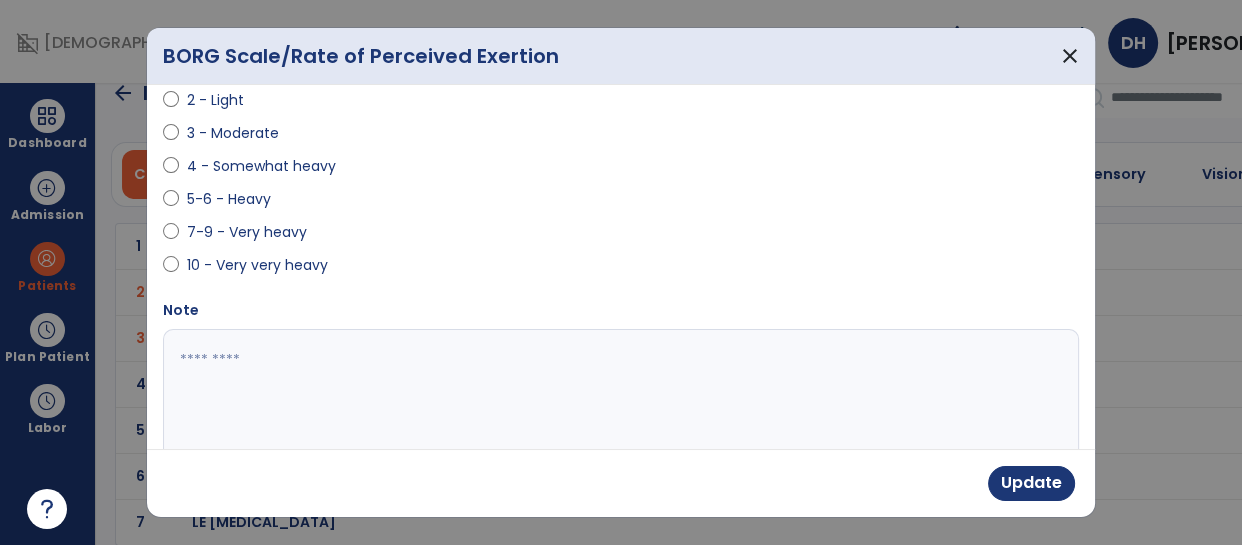 click at bounding box center [619, 404] 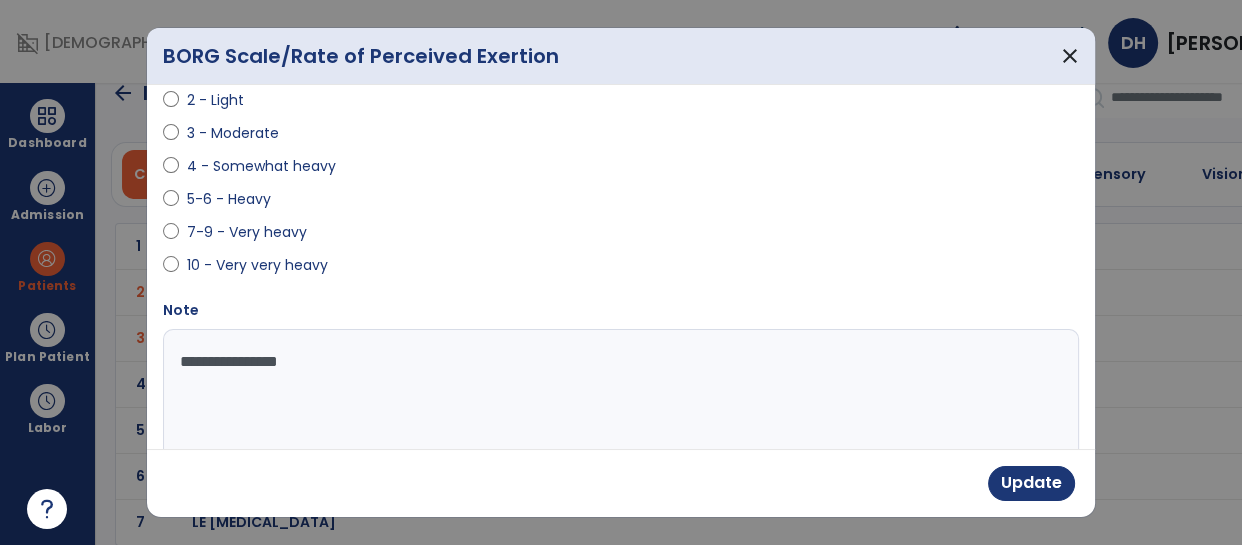 type on "**********" 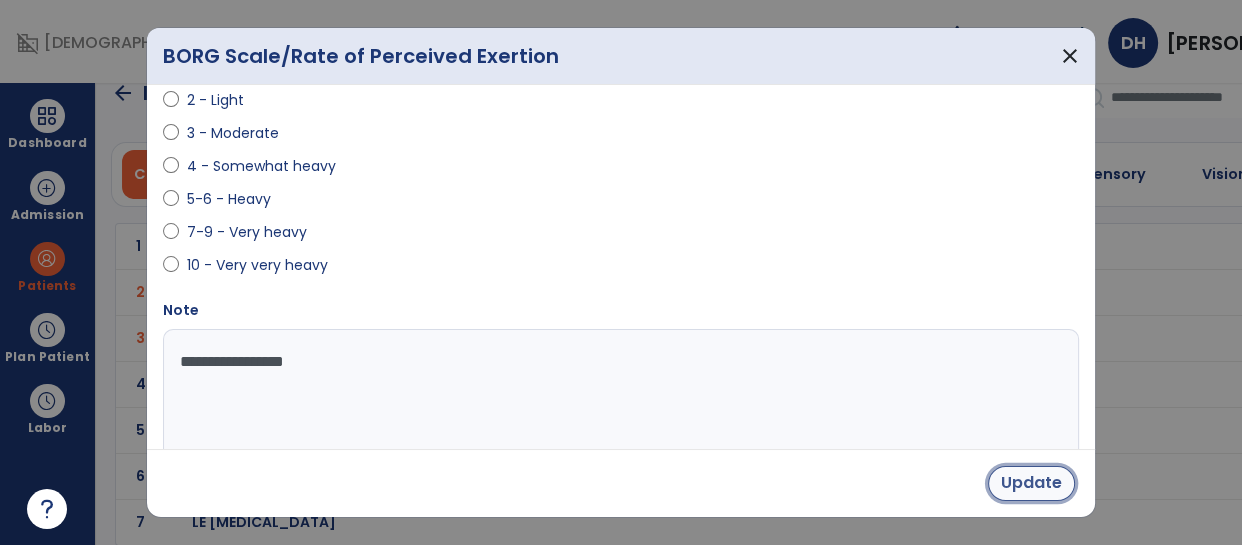click on "Update" at bounding box center [1031, 483] 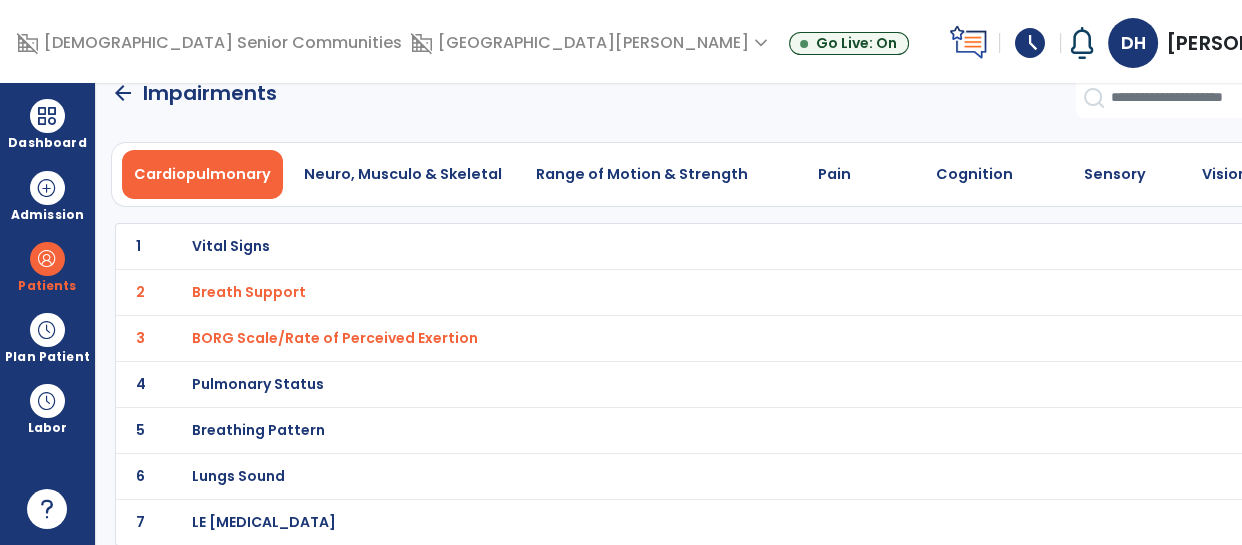 scroll, scrollTop: 0, scrollLeft: 0, axis: both 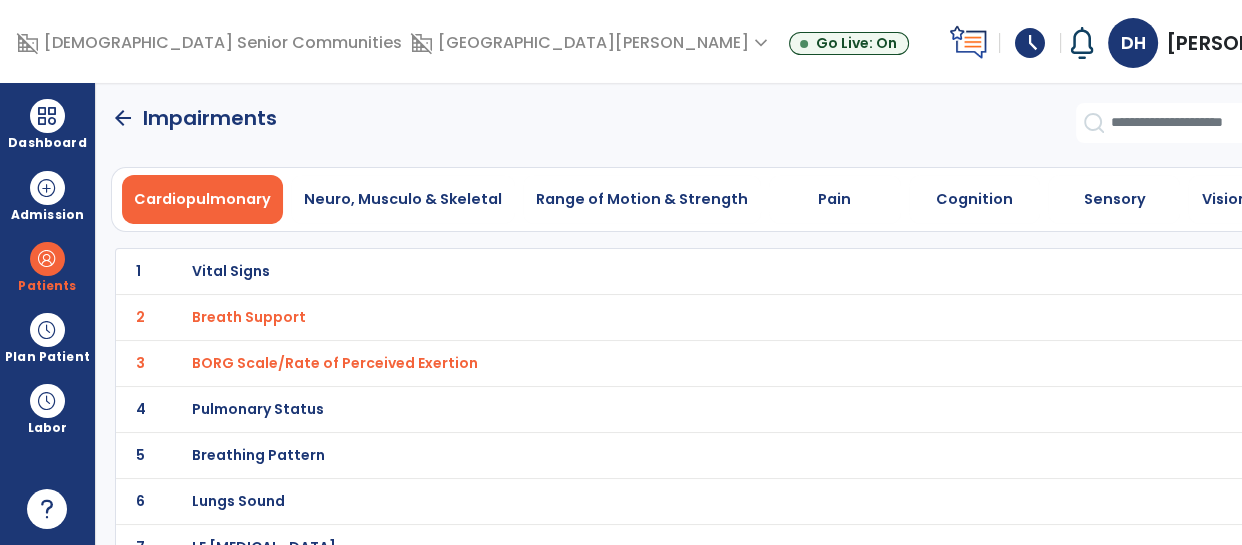 click on "arrow_back" 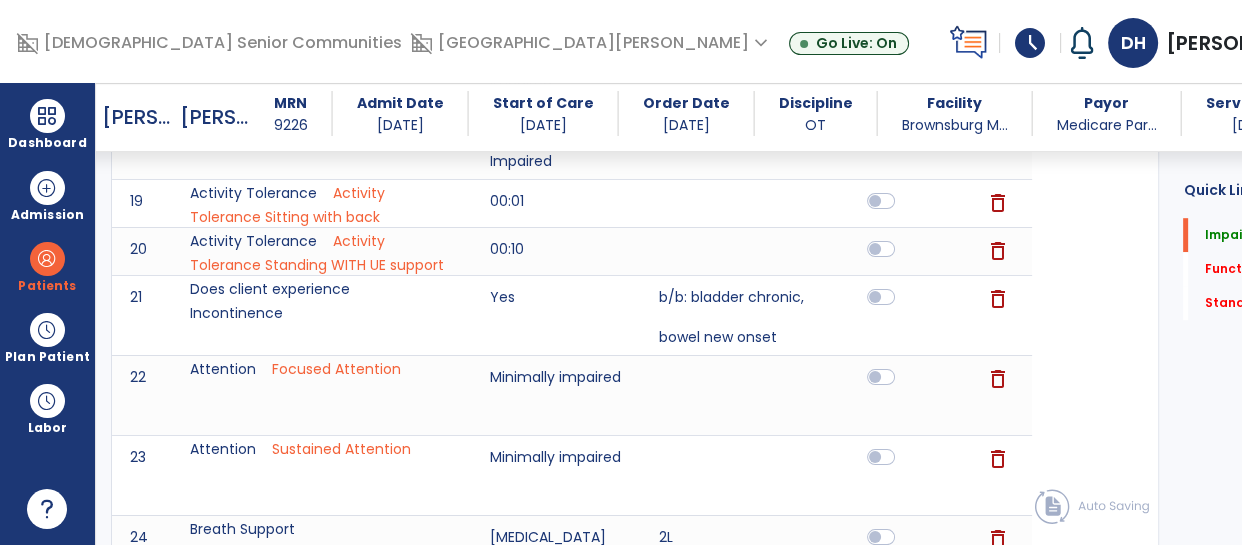 scroll, scrollTop: 1606, scrollLeft: 0, axis: vertical 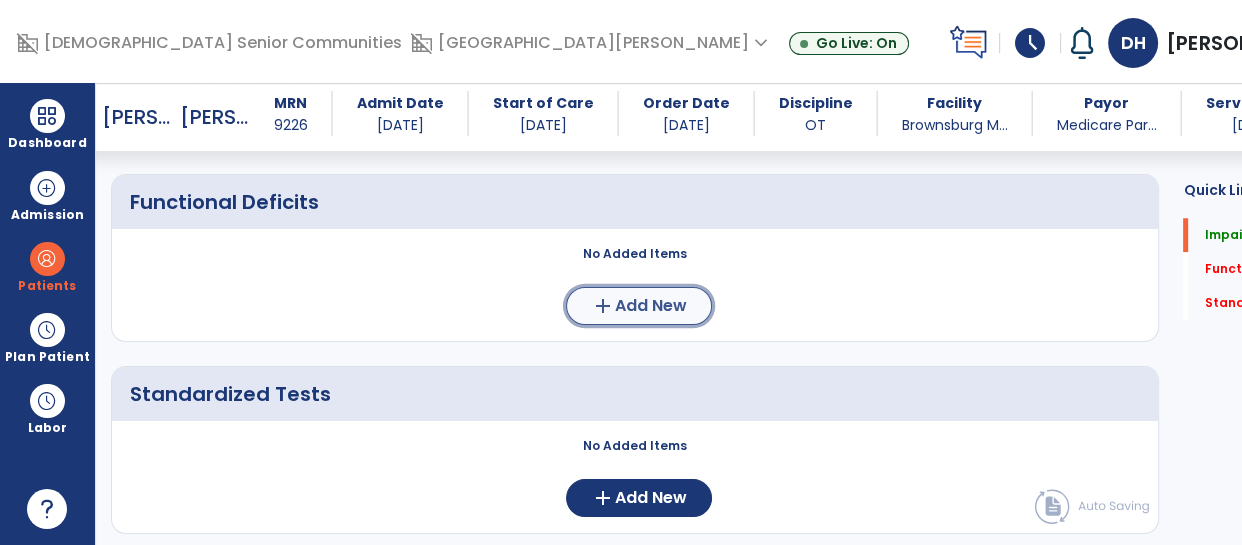 click on "Add New" 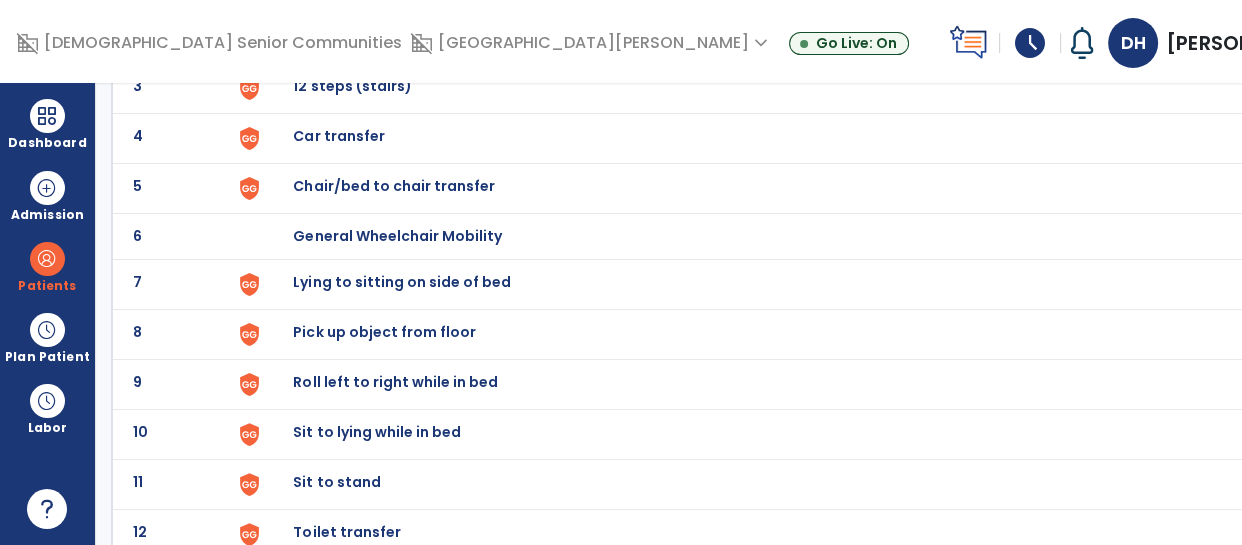 scroll, scrollTop: 278, scrollLeft: 0, axis: vertical 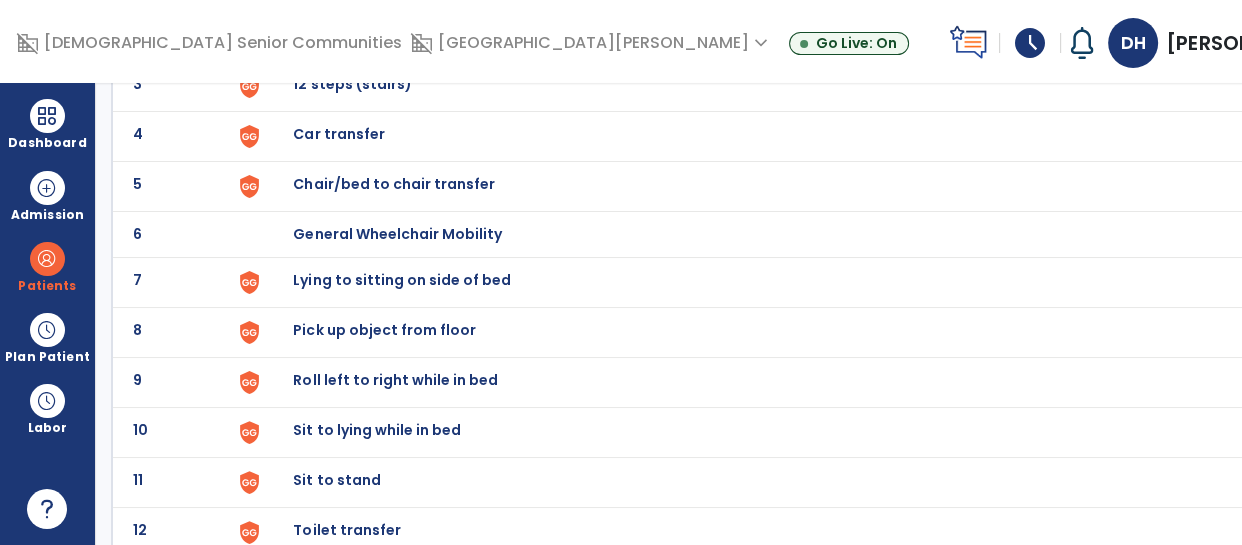 click on "Sit to stand" at bounding box center [802, -14] 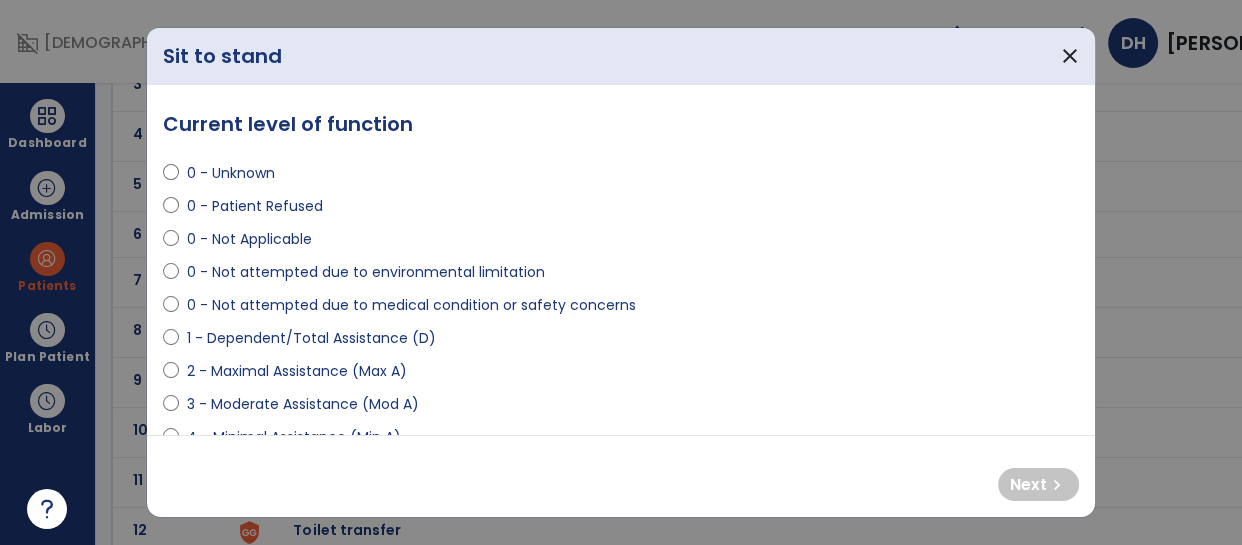 select on "**********" 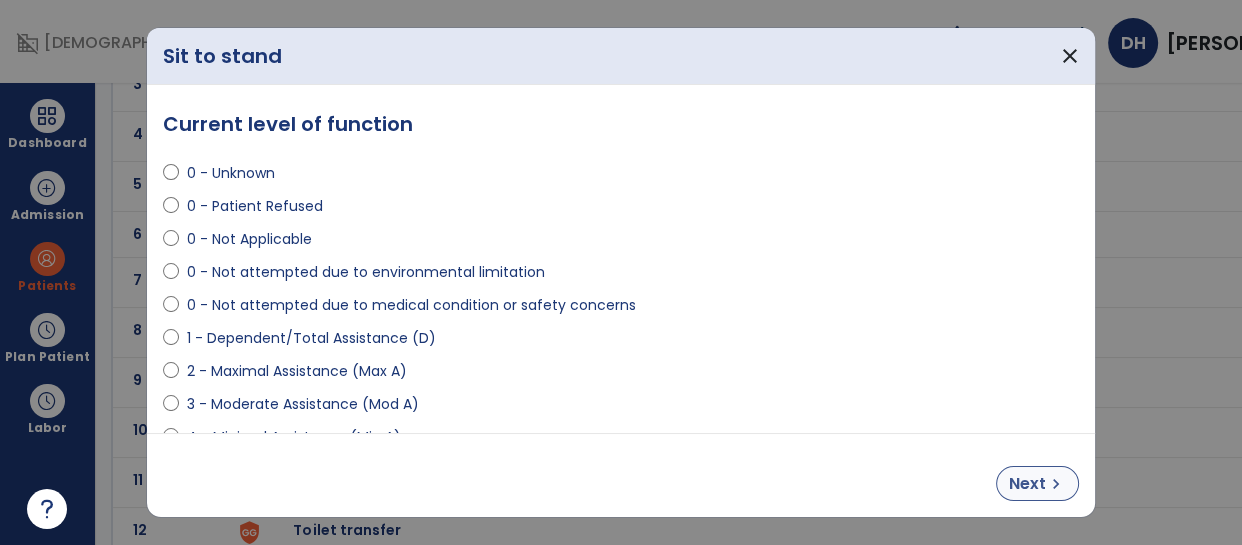 click on "chevron_right" at bounding box center (1056, 484) 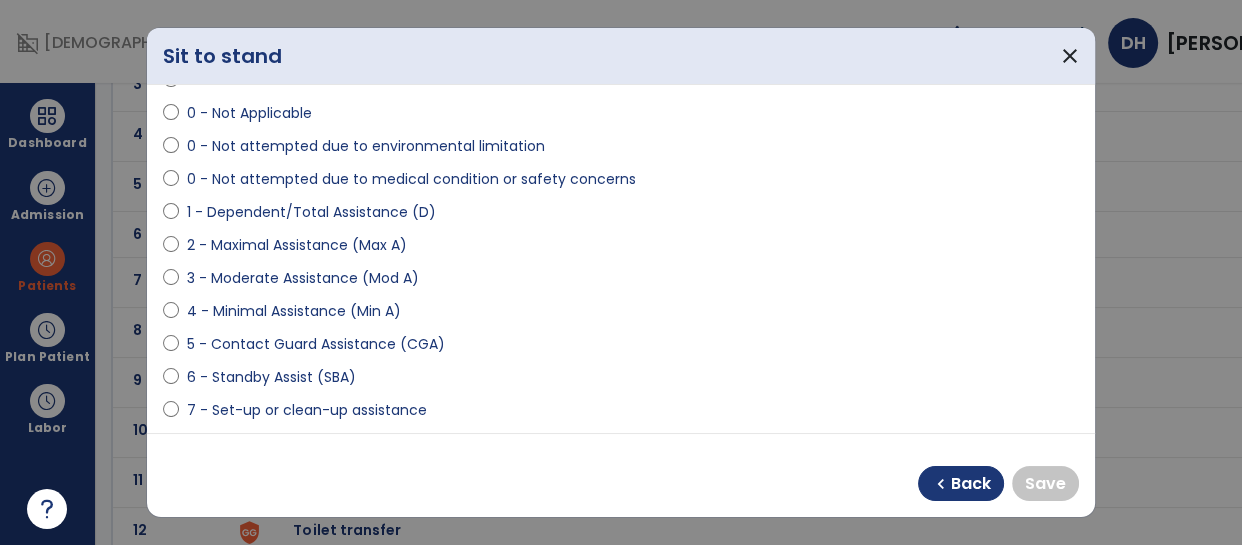 scroll, scrollTop: 190, scrollLeft: 0, axis: vertical 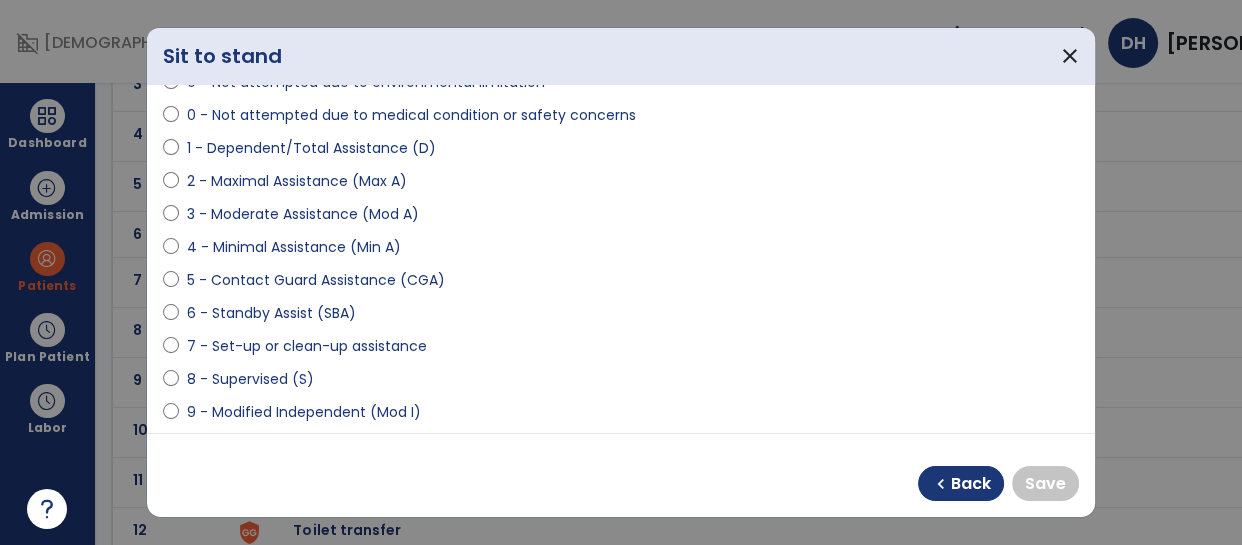select on "**********" 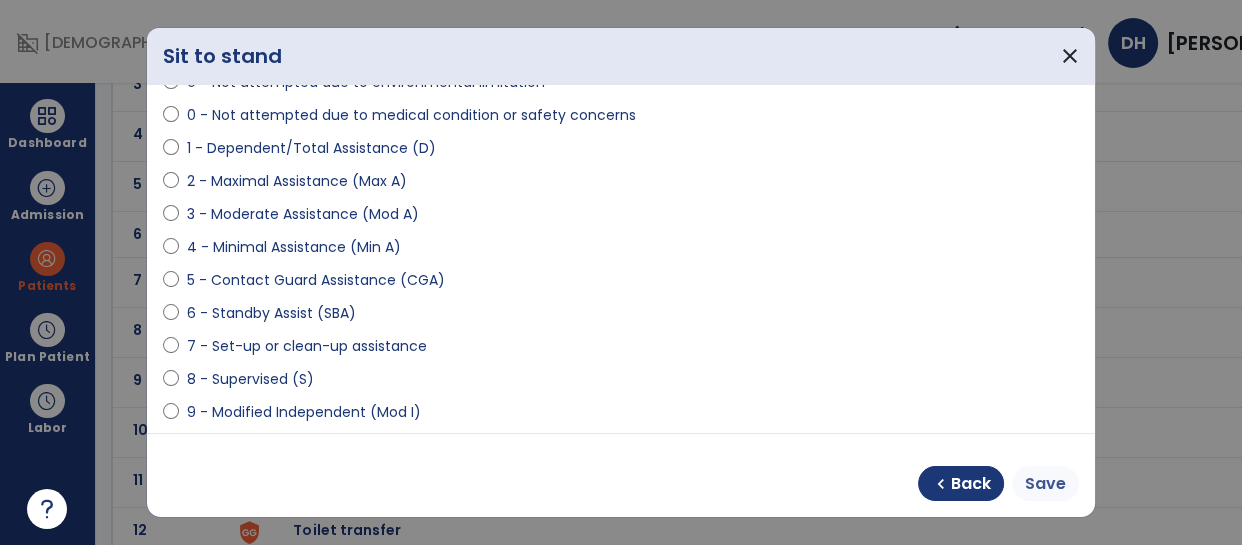 click on "Save" at bounding box center (1045, 483) 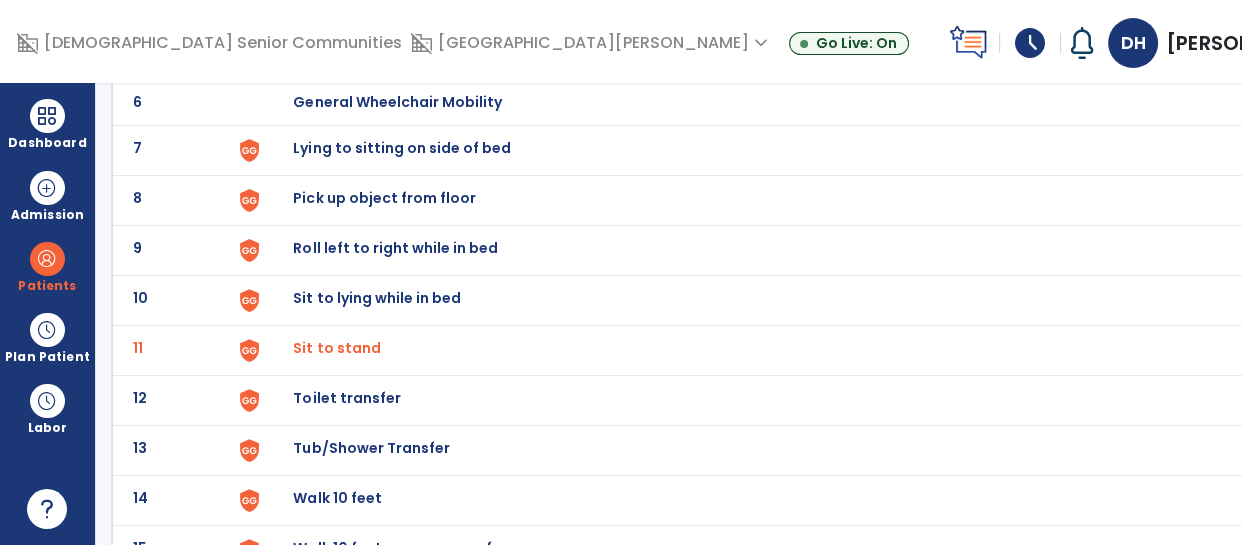 scroll, scrollTop: 410, scrollLeft: 0, axis: vertical 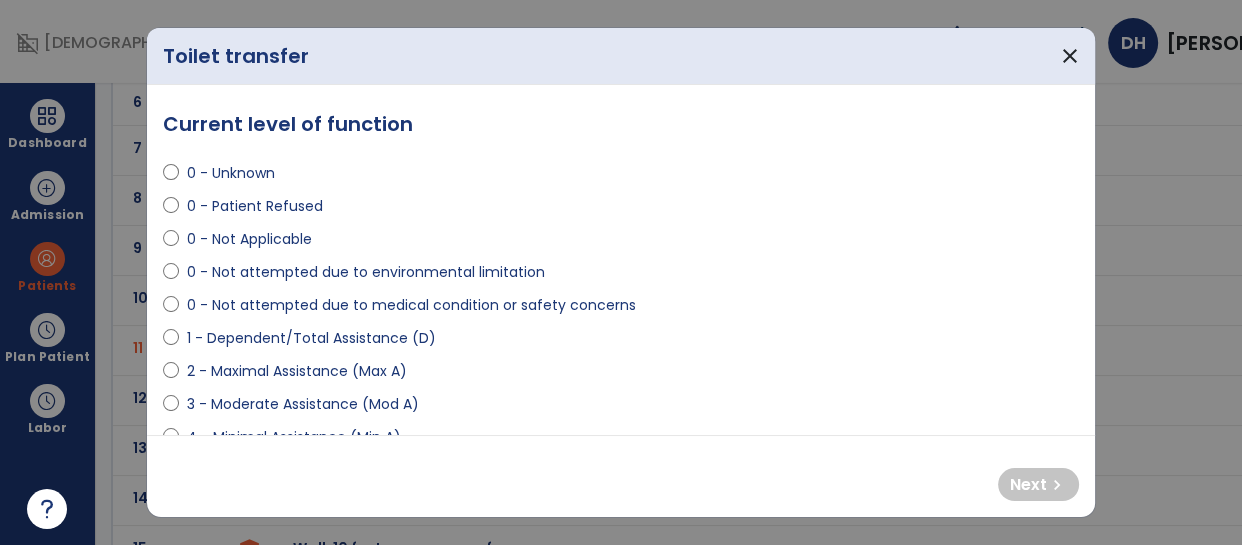 select on "**********" 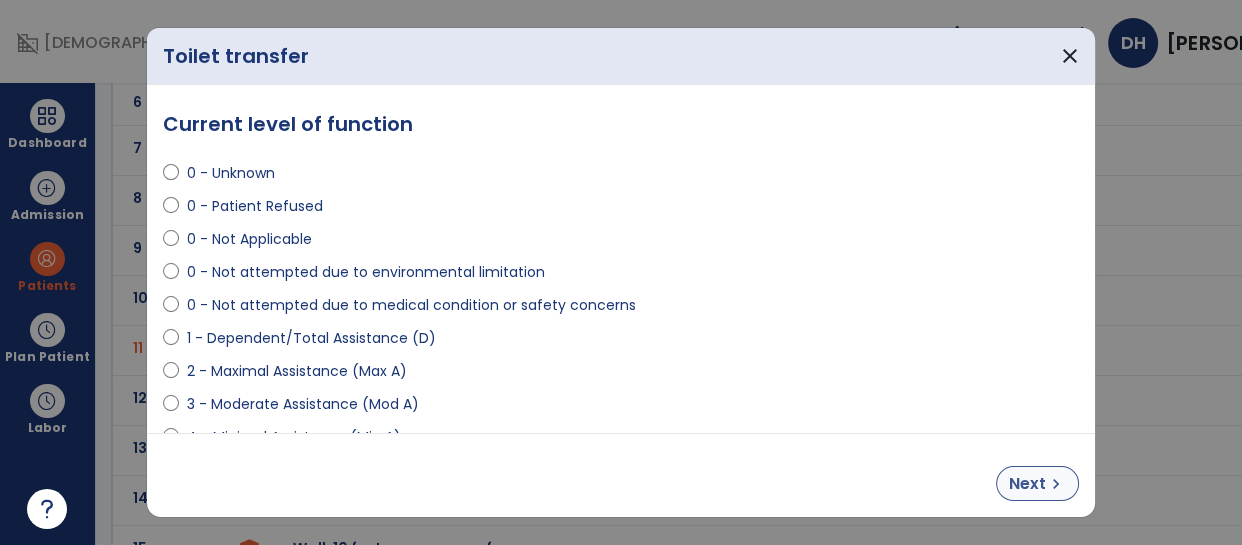 click on "Next" at bounding box center (1027, 484) 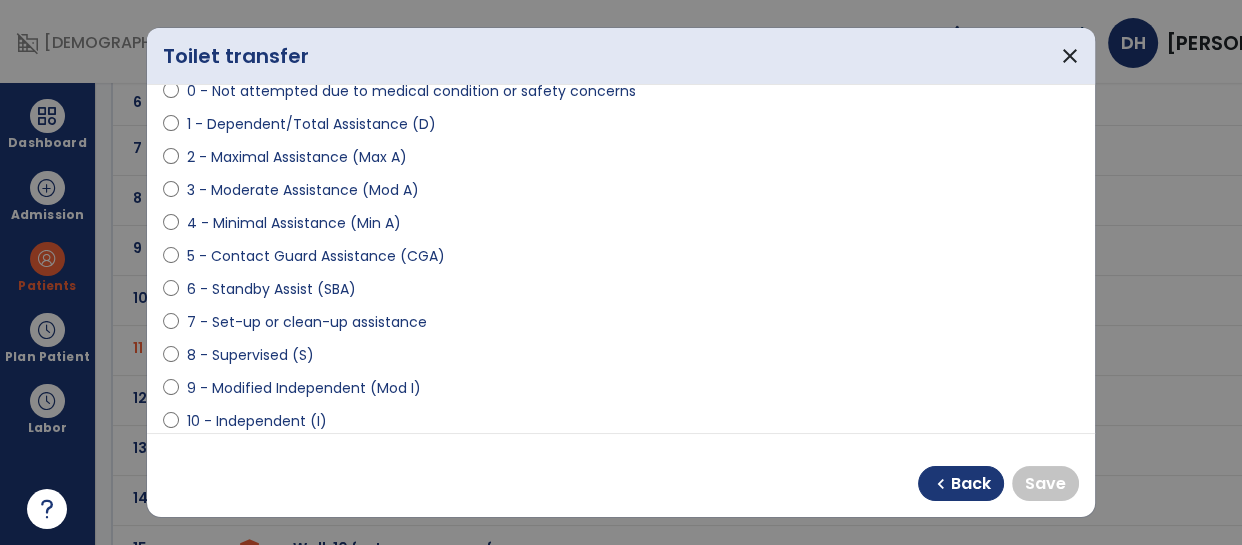 scroll, scrollTop: 216, scrollLeft: 0, axis: vertical 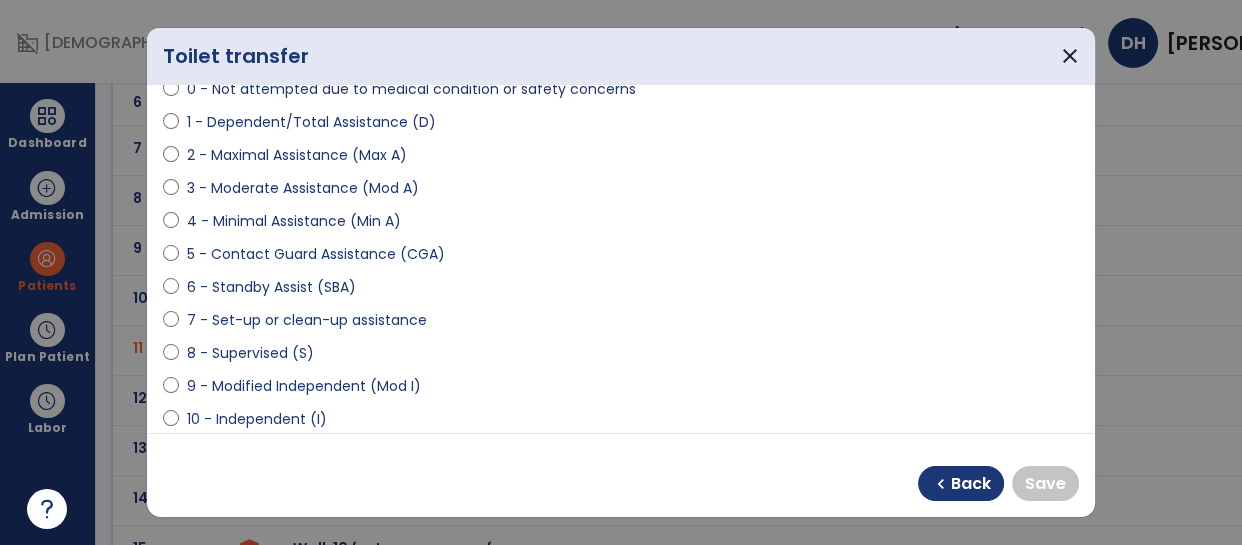 select on "**********" 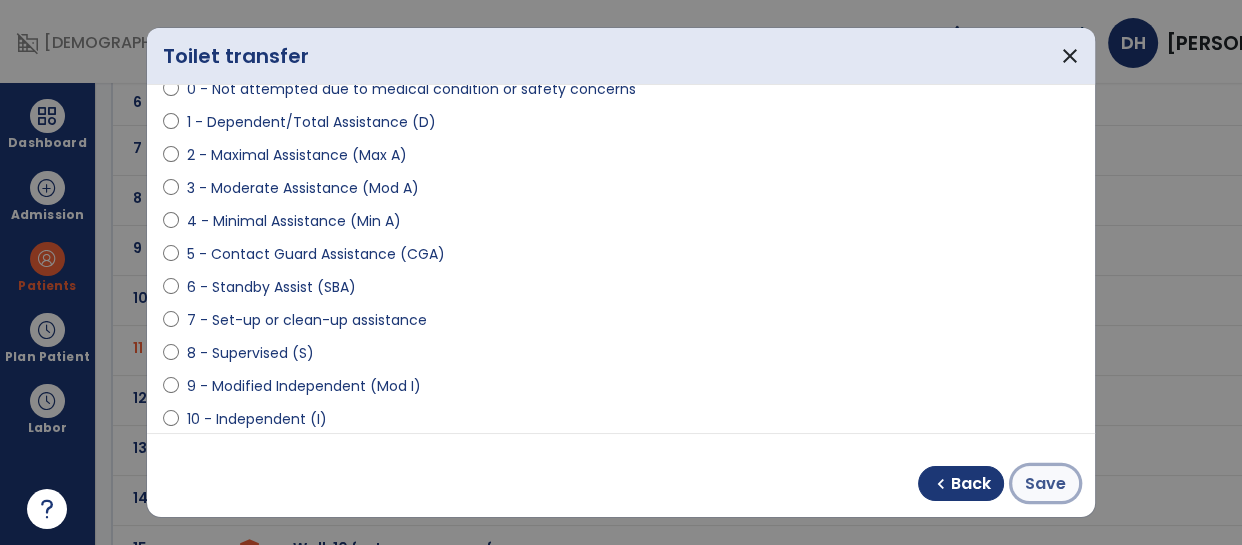 click on "Save" at bounding box center [1045, 484] 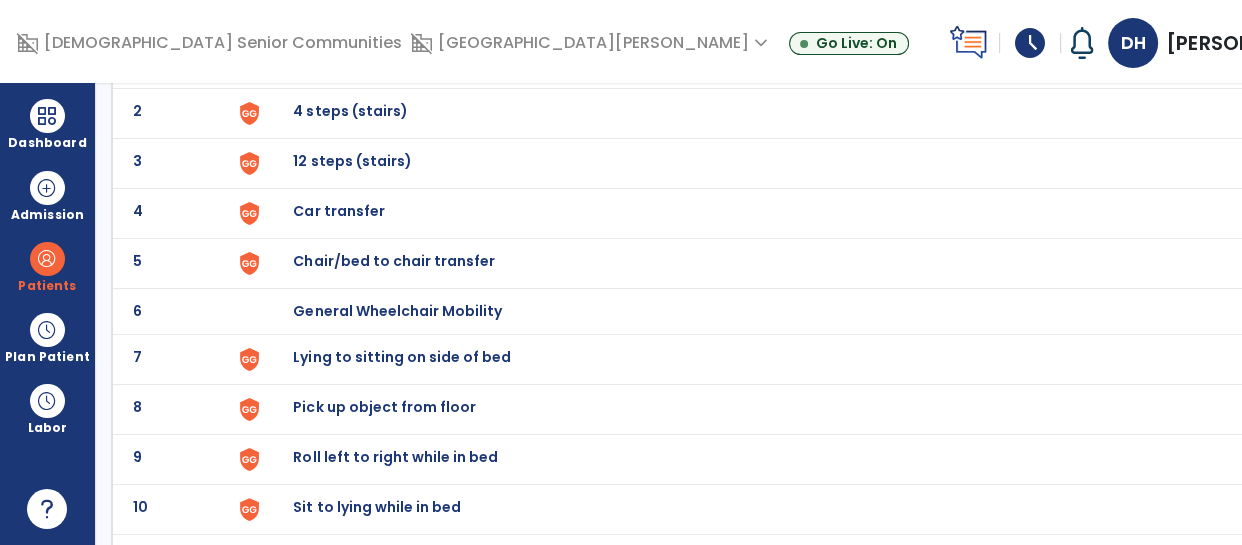 scroll, scrollTop: 0, scrollLeft: 0, axis: both 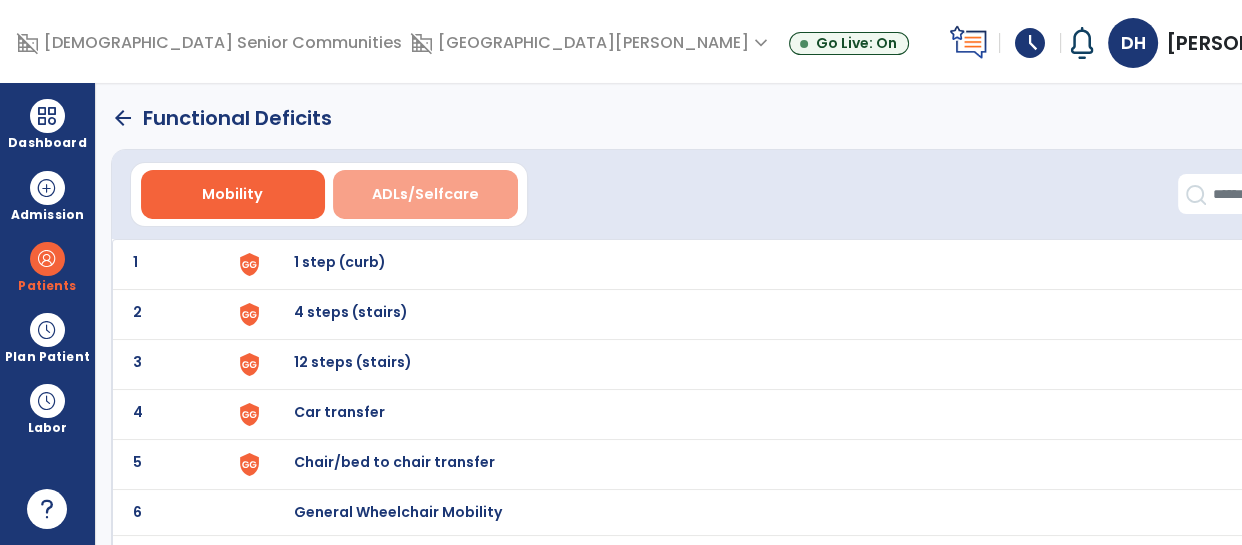 click on "ADLs/Selfcare" at bounding box center [425, 194] 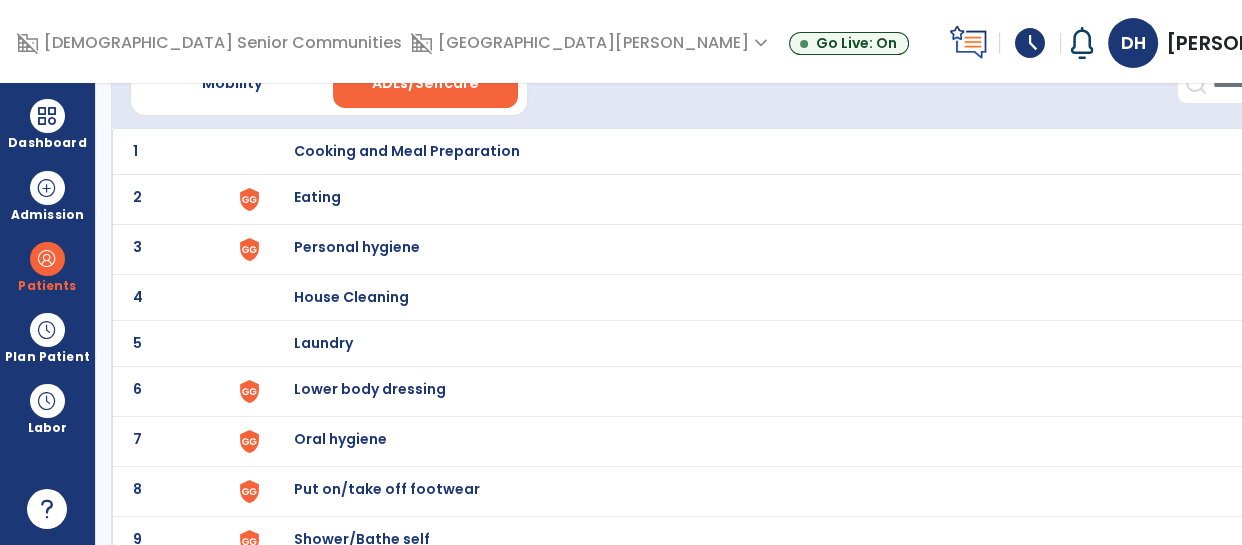 scroll, scrollTop: 110, scrollLeft: 0, axis: vertical 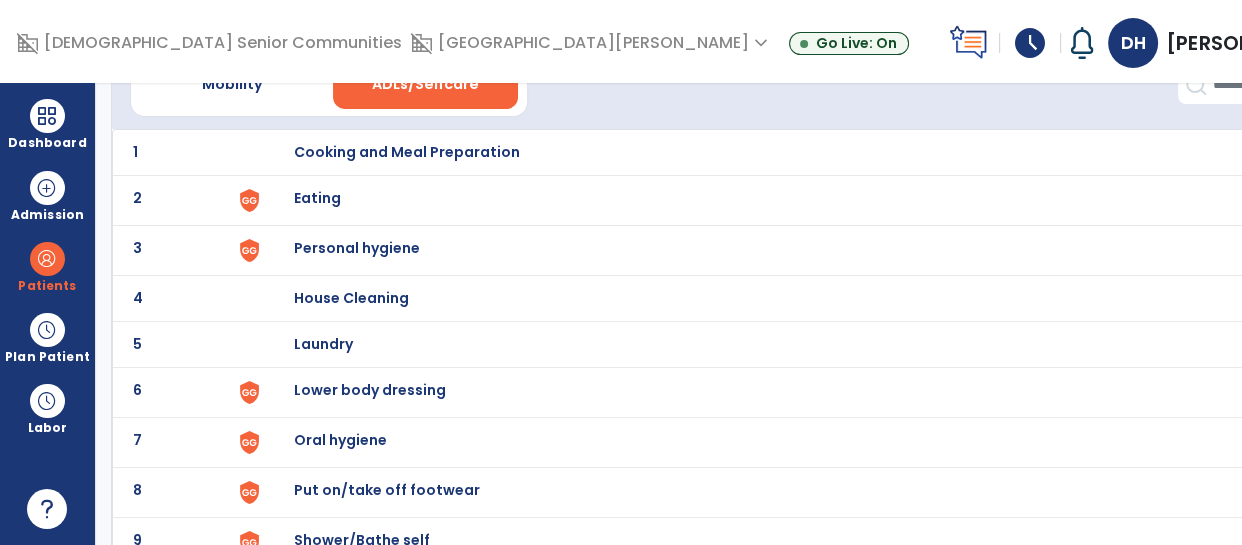 click on "Lower body dressing" at bounding box center (802, 152) 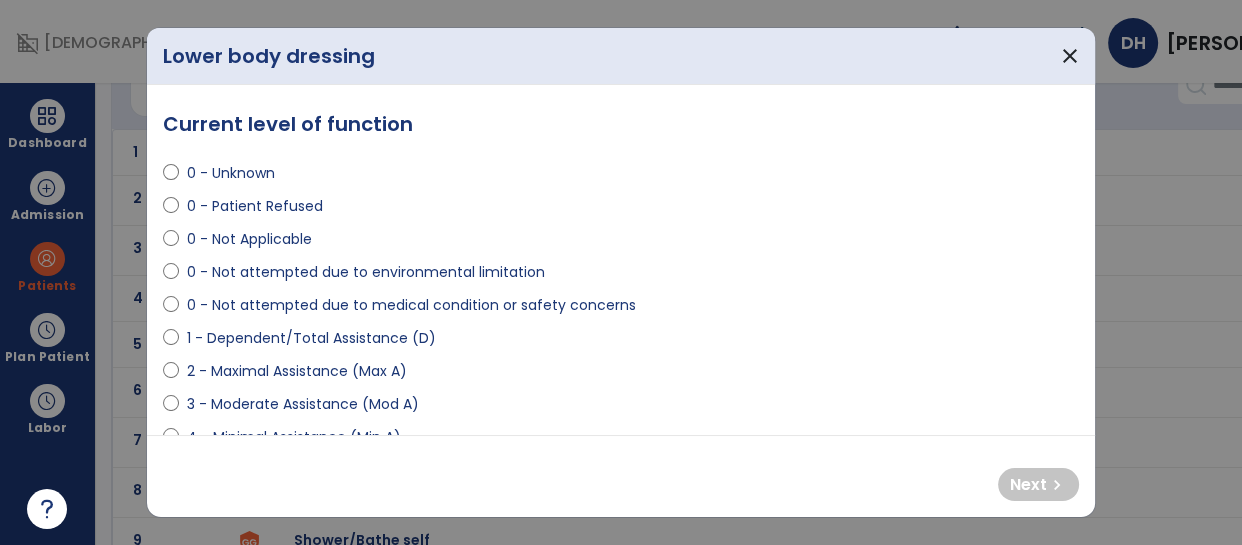 select on "**********" 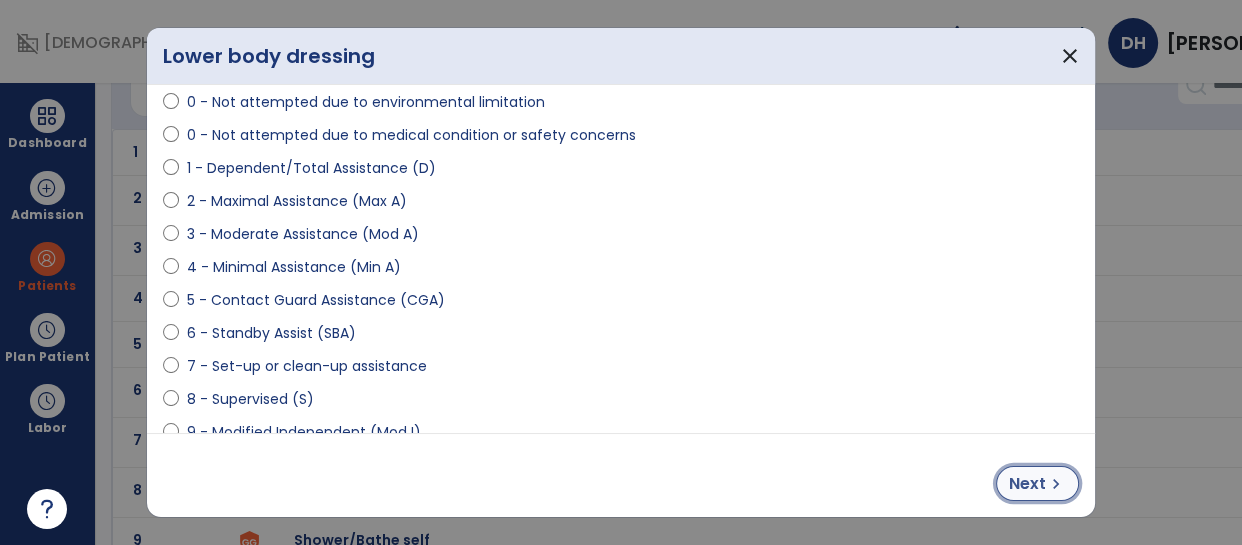 click on "Next" at bounding box center [1027, 484] 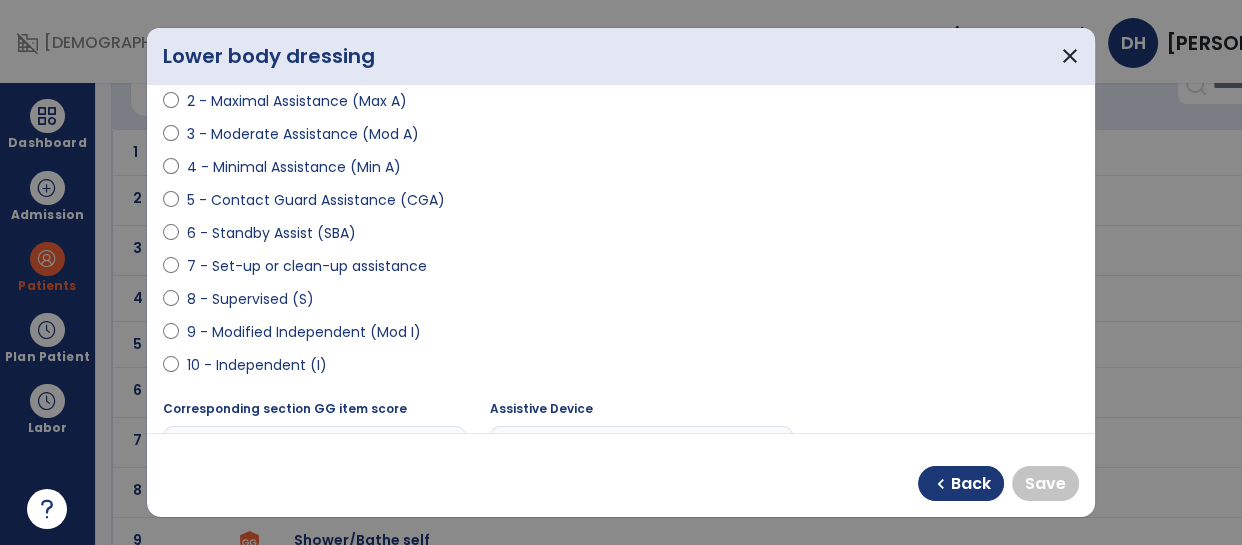 scroll, scrollTop: 284, scrollLeft: 0, axis: vertical 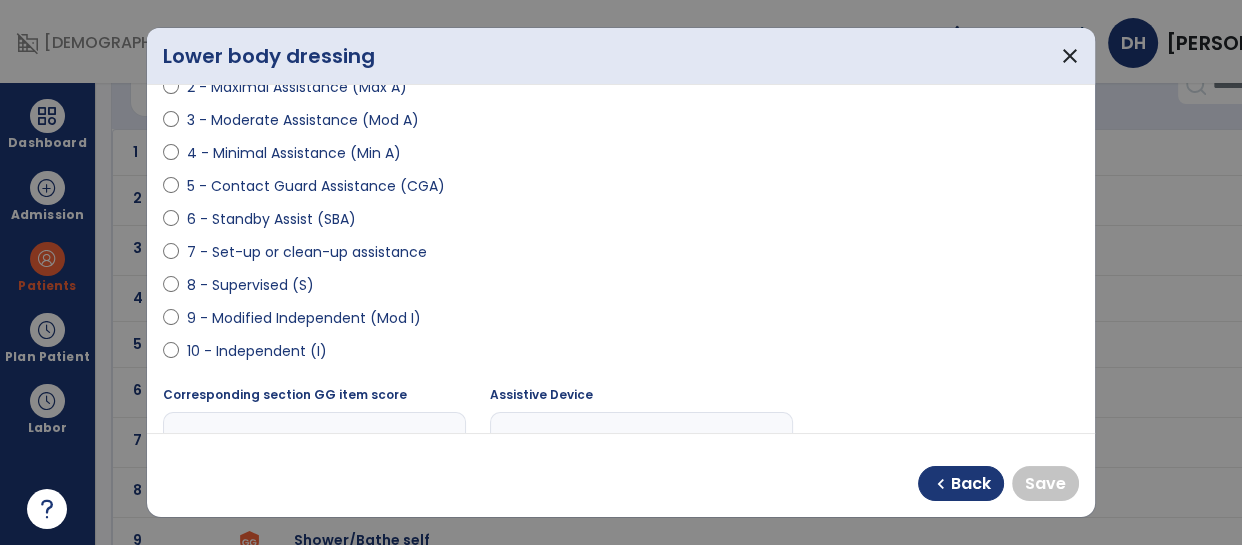 select on "**********" 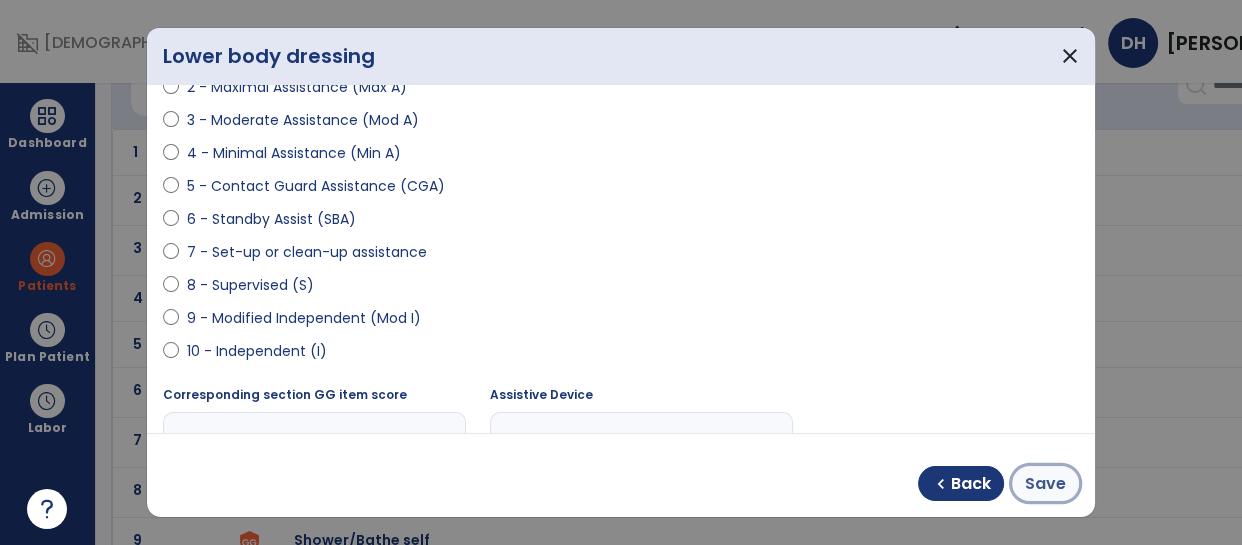 click on "Save" at bounding box center [1045, 484] 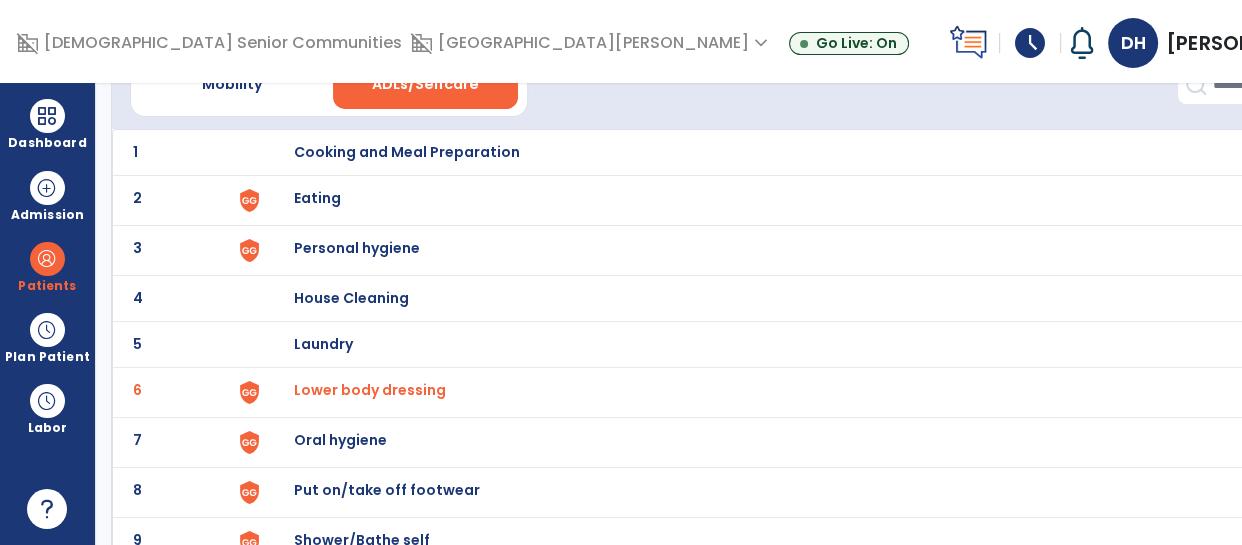 click on "Oral hygiene" at bounding box center [802, 152] 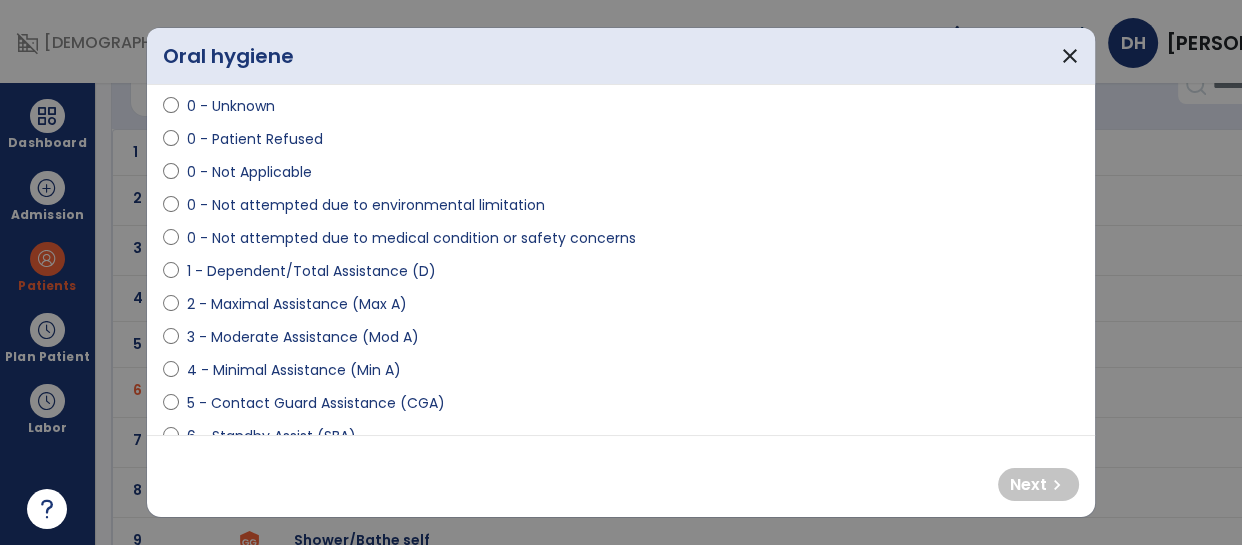 scroll, scrollTop: 106, scrollLeft: 0, axis: vertical 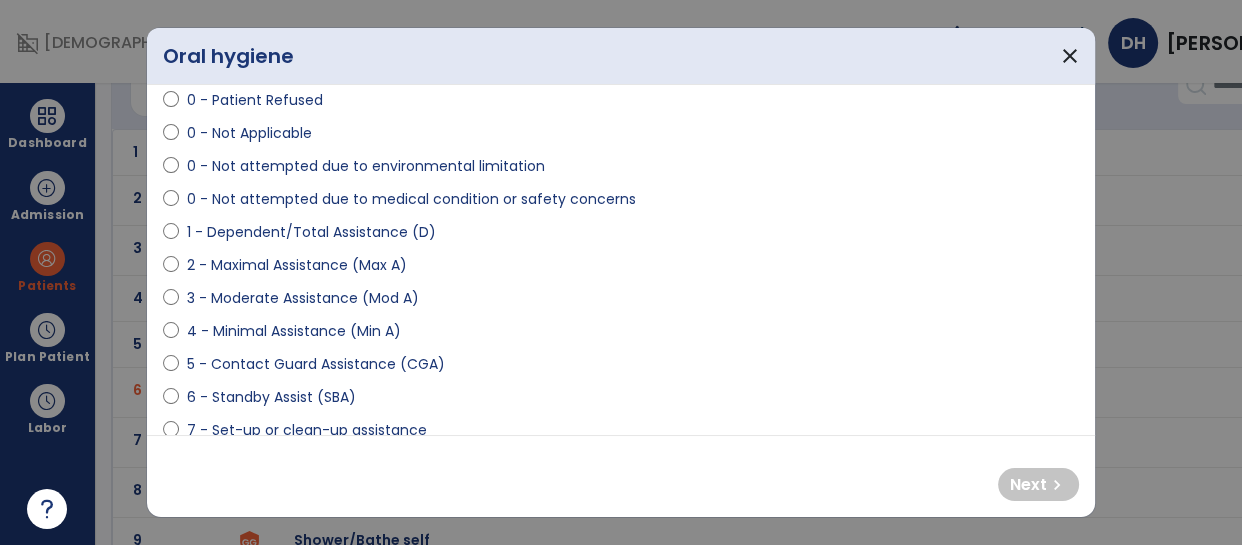select on "**********" 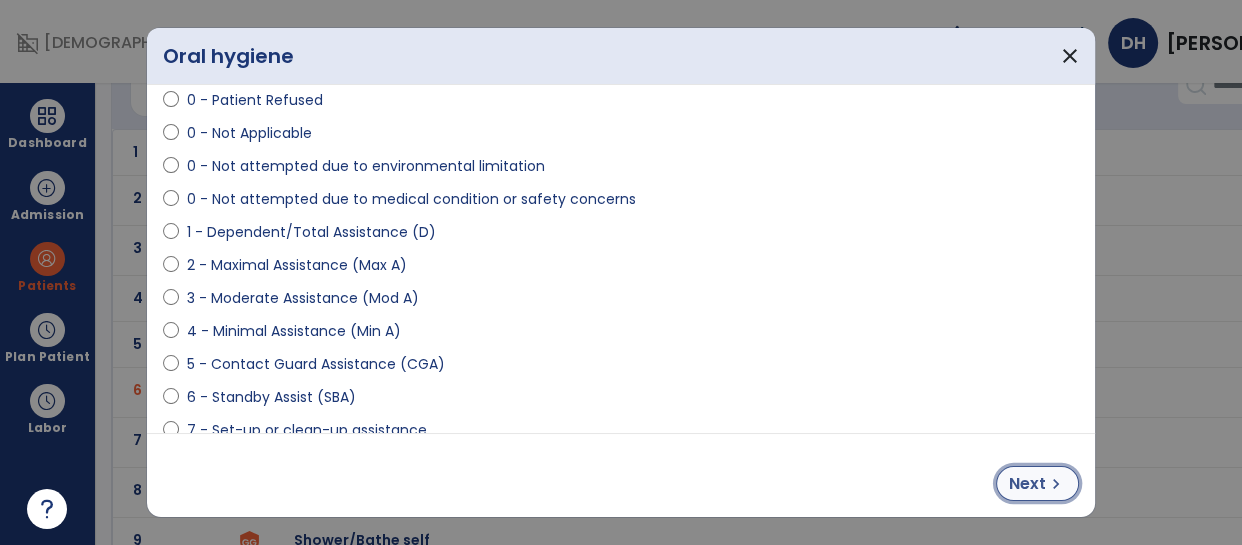 click on "Next" at bounding box center [1027, 484] 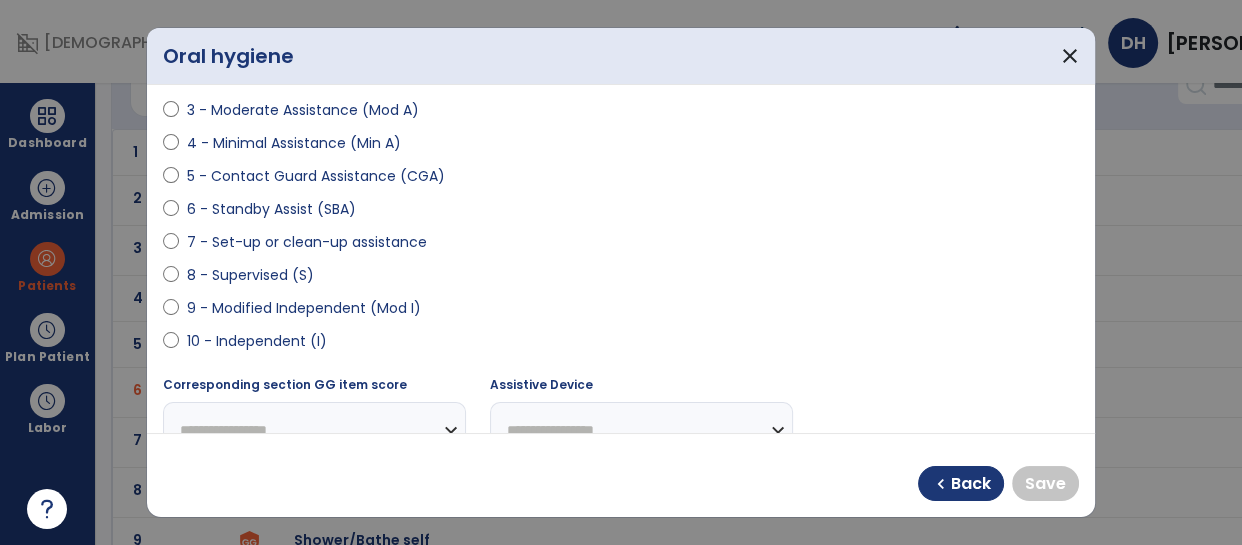 scroll, scrollTop: 299, scrollLeft: 0, axis: vertical 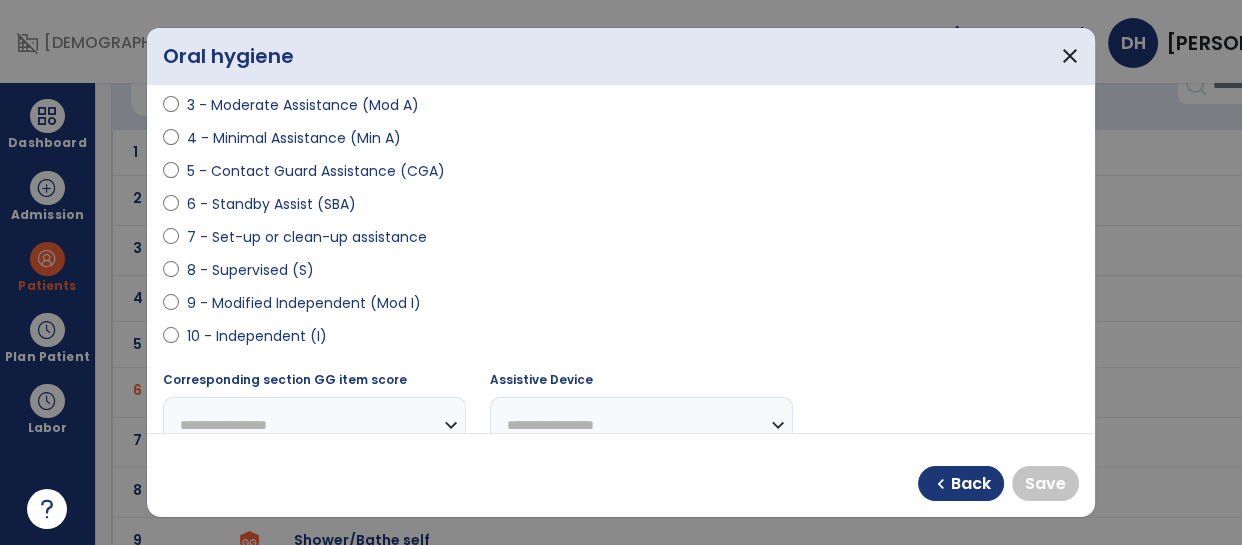 select on "**********" 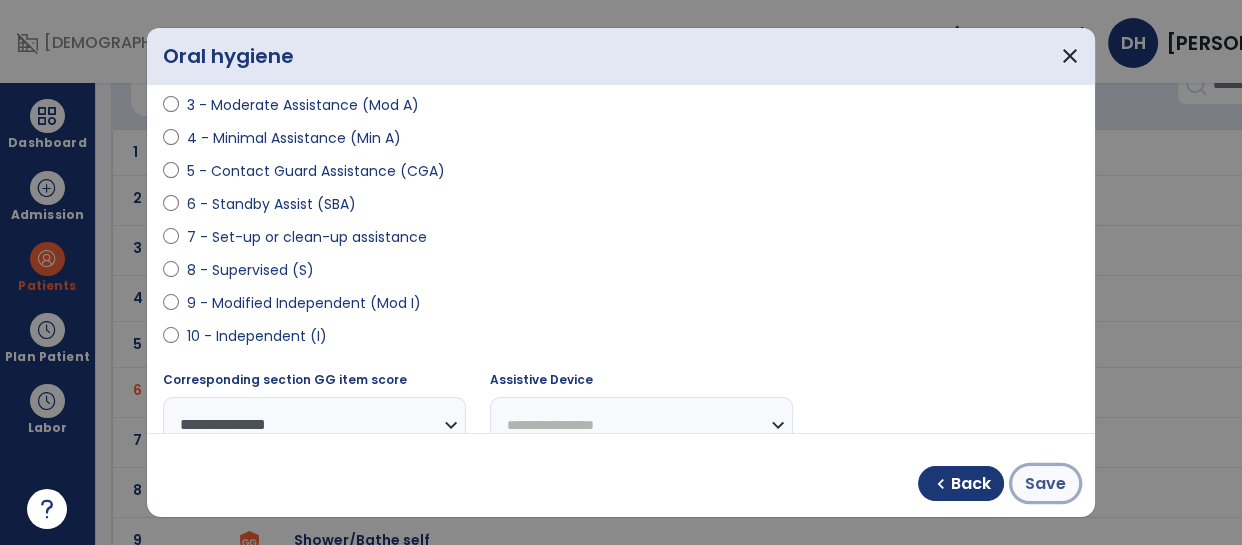 click on "Save" at bounding box center [1045, 484] 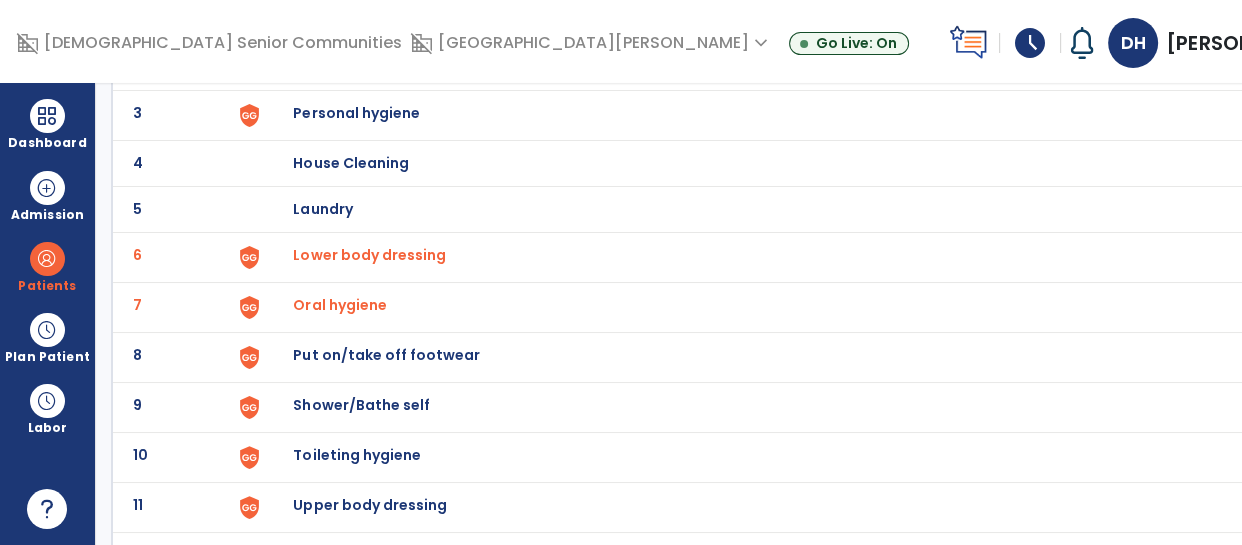 scroll, scrollTop: 249, scrollLeft: 0, axis: vertical 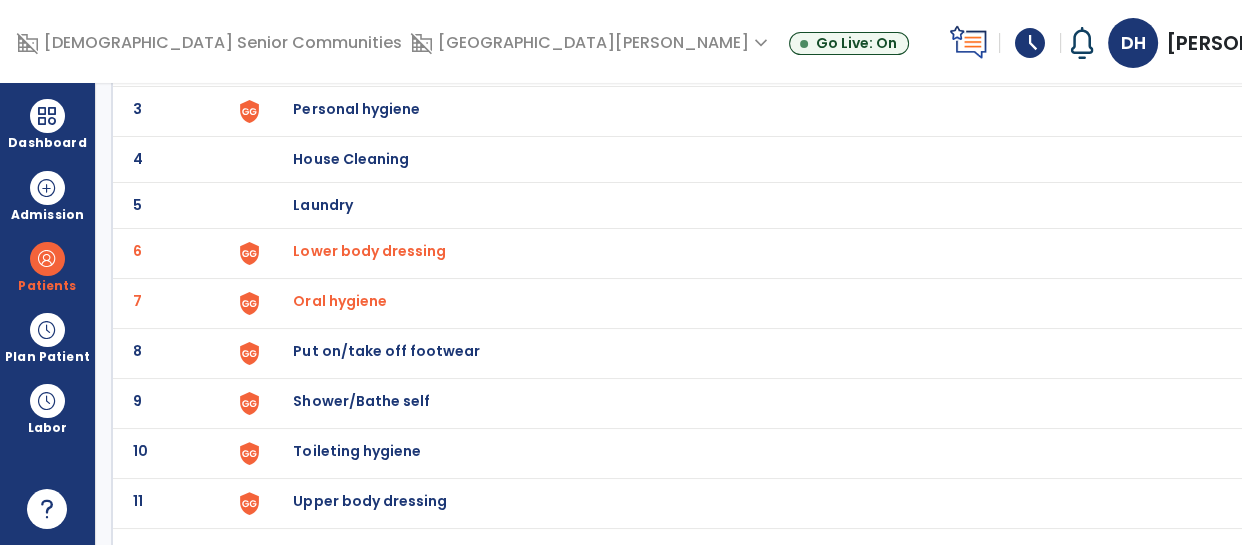 click on "Toileting hygiene" at bounding box center (802, 13) 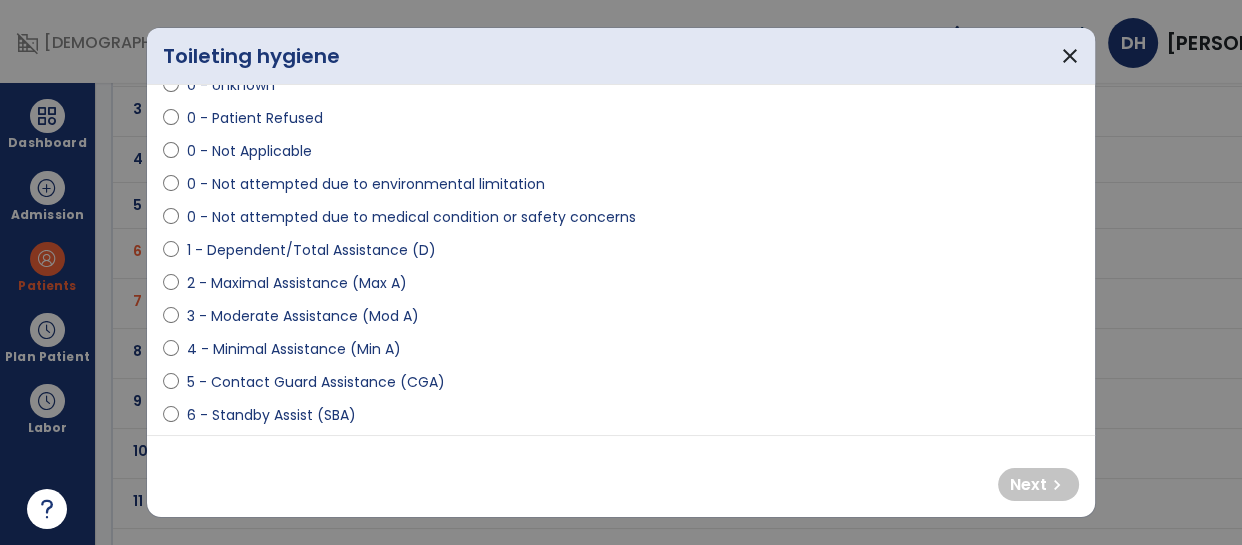 scroll, scrollTop: 90, scrollLeft: 0, axis: vertical 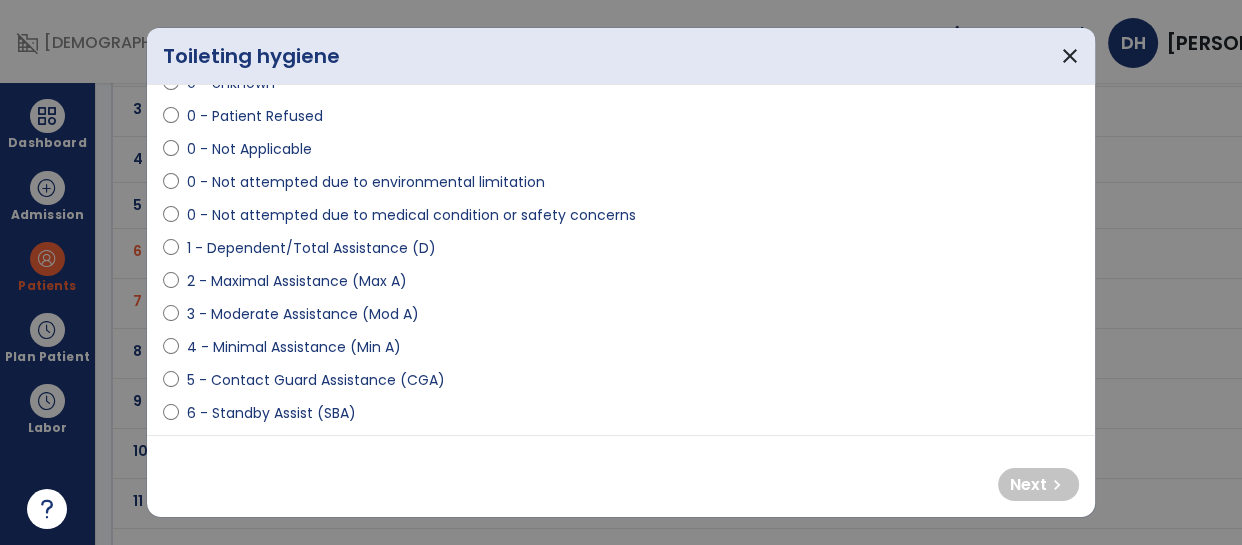 select on "**********" 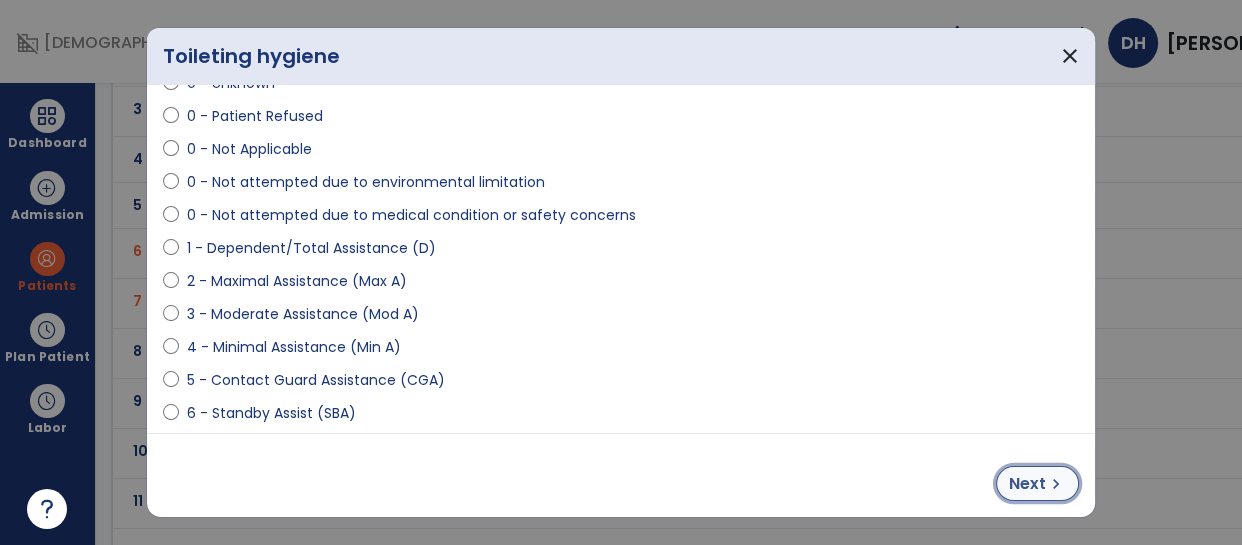 click on "Next" at bounding box center (1027, 484) 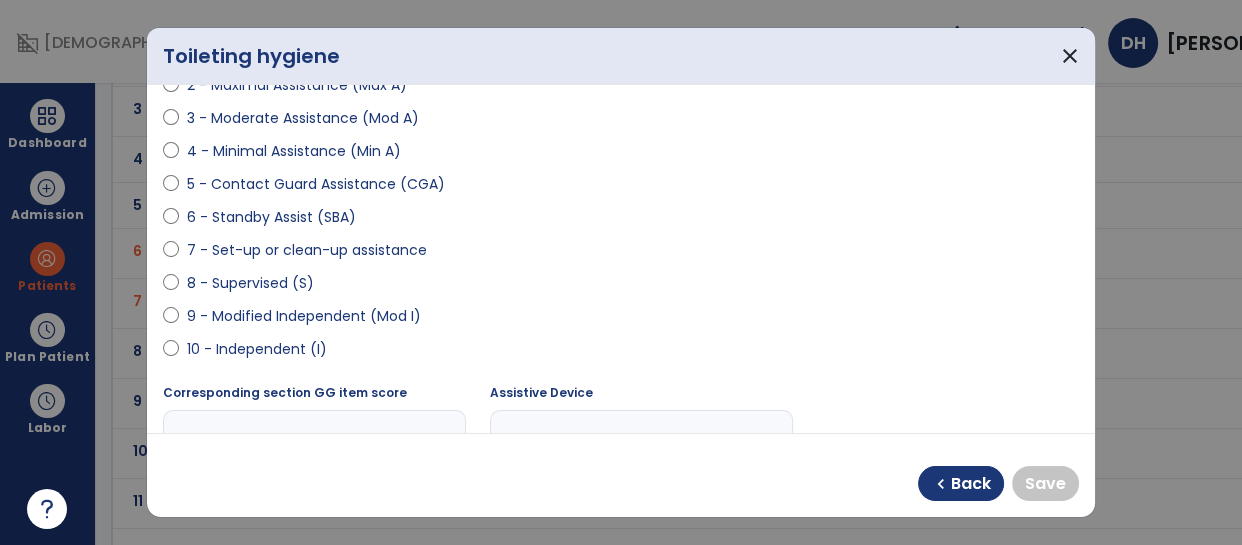 scroll, scrollTop: 290, scrollLeft: 0, axis: vertical 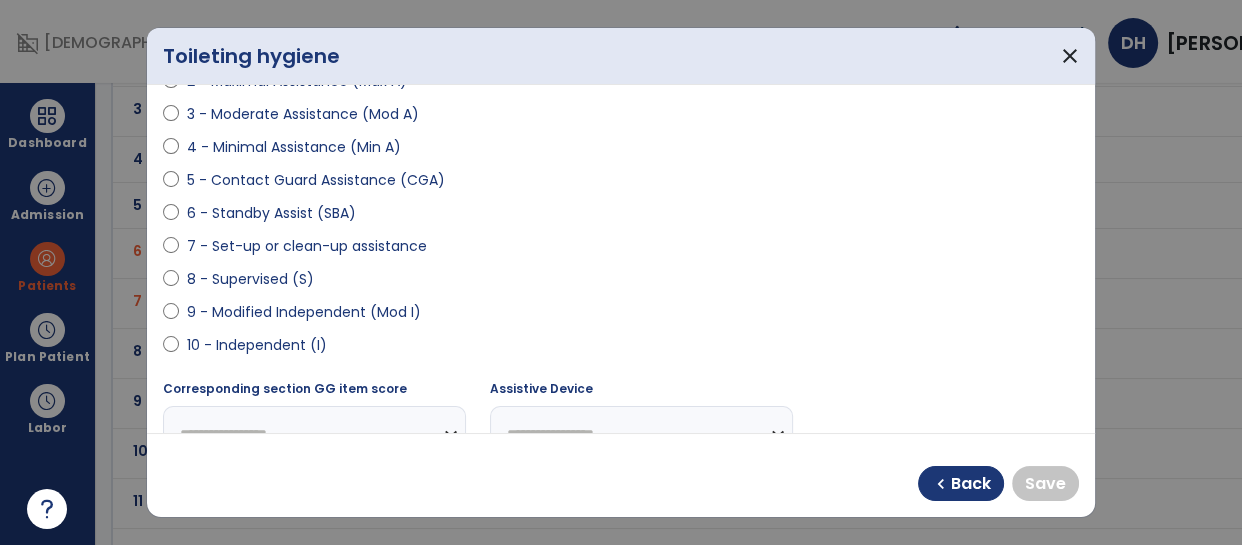select on "**********" 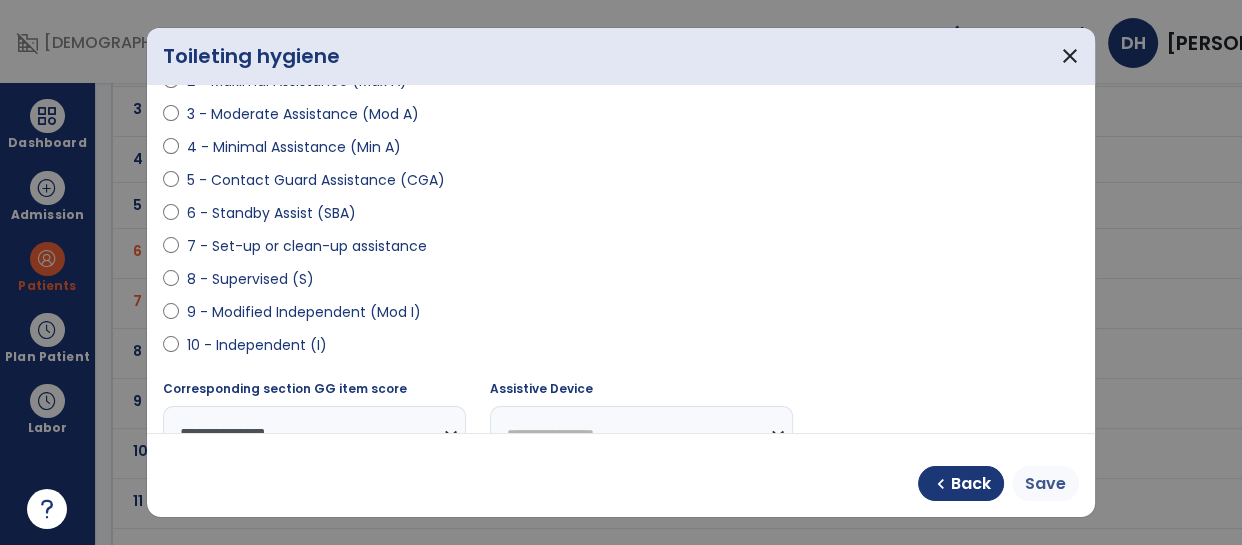 click on "Save" at bounding box center (1045, 483) 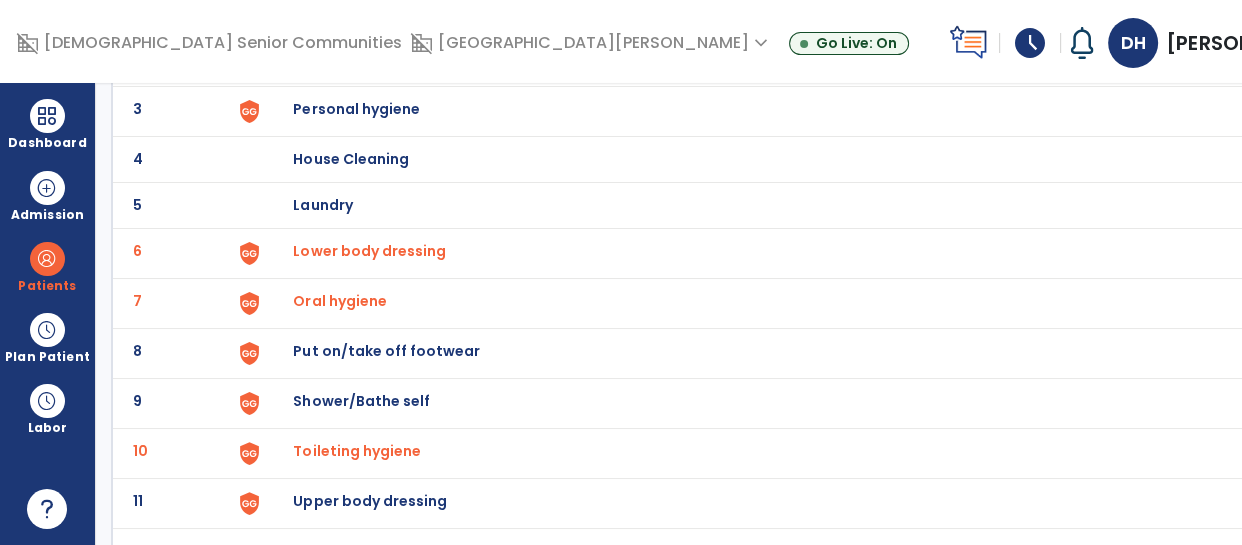 scroll, scrollTop: 324, scrollLeft: 0, axis: vertical 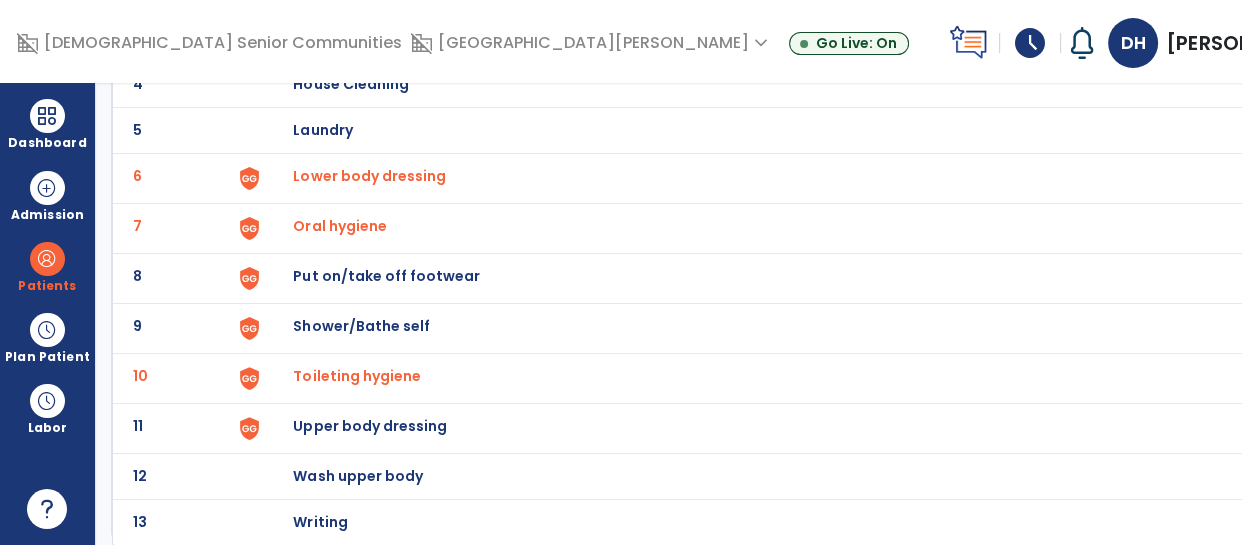 click on "Upper body dressing" at bounding box center [802, -62] 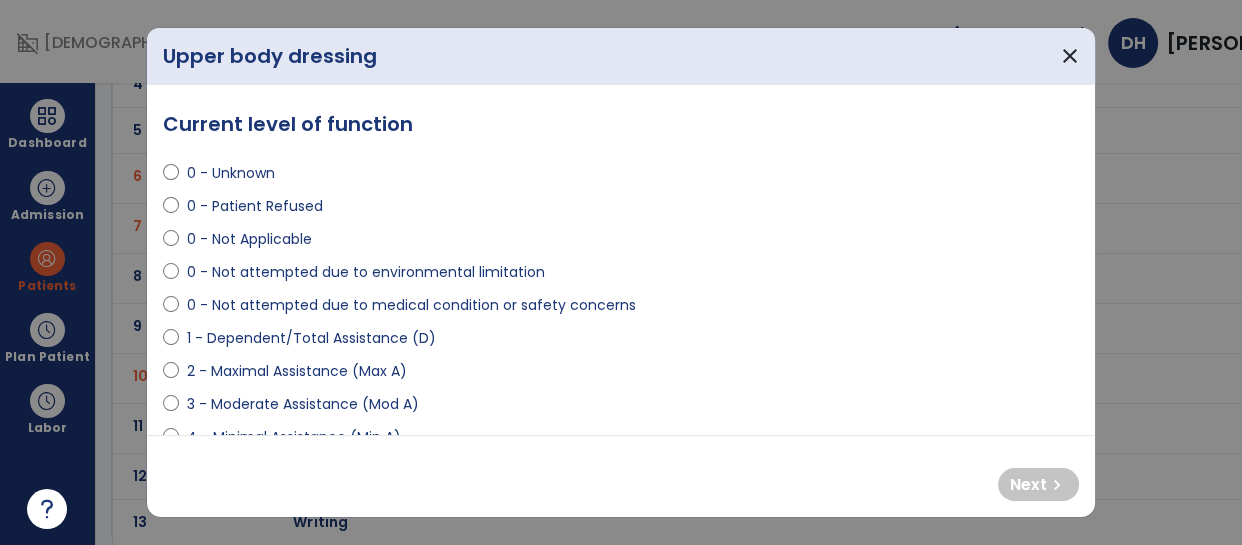select on "**********" 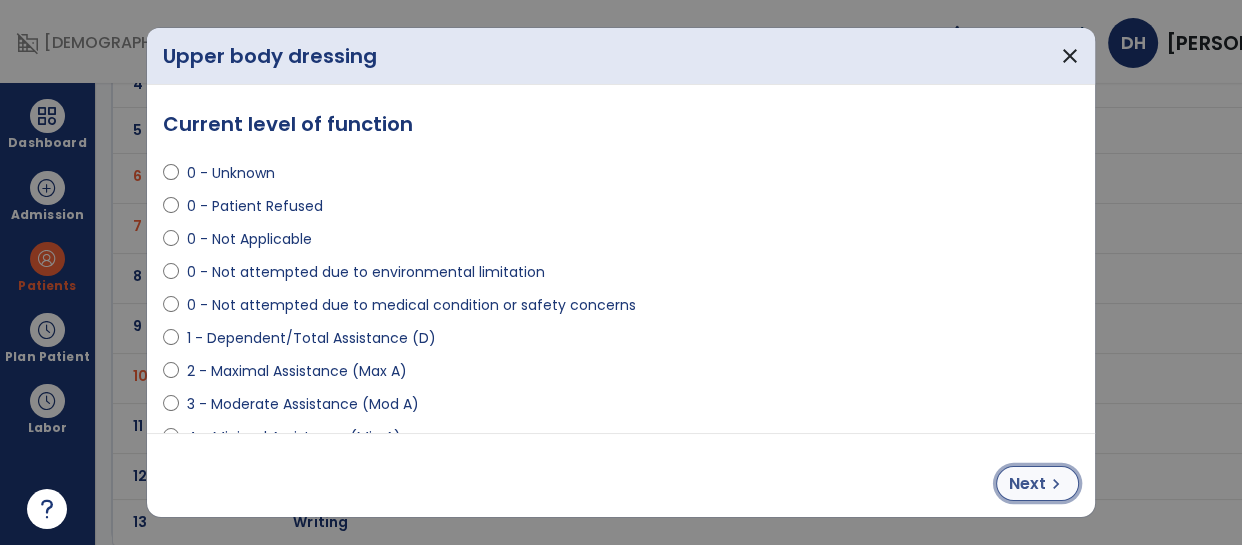 click on "Next" at bounding box center [1027, 484] 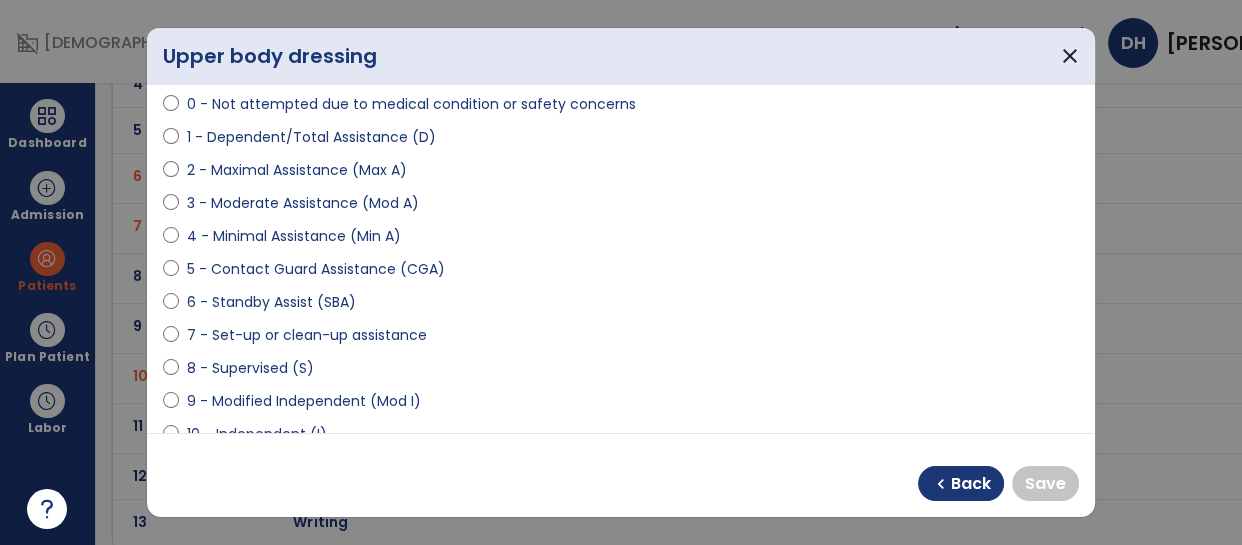 scroll, scrollTop: 227, scrollLeft: 0, axis: vertical 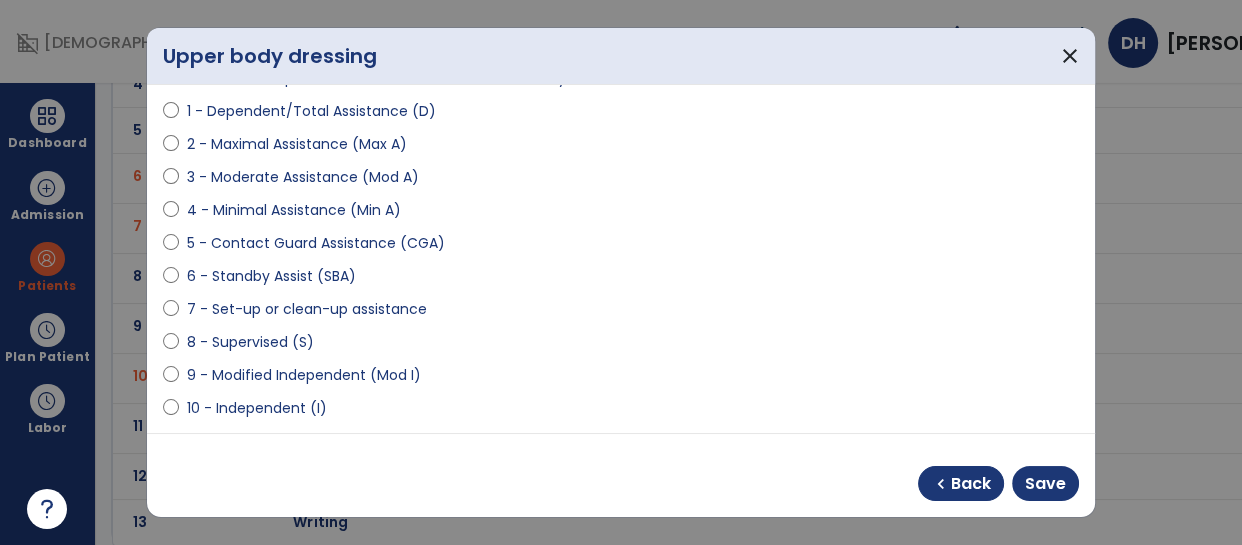 select on "**********" 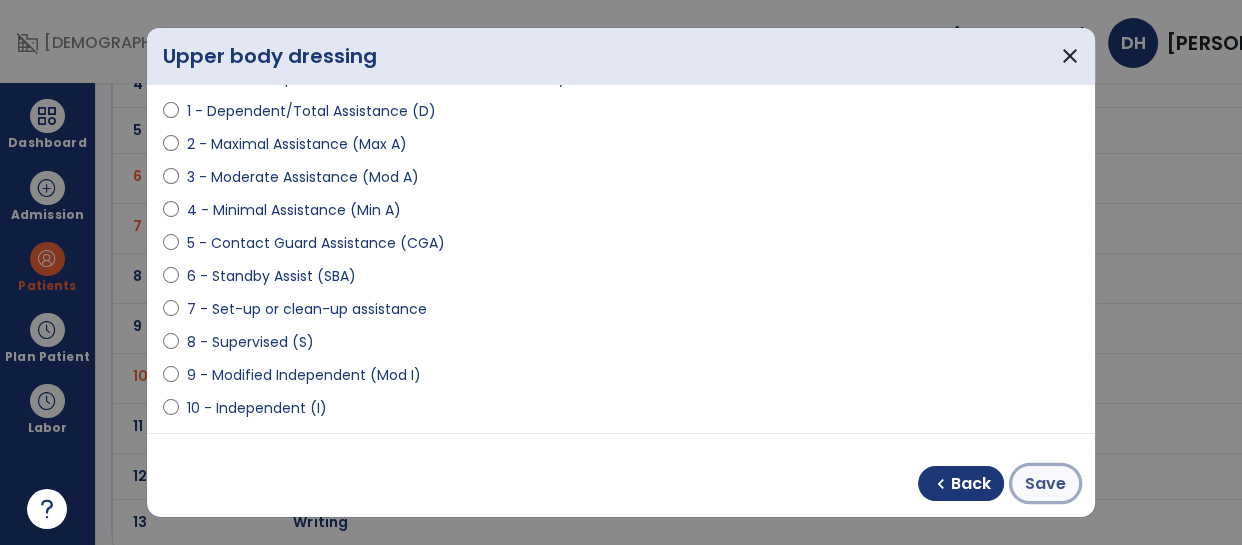 click on "Save" at bounding box center (1045, 484) 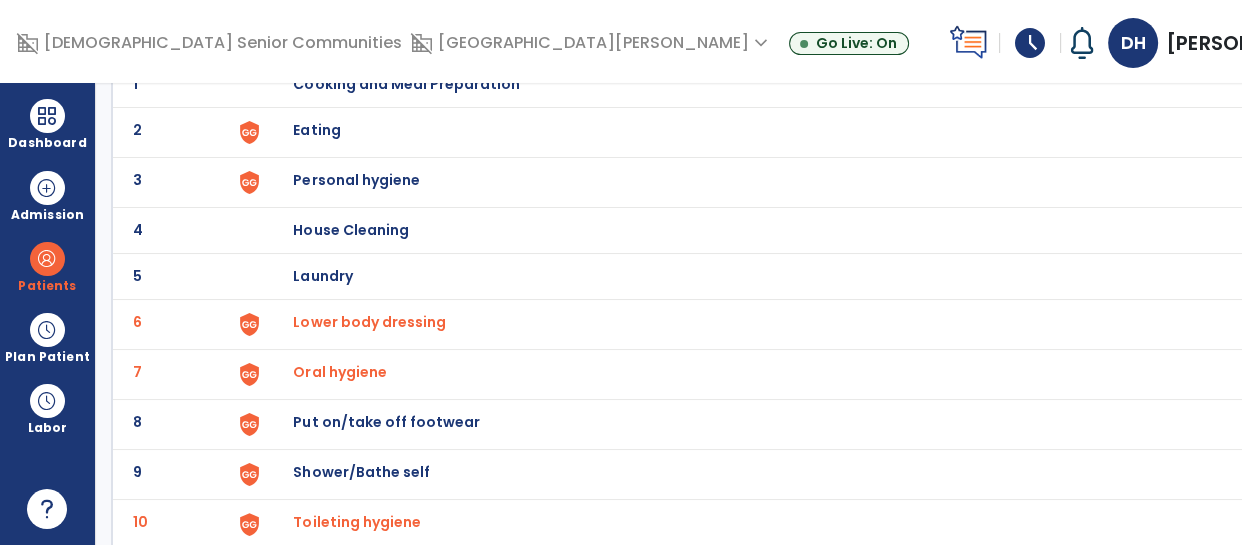 scroll, scrollTop: 177, scrollLeft: 0, axis: vertical 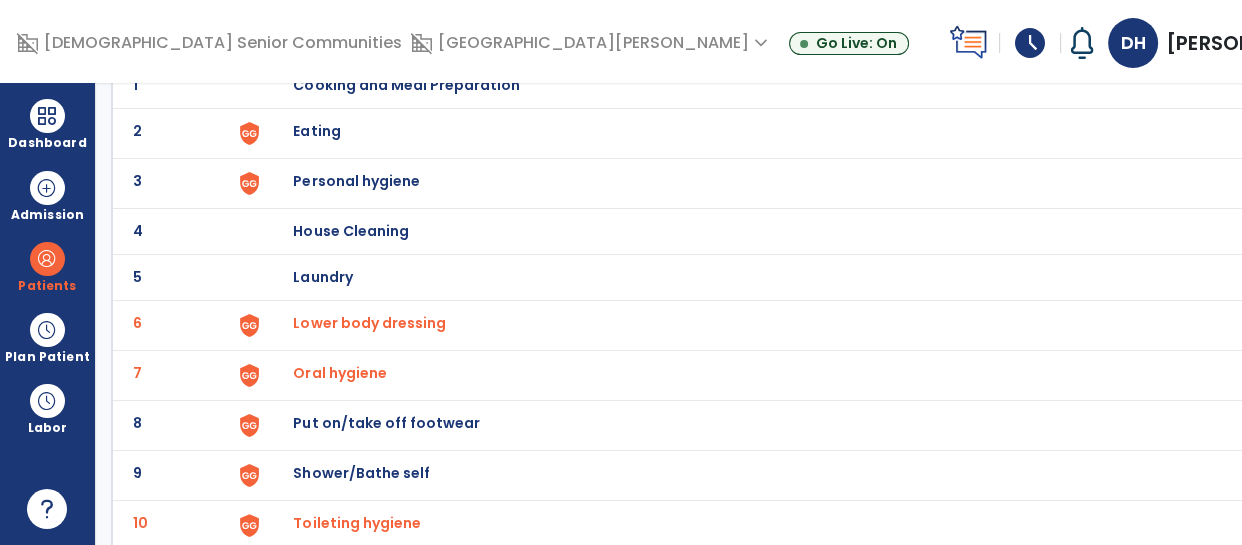 click on "Put on/take off footwear" at bounding box center (802, 85) 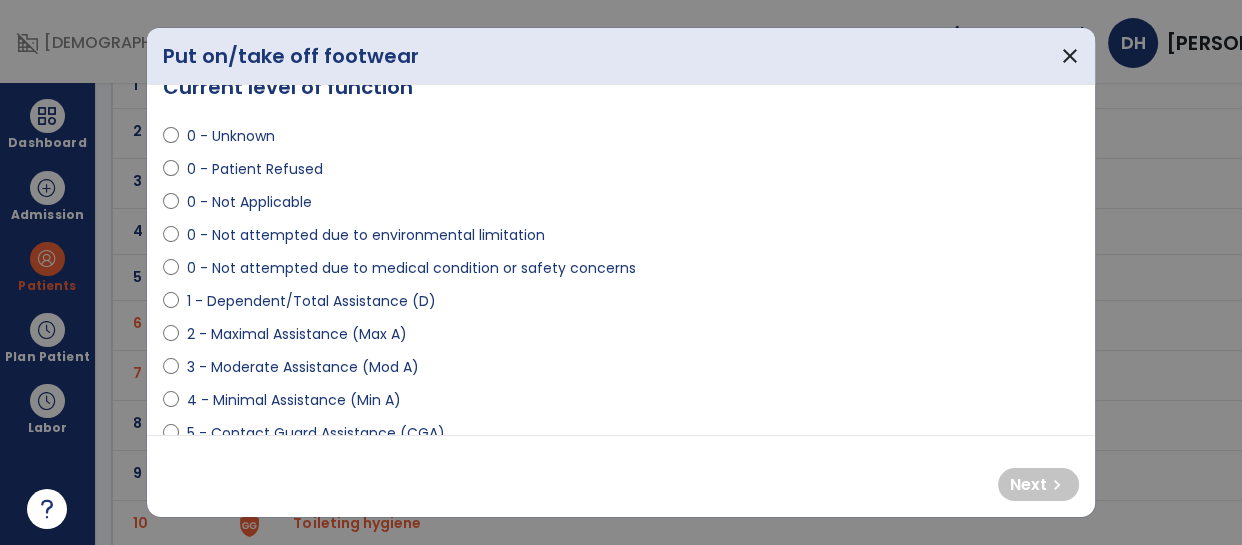 scroll, scrollTop: 40, scrollLeft: 0, axis: vertical 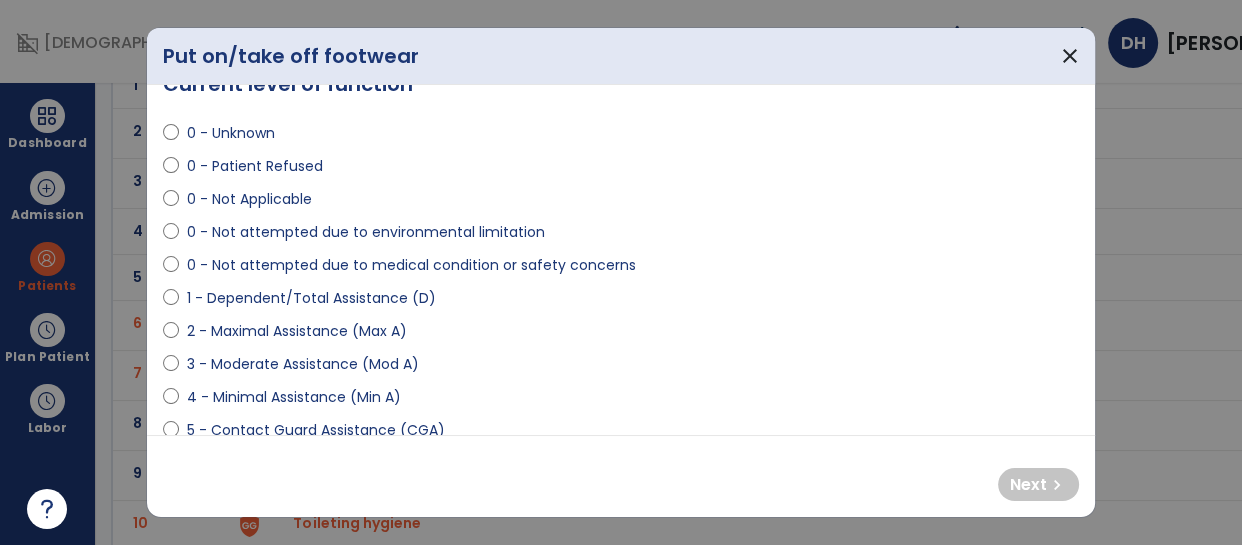 select on "**********" 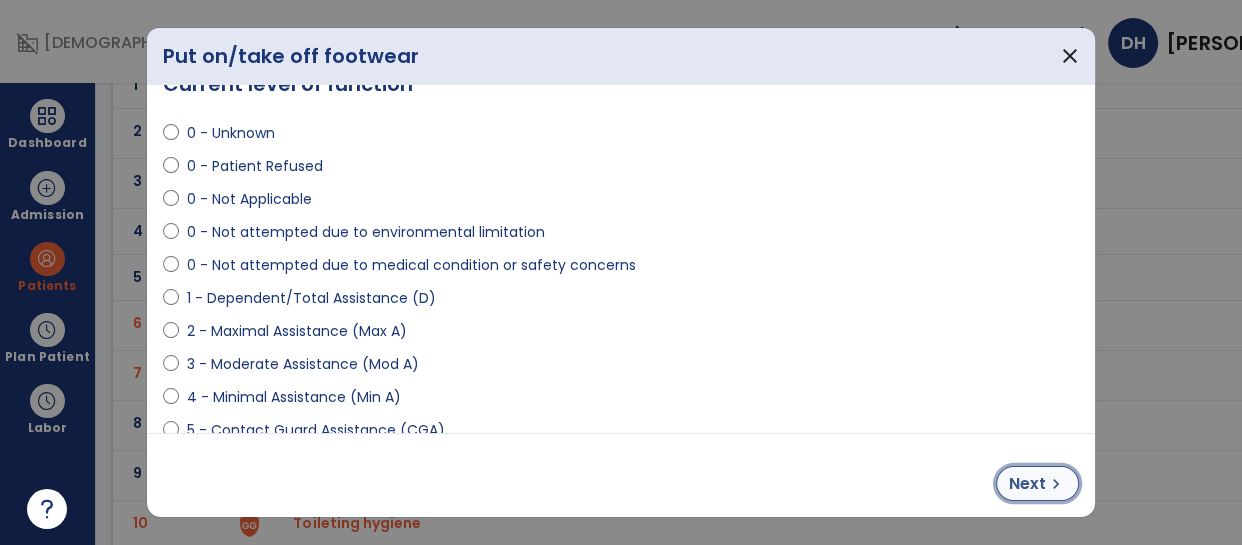 click on "Next" at bounding box center (1027, 484) 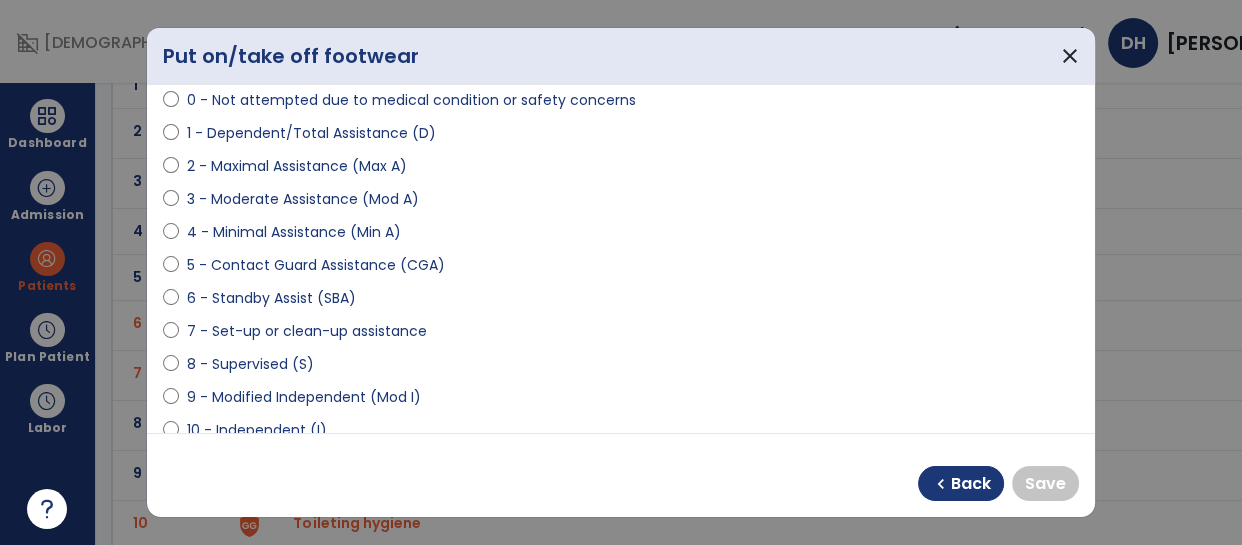 scroll, scrollTop: 209, scrollLeft: 0, axis: vertical 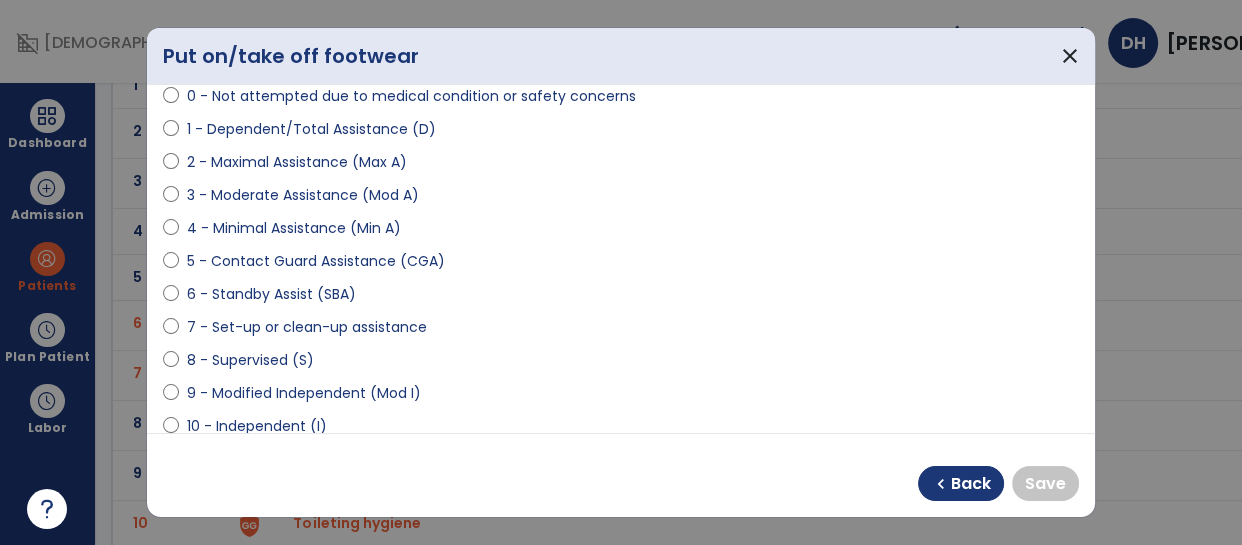 select on "**********" 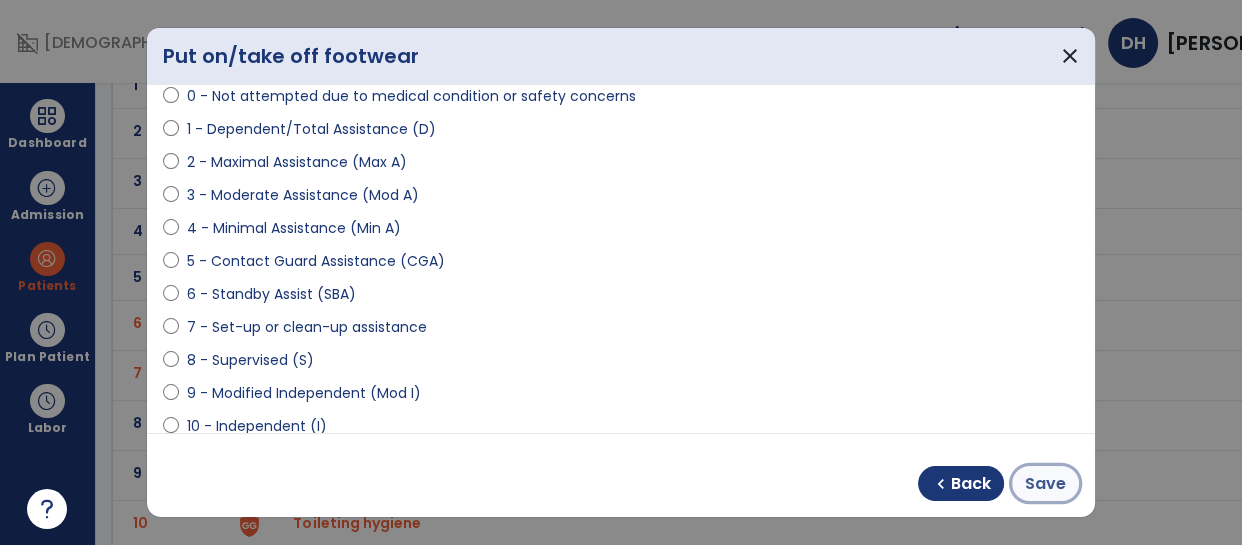 click on "Save" at bounding box center (1045, 484) 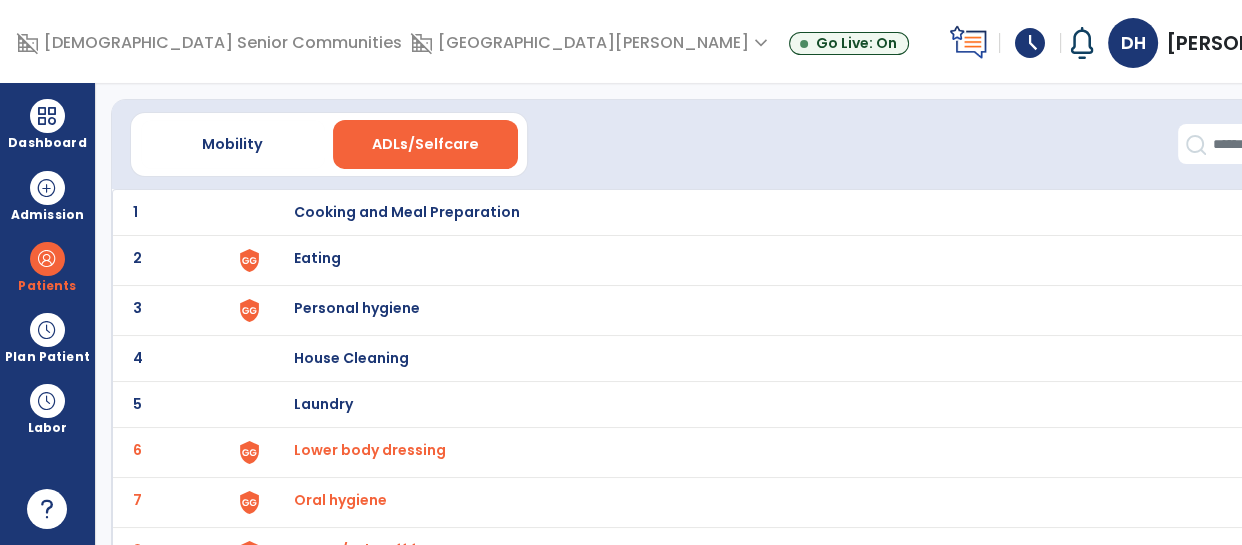 scroll, scrollTop: 38, scrollLeft: 0, axis: vertical 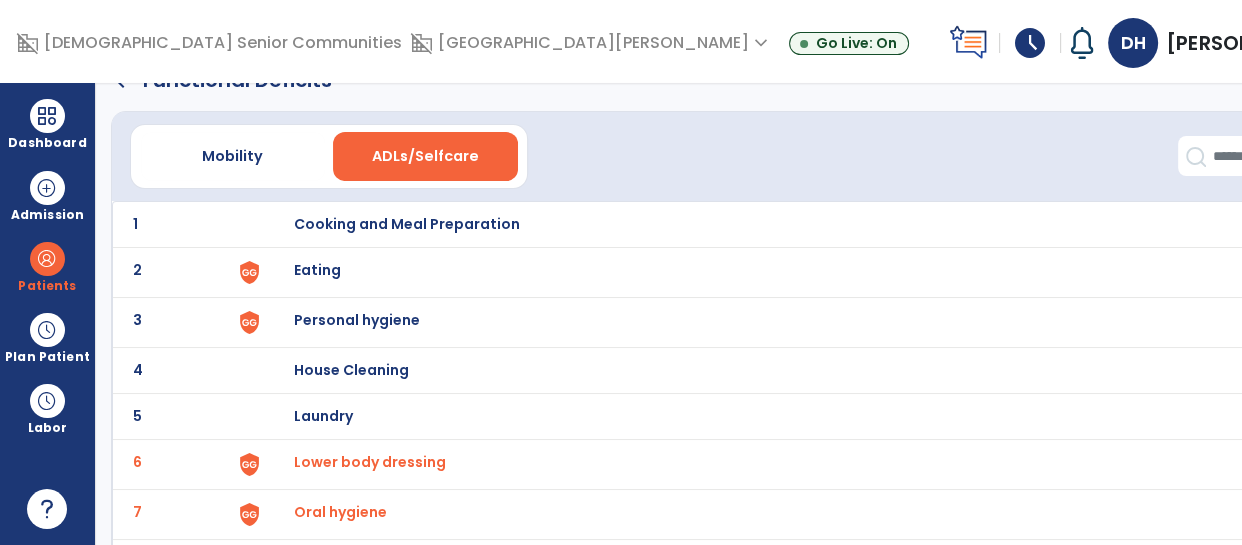 click on "Personal hygiene" at bounding box center [802, 224] 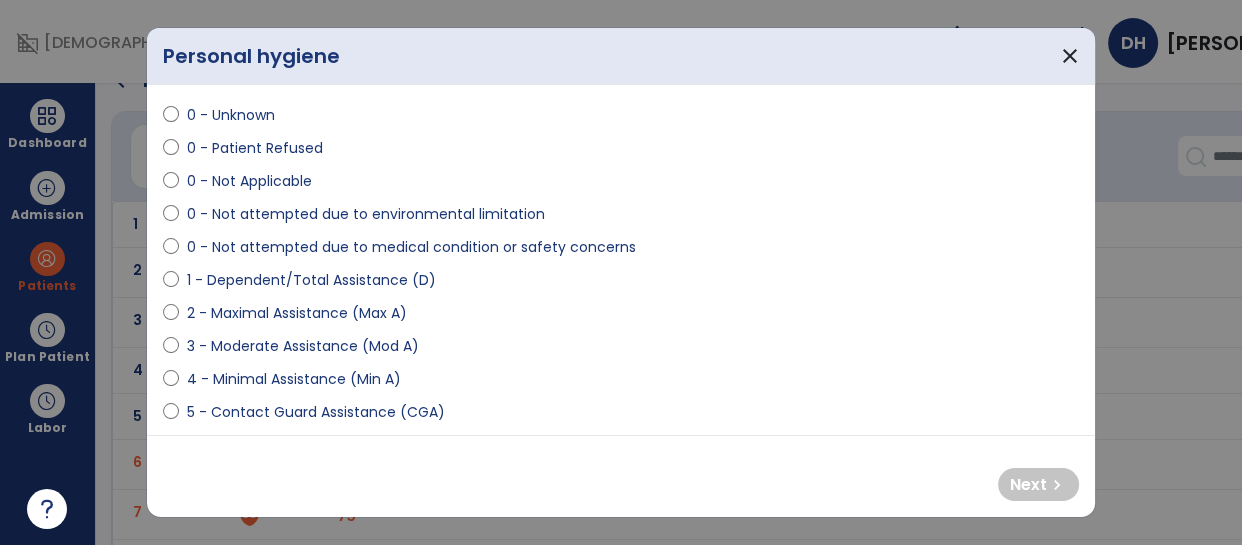 scroll, scrollTop: 60, scrollLeft: 0, axis: vertical 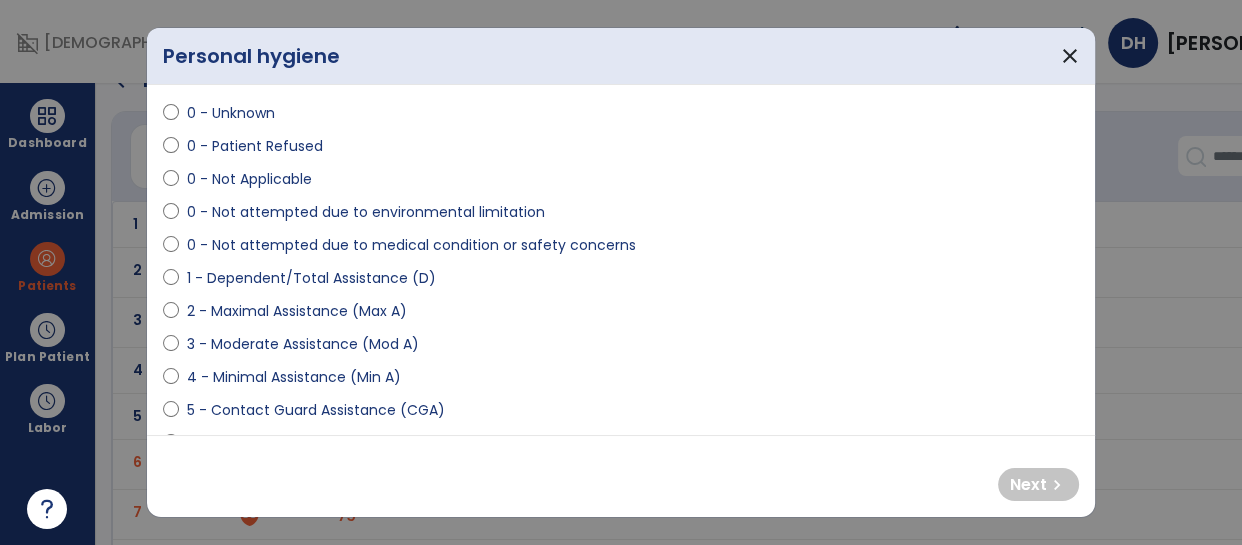 select on "**********" 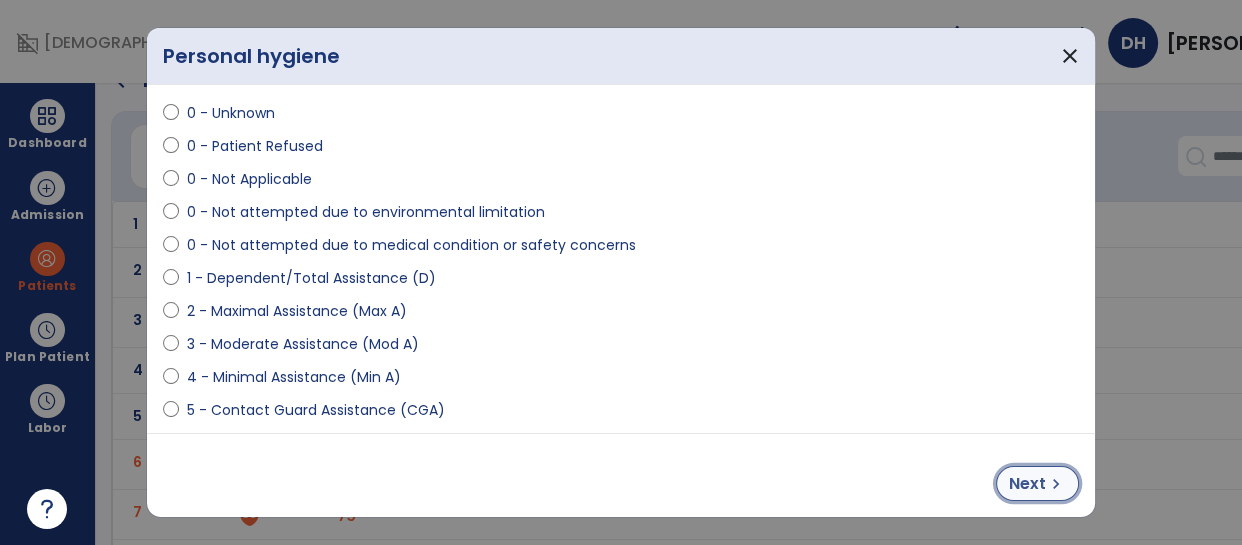 click on "Next  chevron_right" at bounding box center [1037, 483] 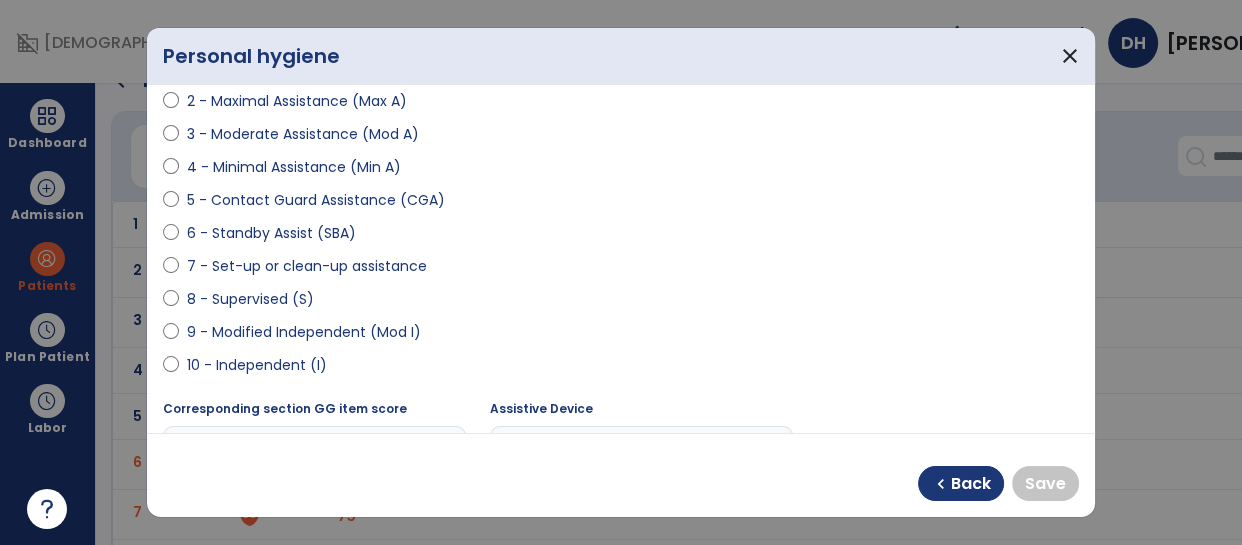 scroll, scrollTop: 271, scrollLeft: 0, axis: vertical 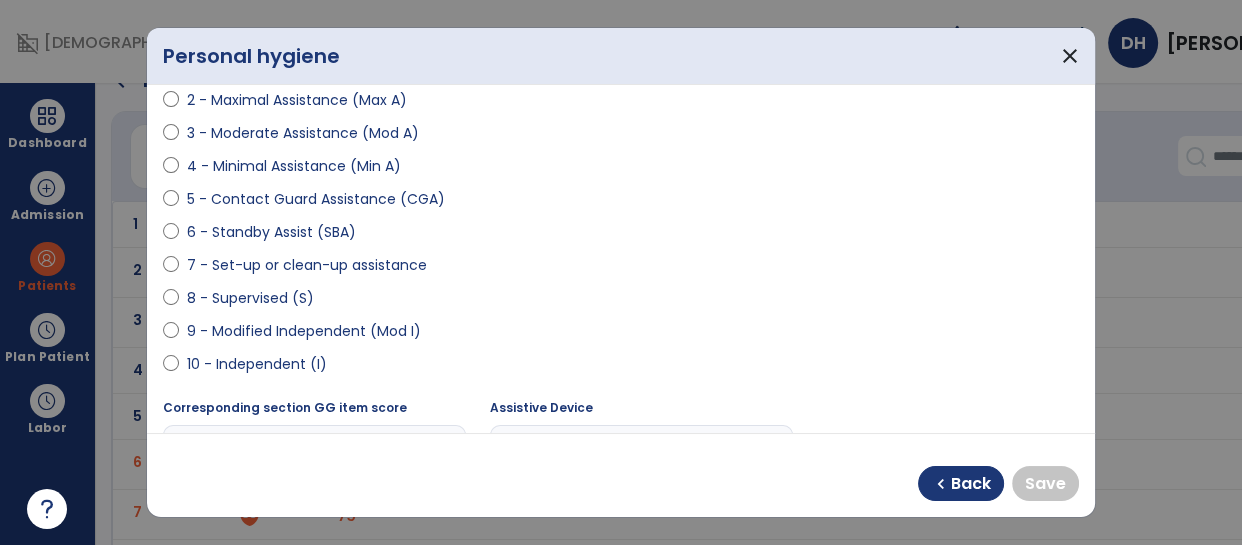 select on "**********" 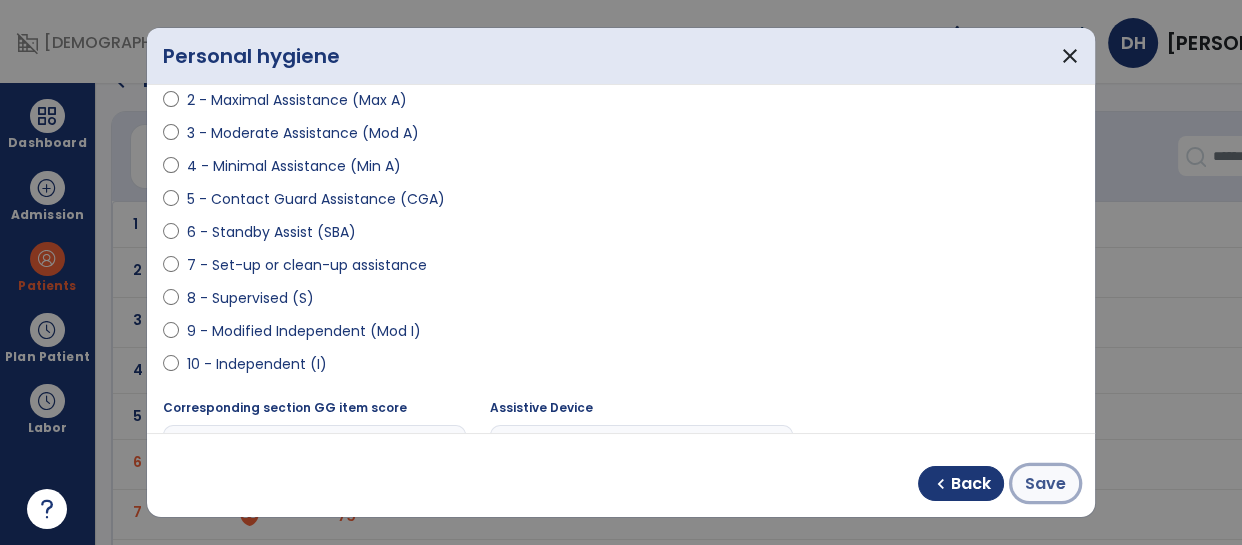 click on "Save" at bounding box center [1045, 484] 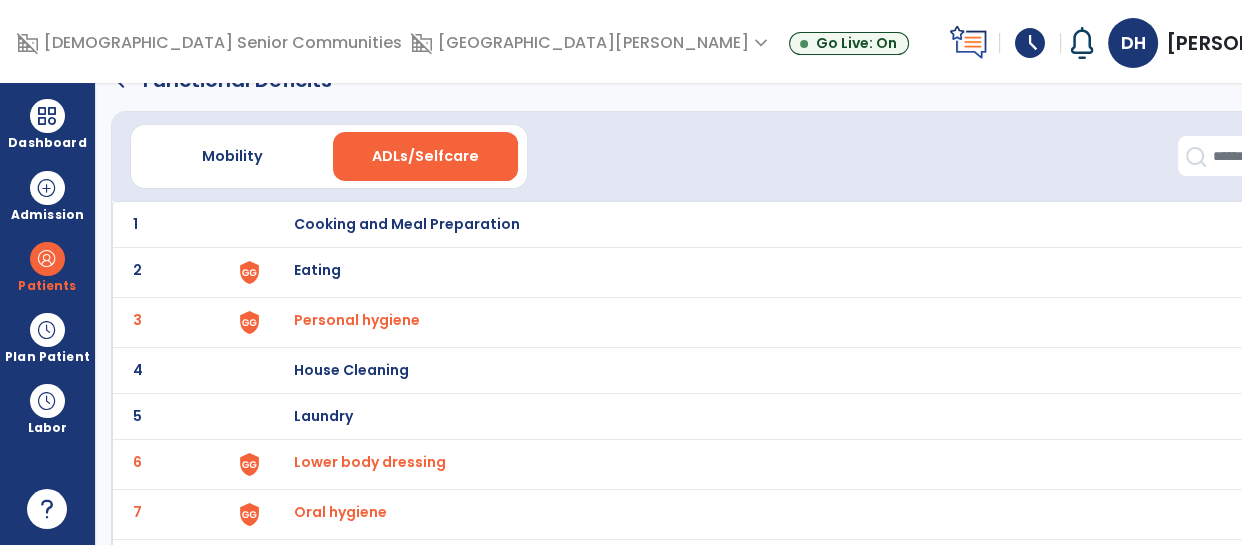 scroll, scrollTop: 0, scrollLeft: 0, axis: both 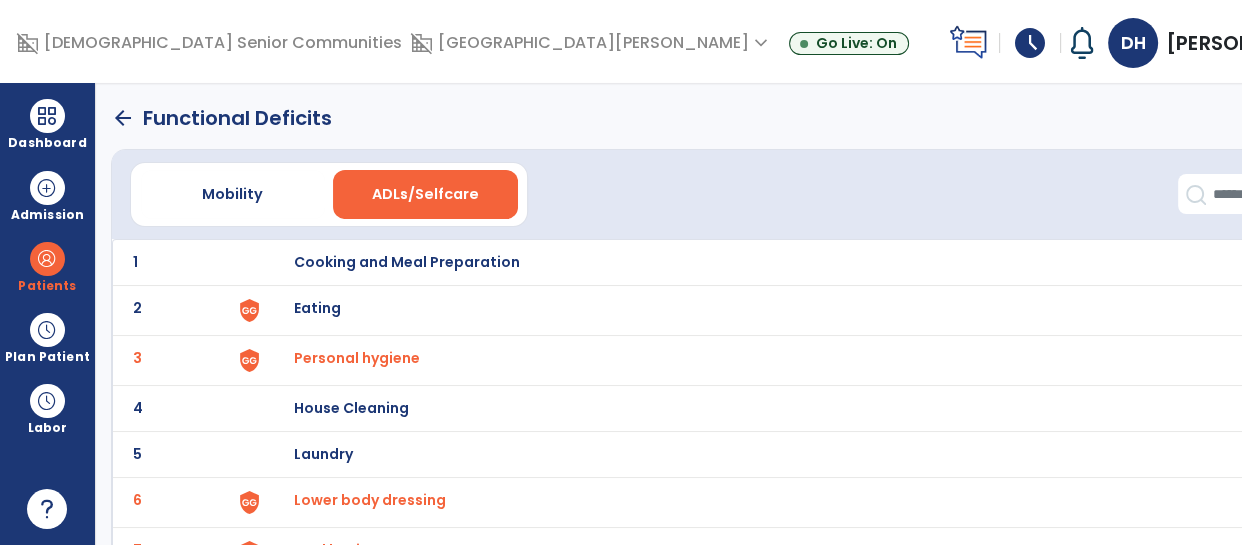 click on "arrow_back" 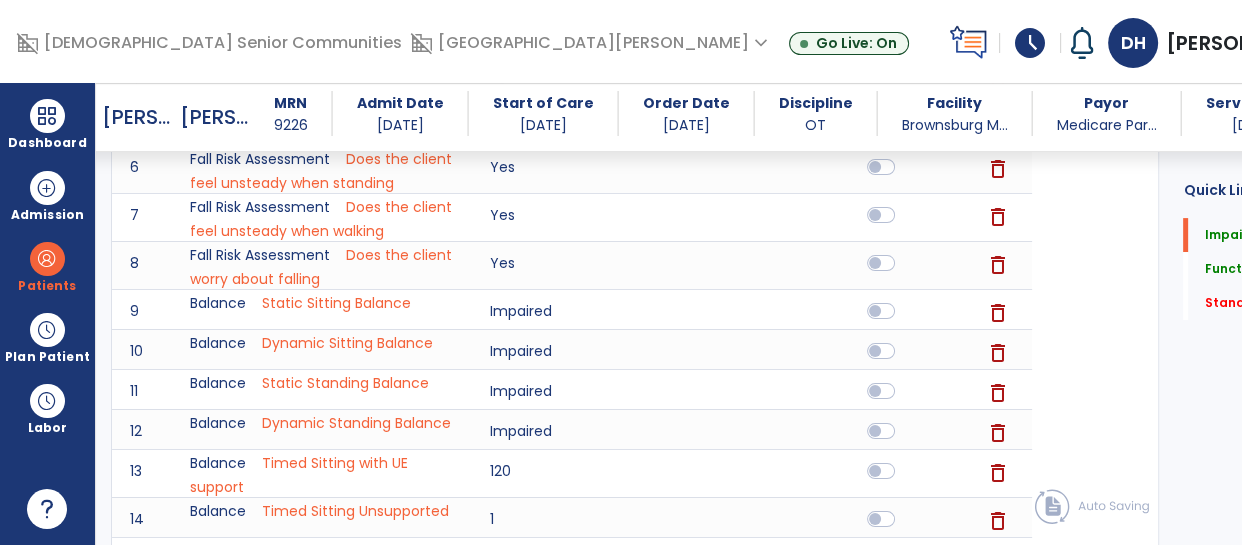 scroll, scrollTop: 2268, scrollLeft: 0, axis: vertical 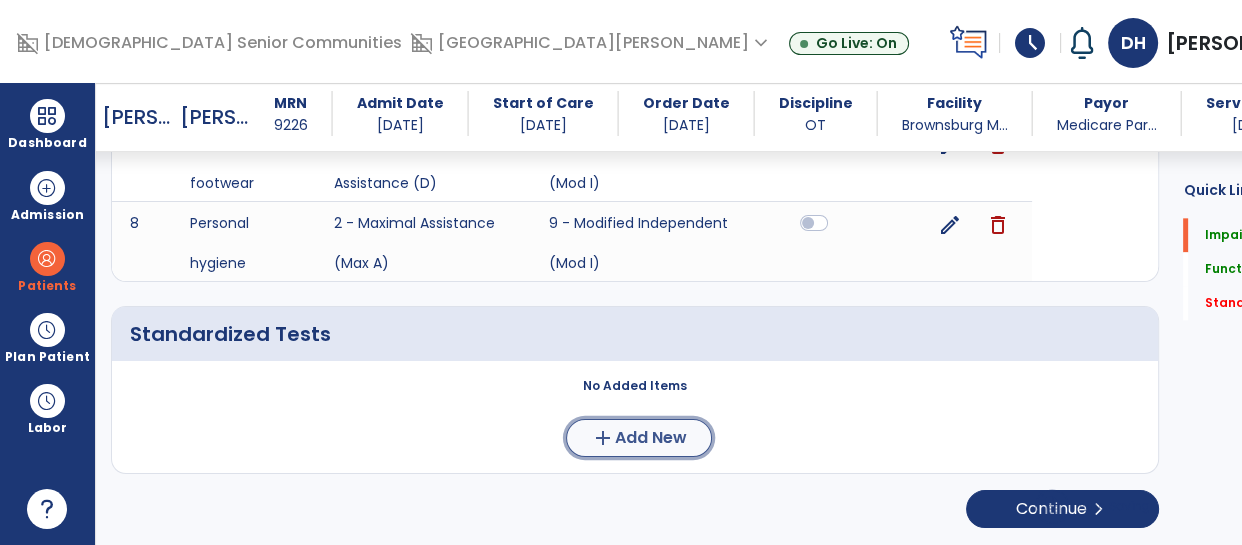click on "Add New" 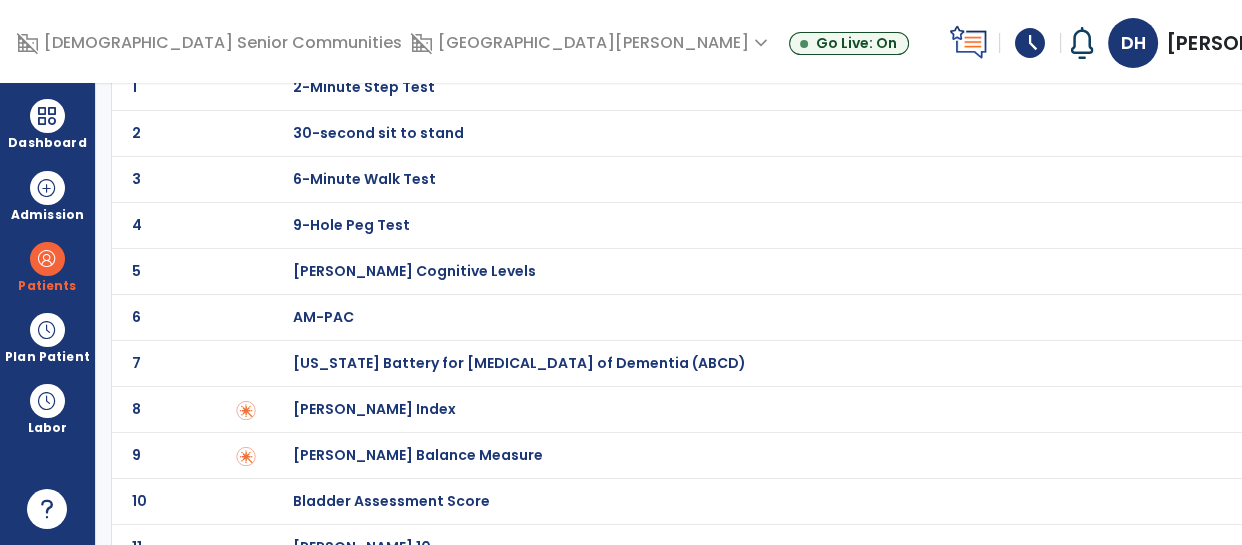 scroll, scrollTop: 114, scrollLeft: 0, axis: vertical 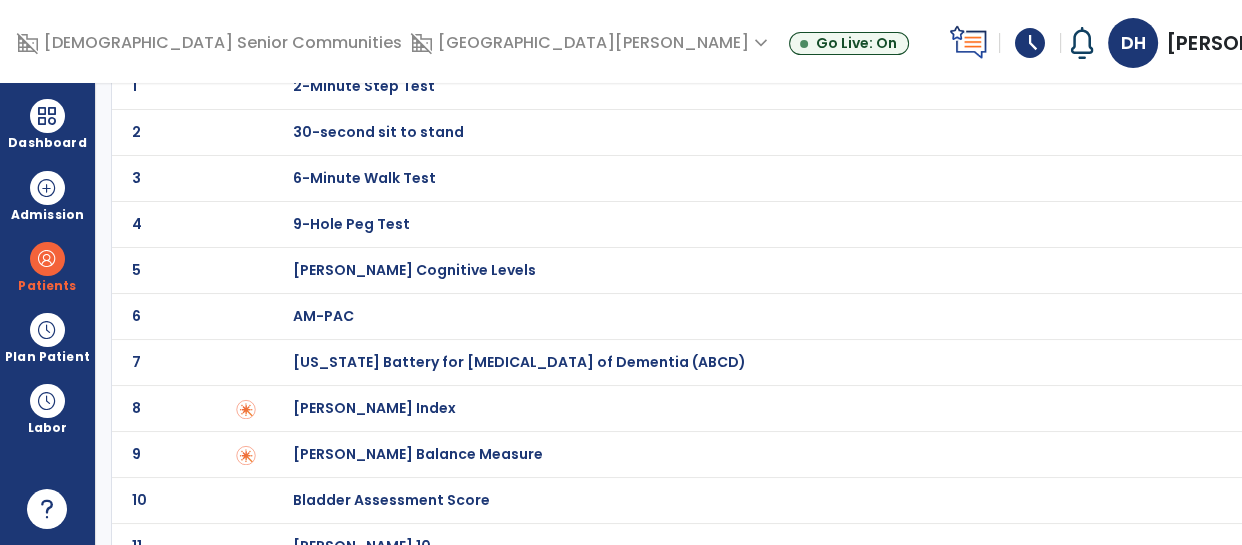 click on "[PERSON_NAME] Index" at bounding box center (803, 86) 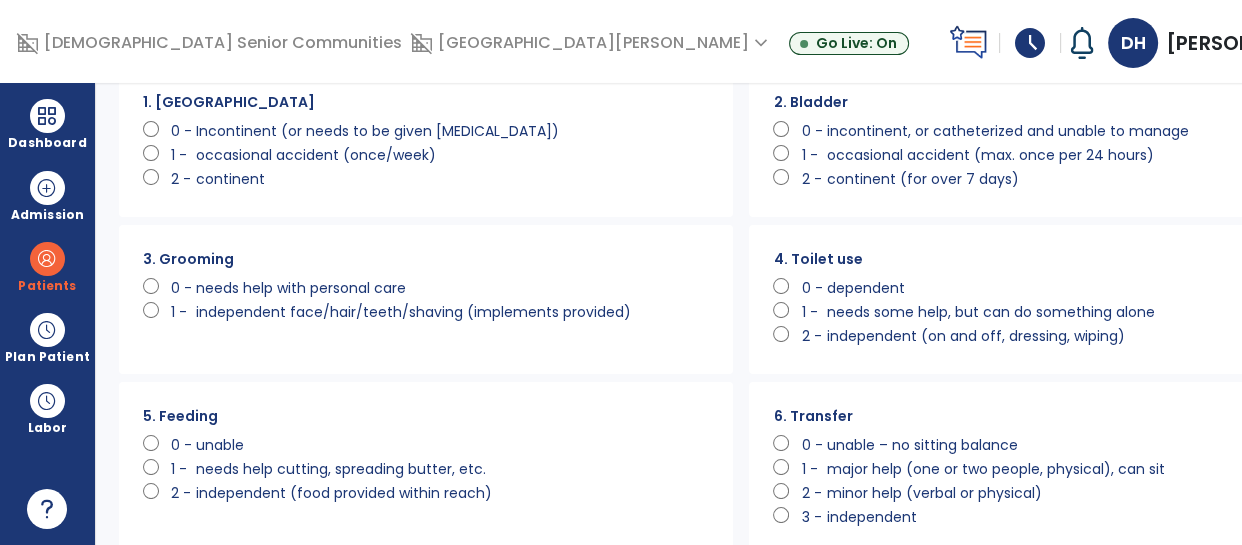 scroll, scrollTop: 90, scrollLeft: 0, axis: vertical 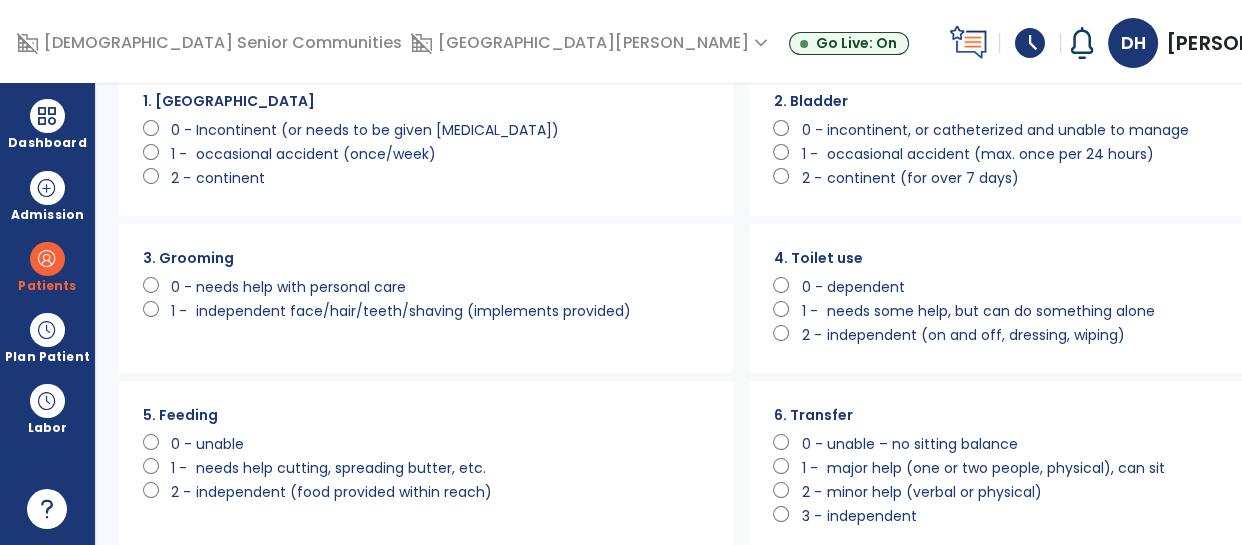 click on "0 -" 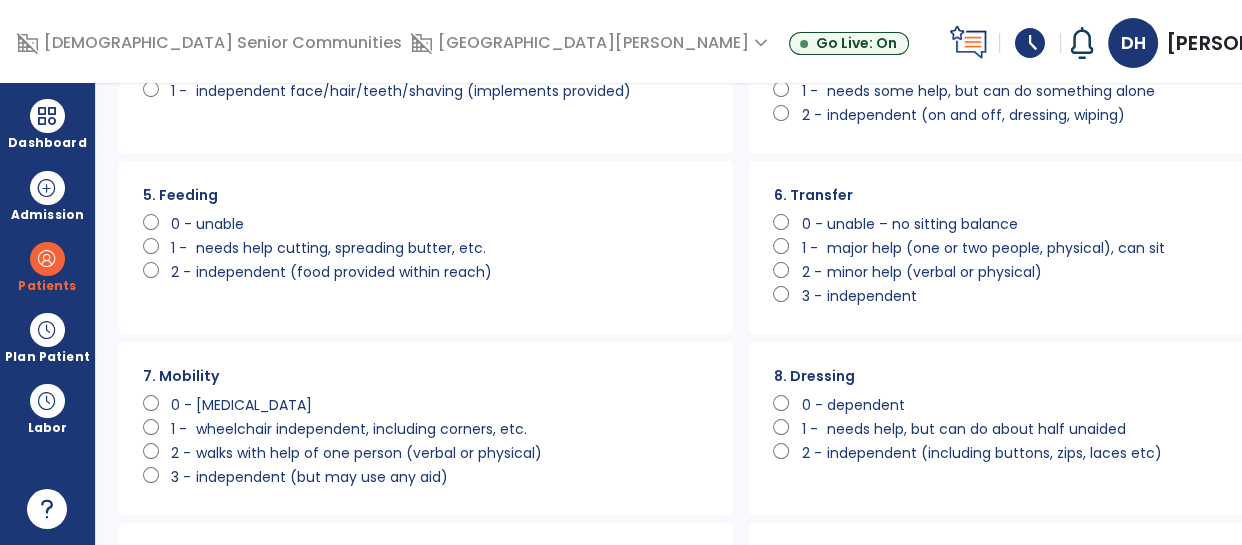 scroll, scrollTop: 315, scrollLeft: 0, axis: vertical 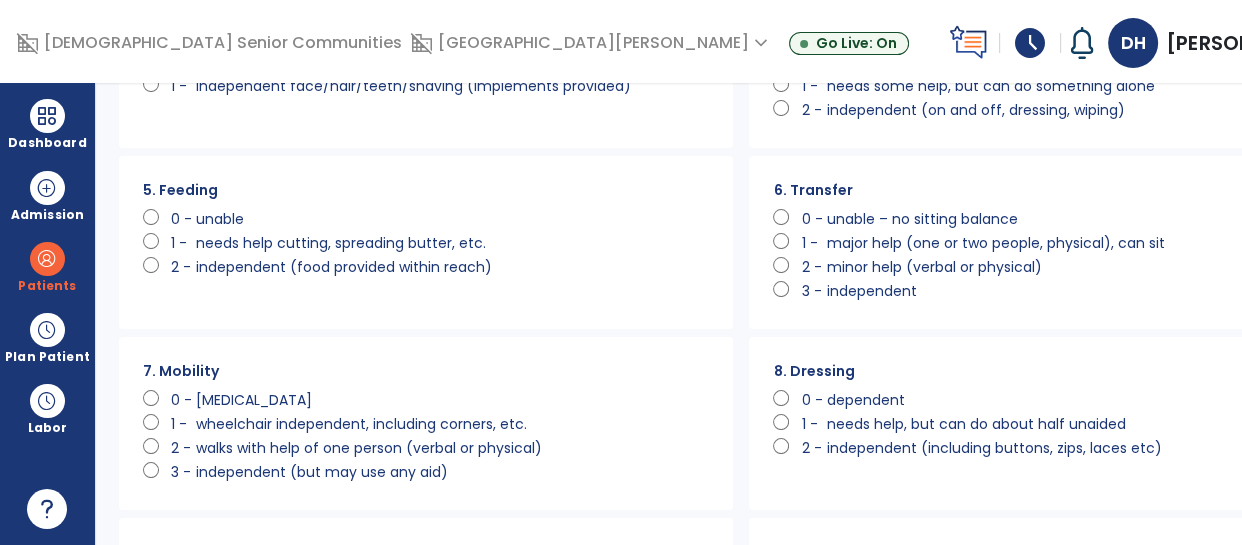 click on "1 -" 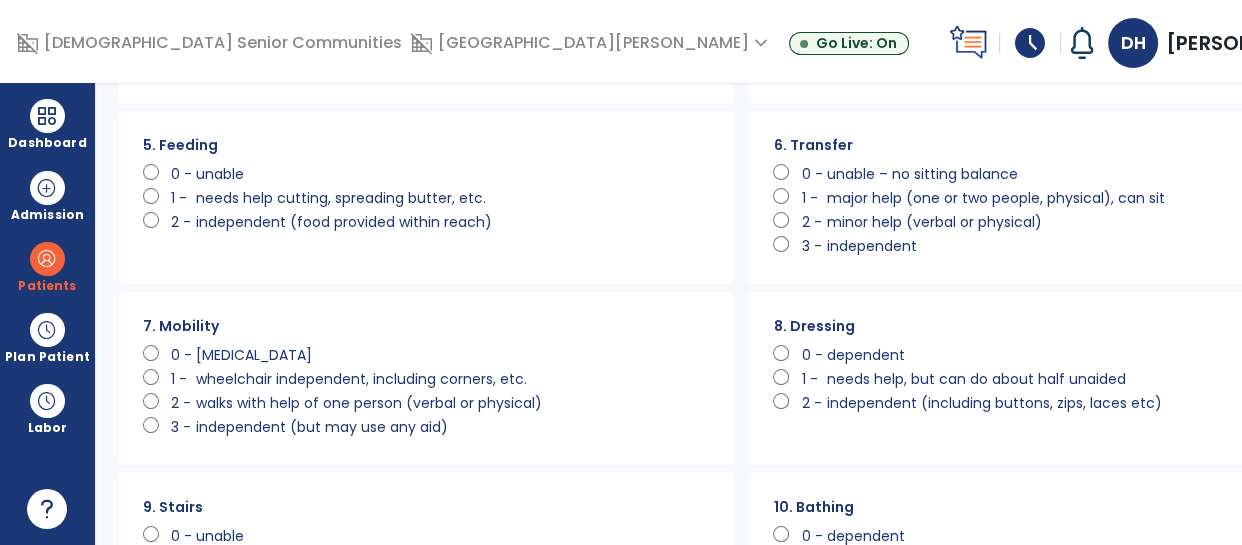 scroll, scrollTop: 393, scrollLeft: 0, axis: vertical 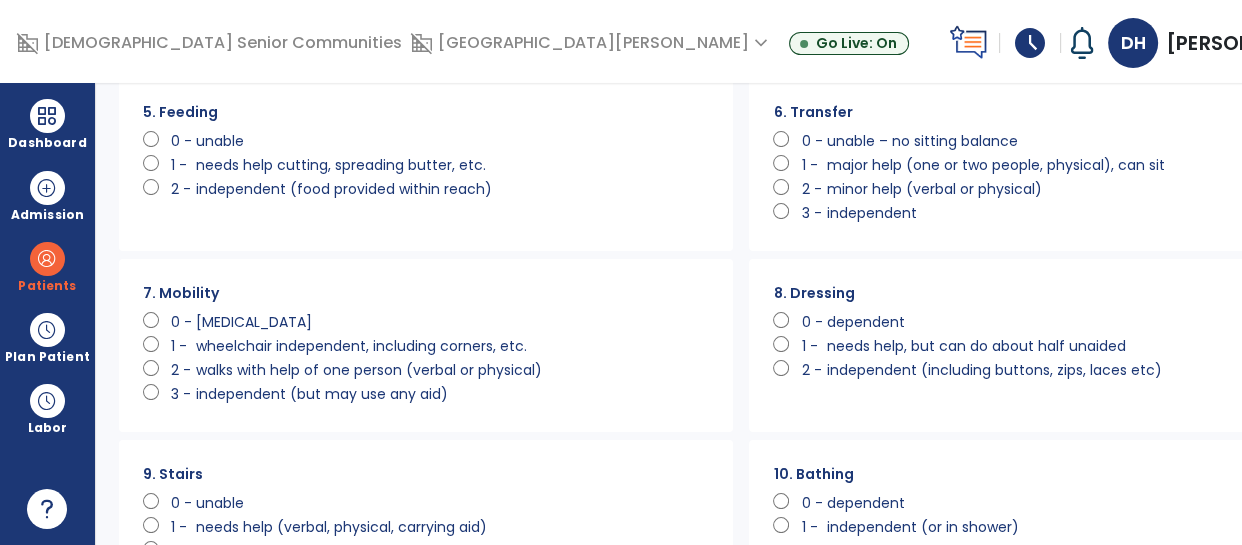 click on "0 -" 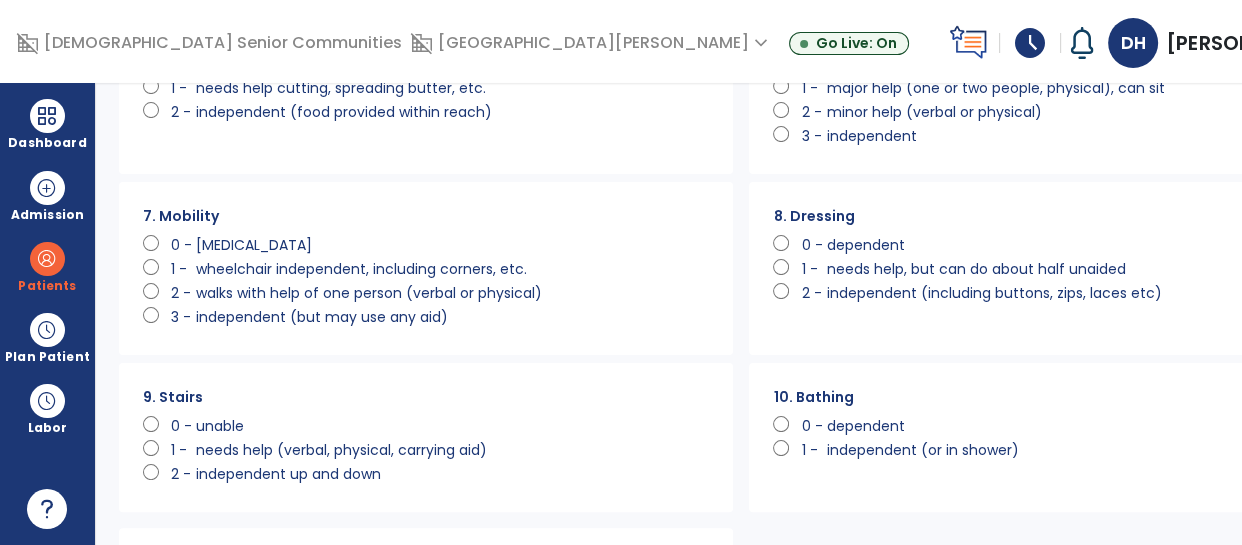 scroll, scrollTop: 520, scrollLeft: 0, axis: vertical 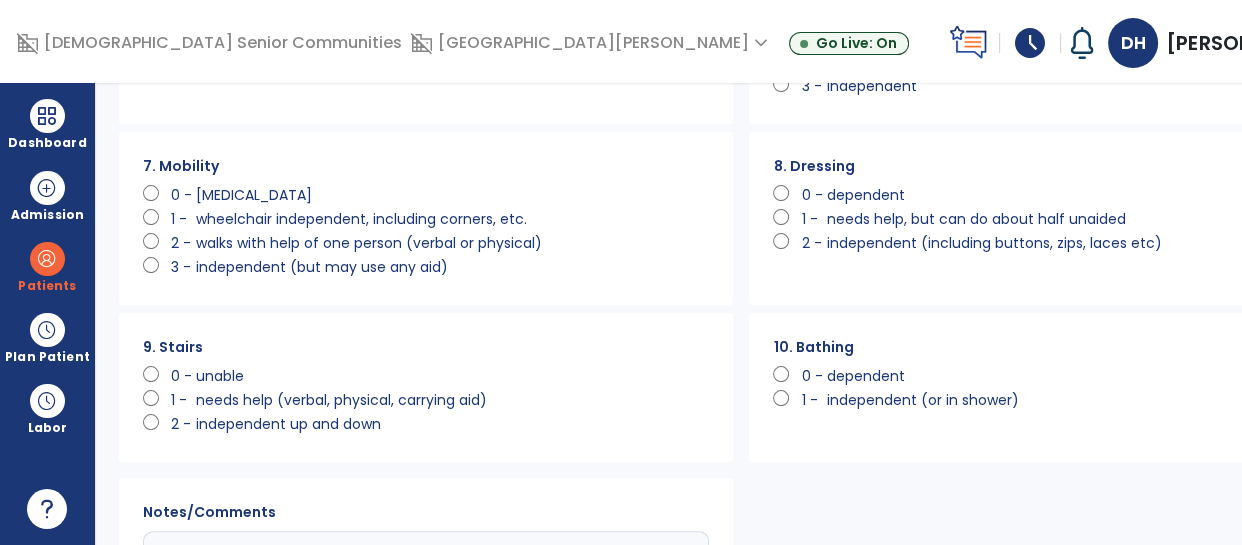 click on "0 -" 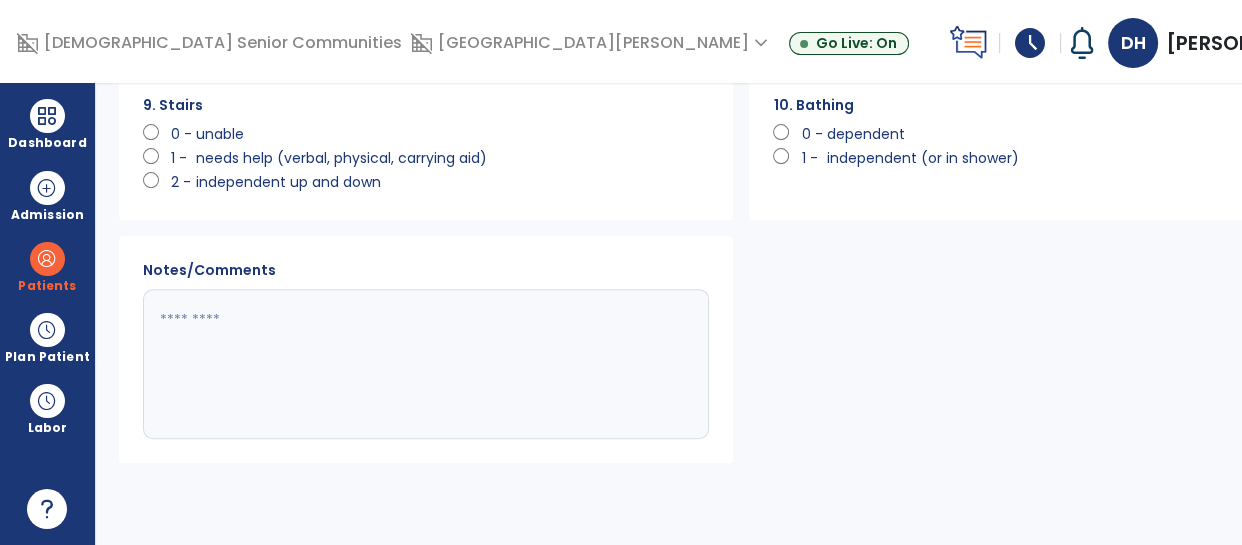 click on "Save" 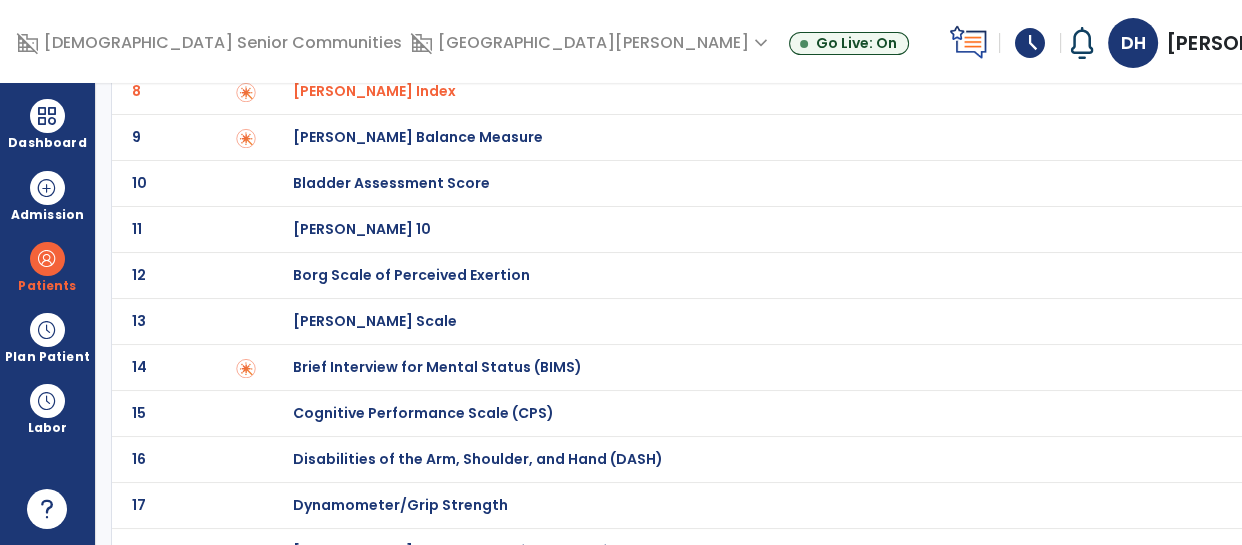 scroll, scrollTop: 427, scrollLeft: 0, axis: vertical 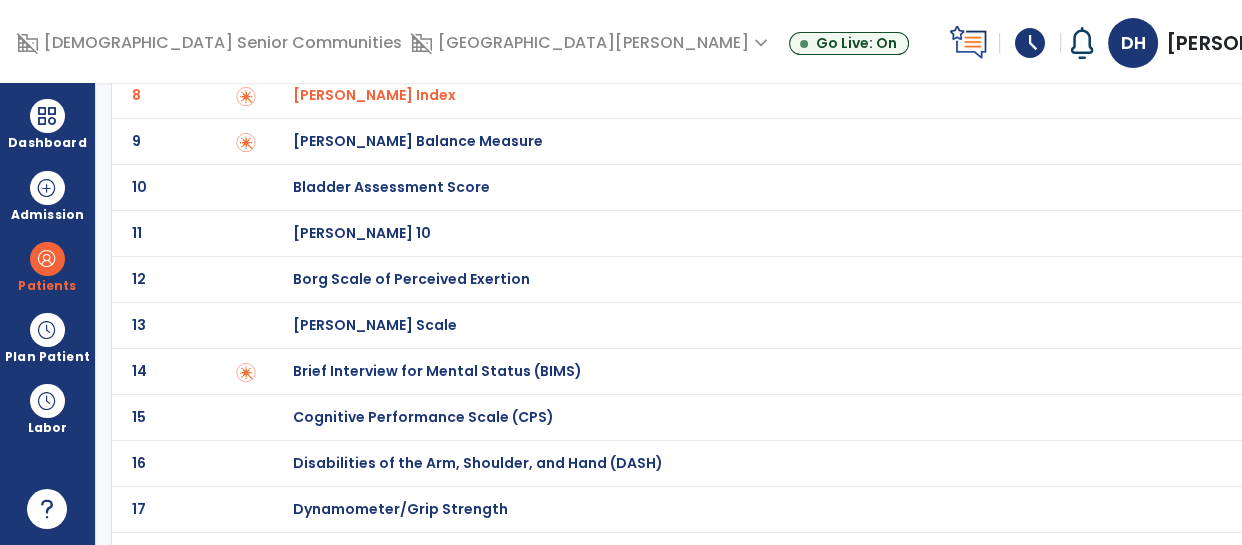 click on "[PERSON_NAME] Scale" at bounding box center [803, -227] 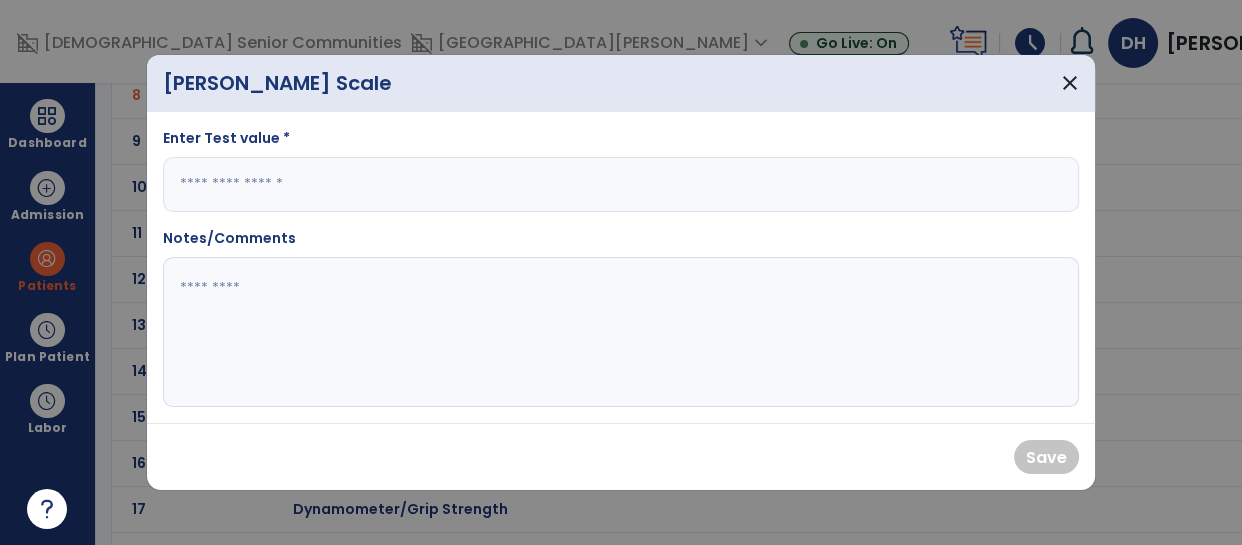 click at bounding box center [621, 184] 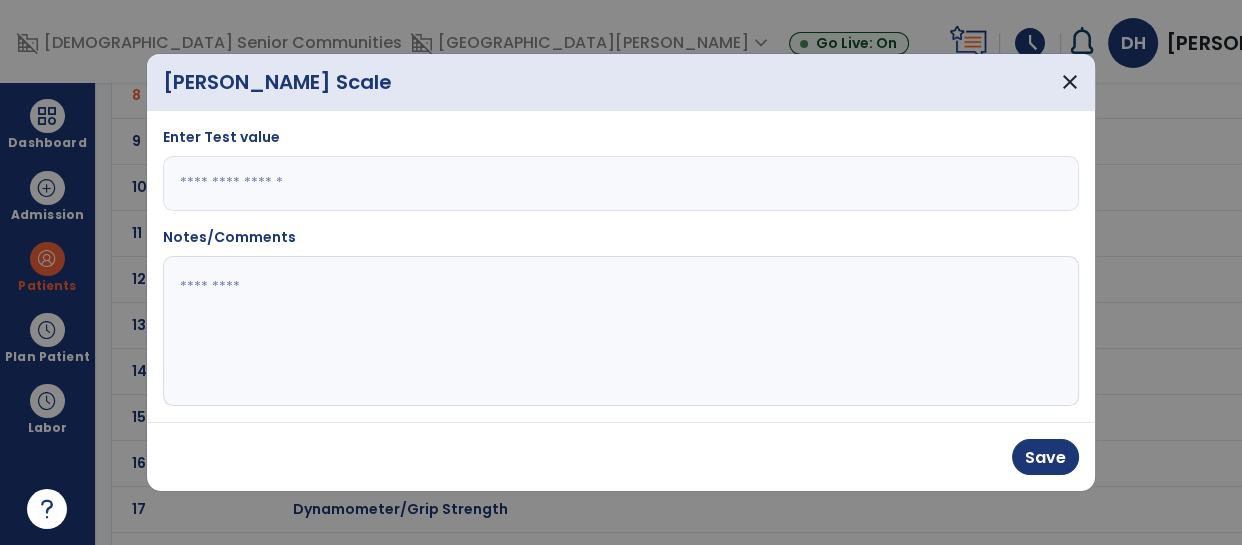 type on "**" 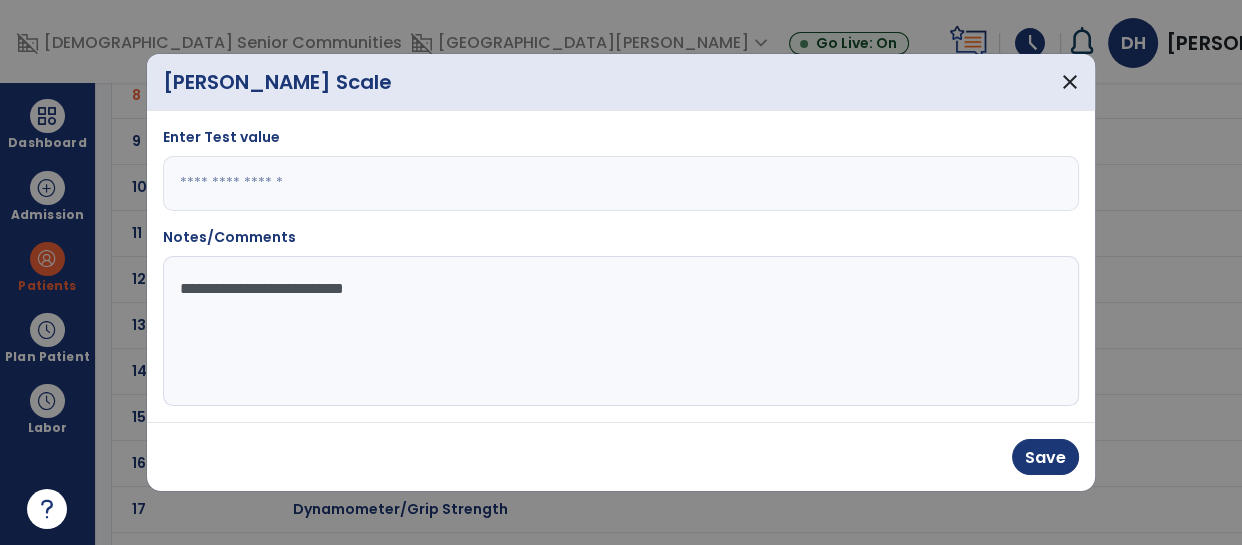 type on "**********" 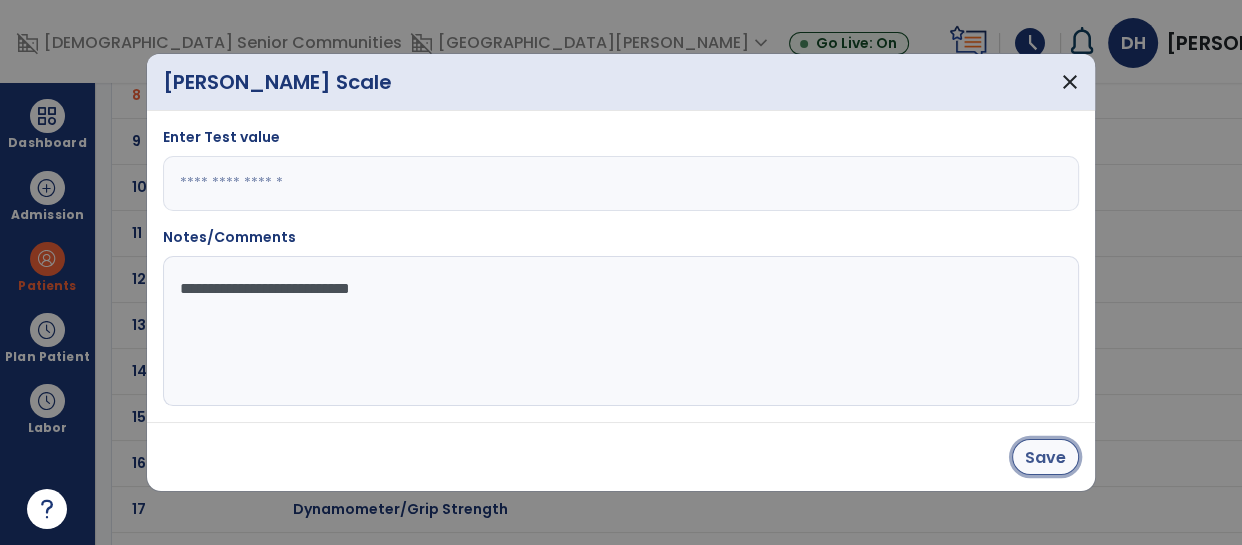 click on "Save" at bounding box center [1045, 457] 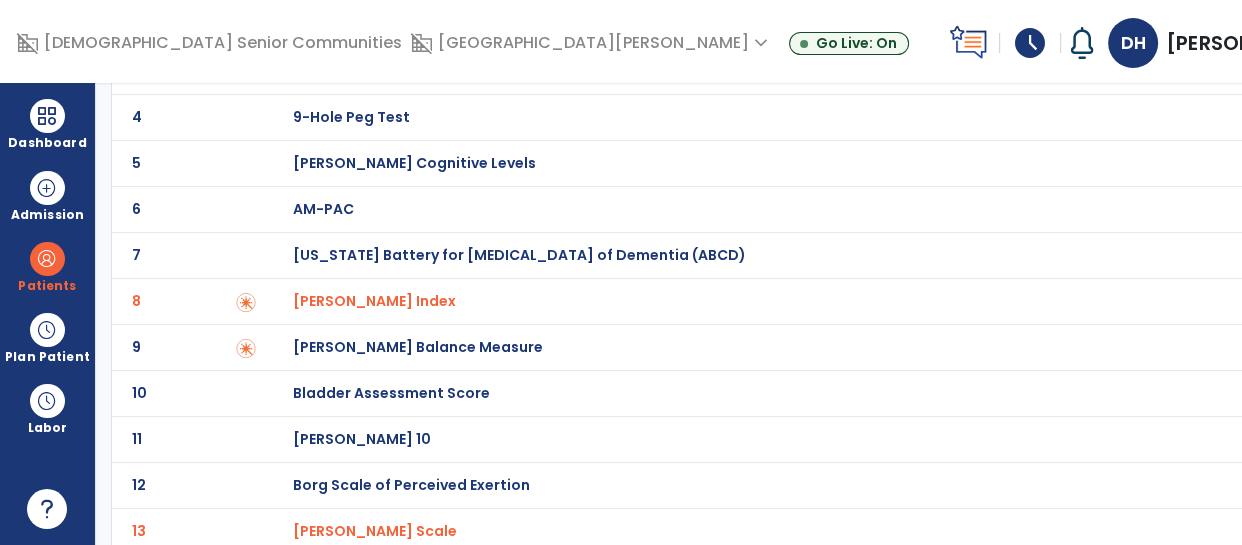 scroll, scrollTop: 0, scrollLeft: 0, axis: both 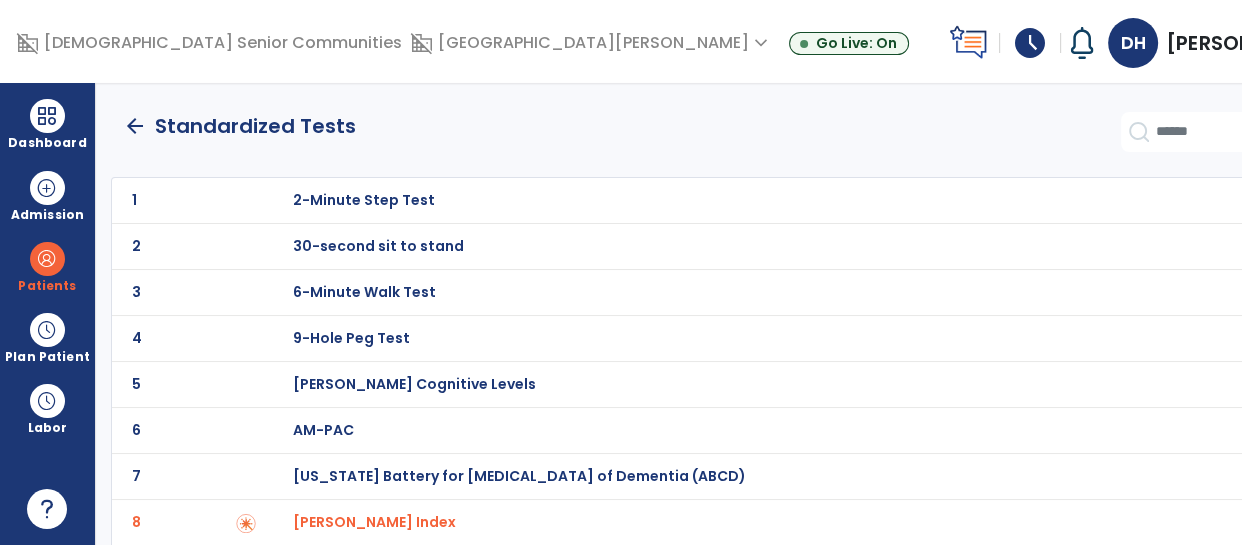 click on "arrow_back" 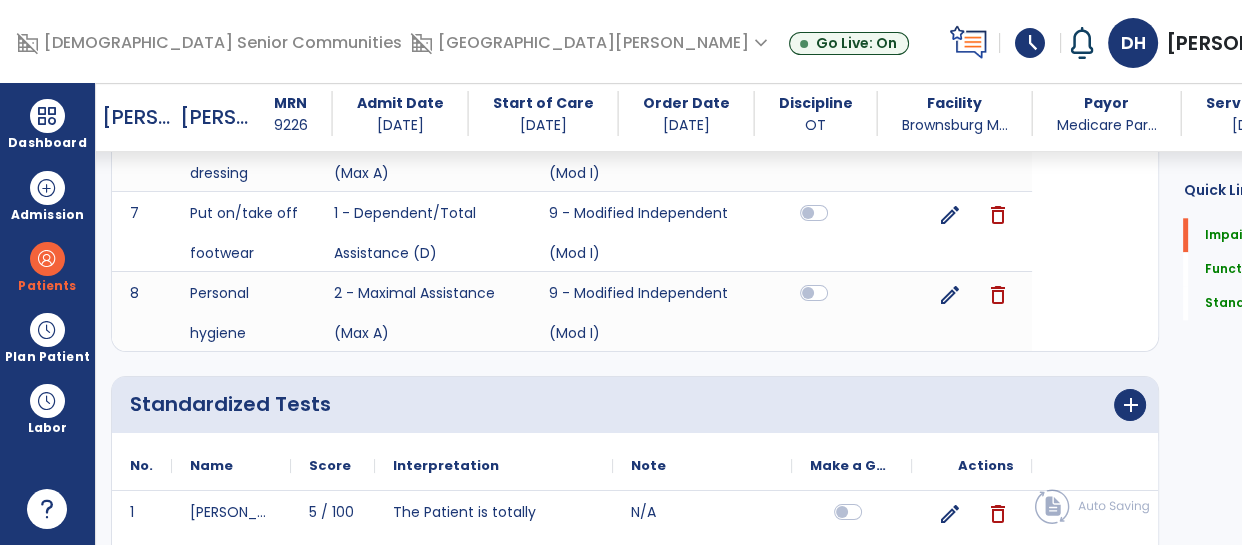 scroll, scrollTop: 2176, scrollLeft: 0, axis: vertical 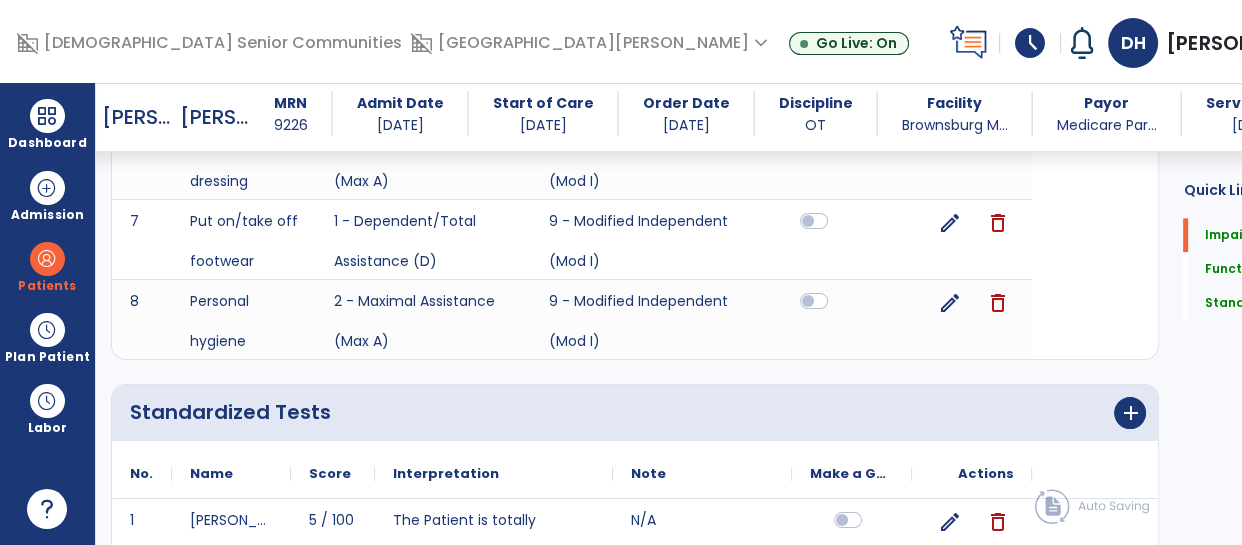 click on "Quick Links  Impairments   Impairments   Functional Deficits   Functional Deficits   Standardized Tests   Standardized Tests" 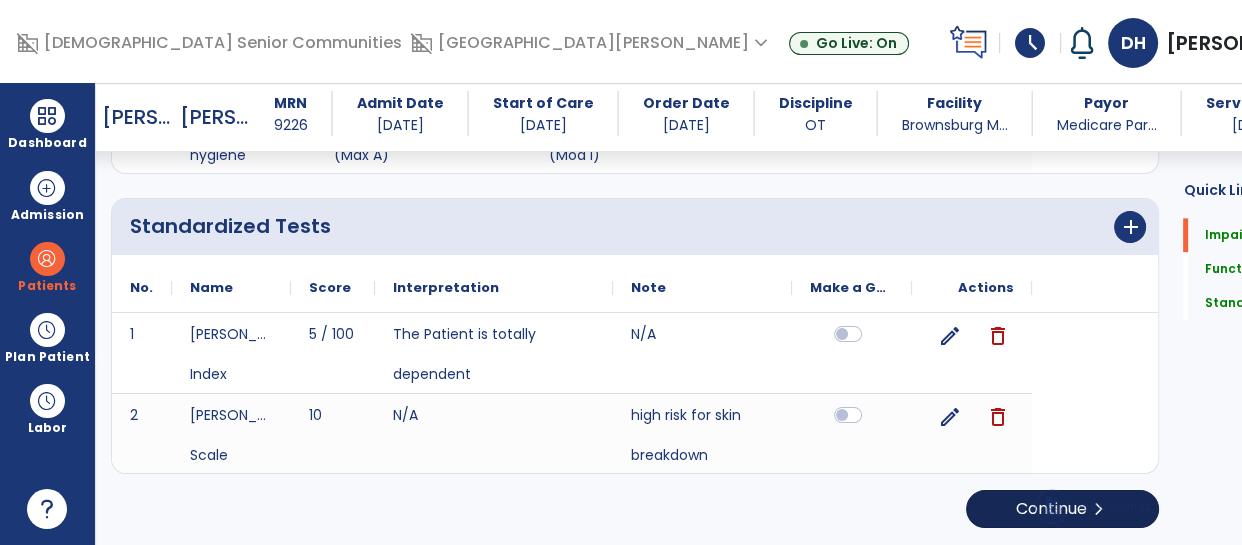 click on "Continue  chevron_right" 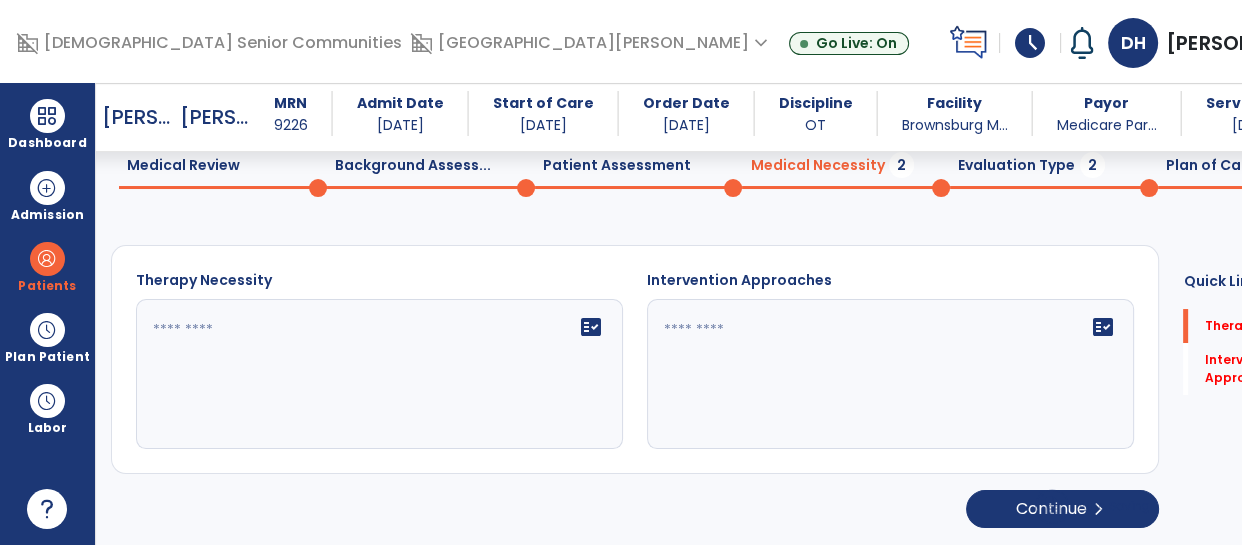 scroll, scrollTop: 97, scrollLeft: 0, axis: vertical 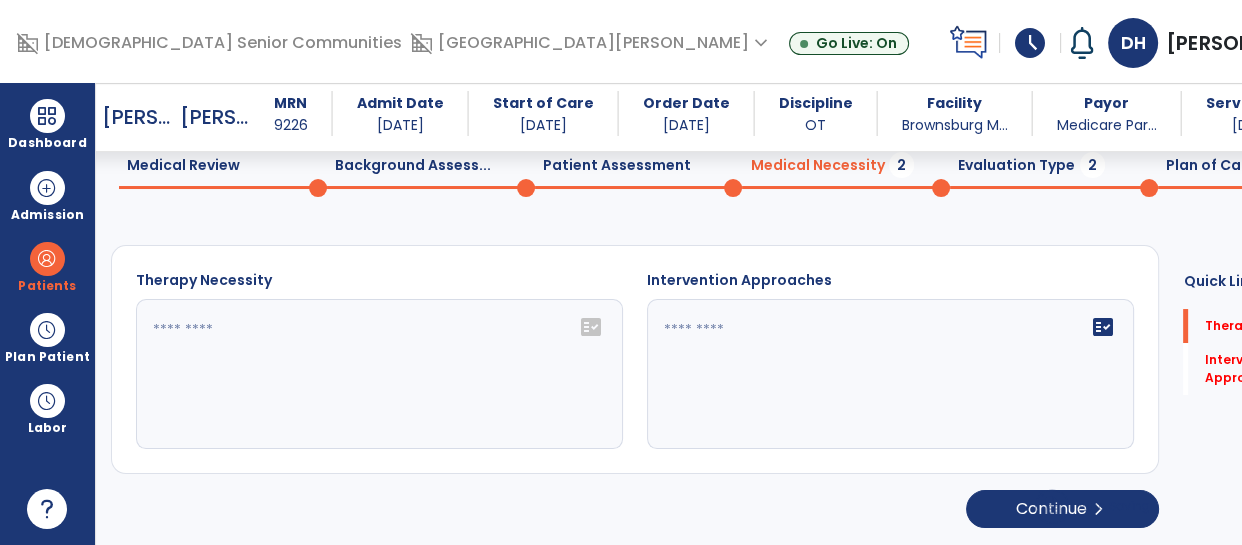 click on "fact_check" 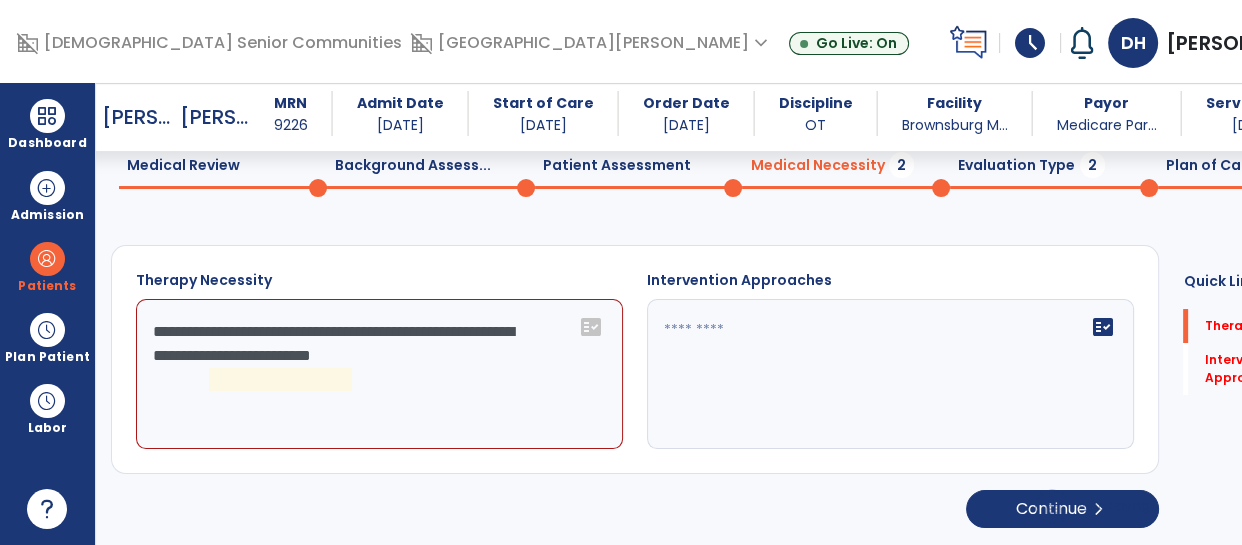 click on "**********" 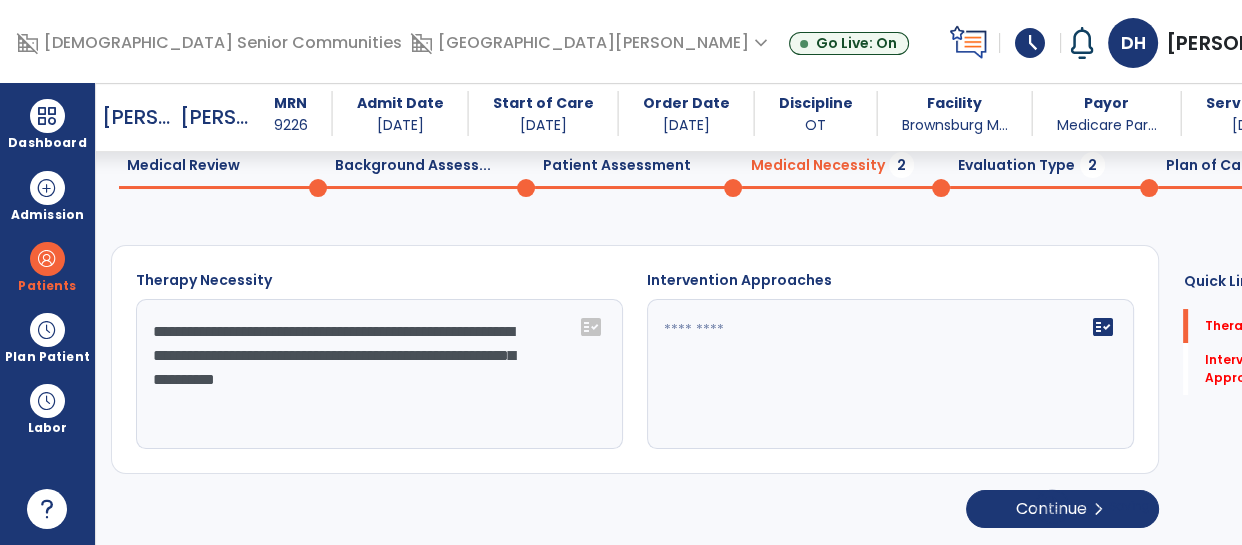 type on "**********" 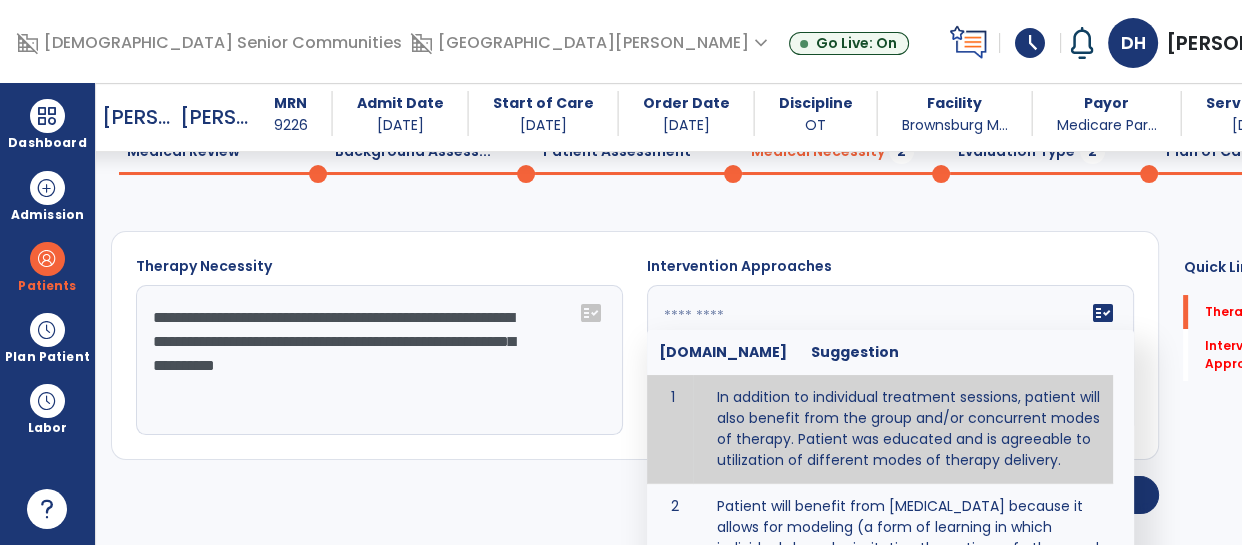type on "**********" 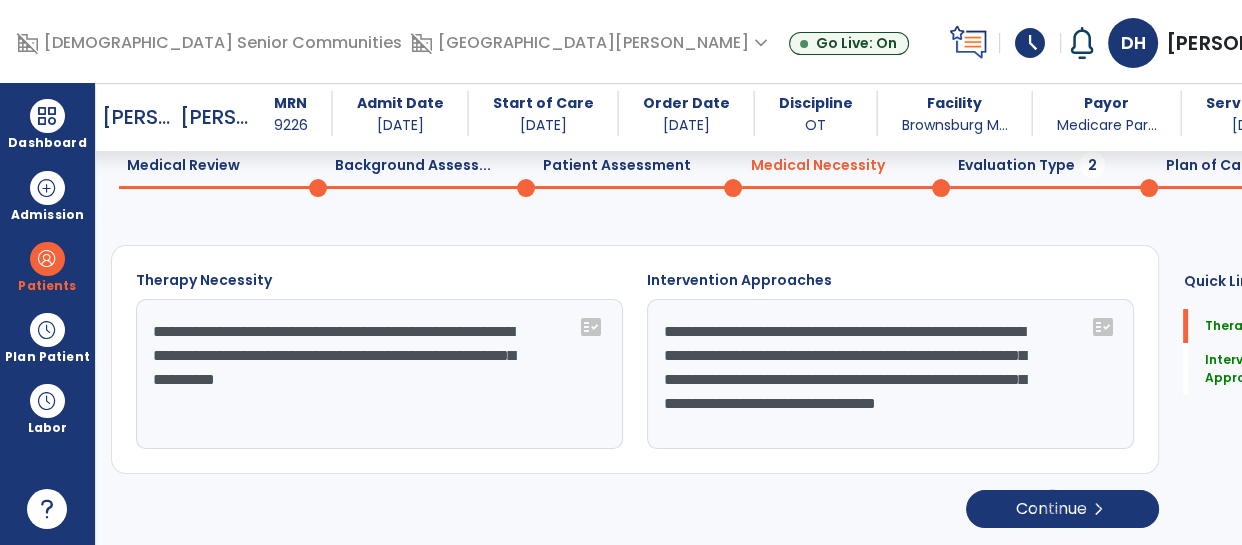 scroll, scrollTop: 97, scrollLeft: 0, axis: vertical 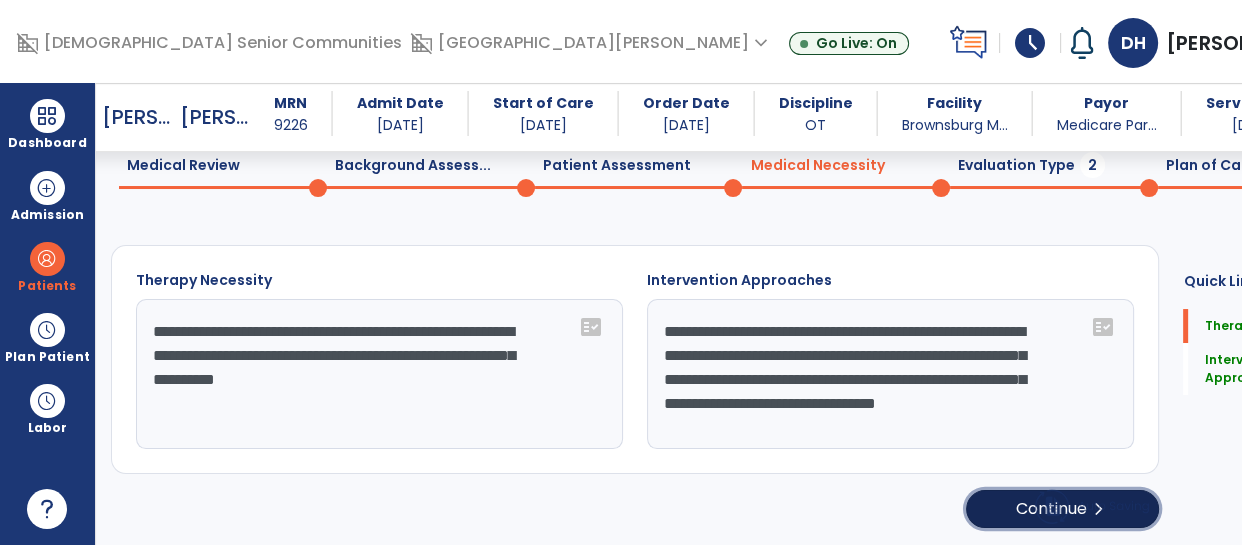 click on "Continue  chevron_right" 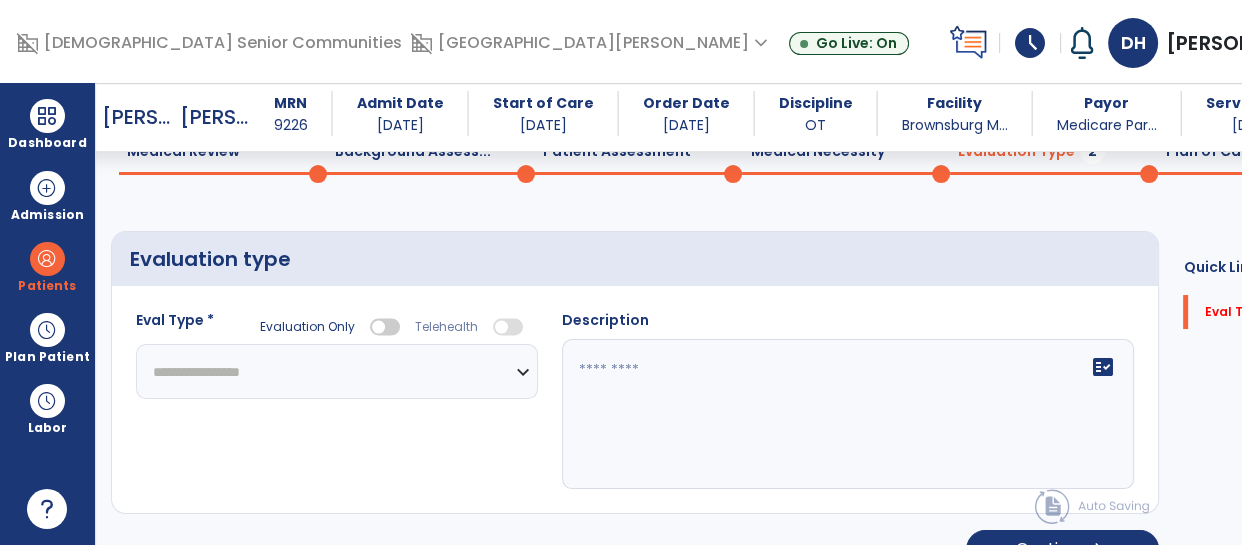 click on "**********" 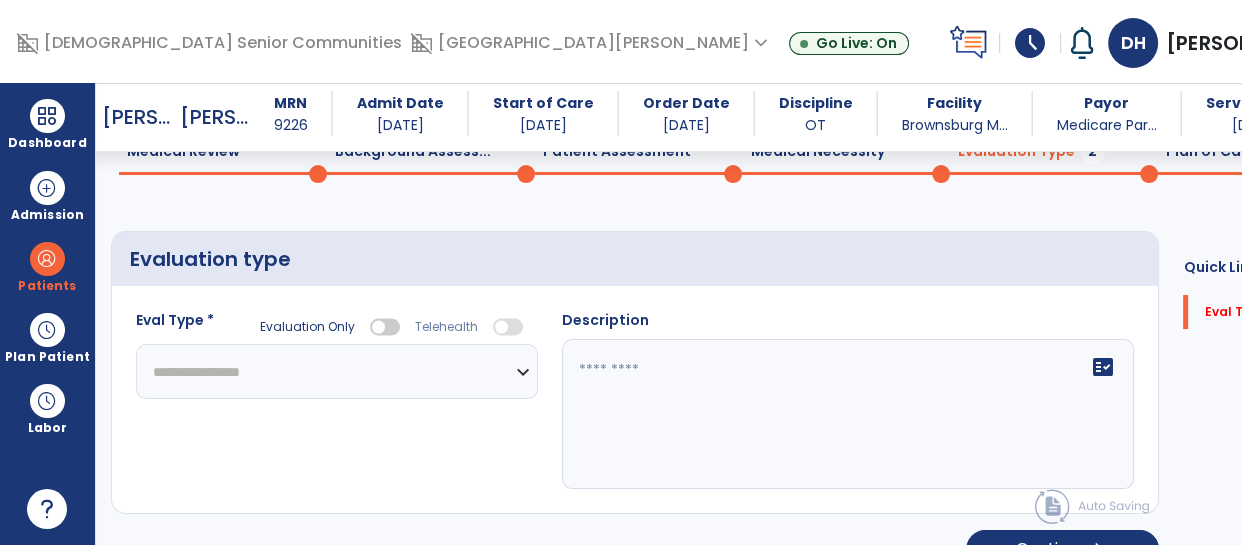 select on "**********" 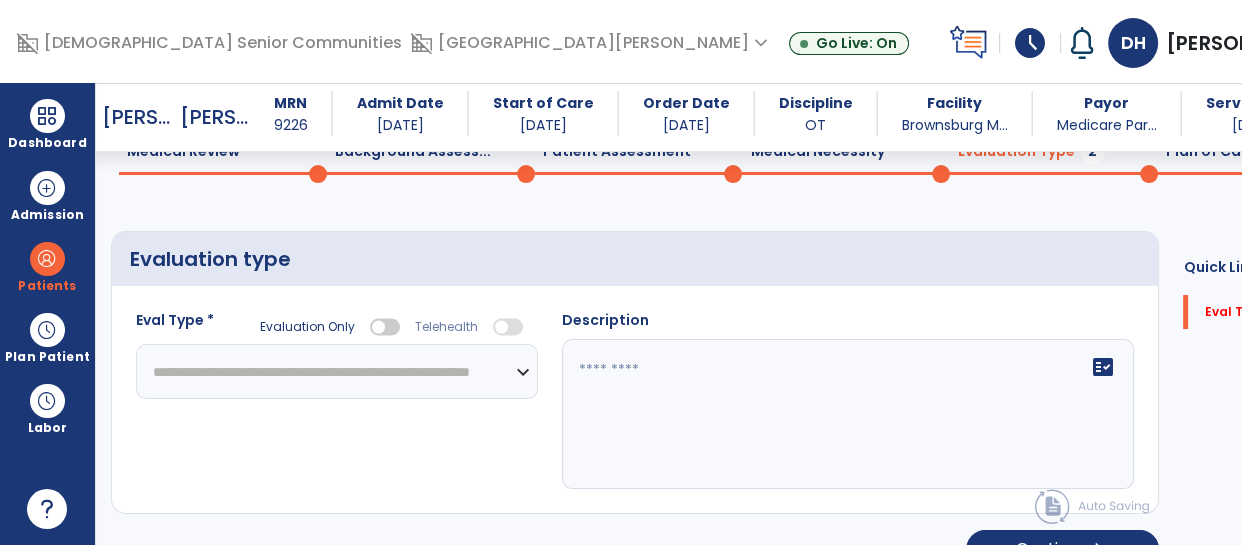 click on "**********" 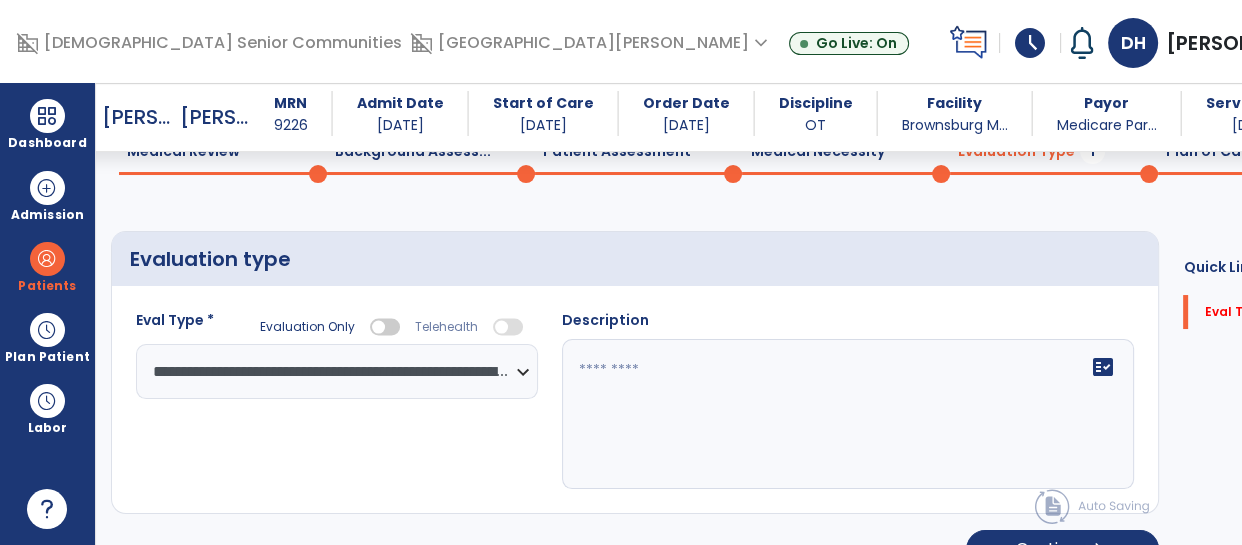 click 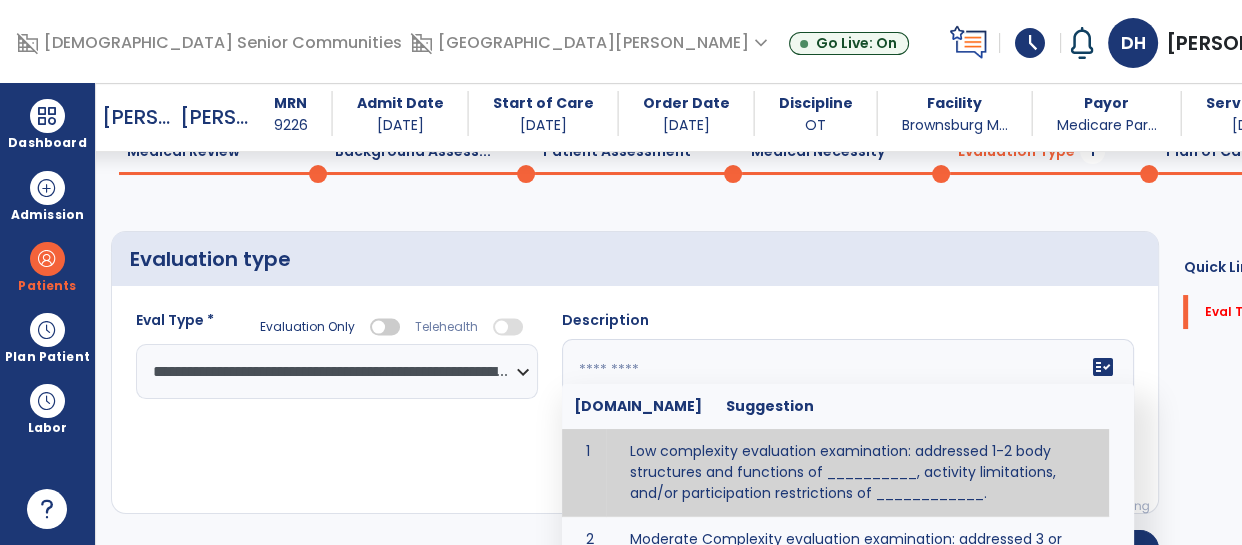 click on "fact_check" 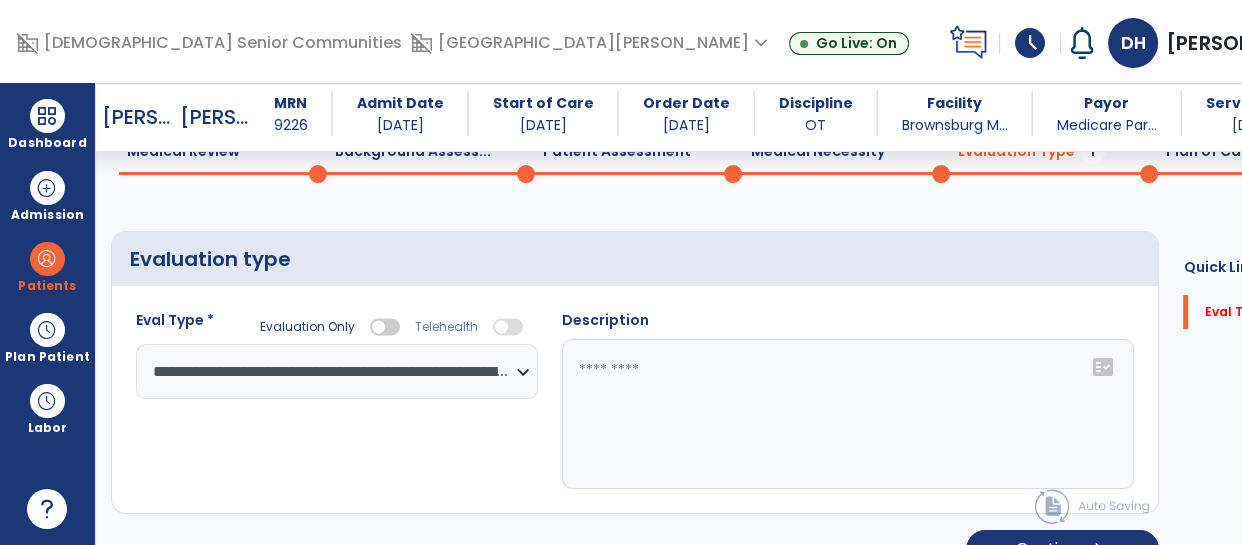 click on "fact_check" 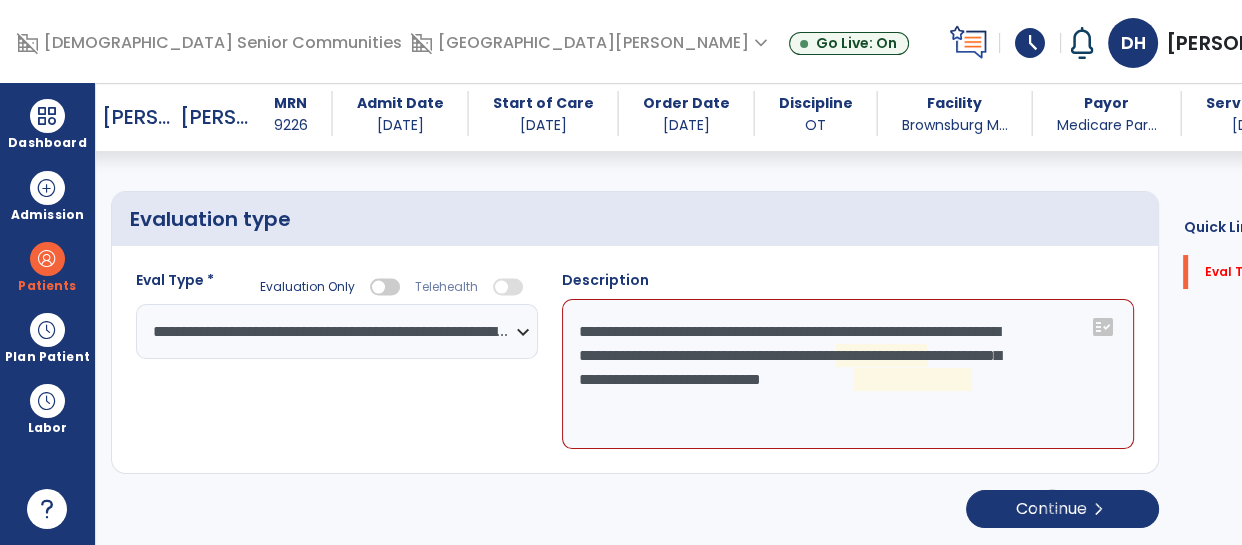 scroll, scrollTop: 151, scrollLeft: 0, axis: vertical 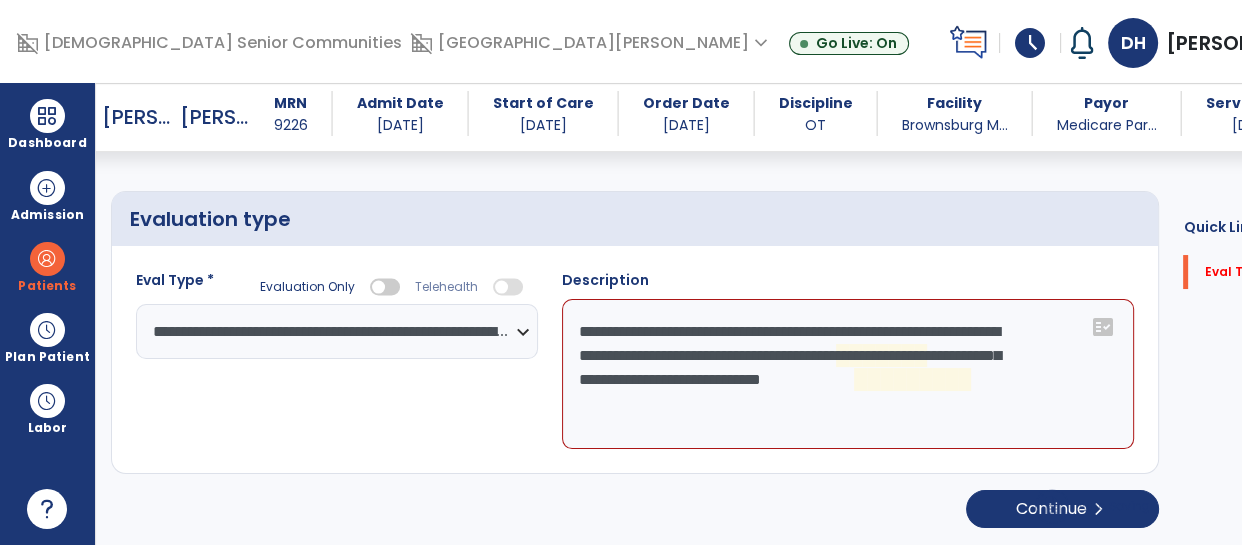 click on "**********" 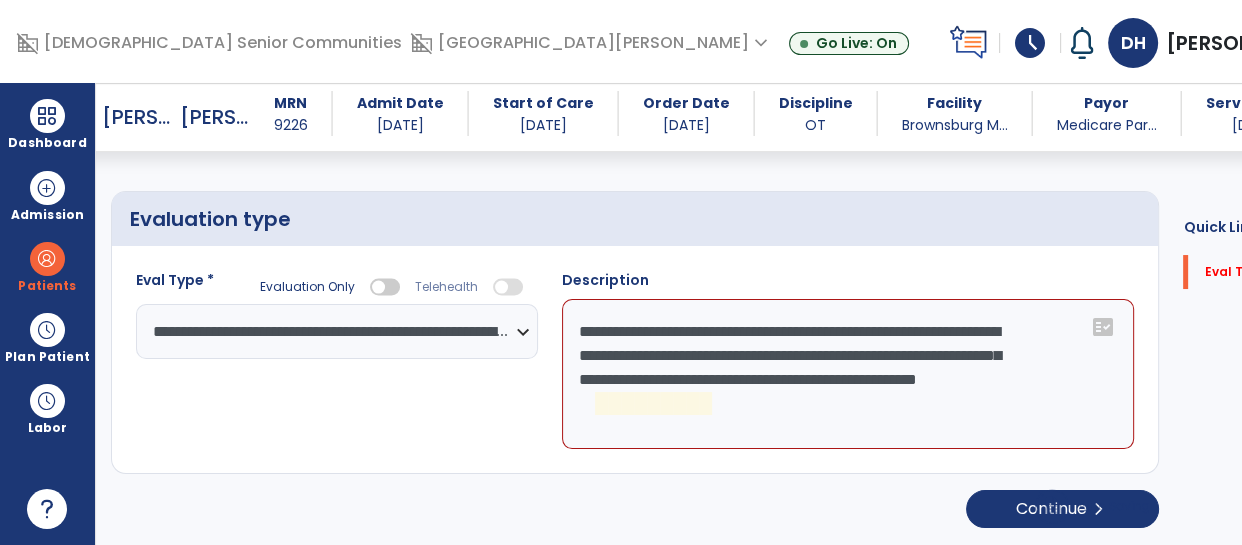 click on "**********" 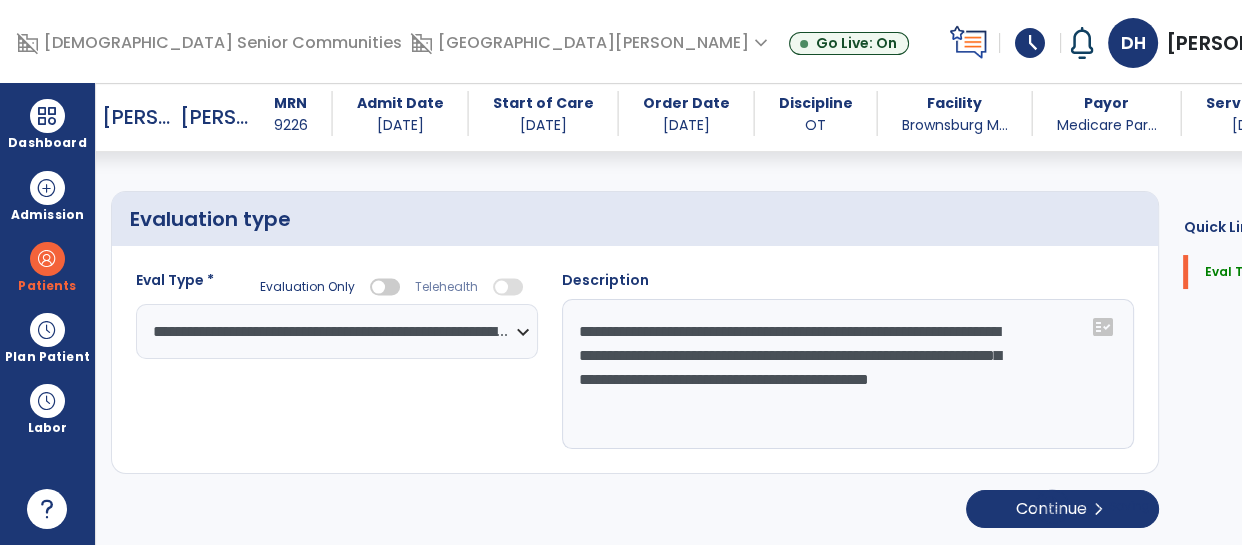 scroll, scrollTop: 151, scrollLeft: 0, axis: vertical 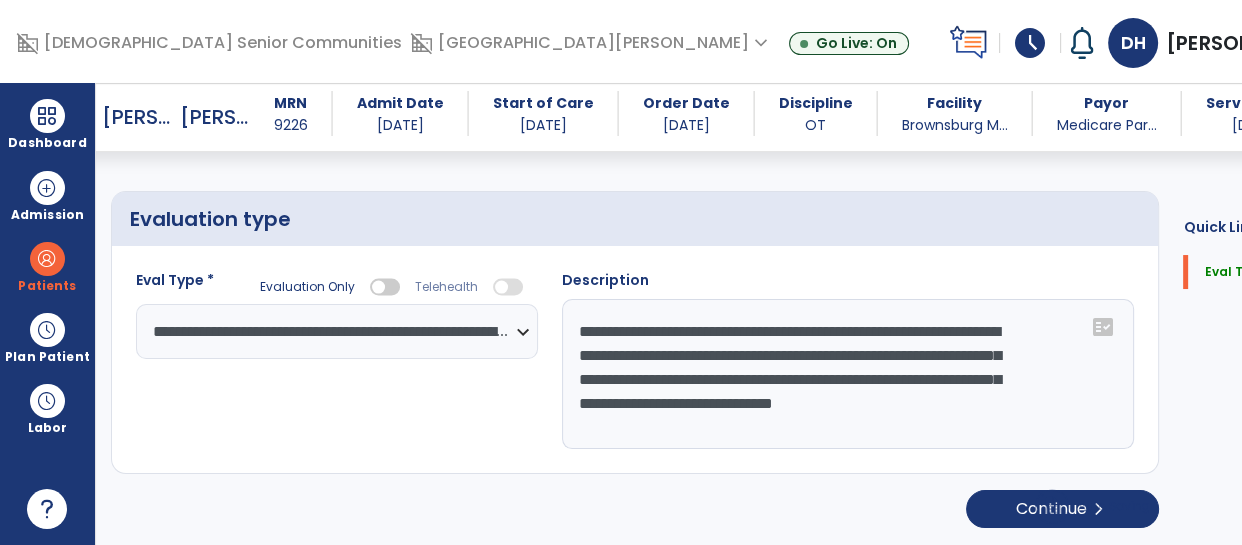 type on "**********" 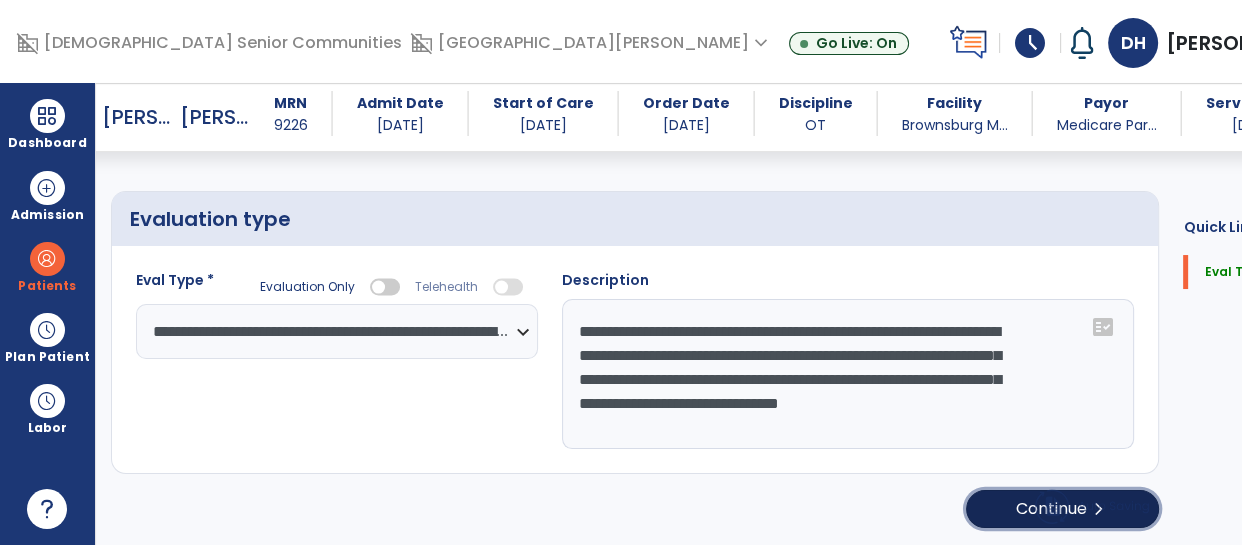 click on "Continue  chevron_right" 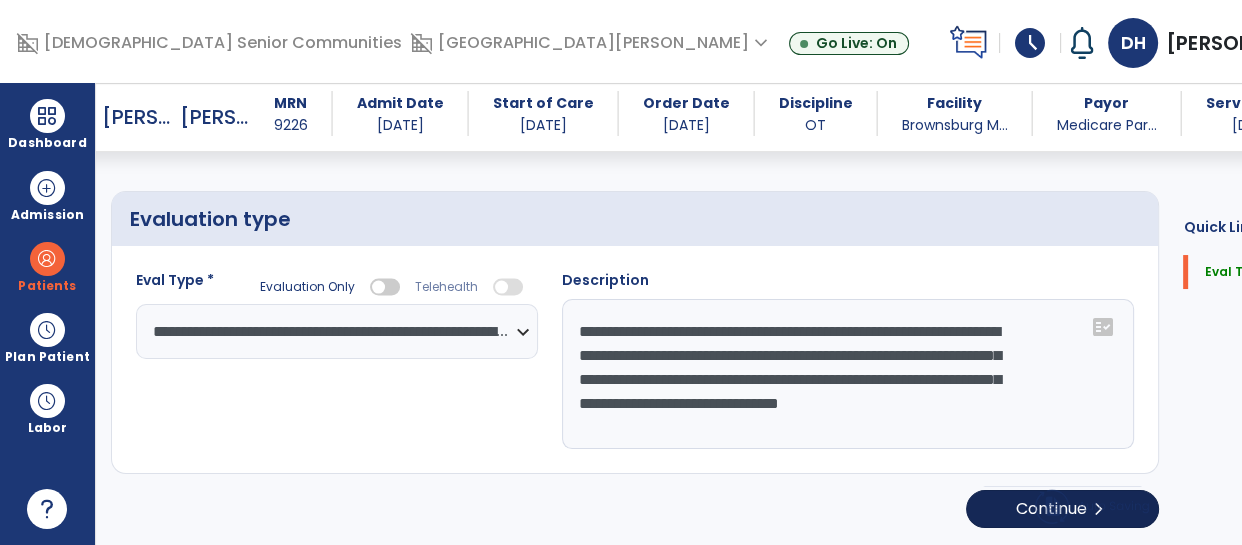 select on "*****" 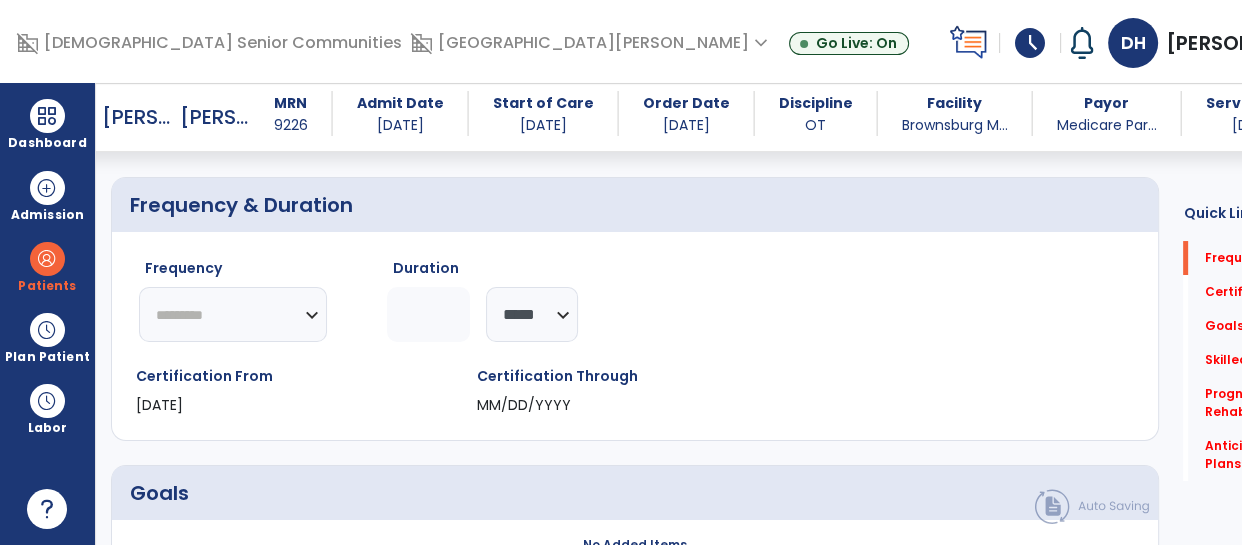 click on "********* ** ** ** ** ** ** **" 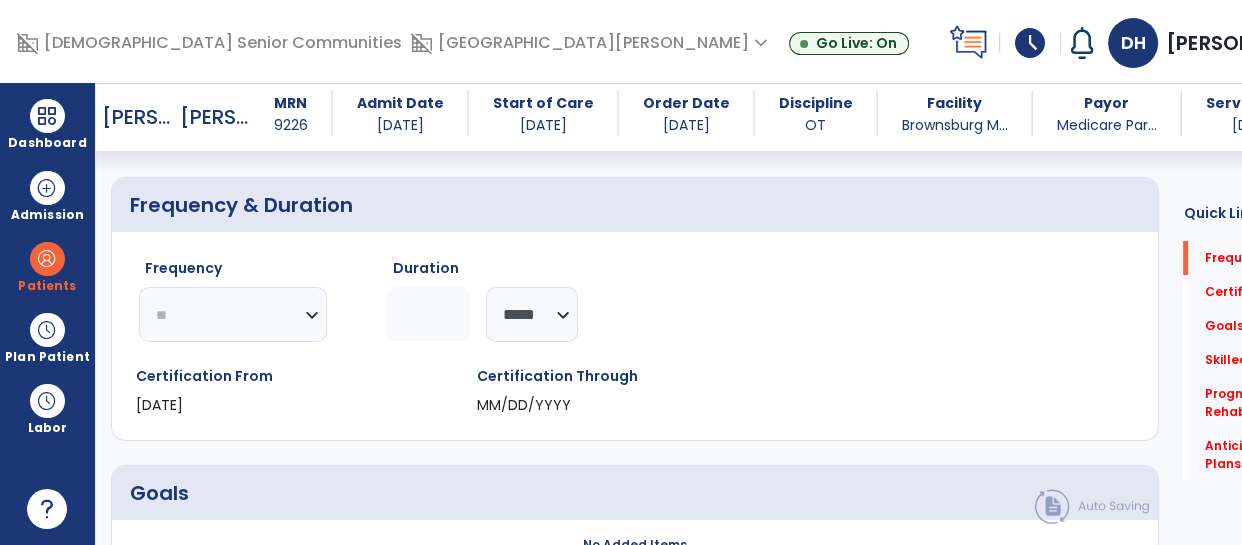 click on "********* ** ** ** ** ** ** **" 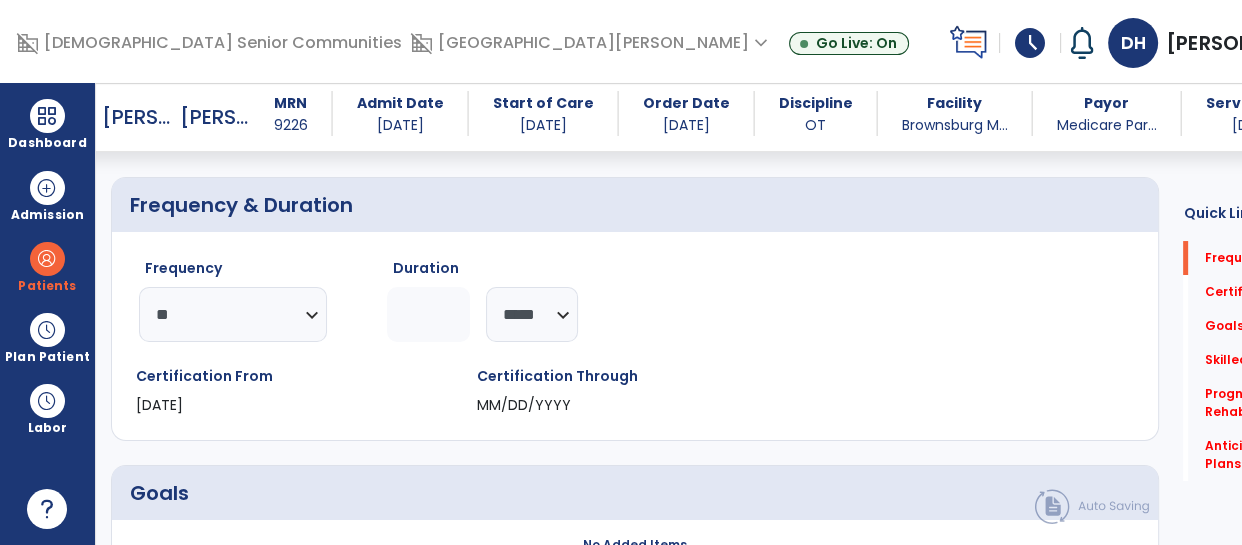 click on "********* ** ** ** ** ** ** **" 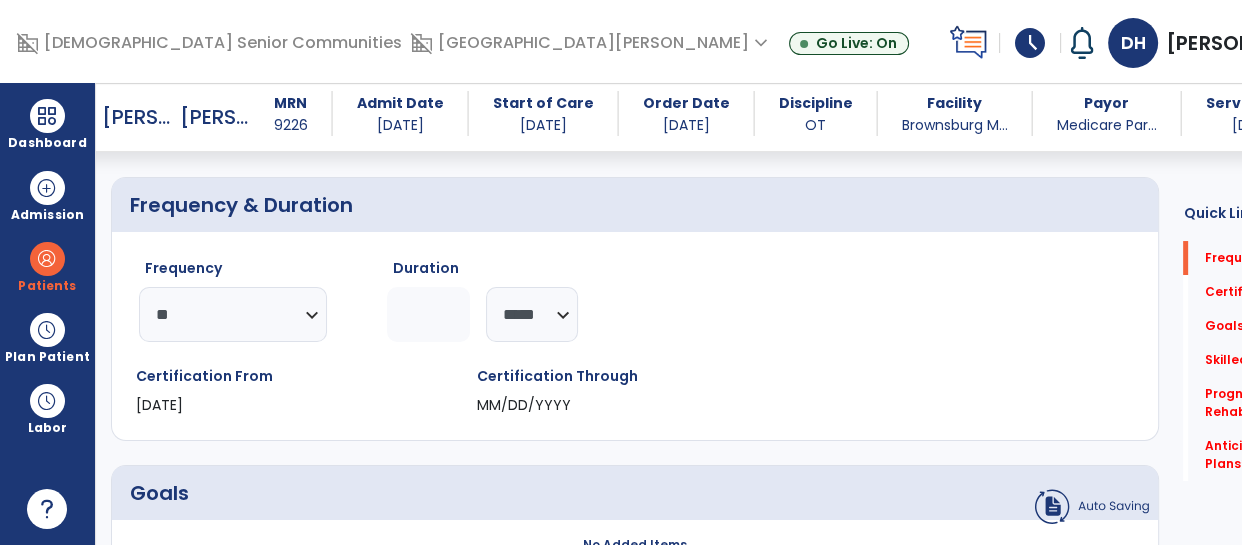 click 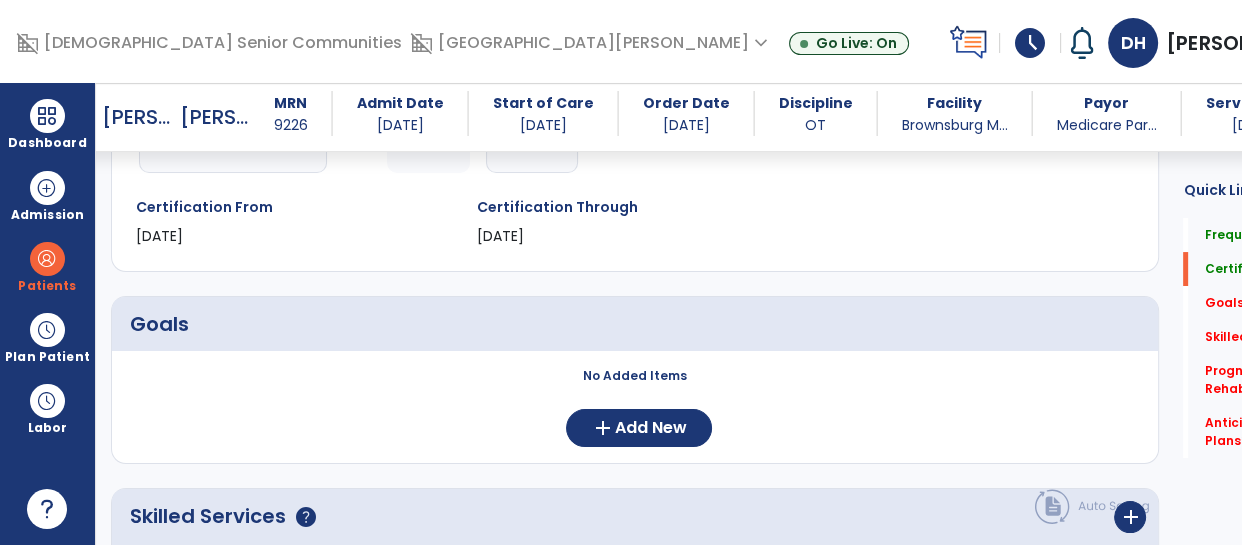 scroll, scrollTop: 397, scrollLeft: 0, axis: vertical 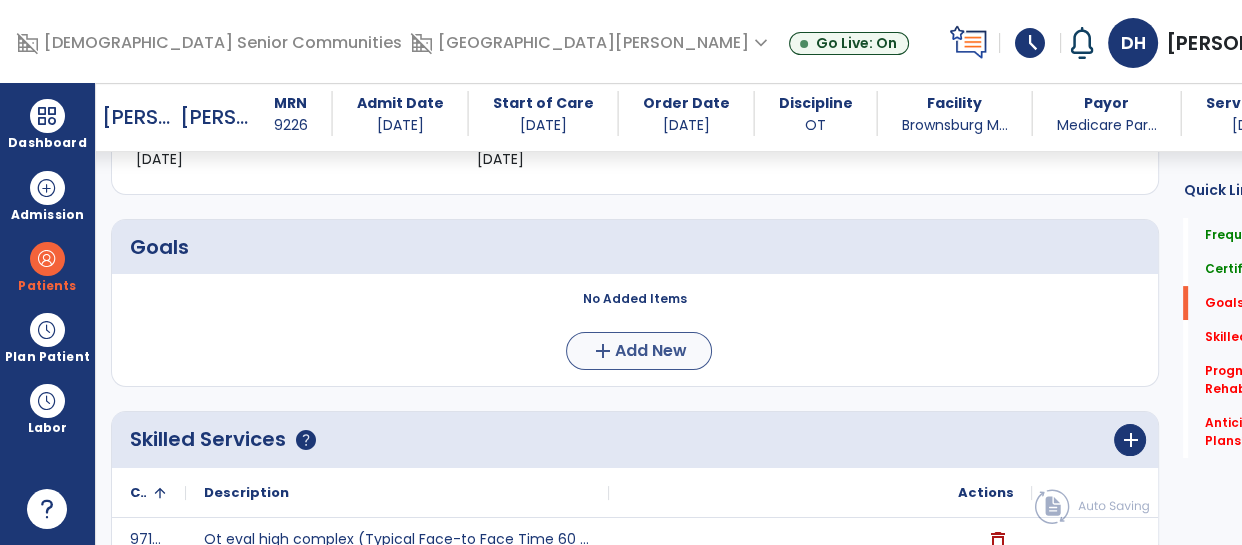 type on "*" 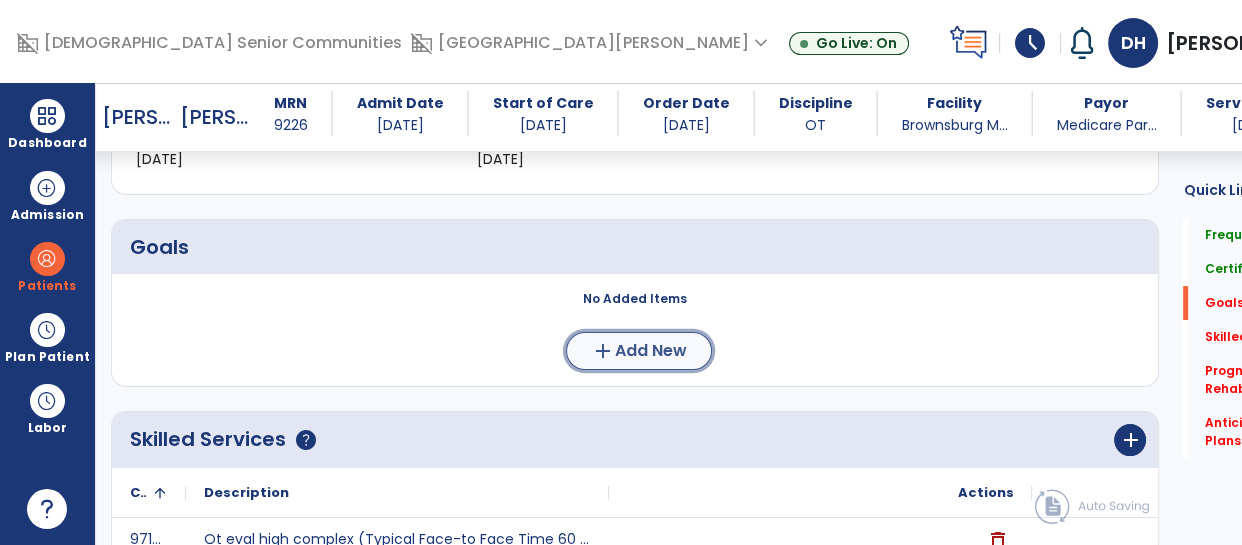 click on "Add New" at bounding box center (651, 351) 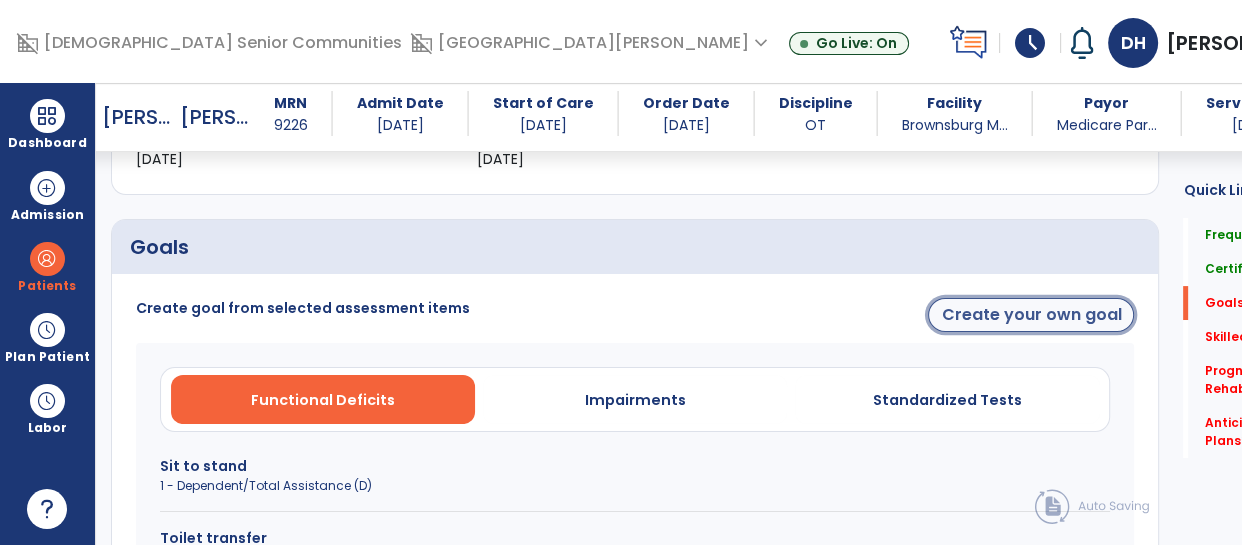click on "Create your own goal" at bounding box center (1031, 315) 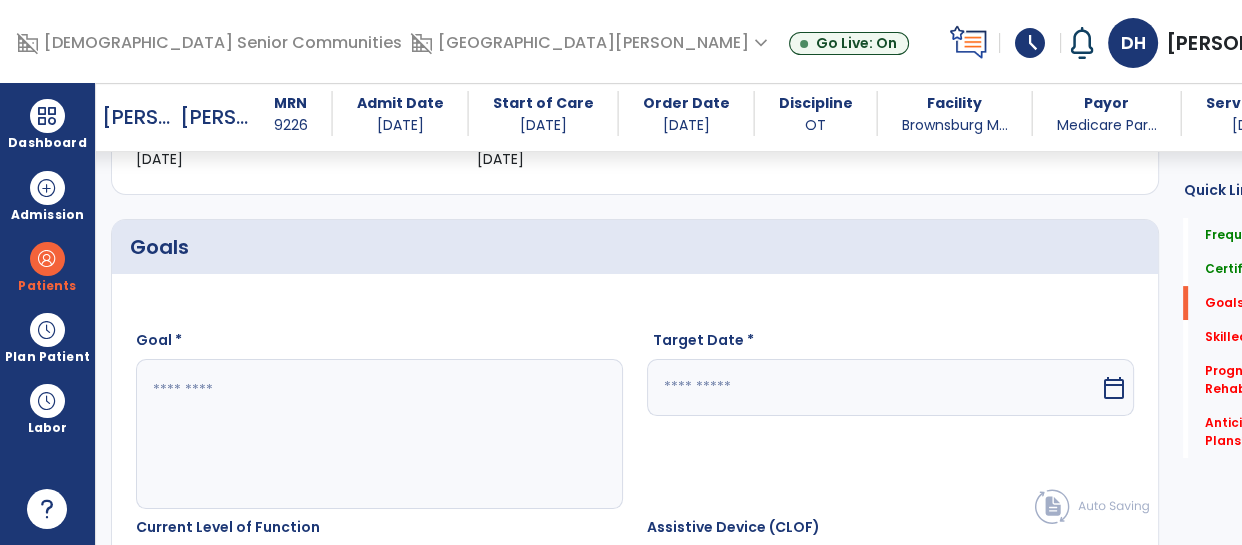 click at bounding box center (348, 434) 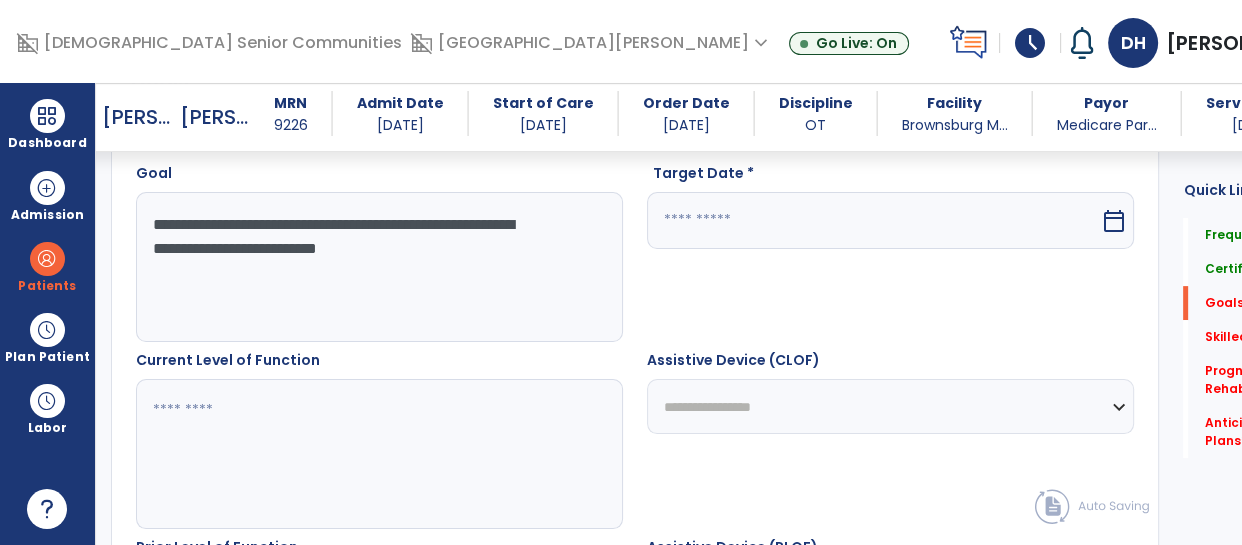 type on "**********" 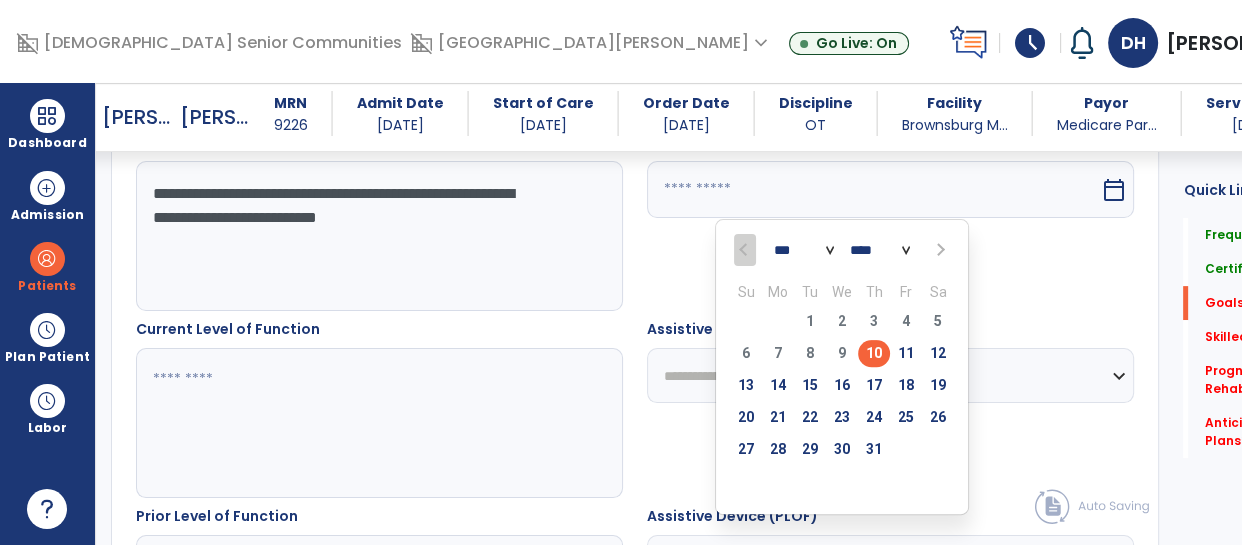 scroll, scrollTop: 626, scrollLeft: 0, axis: vertical 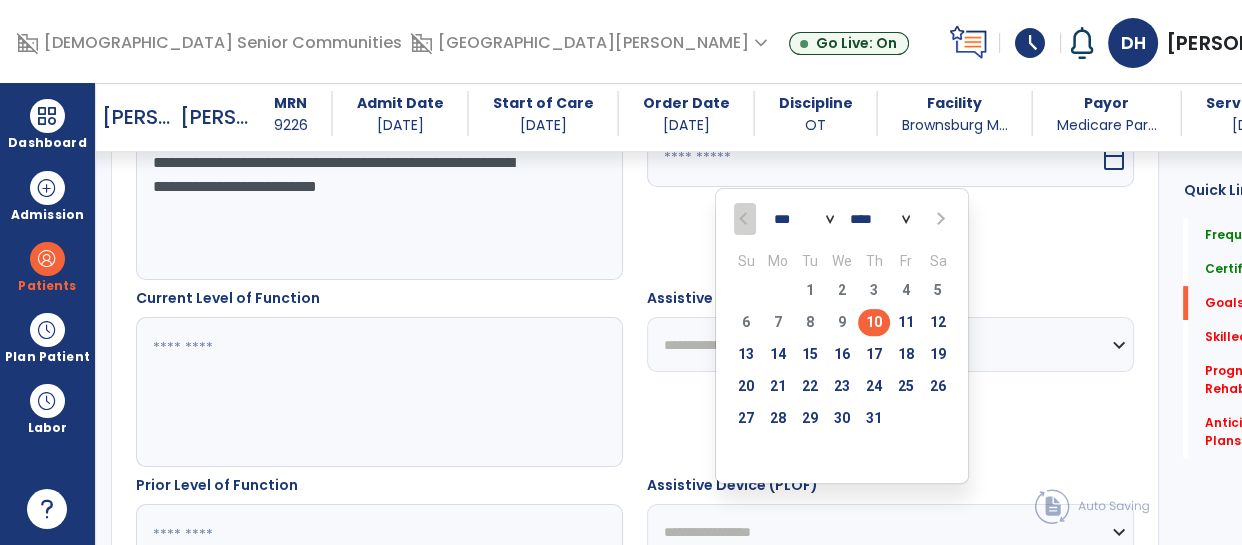 click on "*** *** ***" at bounding box center [804, 220] 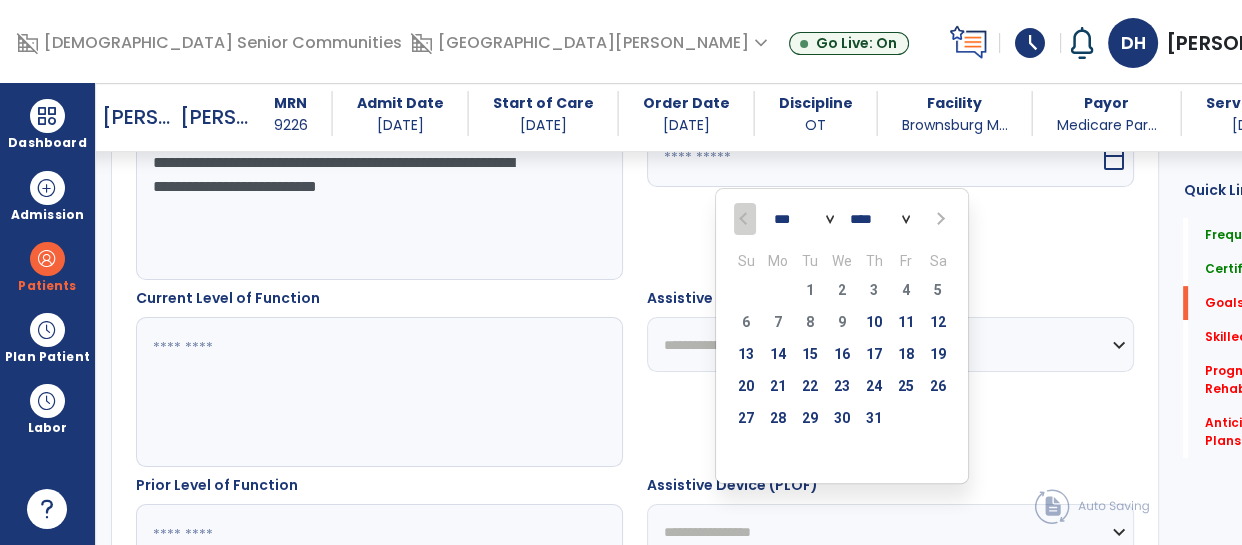 select on "*" 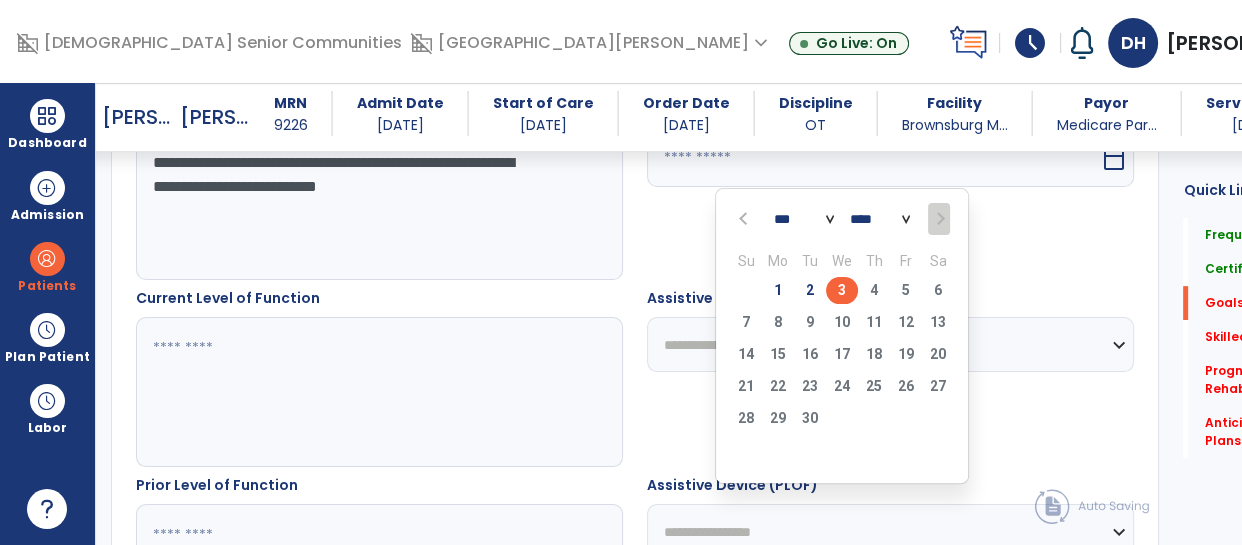 click on "3" at bounding box center (842, 290) 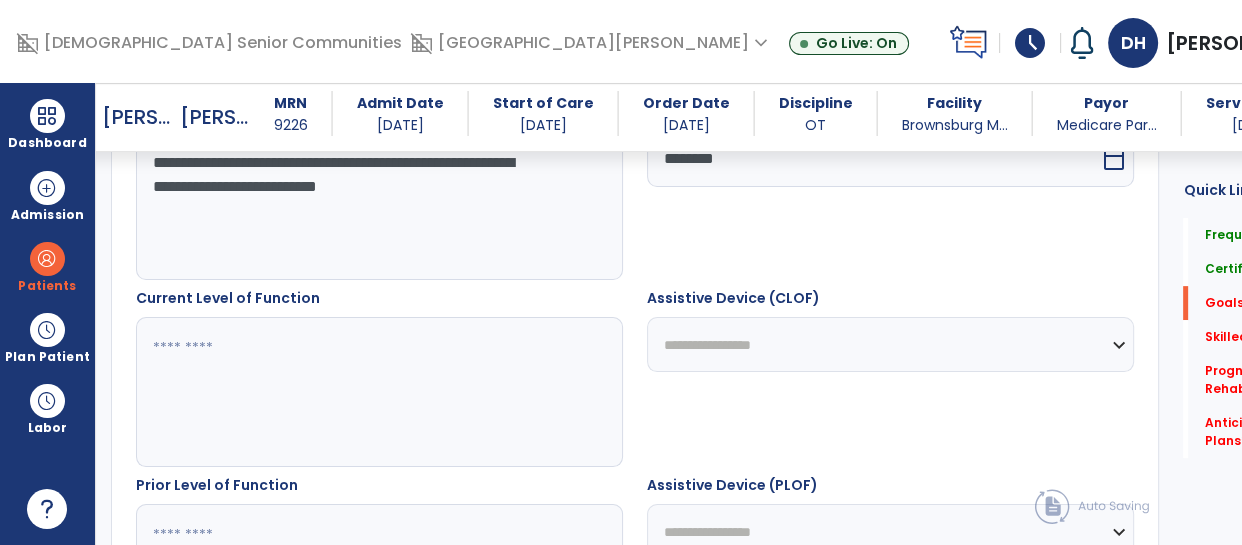 click at bounding box center [348, 392] 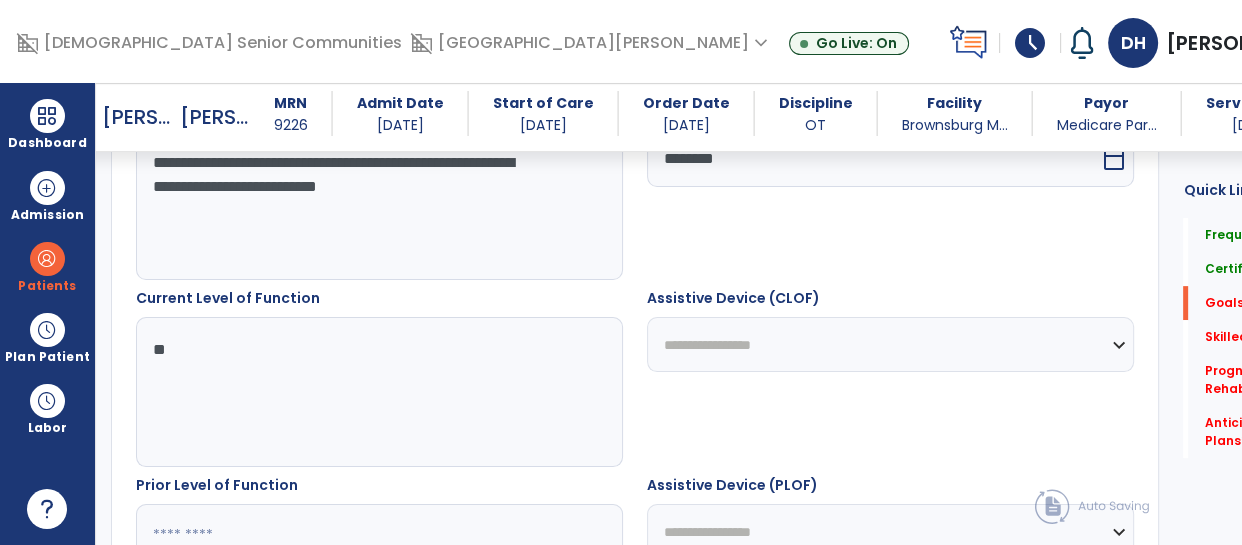 type on "*" 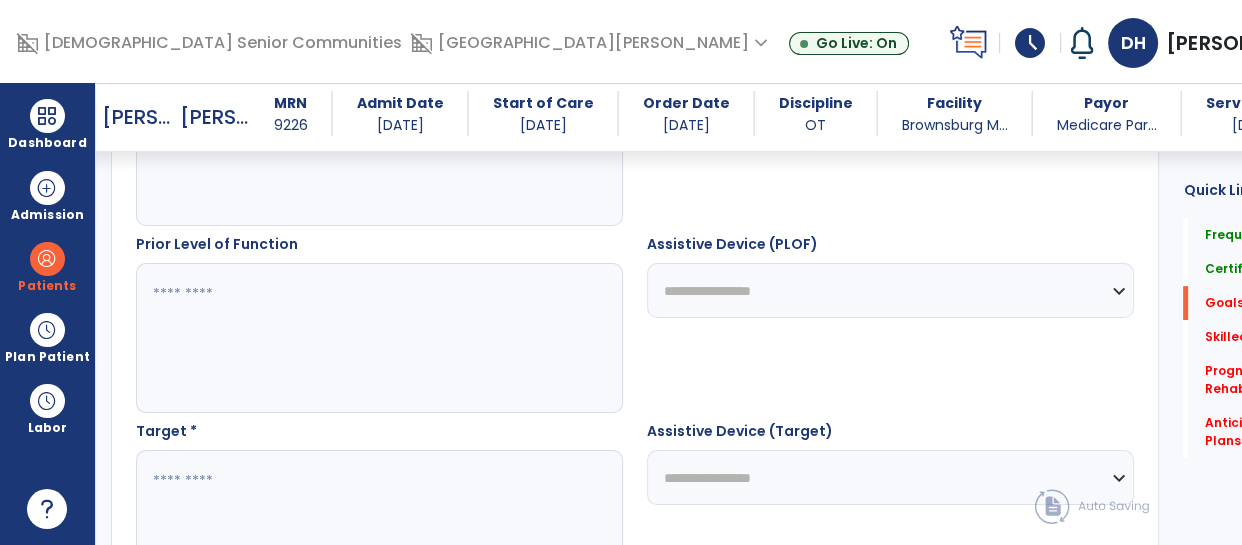 scroll, scrollTop: 870, scrollLeft: 0, axis: vertical 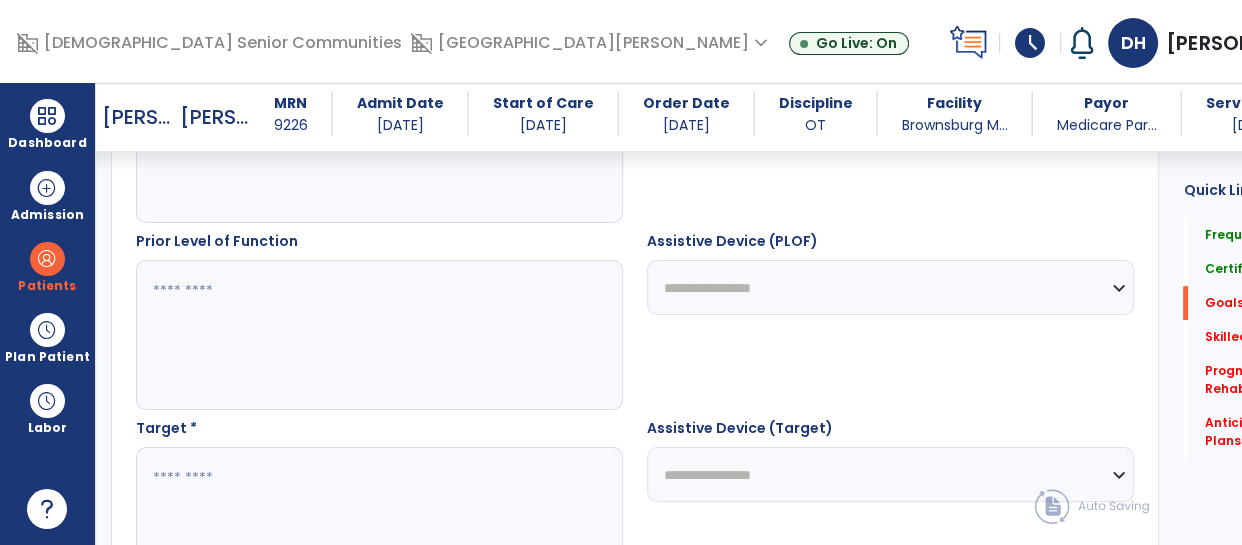 type on "*****" 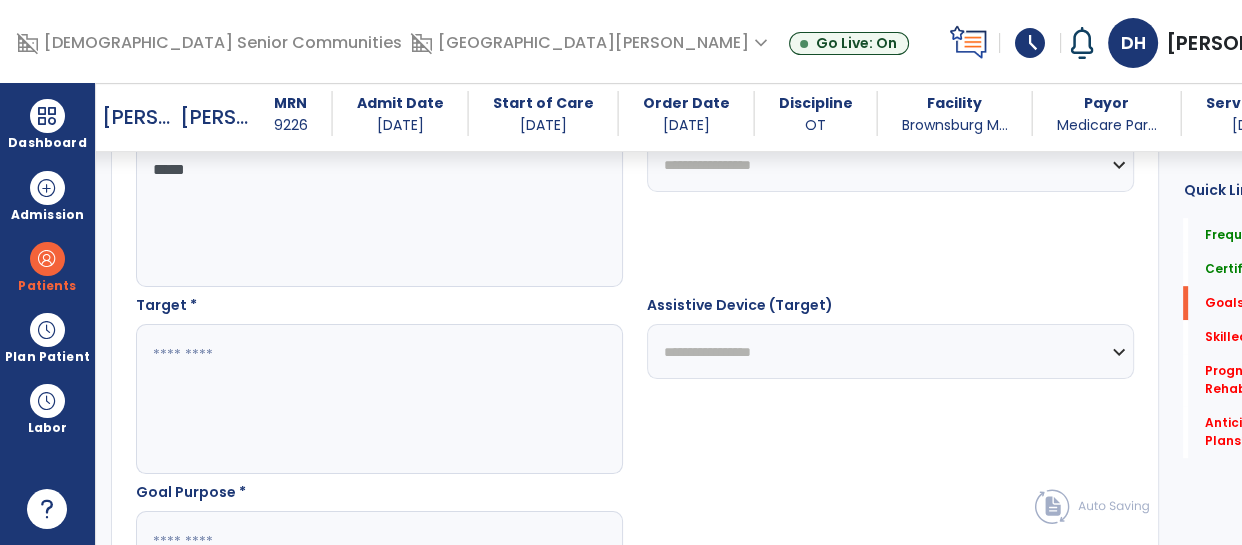 scroll, scrollTop: 995, scrollLeft: 0, axis: vertical 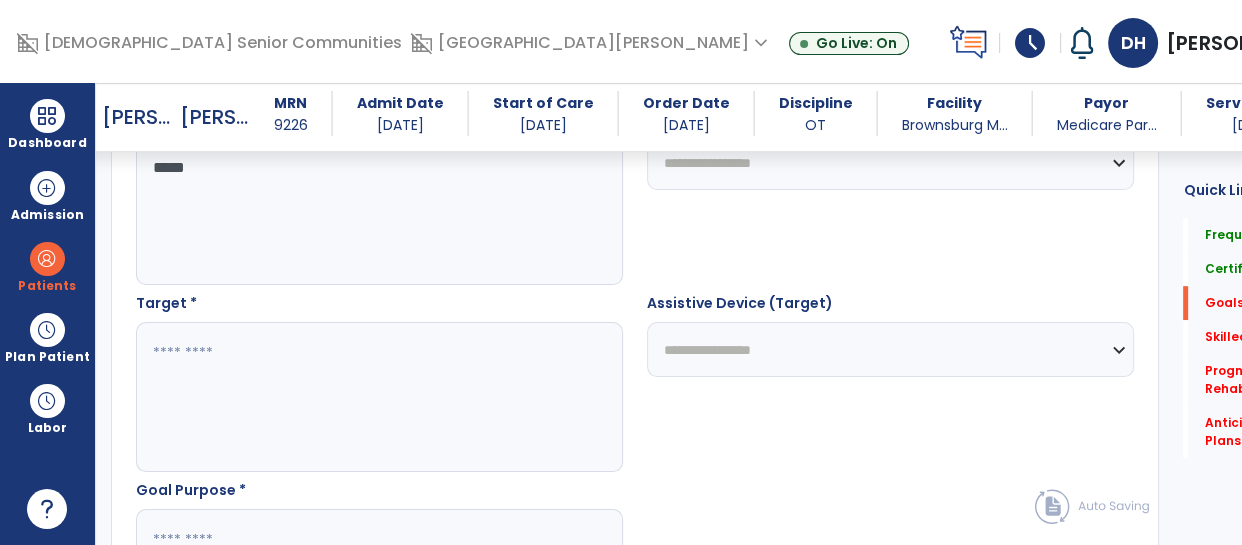 type on "*****" 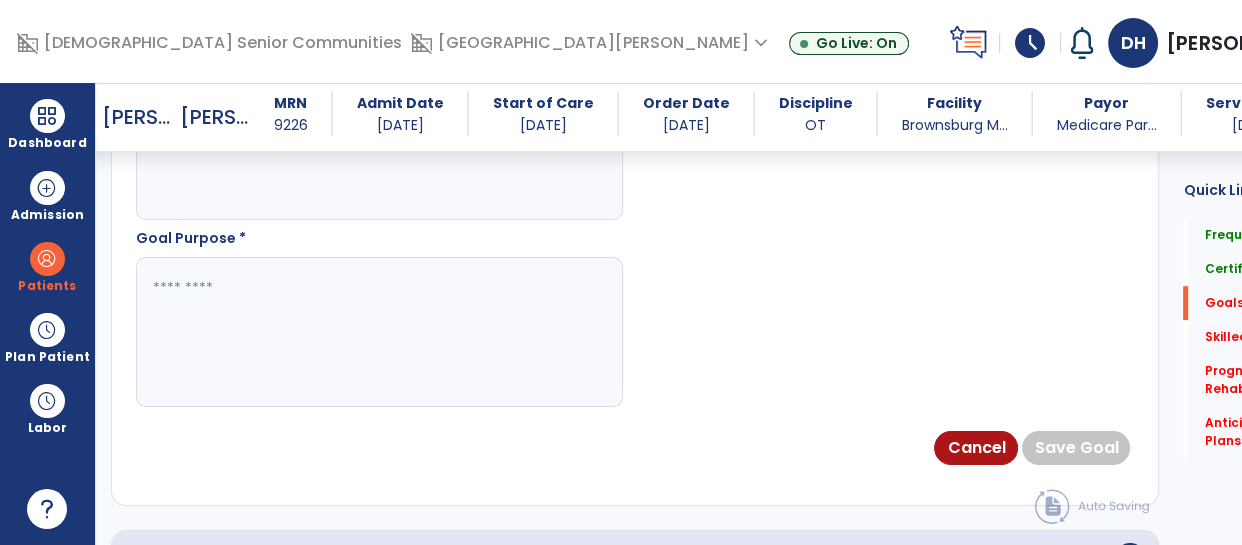 scroll, scrollTop: 1245, scrollLeft: 0, axis: vertical 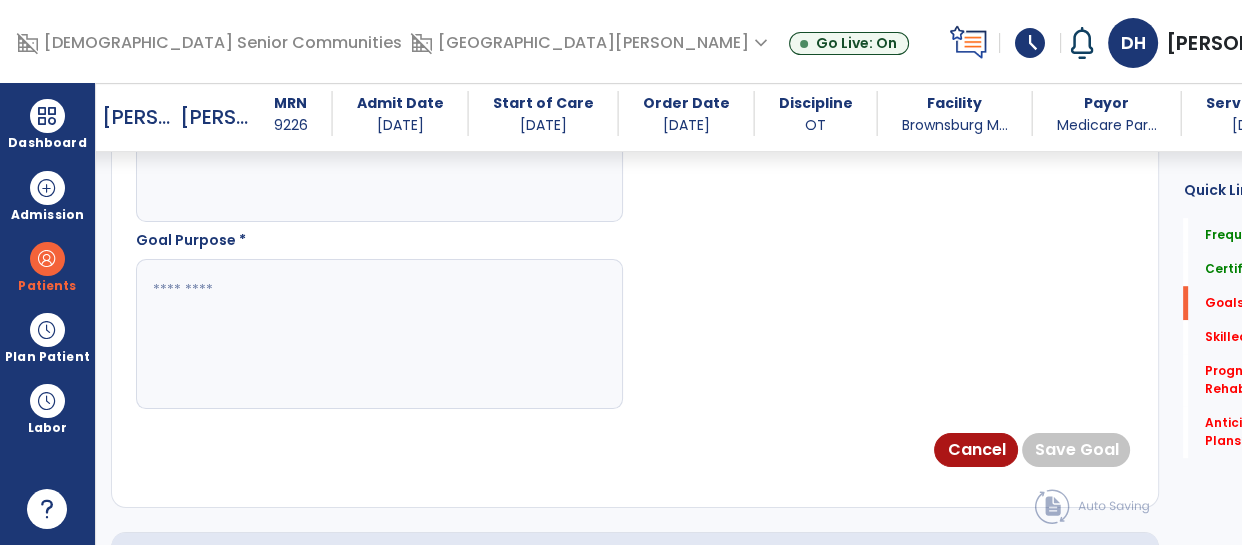 type on "*****" 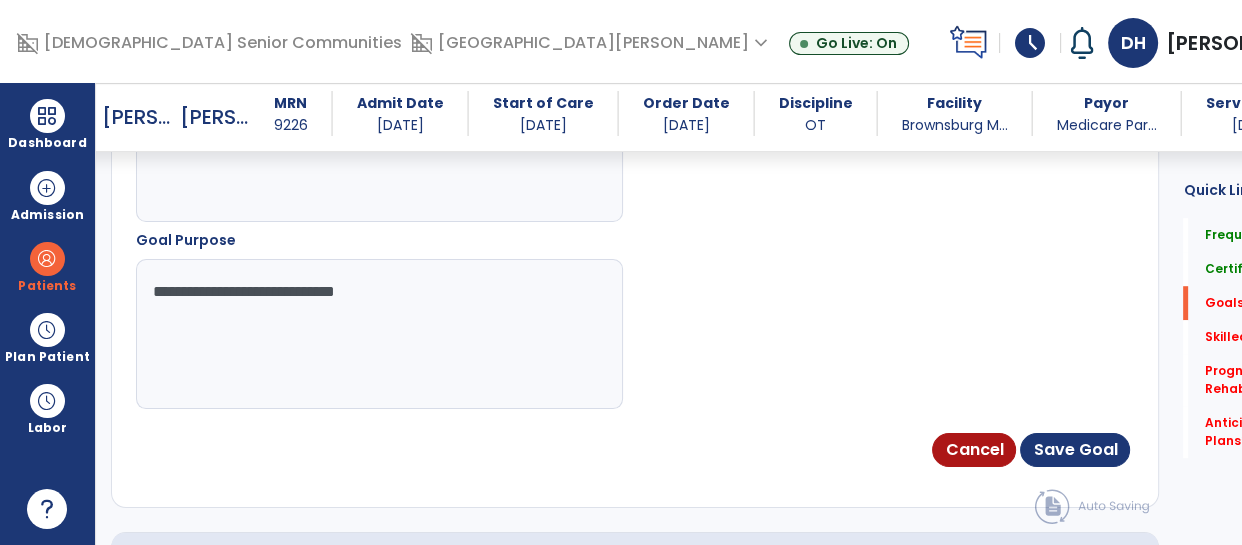 type on "**********" 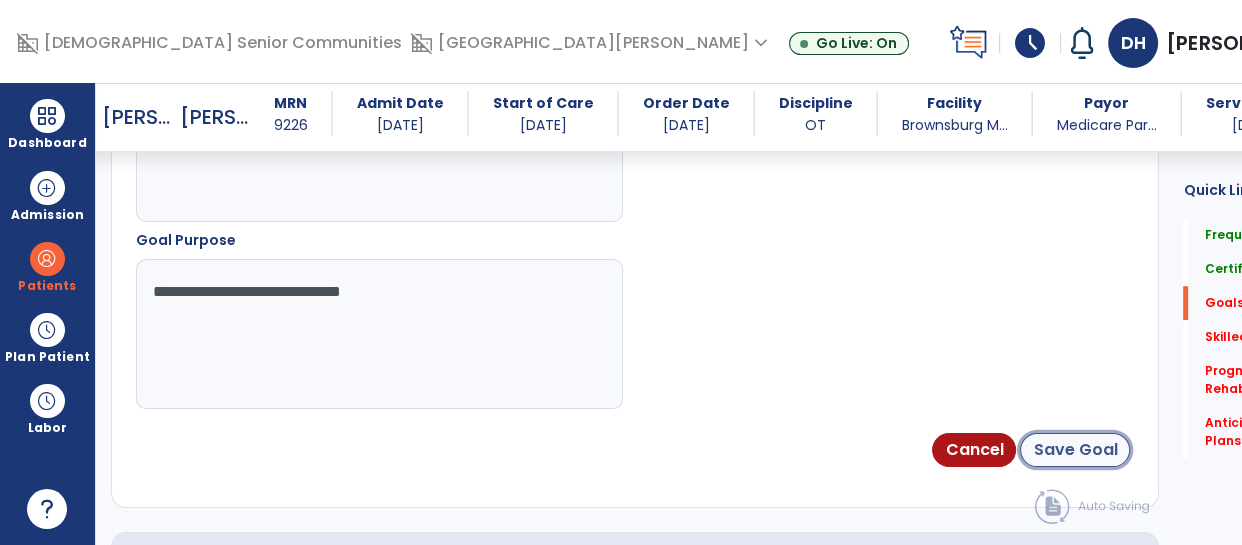 click on "Save Goal" at bounding box center [1075, 450] 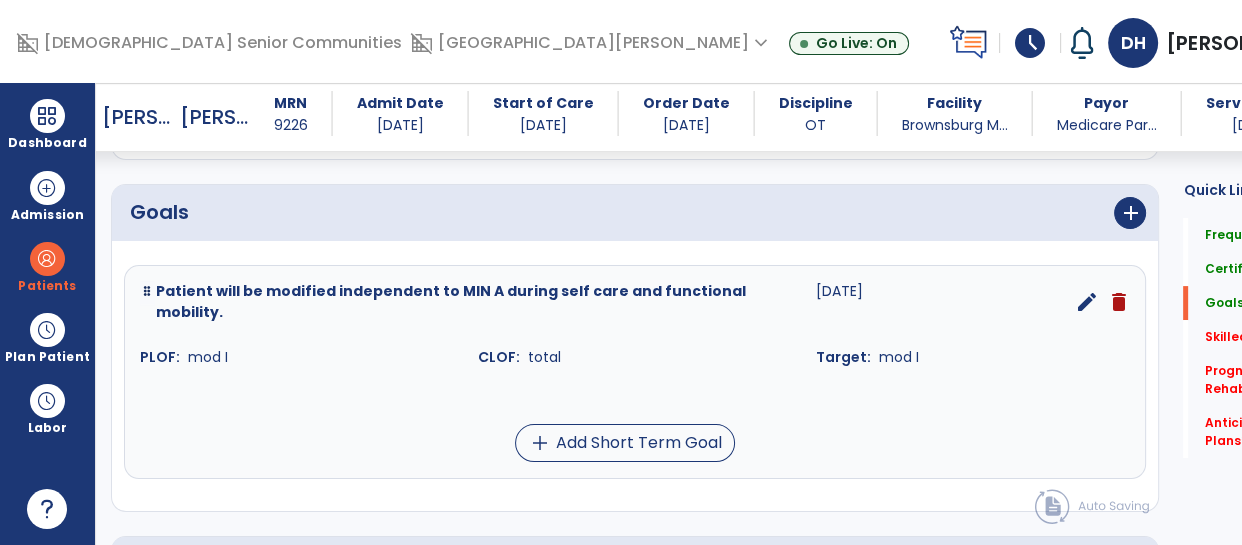 scroll, scrollTop: 504, scrollLeft: 0, axis: vertical 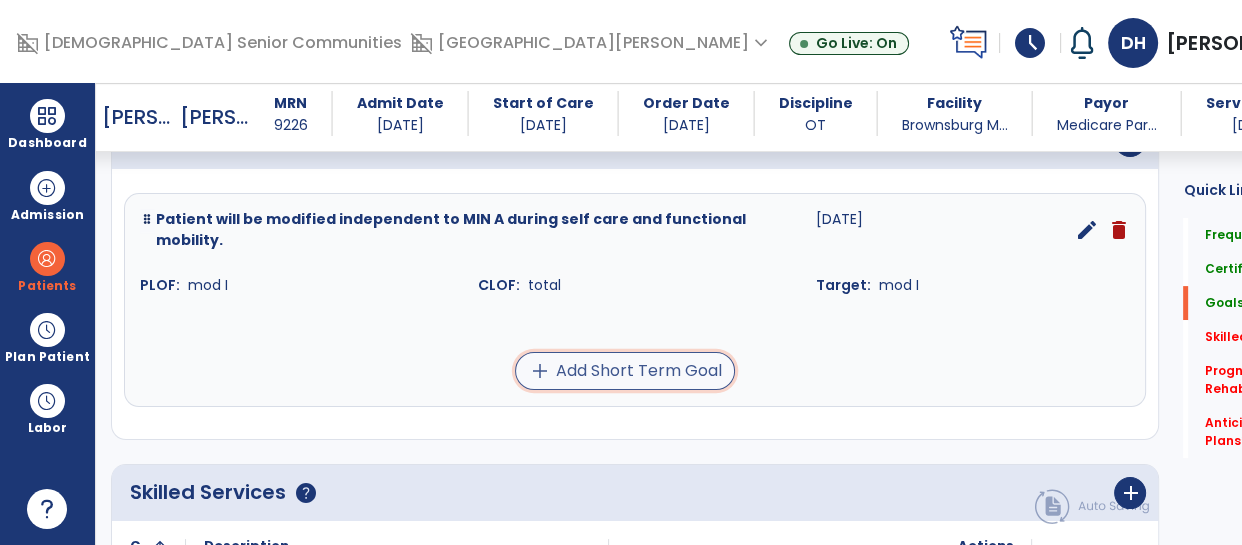 click on "add  Add Short Term Goal" at bounding box center (625, 371) 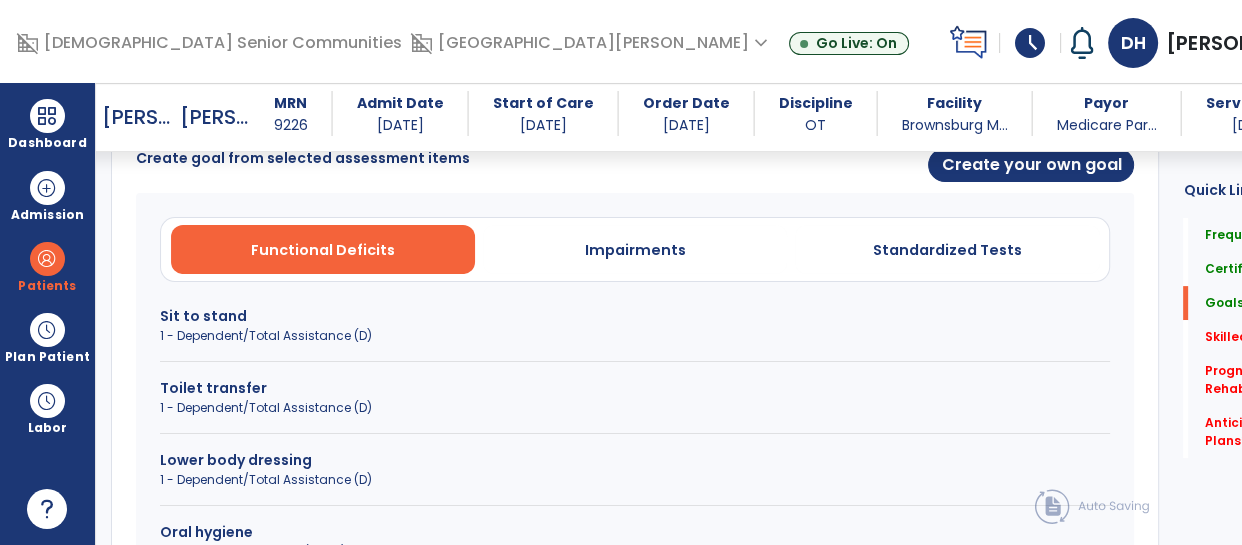 scroll, scrollTop: 559, scrollLeft: 0, axis: vertical 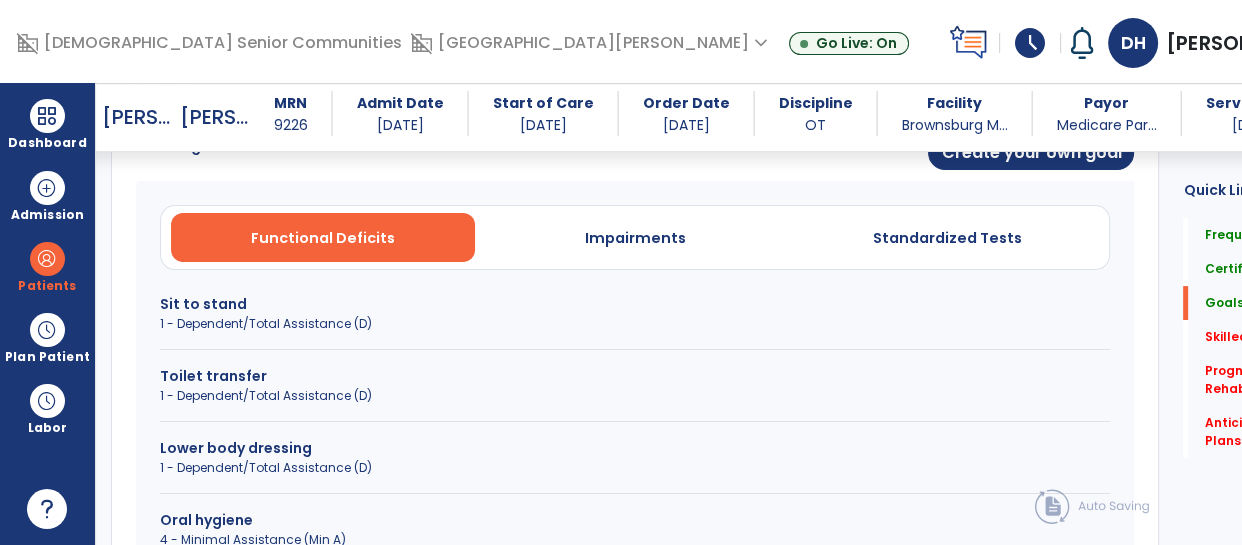 click on "Sit to stand" at bounding box center [635, 304] 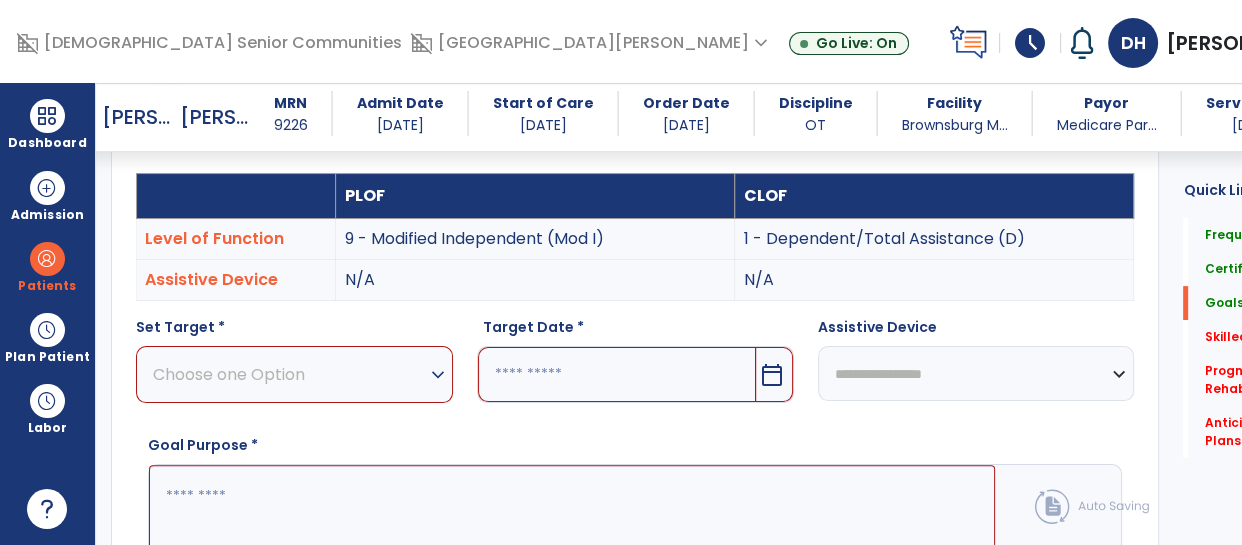 click on "Choose one Option" at bounding box center [289, 374] 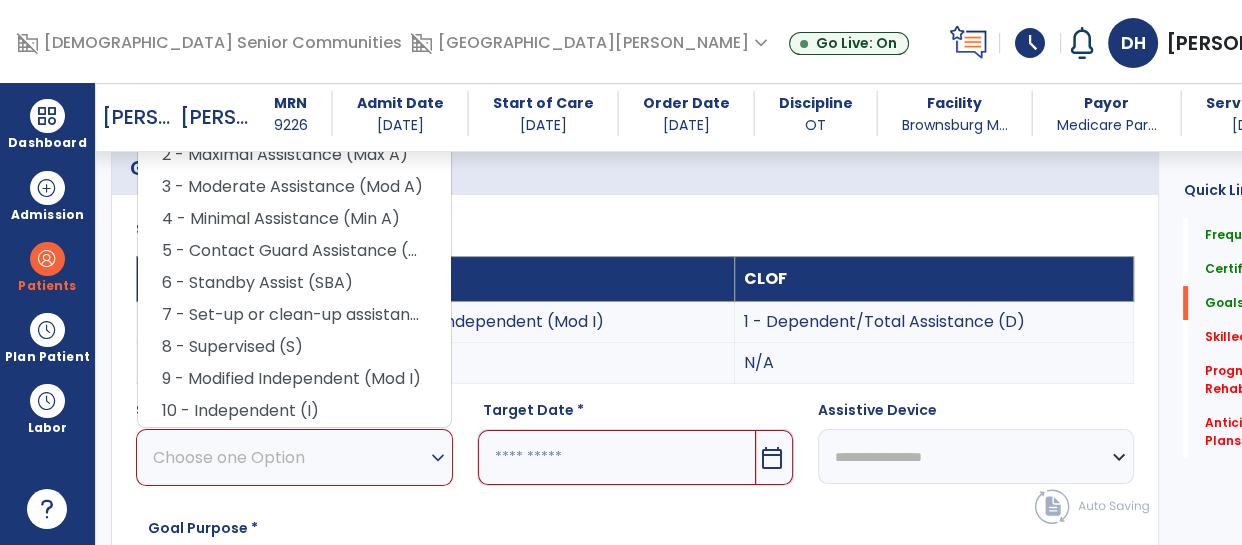scroll, scrollTop: 473, scrollLeft: 0, axis: vertical 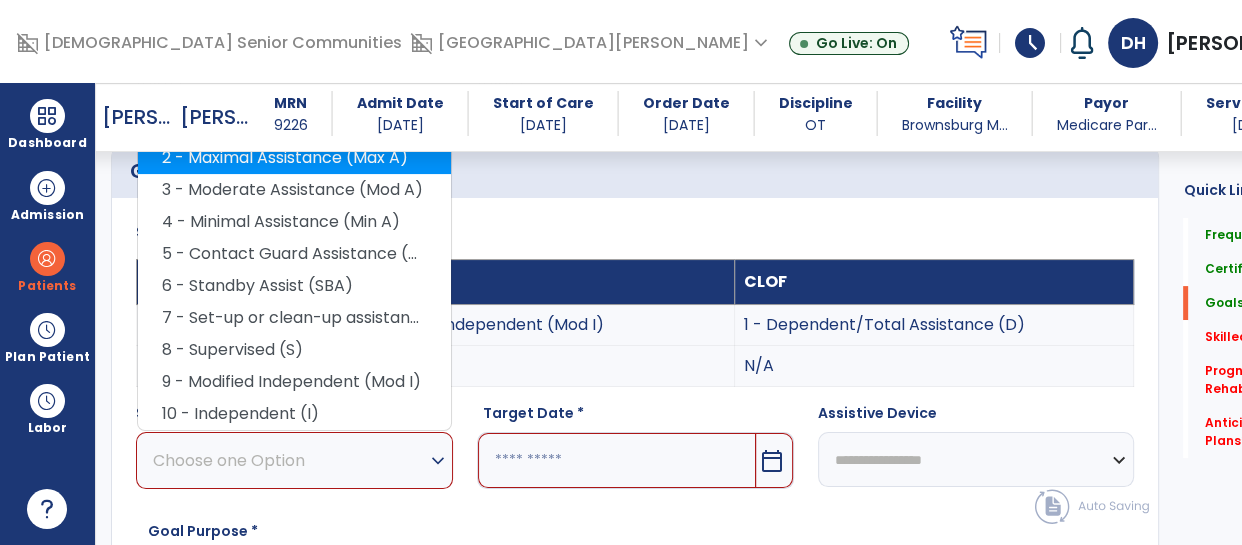 click on "2 - Maximal Assistance (Max A)" at bounding box center [294, 158] 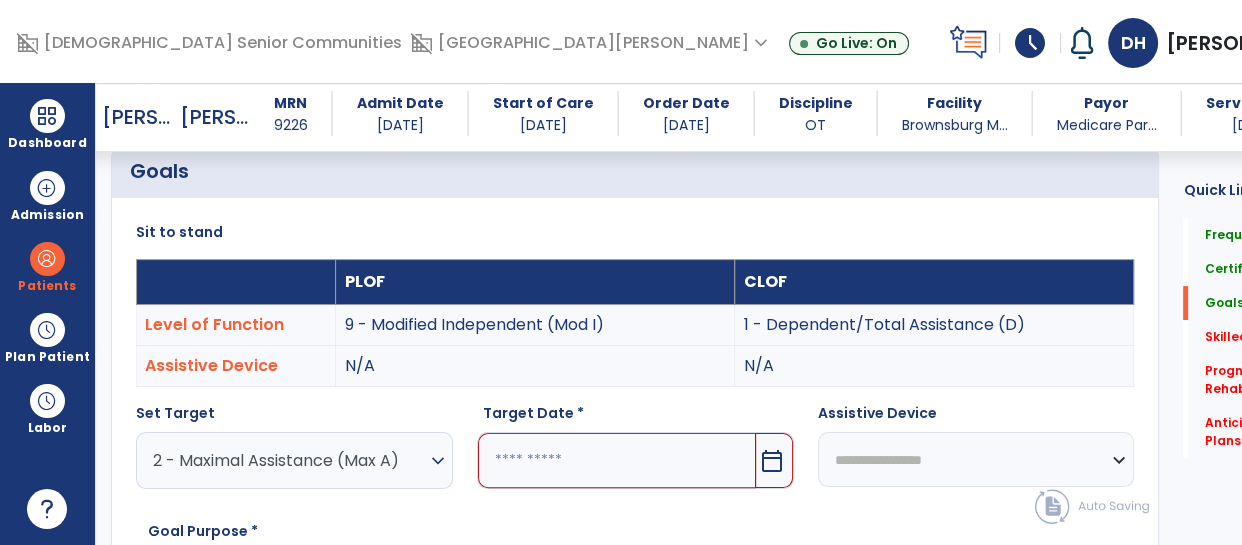 click at bounding box center (617, 460) 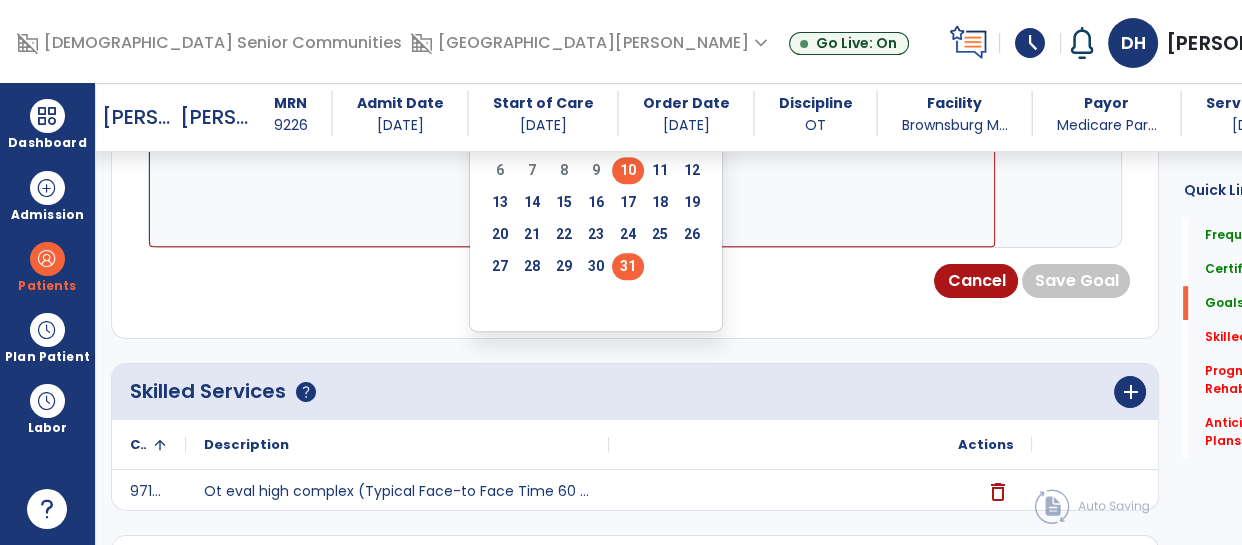 click on "31" at bounding box center [628, 266] 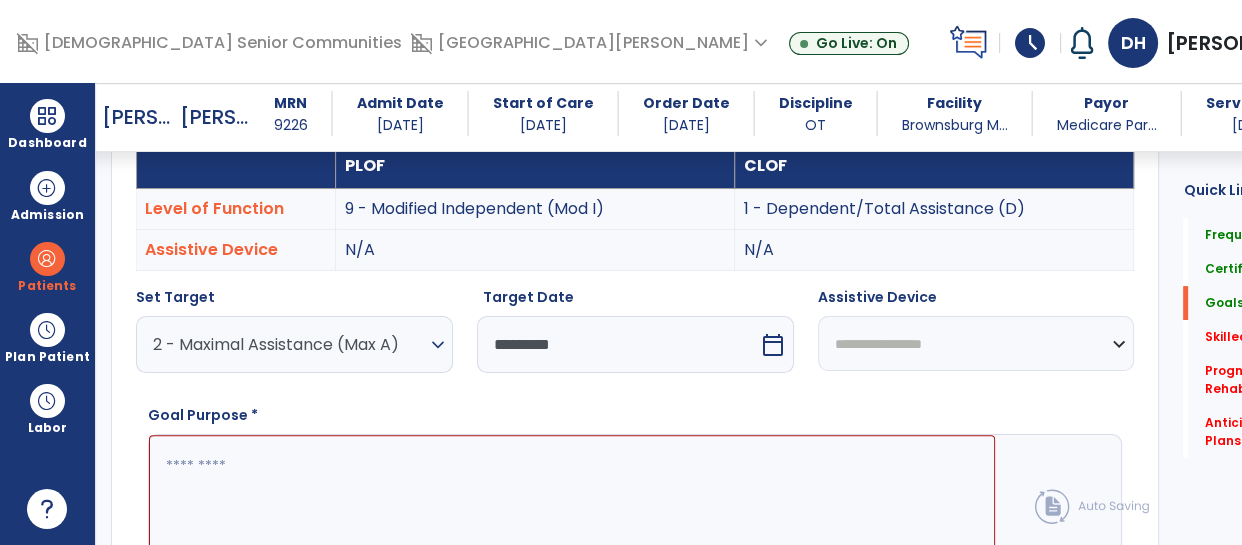 scroll, scrollTop: 632, scrollLeft: 0, axis: vertical 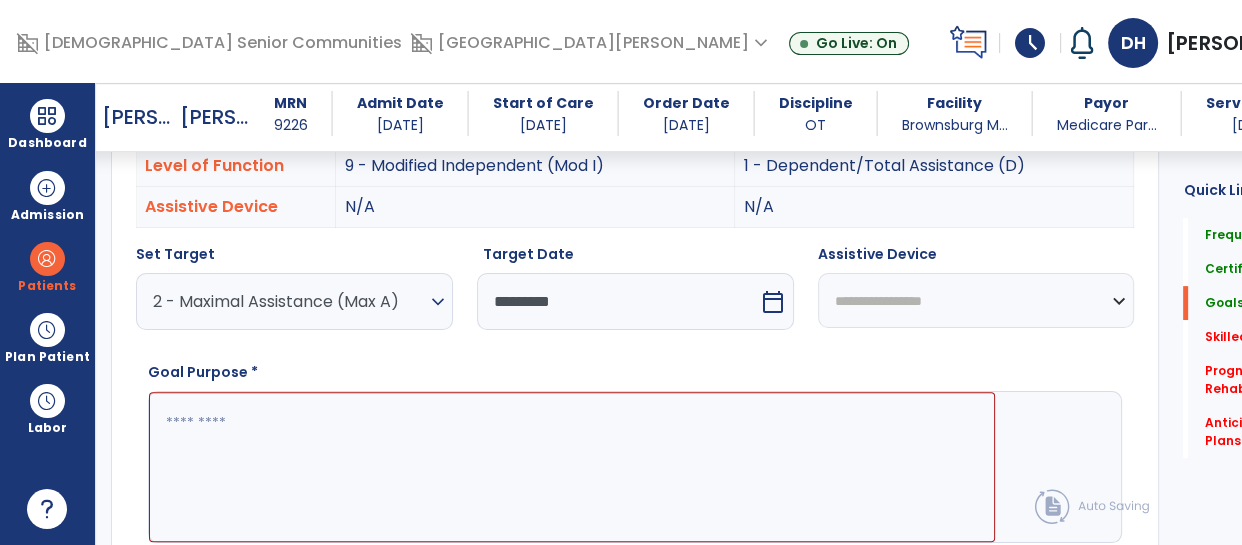 click at bounding box center [572, 467] 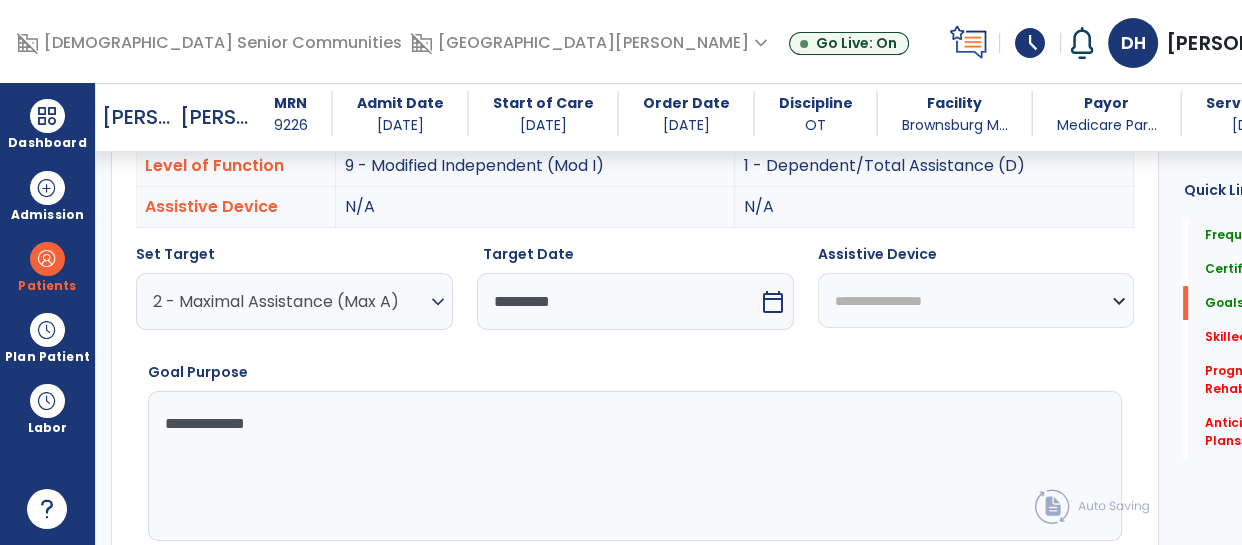 type on "**********" 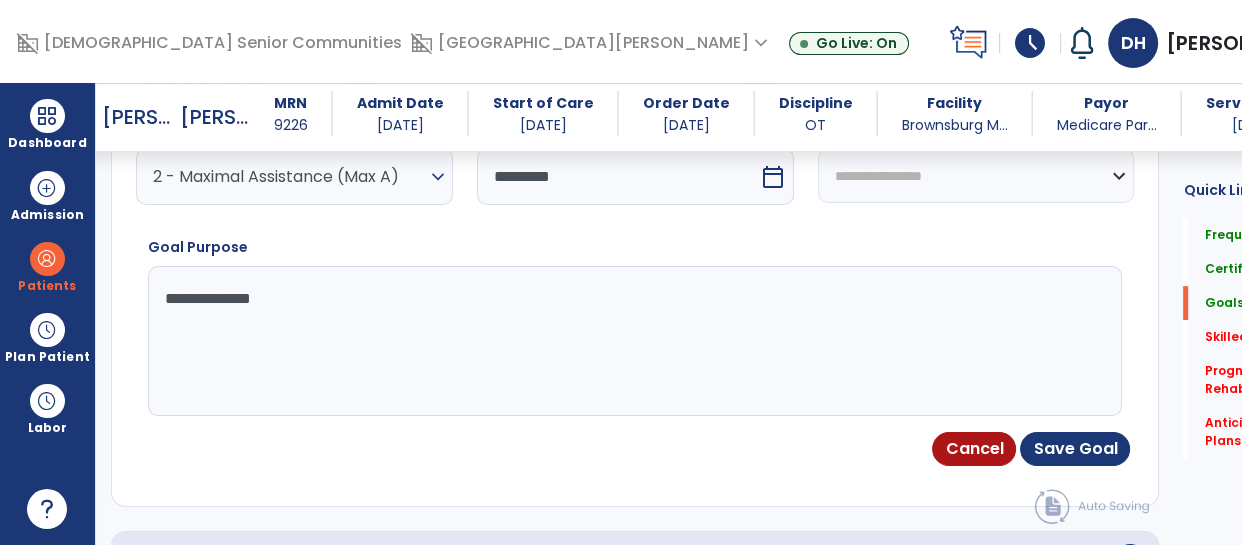 scroll, scrollTop: 774, scrollLeft: 0, axis: vertical 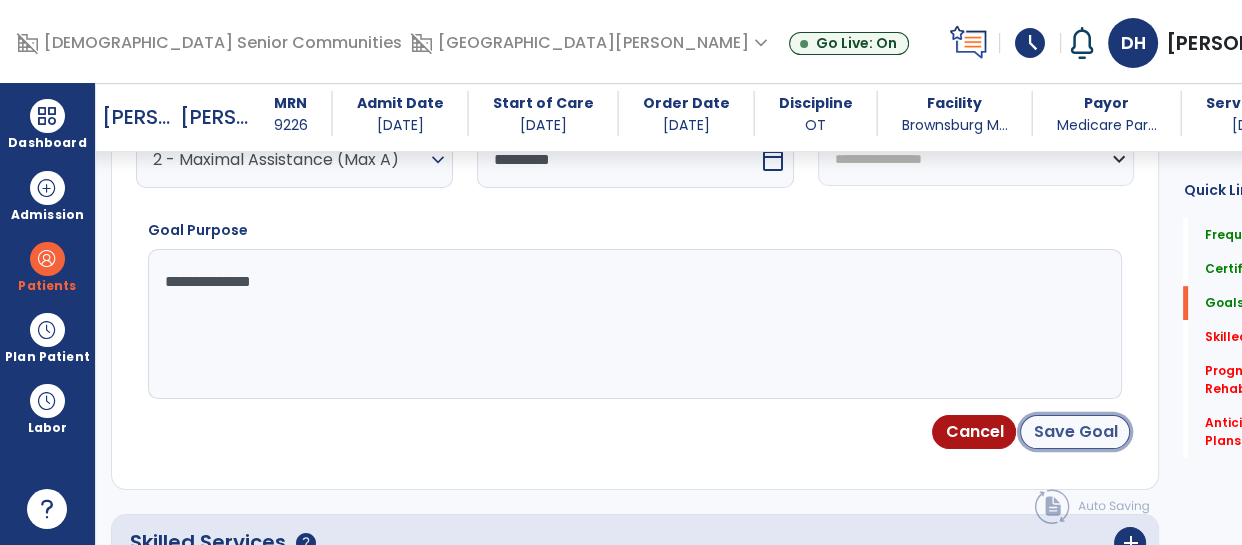 click on "Save Goal" at bounding box center (1075, 432) 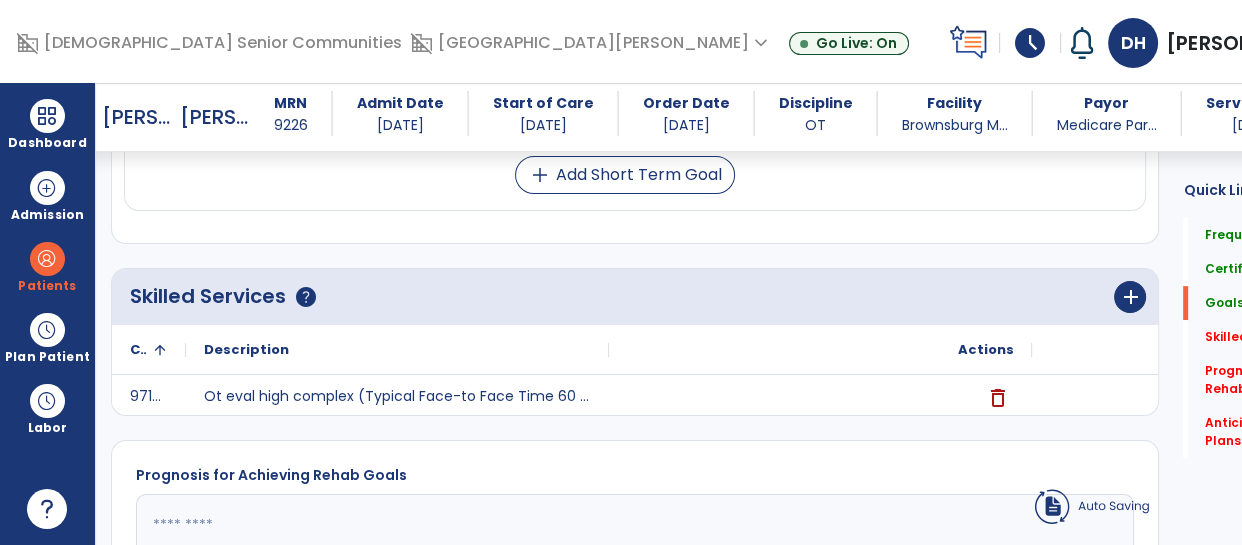 scroll, scrollTop: 185, scrollLeft: 0, axis: vertical 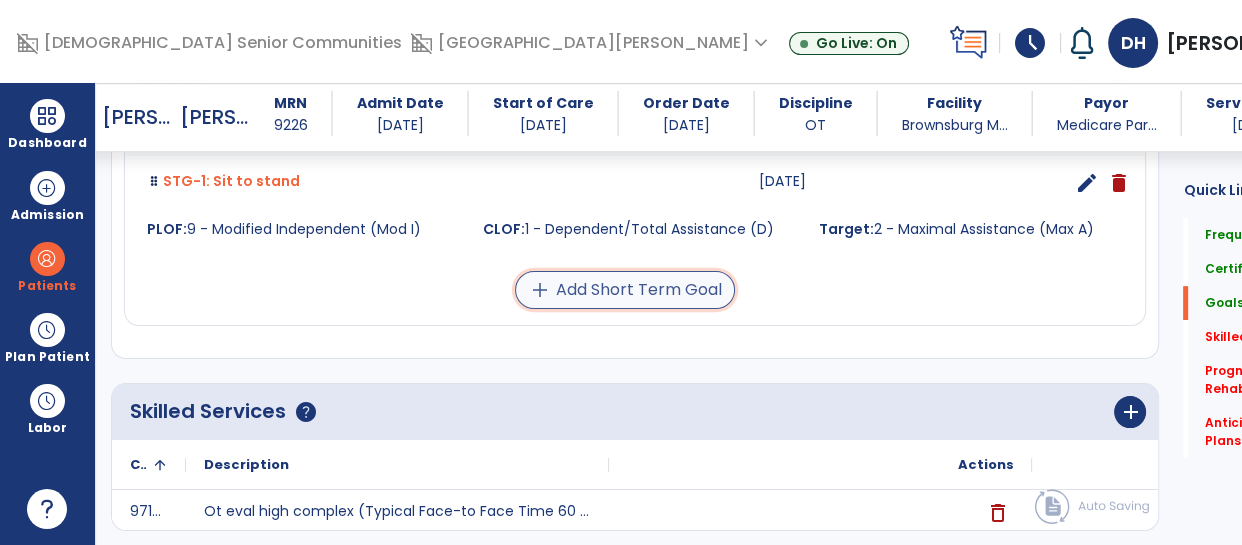 click on "add  Add Short Term Goal" at bounding box center [625, 290] 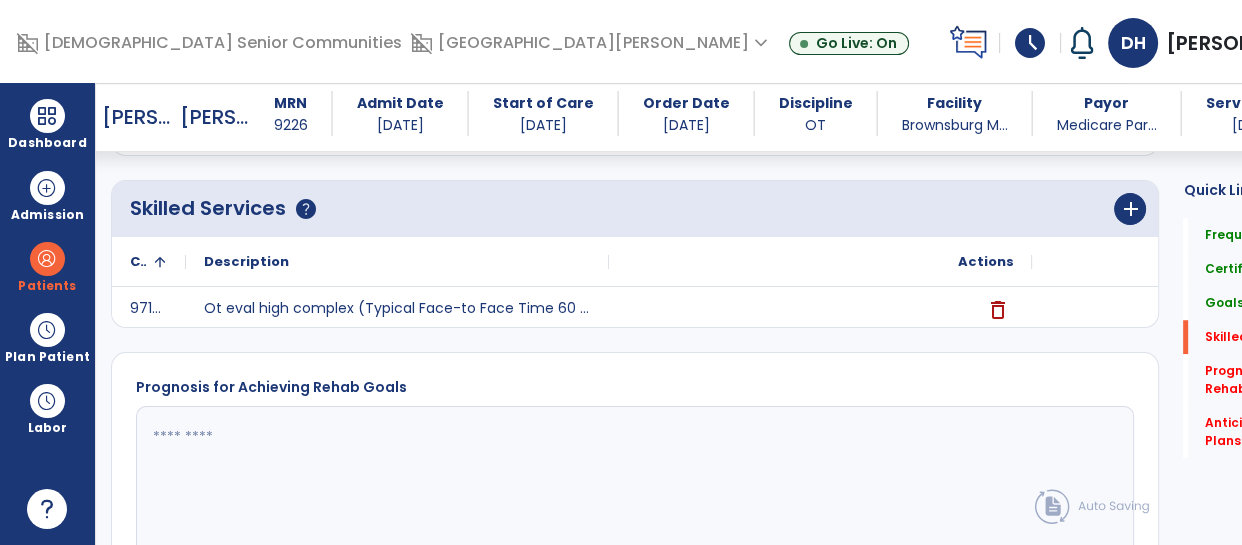 scroll, scrollTop: 1320, scrollLeft: 0, axis: vertical 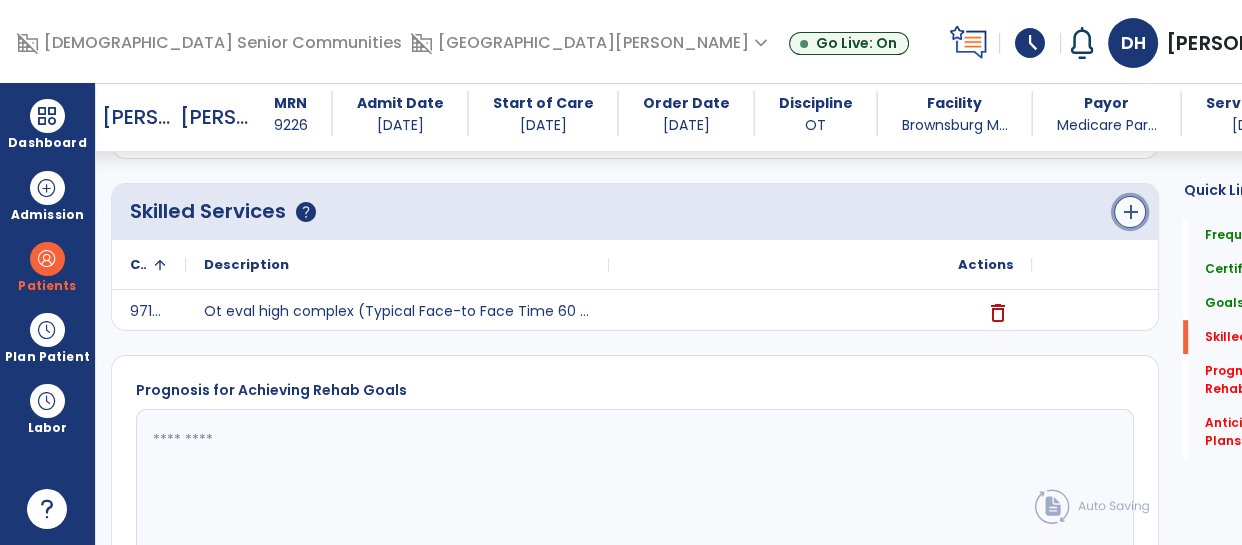 click on "add" 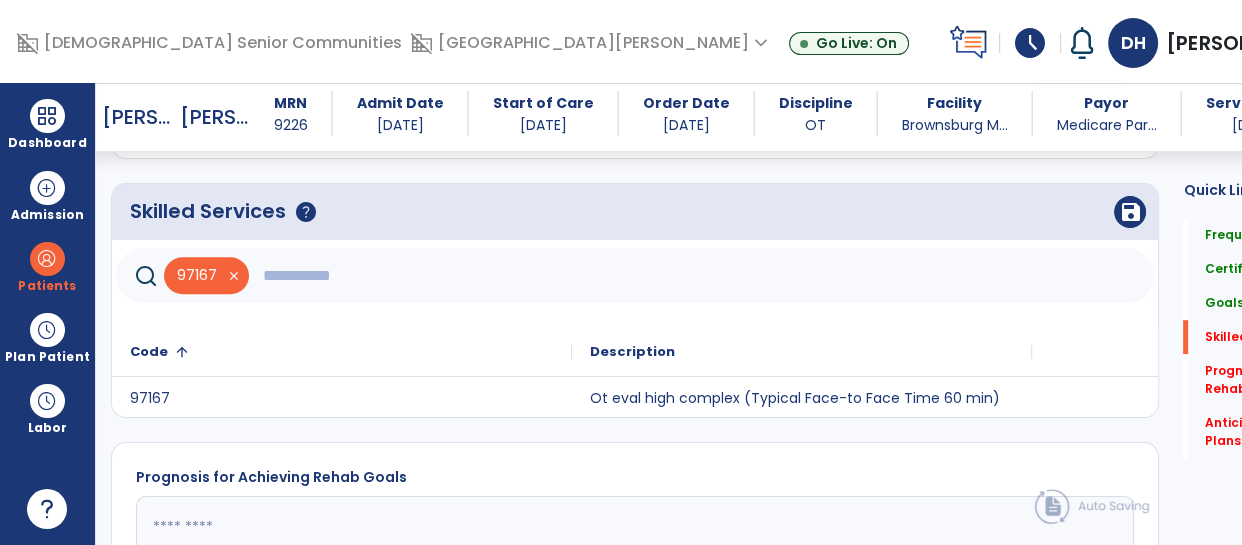 click 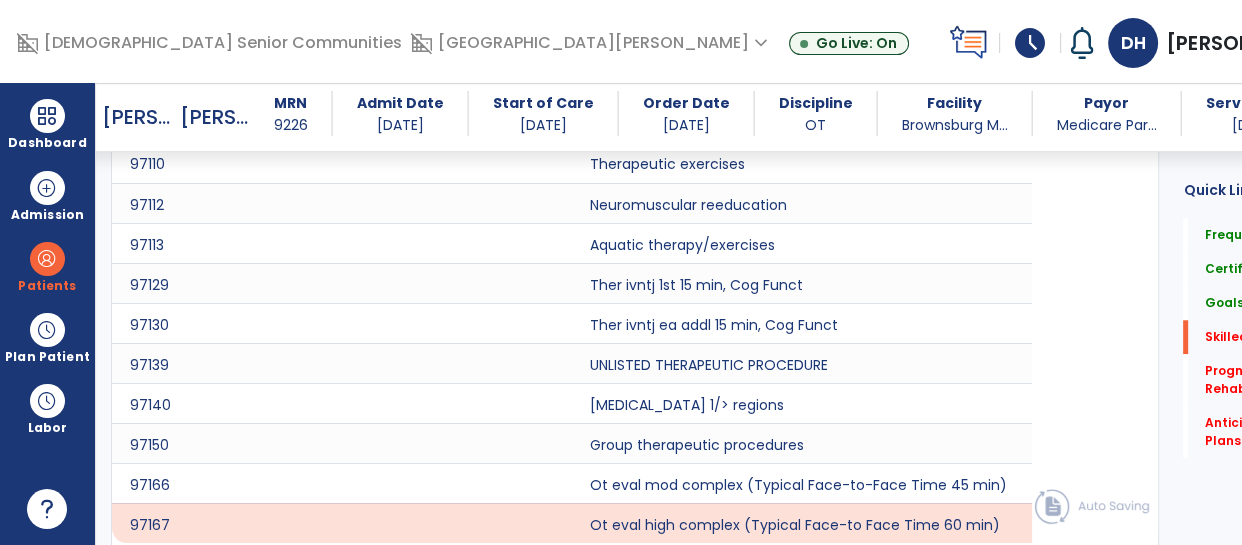 scroll, scrollTop: 1540, scrollLeft: 0, axis: vertical 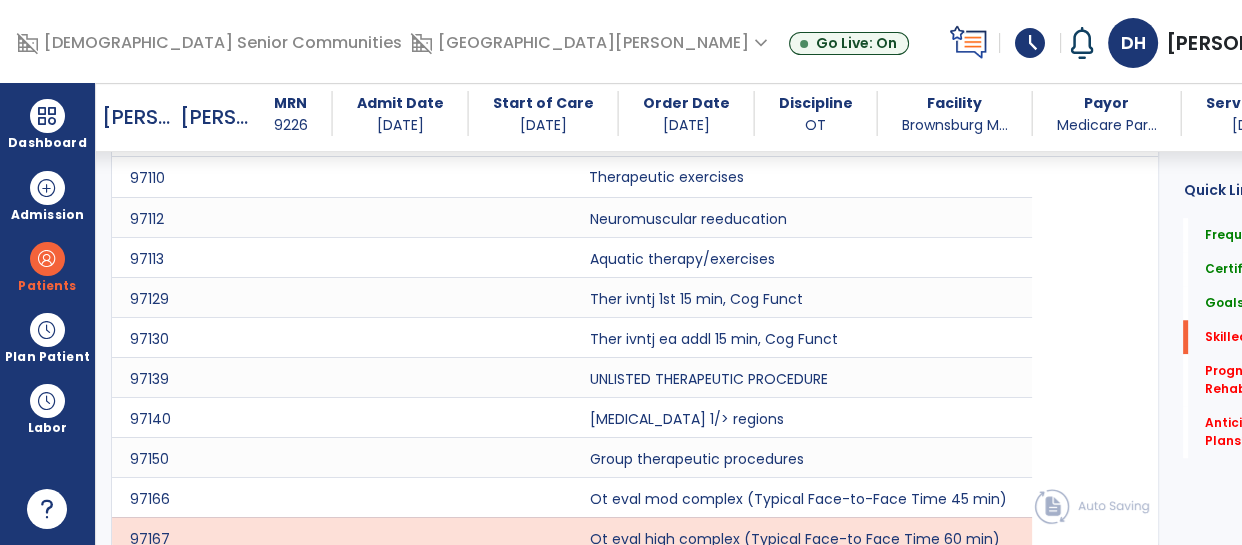 click on "Therapeutic exercises" 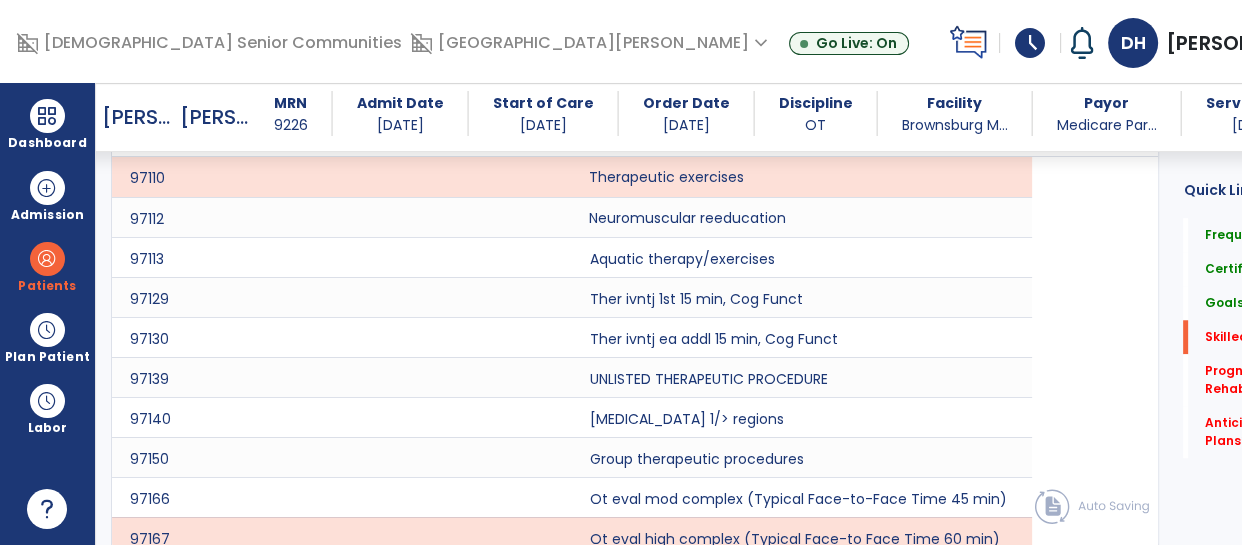 click on "Neuromuscular reeducation" 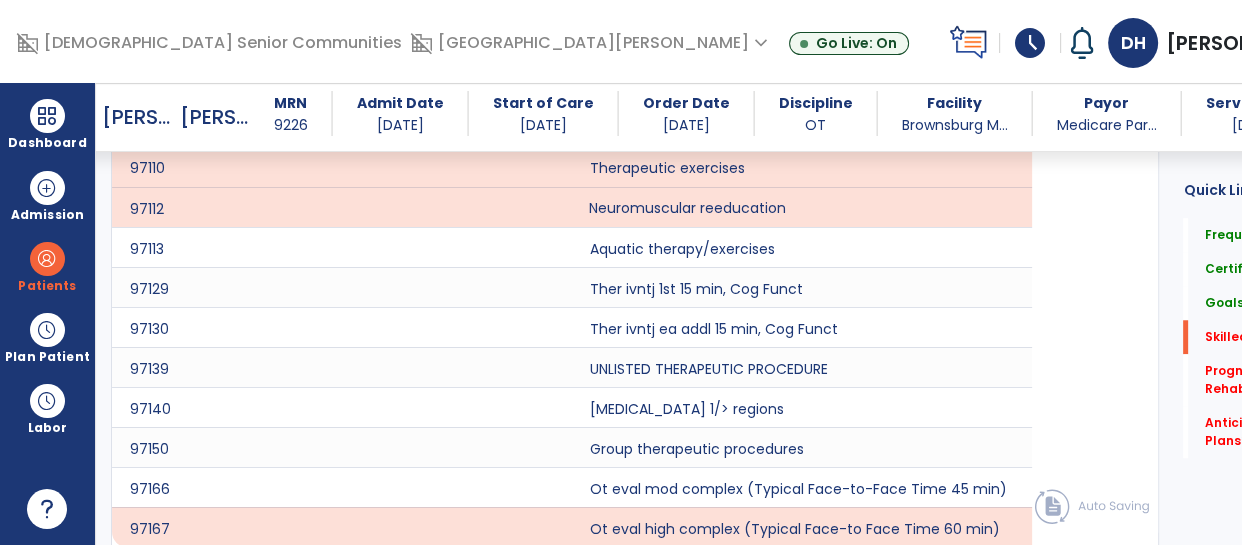 scroll, scrollTop: 1551, scrollLeft: 0, axis: vertical 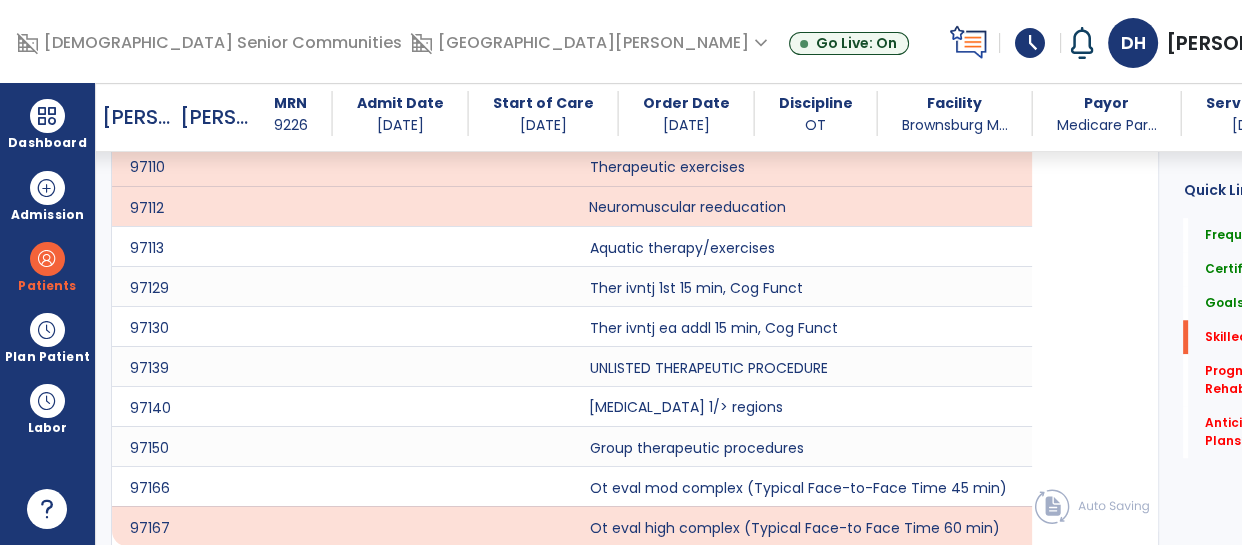 click on "[MEDICAL_DATA] 1/> regions" 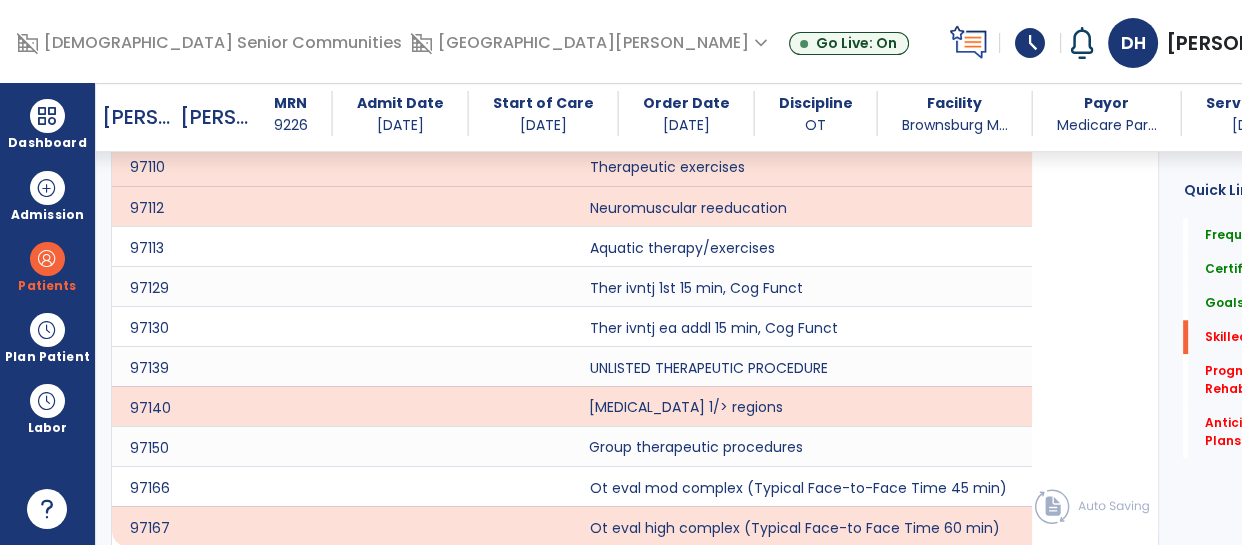 click on "Group therapeutic procedures" 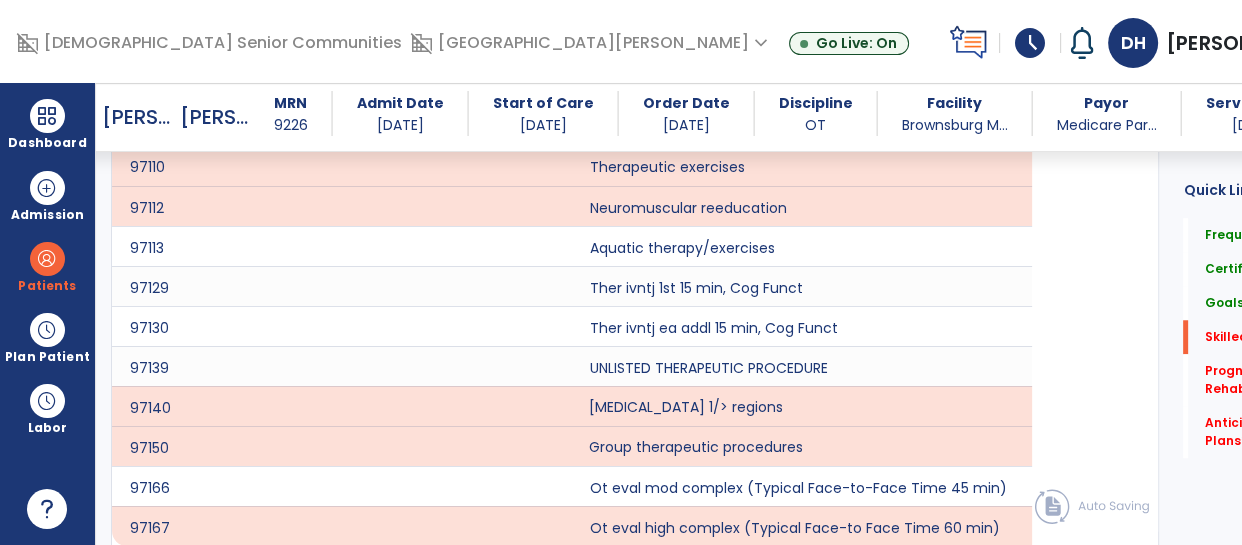 click on "[MEDICAL_DATA] 1/> regions" 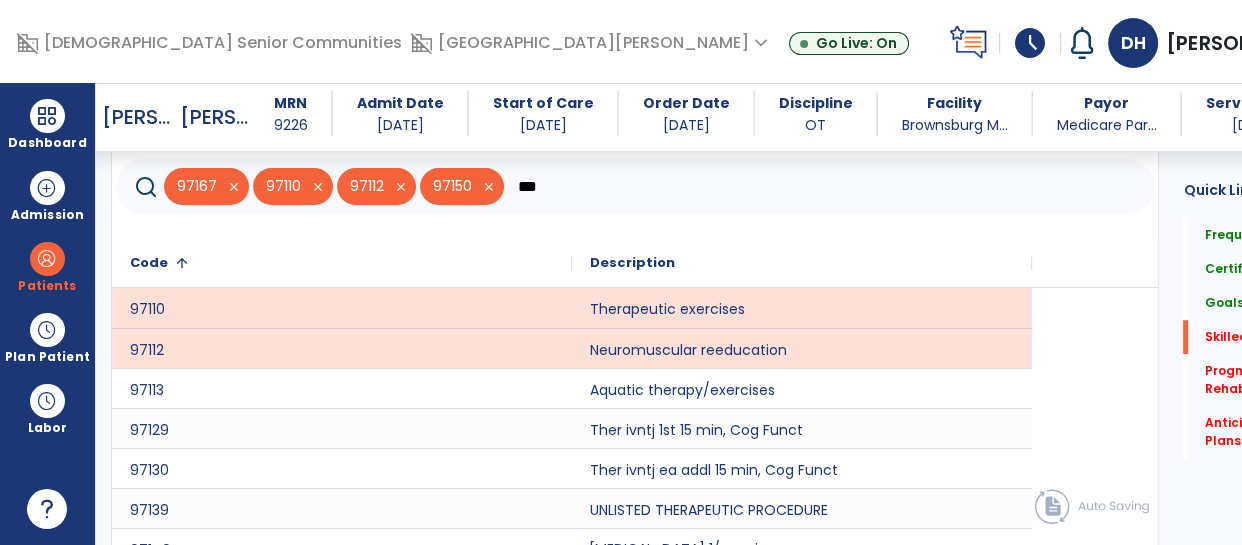 scroll, scrollTop: 1408, scrollLeft: 0, axis: vertical 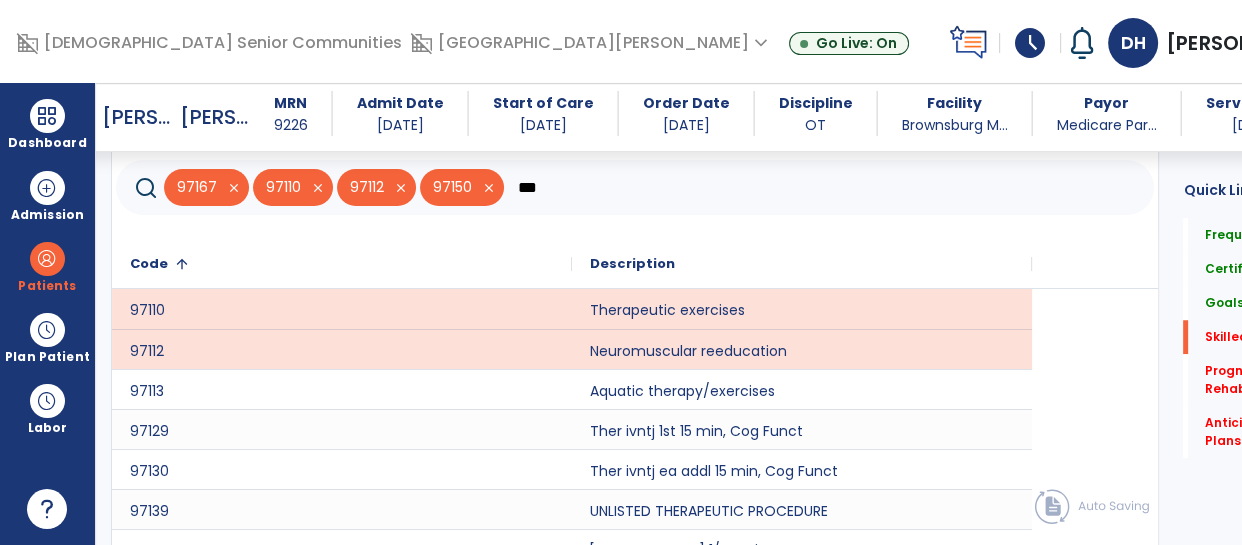 click on "***" 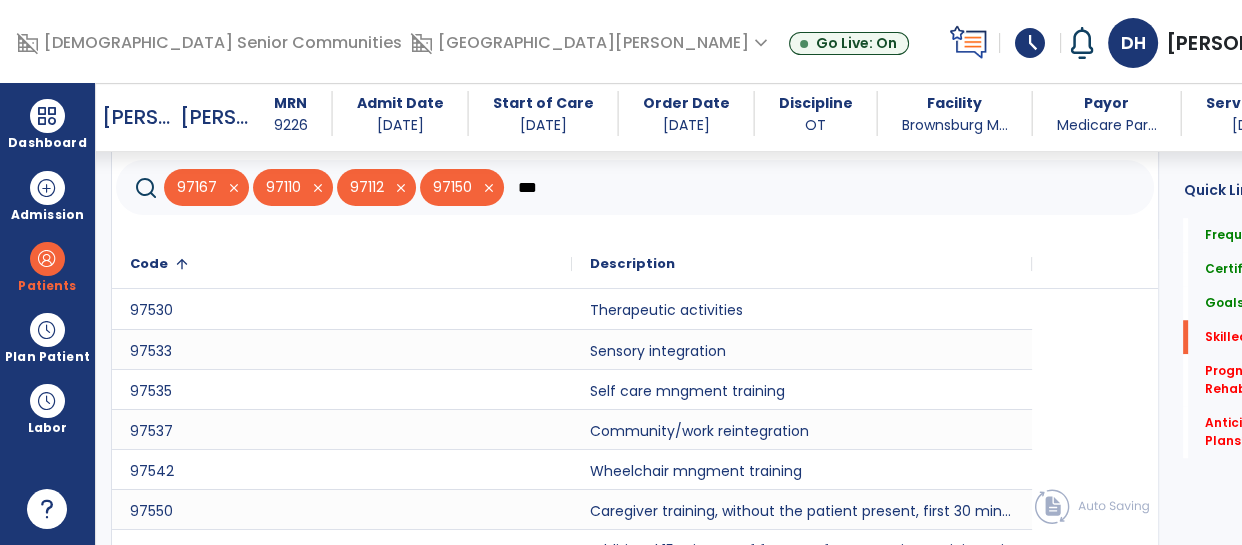type on "***" 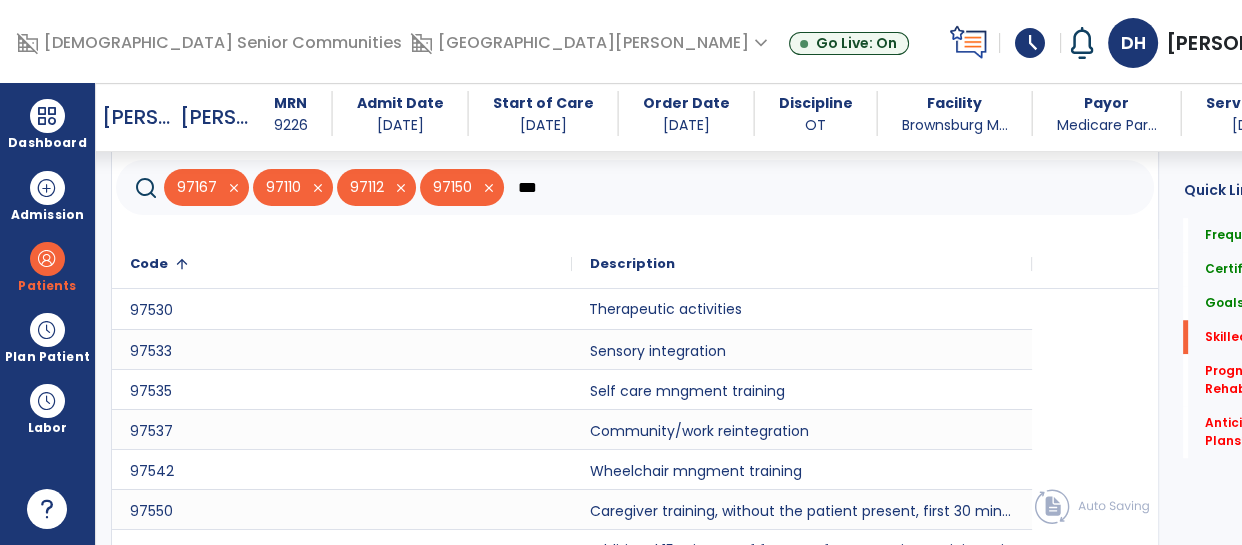 click on "Therapeutic activities" 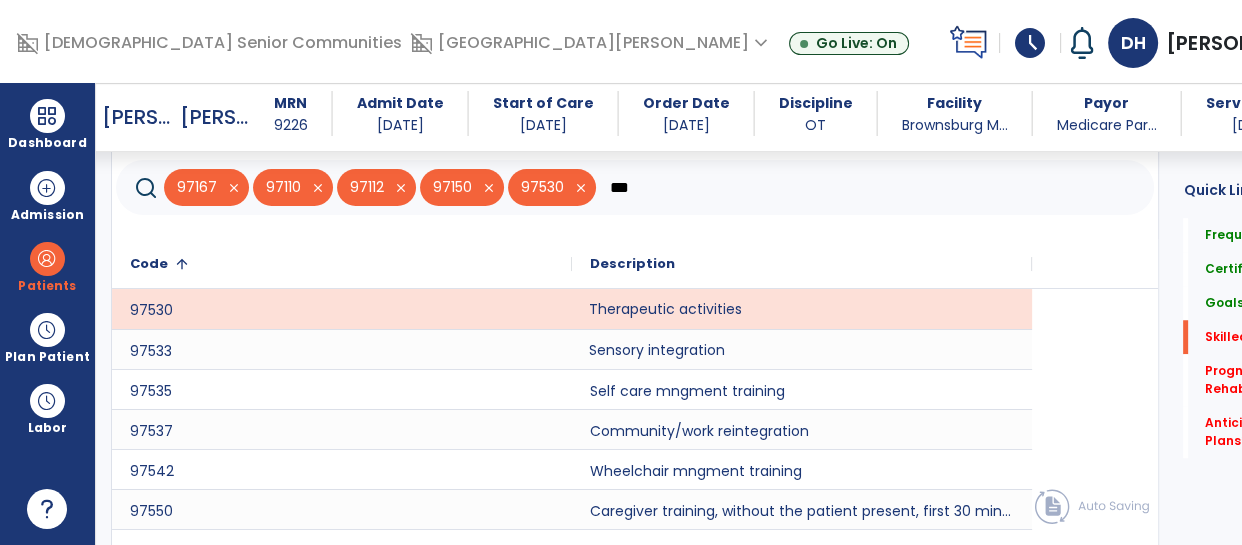 click on "Sensory integration" 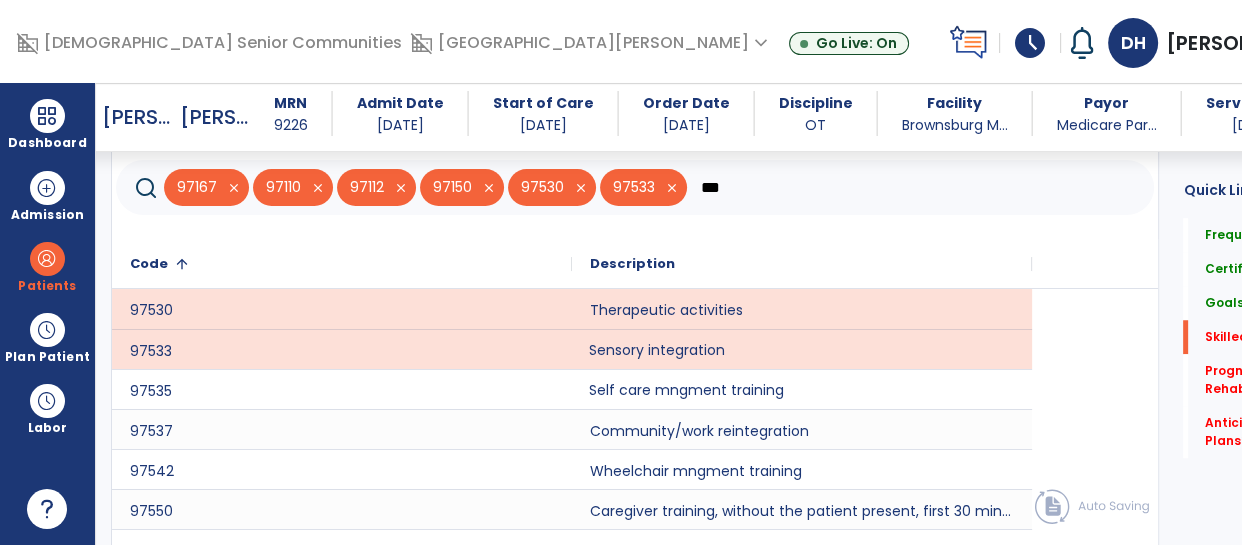 click on "Self care mngment training" 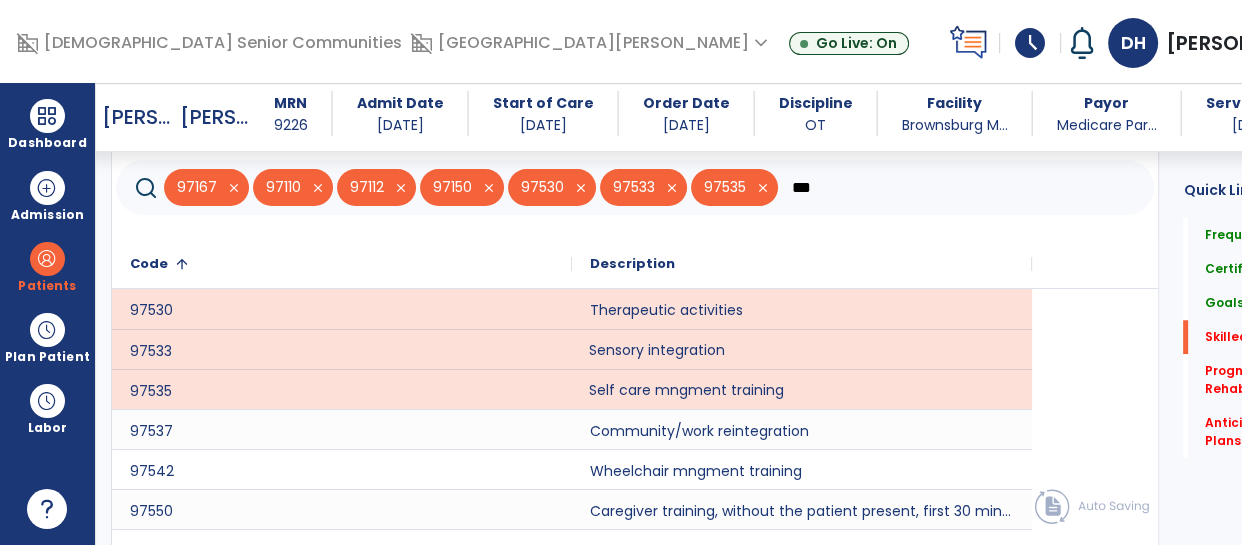 click on "Sensory integration" 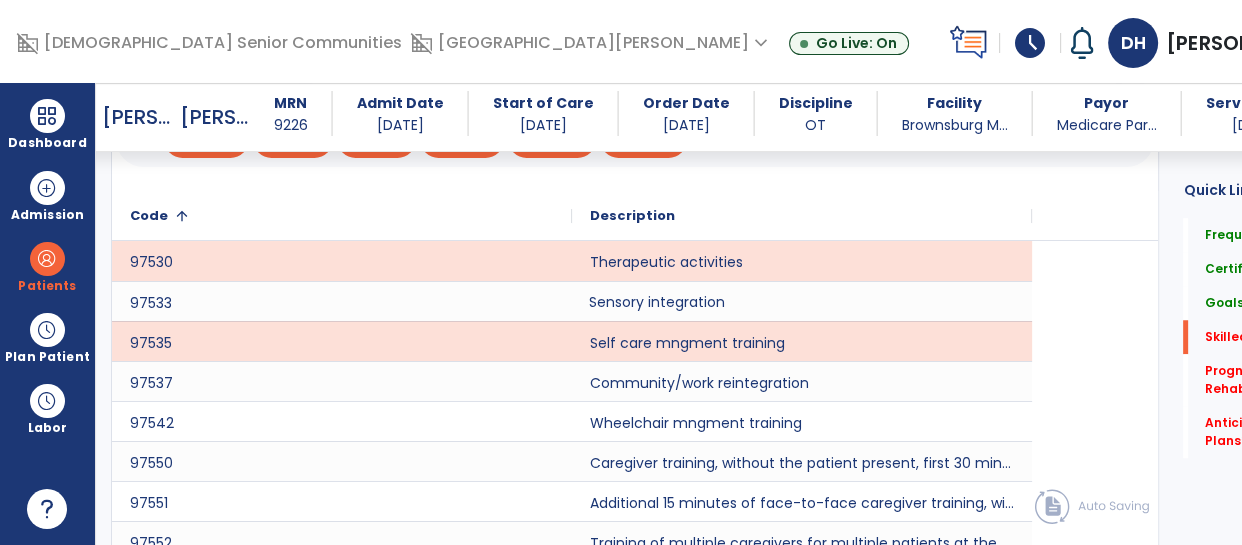scroll, scrollTop: 1494, scrollLeft: 0, axis: vertical 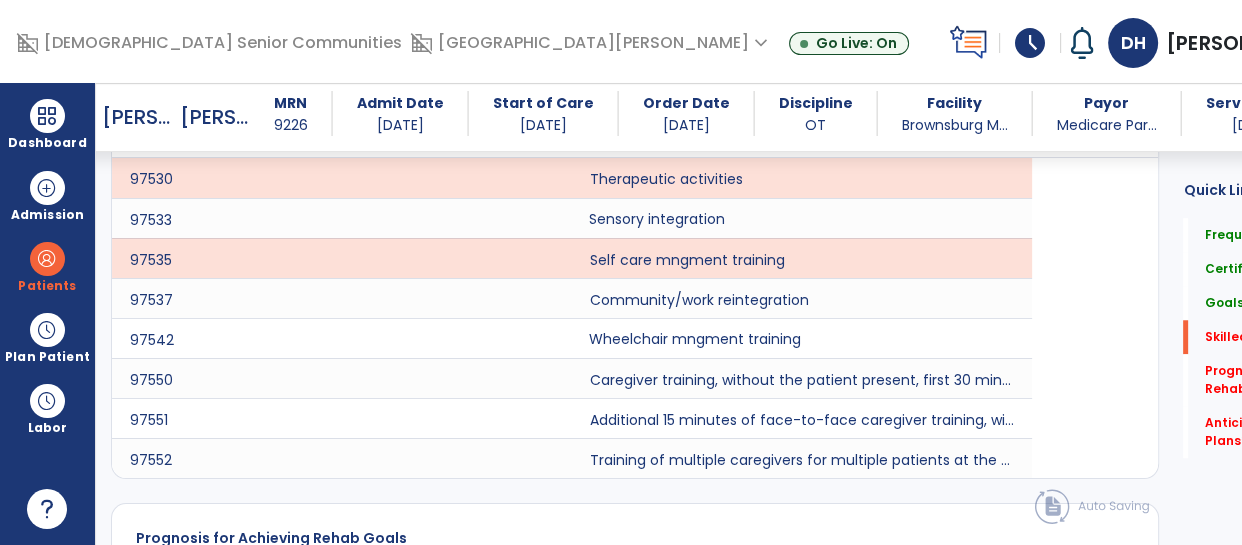 click on "Wheelchair mngment training" 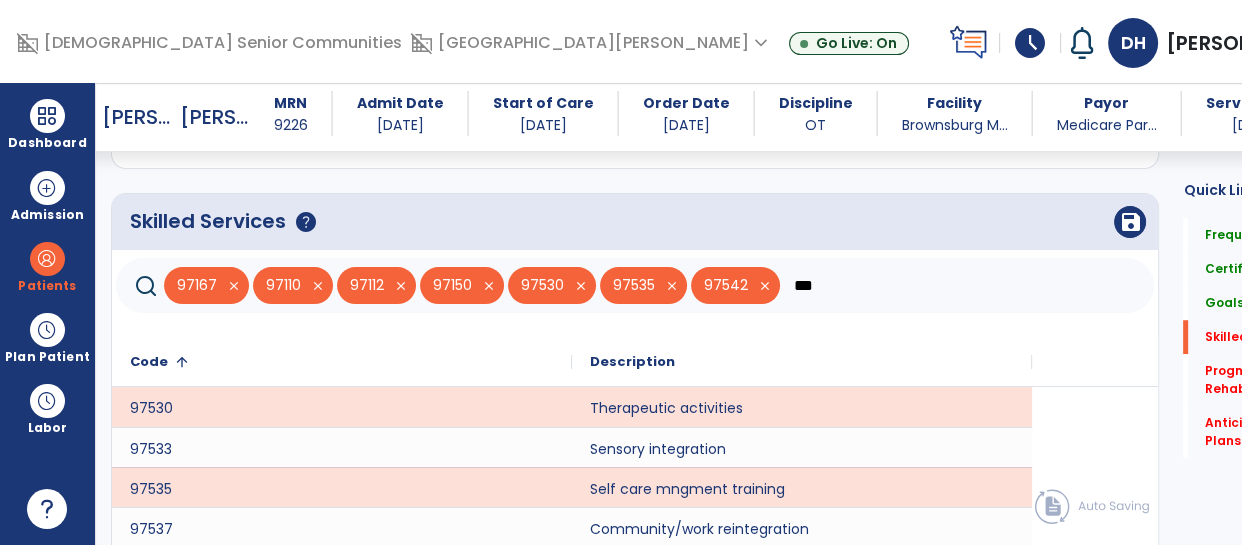 scroll, scrollTop: 1297, scrollLeft: 0, axis: vertical 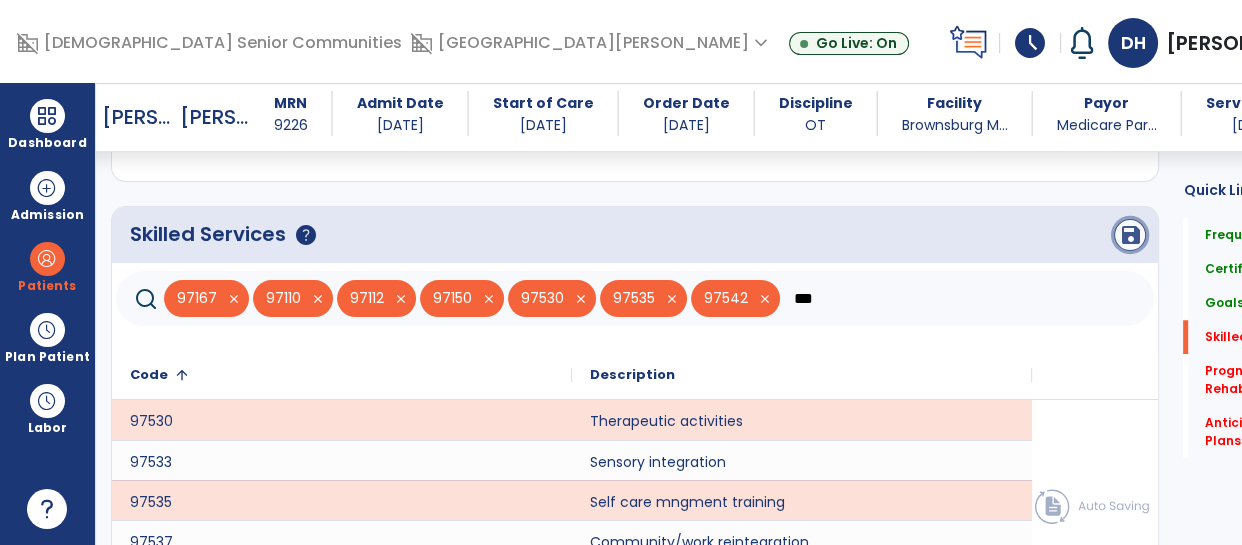 click on "save" 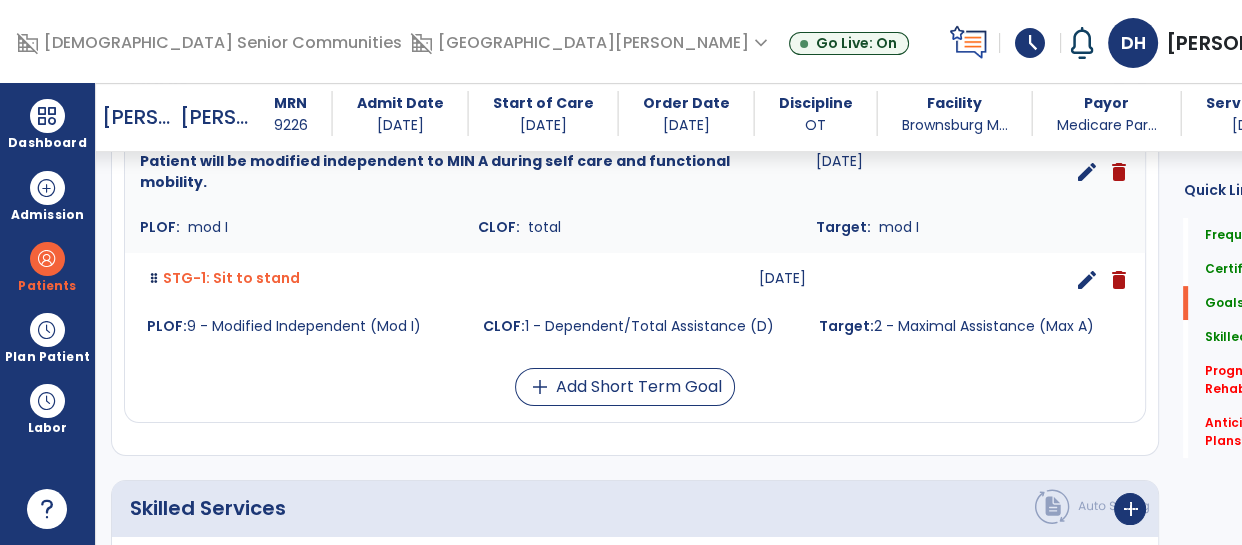 scroll, scrollTop: 556, scrollLeft: 0, axis: vertical 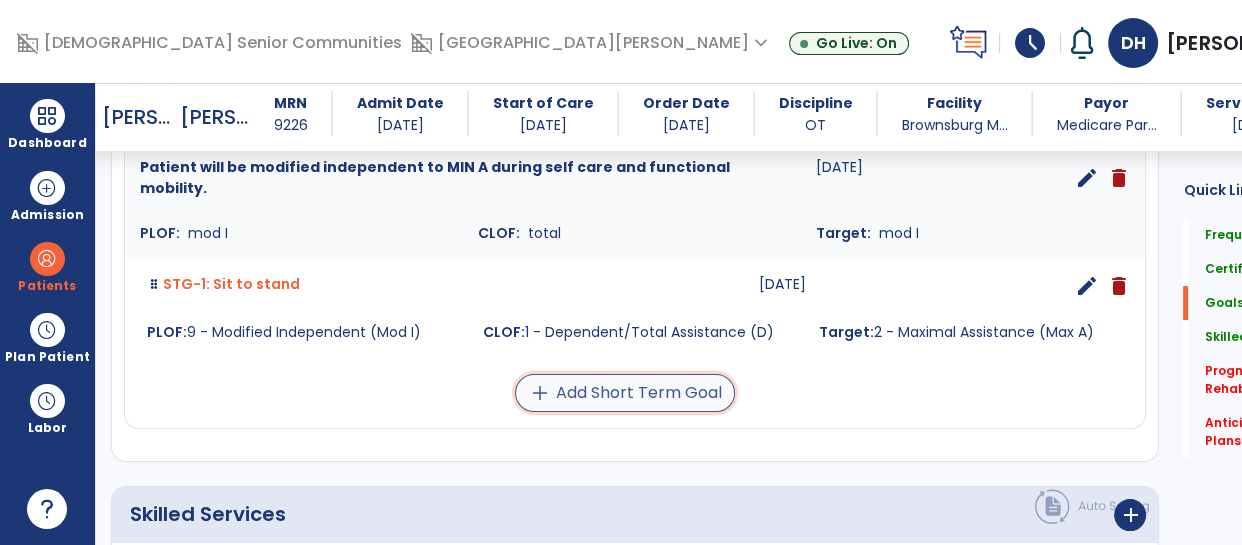 click on "add  Add Short Term Goal" at bounding box center [625, 393] 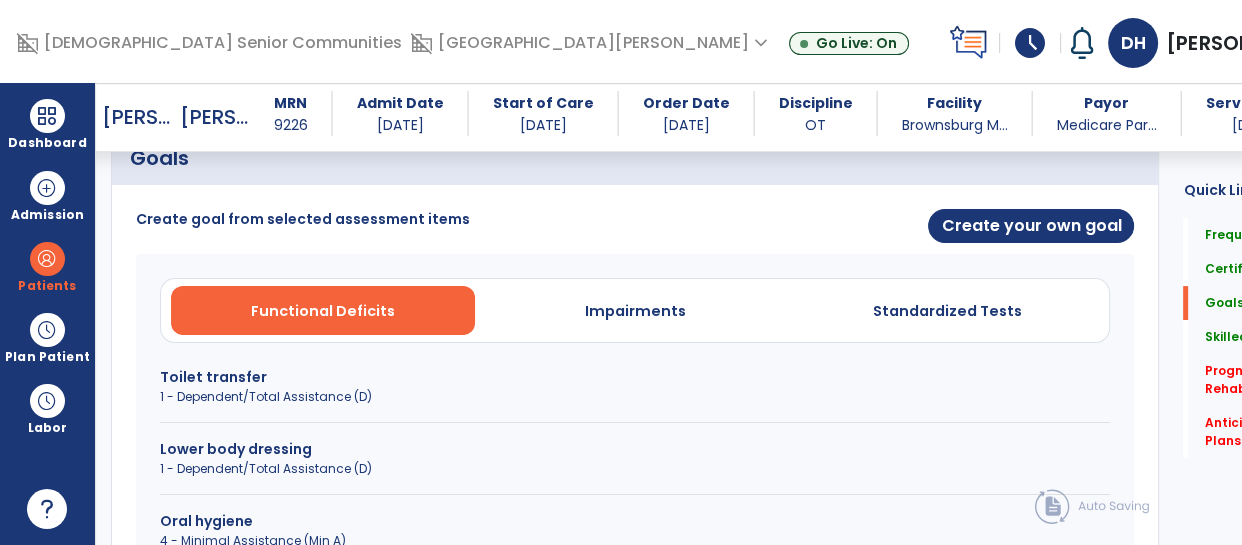 scroll, scrollTop: 477, scrollLeft: 0, axis: vertical 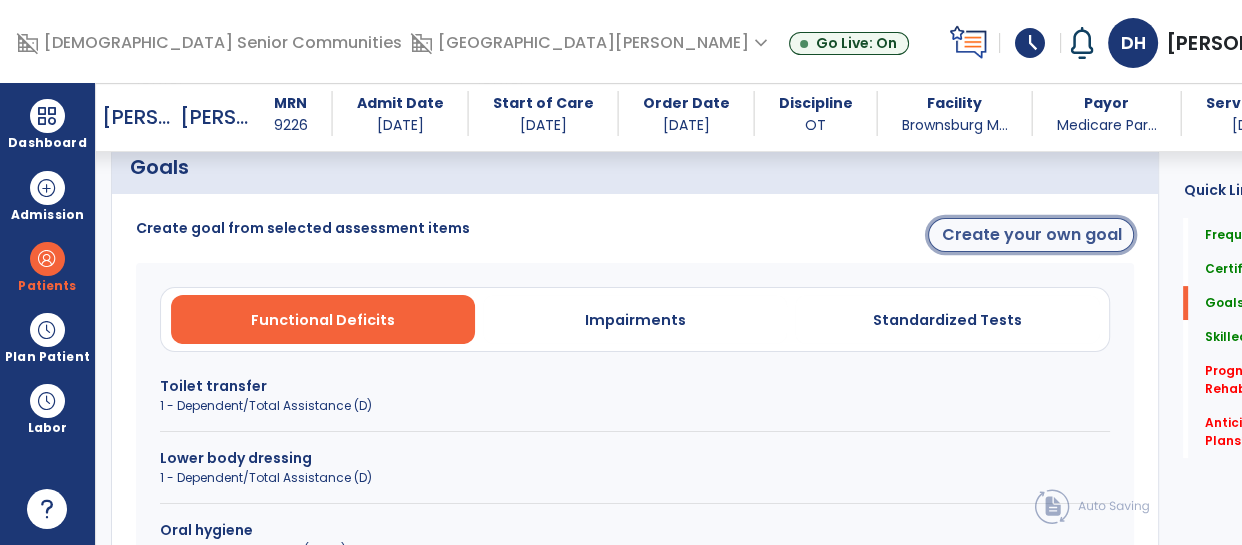click on "Create your own goal" at bounding box center (1031, 235) 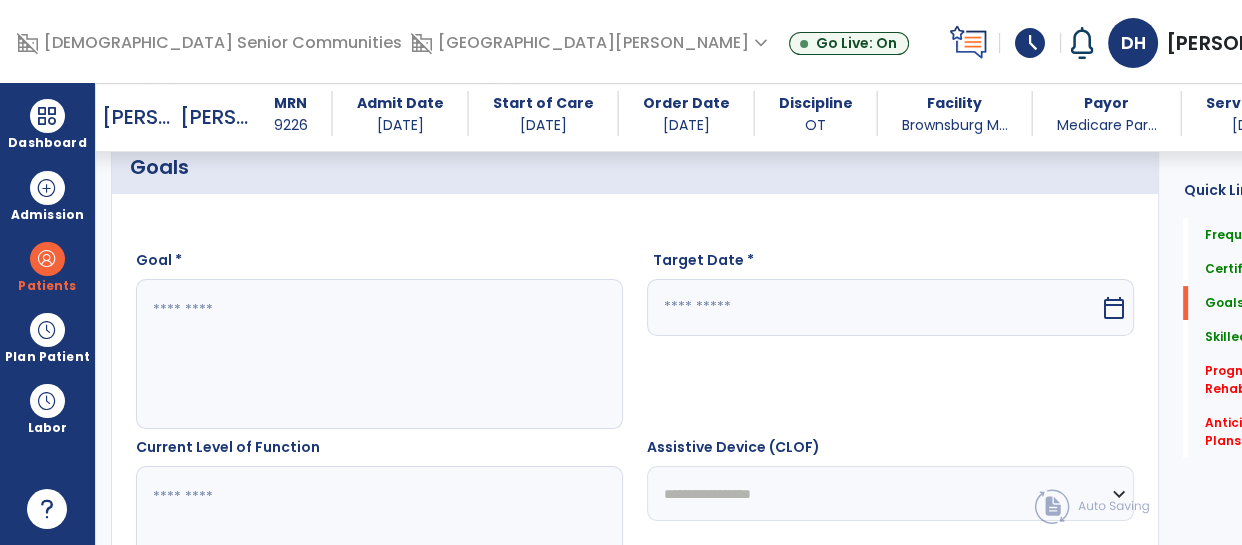 click at bounding box center [348, 354] 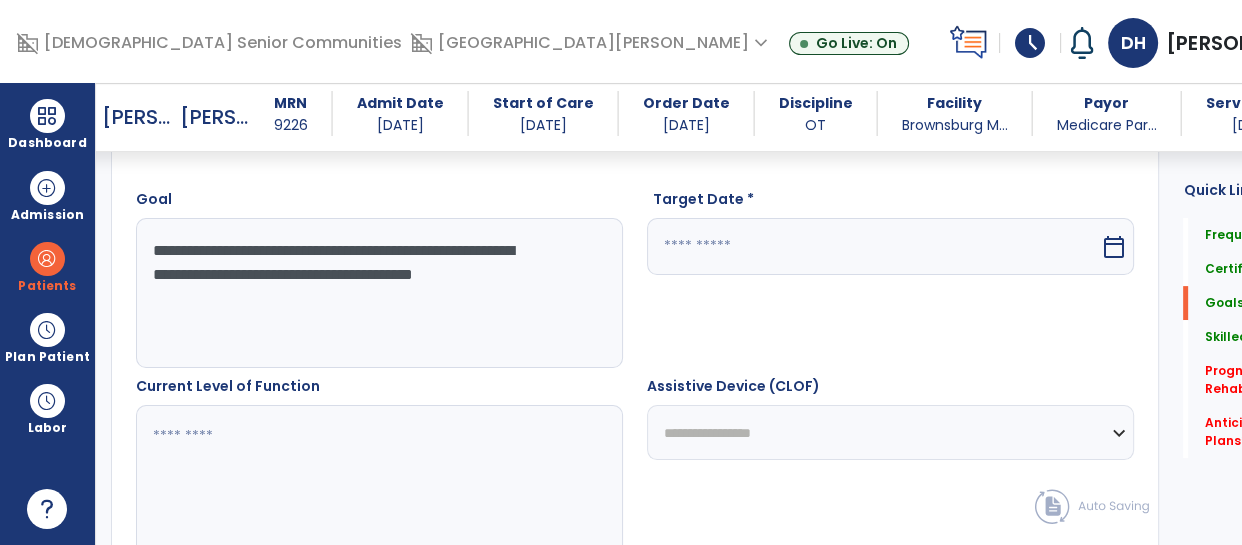 scroll, scrollTop: 540, scrollLeft: 0, axis: vertical 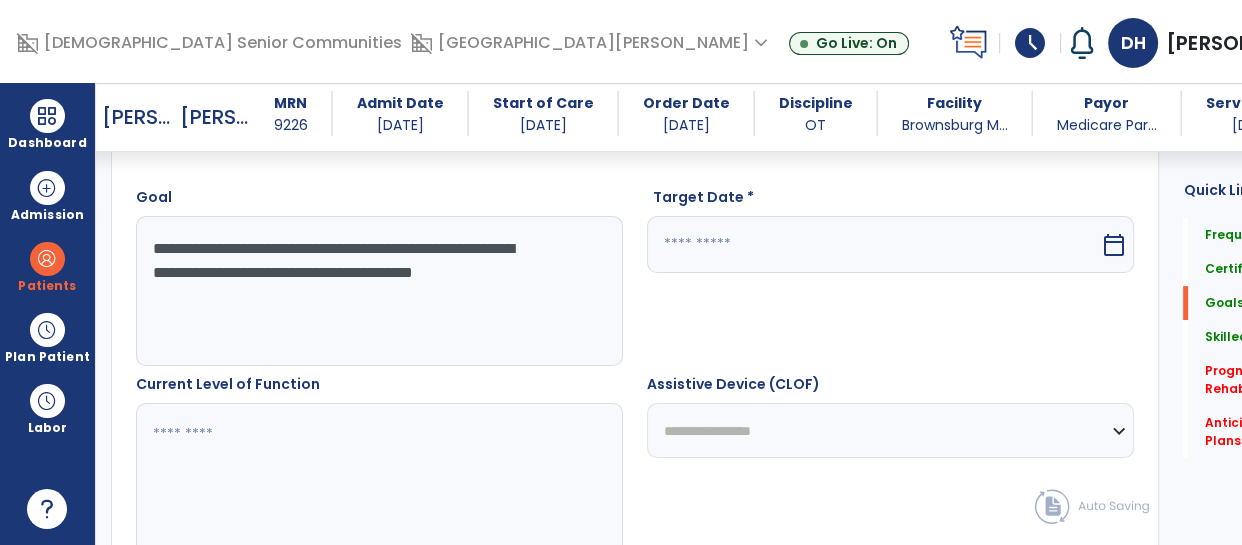 click on "**********" at bounding box center (348, 291) 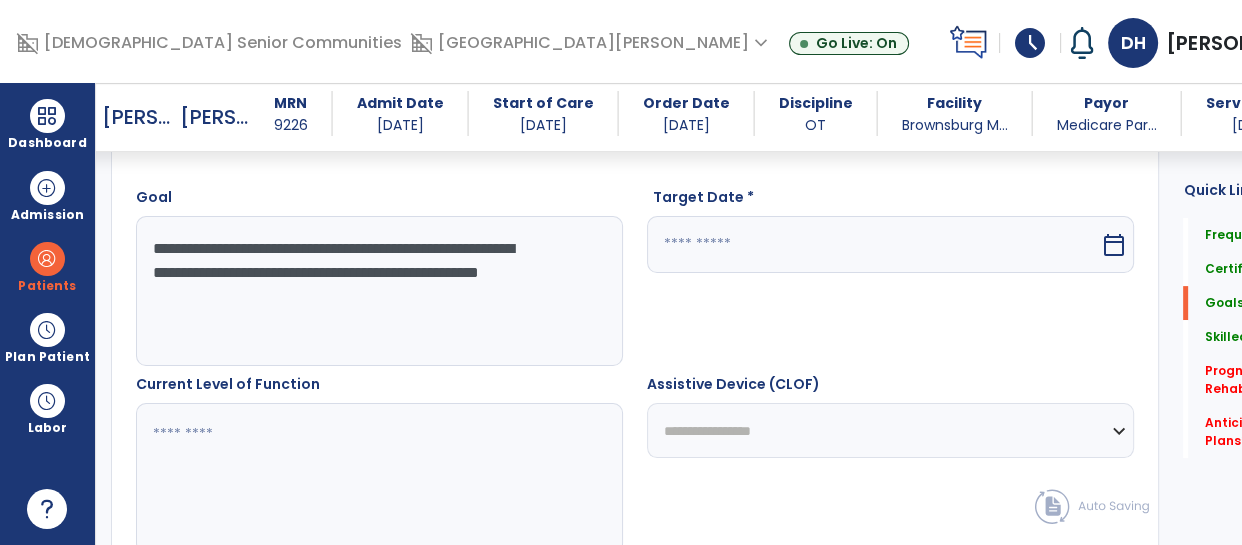 click on "**********" at bounding box center [348, 291] 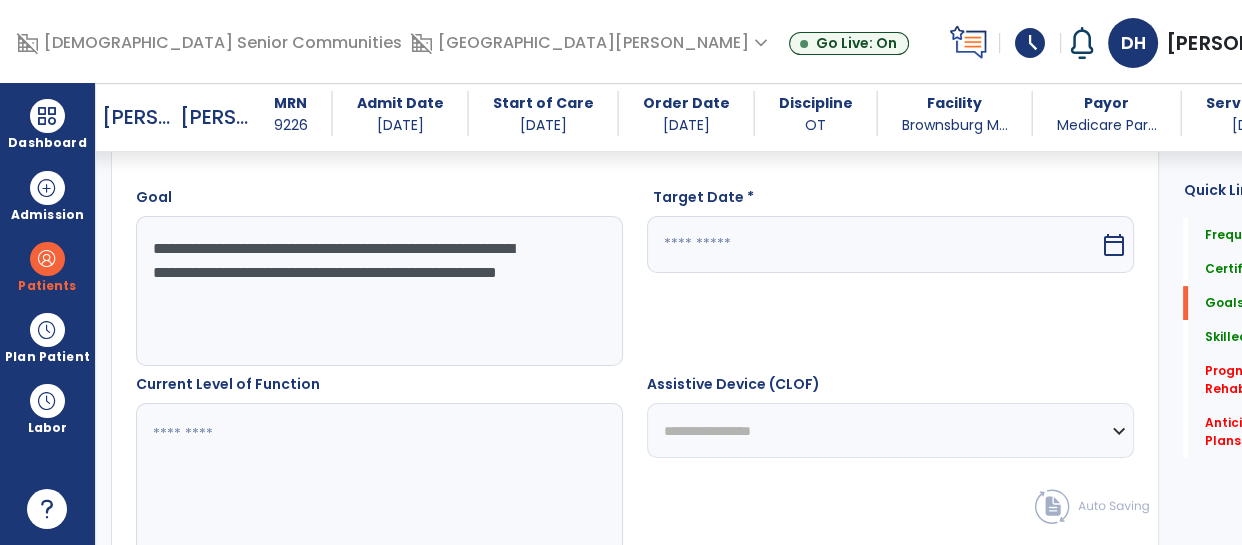 type on "**********" 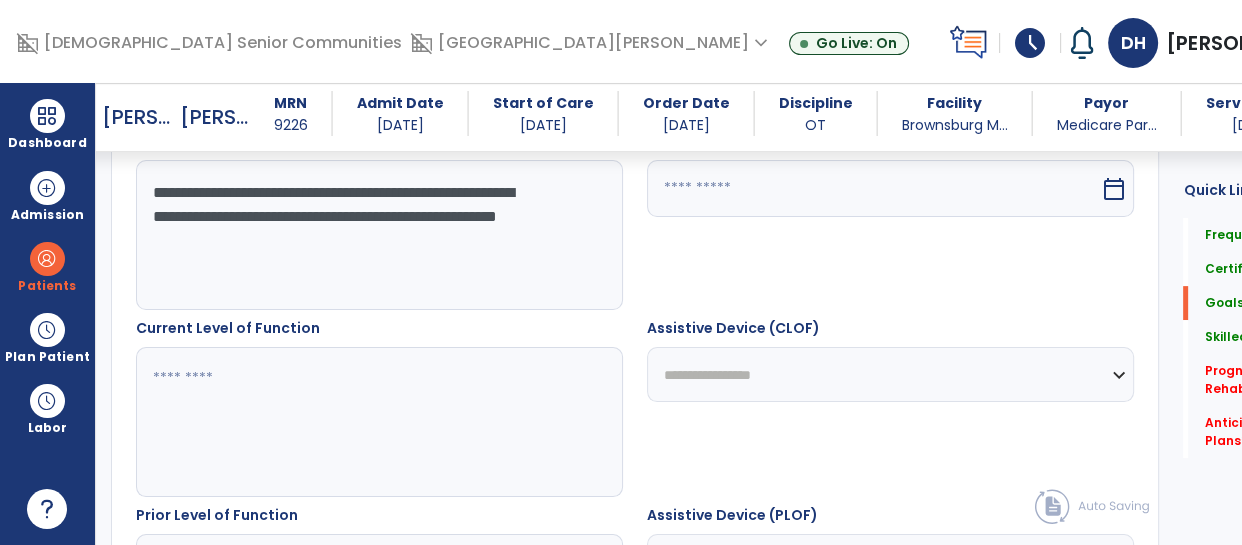 scroll, scrollTop: 604, scrollLeft: 0, axis: vertical 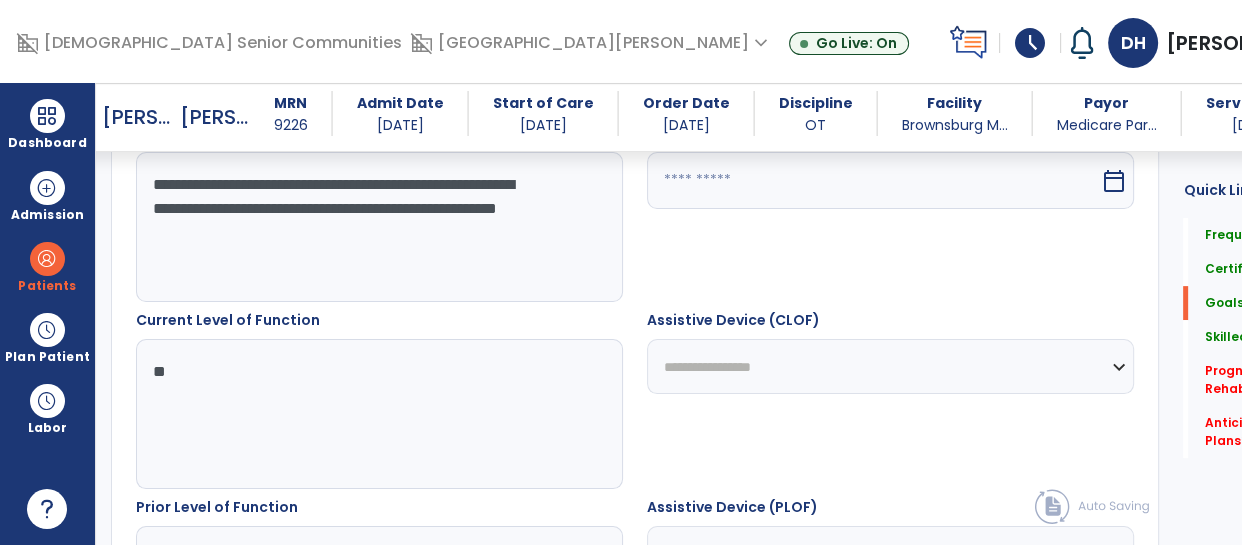 type on "*" 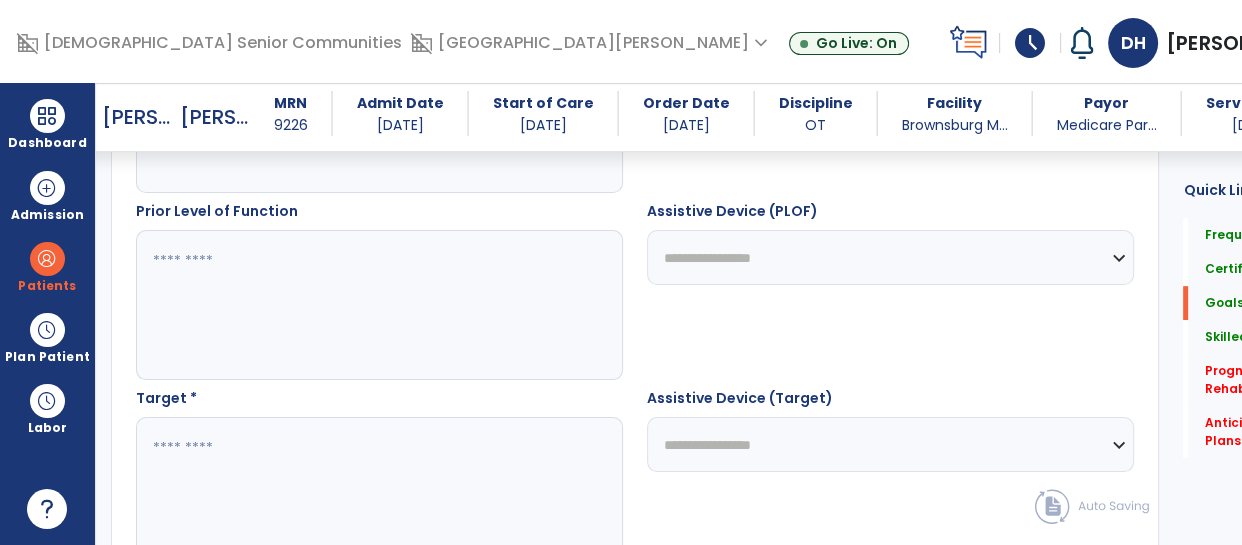 scroll, scrollTop: 915, scrollLeft: 0, axis: vertical 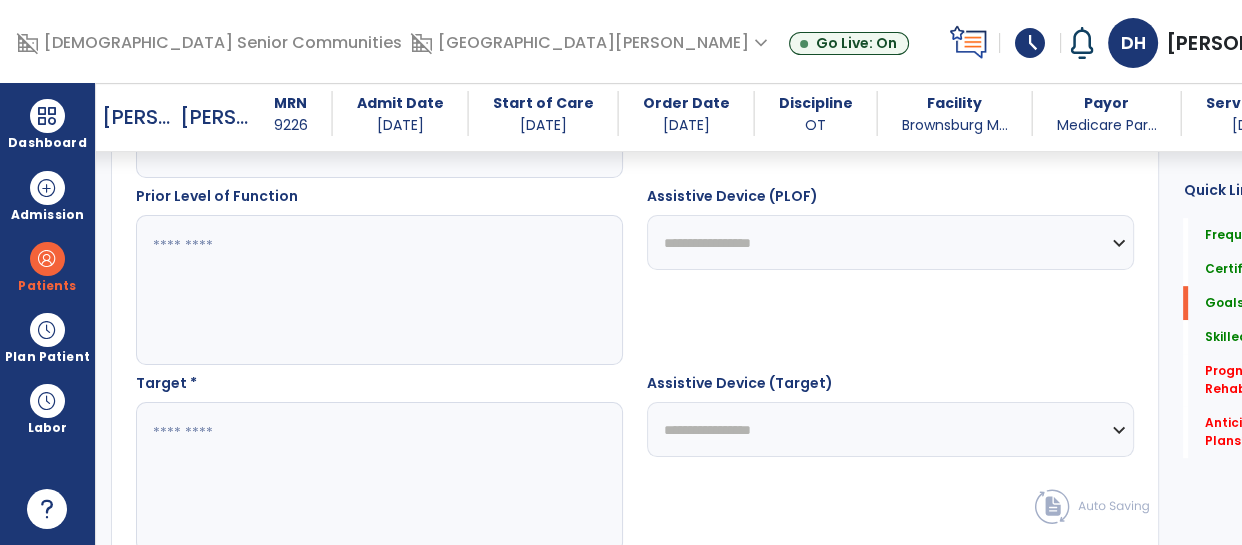 type on "********" 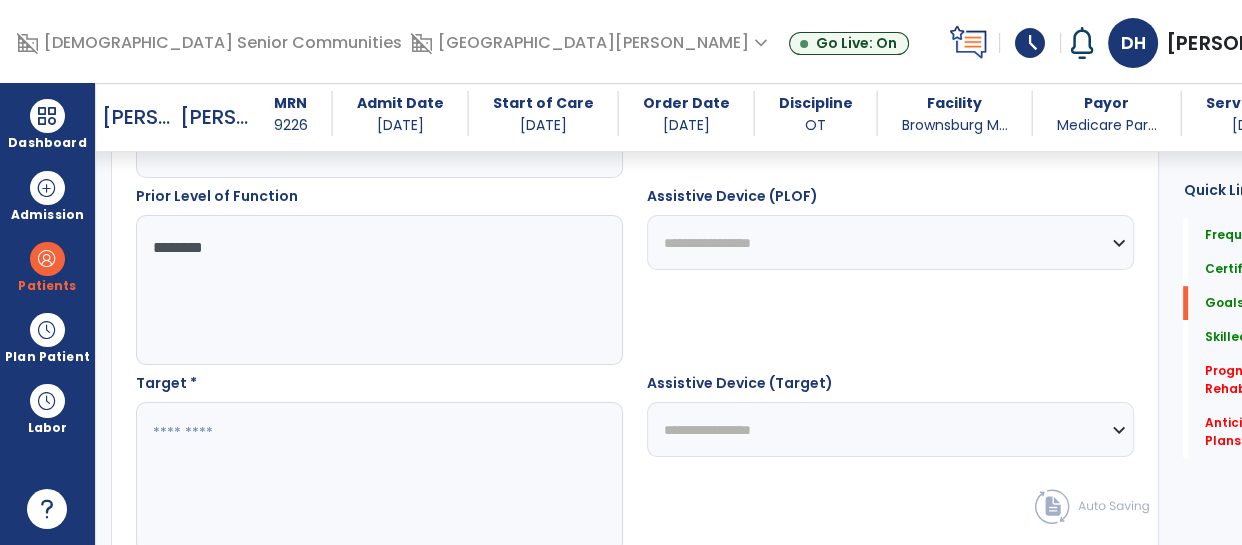 scroll, scrollTop: 1011, scrollLeft: 0, axis: vertical 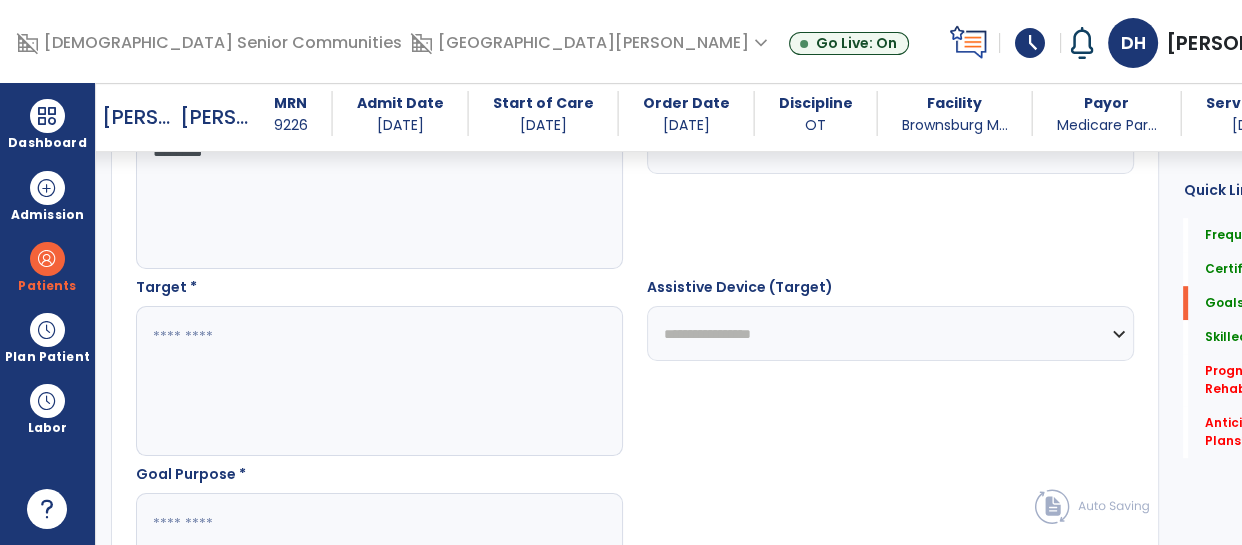 type on "********" 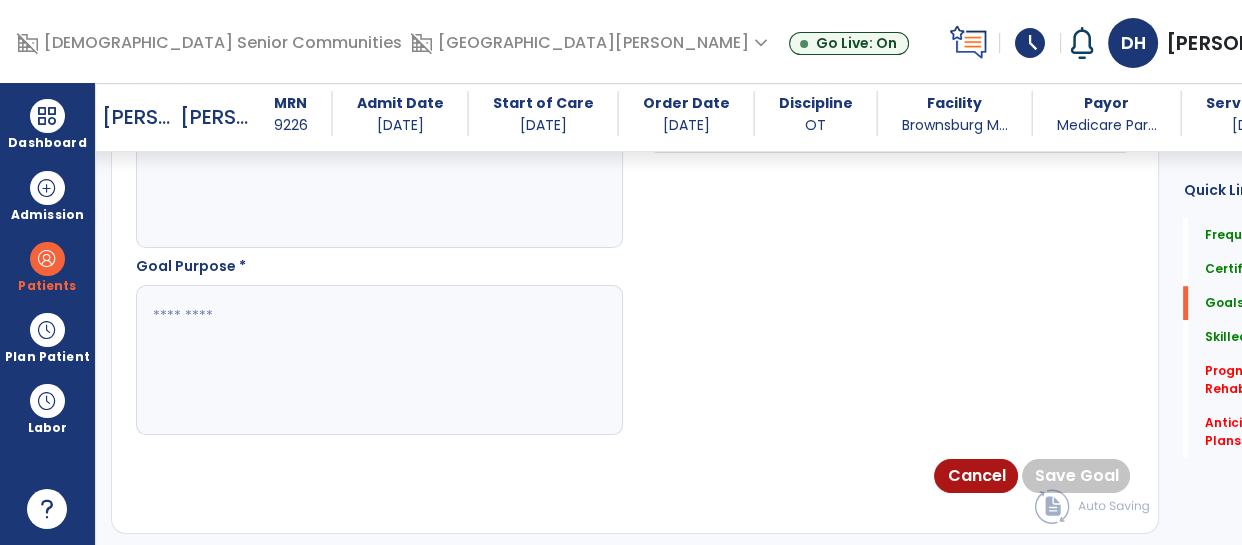 scroll, scrollTop: 1235, scrollLeft: 0, axis: vertical 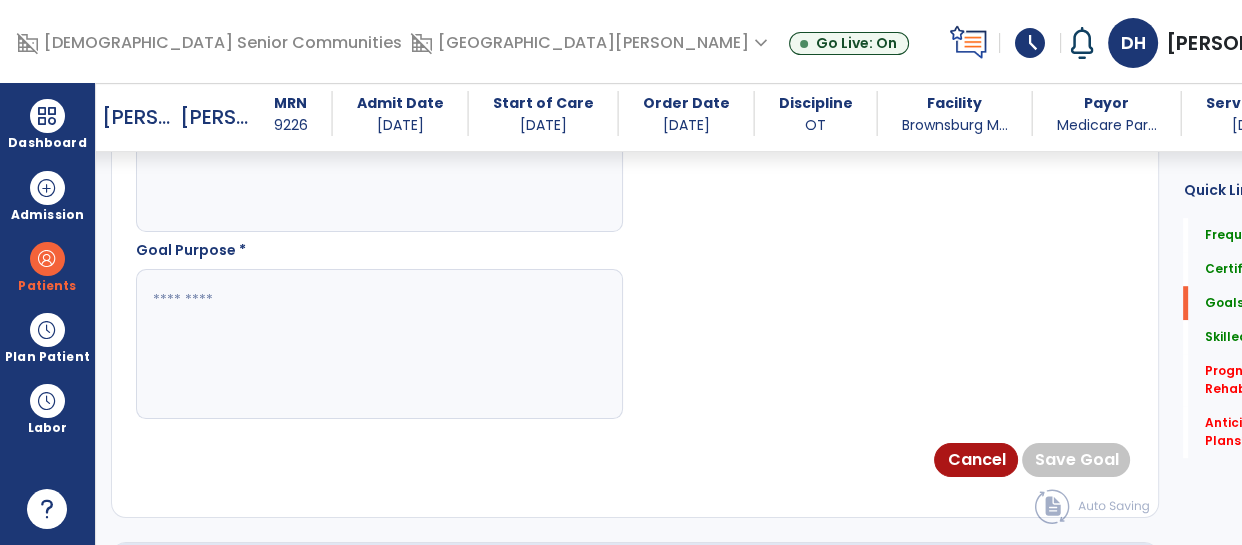 type on "********" 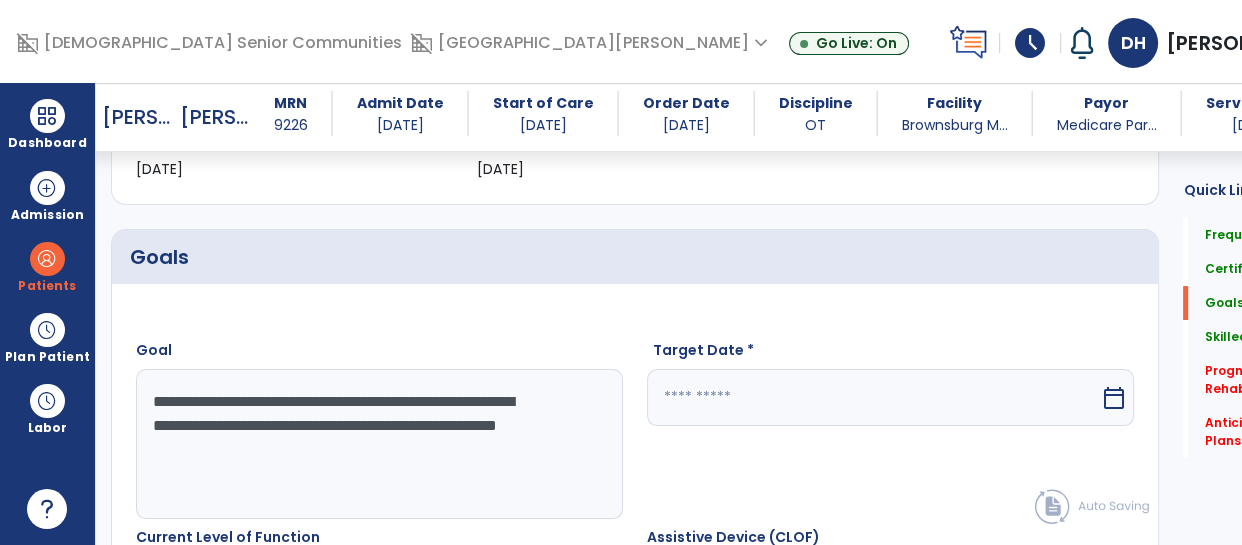 type on "**********" 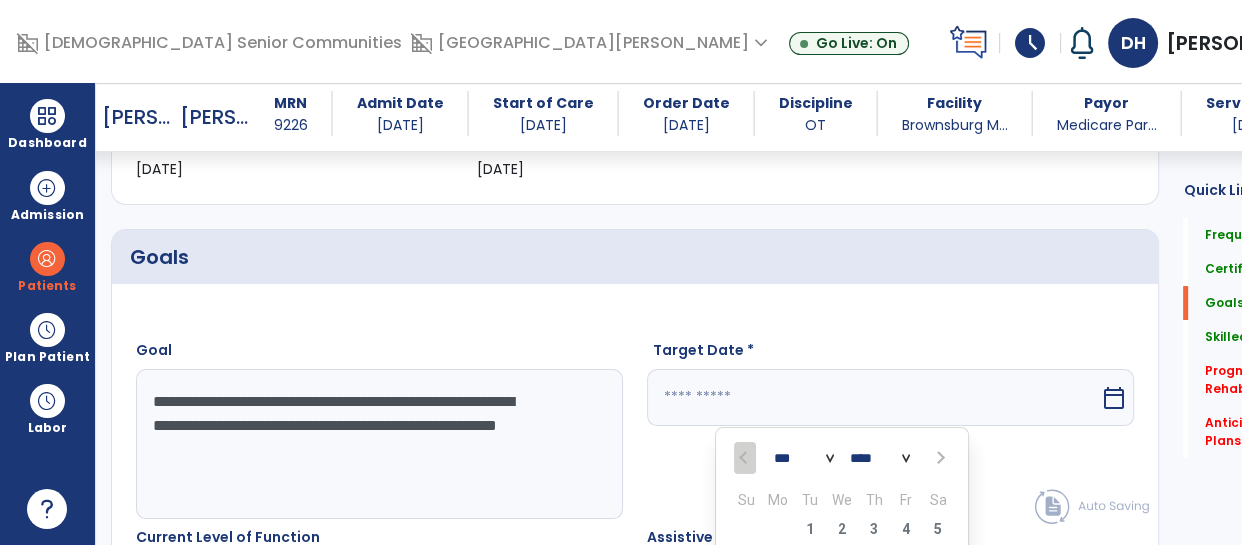 scroll, scrollTop: 651, scrollLeft: 0, axis: vertical 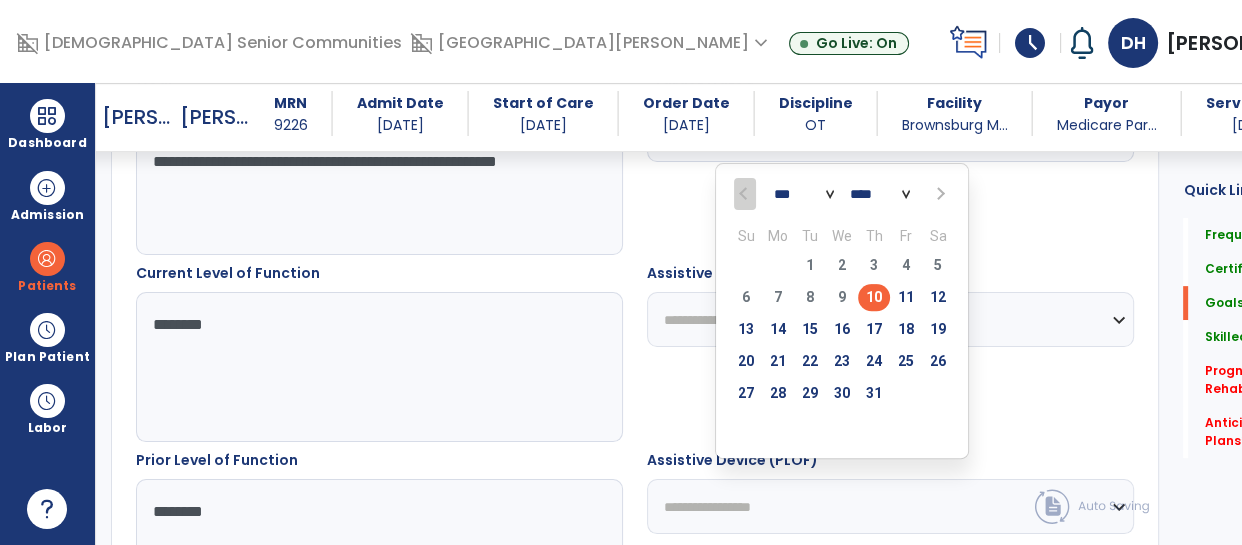 click on "*** *** ***" at bounding box center [804, 195] 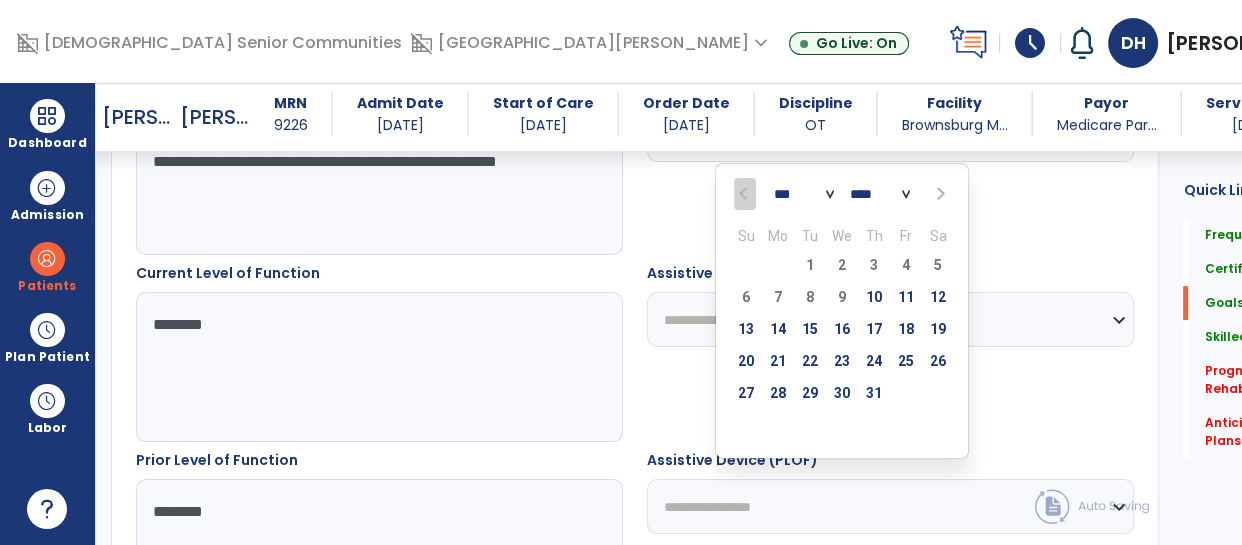 click on "*** *** ***" at bounding box center [804, 195] 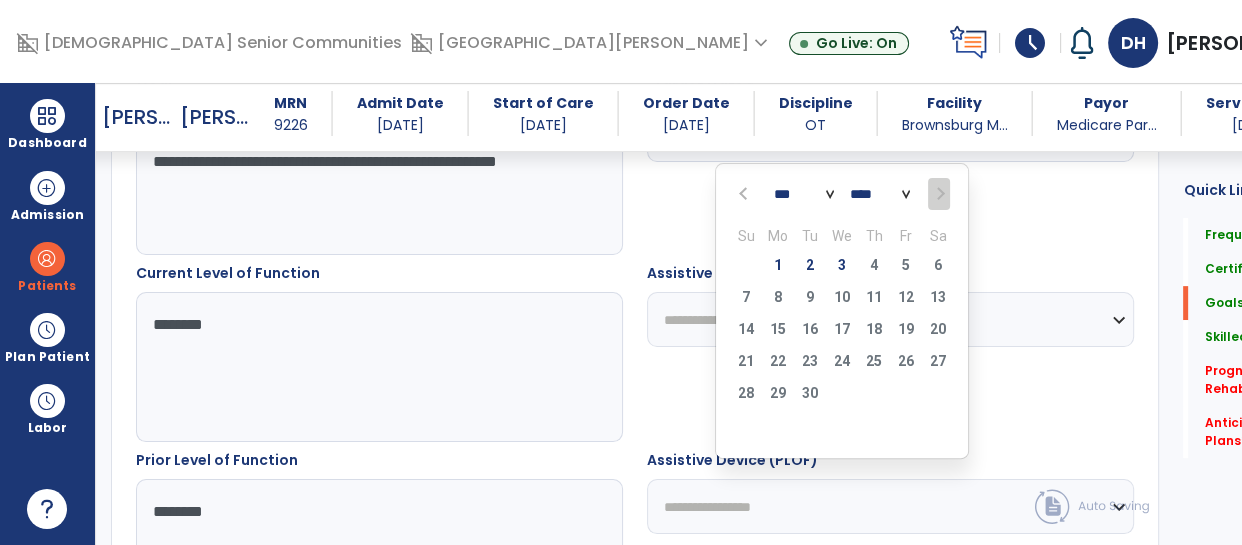 click on "*** *** ***" at bounding box center [804, 195] 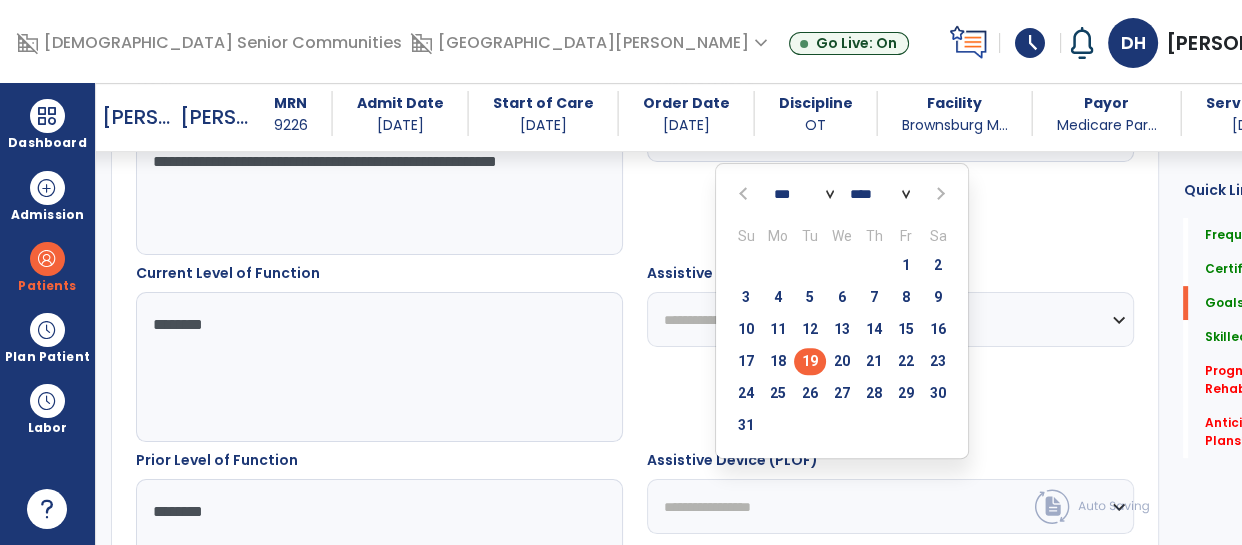 click on "19" at bounding box center (810, 361) 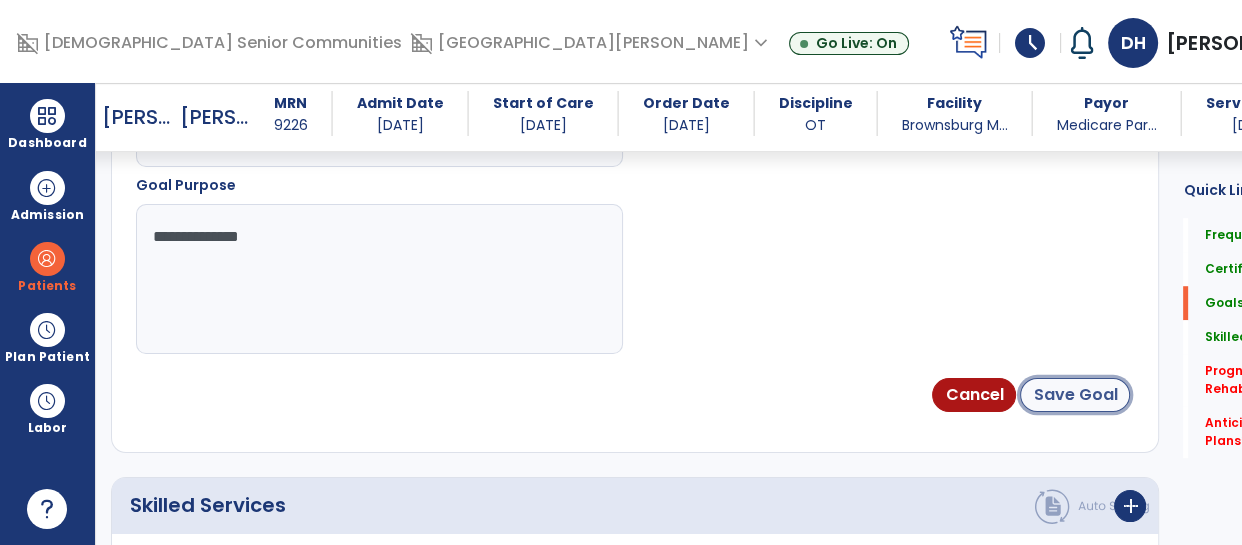 click on "Save Goal" at bounding box center (1075, 395) 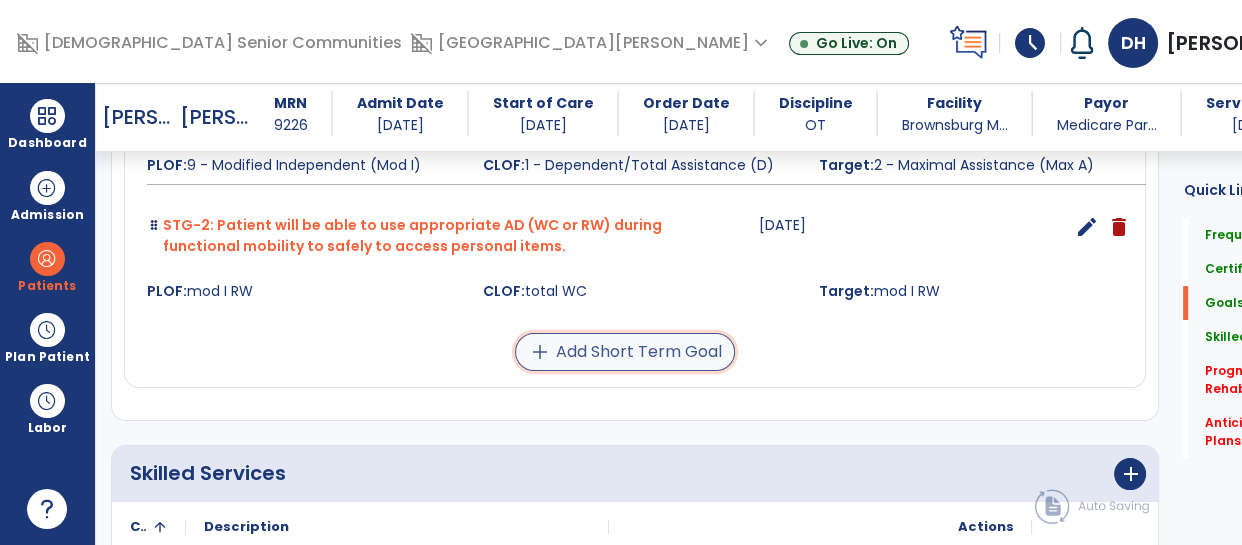 click on "add  Add Short Term Goal" at bounding box center (625, 352) 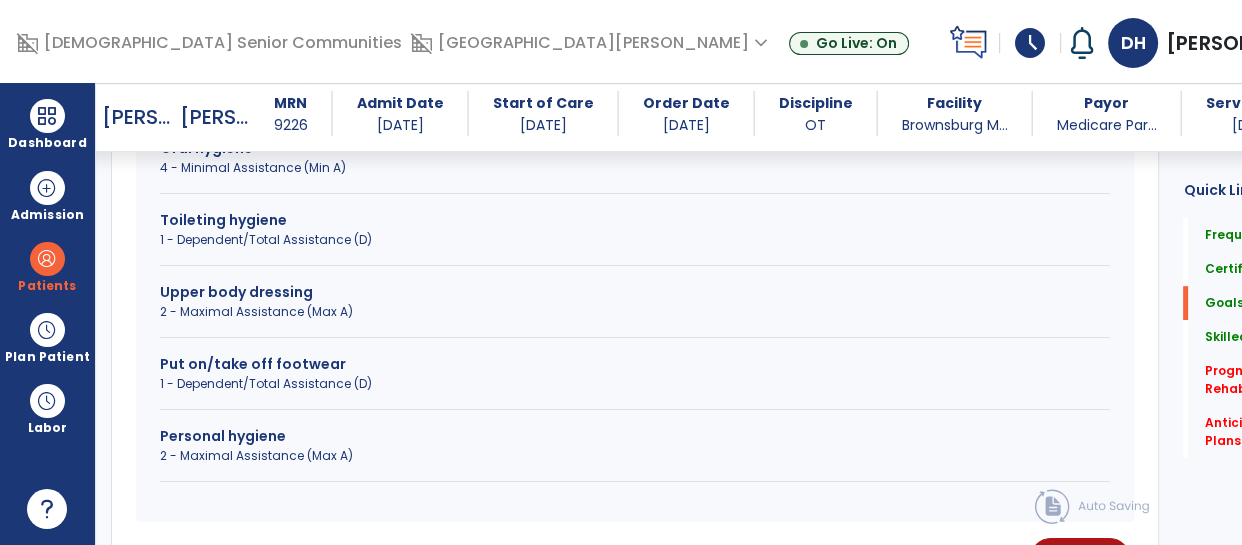 scroll, scrollTop: 860, scrollLeft: 0, axis: vertical 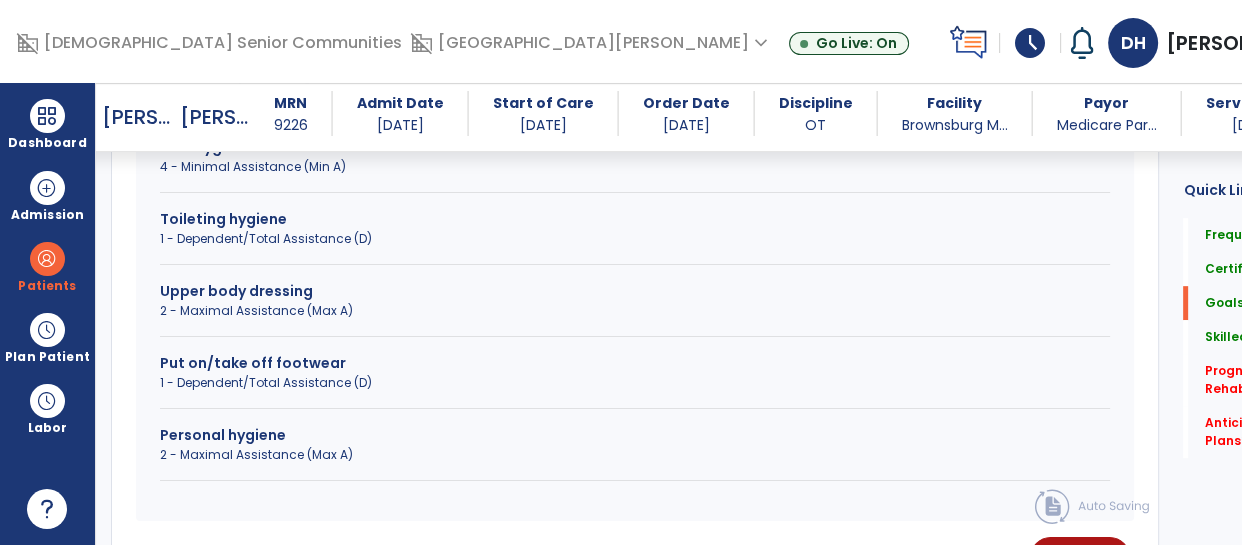 click on "Personal hygiene" at bounding box center (635, 435) 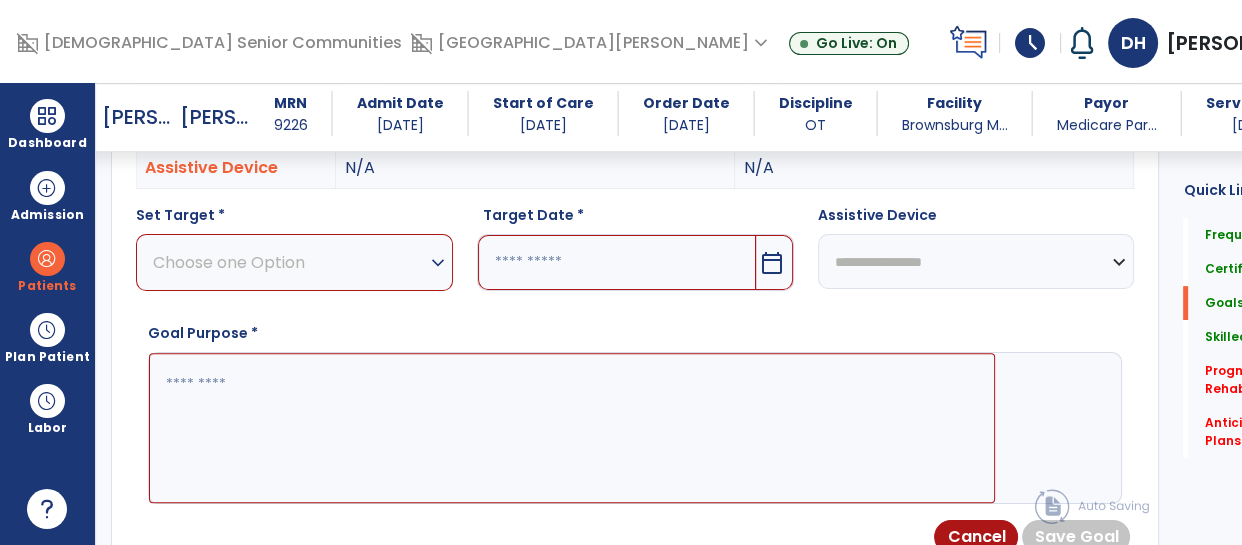 scroll, scrollTop: 646, scrollLeft: 0, axis: vertical 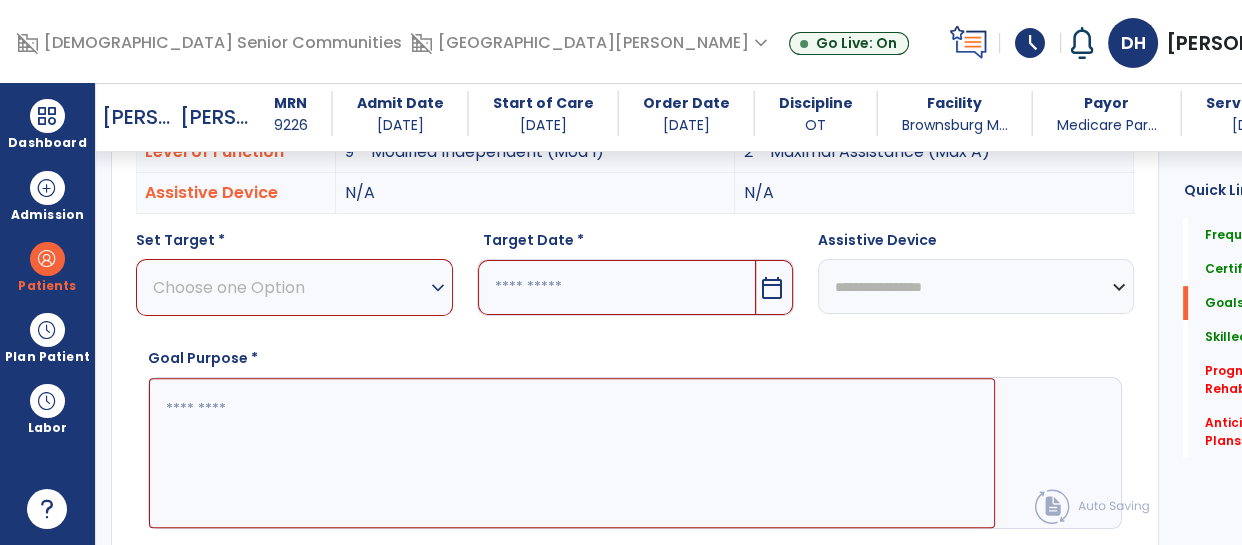 click on "Choose one Option" at bounding box center (289, 287) 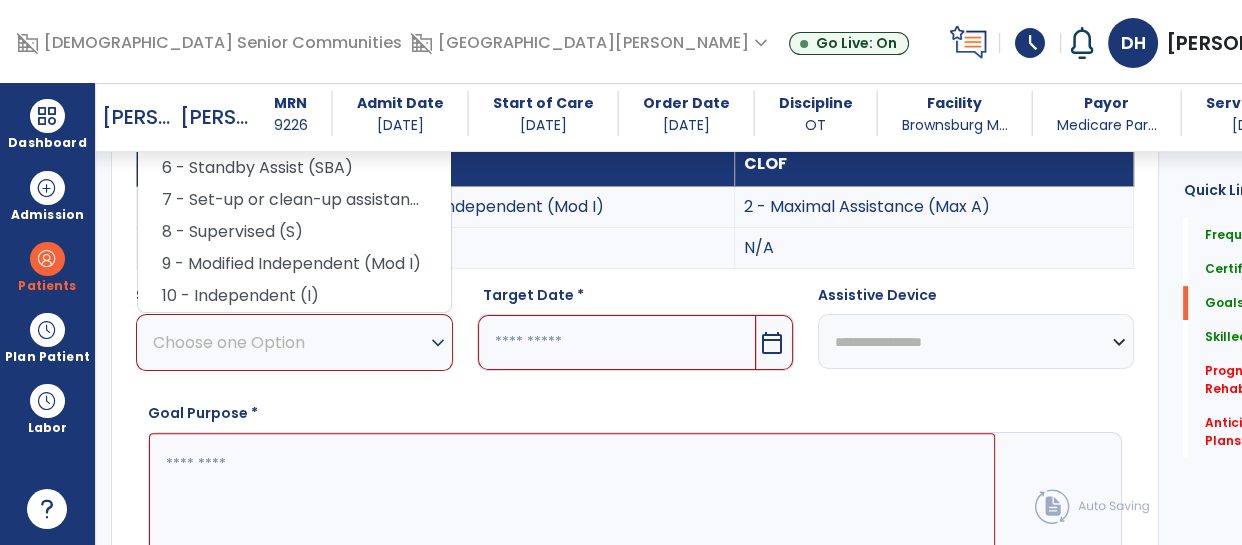scroll, scrollTop: 530, scrollLeft: 0, axis: vertical 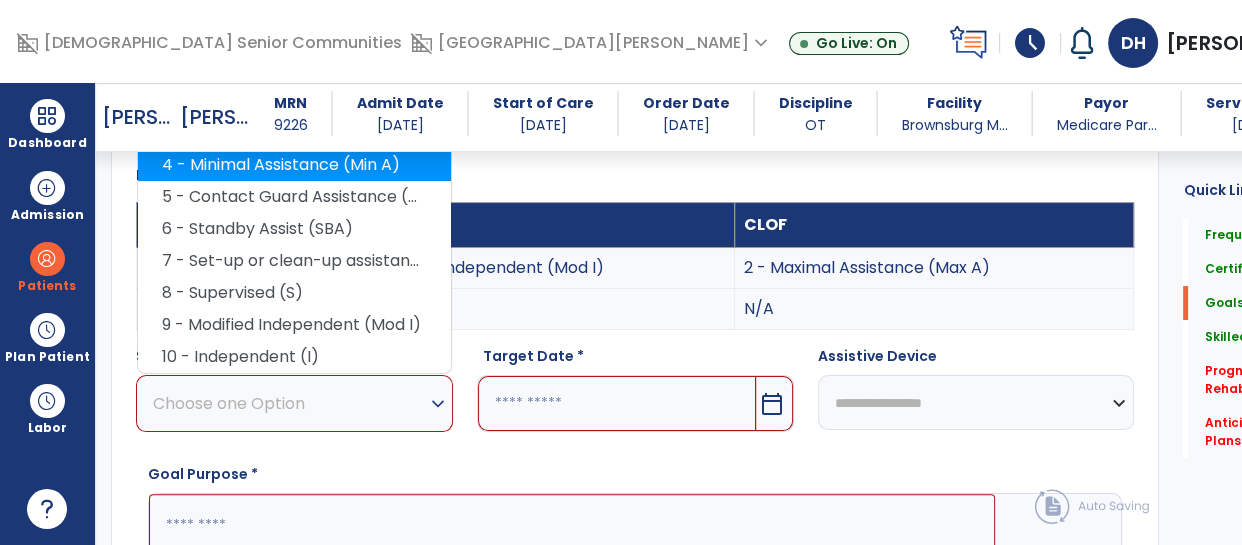 click on "4 - Minimal Assistance (Min A)" at bounding box center [294, 165] 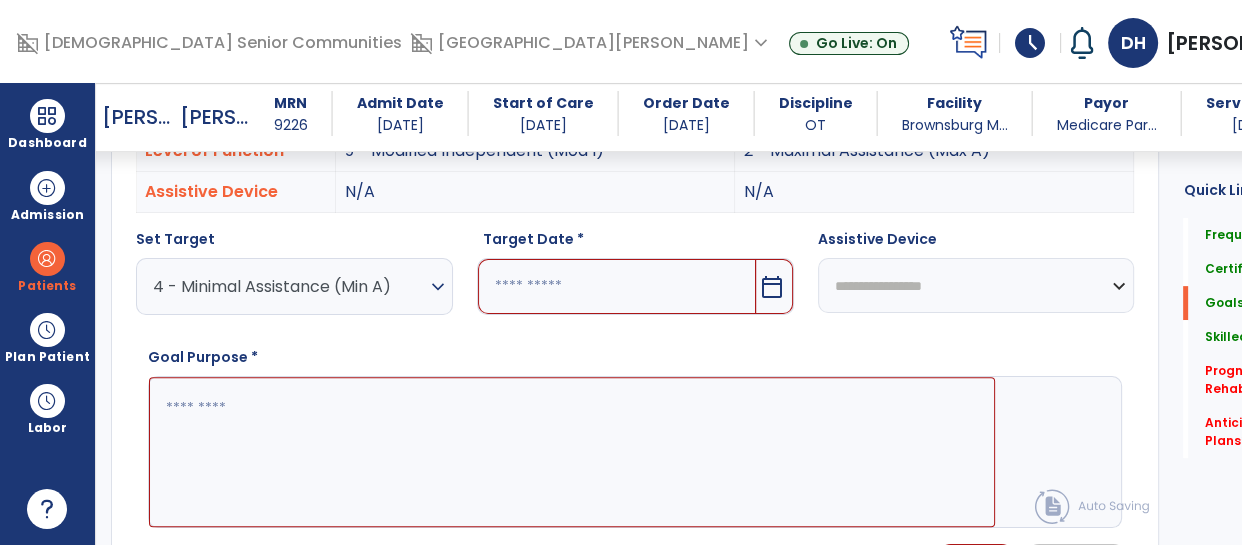 scroll, scrollTop: 650, scrollLeft: 0, axis: vertical 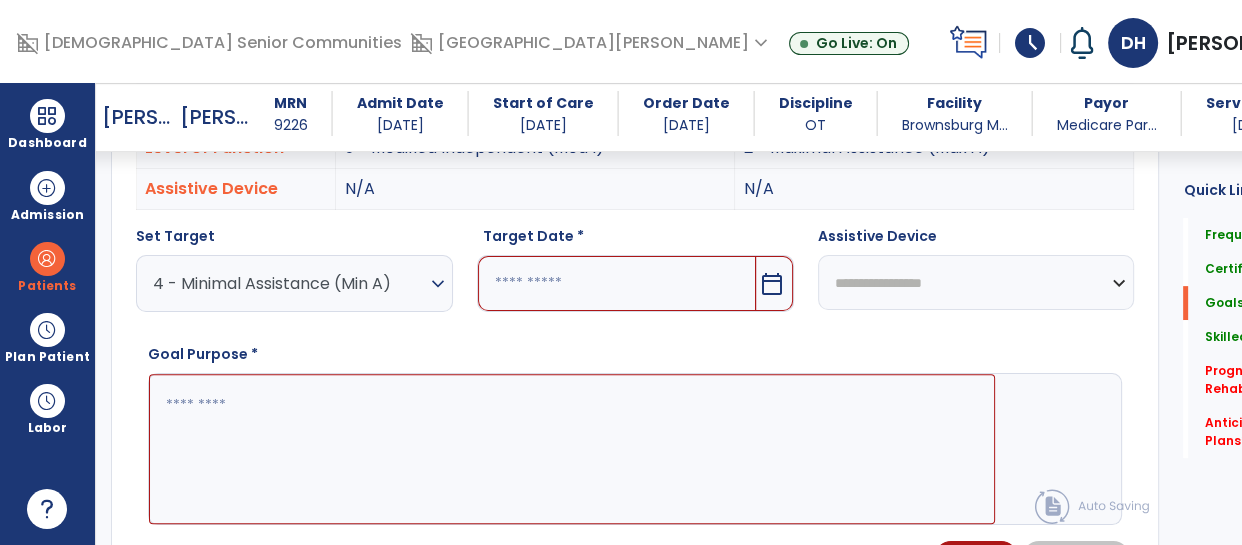 click at bounding box center [572, 449] 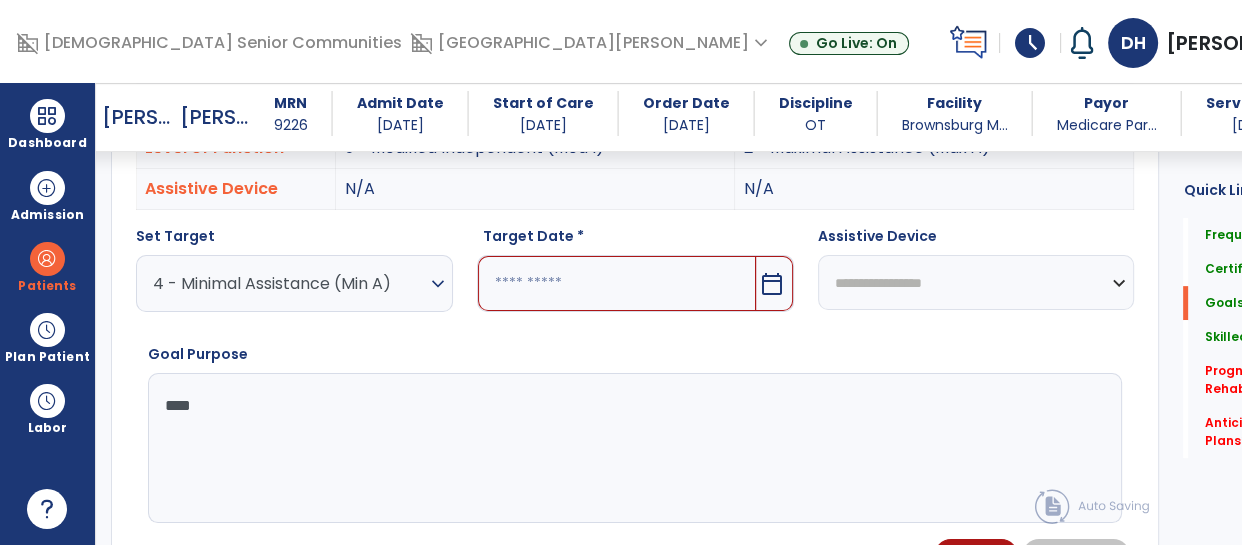 type on "*****" 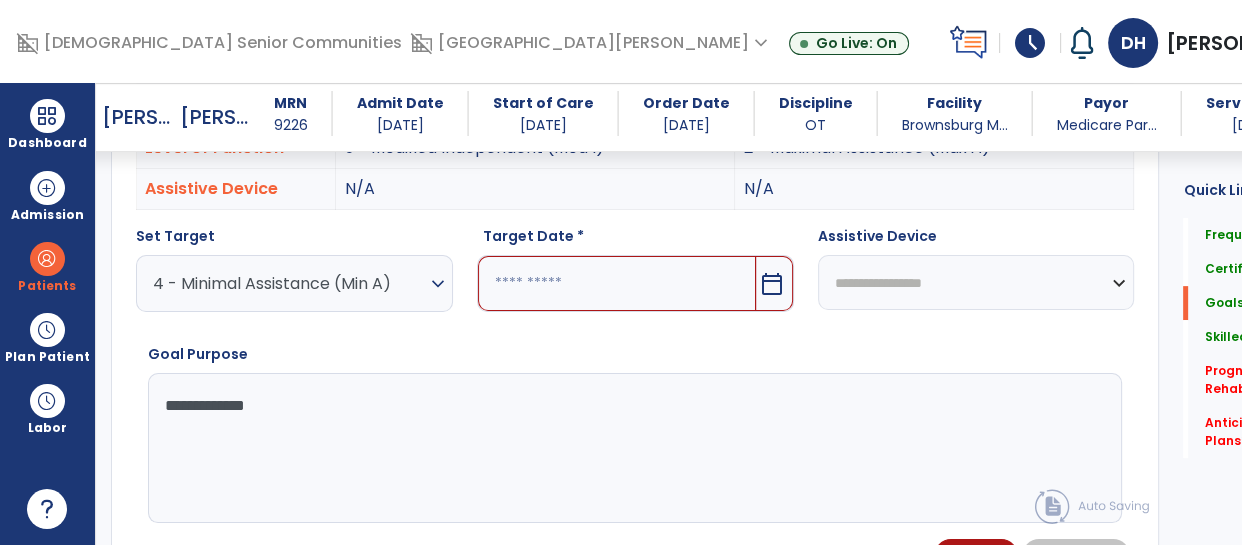click on "**********" at bounding box center (976, 282) 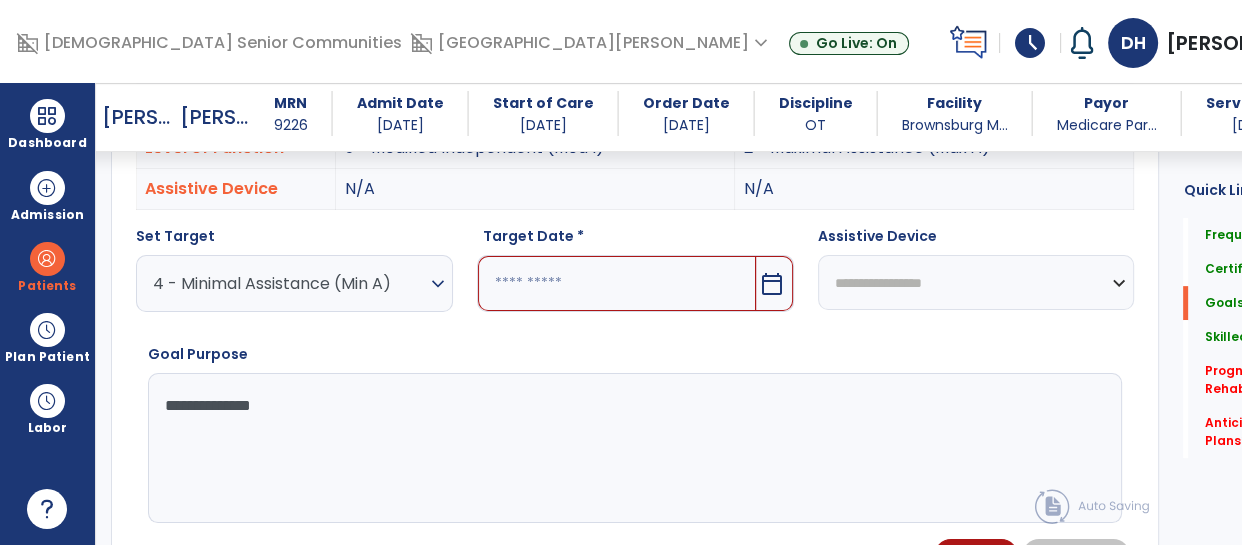 type on "**********" 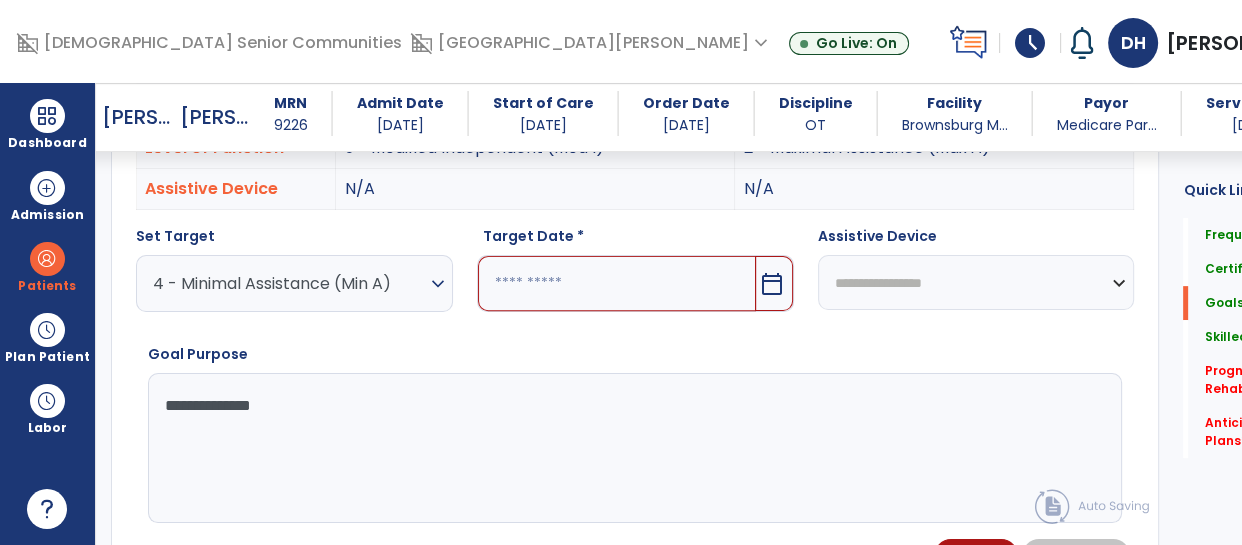 click at bounding box center [617, 283] 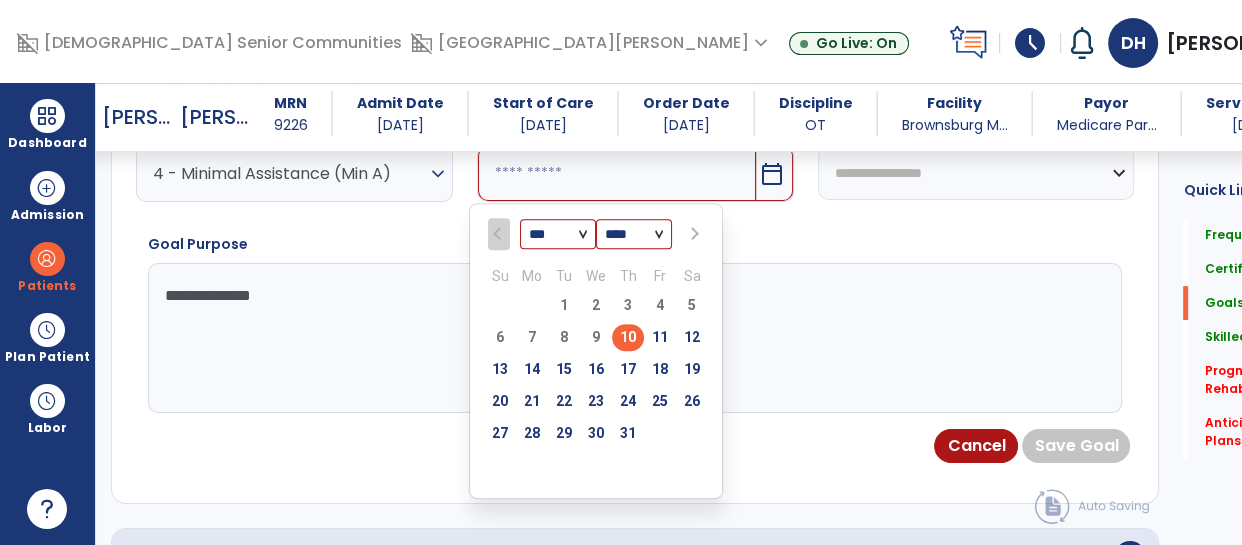 scroll, scrollTop: 760, scrollLeft: 0, axis: vertical 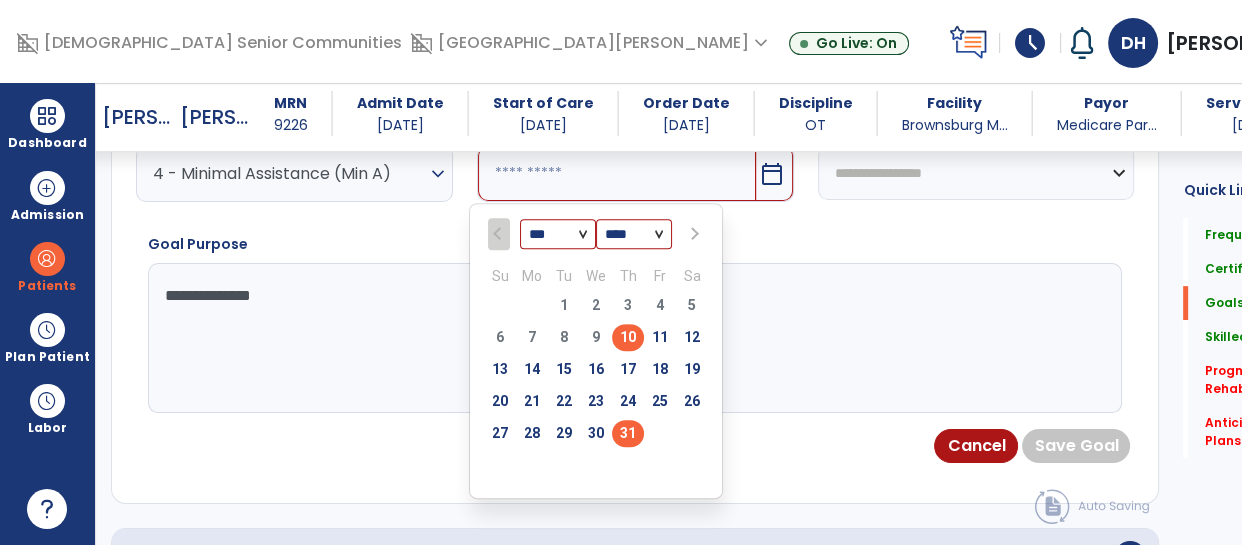 click on "31" at bounding box center [628, 433] 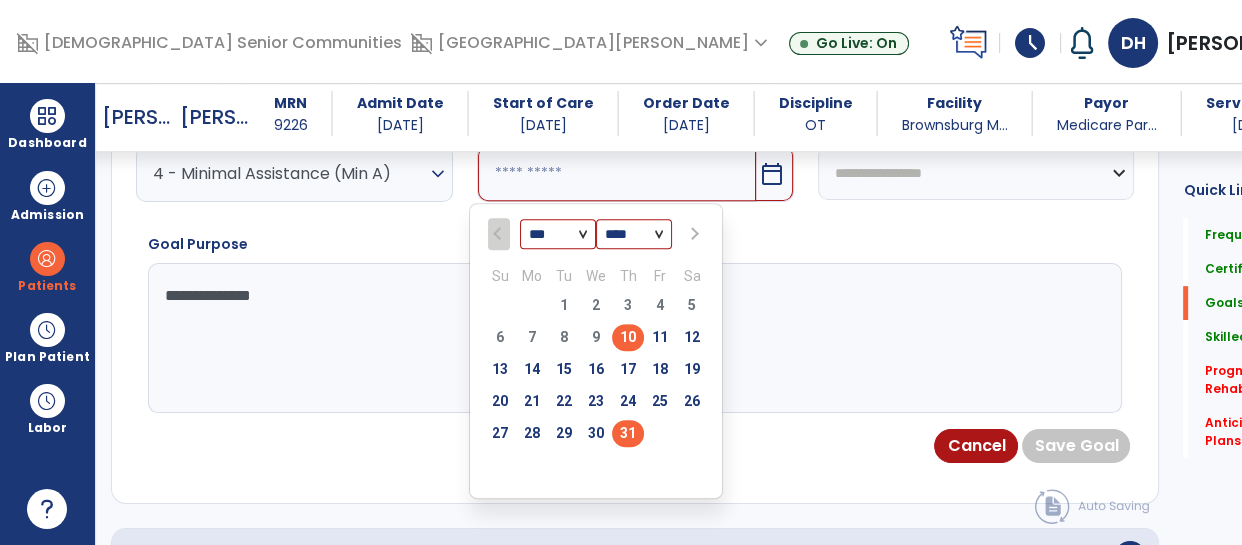 type on "*********" 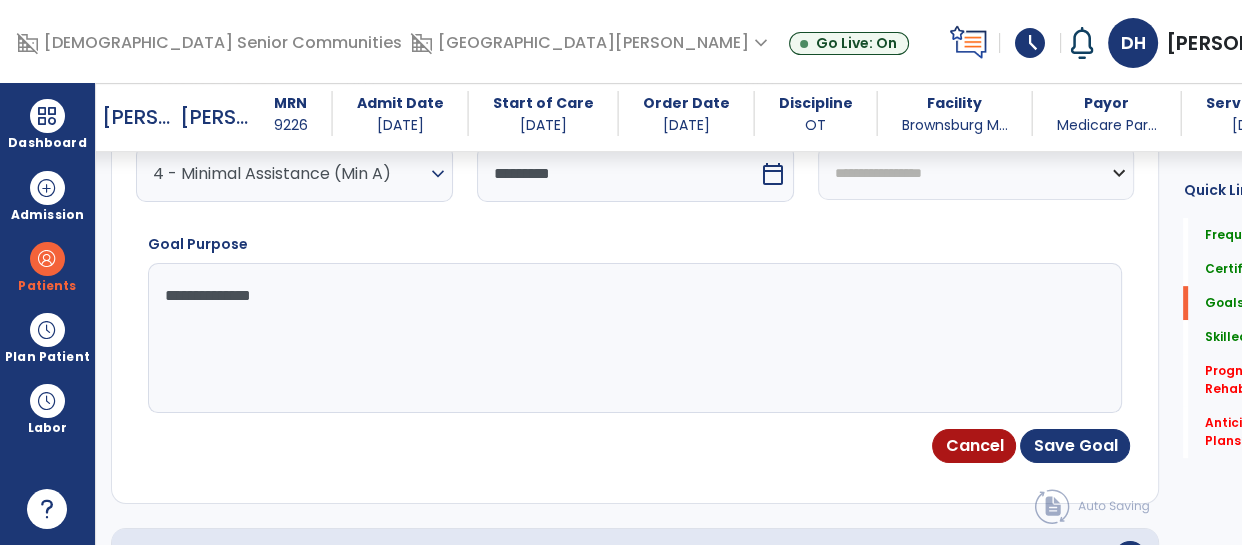 click on "**********" at bounding box center [572, 338] 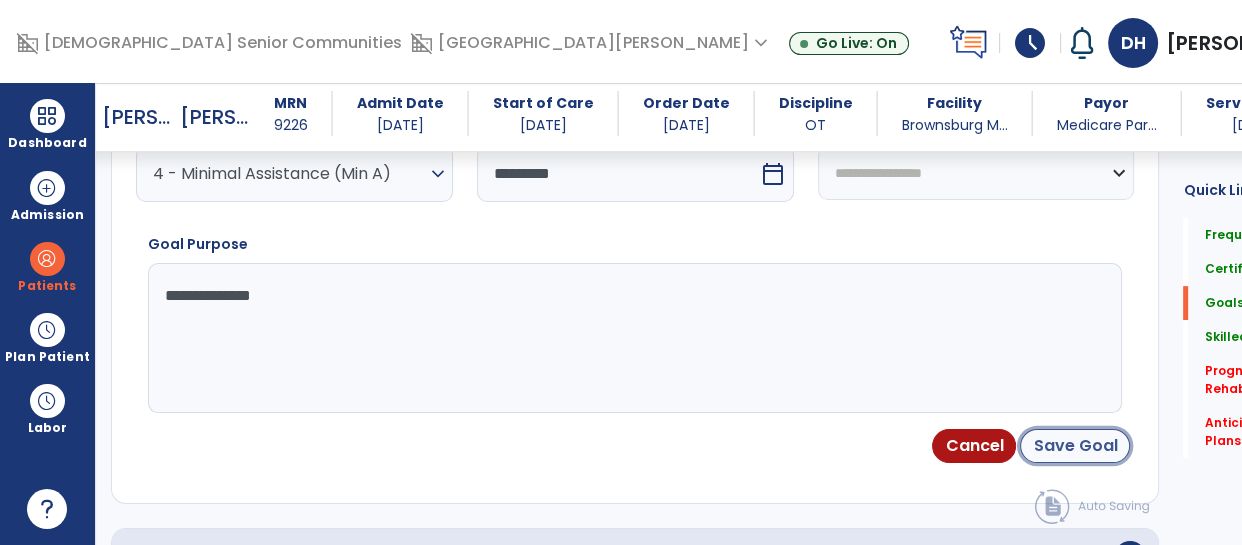 click on "Save Goal" at bounding box center (1075, 446) 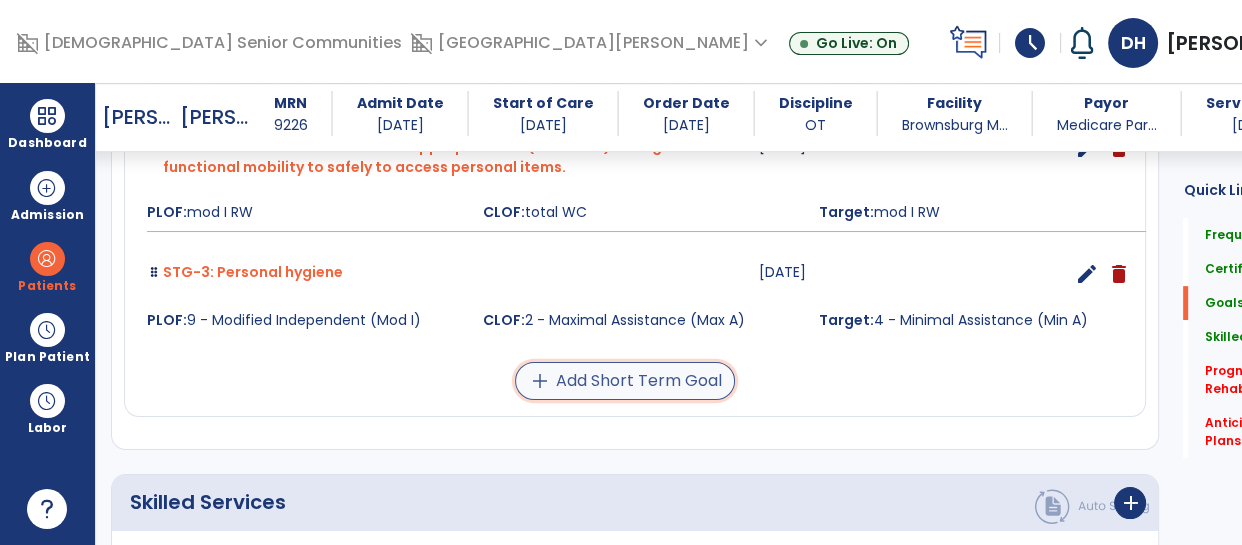 click on "add  Add Short Term Goal" at bounding box center (625, 381) 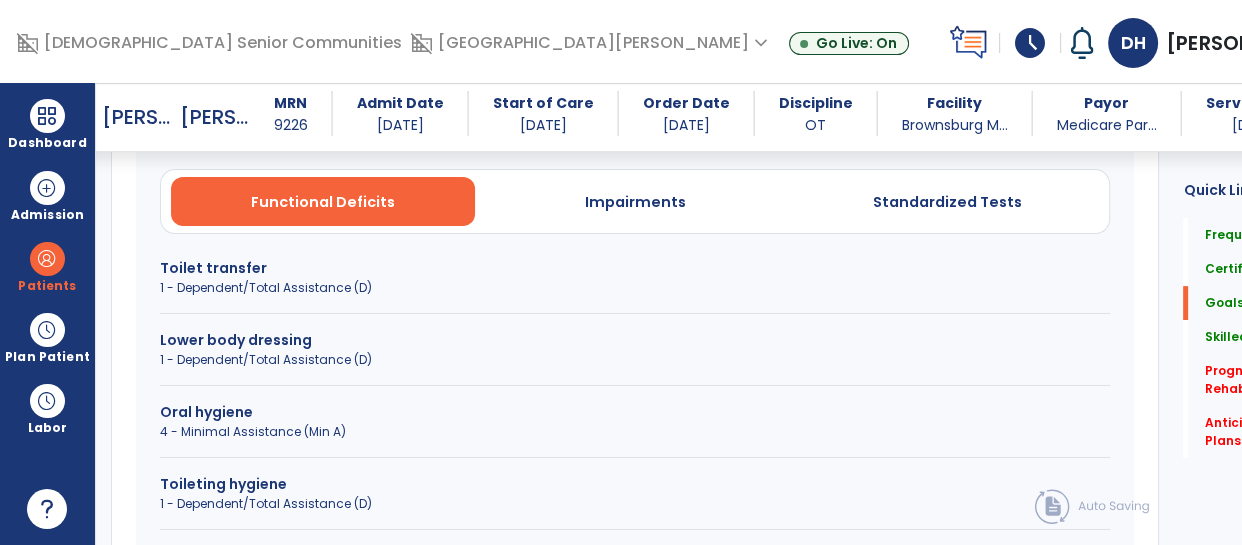 scroll, scrollTop: 621, scrollLeft: 0, axis: vertical 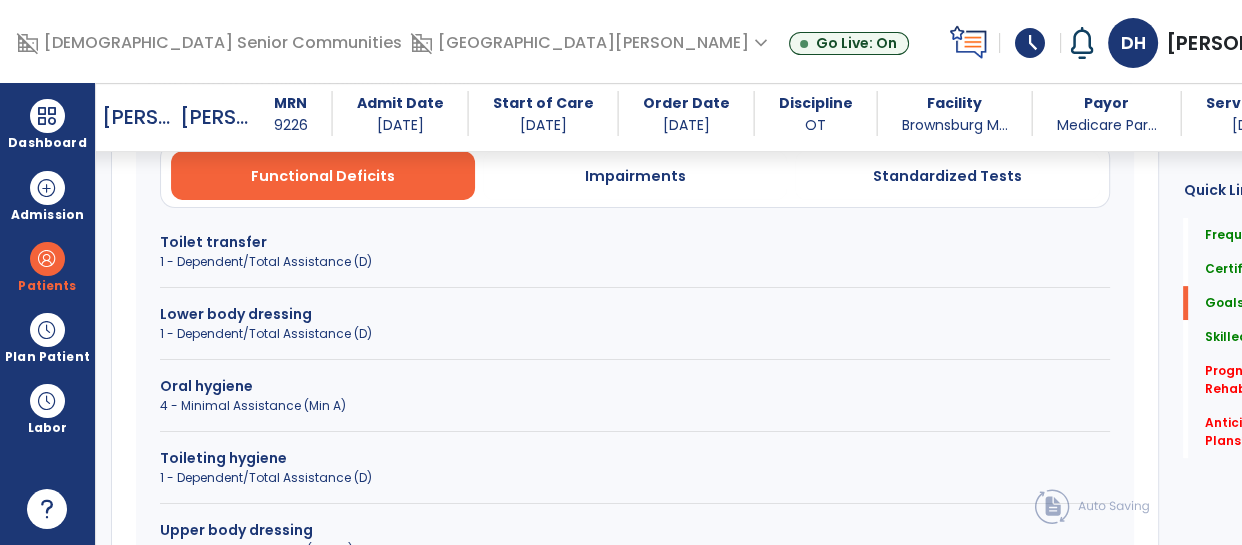 click on "Toileting hygiene" at bounding box center [635, 458] 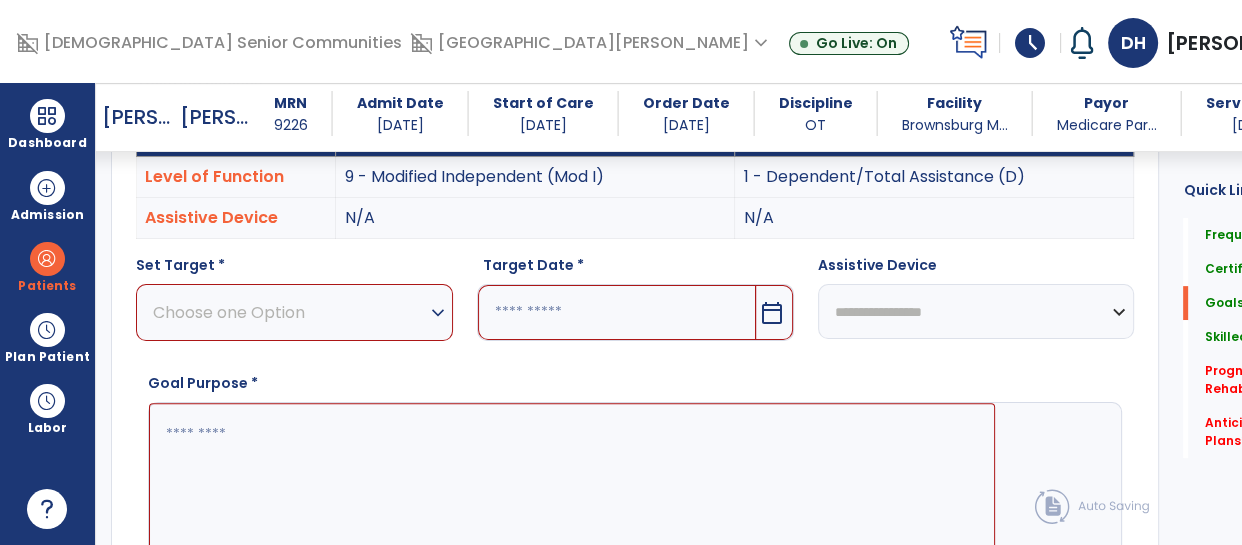 click on "Choose one Option" at bounding box center [289, 312] 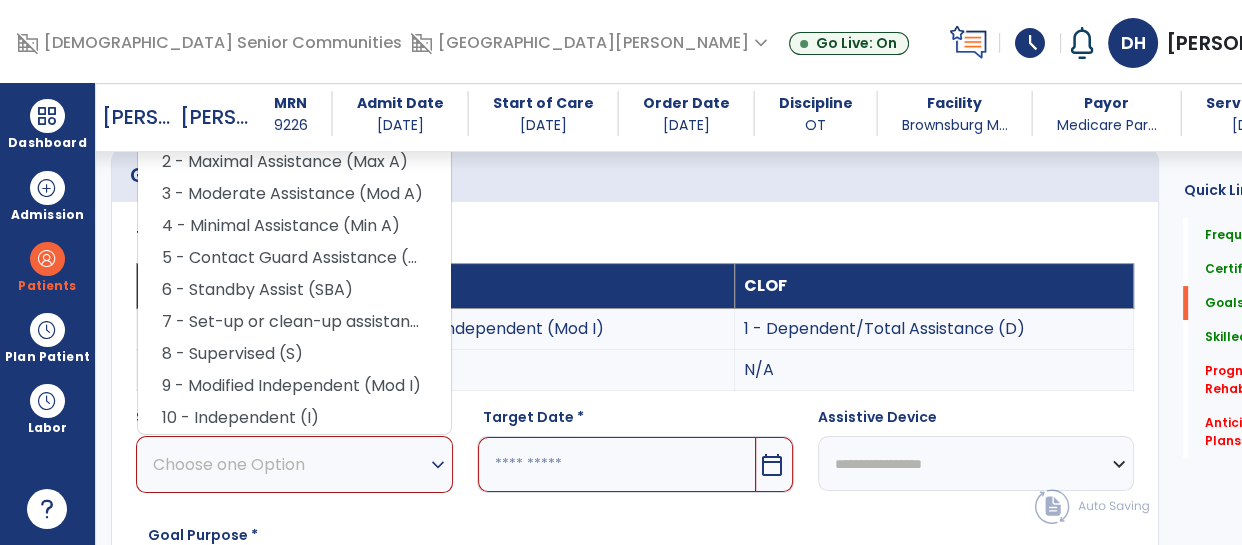 scroll, scrollTop: 465, scrollLeft: 0, axis: vertical 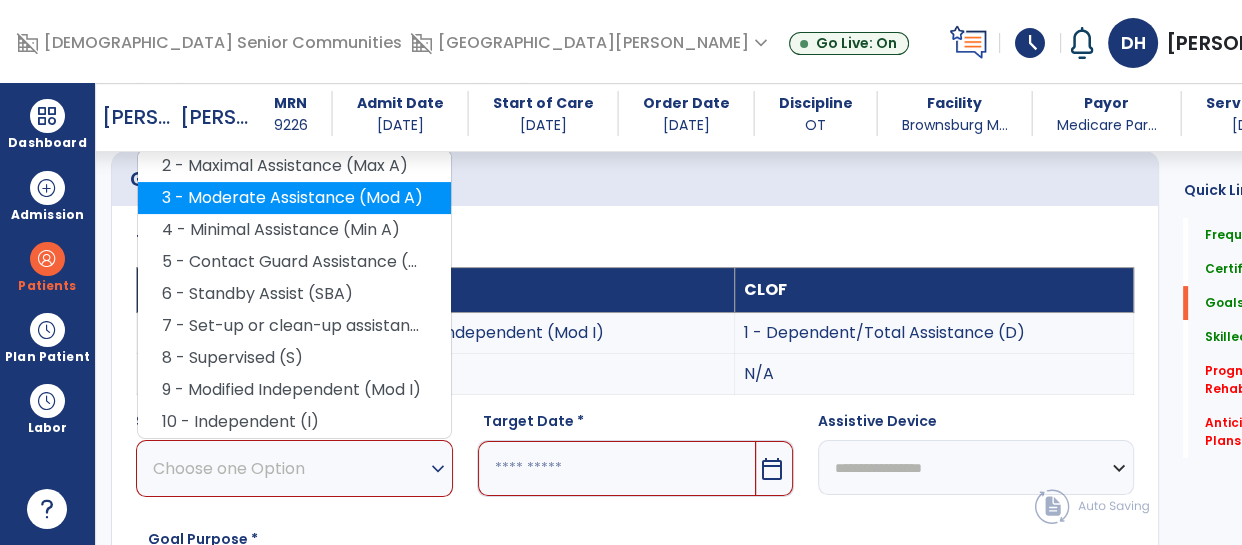 click on "3 - Moderate Assistance (Mod A)" at bounding box center [294, 198] 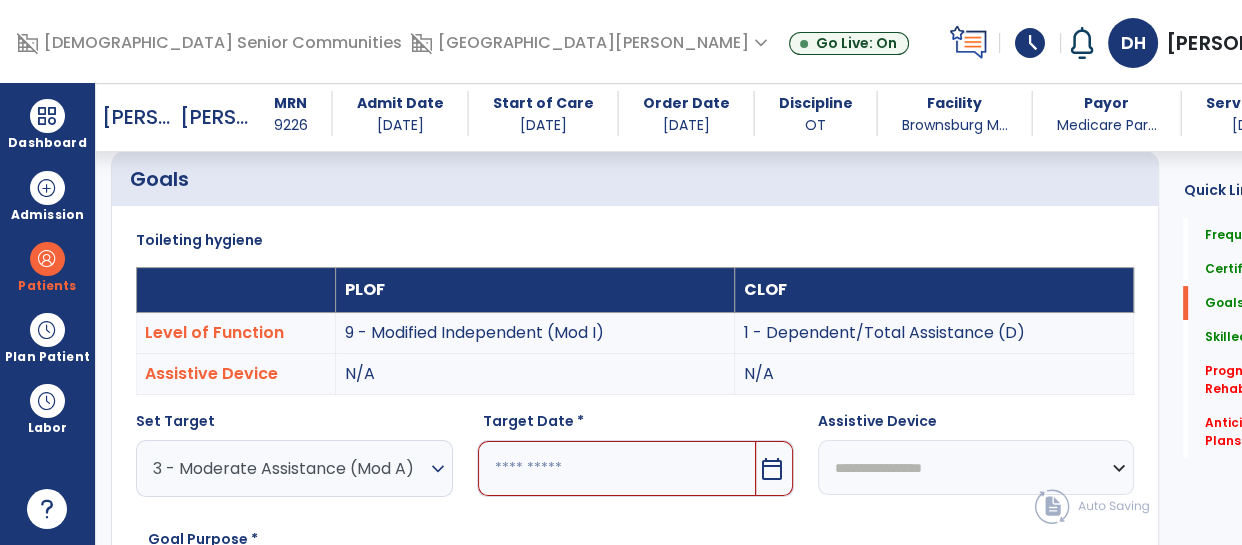 click on "calendar_today" at bounding box center [774, 468] 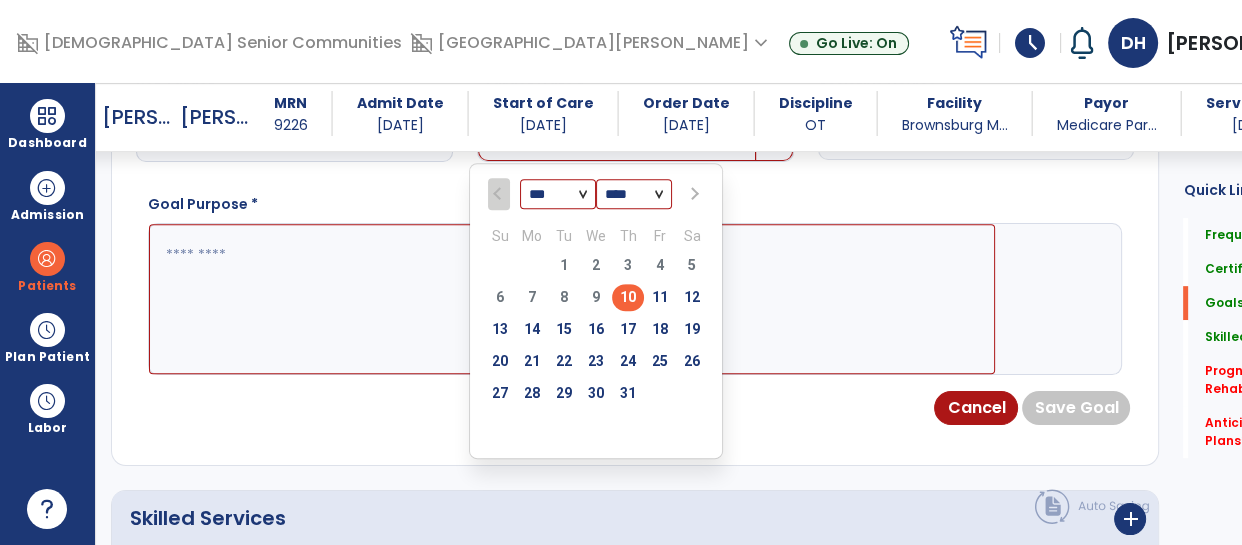 scroll, scrollTop: 878, scrollLeft: 0, axis: vertical 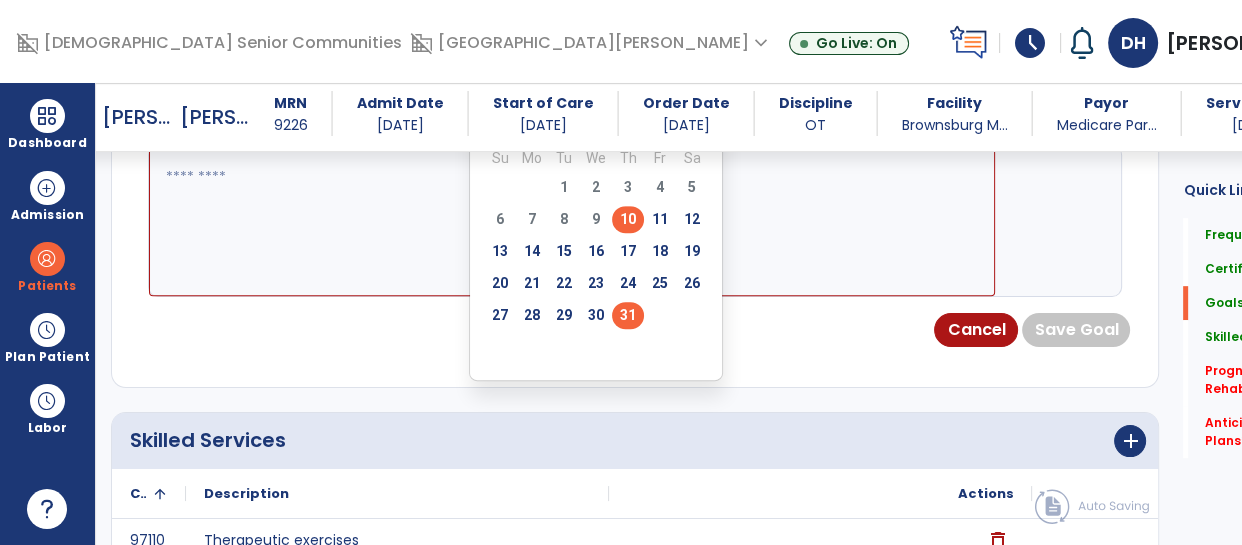click on "31" at bounding box center (628, 315) 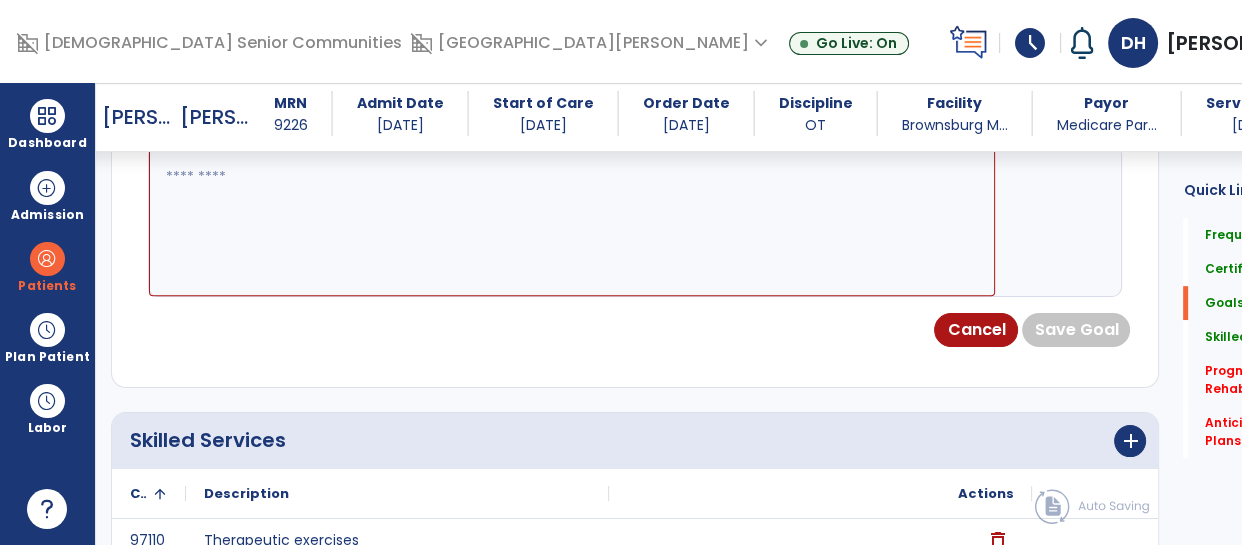click at bounding box center [572, 221] 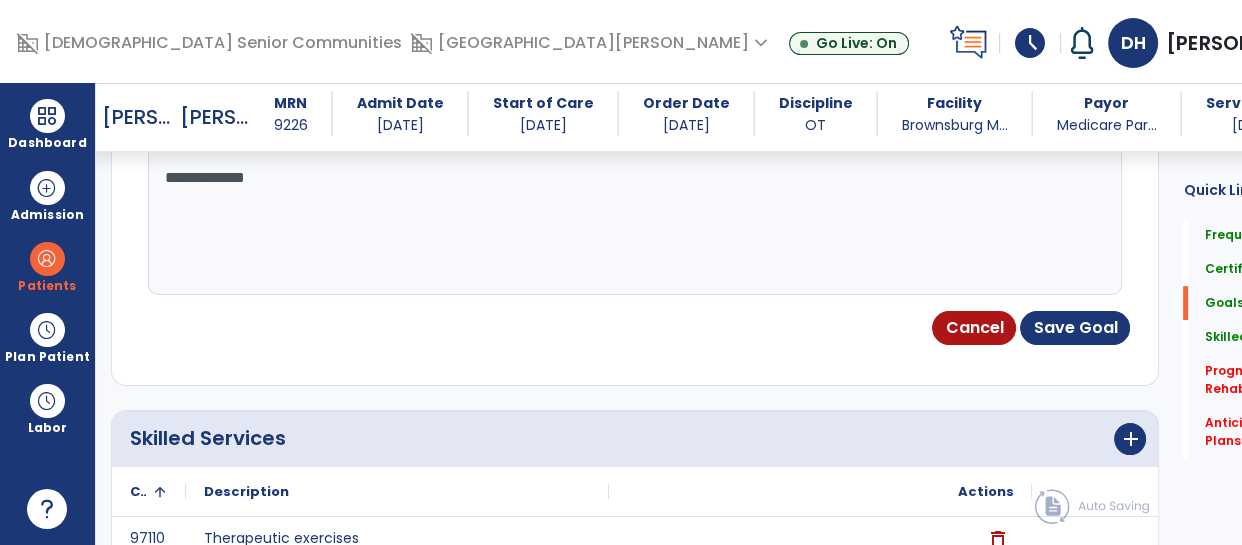 type on "**********" 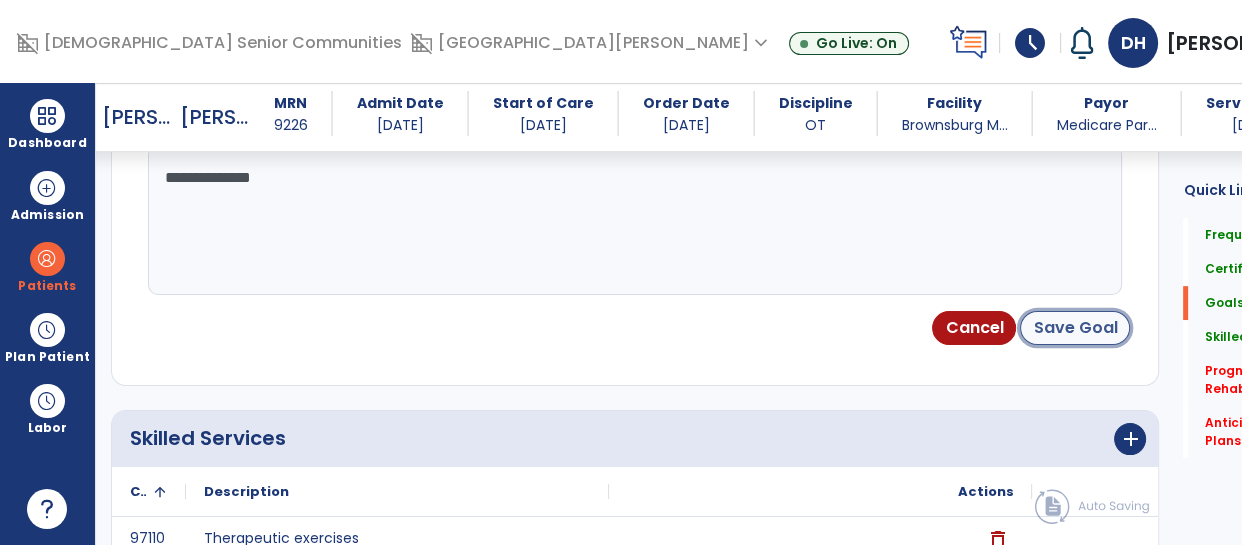 click on "Save Goal" at bounding box center [1075, 328] 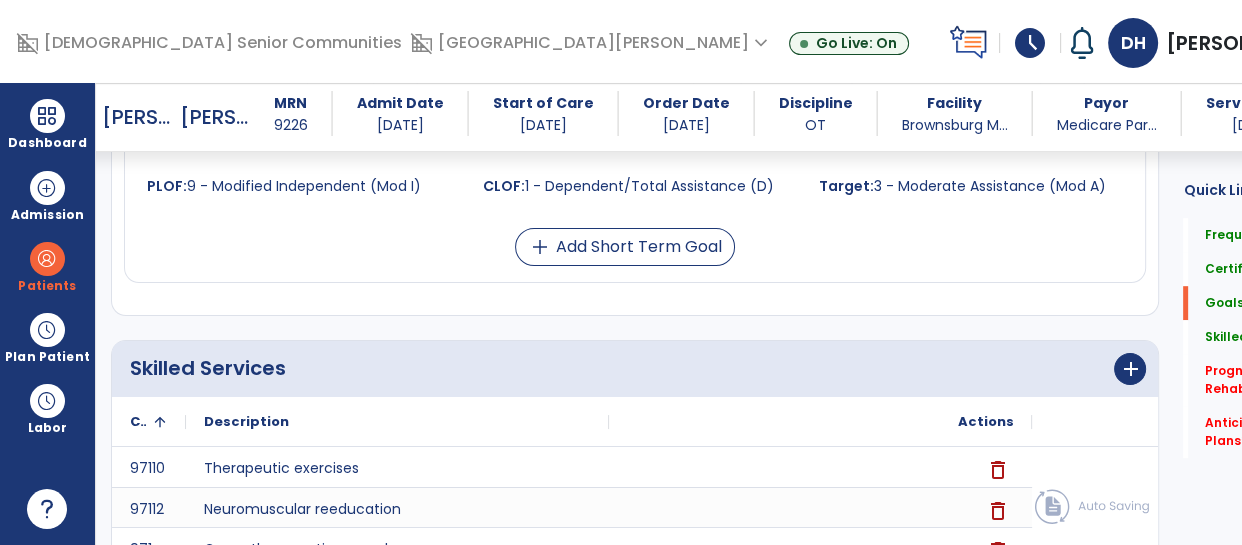 scroll, scrollTop: 1046, scrollLeft: 0, axis: vertical 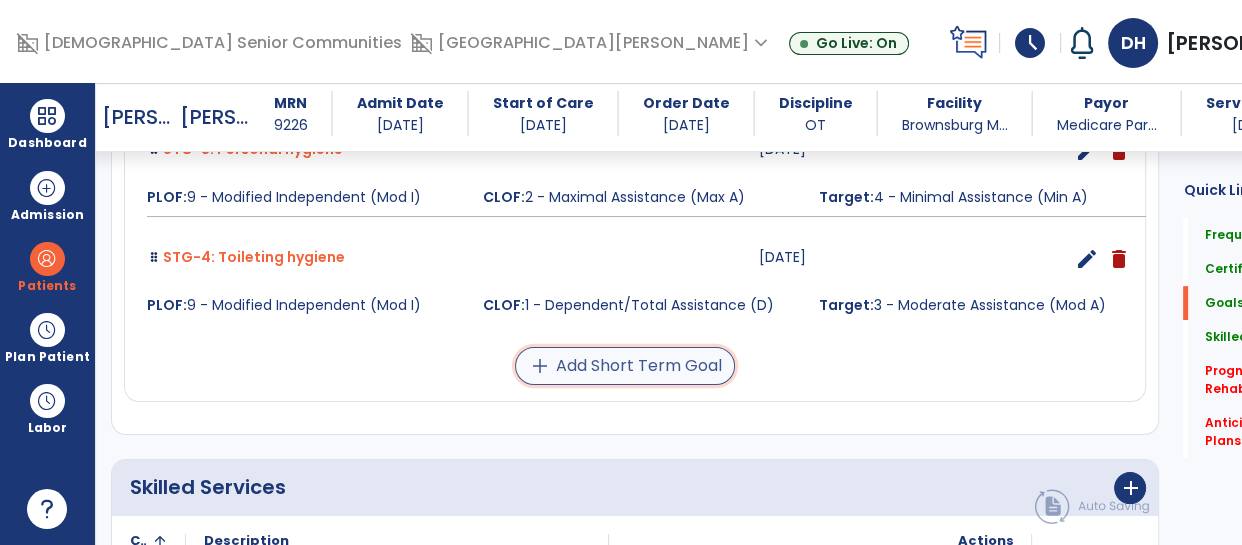 click on "add  Add Short Term Goal" at bounding box center [625, 366] 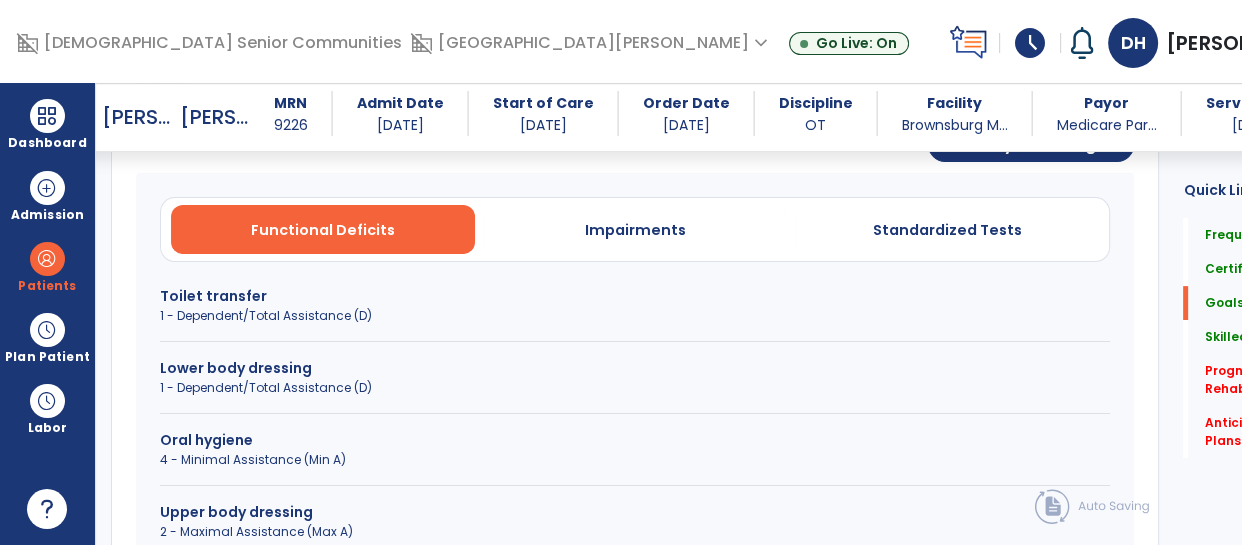 scroll, scrollTop: 570, scrollLeft: 0, axis: vertical 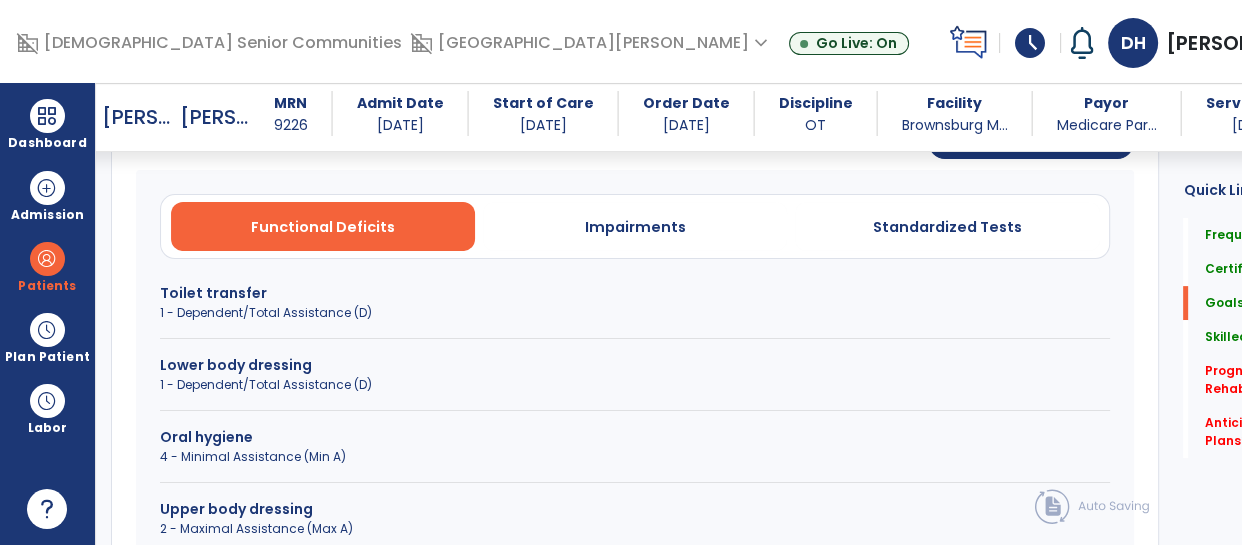 click on "Toilet transfer" at bounding box center [635, 293] 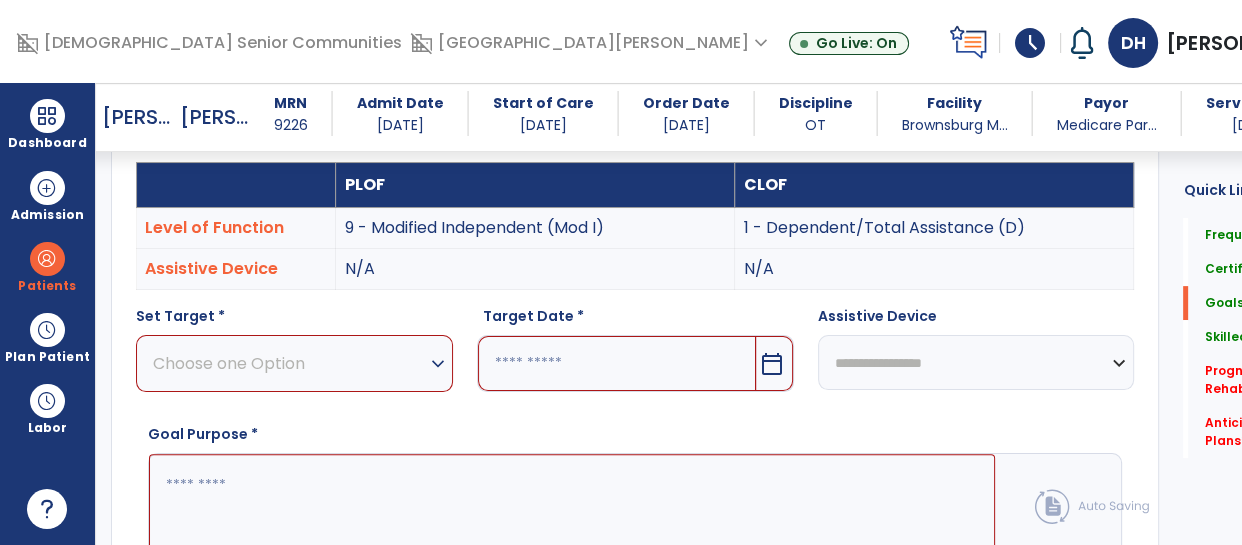 click on "Choose one Option" at bounding box center (289, 363) 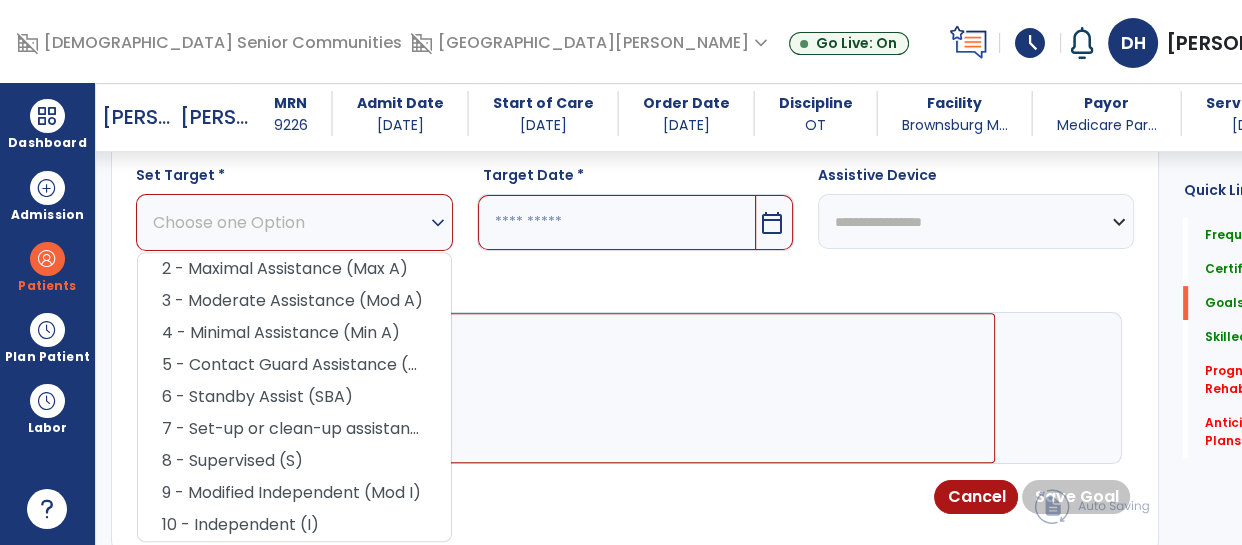 scroll, scrollTop: 717, scrollLeft: 0, axis: vertical 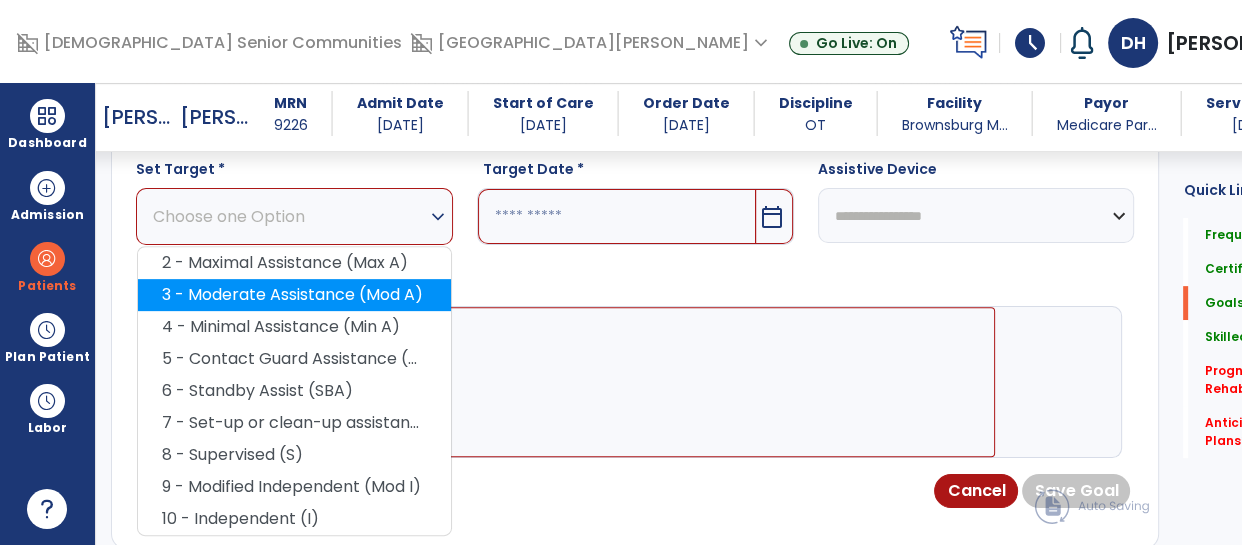 click on "3 - Moderate Assistance (Mod A)" at bounding box center [294, 295] 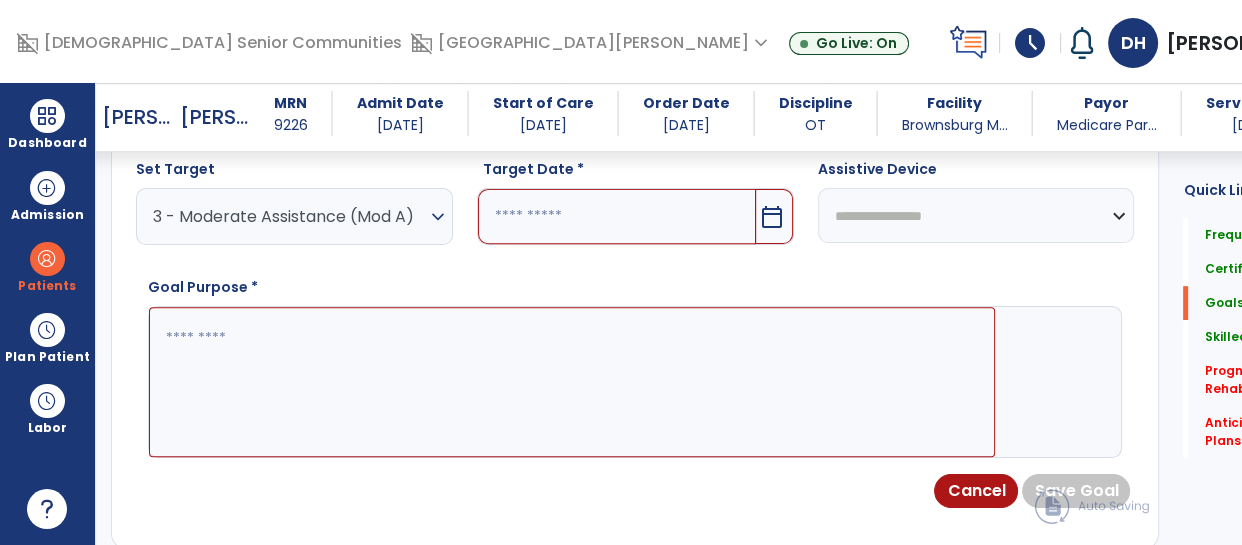click at bounding box center [617, 216] 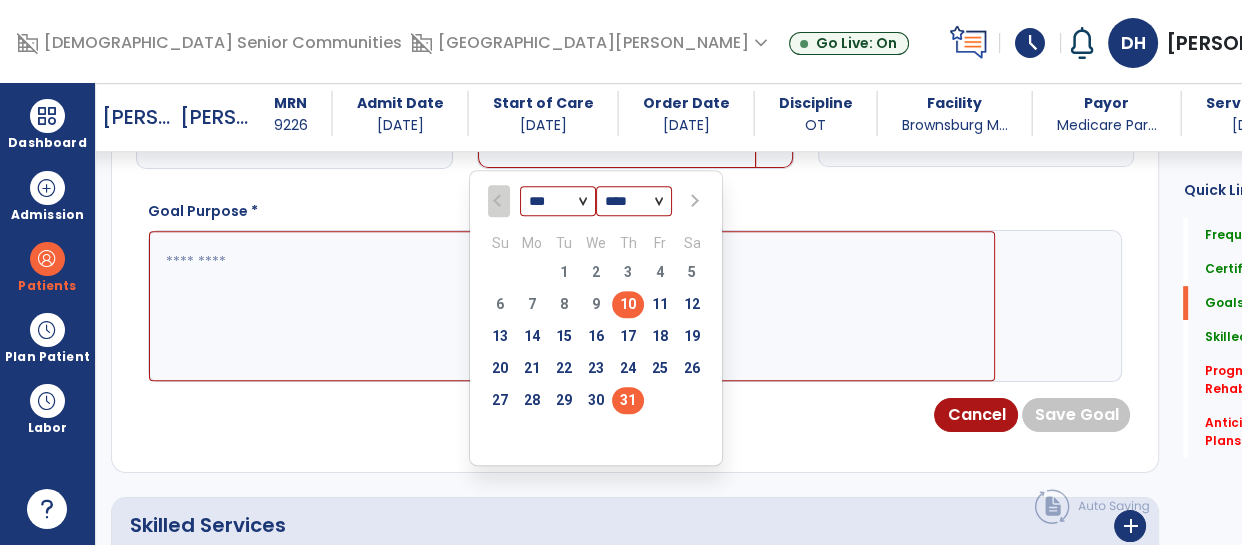 click on "31" at bounding box center [628, 400] 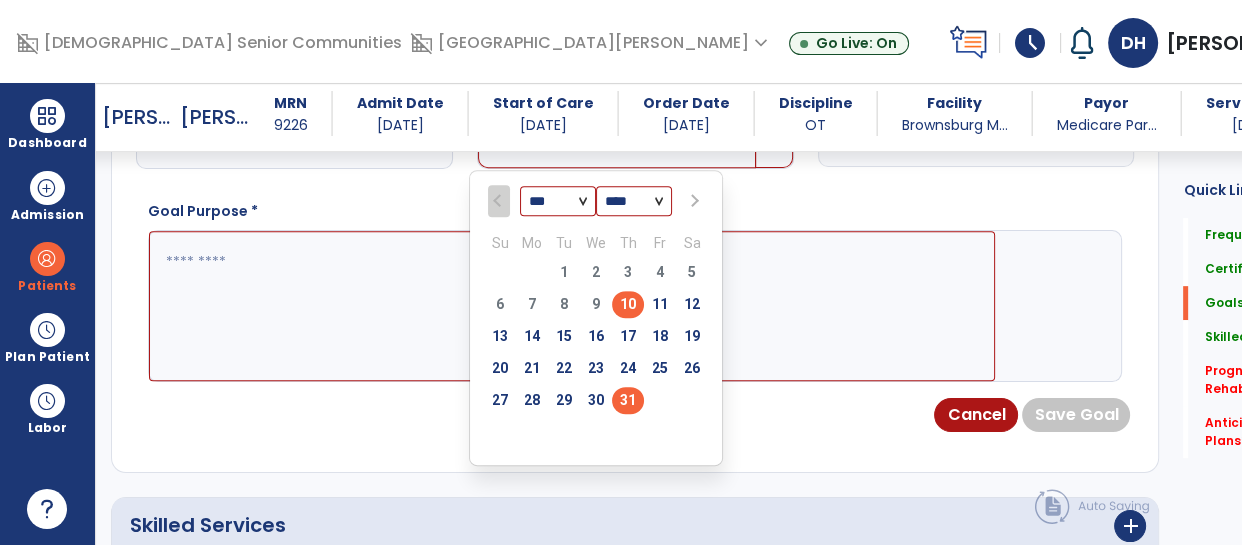 type on "*********" 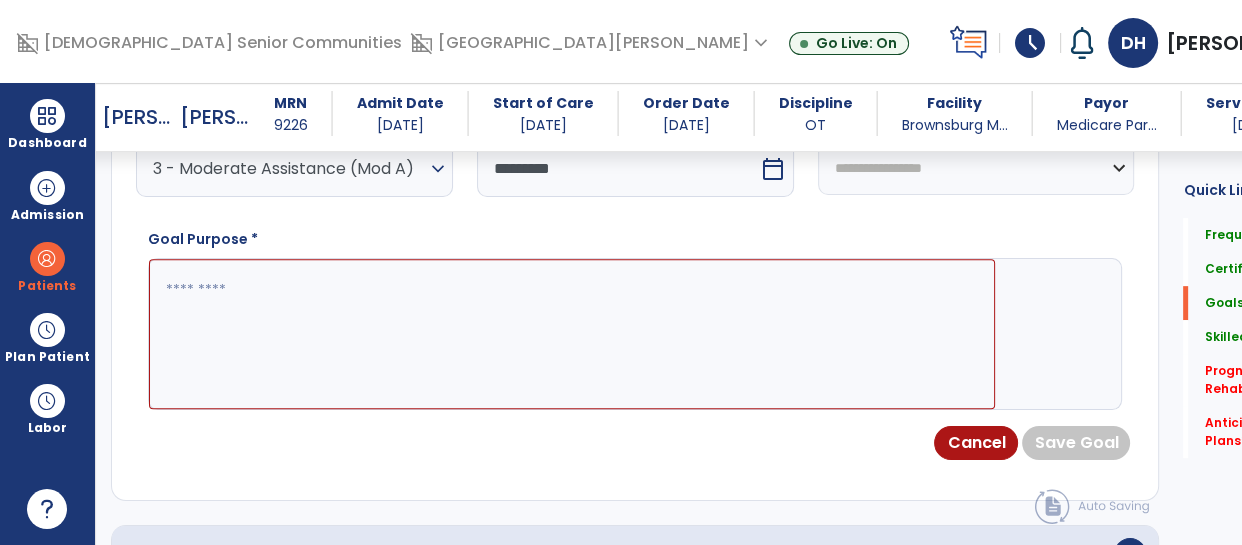 scroll, scrollTop: 750, scrollLeft: 0, axis: vertical 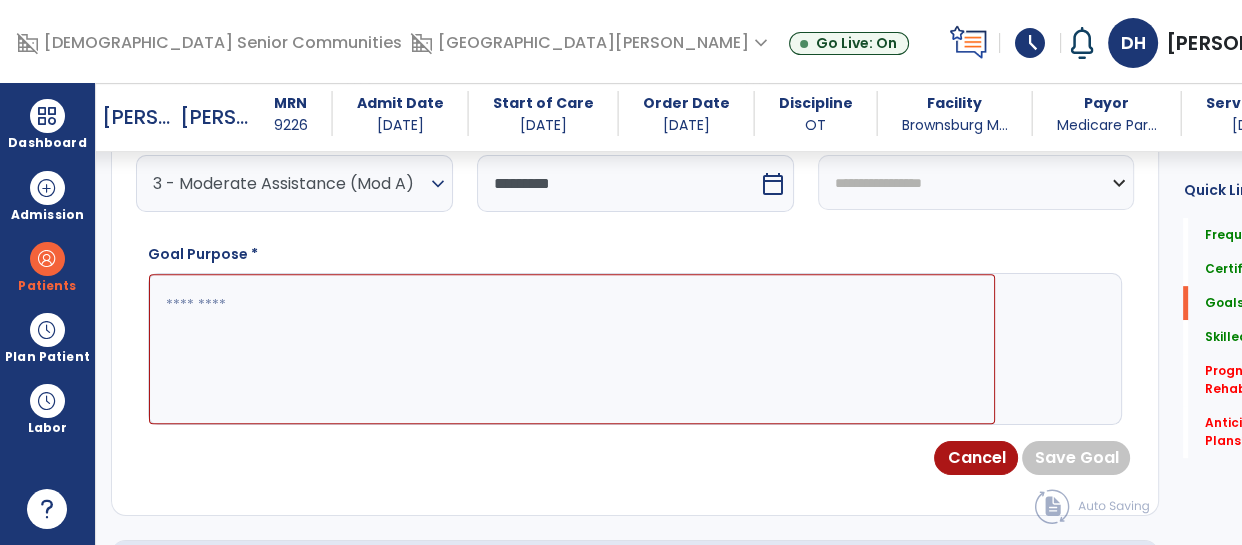 click at bounding box center [572, 349] 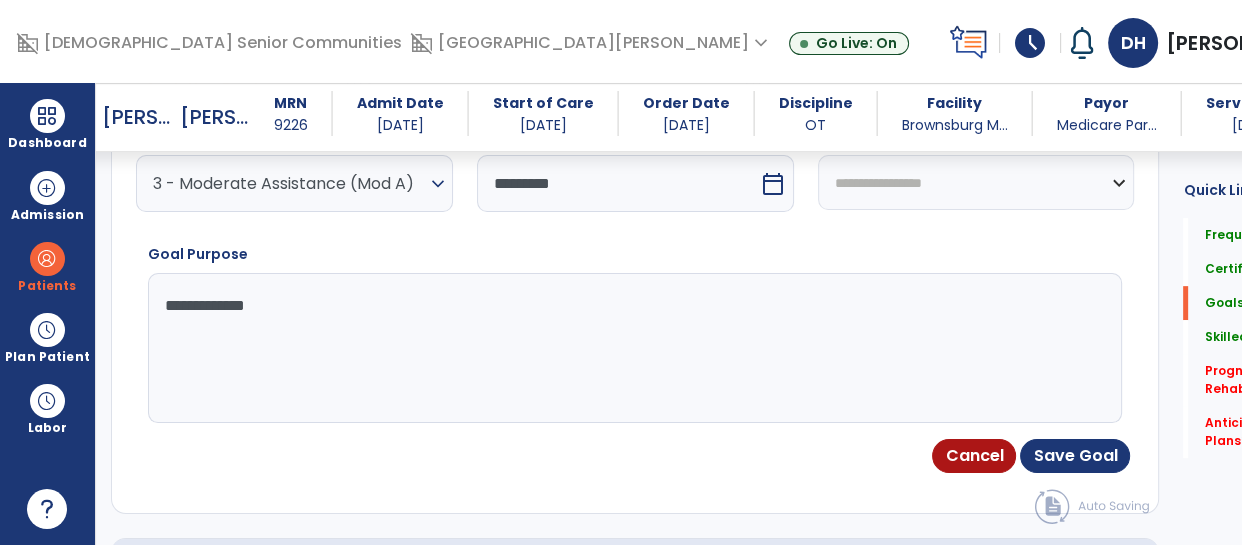 type on "**********" 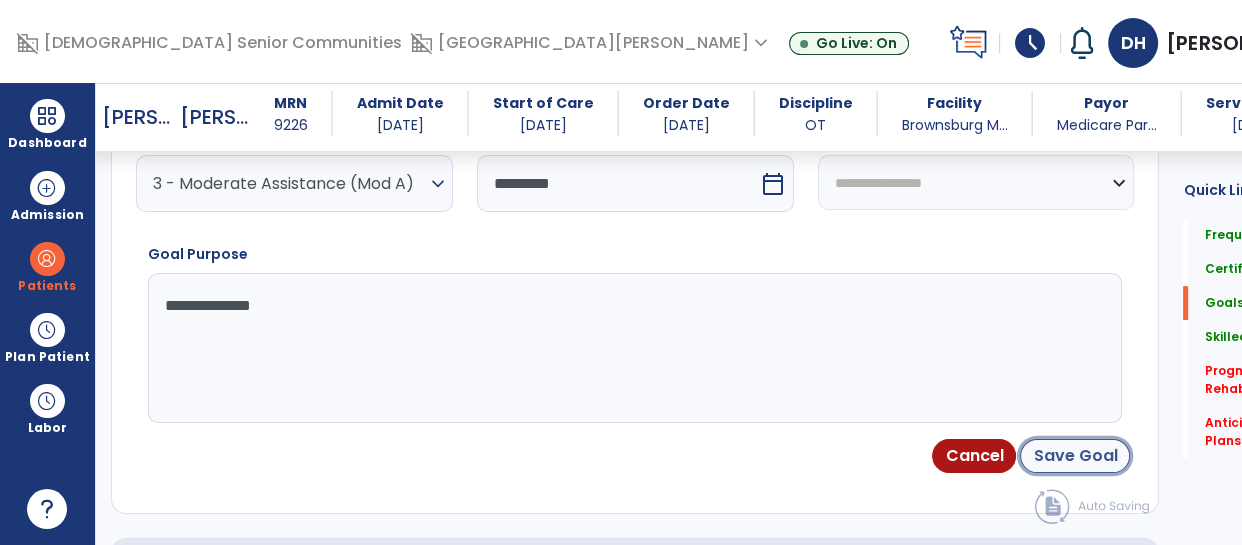 click on "Save Goal" at bounding box center [1075, 456] 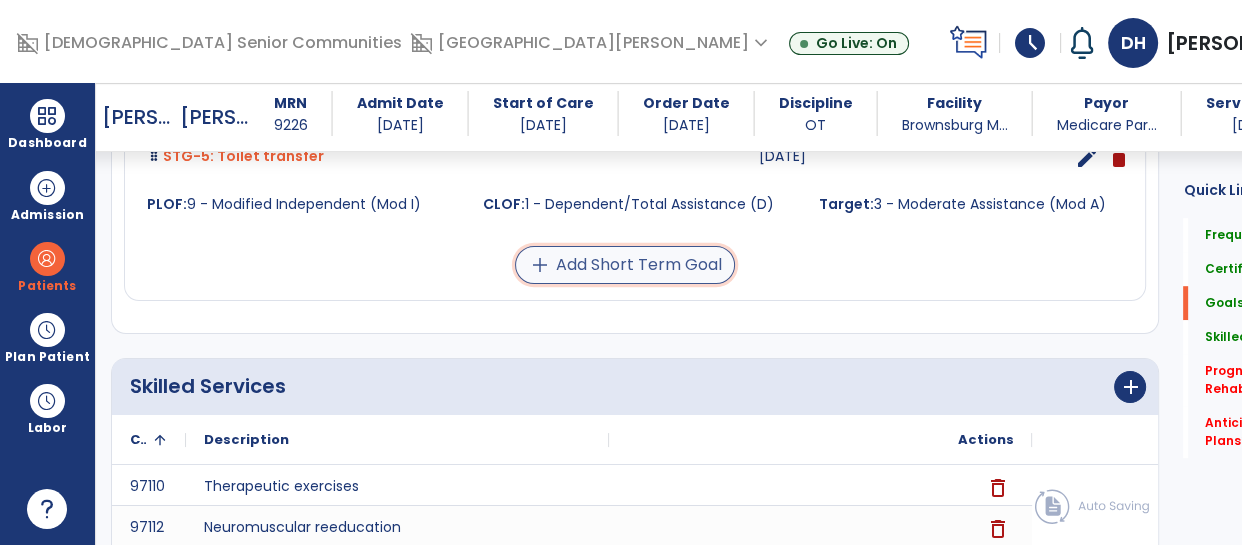 click on "add  Add Short Term Goal" at bounding box center (625, 265) 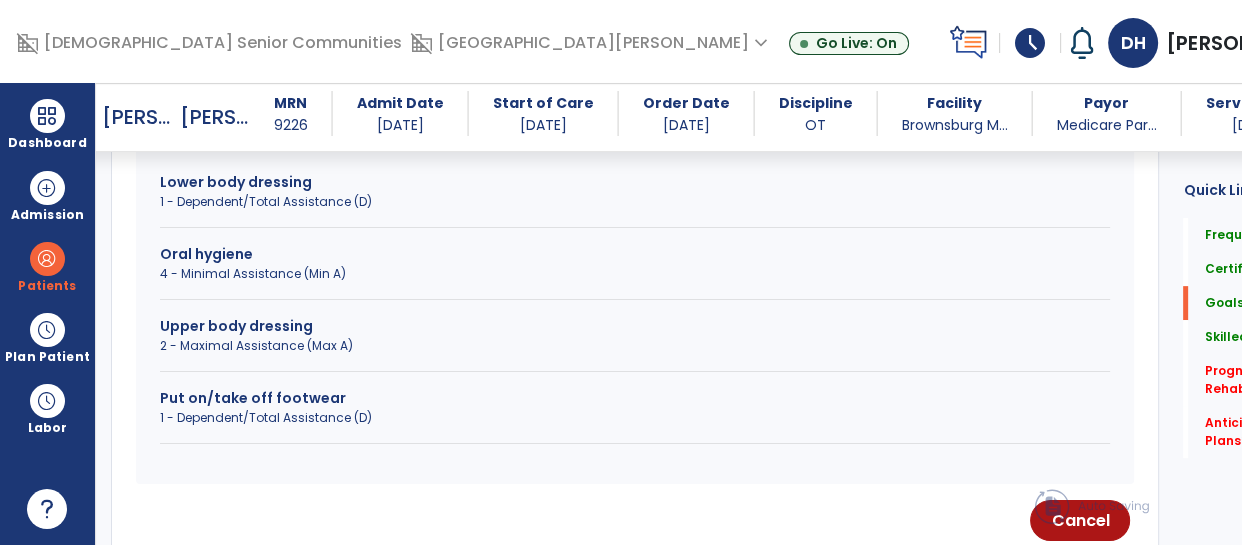 scroll, scrollTop: 691, scrollLeft: 0, axis: vertical 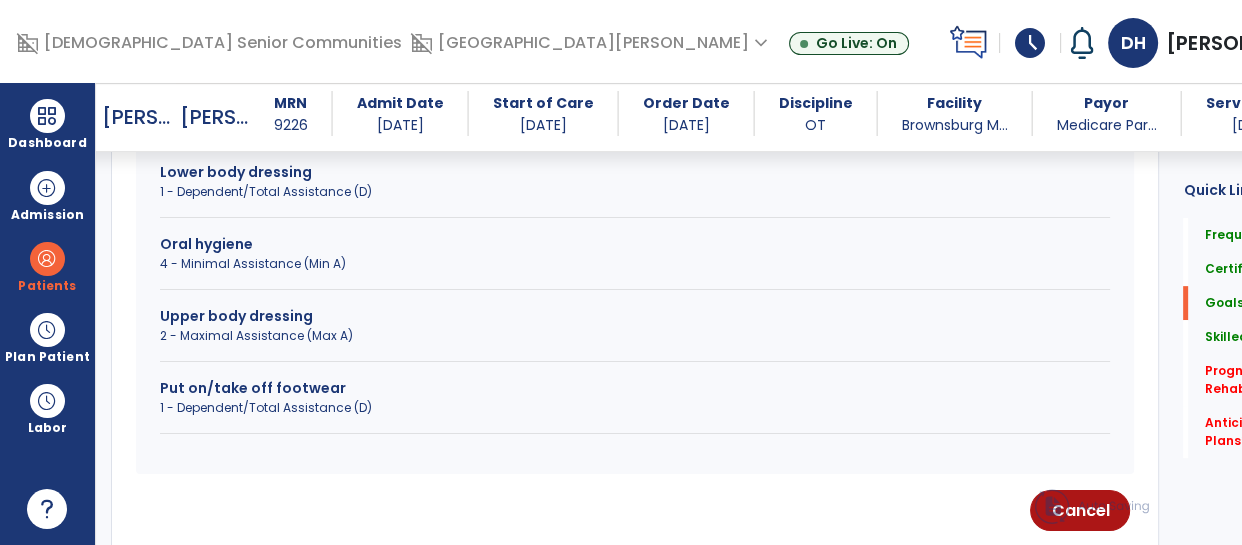 click on "1 - Dependent/Total Assistance (D)" at bounding box center (635, 192) 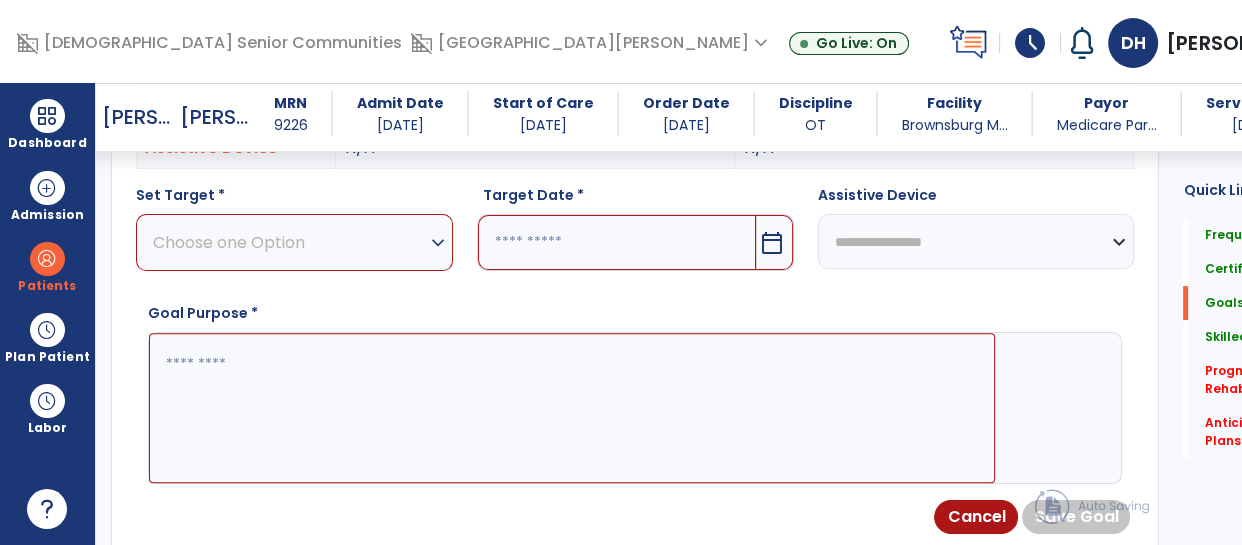 click on "Choose one Option" at bounding box center (289, 242) 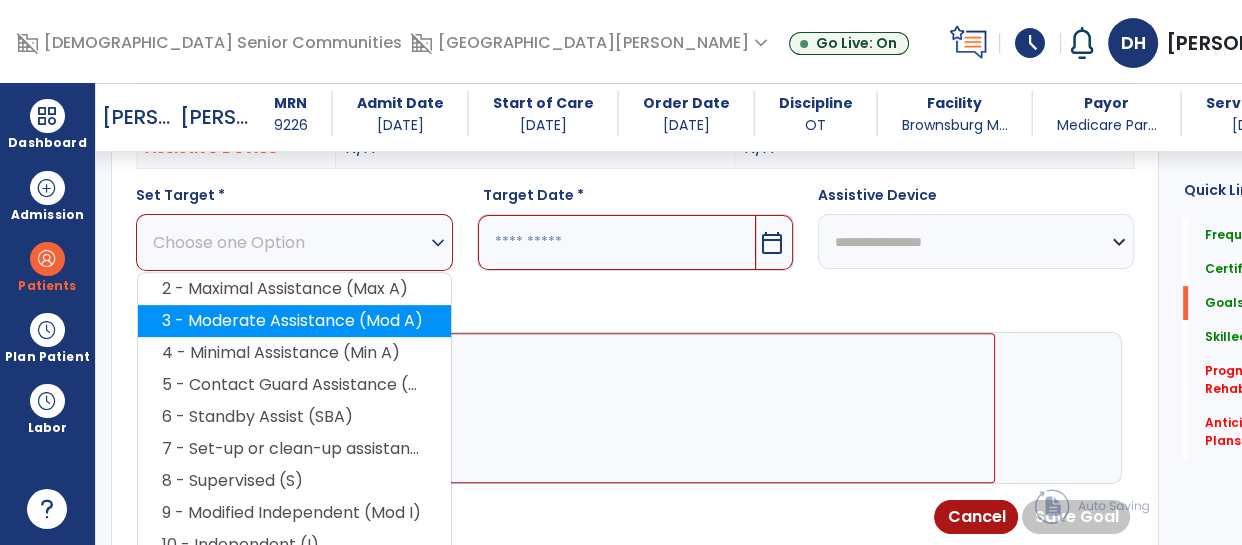 click on "3 - Moderate Assistance (Mod A)" at bounding box center (294, 321) 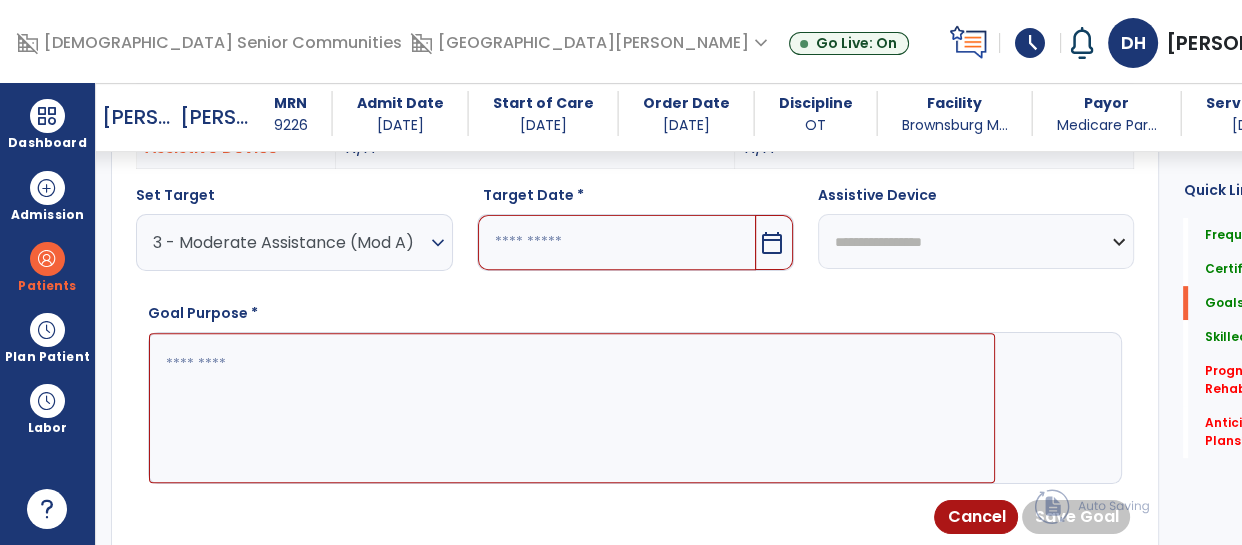 click at bounding box center (617, 242) 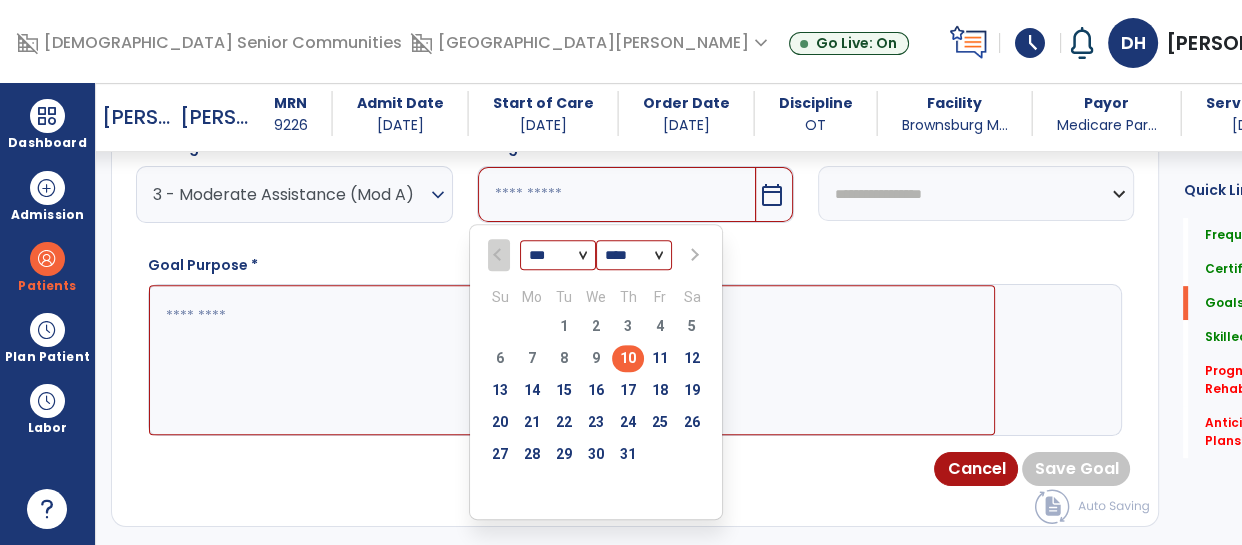 scroll, scrollTop: 780, scrollLeft: 0, axis: vertical 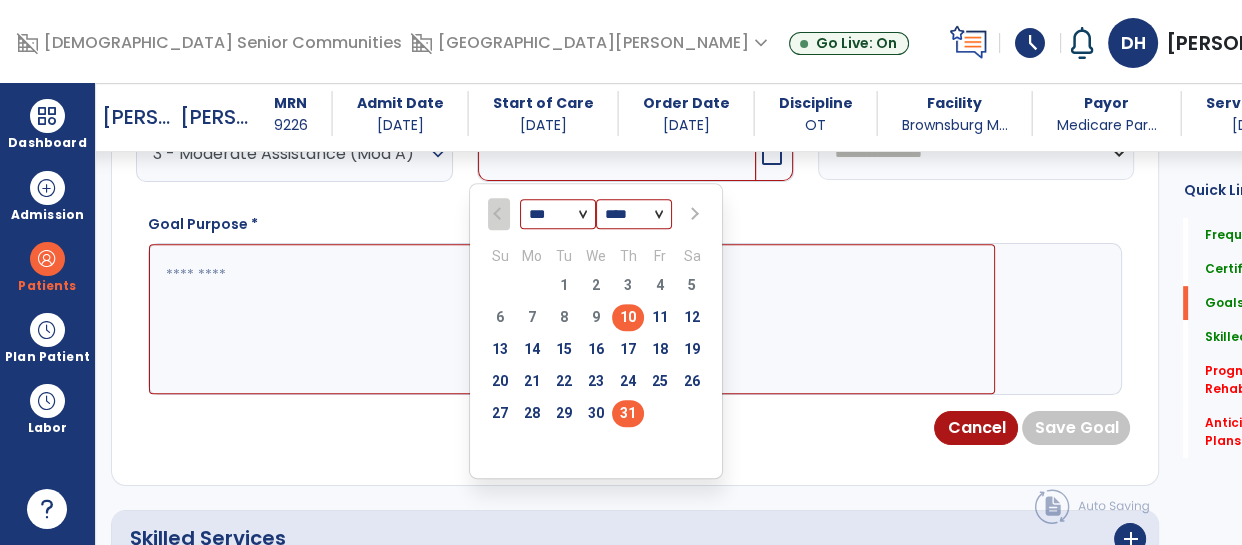 click on "31" at bounding box center [628, 413] 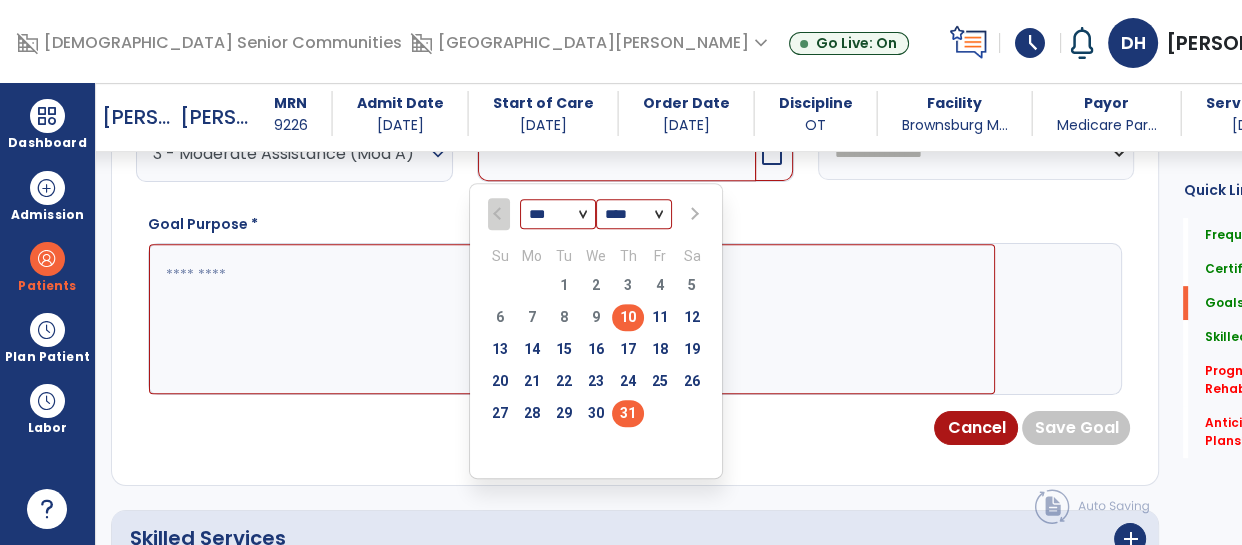 type on "*********" 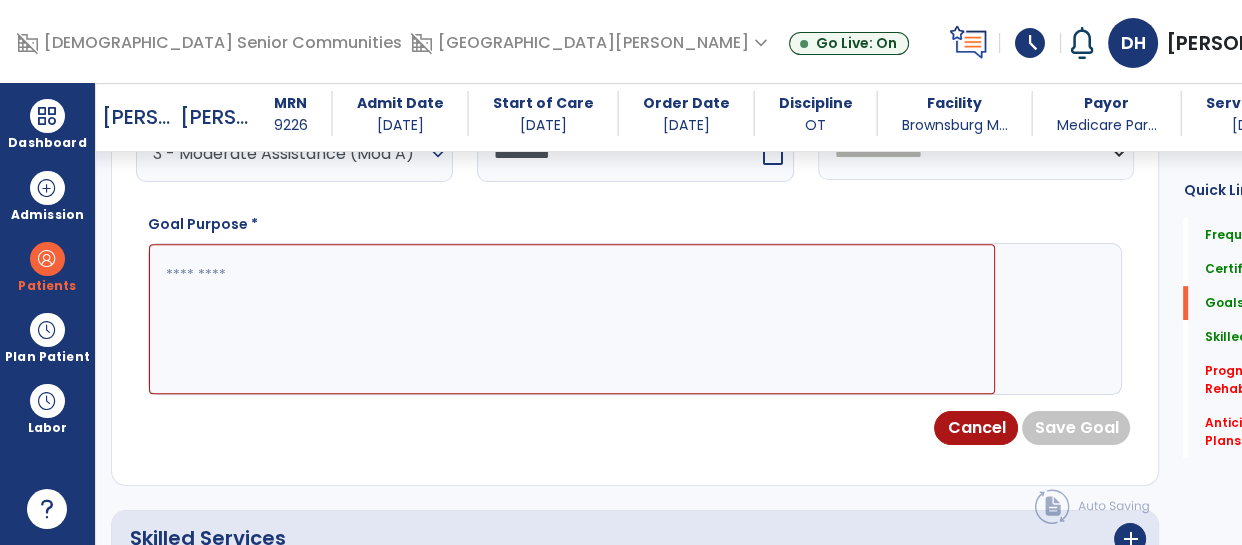 click at bounding box center [572, 319] 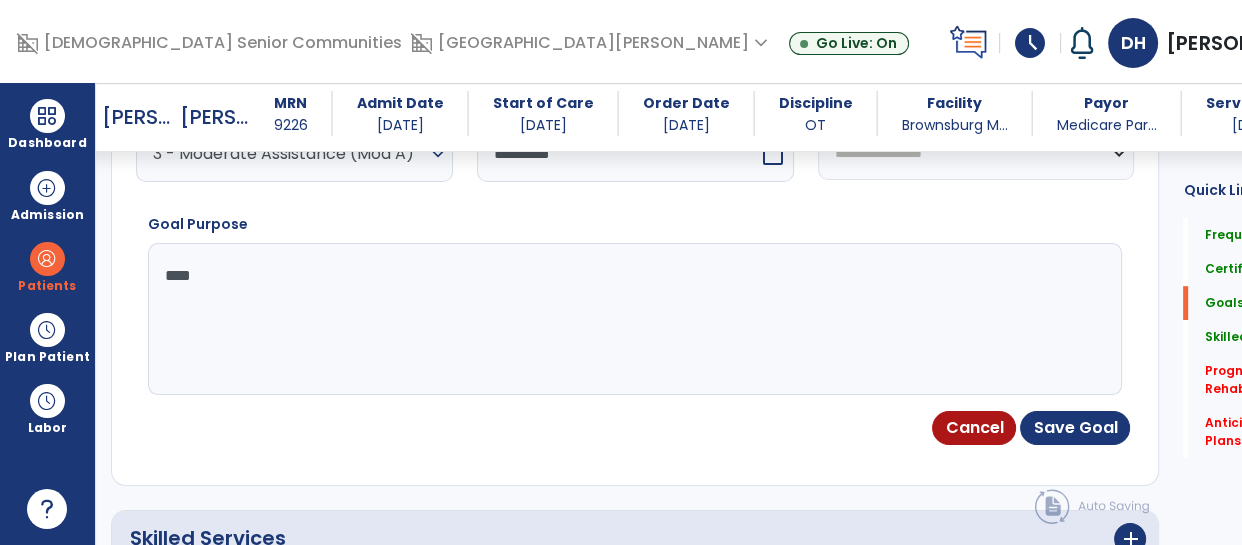 type on "*****" 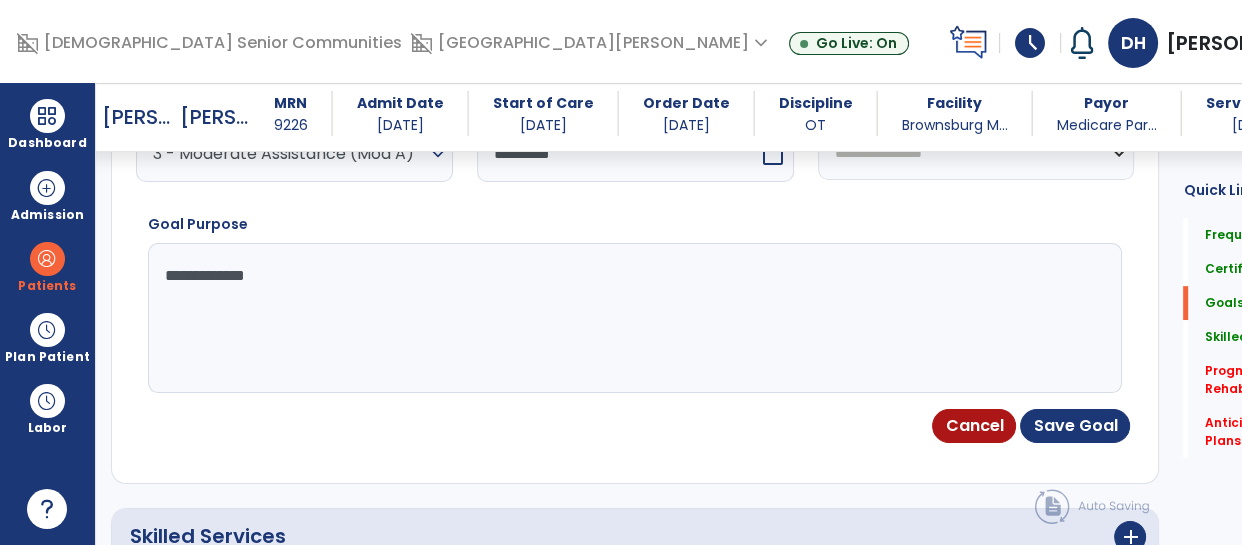 type on "**********" 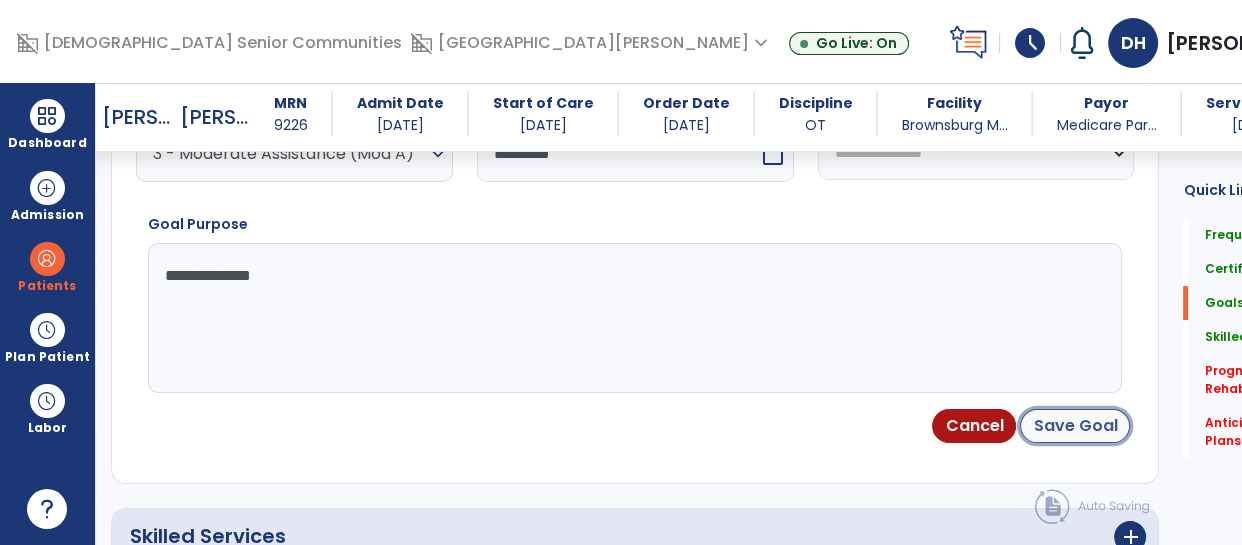 click on "Save Goal" at bounding box center (1075, 426) 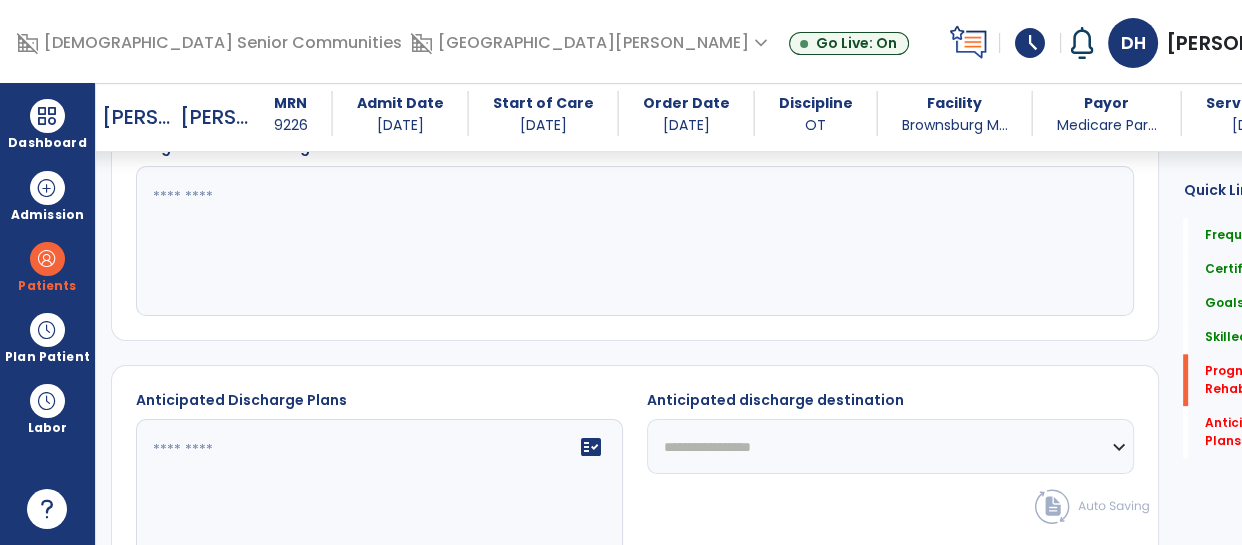 scroll, scrollTop: 1903, scrollLeft: 0, axis: vertical 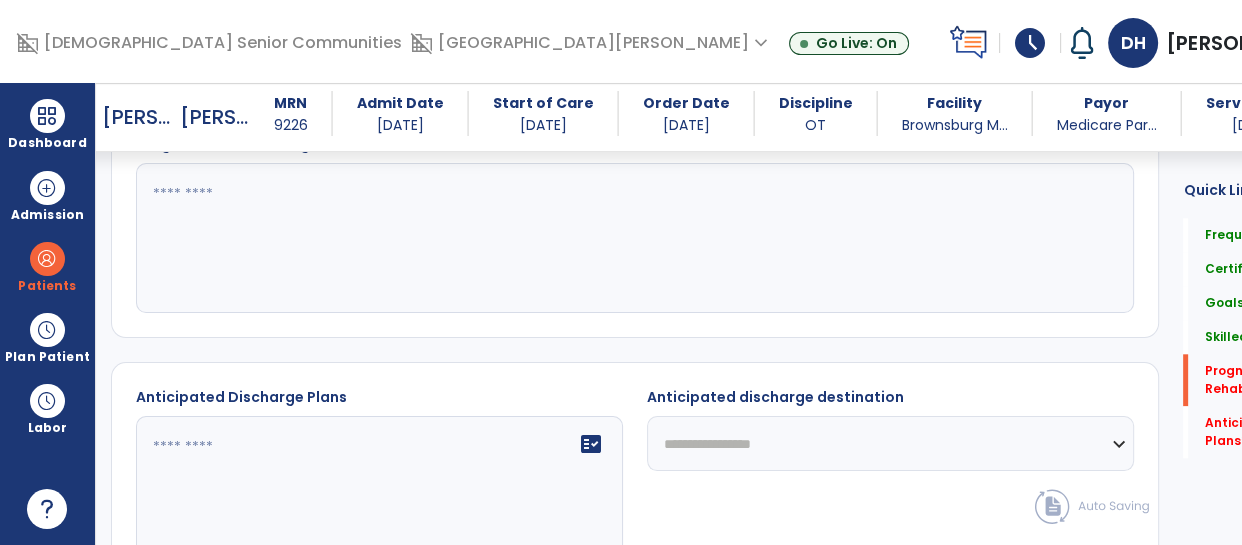 click 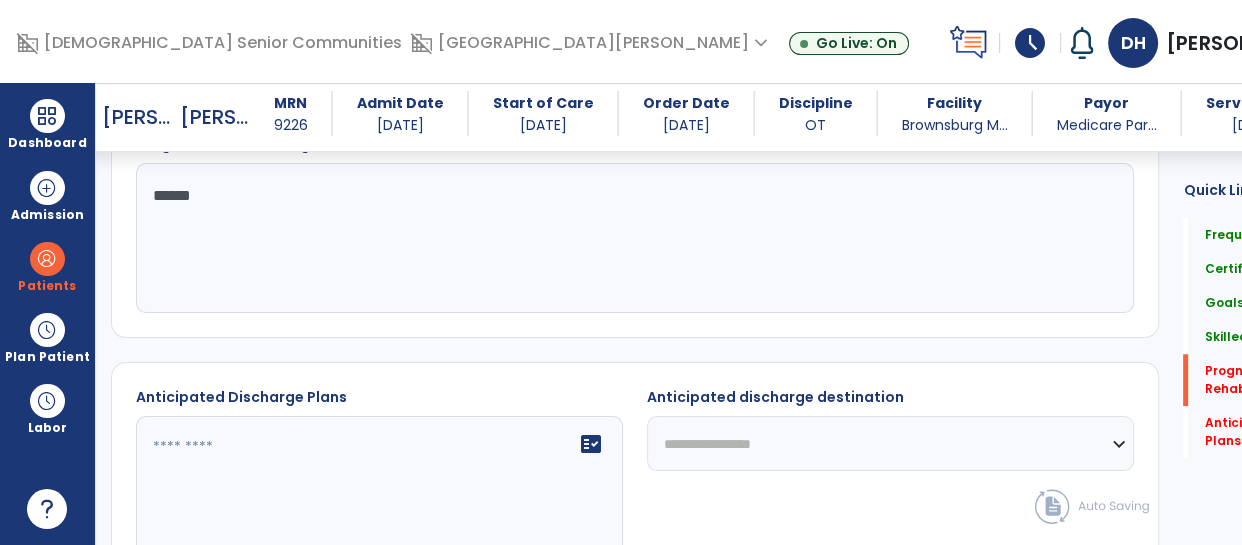 type on "*******" 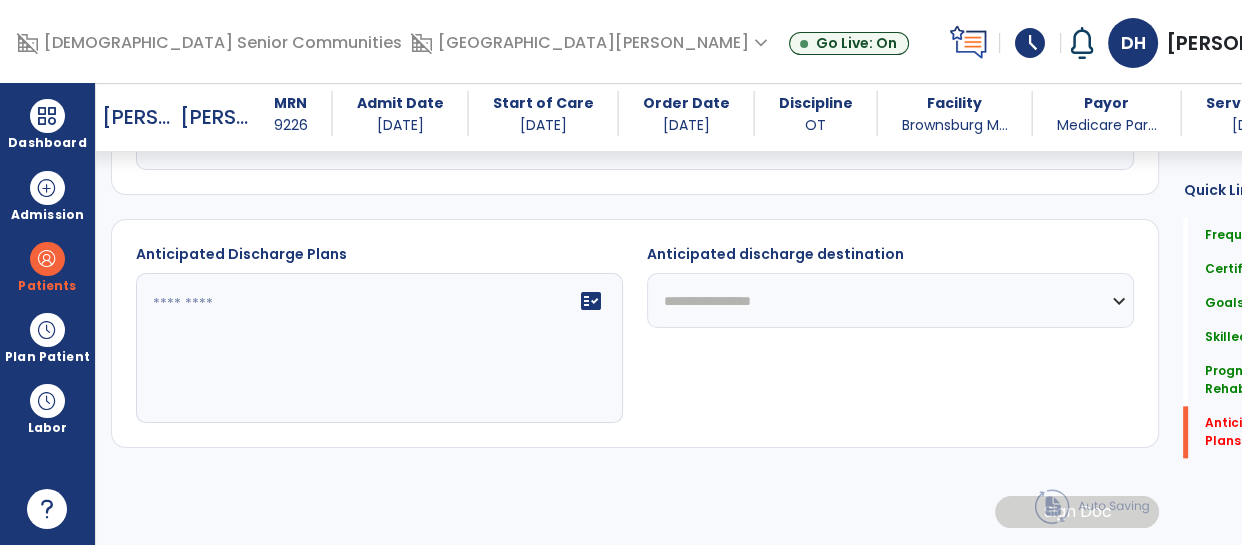 scroll, scrollTop: 2163, scrollLeft: 0, axis: vertical 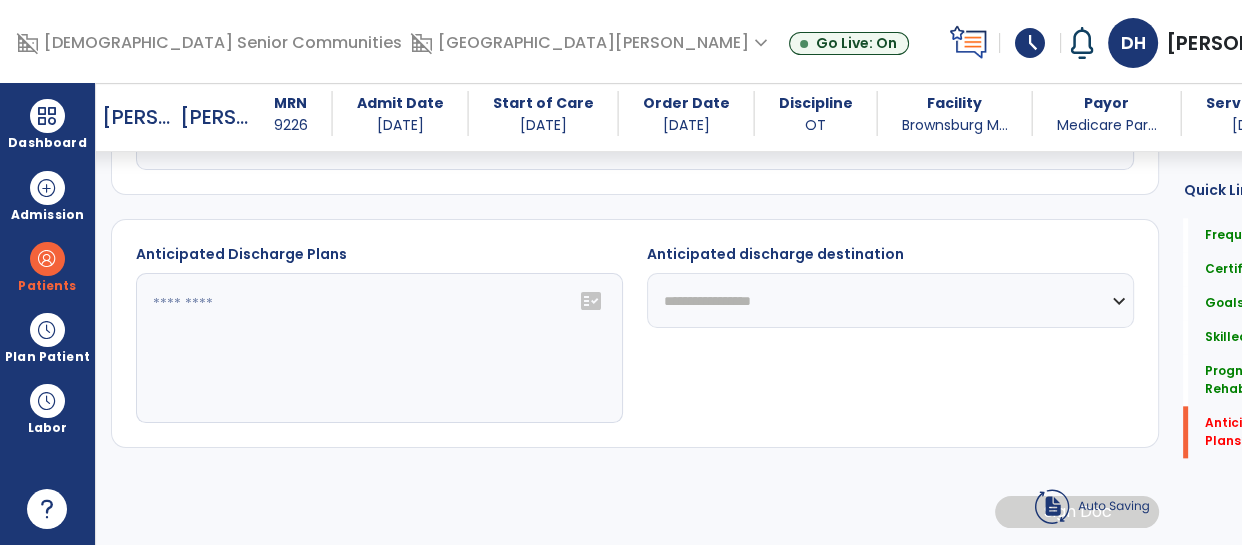 click on "fact_check" 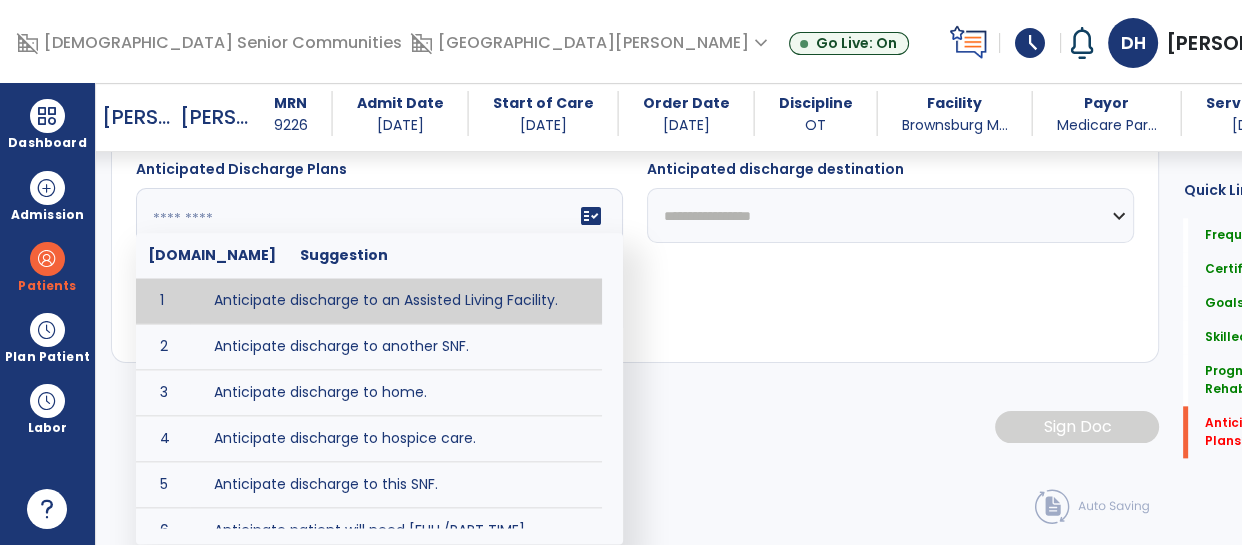 scroll, scrollTop: 2231, scrollLeft: 0, axis: vertical 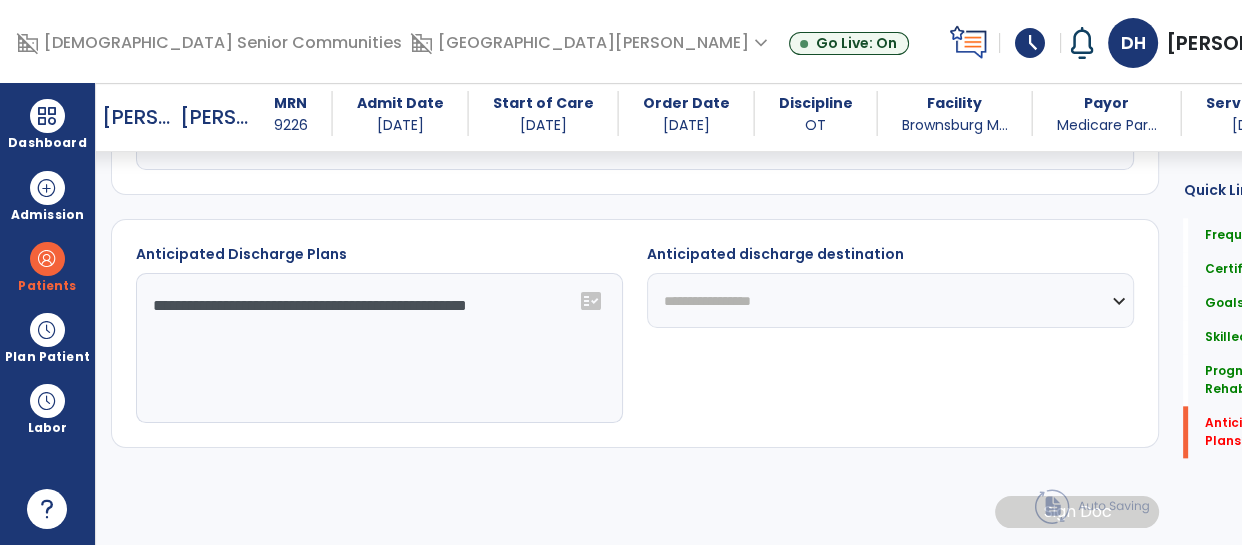 click on "**********" 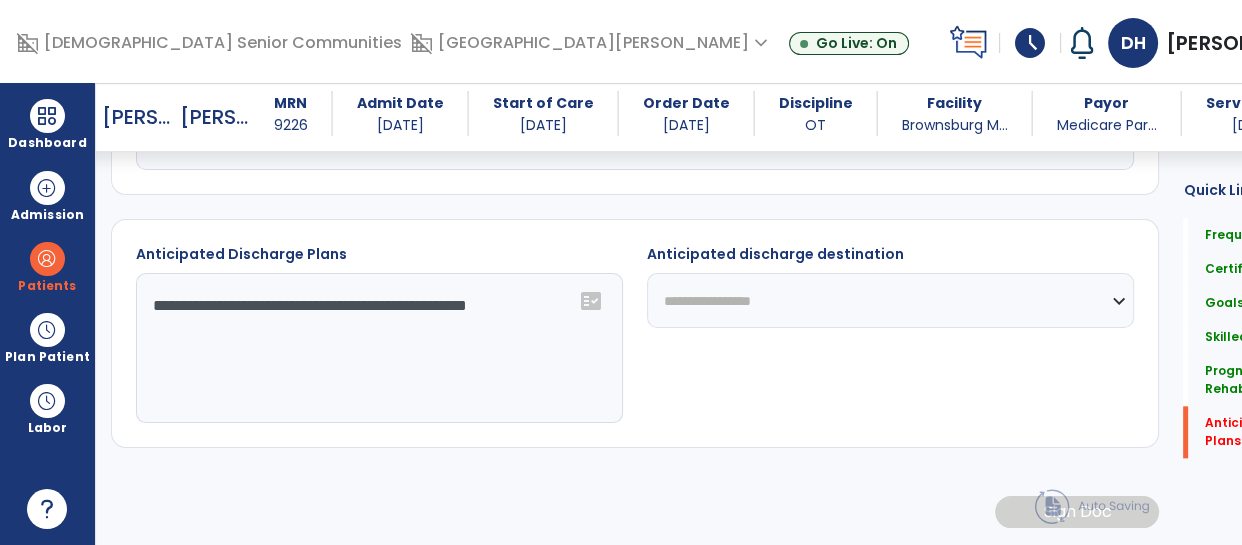 select on "**********" 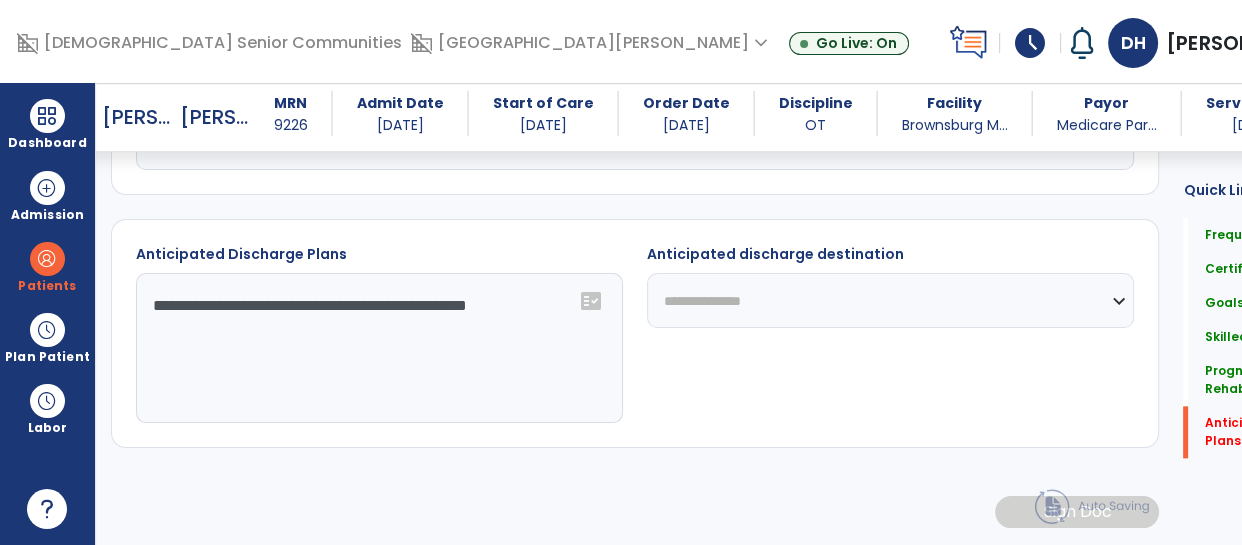 click on "**********" 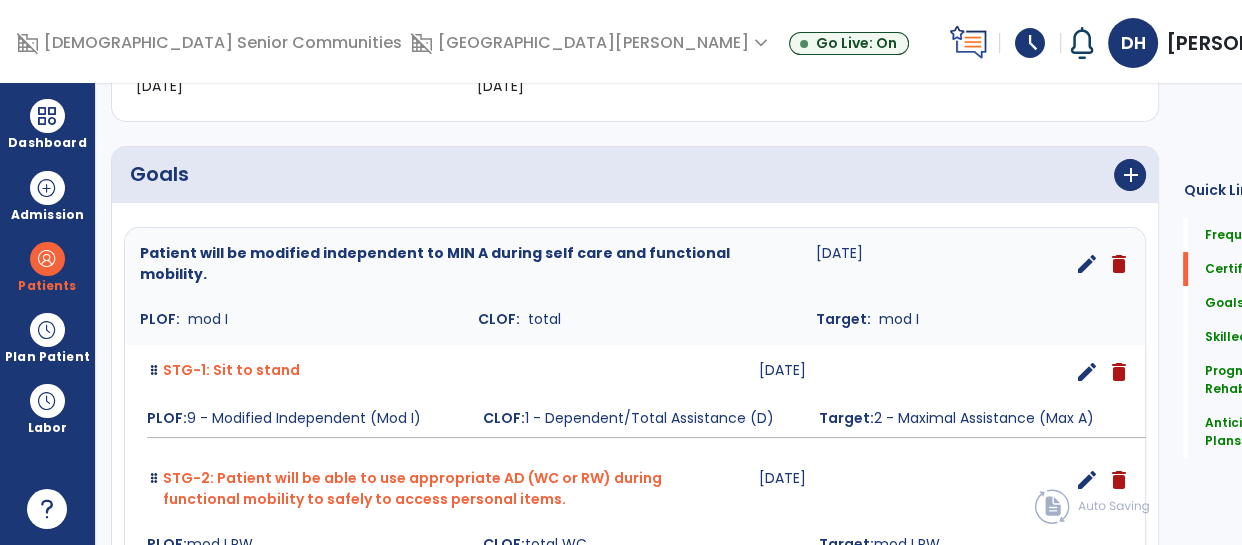 scroll, scrollTop: 0, scrollLeft: 0, axis: both 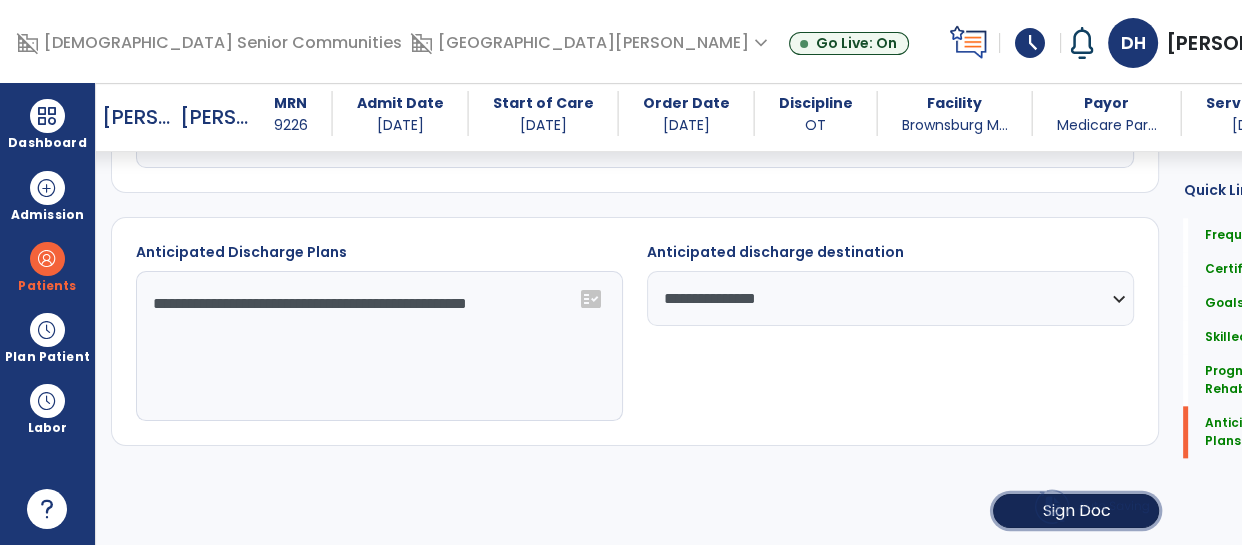 click on "Sign Doc" 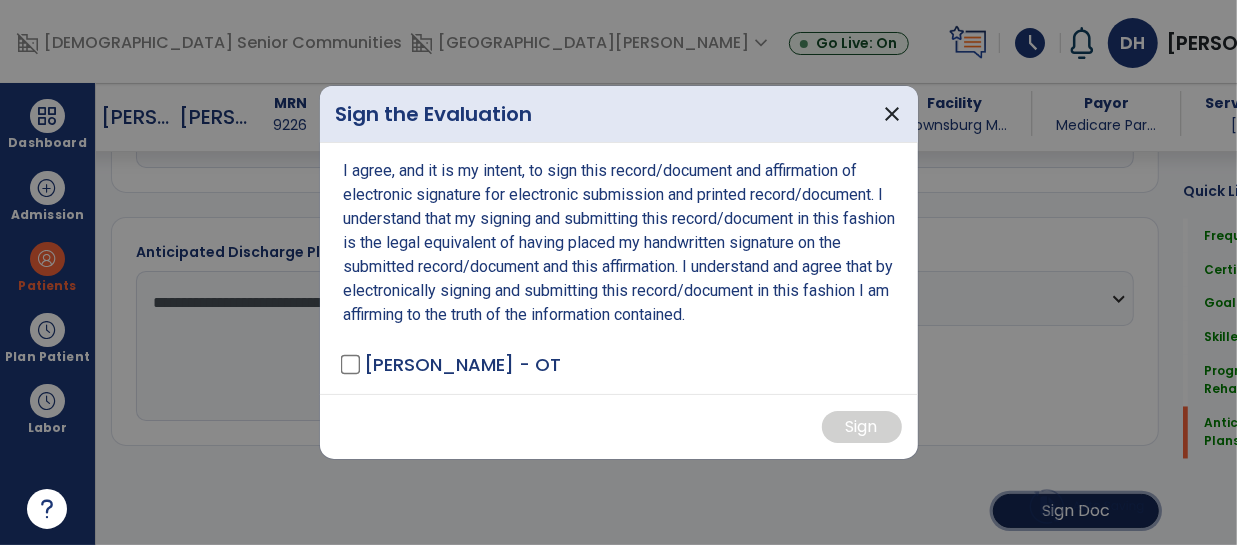 scroll, scrollTop: 2165, scrollLeft: 0, axis: vertical 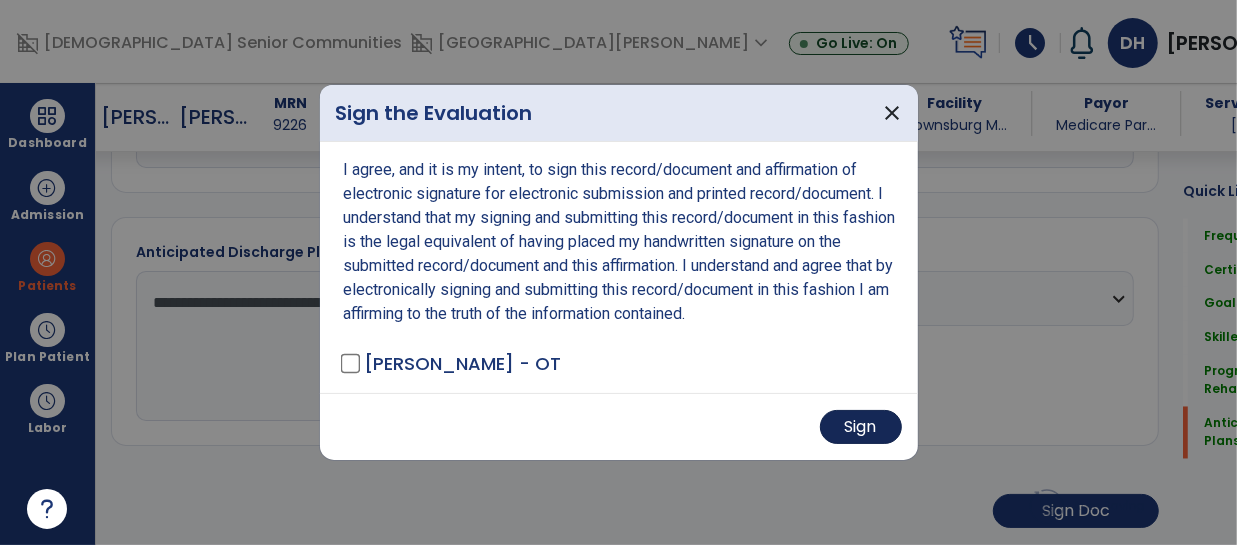 click on "Sign" at bounding box center (861, 427) 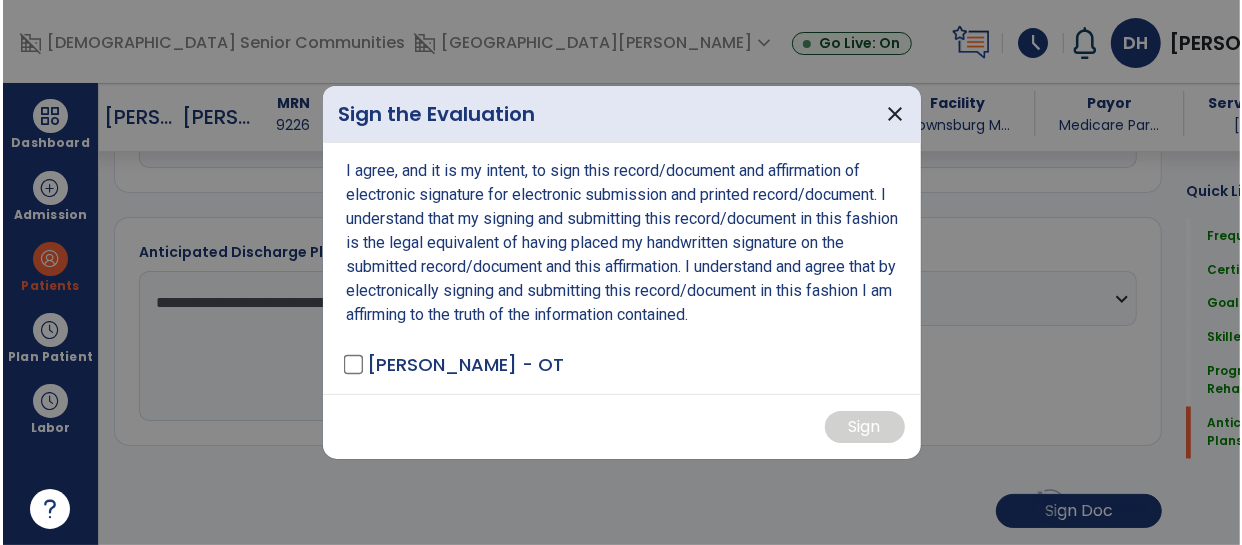 scroll, scrollTop: 2163, scrollLeft: 0, axis: vertical 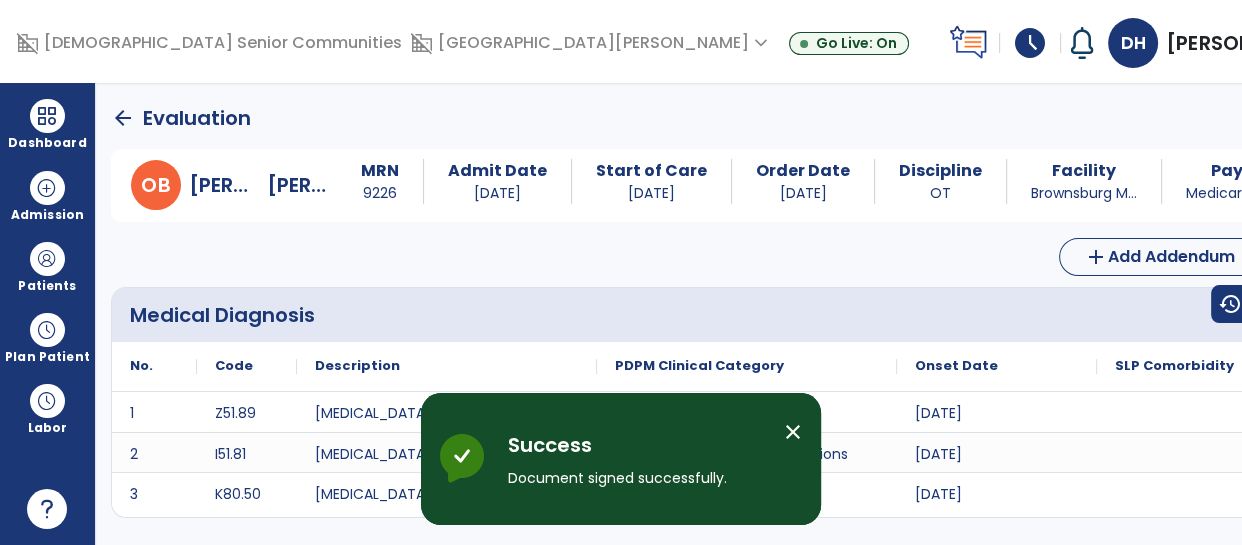 click on "arrow_back" 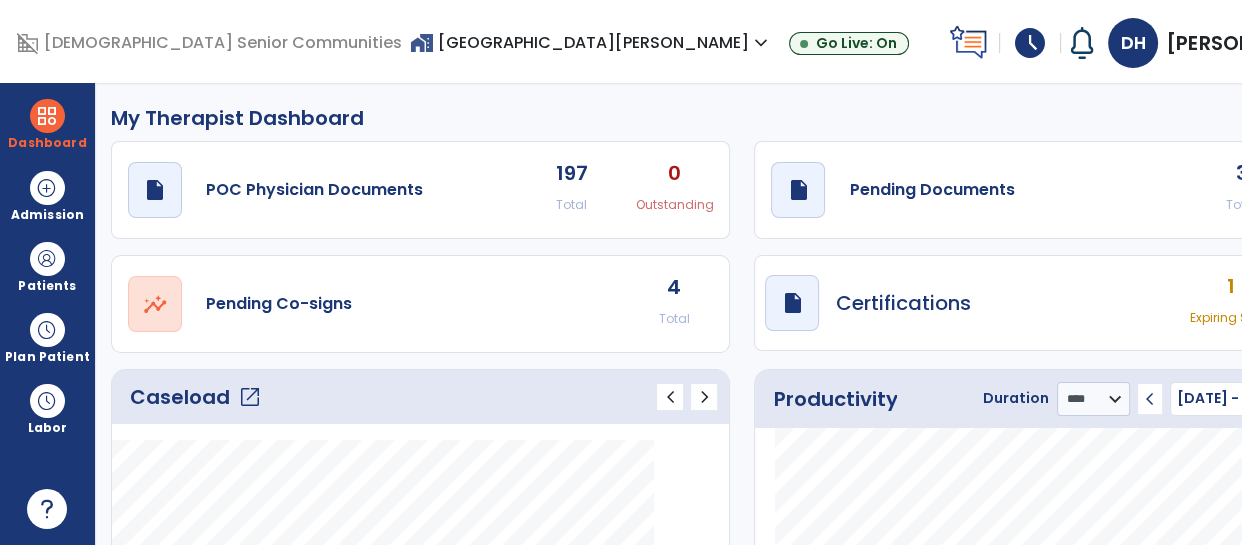 click on "3 Total 0 Past Due" 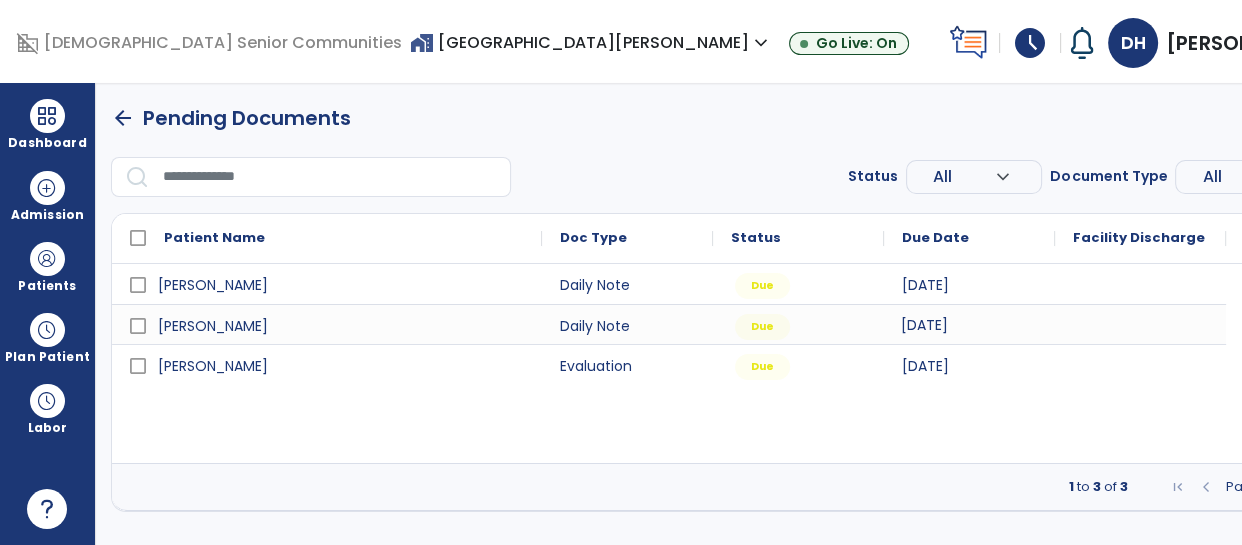 click on "[DATE]" at bounding box center (924, 325) 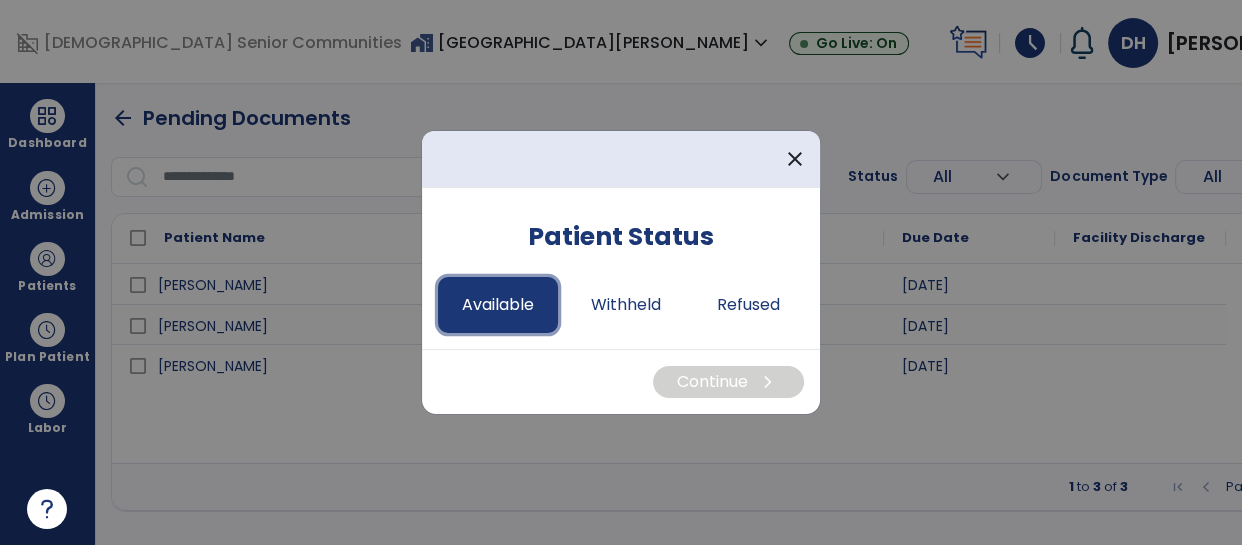 click on "Available" at bounding box center (498, 305) 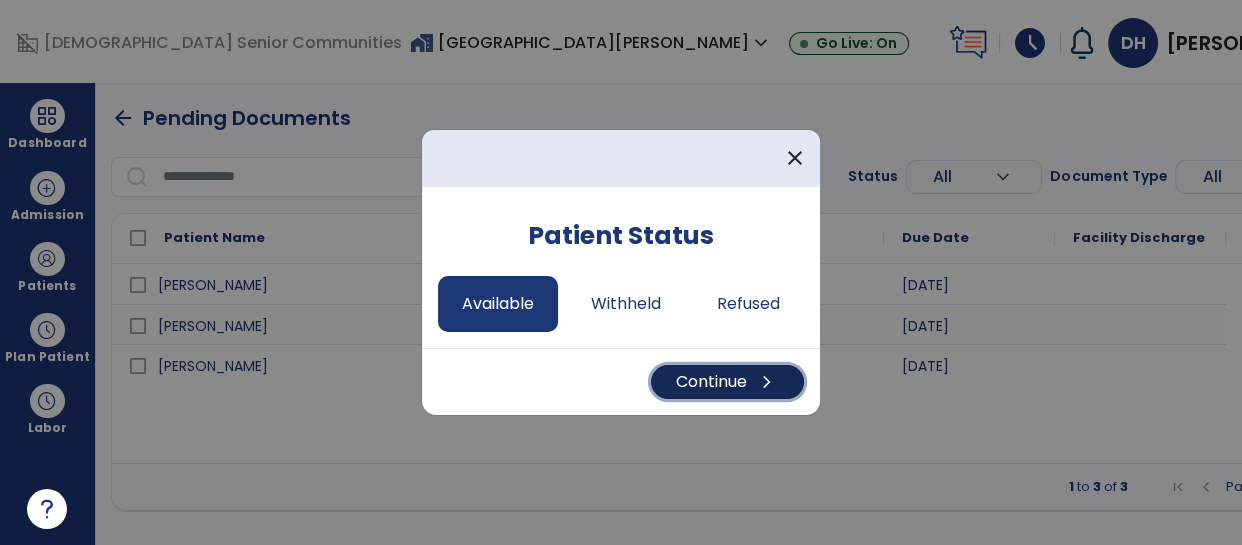 click on "Continue   chevron_right" at bounding box center (727, 382) 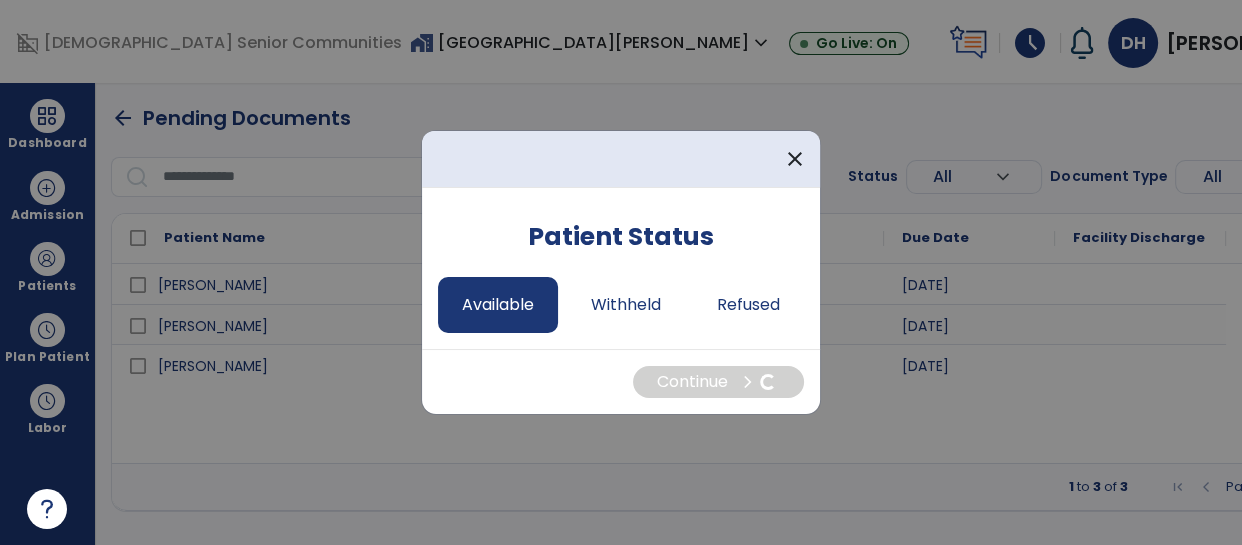 select on "*" 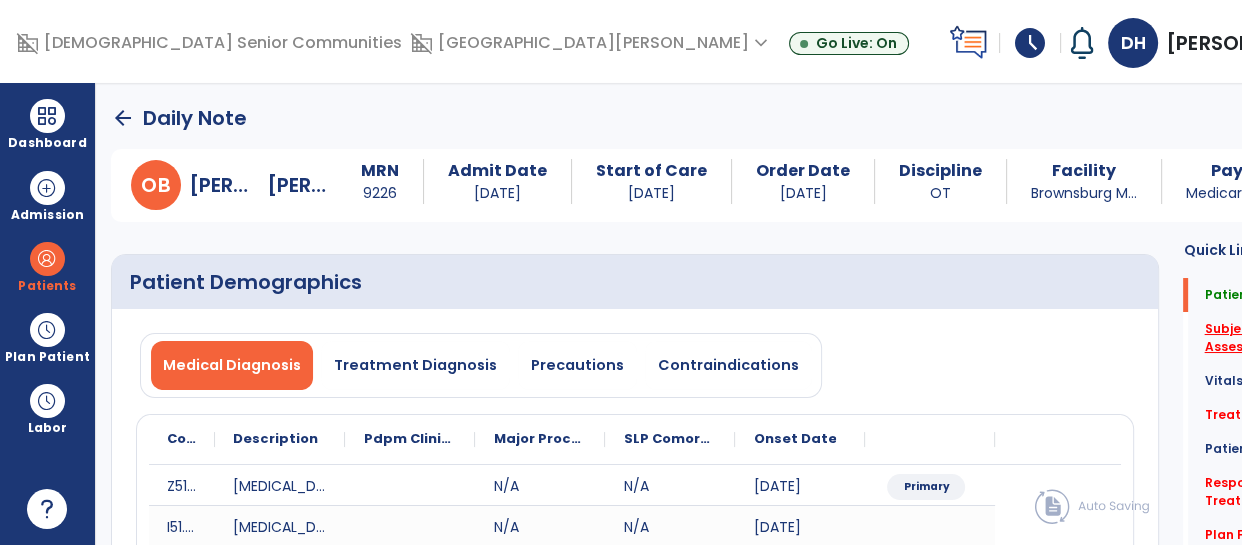 click on "Subjective Assessment   *" 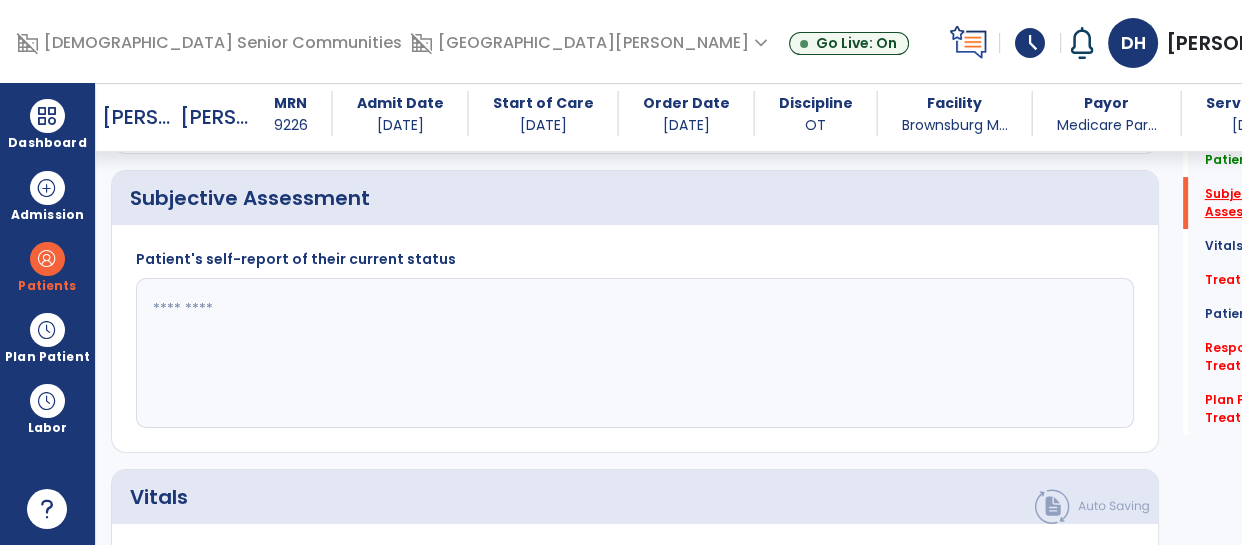 scroll, scrollTop: 453, scrollLeft: 0, axis: vertical 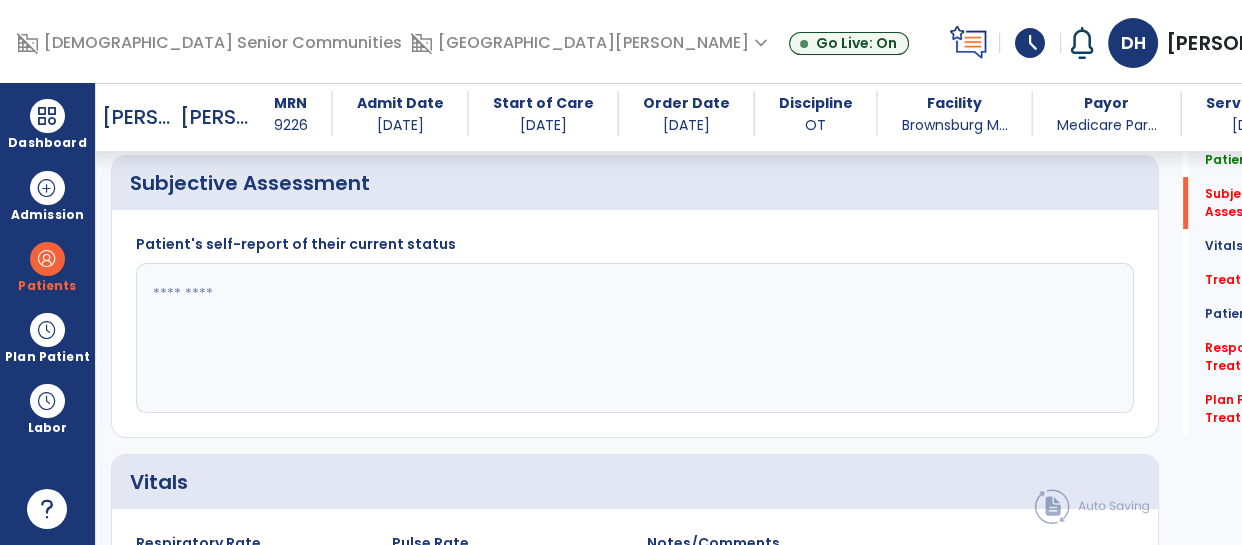 click 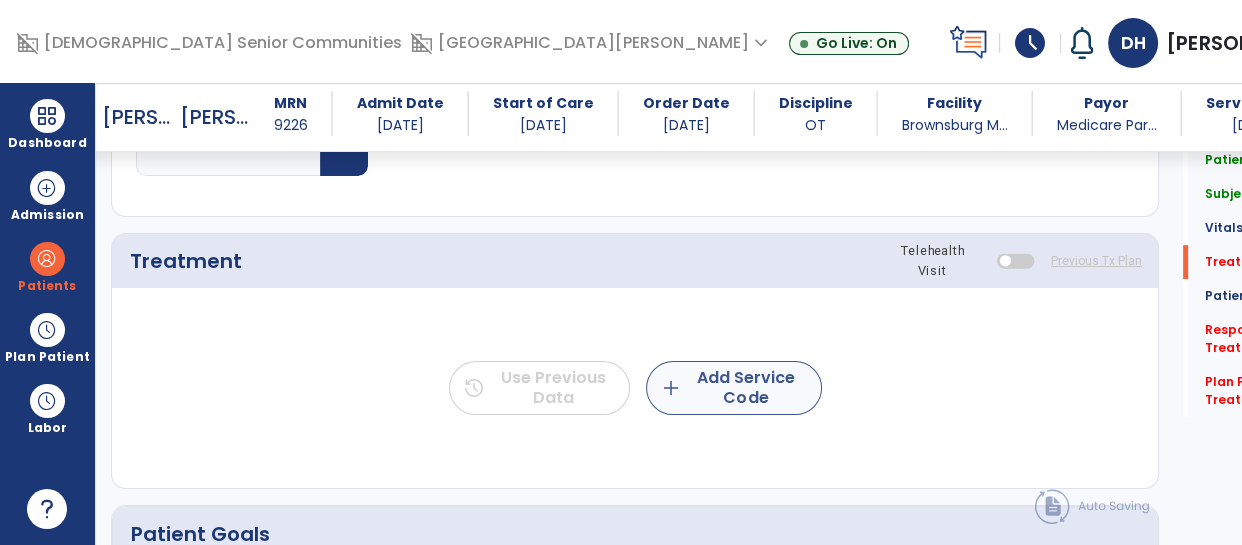 type on "**********" 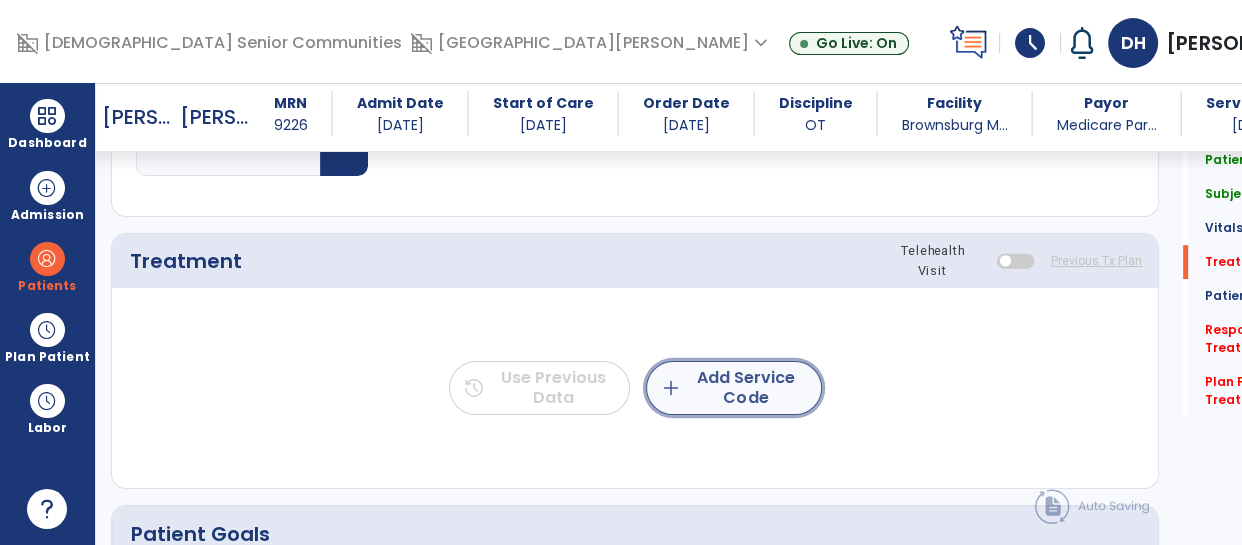 click on "add  Add Service Code" 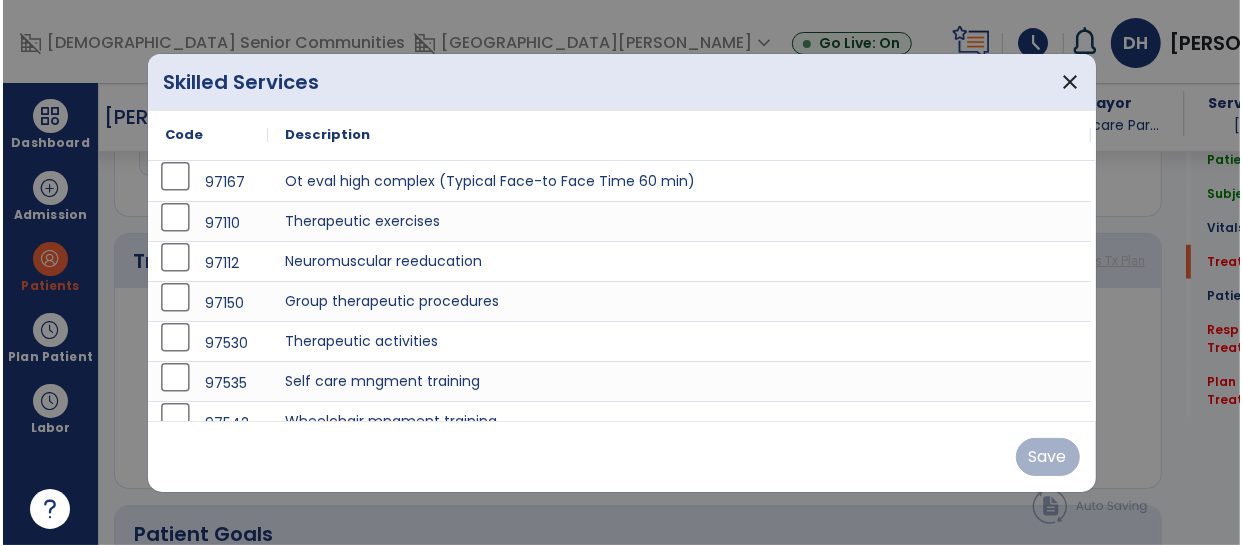 scroll, scrollTop: 1096, scrollLeft: 0, axis: vertical 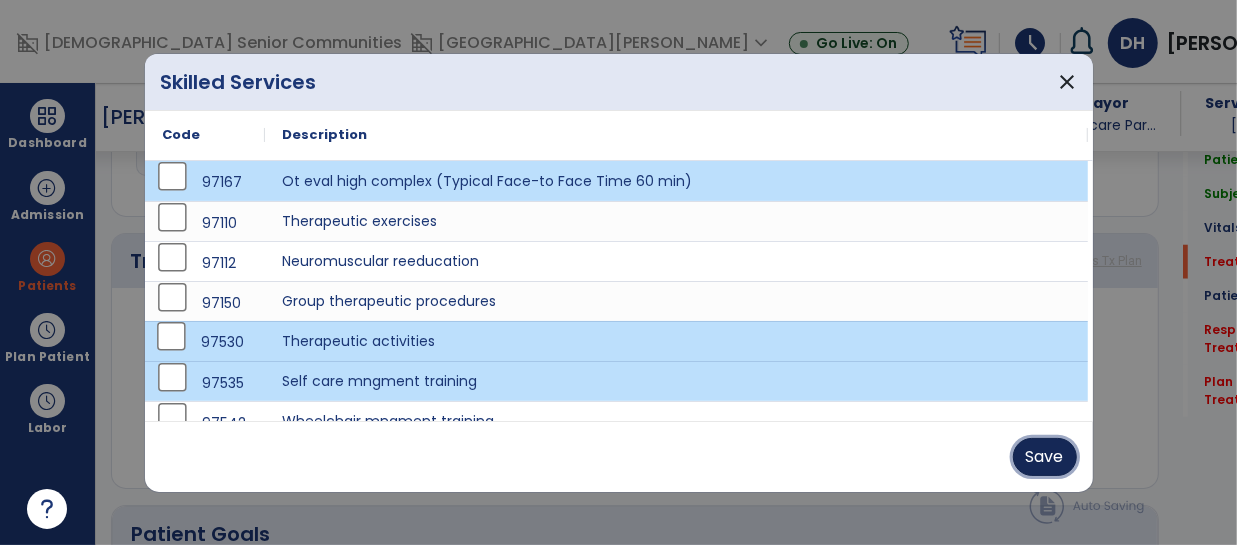 click on "Save" at bounding box center [1045, 457] 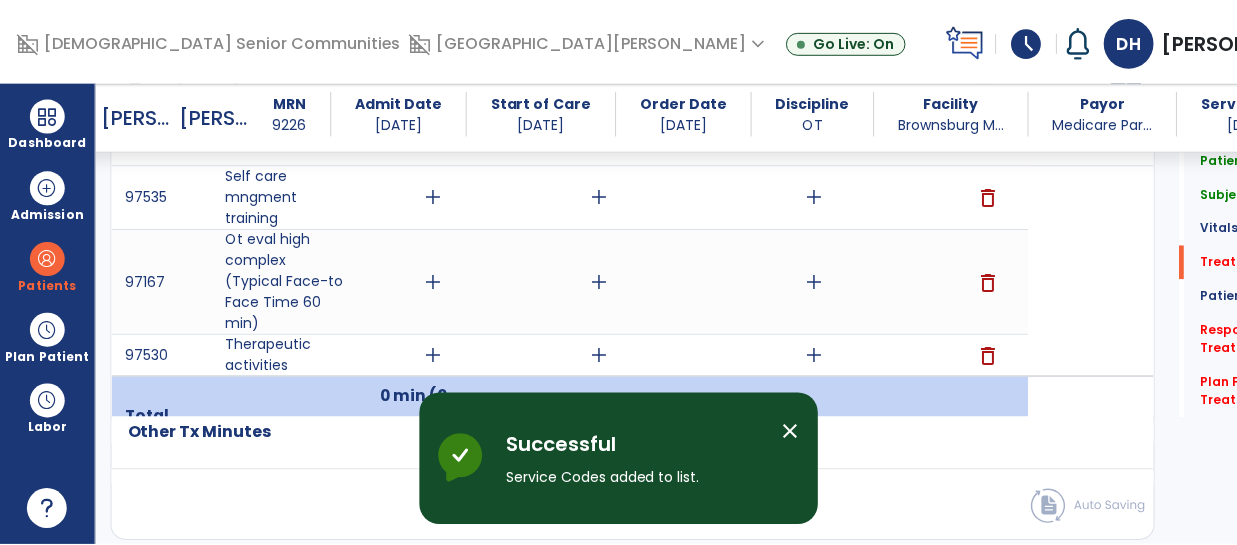 scroll, scrollTop: 1230, scrollLeft: 0, axis: vertical 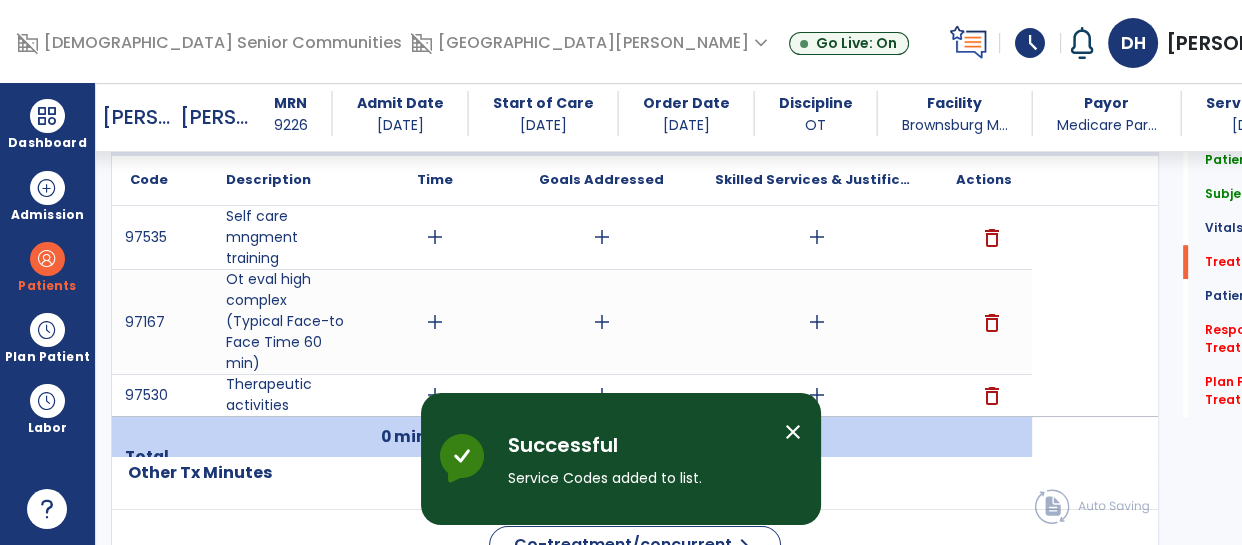 click on "add" at bounding box center [435, 322] 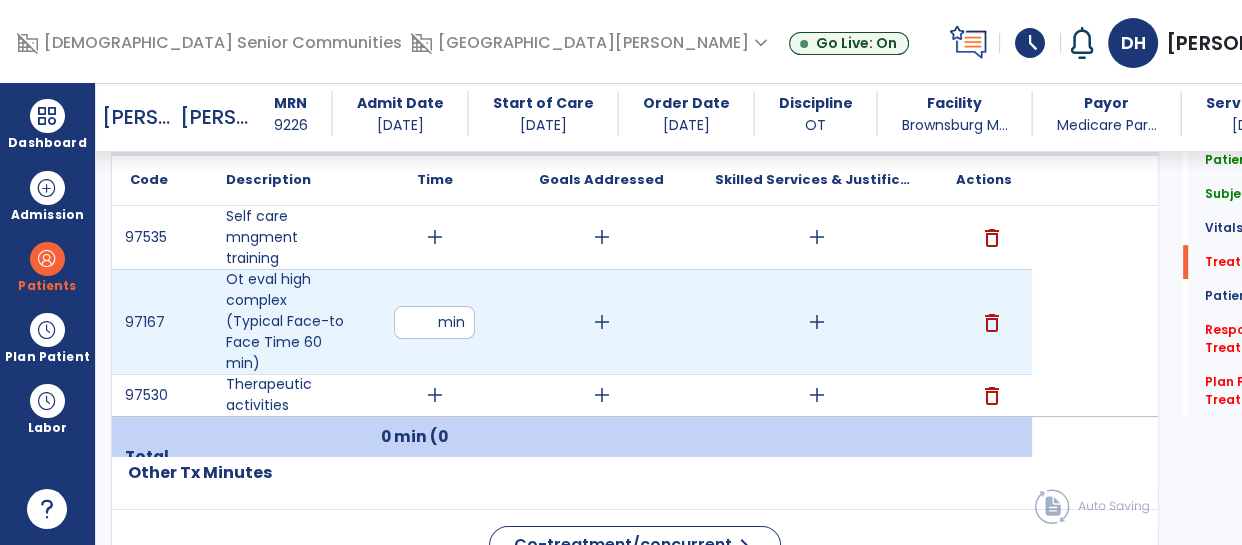 type on "**" 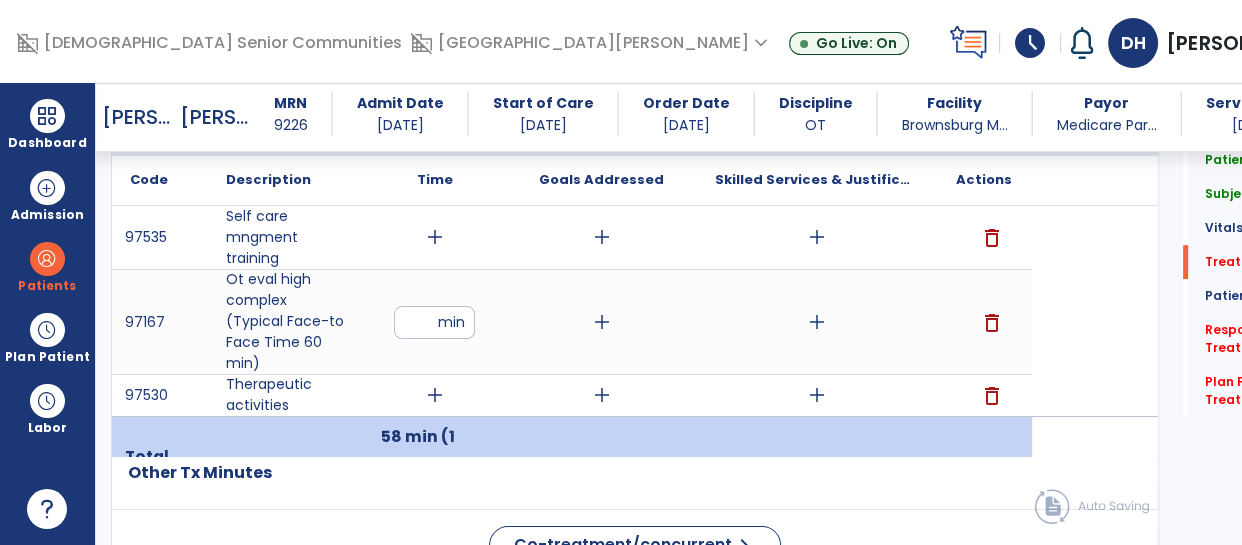 click on "add" at bounding box center (602, 322) 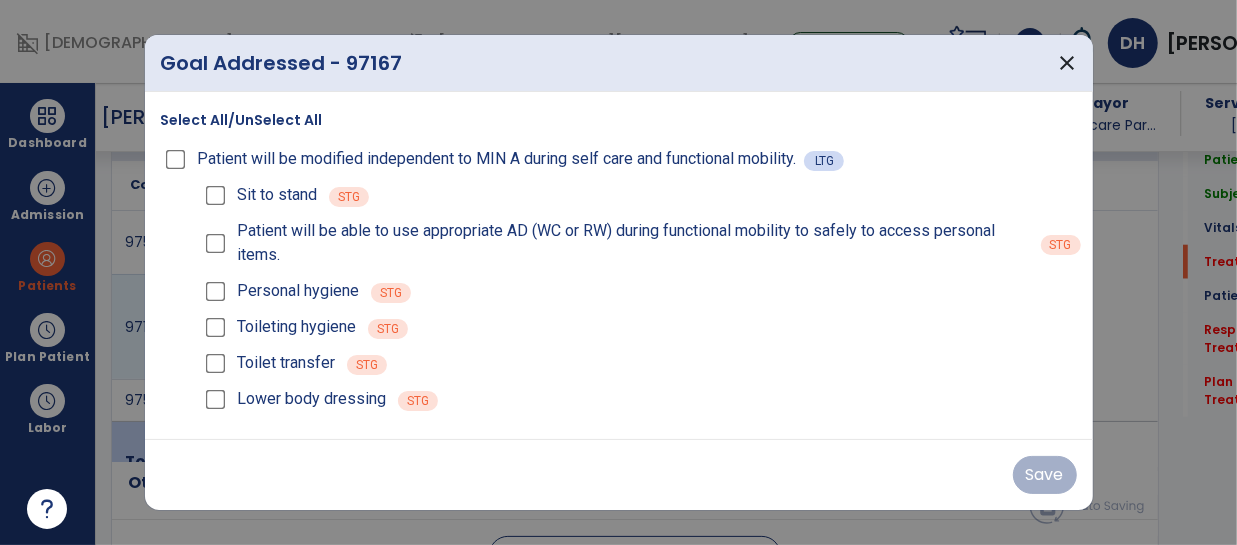 scroll, scrollTop: 1230, scrollLeft: 0, axis: vertical 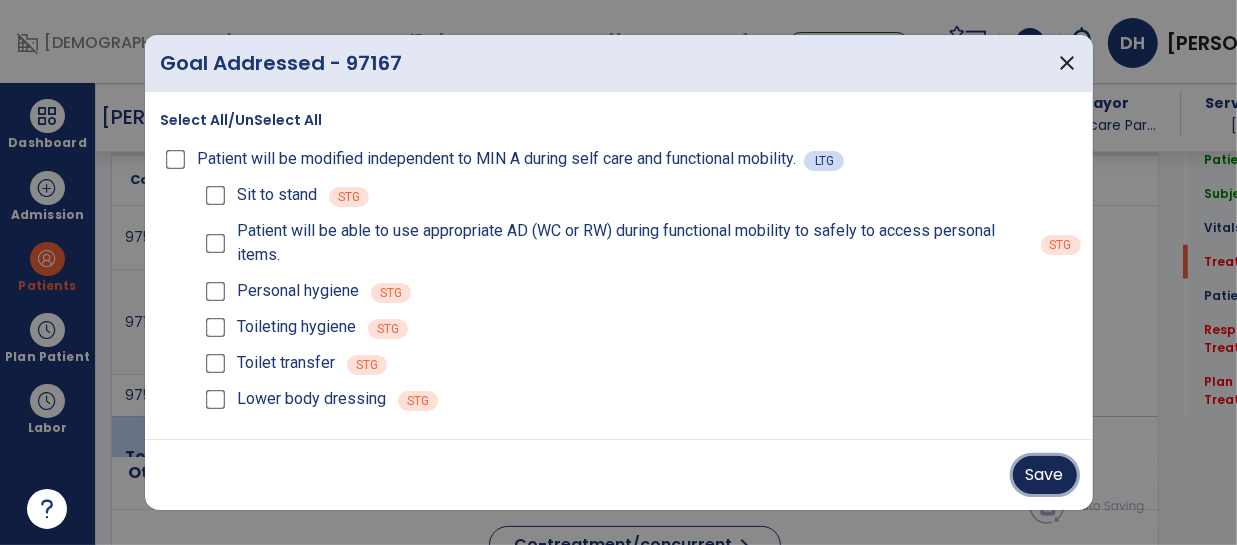 click on "Save" at bounding box center (1045, 475) 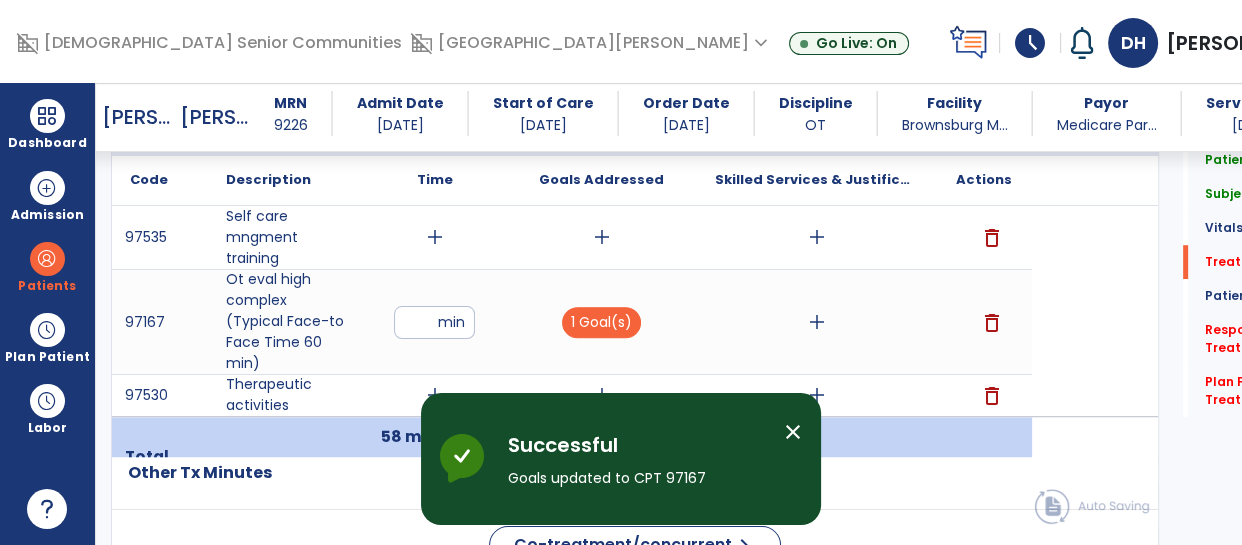click on "add" at bounding box center [817, 322] 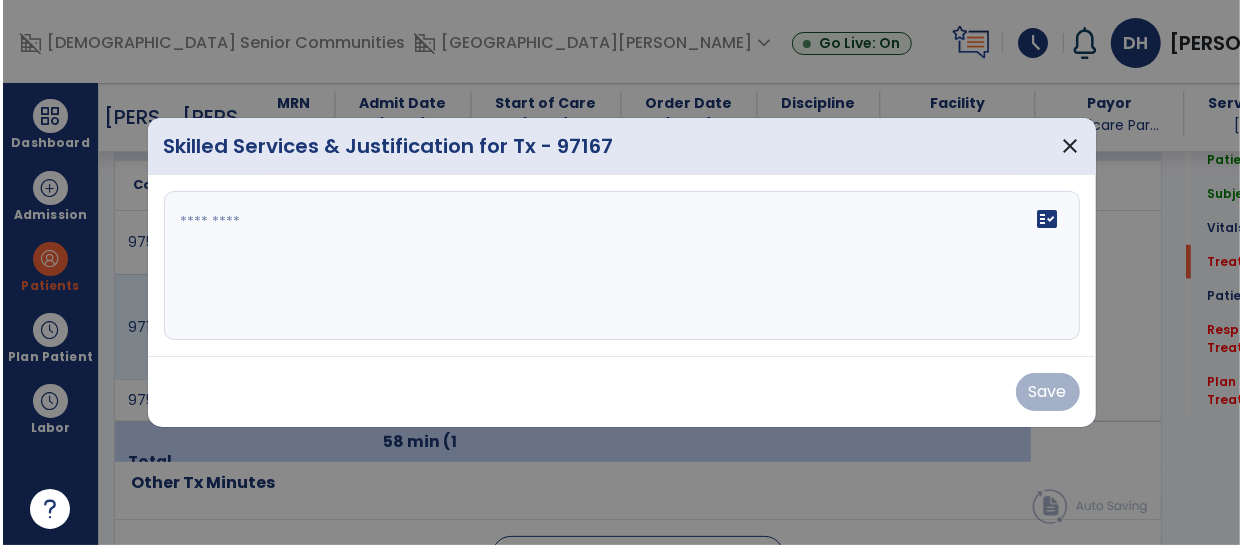 scroll, scrollTop: 1230, scrollLeft: 0, axis: vertical 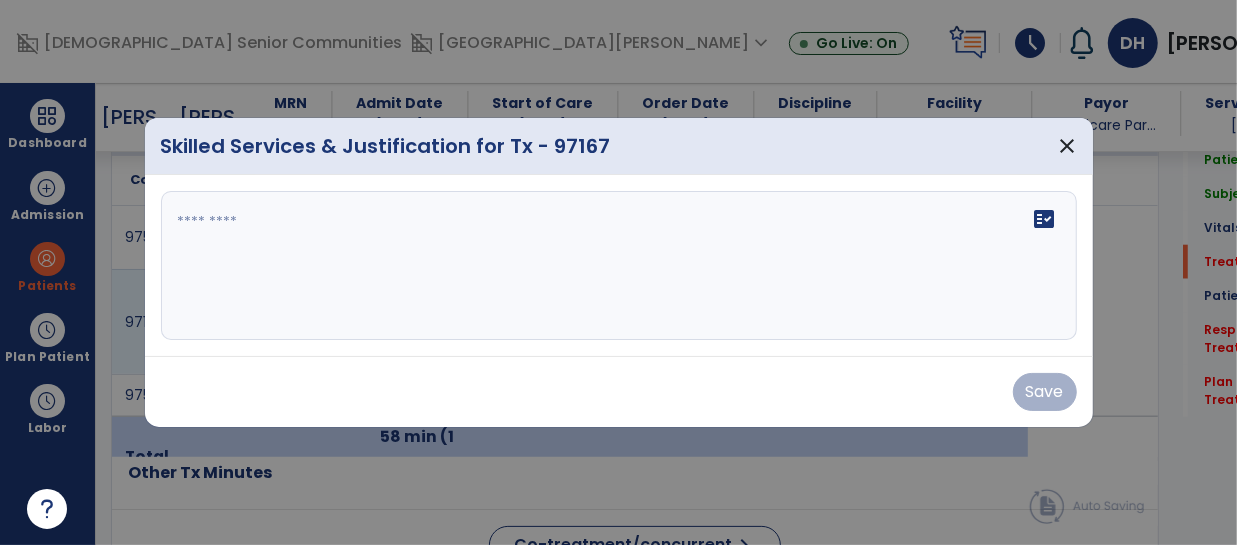 click at bounding box center (619, 266) 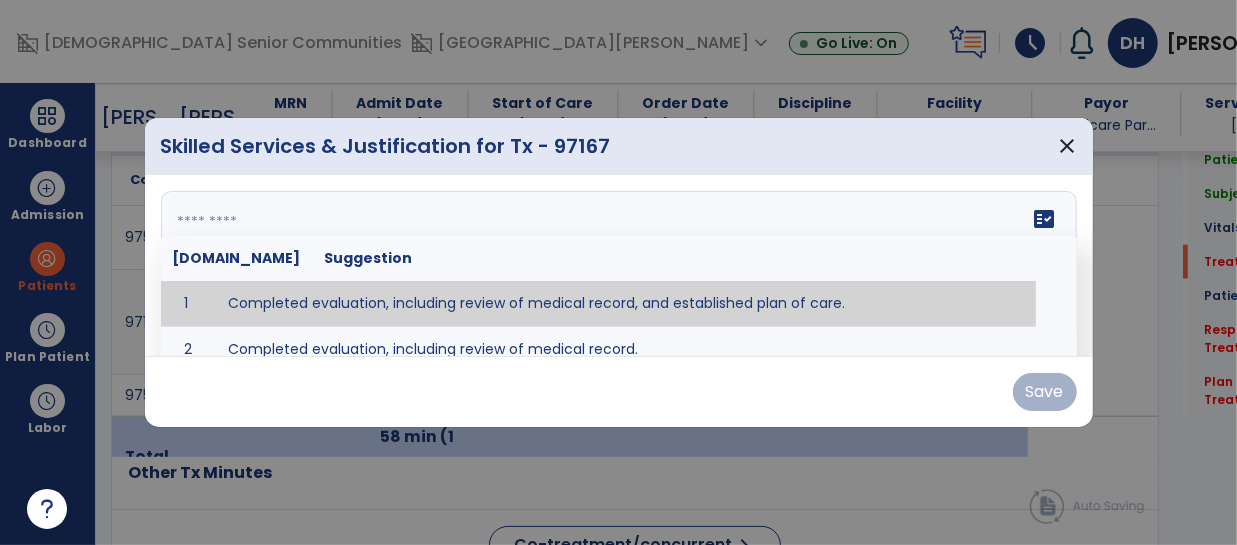 type on "**********" 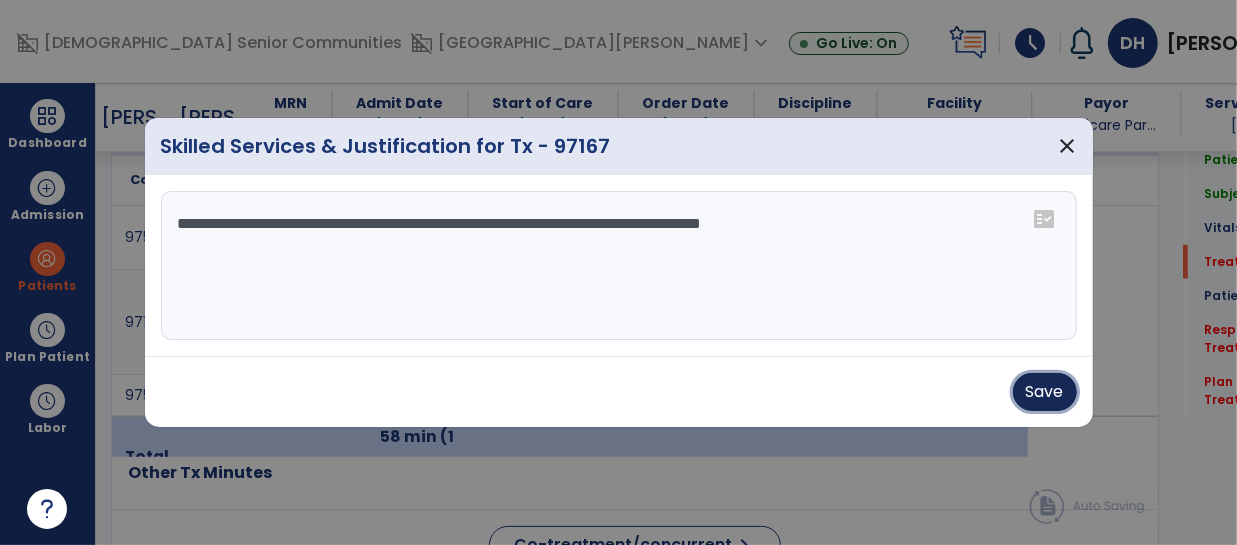 click on "Save" at bounding box center (1045, 392) 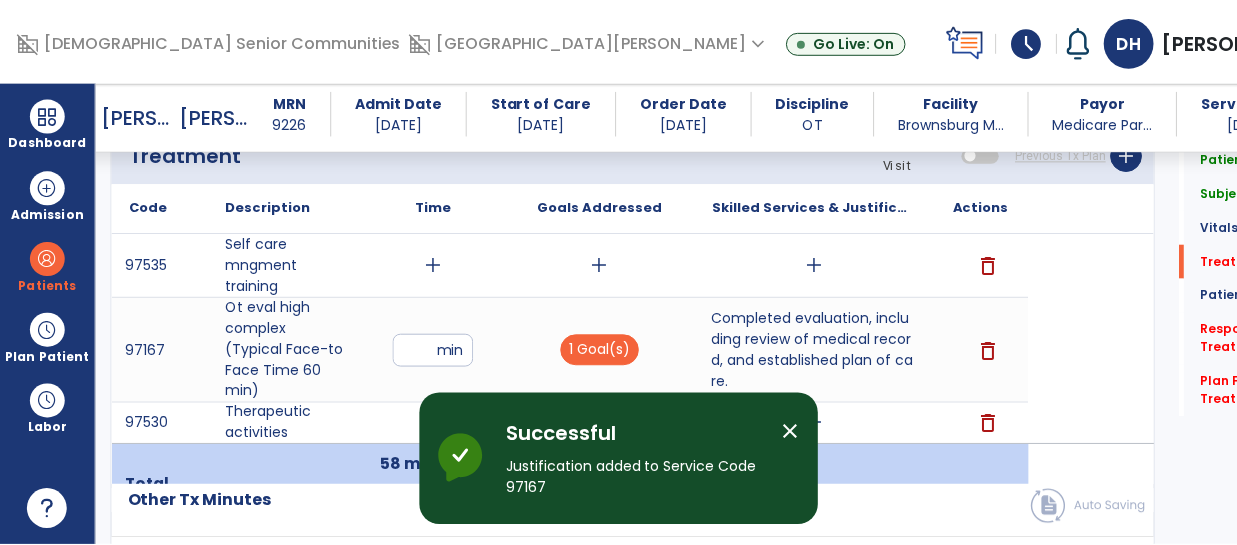 scroll, scrollTop: 1218, scrollLeft: 0, axis: vertical 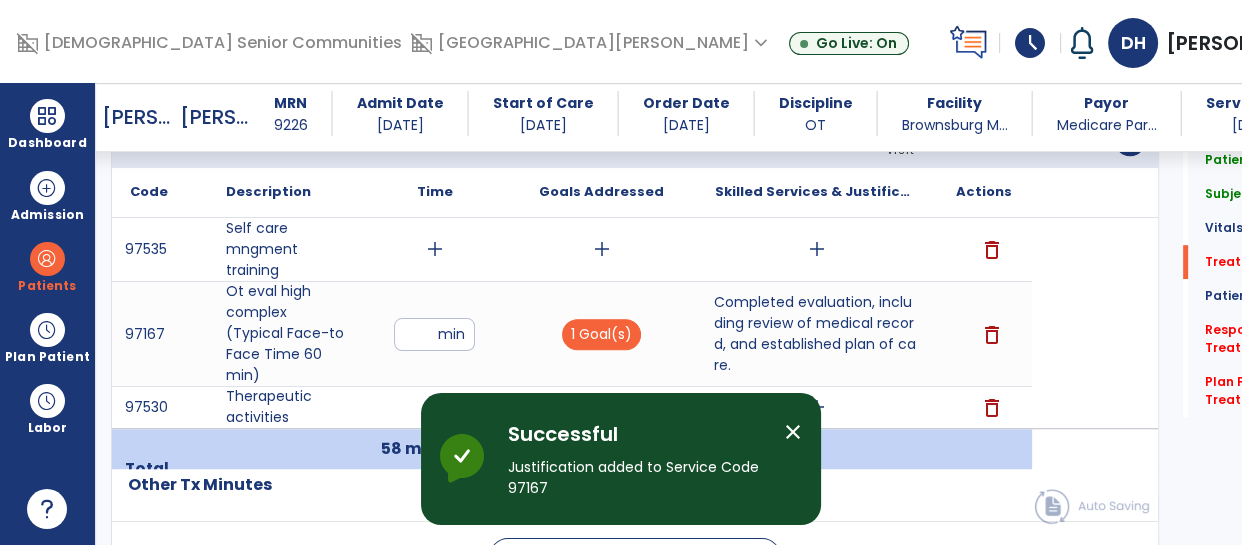 click on "add" at bounding box center (435, 249) 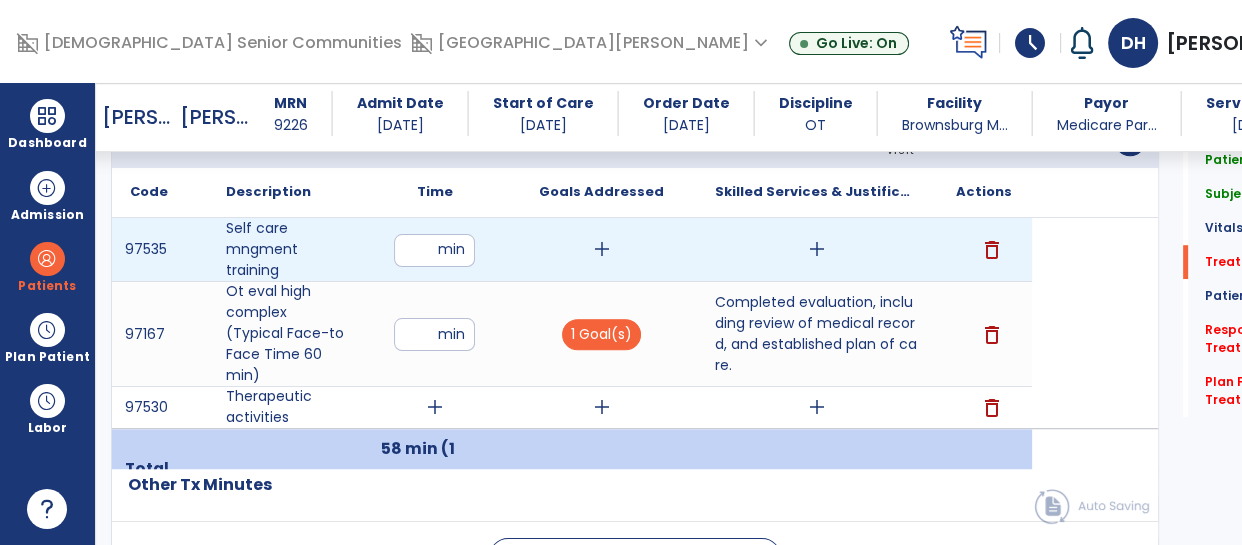 type on "**" 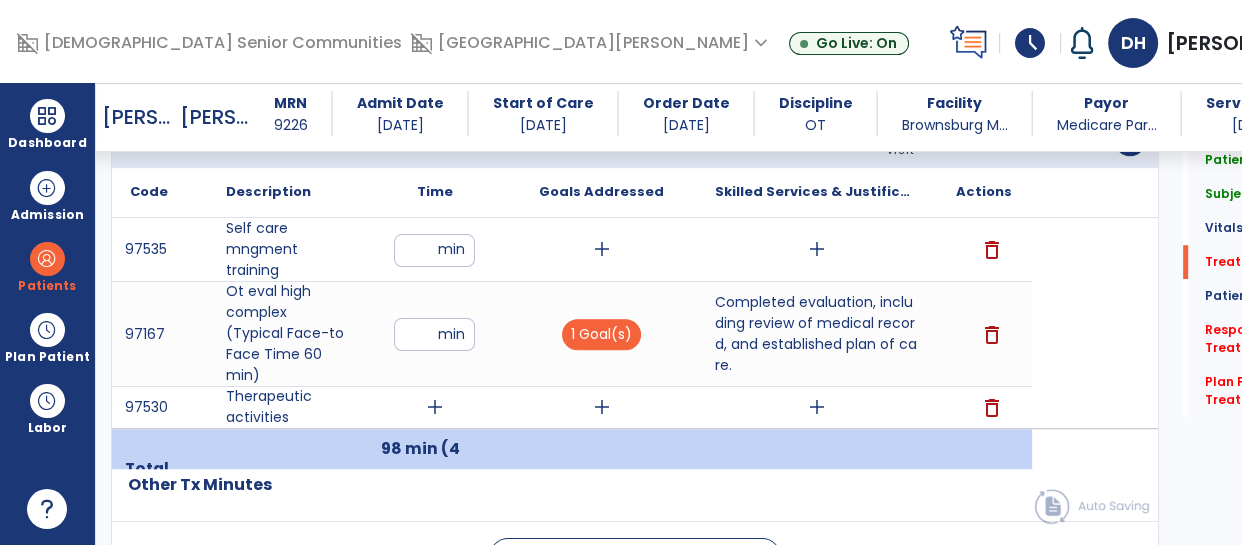 click on "add" at bounding box center [602, 249] 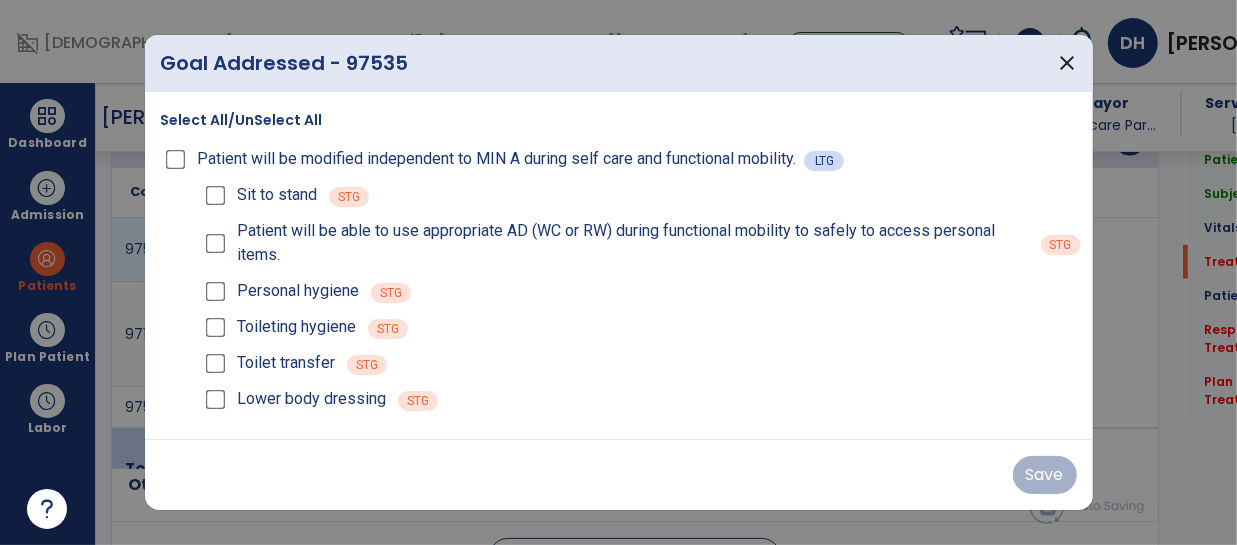 scroll, scrollTop: 1218, scrollLeft: 0, axis: vertical 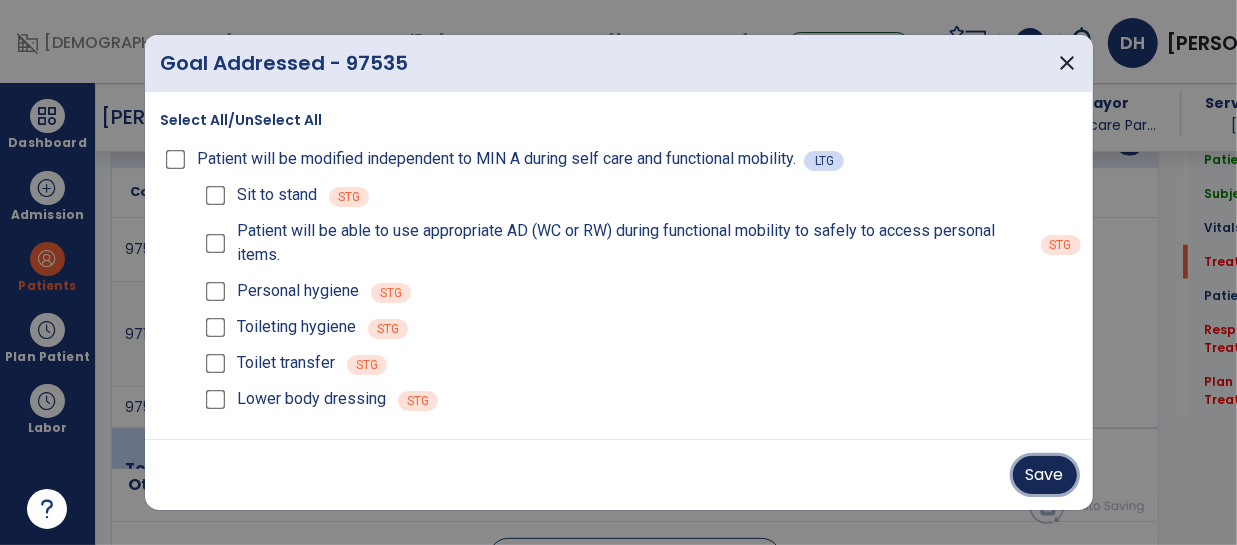 click on "Save" at bounding box center (1045, 475) 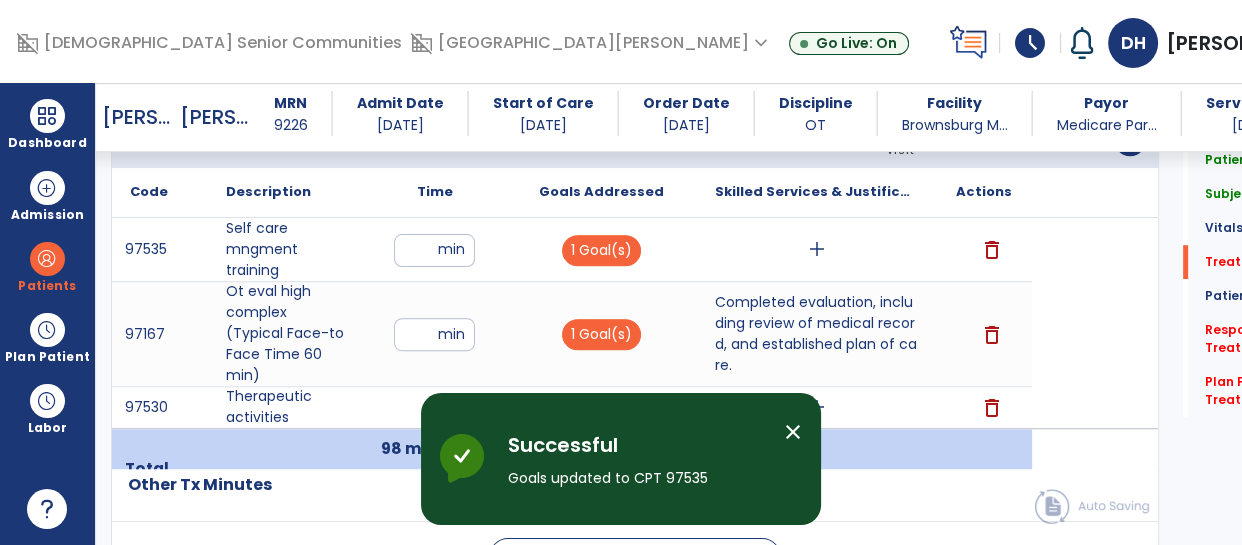 click on "add" at bounding box center [817, 249] 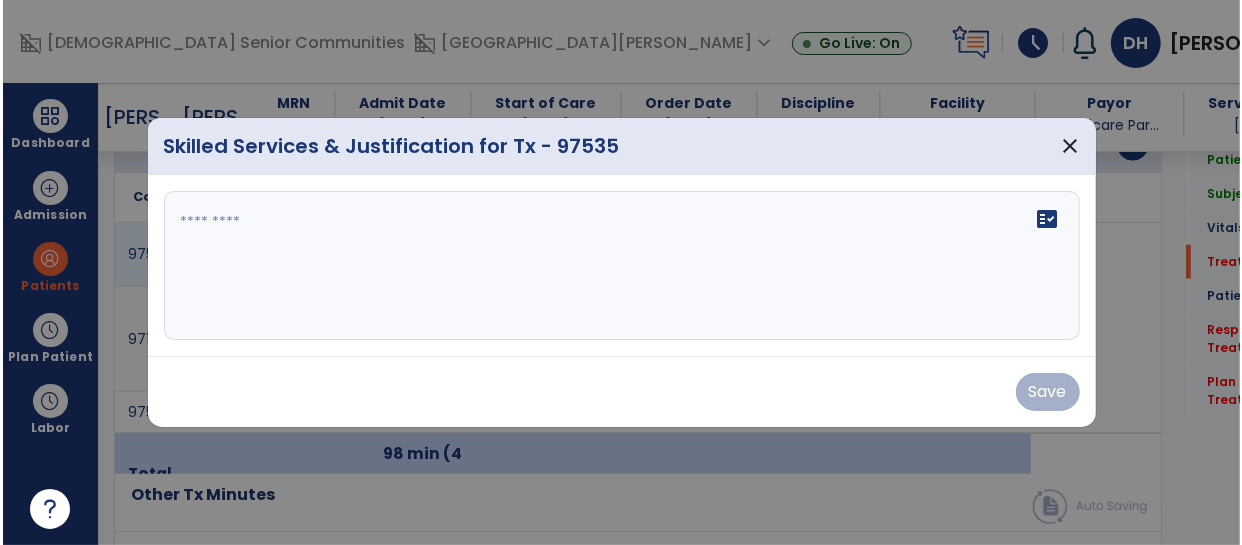 scroll, scrollTop: 1218, scrollLeft: 0, axis: vertical 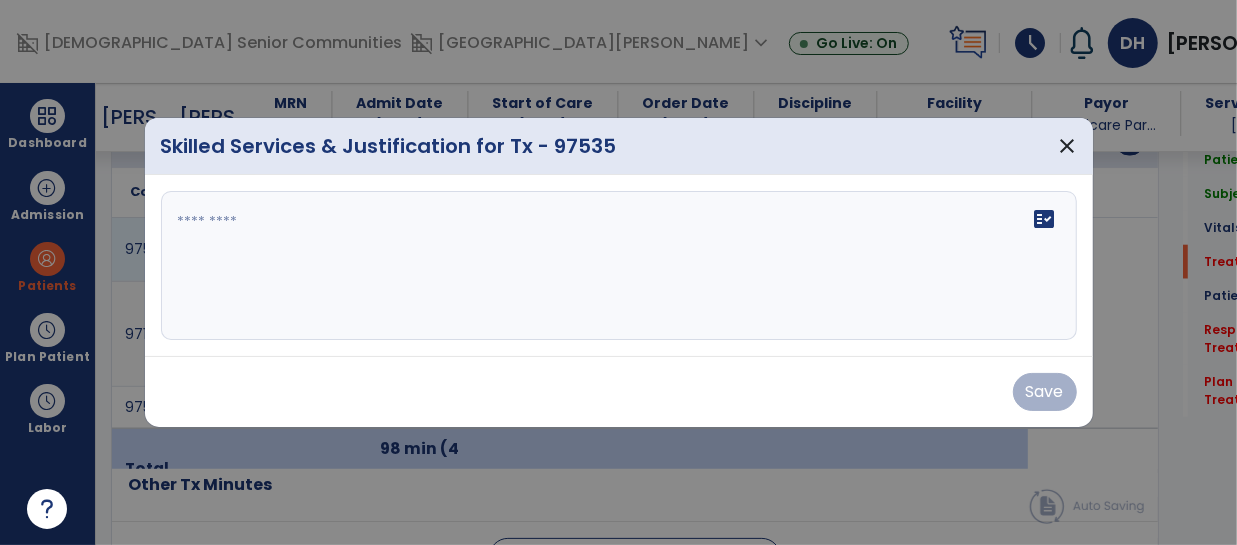 click at bounding box center [619, 266] 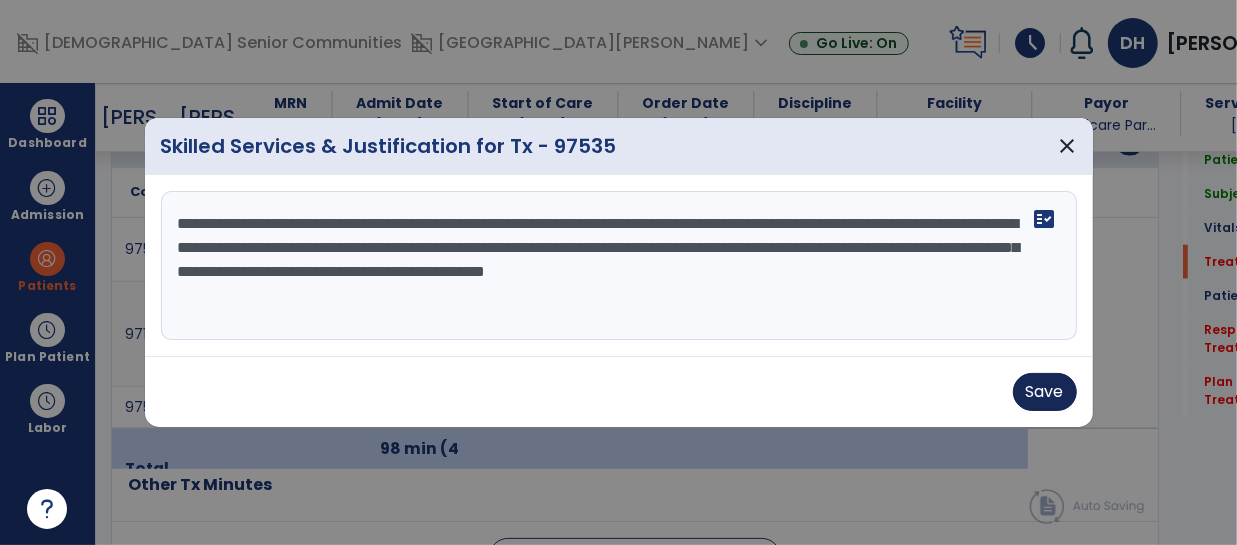 type on "**********" 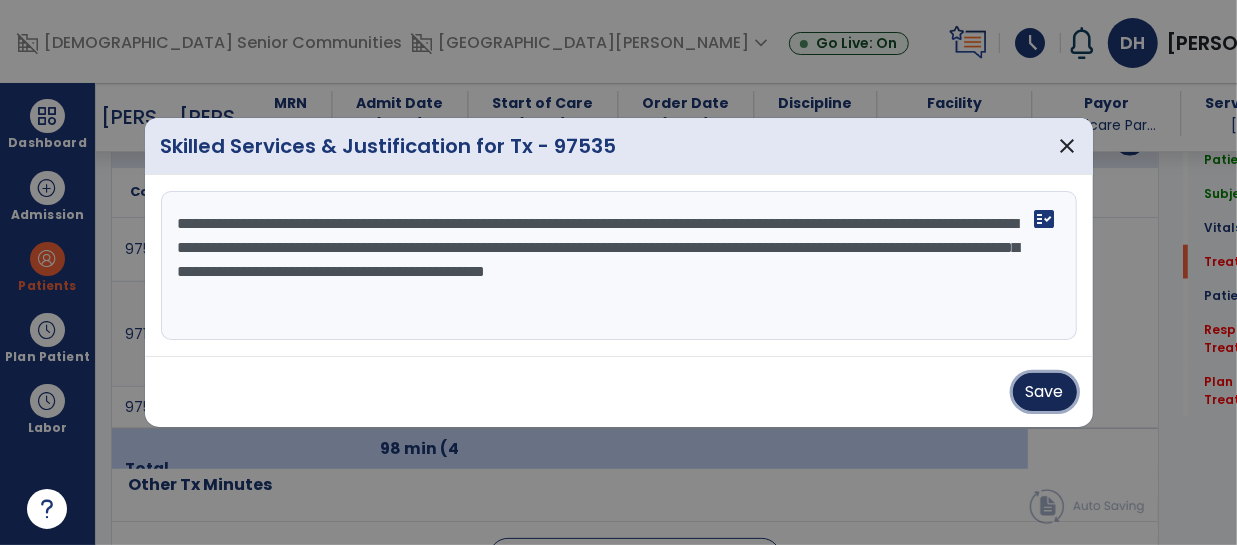 click on "Save" at bounding box center (1045, 392) 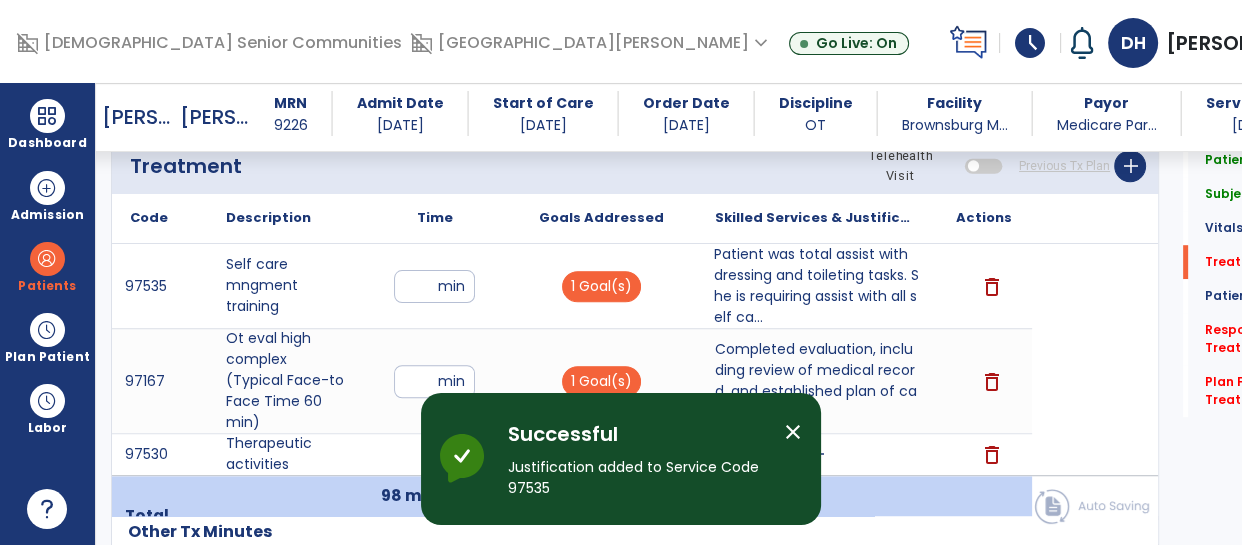 click on "Patient was total assist with dressing and toileting tasks. She is requiring assist with all self ca..." at bounding box center [816, 286] 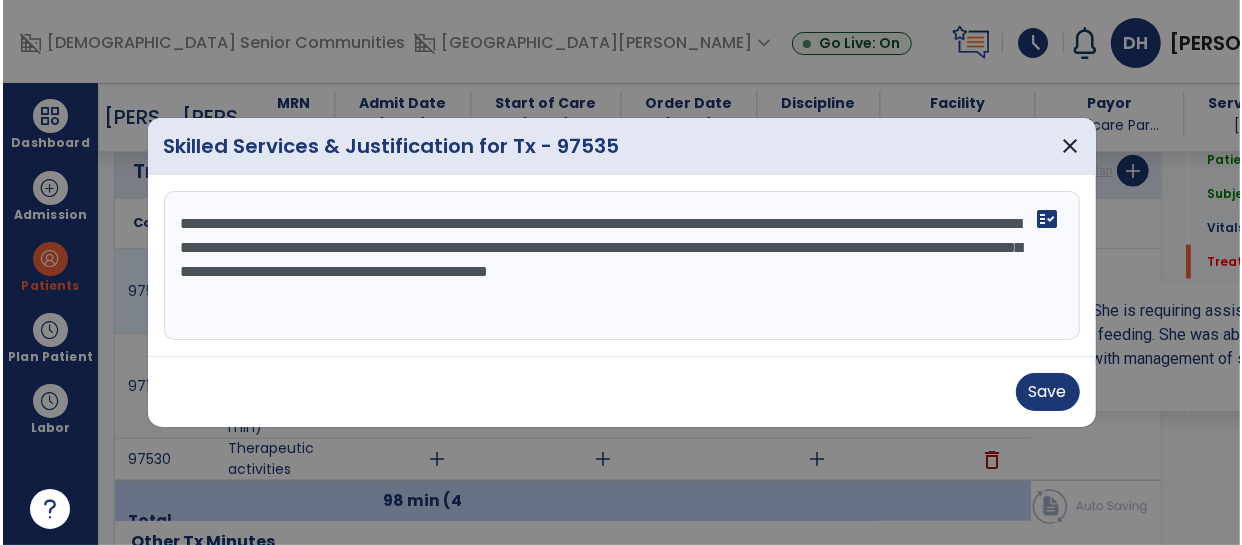 scroll, scrollTop: 1192, scrollLeft: 0, axis: vertical 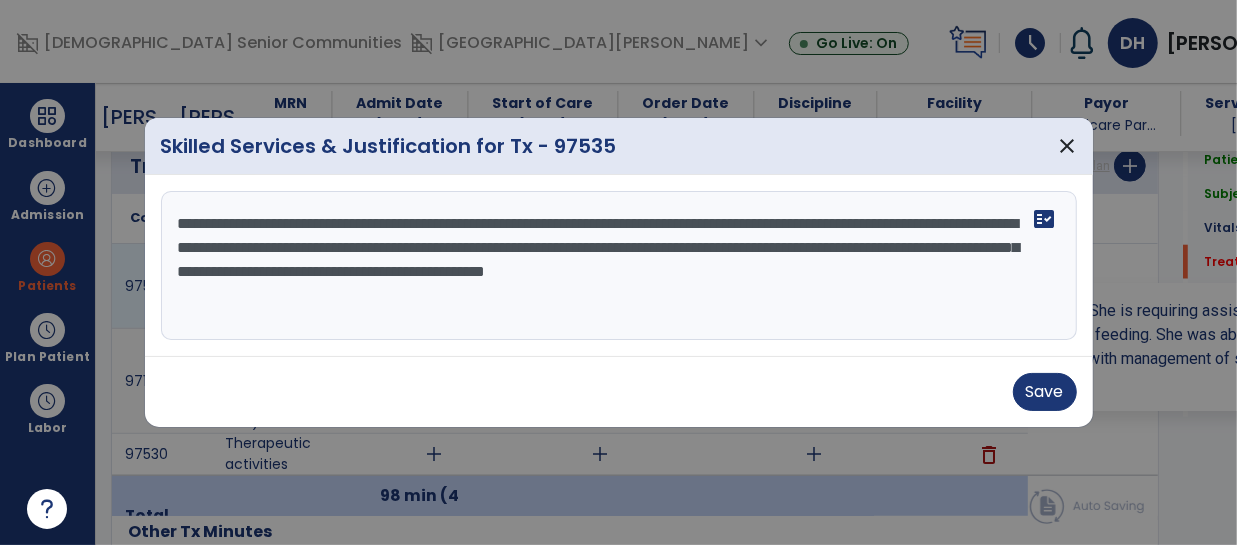 click on "**********" at bounding box center (619, 266) 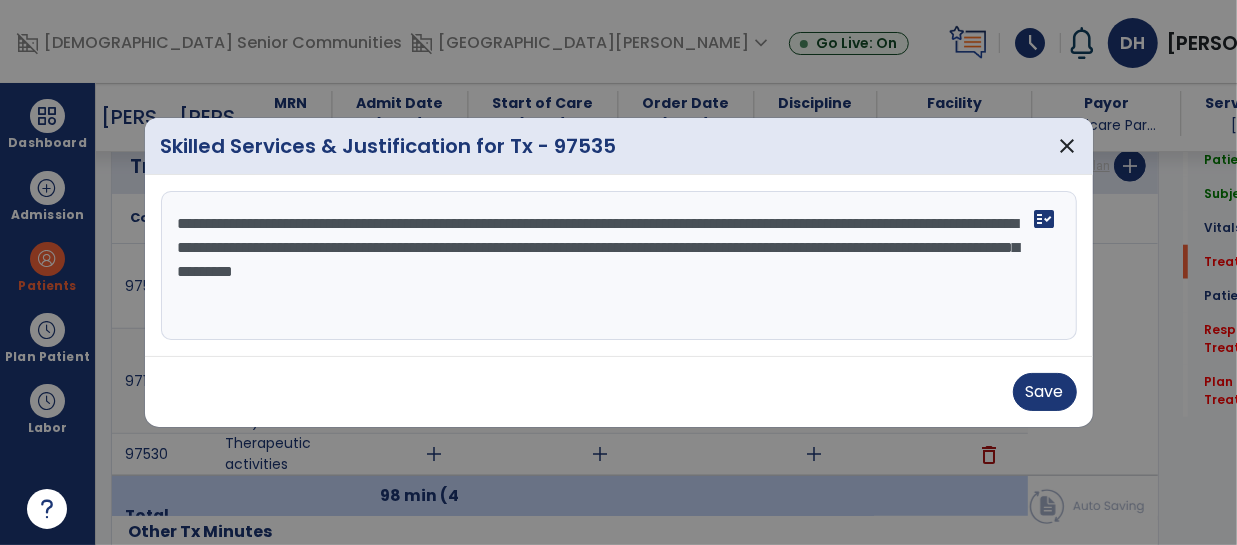 type on "**********" 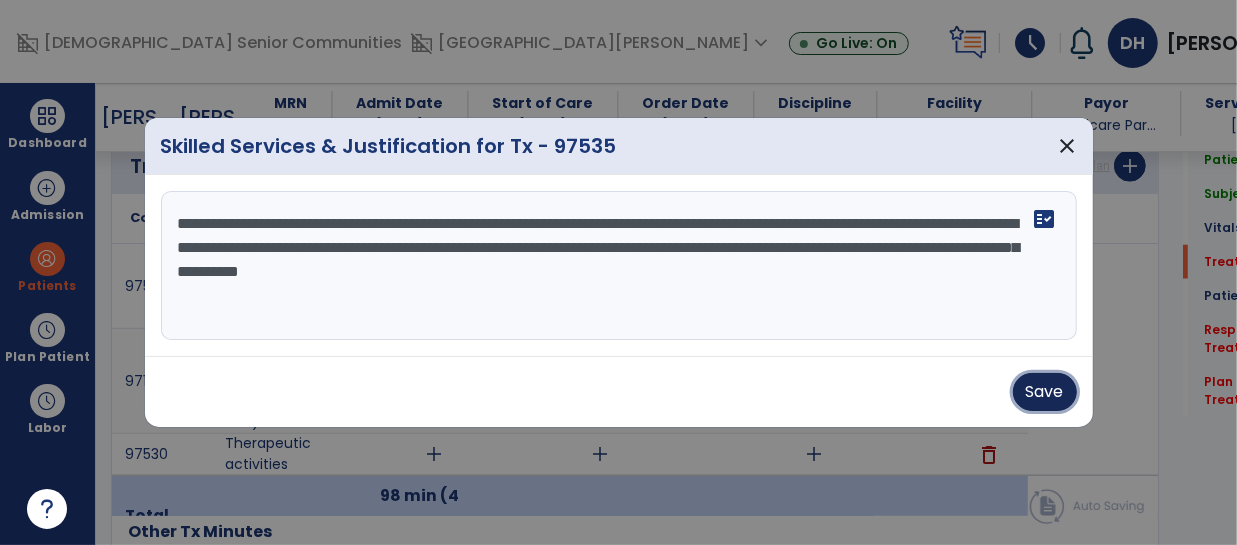 click on "Save" at bounding box center [1045, 392] 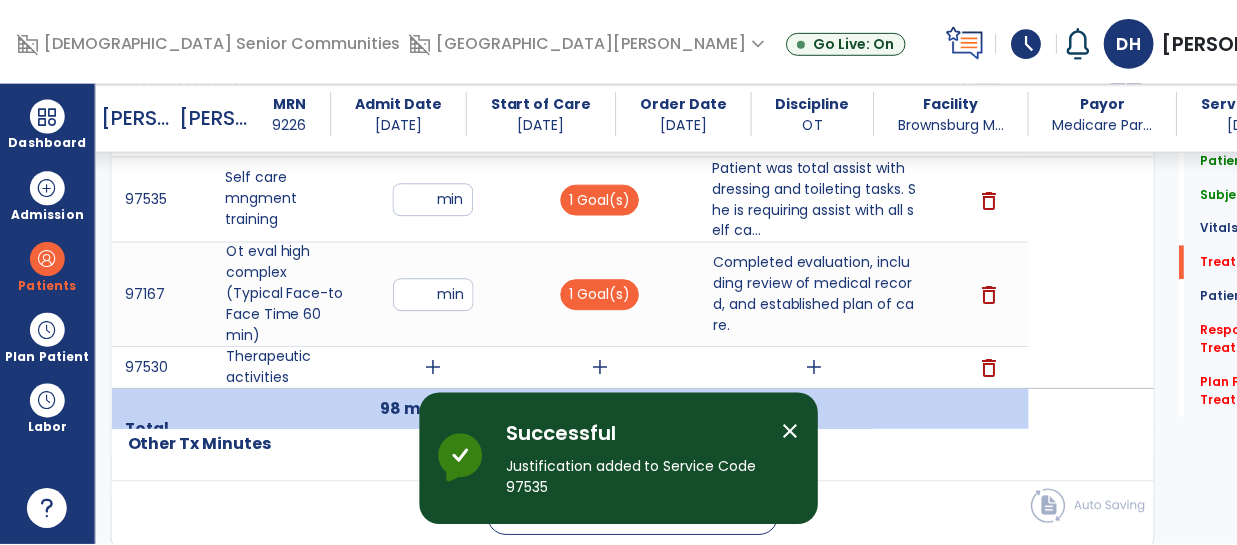 scroll, scrollTop: 1295, scrollLeft: 0, axis: vertical 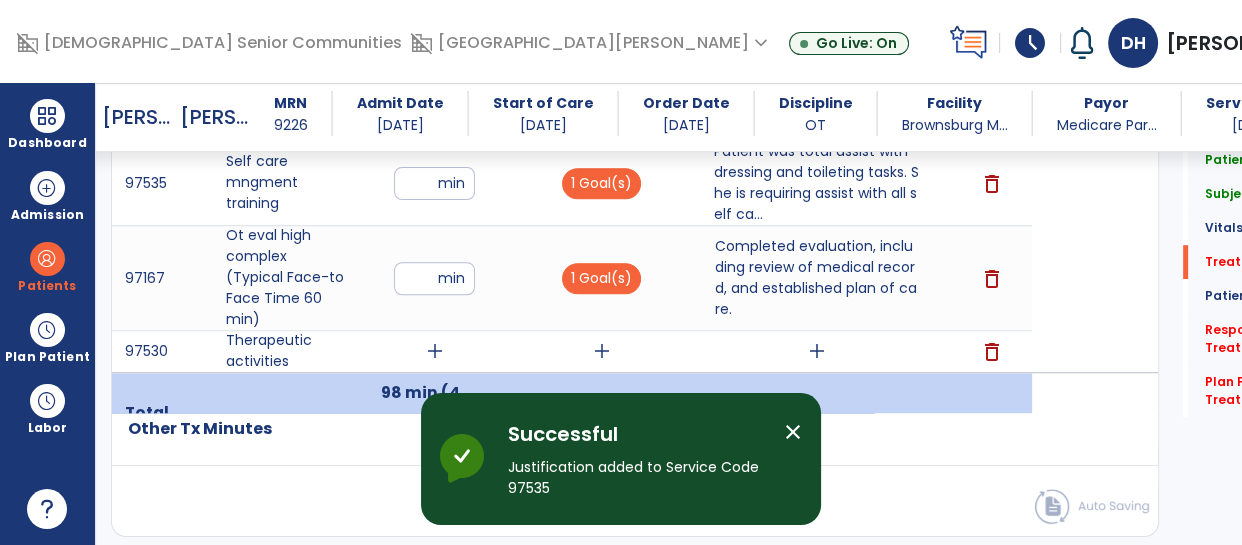 click on "add" at bounding box center [435, 351] 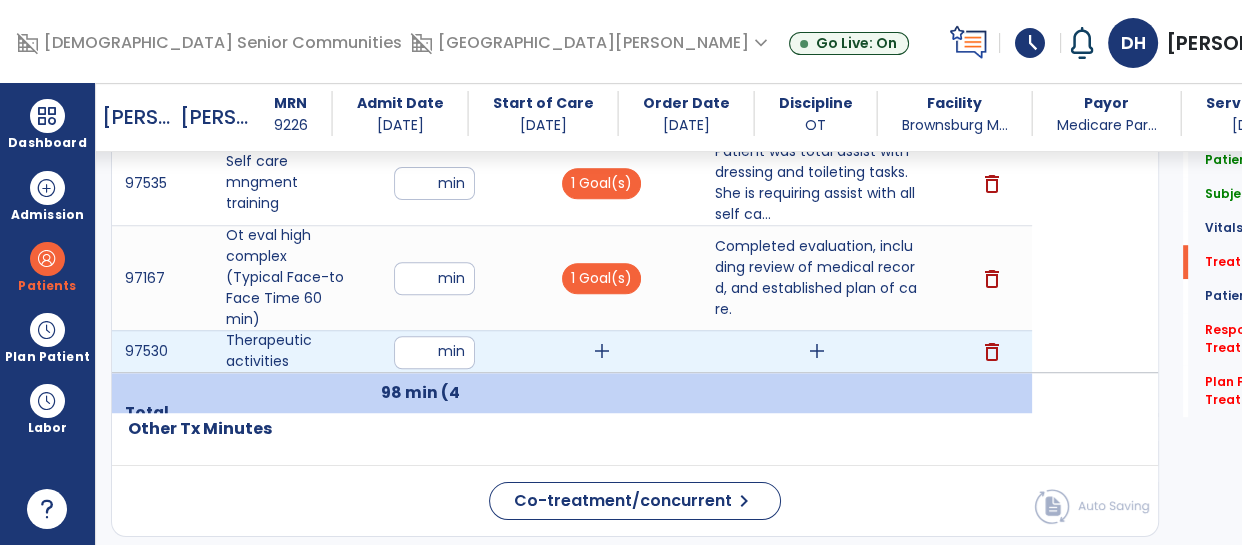 type on "**" 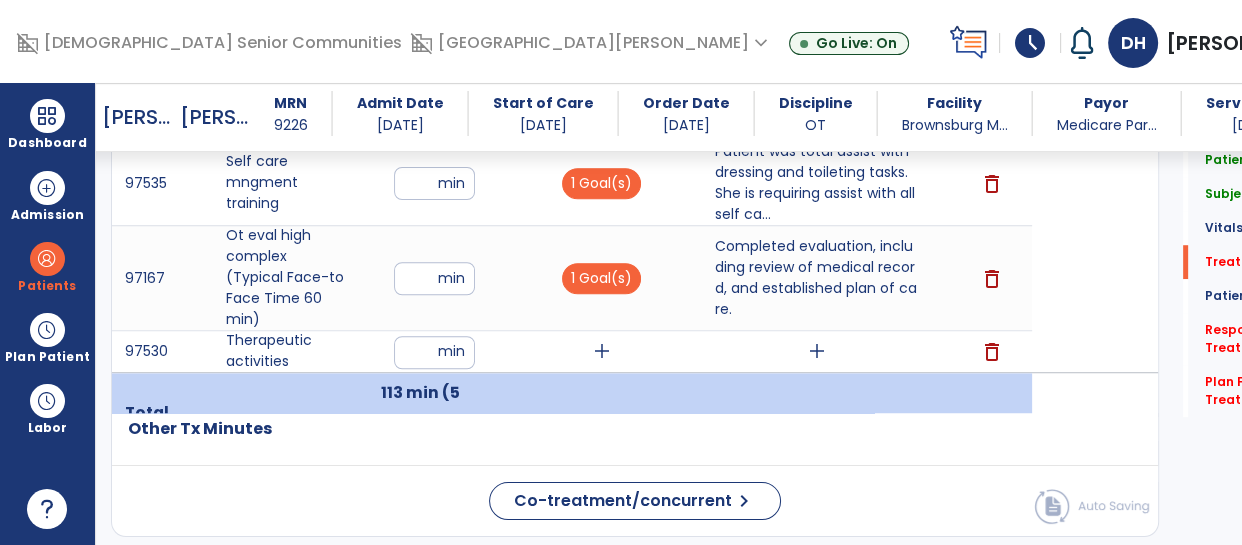 click on "add" at bounding box center (602, 351) 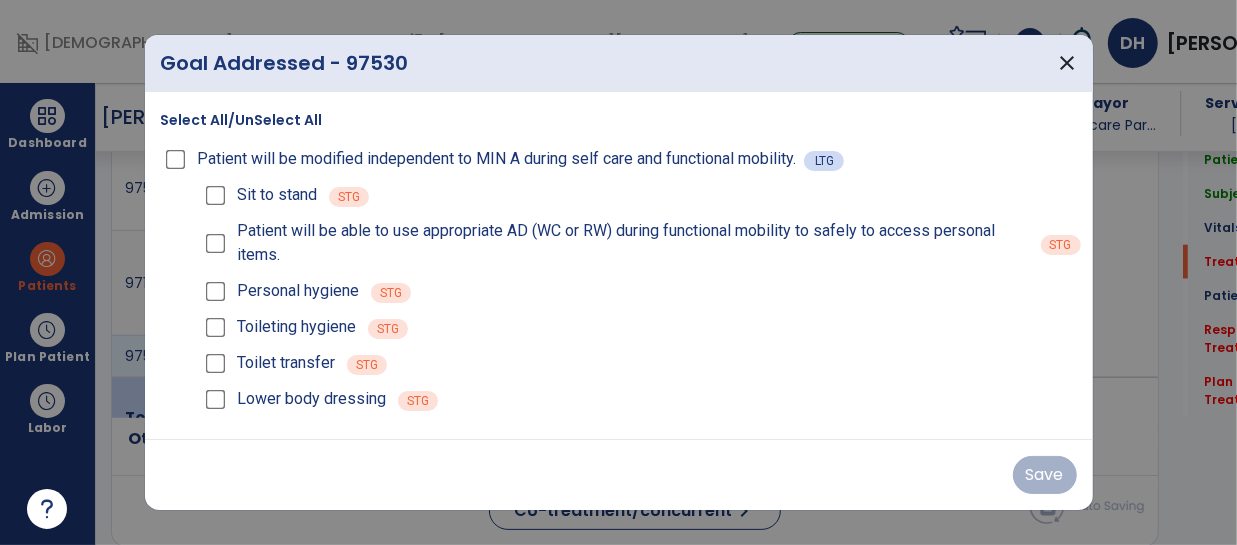 scroll, scrollTop: 1295, scrollLeft: 0, axis: vertical 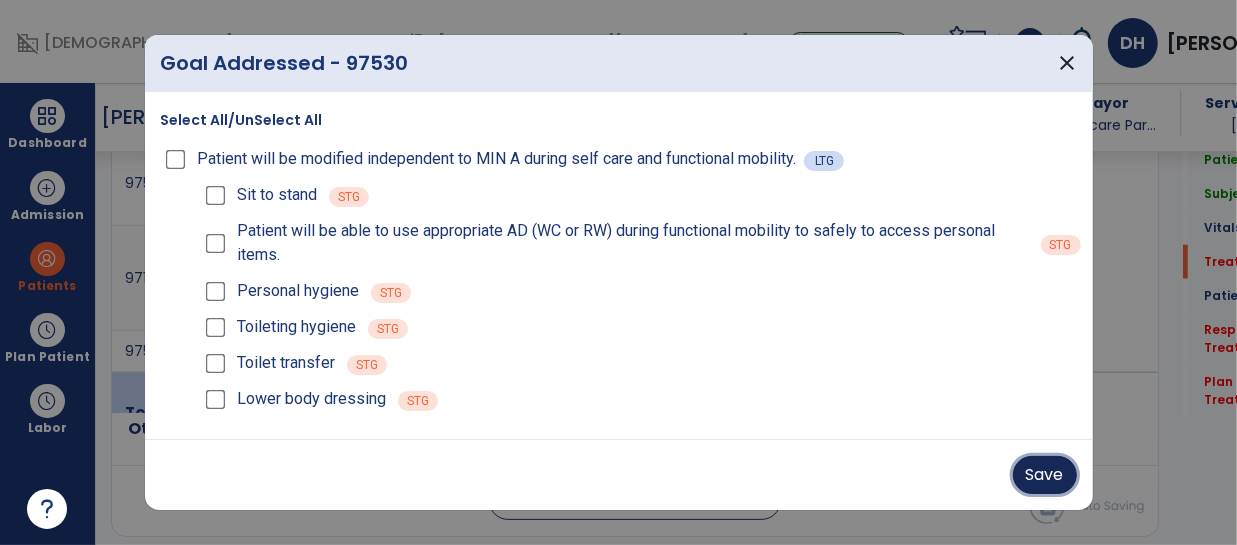 click on "Save" at bounding box center (1045, 475) 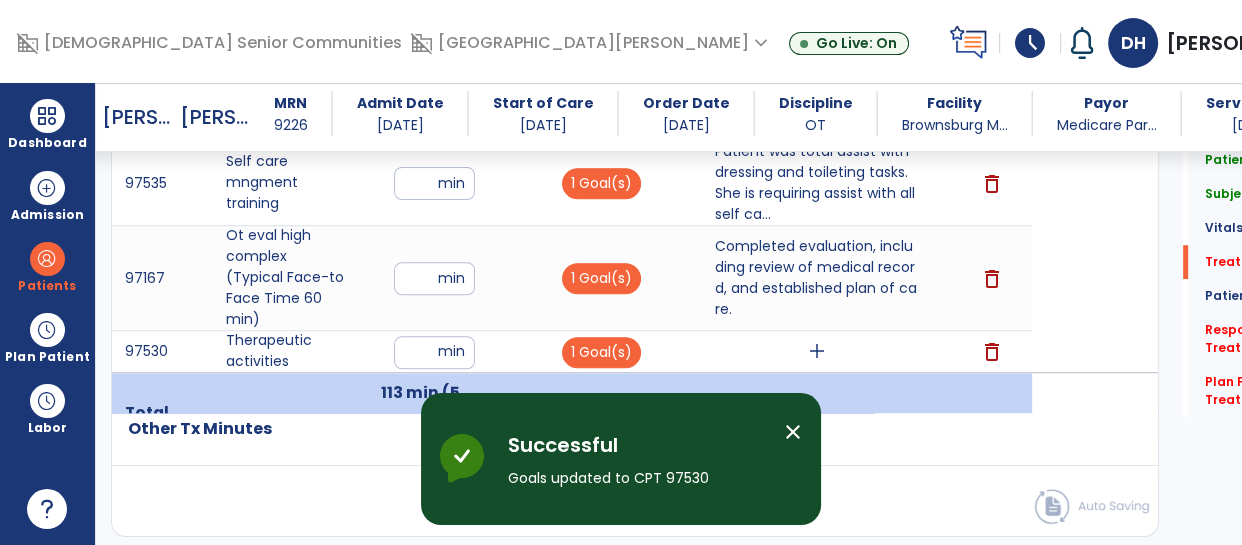 click on "add" at bounding box center [816, 351] 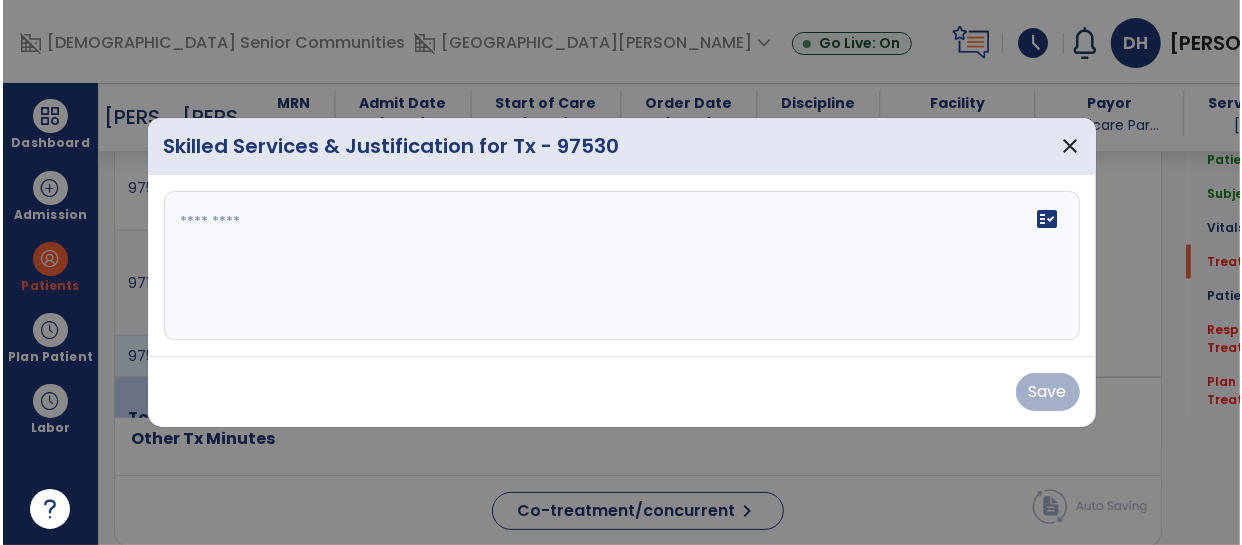 scroll, scrollTop: 1295, scrollLeft: 0, axis: vertical 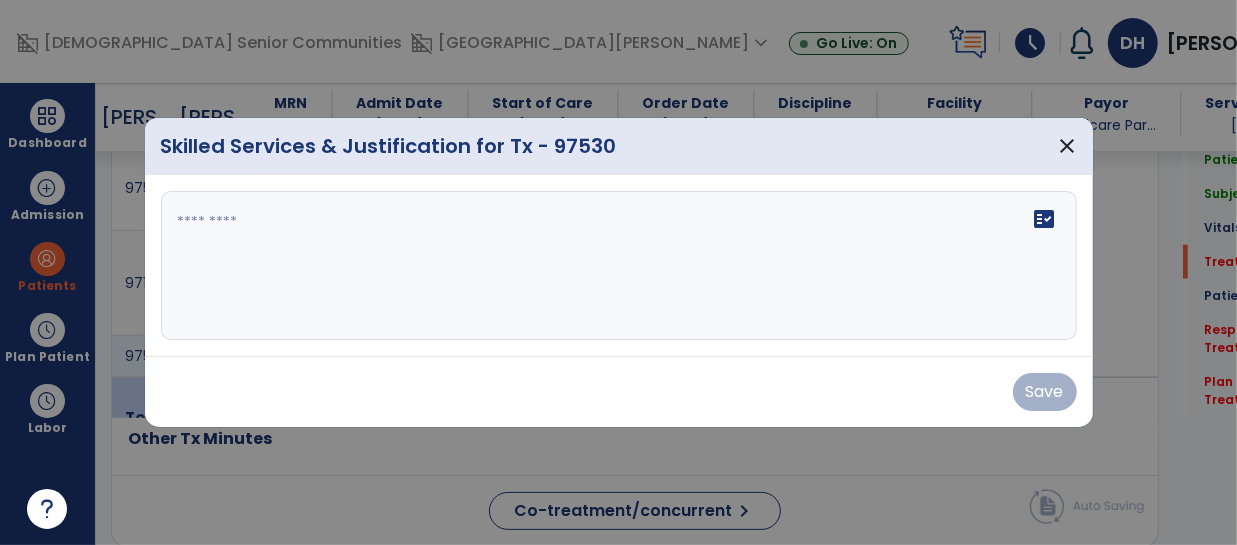 click at bounding box center (619, 266) 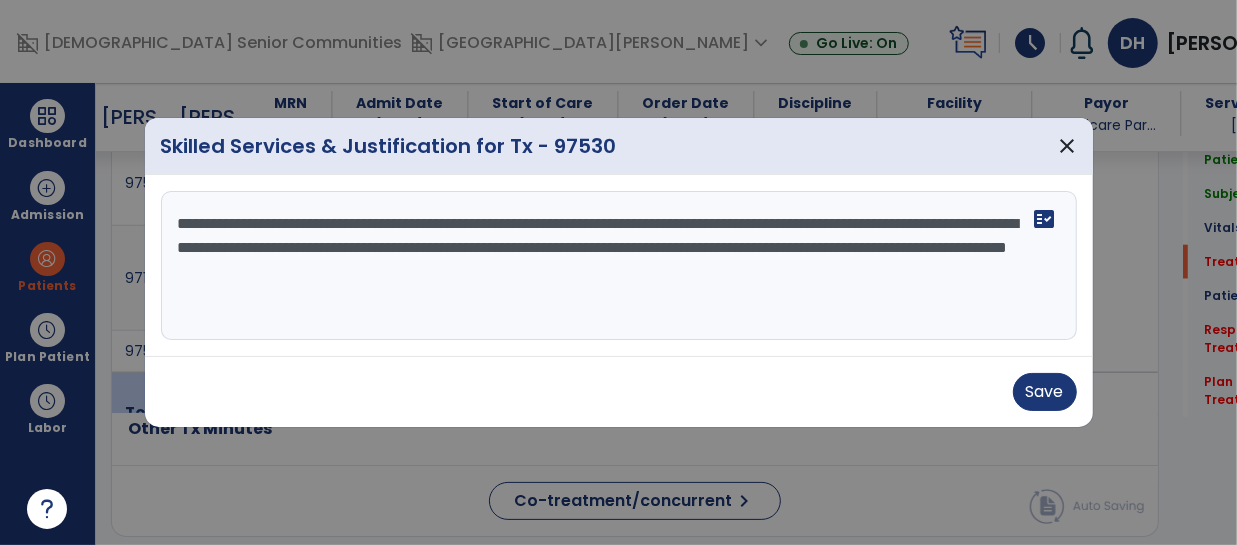 type on "**********" 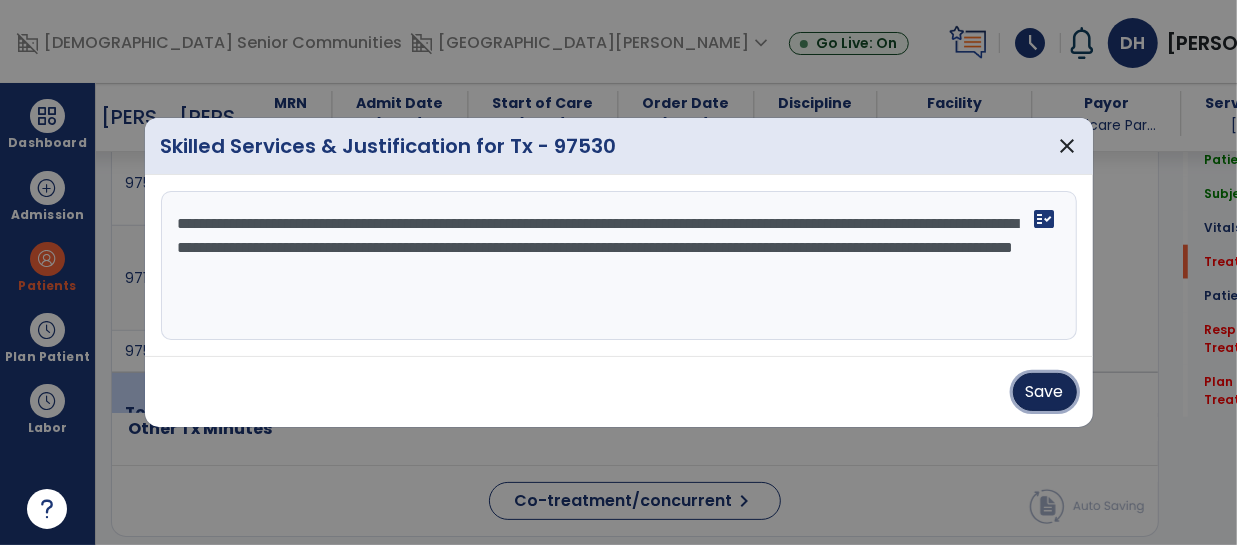 click on "Save" at bounding box center (1045, 392) 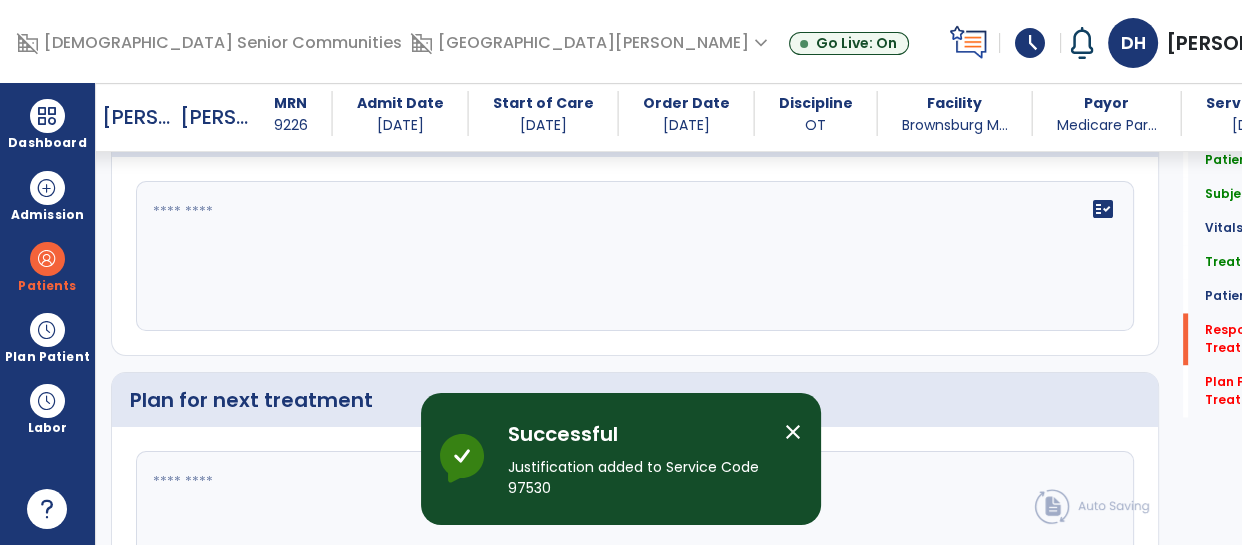 scroll, scrollTop: 2856, scrollLeft: 0, axis: vertical 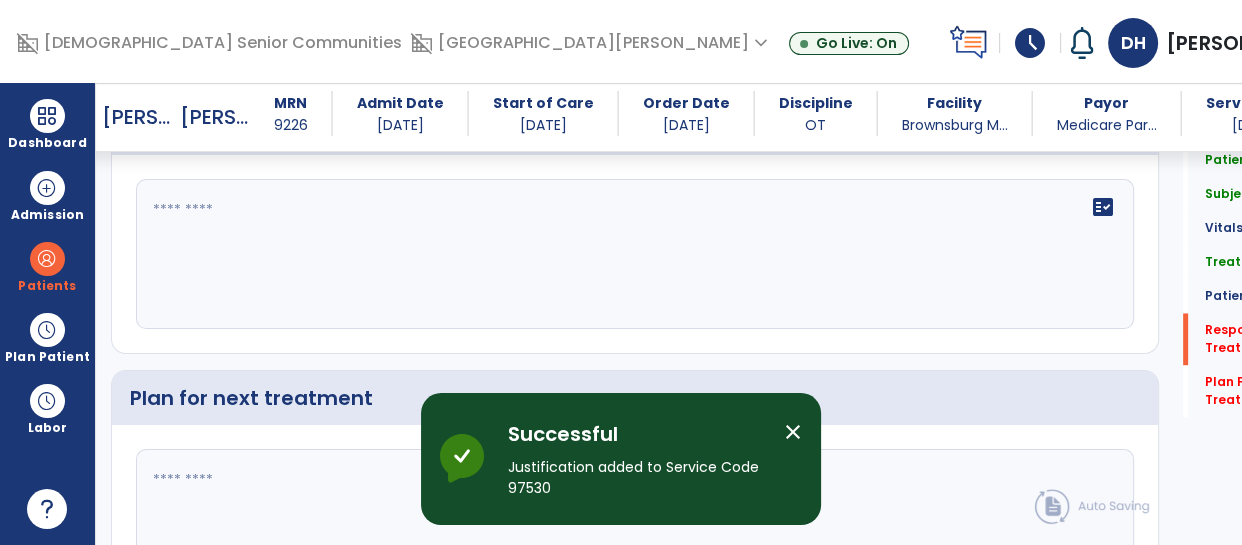 click 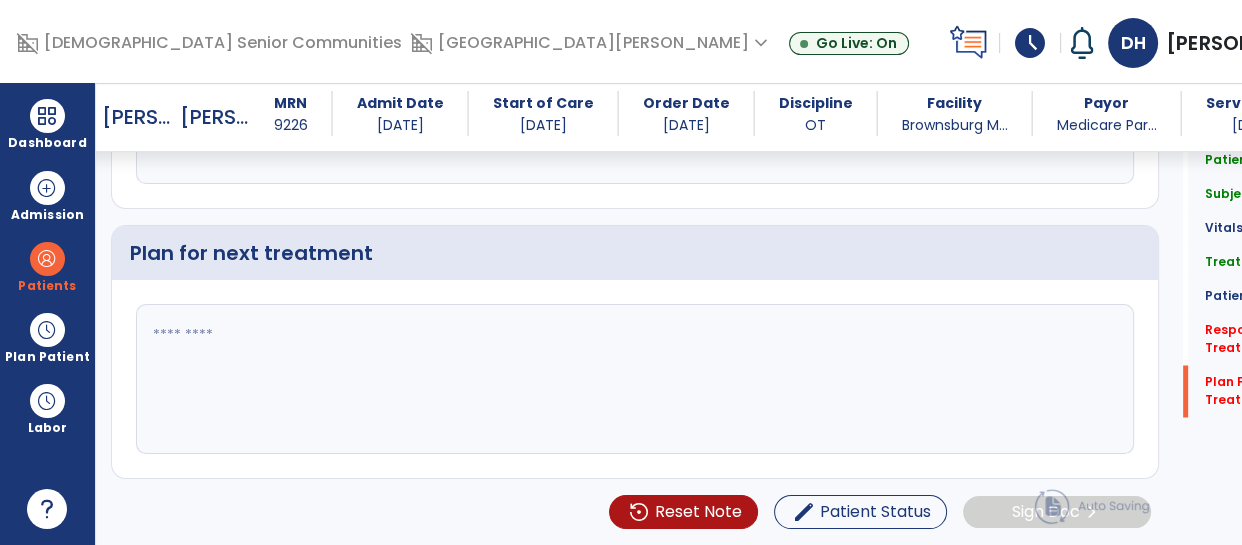 scroll, scrollTop: 3087, scrollLeft: 0, axis: vertical 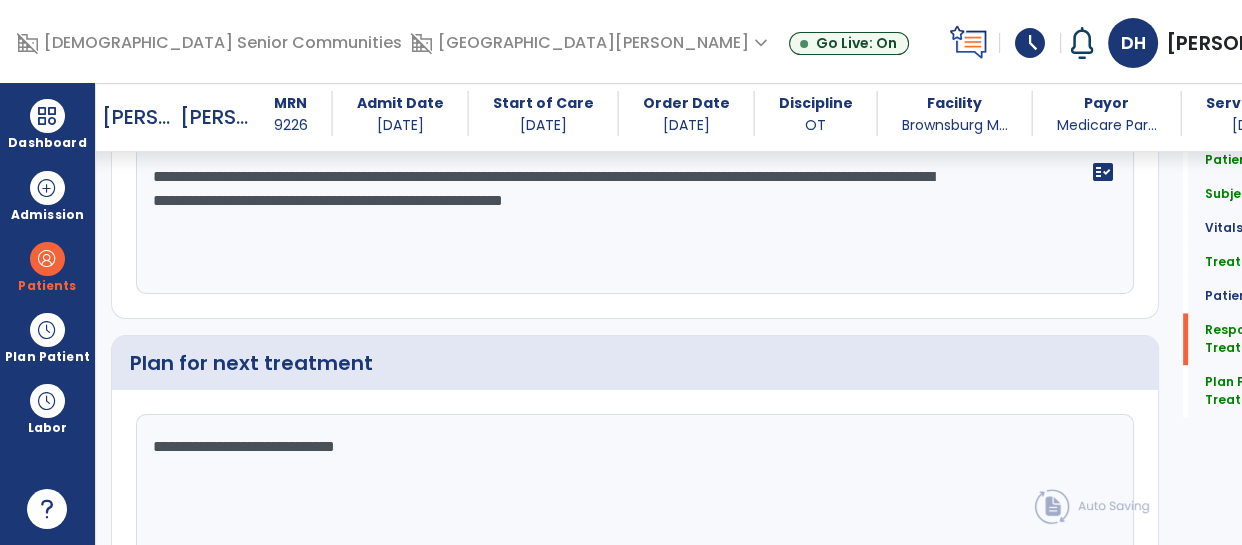 type on "**********" 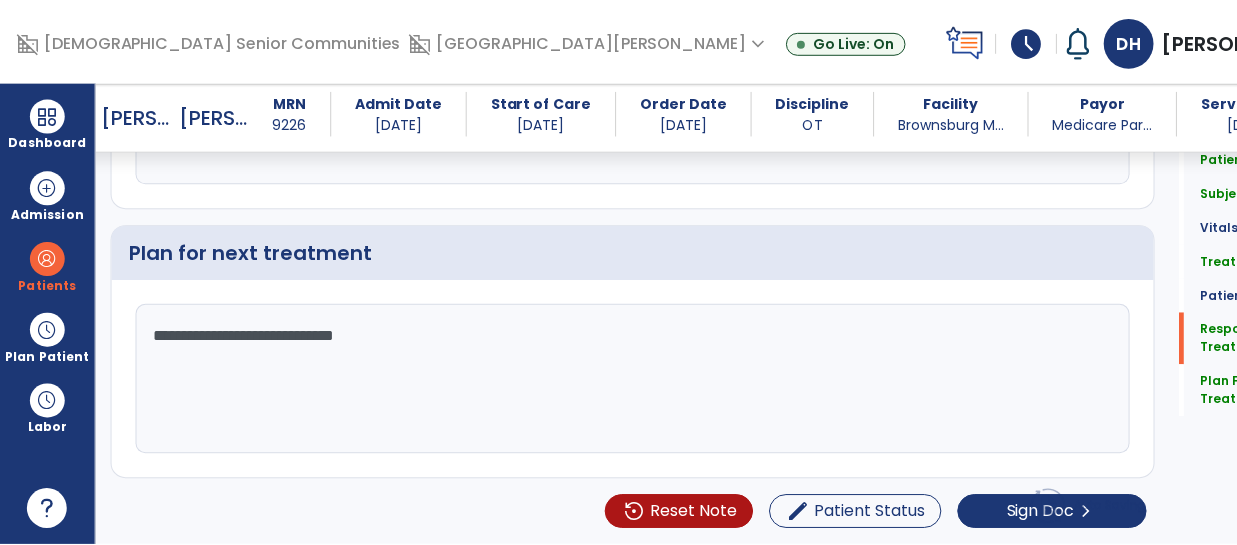 scroll, scrollTop: 3101, scrollLeft: 0, axis: vertical 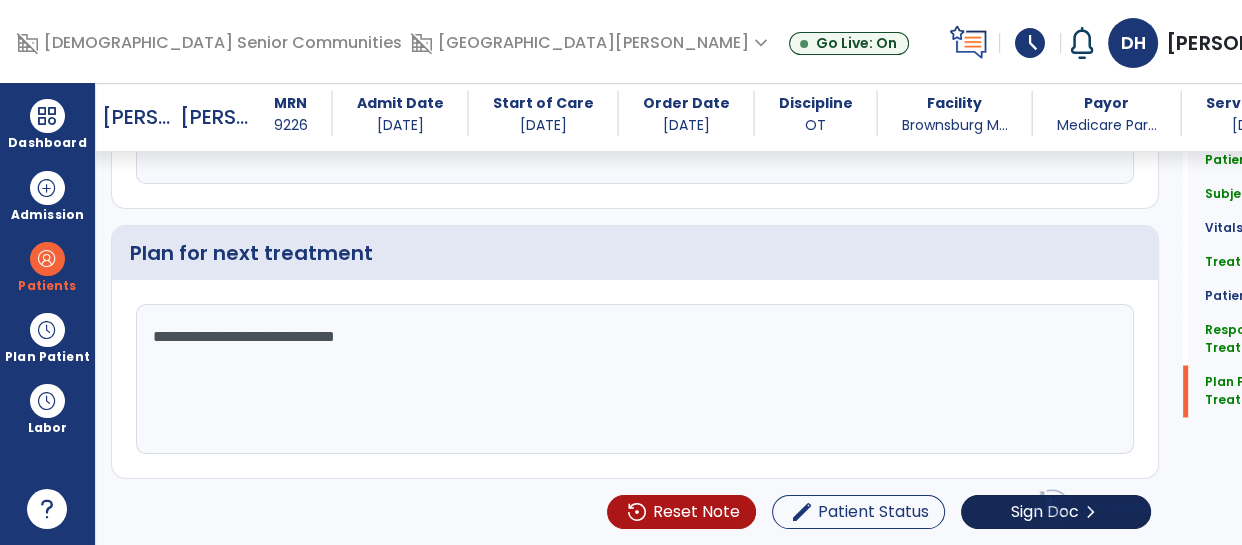 type on "**********" 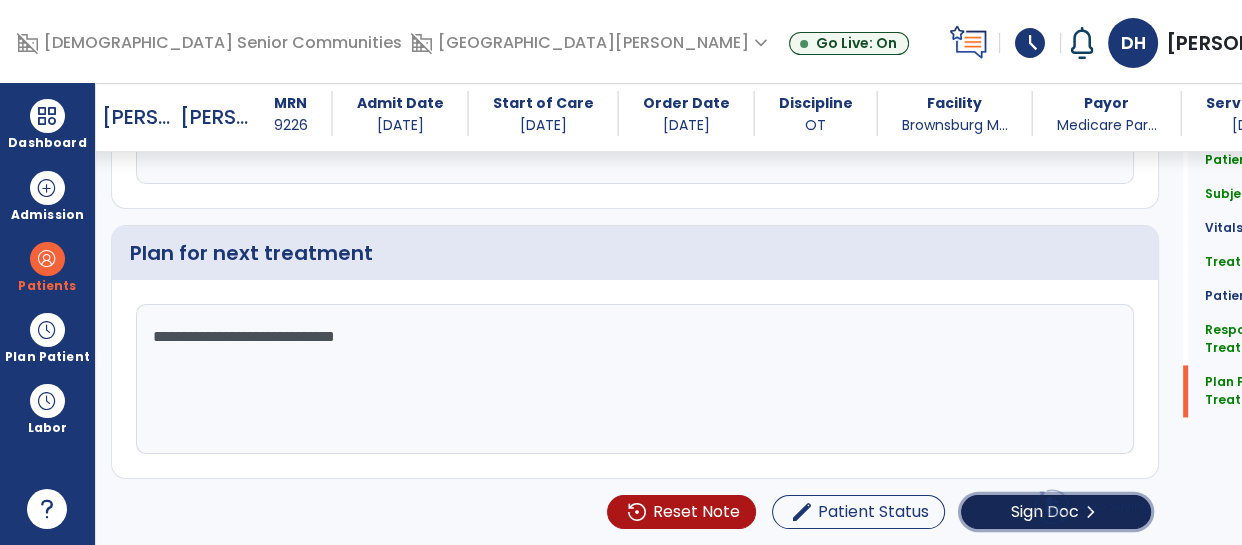 click on "chevron_right" 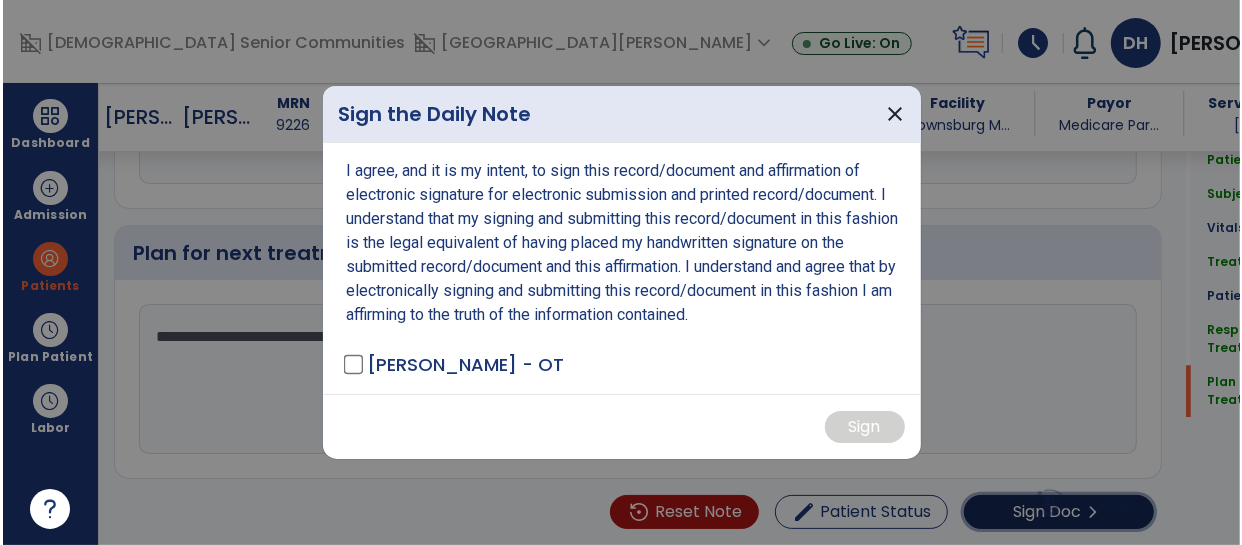scroll, scrollTop: 3101, scrollLeft: 0, axis: vertical 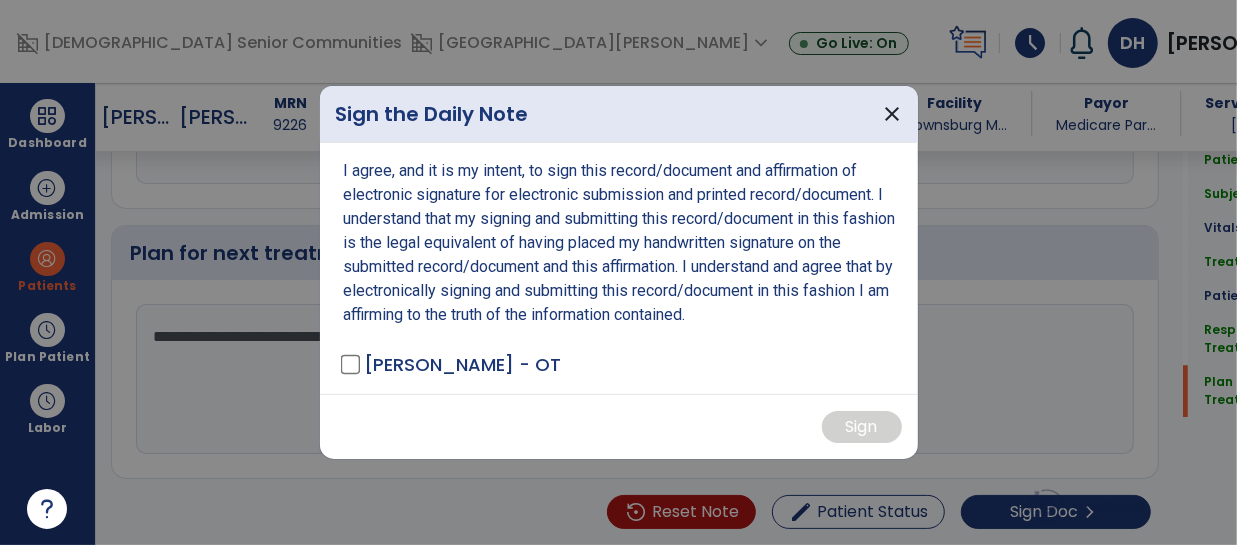 click on "[PERSON_NAME]  - OT" at bounding box center (462, 364) 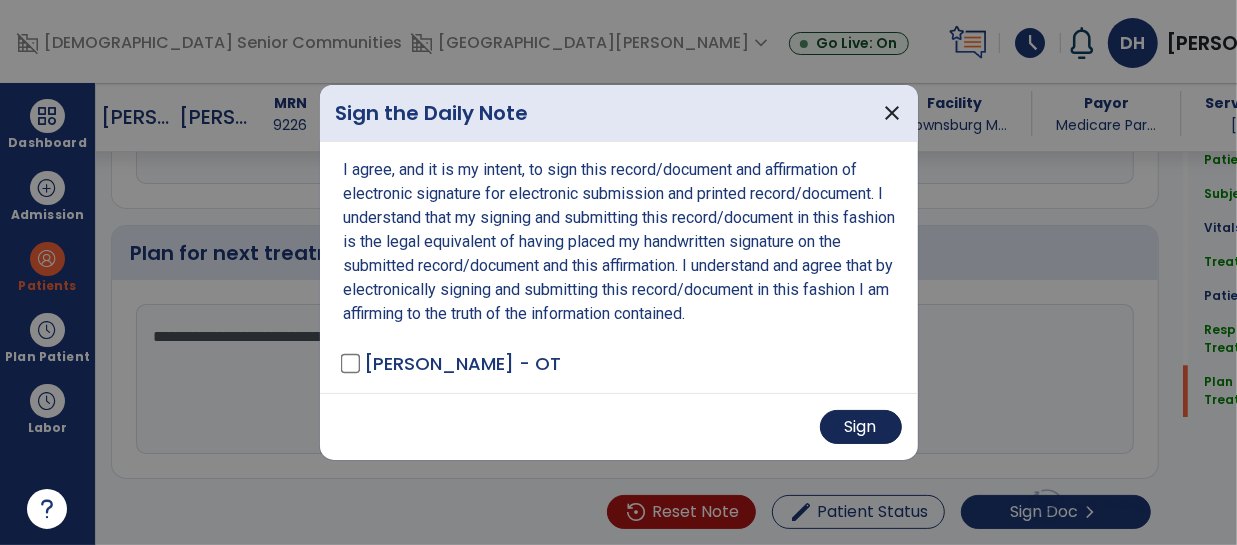 click on "Sign" at bounding box center [861, 427] 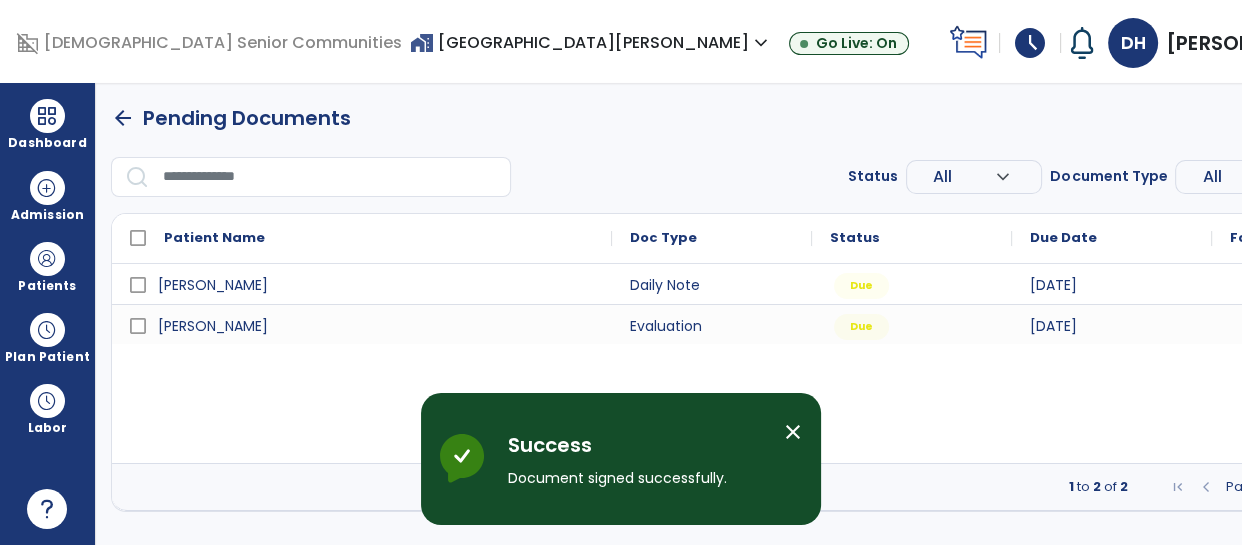 scroll, scrollTop: 0, scrollLeft: 0, axis: both 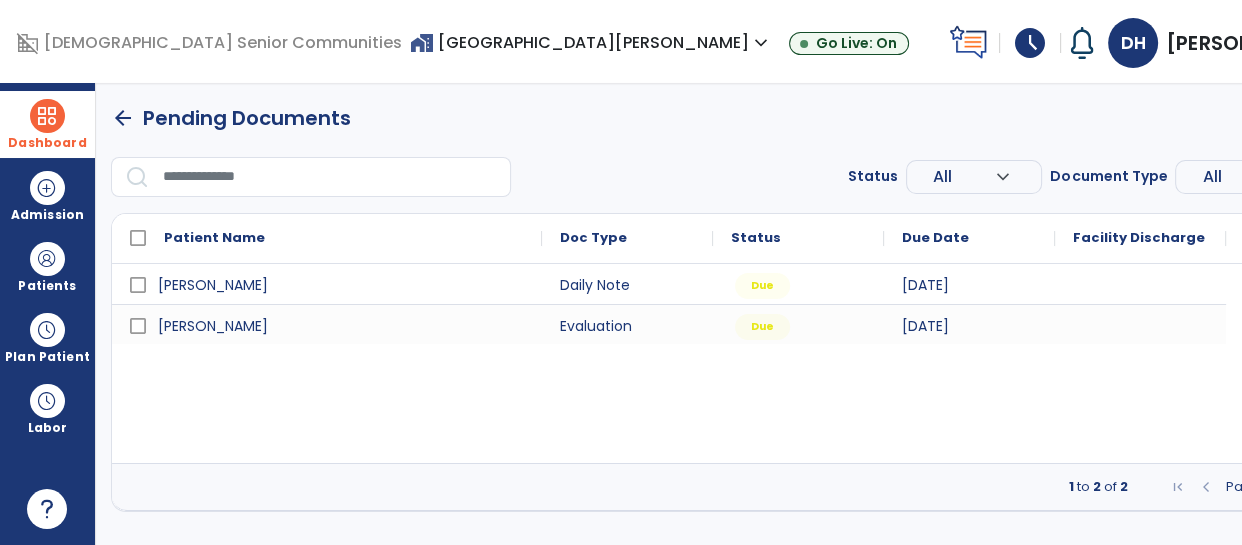 click at bounding box center [47, 116] 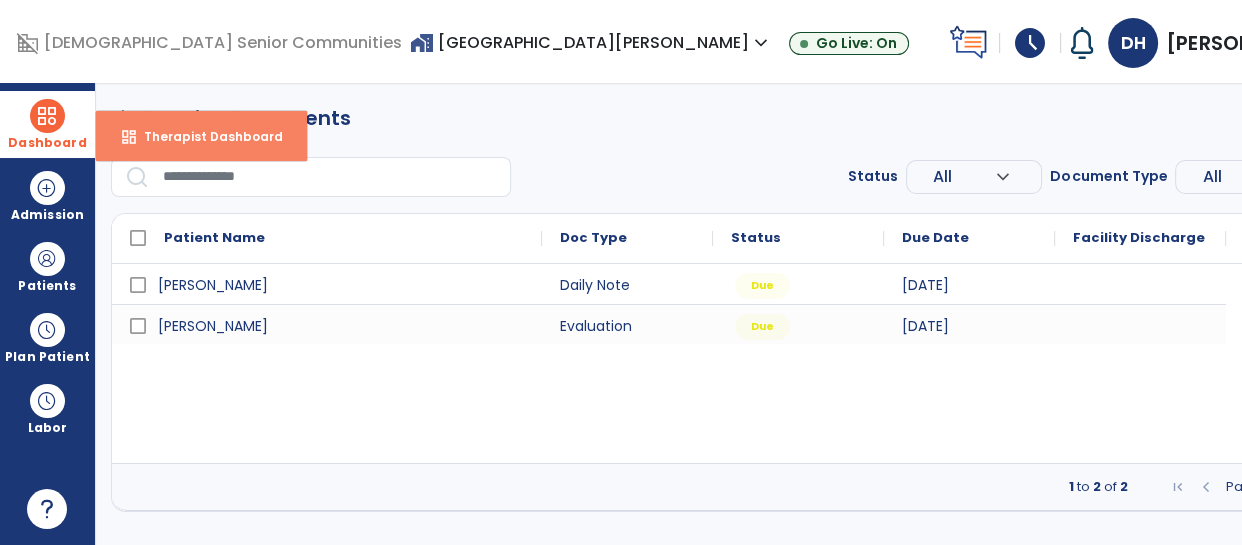 click on "dashboard  Therapist Dashboard" at bounding box center [201, 136] 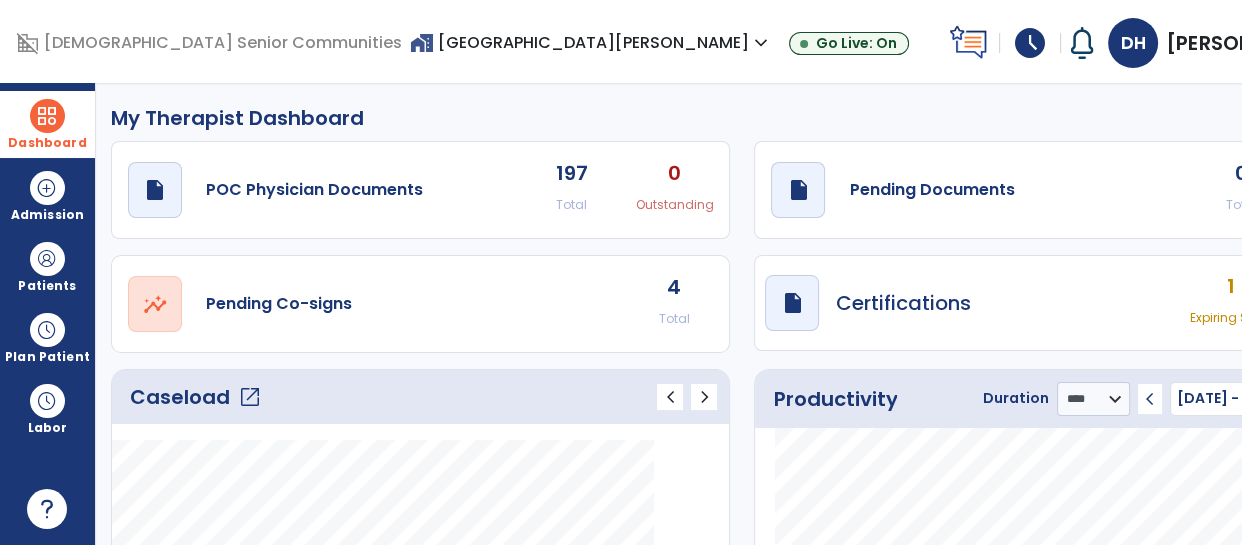 click on "draft   open_in_new  Pending Documents 0 Total 0 Past Due" 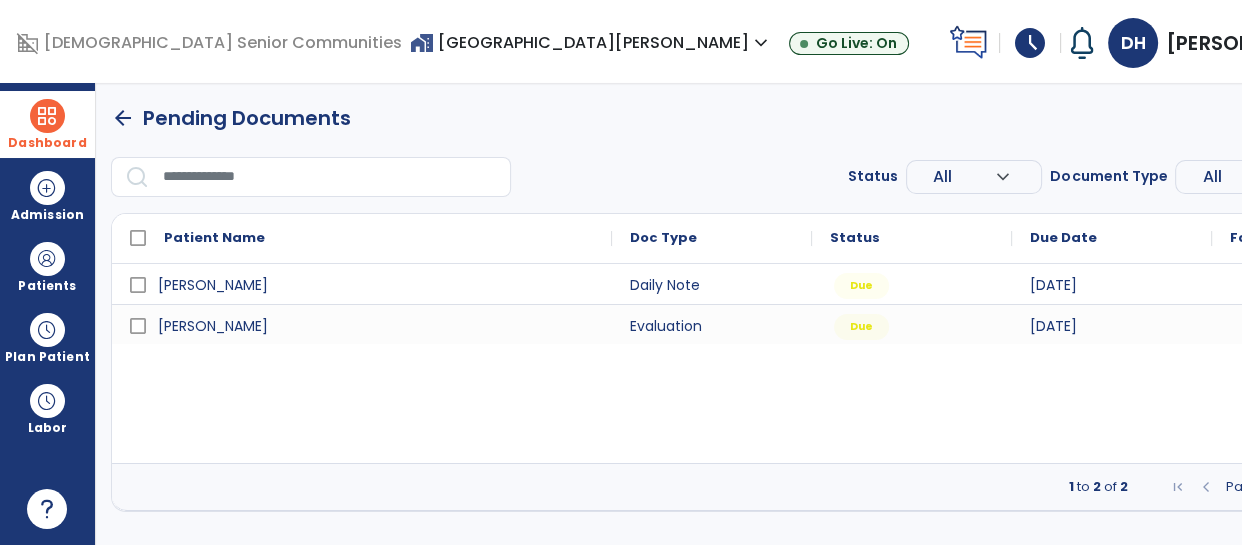 click at bounding box center [47, 116] 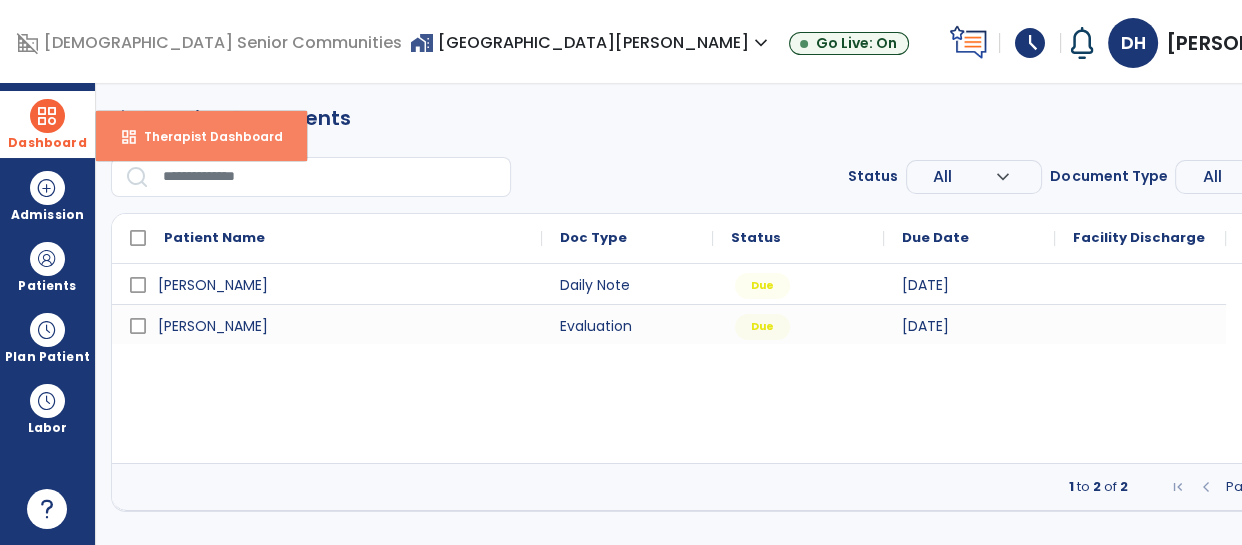 click on "Therapist Dashboard" at bounding box center (205, 136) 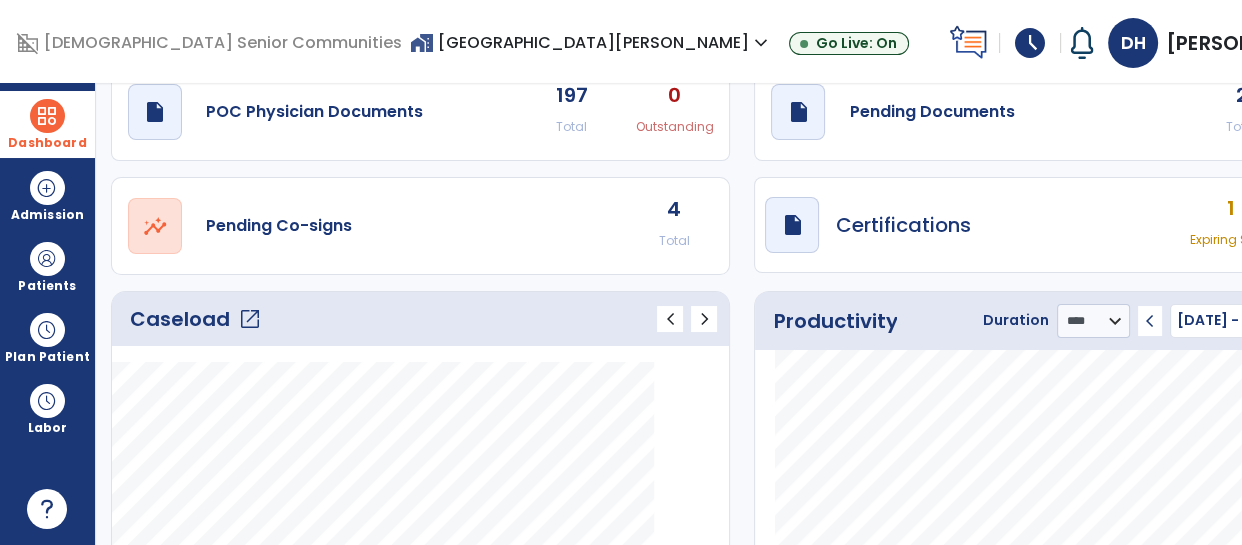 scroll, scrollTop: 90, scrollLeft: 0, axis: vertical 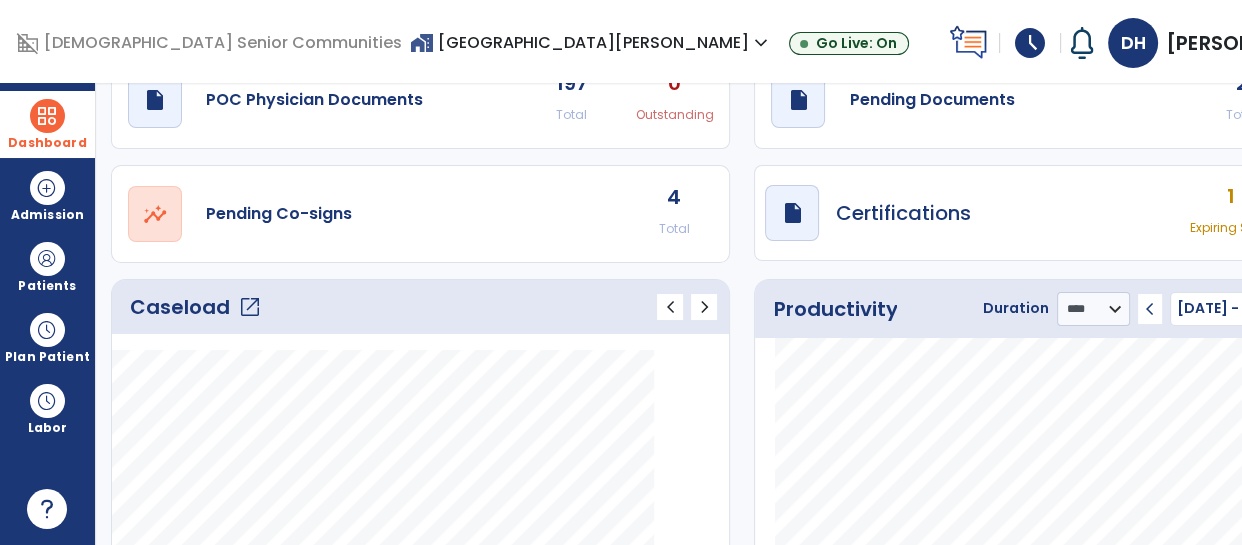 click on "Expiring Soon" at bounding box center [1231, 228] 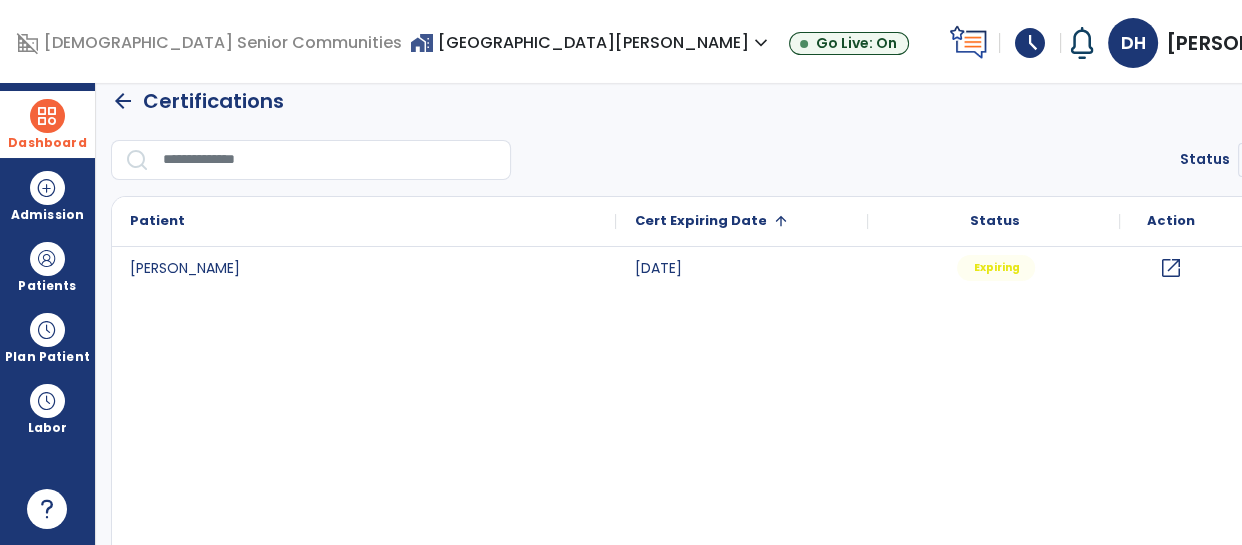 scroll, scrollTop: 0, scrollLeft: 0, axis: both 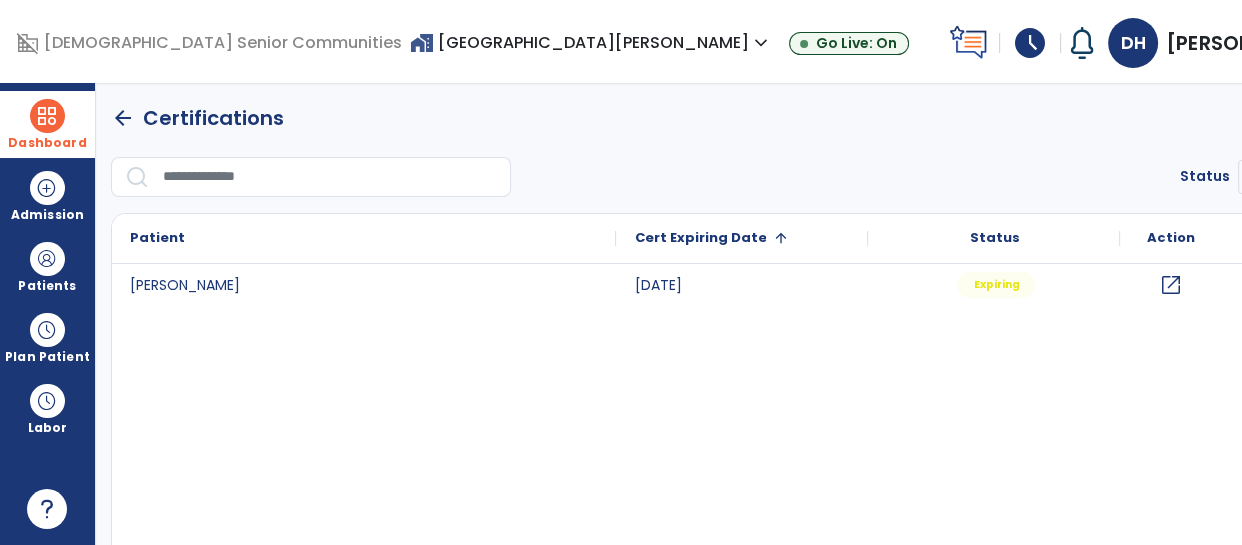 click on "arrow_back" 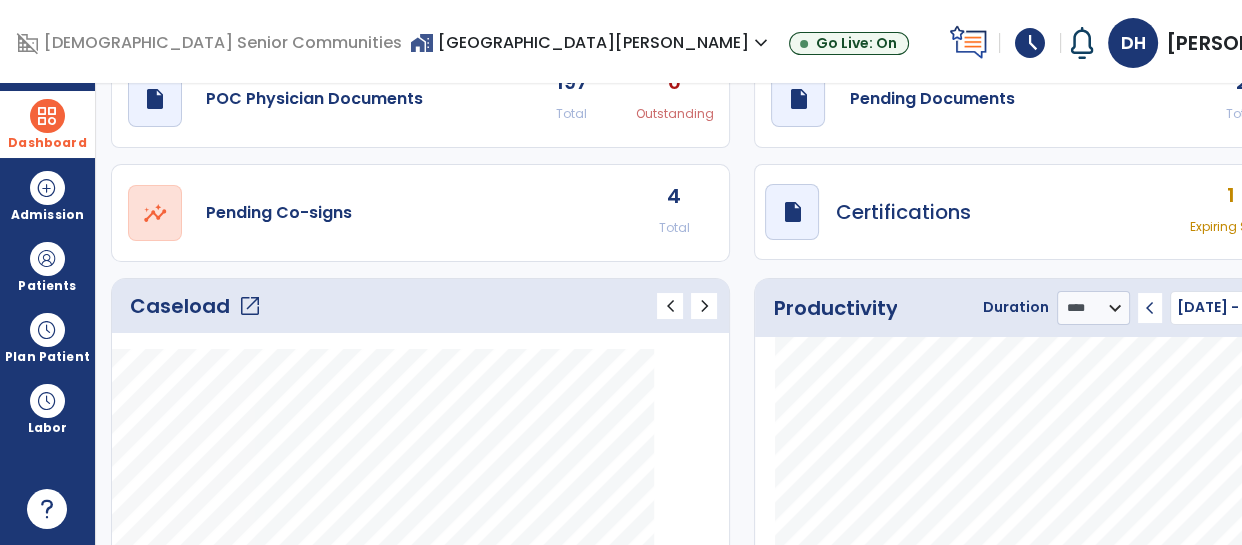 scroll, scrollTop: 84, scrollLeft: 0, axis: vertical 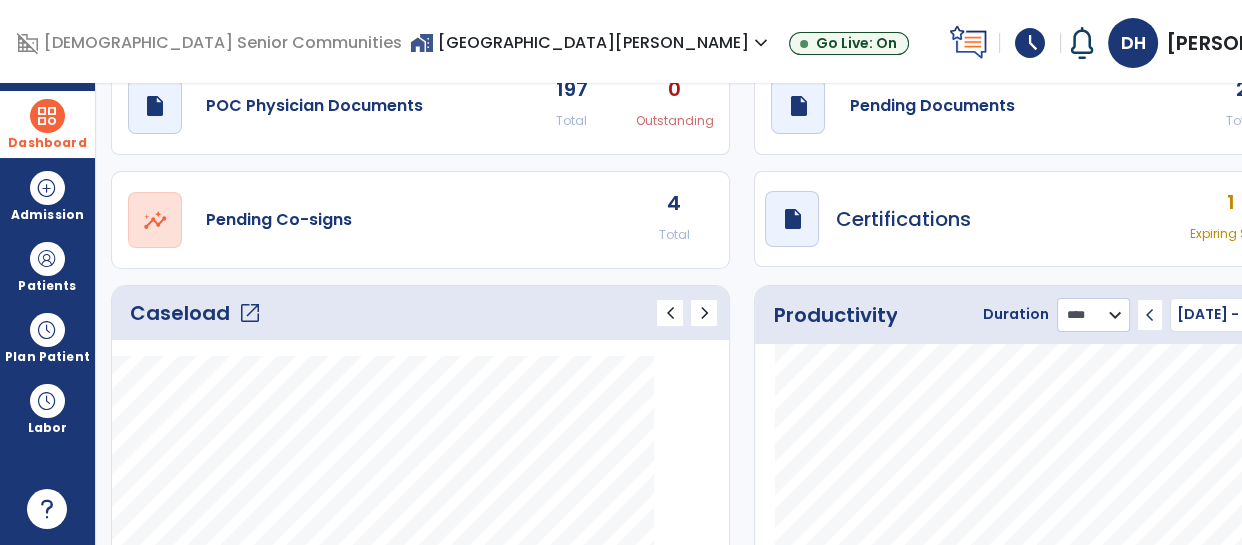 click on "******** **** ***" 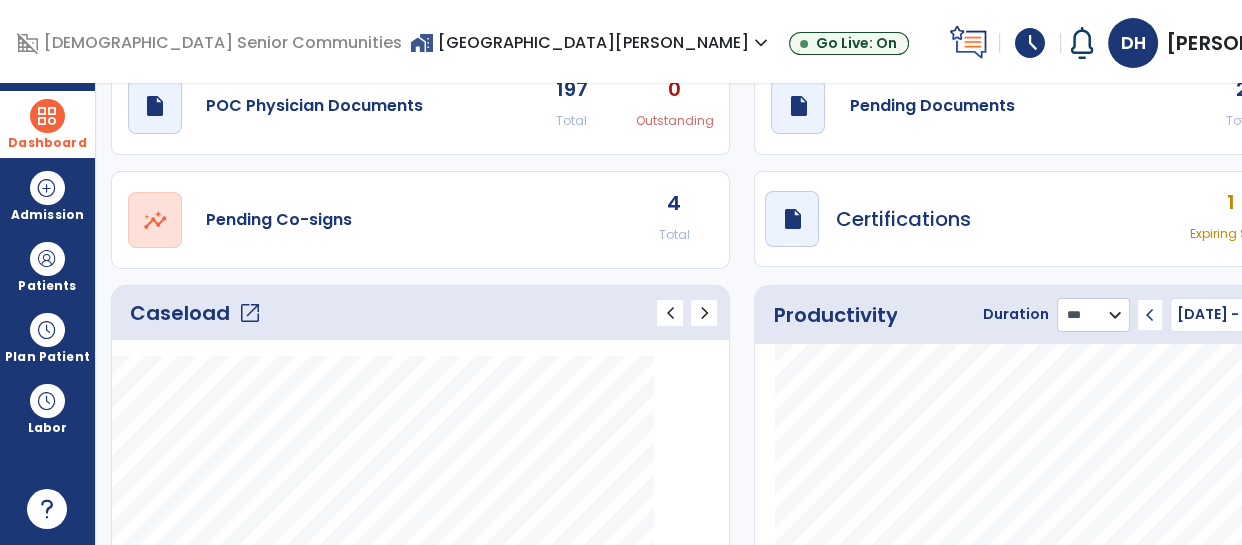 click on "******** **** ***" 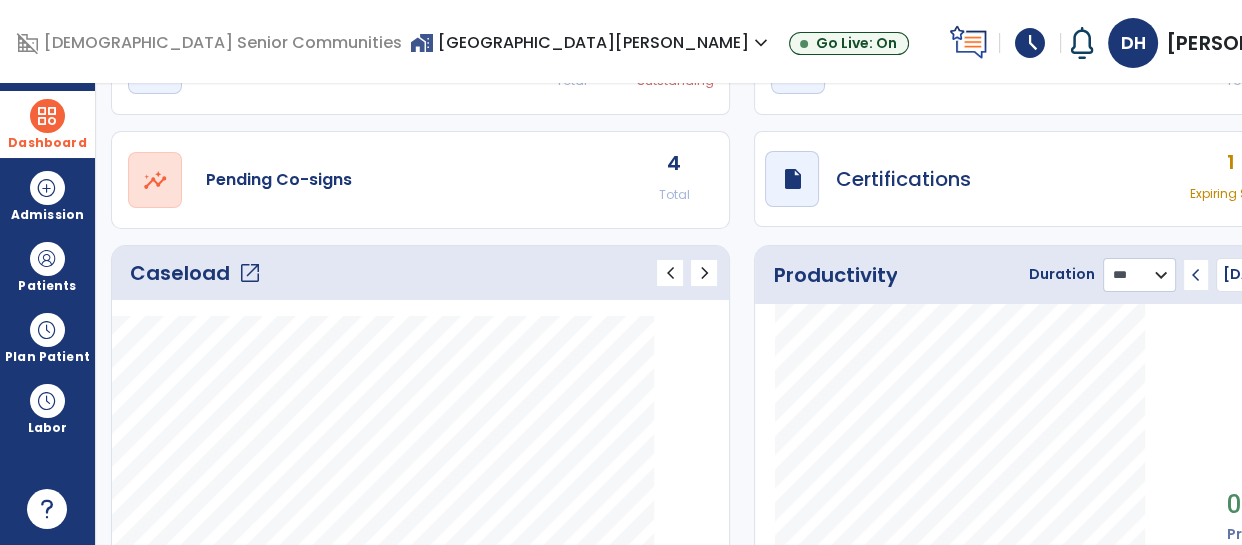 scroll, scrollTop: 0, scrollLeft: 0, axis: both 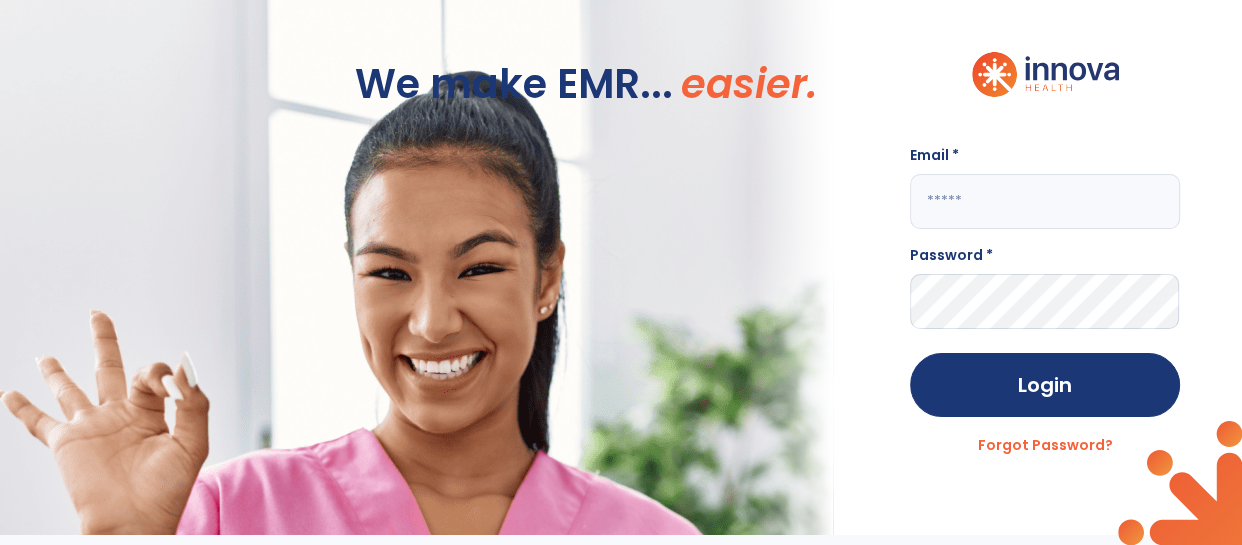click 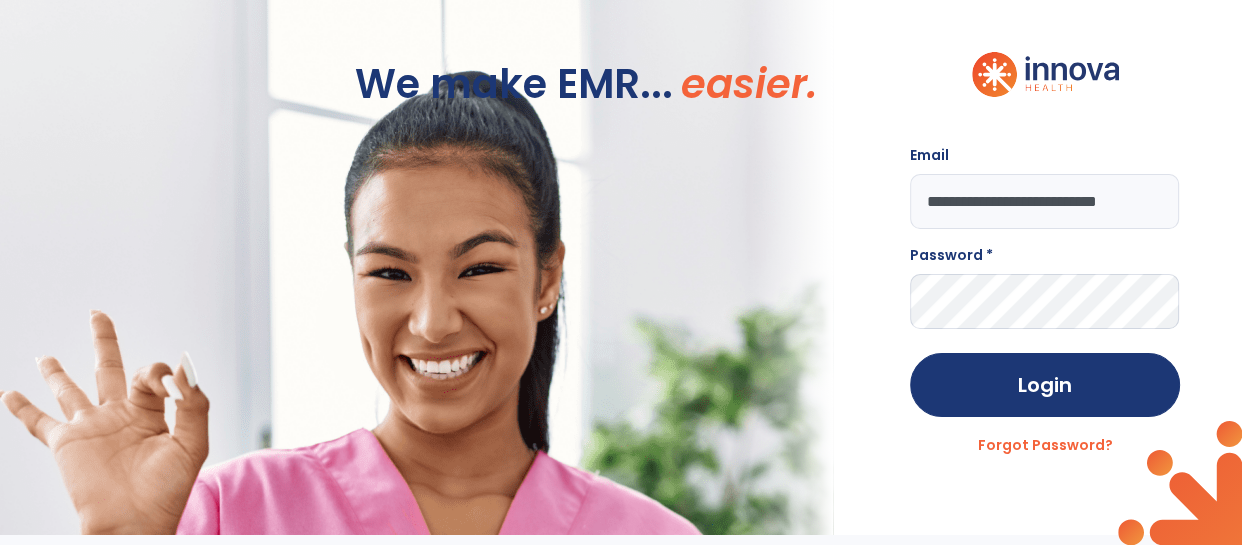 scroll, scrollTop: 0, scrollLeft: 28, axis: horizontal 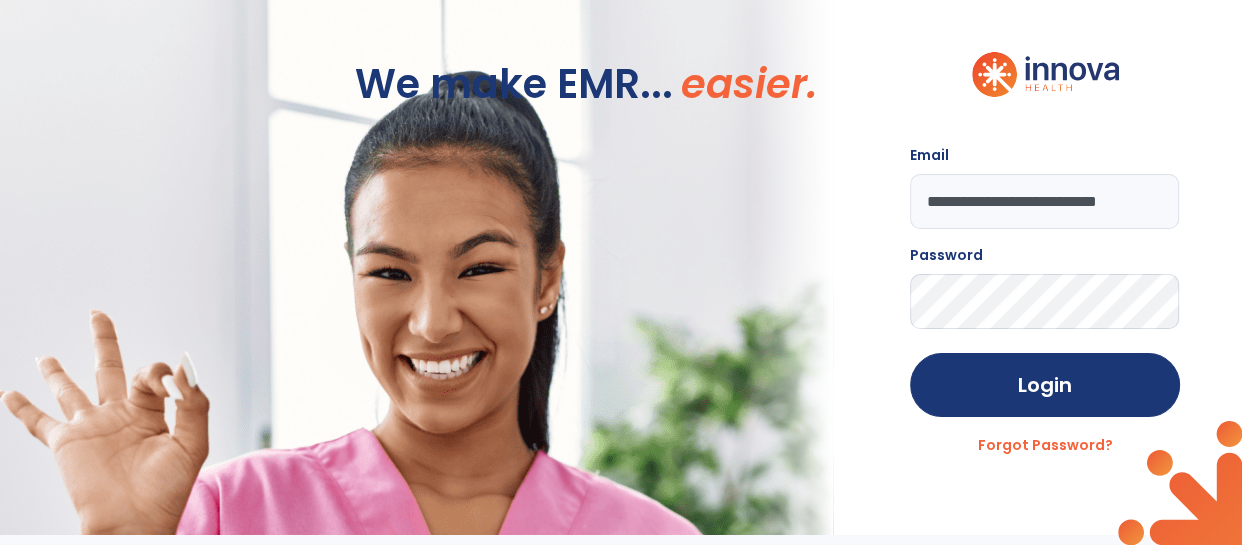 click on "Login" 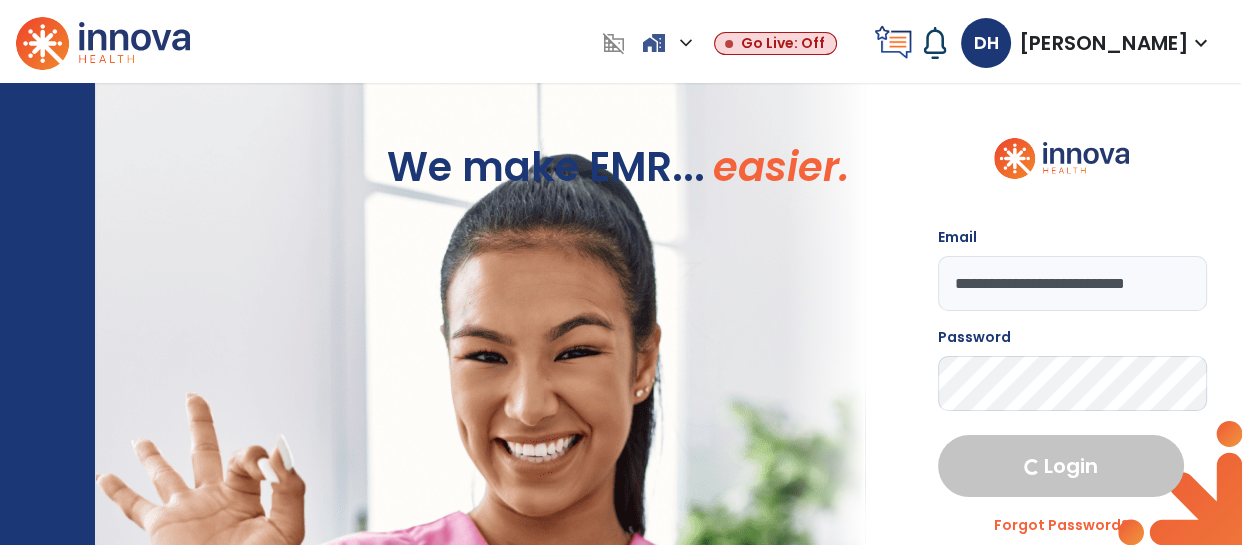select on "****" 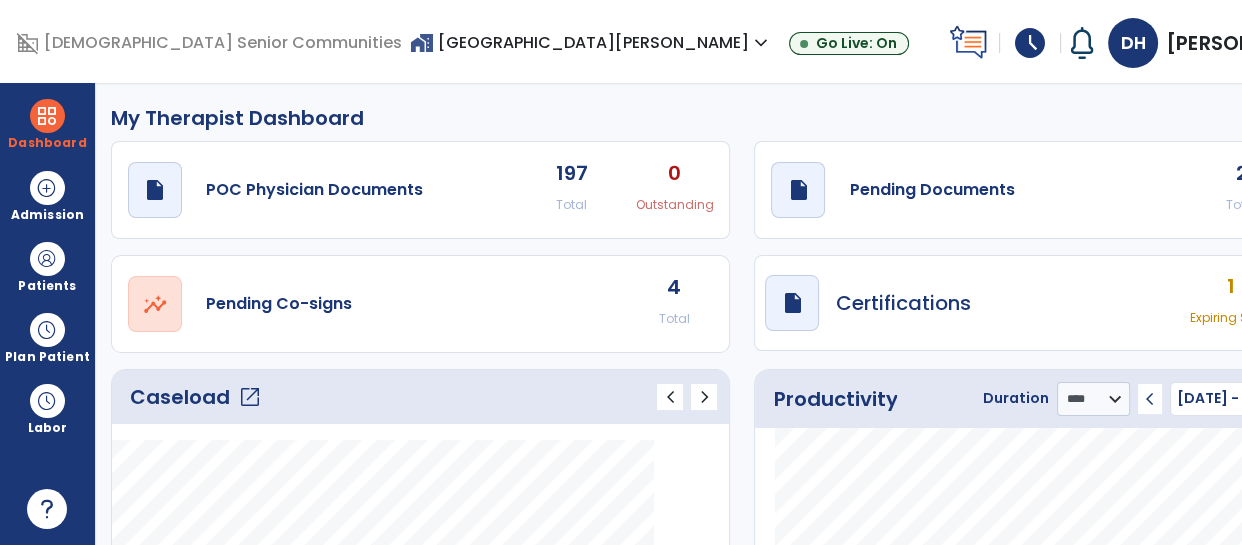 click on "2 Total" 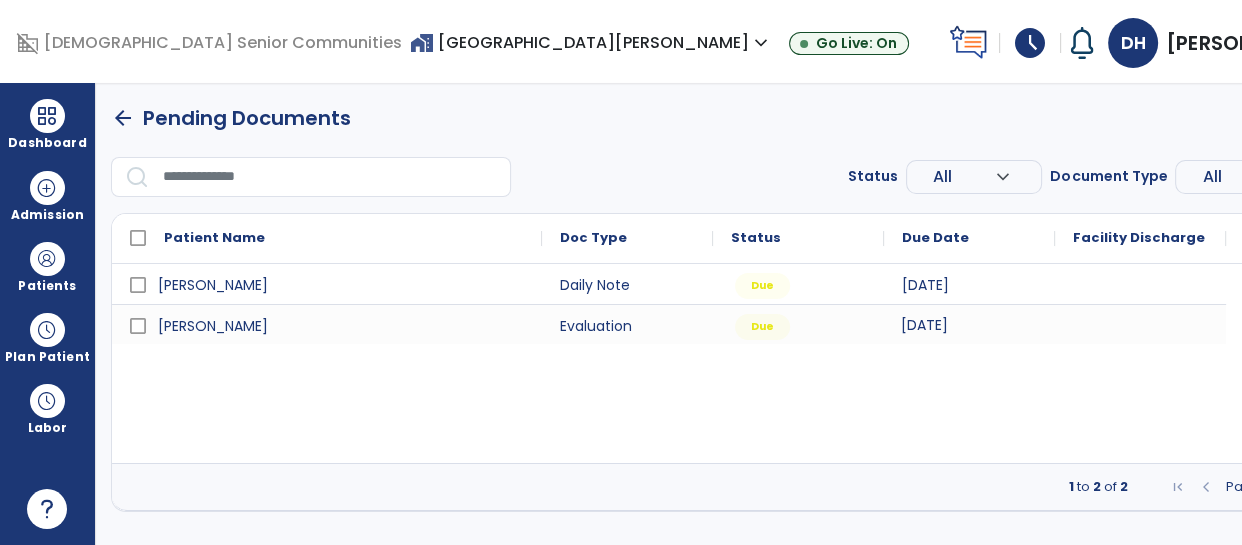click on "[DATE]" at bounding box center (924, 325) 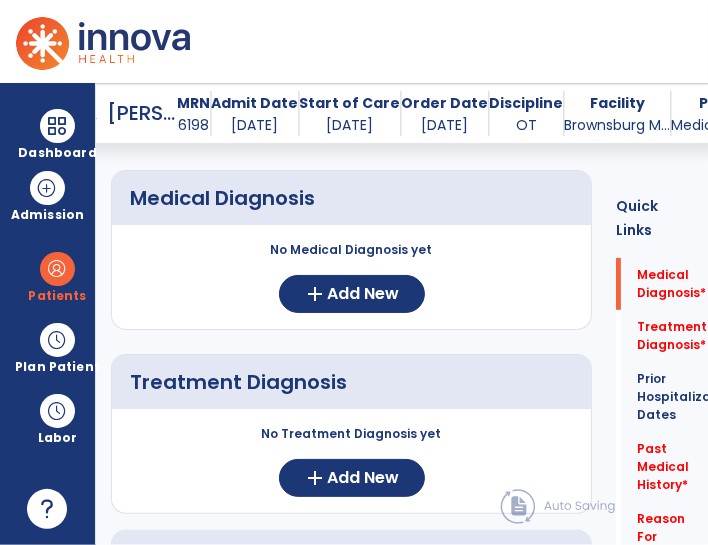 scroll, scrollTop: 200, scrollLeft: 0, axis: vertical 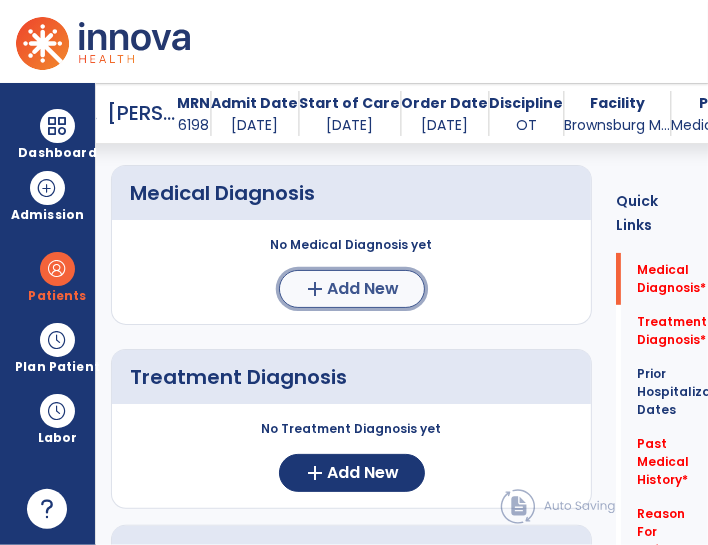 click on "Add New" 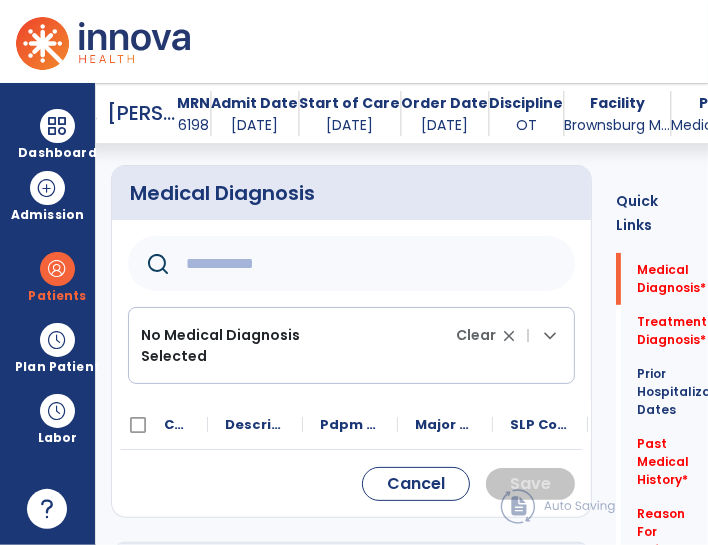 click 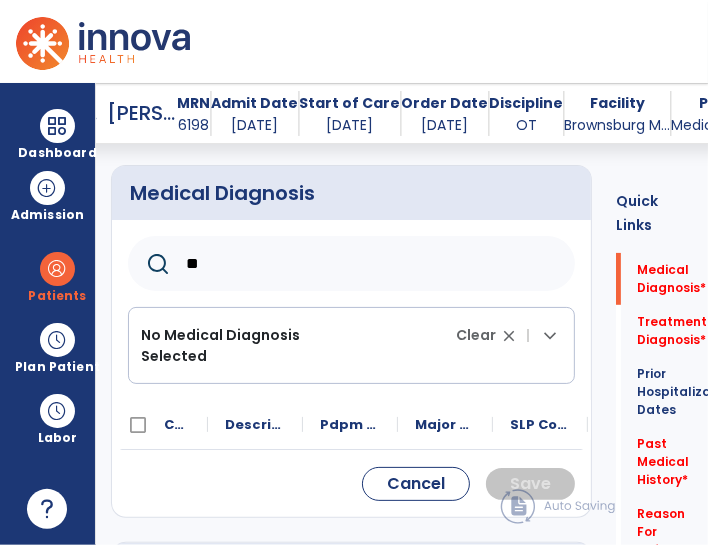 type on "***" 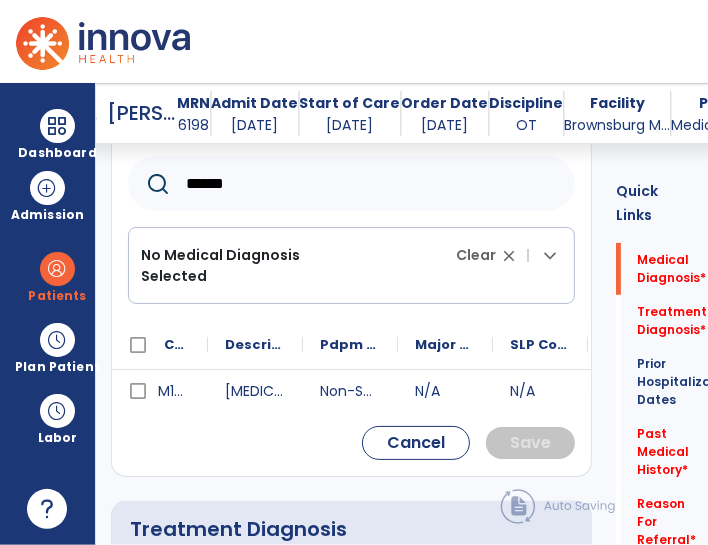 scroll, scrollTop: 280, scrollLeft: 0, axis: vertical 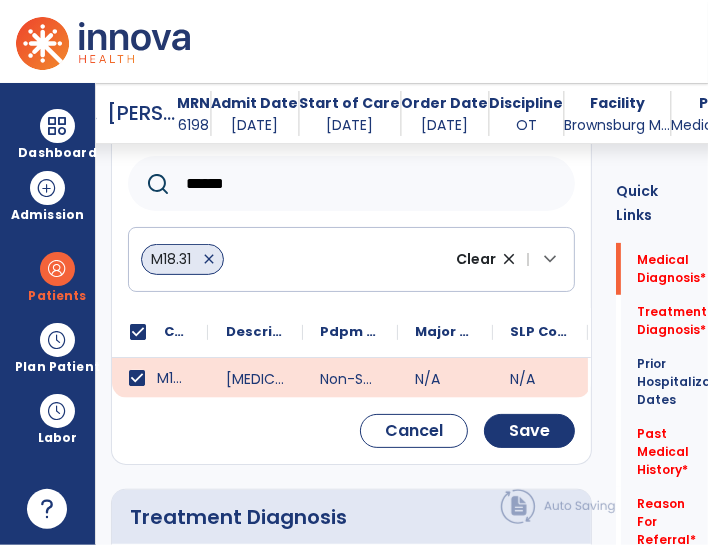click on "******" 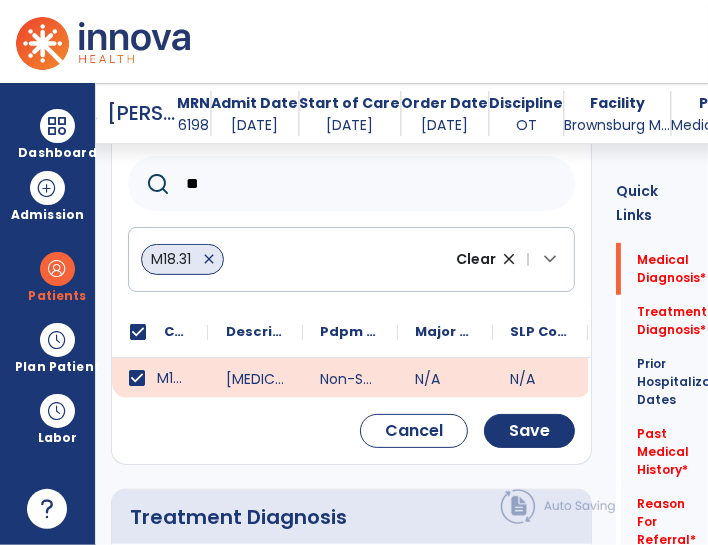 type on "*" 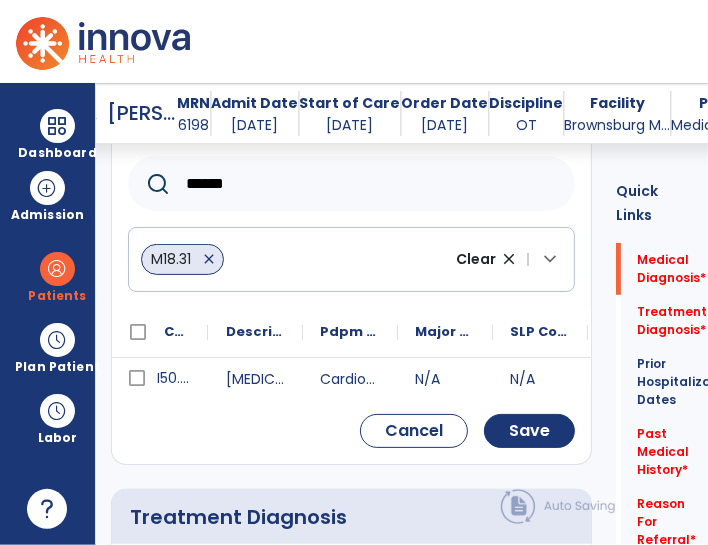 type on "******" 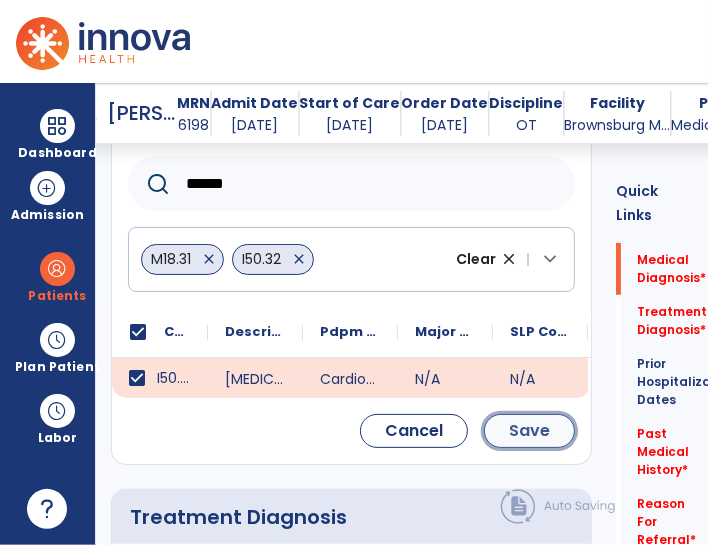 click on "Save" 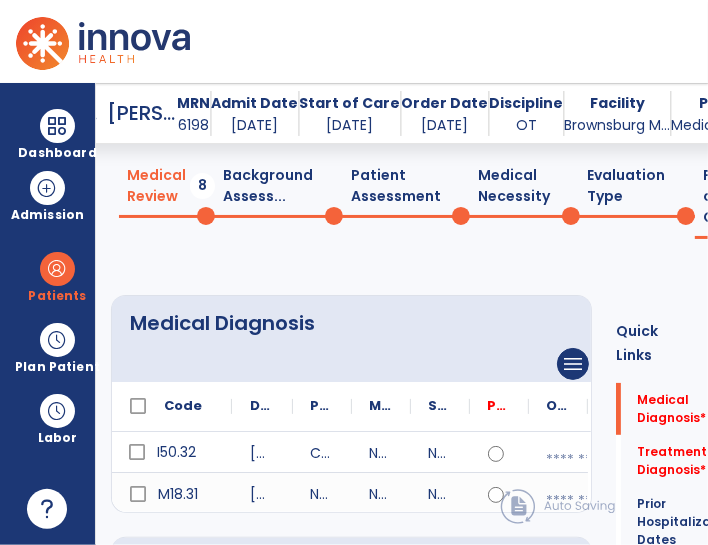 scroll, scrollTop: 68, scrollLeft: 0, axis: vertical 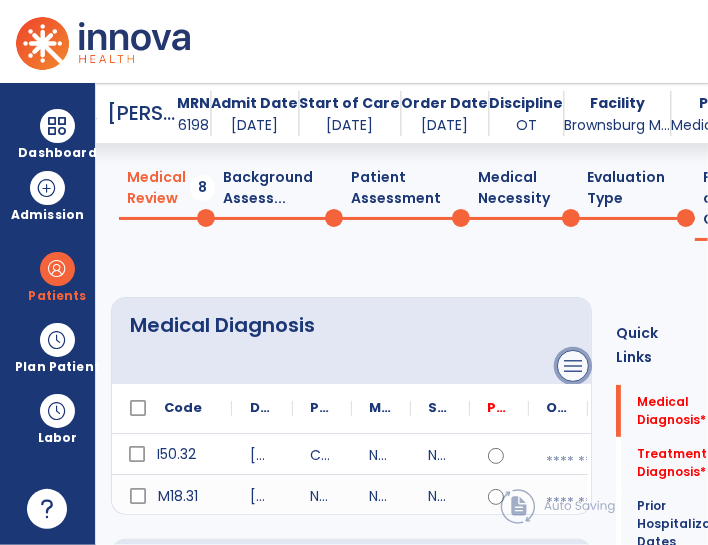 click on "menu" at bounding box center [573, 366] 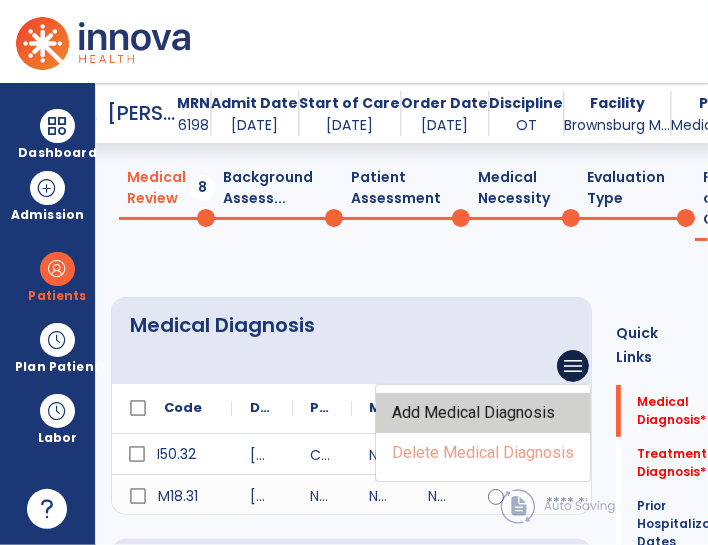 click on "Add Medical Diagnosis" 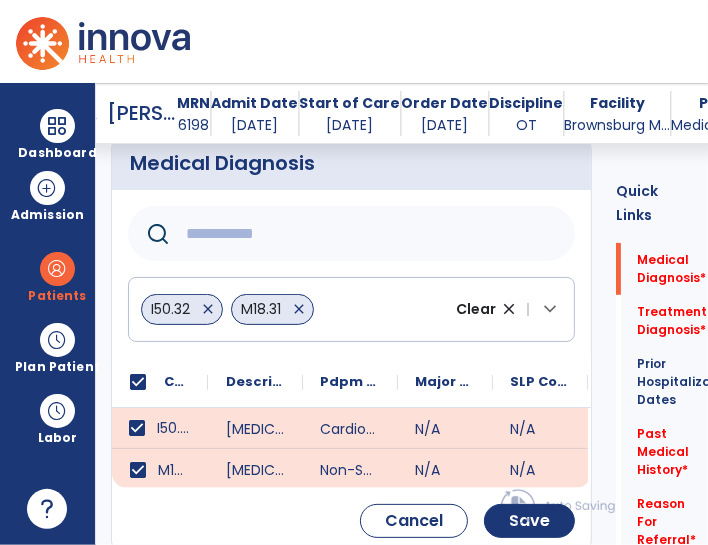 scroll, scrollTop: 232, scrollLeft: 0, axis: vertical 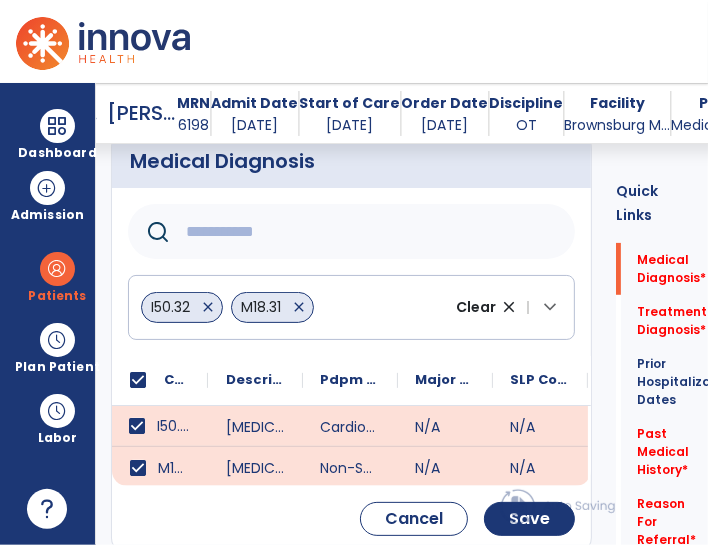 click 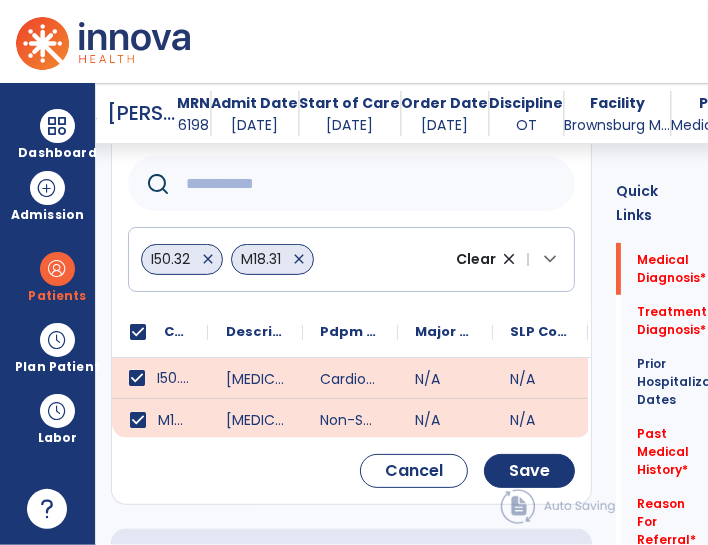 scroll, scrollTop: 279, scrollLeft: 0, axis: vertical 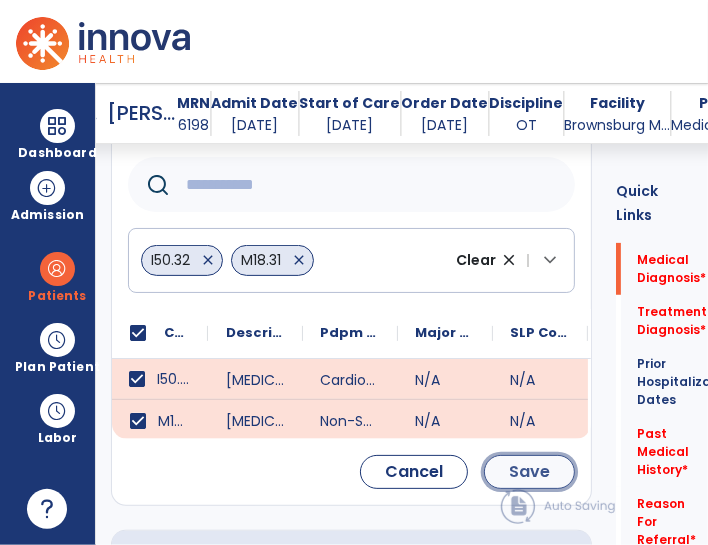 click on "Save" 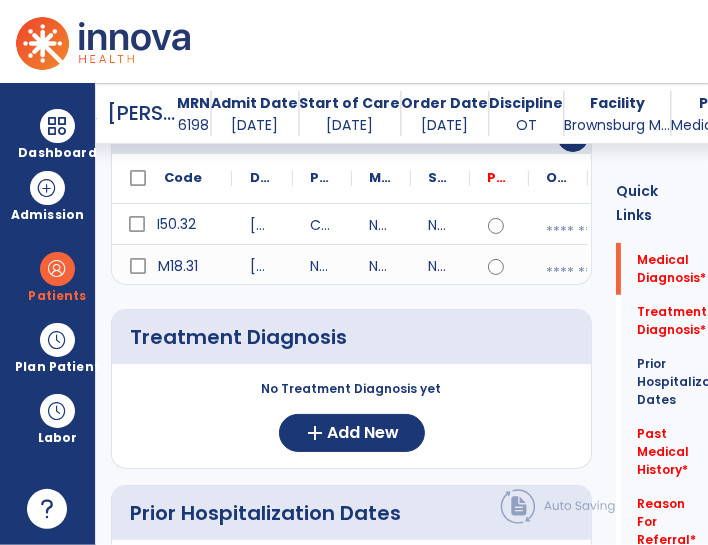 scroll, scrollTop: 278, scrollLeft: 0, axis: vertical 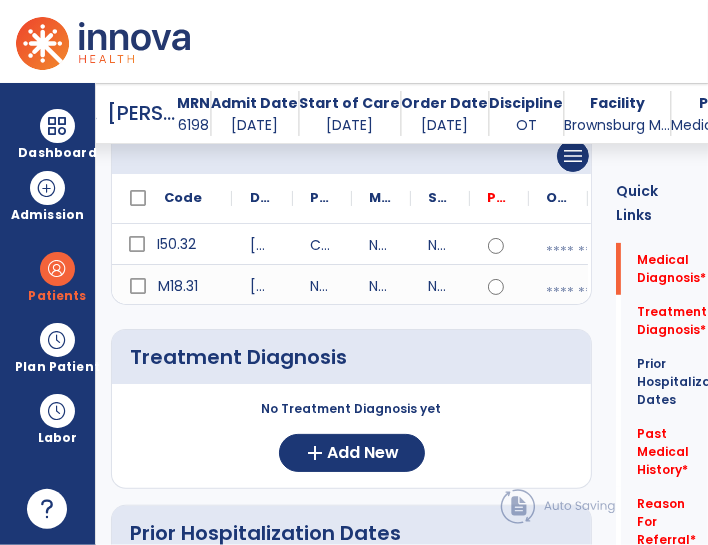 click at bounding box center [577, 252] 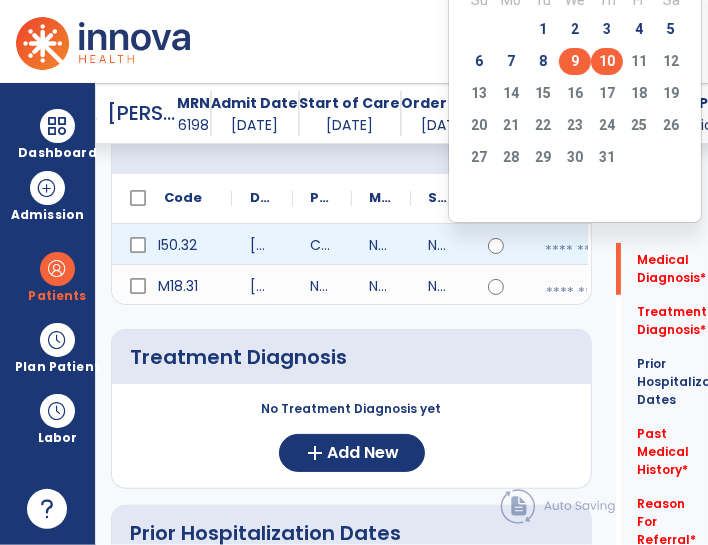 click on "9" 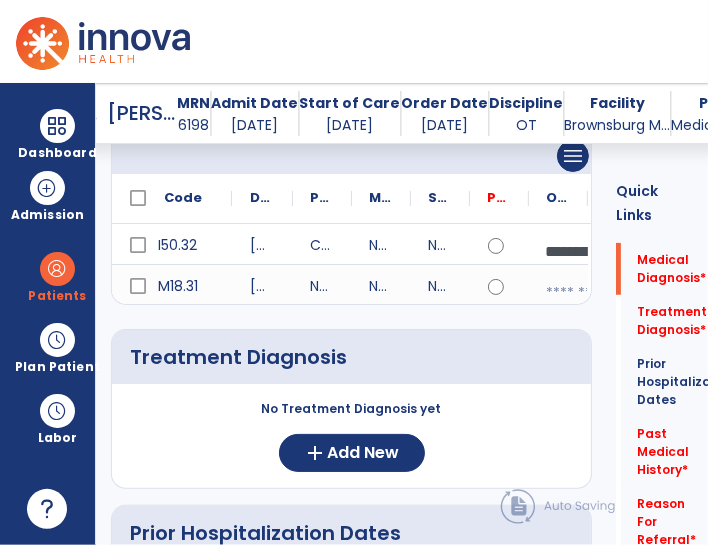 click at bounding box center (577, 293) 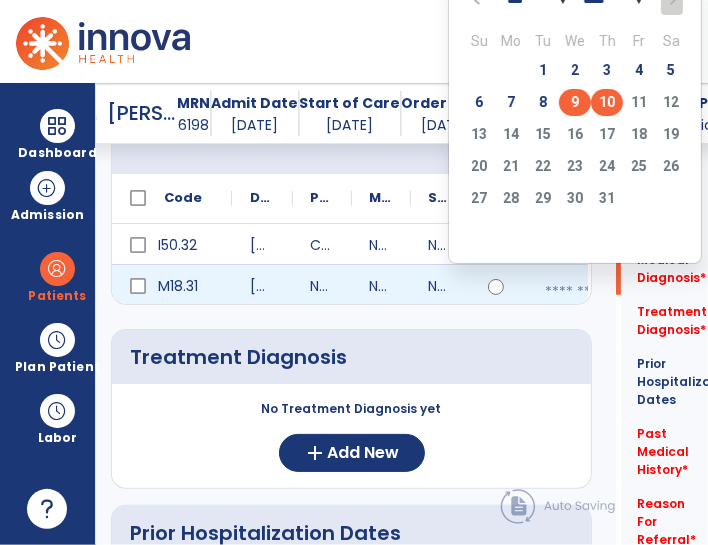 click on "9" 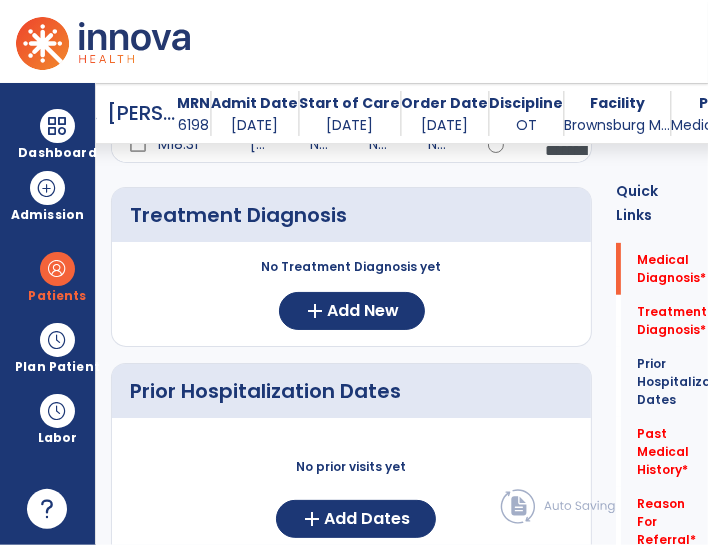 scroll, scrollTop: 426, scrollLeft: 0, axis: vertical 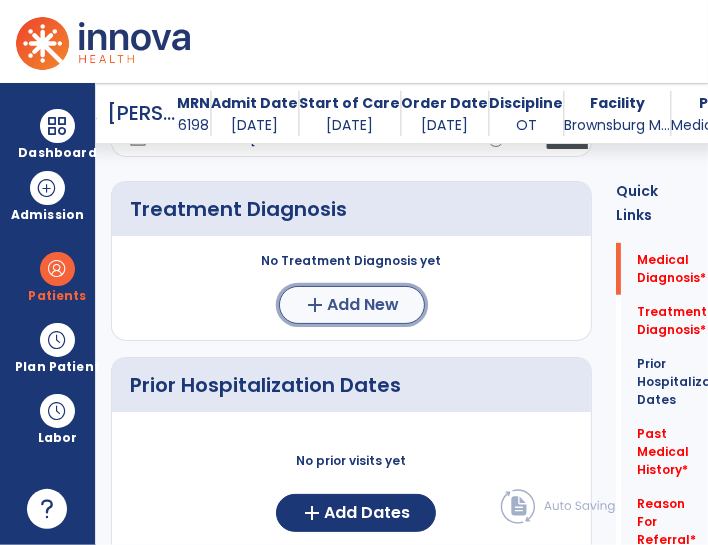 click on "Add New" 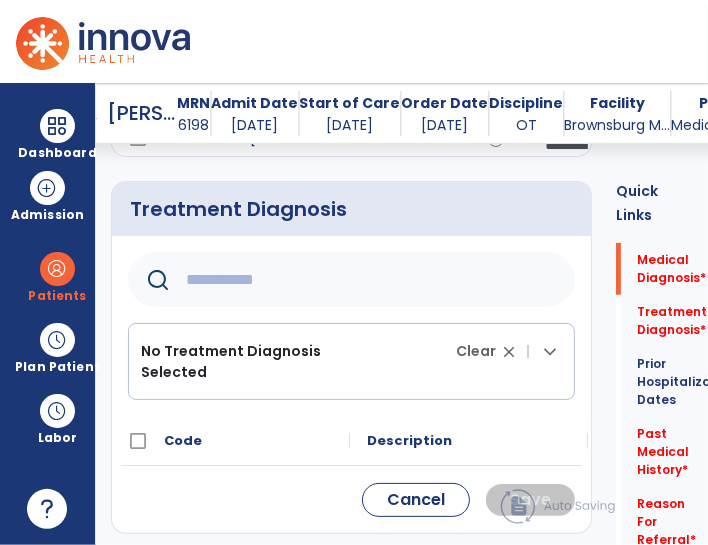 click 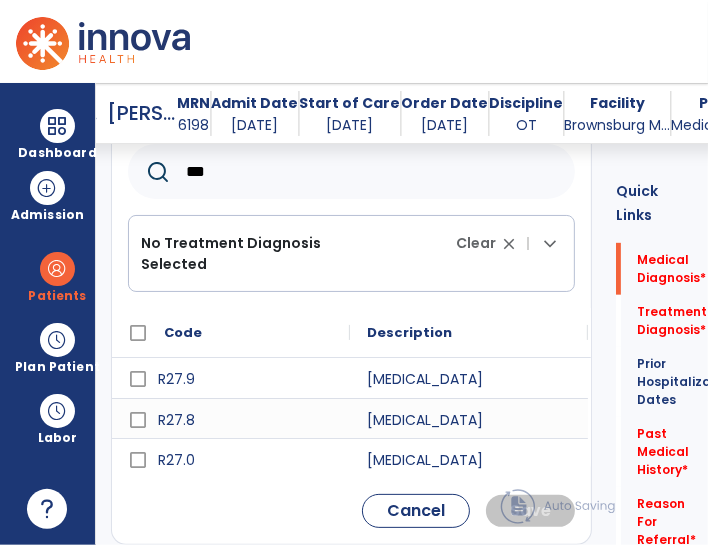 scroll, scrollTop: 557, scrollLeft: 0, axis: vertical 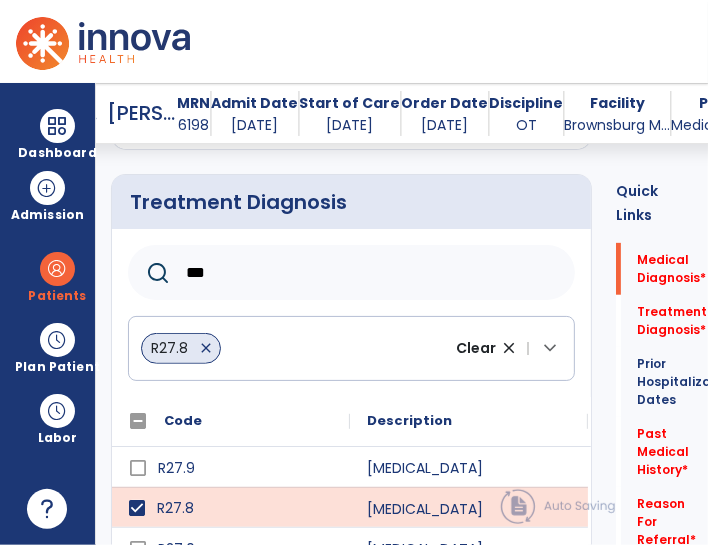 click on "***" 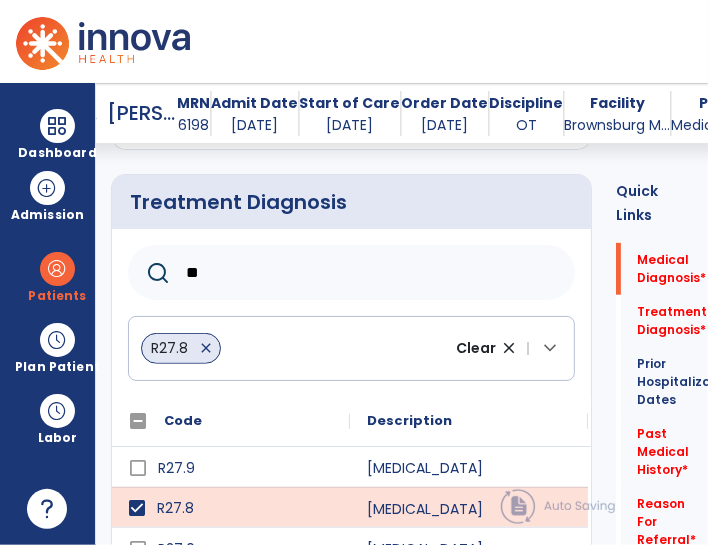 type on "*" 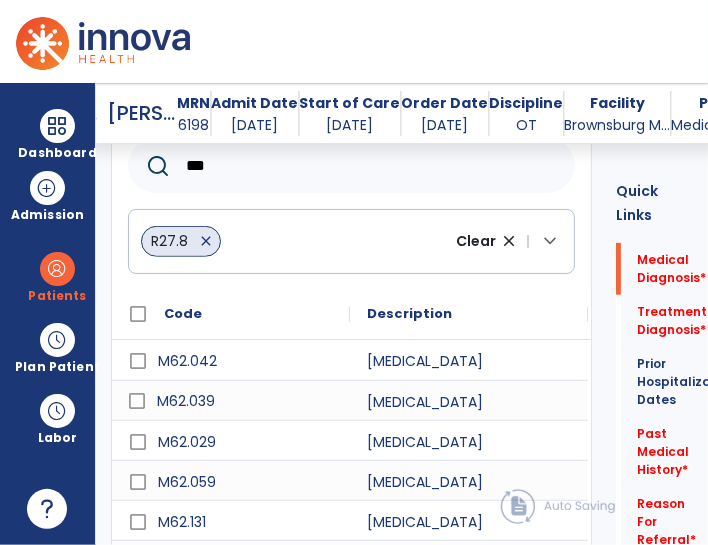 scroll, scrollTop: 532, scrollLeft: 0, axis: vertical 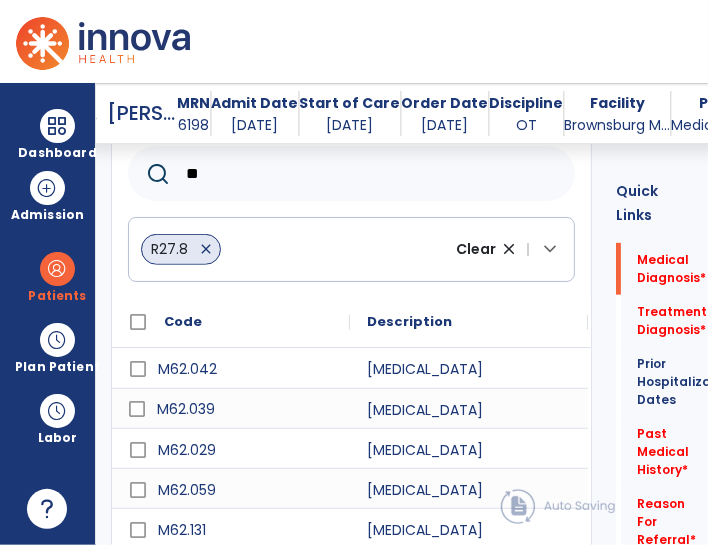 type on "*" 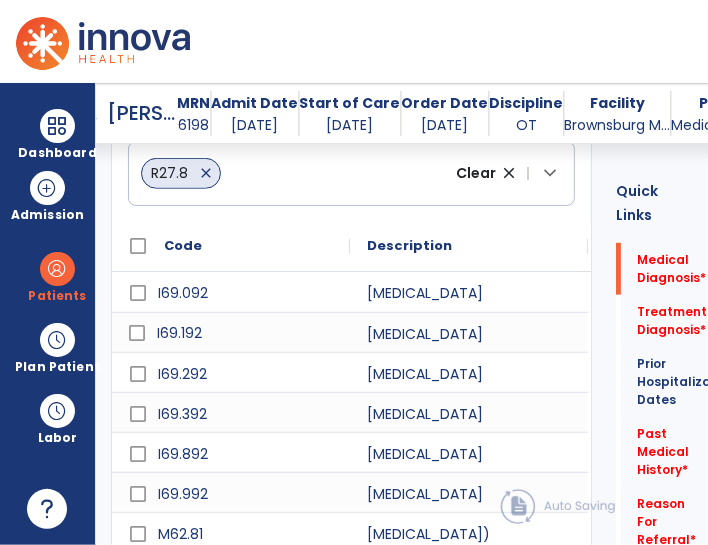 scroll, scrollTop: 791, scrollLeft: 0, axis: vertical 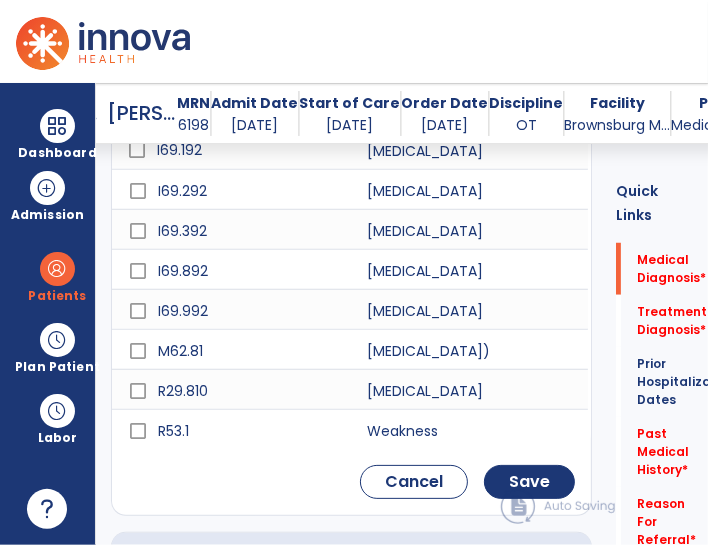 type on "********" 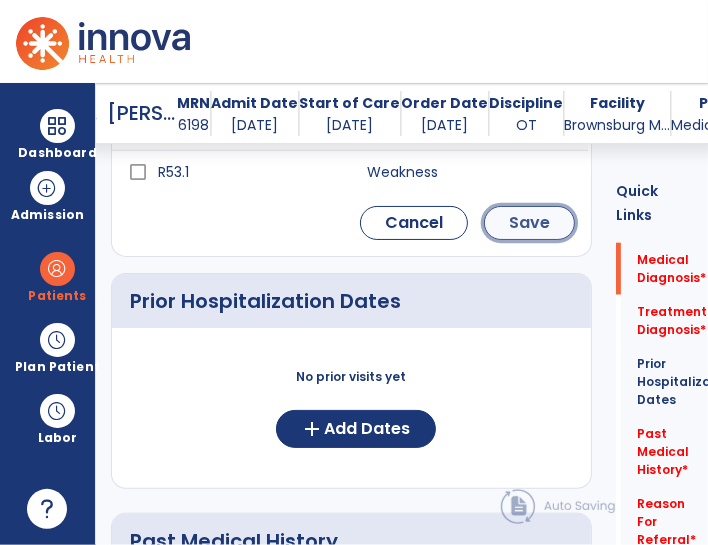 click on "Save" 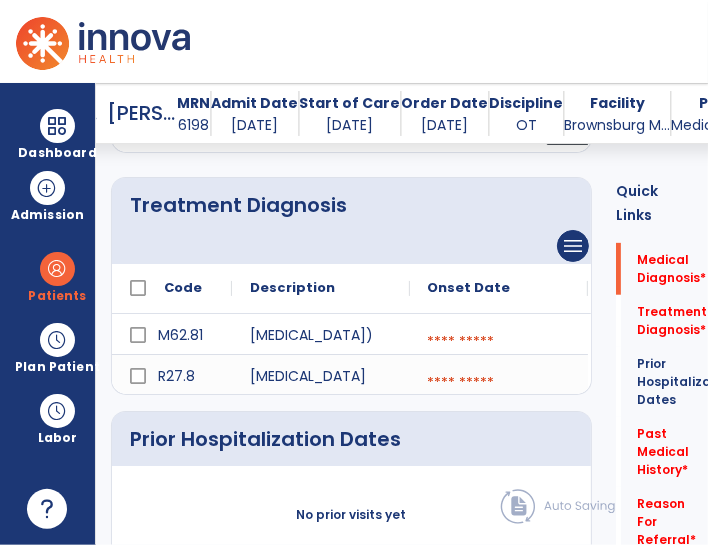 scroll, scrollTop: 391, scrollLeft: 0, axis: vertical 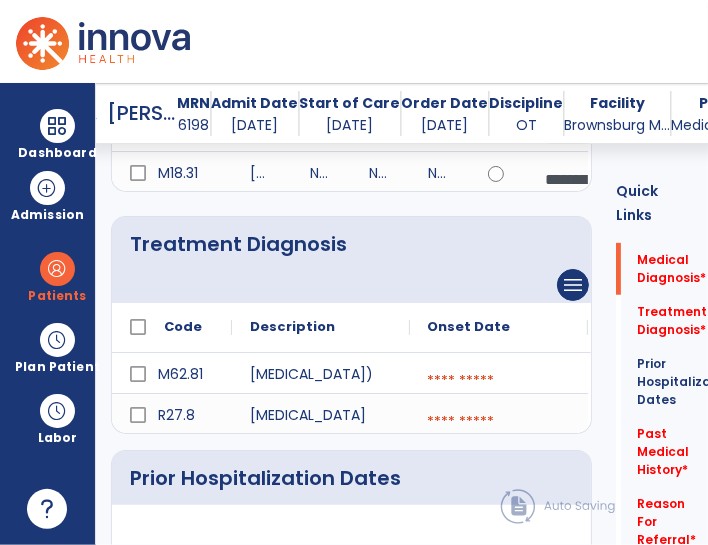 click at bounding box center (499, 381) 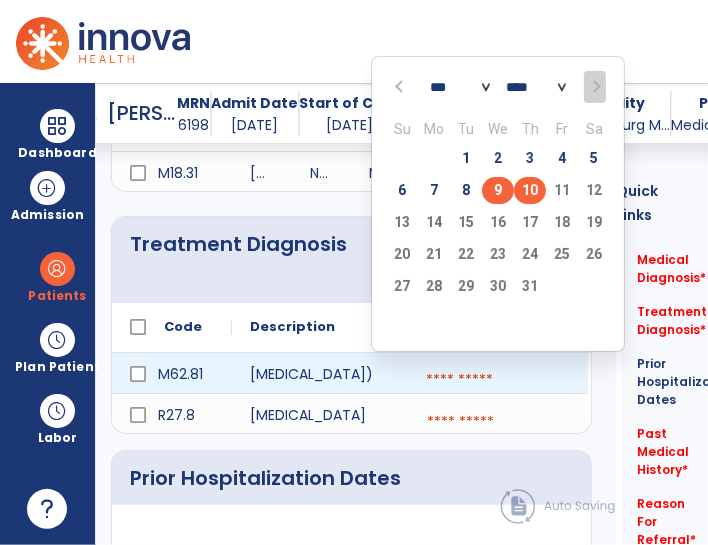 click on "9" 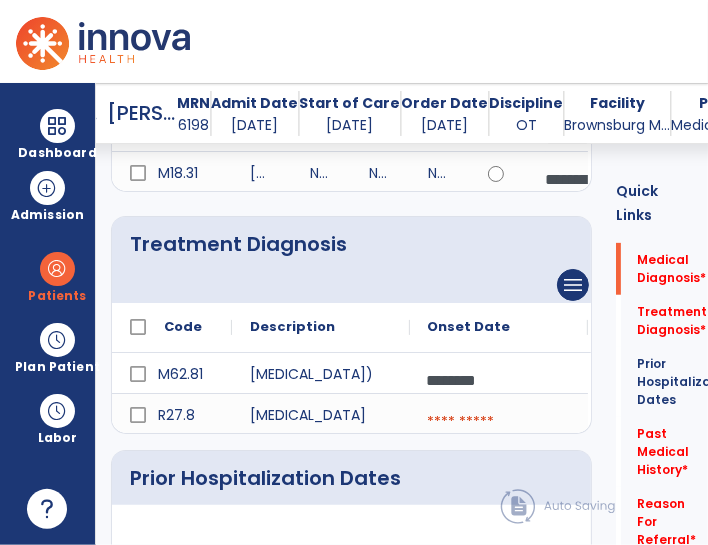 click at bounding box center [499, 422] 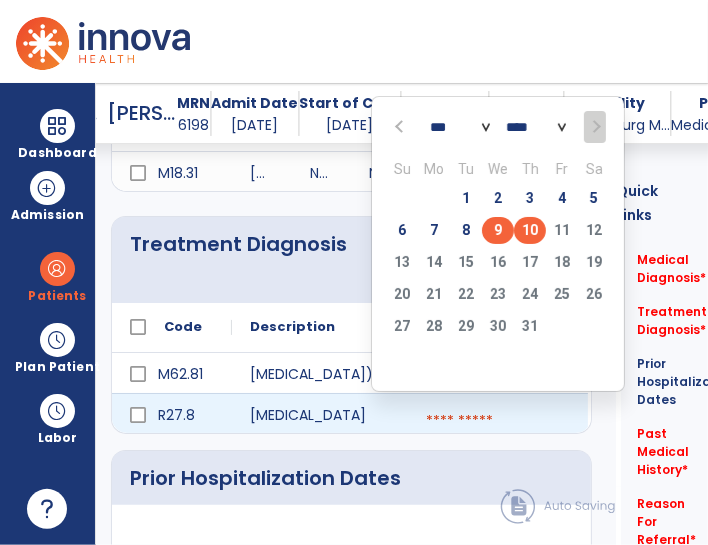 click on "9" 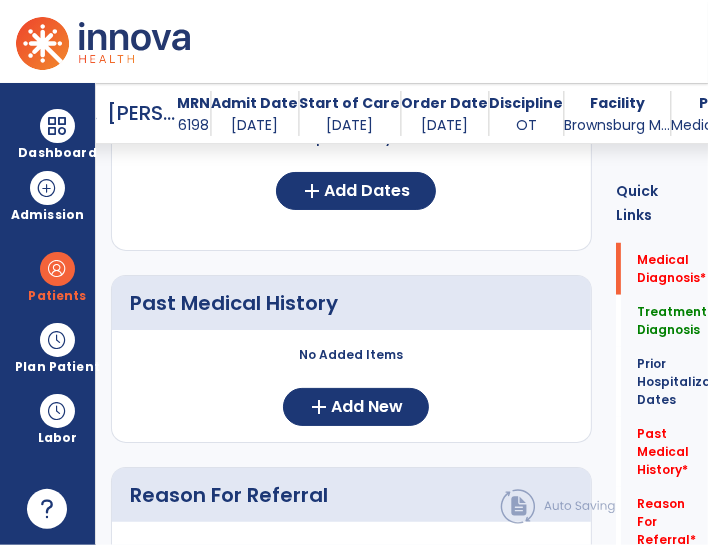 scroll, scrollTop: 862, scrollLeft: 0, axis: vertical 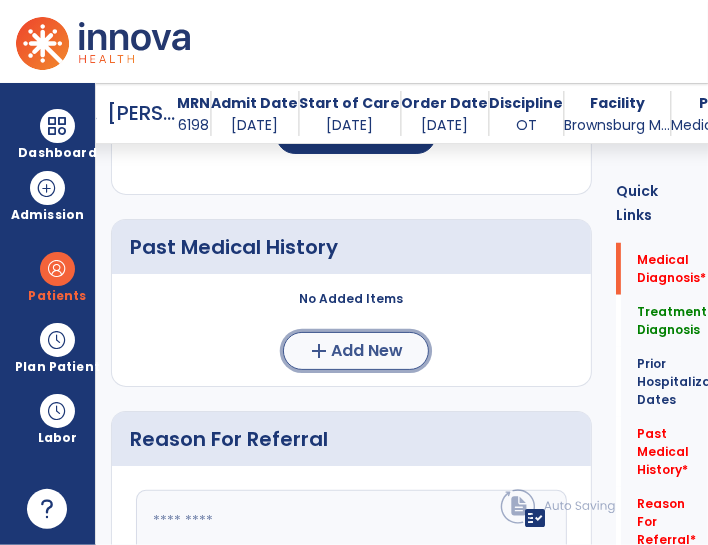 click on "Add New" 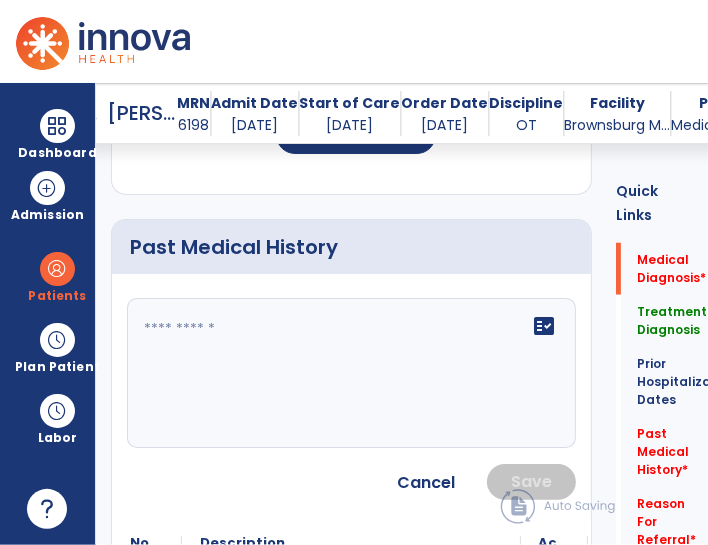 click 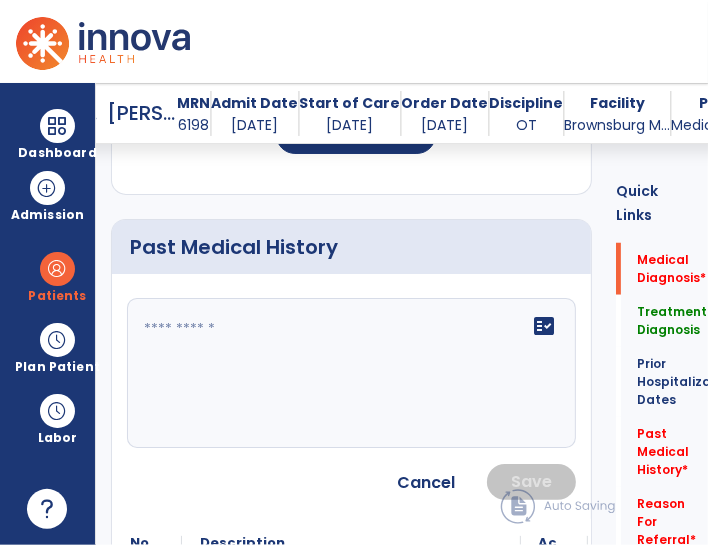 click 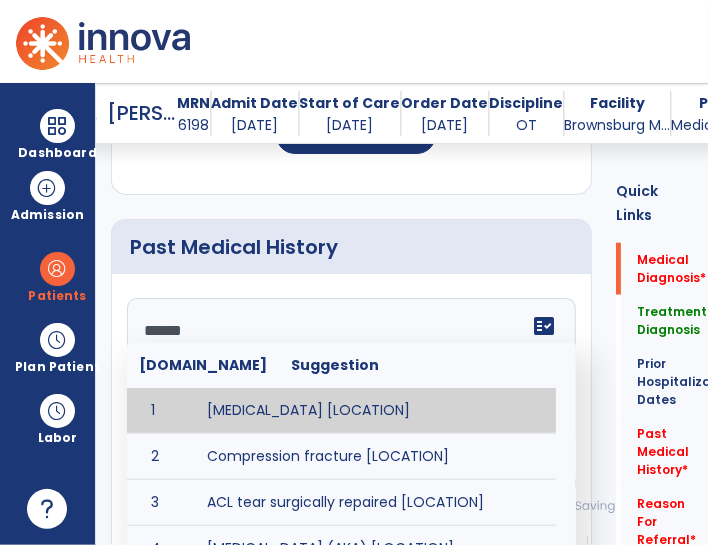 type on "*******" 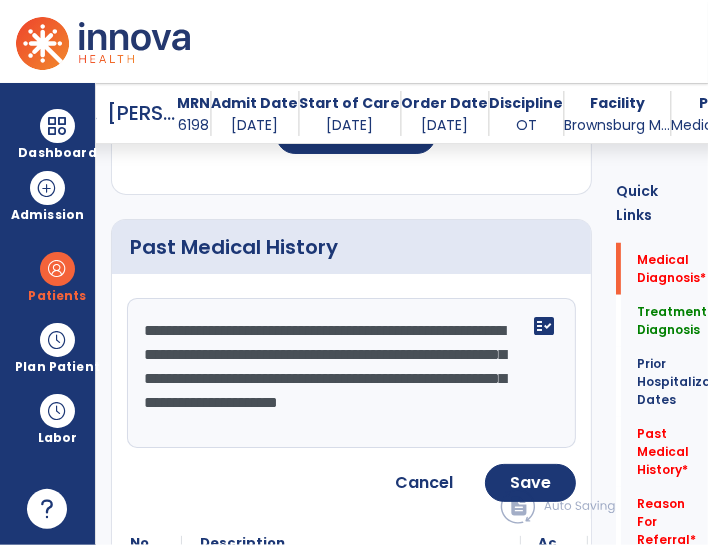 type on "**********" 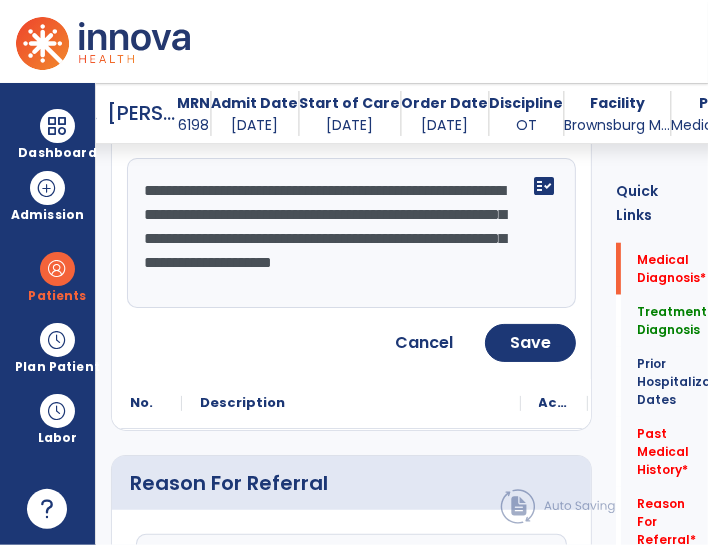 scroll, scrollTop: 1000, scrollLeft: 0, axis: vertical 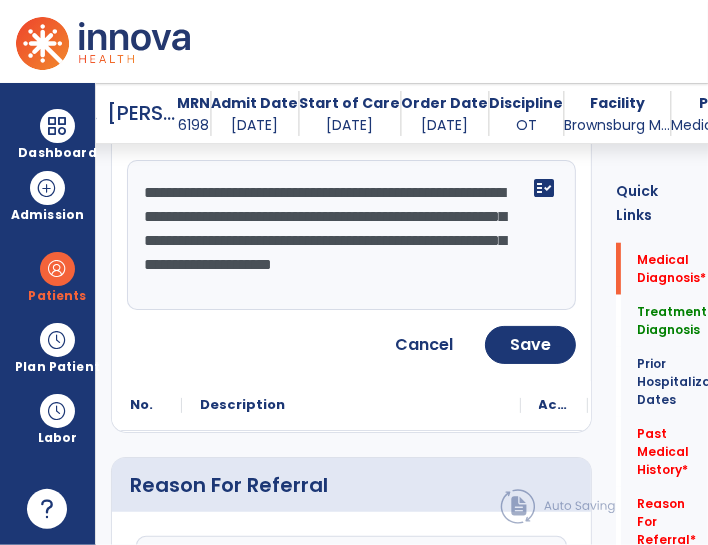 type 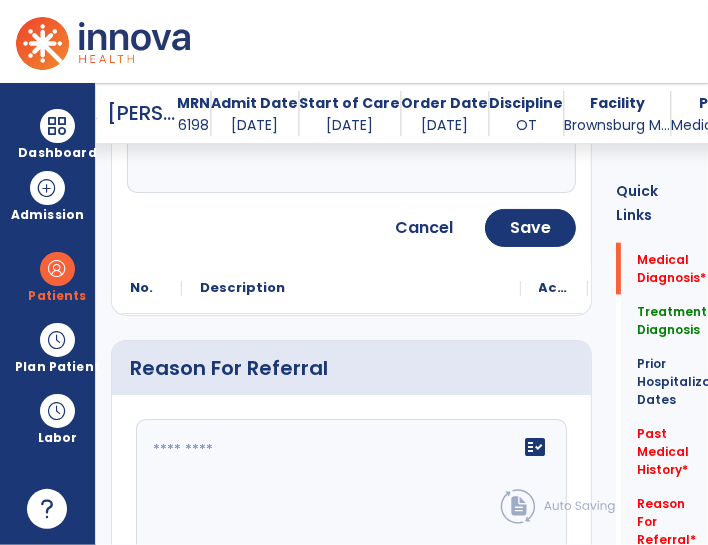 scroll, scrollTop: 1143, scrollLeft: 0, axis: vertical 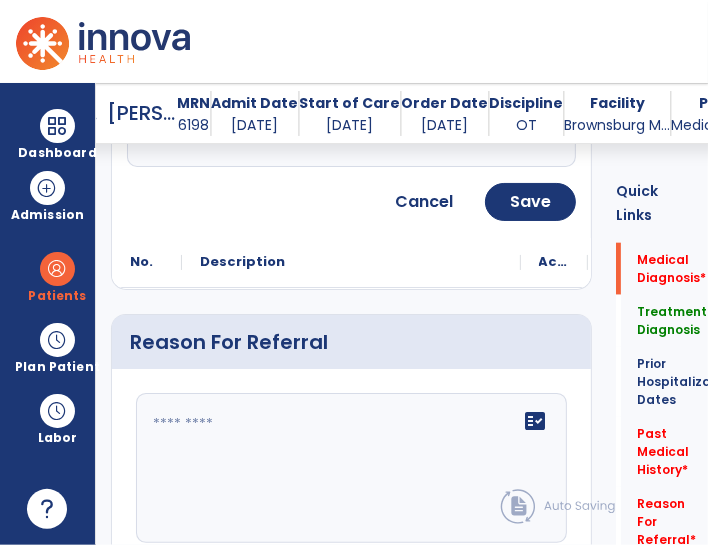 click 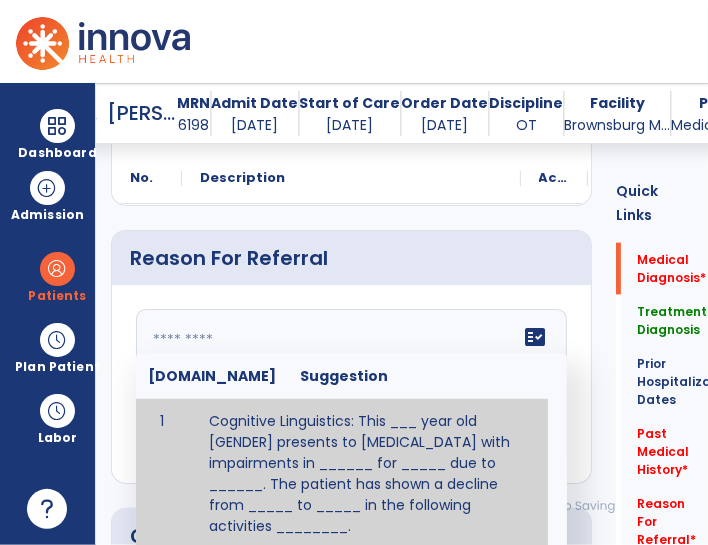 scroll, scrollTop: 1230, scrollLeft: 0, axis: vertical 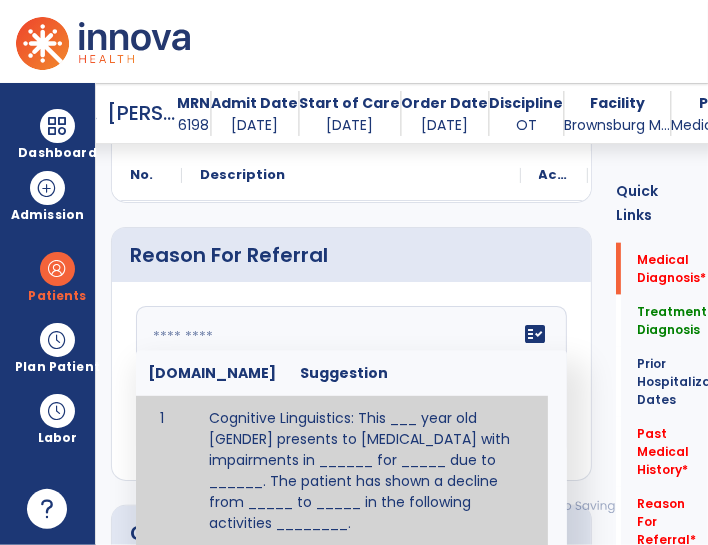 paste on "**********" 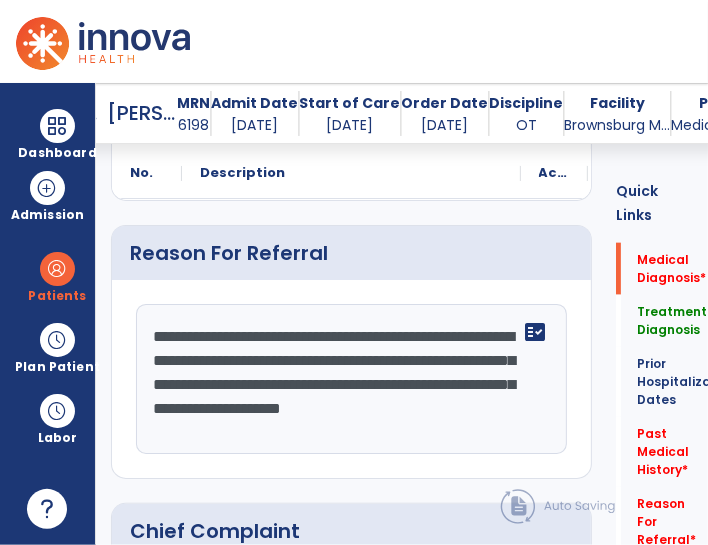 scroll, scrollTop: 1231, scrollLeft: 0, axis: vertical 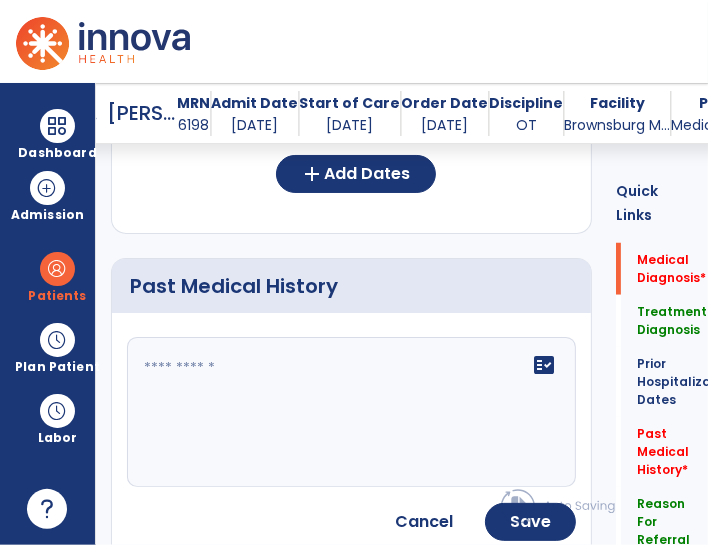 type on "**********" 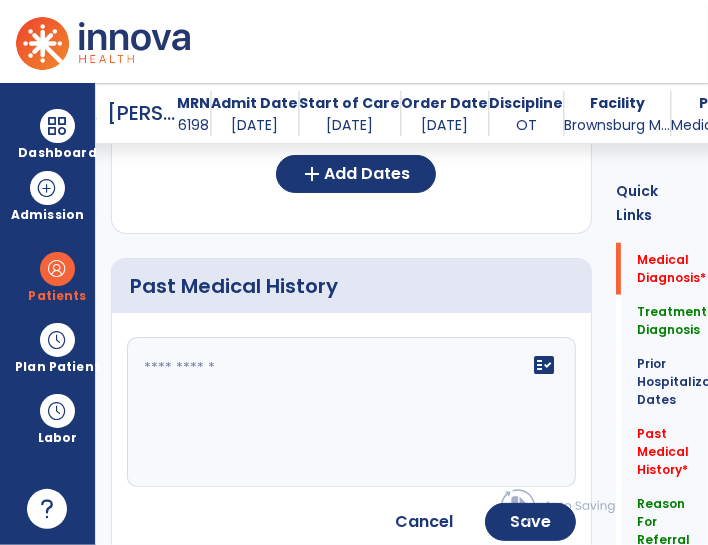 click 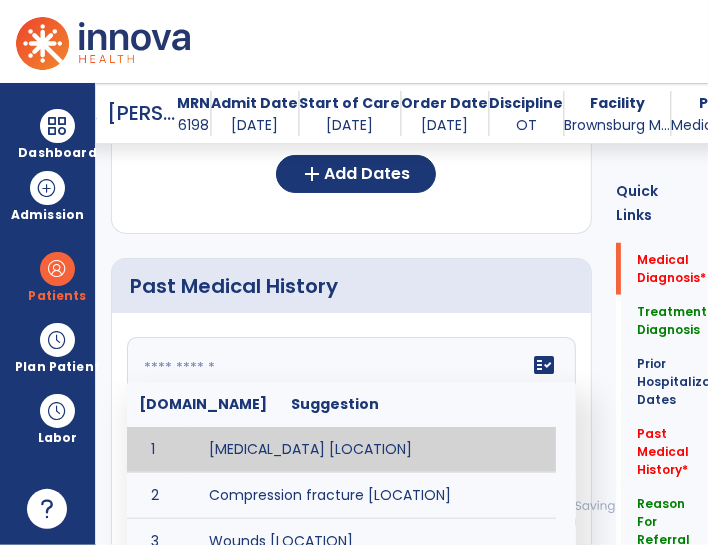 type on "*" 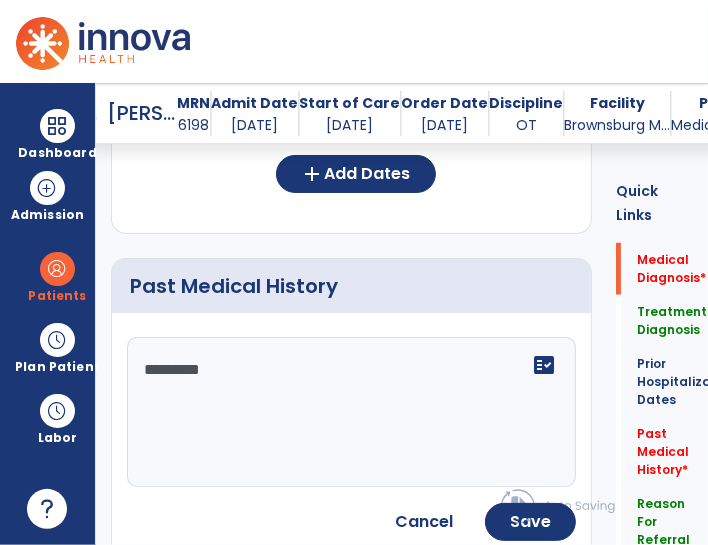 type on "**********" 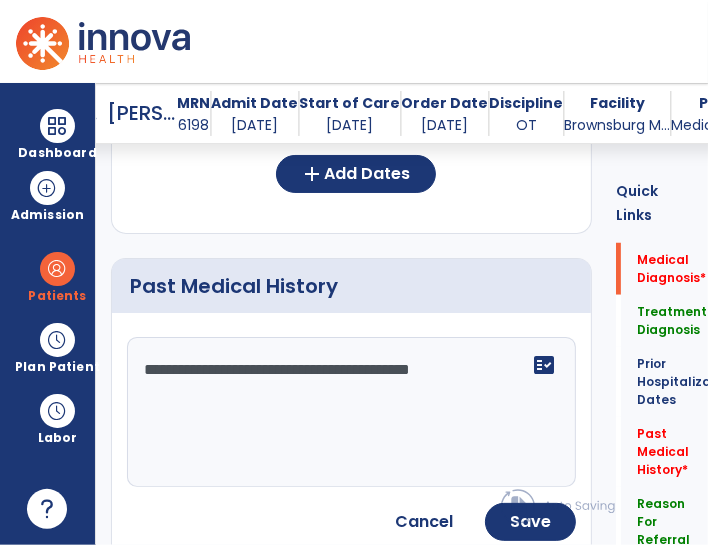 click on "**********" 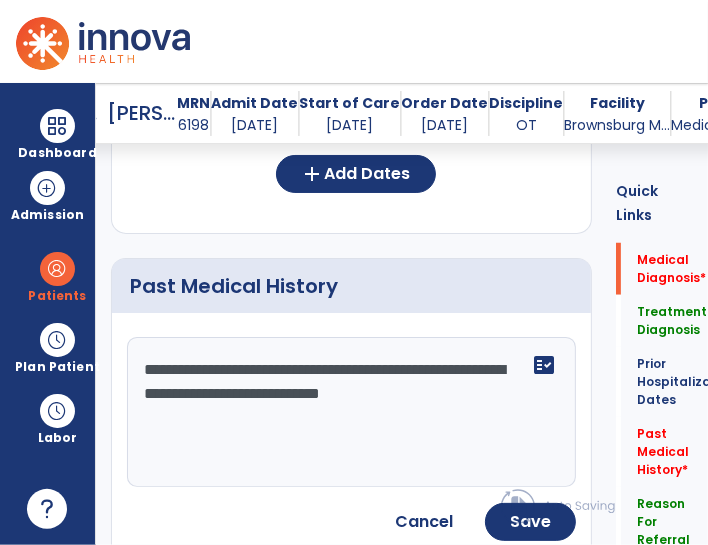 click on "**********" 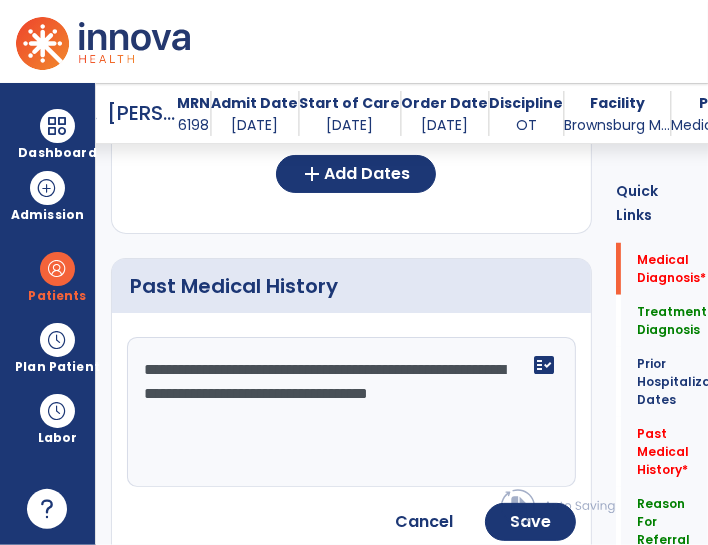 click on "**********" 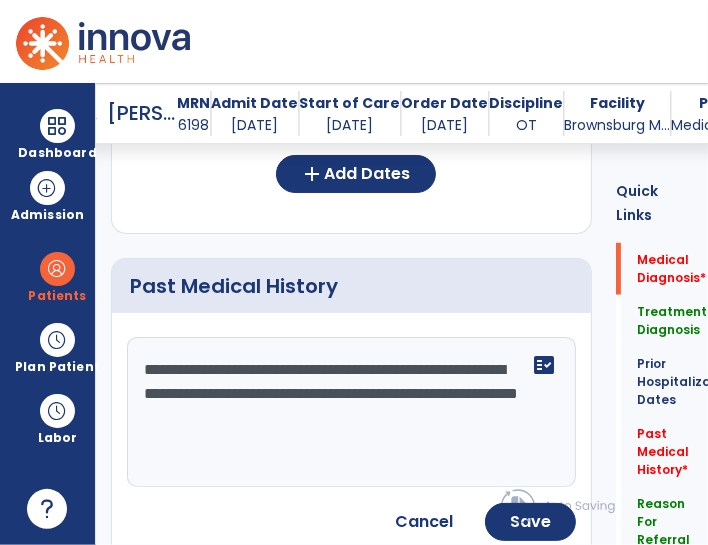 click on "**********" 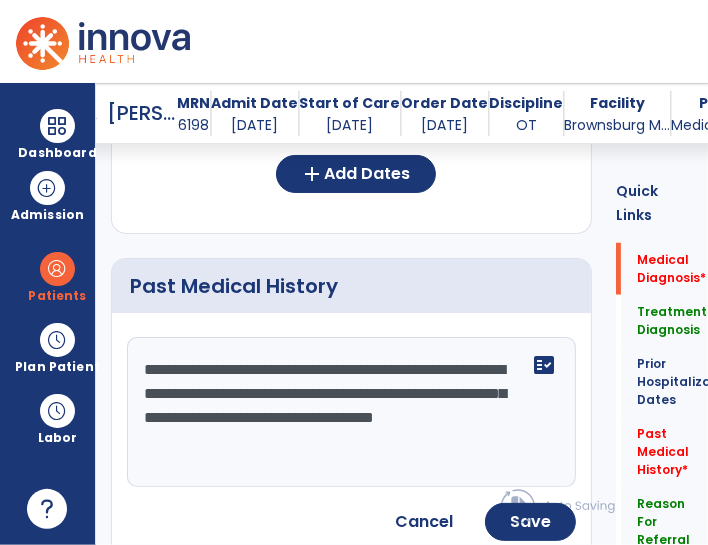 click on "**********" 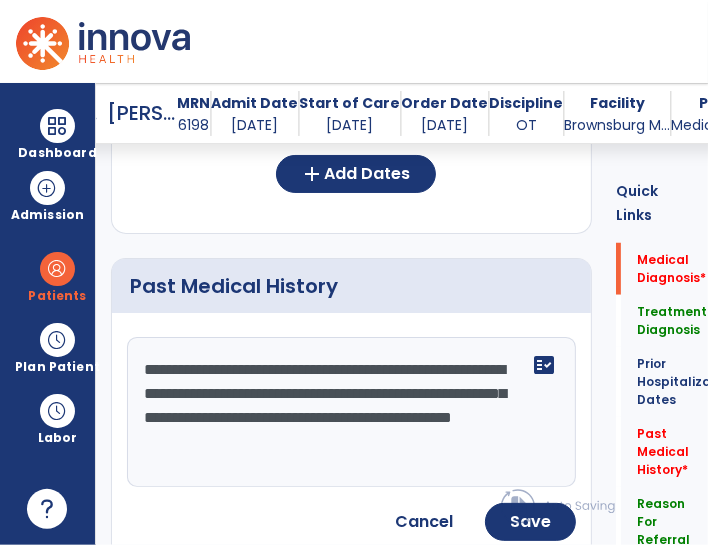 click on "**********" 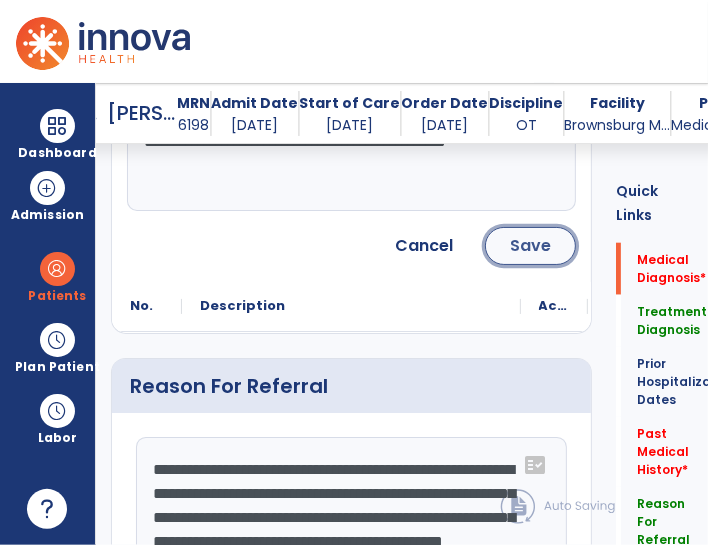 click on "Save" 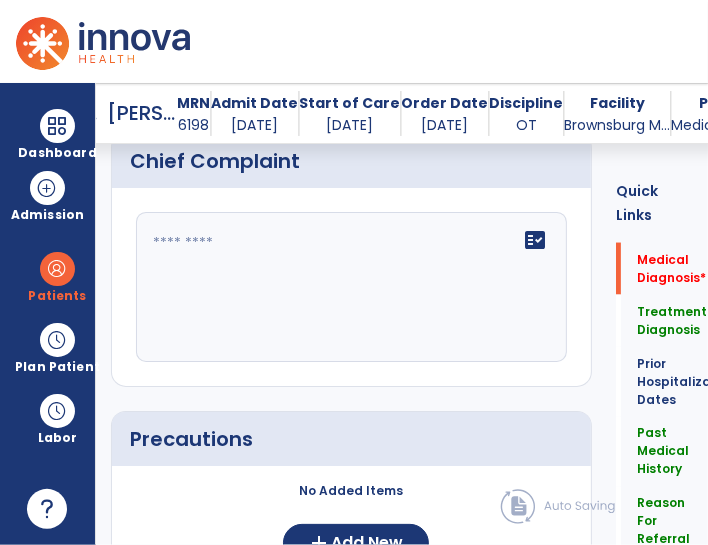 scroll, scrollTop: 1605, scrollLeft: 0, axis: vertical 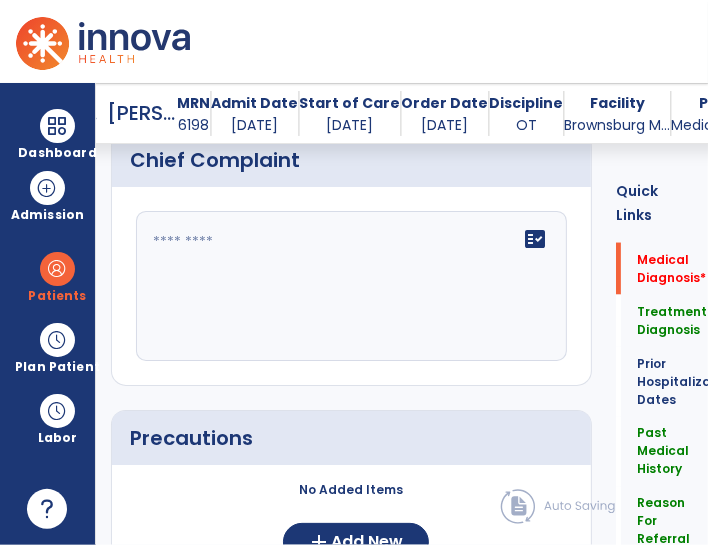 click on "fact_check" 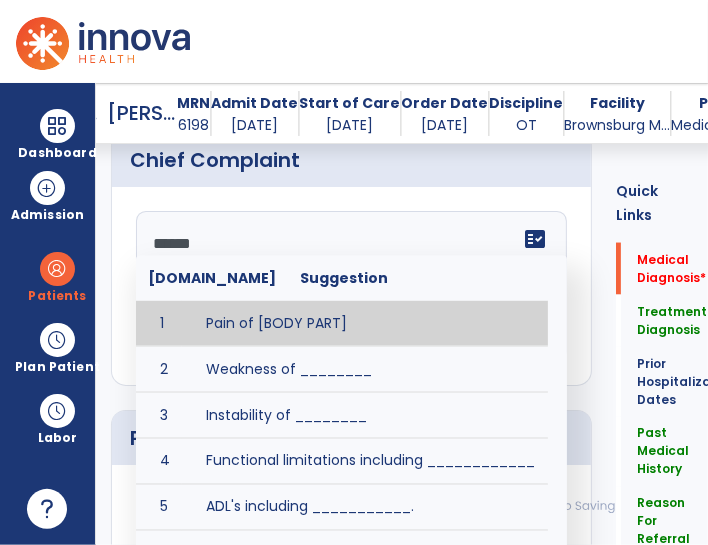 type on "*******" 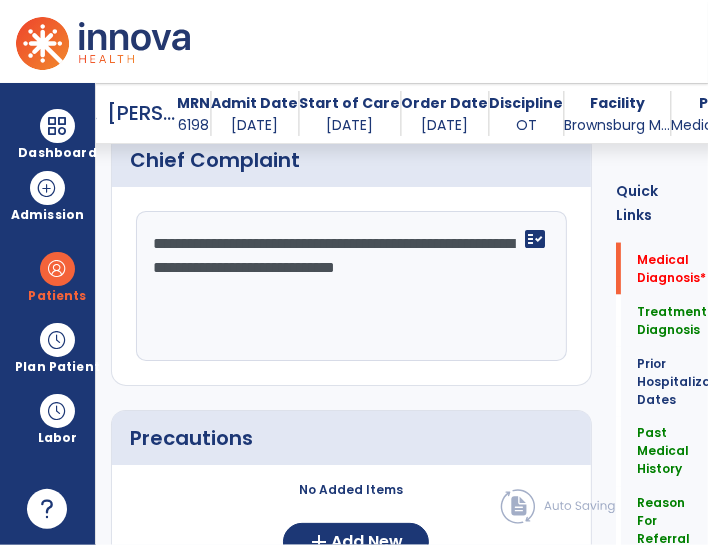 scroll, scrollTop: 1917, scrollLeft: 0, axis: vertical 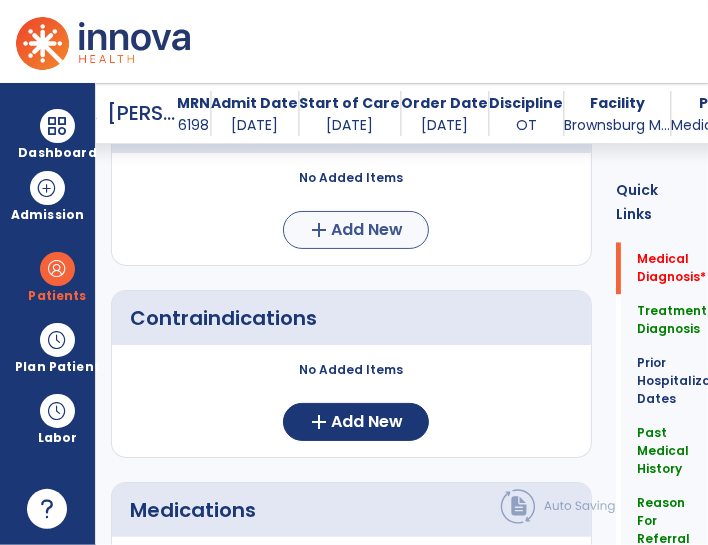 type on "**********" 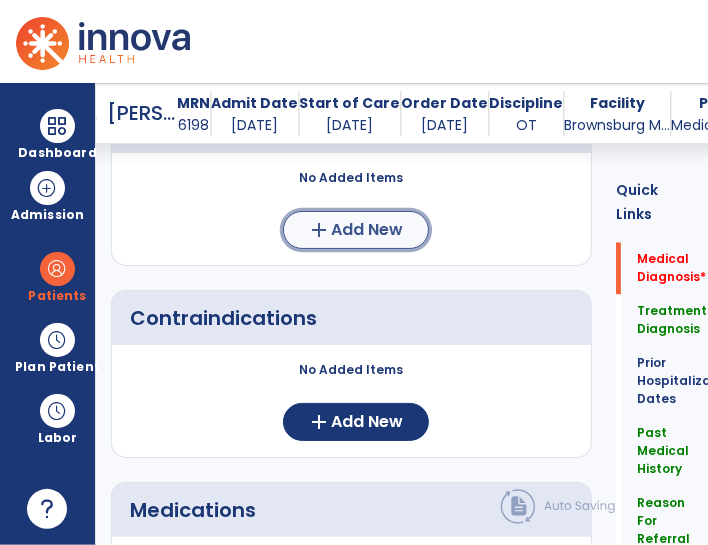 click on "Add New" 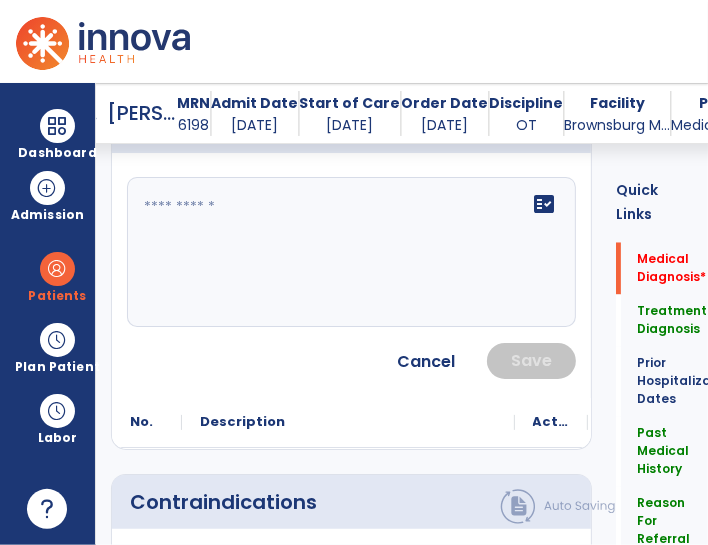 click on "fact_check" 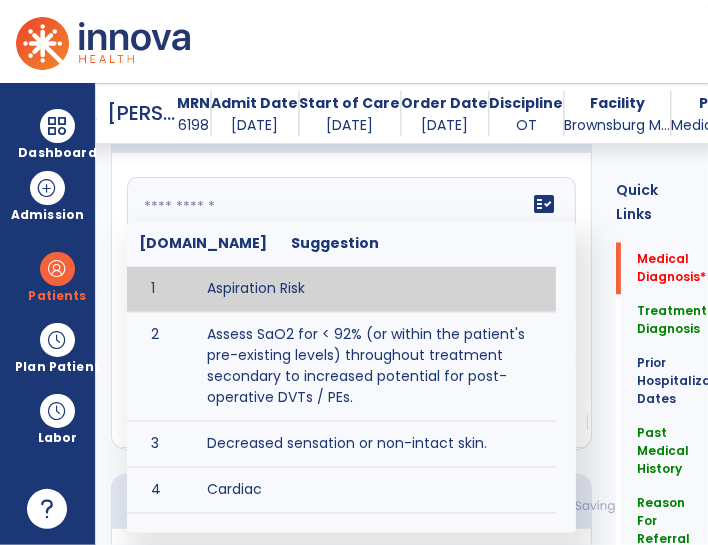 scroll, scrollTop: 1758, scrollLeft: 0, axis: vertical 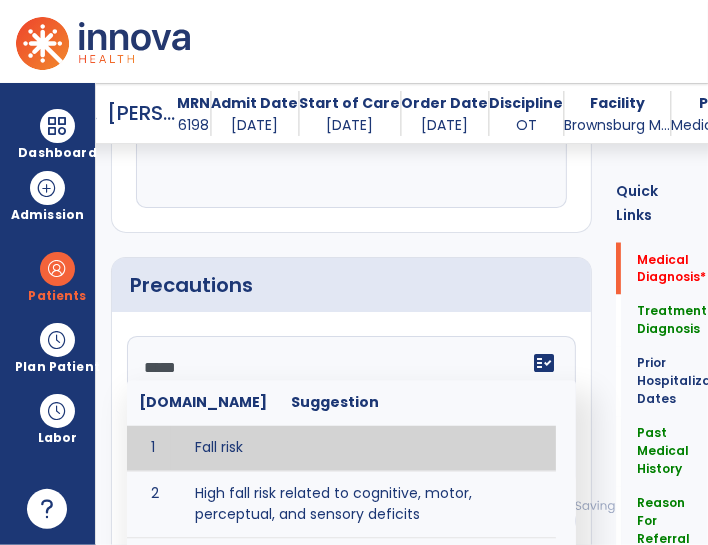 type on "*********" 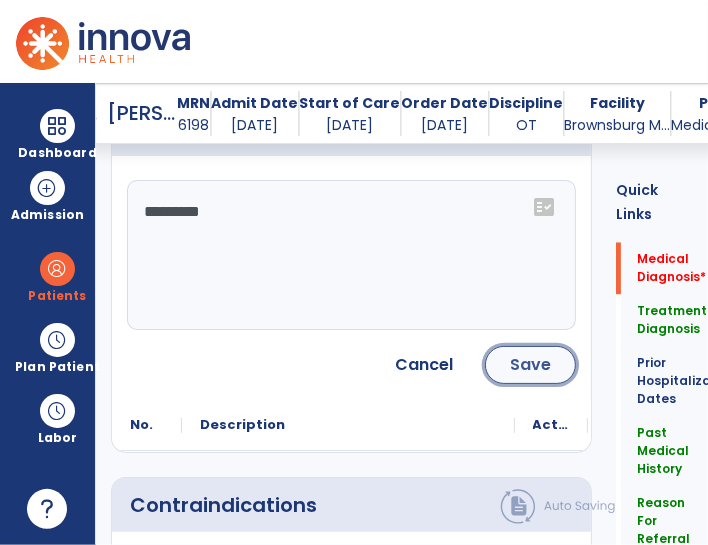click on "Save" 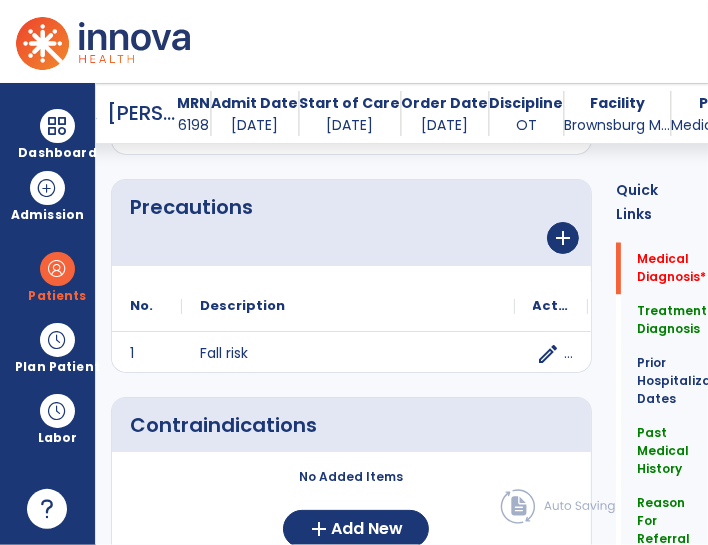 scroll, scrollTop: 1834, scrollLeft: 0, axis: vertical 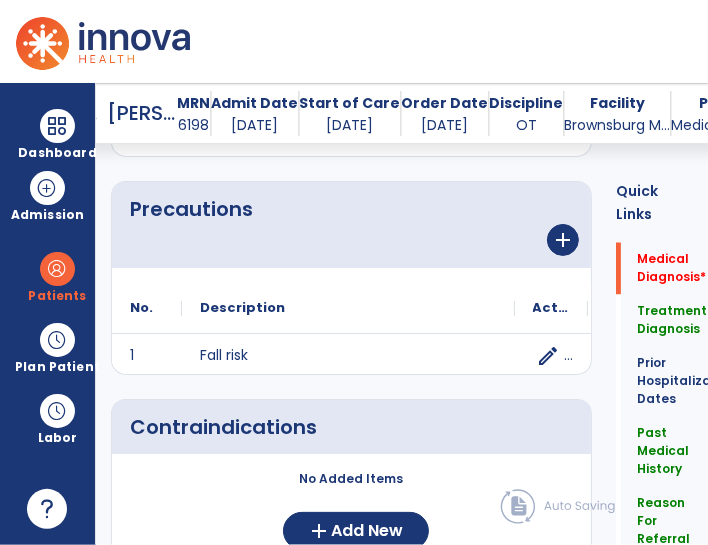click on "Contraindications     No Added Items  add  Add New" 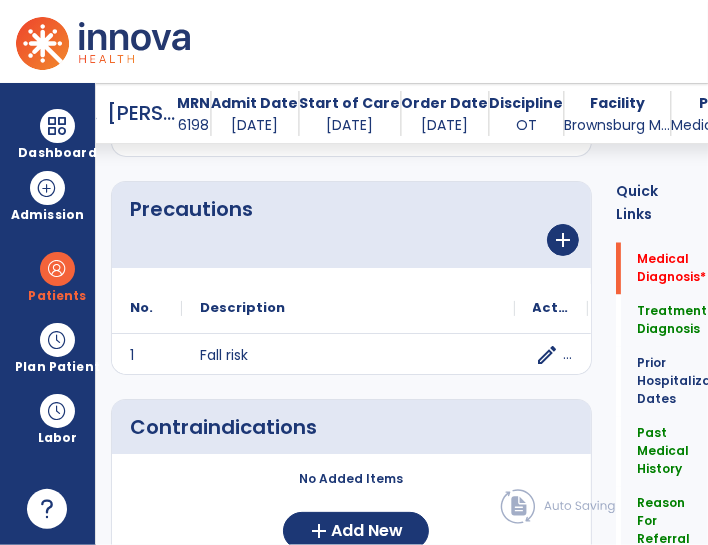 click on "edit" 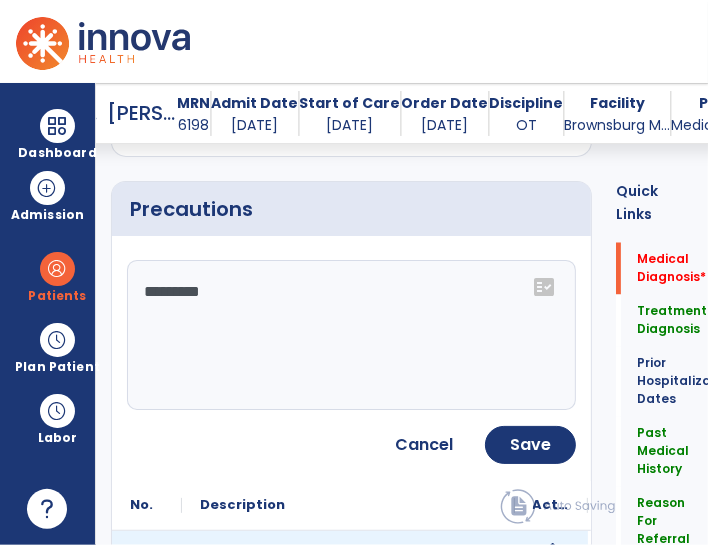 click on "*********" 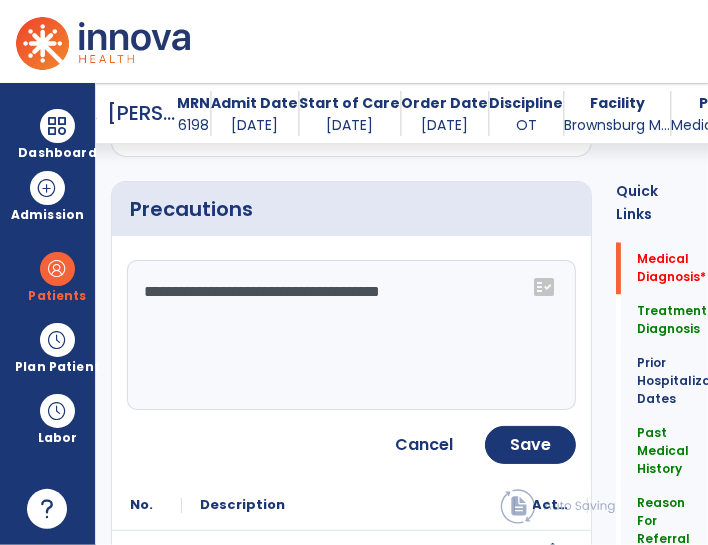 type on "**********" 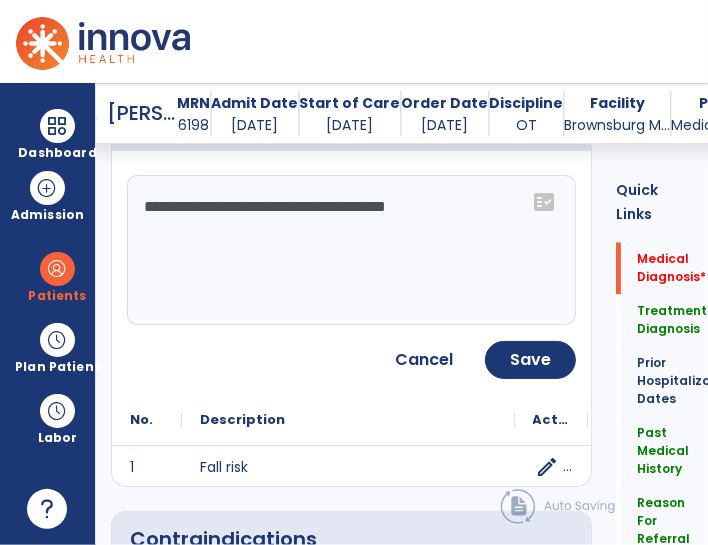 scroll, scrollTop: 1970, scrollLeft: 0, axis: vertical 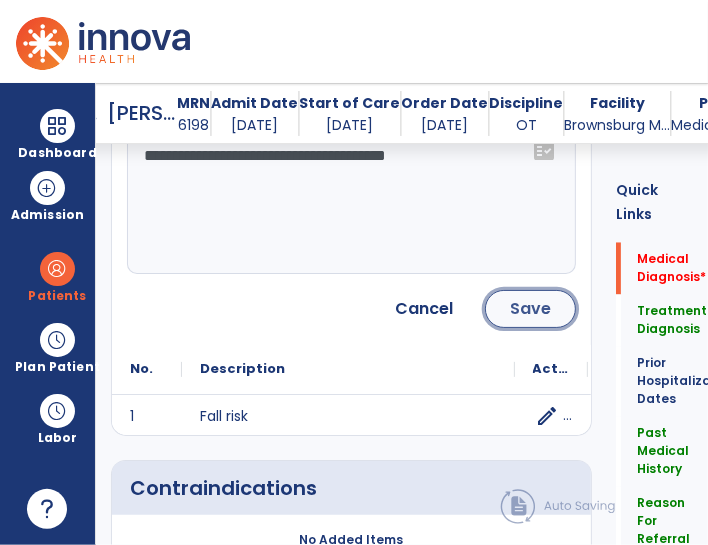 click on "Save" 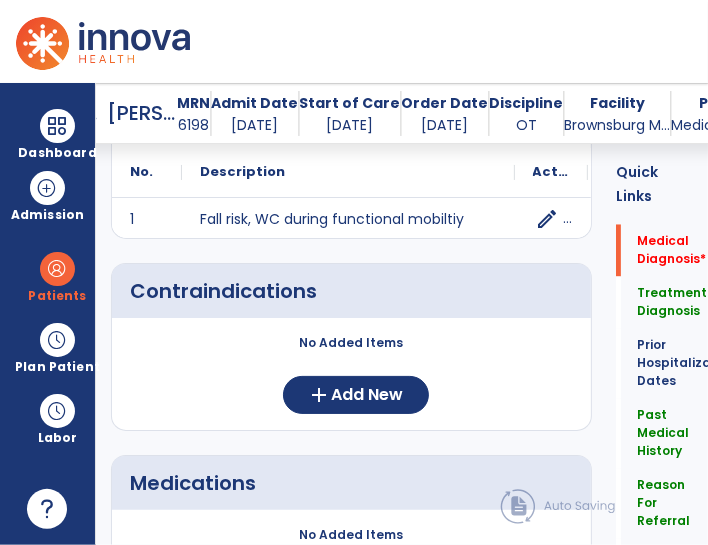 scroll, scrollTop: 2114, scrollLeft: 0, axis: vertical 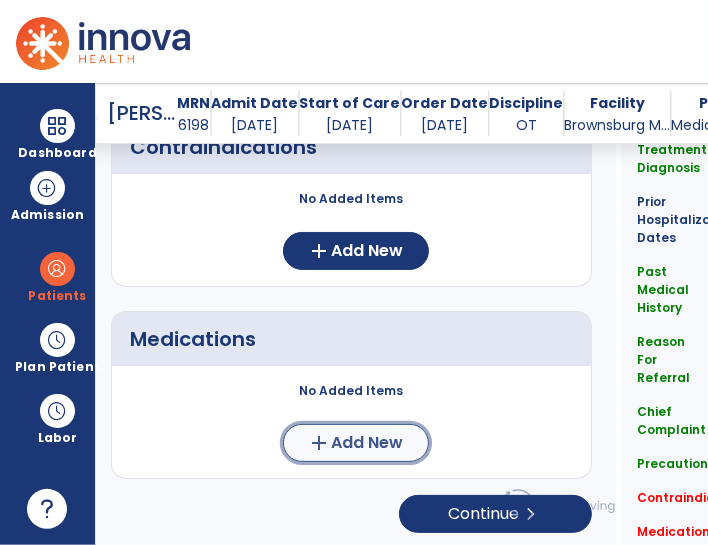 click on "Add New" 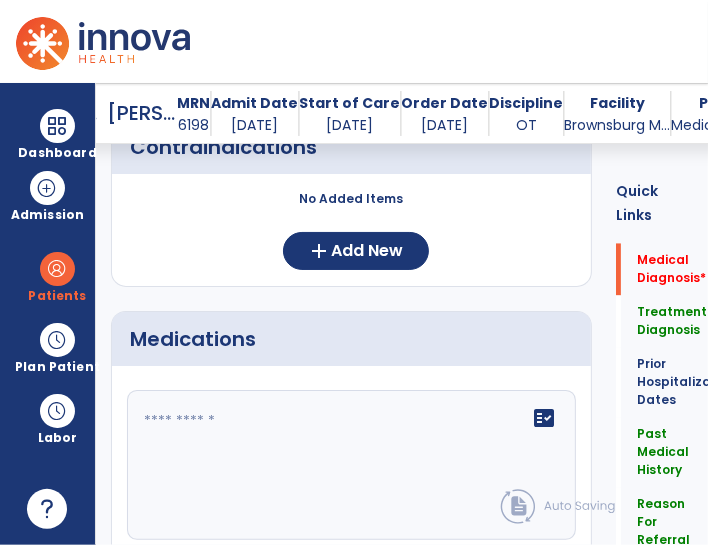 click 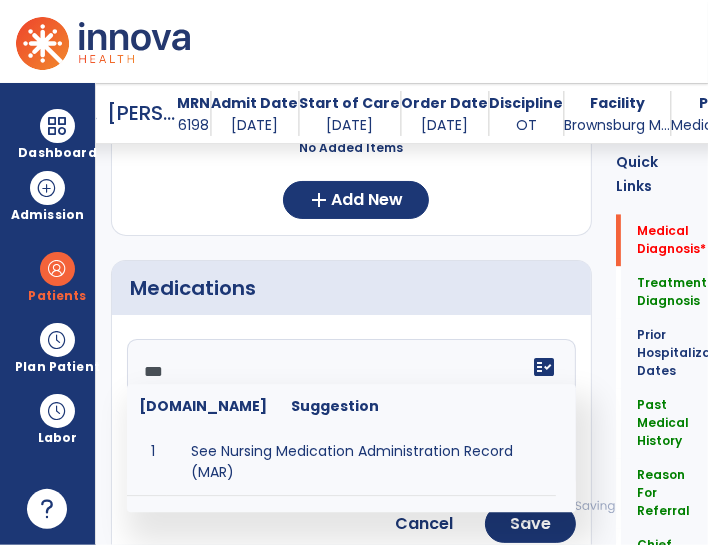 scroll, scrollTop: 2299, scrollLeft: 0, axis: vertical 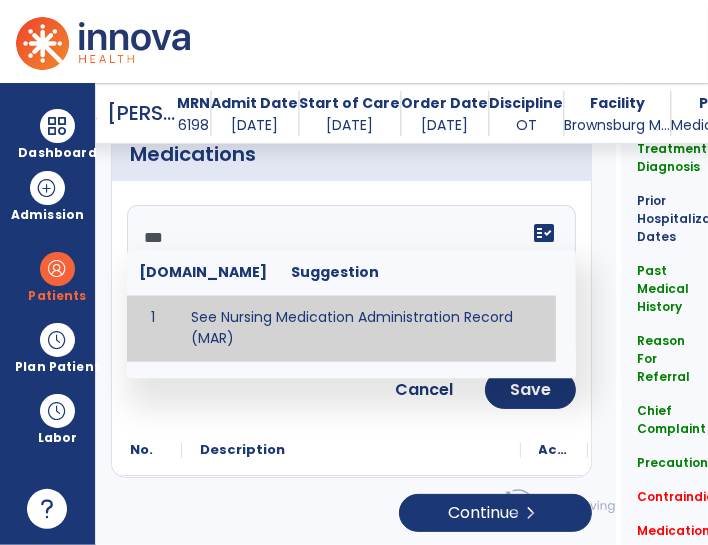 type on "**********" 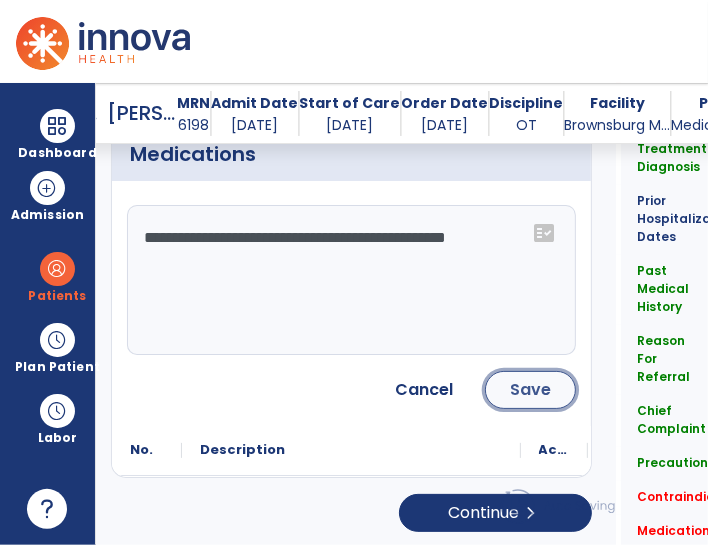 click on "Save" 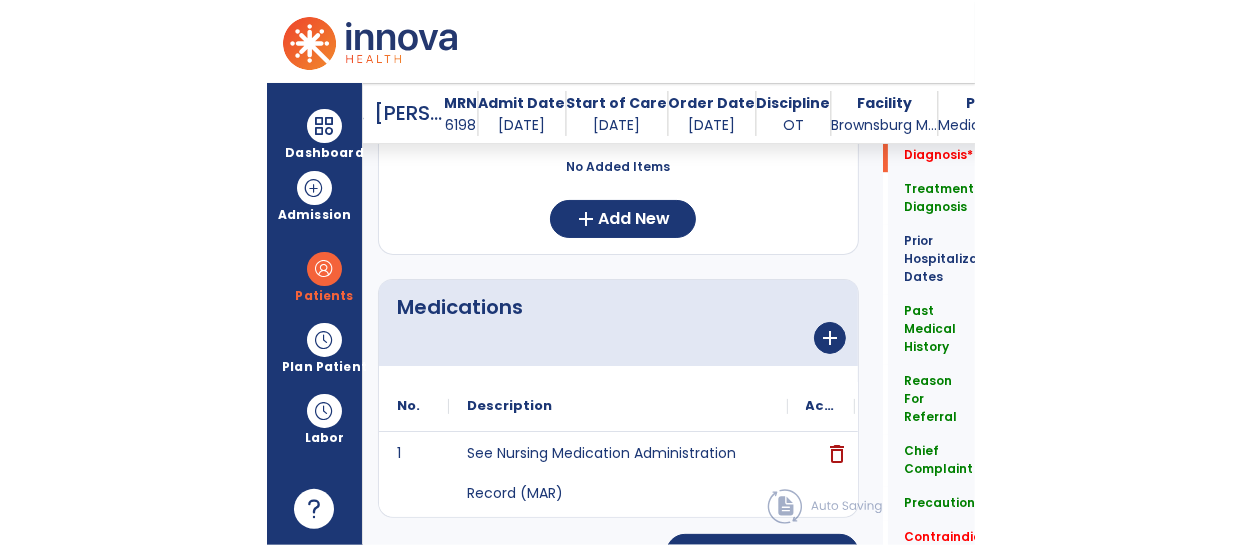 scroll, scrollTop: 2180, scrollLeft: 0, axis: vertical 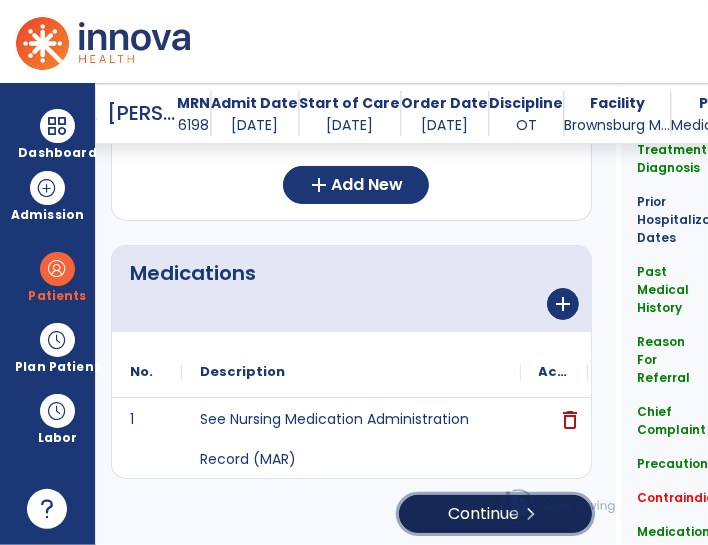 click on "Continue  chevron_right" 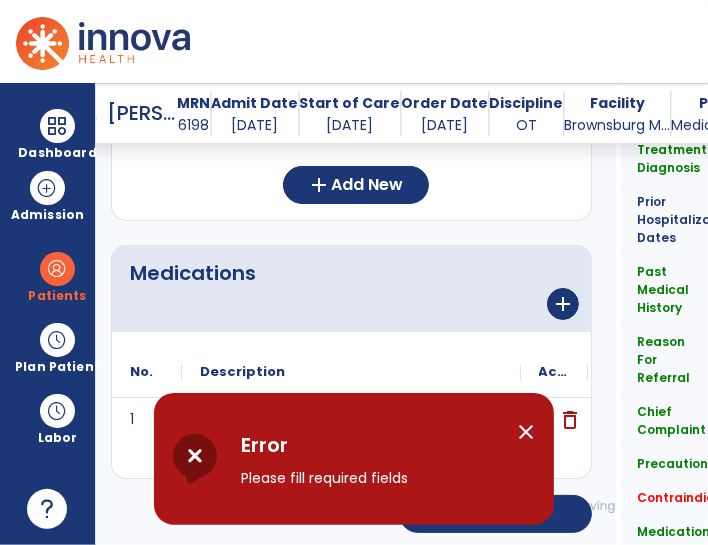 click on "close" at bounding box center [526, 432] 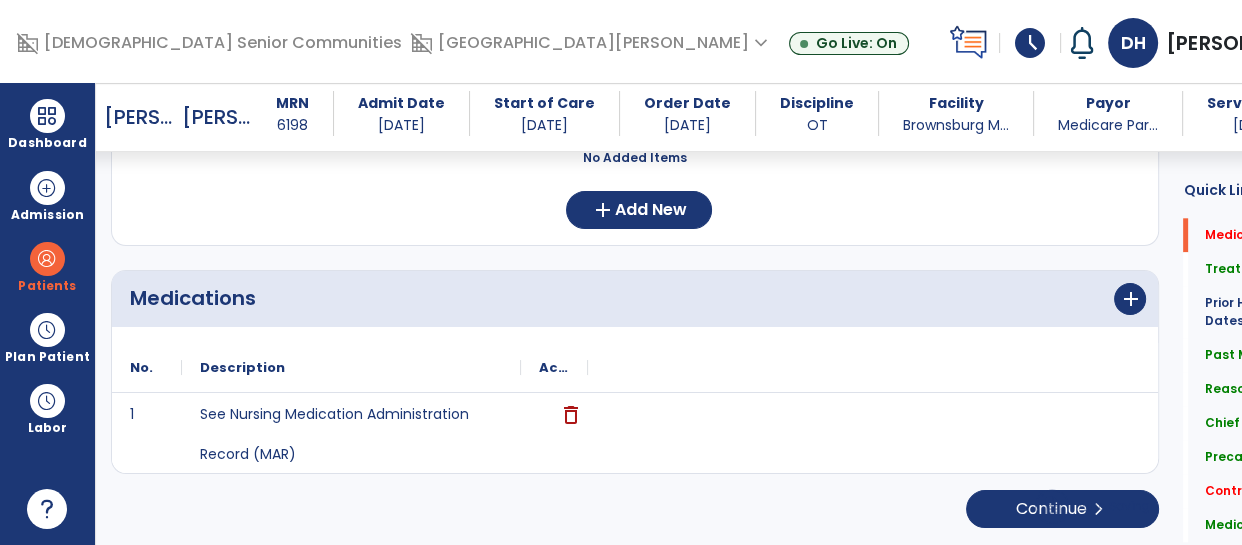 scroll, scrollTop: 0, scrollLeft: 0, axis: both 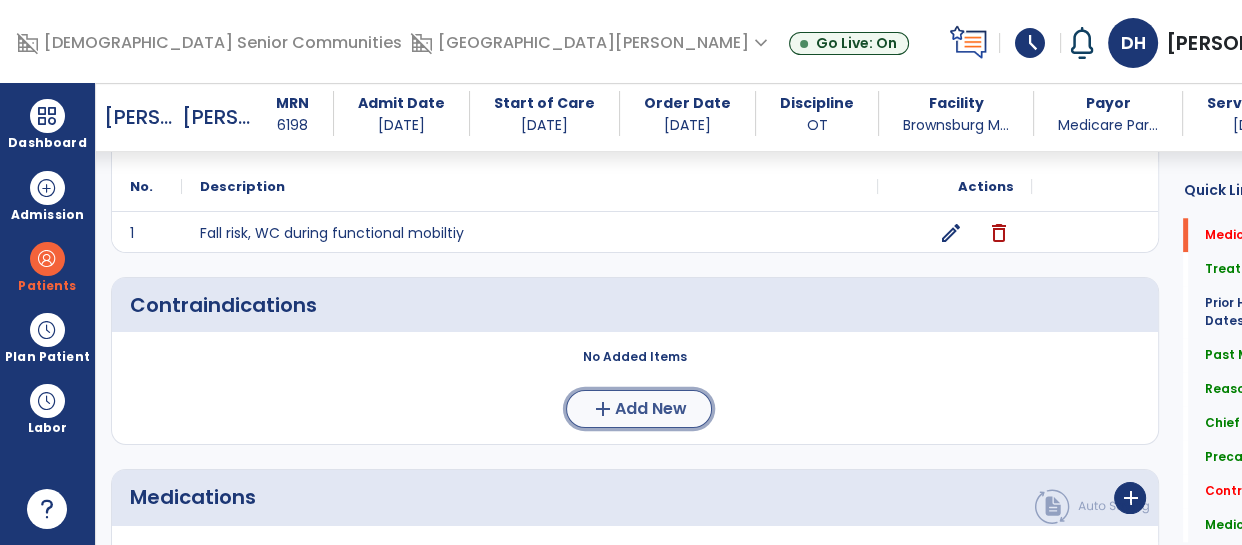click on "add  Add New" 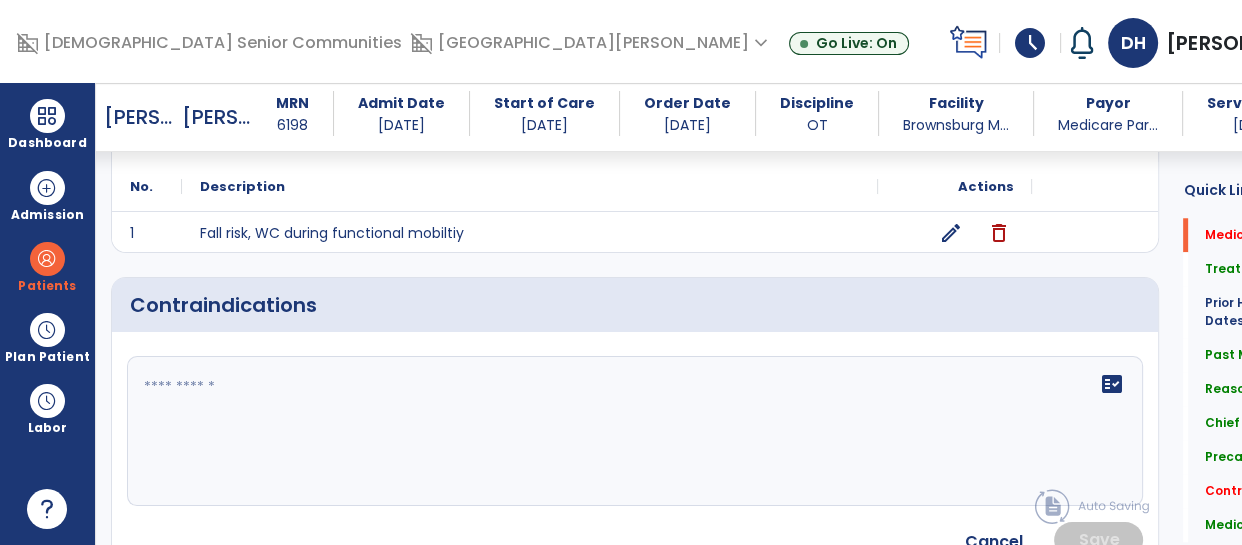 click 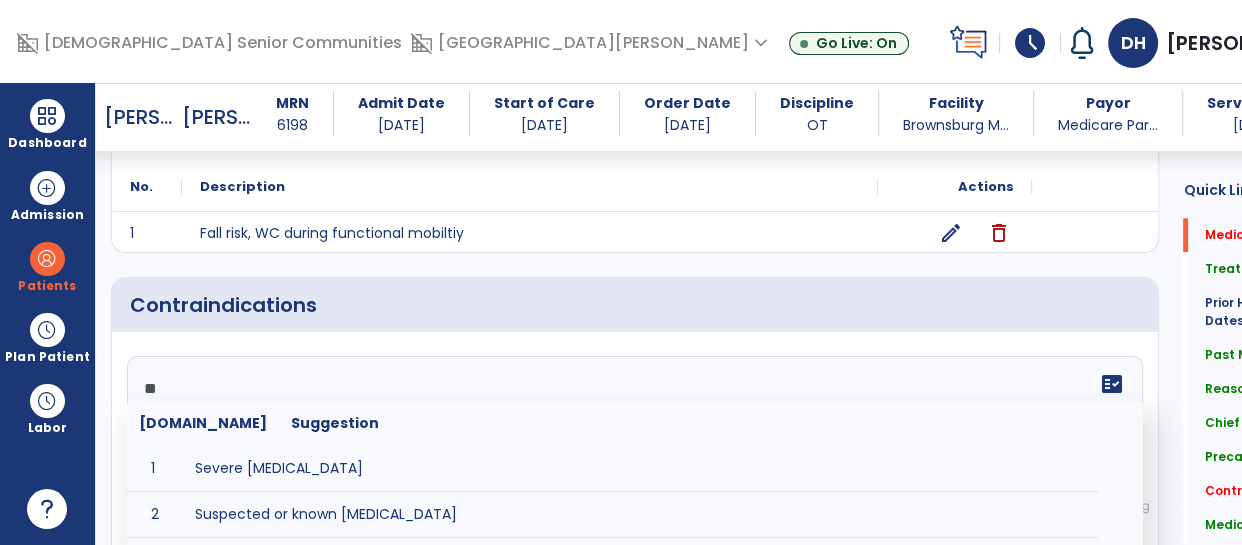 type on "*" 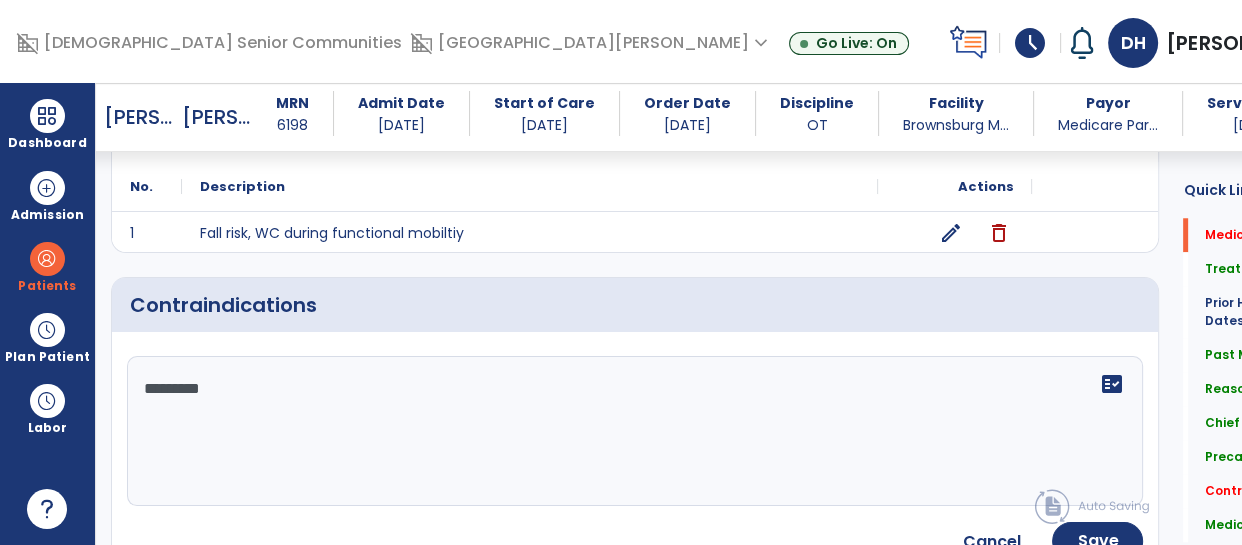 type on "**********" 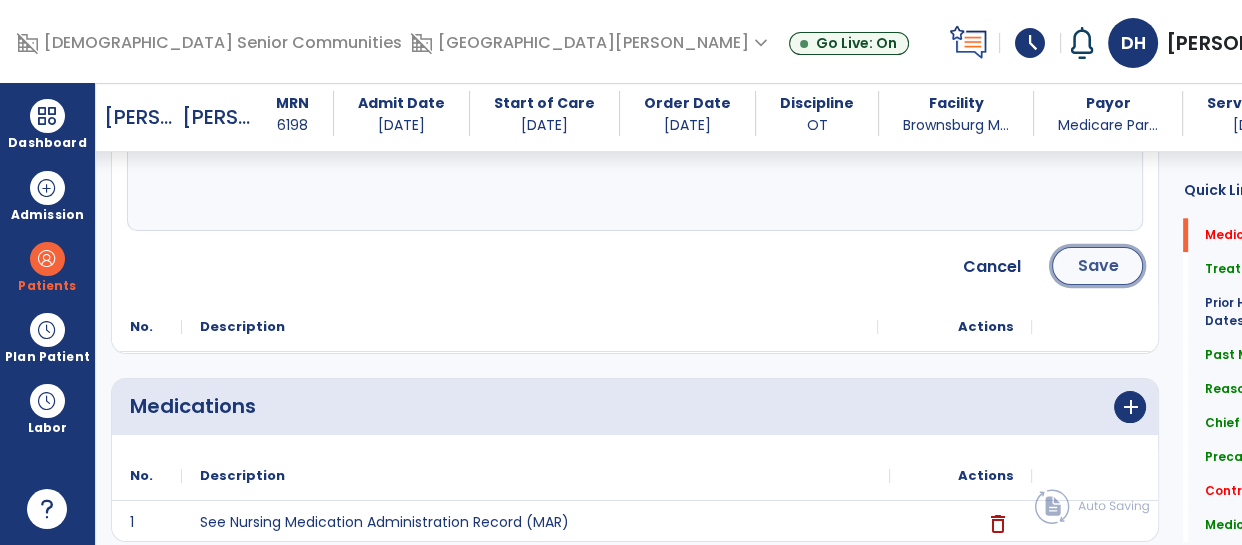 click on "Save" 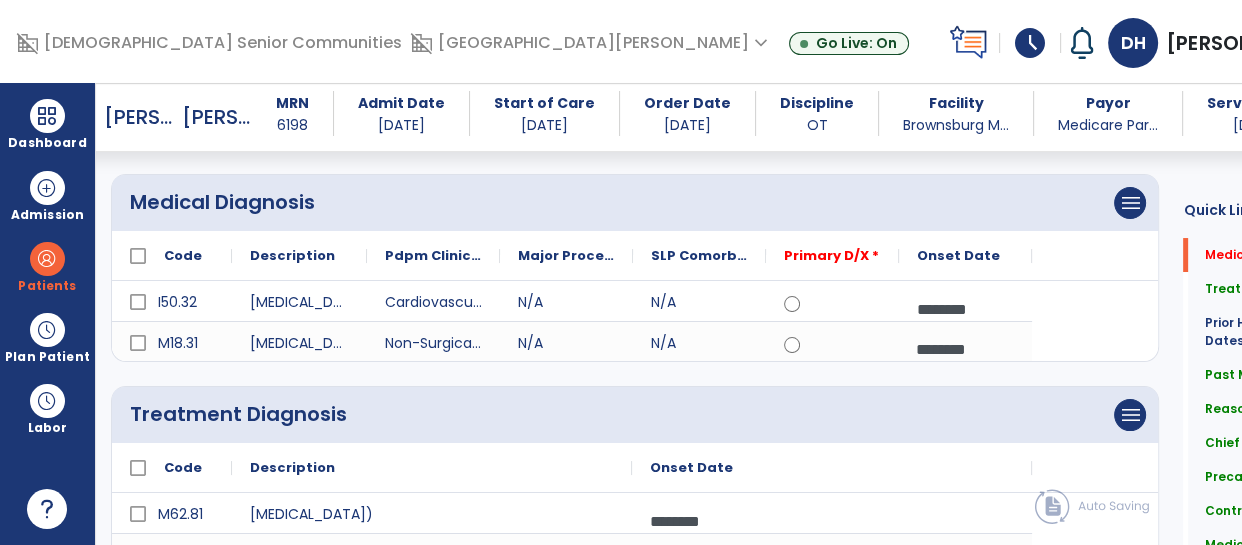 scroll, scrollTop: 155, scrollLeft: 0, axis: vertical 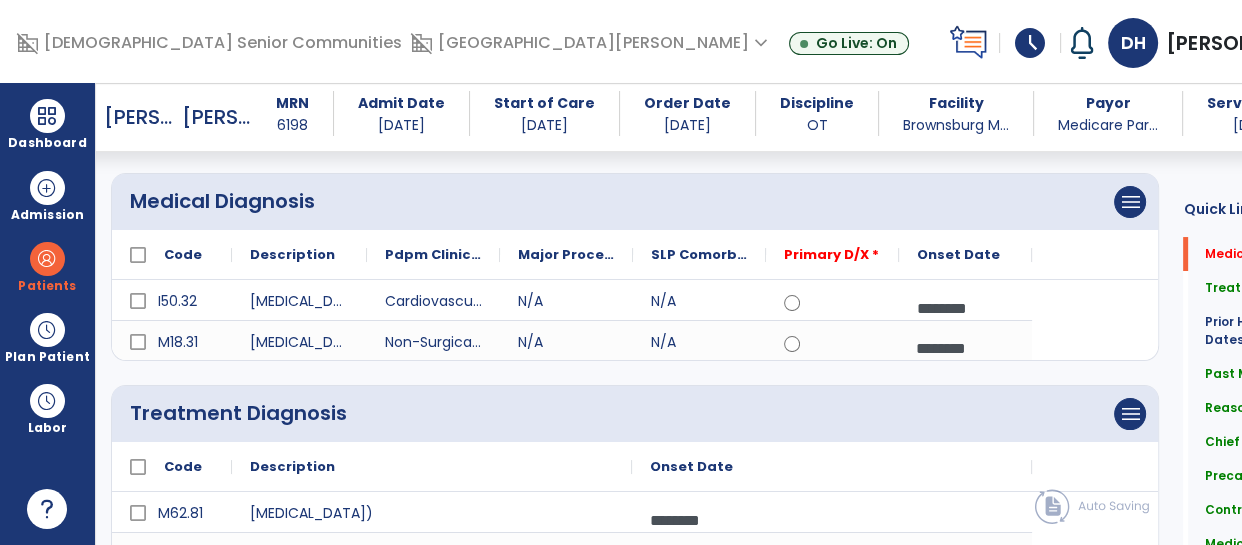 click 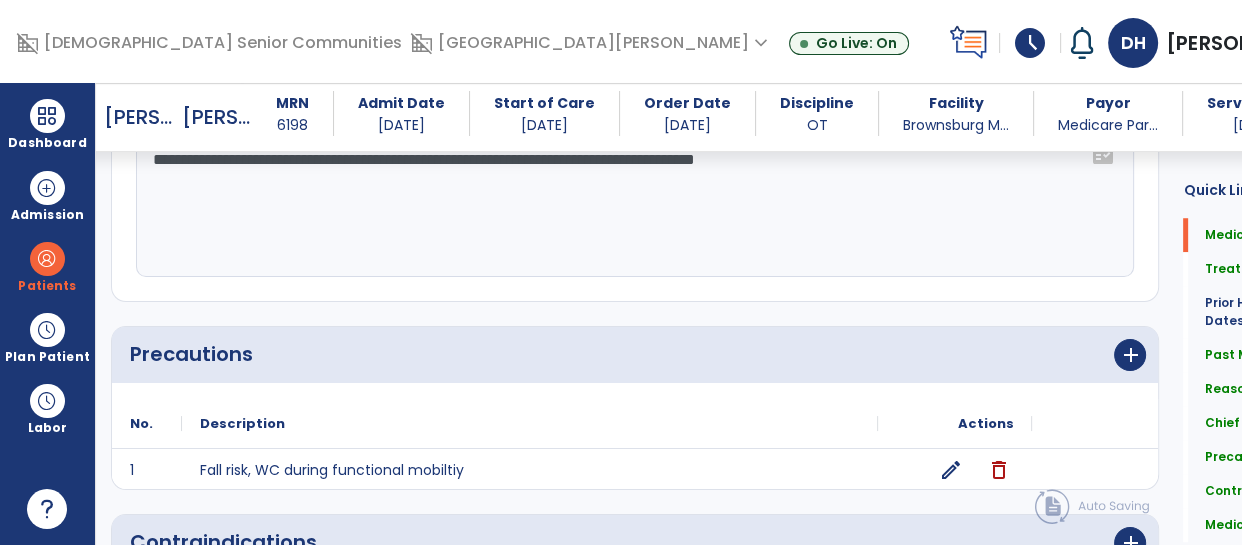 scroll, scrollTop: 1846, scrollLeft: 0, axis: vertical 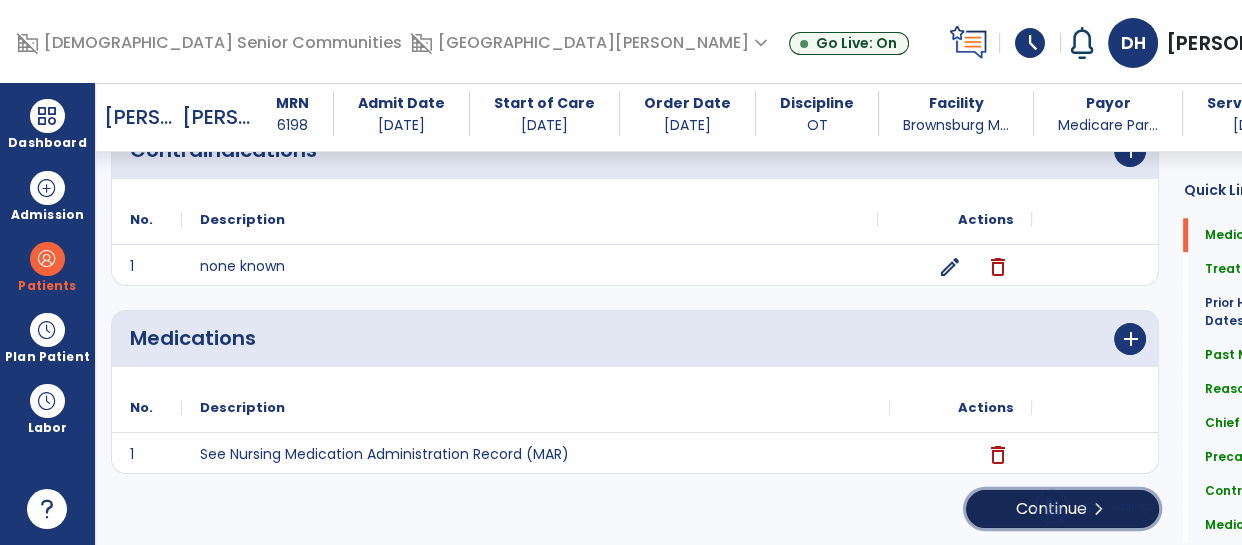 click on "Continue  chevron_right" 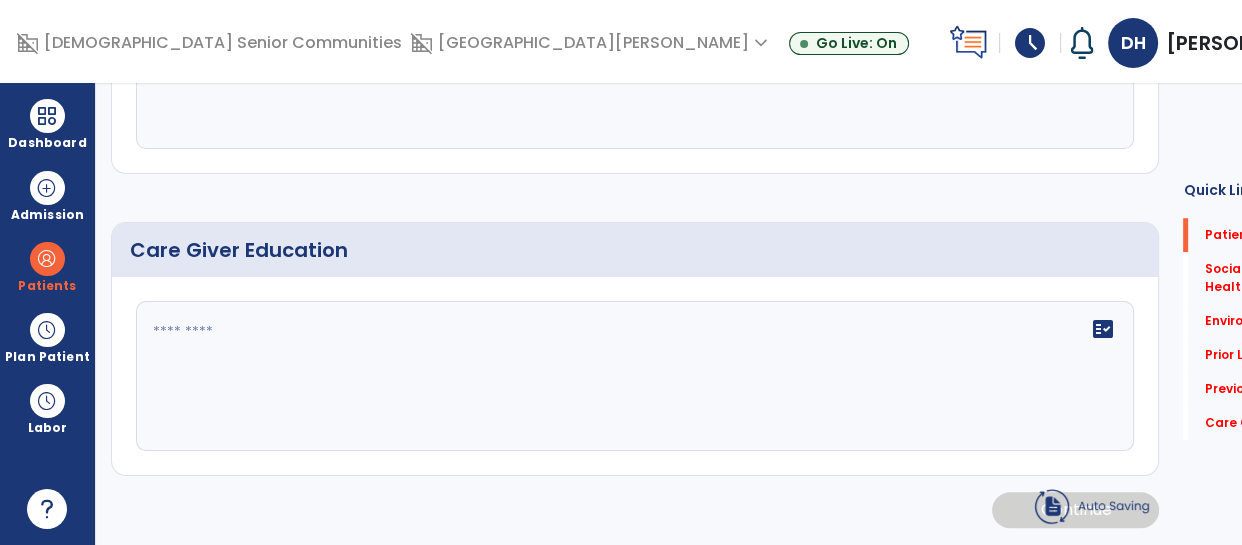 scroll, scrollTop: 45, scrollLeft: 0, axis: vertical 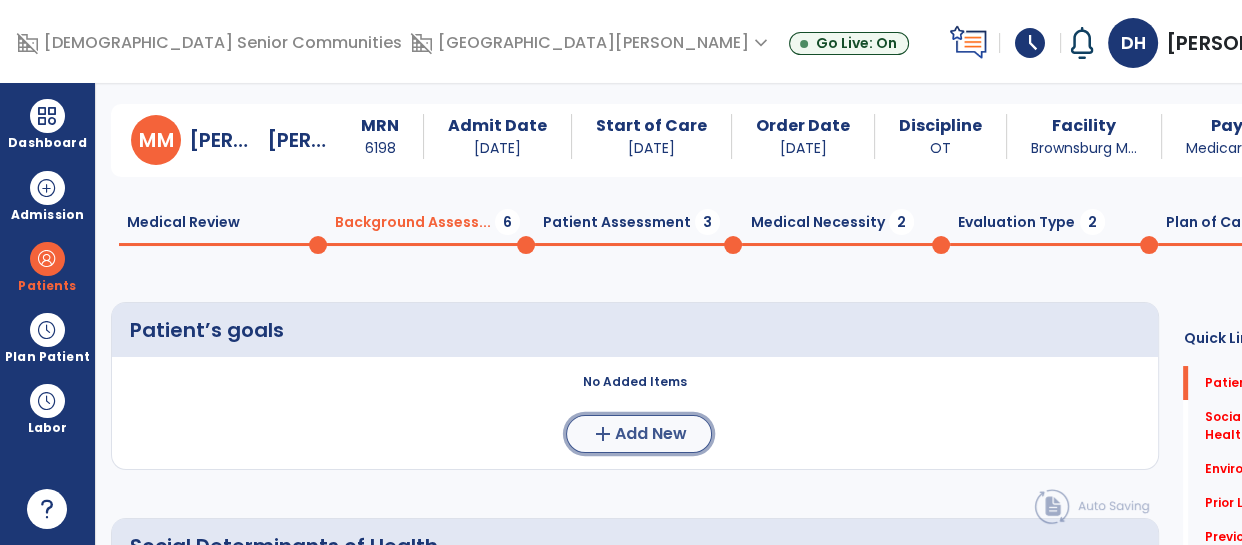 click on "Add New" 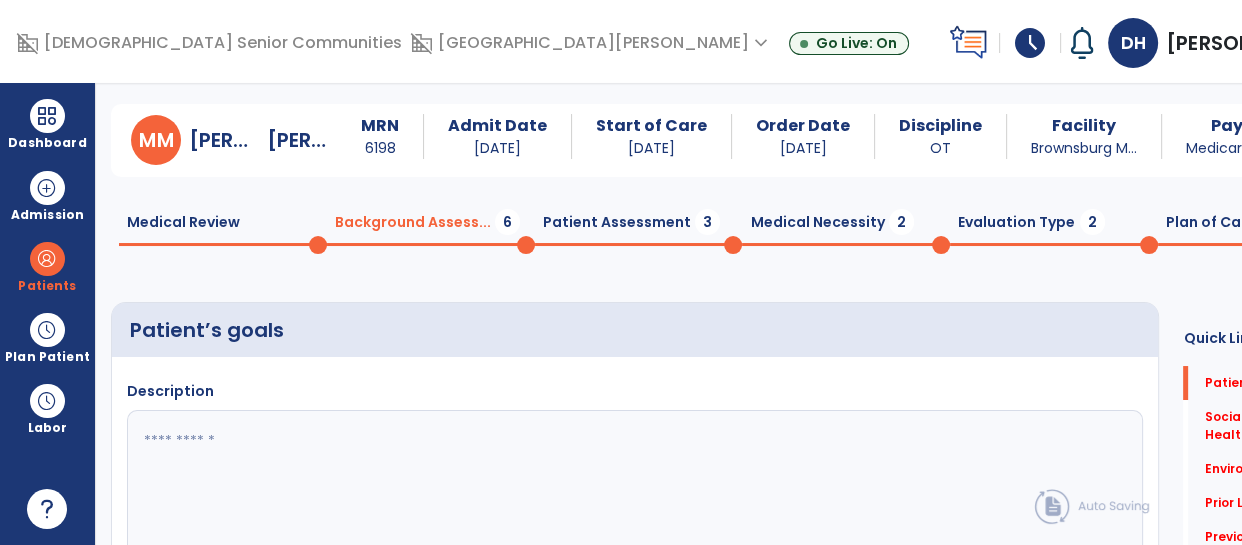 click 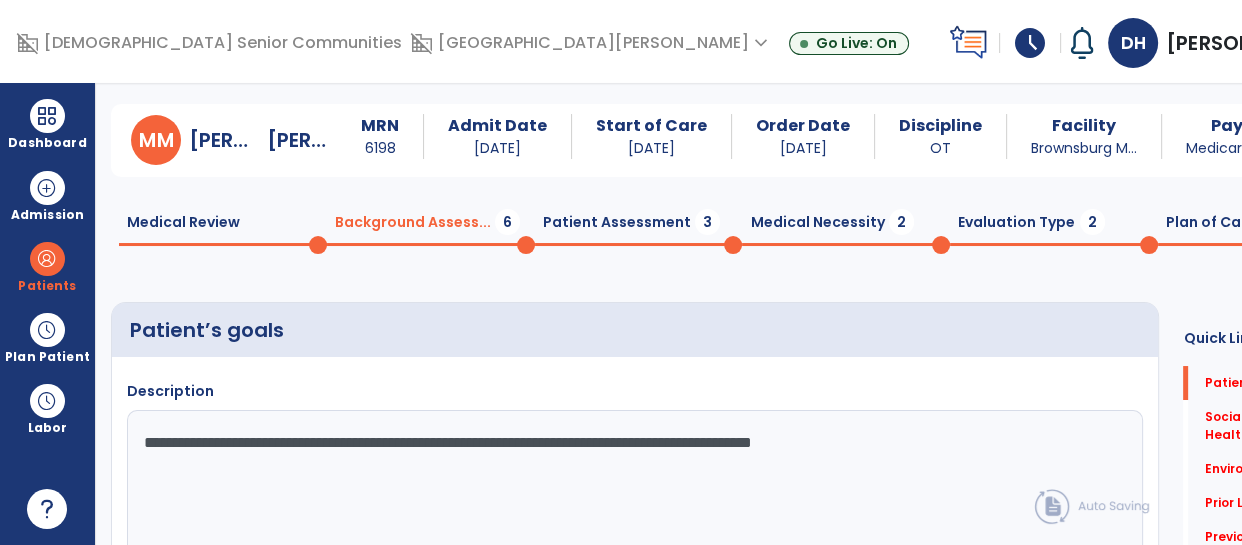 type on "**********" 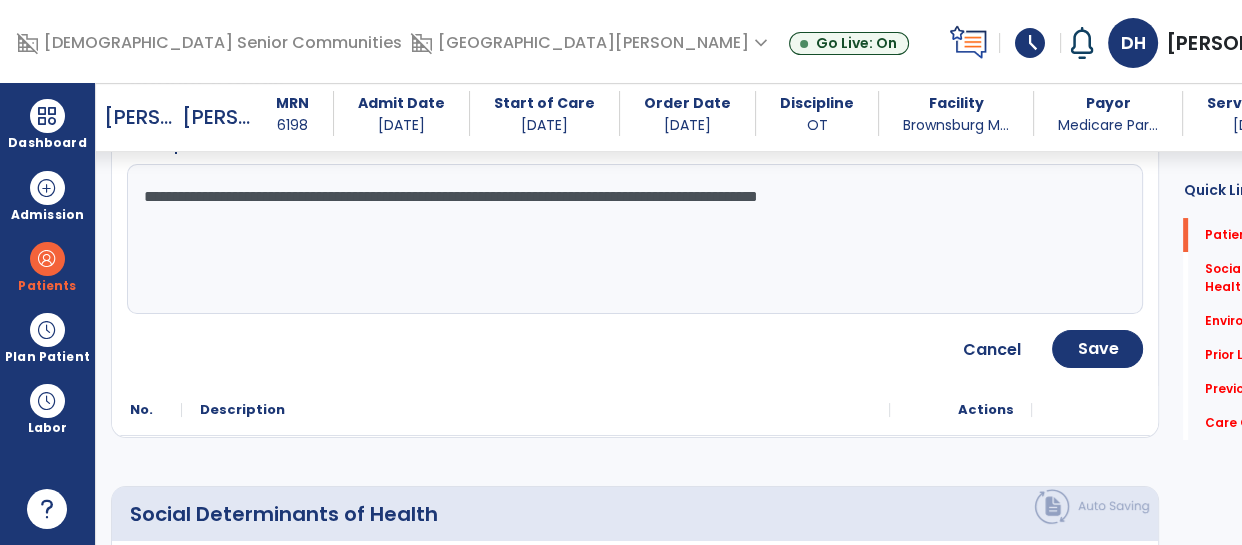 scroll, scrollTop: 240, scrollLeft: 0, axis: vertical 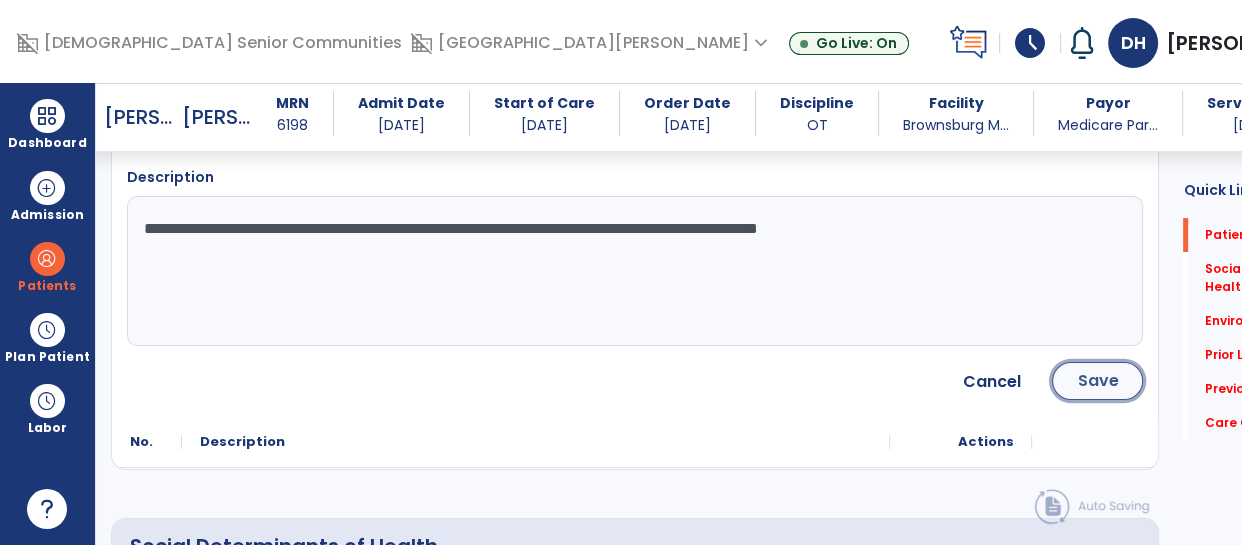 click on "Save" 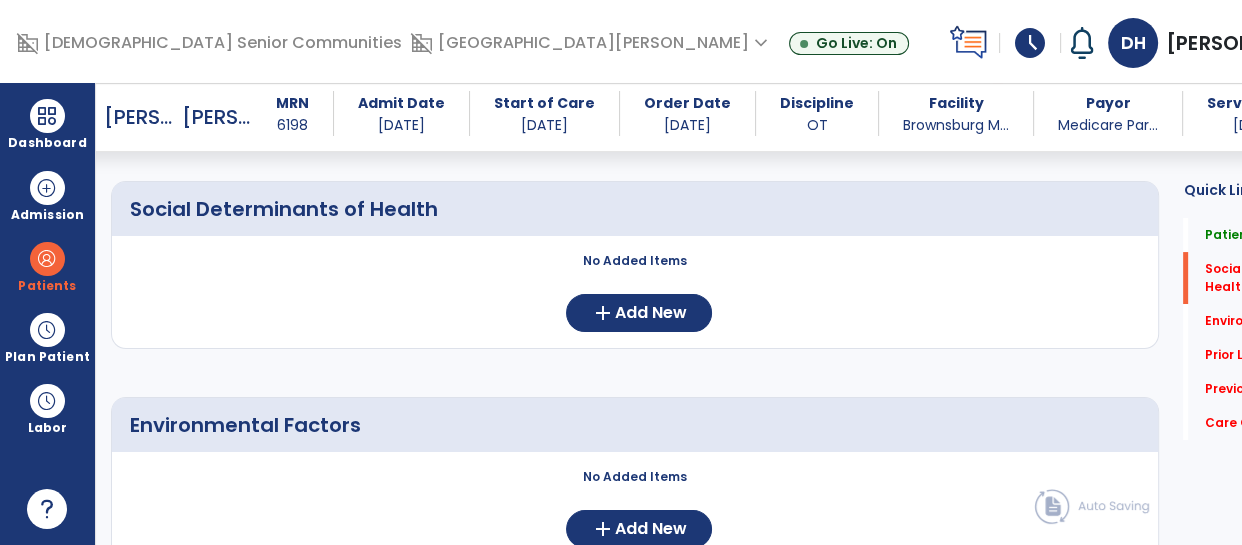 scroll, scrollTop: 403, scrollLeft: 0, axis: vertical 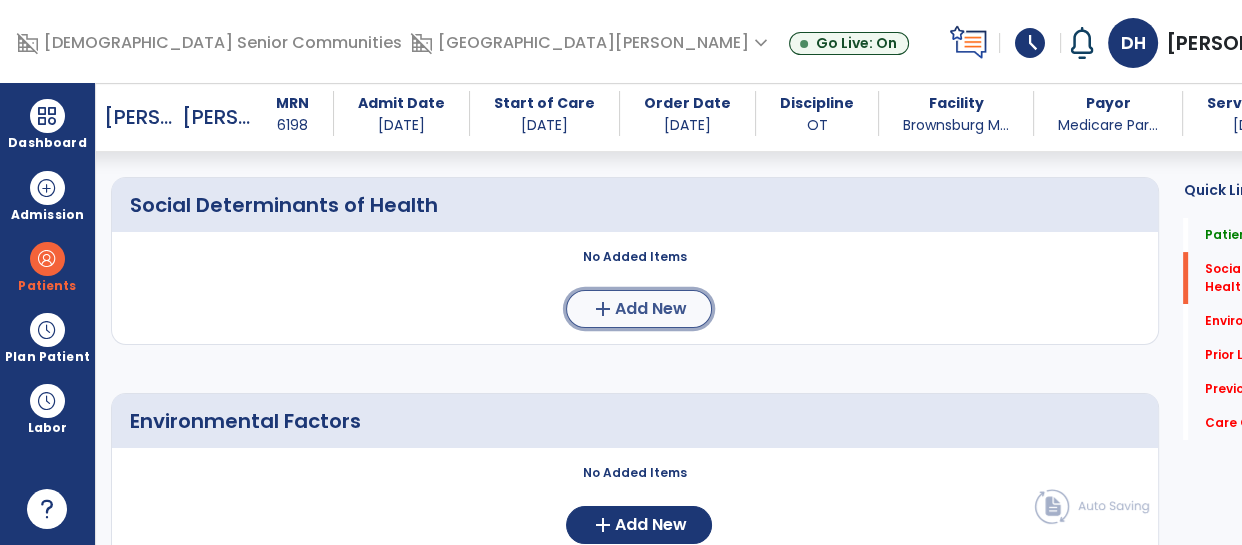 click on "Add New" 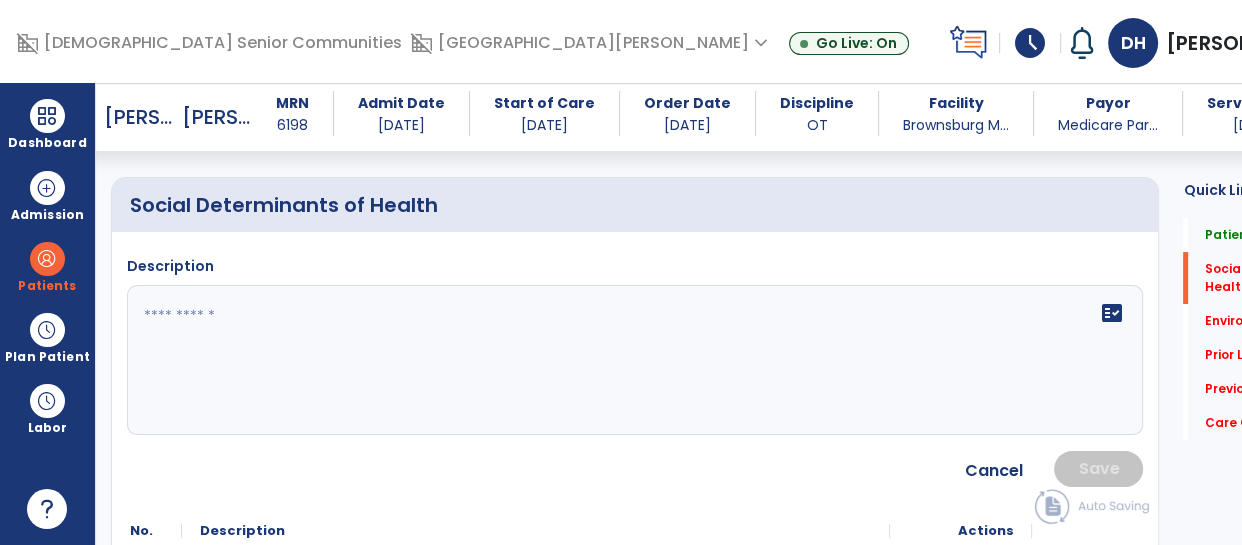 scroll, scrollTop: 410, scrollLeft: 0, axis: vertical 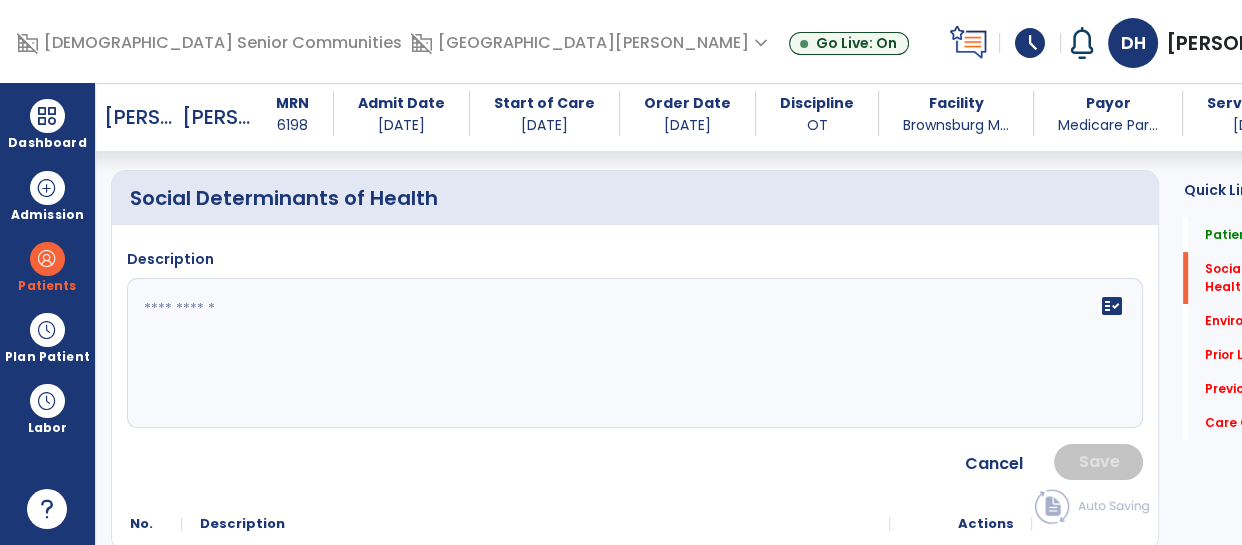 click 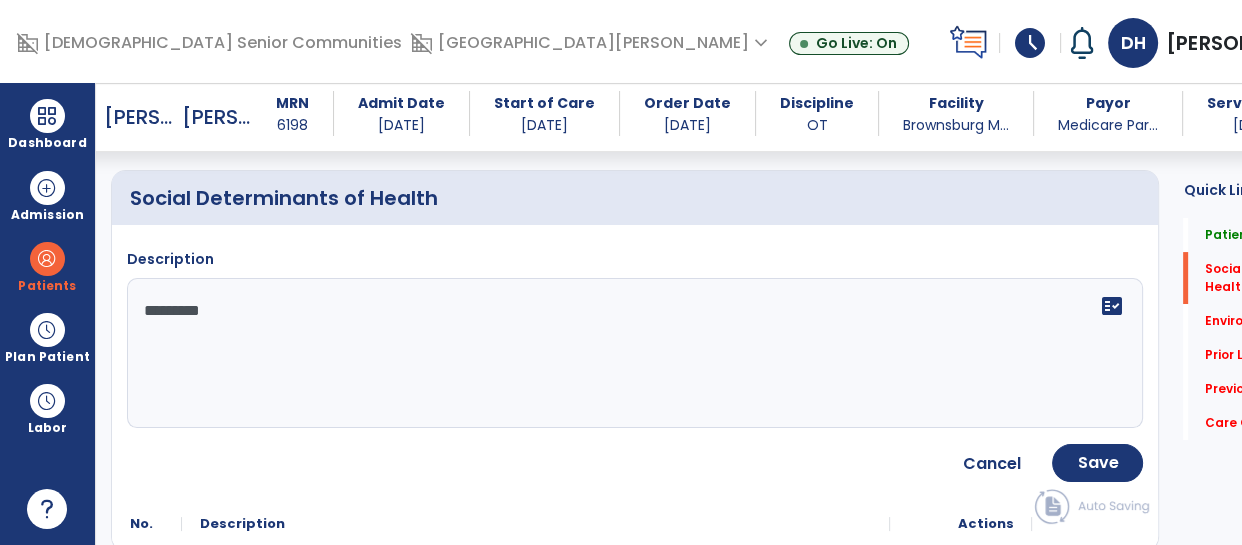 type on "**********" 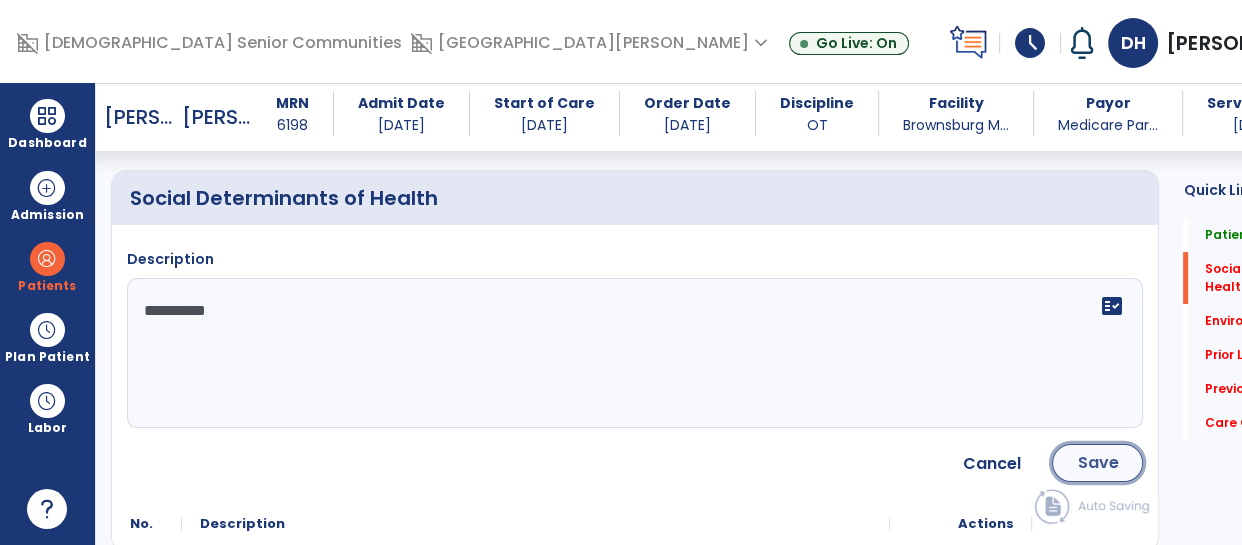 click on "Save" 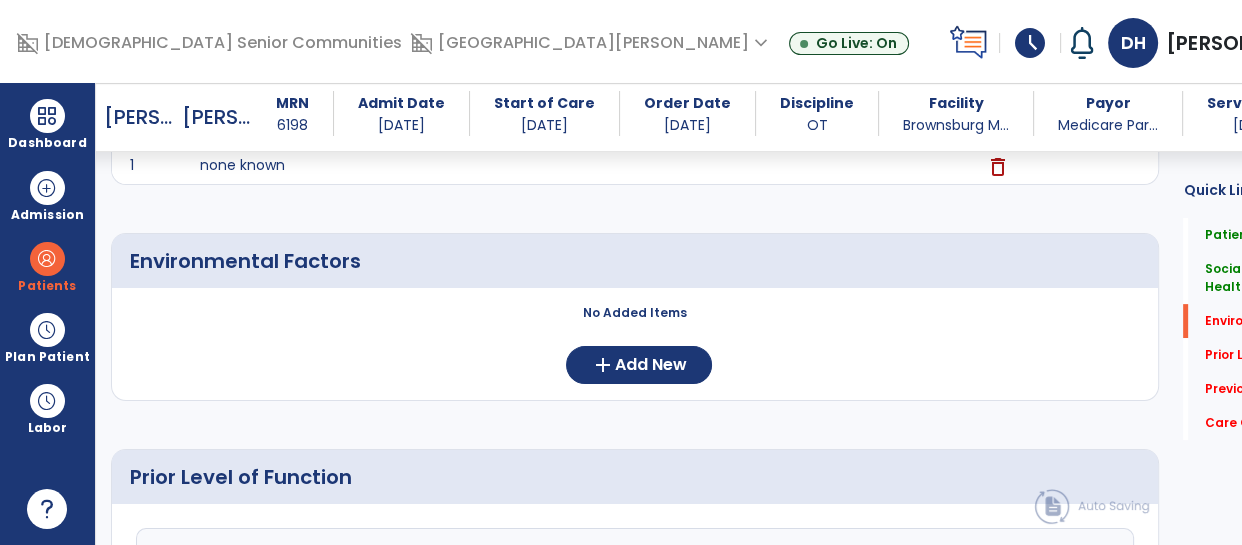 scroll, scrollTop: 561, scrollLeft: 0, axis: vertical 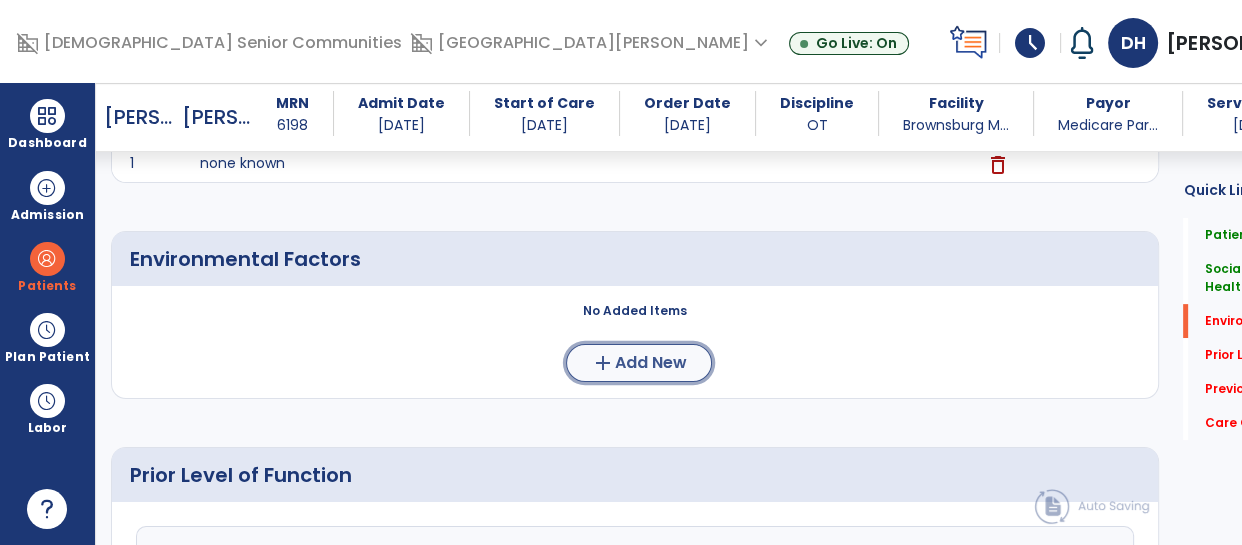 click on "add  Add New" 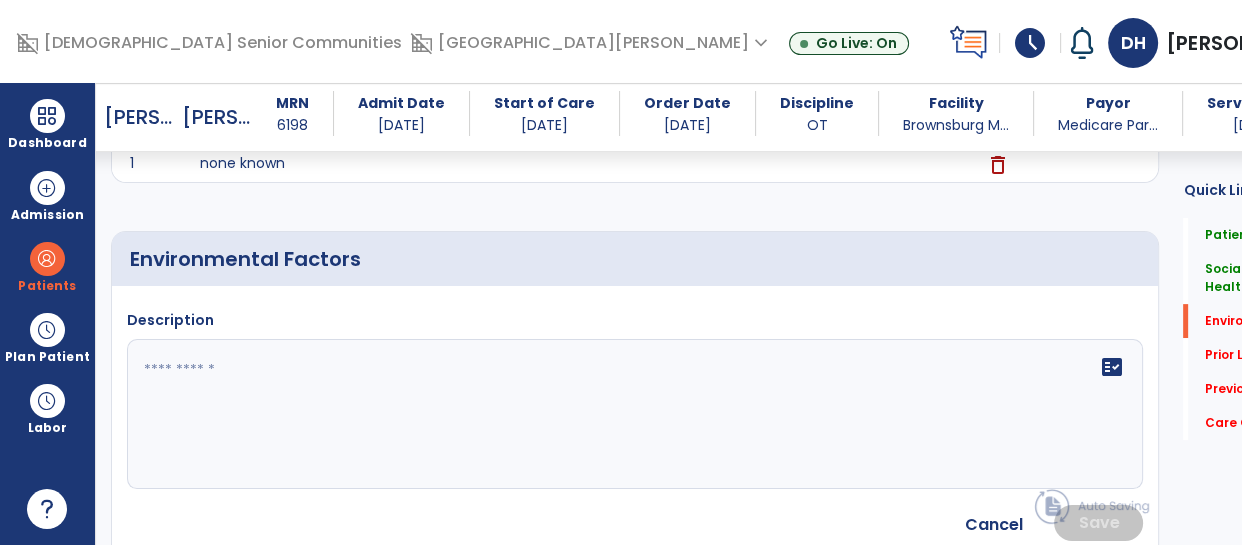 click 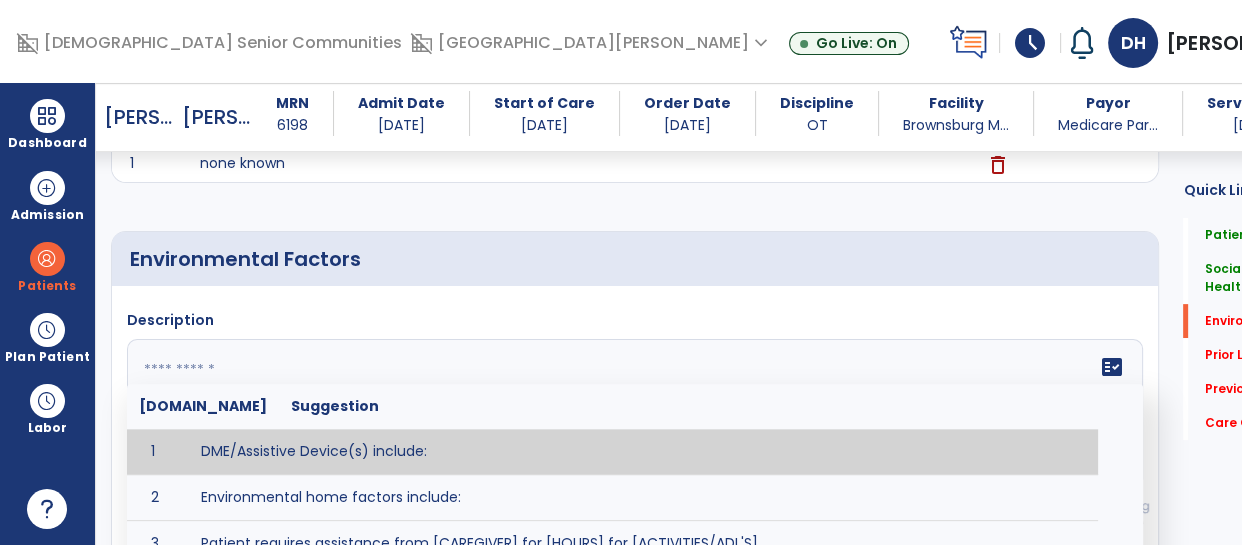 scroll, scrollTop: 5, scrollLeft: 0, axis: vertical 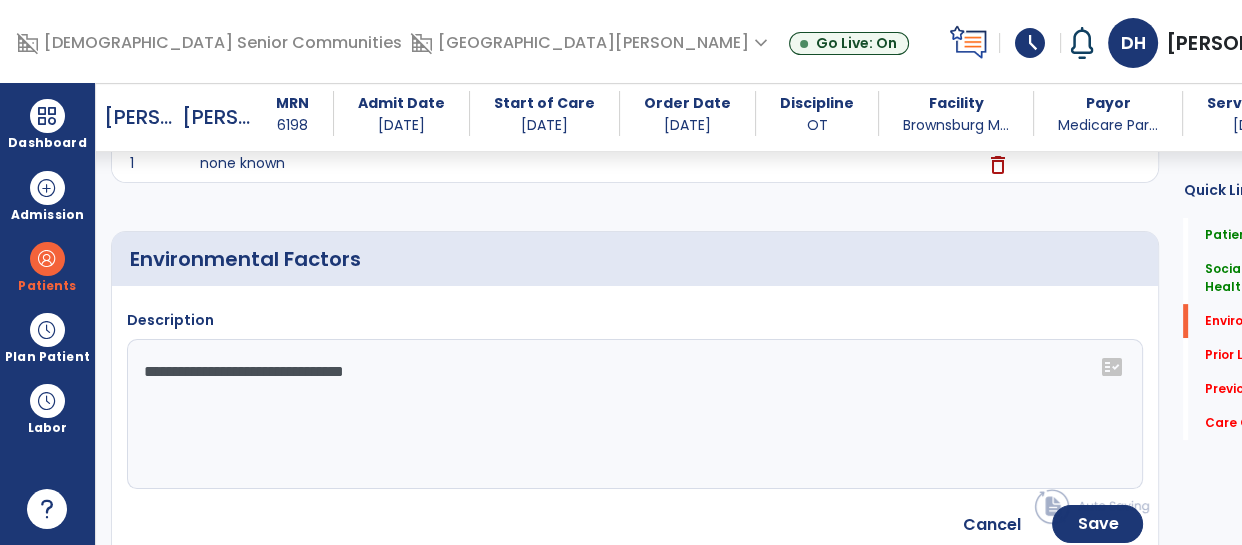 click on "**********" 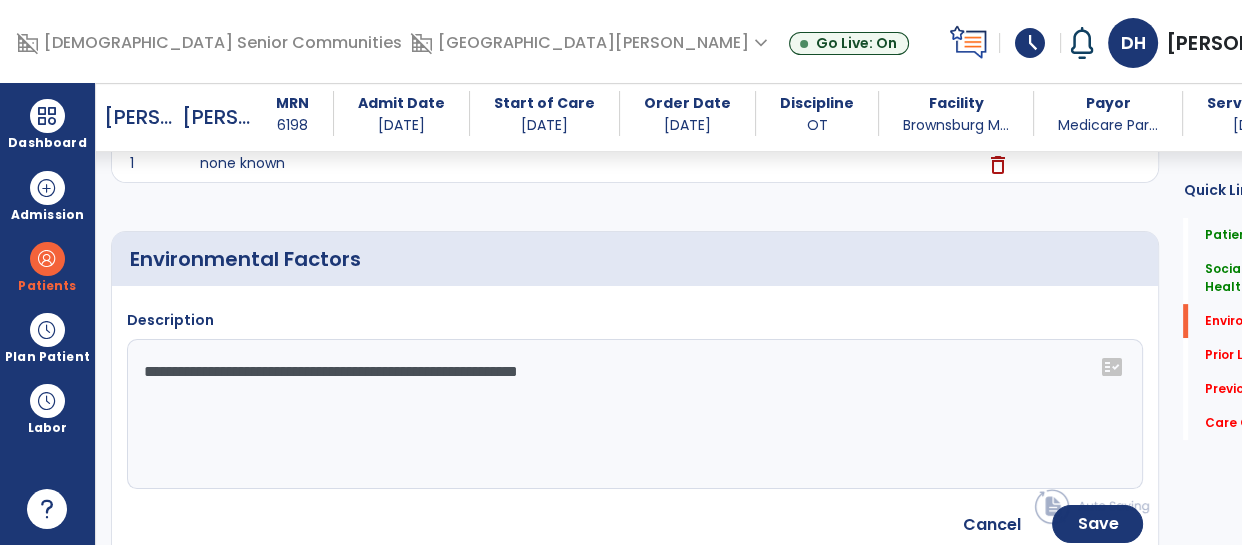 type on "**********" 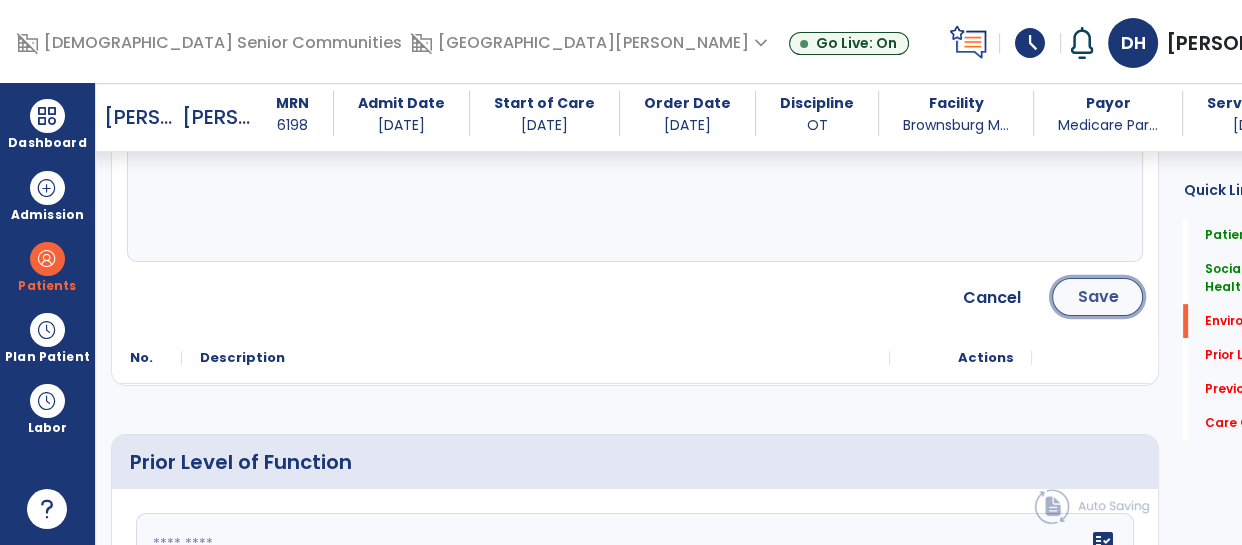 click on "Save" 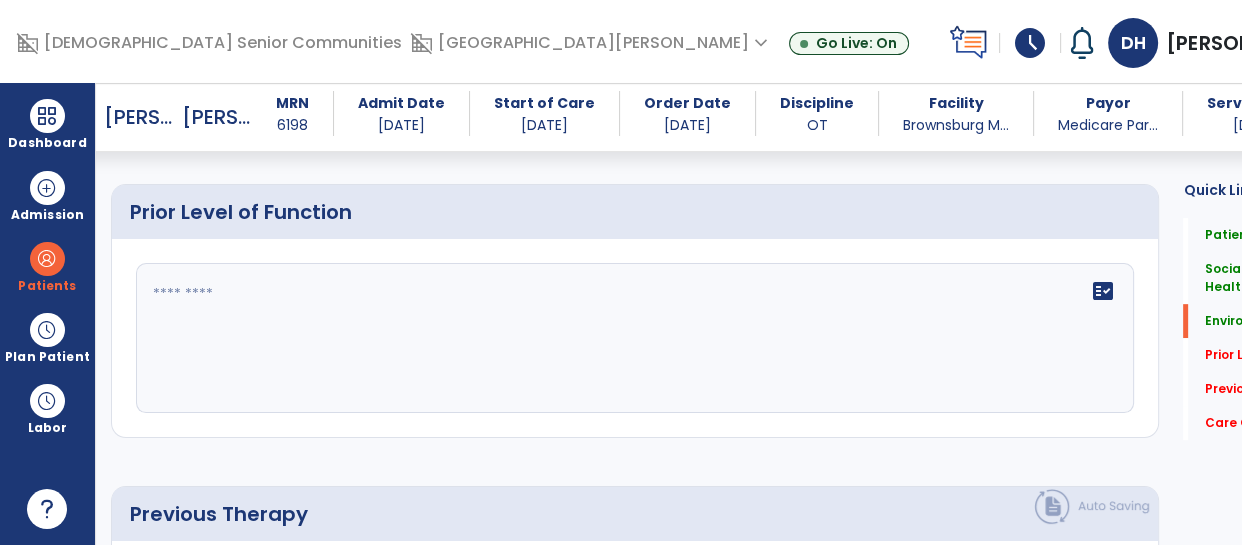 scroll, scrollTop: 823, scrollLeft: 0, axis: vertical 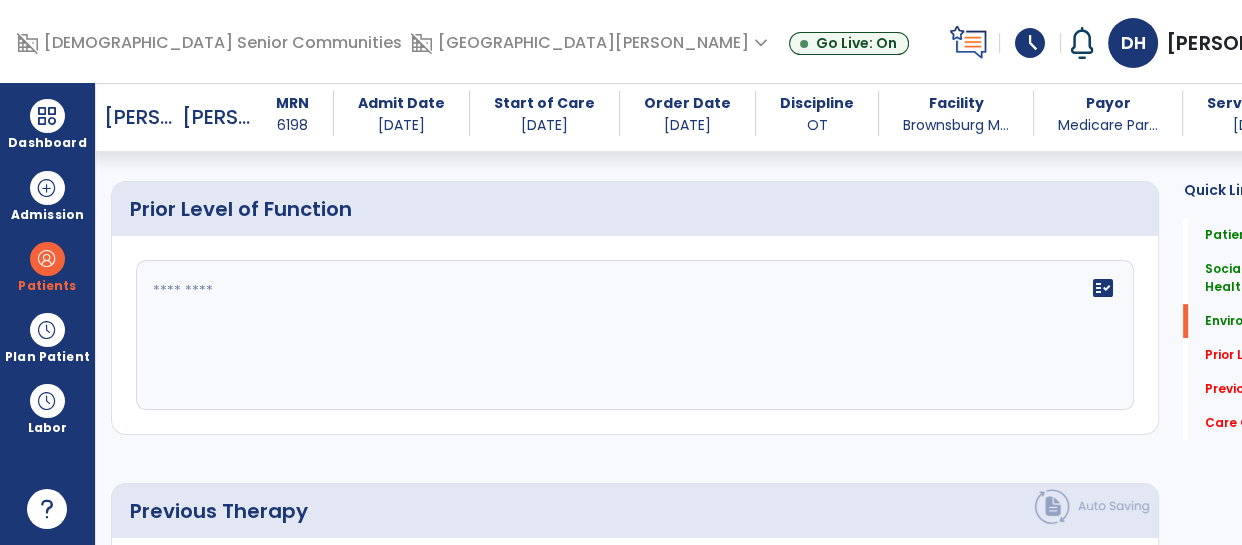 click on "fact_check" 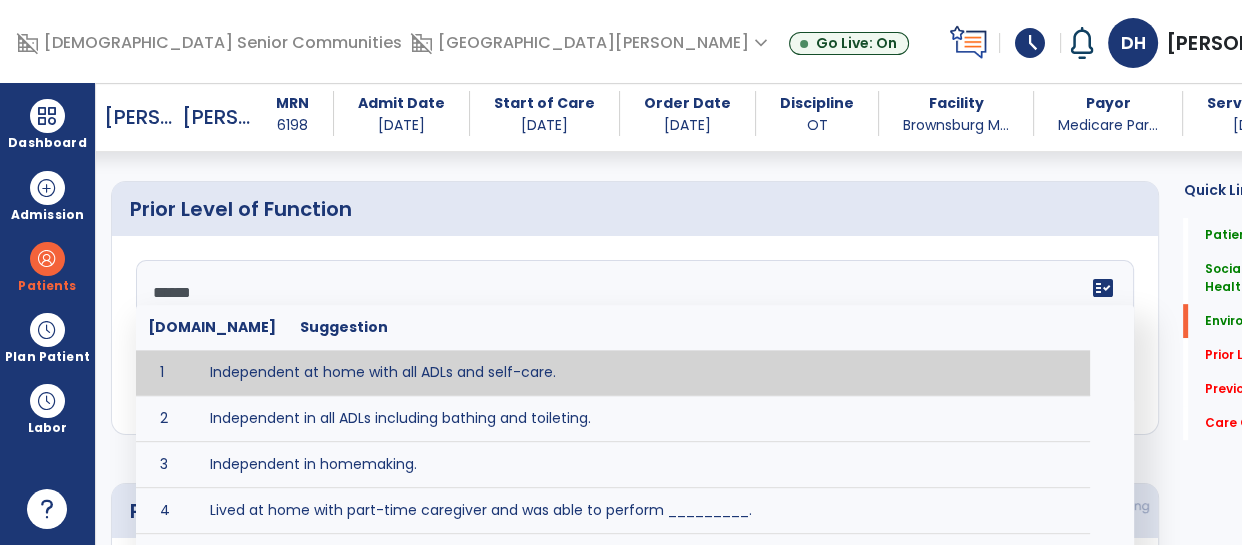 type on "*******" 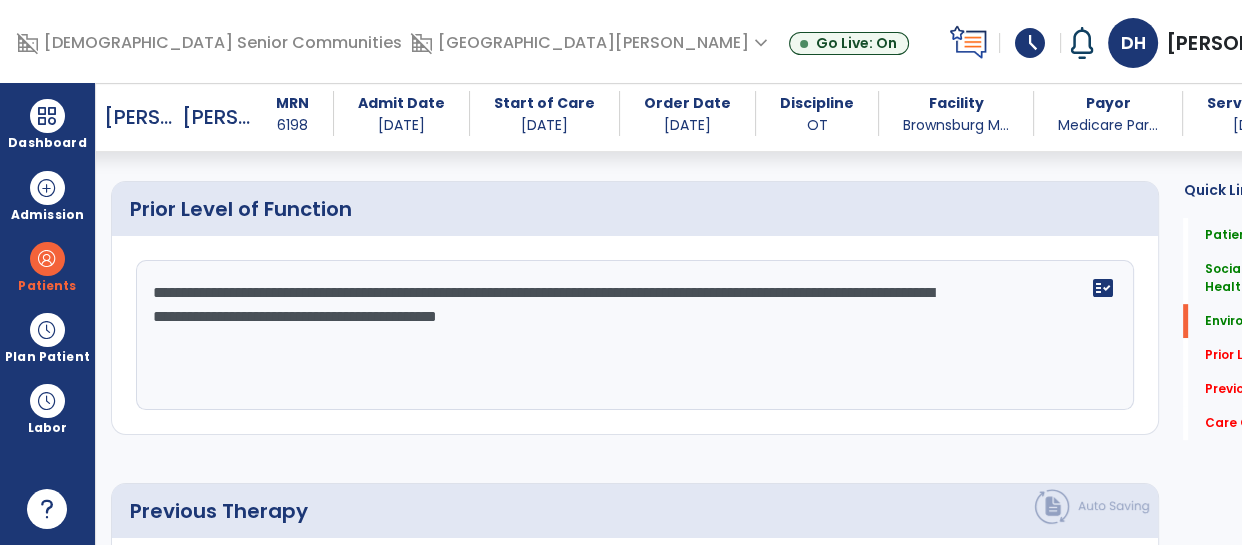 click on "**********" 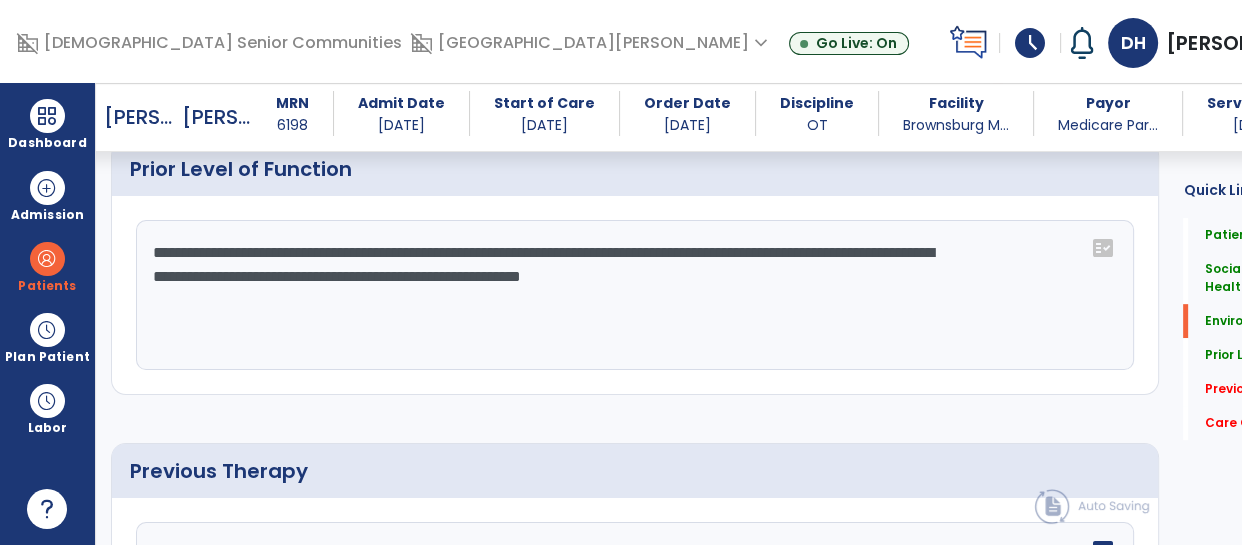 scroll, scrollTop: 823, scrollLeft: 0, axis: vertical 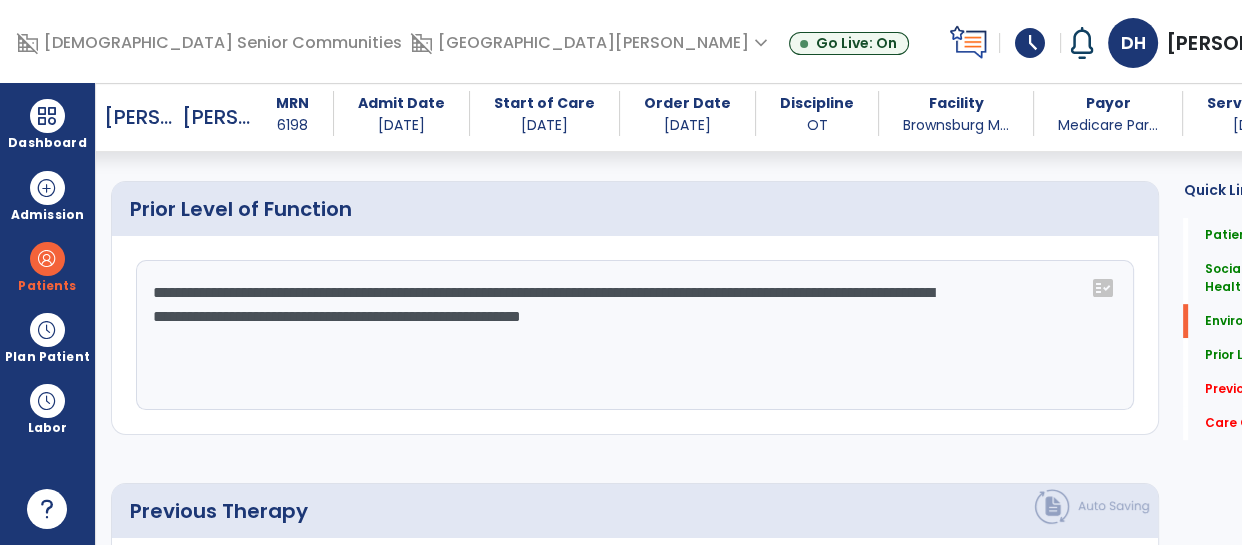 click on "**********" 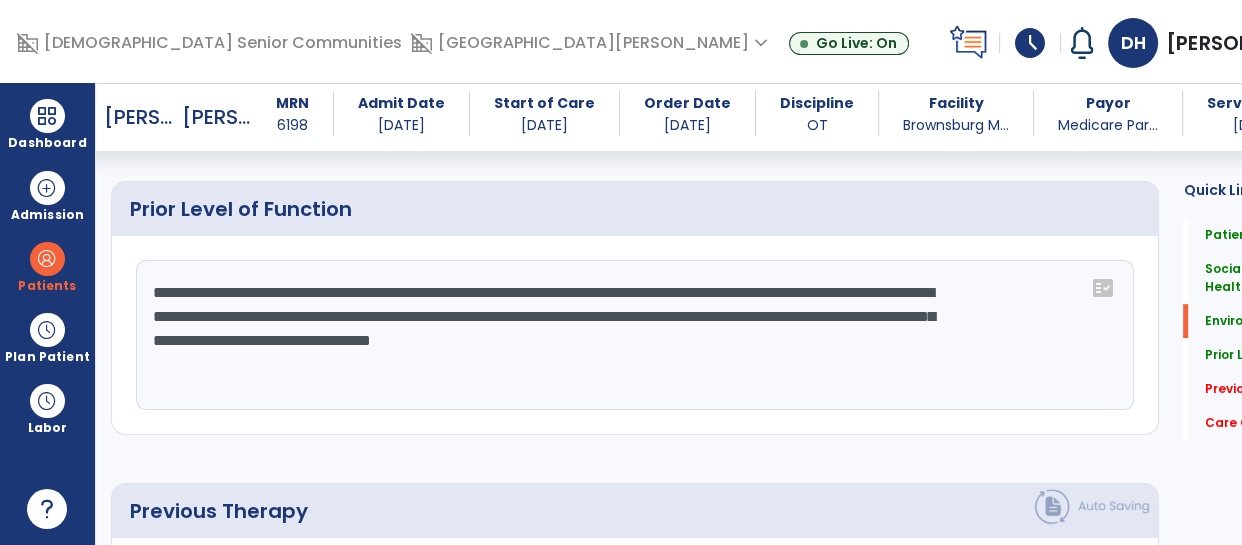 click on "**********" 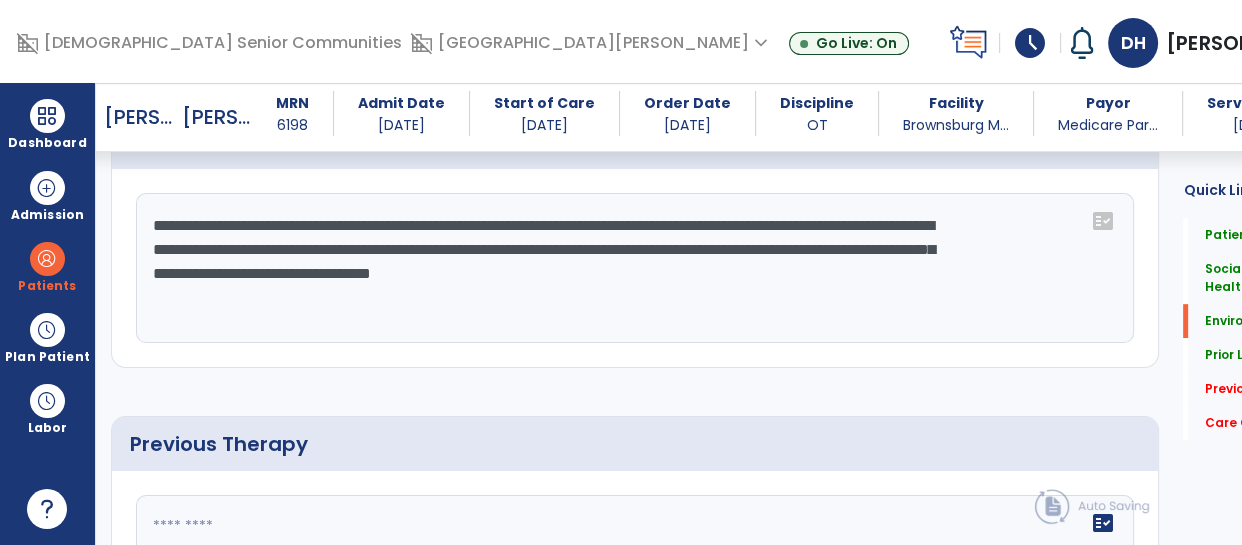 scroll, scrollTop: 911, scrollLeft: 0, axis: vertical 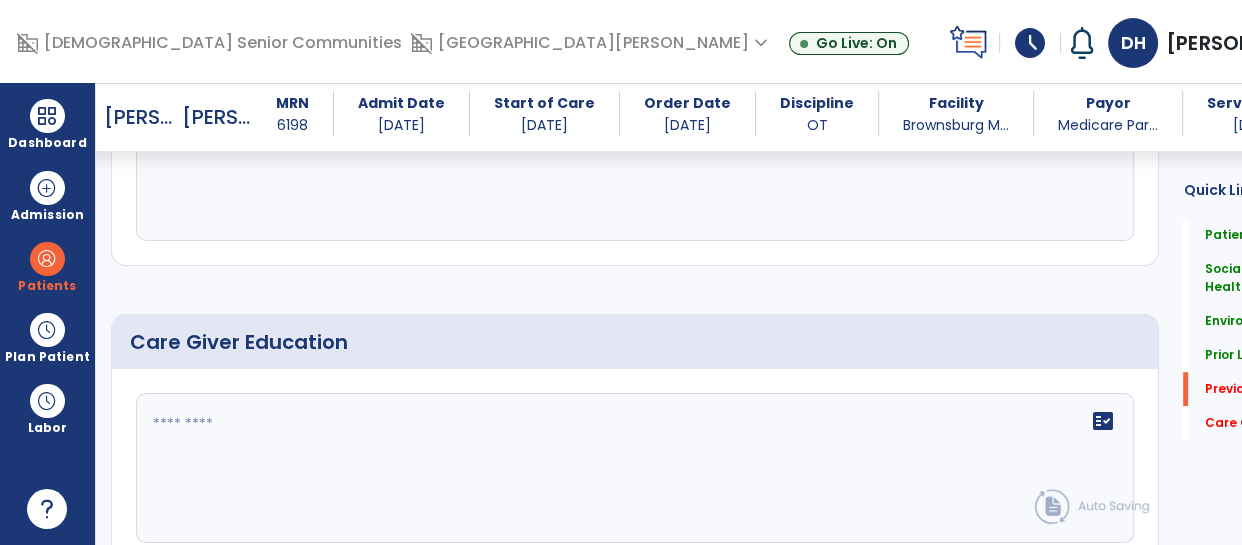 type on "**********" 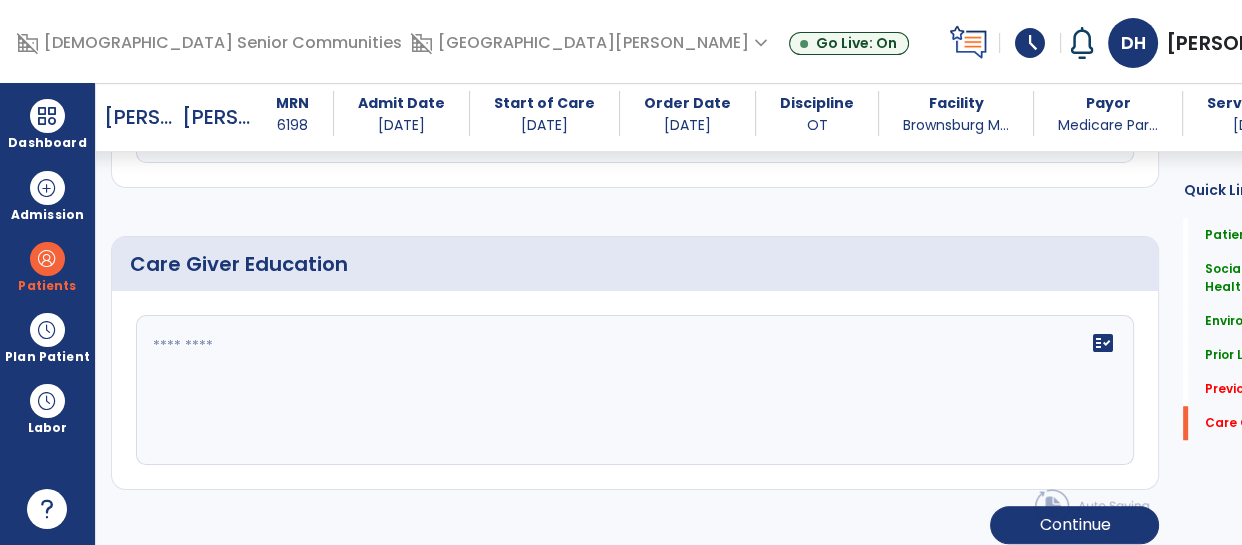 scroll, scrollTop: 1400, scrollLeft: 0, axis: vertical 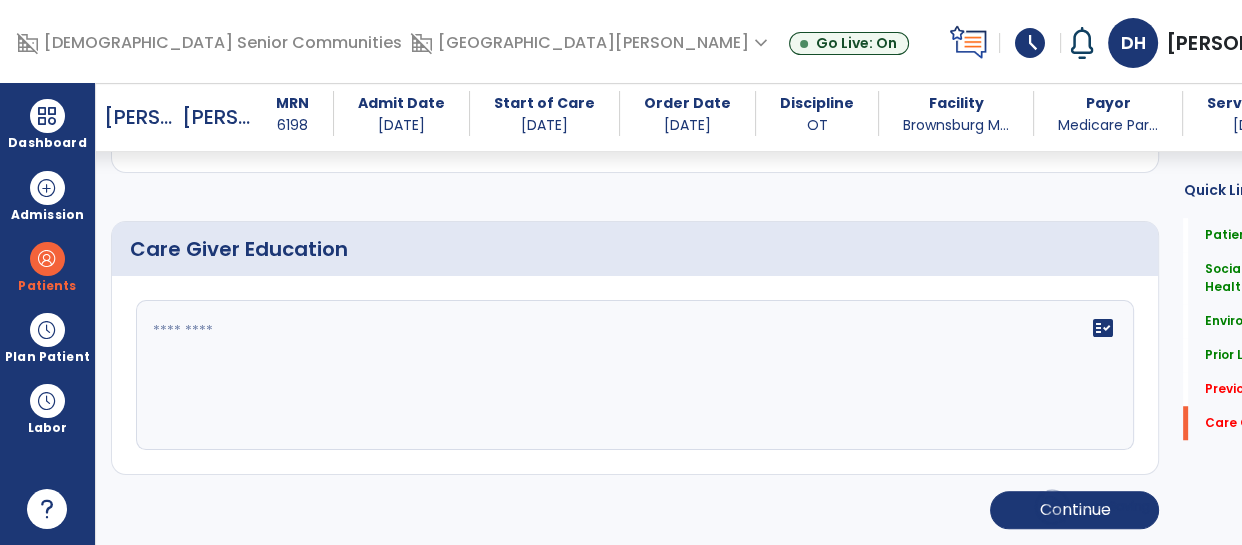 type on "**********" 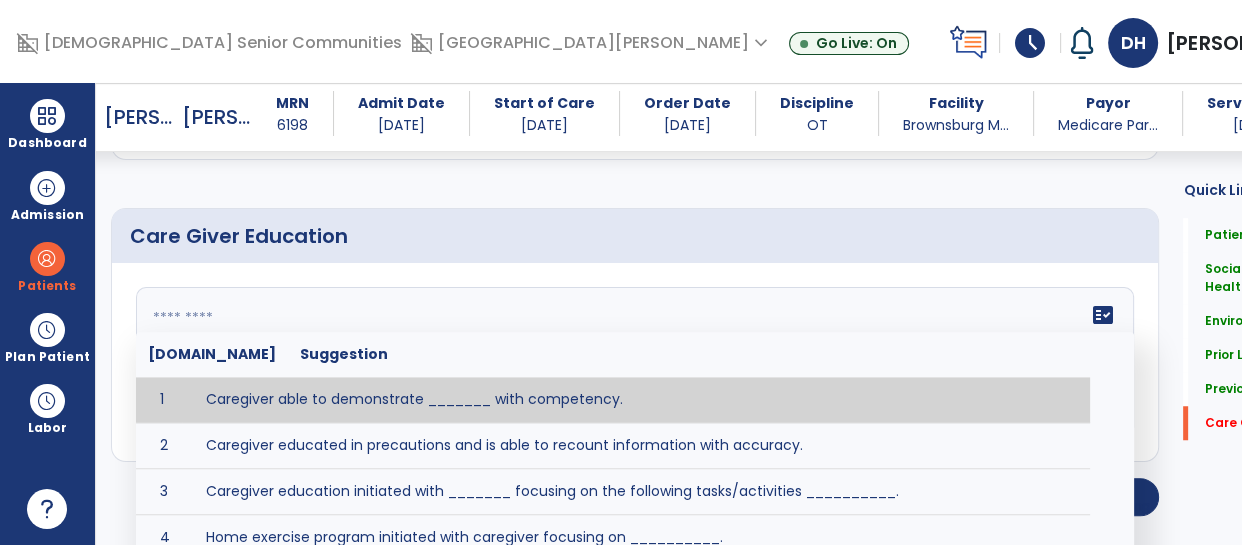 scroll, scrollTop: 1400, scrollLeft: 0, axis: vertical 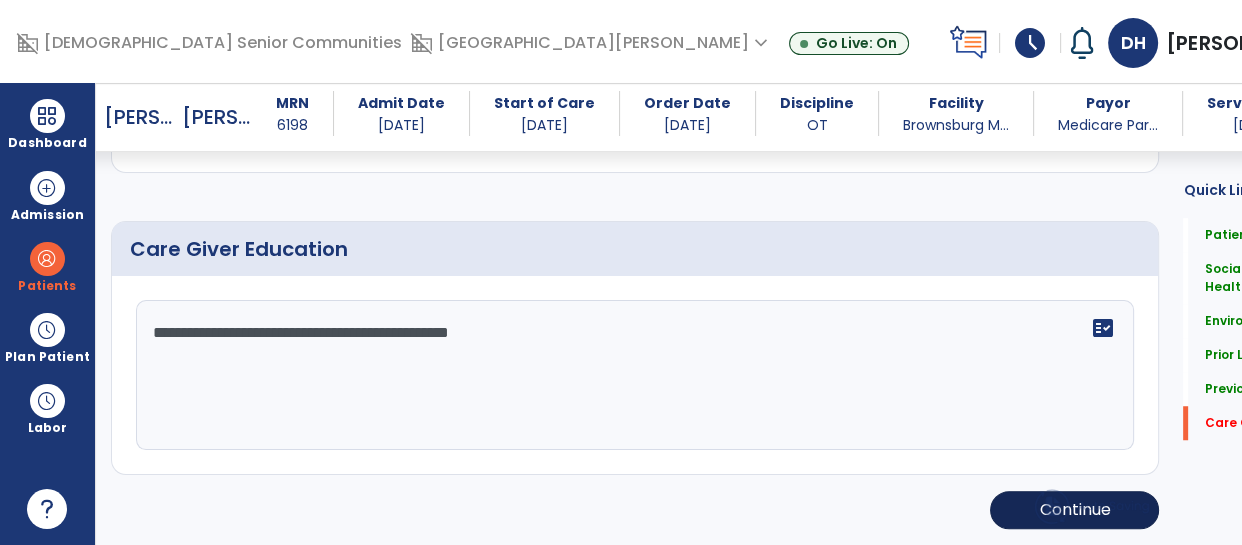 type on "**********" 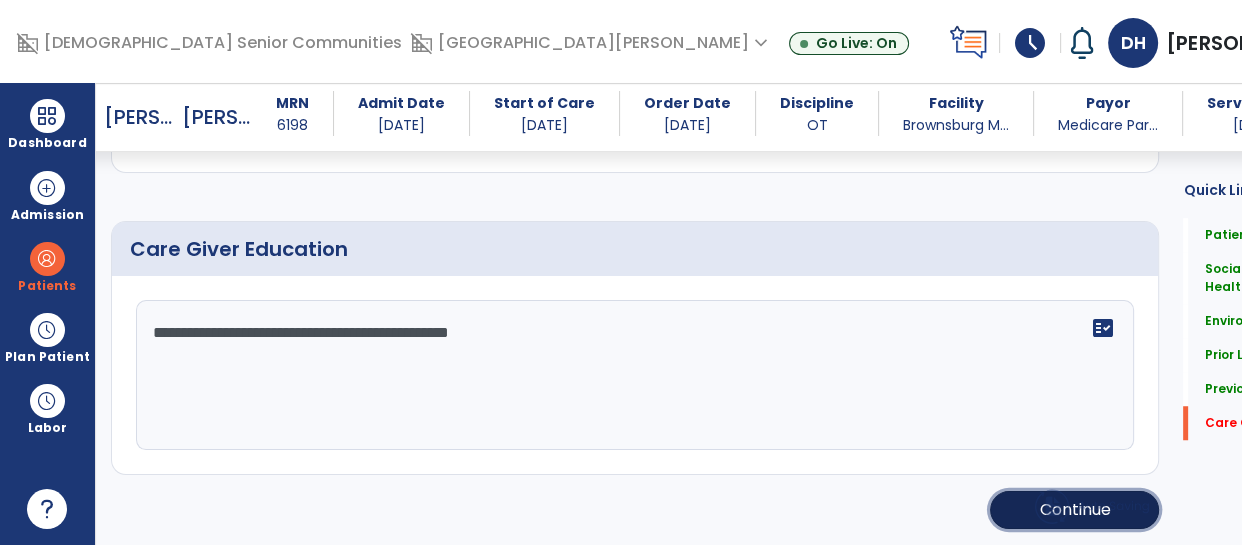 click on "Continue" 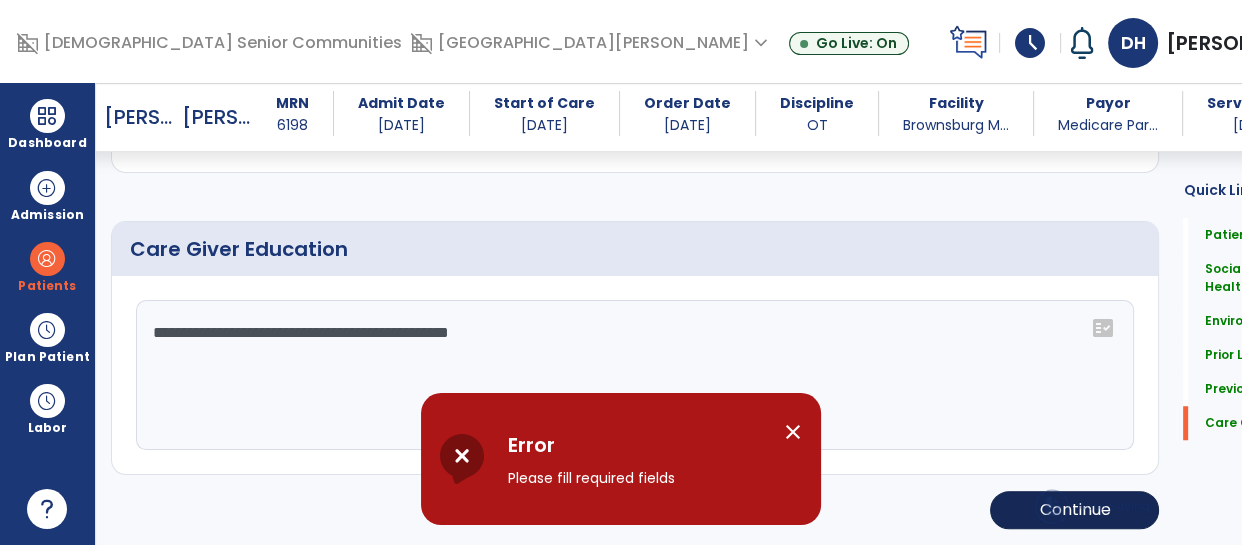 scroll, scrollTop: 1400, scrollLeft: 0, axis: vertical 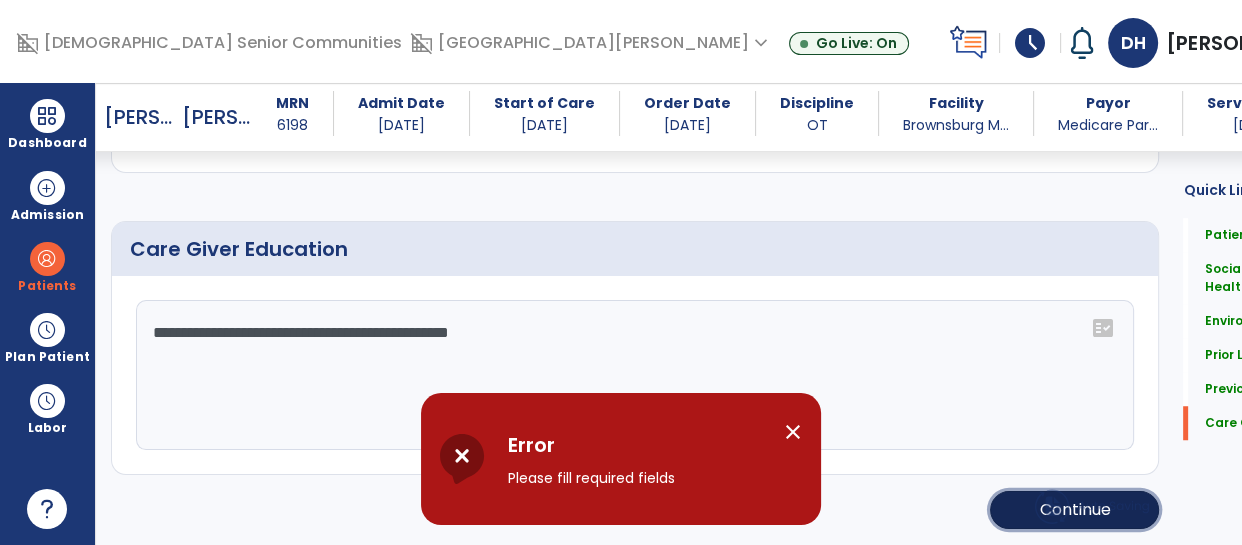 click on "Continue" 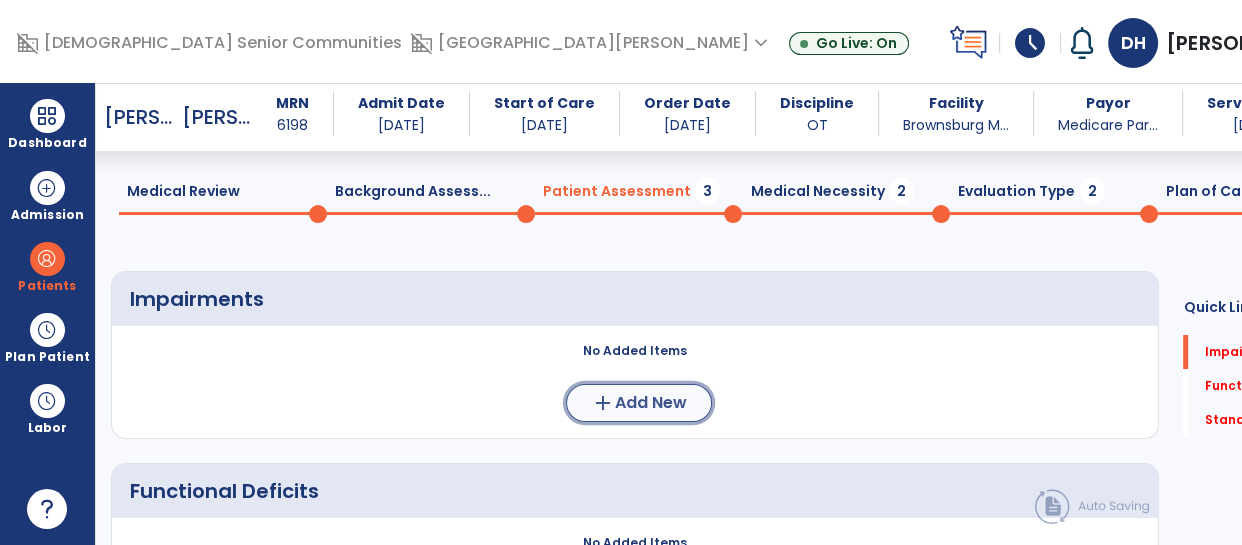 click on "Add New" 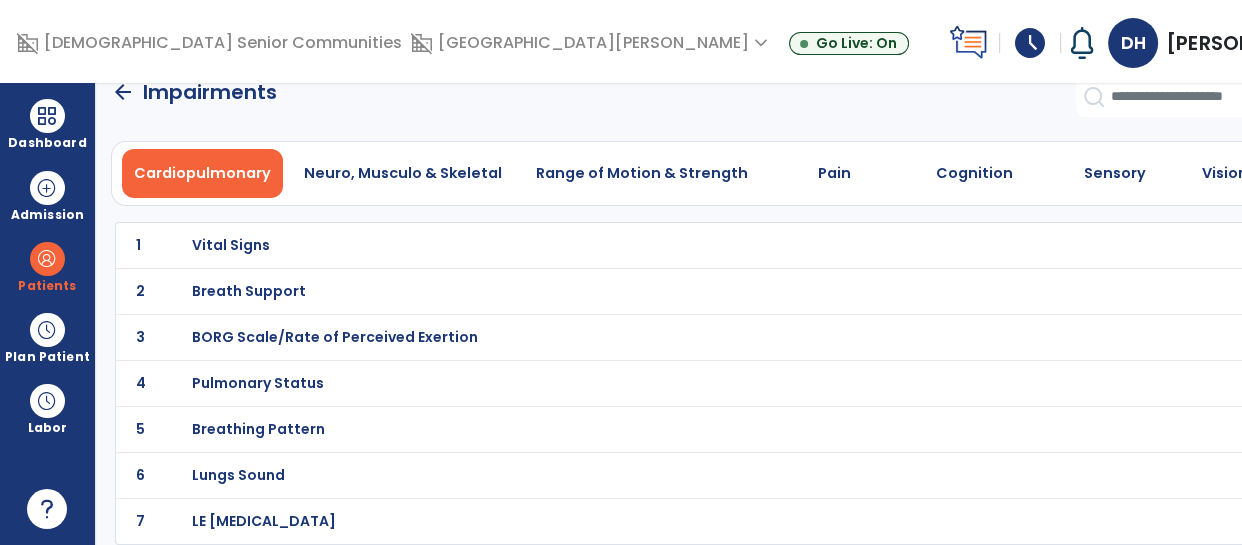 scroll, scrollTop: 25, scrollLeft: 0, axis: vertical 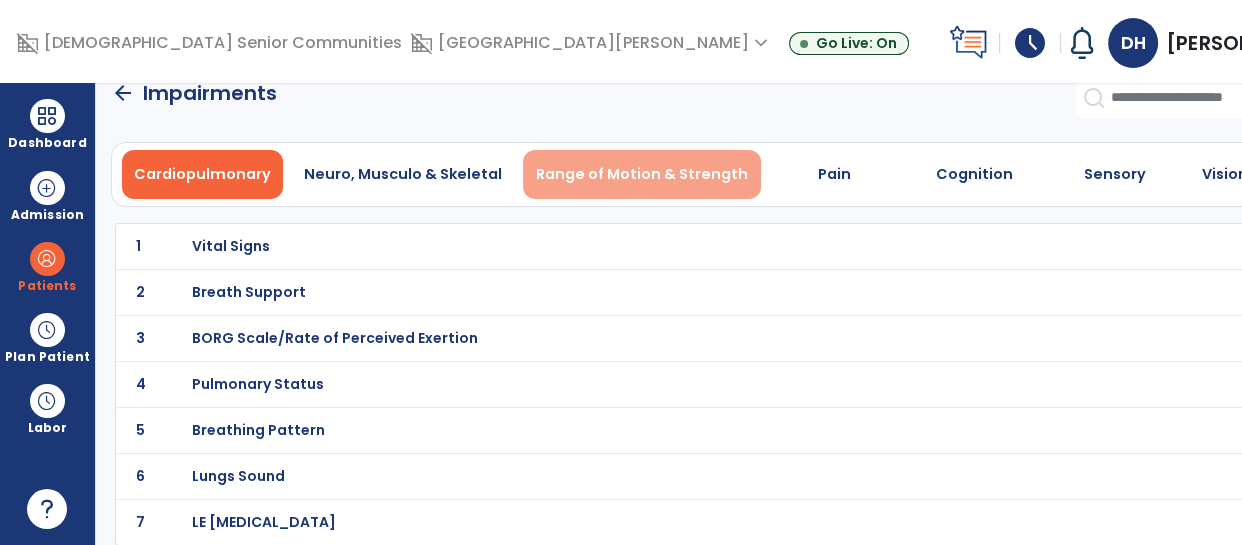 click on "Range of Motion & Strength" at bounding box center (642, 174) 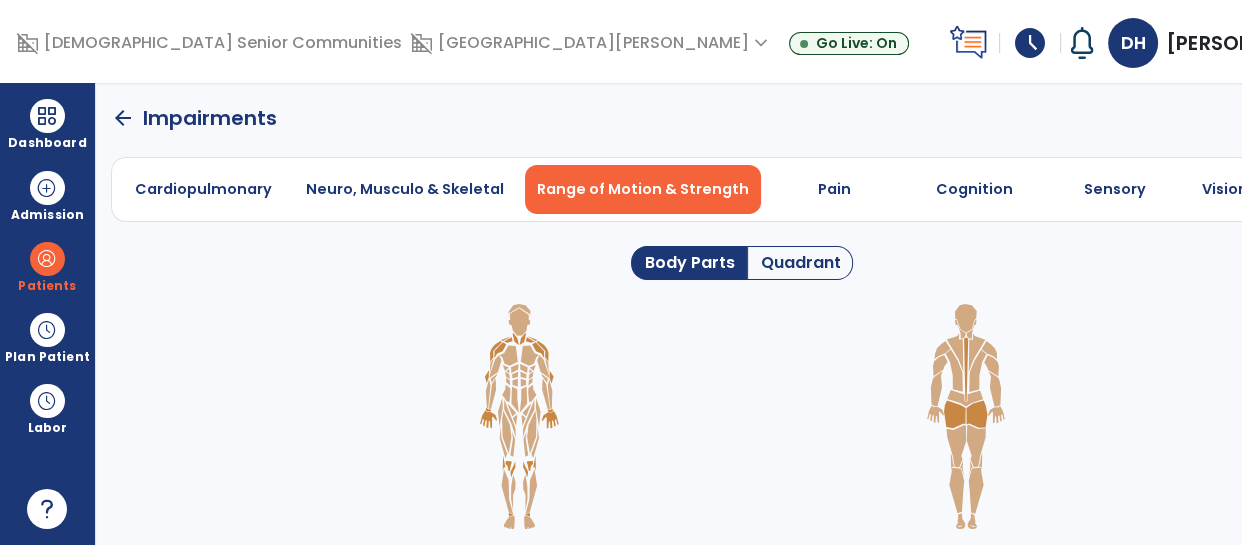scroll, scrollTop: 0, scrollLeft: 0, axis: both 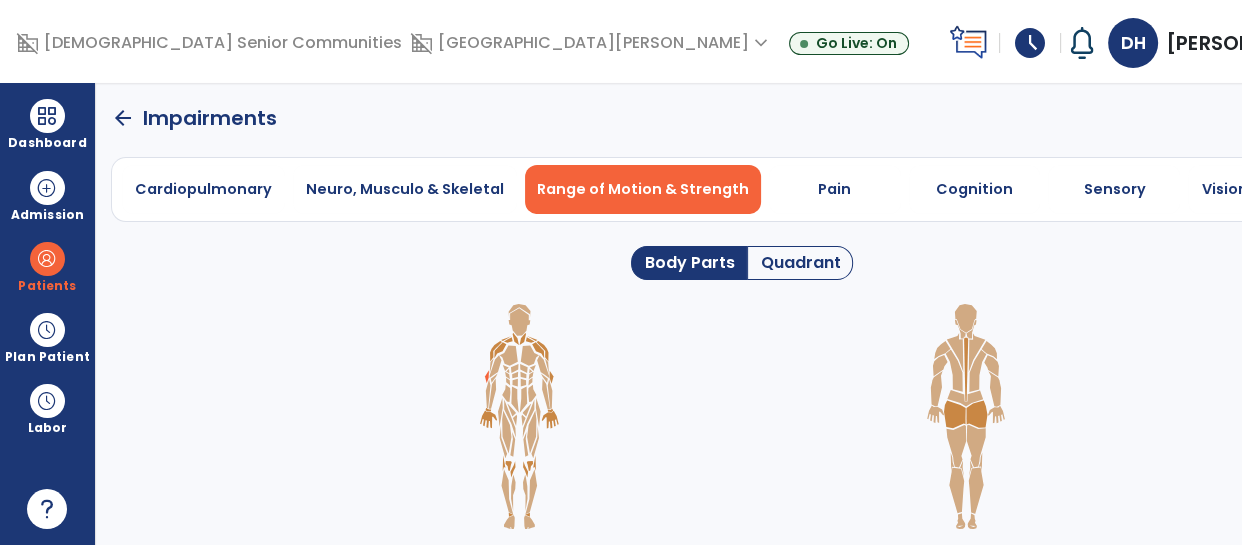 click 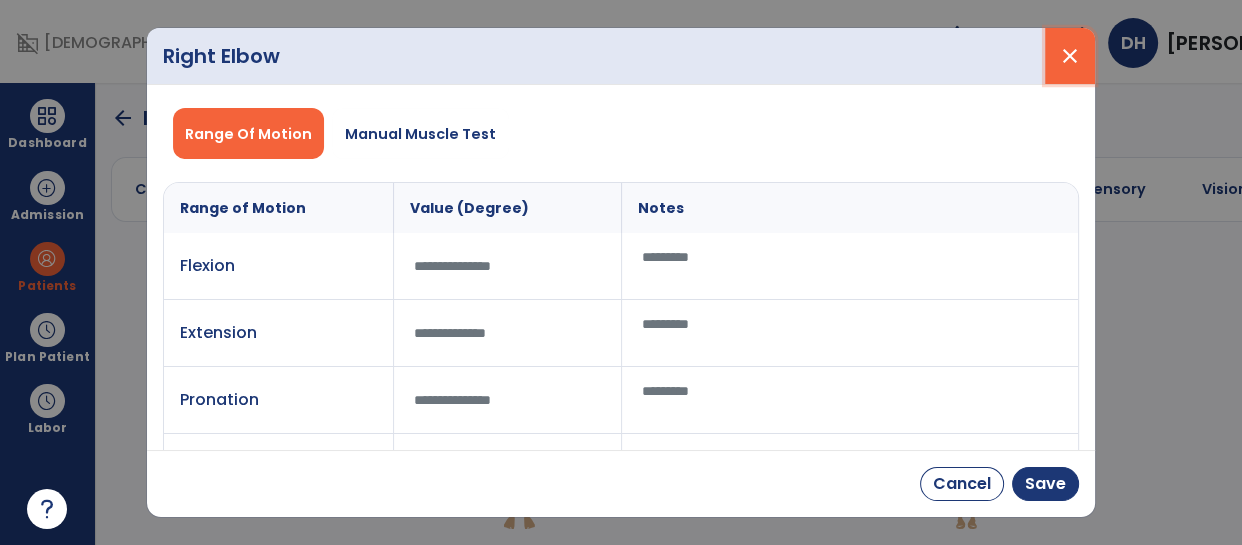 click on "close" at bounding box center [1070, 56] 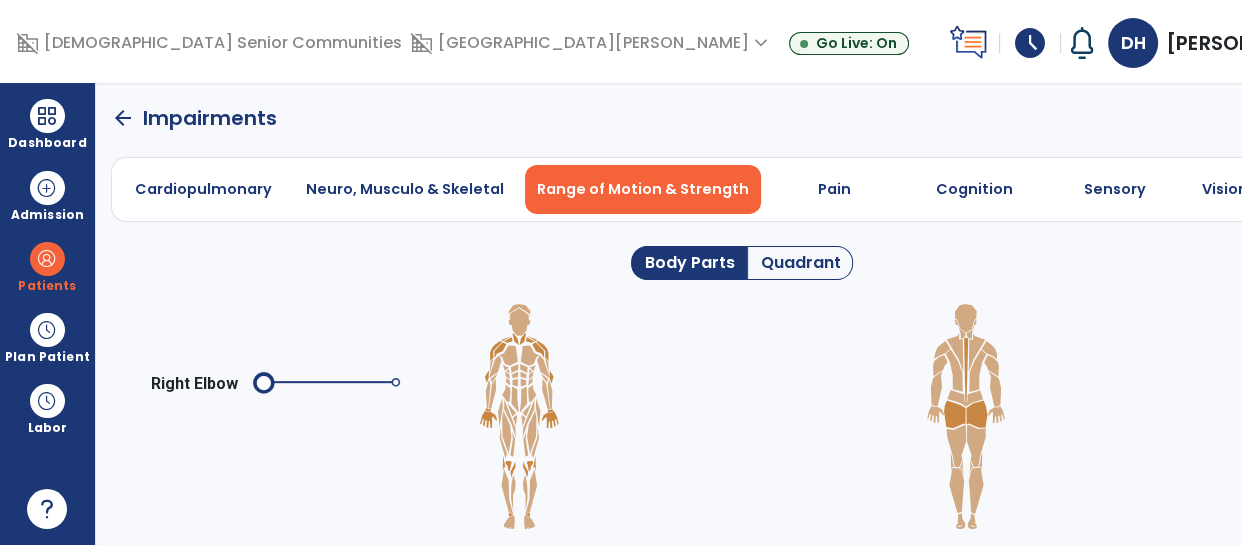 click on "Quadrant" 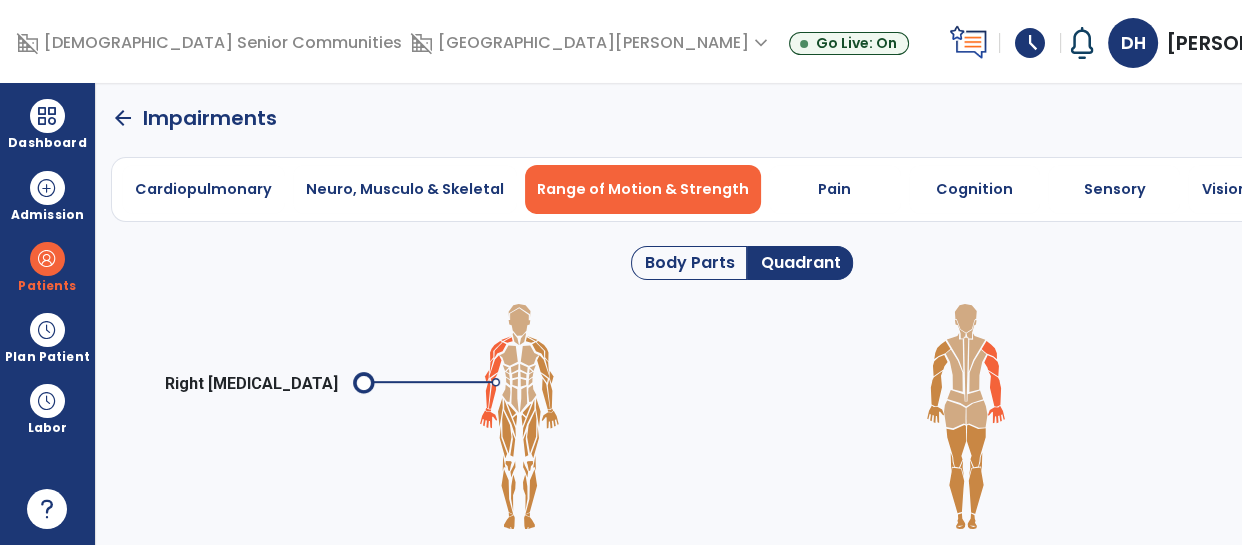click 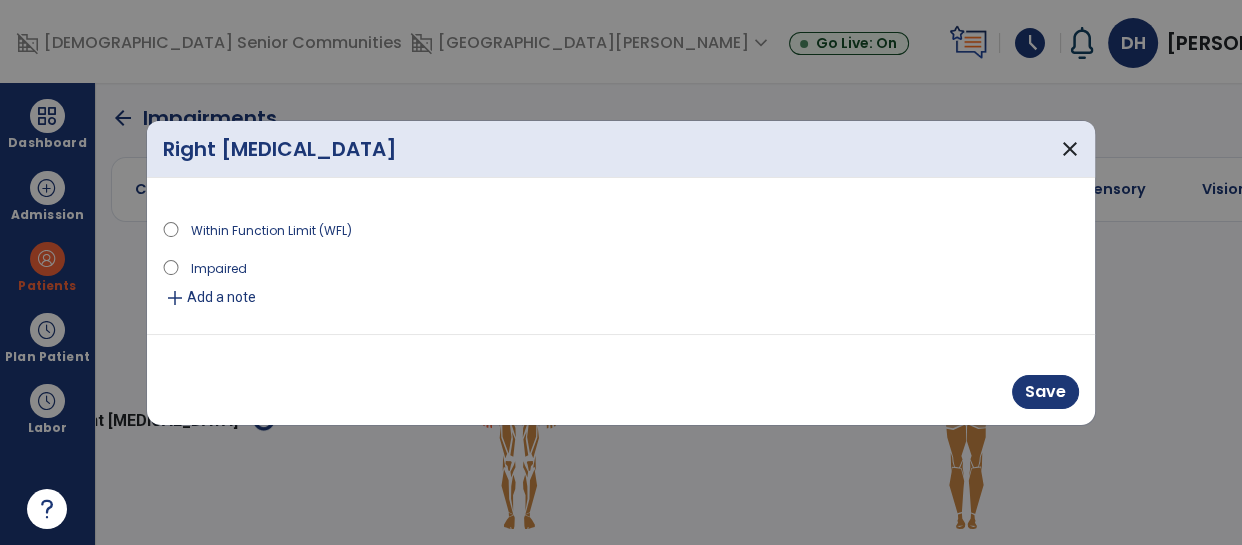 click on "Impaired" at bounding box center (219, 267) 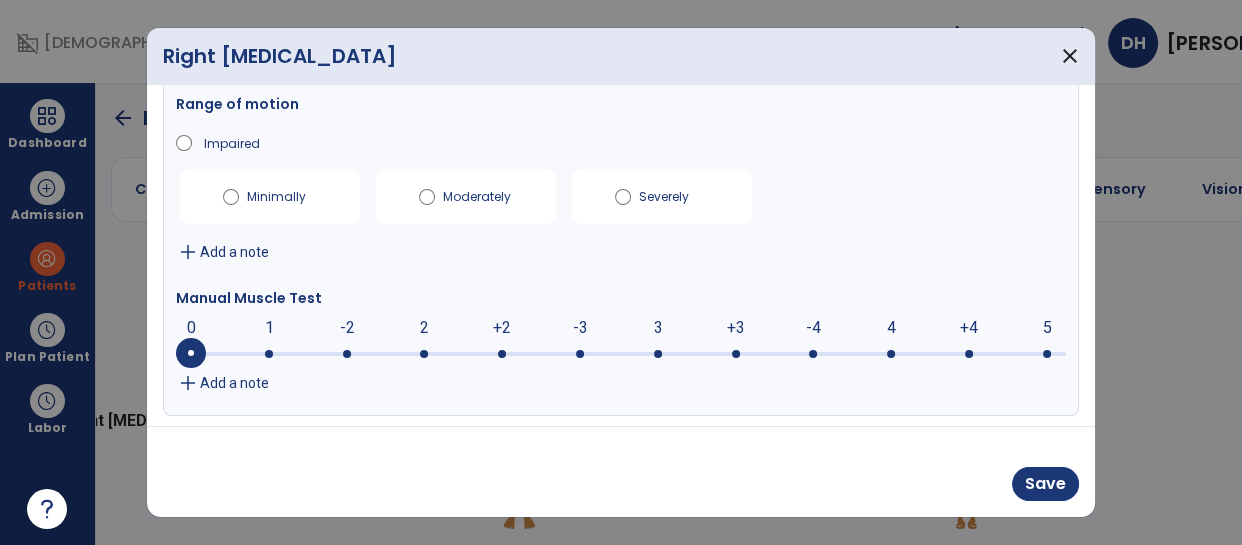 scroll, scrollTop: 95, scrollLeft: 0, axis: vertical 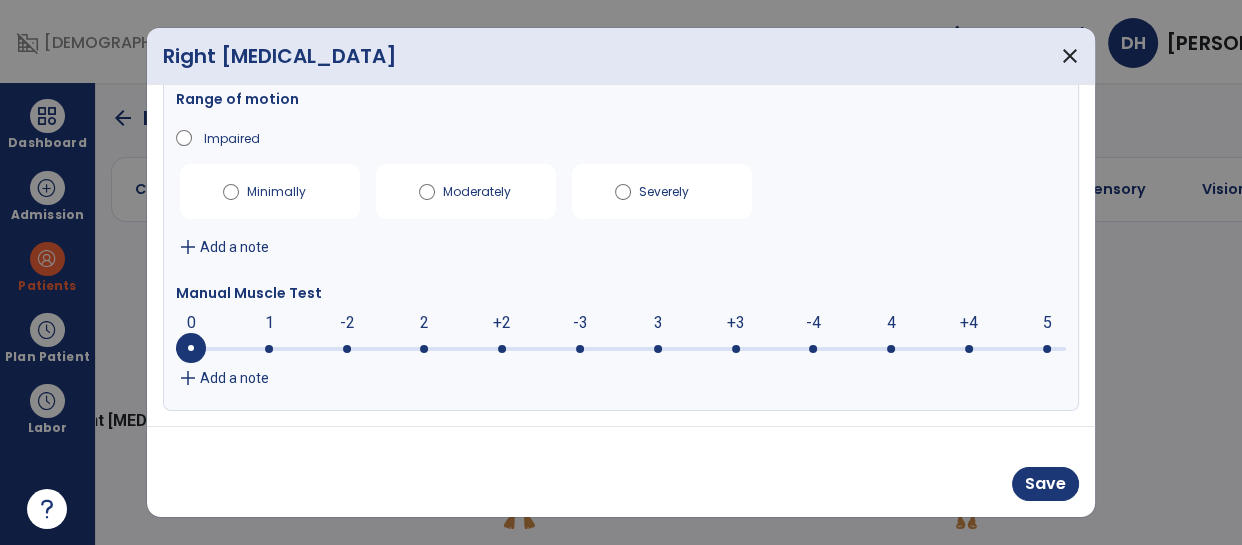 click at bounding box center [621, 349] 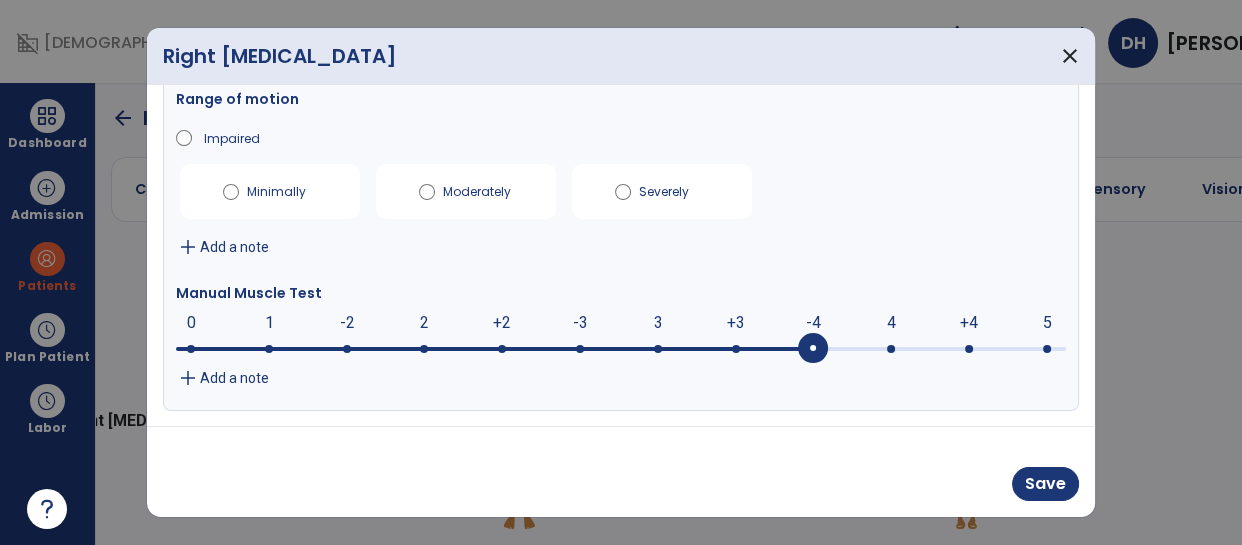 click on "add Add a note" at bounding box center [621, 378] 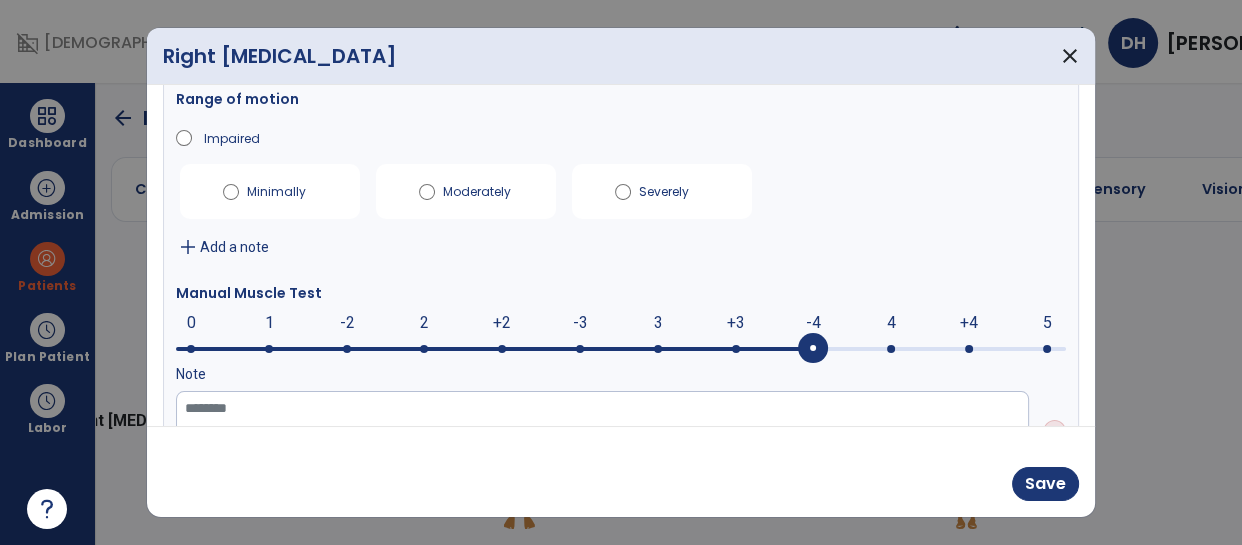 click at bounding box center [621, 349] 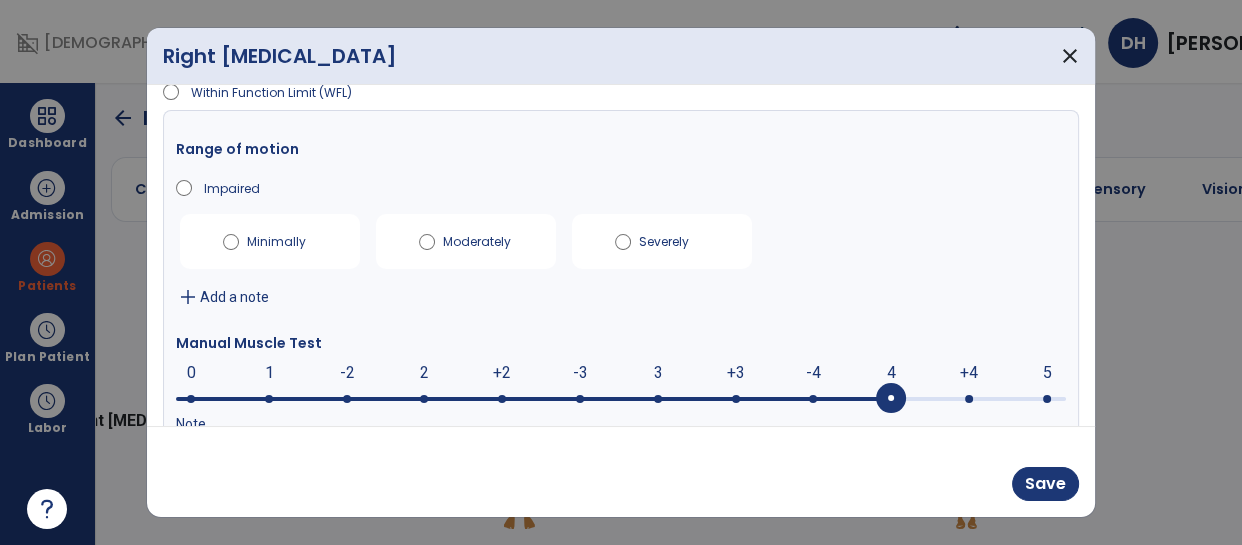 scroll, scrollTop: 16, scrollLeft: 0, axis: vertical 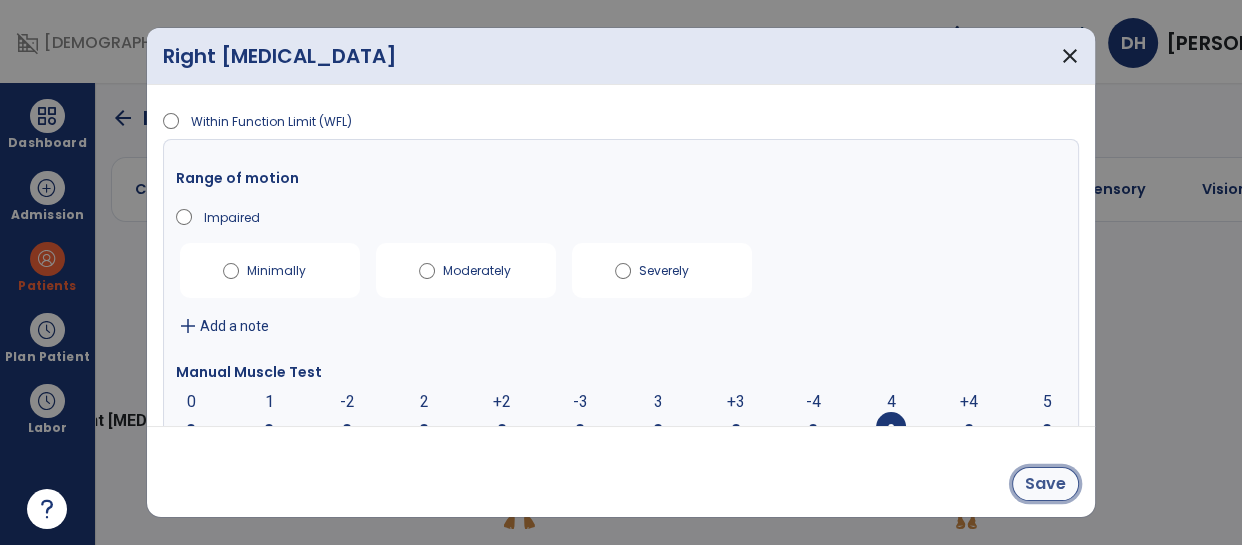 click on "Save" at bounding box center (1045, 484) 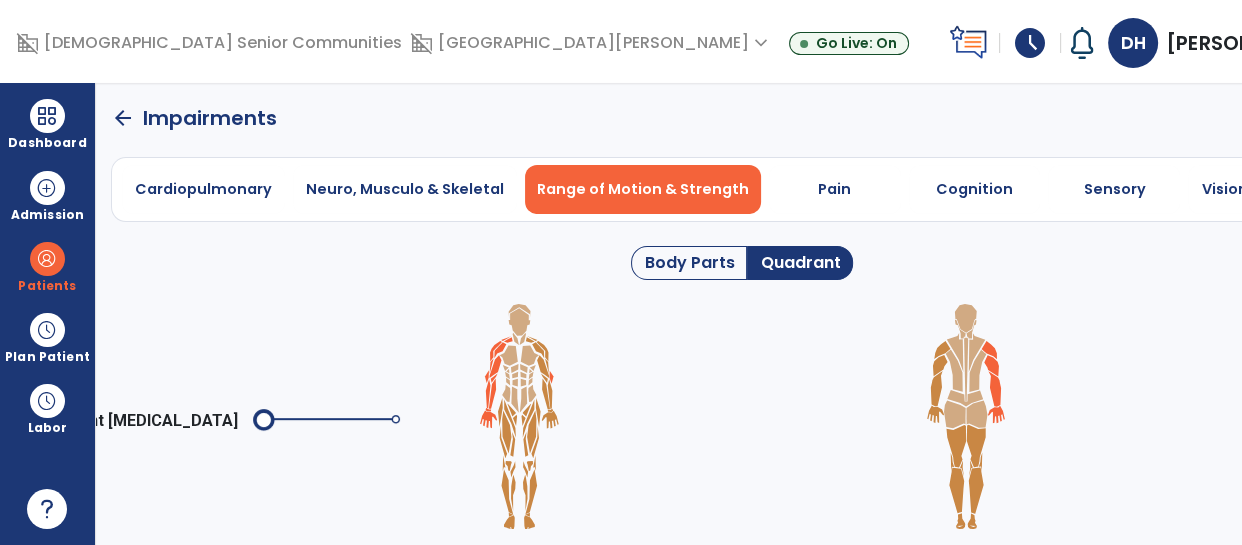 click 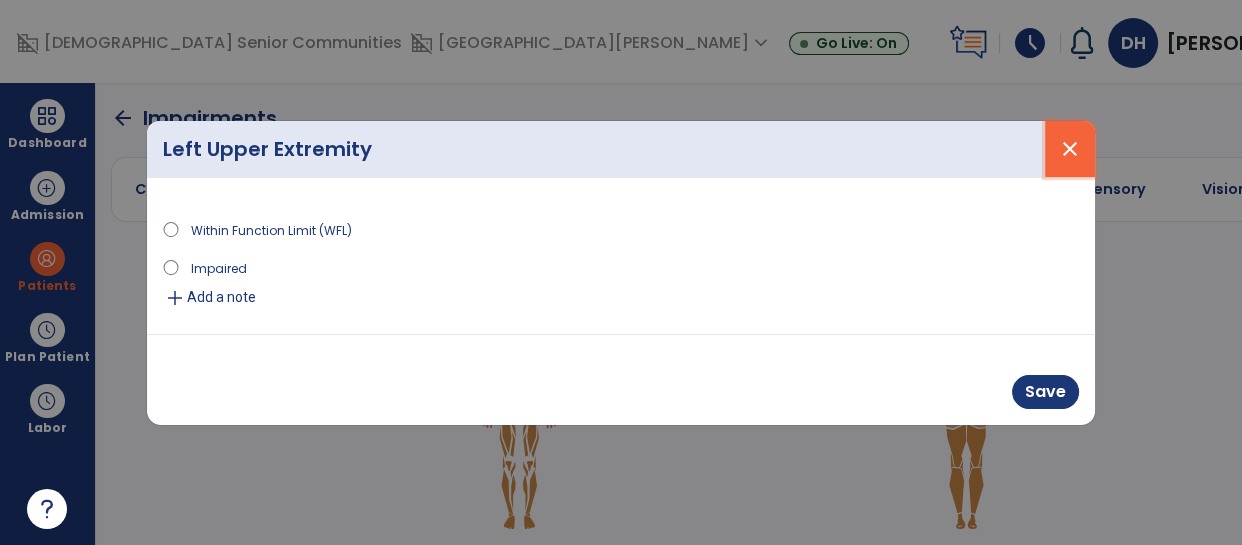 click on "close" at bounding box center (1070, 149) 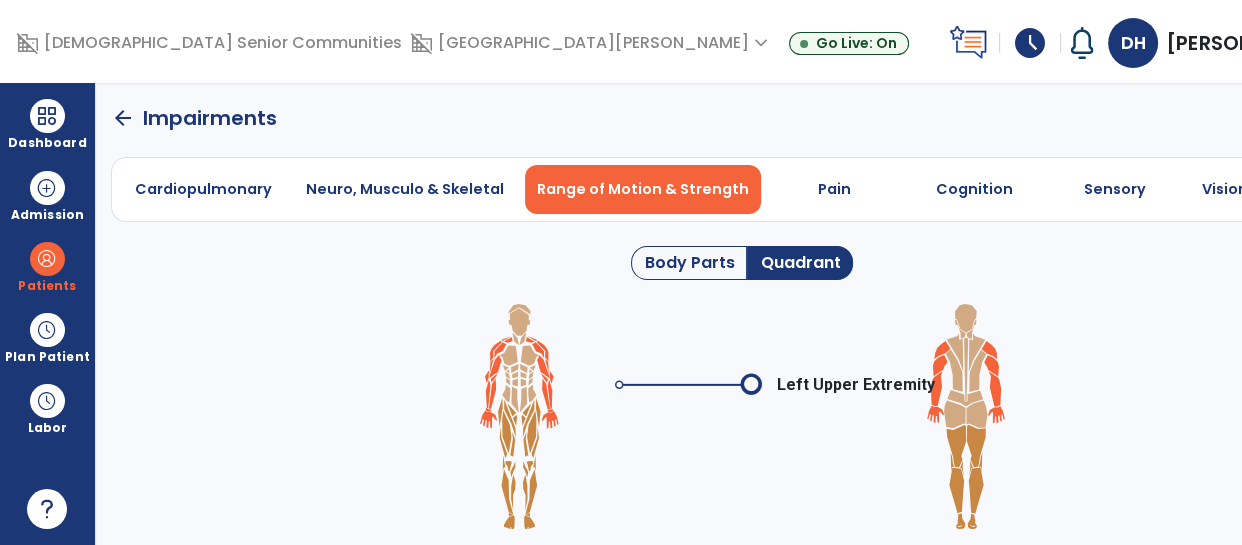 click 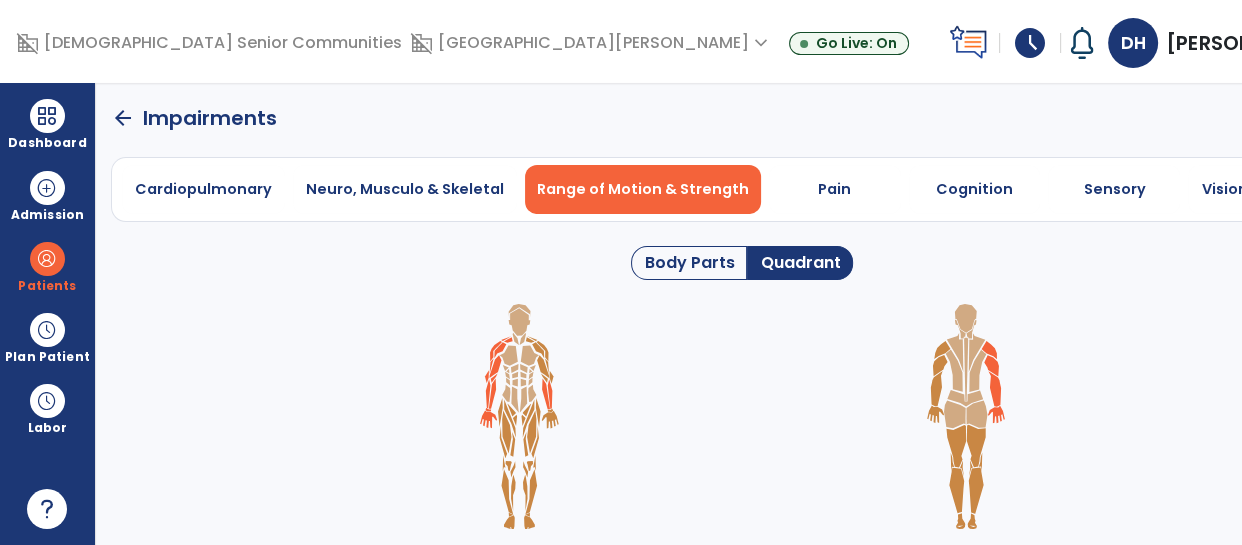 click 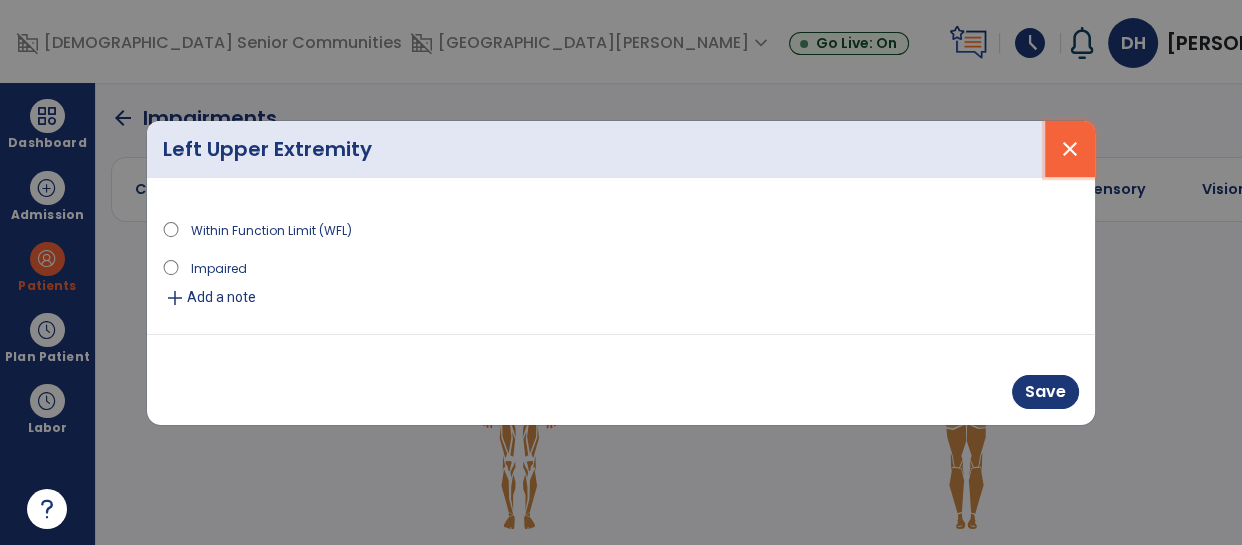 click on "close" at bounding box center [1070, 149] 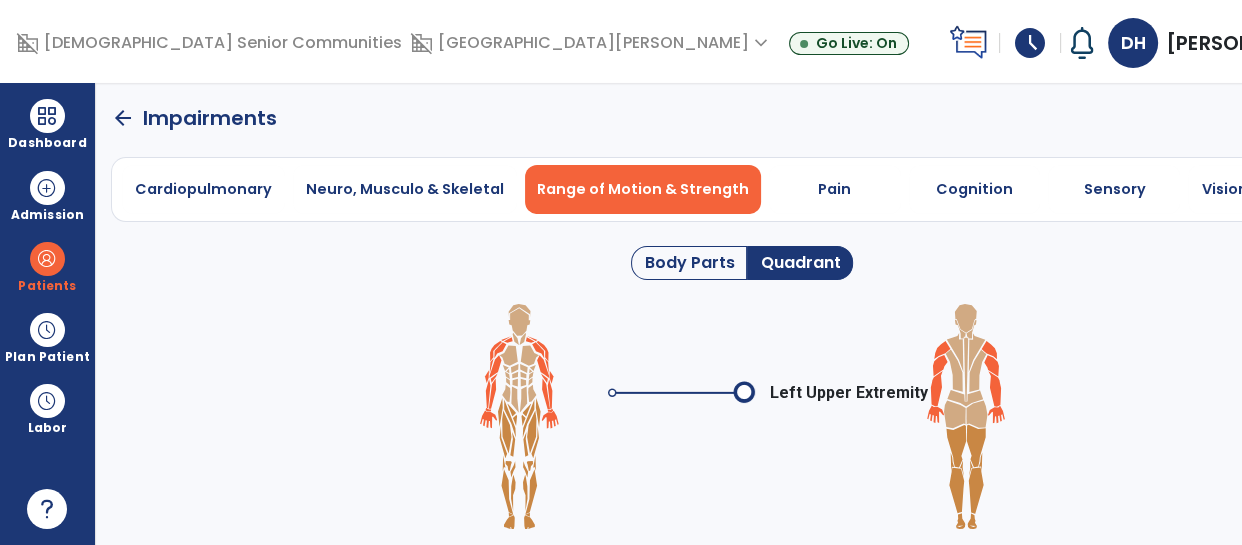 click on "Left Upper Extremity" at bounding box center (742, 416) 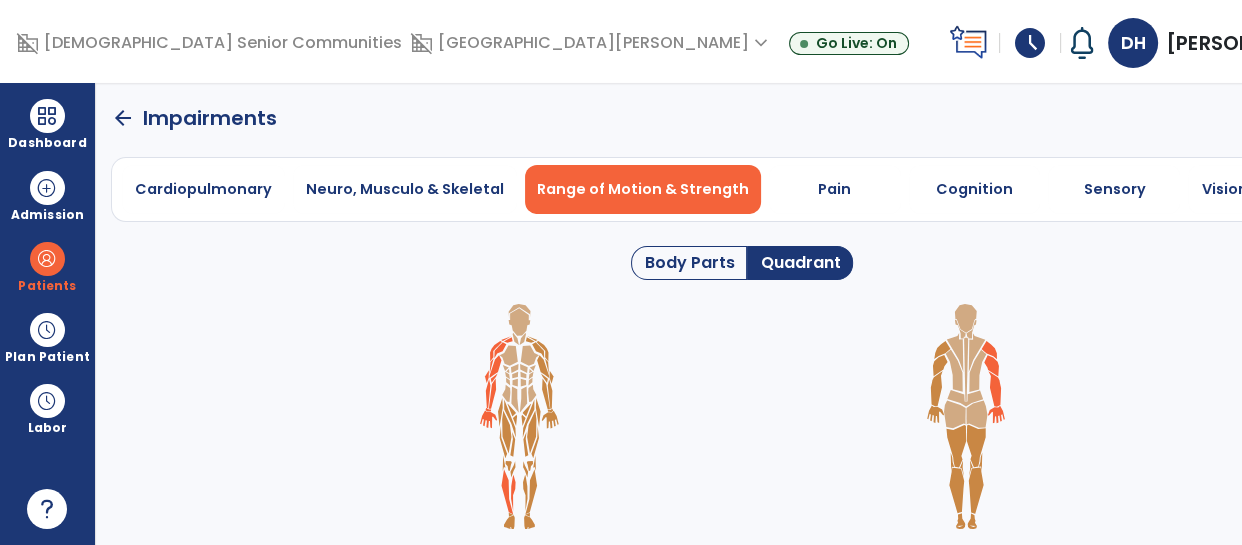 click 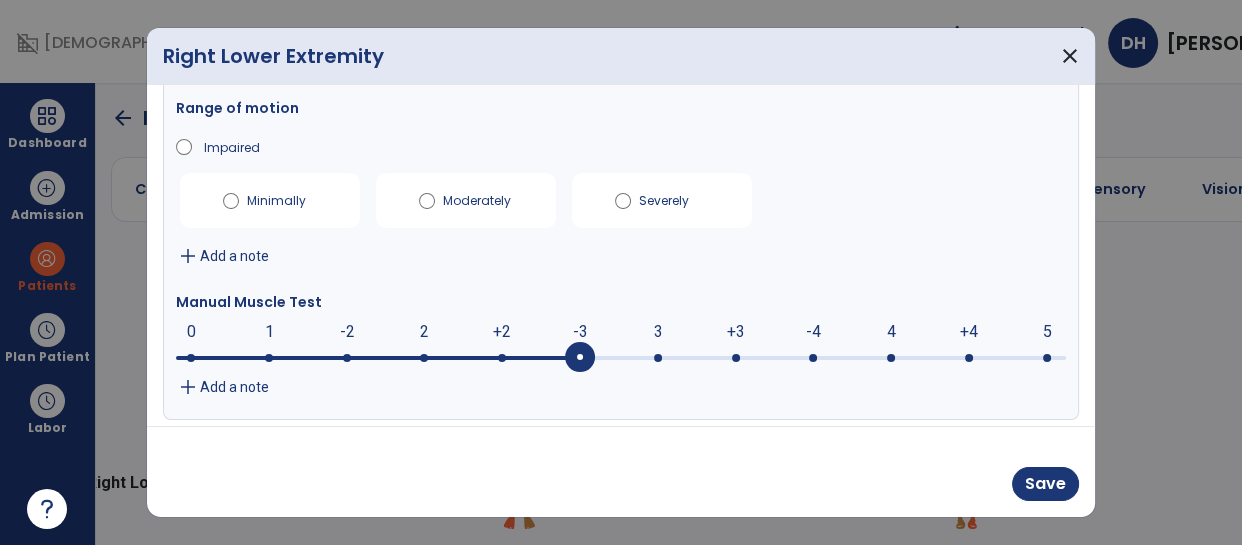 scroll, scrollTop: 95, scrollLeft: 0, axis: vertical 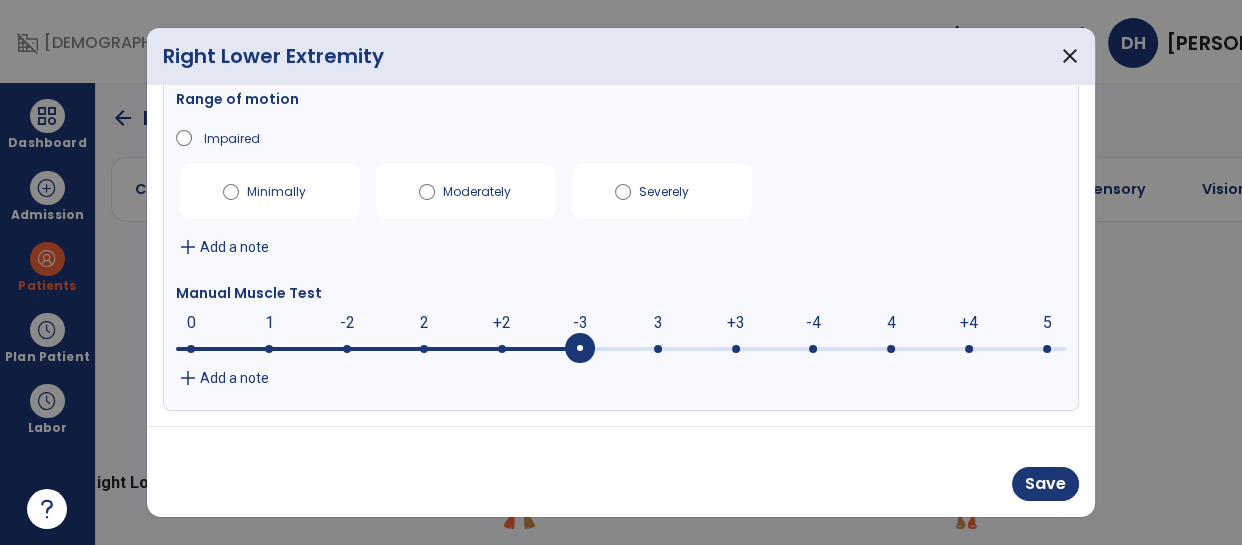 click at bounding box center [621, 349] 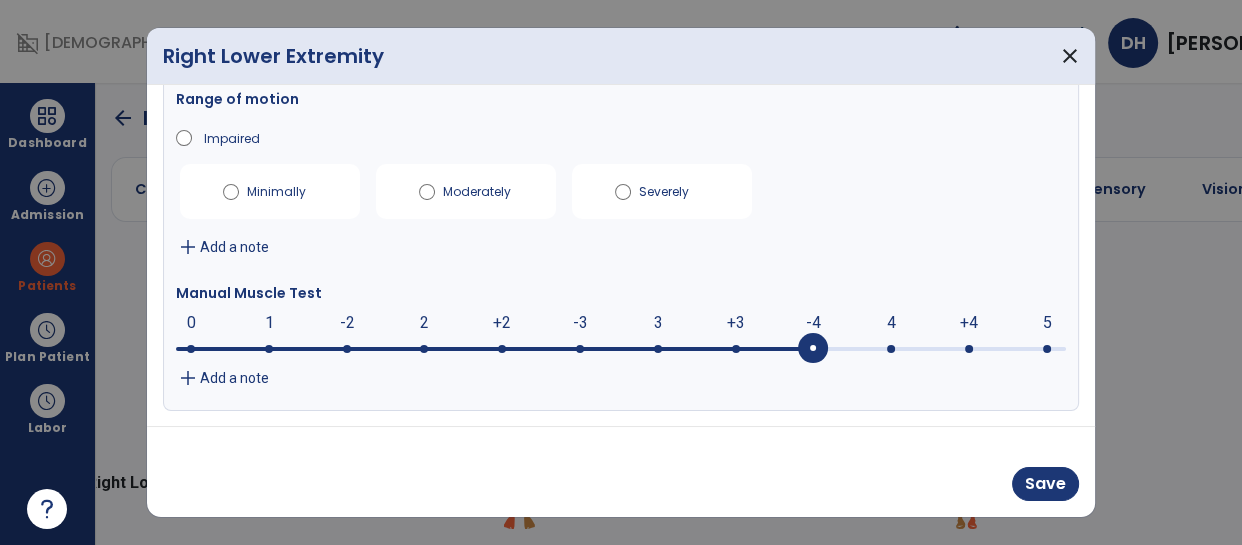 click at bounding box center (494, 349) 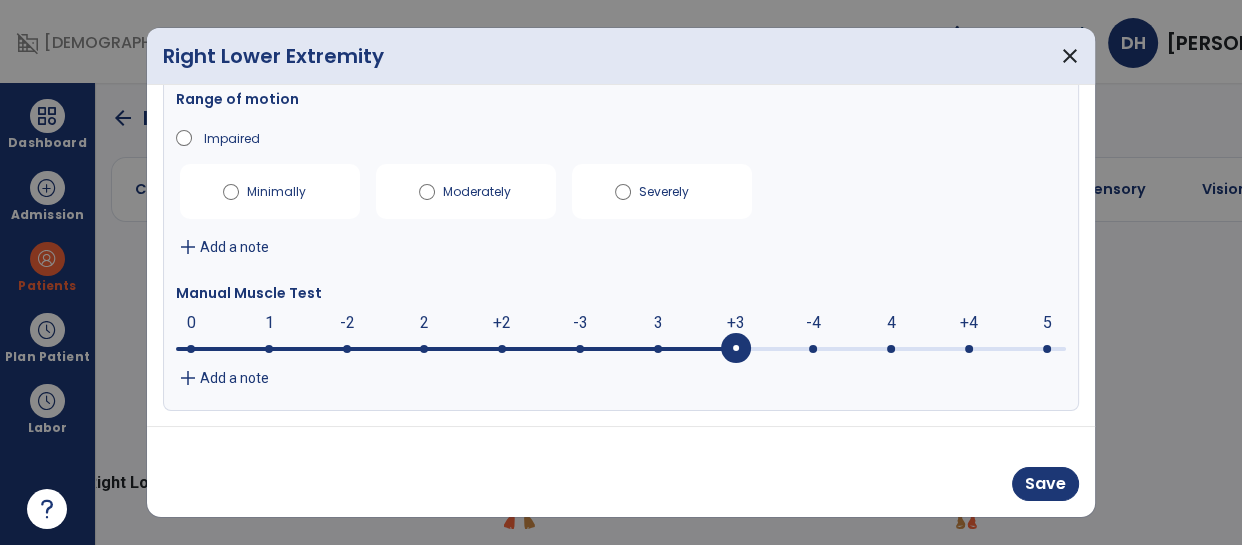 click on "add Add a note" at bounding box center [621, 378] 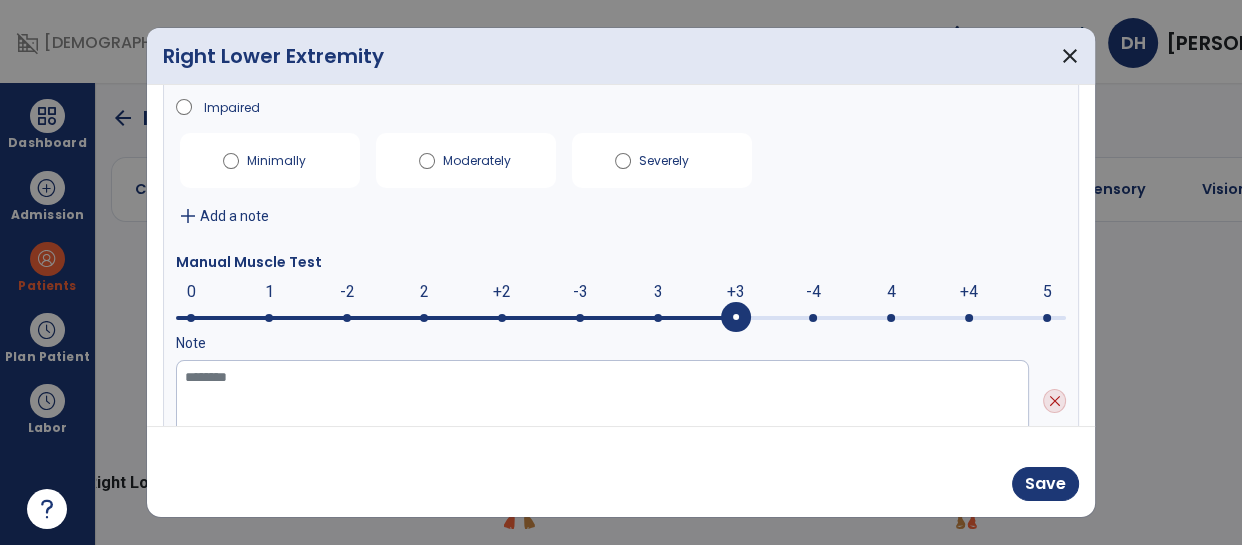 scroll, scrollTop: 90, scrollLeft: 0, axis: vertical 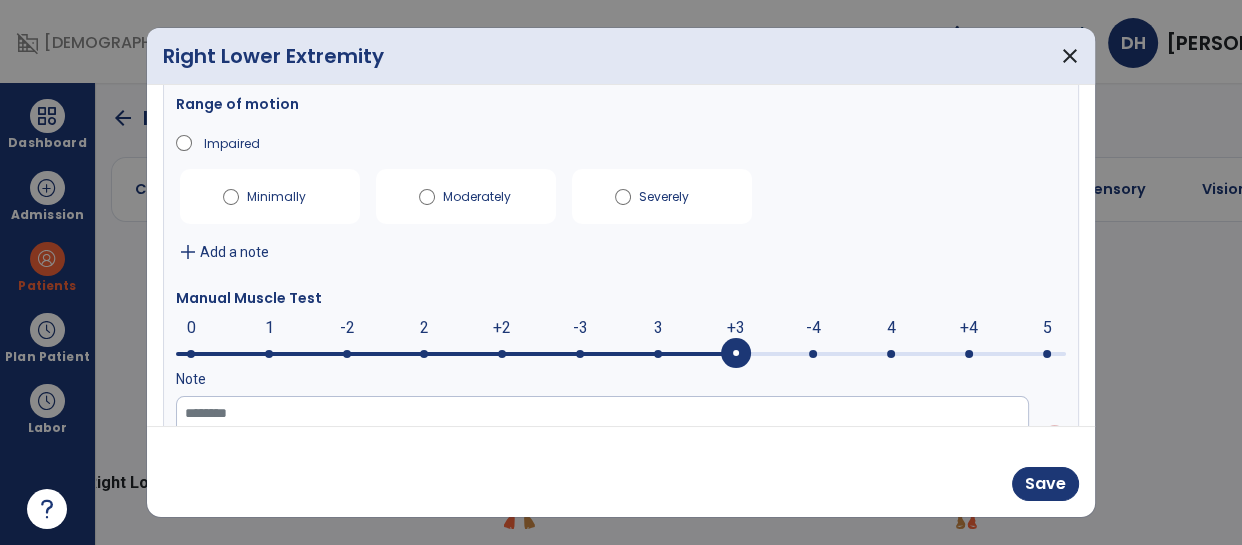 click at bounding box center [891, 354] 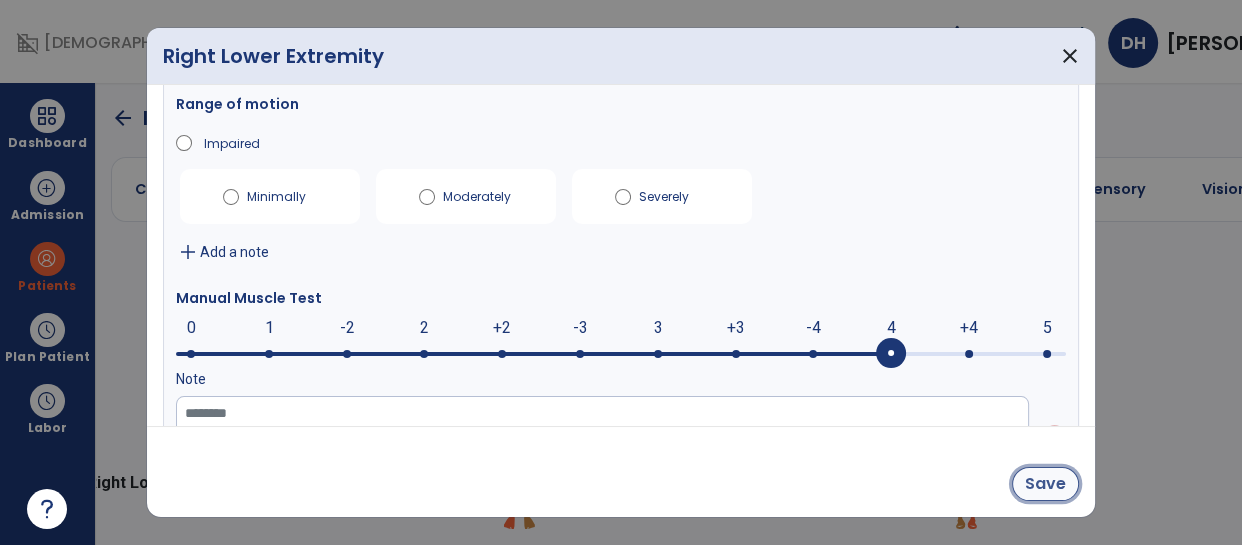 click on "Save" at bounding box center [1045, 484] 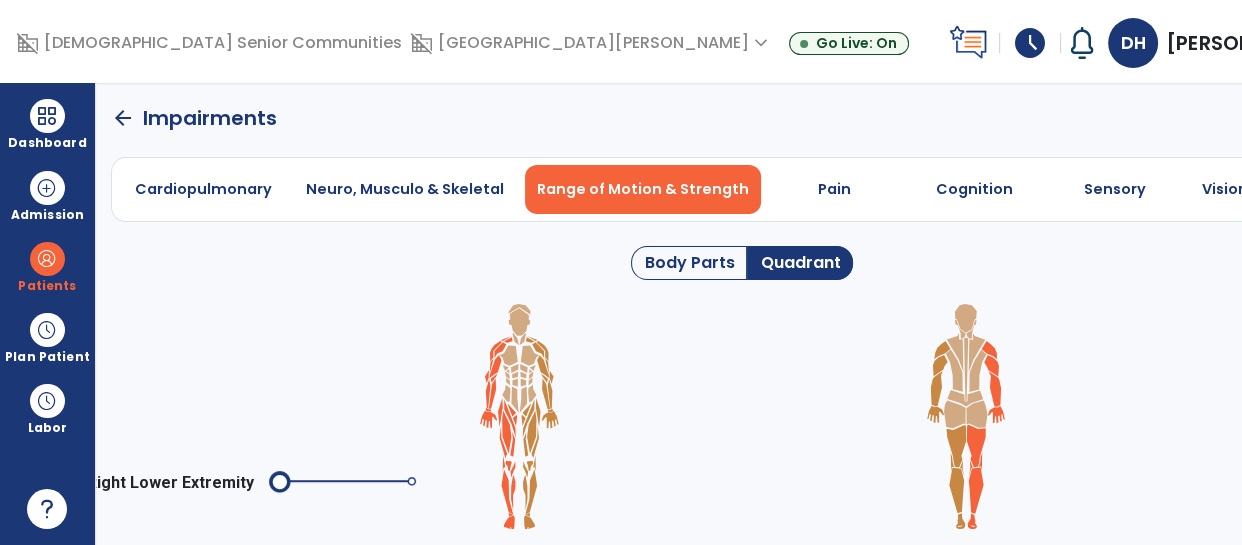 click on "arrow_back" 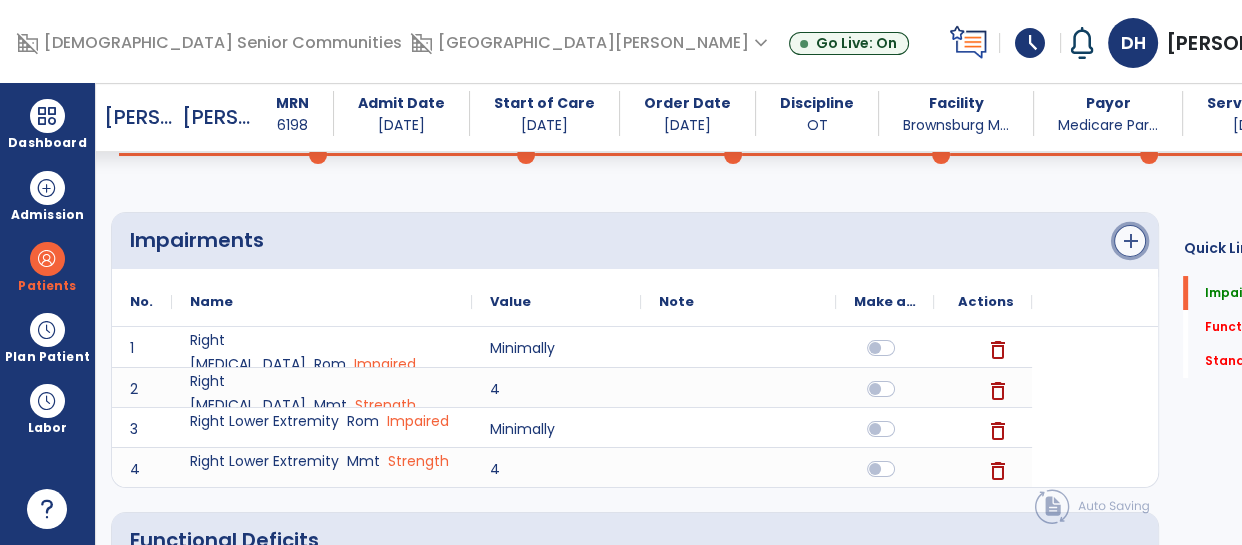 click on "add" 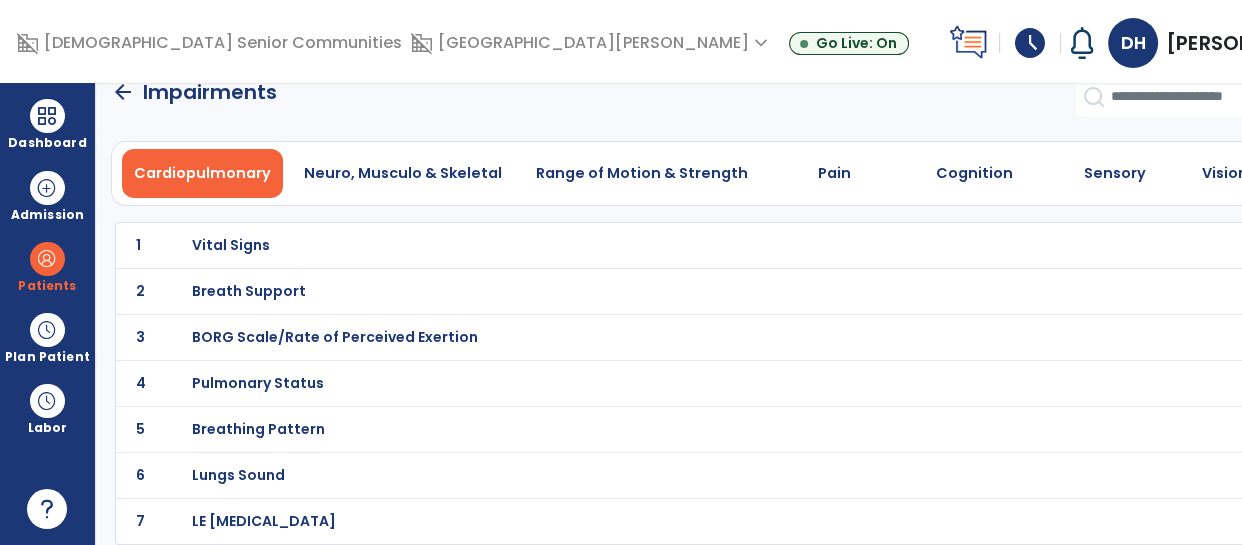 scroll, scrollTop: 25, scrollLeft: 0, axis: vertical 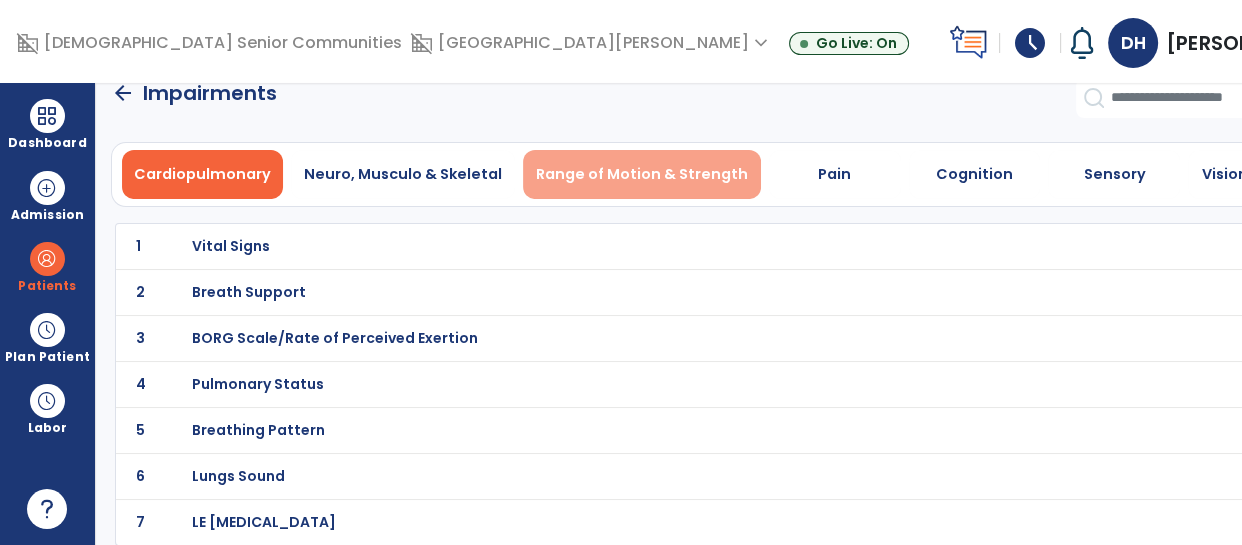 click on "Range of Motion & Strength" at bounding box center [642, 174] 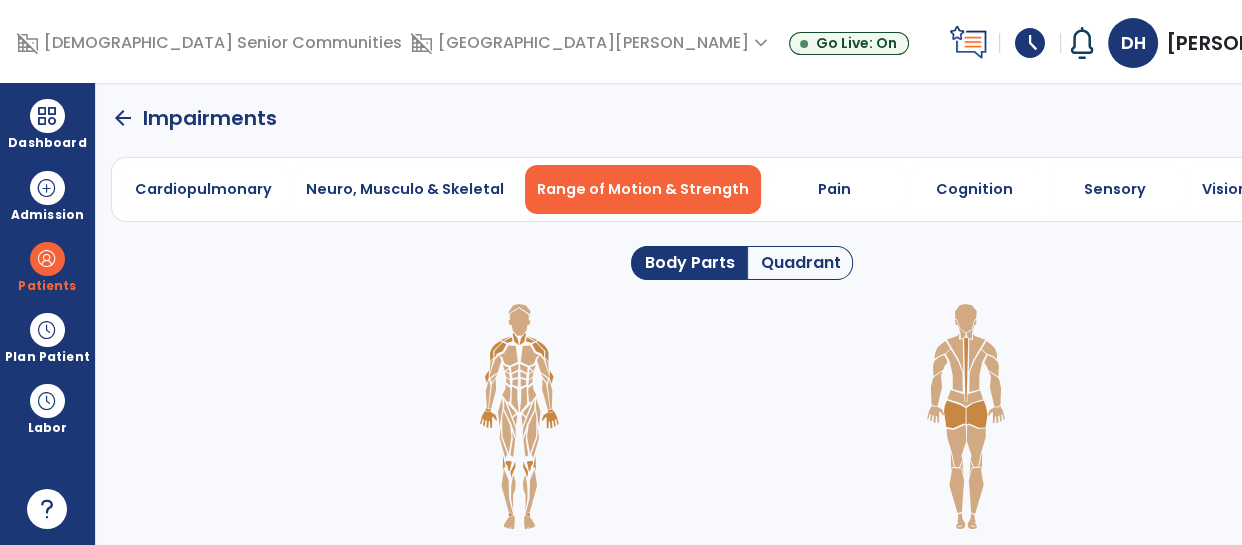 scroll, scrollTop: 0, scrollLeft: 0, axis: both 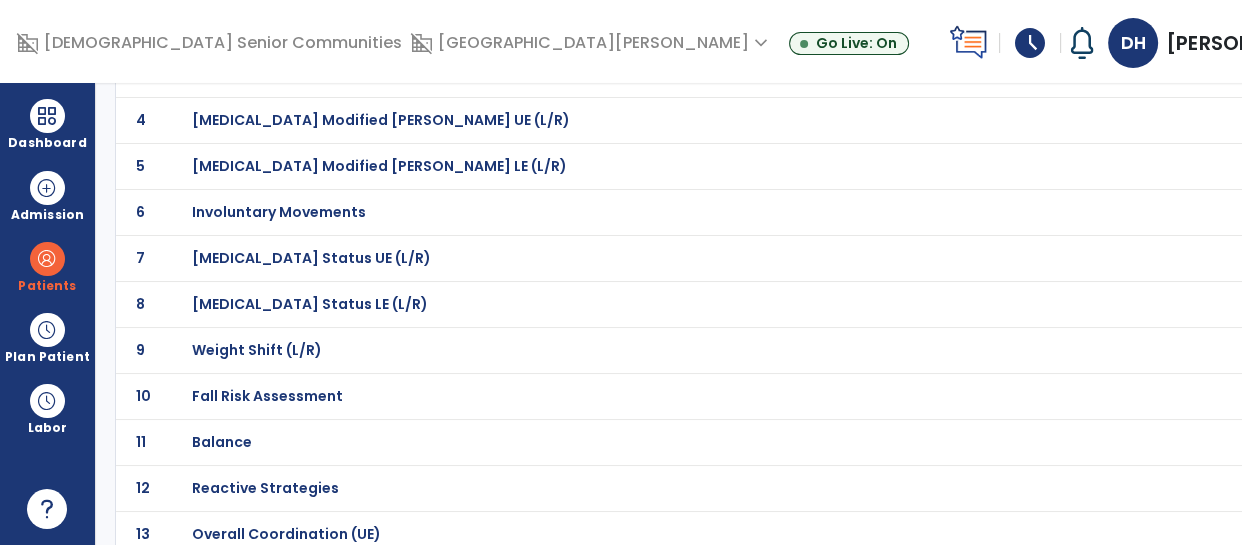 click on "10 Fall Risk Assessment" 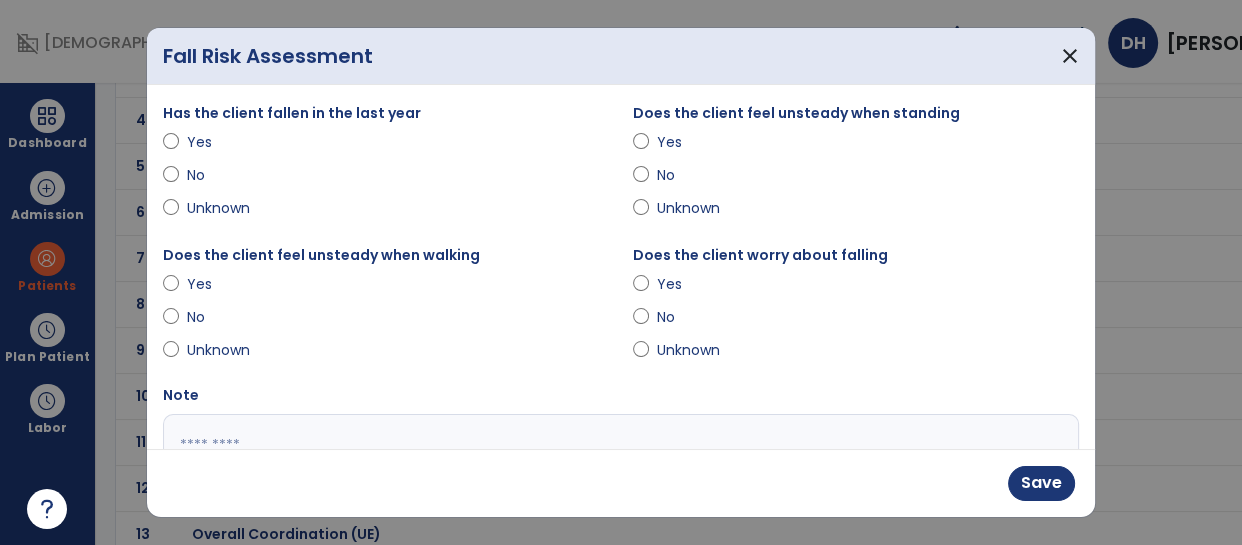 click on "Yes" at bounding box center [222, 284] 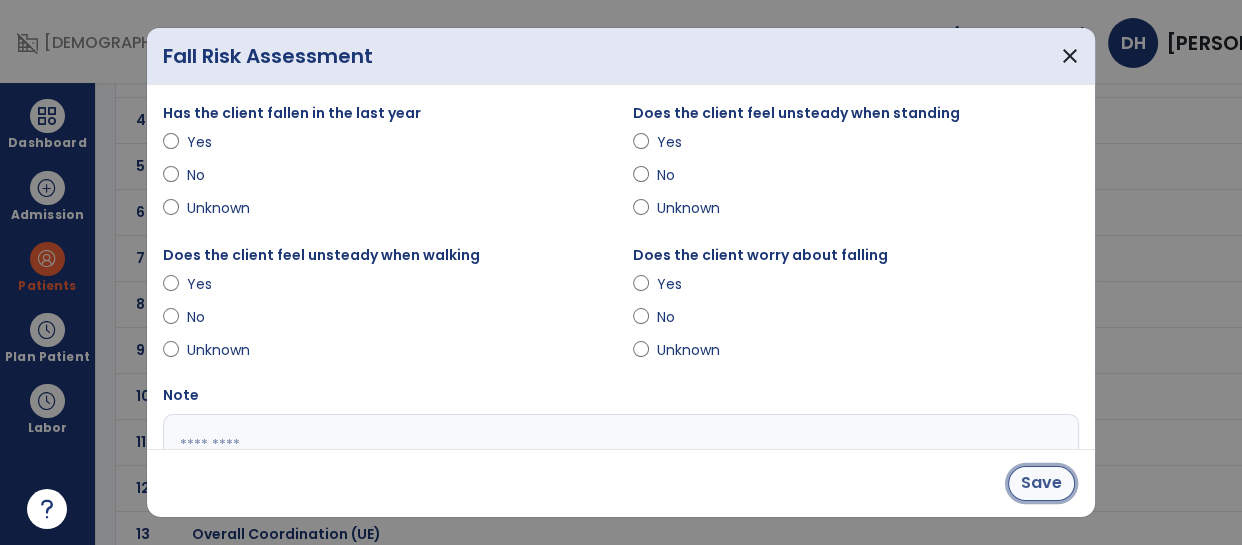 click on "Save" at bounding box center (1041, 483) 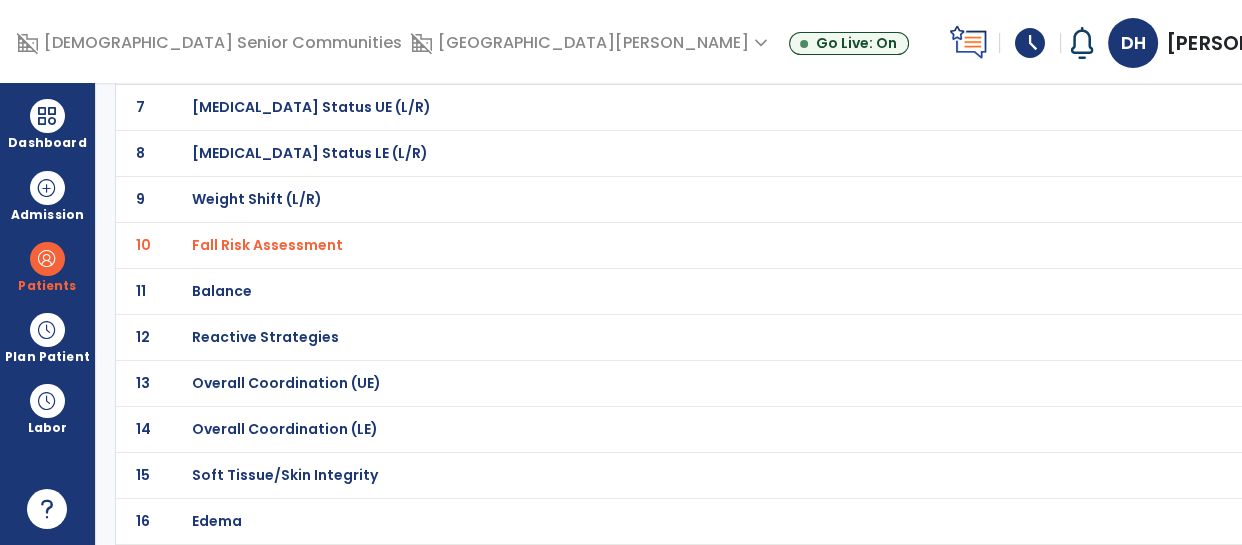 scroll, scrollTop: 444, scrollLeft: 0, axis: vertical 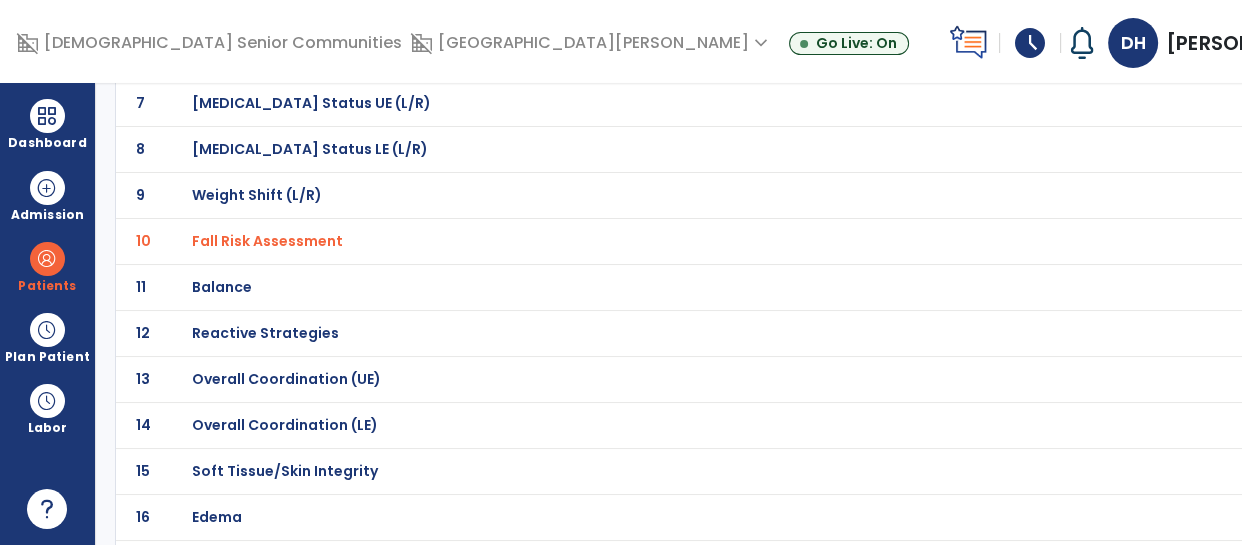 click on "Overall Coordination (UE)" at bounding box center [698, -173] 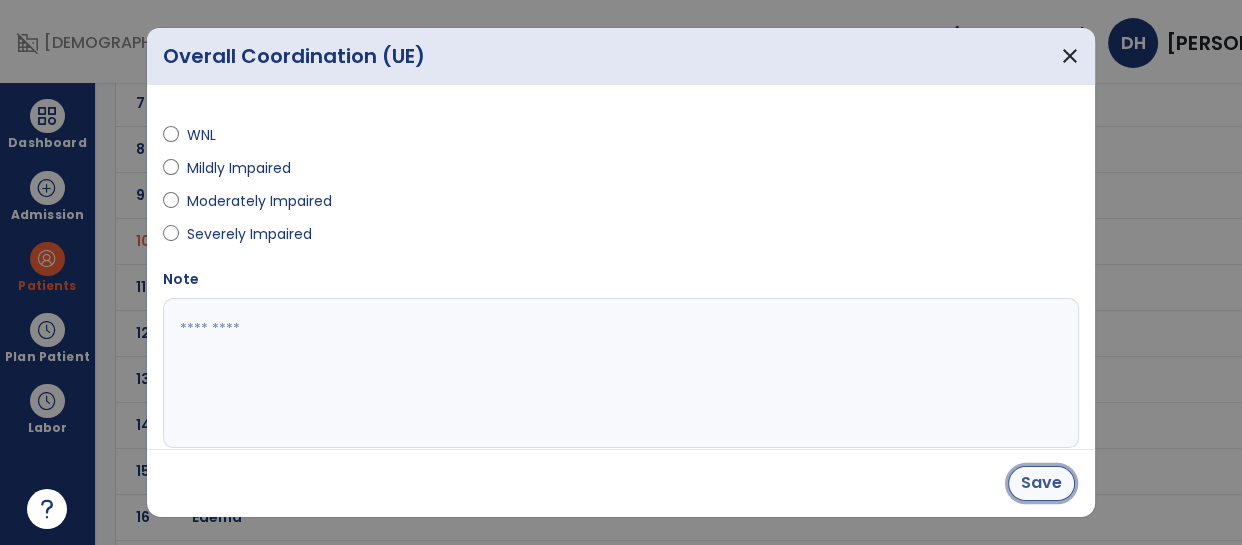 click on "Save" at bounding box center (1041, 483) 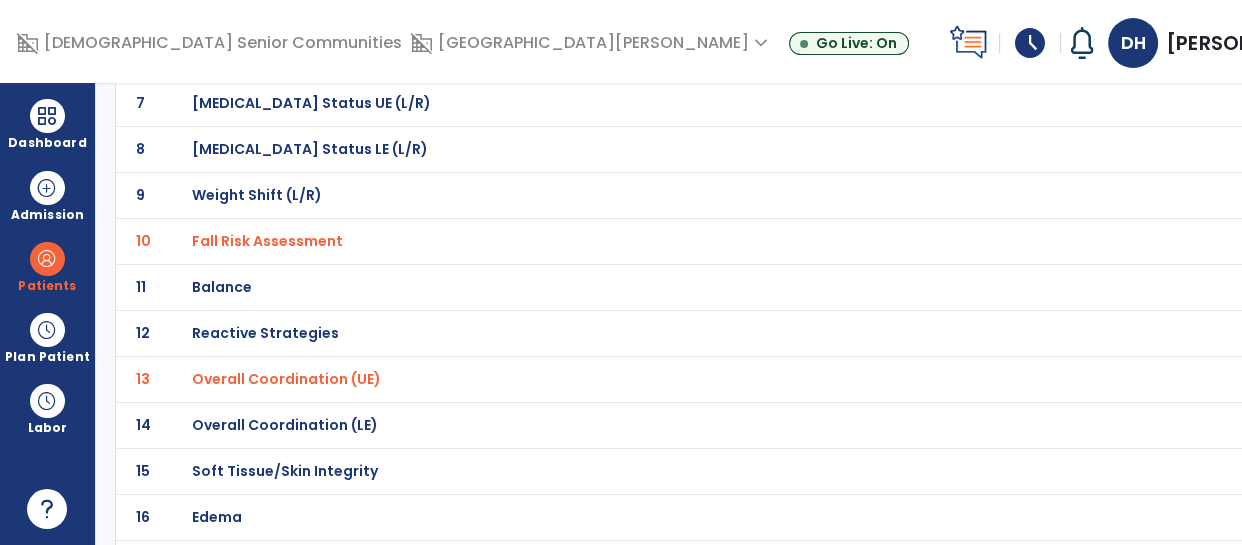 click on "Overall Coordination (LE)" at bounding box center (698, -173) 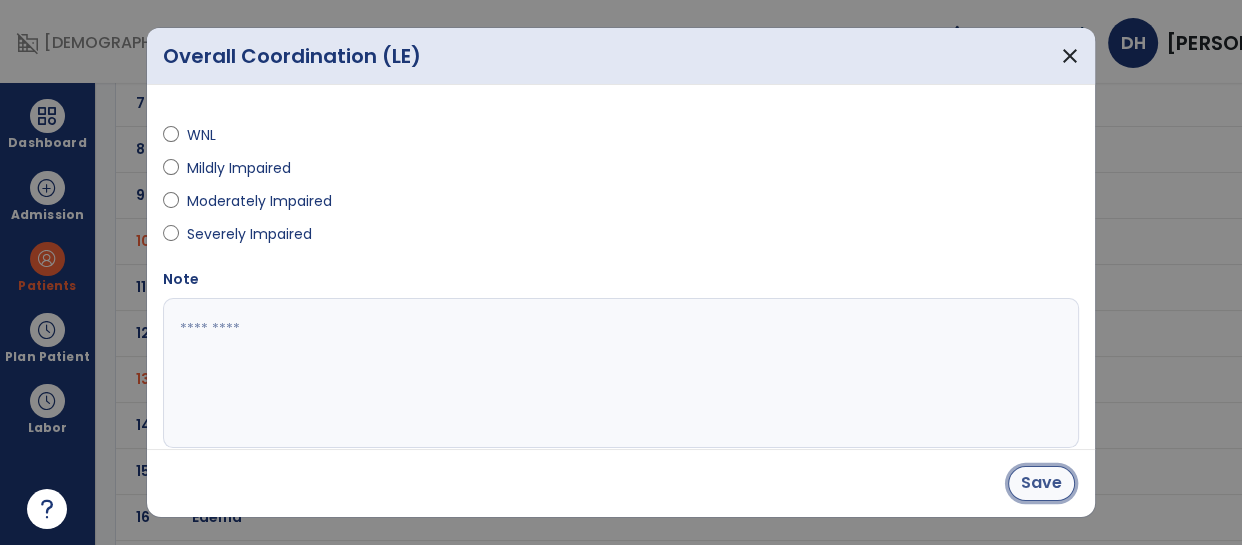 click on "Save" at bounding box center [1041, 483] 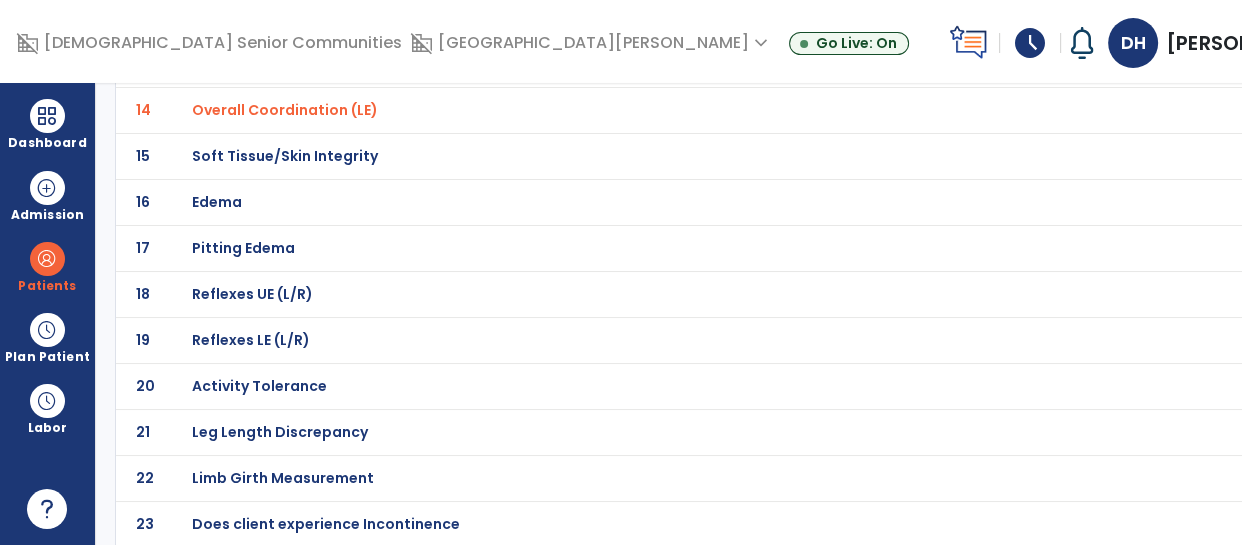 scroll, scrollTop: 758, scrollLeft: 0, axis: vertical 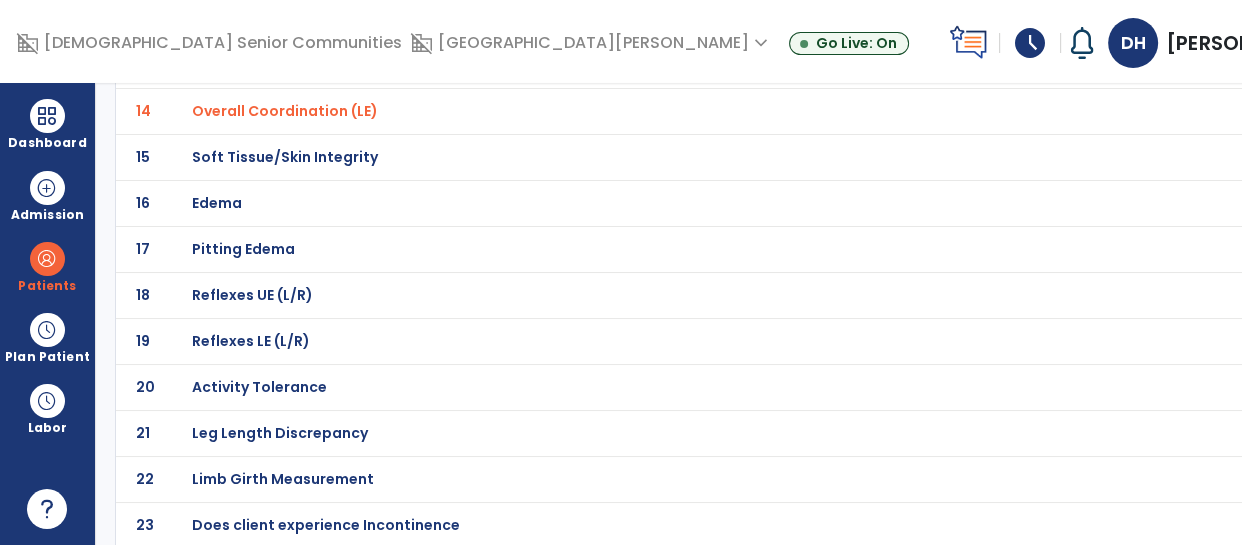 click on "Does client experience Incontinence" at bounding box center [698, -487] 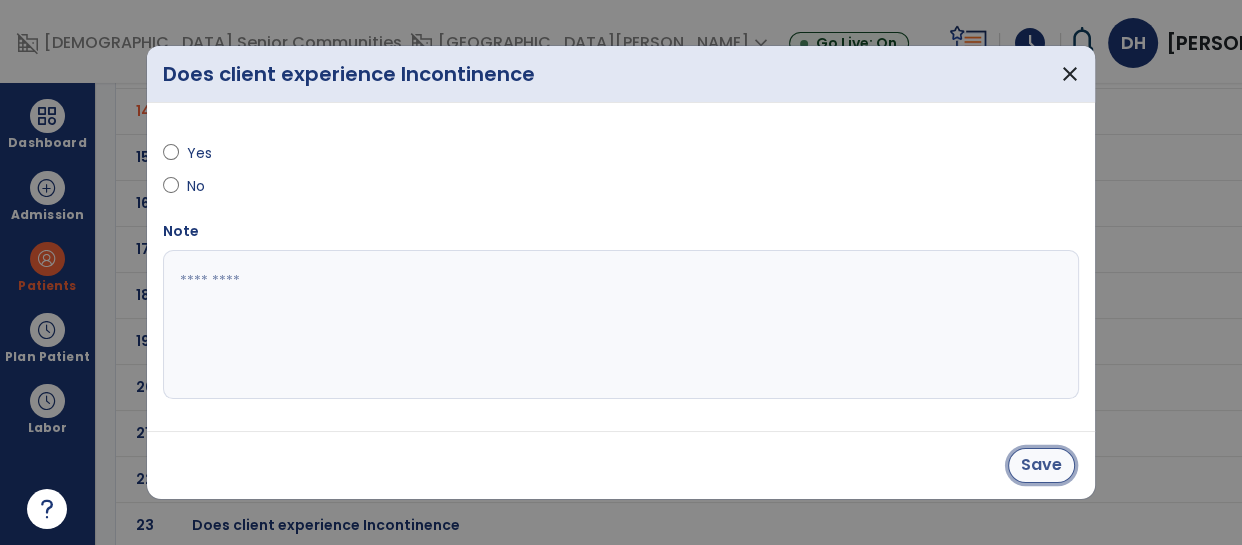 click on "Save" at bounding box center [1041, 465] 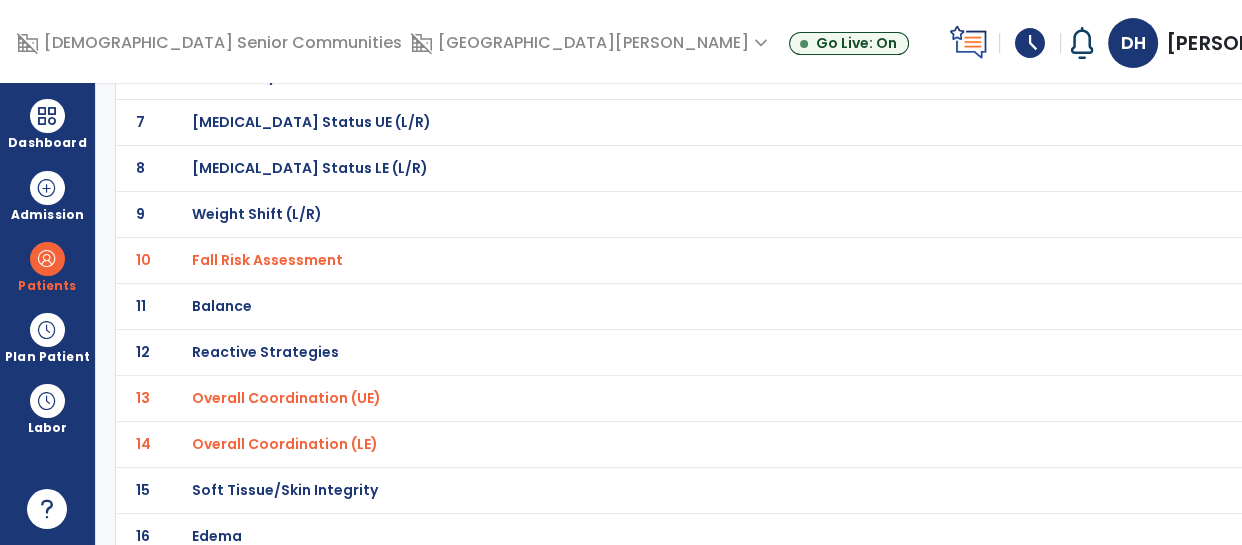 scroll, scrollTop: 424, scrollLeft: 0, axis: vertical 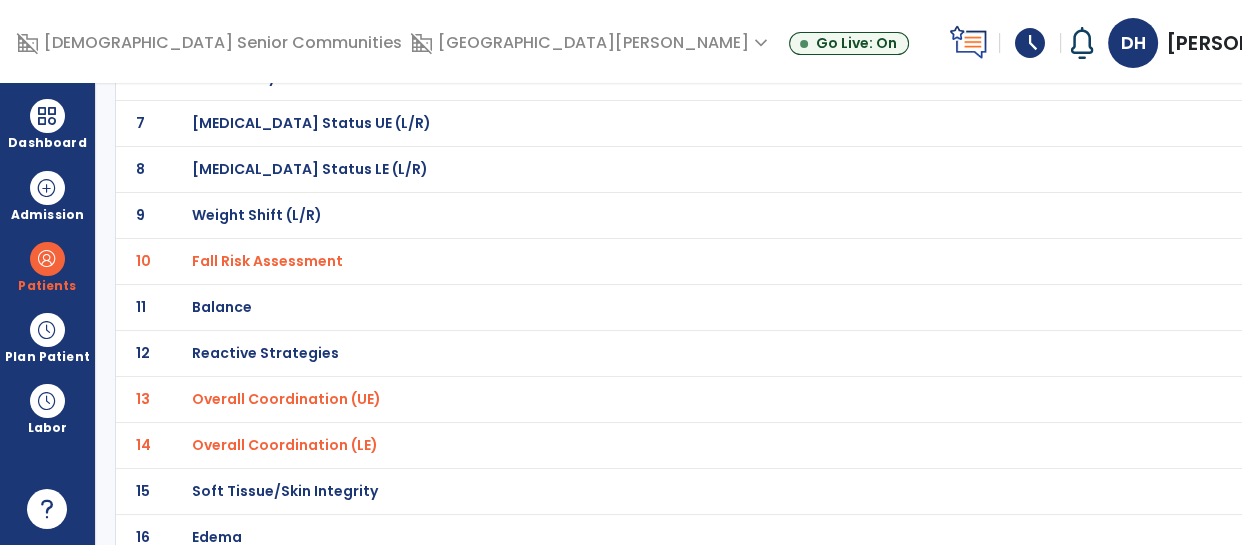 click on "Balance" at bounding box center [698, -153] 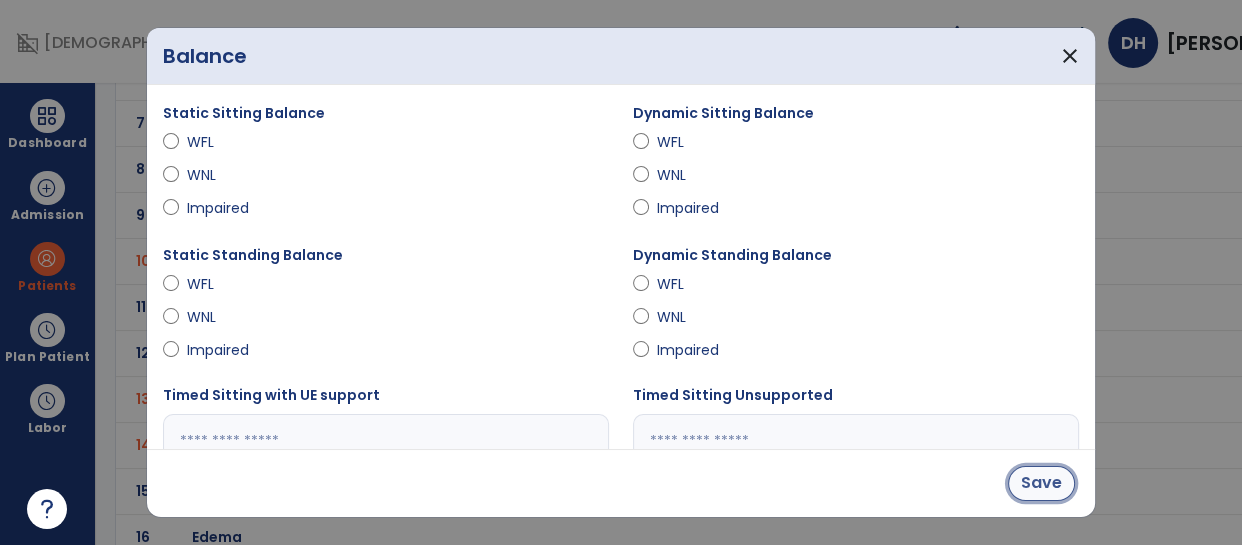 click on "Save" at bounding box center [1041, 483] 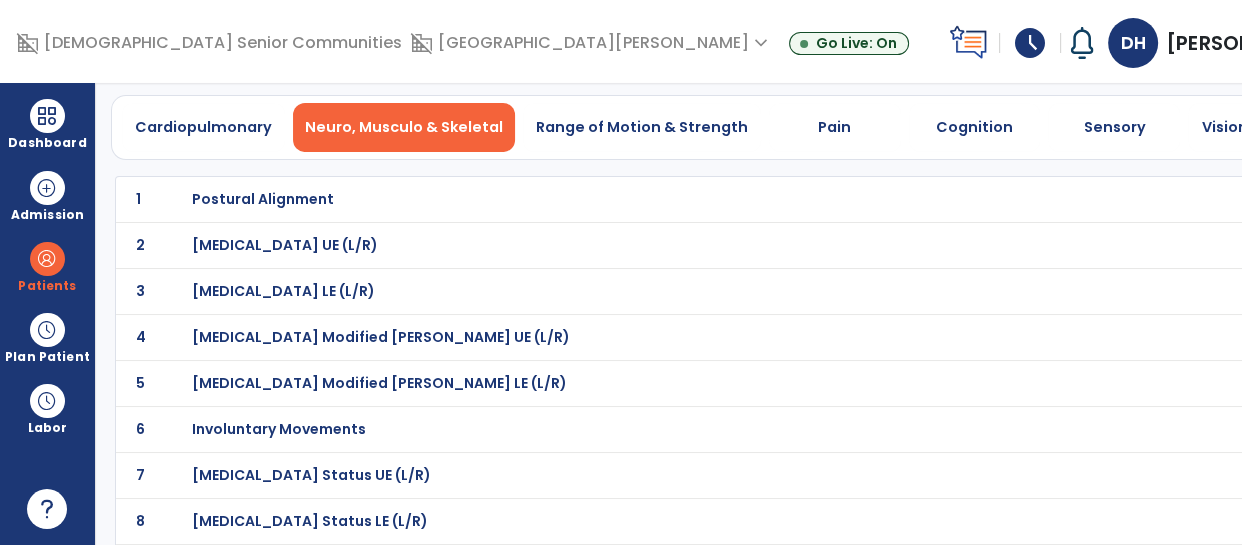 scroll, scrollTop: 0, scrollLeft: 0, axis: both 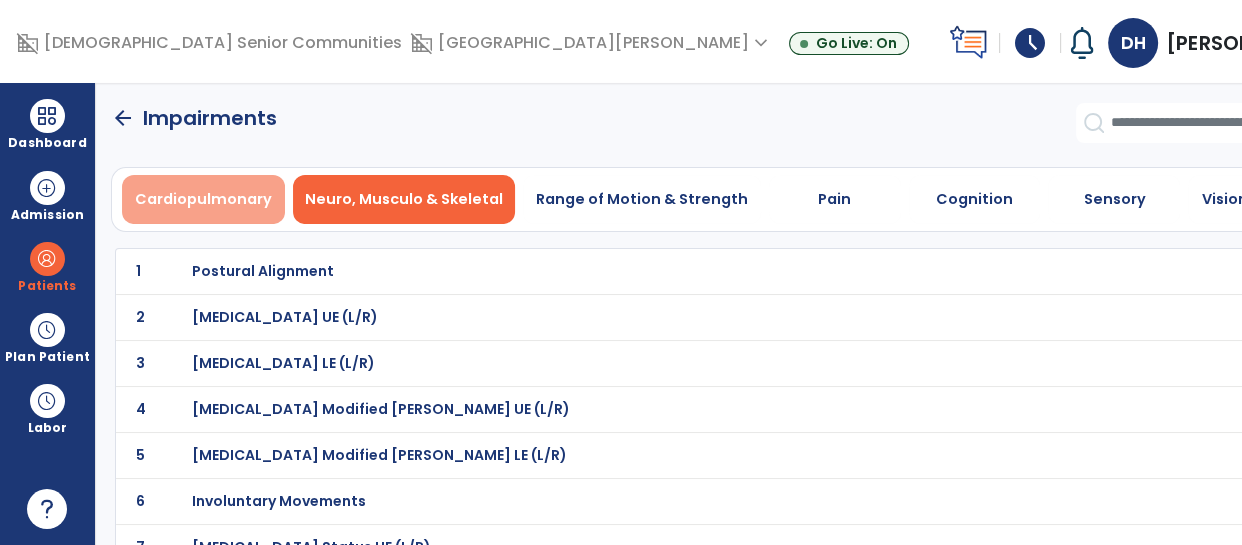 click on "Cardiopulmonary" at bounding box center (203, 199) 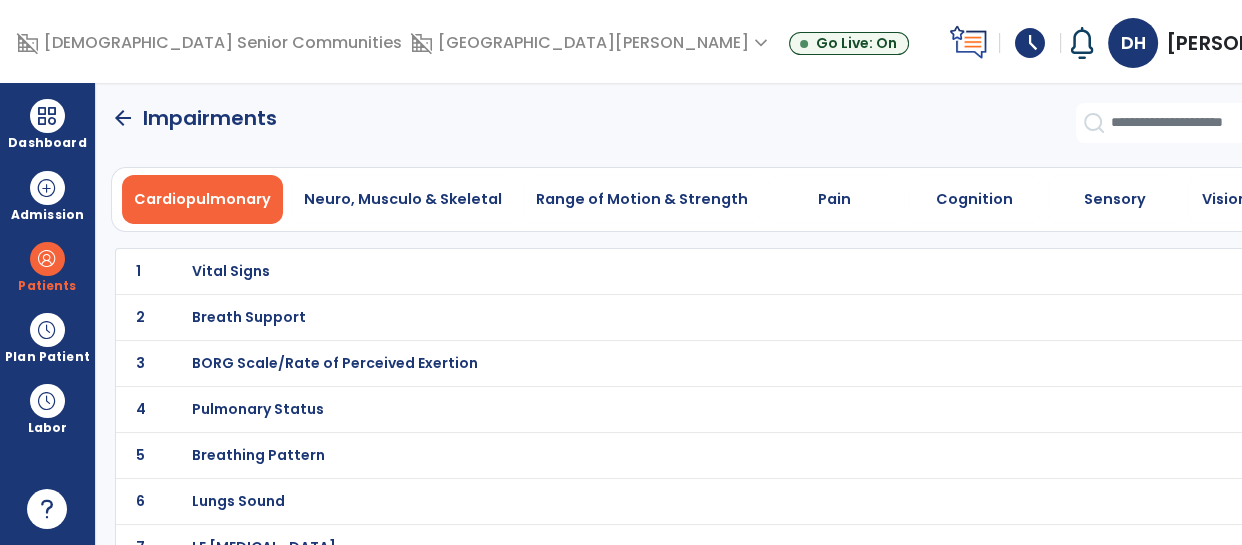 scroll, scrollTop: 25, scrollLeft: 0, axis: vertical 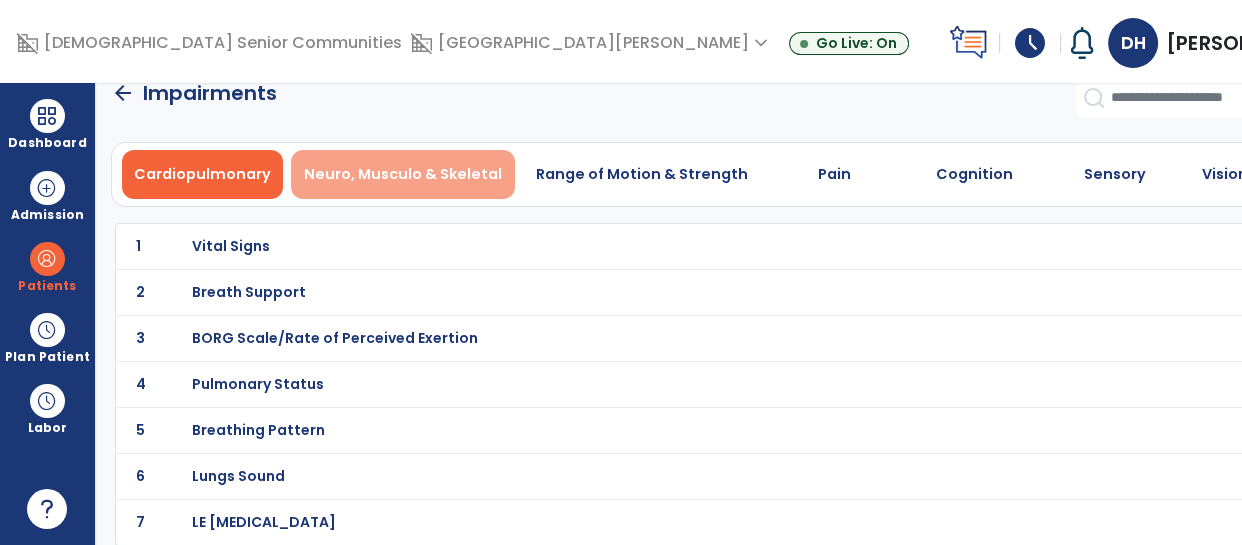 click on "Neuro, Musculo & Skeletal" at bounding box center (403, 174) 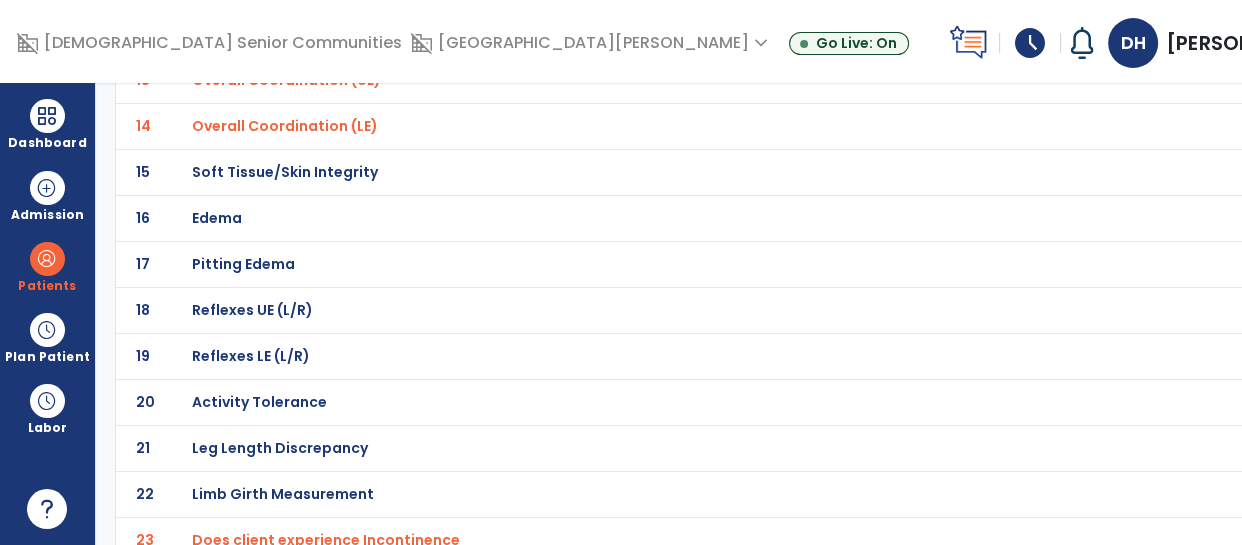 scroll, scrollTop: 752, scrollLeft: 0, axis: vertical 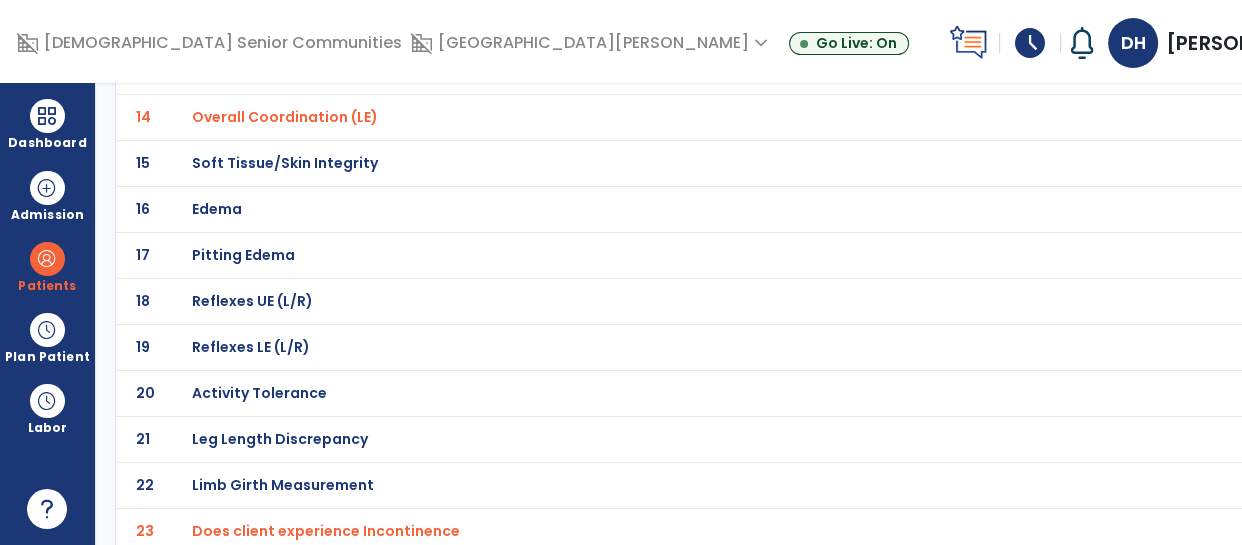 click on "Activity Tolerance" at bounding box center (698, -481) 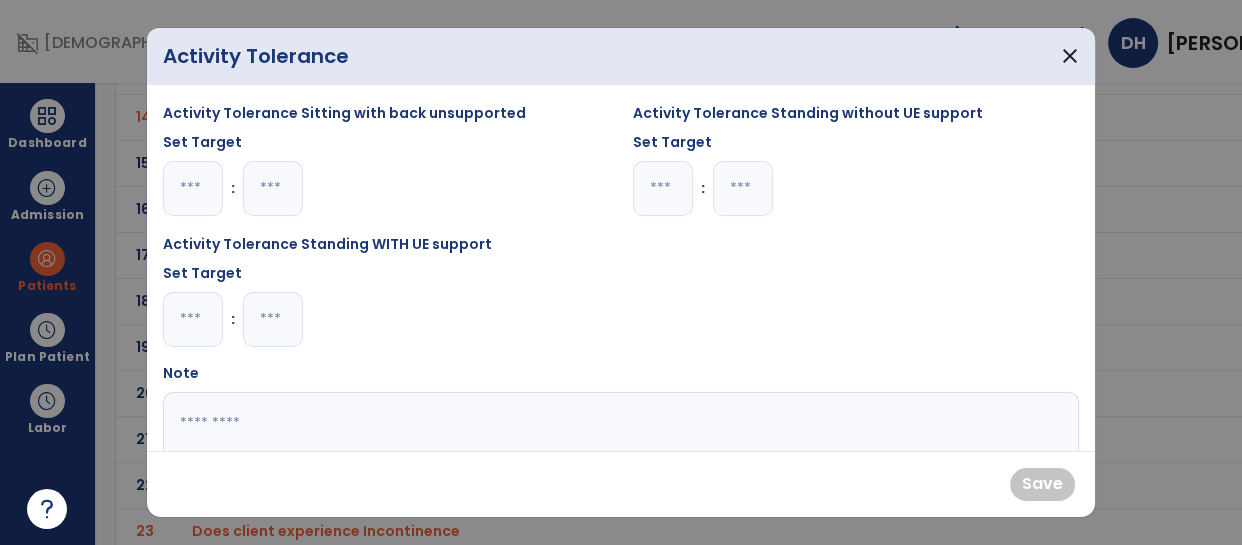 click at bounding box center (193, 319) 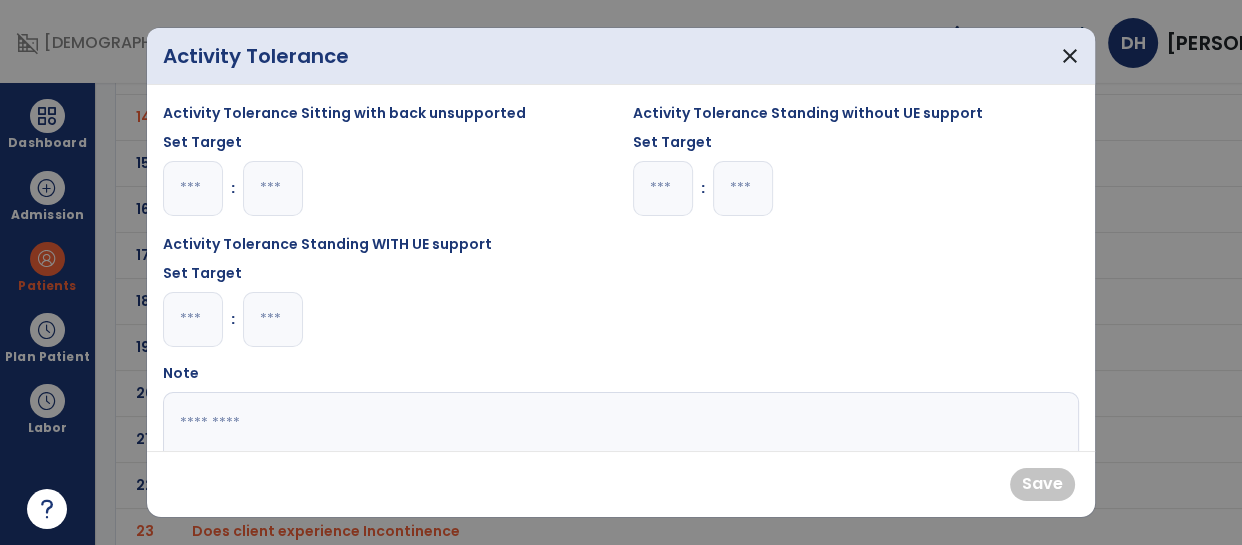 click on "Activity Tolerance Sitting with back unsupported Set Target : Activity Tolerance Standing without UE support Set Target : Activity Tolerance Standing WITH UE support Set Target : Note" at bounding box center (621, 329) 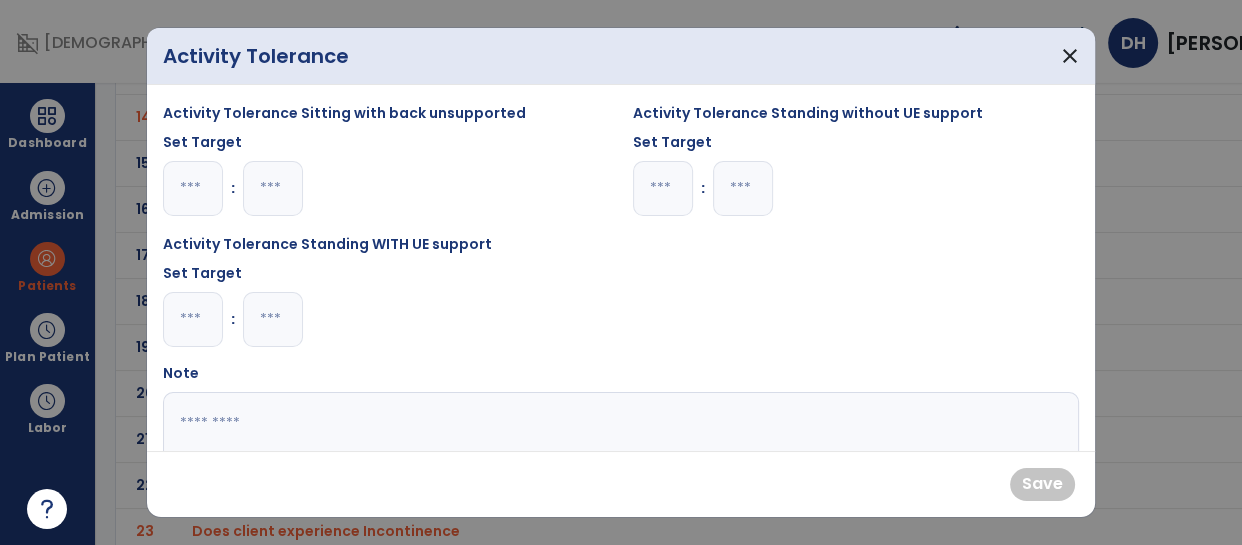 click at bounding box center (193, 319) 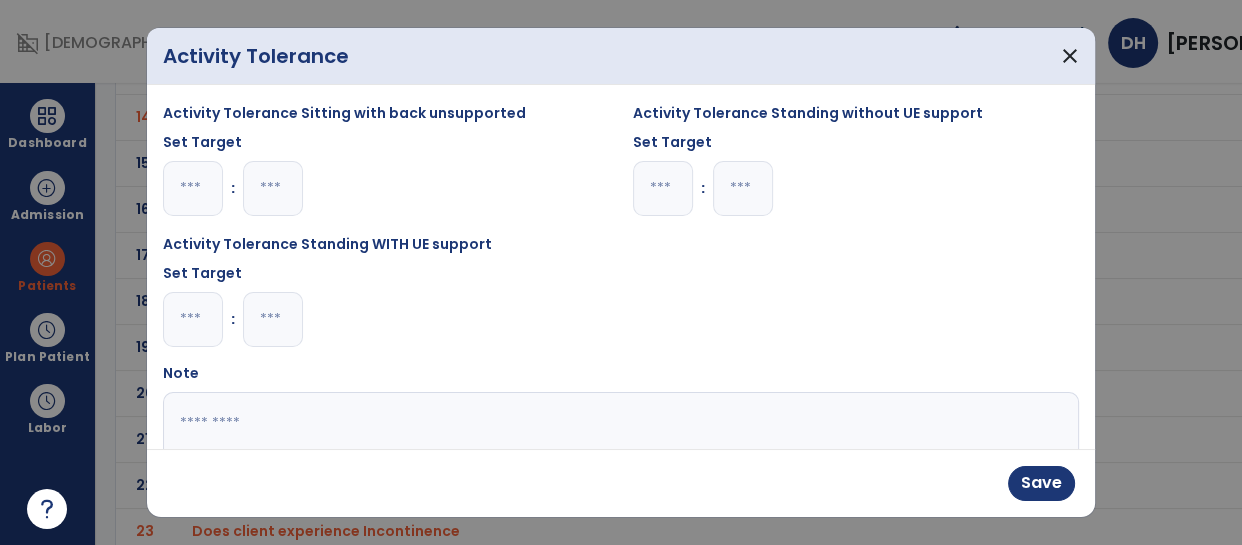 type on "*" 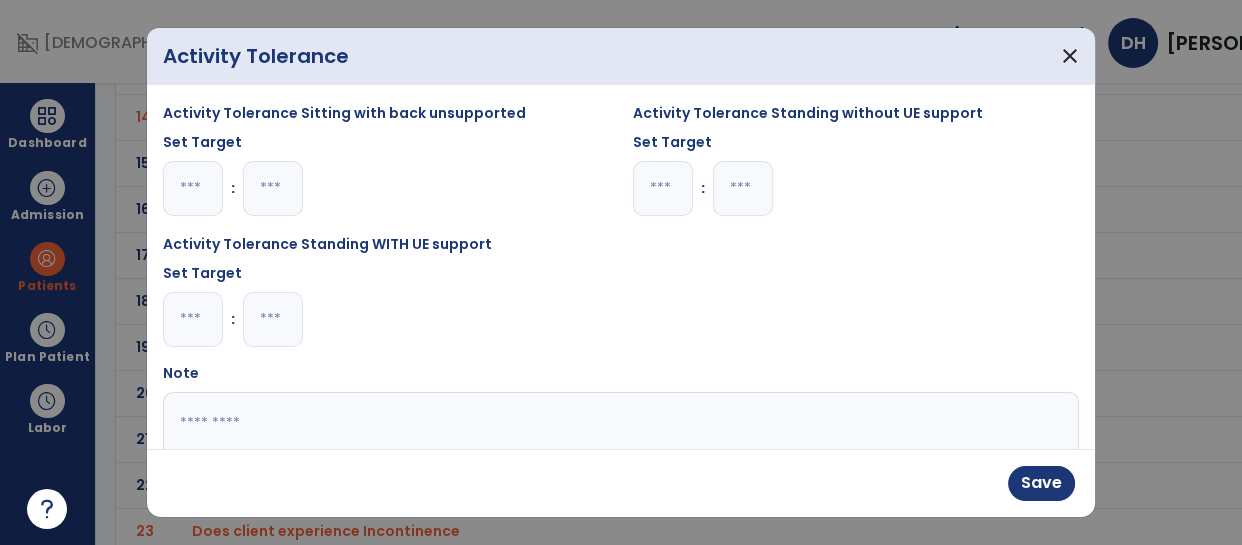 click at bounding box center [743, 188] 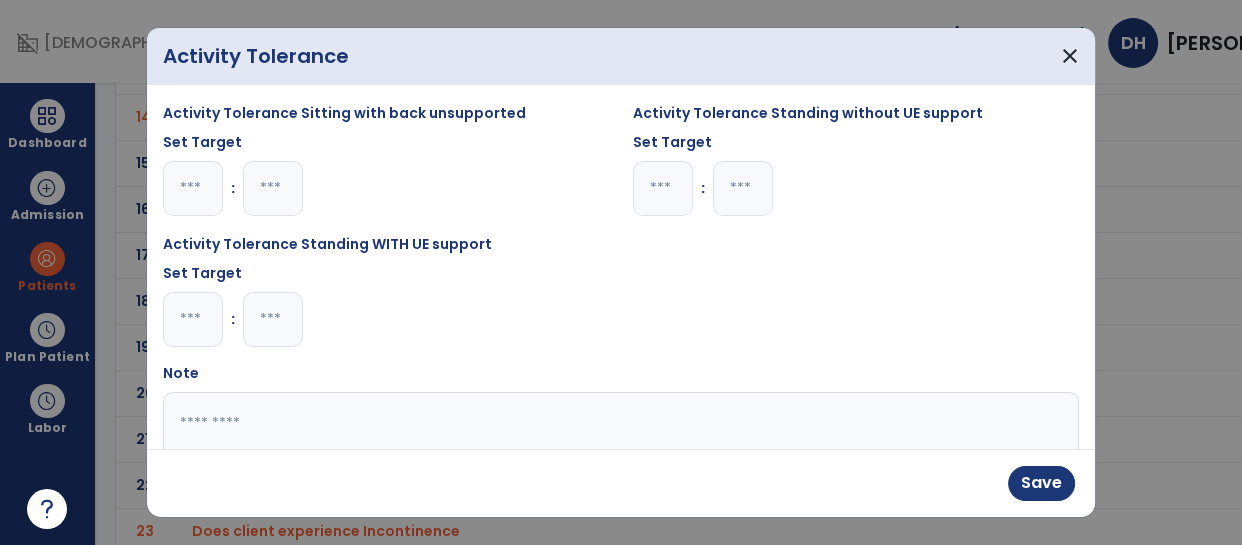 type on "**" 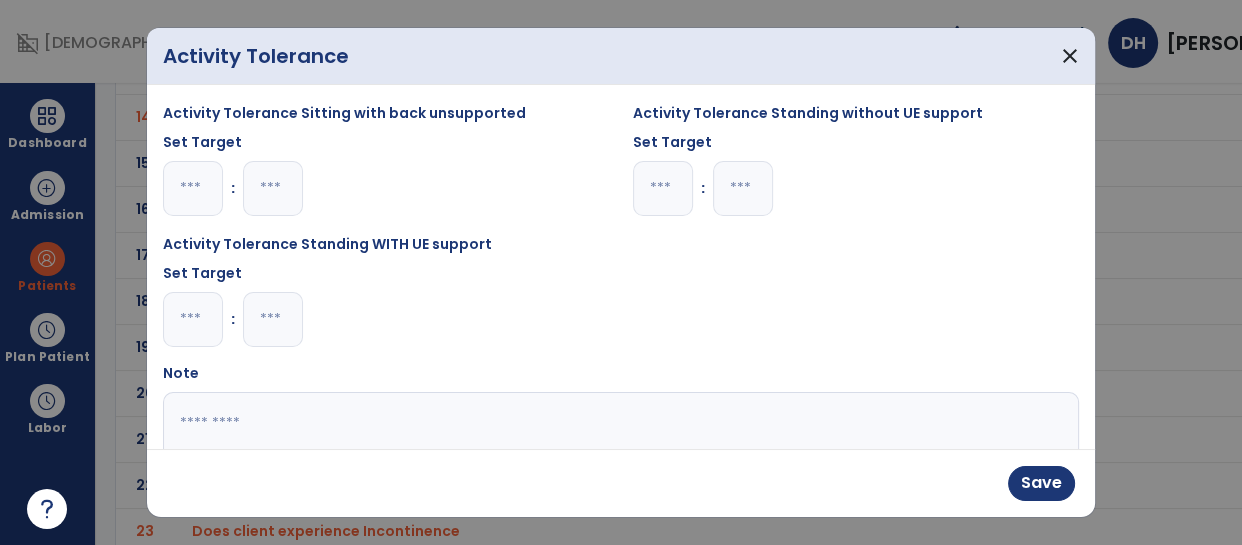 click at bounding box center (193, 188) 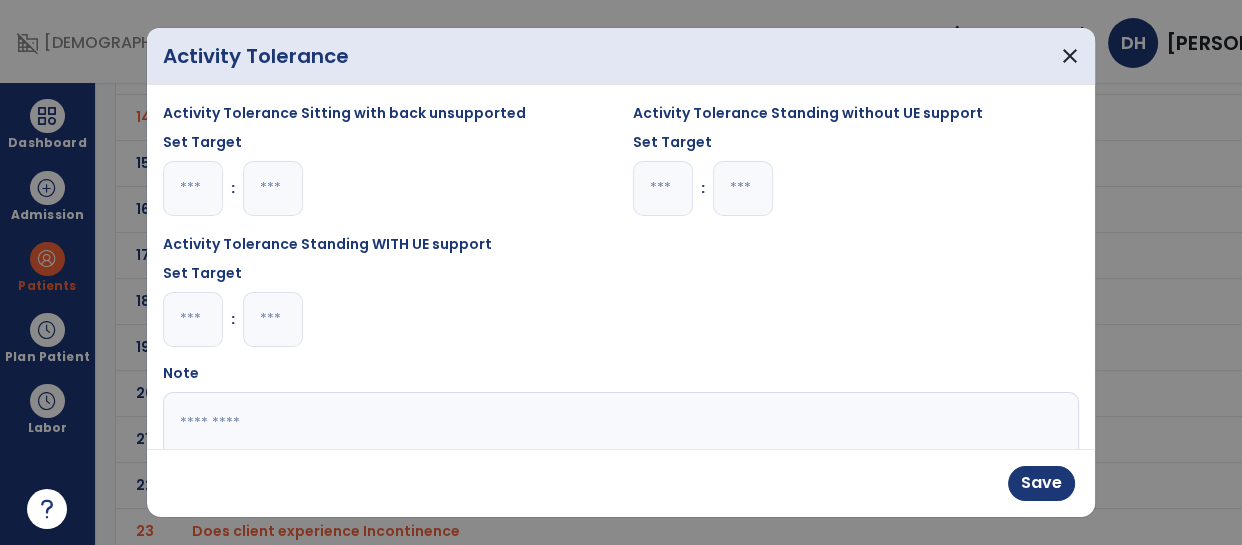 type on "*" 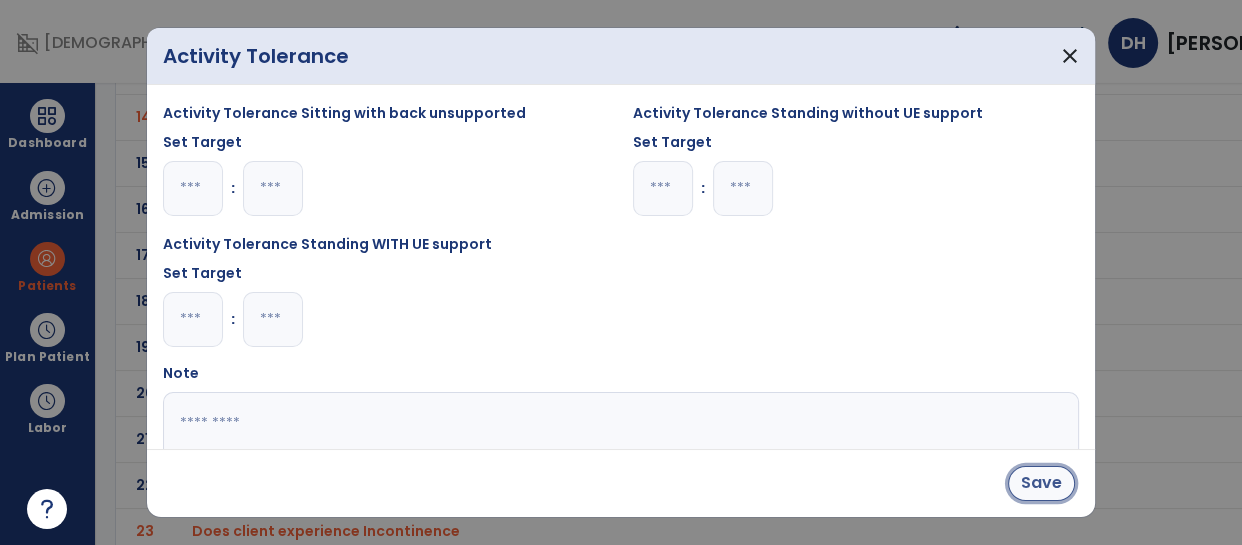 click on "Save" at bounding box center [1041, 483] 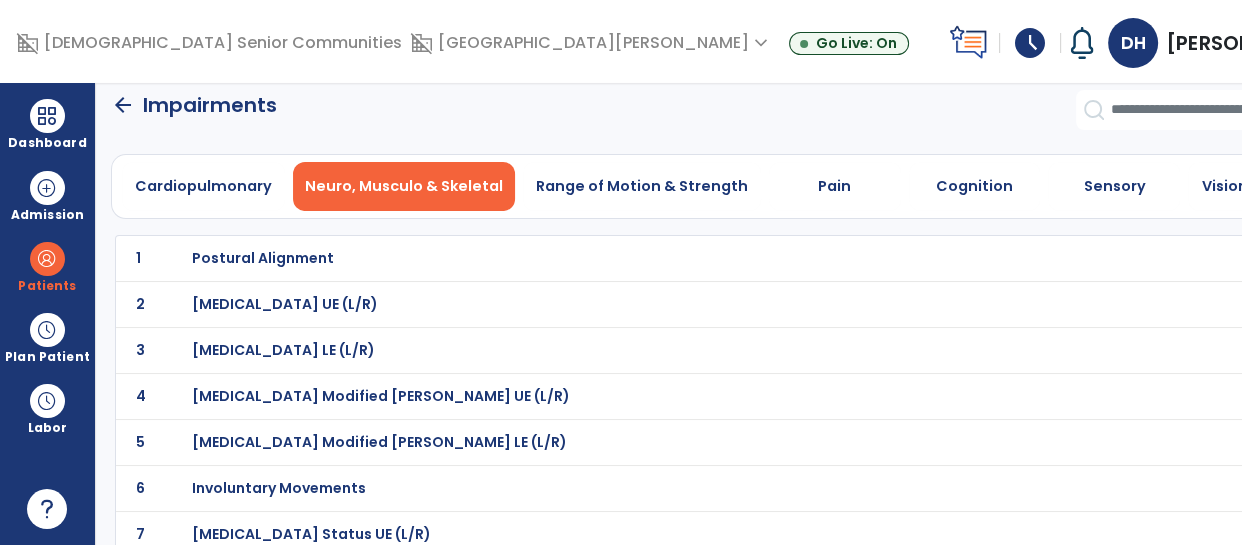 scroll, scrollTop: 0, scrollLeft: 0, axis: both 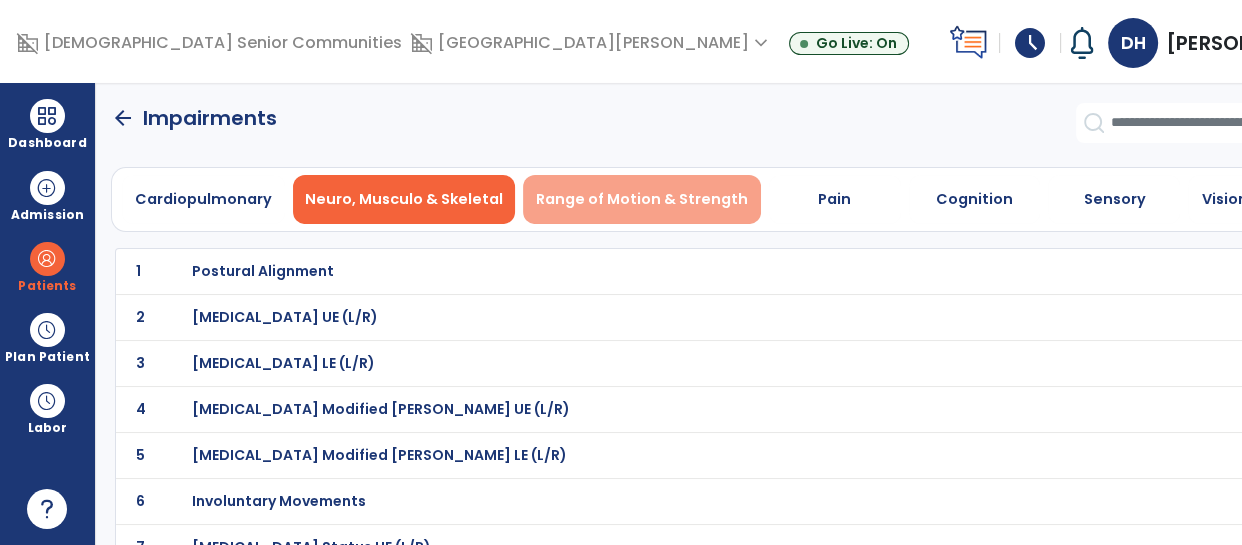 click on "Range of Motion & Strength" at bounding box center (642, 199) 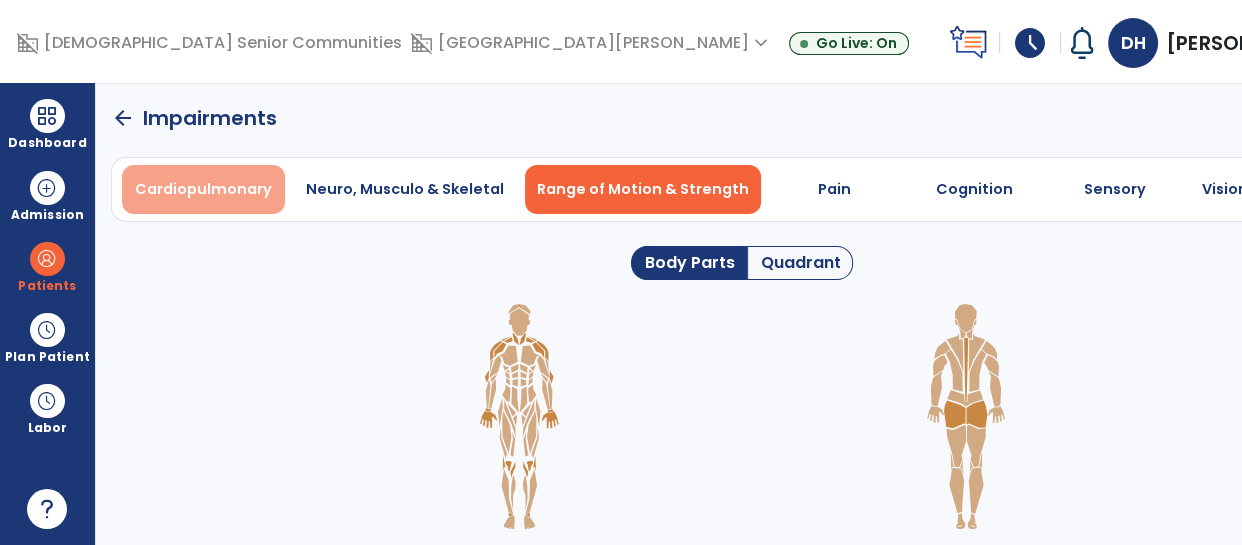 click on "Cardiopulmonary" at bounding box center [203, 189] 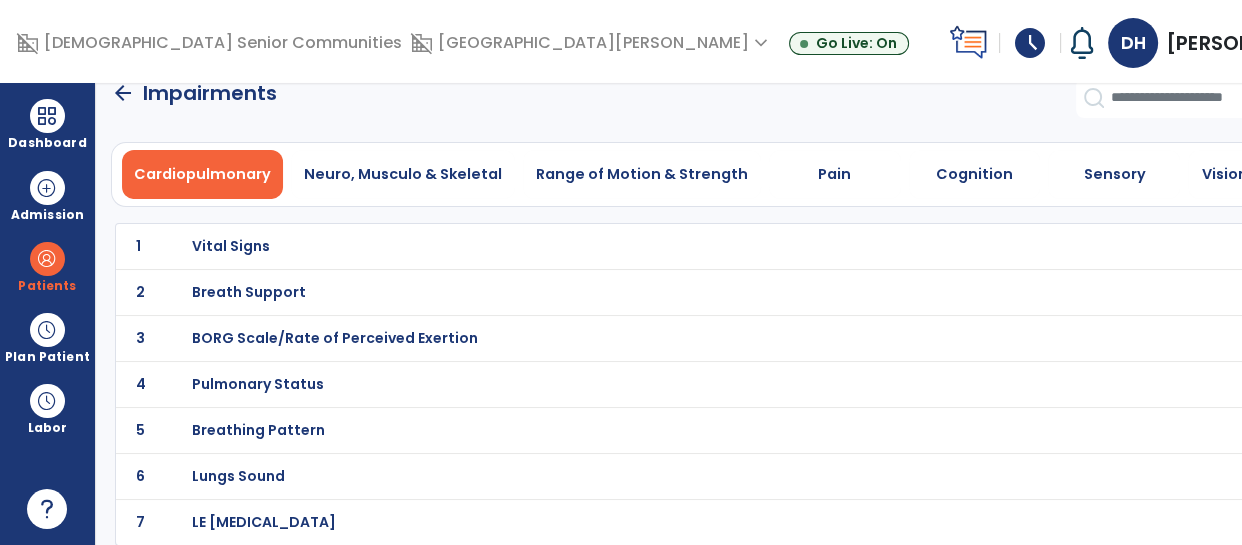 scroll, scrollTop: 0, scrollLeft: 0, axis: both 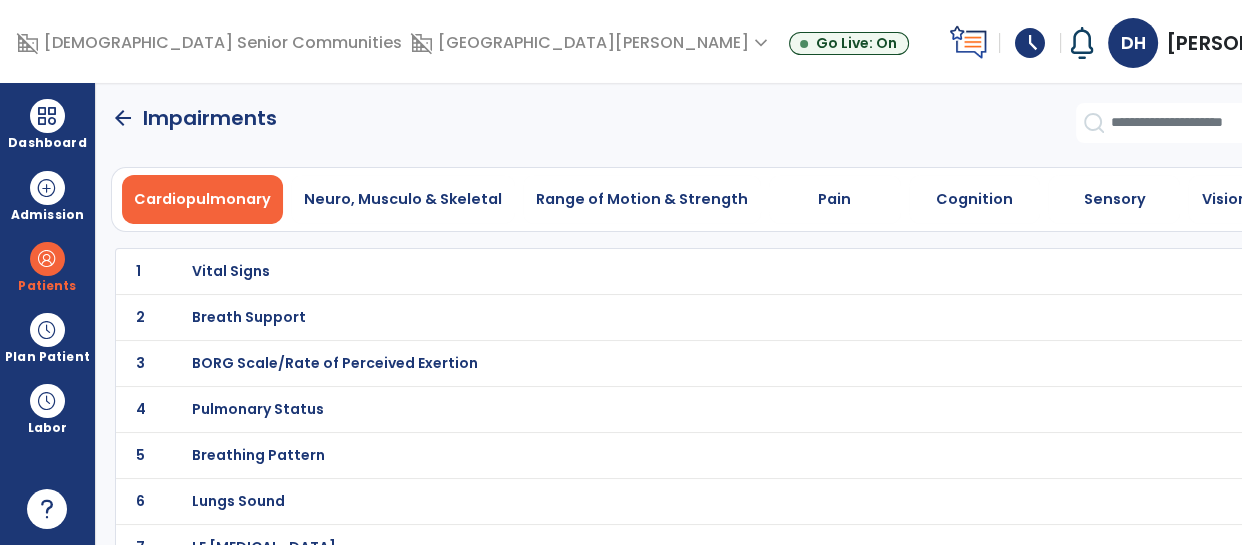 click on "arrow_back" 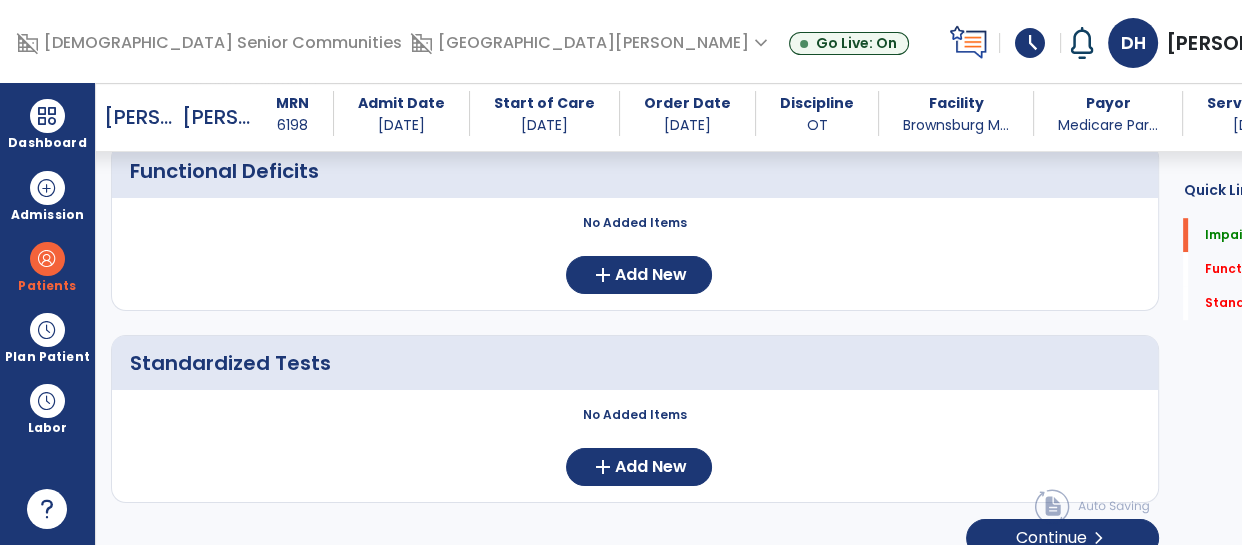 scroll, scrollTop: 1191, scrollLeft: 0, axis: vertical 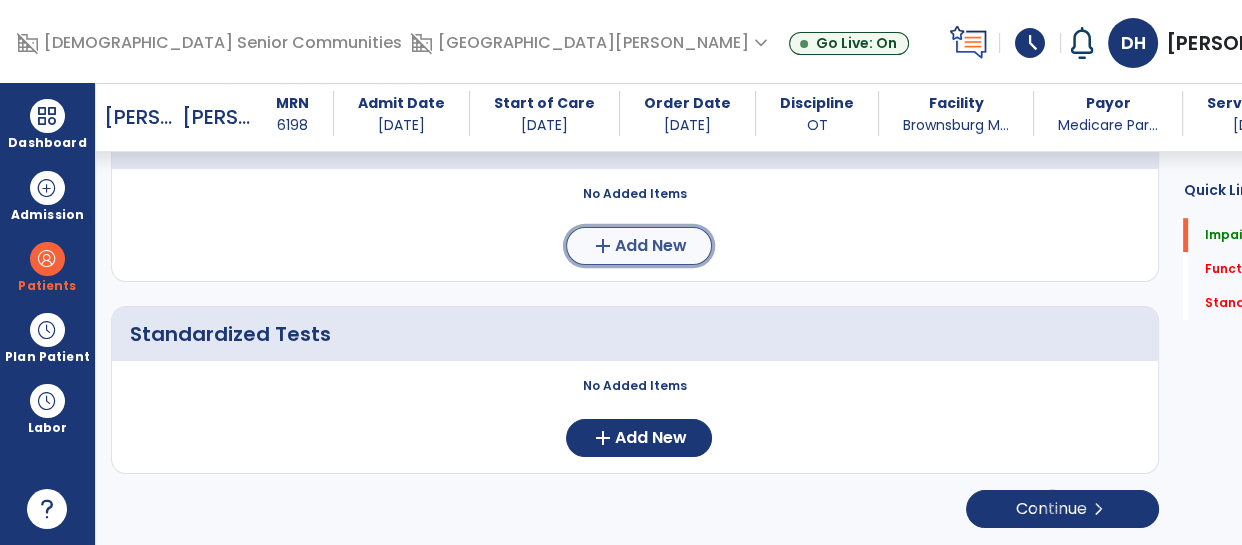 click on "Add New" 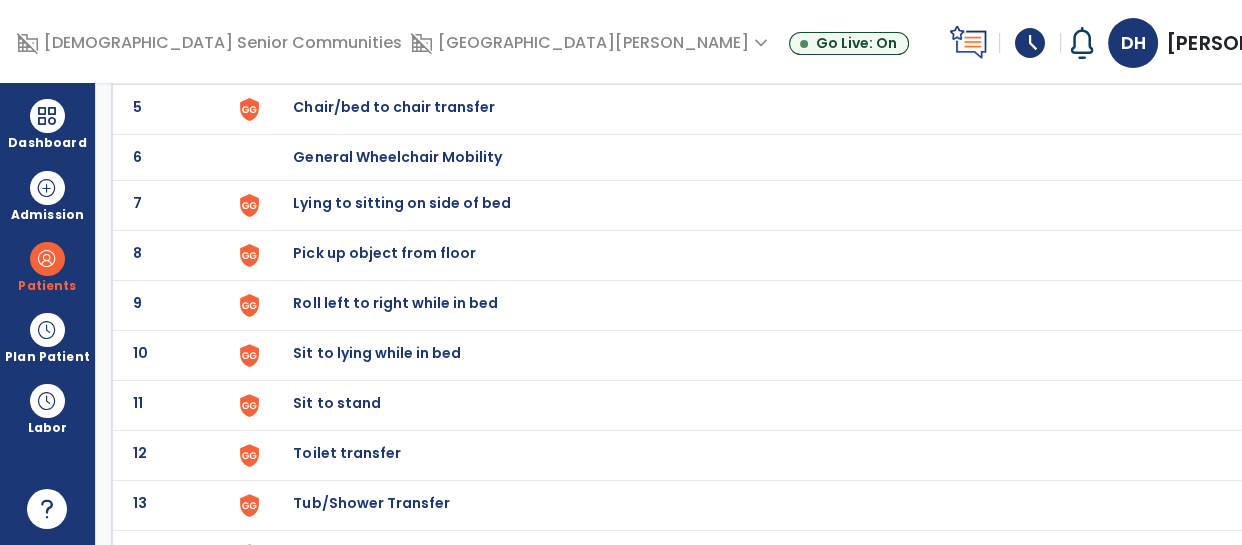 scroll, scrollTop: 356, scrollLeft: 0, axis: vertical 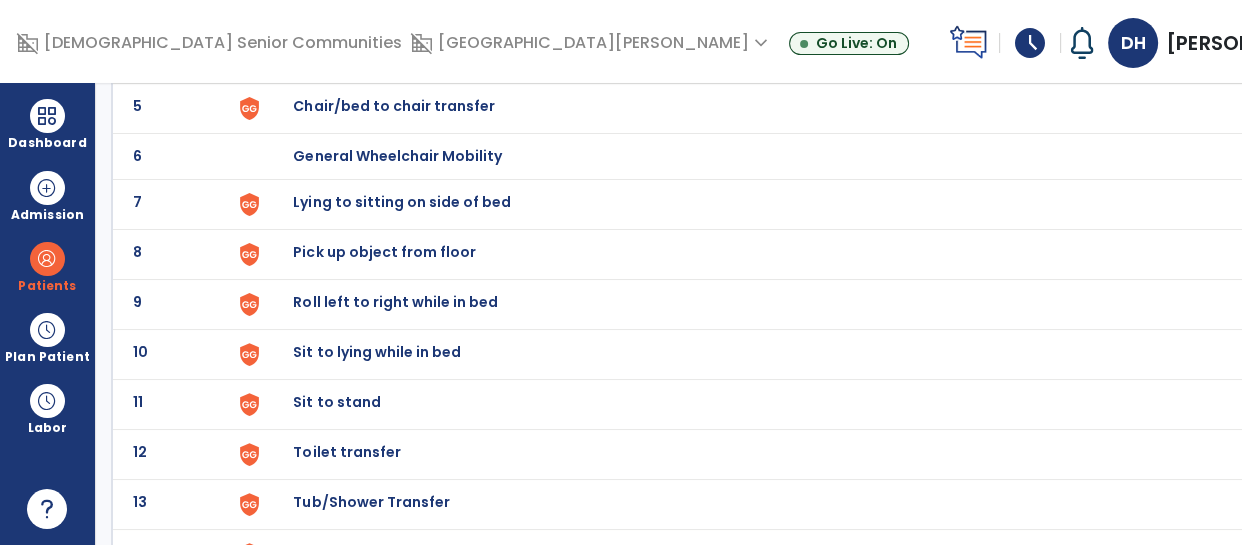 click on "Toilet transfer" at bounding box center (802, -92) 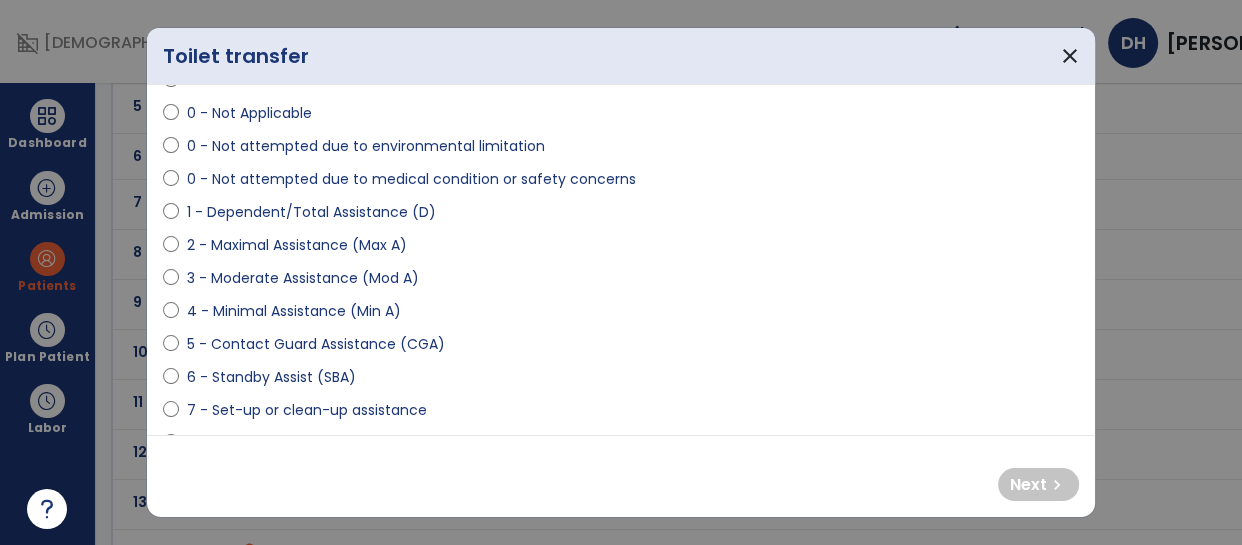 scroll, scrollTop: 131, scrollLeft: 0, axis: vertical 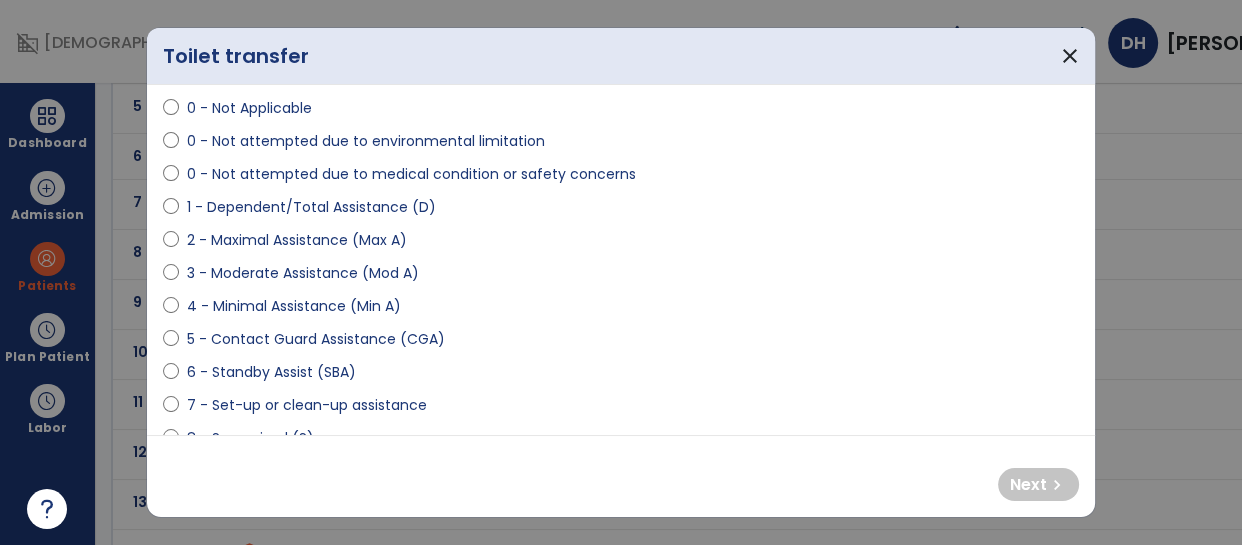 click on "3 - Moderate Assistance (Mod A)" at bounding box center (303, 273) 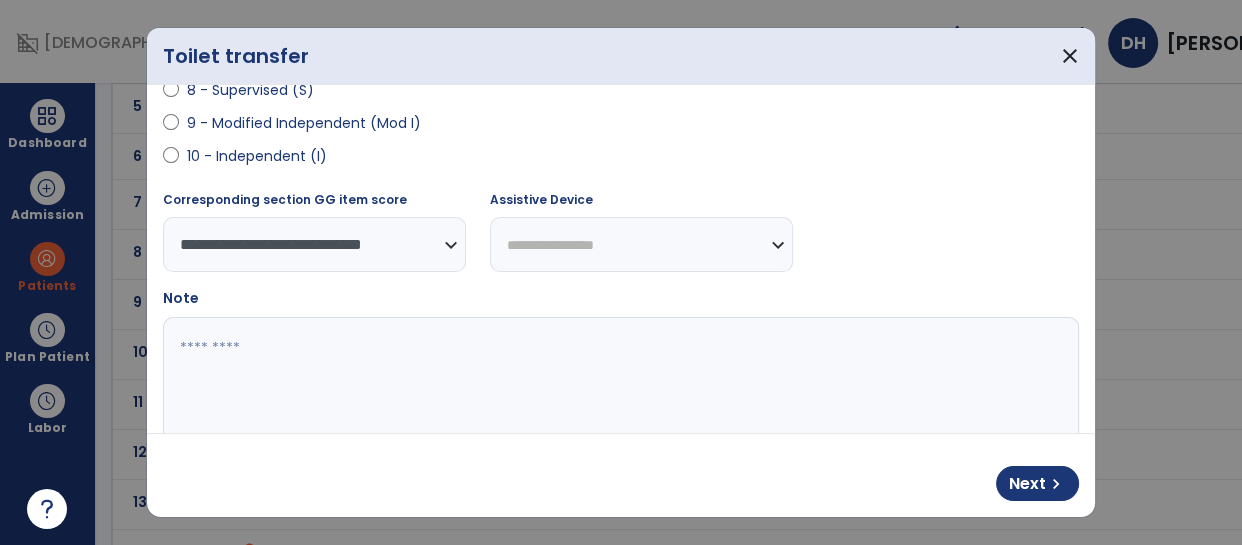 scroll, scrollTop: 485, scrollLeft: 0, axis: vertical 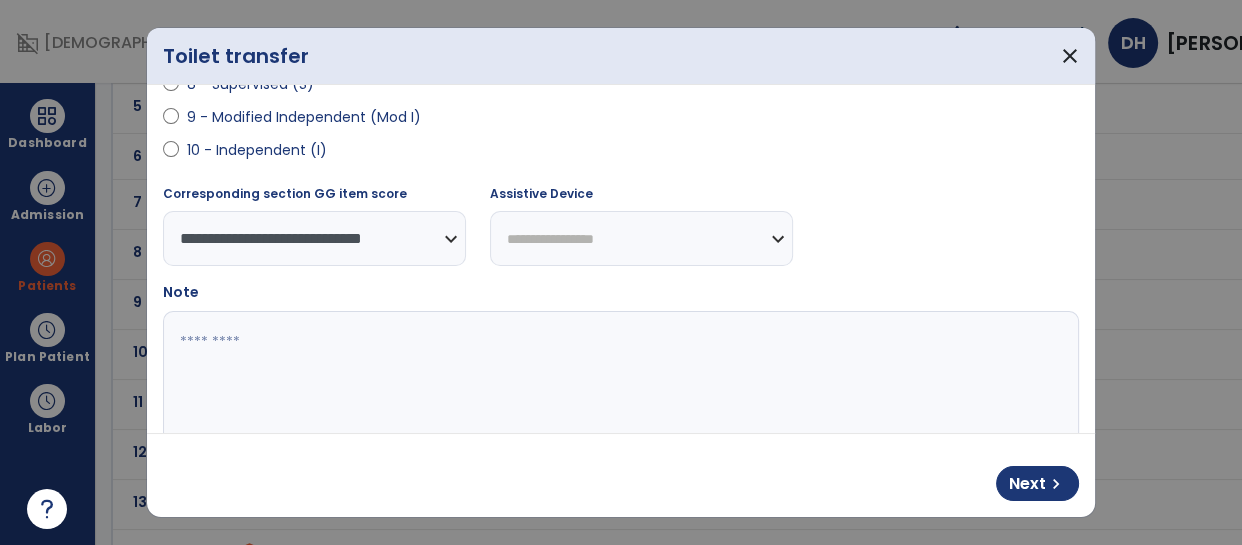 click at bounding box center [619, 386] 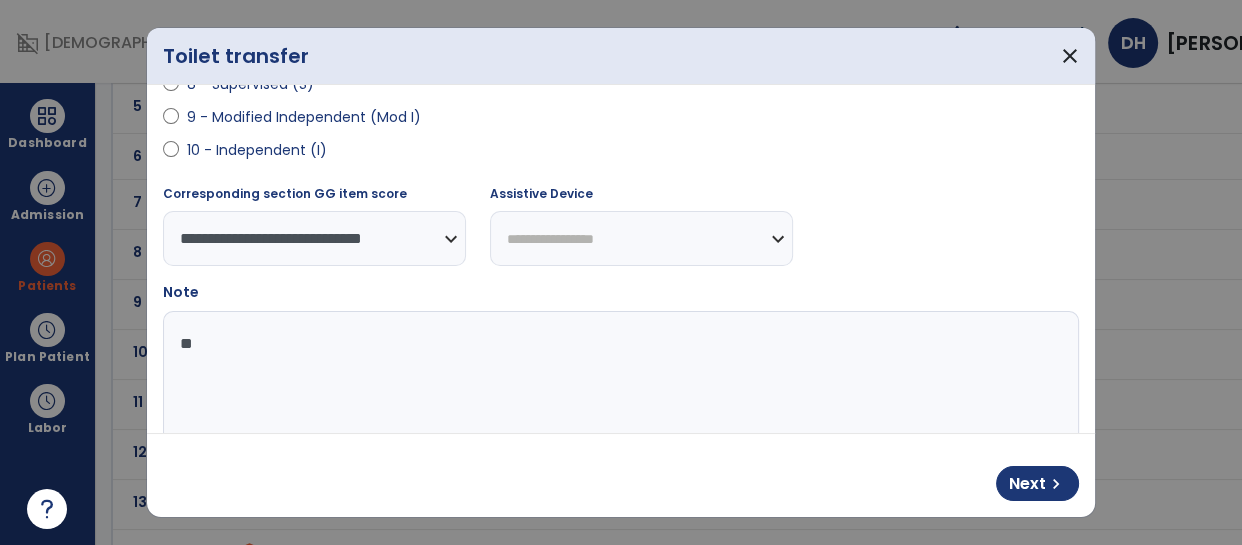 type on "***" 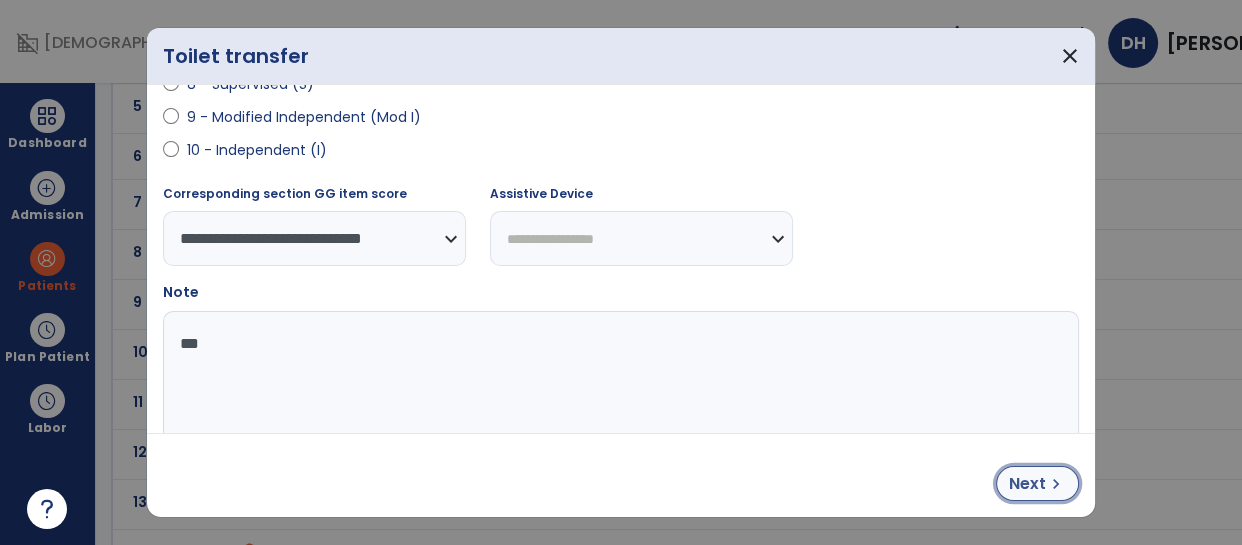 click on "chevron_right" at bounding box center (1056, 484) 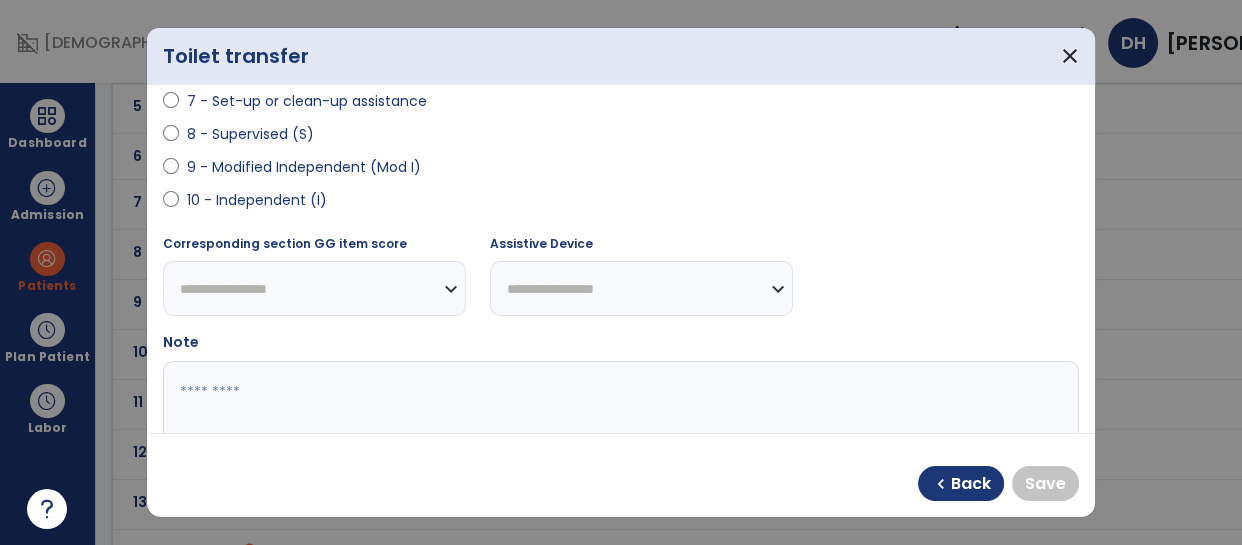 scroll, scrollTop: 428, scrollLeft: 0, axis: vertical 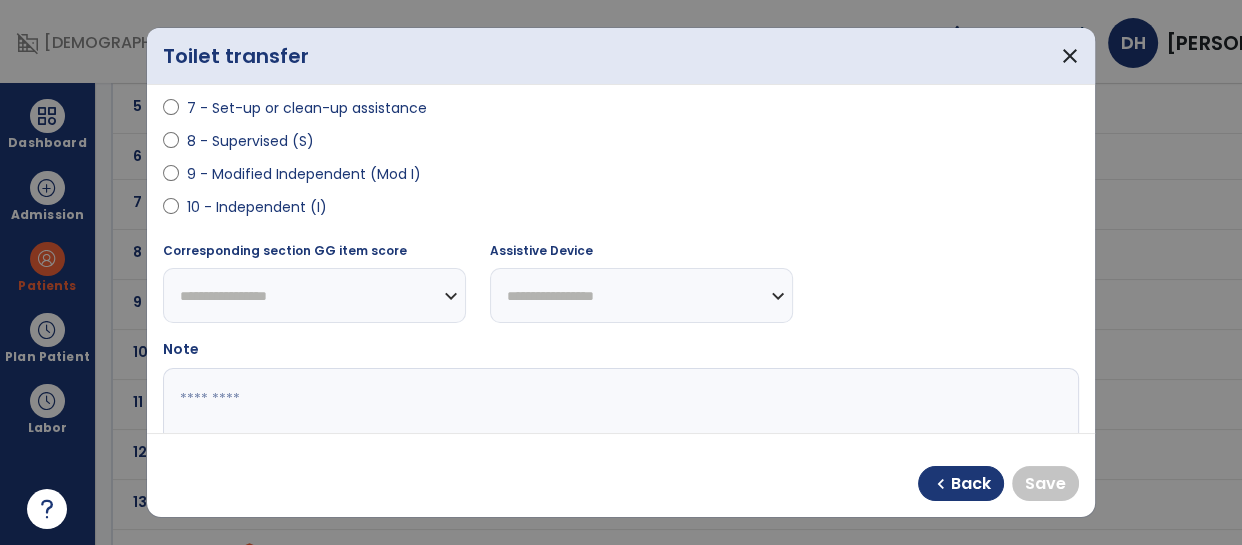 select on "**********" 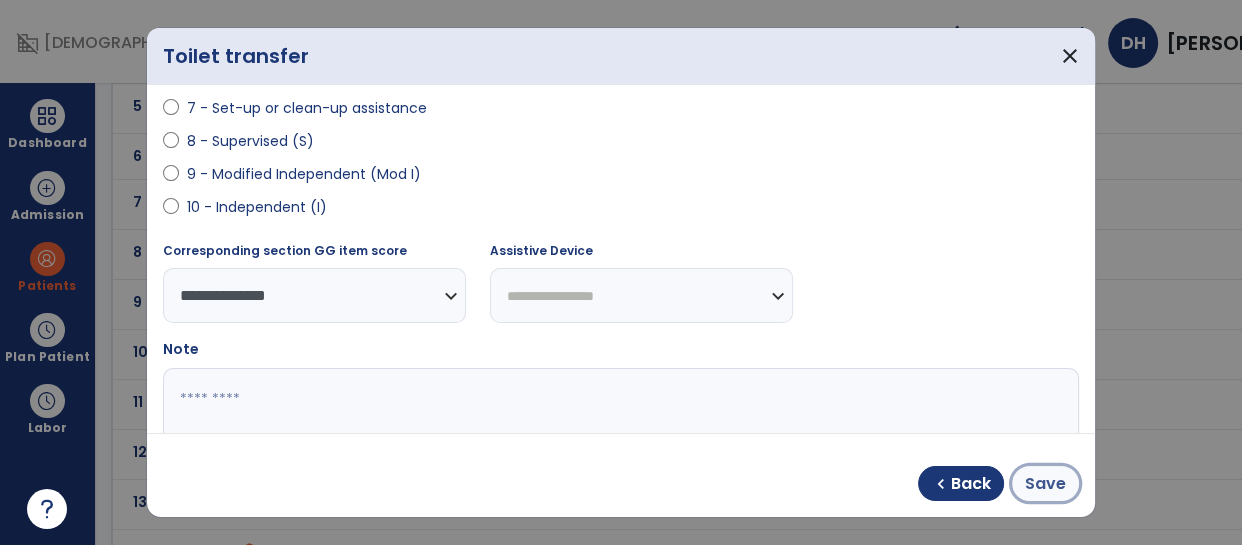 click on "Save" at bounding box center (1045, 484) 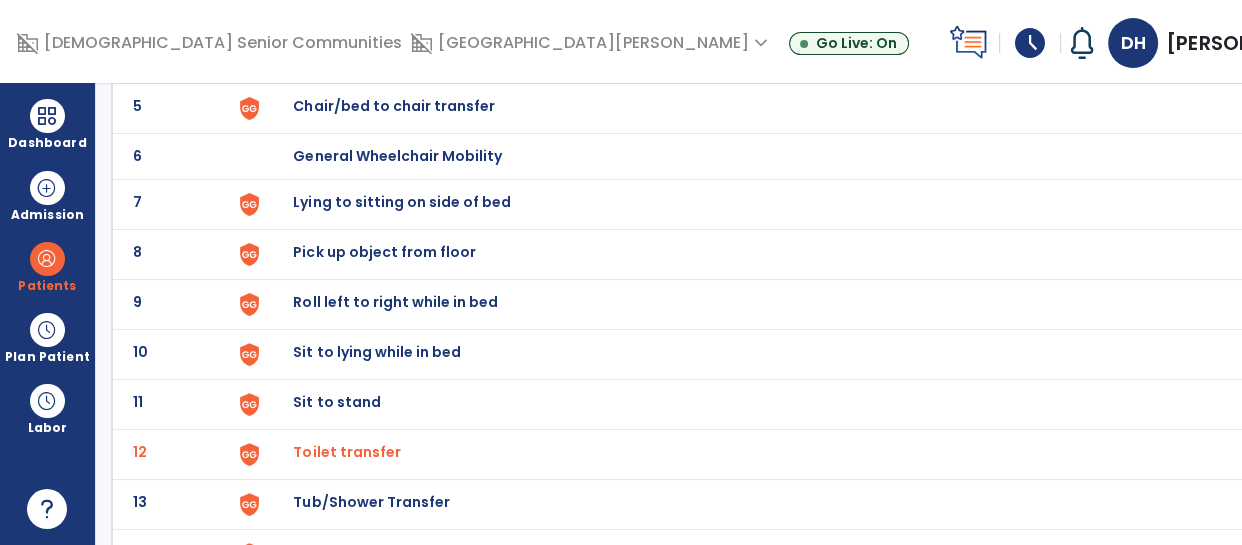 click on "Sit to stand" at bounding box center (802, -92) 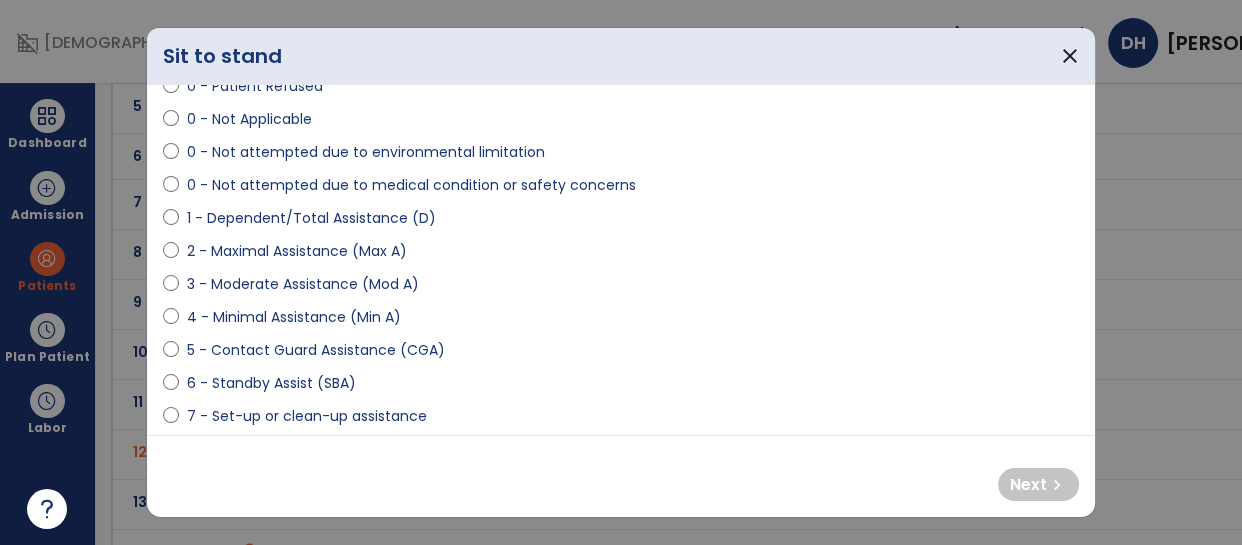 scroll, scrollTop: 145, scrollLeft: 0, axis: vertical 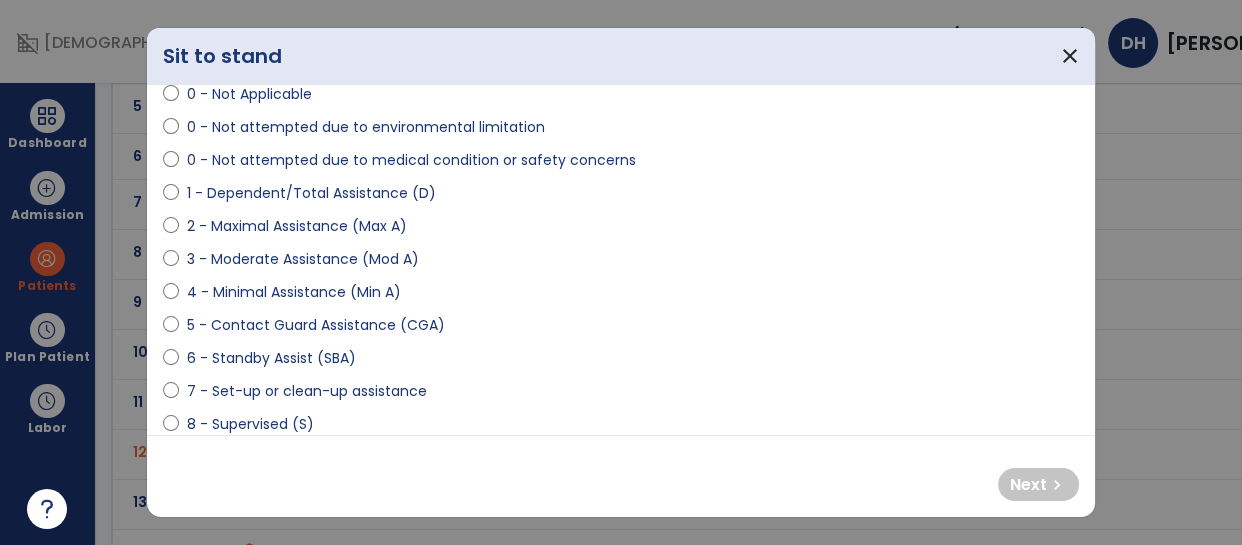 select on "**********" 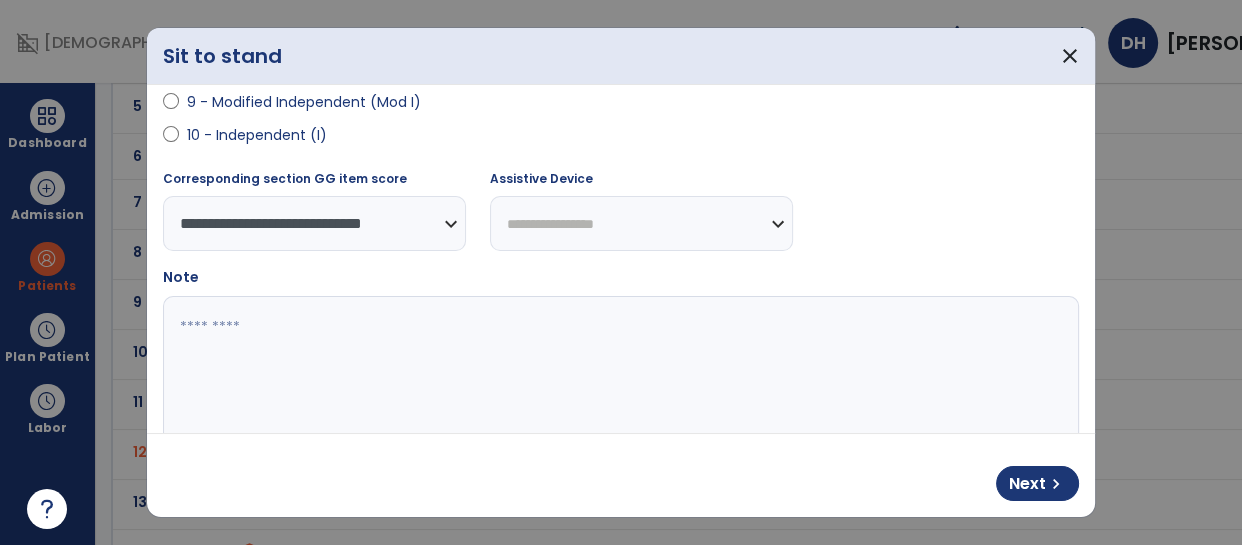 scroll, scrollTop: 544, scrollLeft: 0, axis: vertical 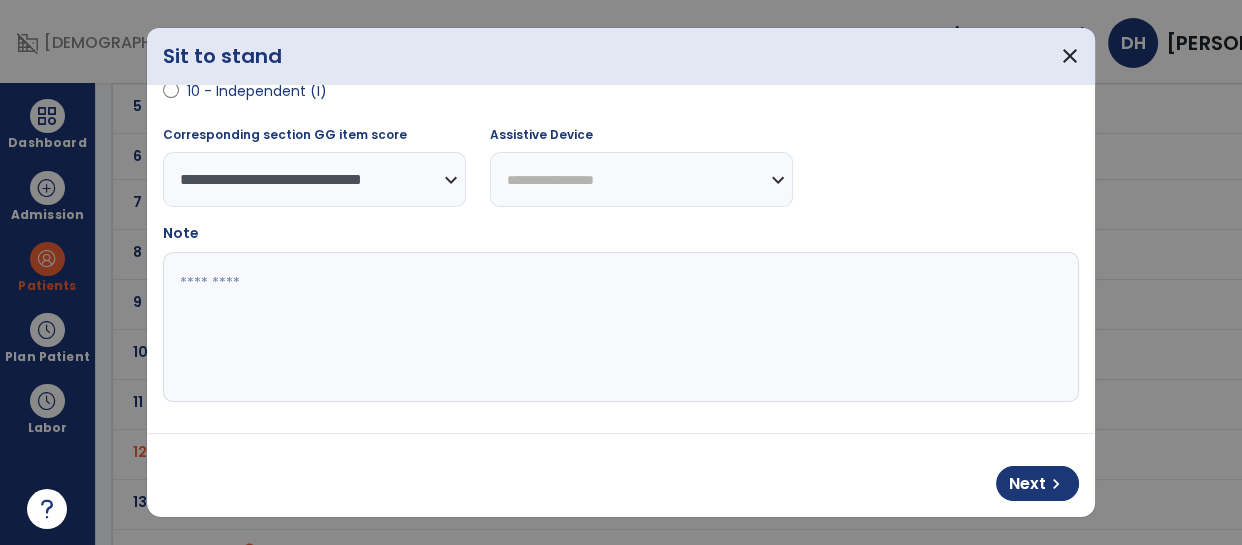 click at bounding box center [619, 327] 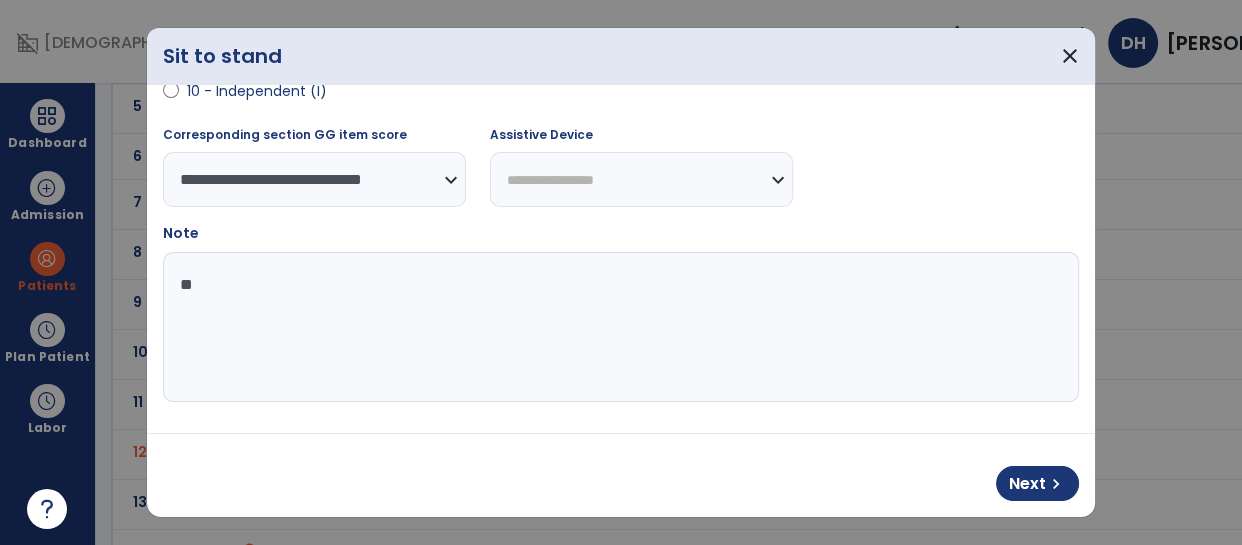type on "***" 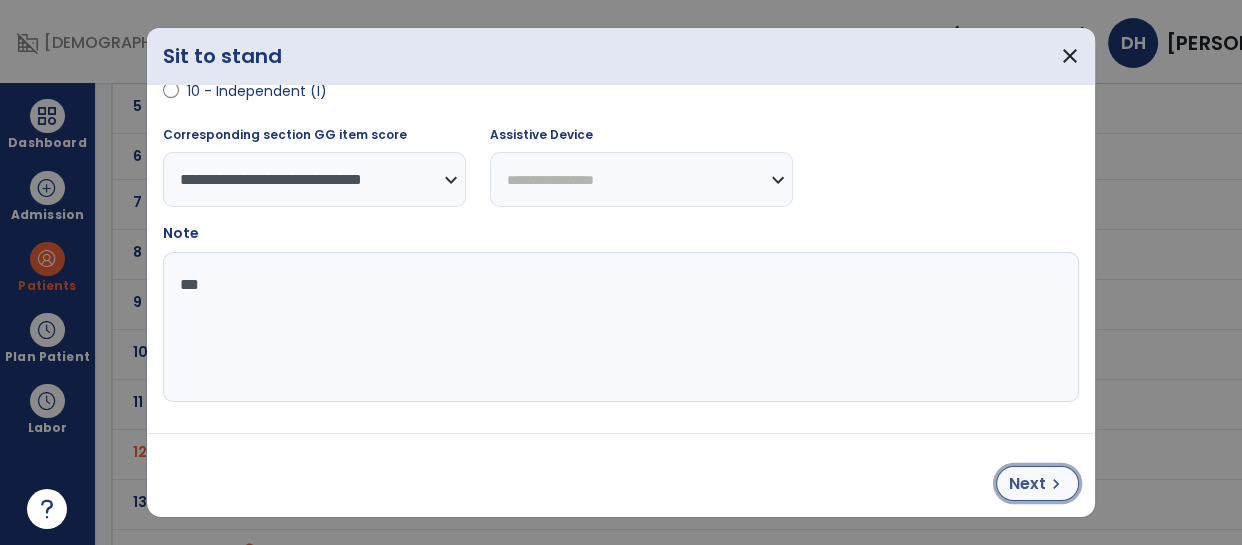 click on "Next" at bounding box center [1027, 484] 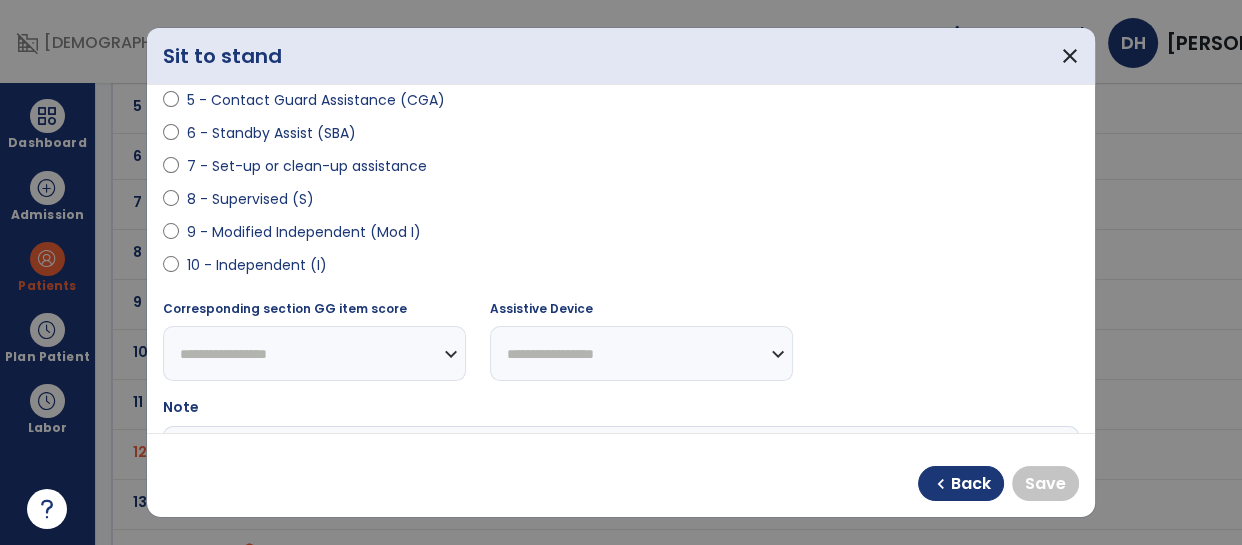 scroll, scrollTop: 372, scrollLeft: 0, axis: vertical 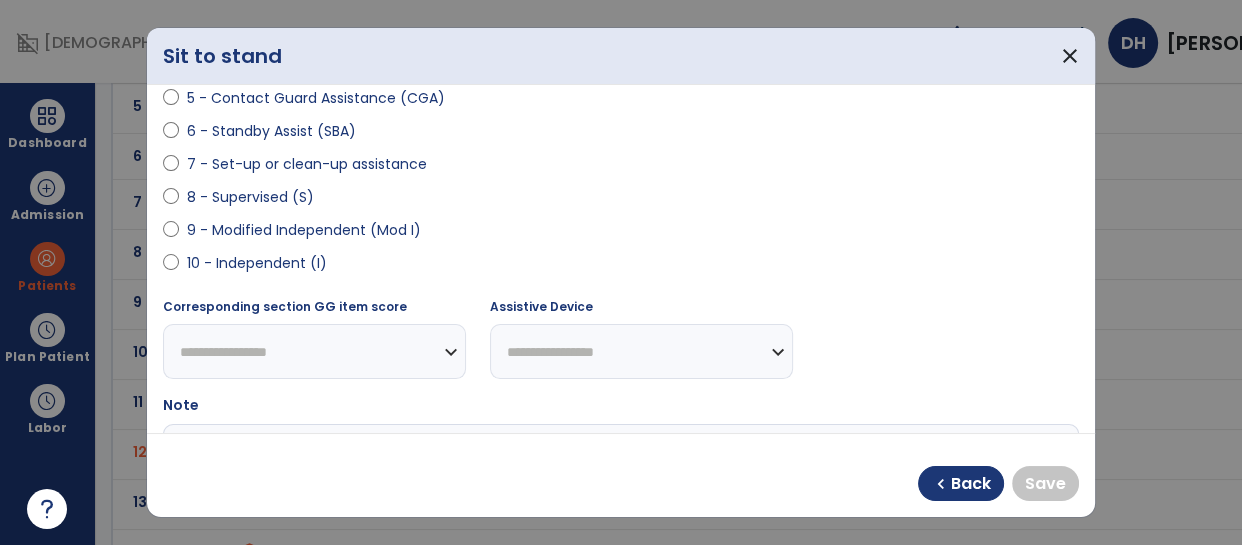 select on "**********" 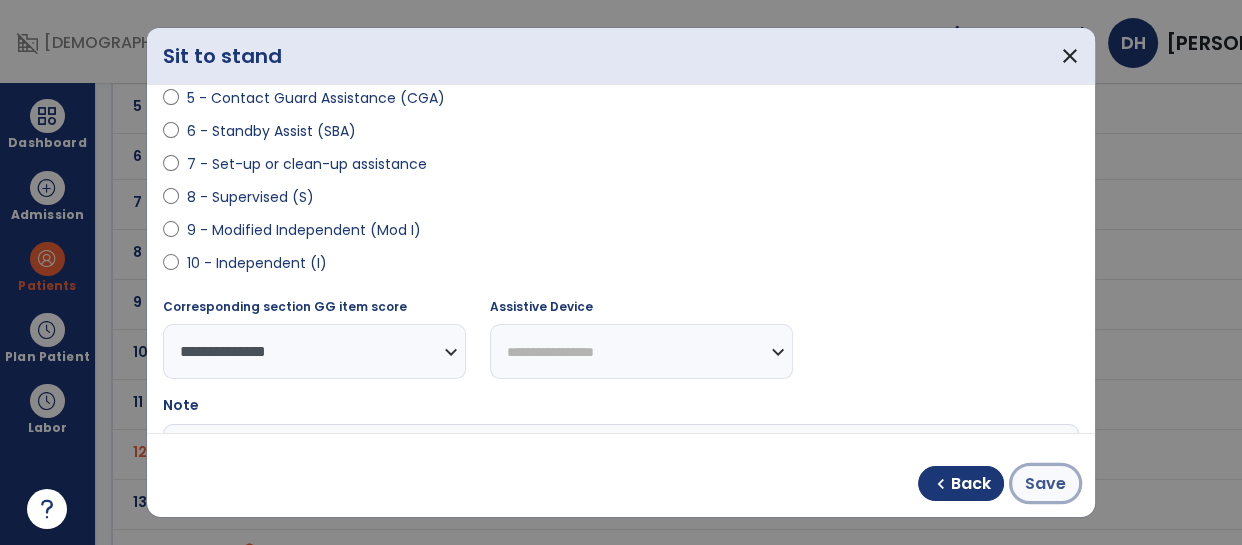 click on "Save" at bounding box center [1045, 484] 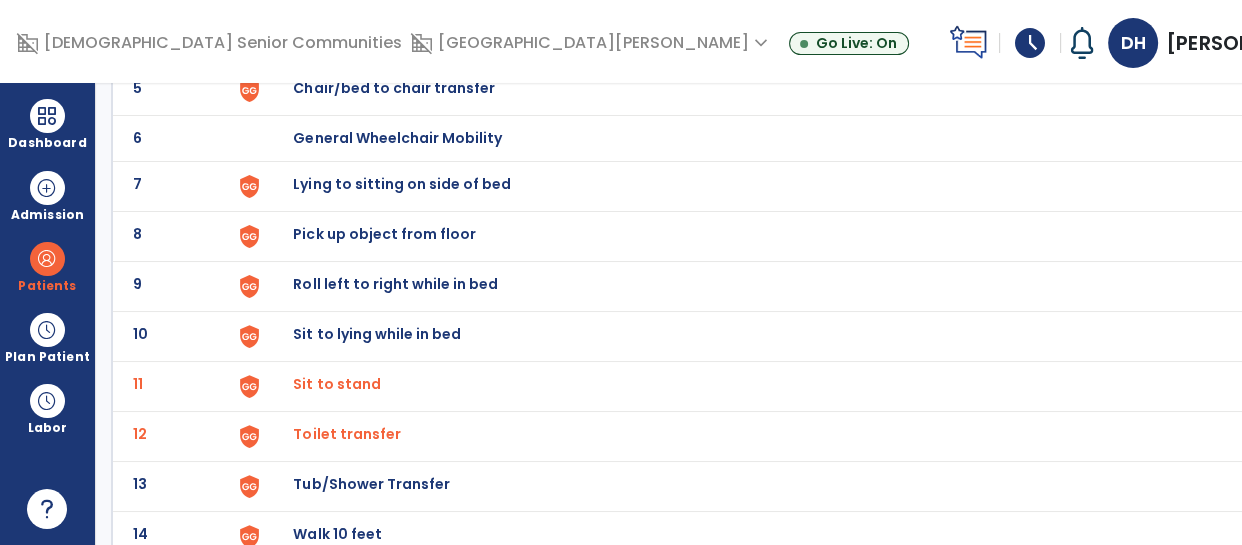 scroll, scrollTop: 390, scrollLeft: 0, axis: vertical 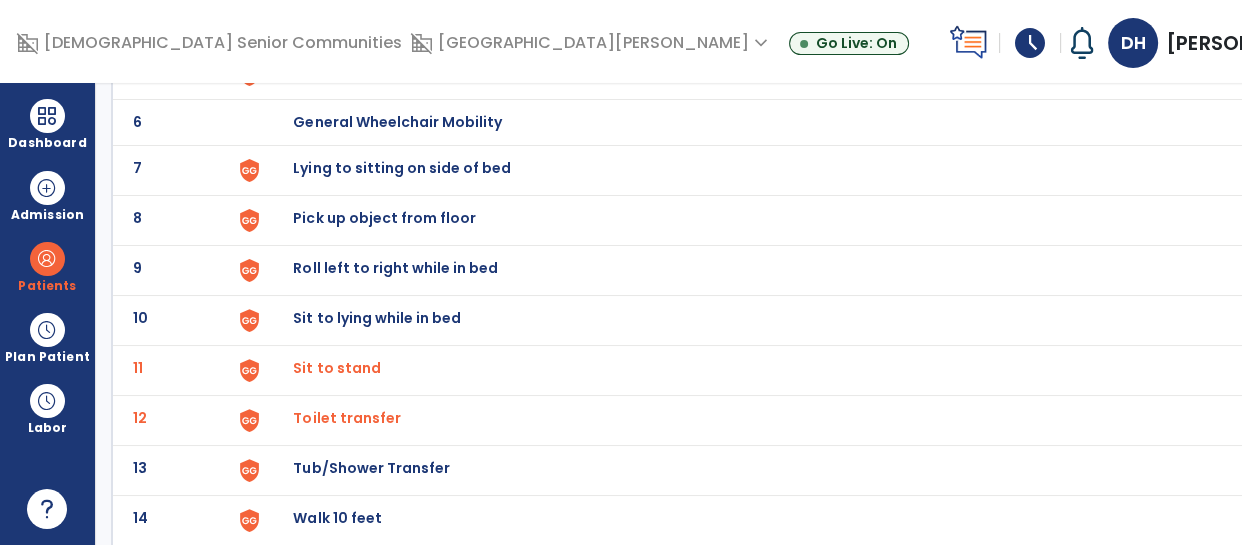 click on "Sit to stand" at bounding box center (802, -126) 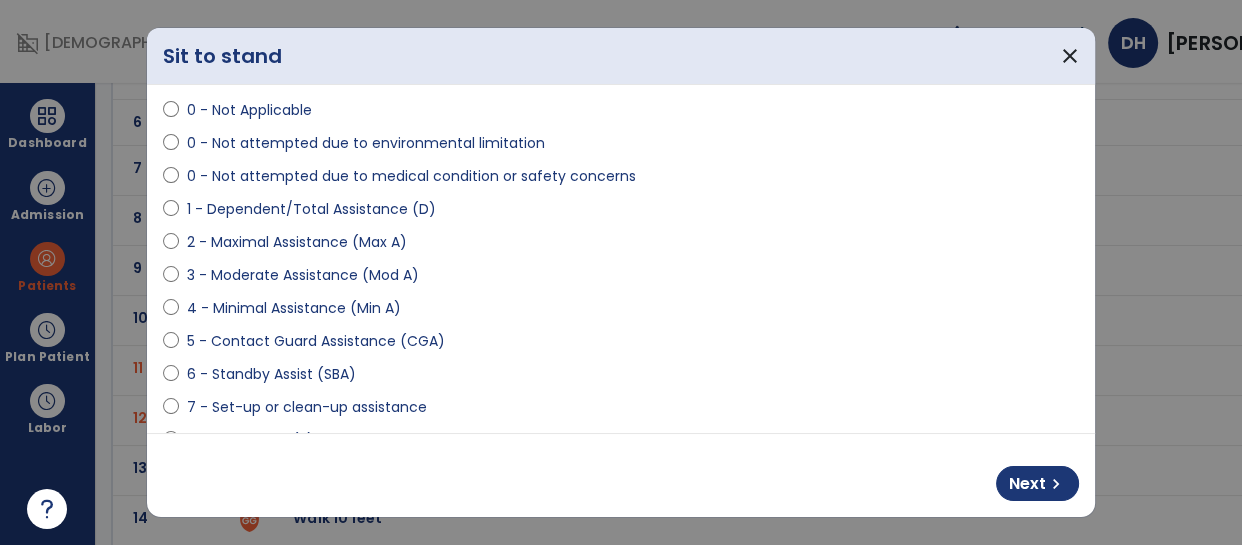 scroll, scrollTop: 135, scrollLeft: 0, axis: vertical 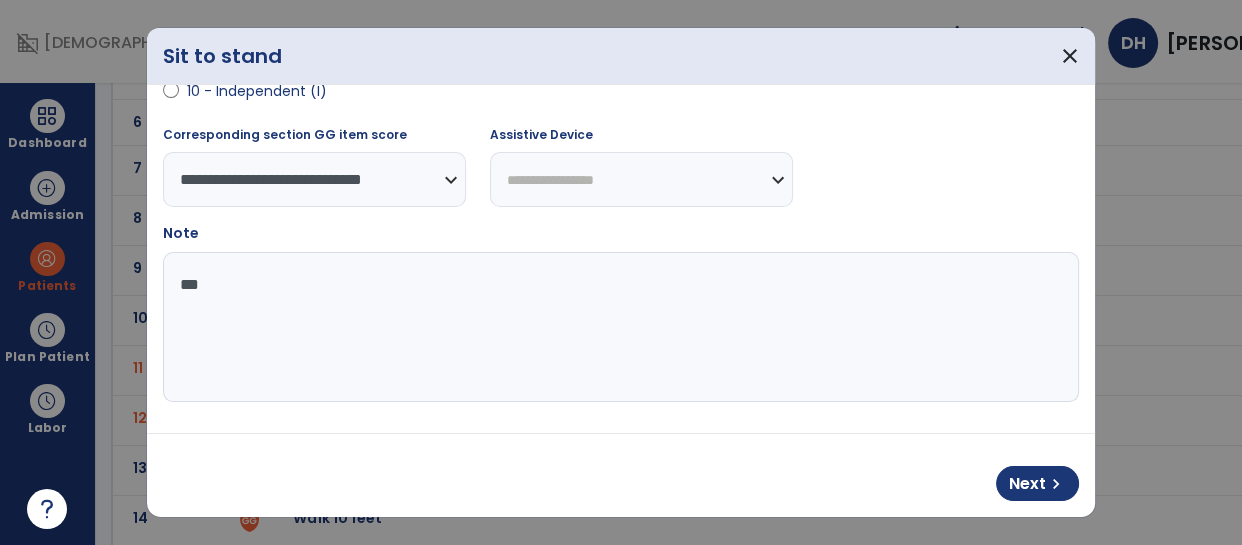 click on "***" at bounding box center (619, 327) 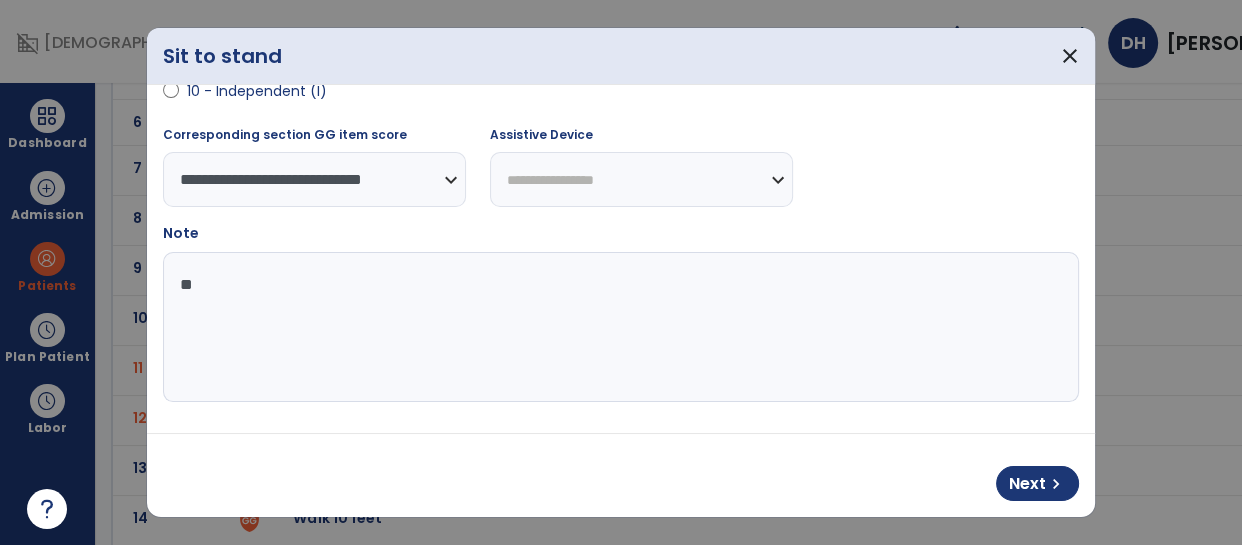 type on "*" 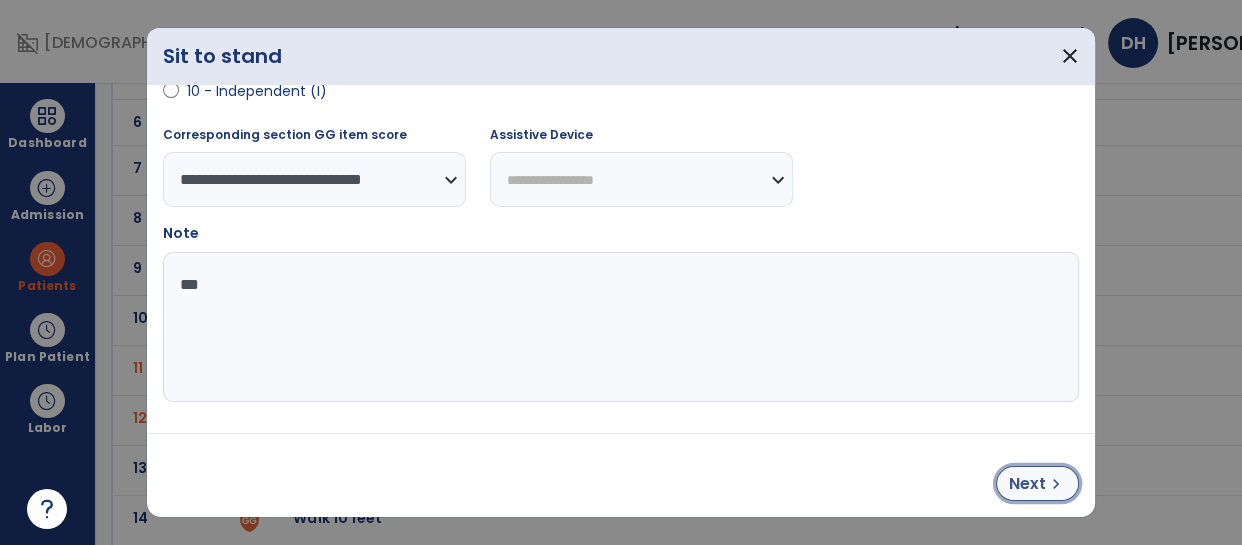 click on "Next  chevron_right" at bounding box center (1037, 483) 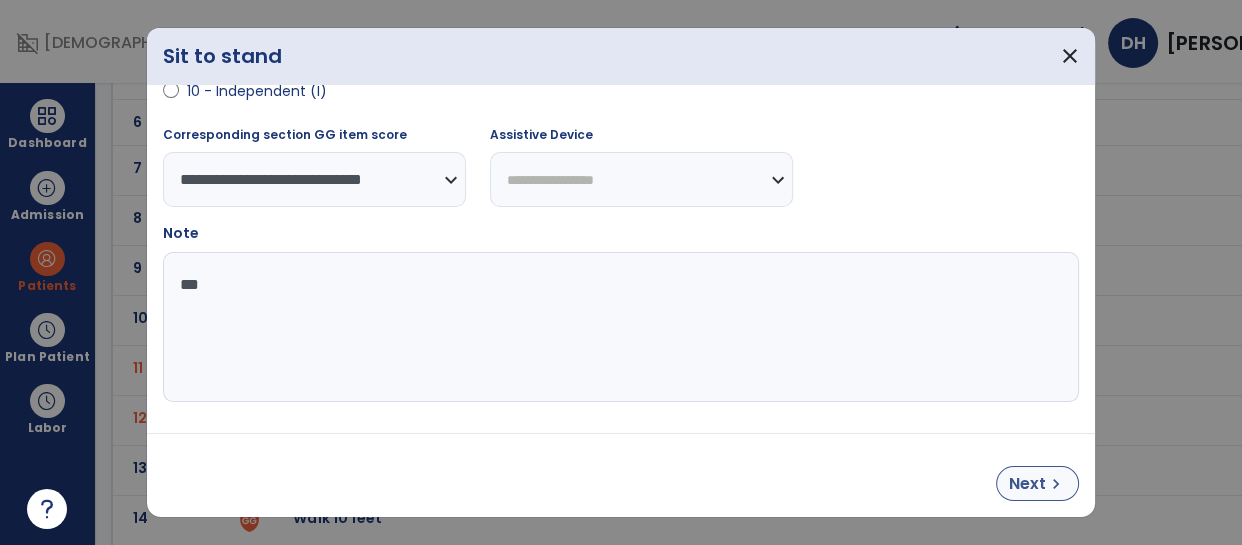 select on "**********" 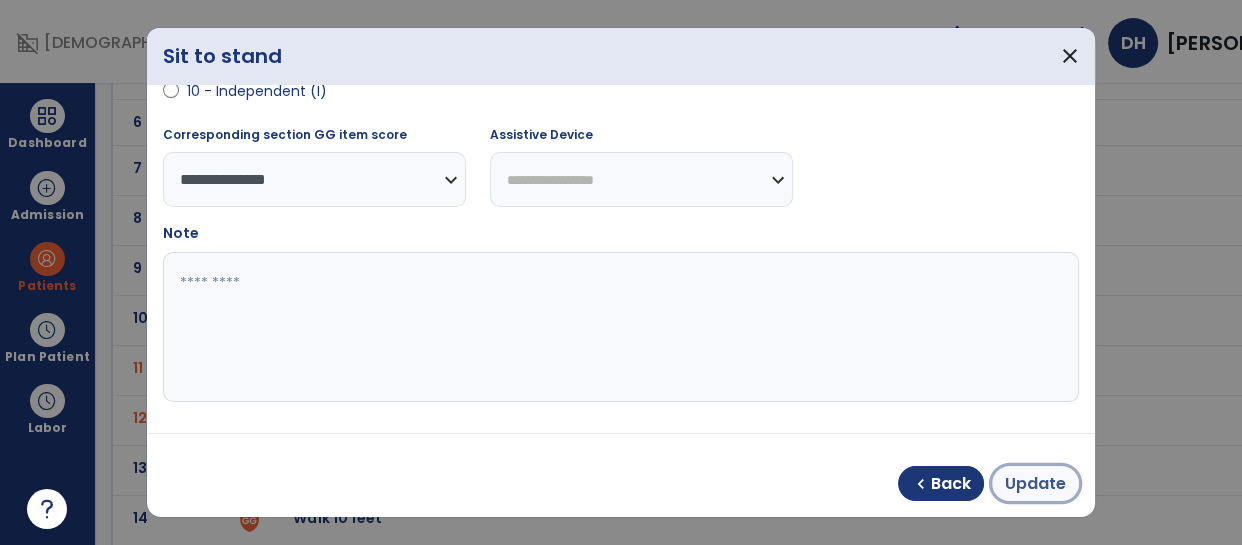 click on "Update" at bounding box center (1035, 484) 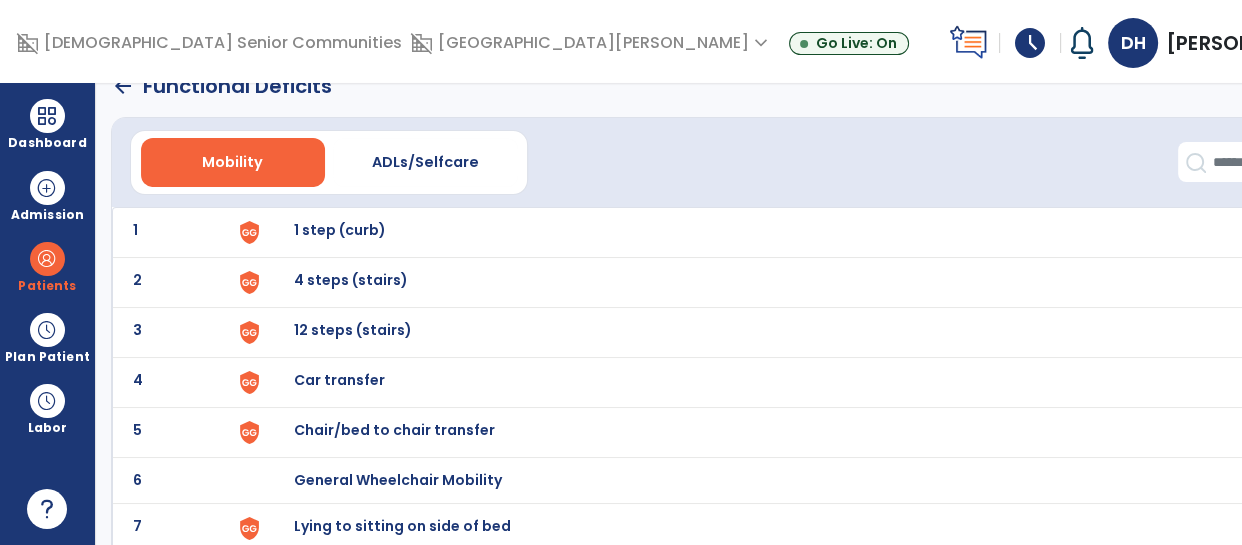 scroll, scrollTop: 22, scrollLeft: 0, axis: vertical 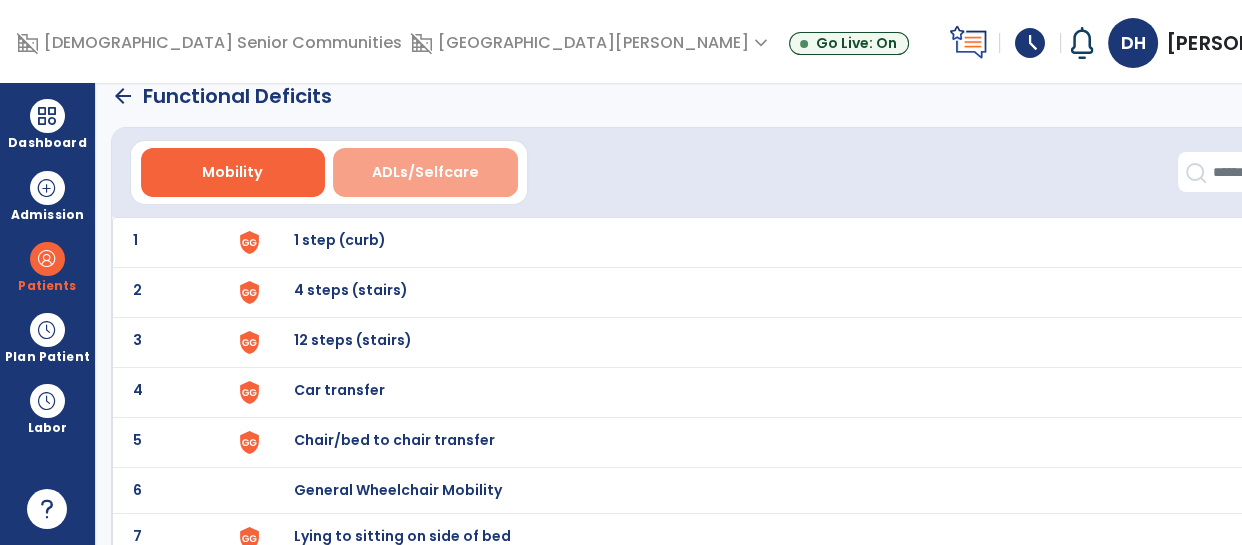 click on "ADLs/Selfcare" at bounding box center (425, 172) 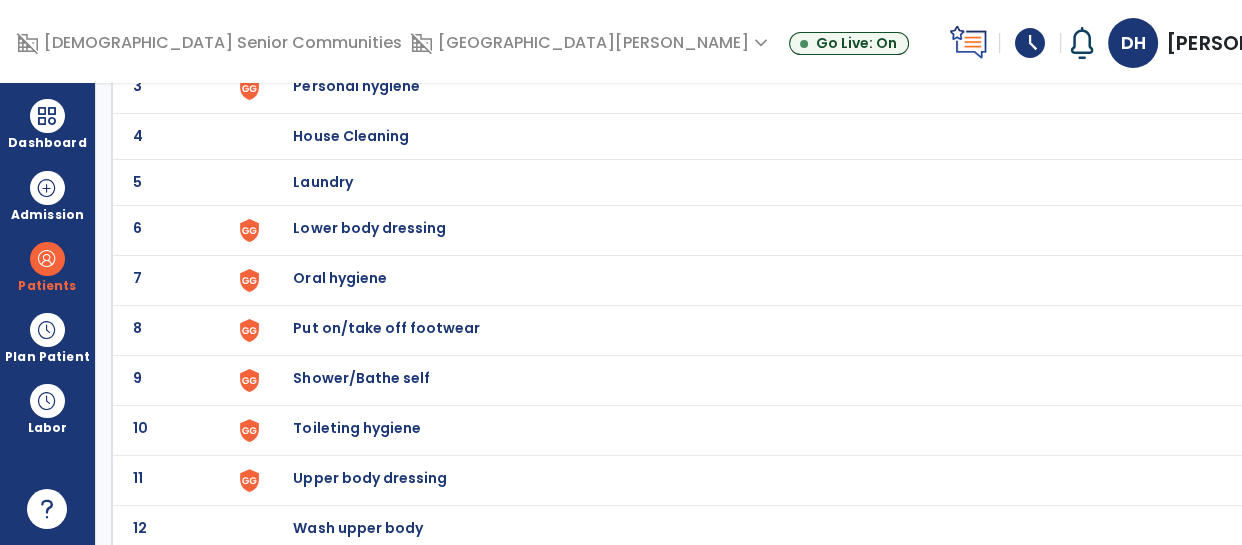 scroll, scrollTop: 324, scrollLeft: 0, axis: vertical 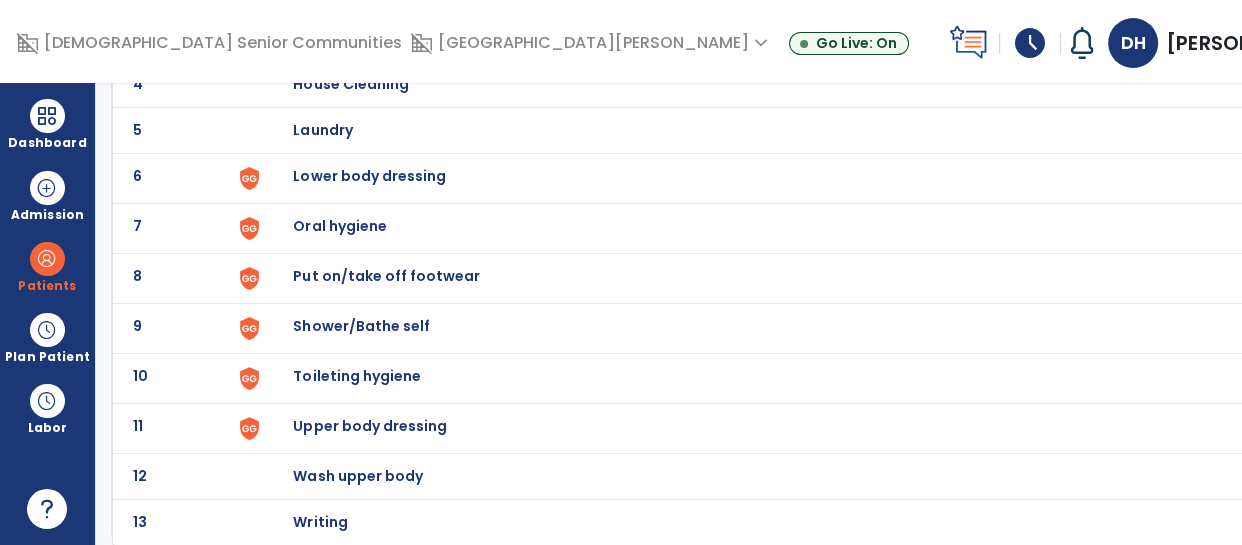 click on "Toileting hygiene" at bounding box center (802, -62) 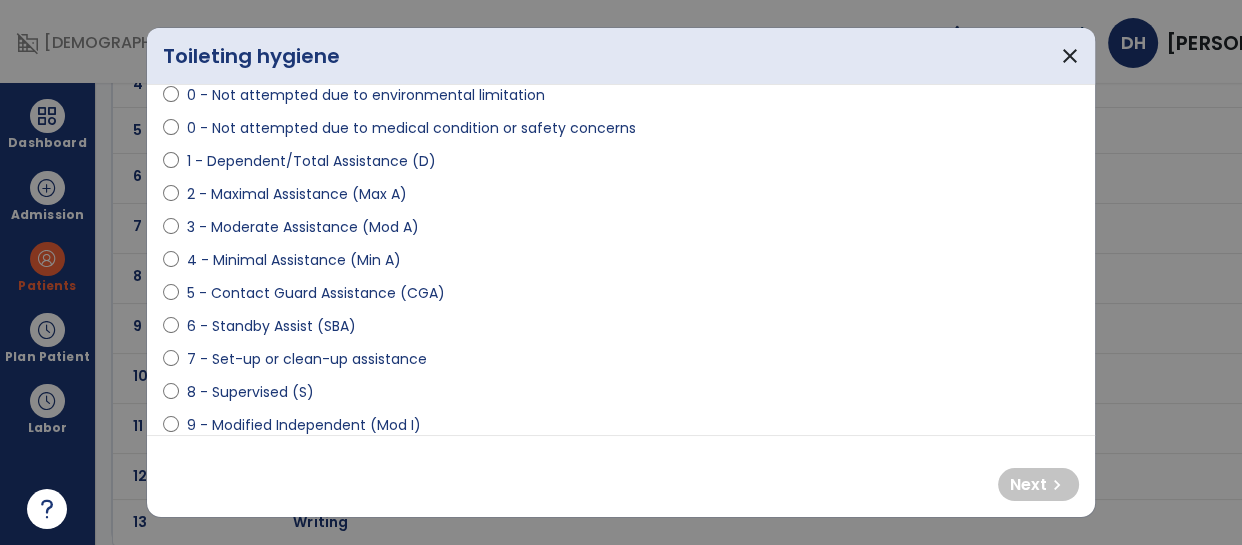scroll, scrollTop: 170, scrollLeft: 0, axis: vertical 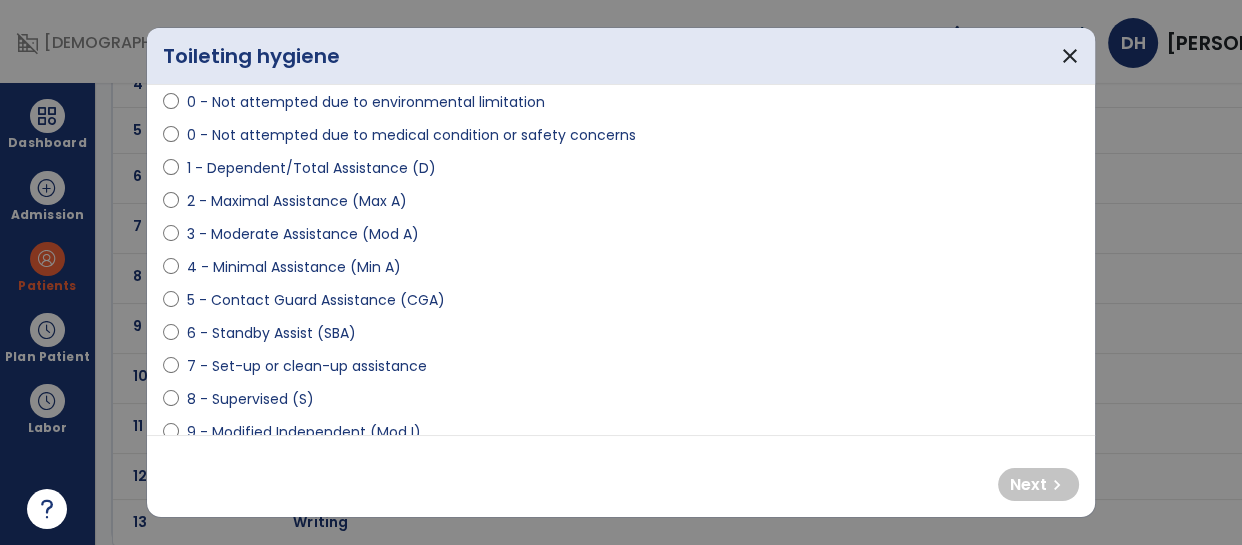 select on "**********" 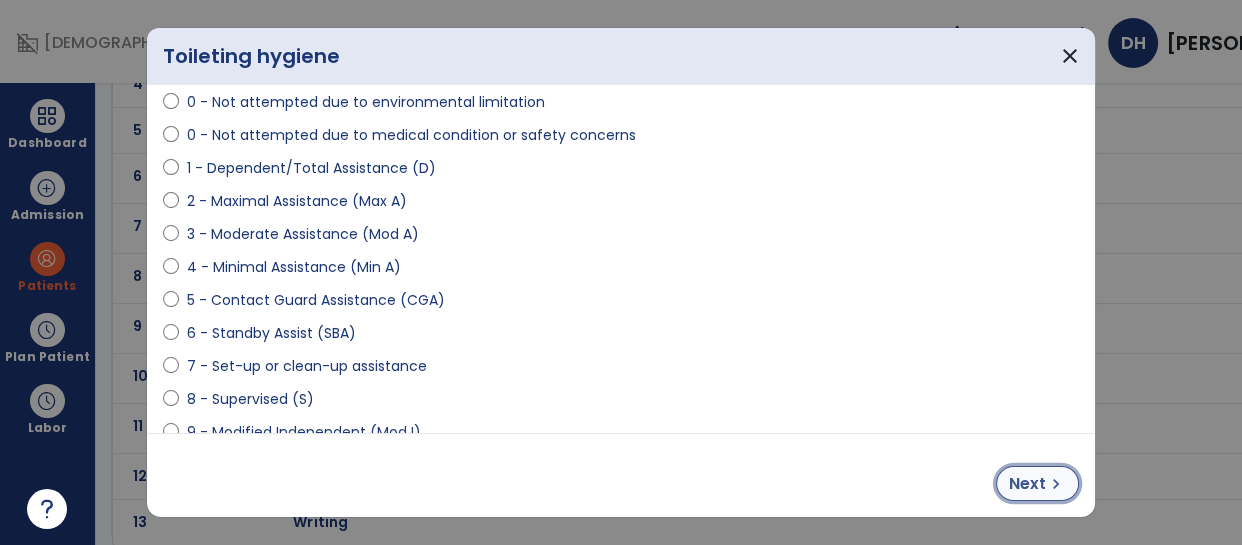 click on "Next" at bounding box center [1027, 484] 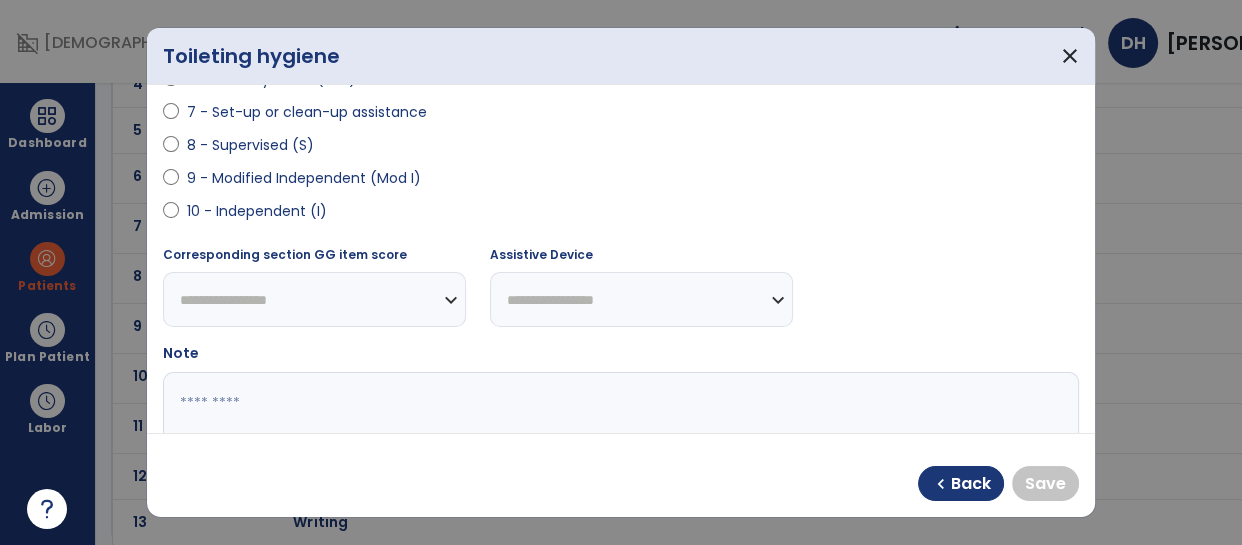 scroll, scrollTop: 430, scrollLeft: 0, axis: vertical 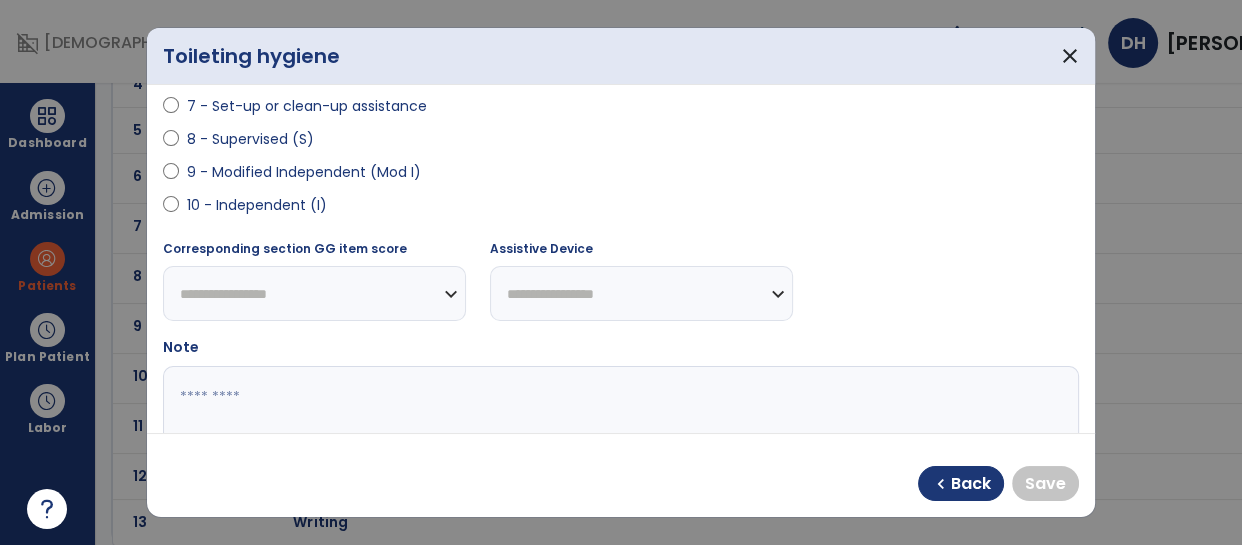 select on "**********" 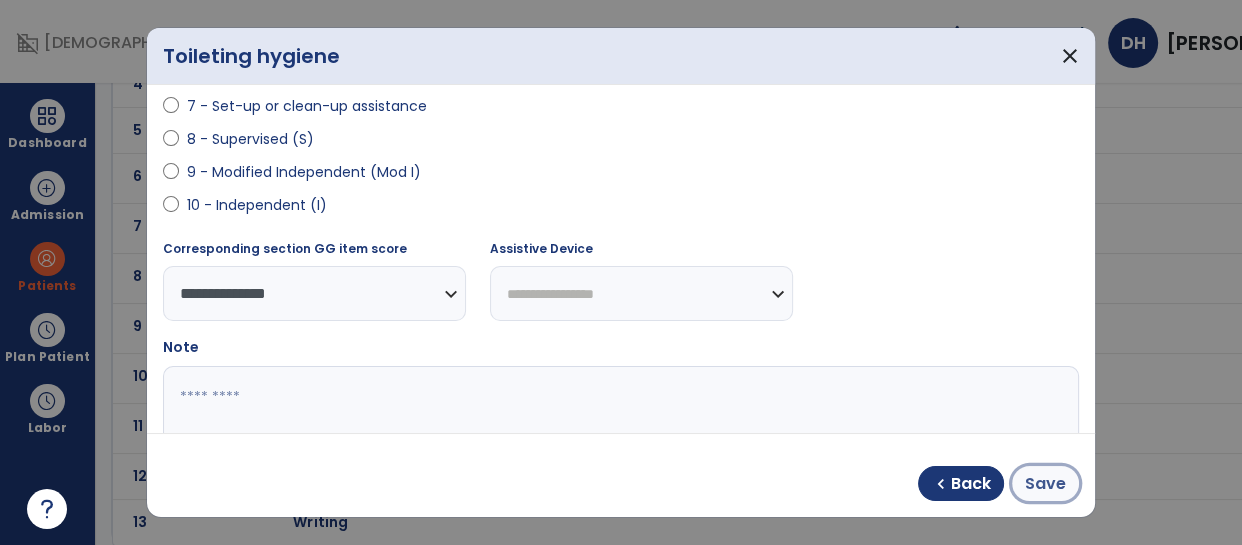 click on "Save" at bounding box center [1045, 484] 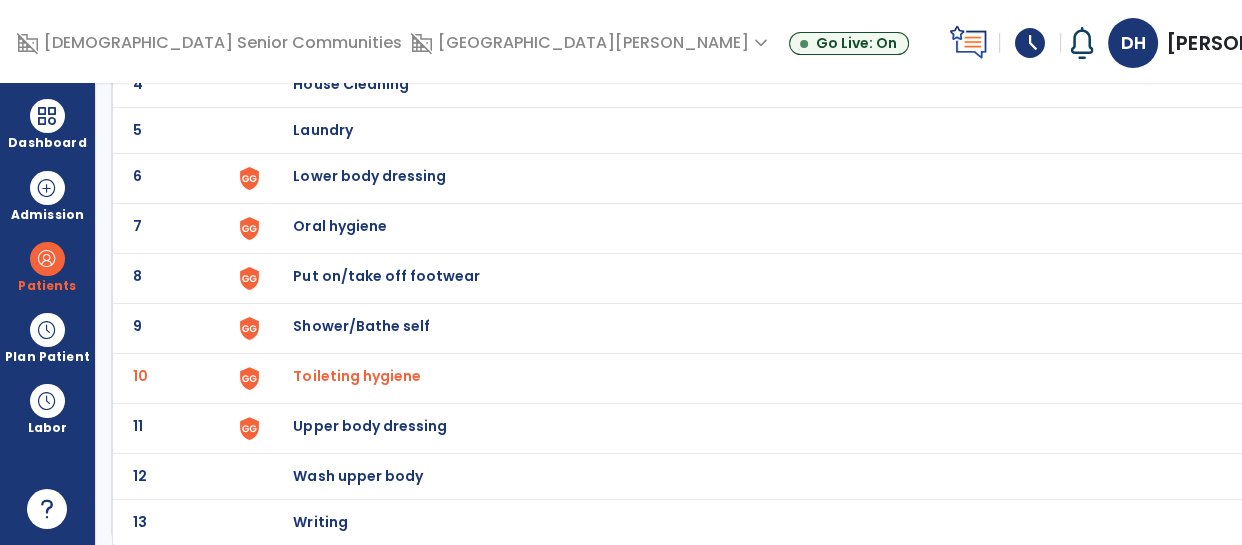 click on "Upper body dressing" at bounding box center [802, -62] 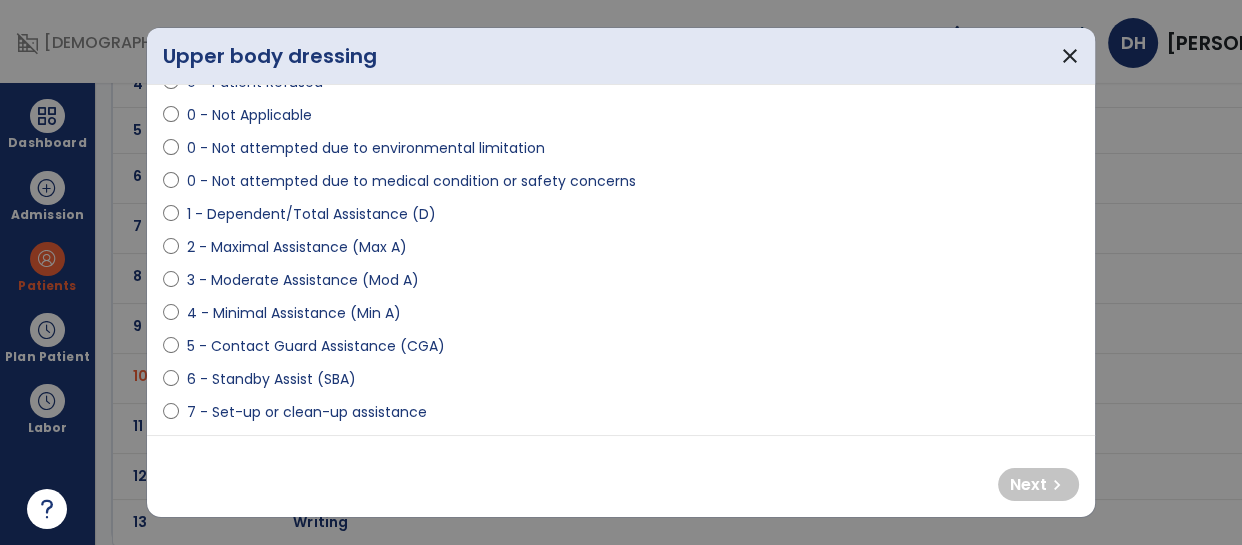 scroll, scrollTop: 130, scrollLeft: 0, axis: vertical 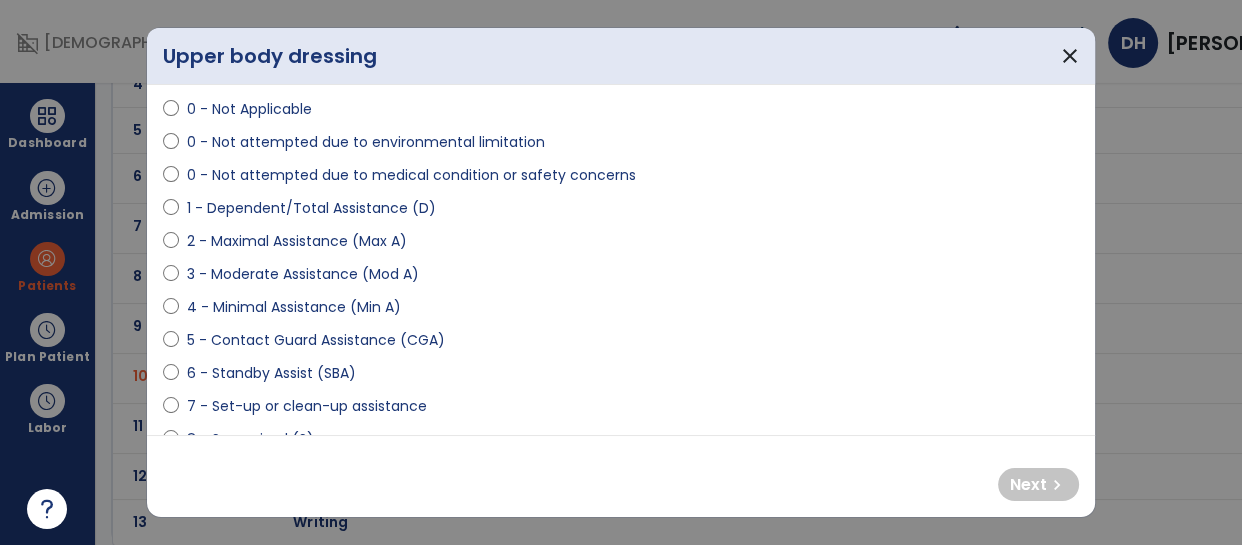 select on "**********" 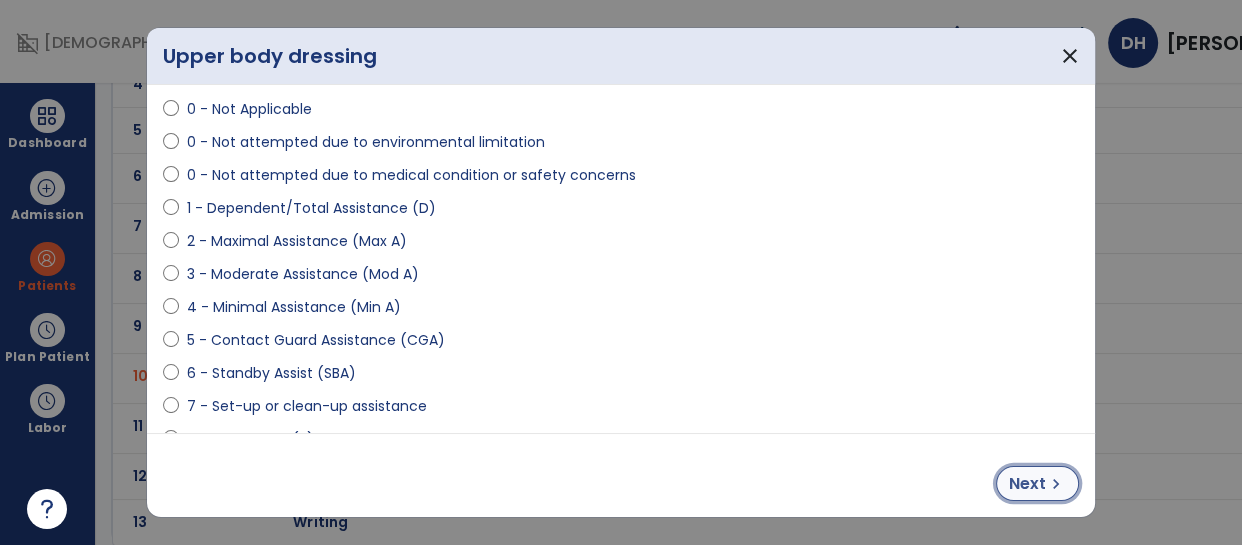 click on "Next" at bounding box center (1027, 484) 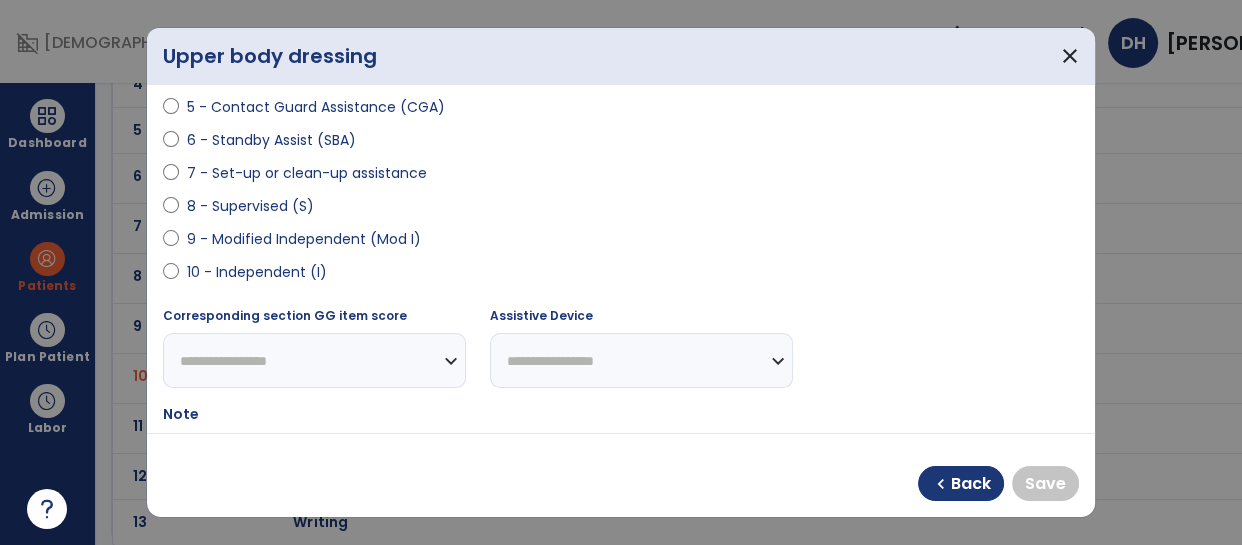 scroll, scrollTop: 369, scrollLeft: 0, axis: vertical 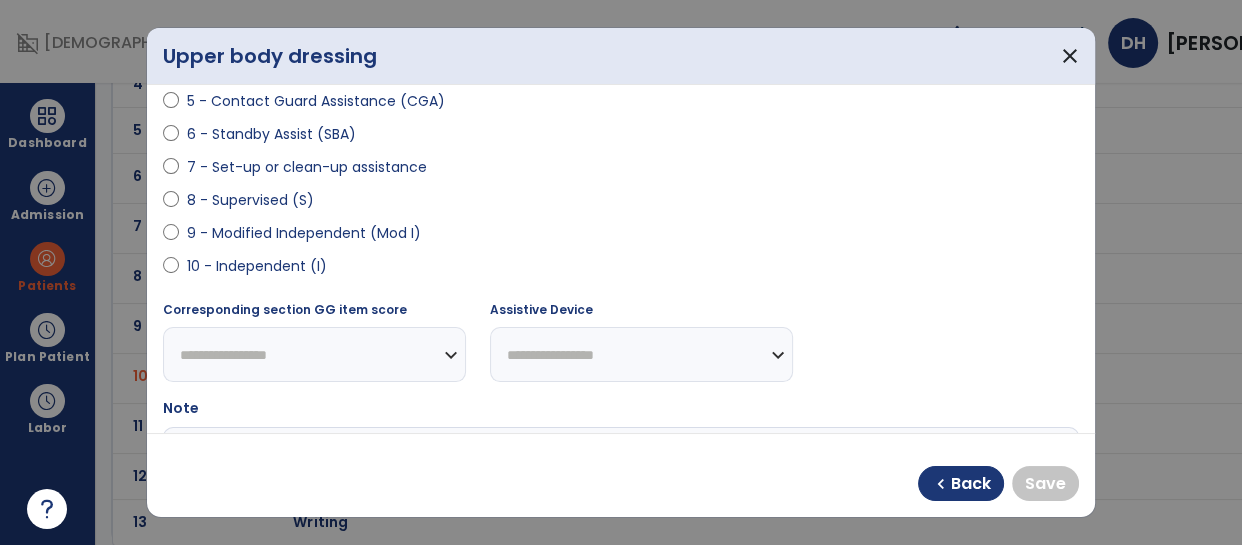 select on "**********" 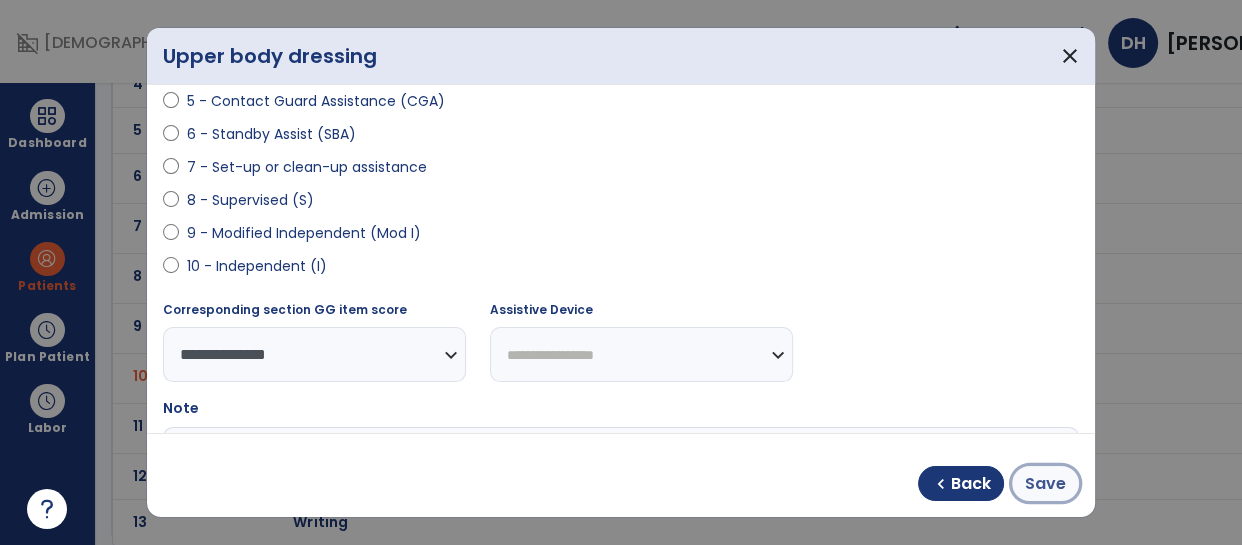 click on "Save" at bounding box center [1045, 483] 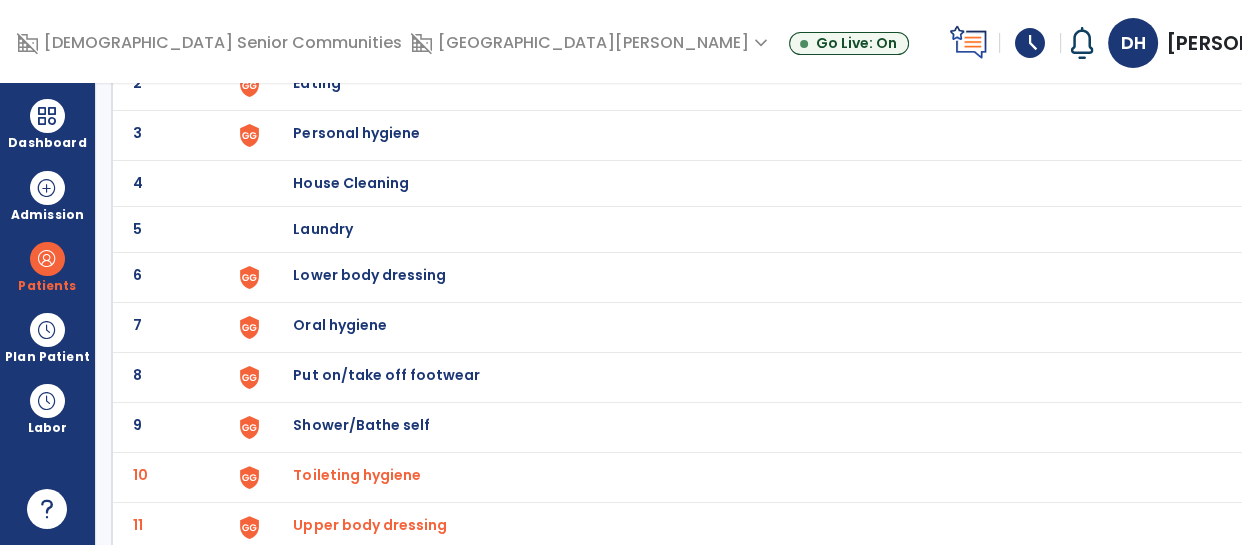 scroll, scrollTop: 224, scrollLeft: 0, axis: vertical 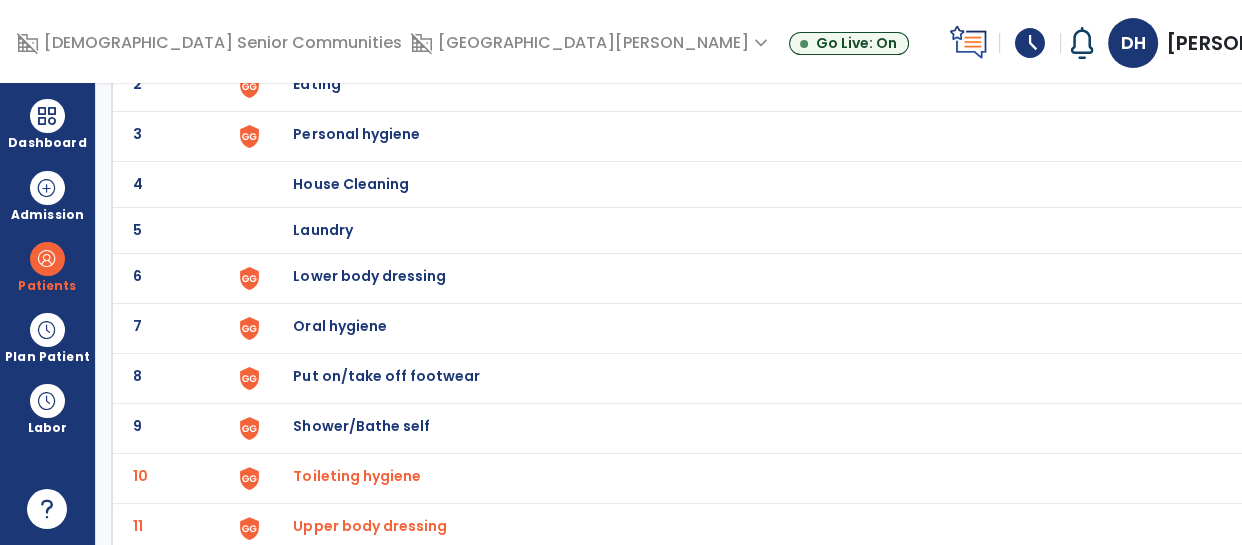 click on "Lower body dressing" at bounding box center (802, 38) 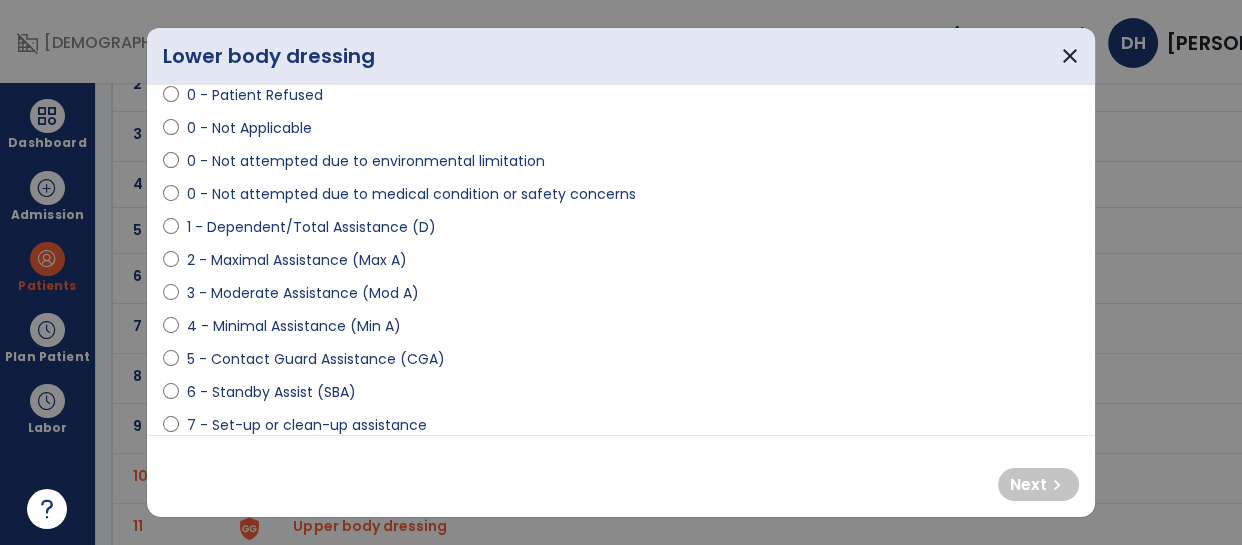 scroll, scrollTop: 112, scrollLeft: 0, axis: vertical 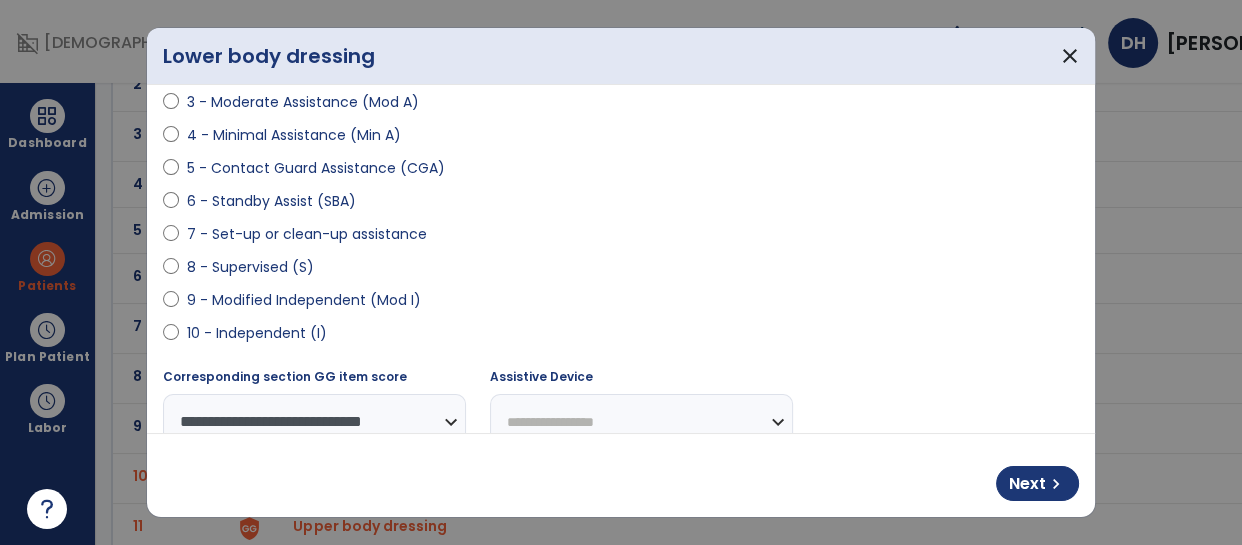 select on "**********" 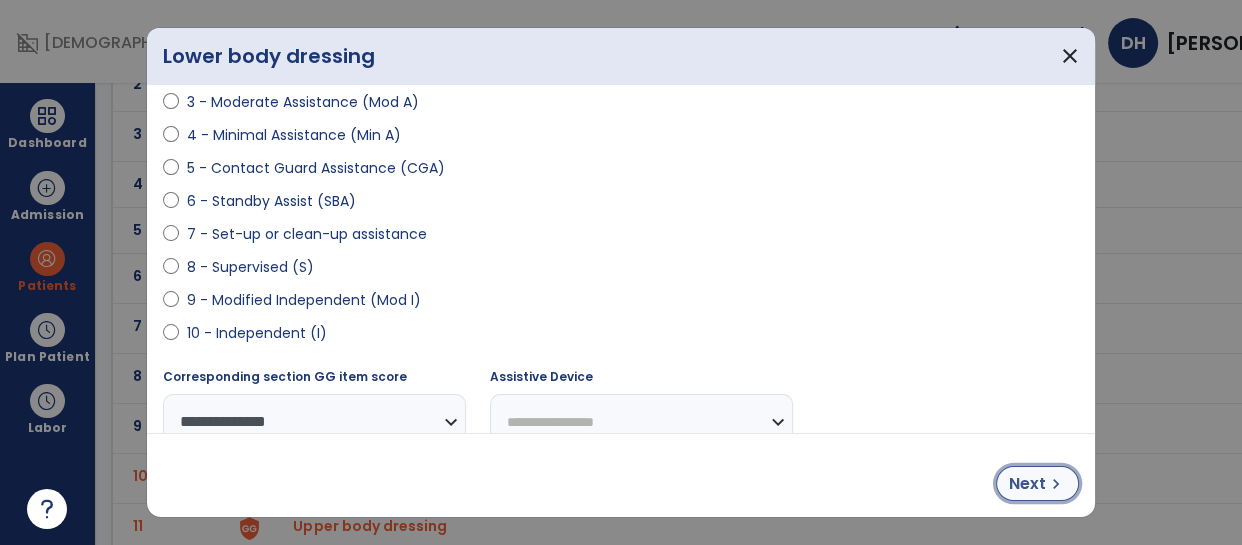 click on "Next" at bounding box center [1027, 484] 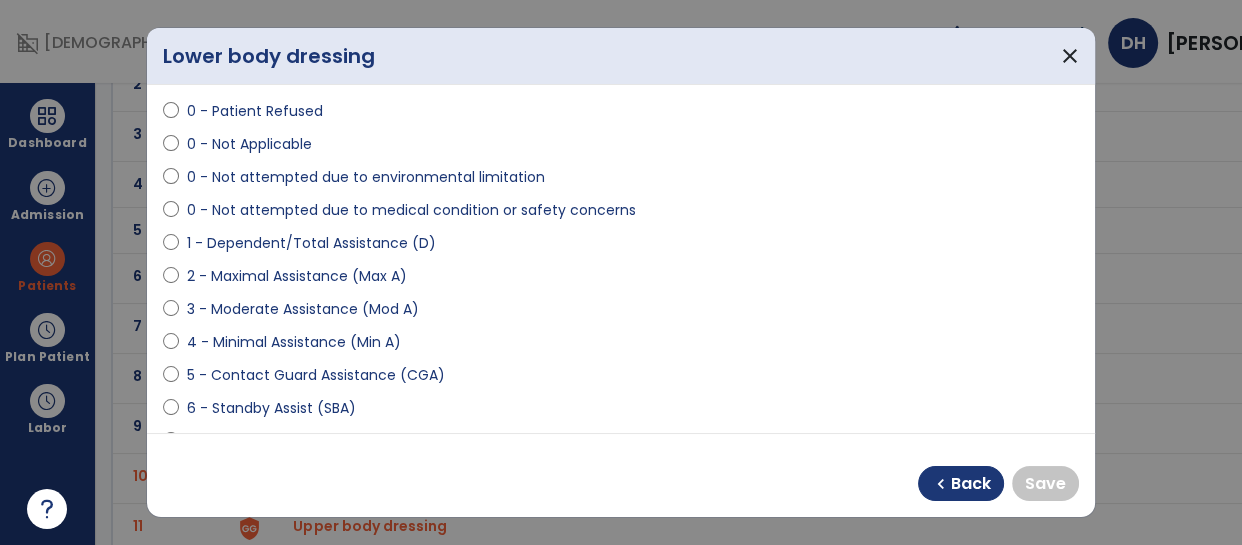 scroll, scrollTop: 240, scrollLeft: 0, axis: vertical 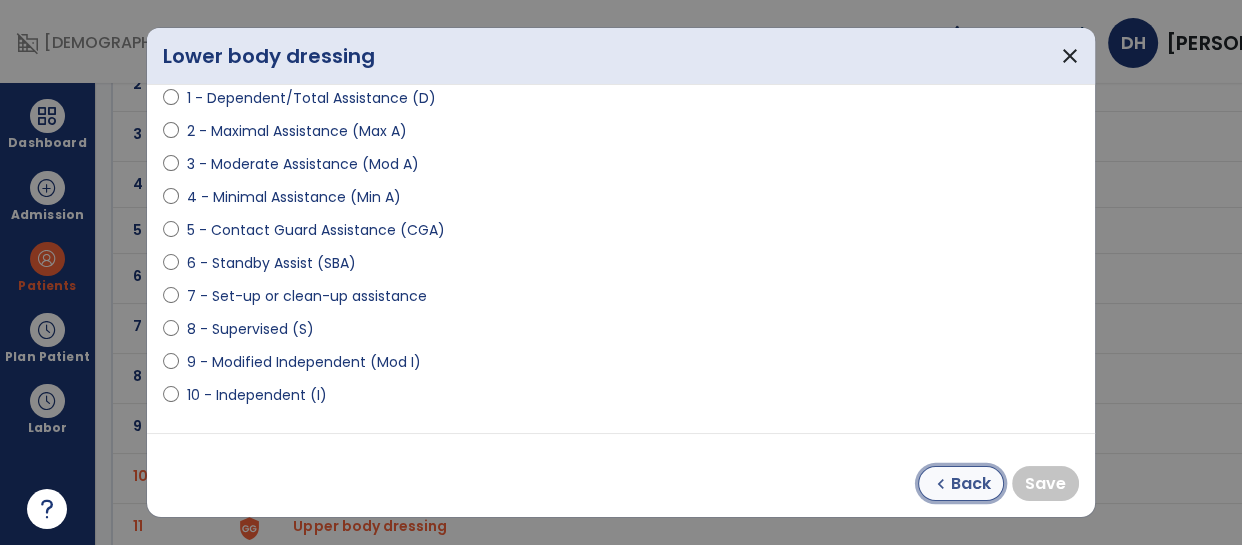 click on "Back" at bounding box center (971, 484) 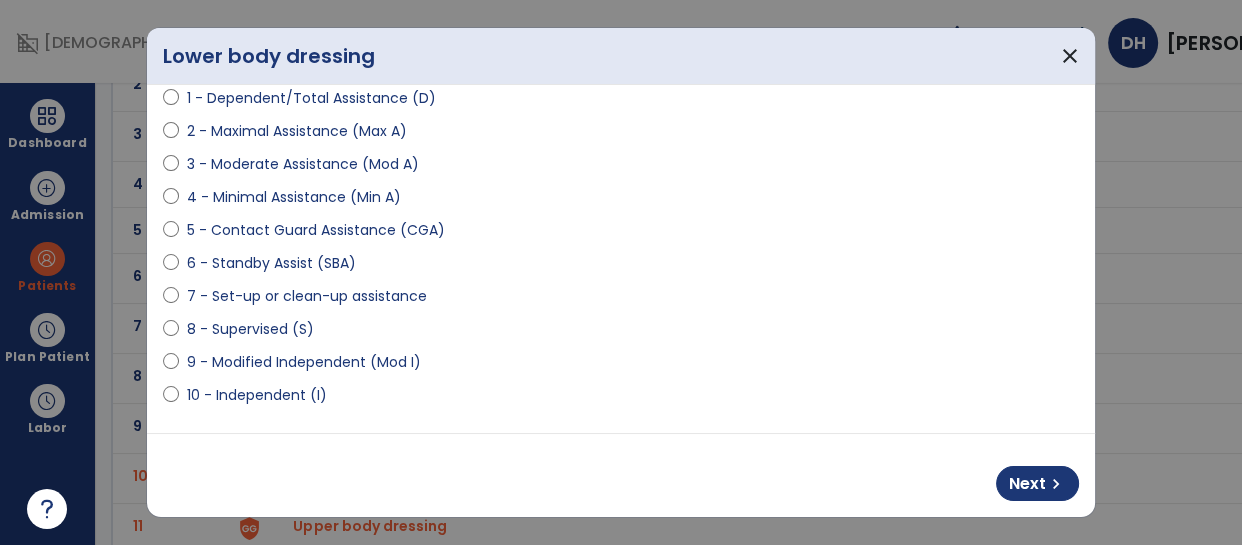 select on "**********" 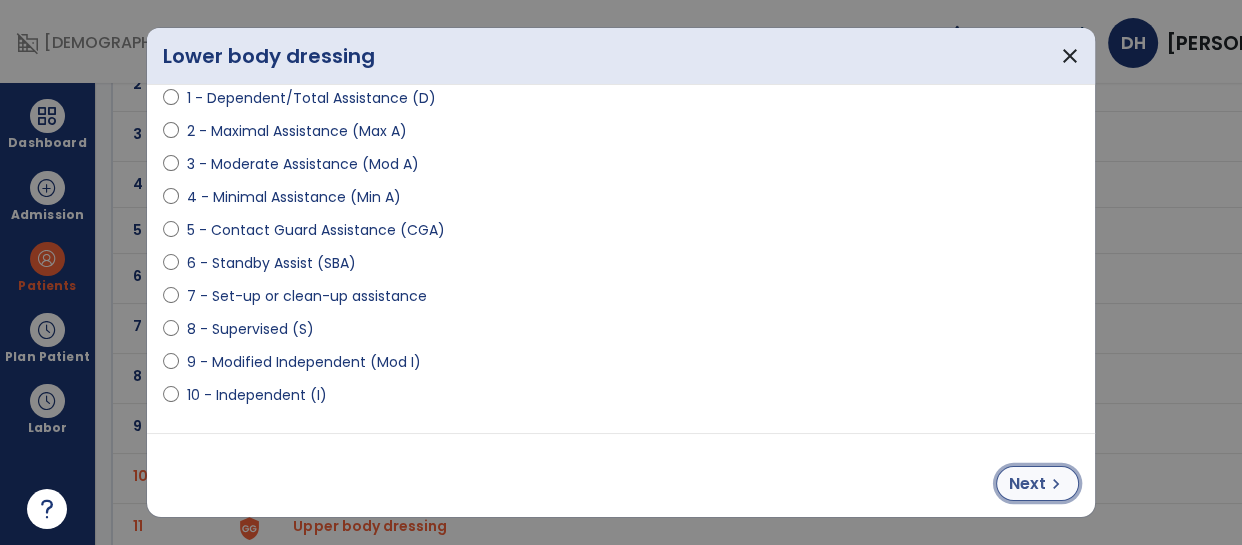 click on "Next" at bounding box center (1027, 484) 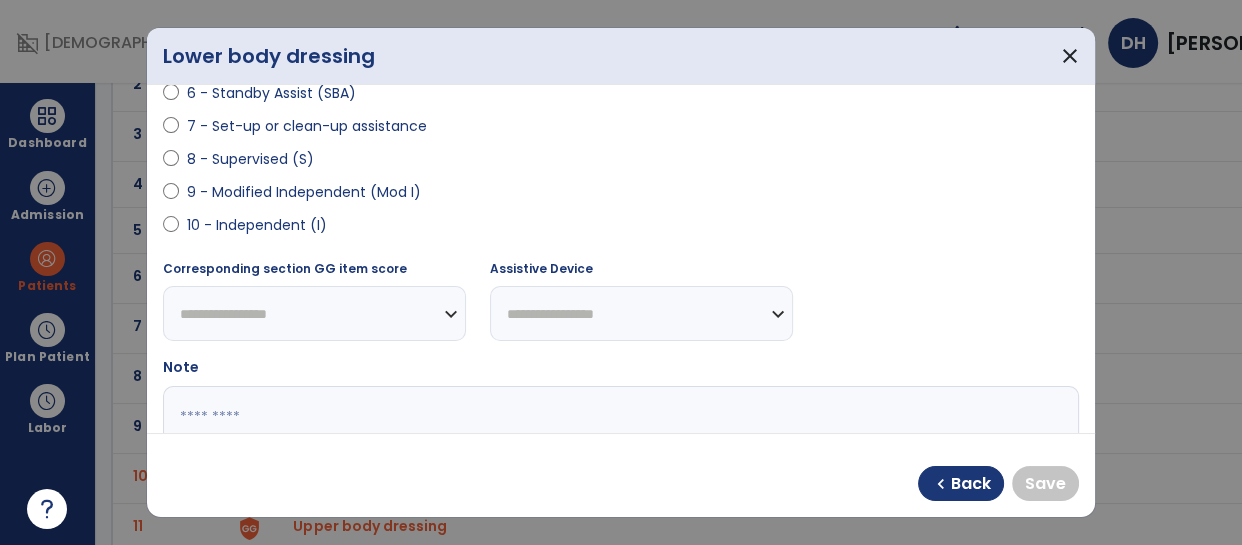 scroll, scrollTop: 414, scrollLeft: 0, axis: vertical 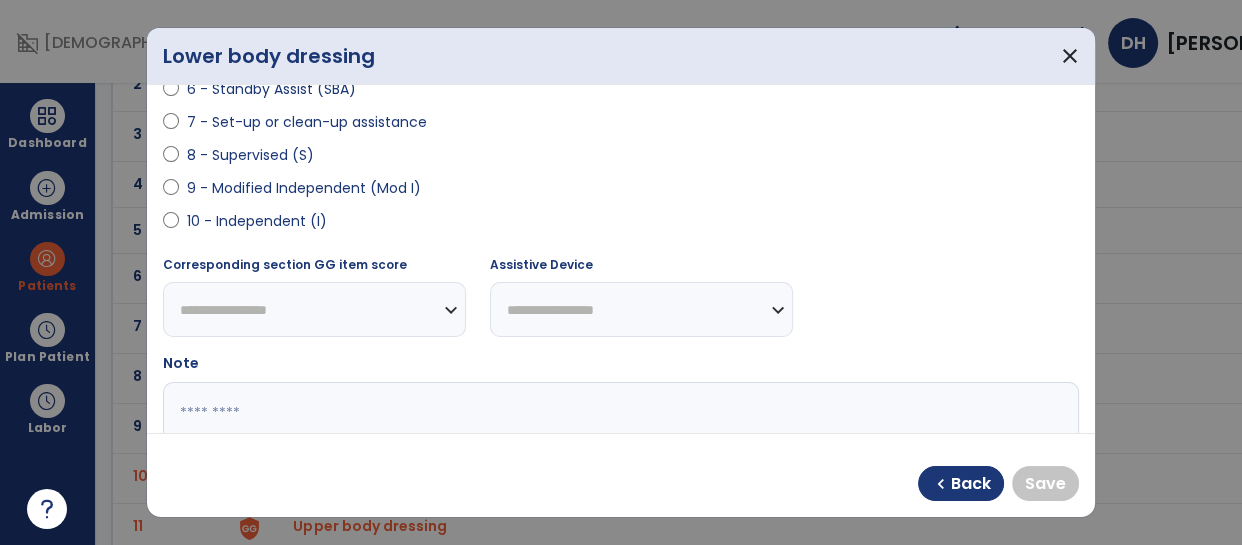 select on "**********" 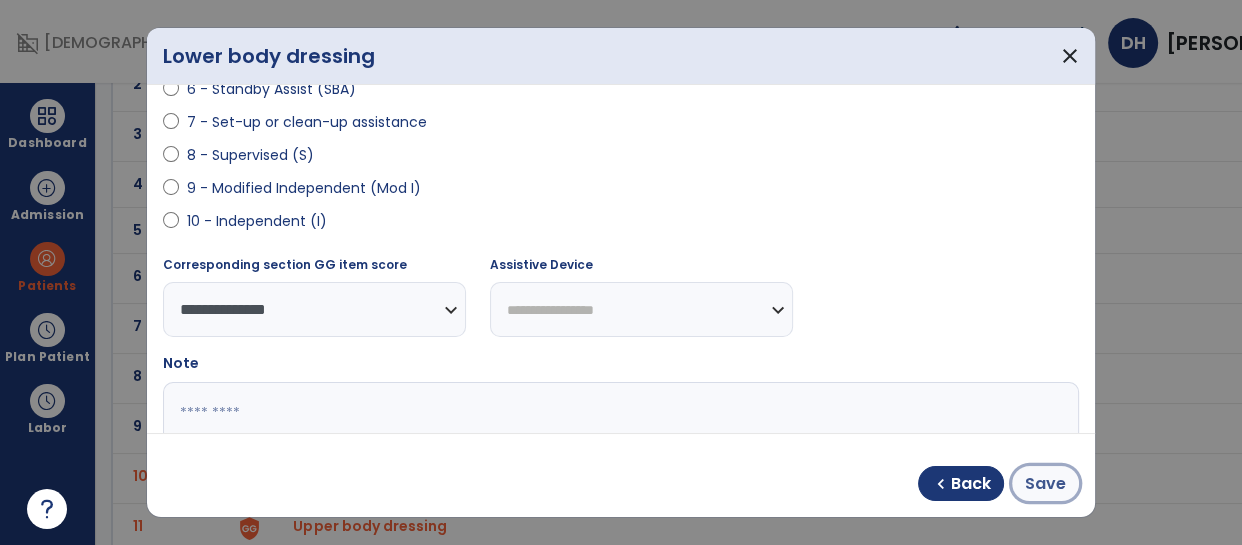 click on "Save" at bounding box center [1045, 484] 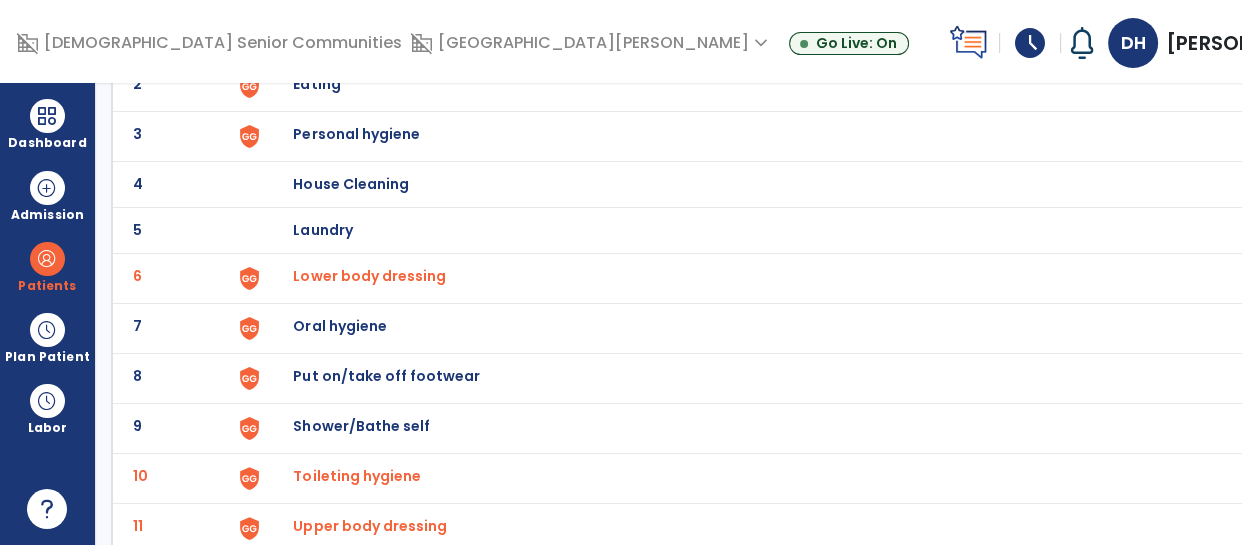 click on "8 Put on/take off footwear" 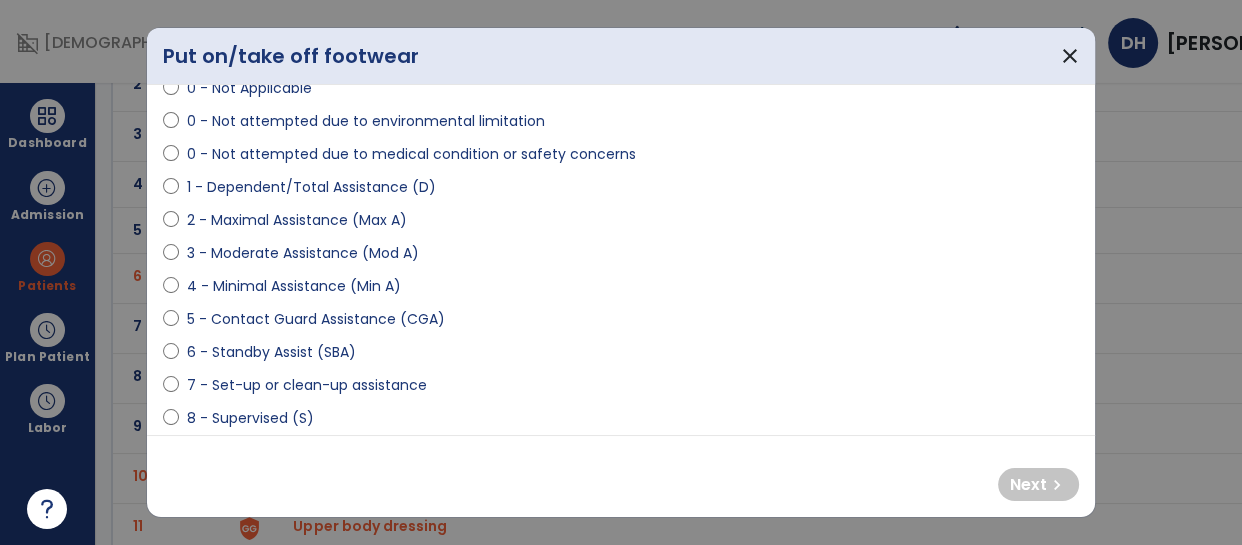 scroll, scrollTop: 153, scrollLeft: 0, axis: vertical 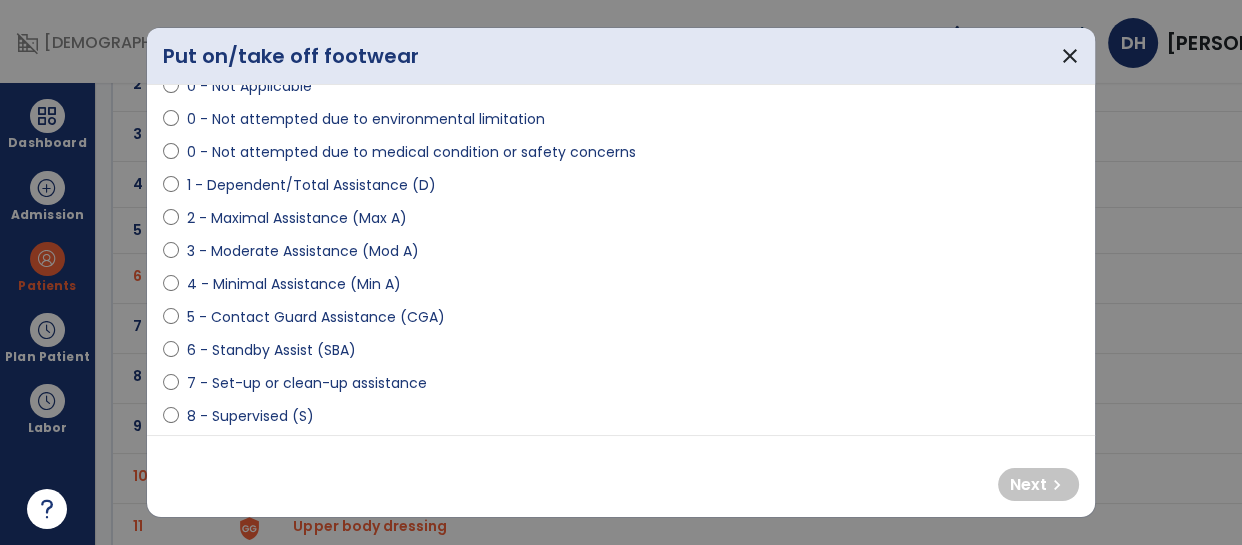 select on "**********" 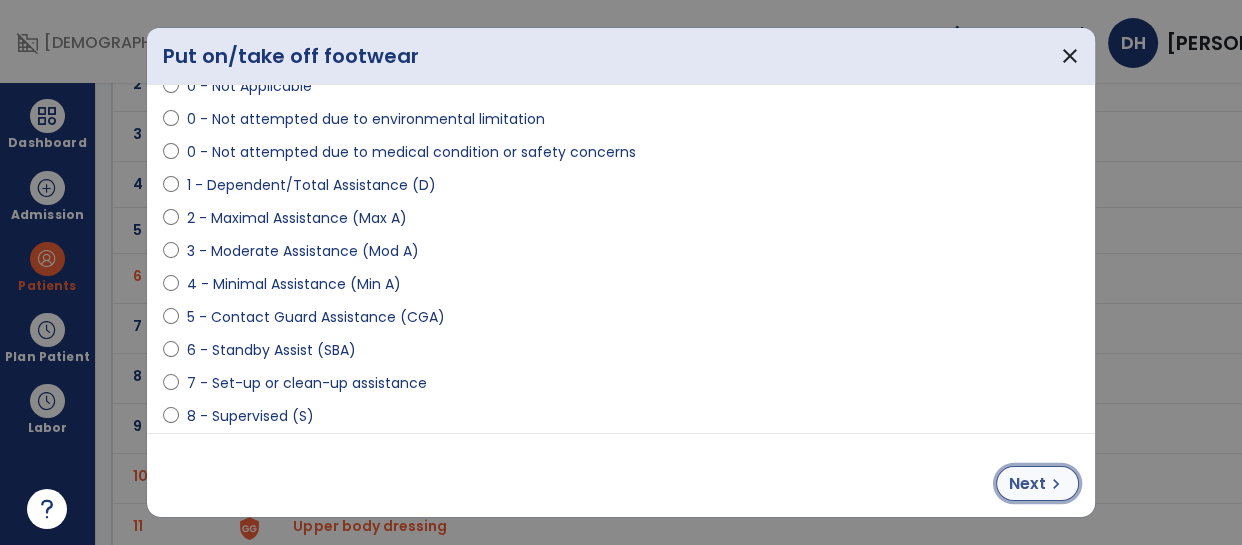 click on "chevron_right" at bounding box center (1056, 484) 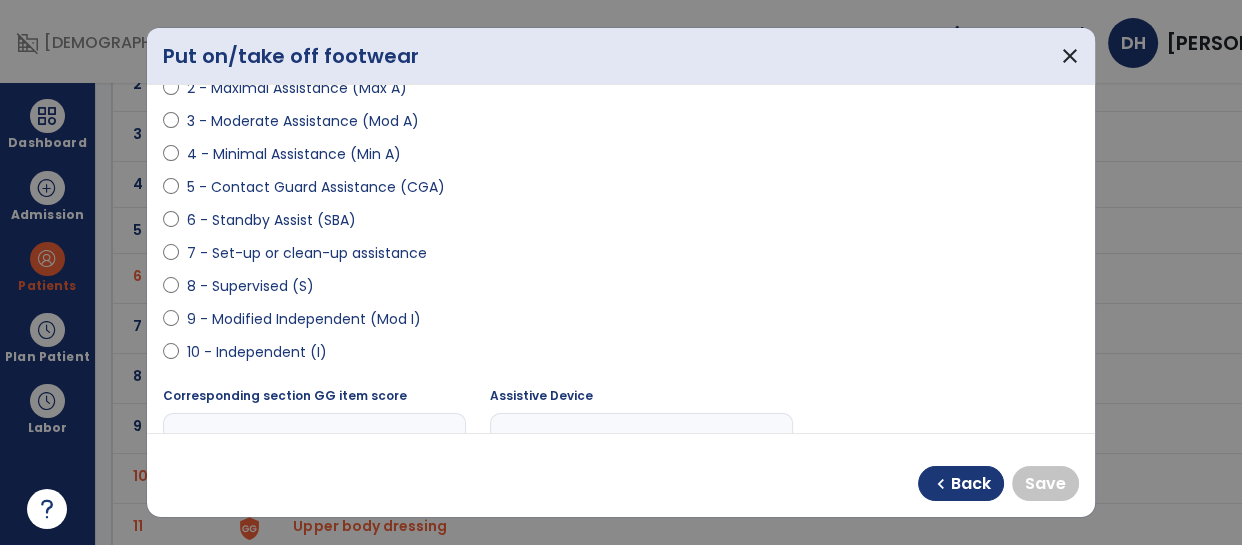 scroll, scrollTop: 284, scrollLeft: 0, axis: vertical 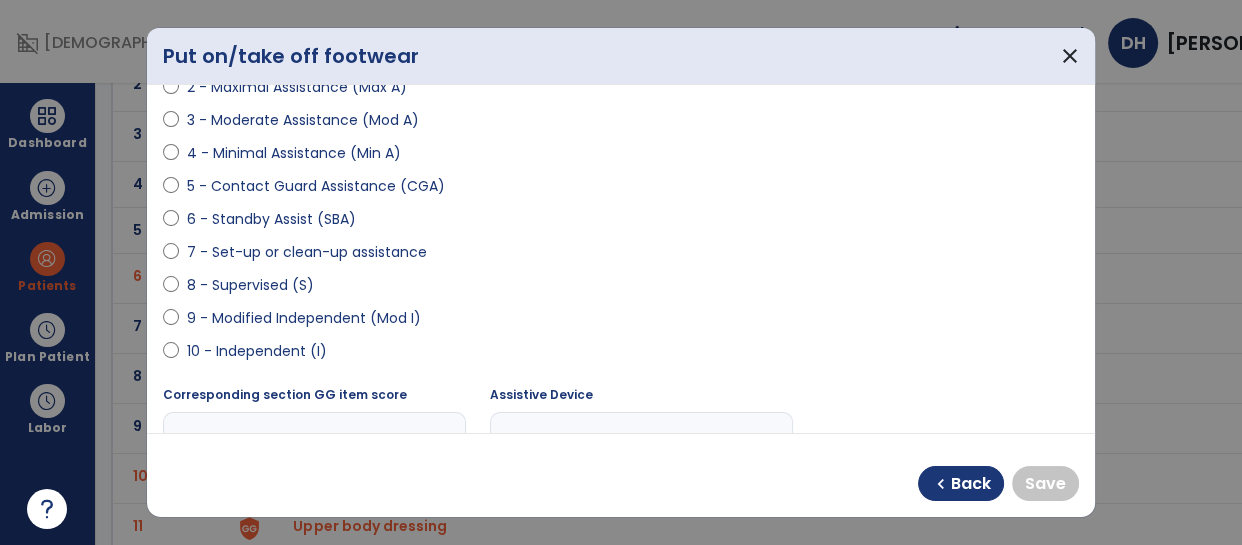 select on "**********" 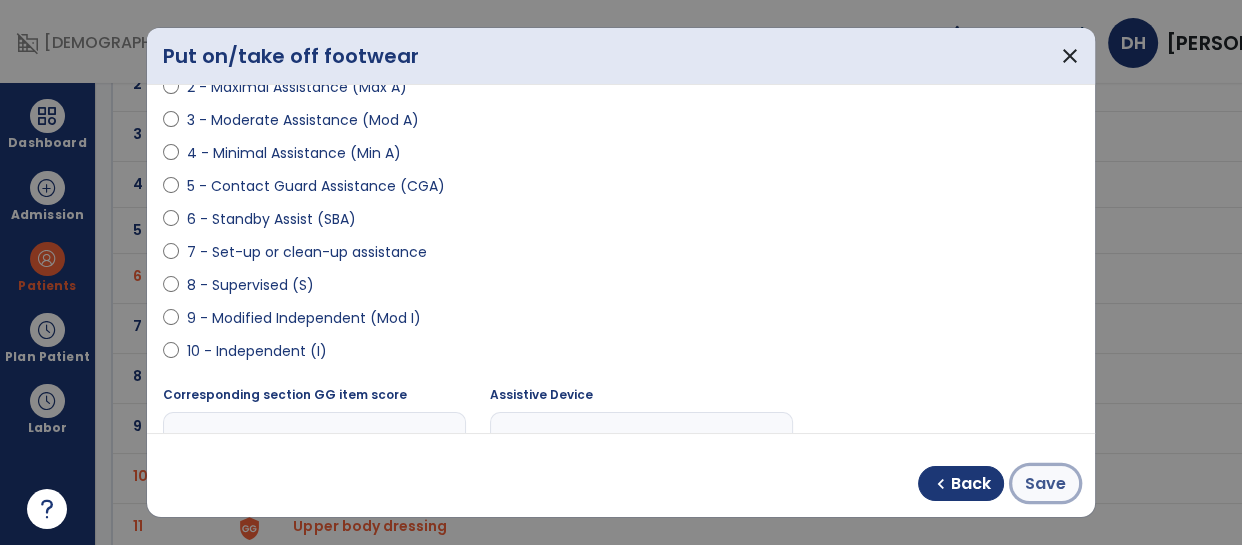 click on "Save" at bounding box center (1045, 484) 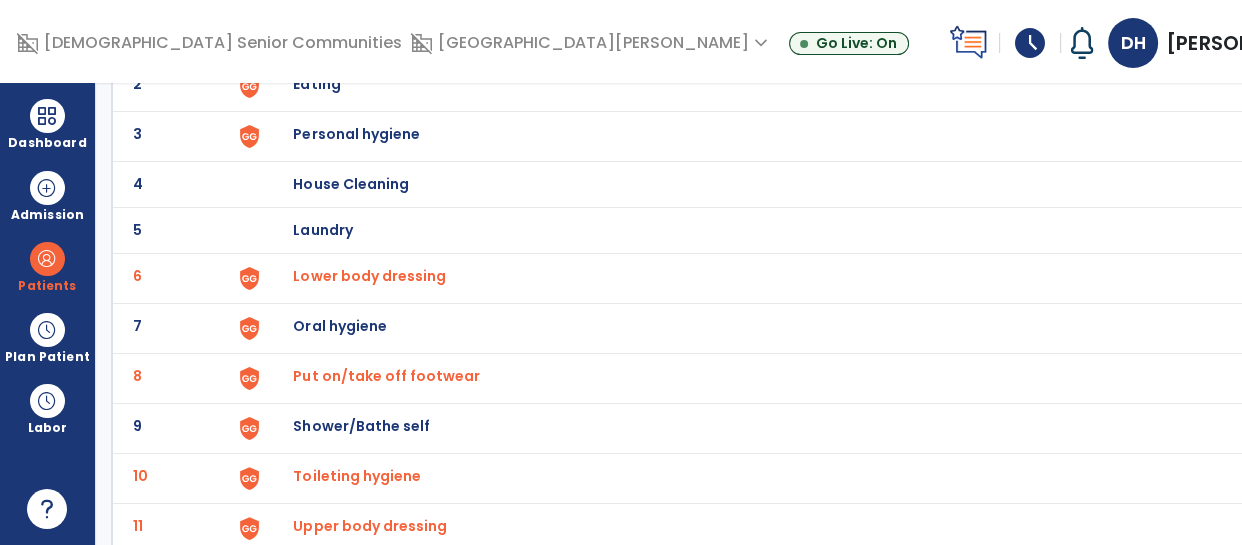 click on "Put on/take off footwear" at bounding box center (802, 38) 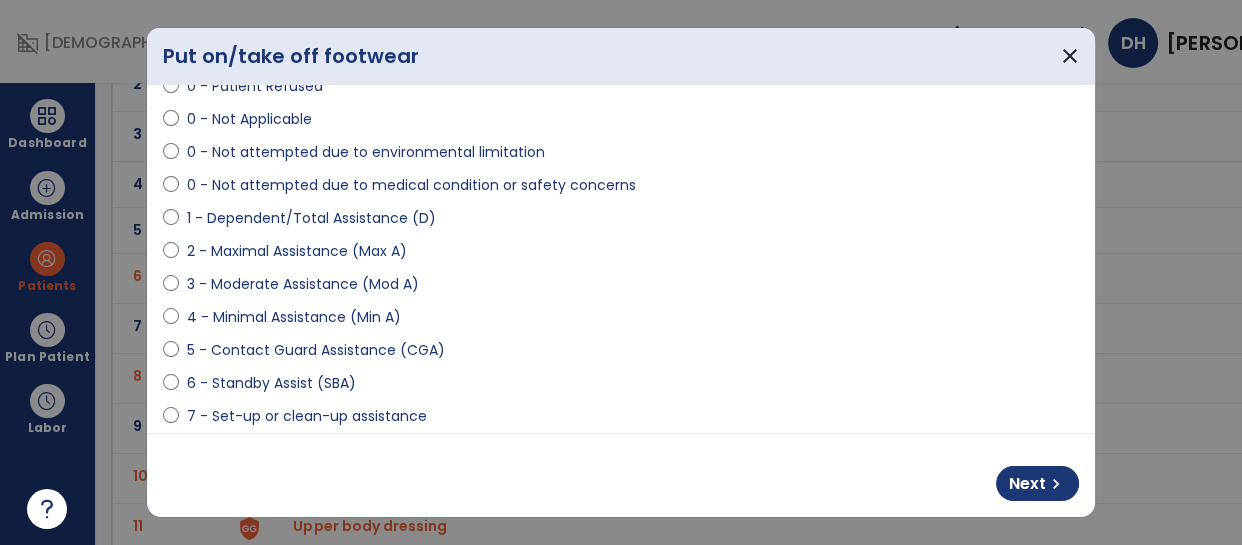 scroll, scrollTop: 120, scrollLeft: 0, axis: vertical 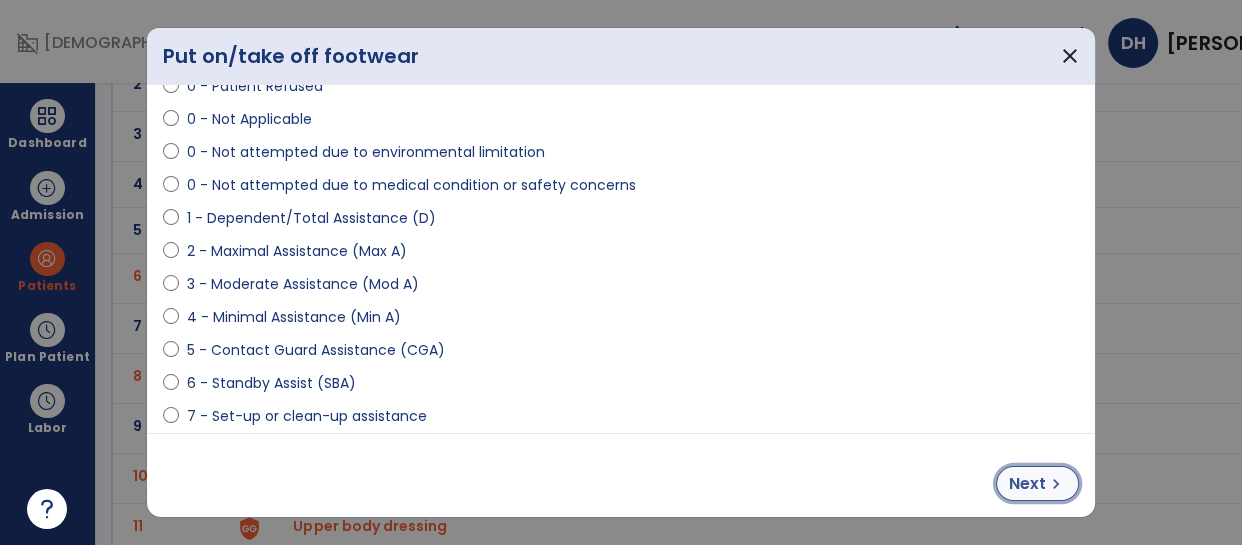 click on "chevron_right" at bounding box center (1056, 484) 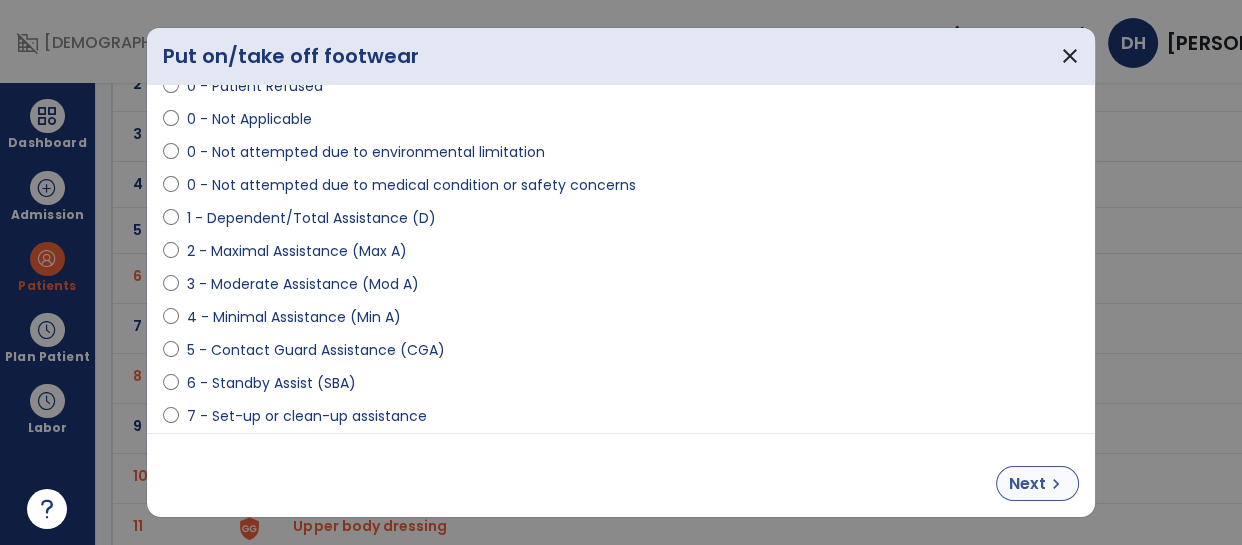 select on "**********" 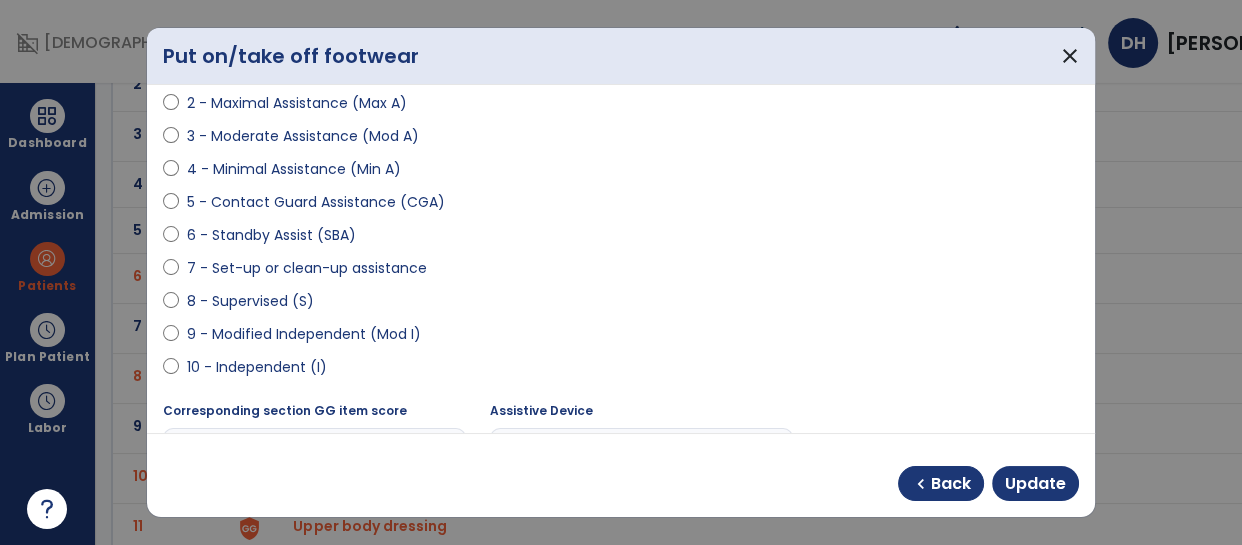 scroll, scrollTop: 270, scrollLeft: 0, axis: vertical 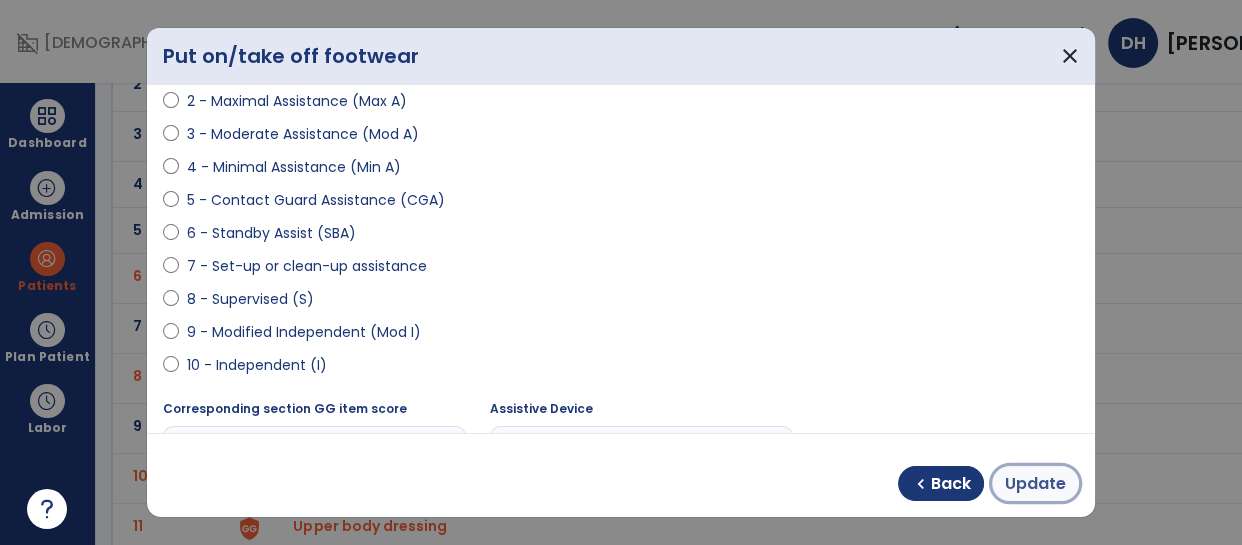 click on "Update" at bounding box center [1035, 483] 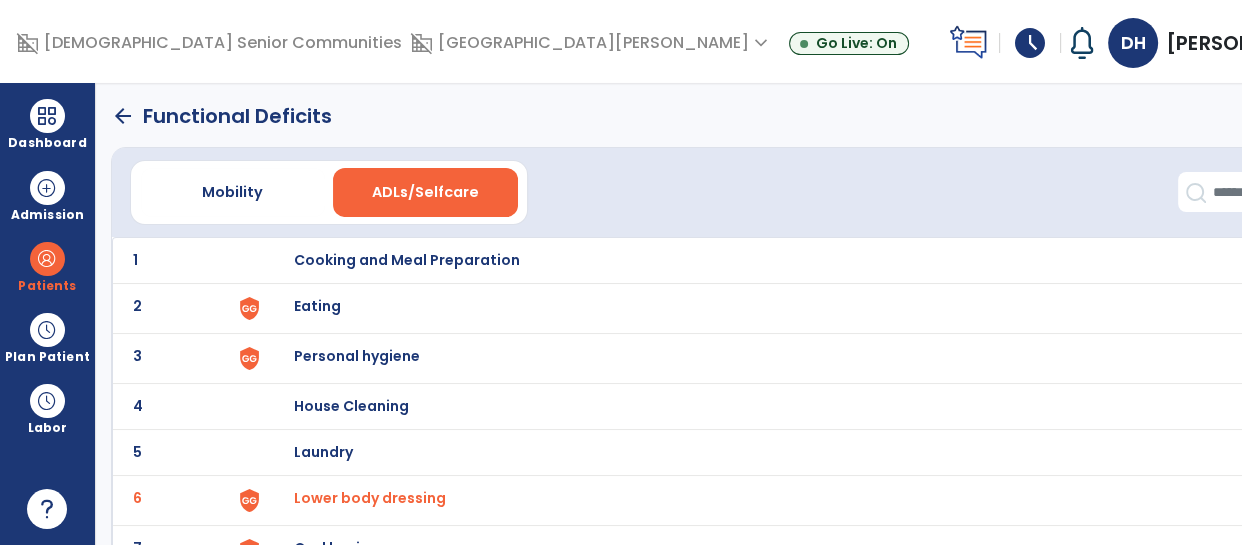 scroll, scrollTop: 0, scrollLeft: 0, axis: both 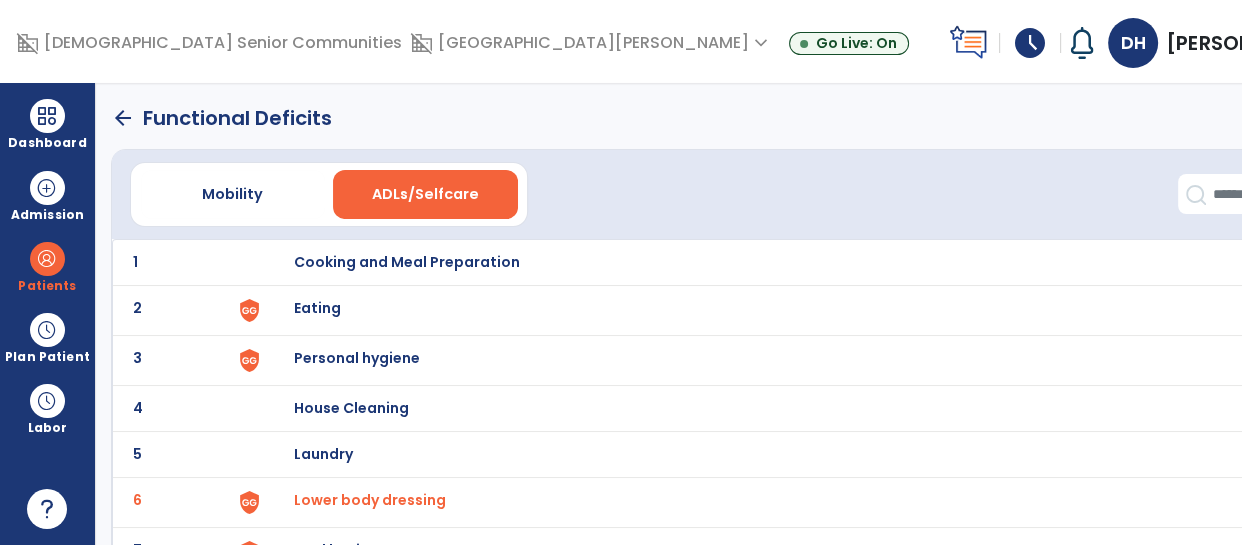 click on "arrow_back" 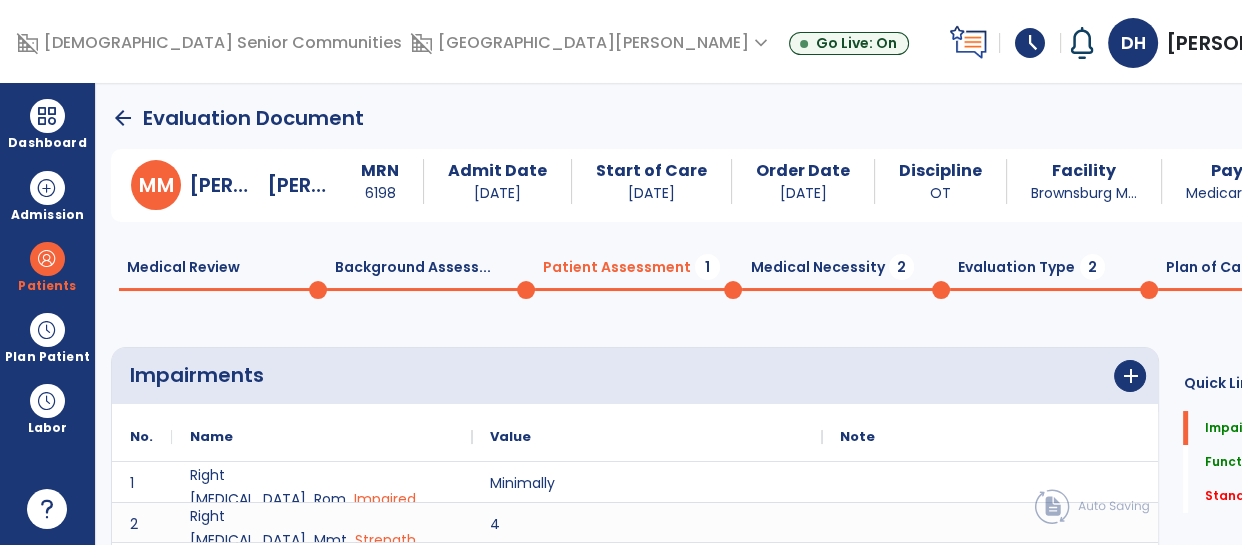 scroll, scrollTop: 20, scrollLeft: 0, axis: vertical 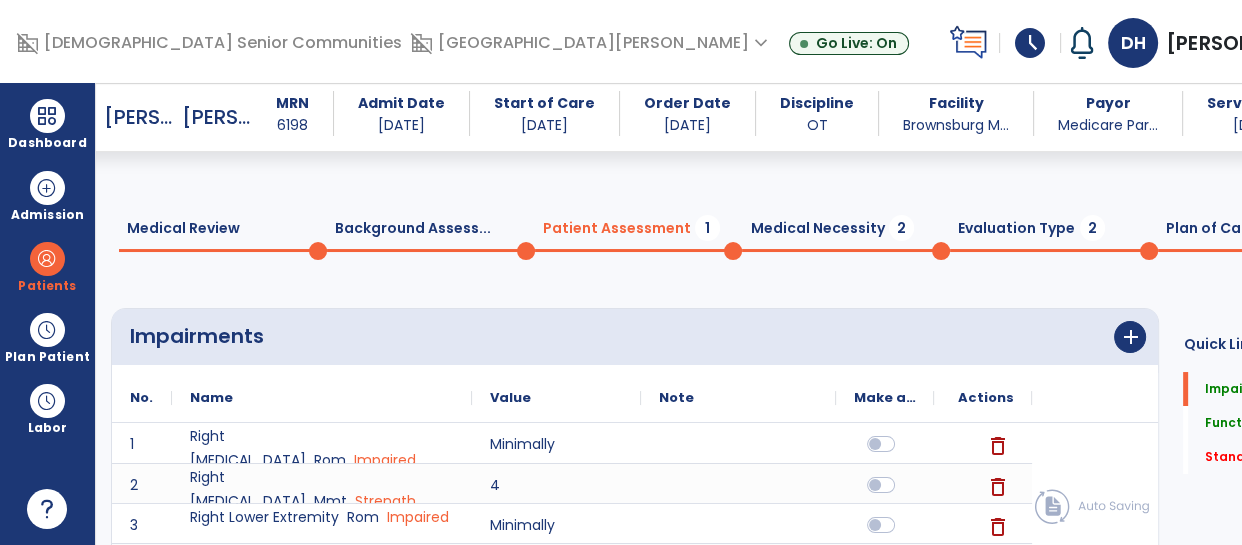 click on "Quick Links  Impairments   Impairments   Functional Deficits   Functional Deficits   Standardized Tests   *  Standardized Tests   *" 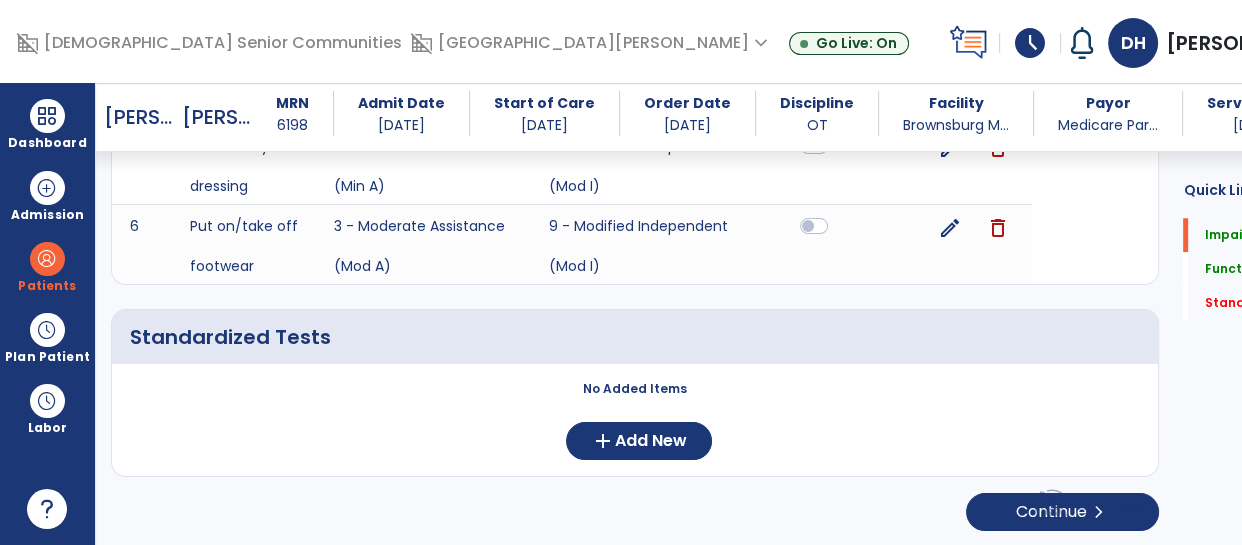 scroll, scrollTop: 1620, scrollLeft: 0, axis: vertical 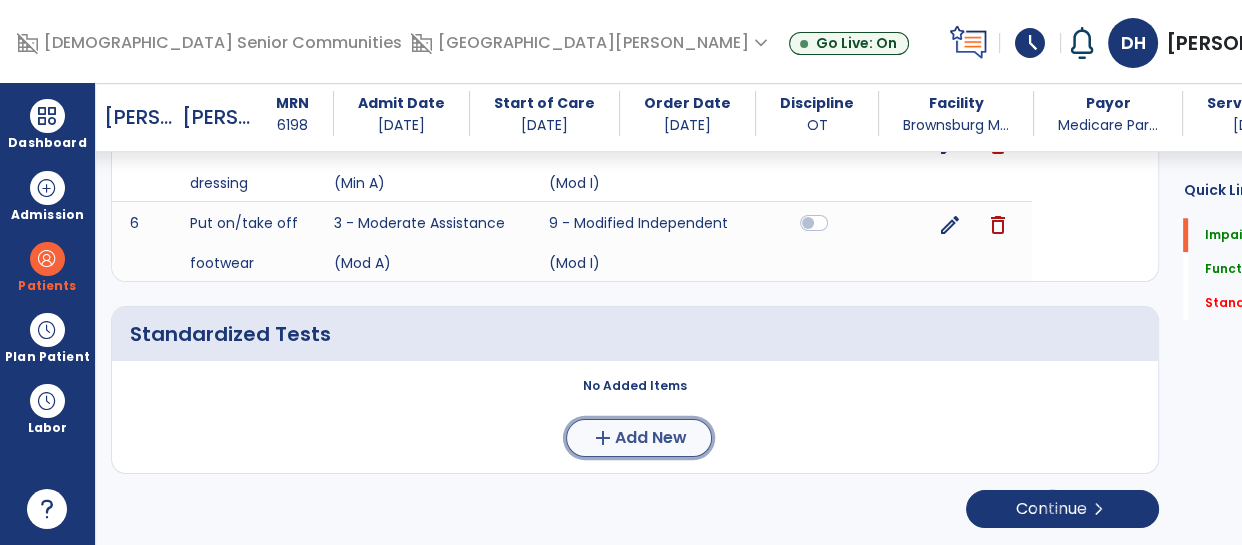 click on "add  Add New" 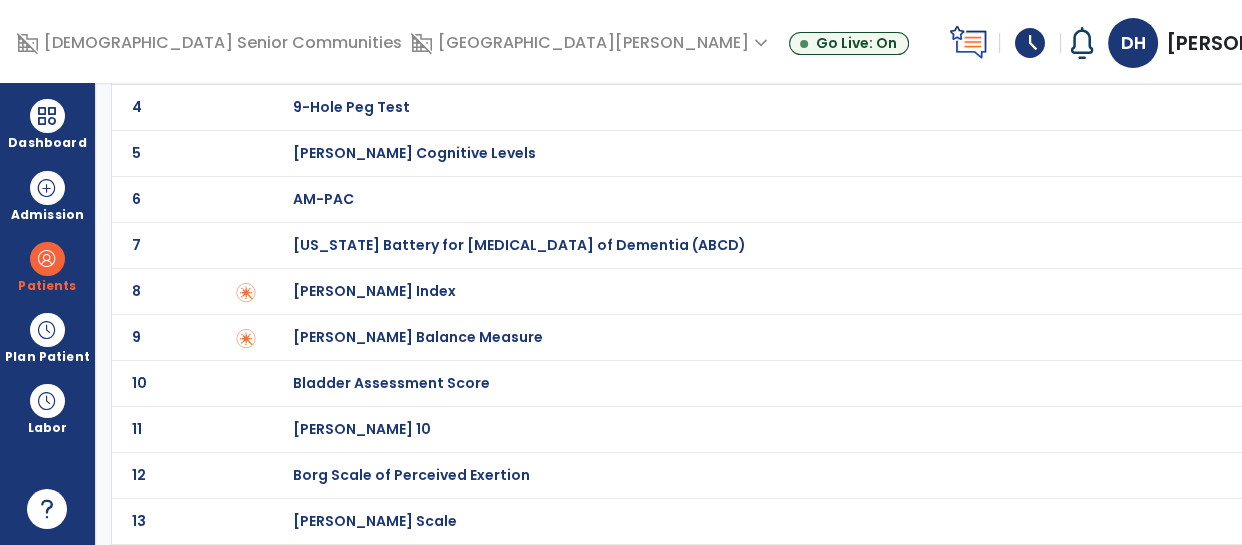 scroll, scrollTop: 244, scrollLeft: 0, axis: vertical 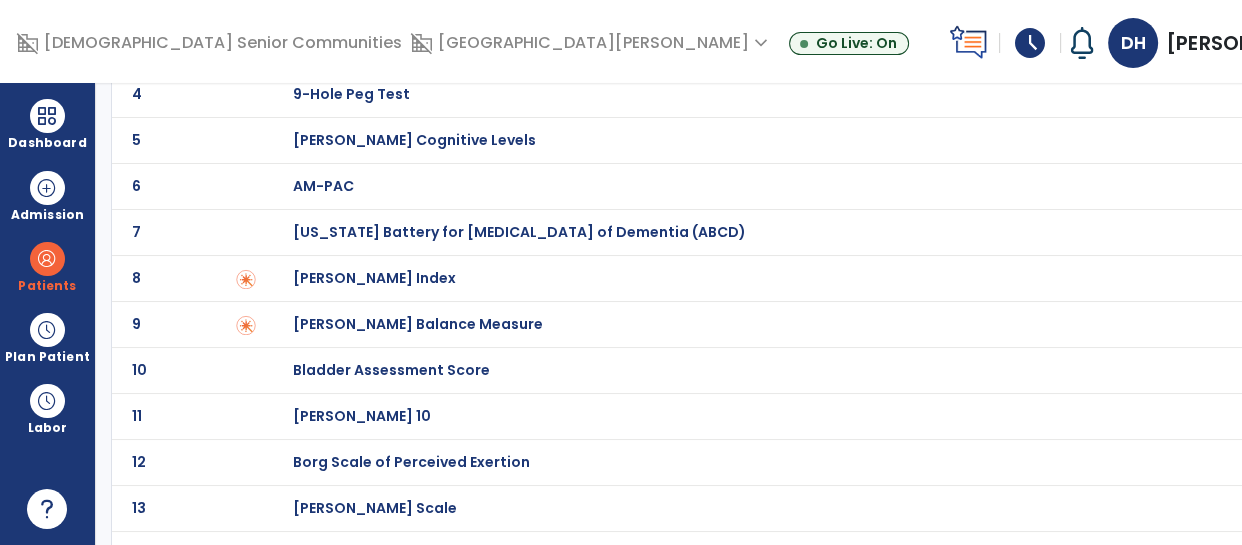 click on "[PERSON_NAME] Index" at bounding box center [803, -44] 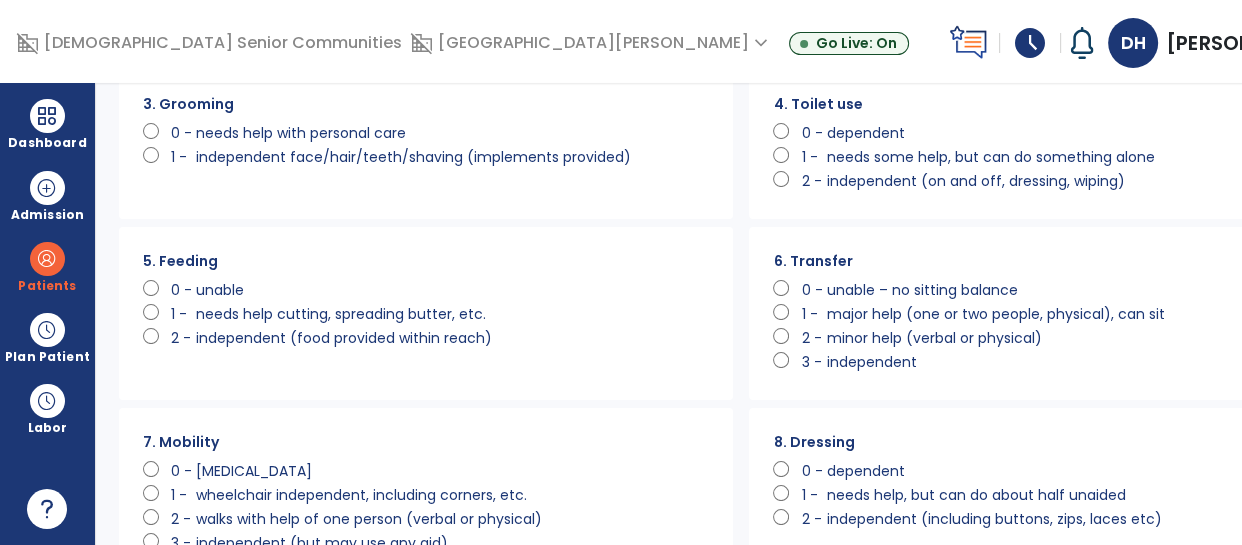 scroll, scrollTop: 0, scrollLeft: 0, axis: both 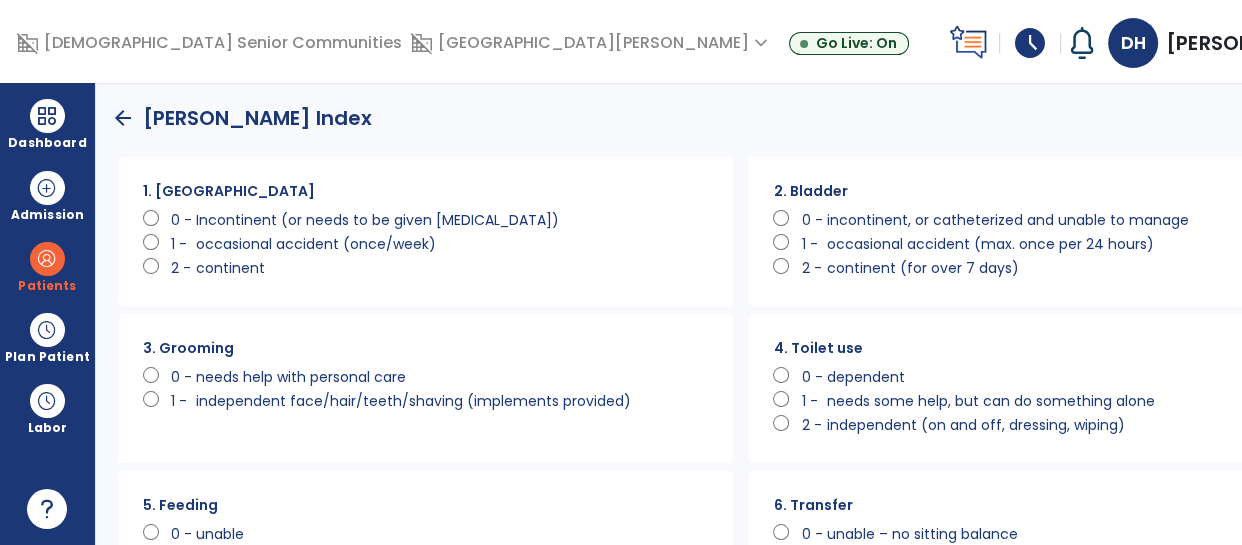 click on "1 -" 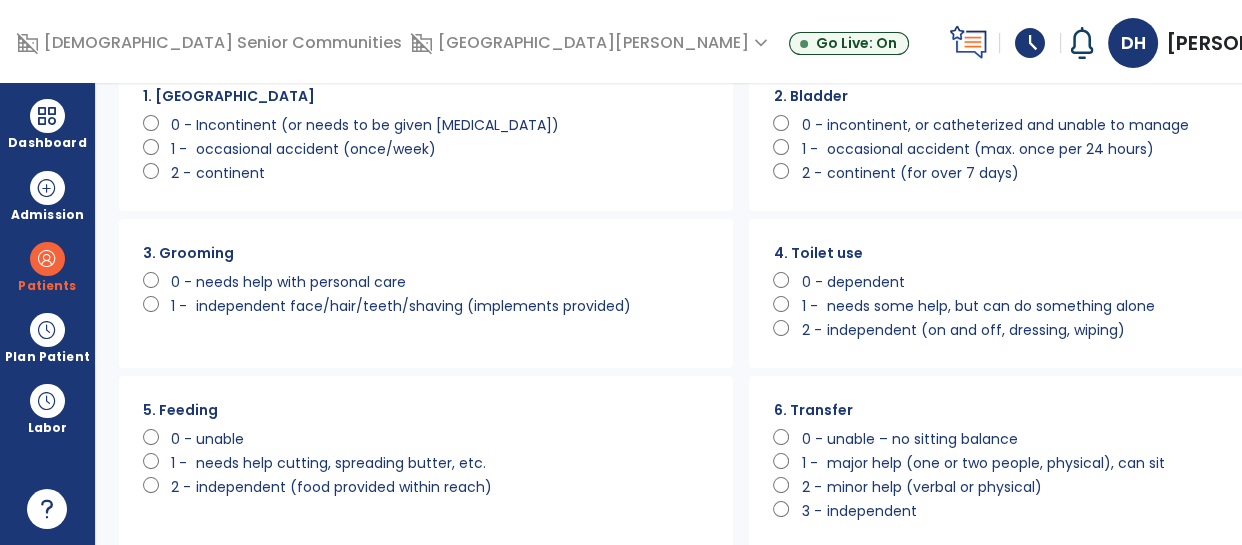 scroll, scrollTop: 120, scrollLeft: 0, axis: vertical 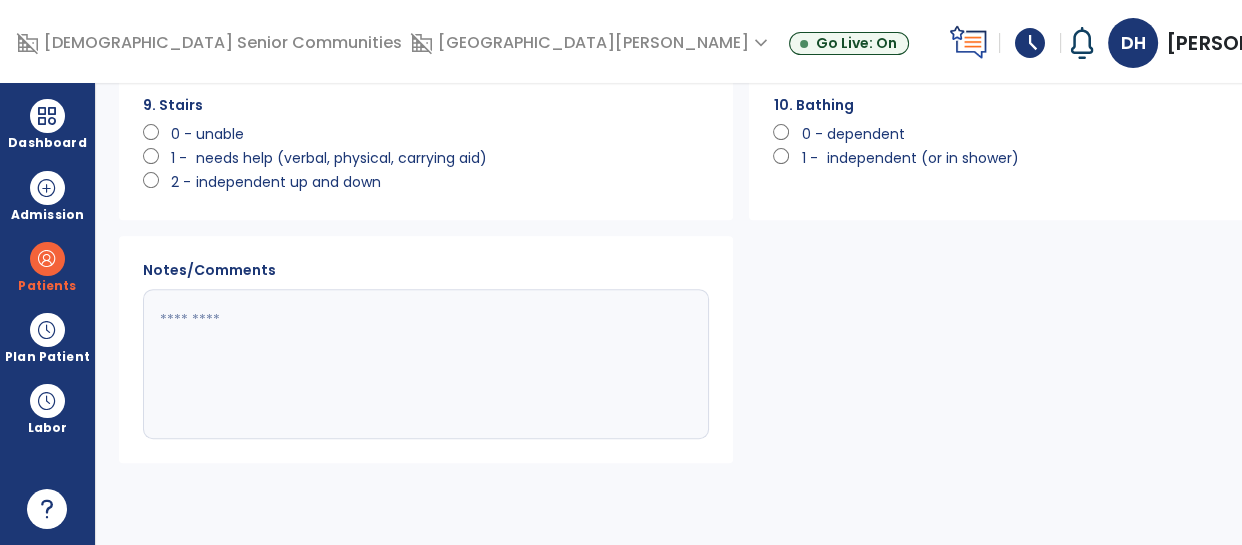 click on "Save" 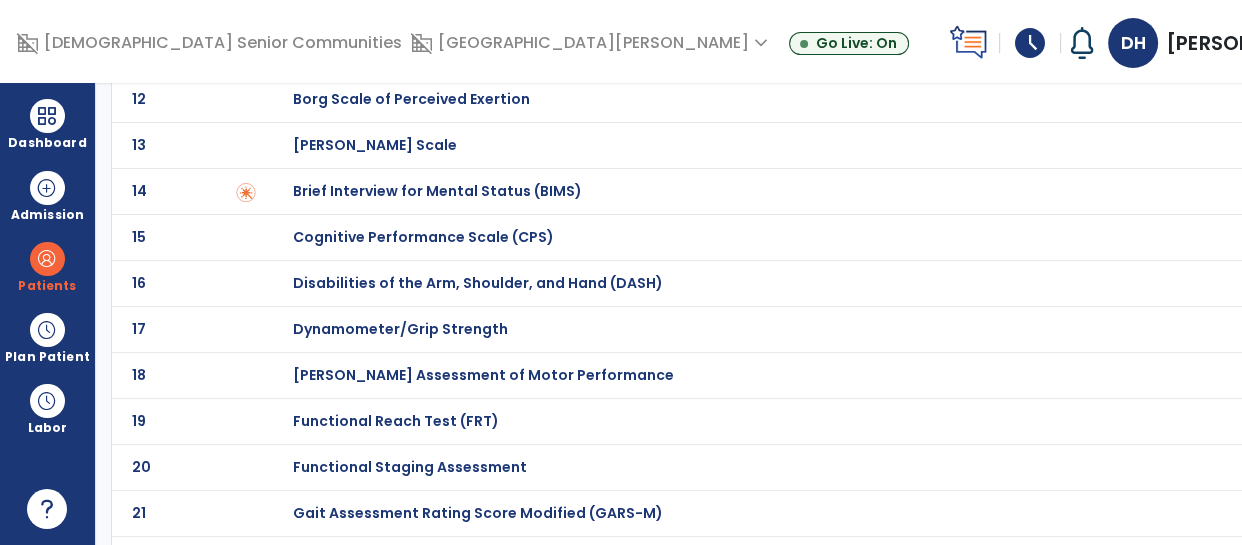 scroll, scrollTop: 0, scrollLeft: 0, axis: both 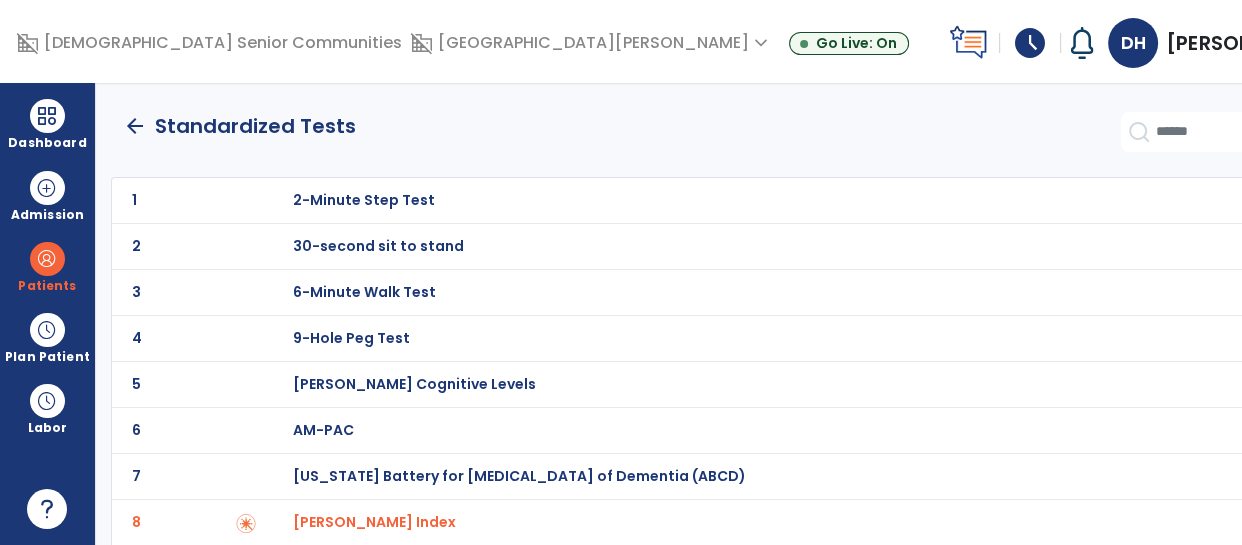 click on "arrow_back" 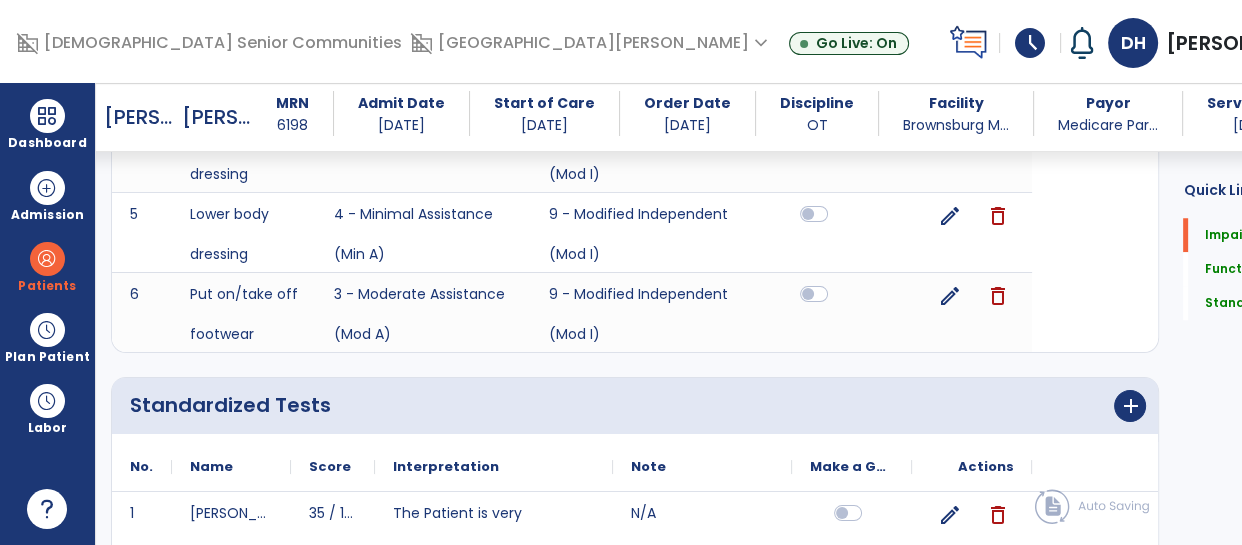 scroll, scrollTop: 1624, scrollLeft: 0, axis: vertical 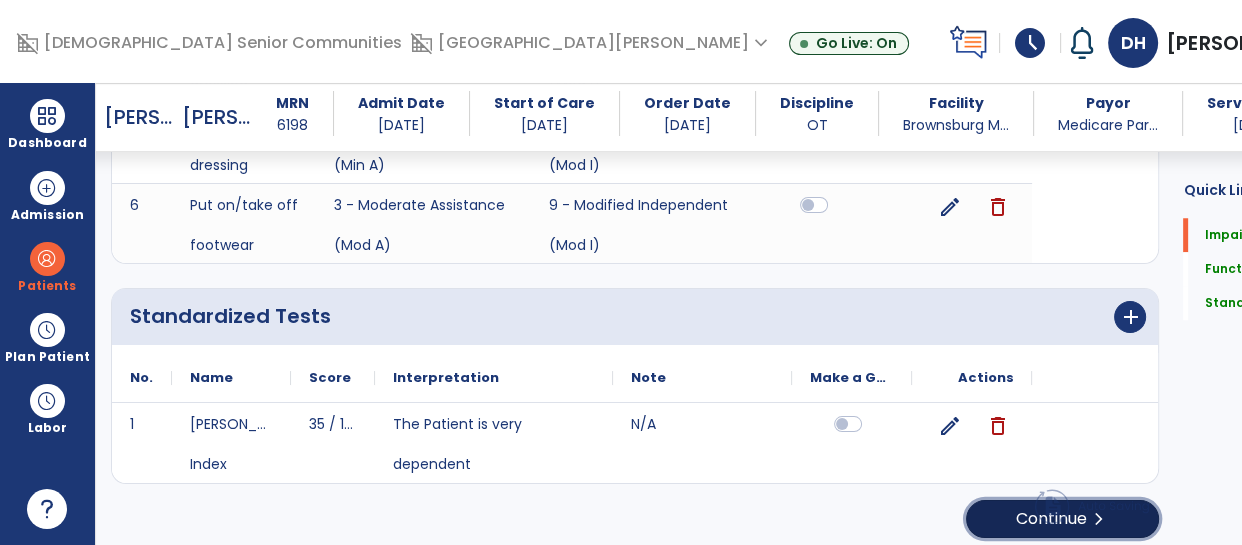 click on "Continue  chevron_right" 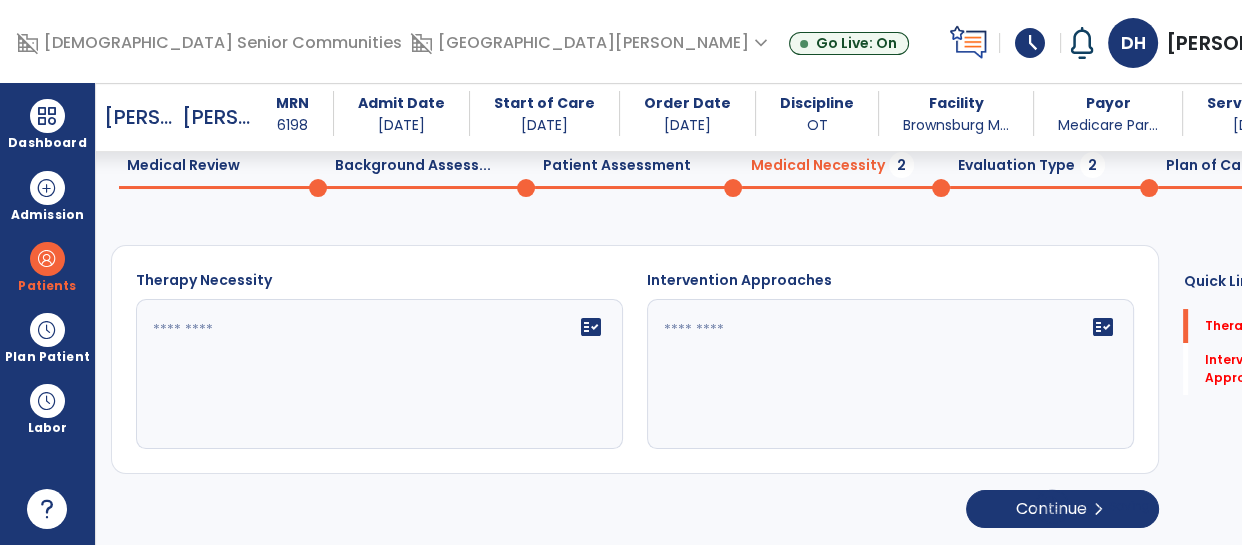 scroll, scrollTop: 97, scrollLeft: 0, axis: vertical 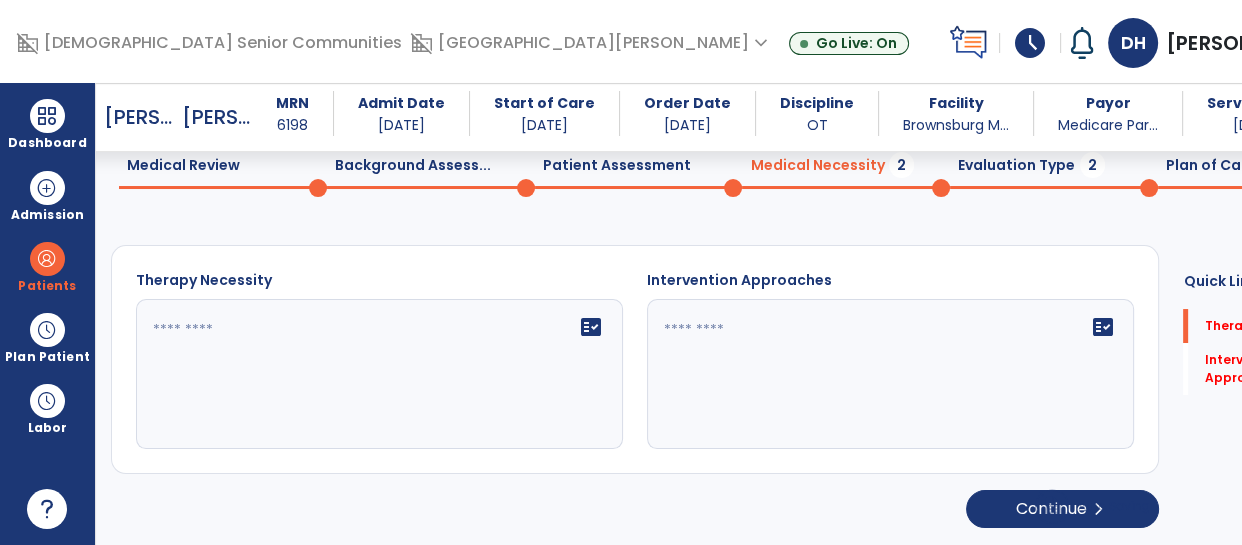 click on "fact_check" 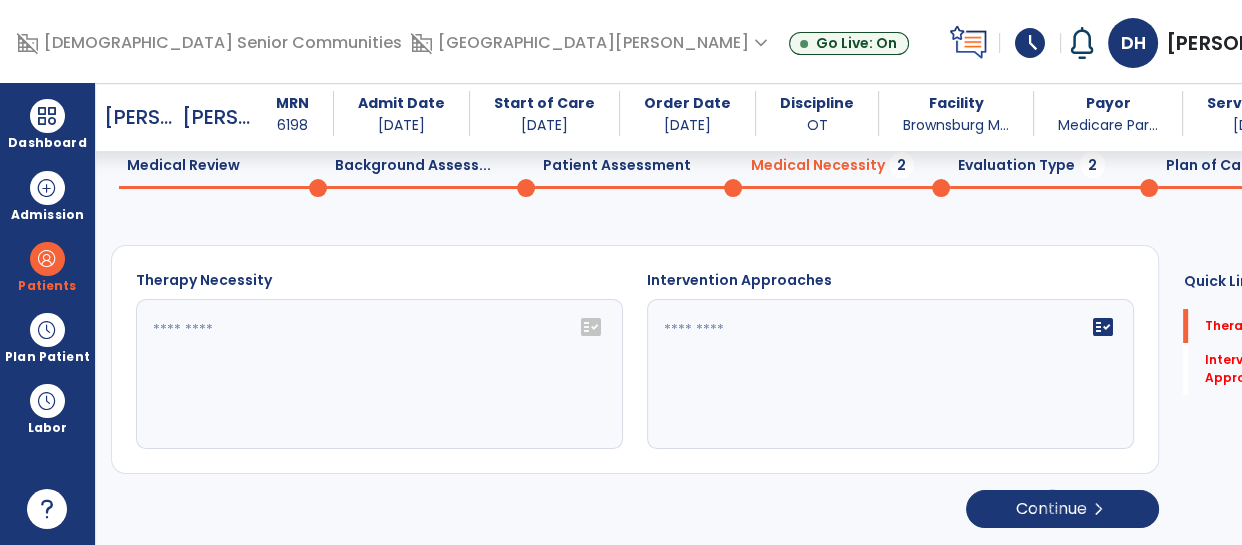 click on "fact_check" 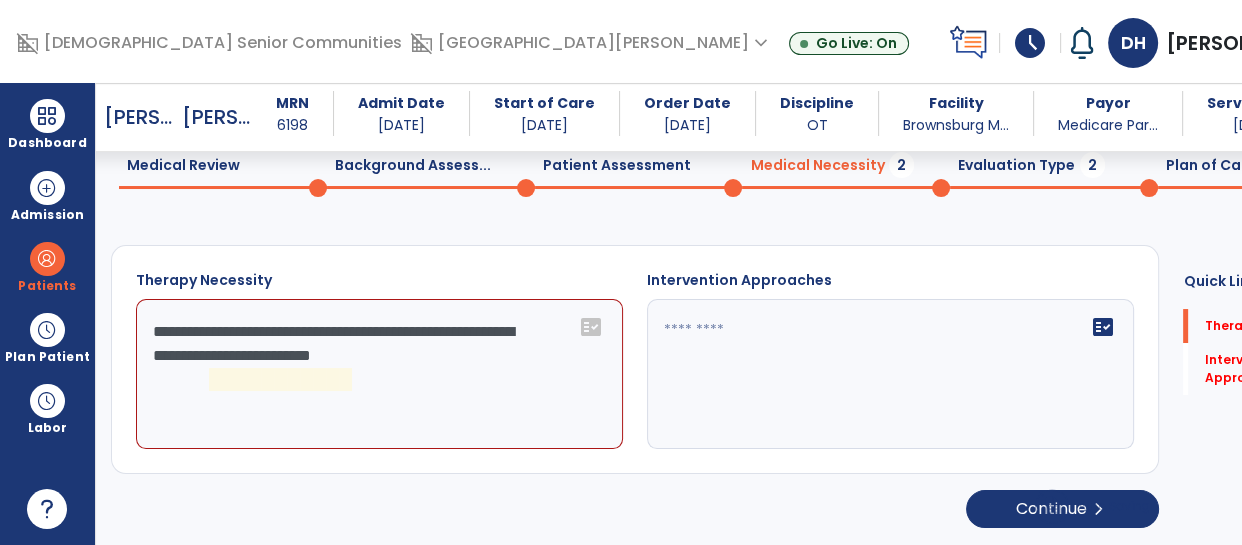 click on "**********" 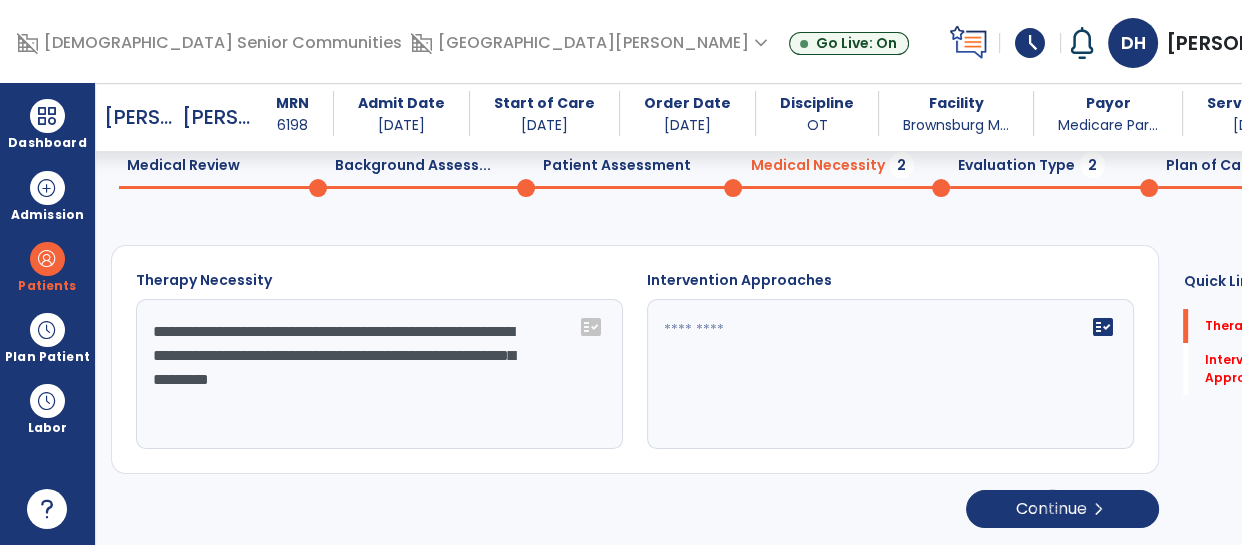 type on "**********" 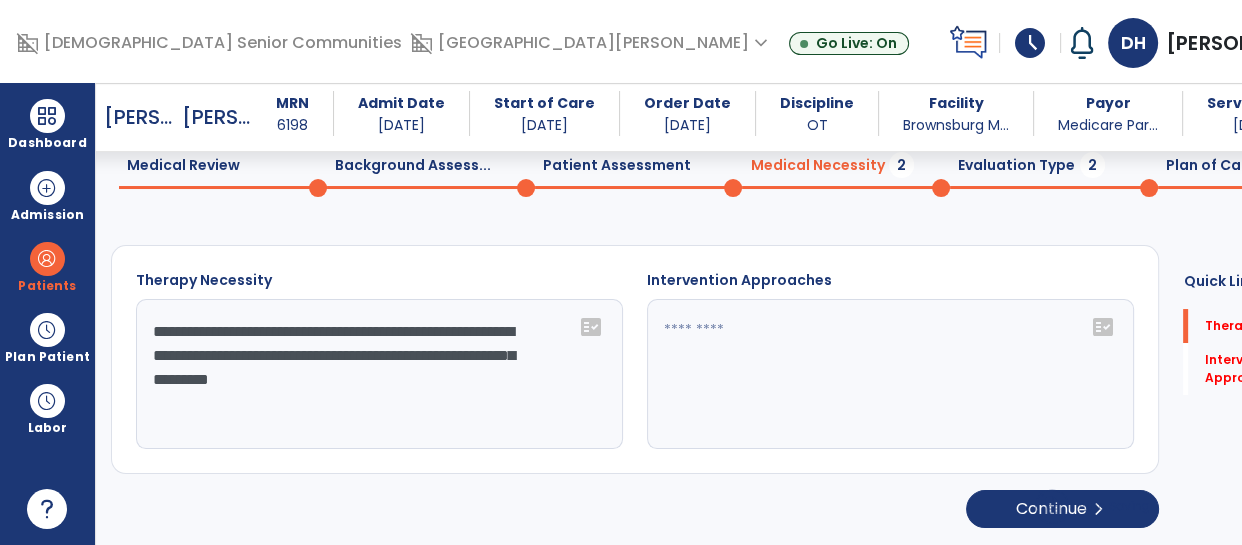 click on "fact_check" 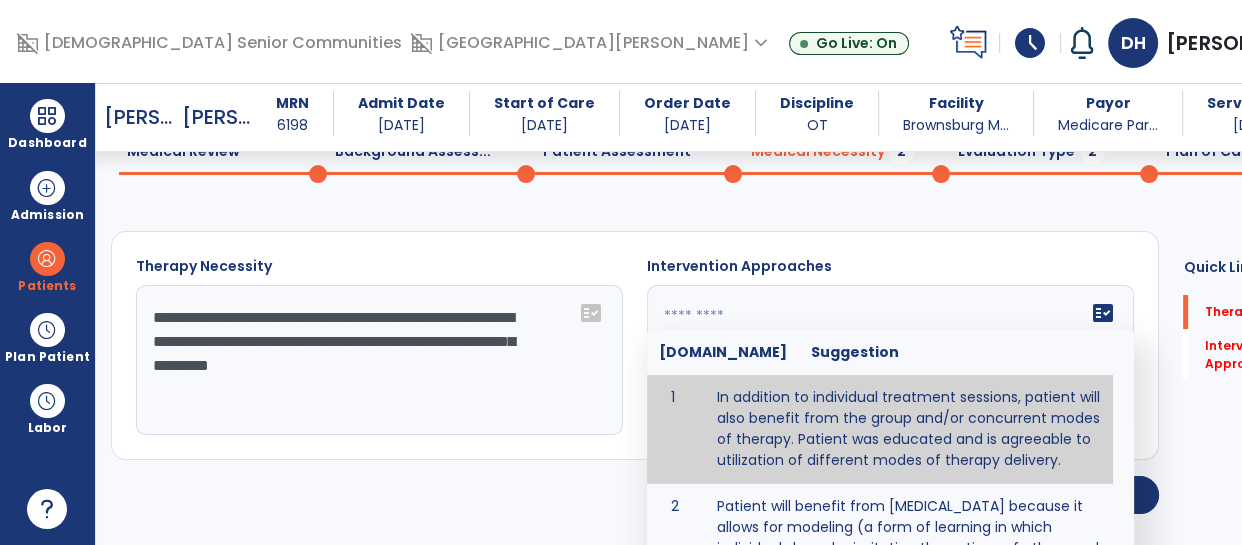 click on "fact_check" 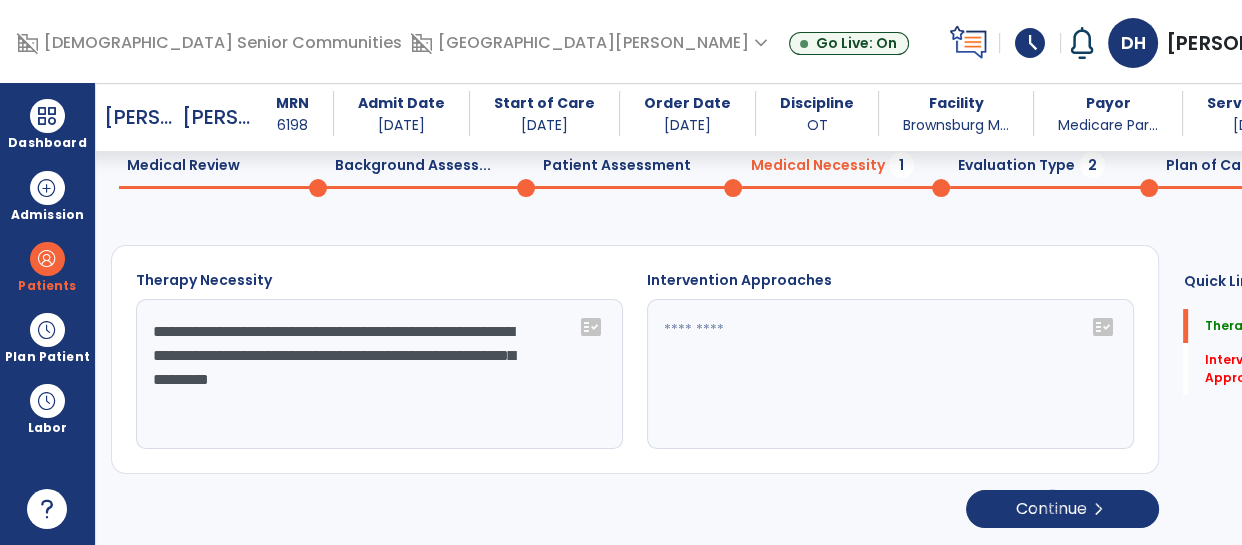 click on "fact_check" 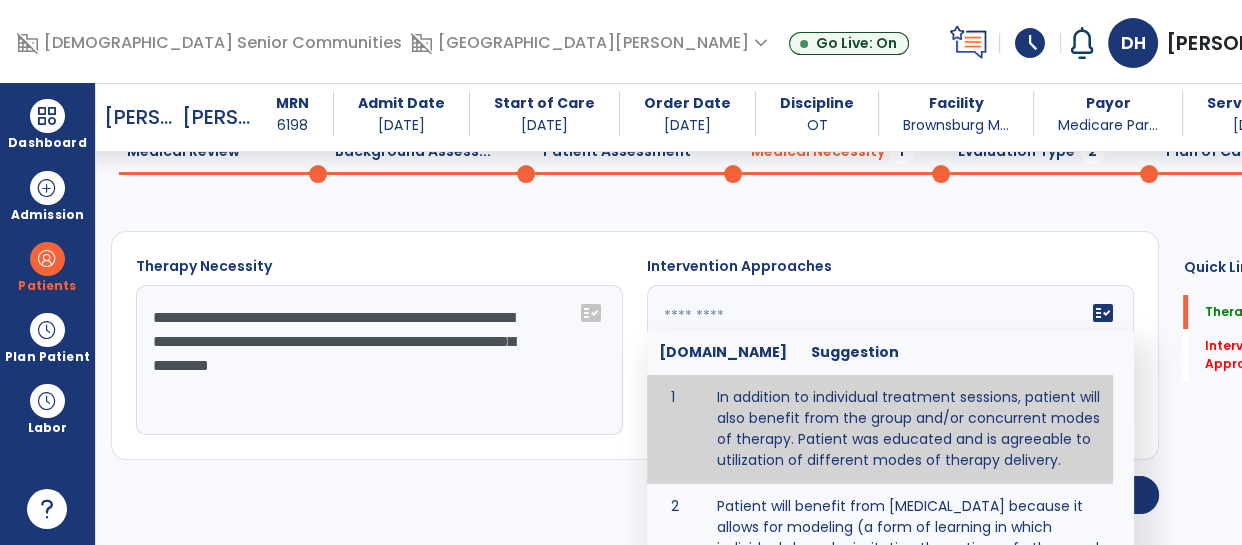 type on "**********" 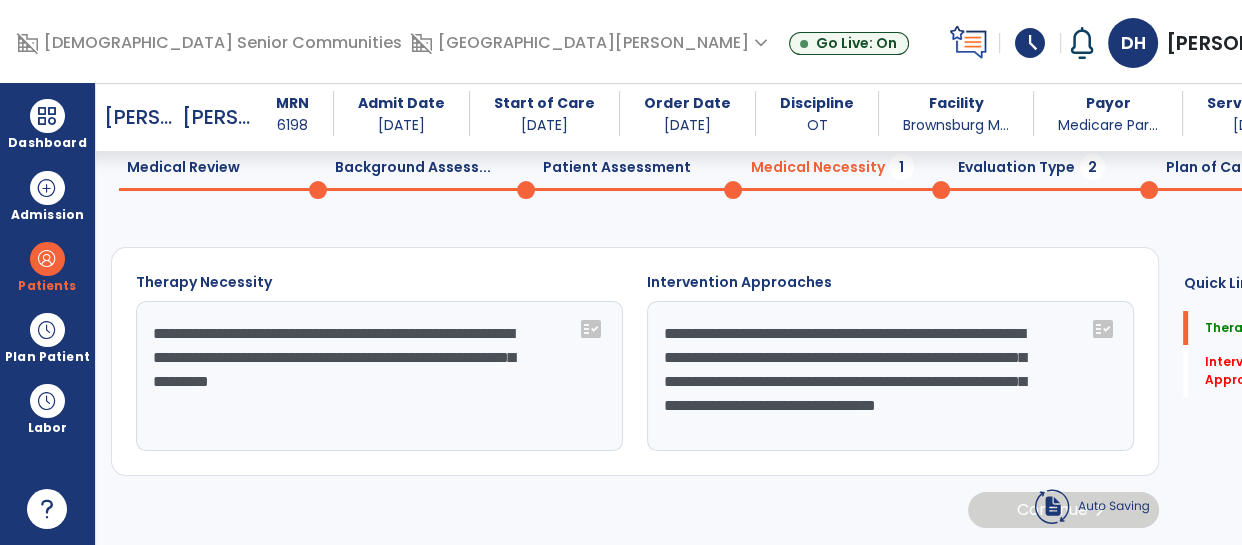 scroll, scrollTop: 95, scrollLeft: 0, axis: vertical 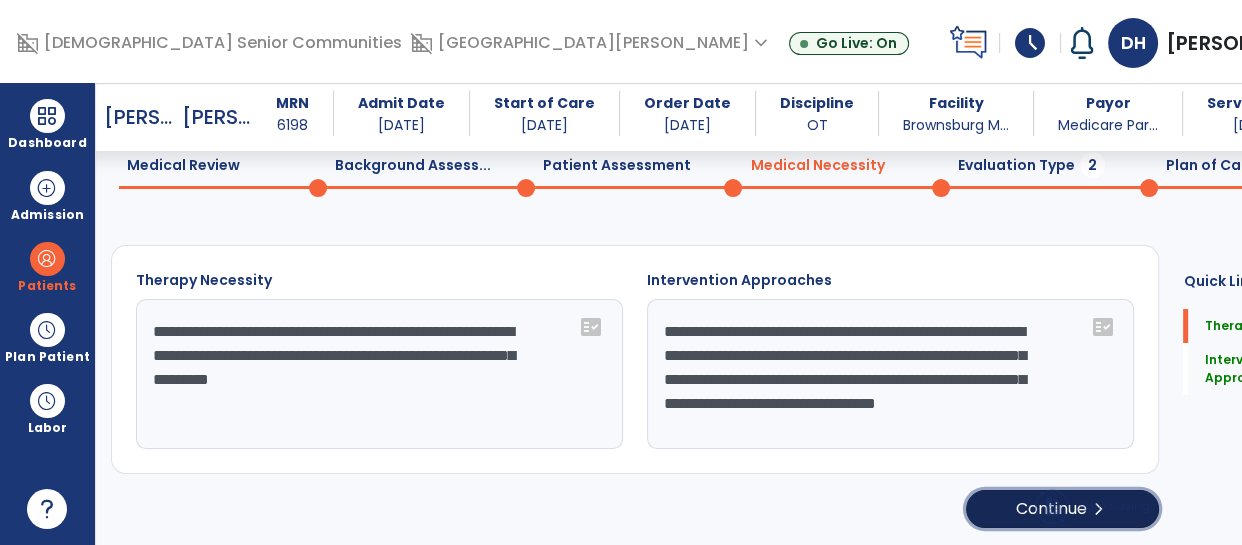 click on "Continue  chevron_right" 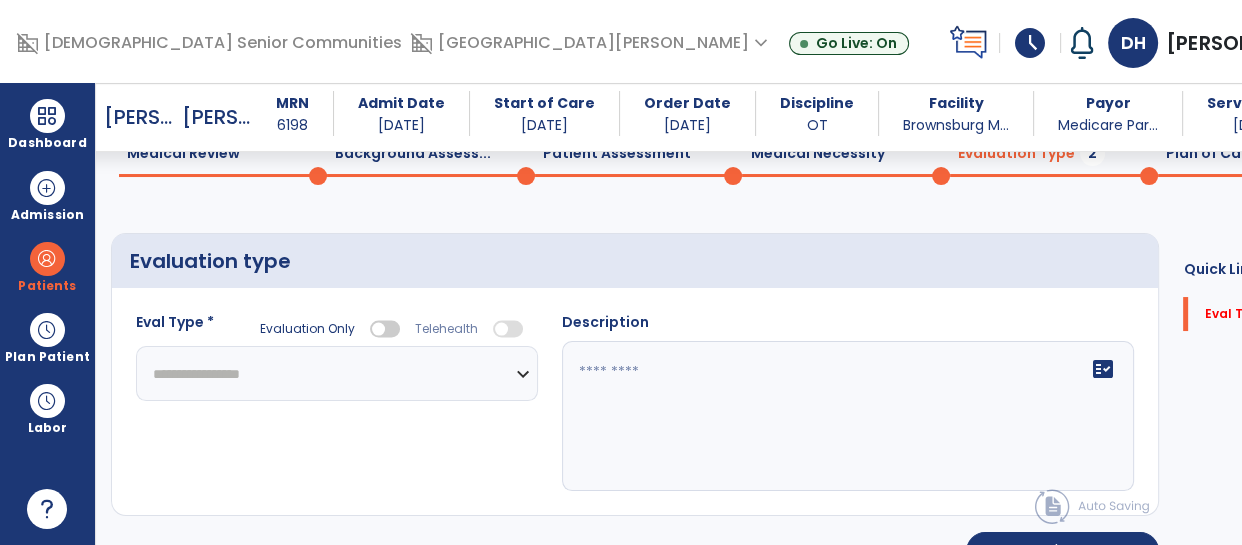 click on "**********" 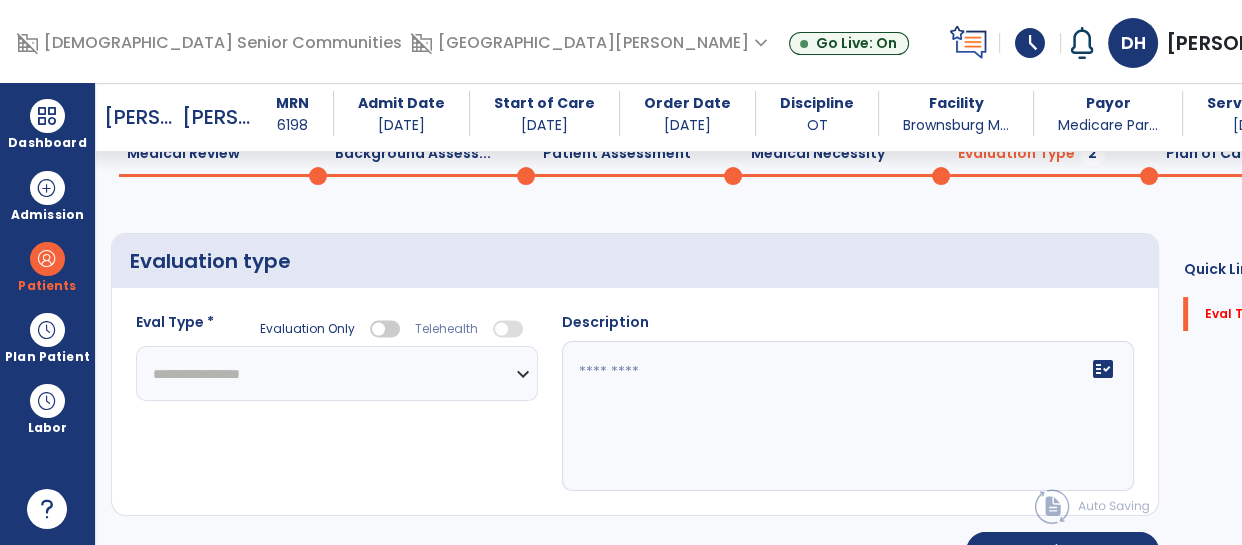 select on "**********" 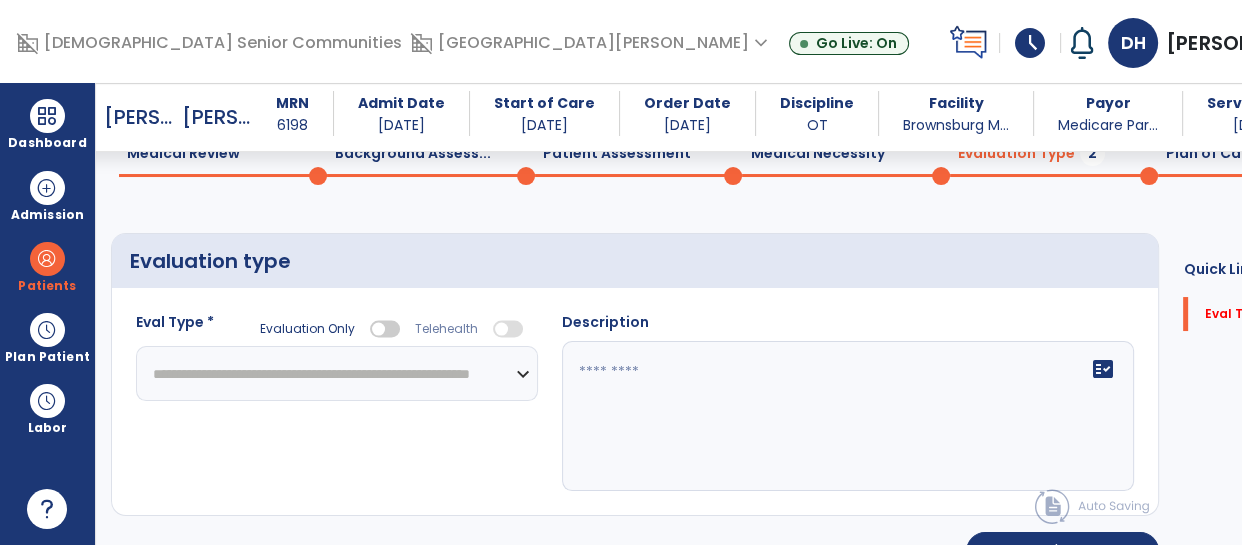 click on "**********" 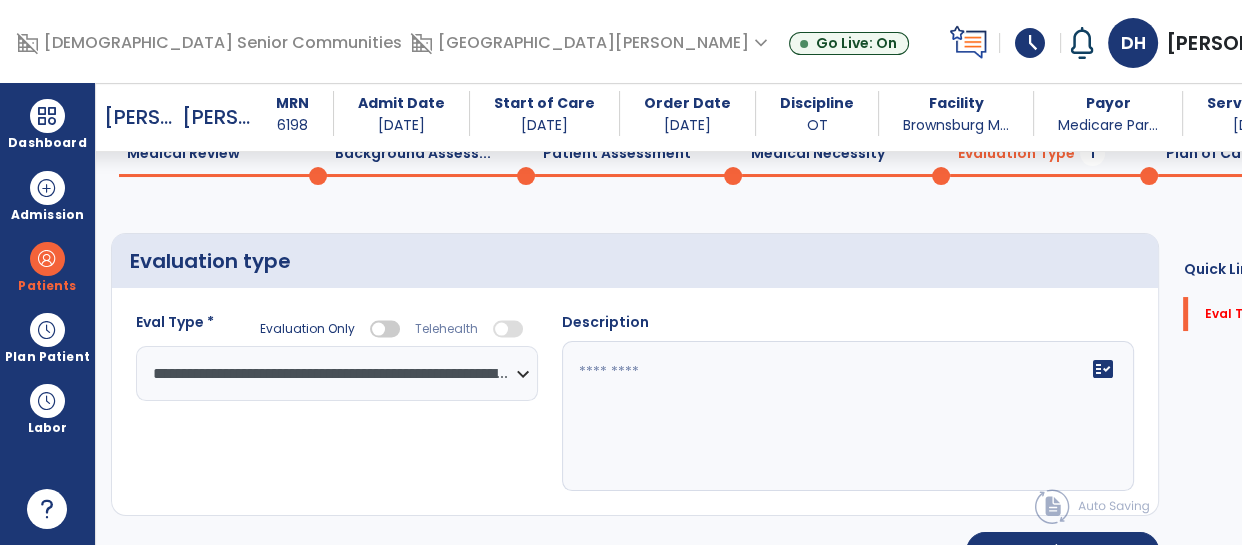 click 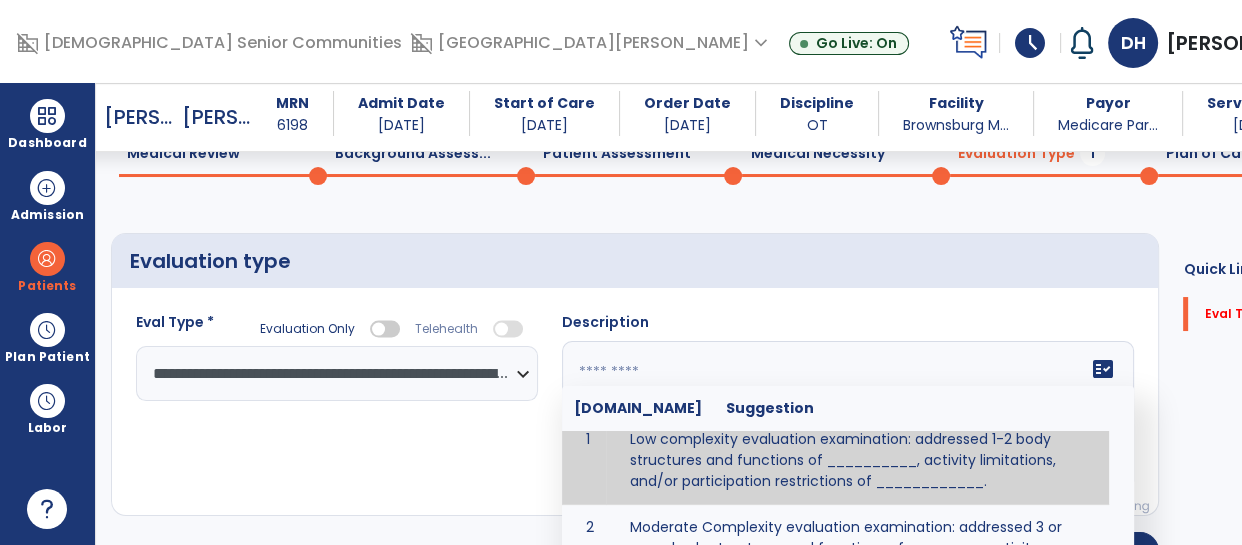 scroll, scrollTop: 76, scrollLeft: 0, axis: vertical 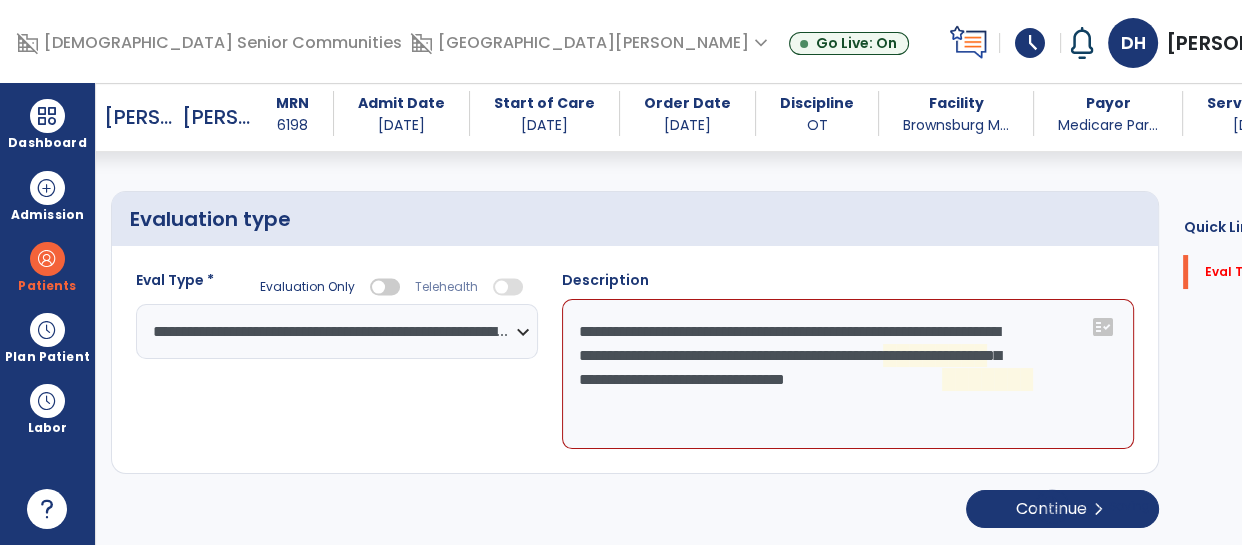 click on "**********" 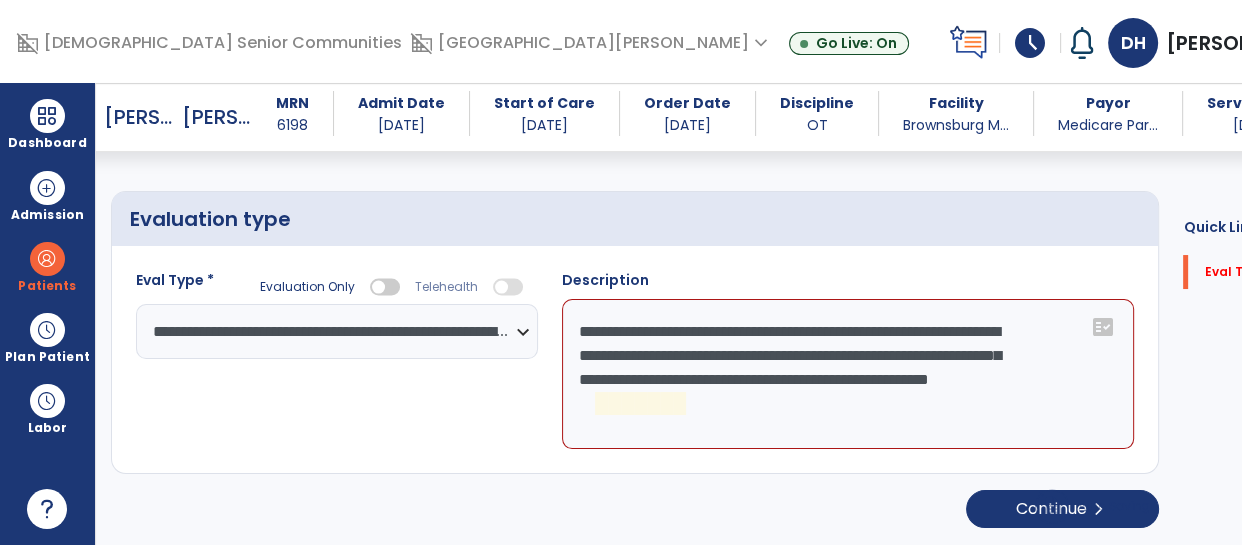 click on "**********" 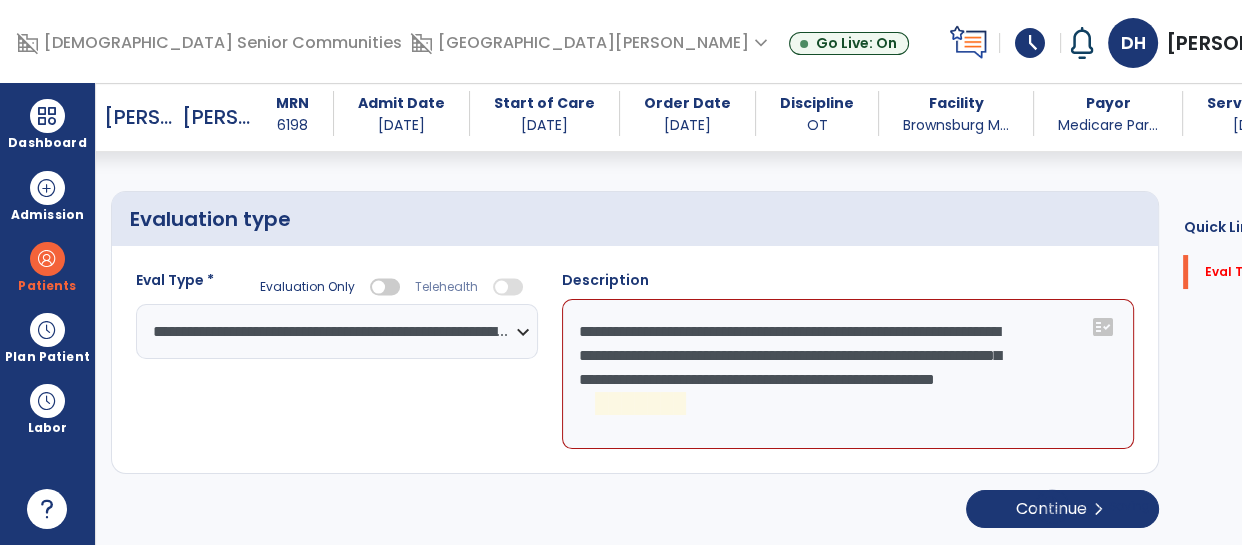 click on "**********" 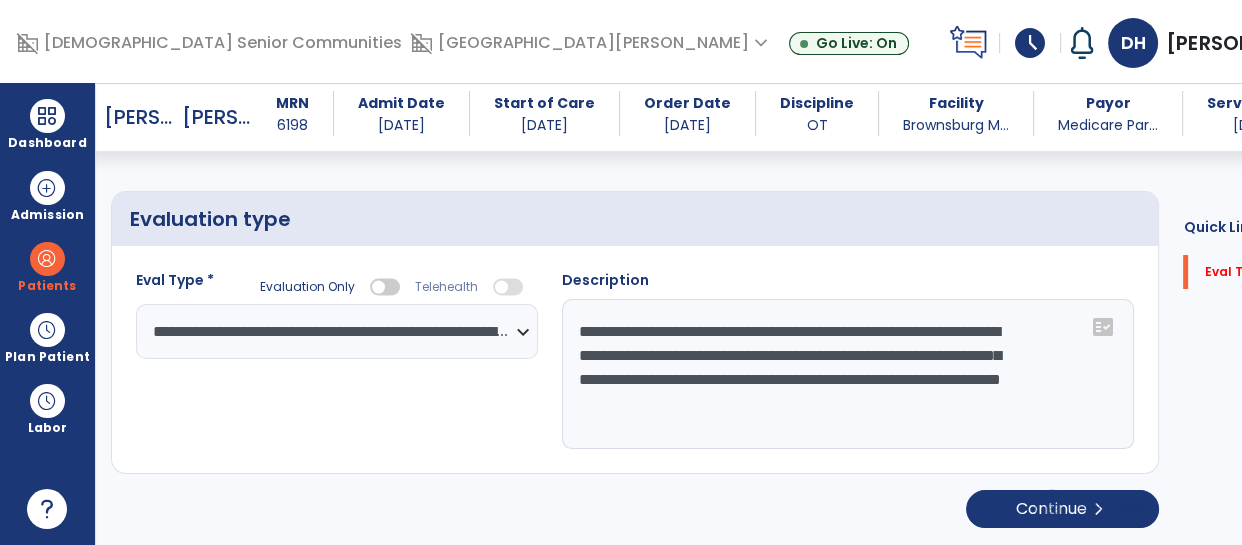 type on "**********" 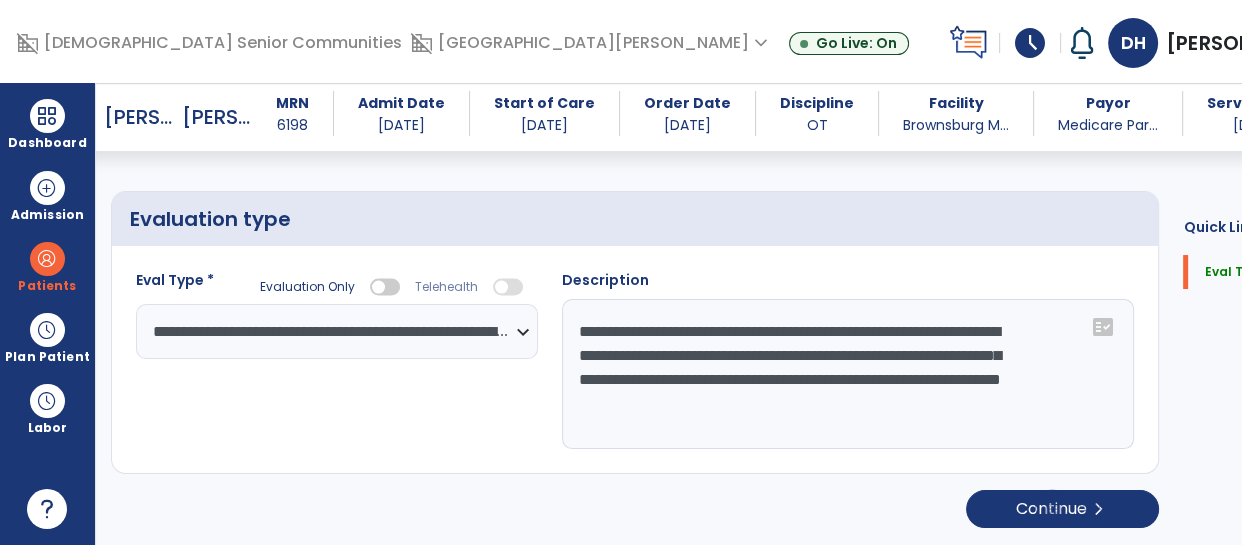 scroll, scrollTop: 151, scrollLeft: 0, axis: vertical 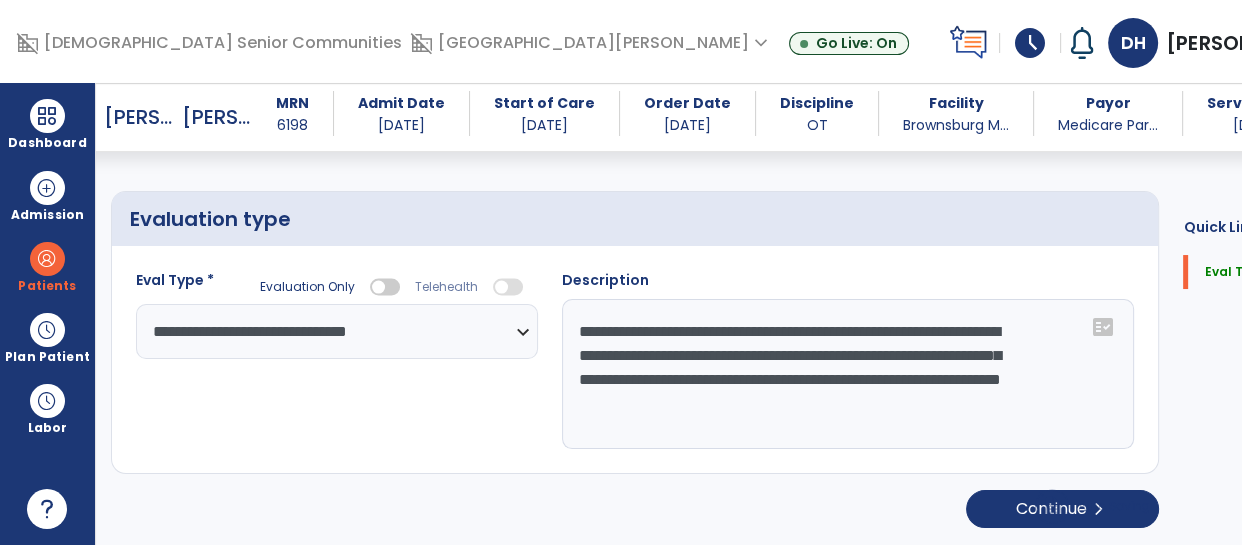 click on "**********" 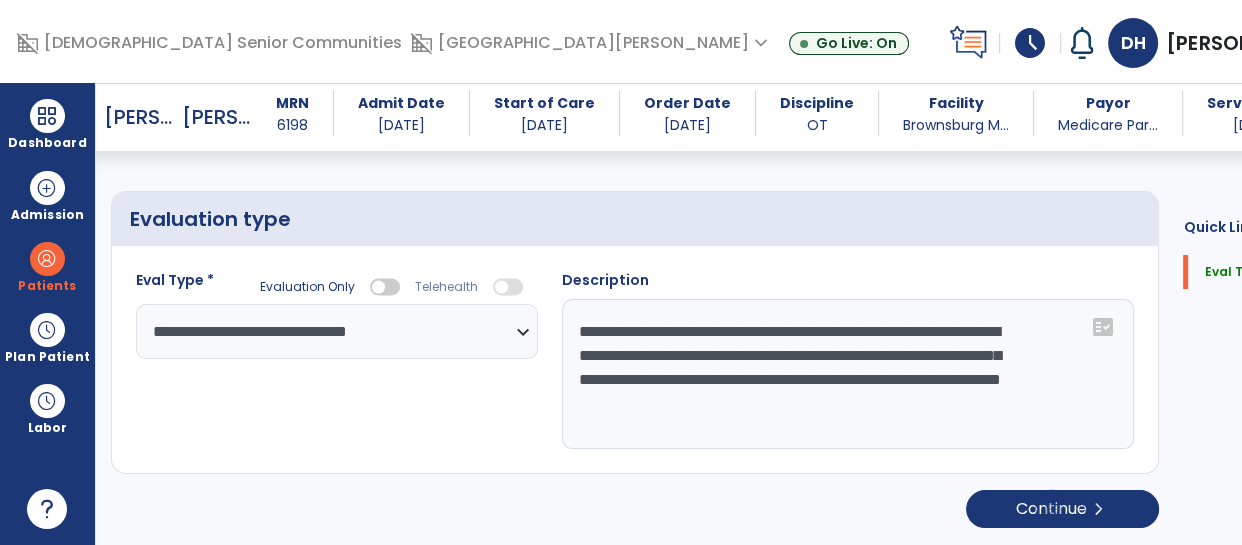 click on "**********" 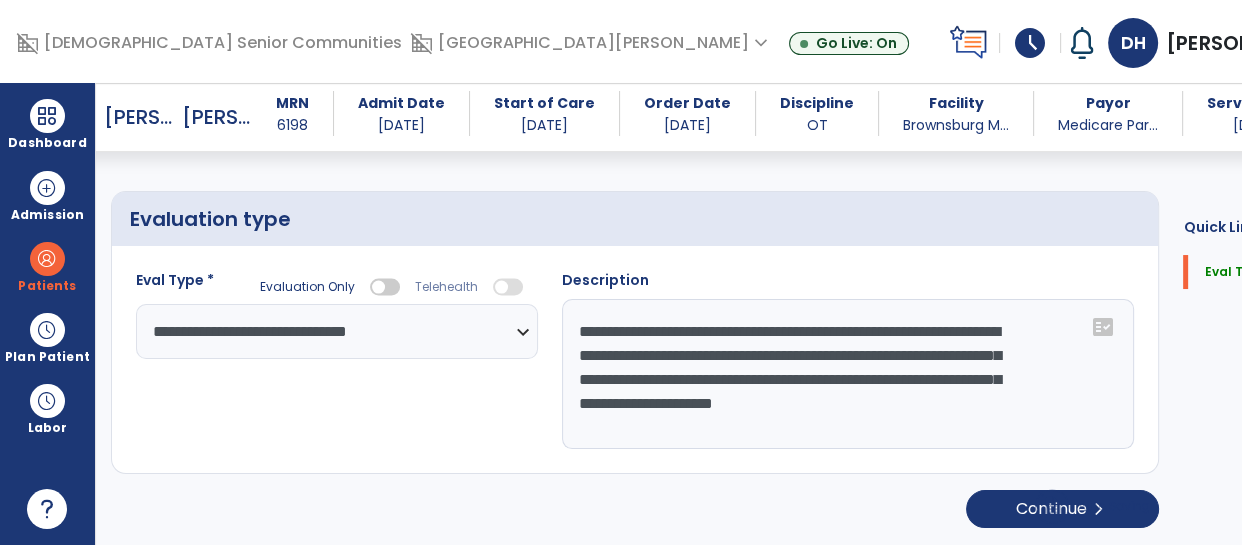 scroll, scrollTop: 151, scrollLeft: 0, axis: vertical 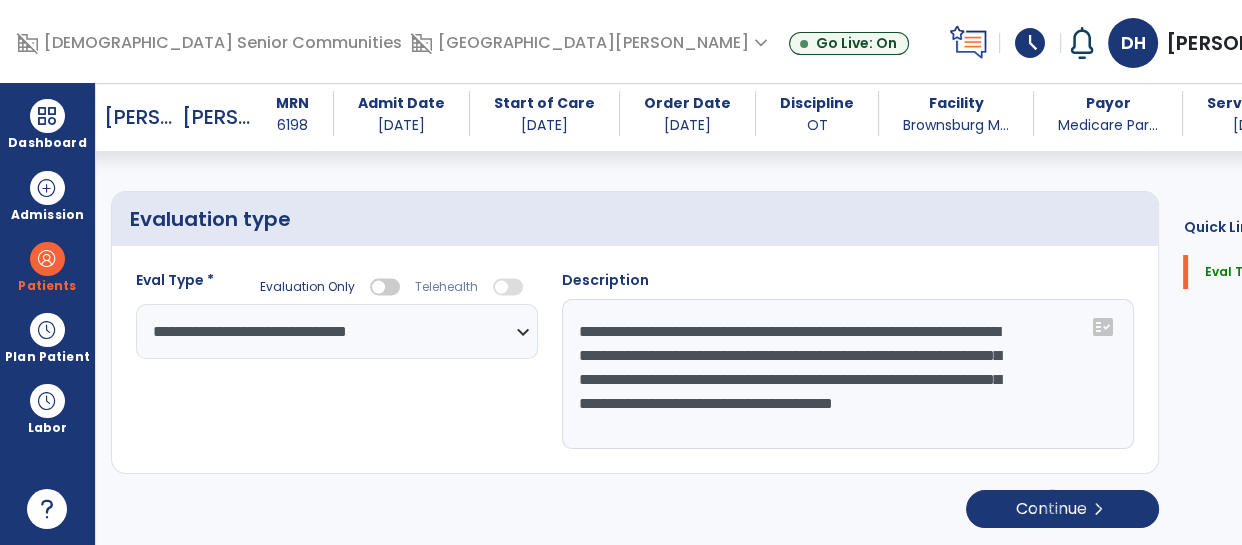 type on "**********" 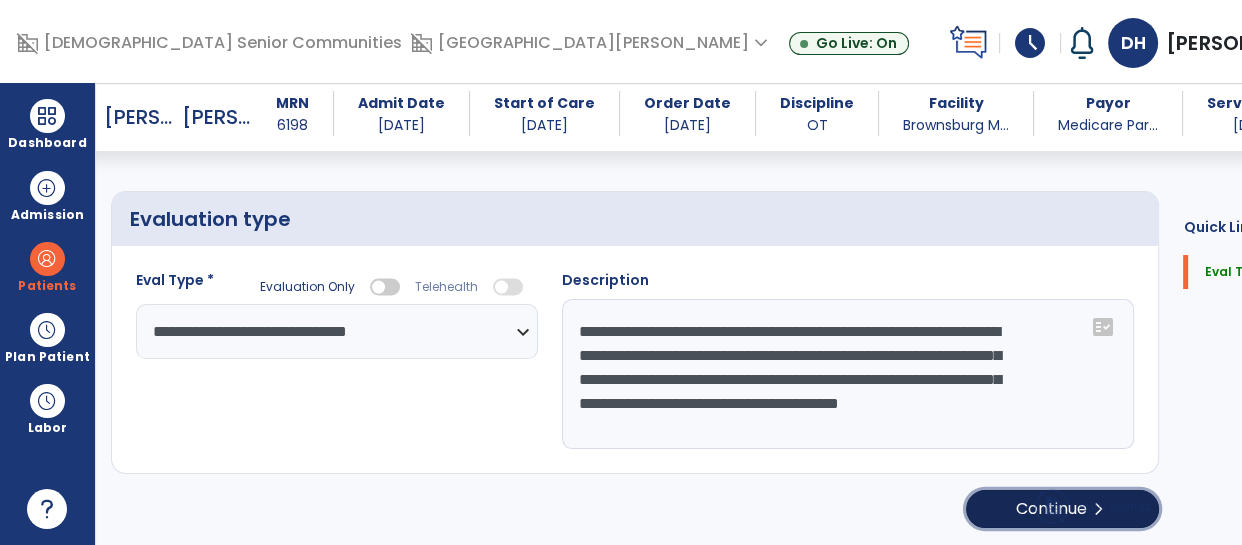 click on "Continue  chevron_right" 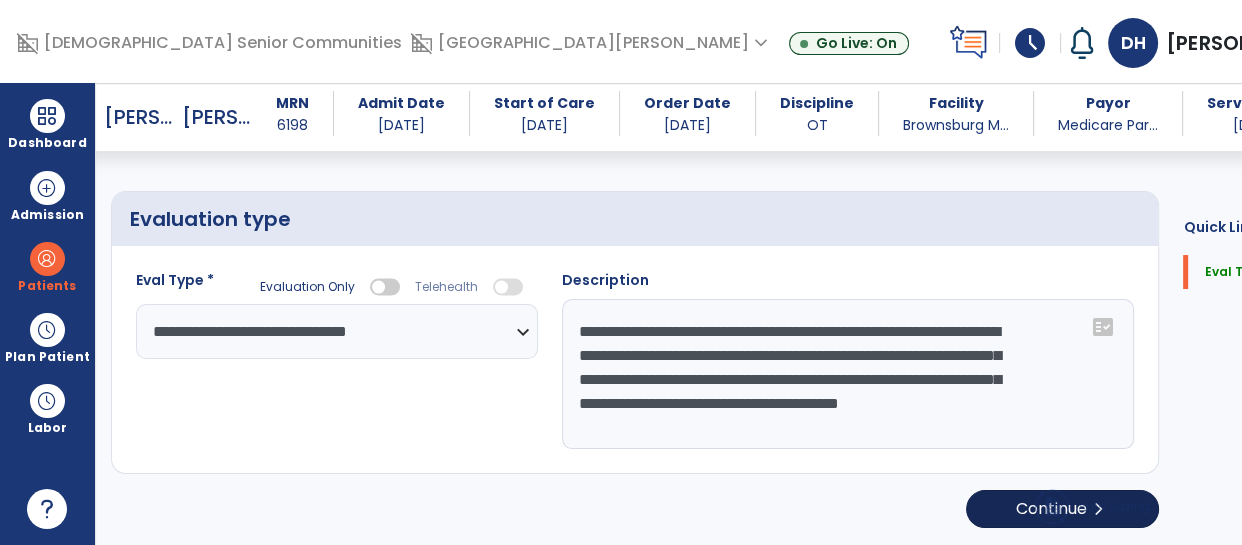 select on "*****" 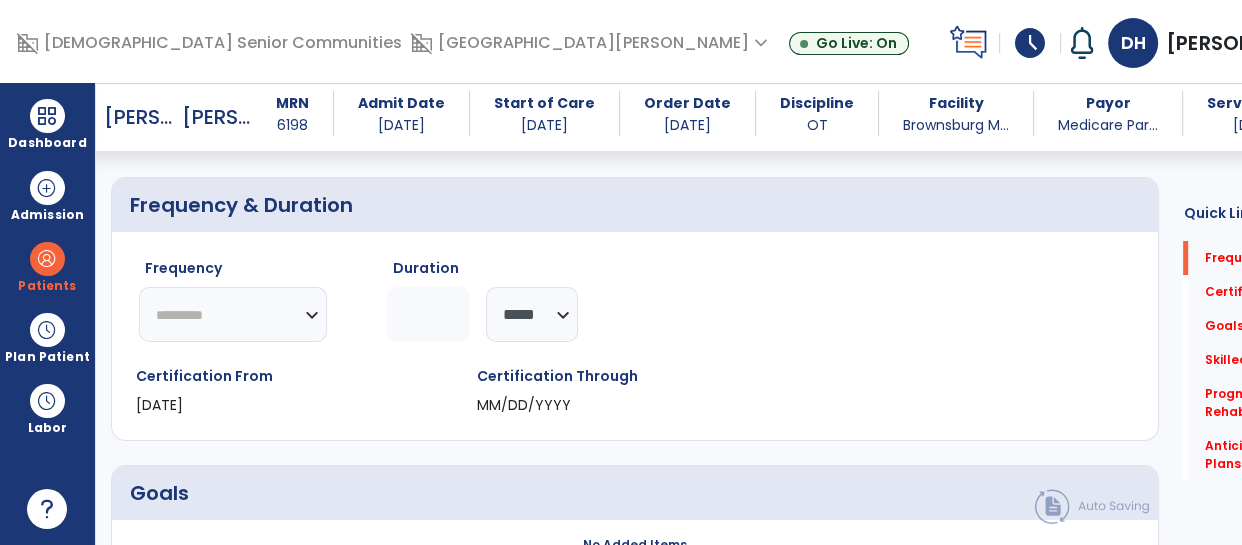 click on "********* ** ** ** ** ** ** **" 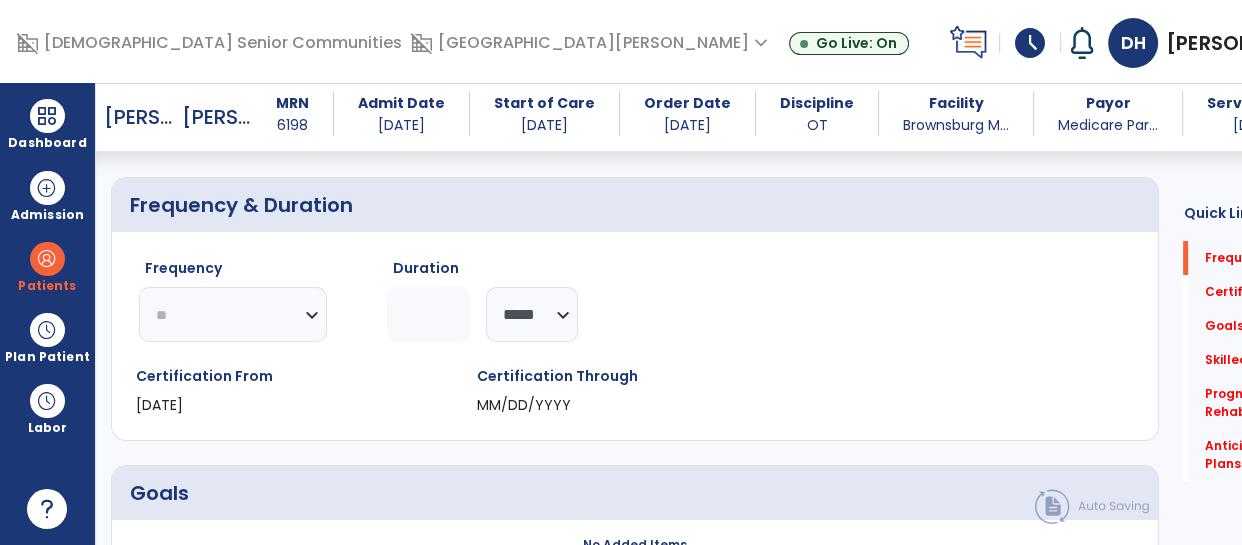click on "********* ** ** ** ** ** ** **" 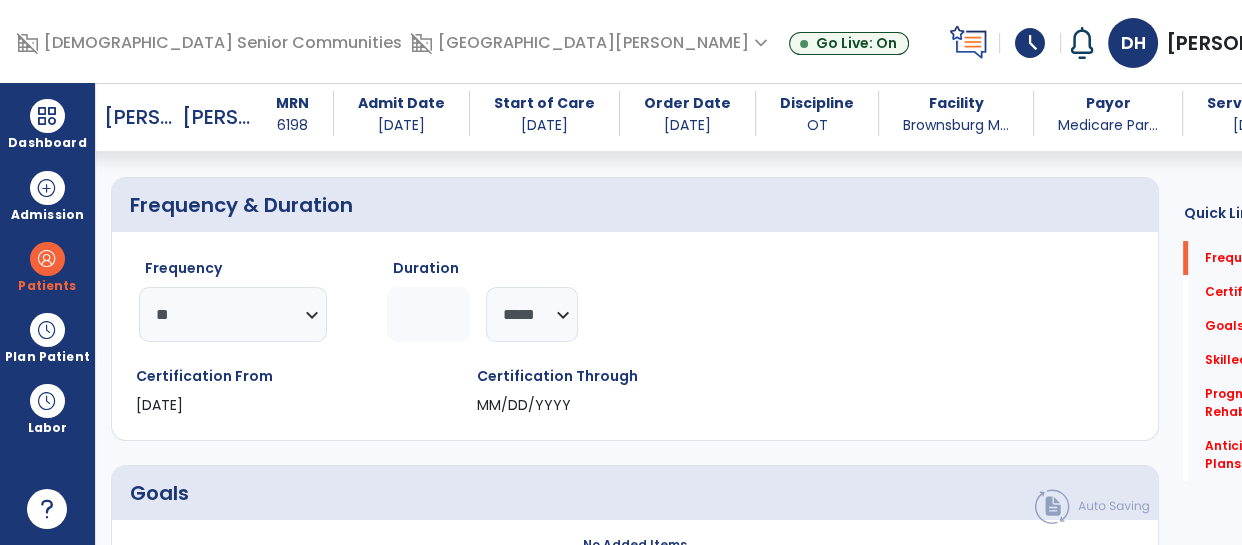 click 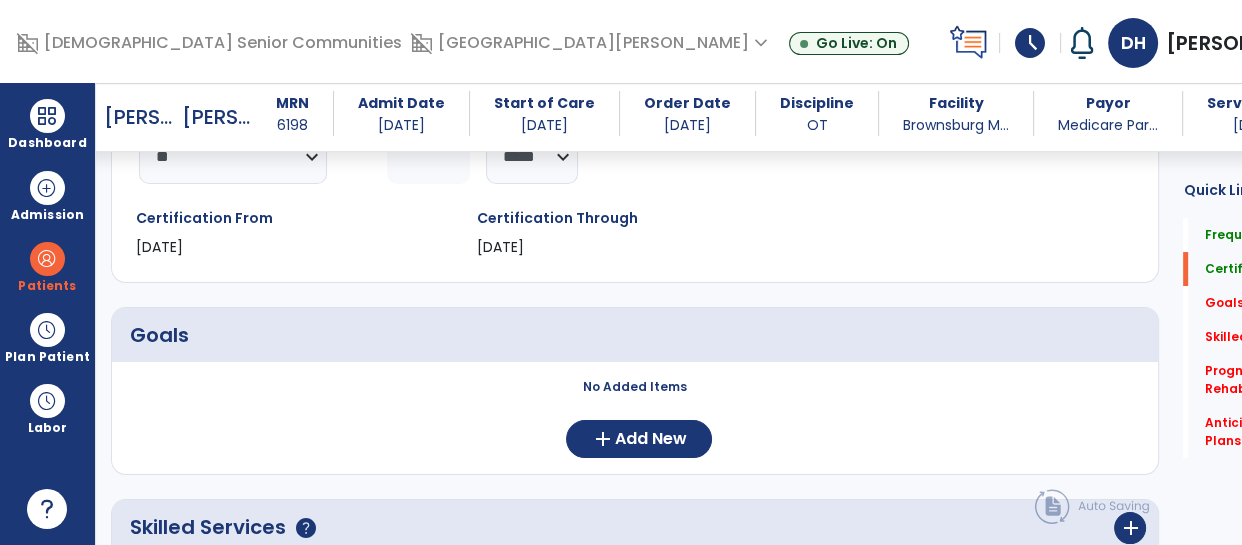 scroll, scrollTop: 315, scrollLeft: 0, axis: vertical 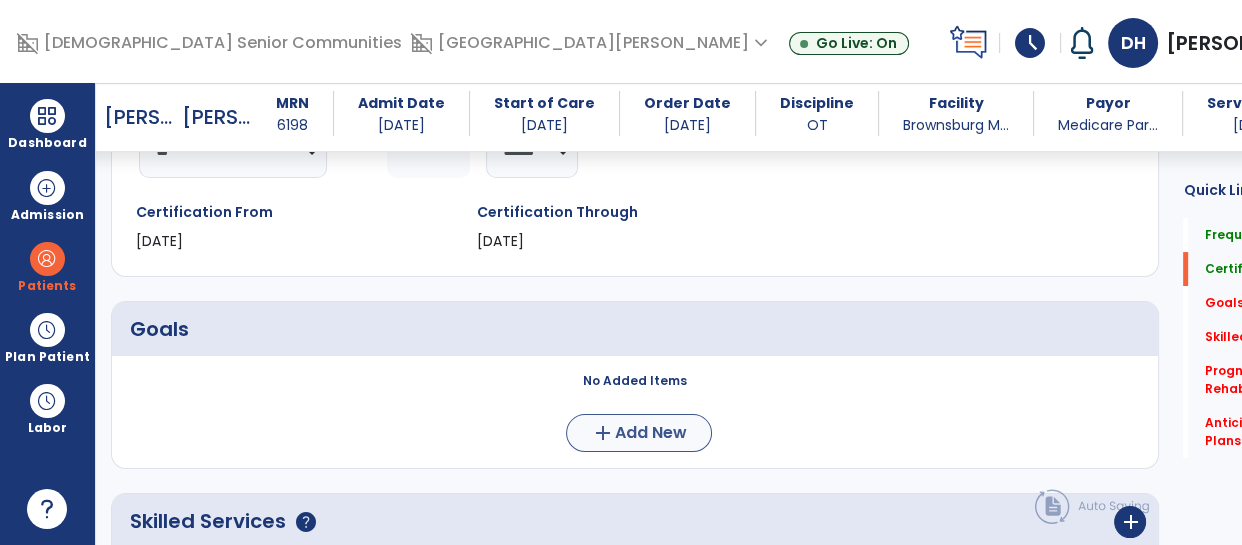 type on "*" 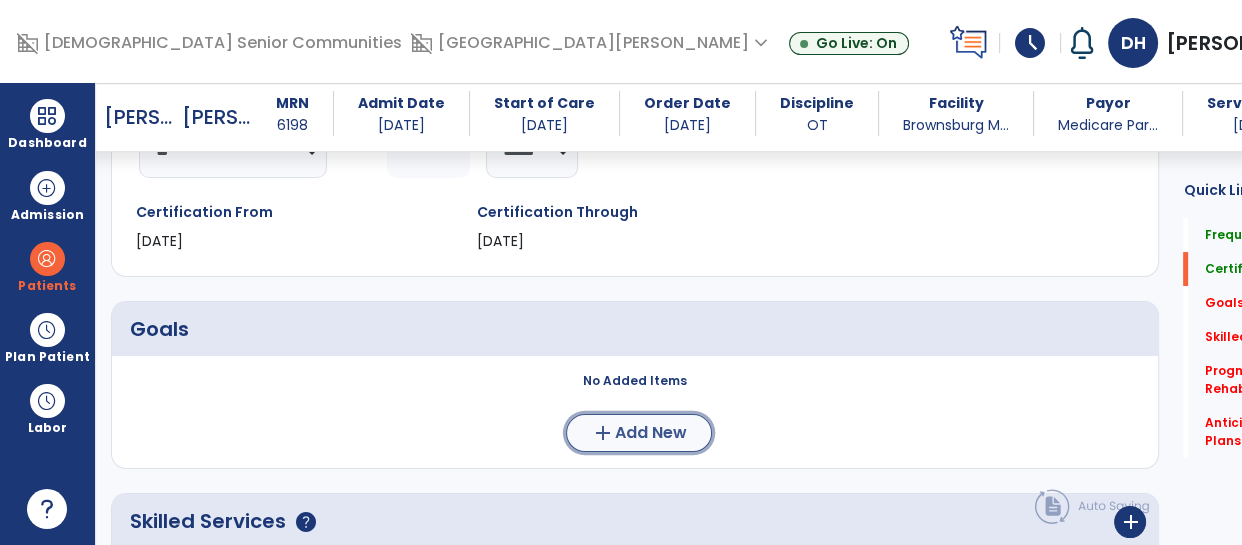 click on "add  Add New" at bounding box center [639, 433] 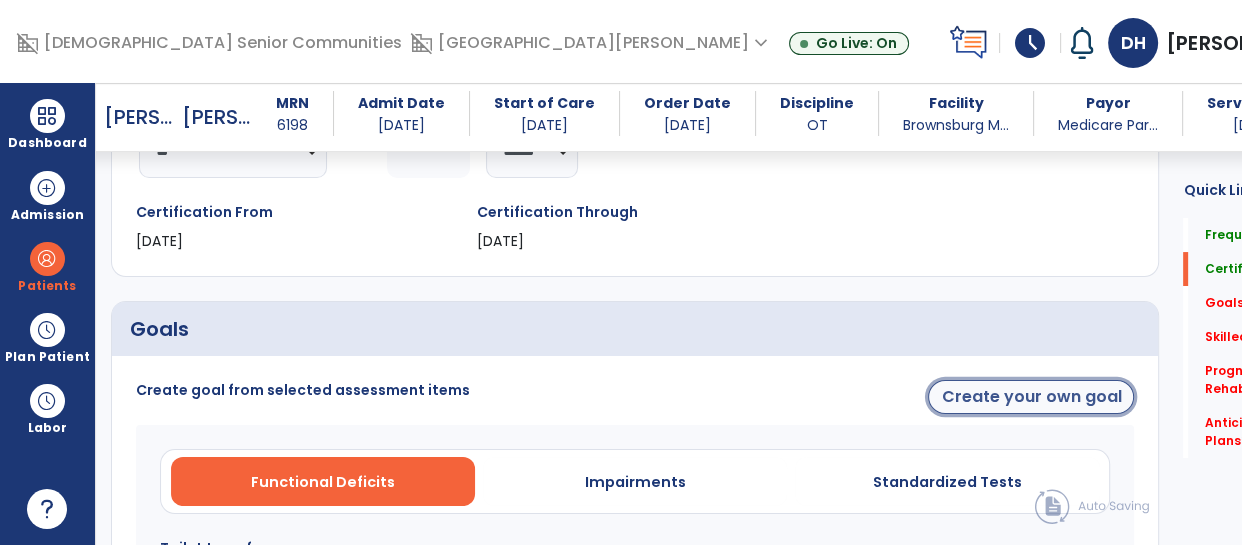 click on "Create your own goal" at bounding box center (1031, 397) 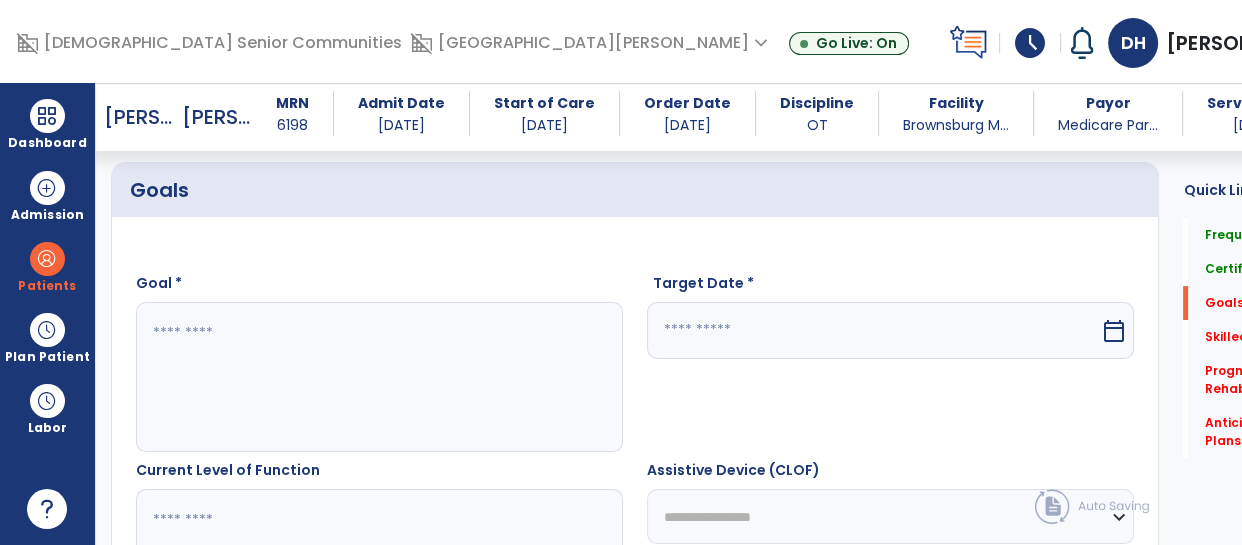 scroll, scrollTop: 455, scrollLeft: 0, axis: vertical 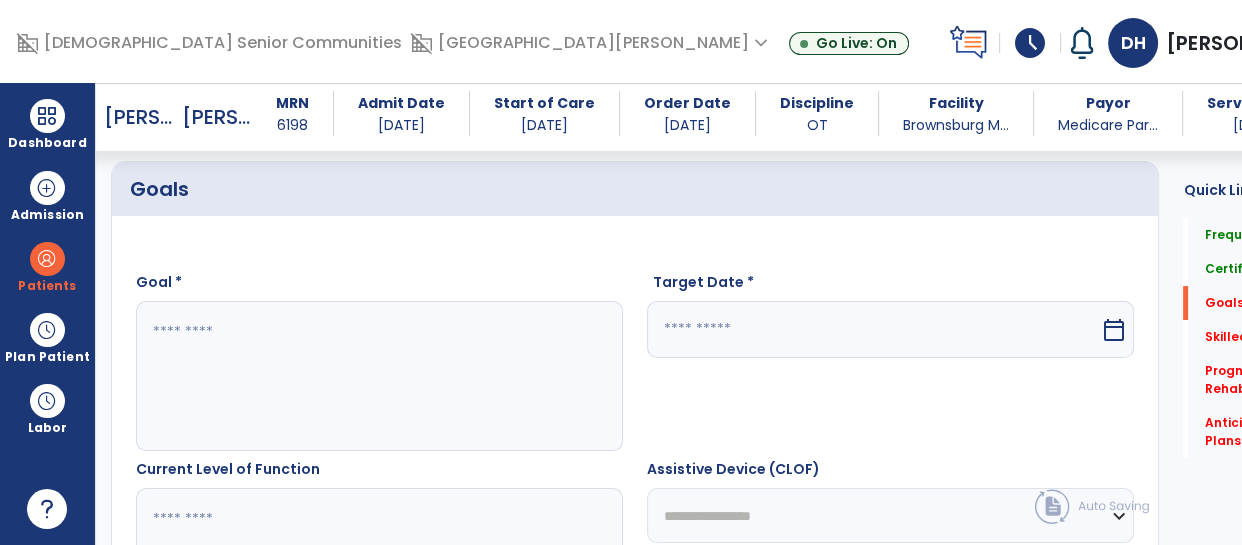 click at bounding box center [348, 376] 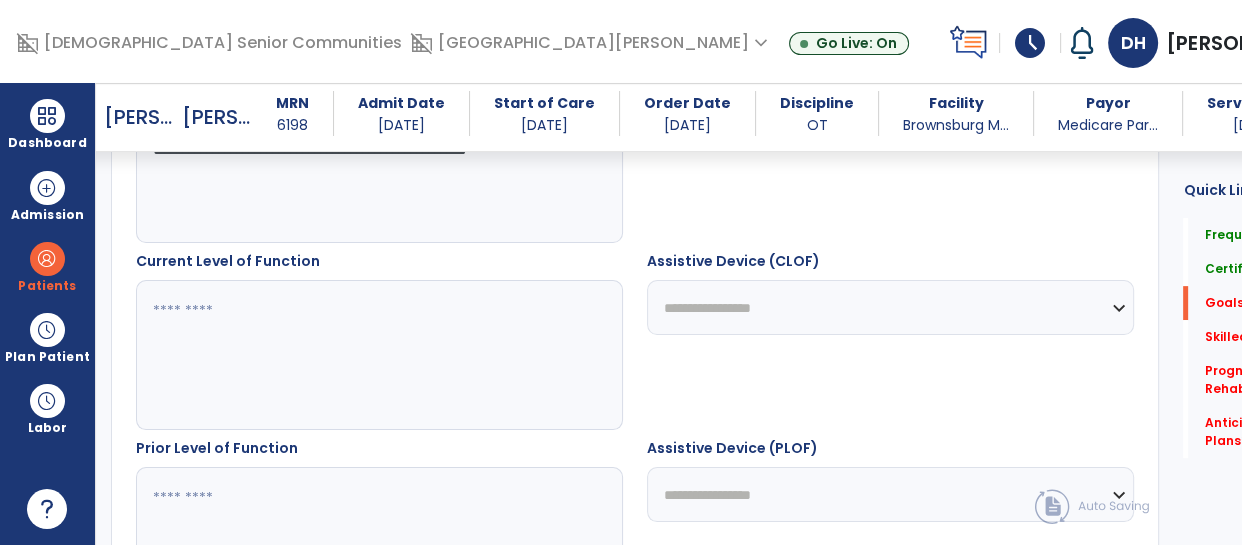 scroll, scrollTop: 668, scrollLeft: 0, axis: vertical 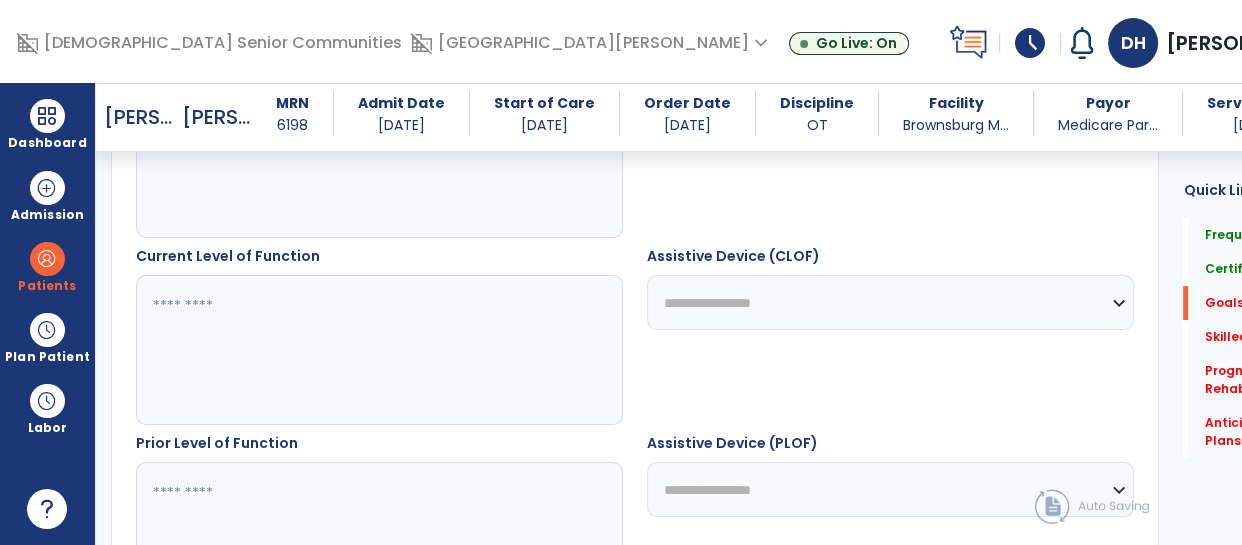 type on "**********" 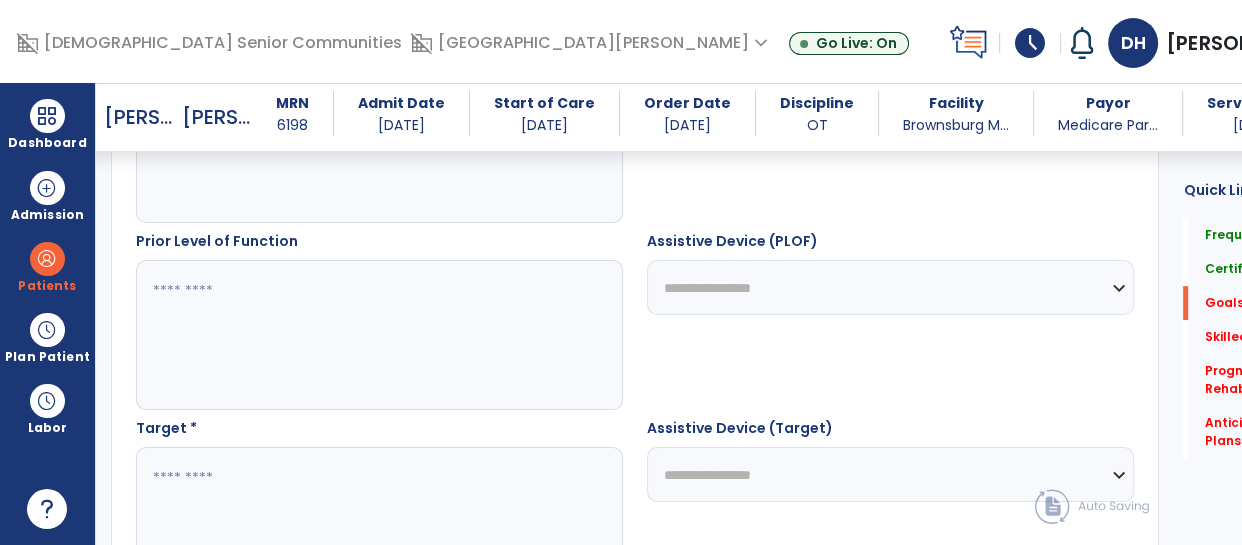 scroll, scrollTop: 870, scrollLeft: 0, axis: vertical 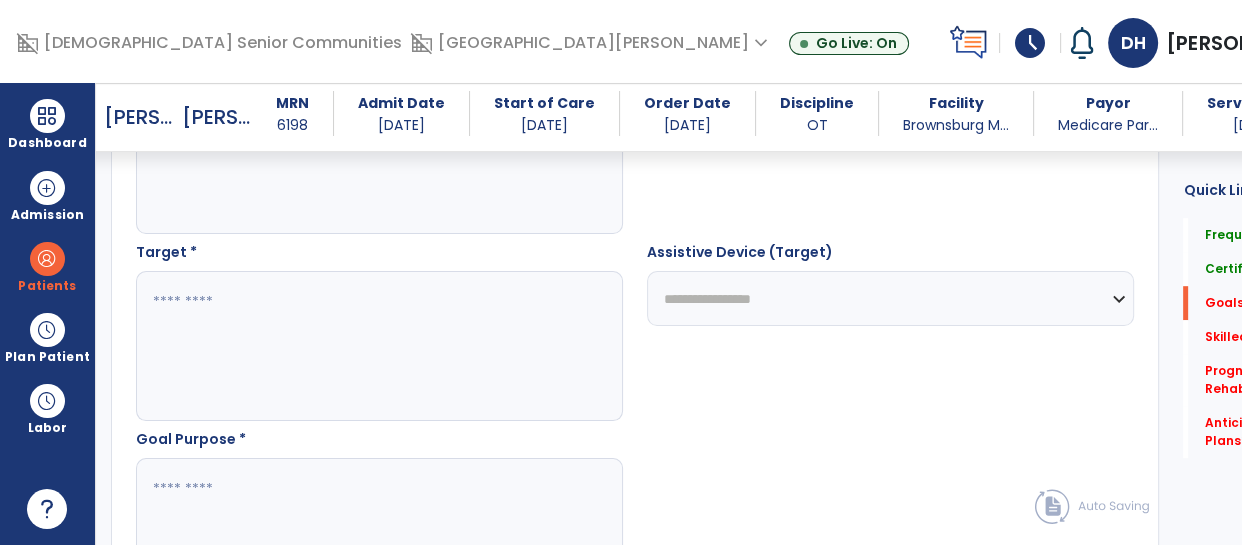 type on "*****" 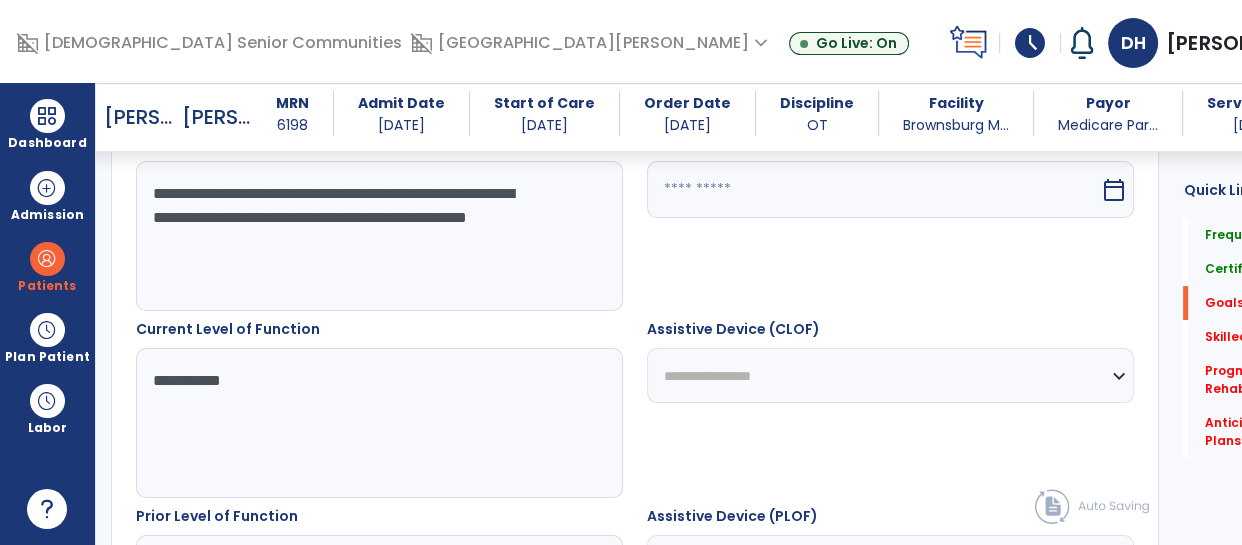scroll, scrollTop: 591, scrollLeft: 0, axis: vertical 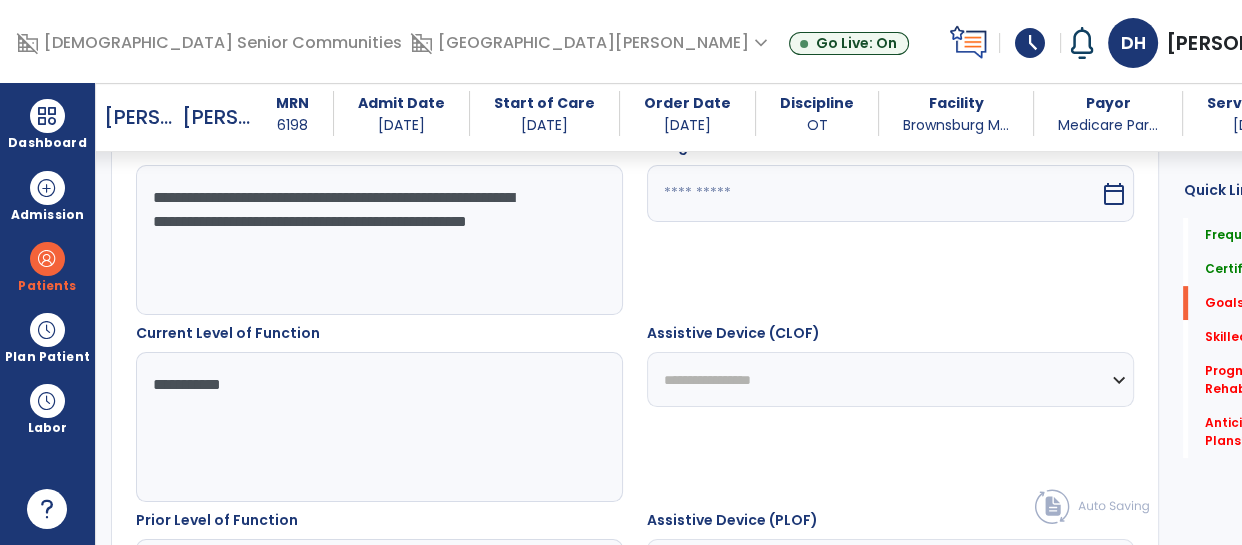 type on "*****" 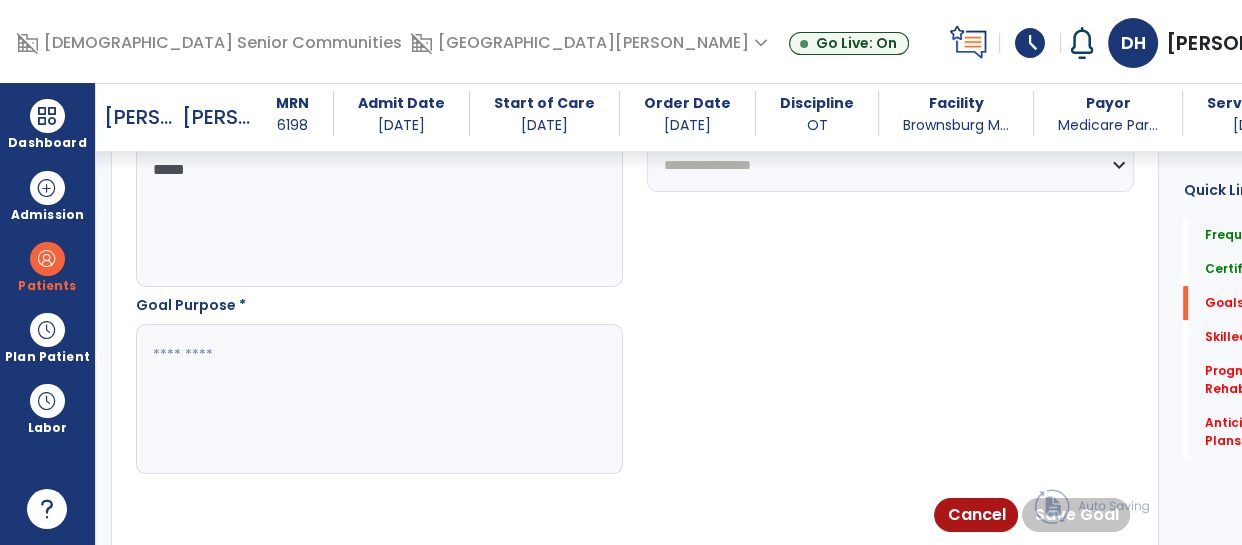 scroll, scrollTop: 1181, scrollLeft: 0, axis: vertical 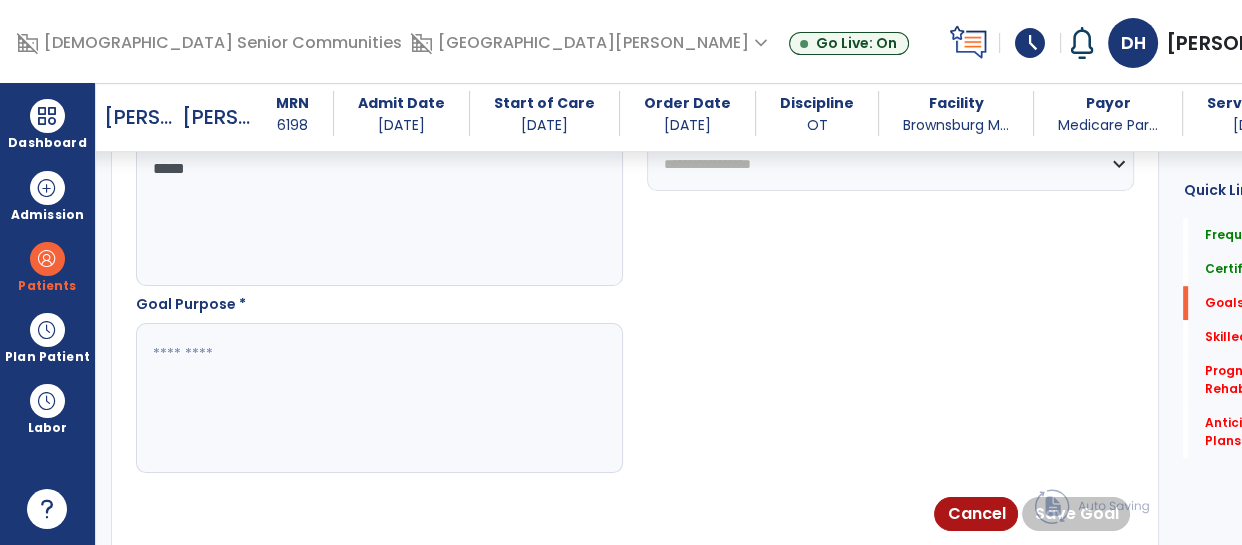 type on "**********" 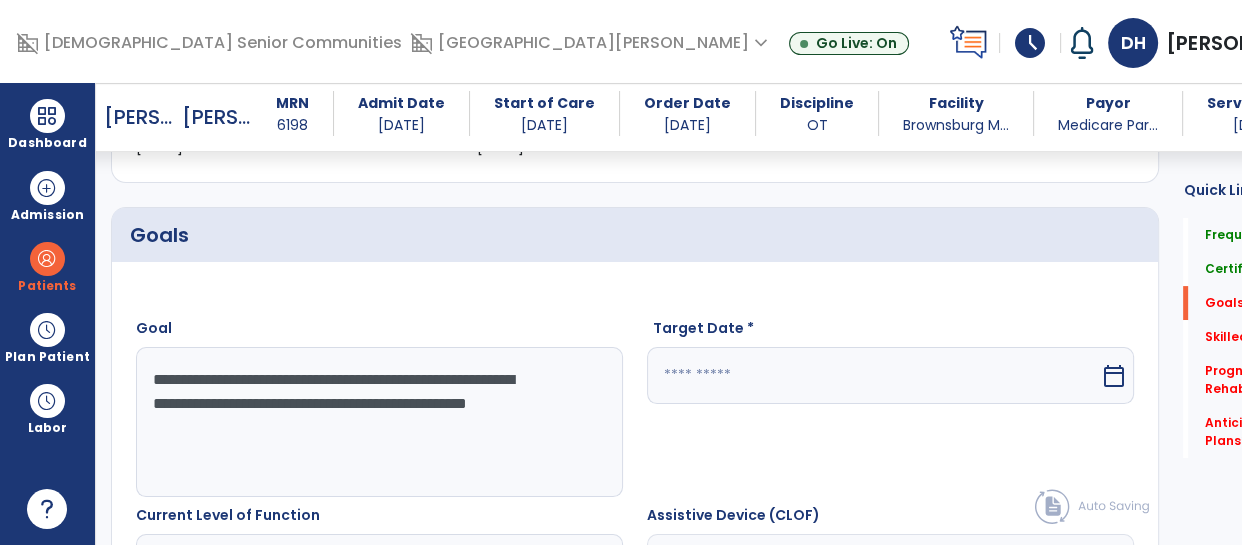 type on "**********" 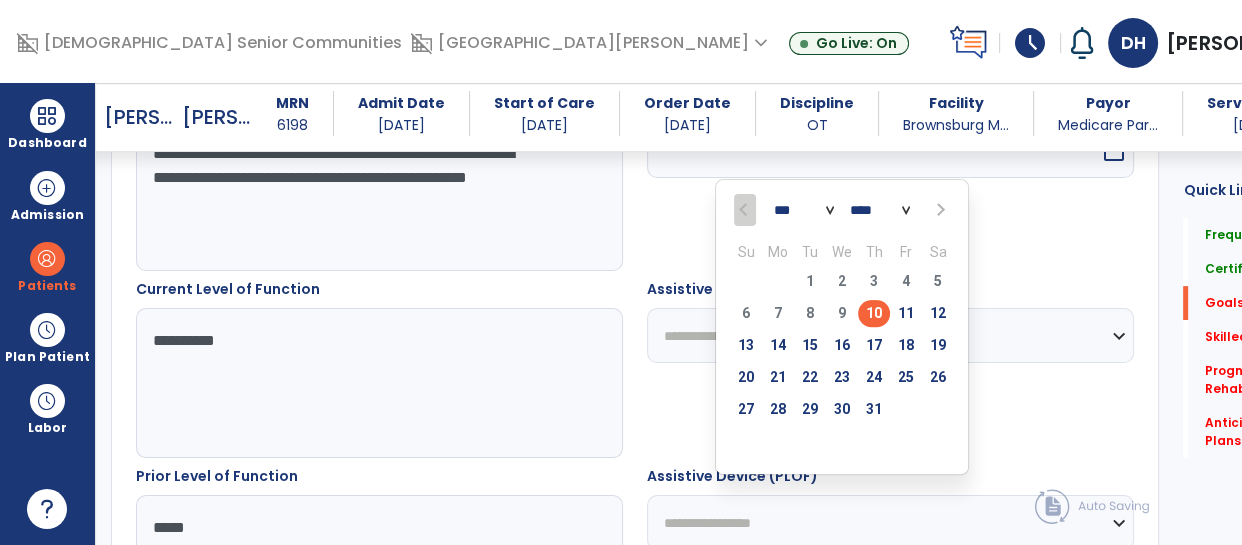 scroll, scrollTop: 659, scrollLeft: 0, axis: vertical 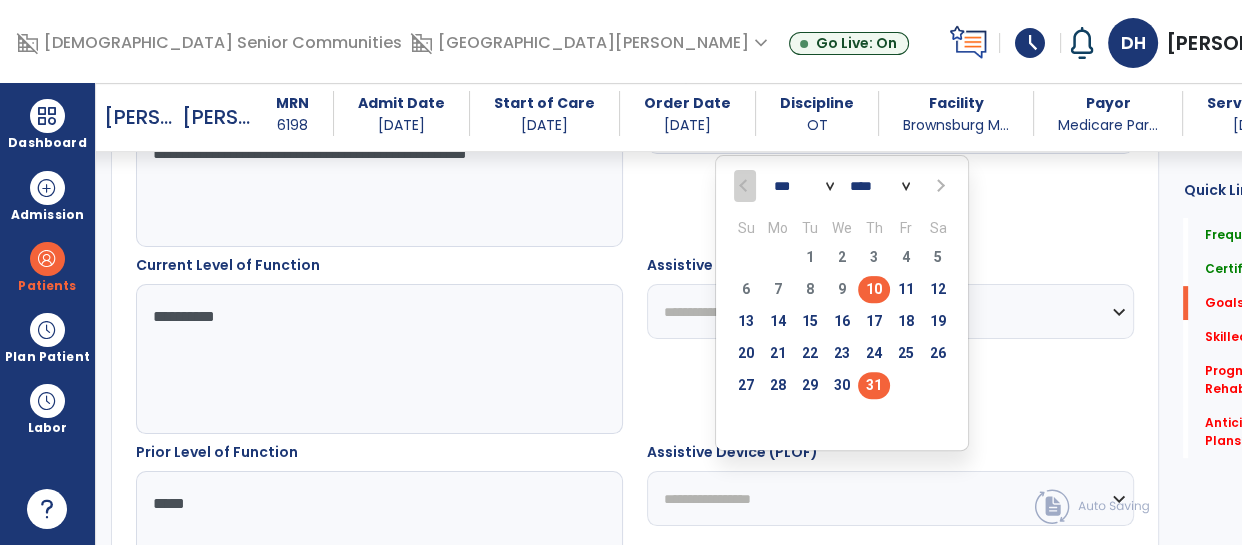 click on "31" at bounding box center (874, 385) 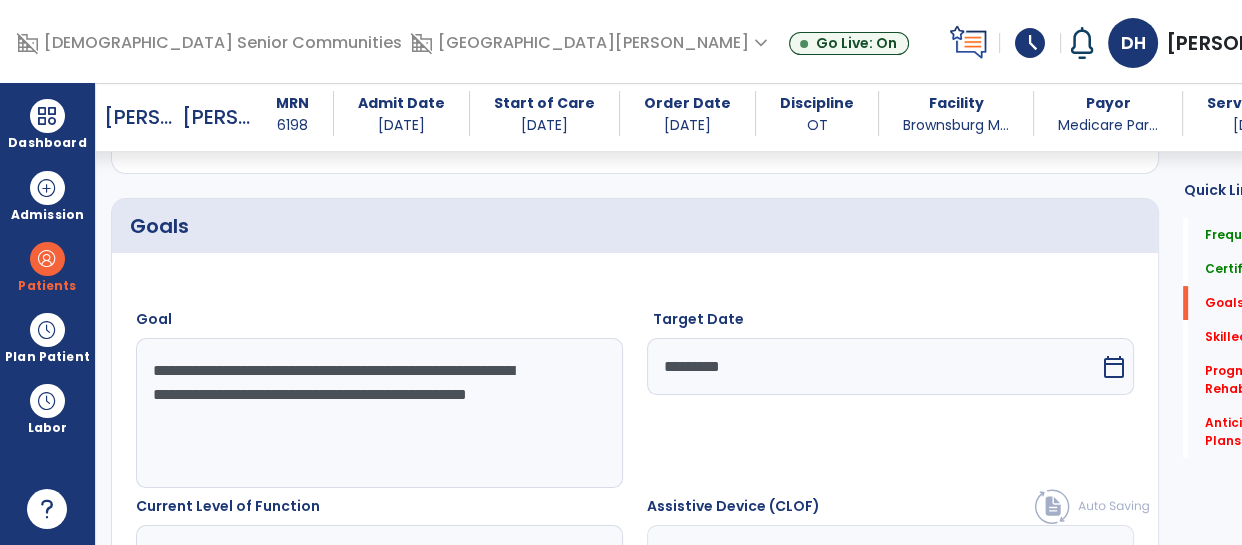 click on "calendar_today" at bounding box center (1113, 367) 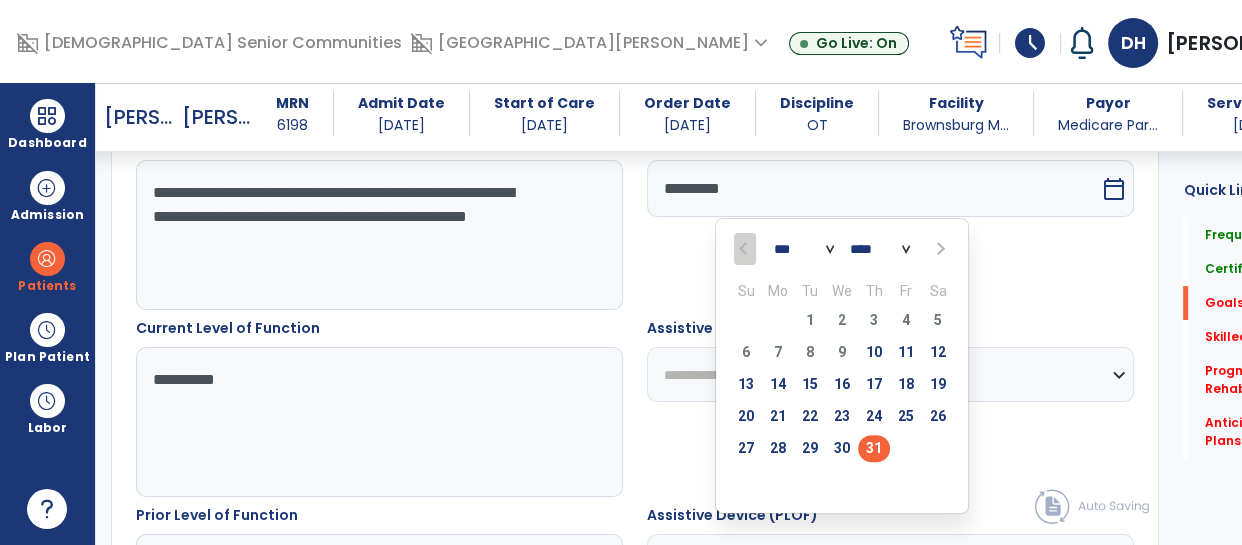 scroll, scrollTop: 595, scrollLeft: 0, axis: vertical 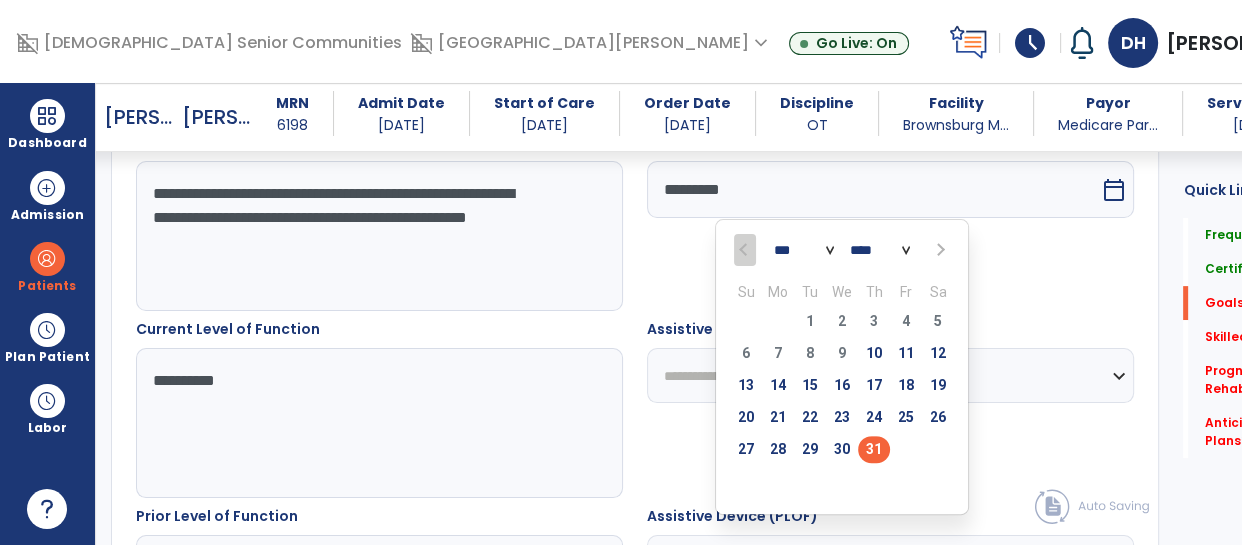 click on "*** ***" at bounding box center (804, 251) 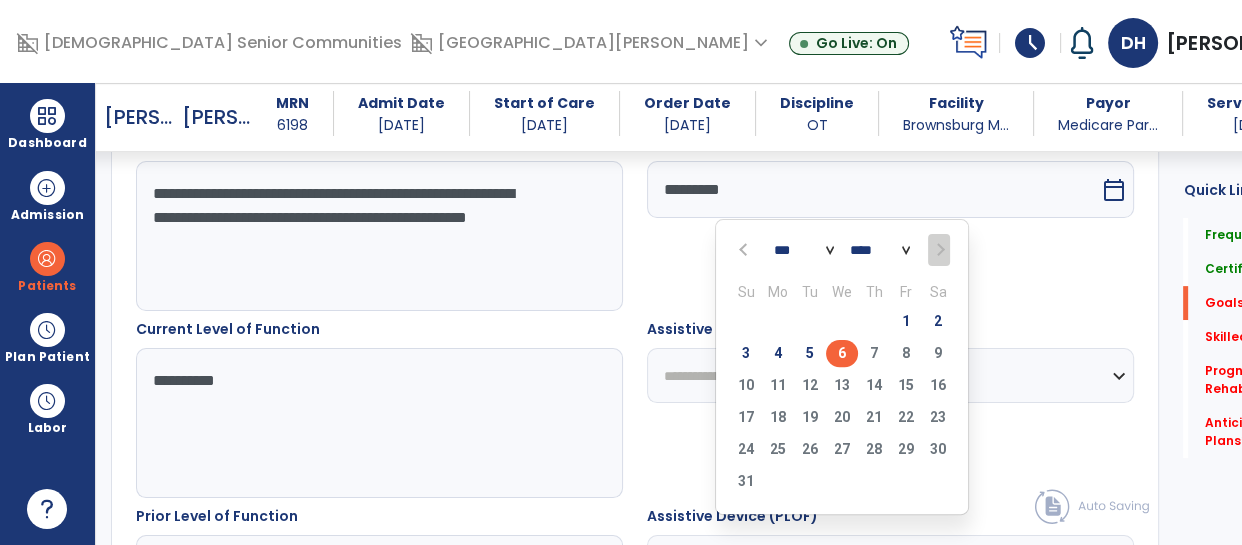 click on "6" at bounding box center [842, 353] 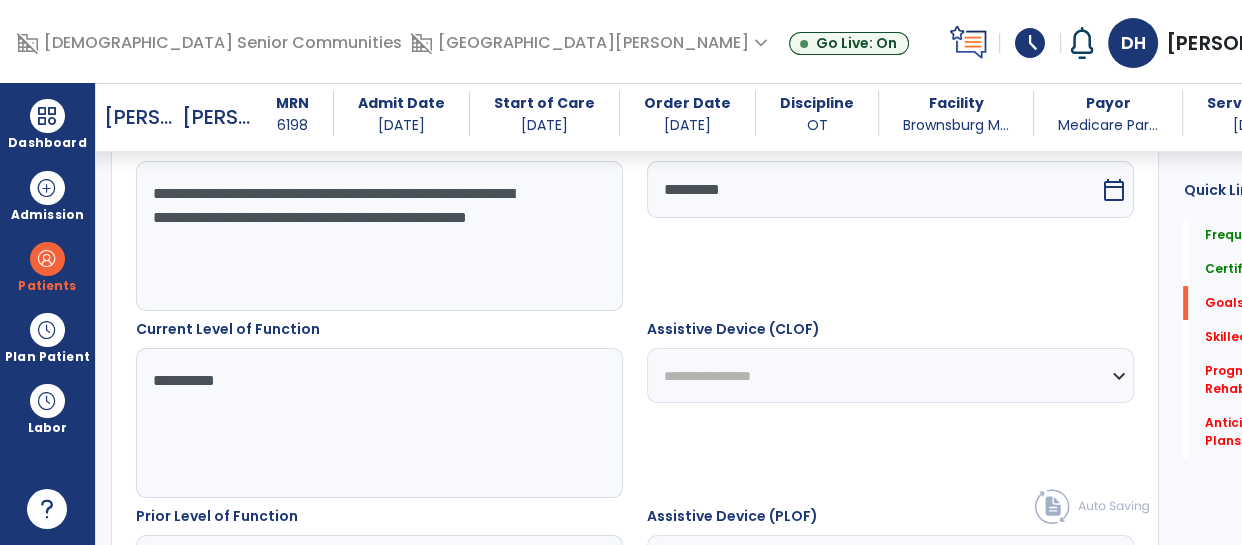 type on "********" 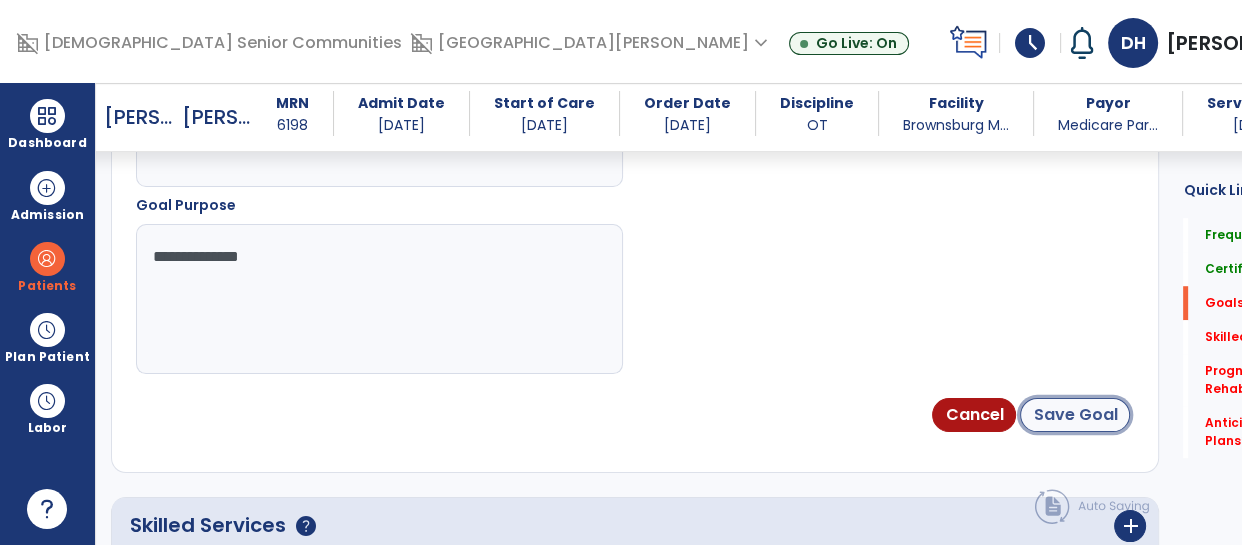 click on "Save Goal" at bounding box center (1075, 415) 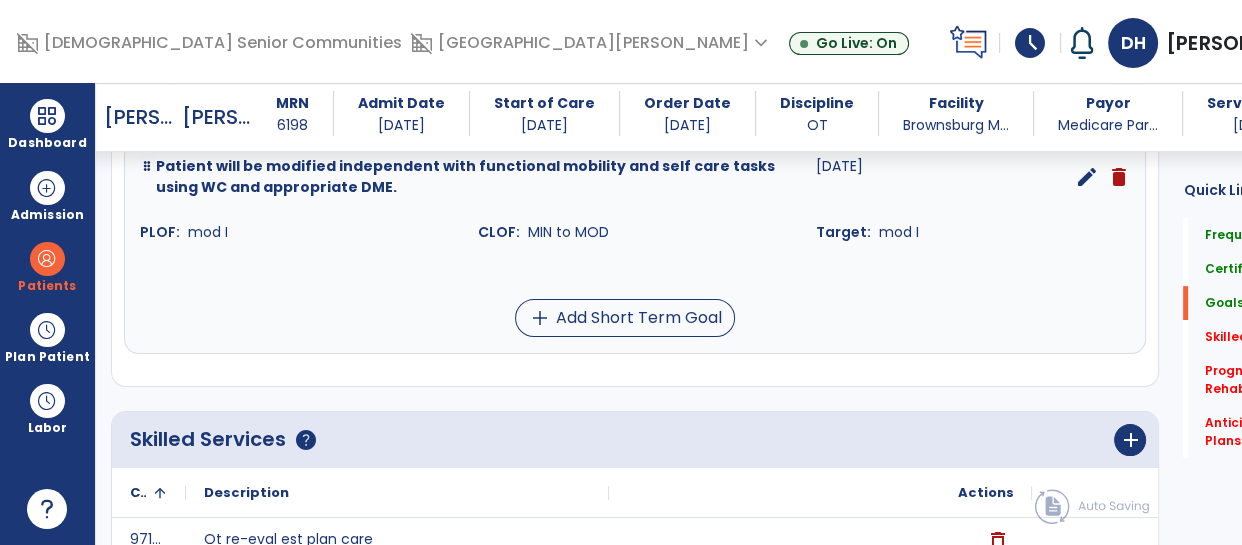 scroll, scrollTop: 559, scrollLeft: 0, axis: vertical 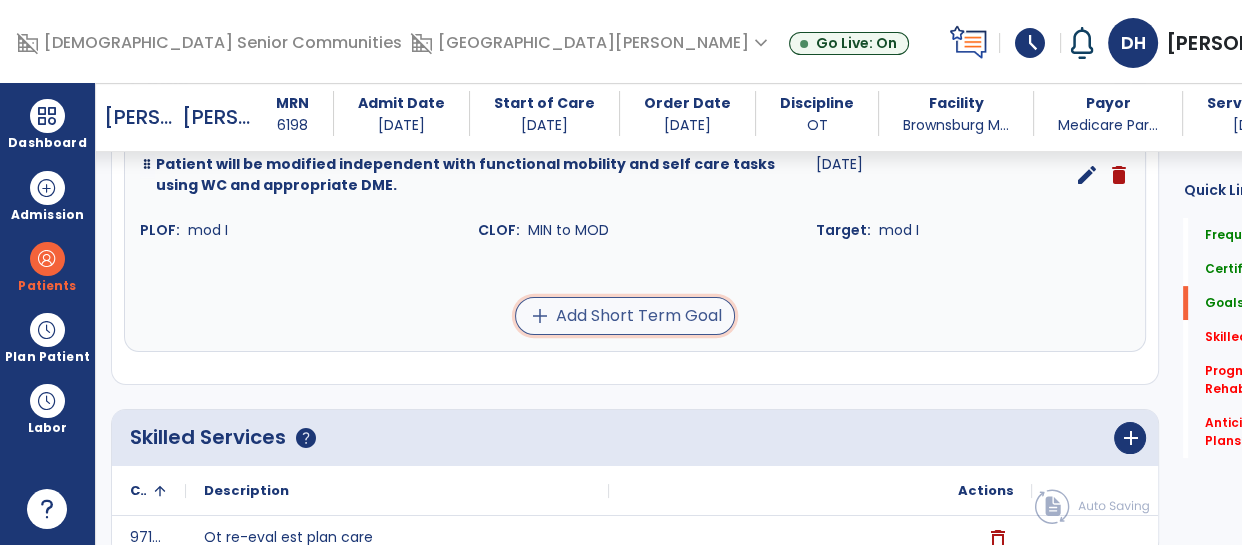 click on "add  Add Short Term Goal" at bounding box center [625, 316] 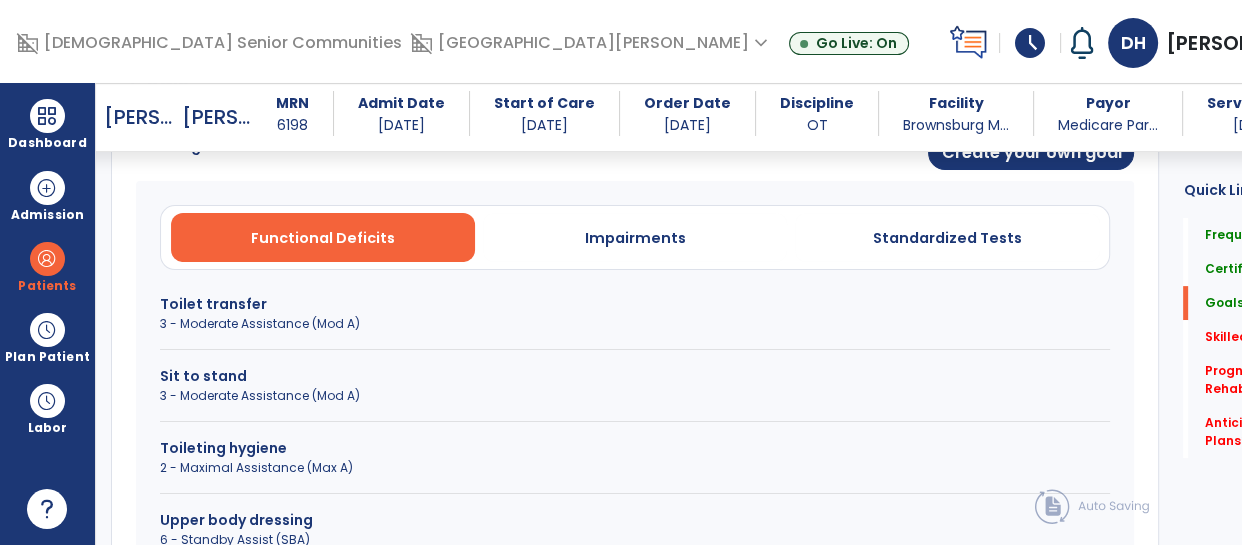 click on "3 - Moderate Assistance (Mod A)" at bounding box center [635, 324] 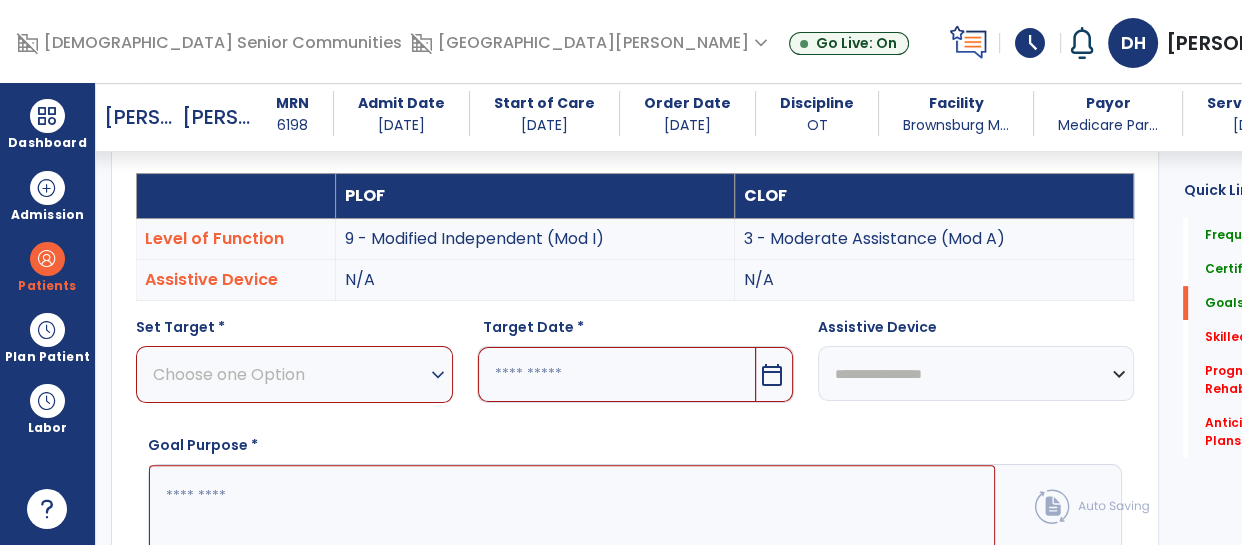click on "Choose one Option" at bounding box center (289, 374) 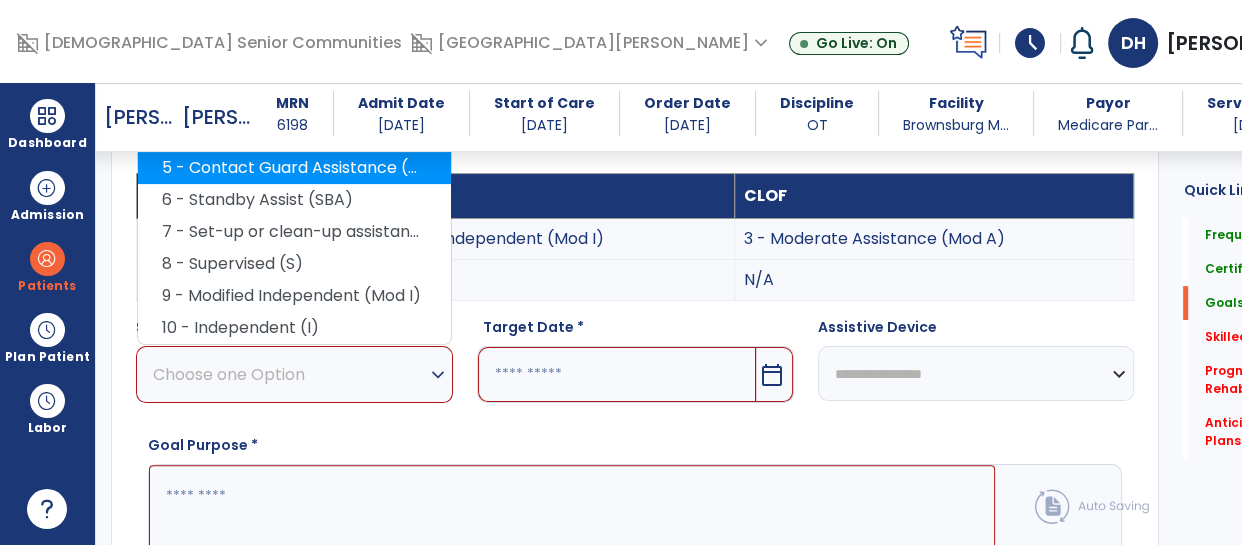 click on "5 - Contact Guard Assistance (CGA)" at bounding box center (294, 168) 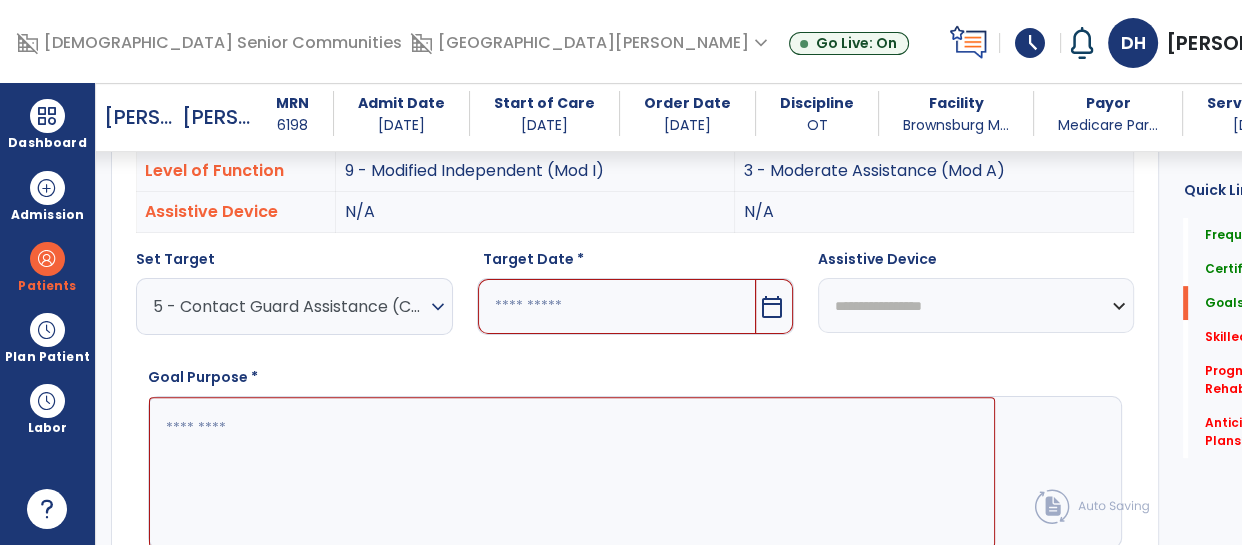 scroll, scrollTop: 631, scrollLeft: 0, axis: vertical 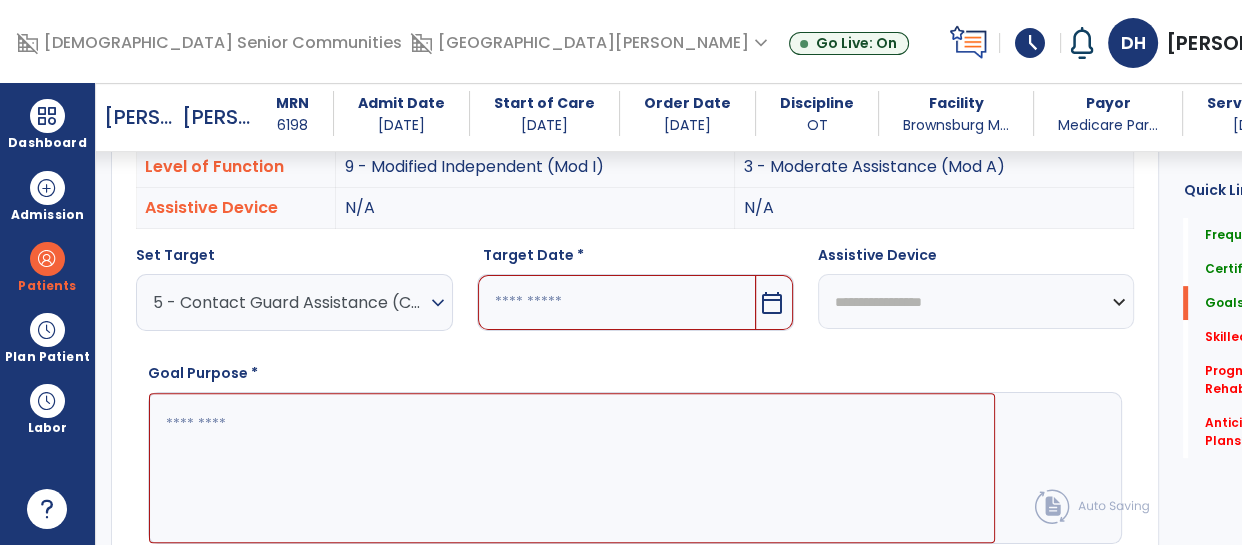 click on "9 - Modified Independent (Mod I)" at bounding box center (535, 167) 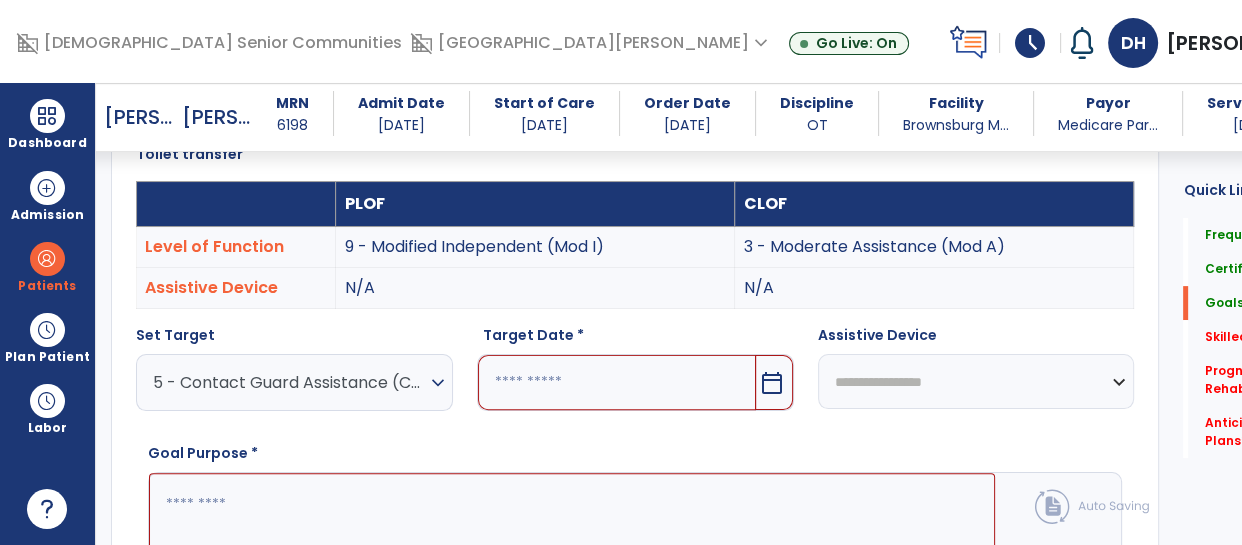 click at bounding box center [617, 382] 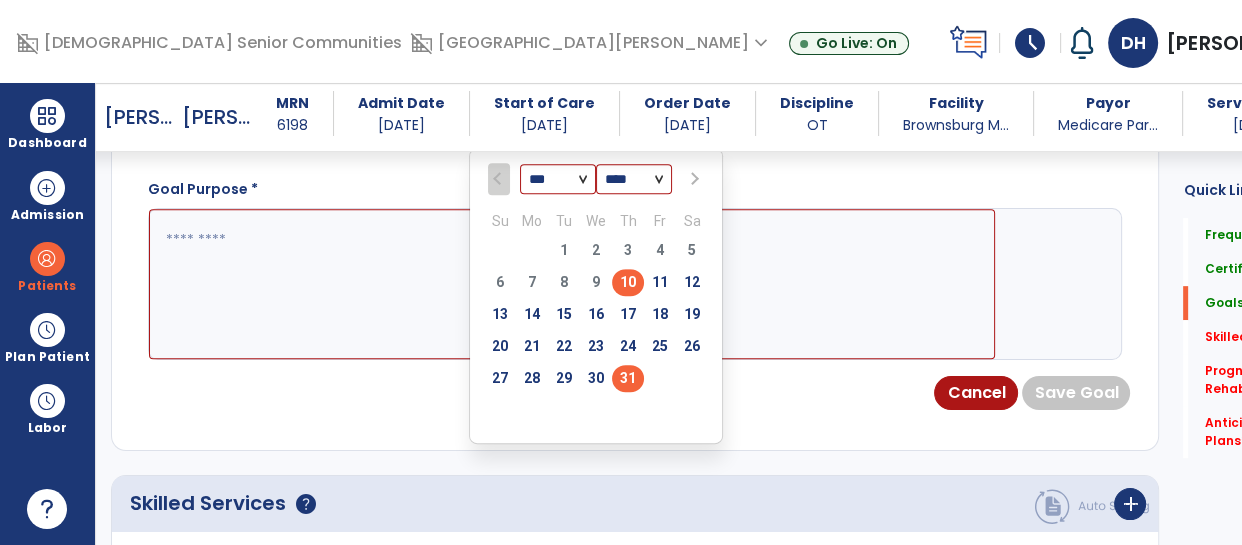 click on "31" at bounding box center (628, 378) 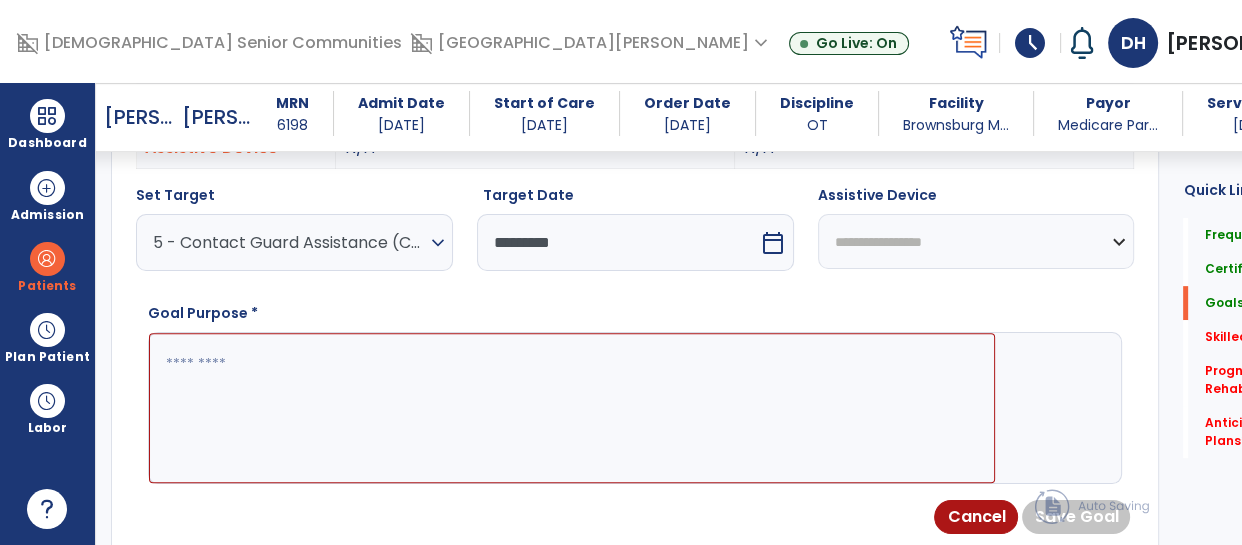 scroll, scrollTop: 684, scrollLeft: 0, axis: vertical 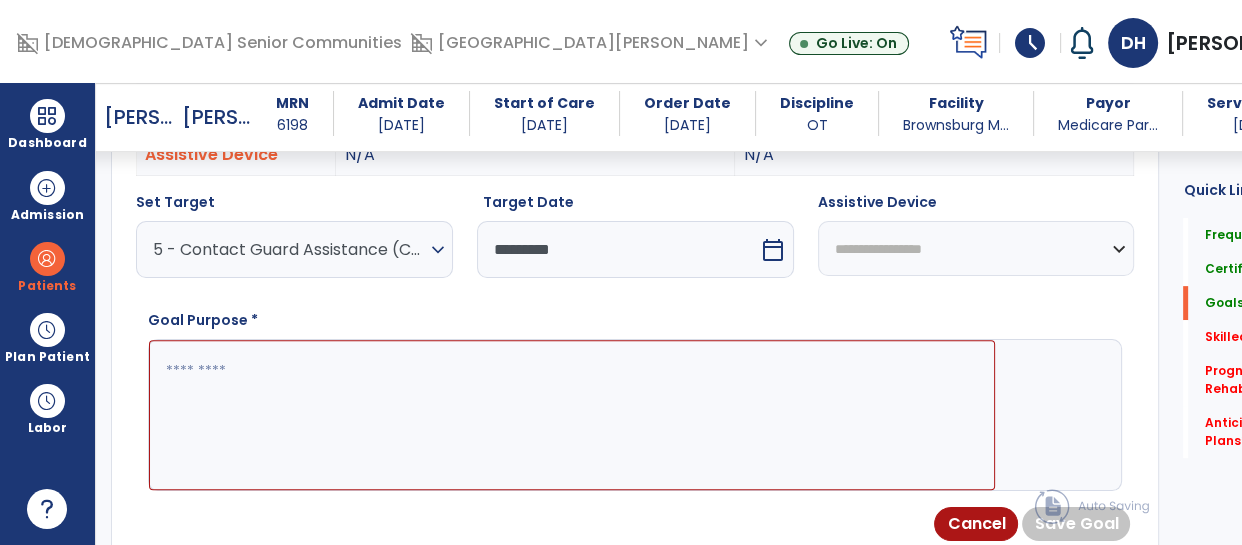 click at bounding box center (572, 415) 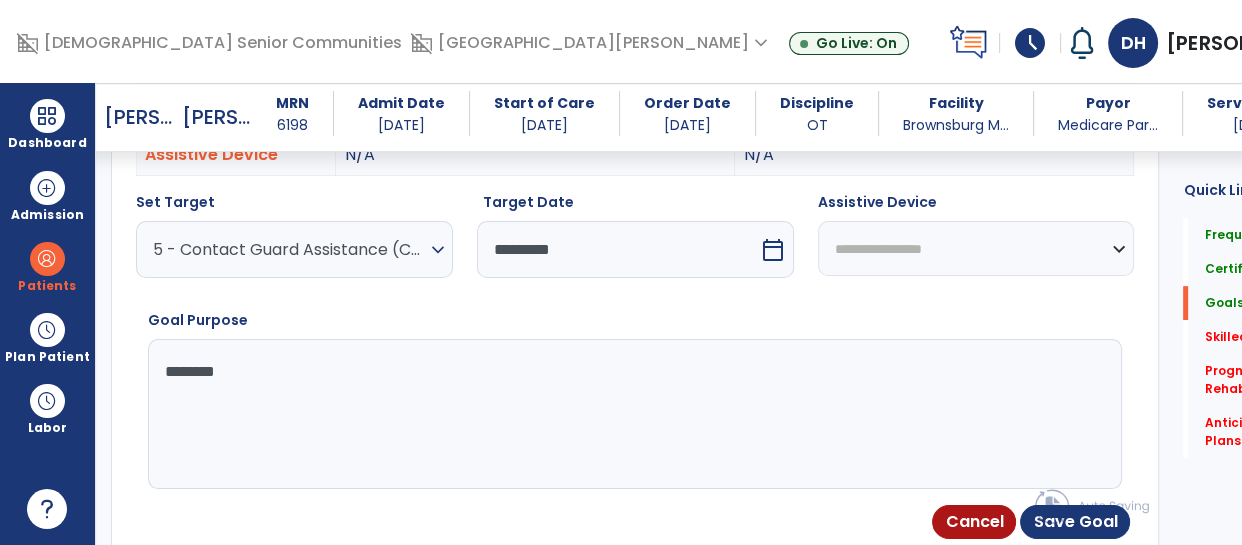 type on "*********" 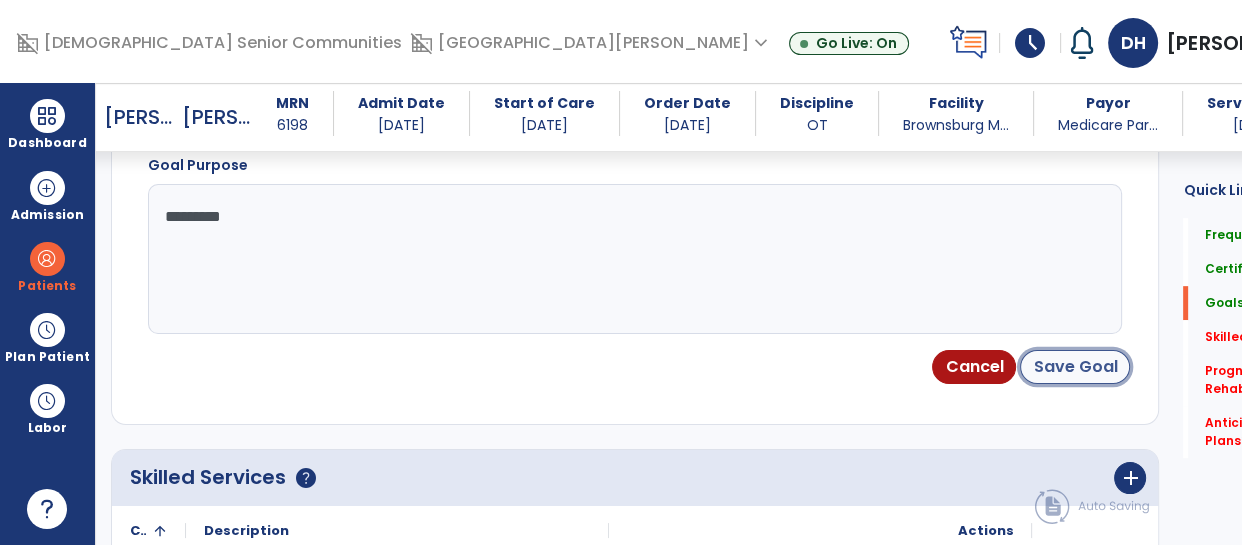 click on "Save Goal" at bounding box center (1075, 367) 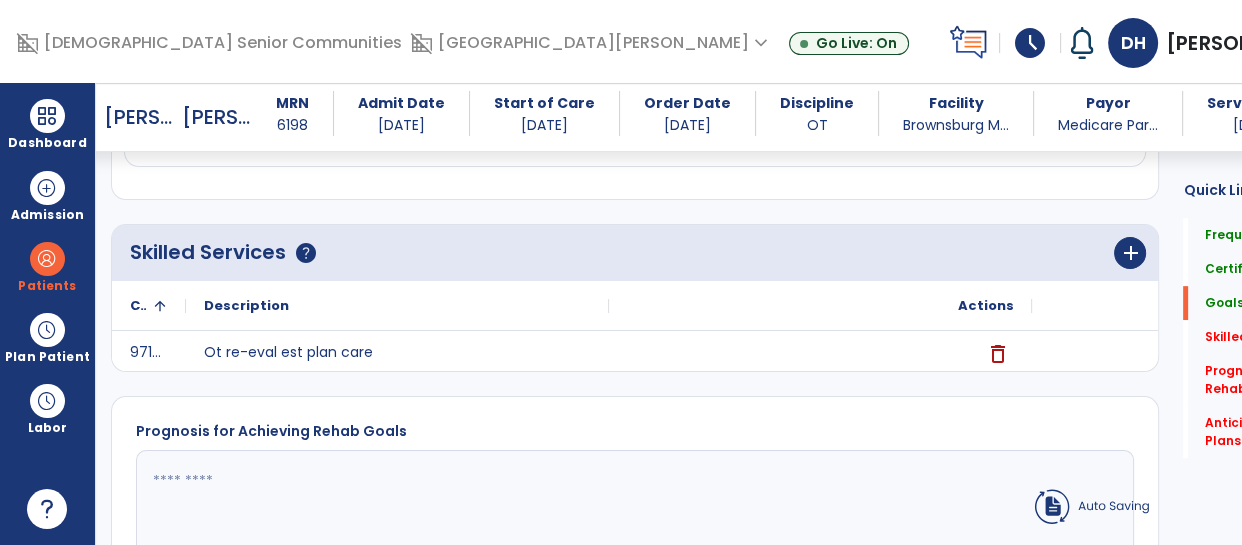 scroll, scrollTop: 250, scrollLeft: 0, axis: vertical 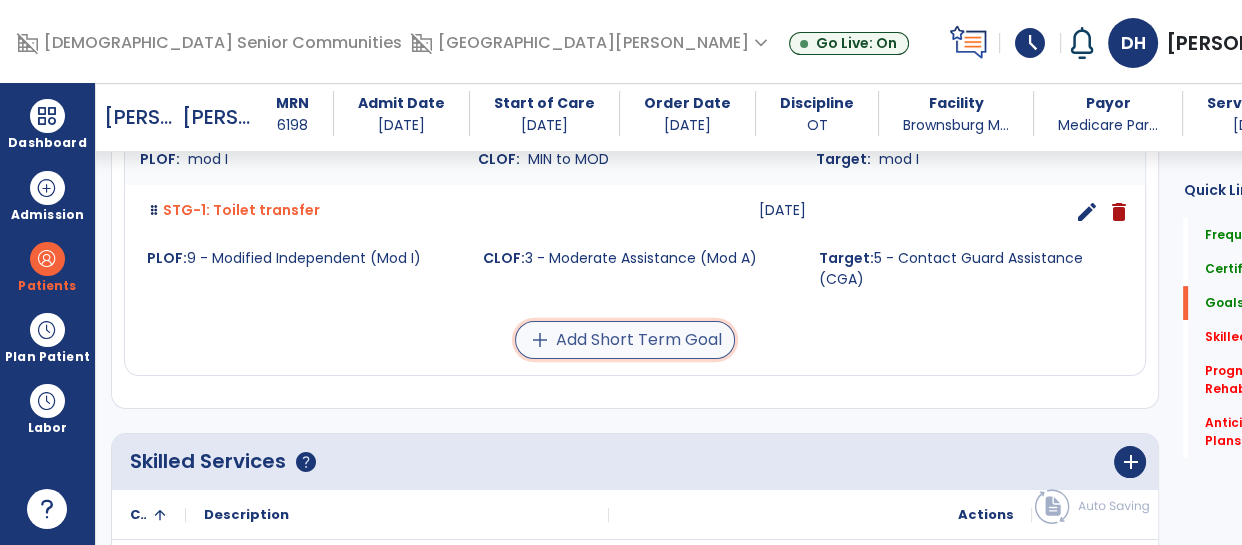 click on "add  Add Short Term Goal" at bounding box center (625, 340) 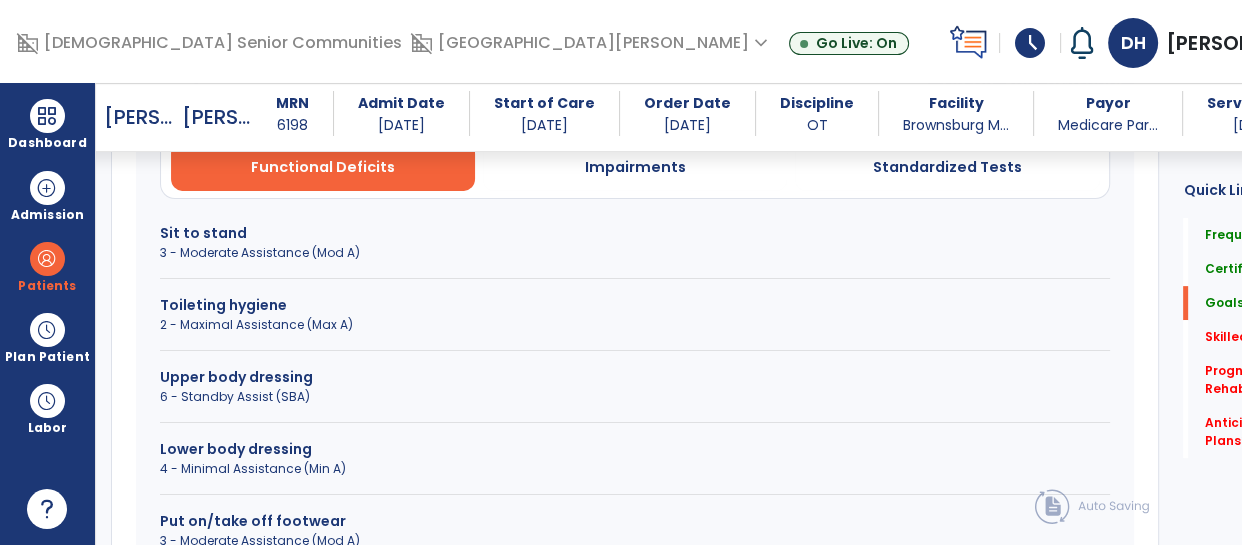 scroll, scrollTop: 1290, scrollLeft: 0, axis: vertical 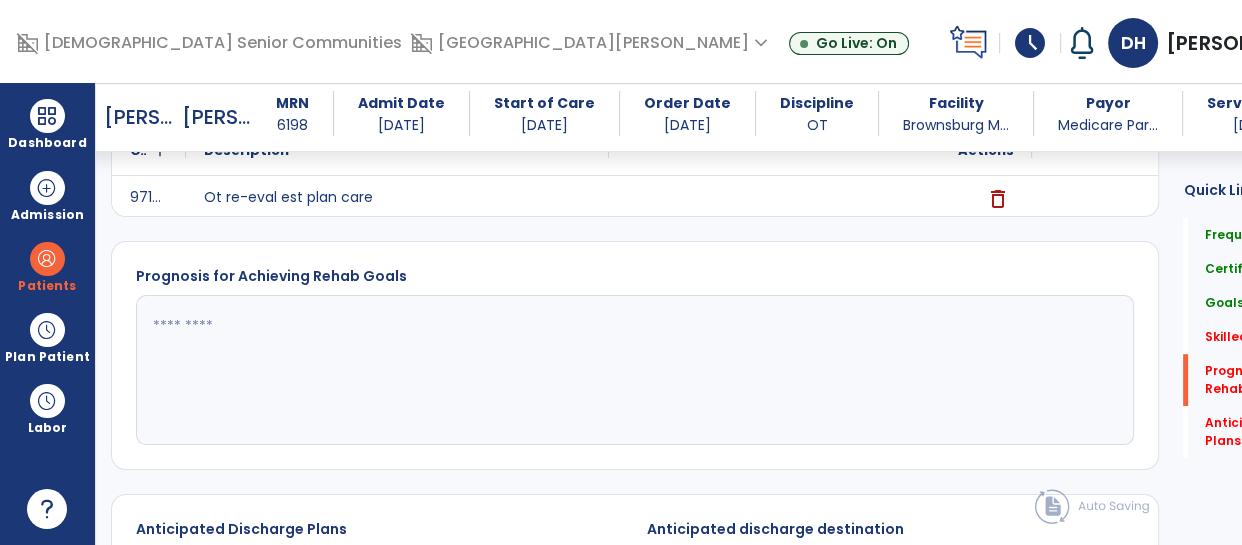 click 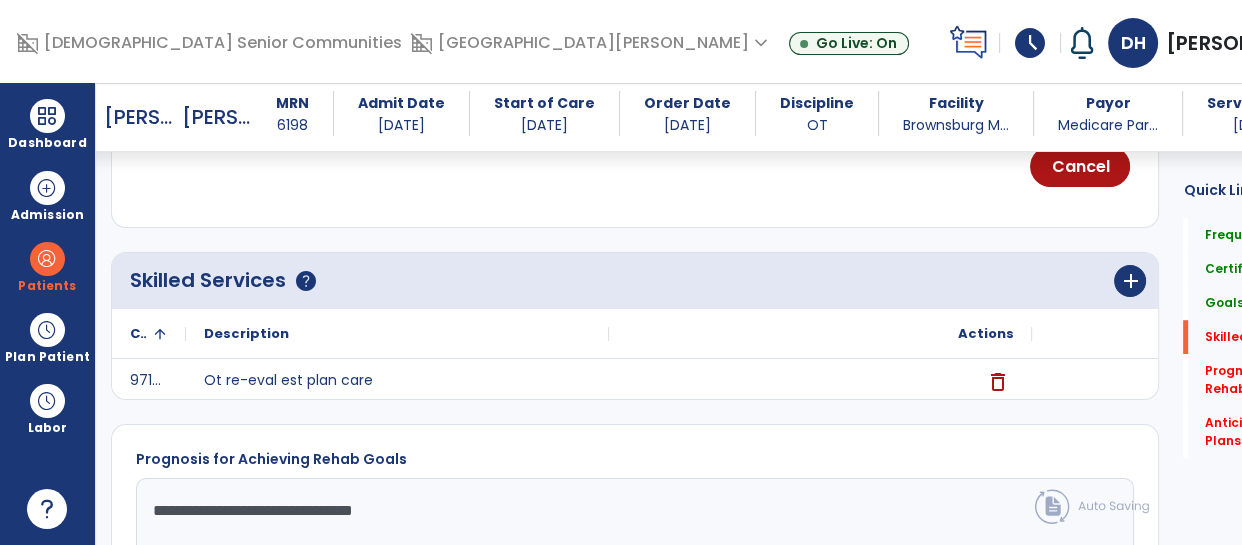 scroll, scrollTop: 1105, scrollLeft: 0, axis: vertical 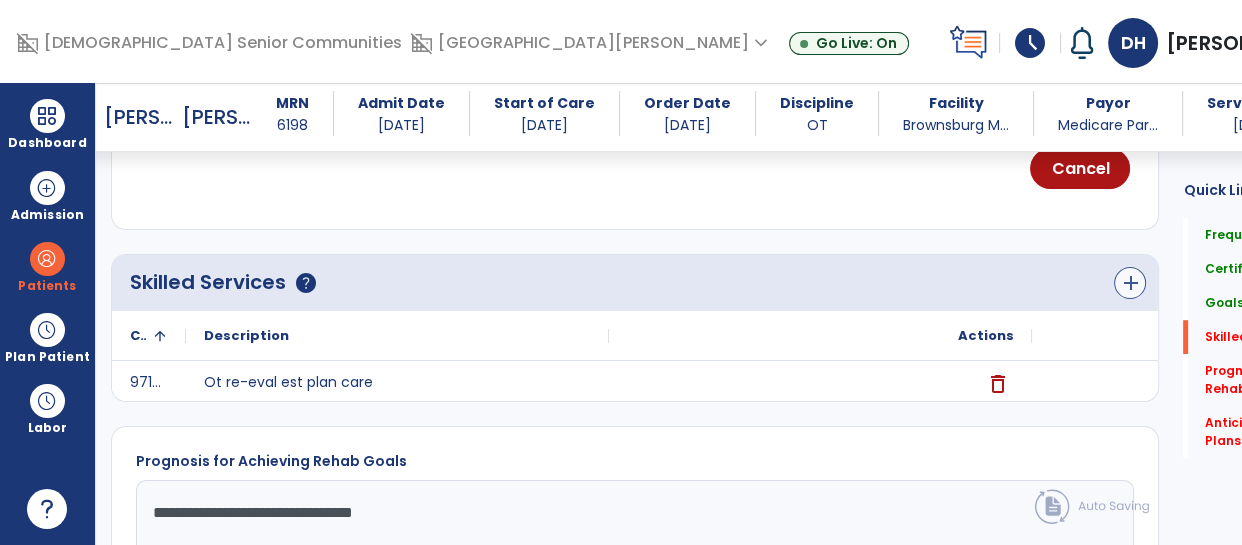 type on "**********" 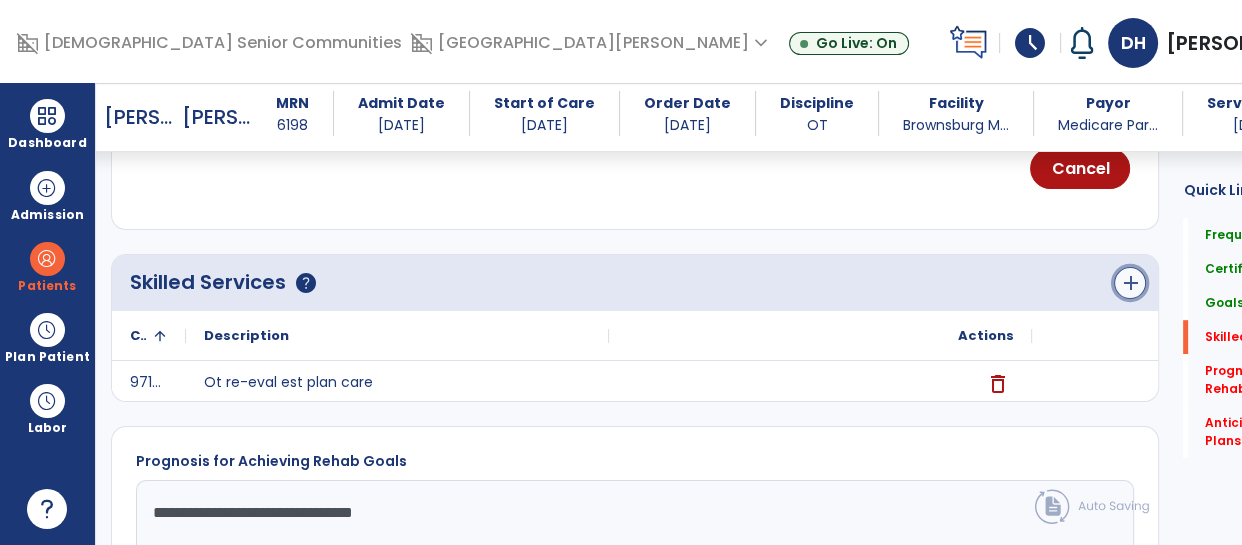 click on "add" 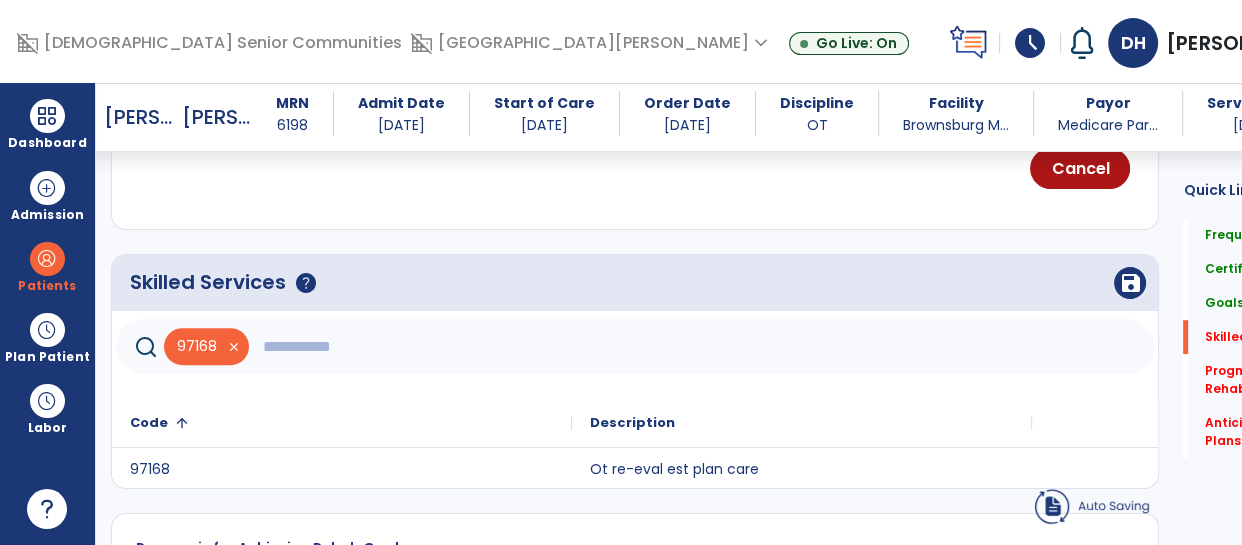 click 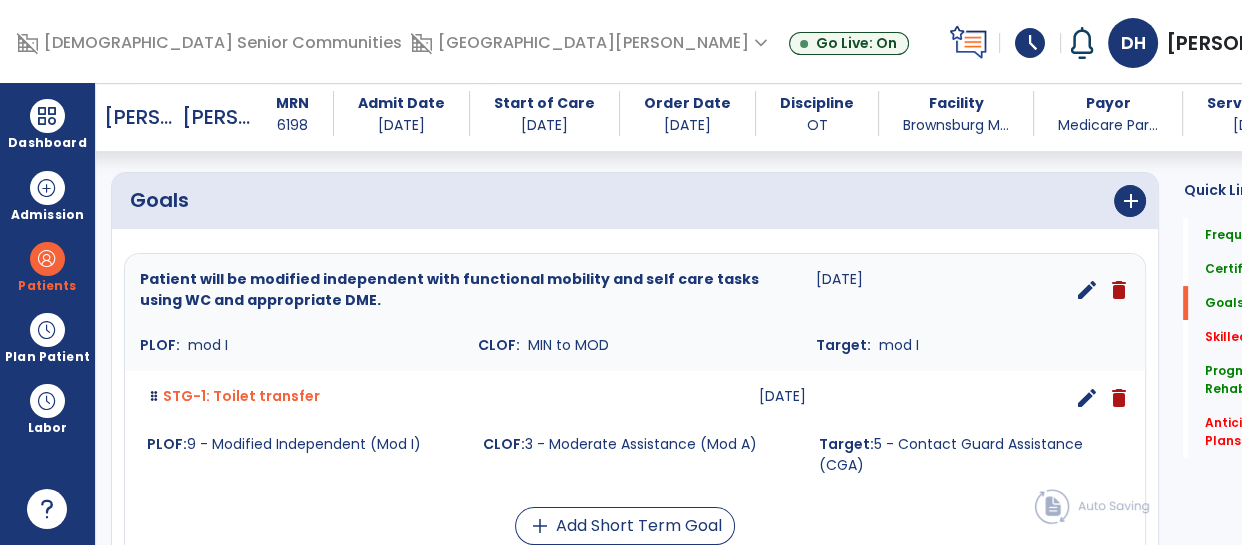 type on "*" 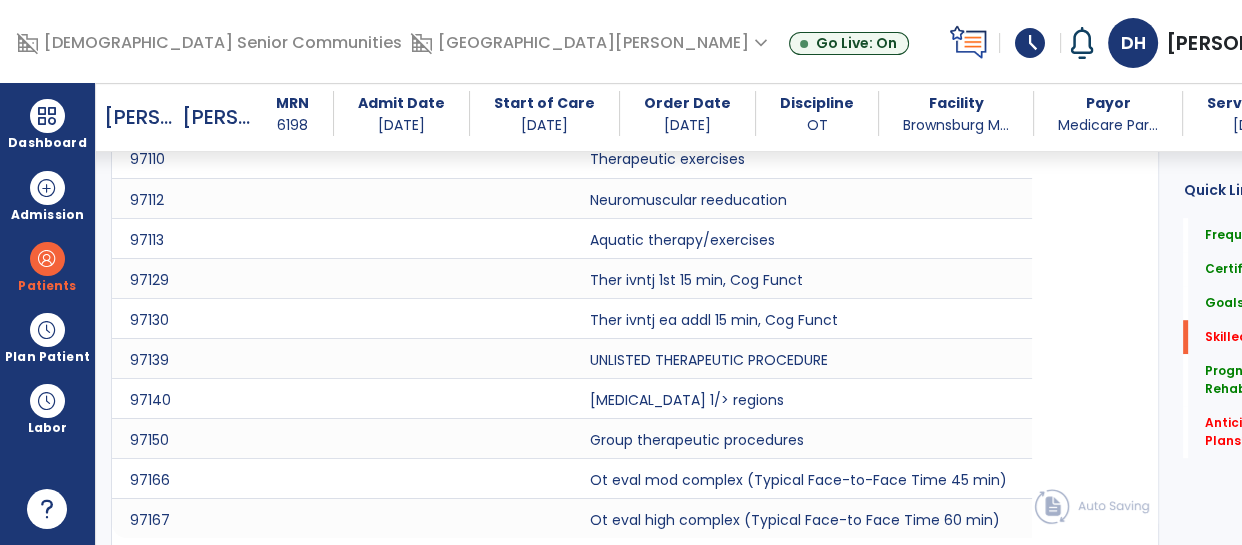 scroll, scrollTop: 1090, scrollLeft: 0, axis: vertical 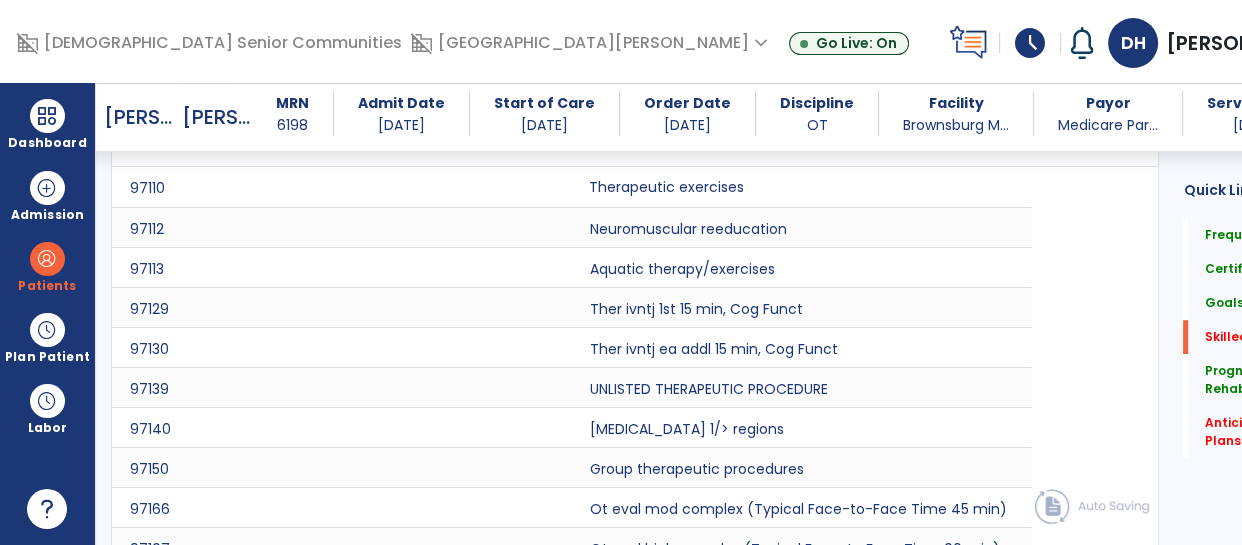click on "Therapeutic exercises" 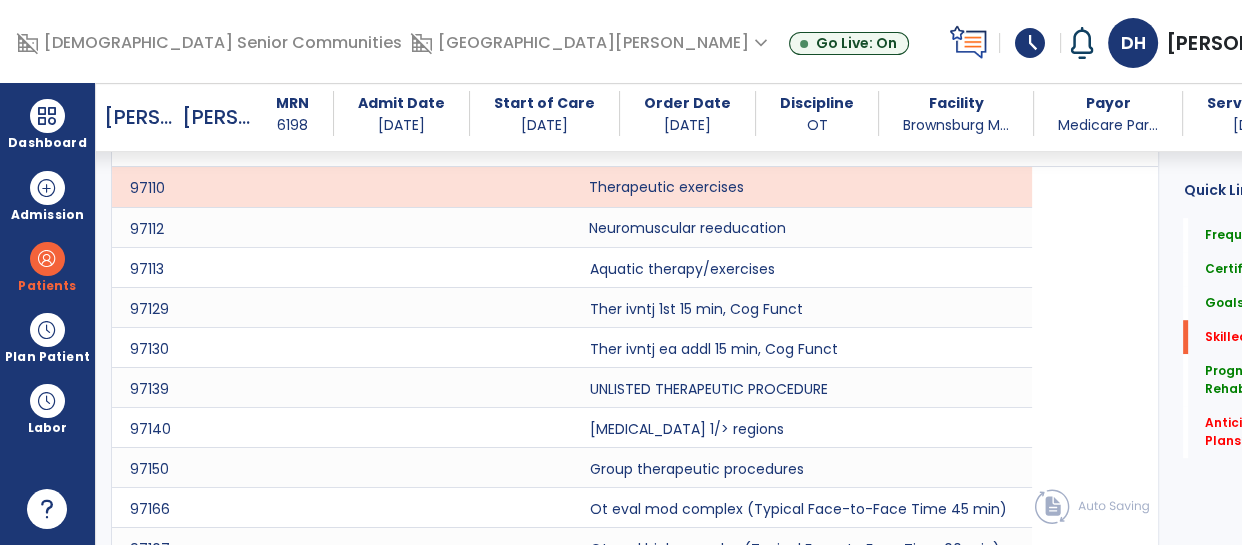 click on "Neuromuscular reeducation" 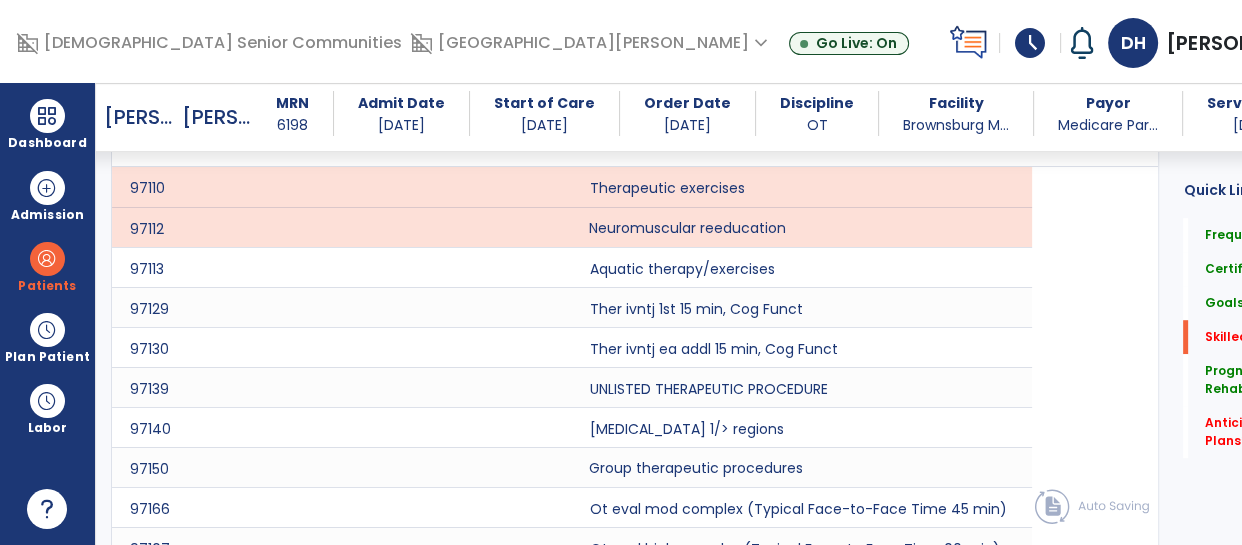 click on "Group therapeutic procedures" 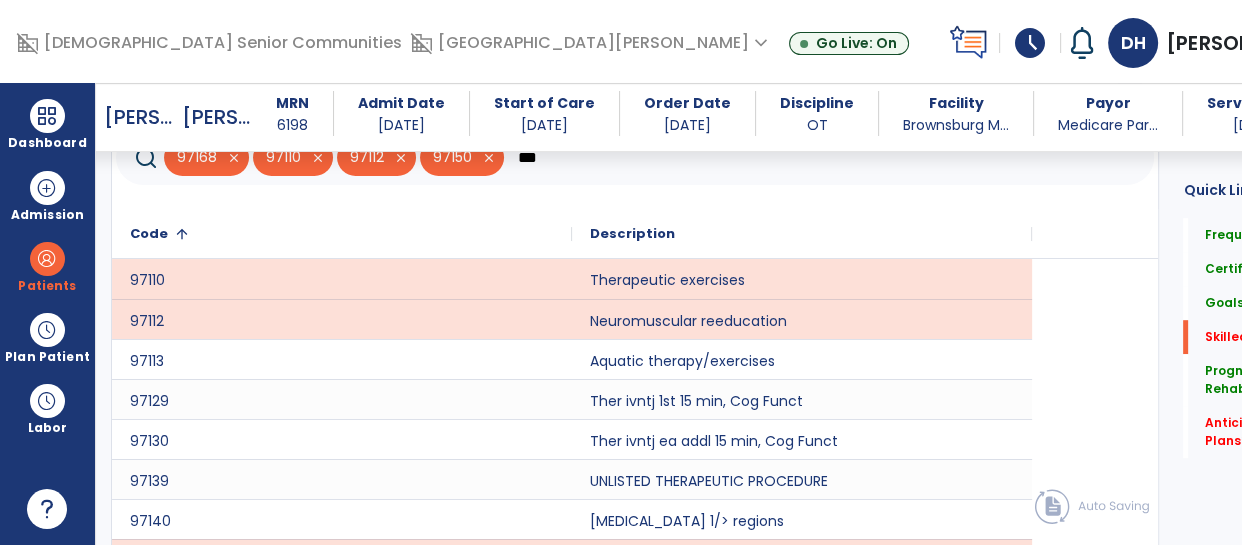 scroll, scrollTop: 943, scrollLeft: 0, axis: vertical 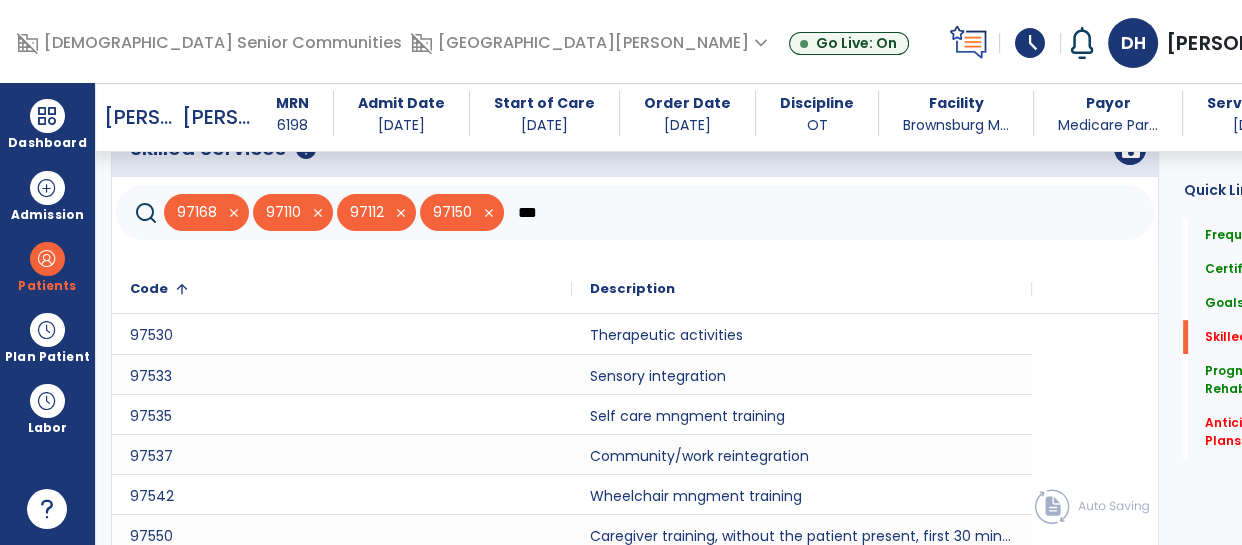 type on "***" 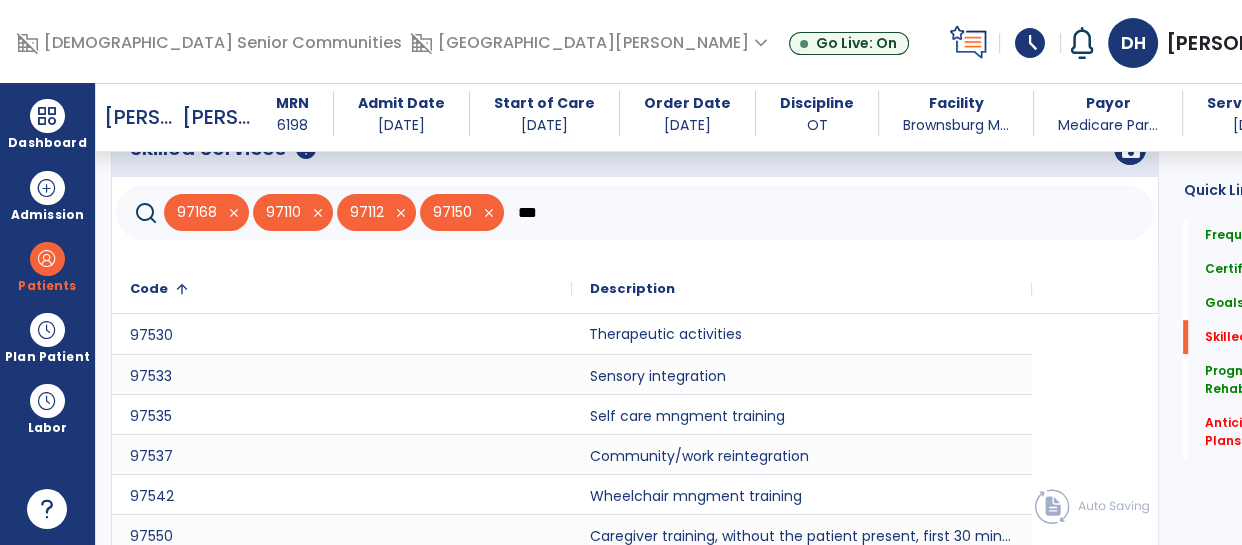 click on "Therapeutic activities" 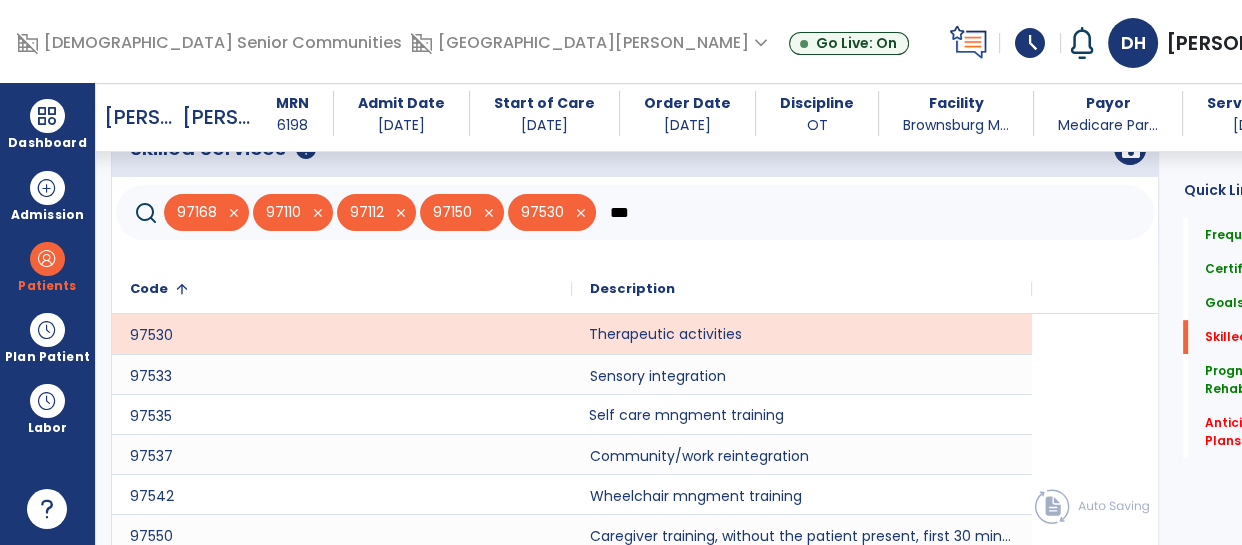 click on "Self care mngment training" 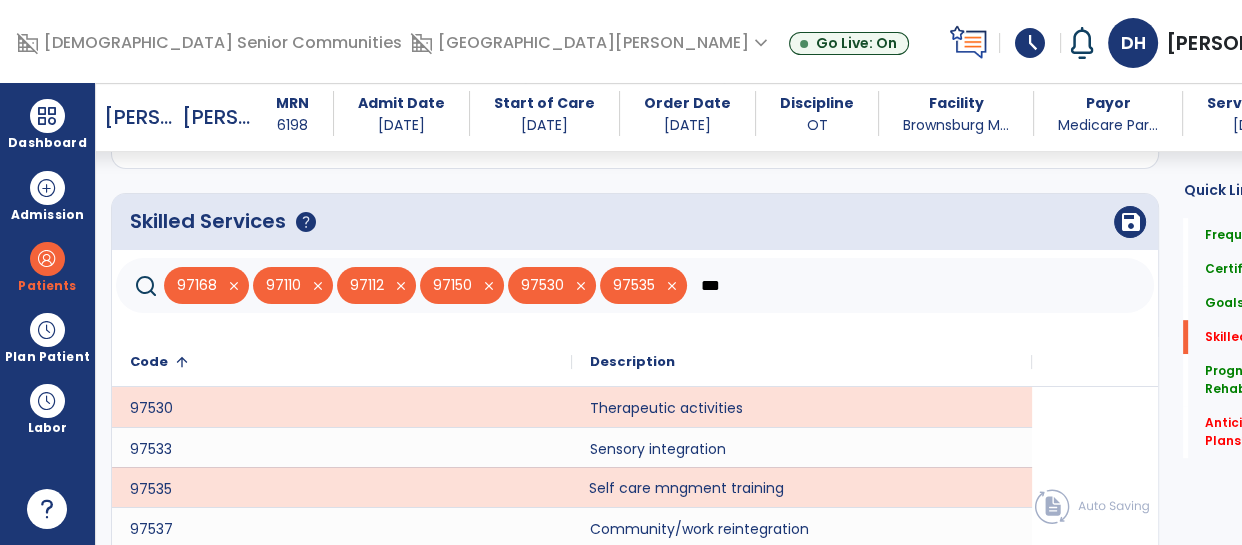 scroll, scrollTop: 864, scrollLeft: 0, axis: vertical 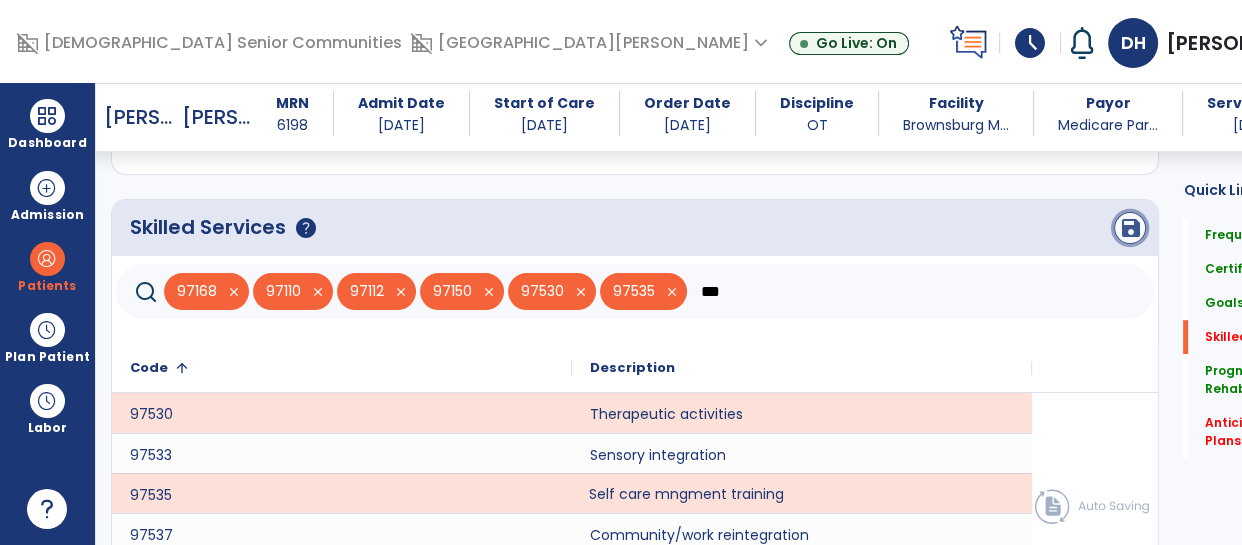 click on "save" 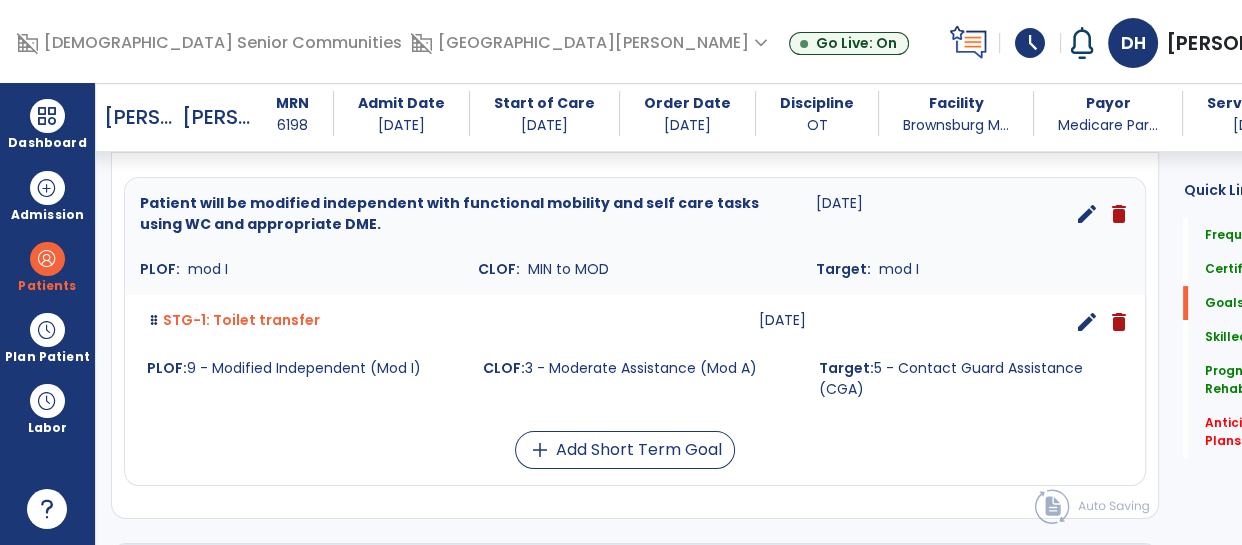 scroll, scrollTop: 521, scrollLeft: 0, axis: vertical 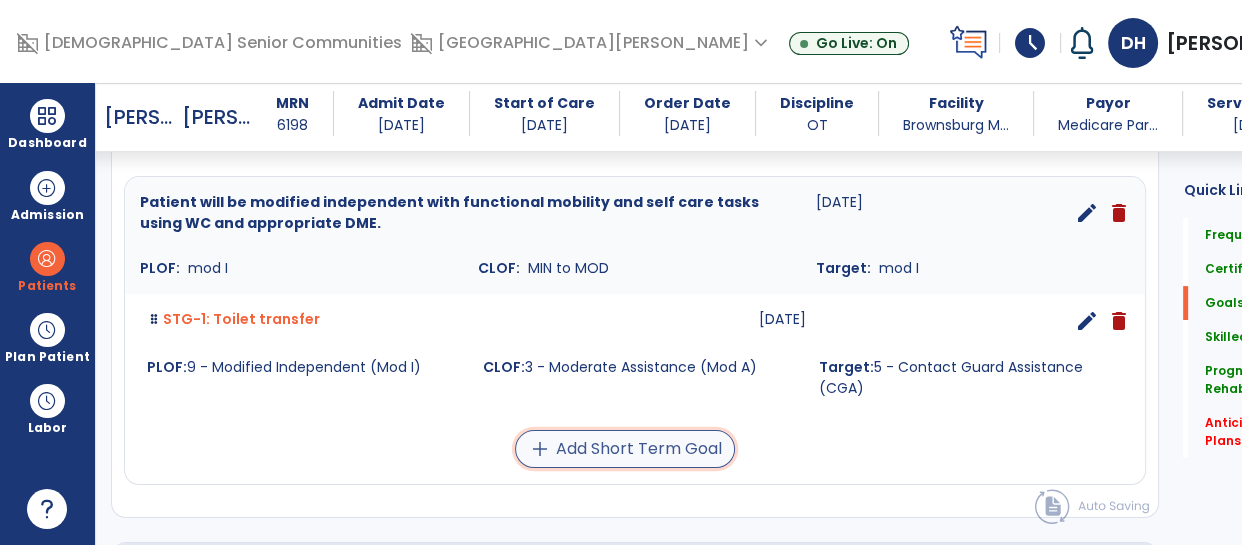 click on "add  Add Short Term Goal" at bounding box center [625, 449] 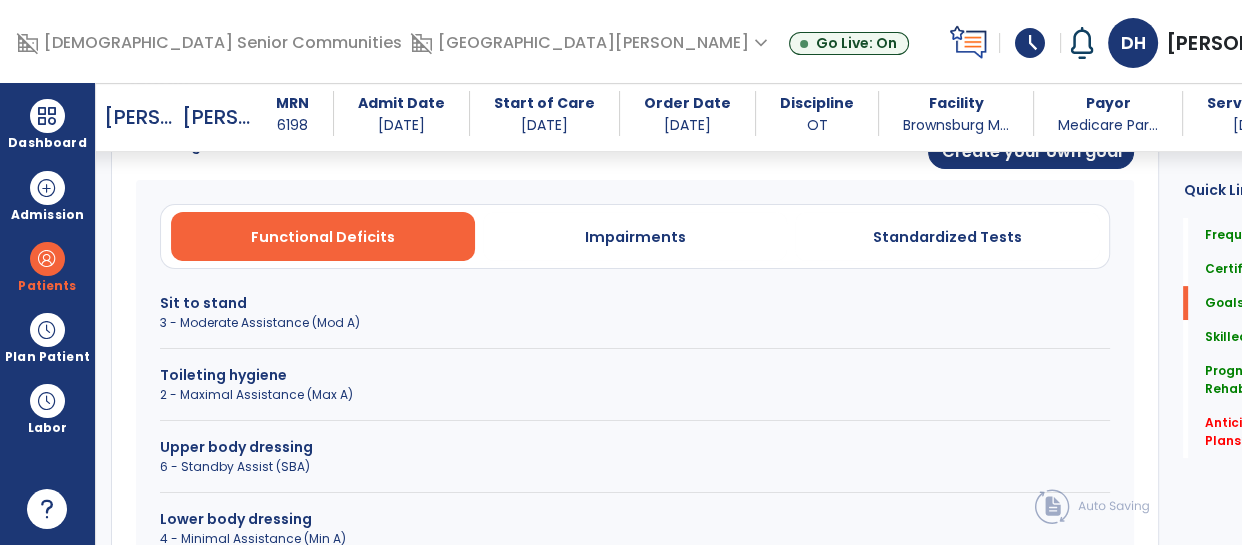 scroll, scrollTop: 570, scrollLeft: 0, axis: vertical 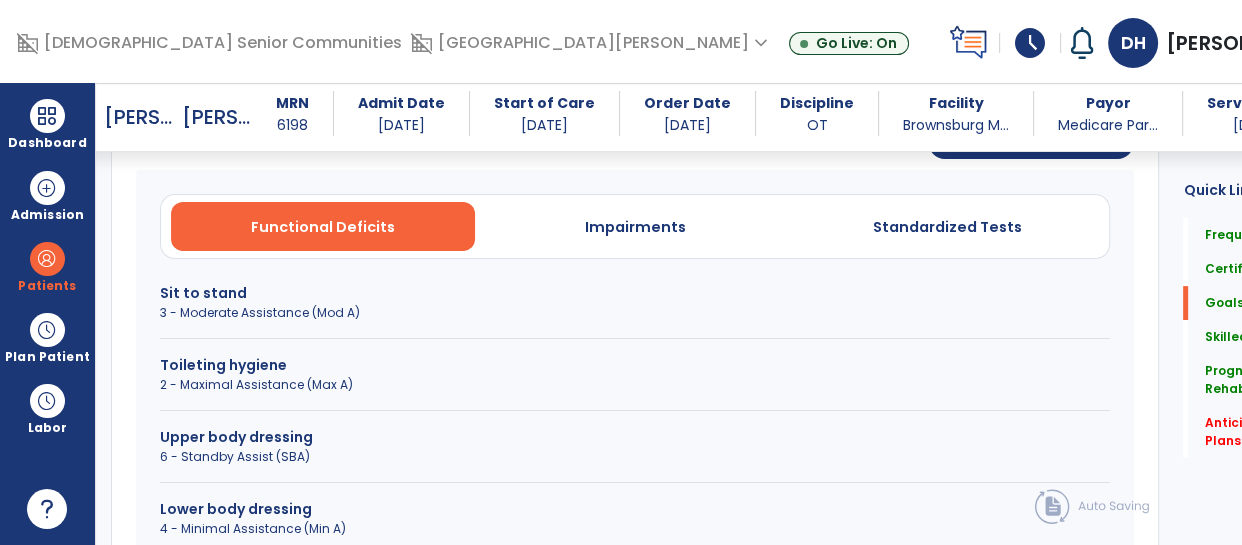 click on "Toileting hygiene" at bounding box center [635, 365] 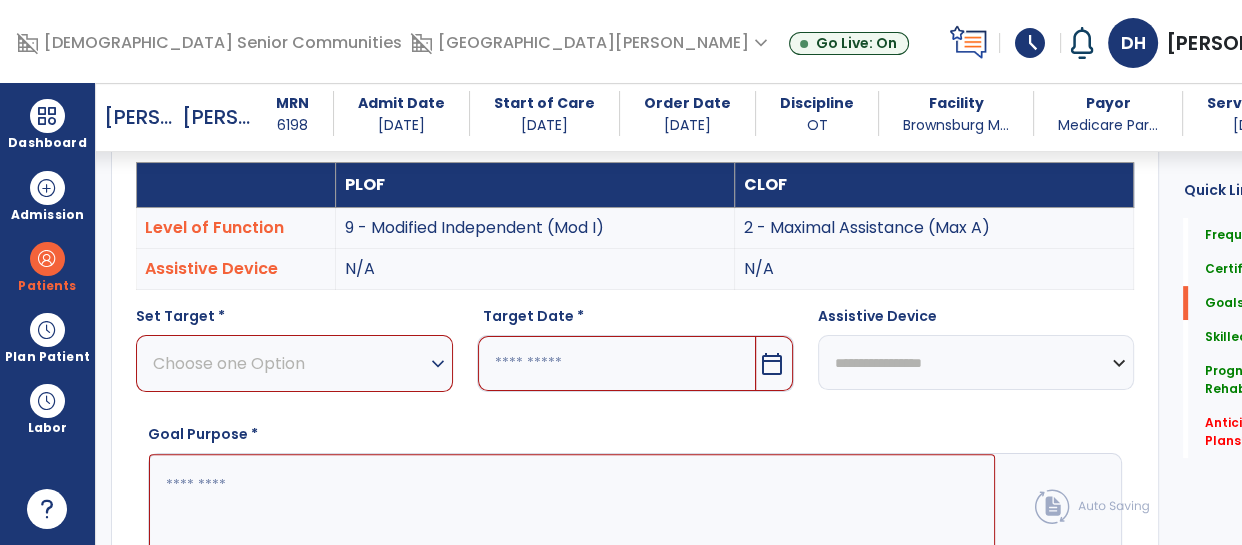click on "Choose one Option" at bounding box center [289, 363] 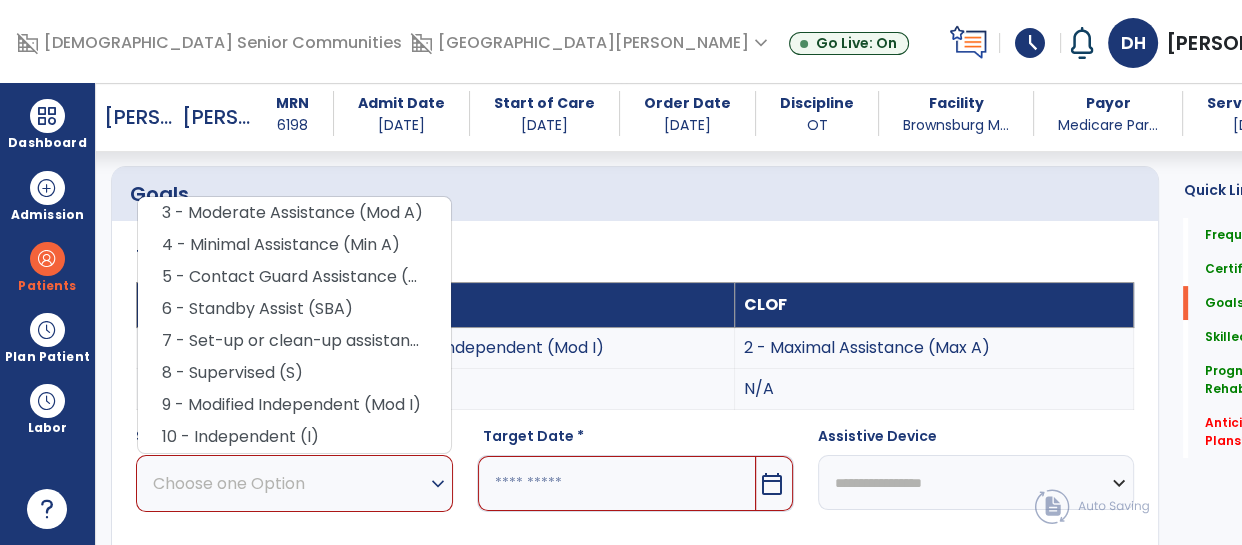 scroll, scrollTop: 446, scrollLeft: 0, axis: vertical 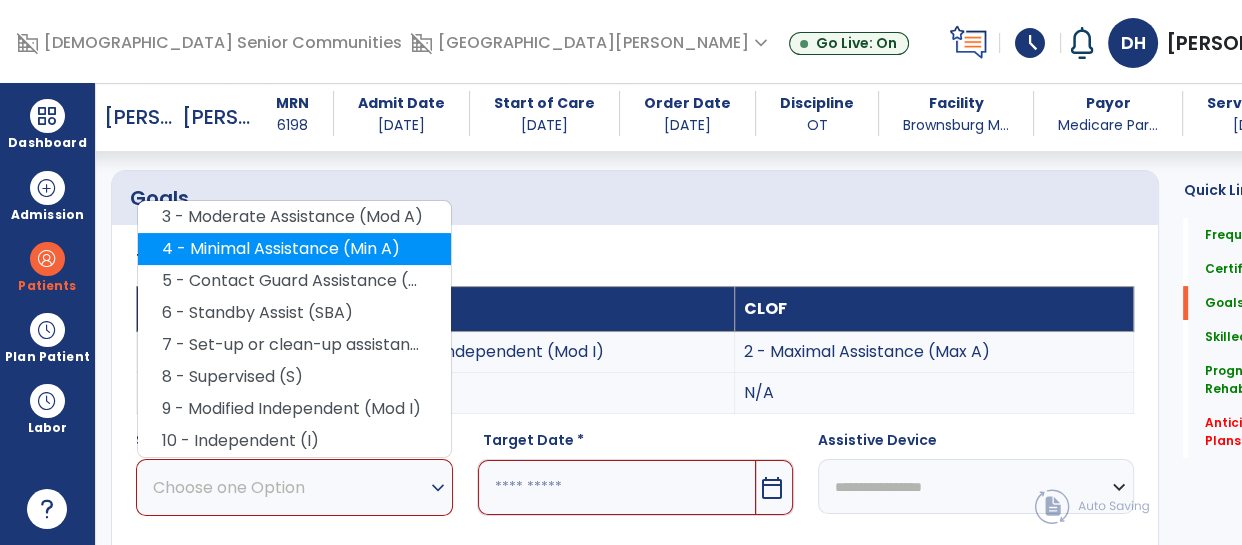 click on "4 - Minimal Assistance (Min A)" at bounding box center (294, 249) 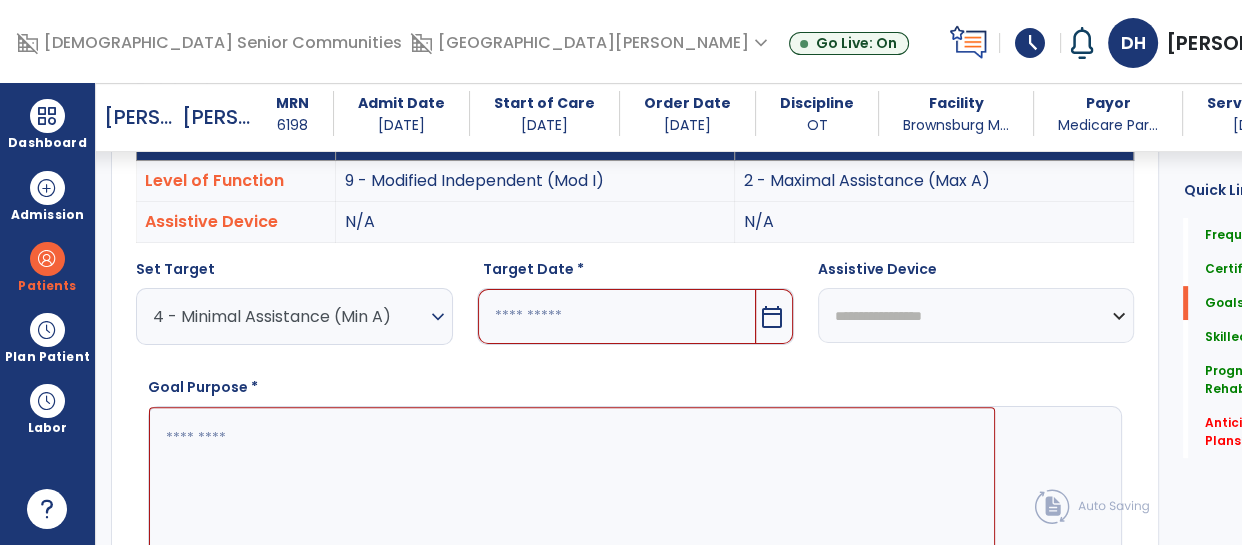 click on "calendar_today" at bounding box center (772, 317) 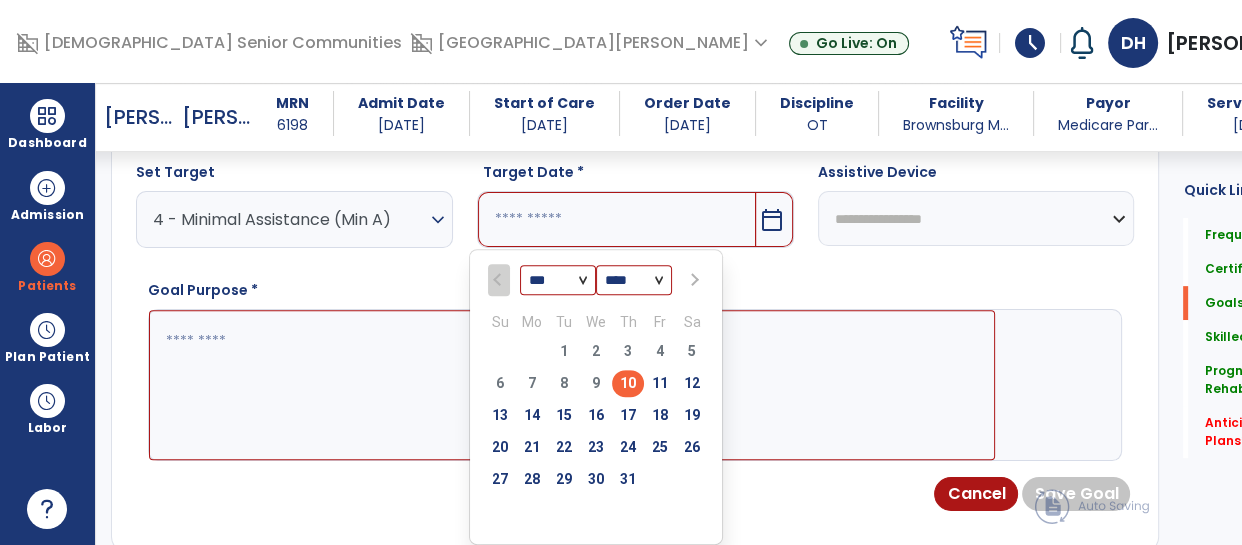 scroll, scrollTop: 720, scrollLeft: 0, axis: vertical 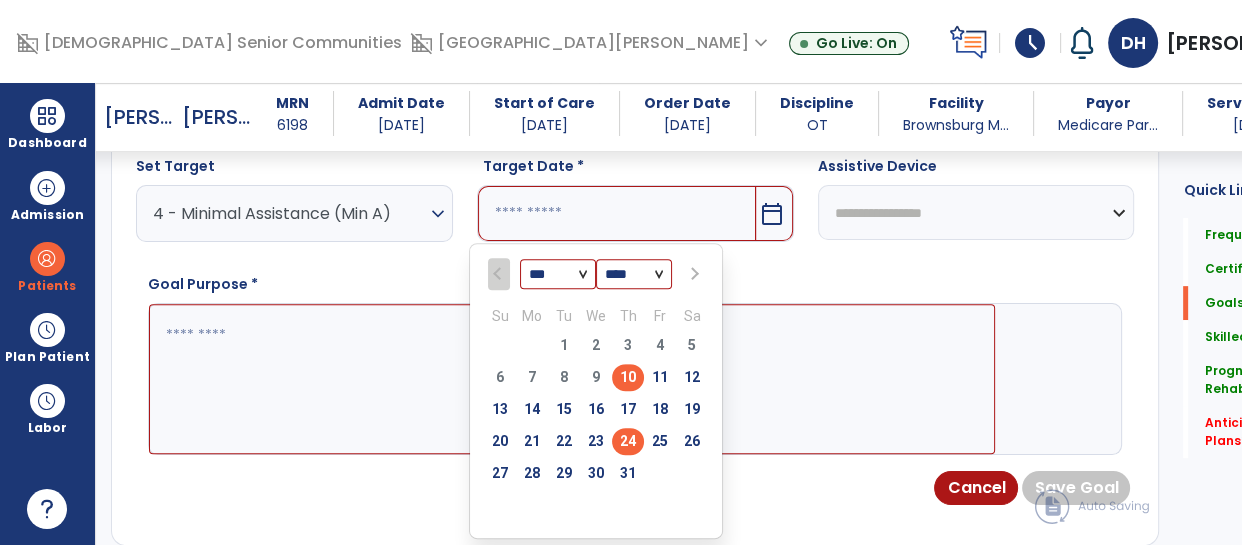 click on "24" at bounding box center (628, 441) 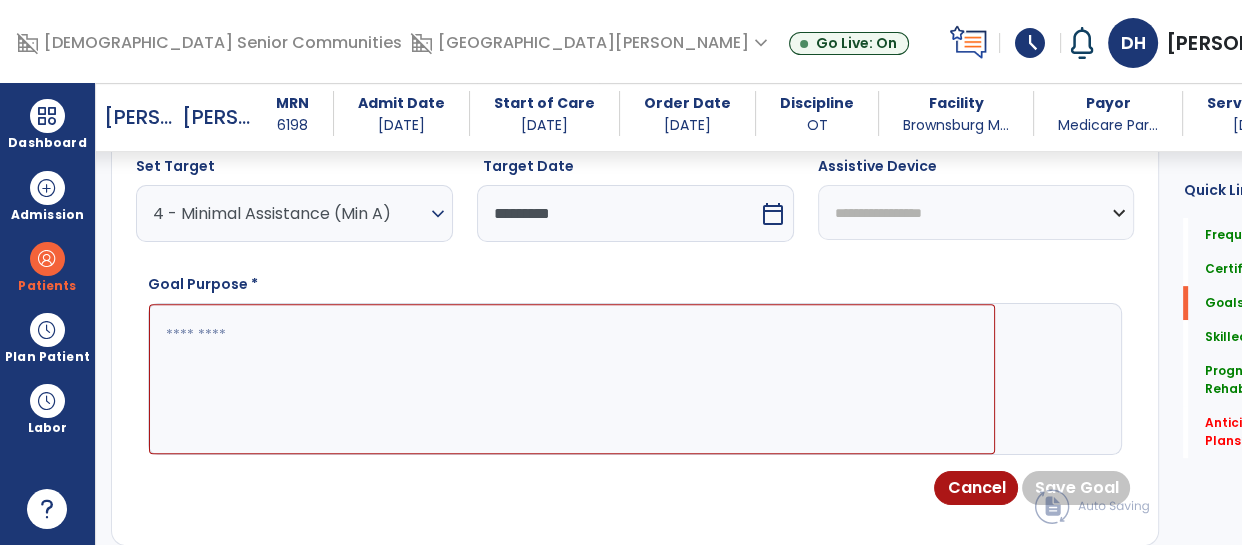 click at bounding box center [572, 379] 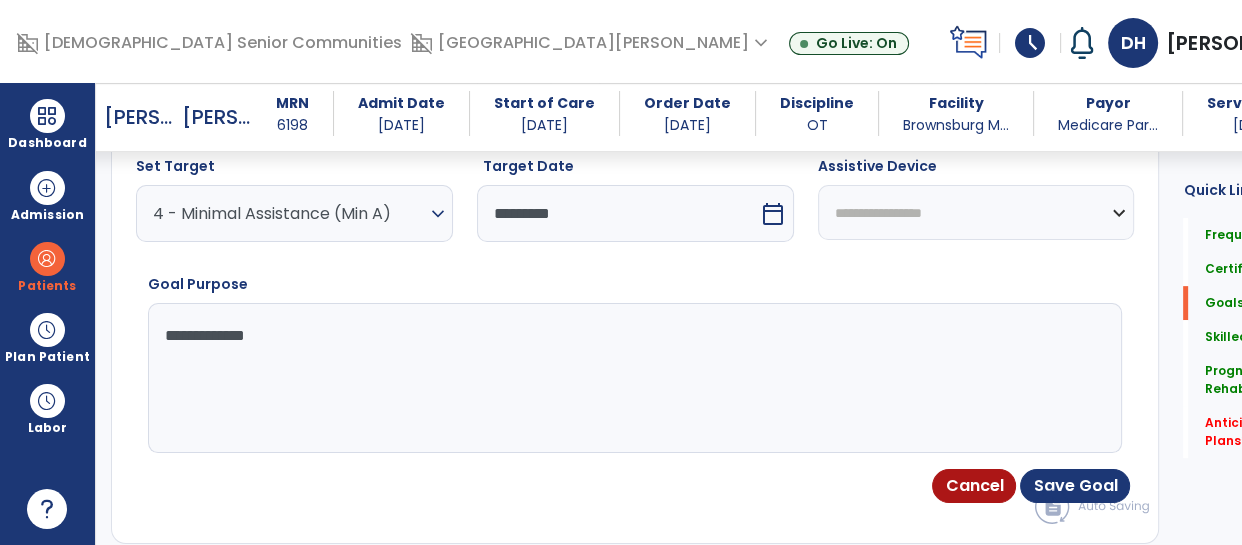 type on "**********" 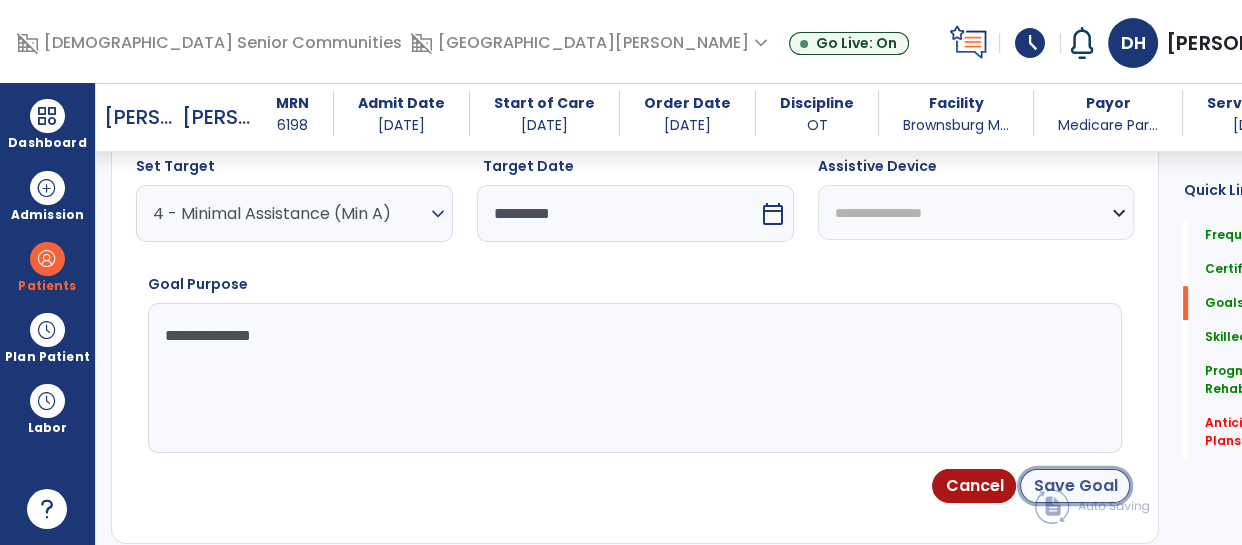 click on "Save Goal" at bounding box center (1075, 486) 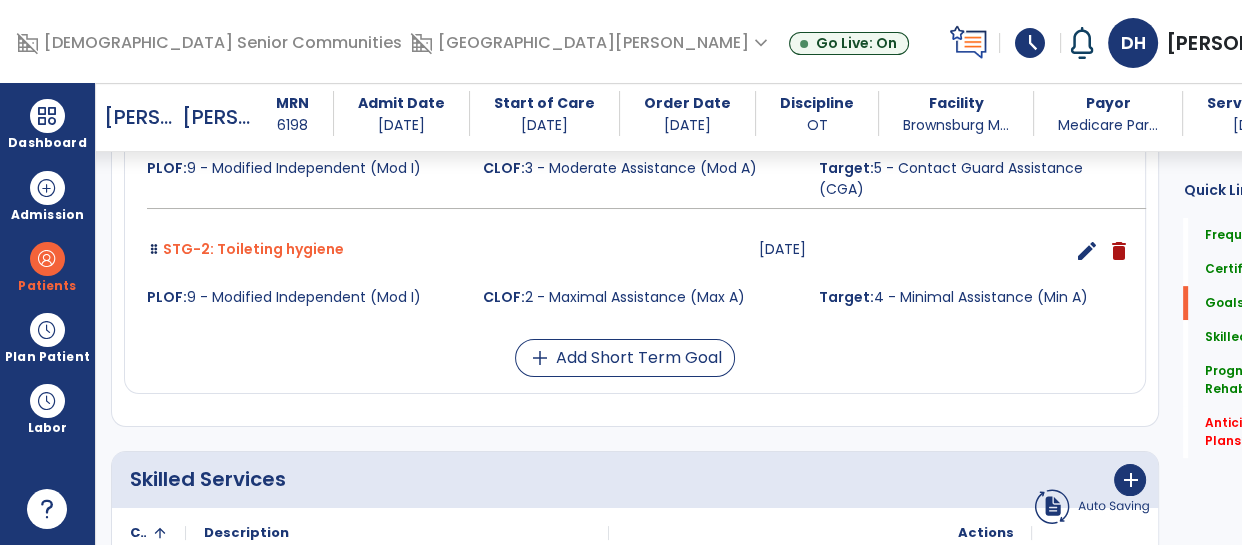 scroll, scrollTop: 721, scrollLeft: 0, axis: vertical 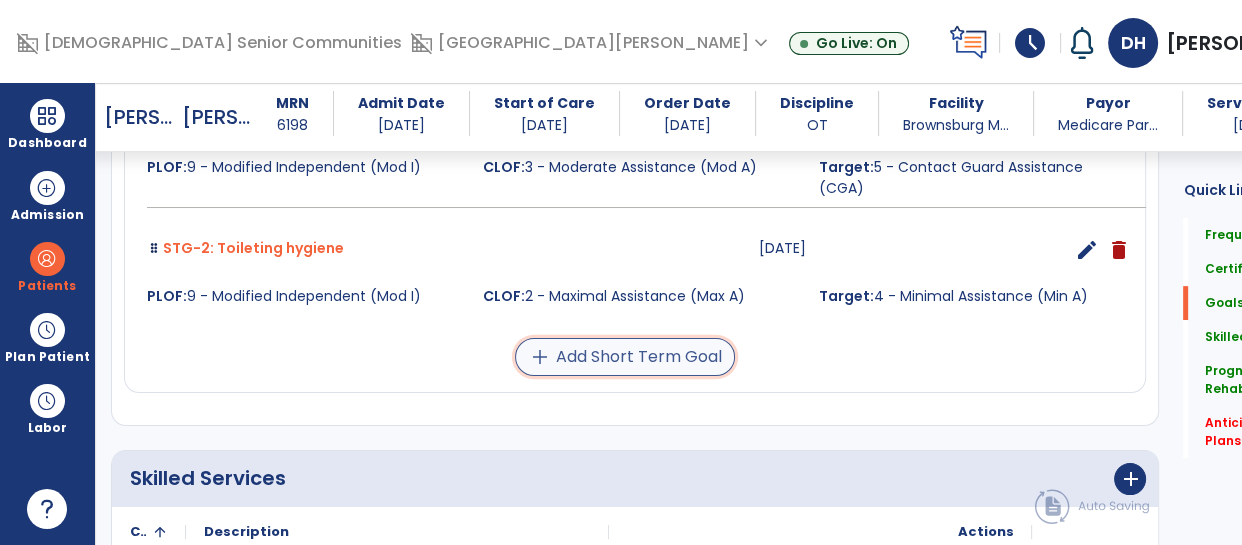 click on "add  Add Short Term Goal" at bounding box center (625, 357) 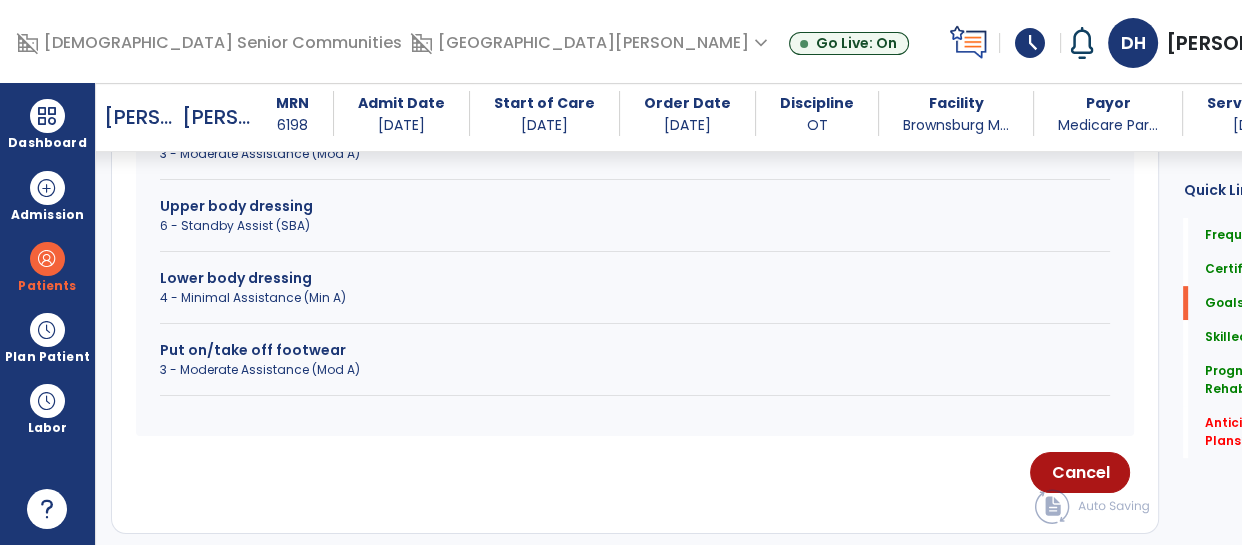 scroll, scrollTop: 728, scrollLeft: 0, axis: vertical 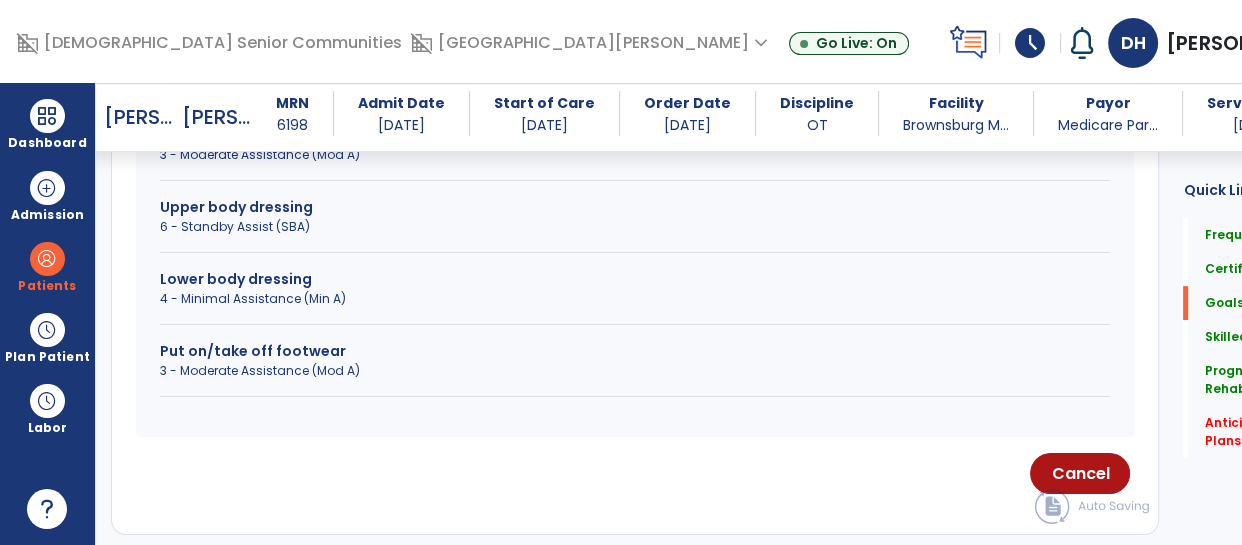 click on "4 - Minimal Assistance (Min A)" at bounding box center (635, 299) 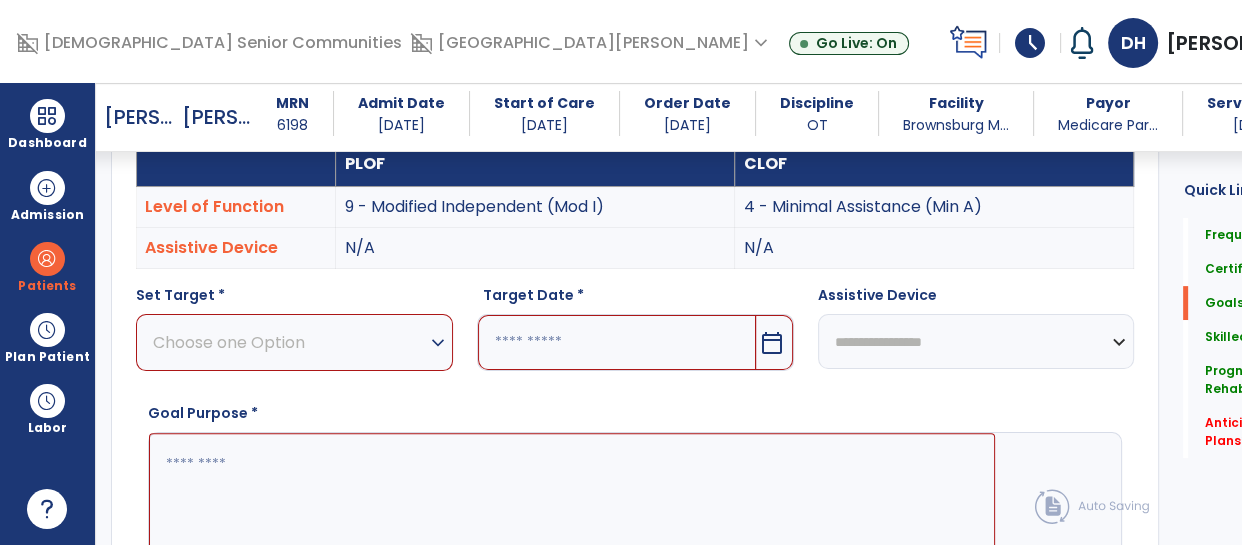 scroll, scrollTop: 584, scrollLeft: 0, axis: vertical 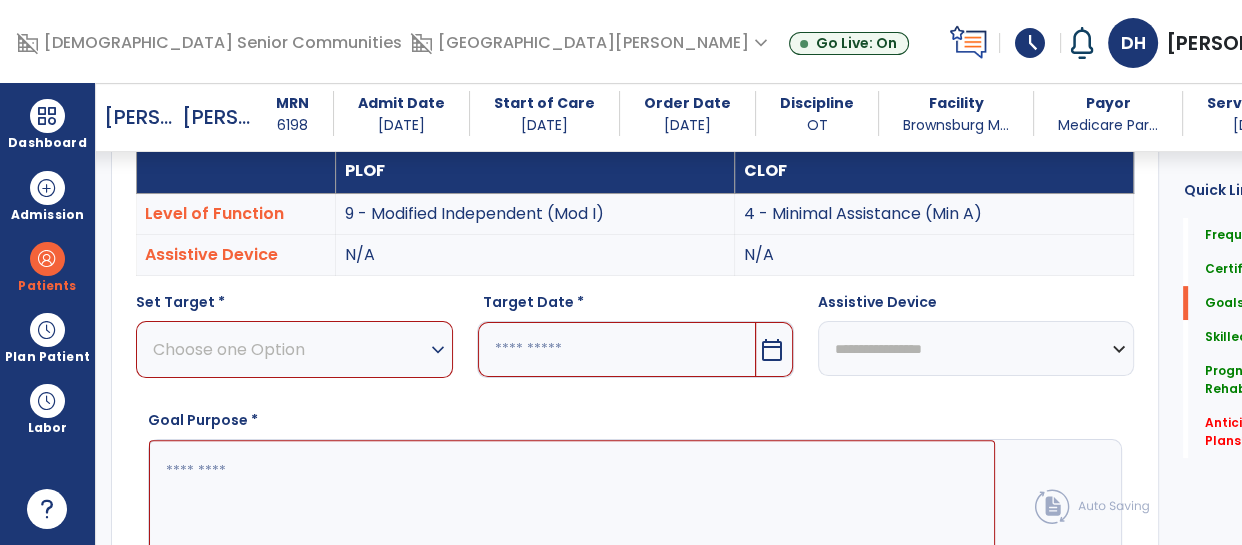 click on "Choose one Option" at bounding box center [289, 349] 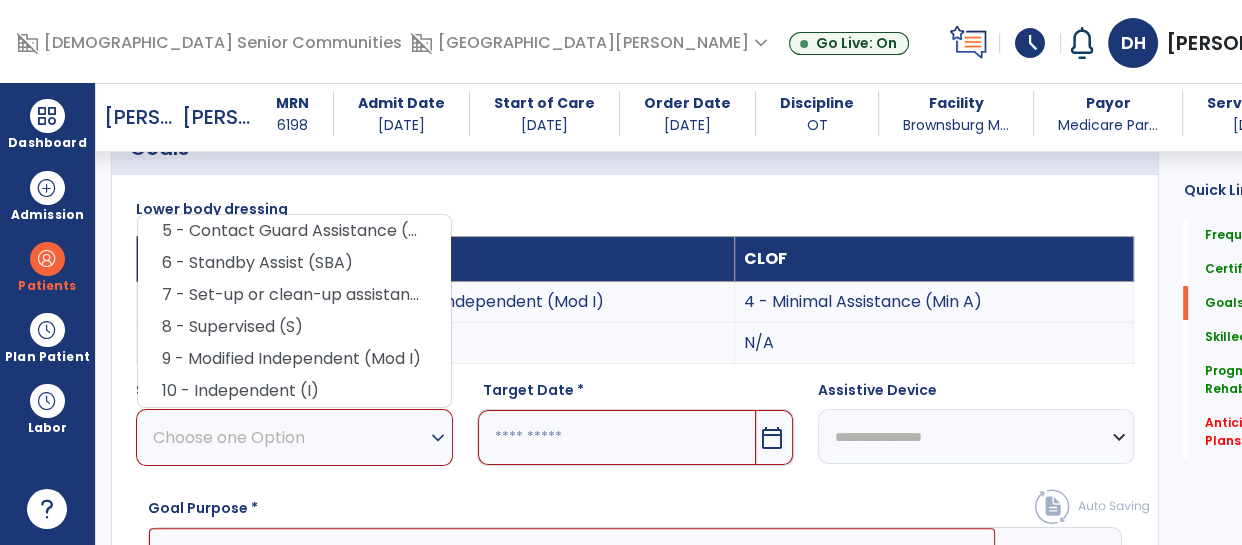 scroll, scrollTop: 490, scrollLeft: 0, axis: vertical 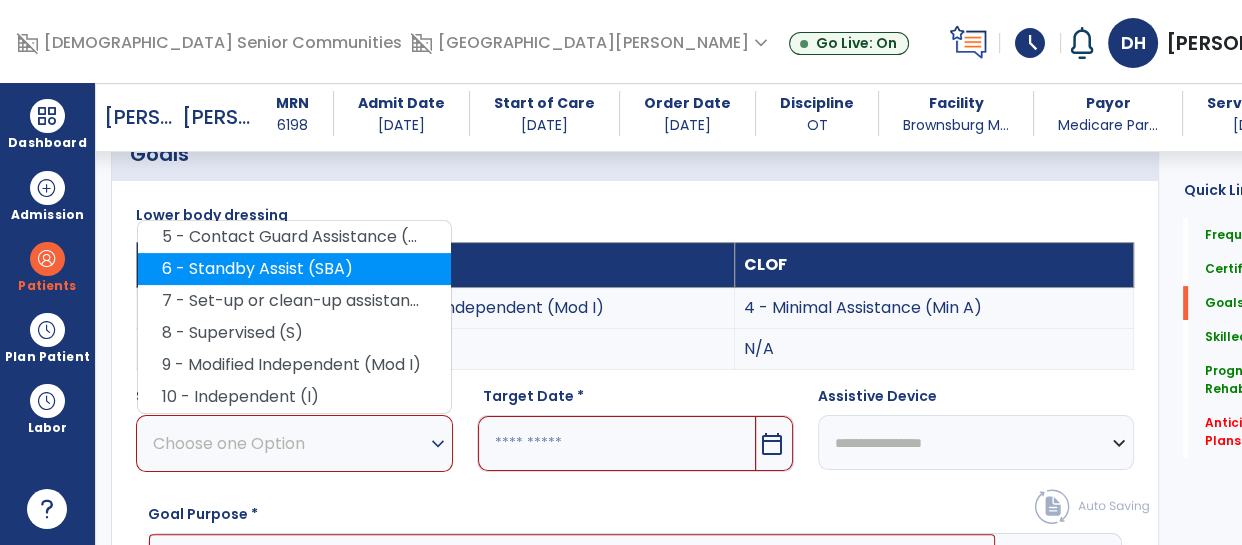 click on "6 - Standby Assist (SBA)" at bounding box center (294, 269) 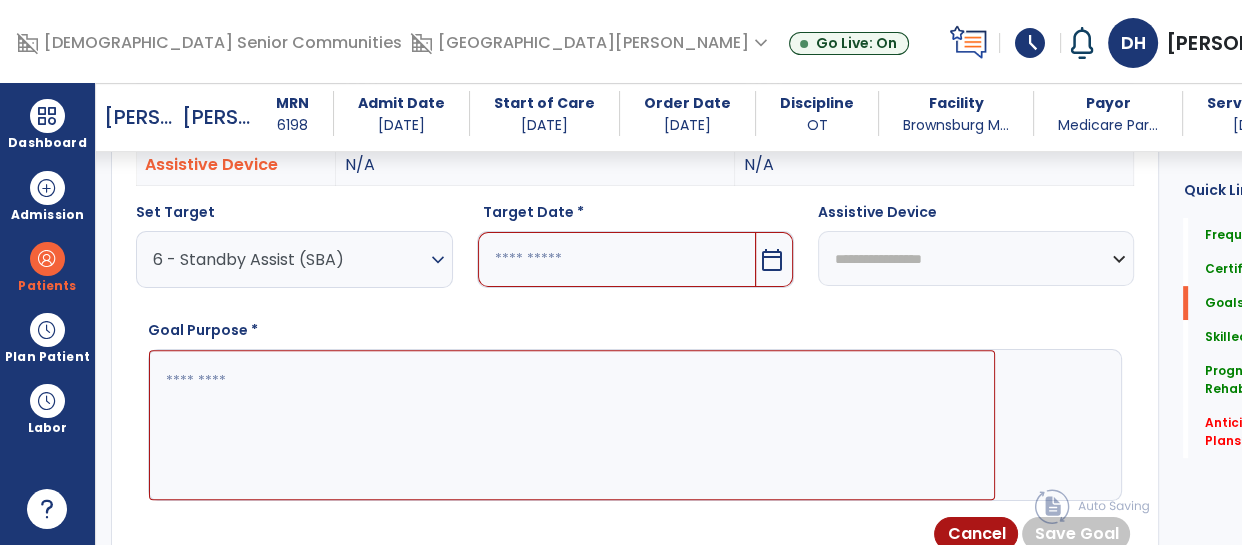 click on "calendar_today" at bounding box center [772, 260] 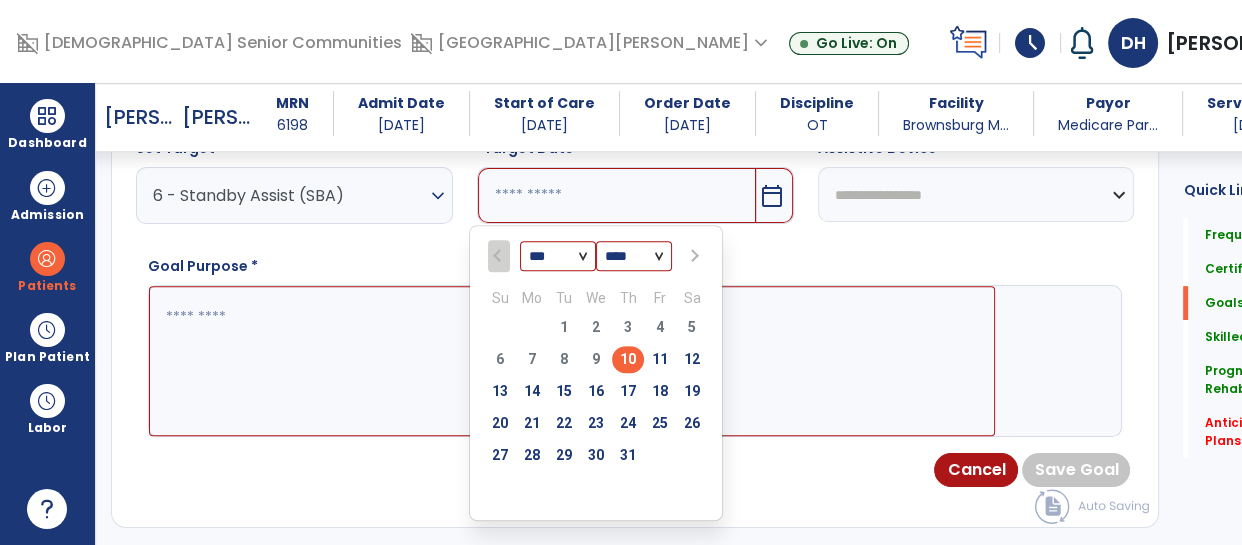scroll, scrollTop: 743, scrollLeft: 0, axis: vertical 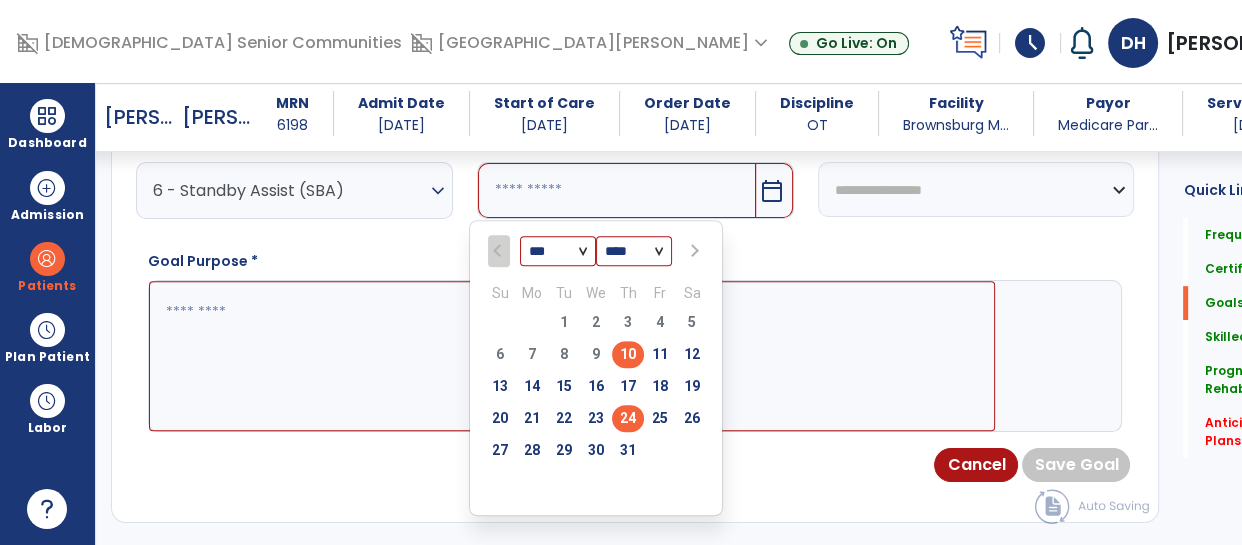 click on "24" at bounding box center (628, 418) 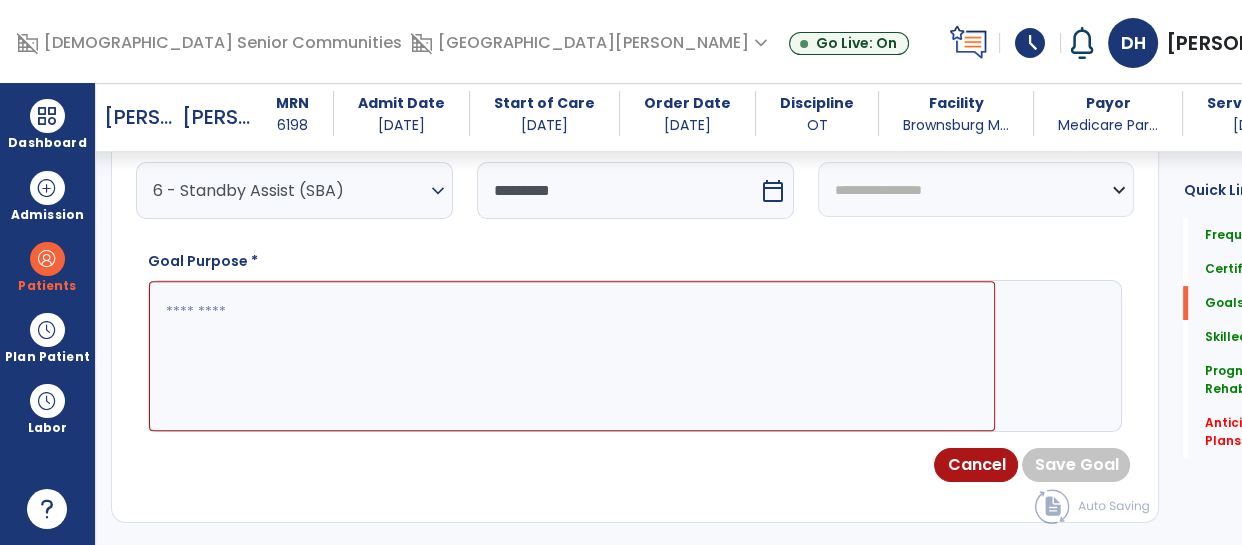 click at bounding box center [572, 356] 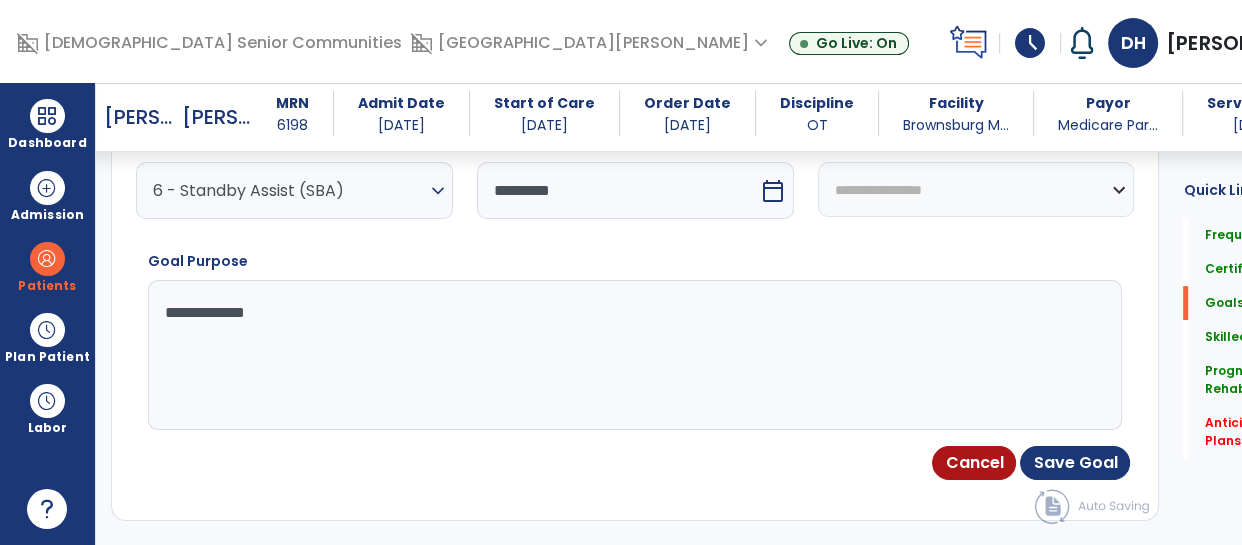type on "**********" 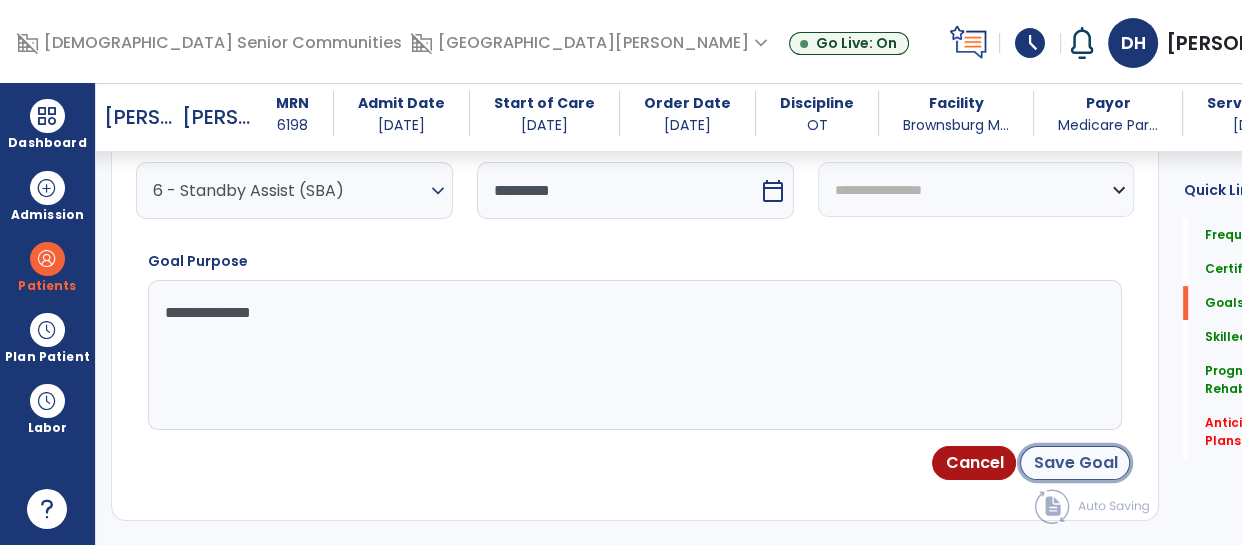 click on "Save Goal" at bounding box center [1075, 463] 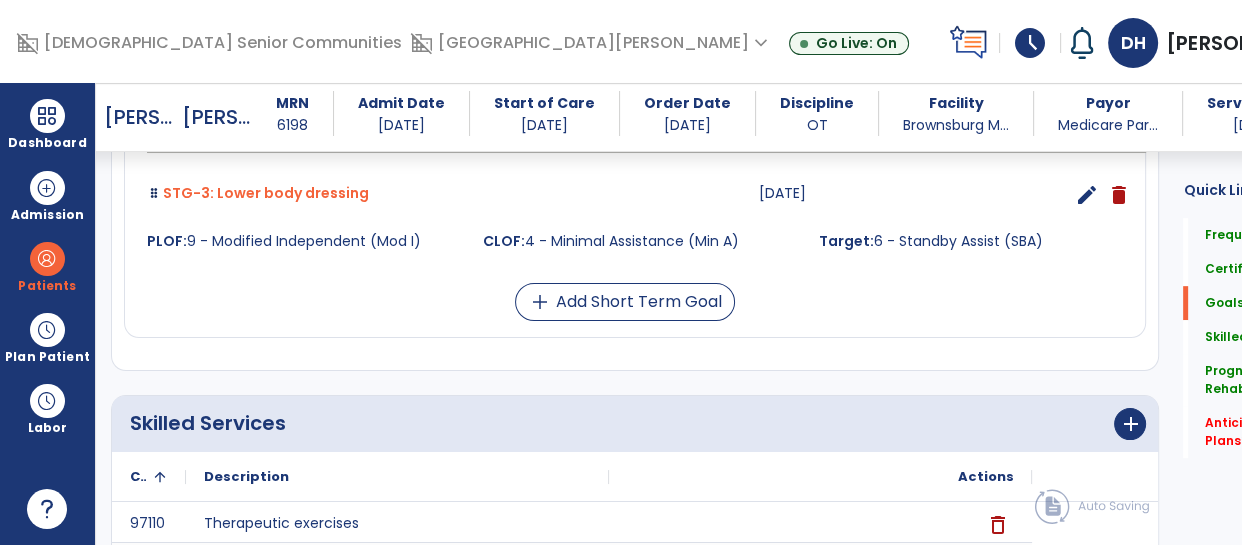 click on "Goals      add" at bounding box center (635, -239) 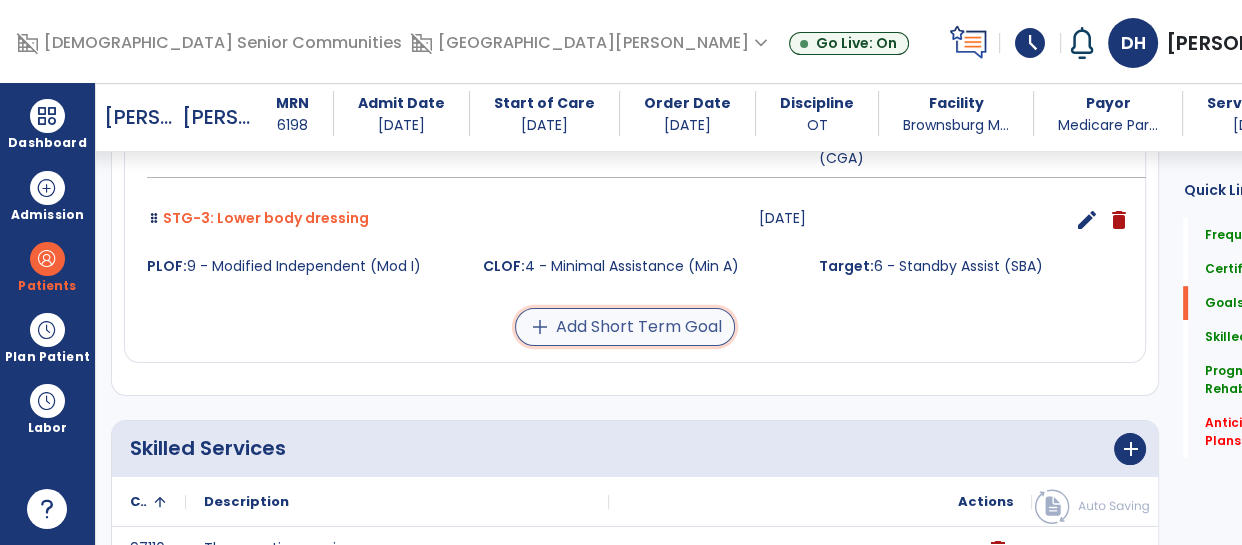 click on "add  Add Short Term Goal" at bounding box center (625, 327) 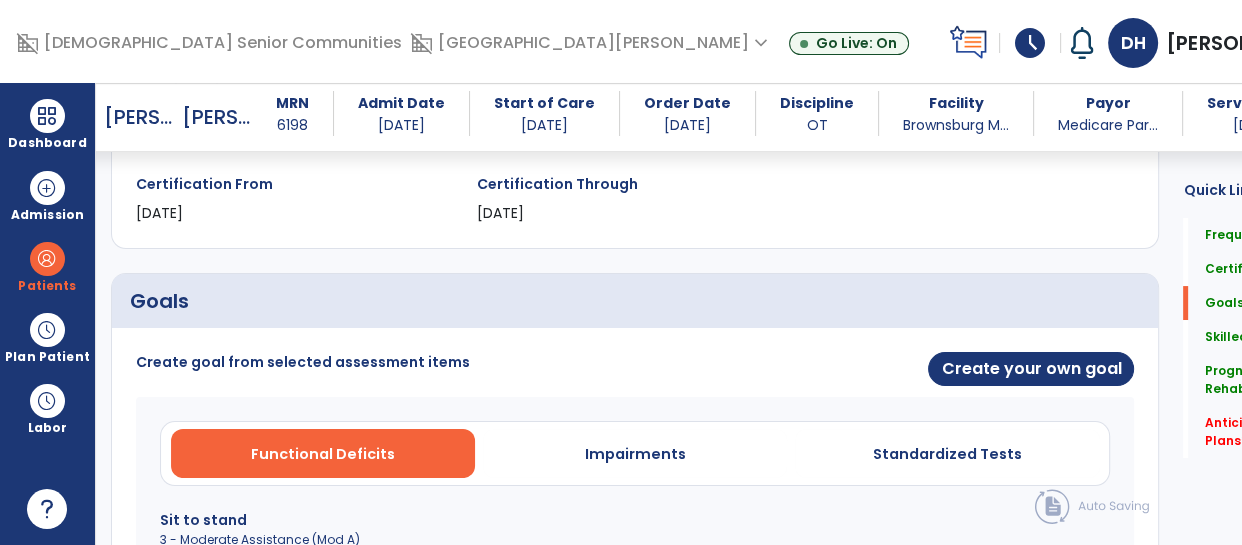 scroll, scrollTop: 329, scrollLeft: 0, axis: vertical 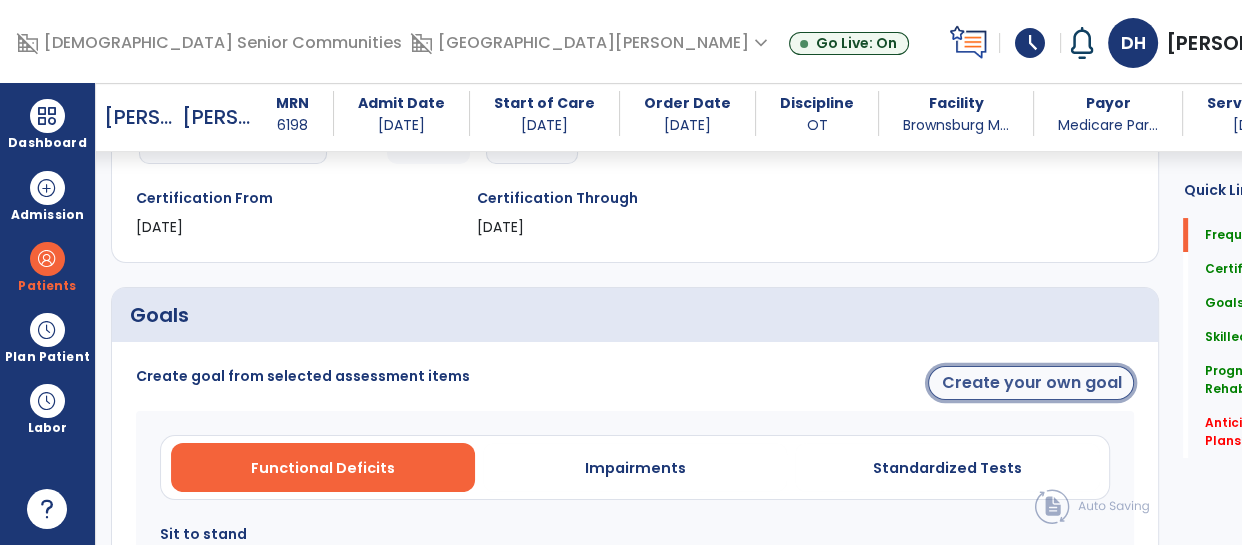 click on "Create your own goal" at bounding box center [1031, 383] 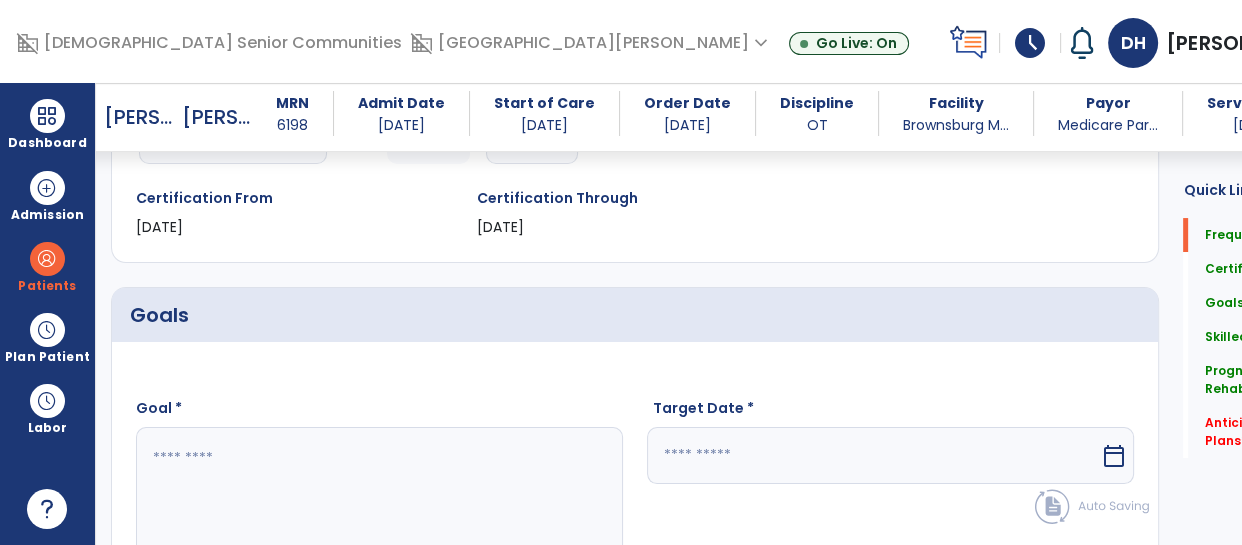 click at bounding box center (348, 502) 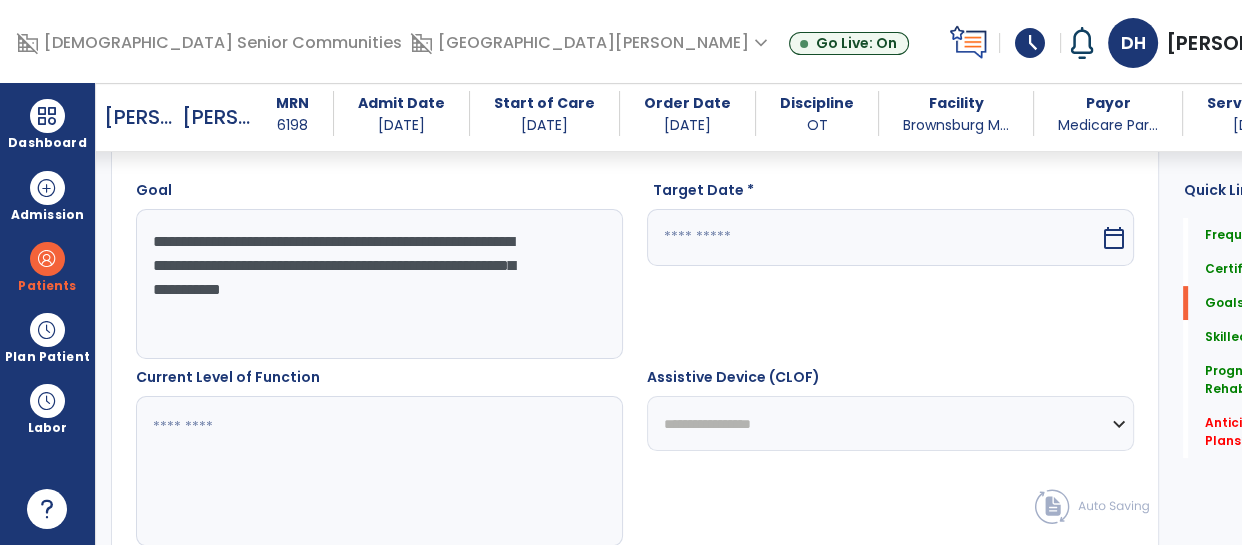 scroll, scrollTop: 550, scrollLeft: 0, axis: vertical 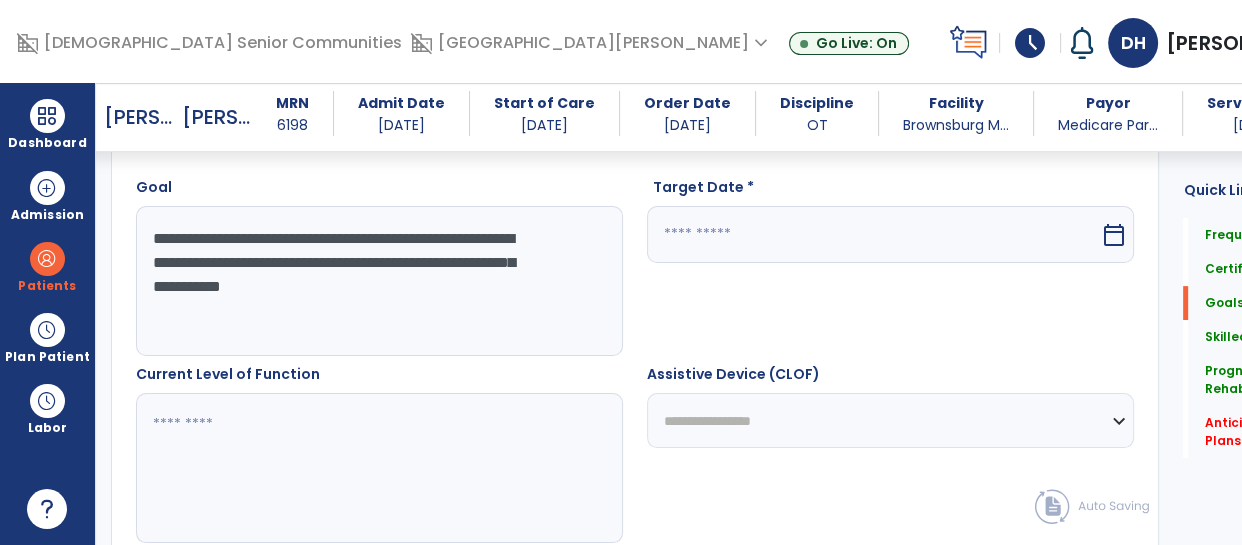 type on "**********" 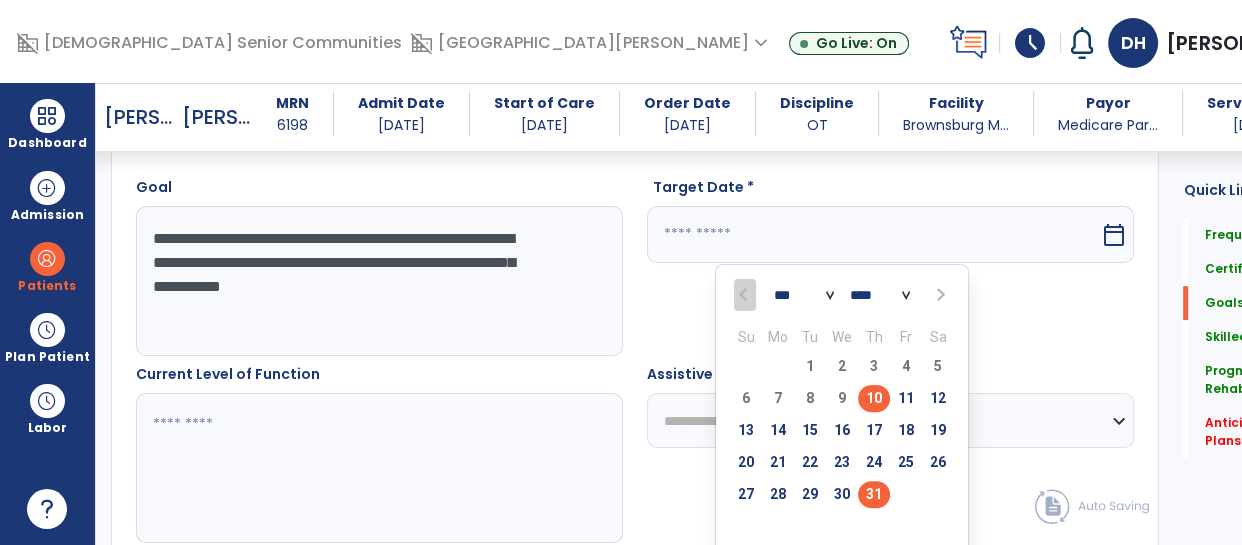 click on "31" at bounding box center (874, 494) 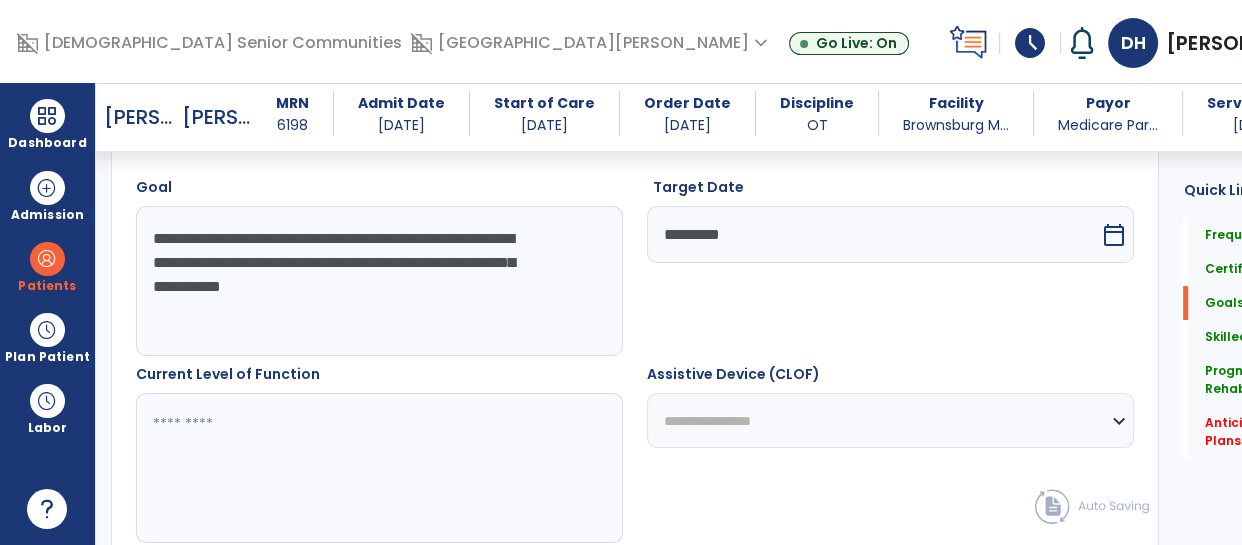 click at bounding box center [348, 468] 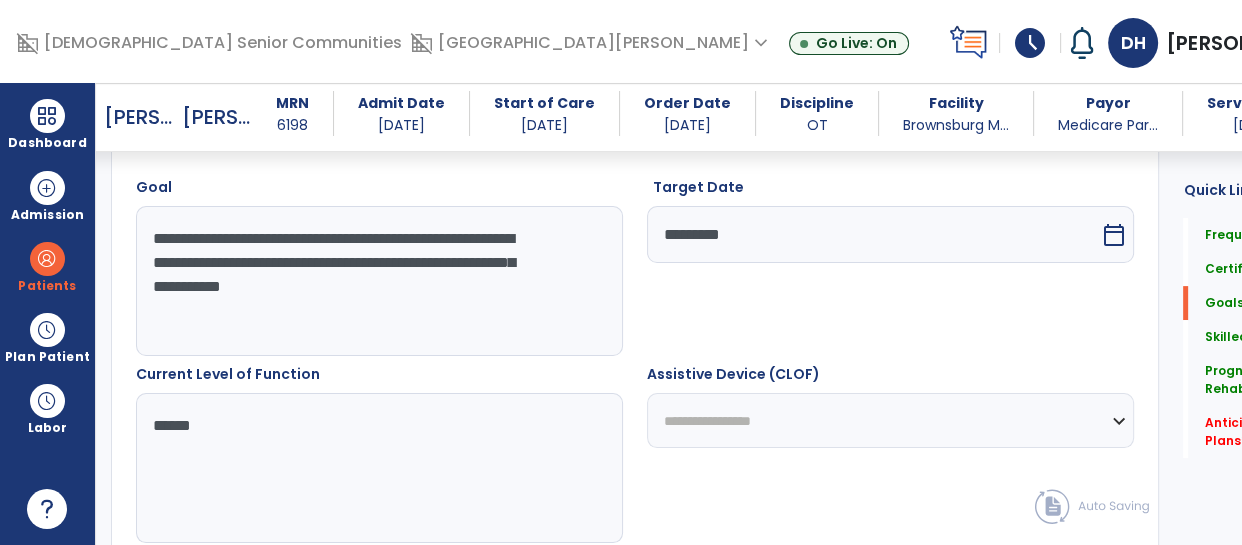 type on "******" 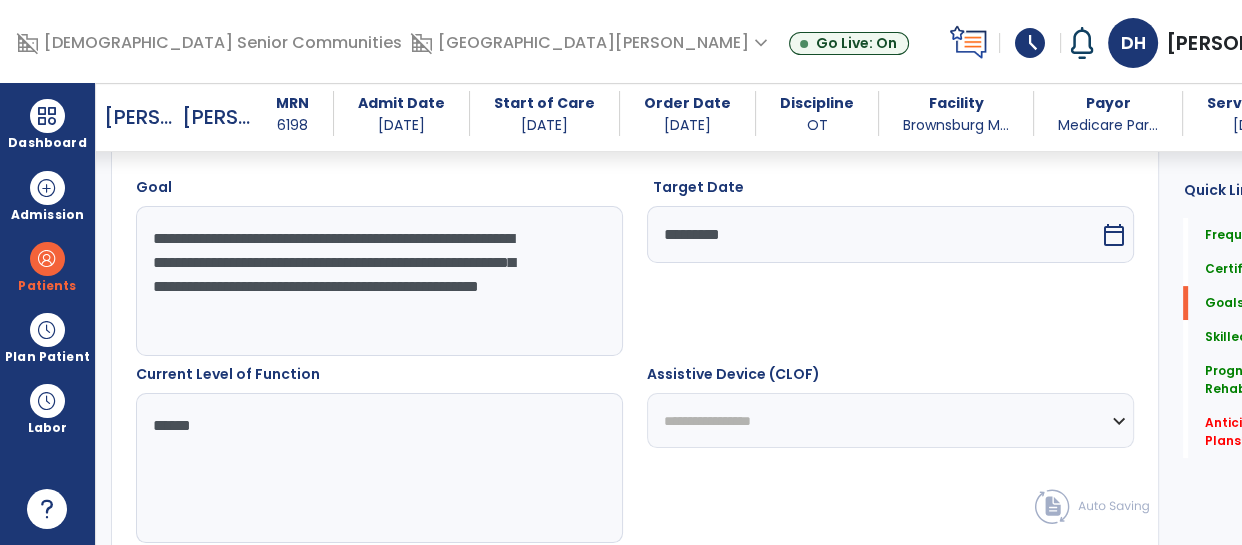 type on "**********" 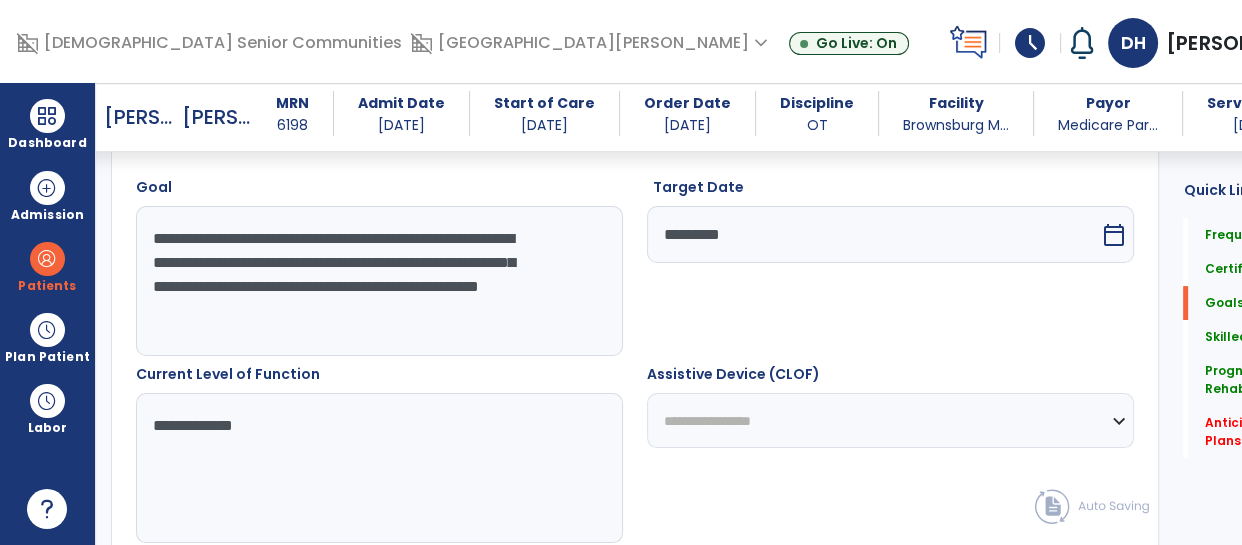 click on "**********" at bounding box center [348, 468] 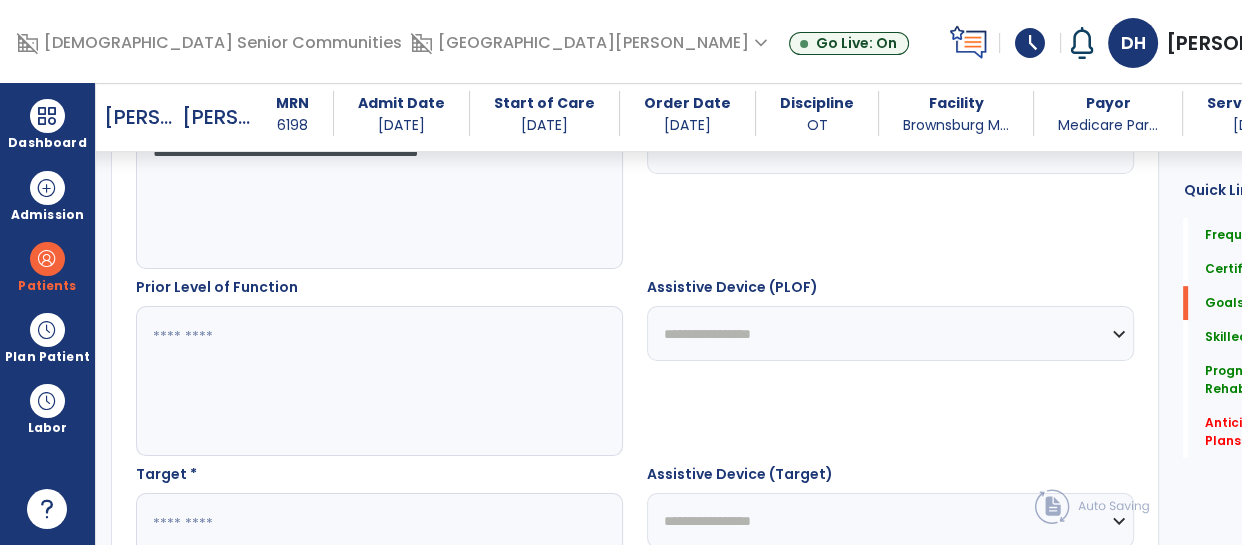 scroll, scrollTop: 830, scrollLeft: 0, axis: vertical 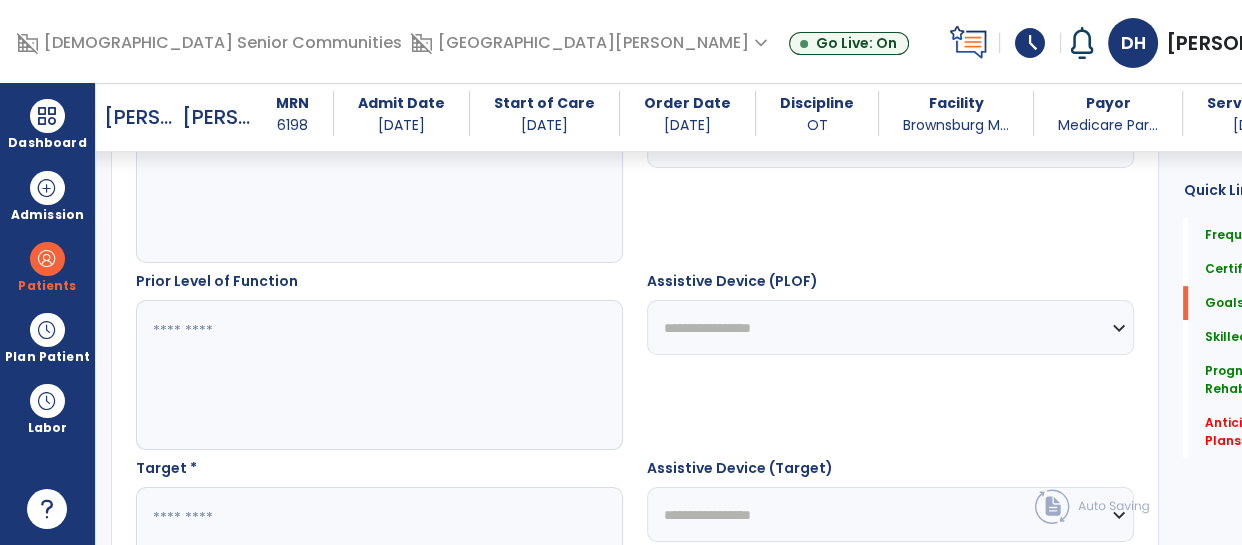 type on "**********" 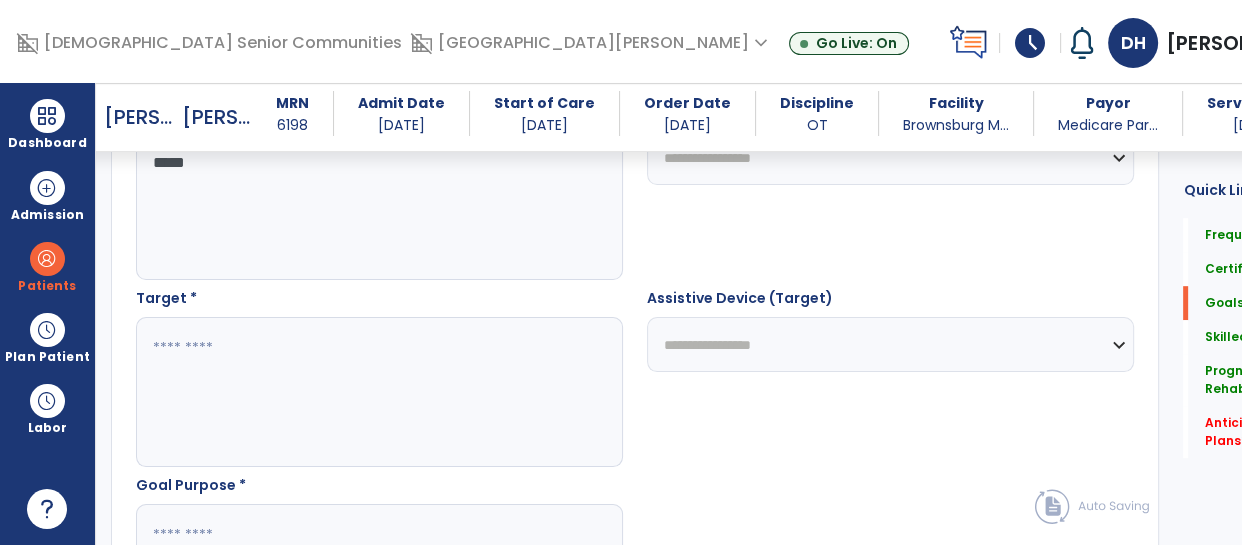 scroll, scrollTop: 1022, scrollLeft: 0, axis: vertical 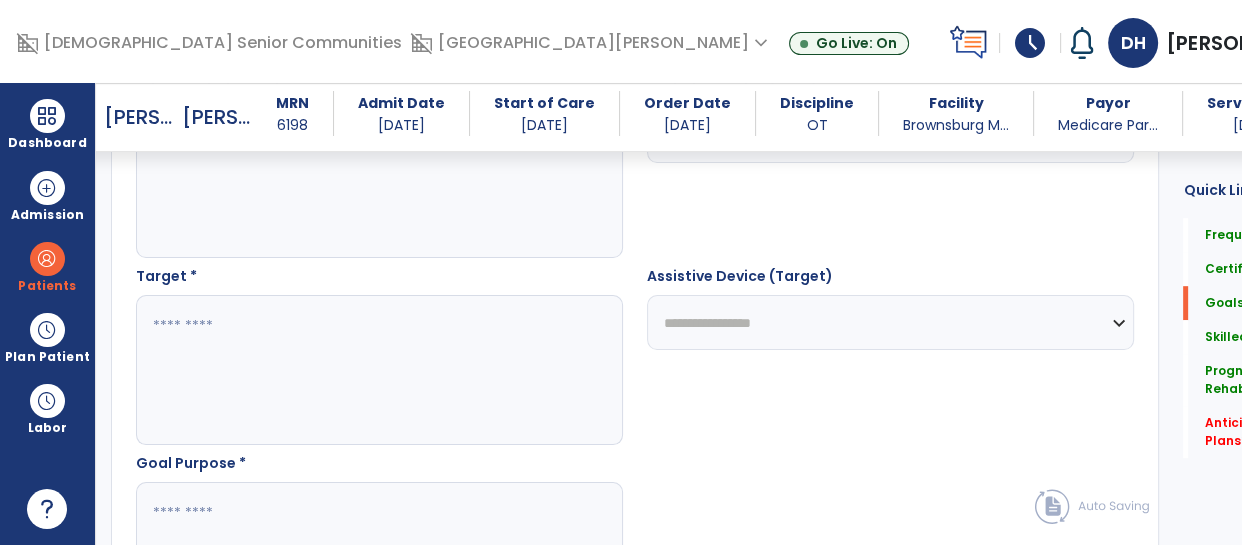 type on "*****" 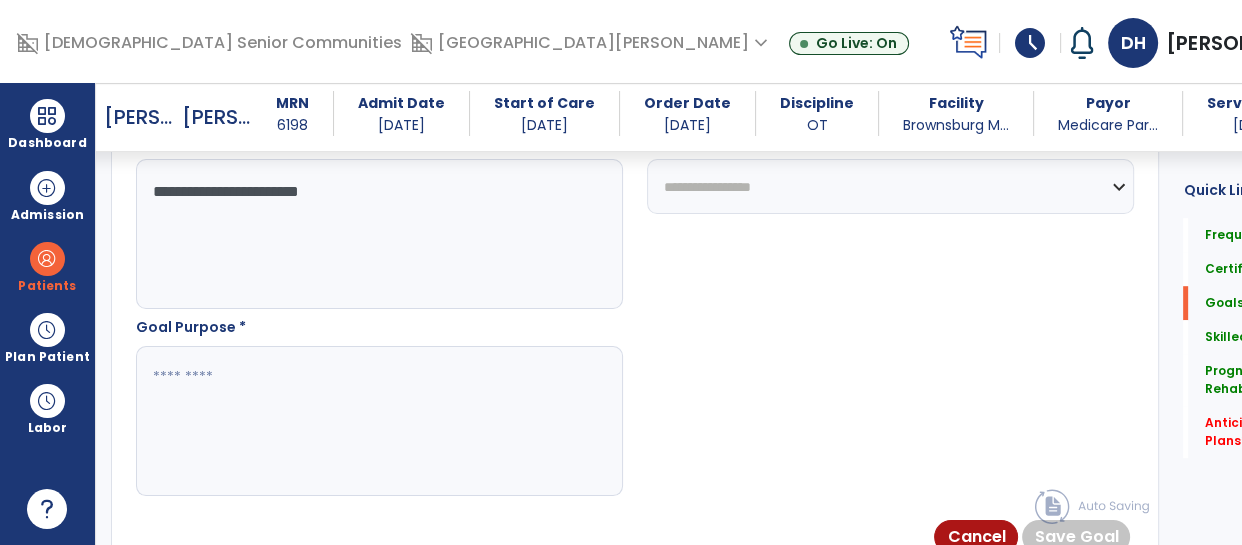 type on "**********" 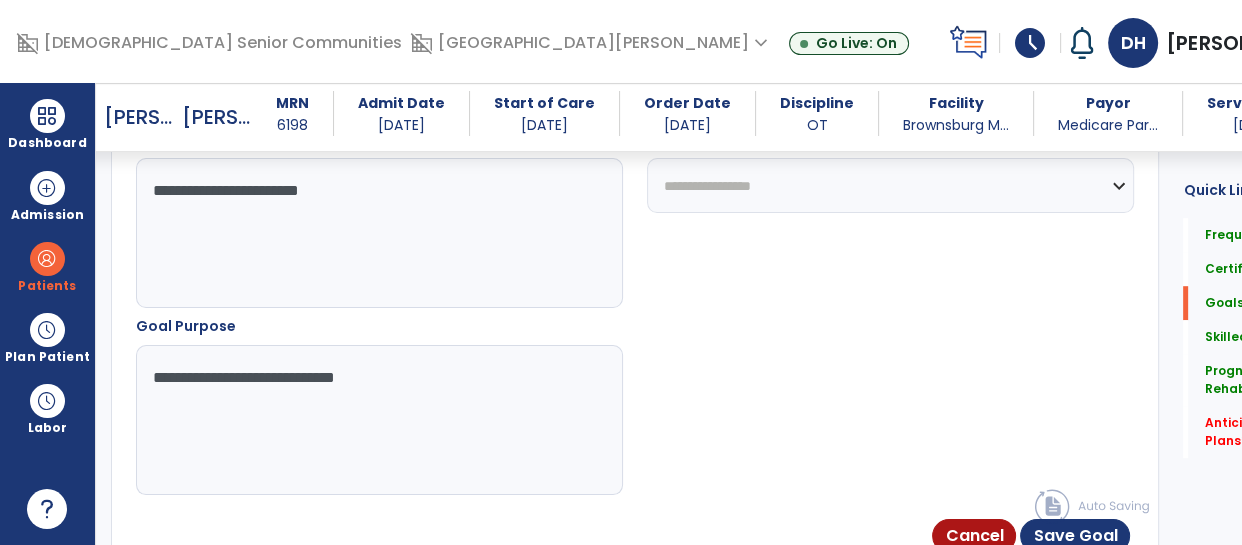 type on "**********" 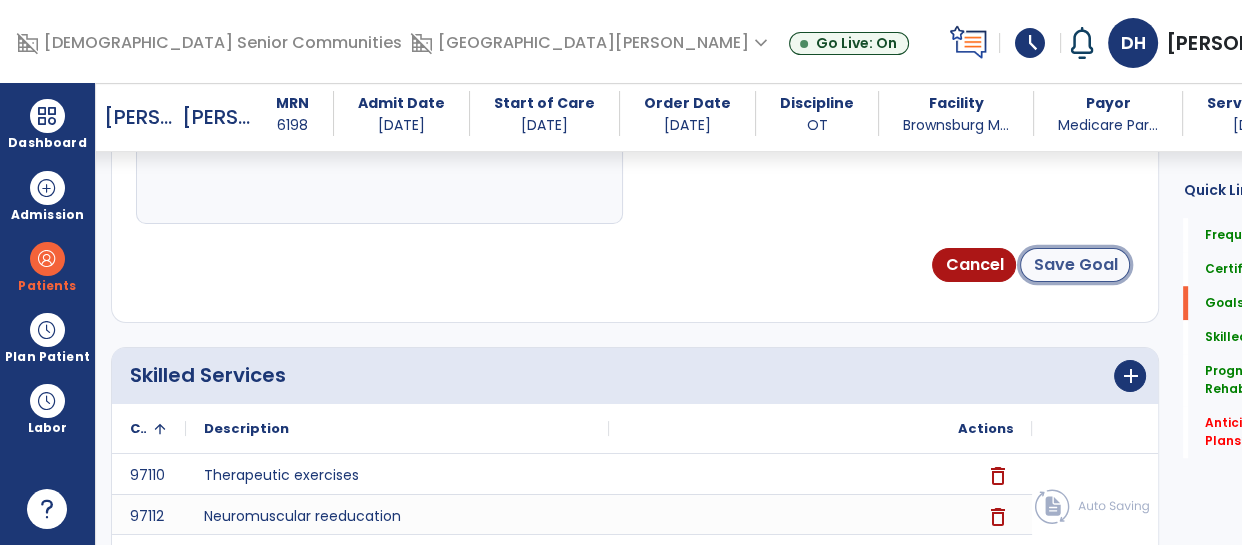 click on "Save Goal" at bounding box center [1075, 265] 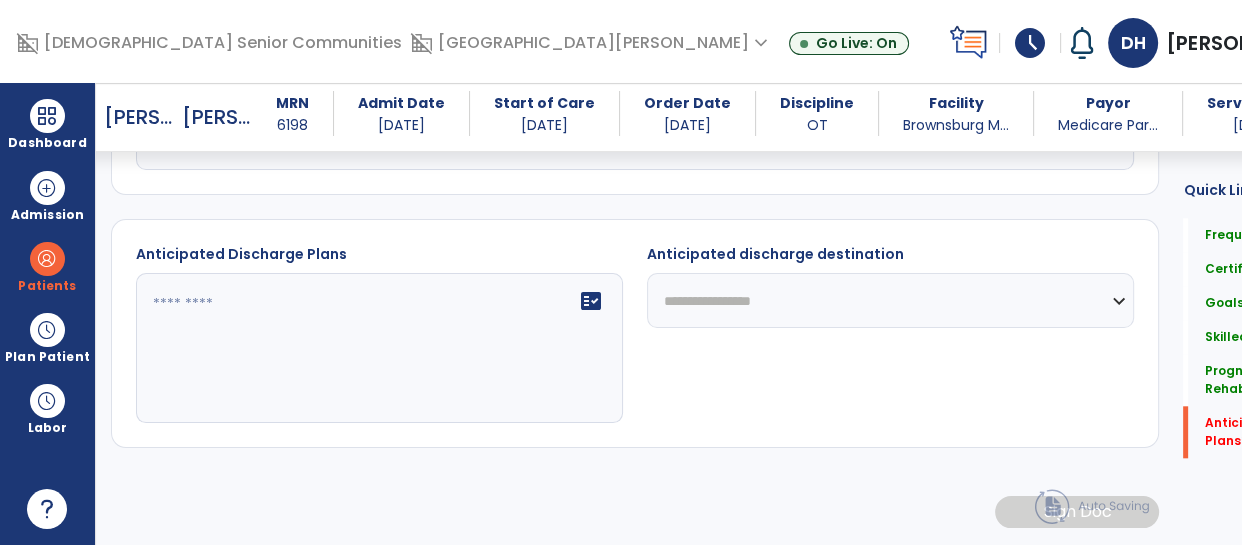 scroll, scrollTop: 1907, scrollLeft: 0, axis: vertical 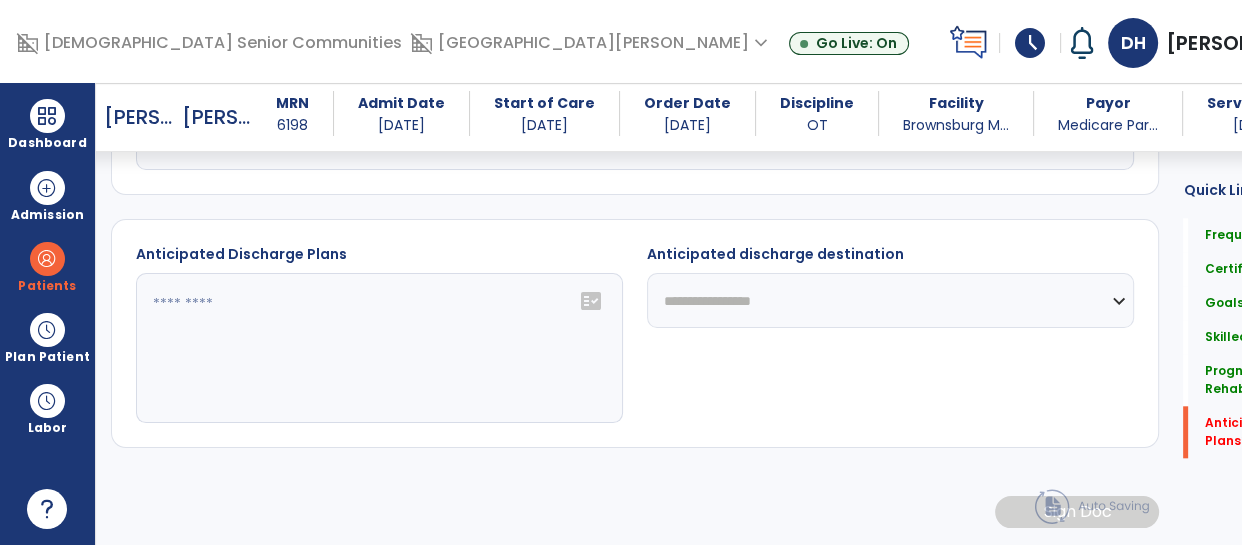 click on "fact_check" 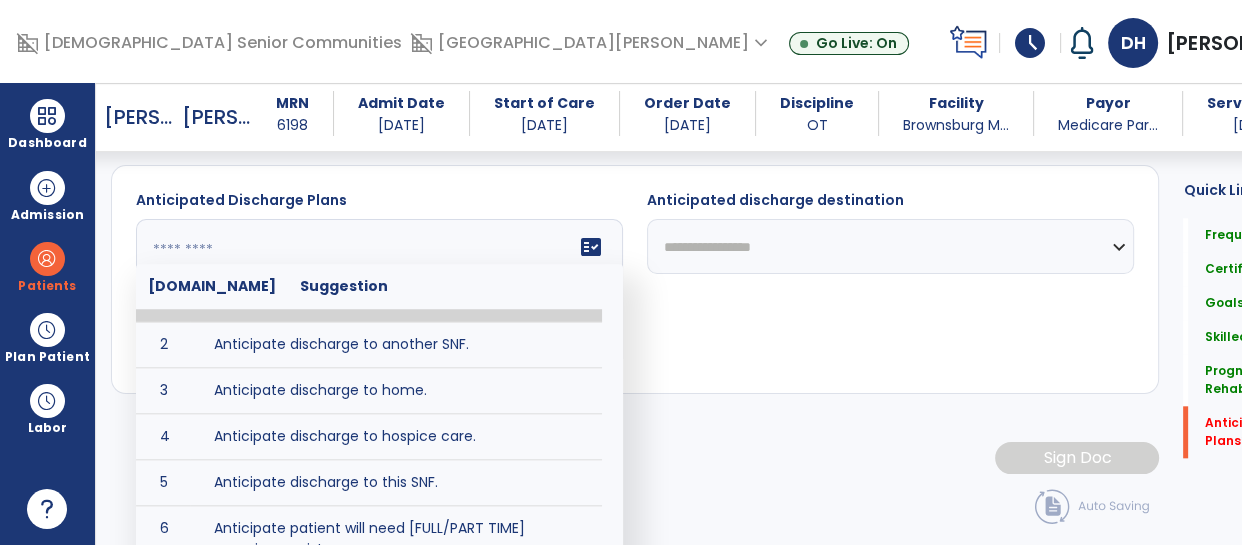scroll, scrollTop: 46, scrollLeft: 0, axis: vertical 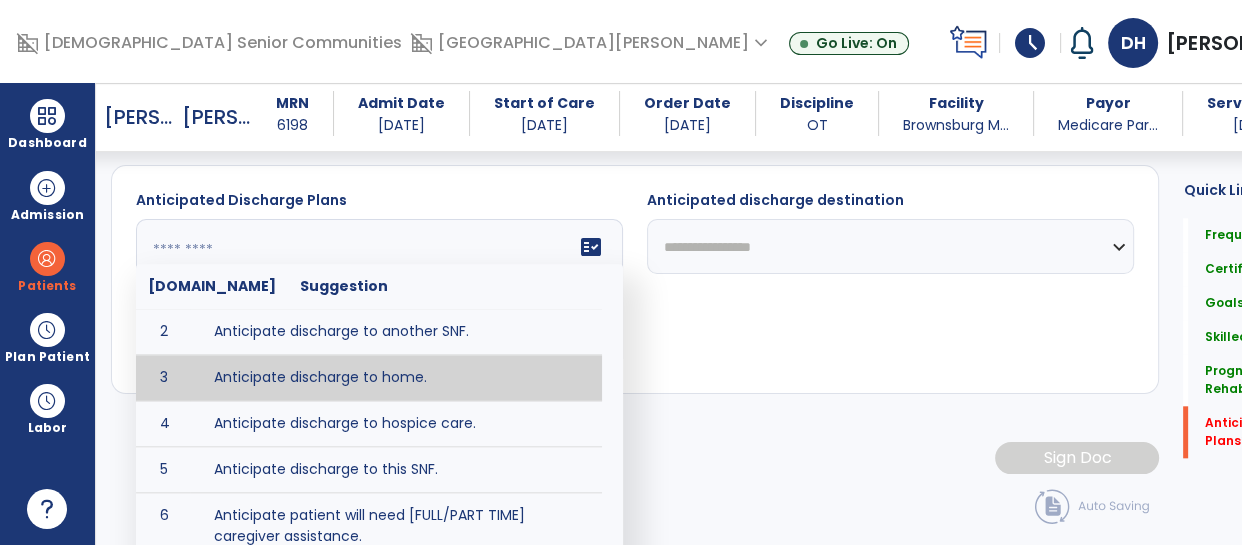 type on "**********" 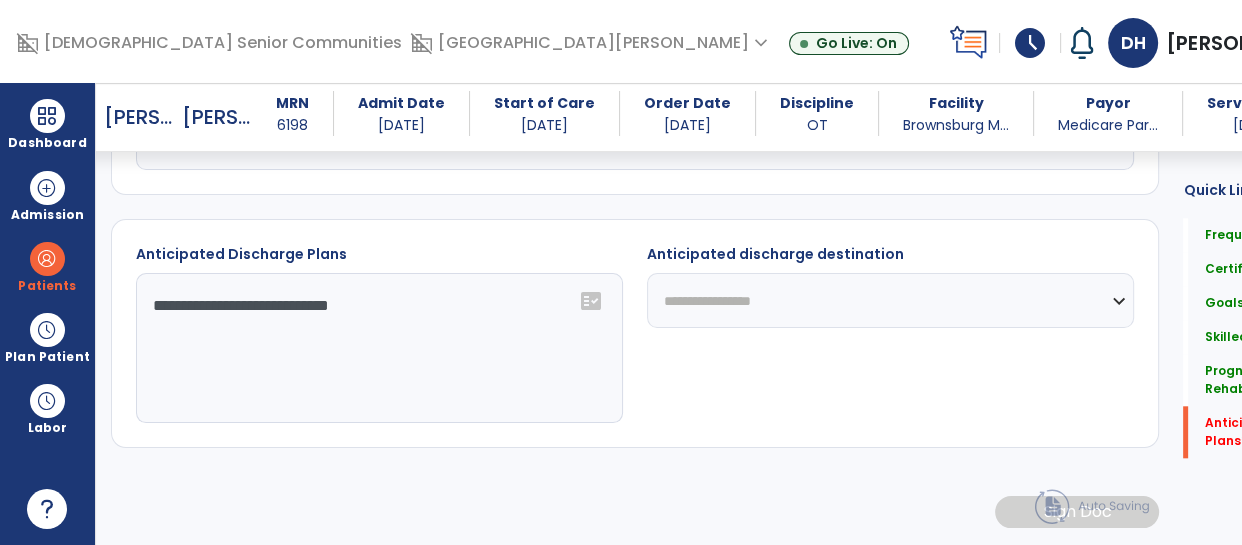 click on "**********" 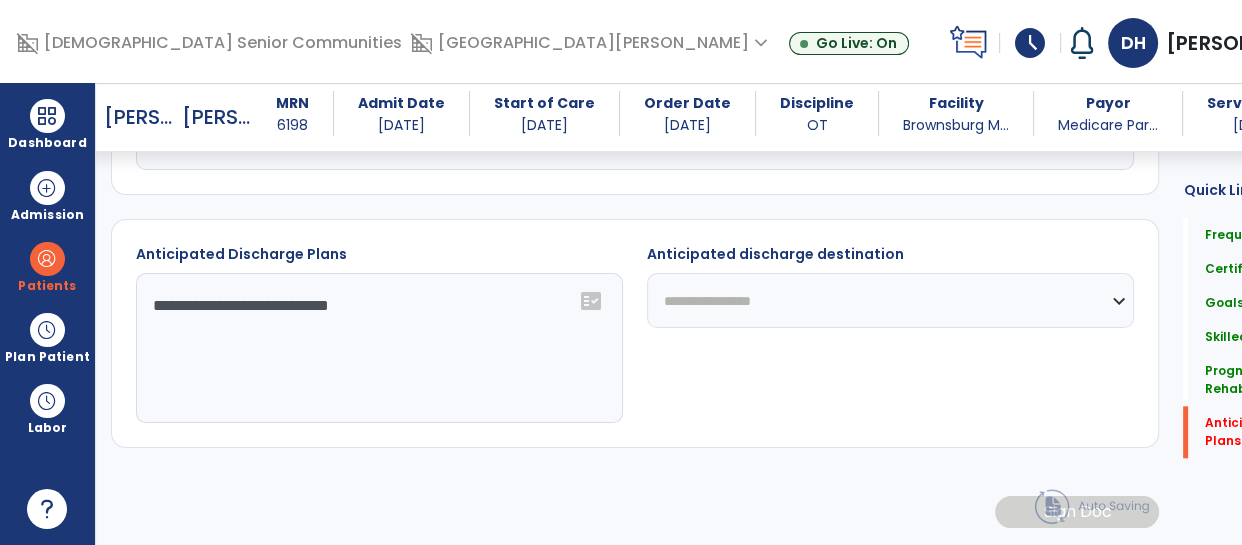 select on "**********" 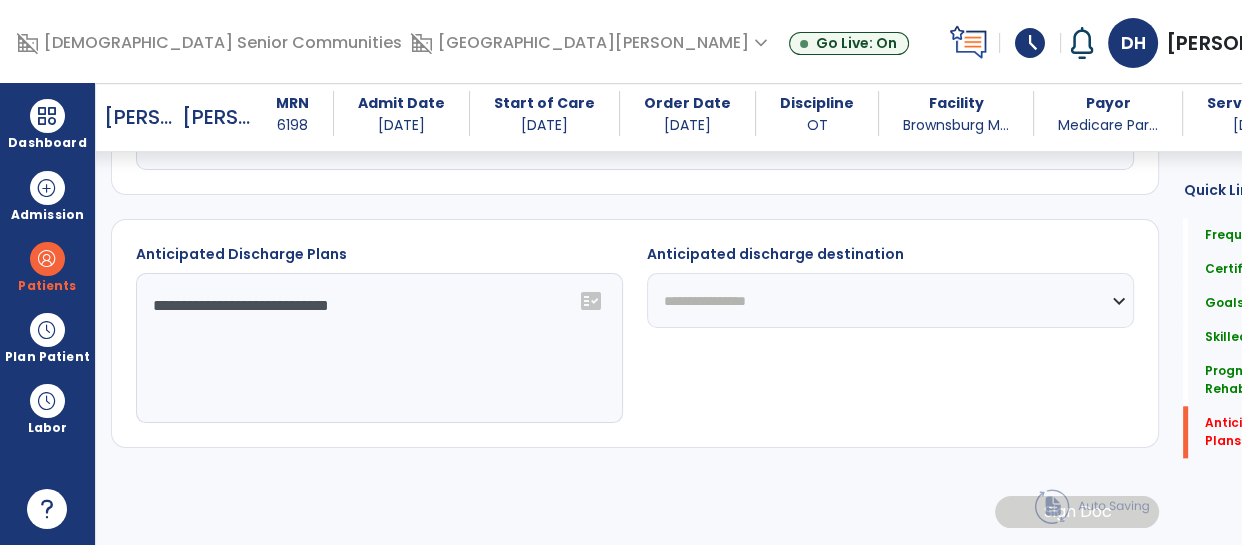 click on "**********" 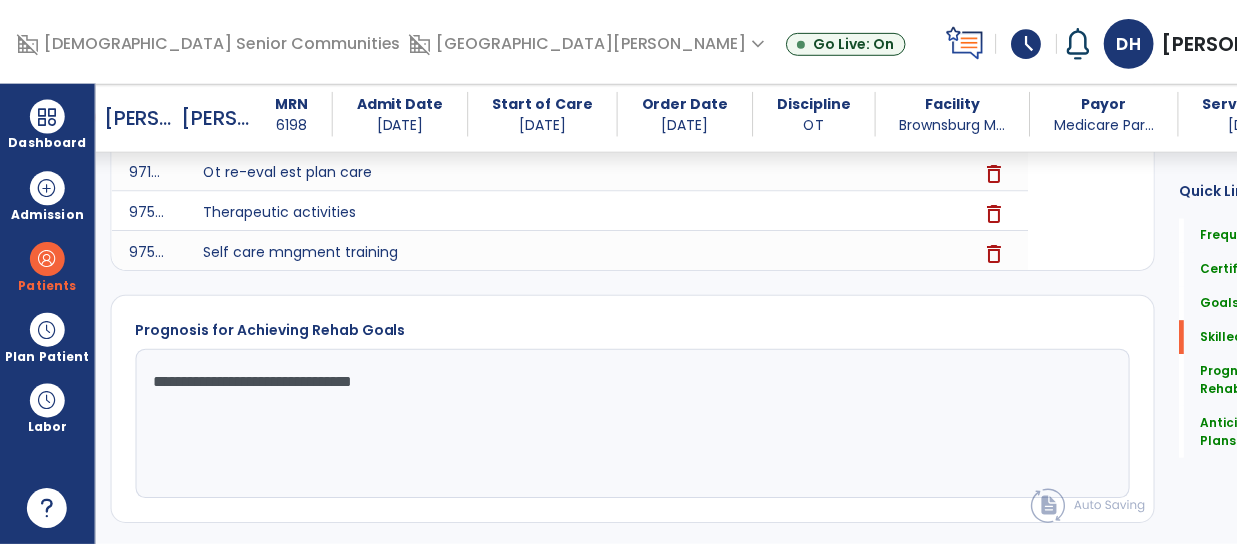 scroll, scrollTop: 1909, scrollLeft: 0, axis: vertical 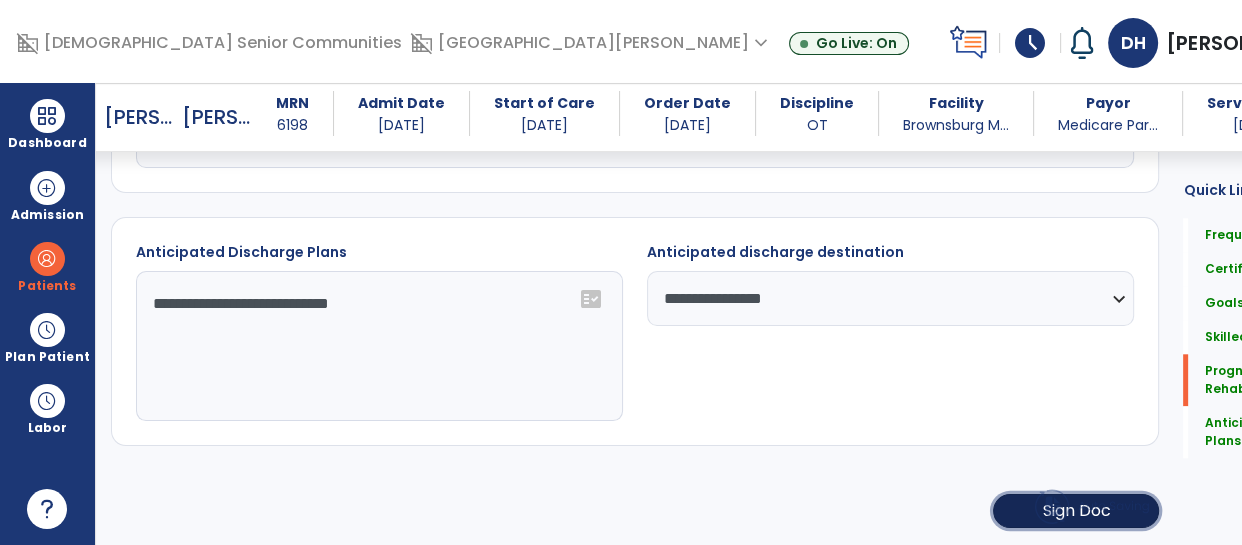 click on "Sign Doc" 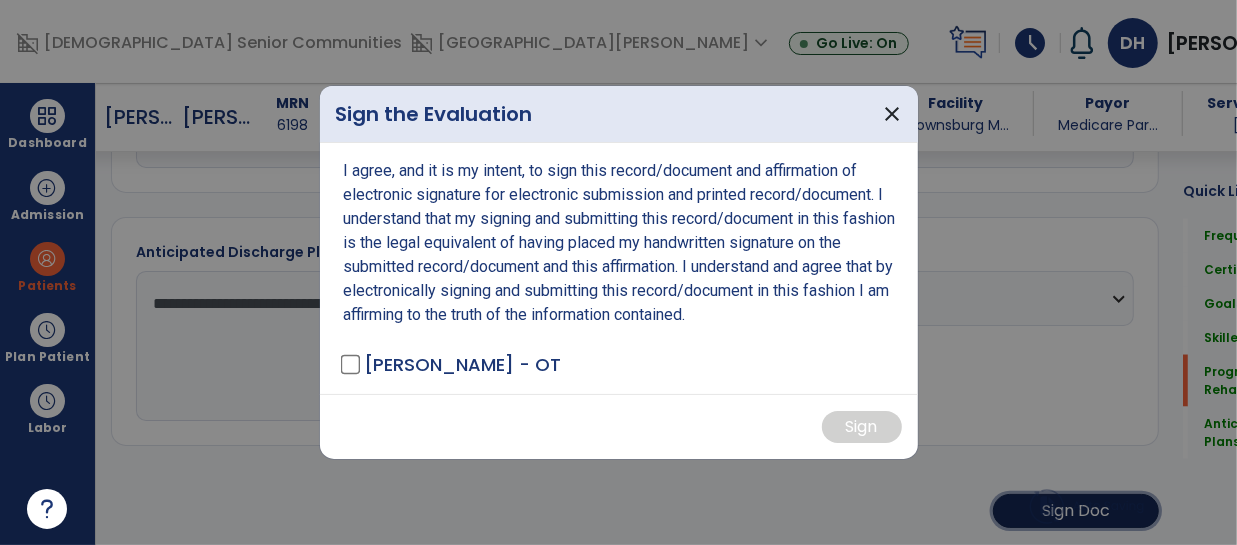 scroll, scrollTop: 1909, scrollLeft: 0, axis: vertical 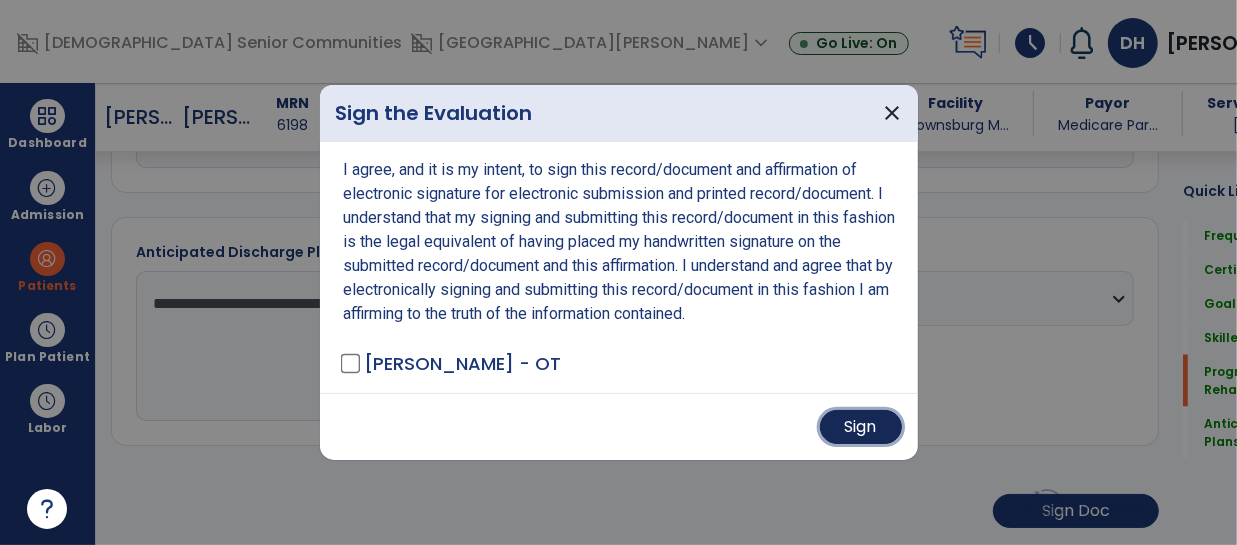 click on "Sign" at bounding box center (861, 427) 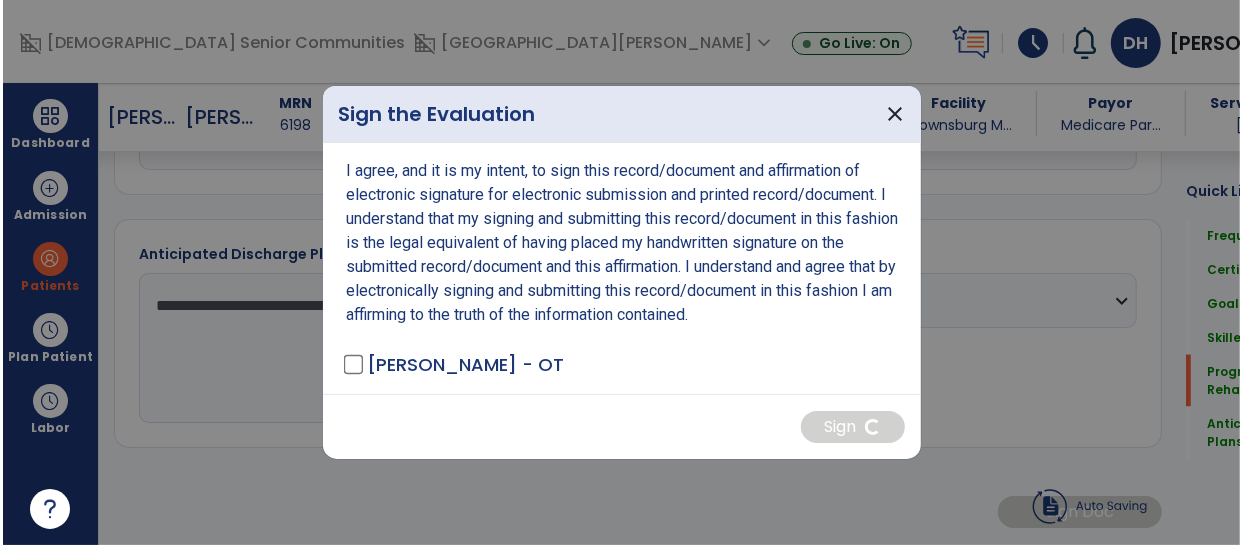 scroll, scrollTop: 1907, scrollLeft: 0, axis: vertical 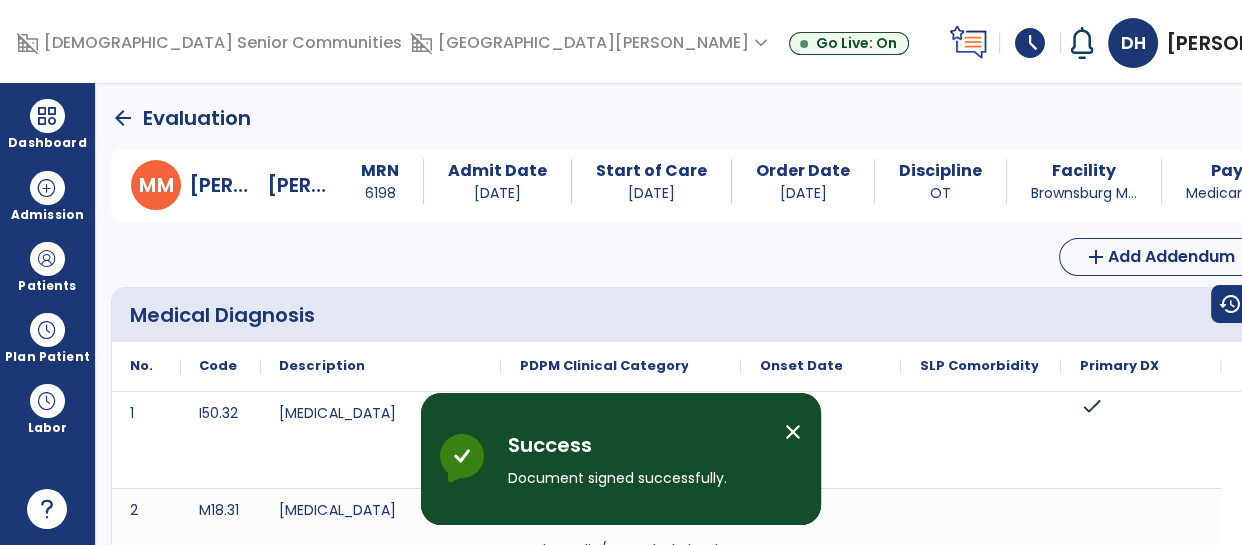 click on "arrow_back" 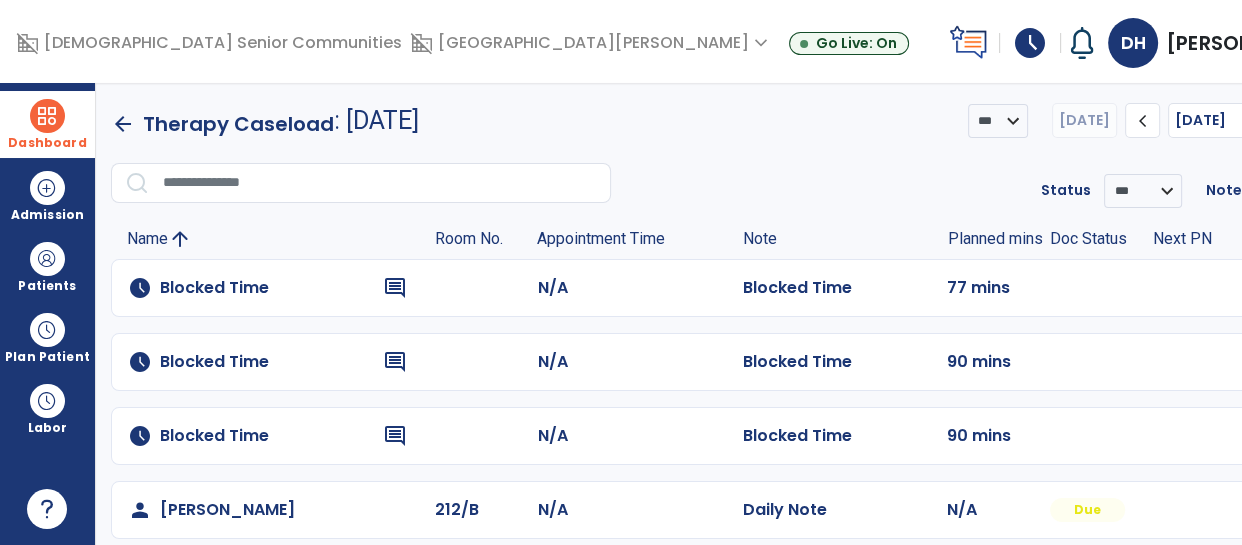 click at bounding box center (47, 116) 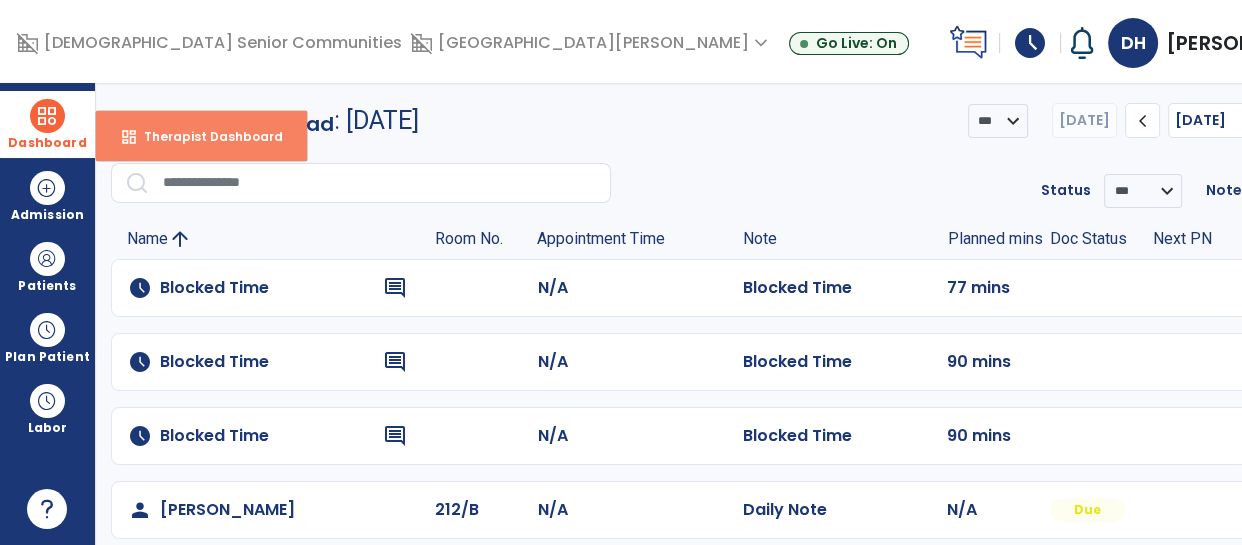 click on "dashboard  Therapist Dashboard" at bounding box center [201, 136] 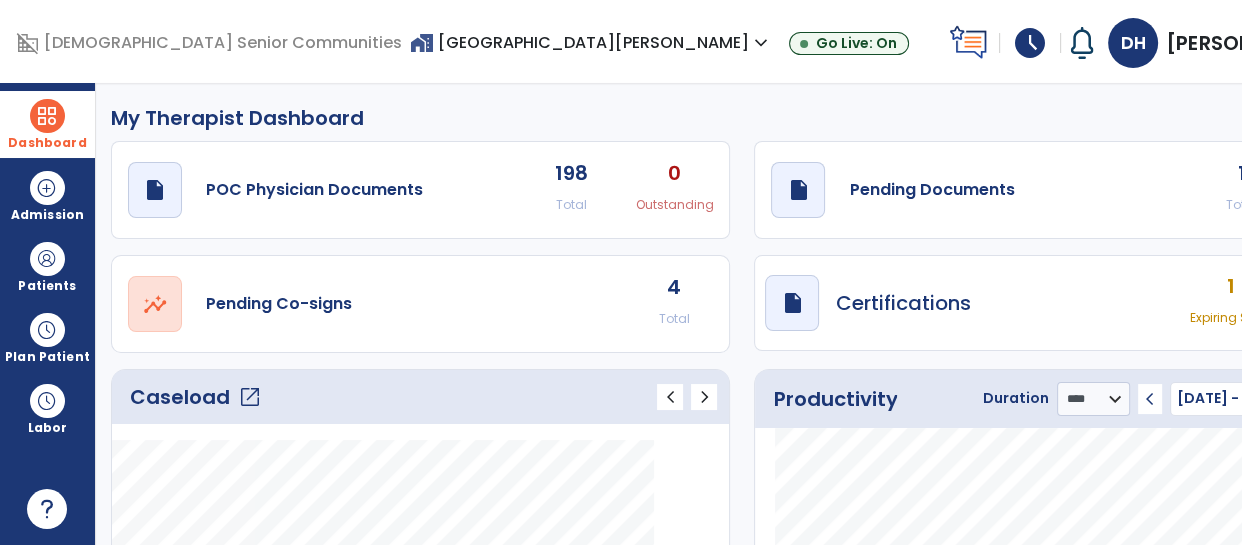 click on "draft   open_in_new  Pending Documents 1 Total 0 Past Due" 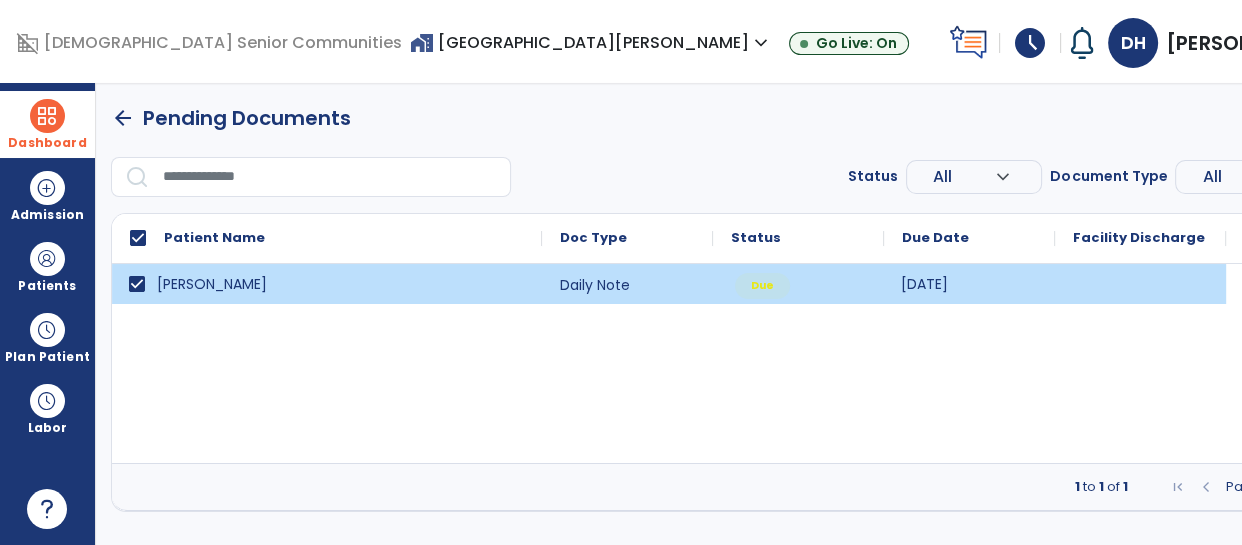 click on "[DATE]" at bounding box center (969, 284) 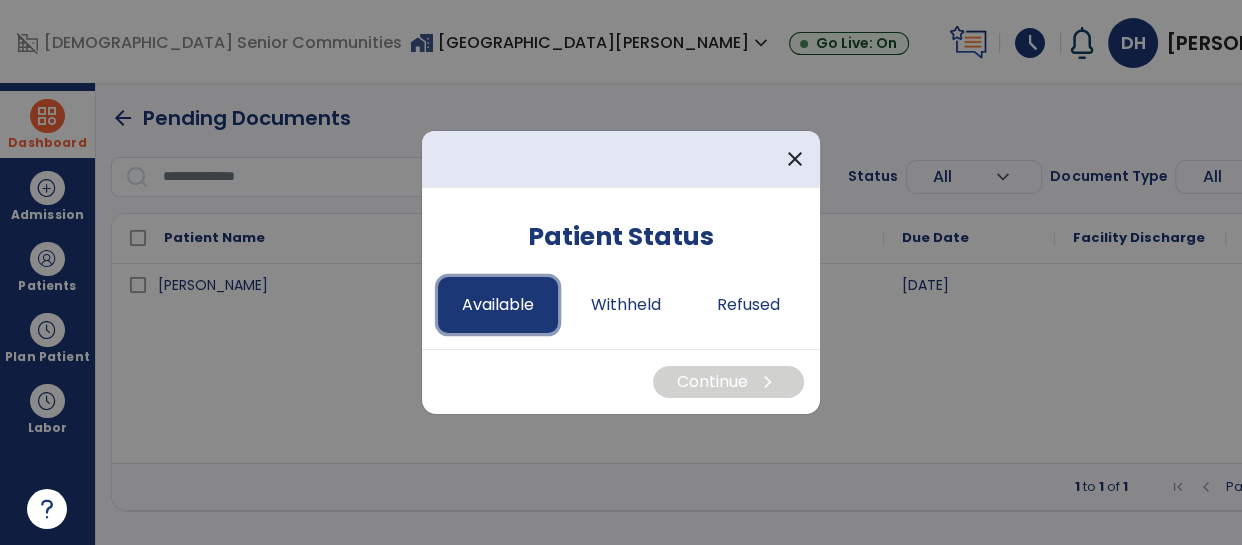click on "Available" at bounding box center [498, 305] 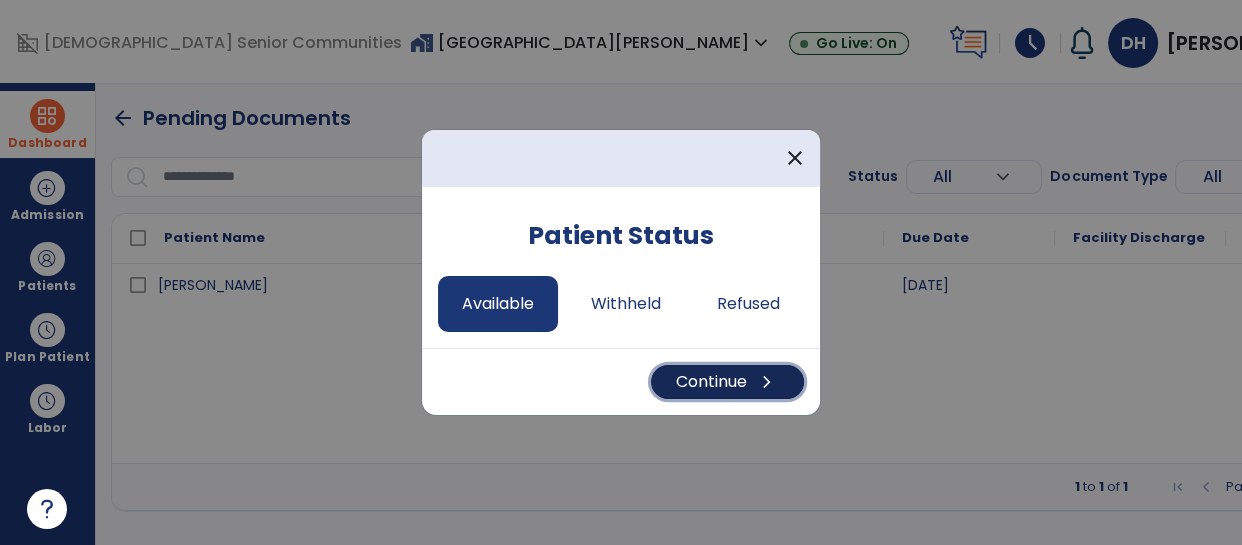 click on "chevron_right" at bounding box center [767, 382] 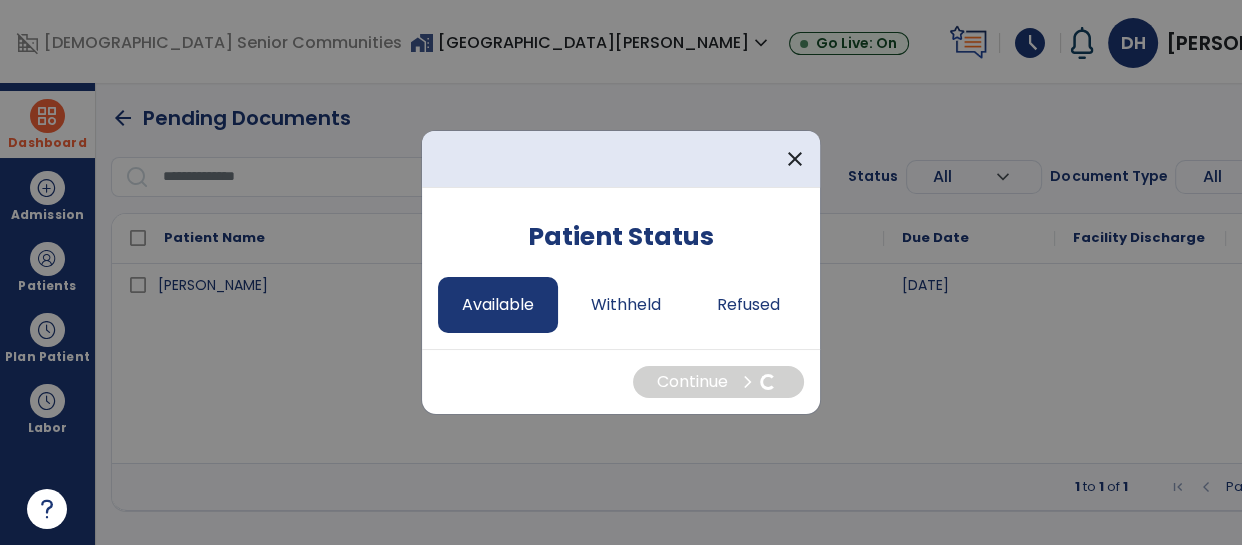 select on "*" 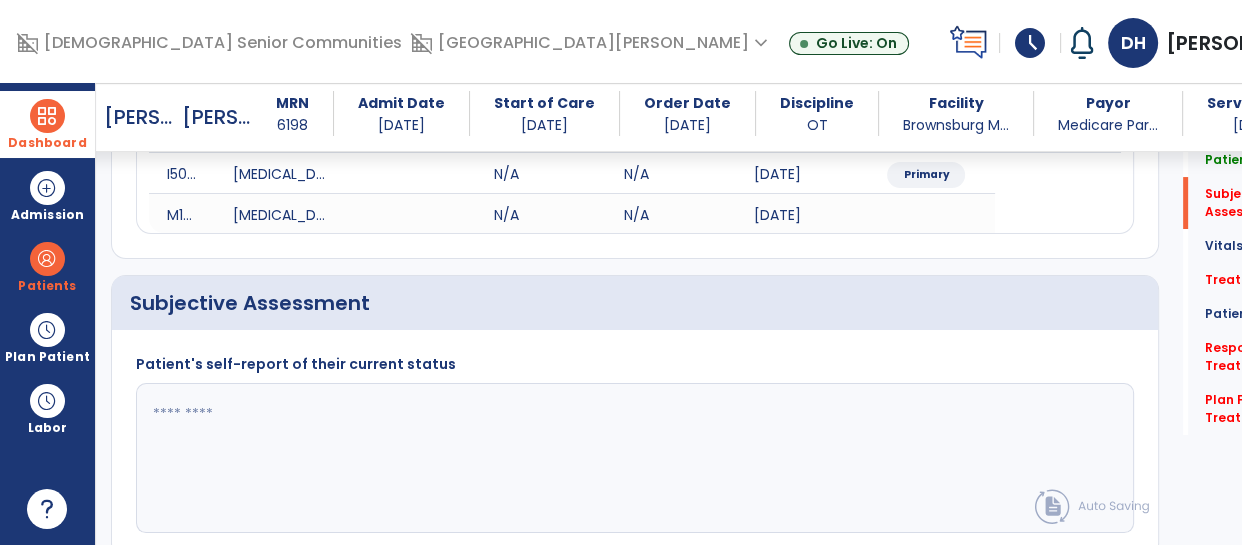 scroll, scrollTop: 301, scrollLeft: 0, axis: vertical 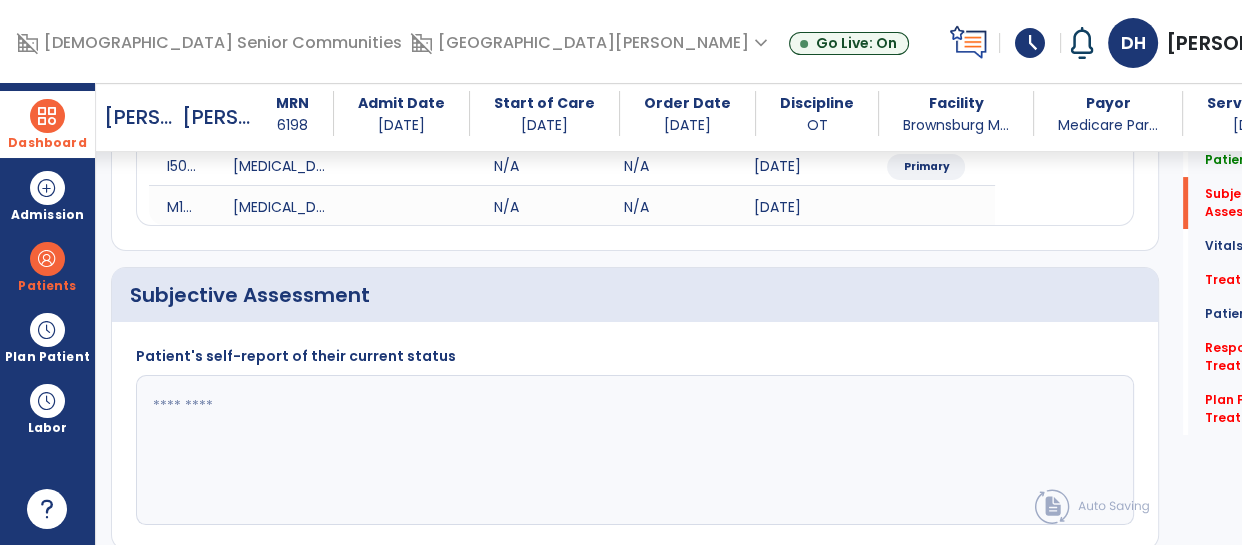 click 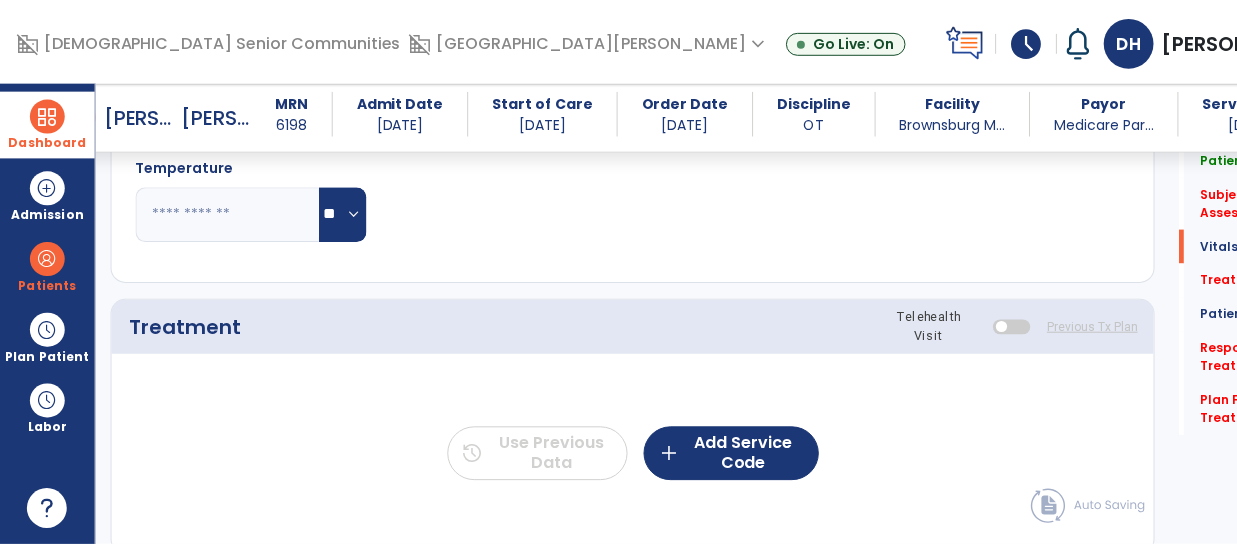 scroll, scrollTop: 990, scrollLeft: 0, axis: vertical 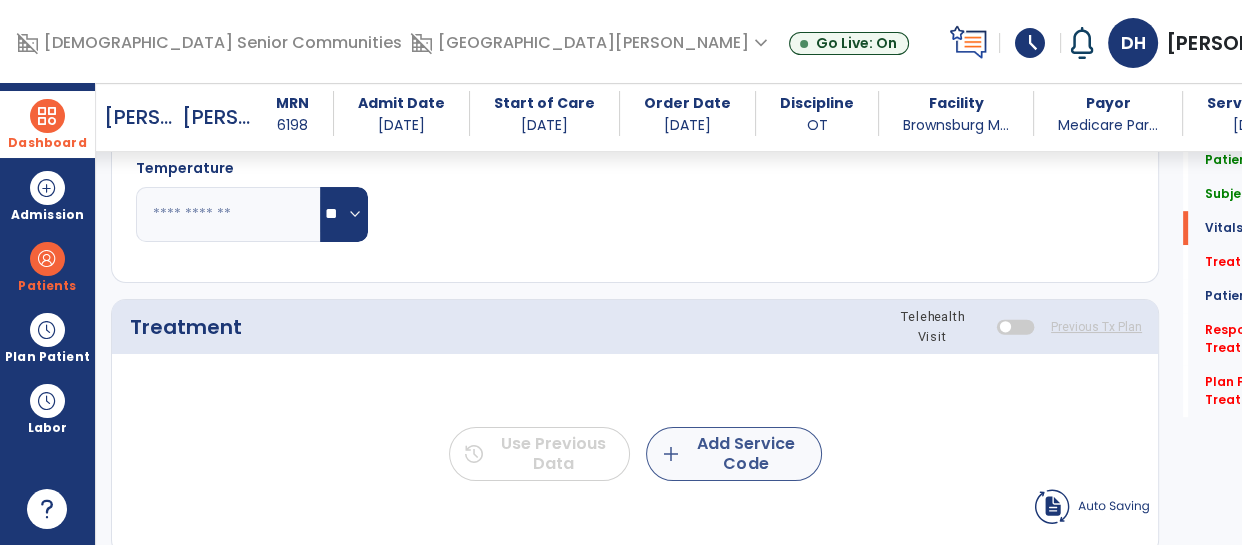 type on "**********" 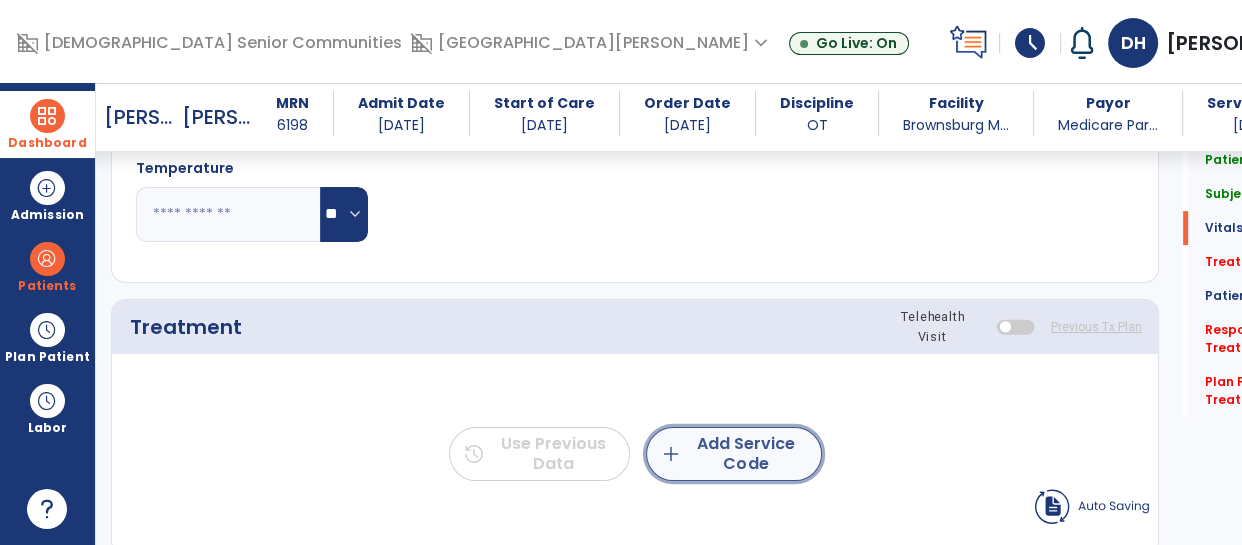 click on "add  Add Service Code" 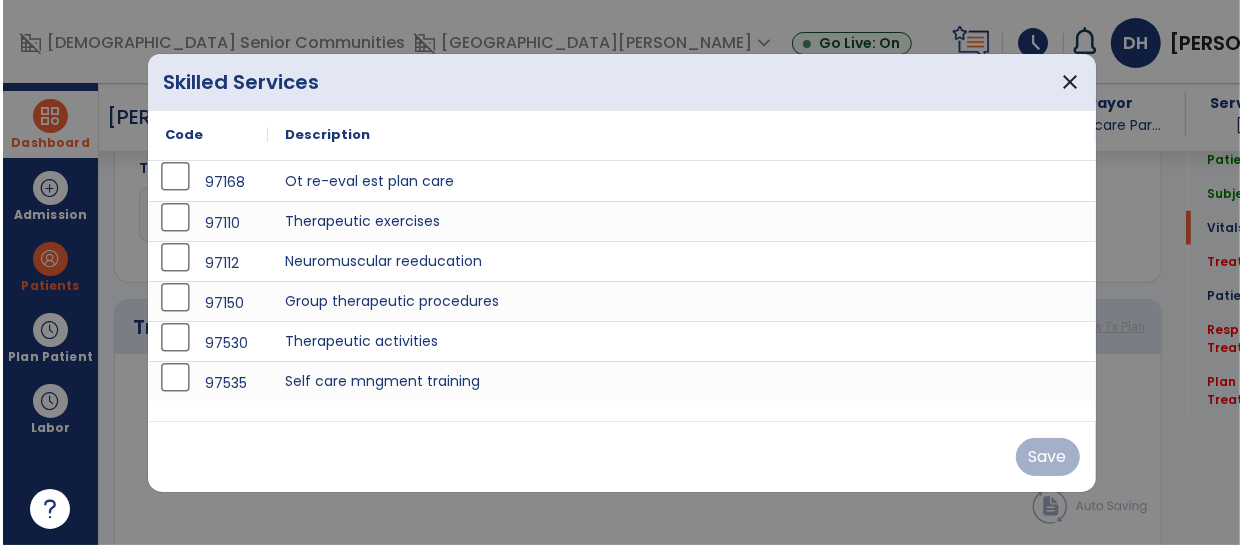 scroll, scrollTop: 990, scrollLeft: 0, axis: vertical 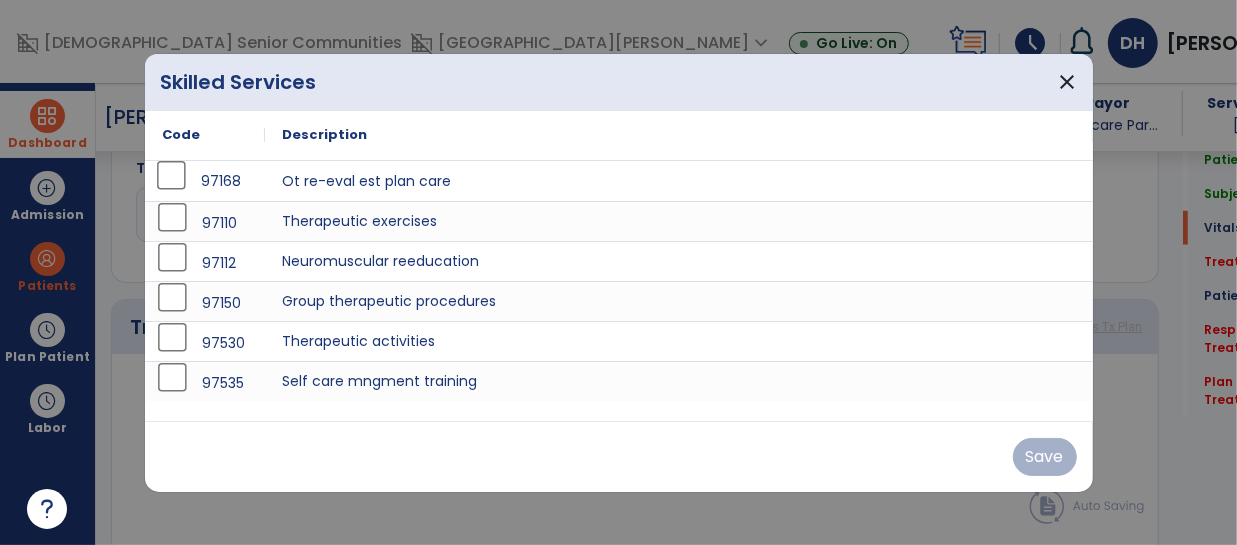 click on "97168" at bounding box center [205, 181] 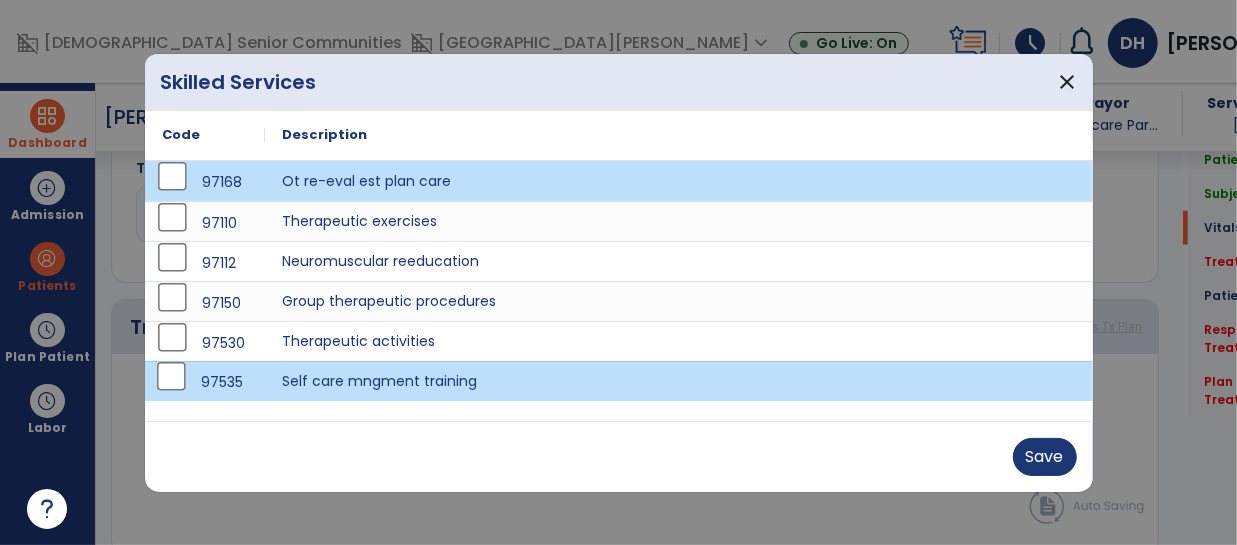 click on "97530" at bounding box center (205, 343) 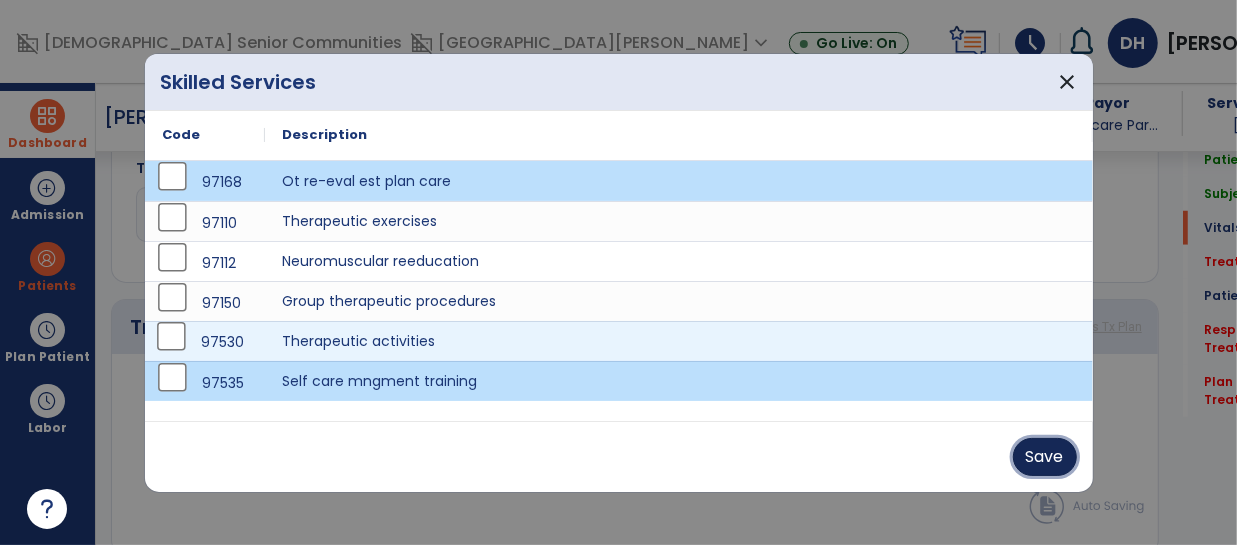 click on "Save" at bounding box center [1045, 457] 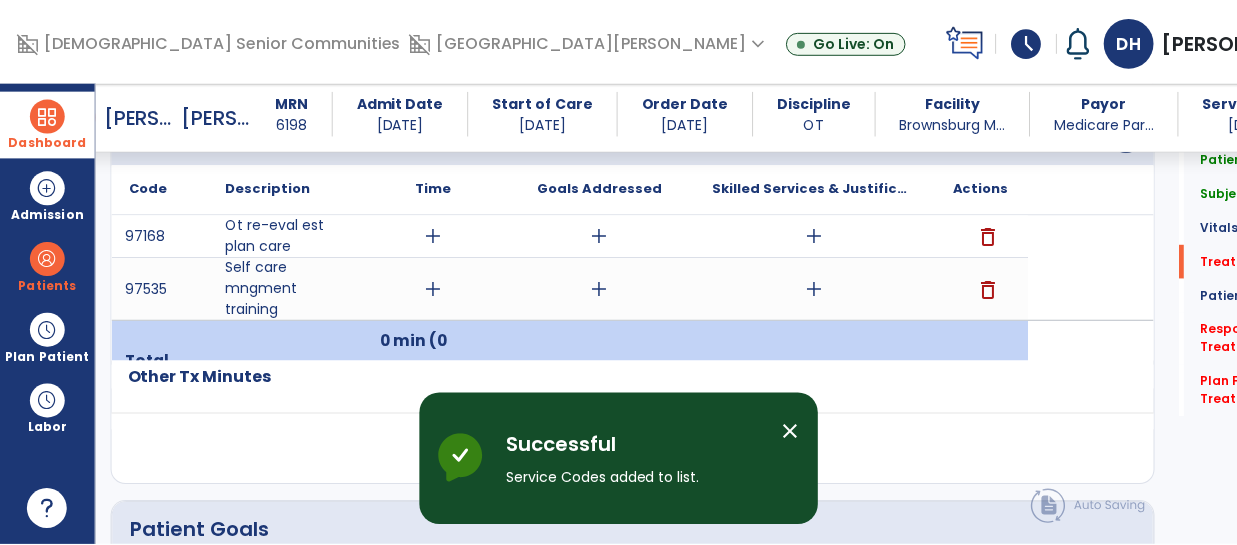 scroll, scrollTop: 1197, scrollLeft: 0, axis: vertical 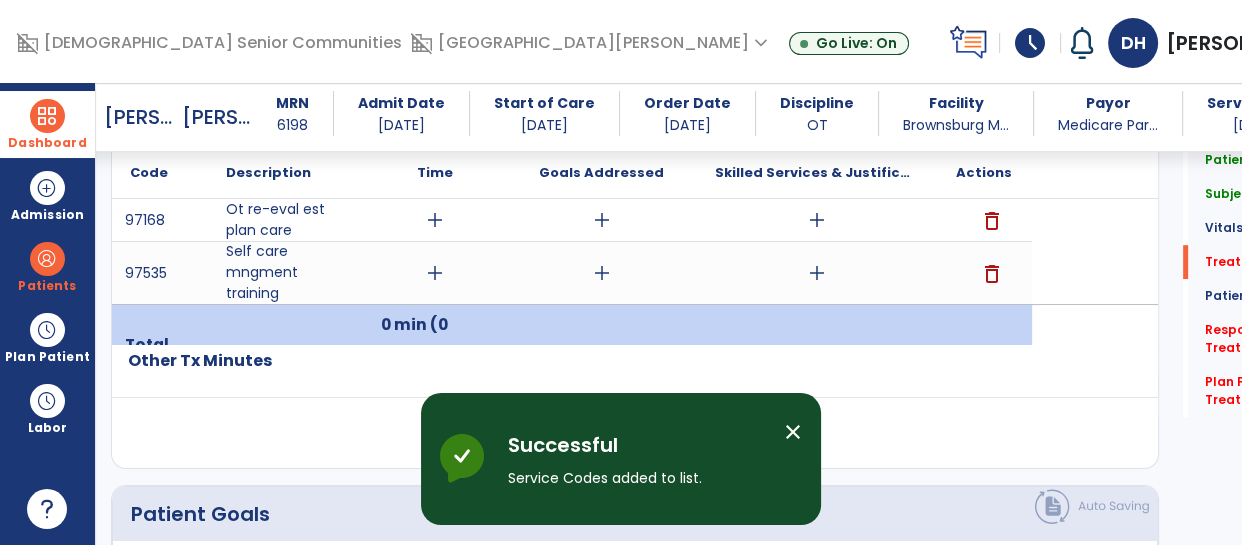 click on "add" at bounding box center (435, 273) 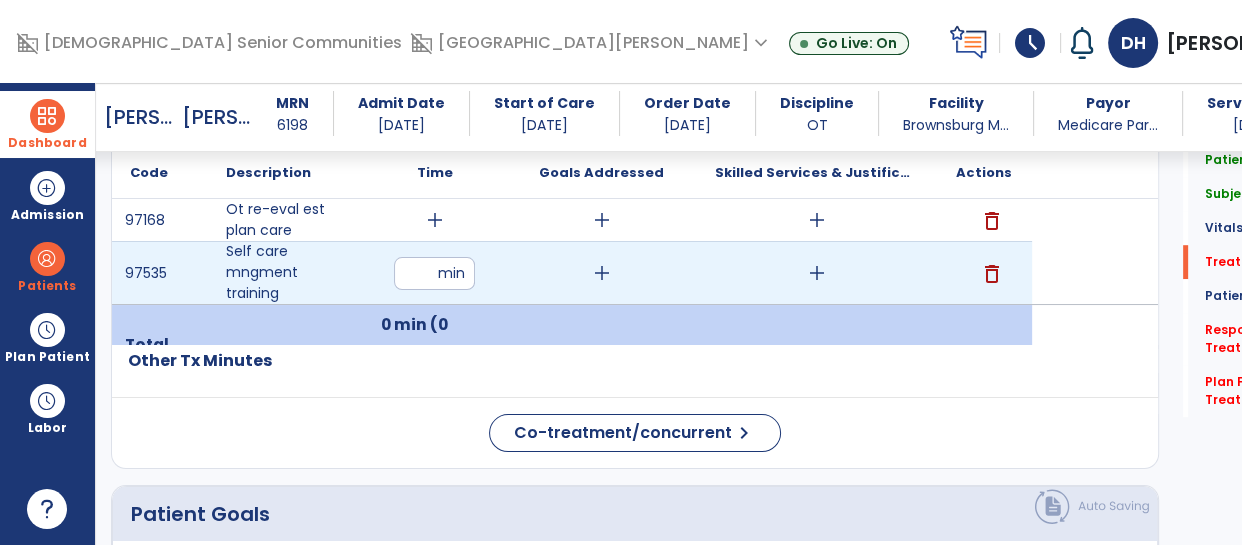 type on "**" 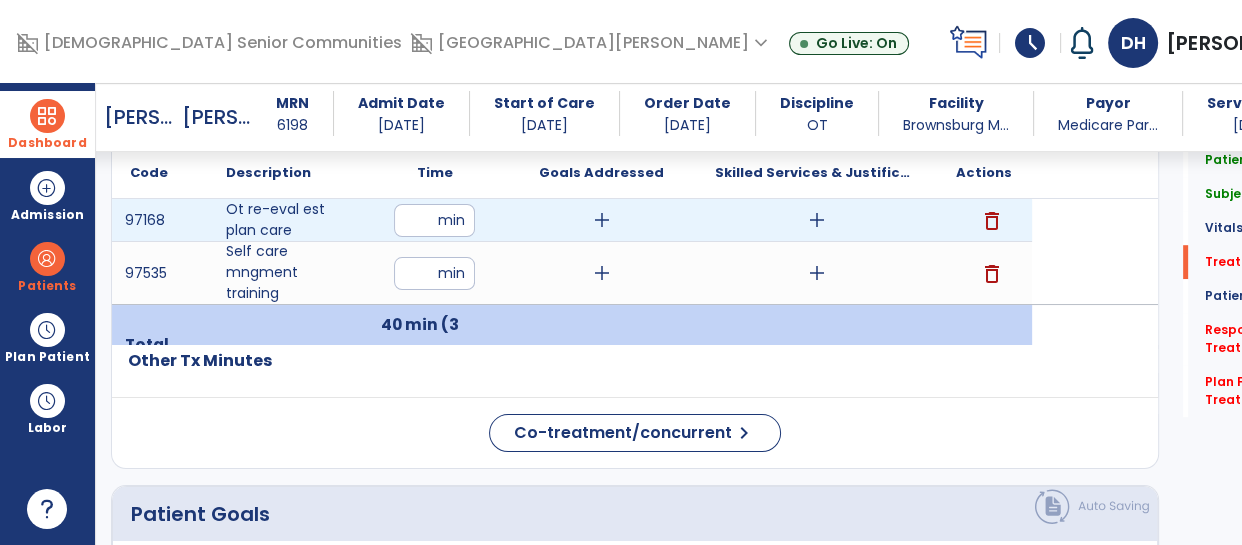 type on "**" 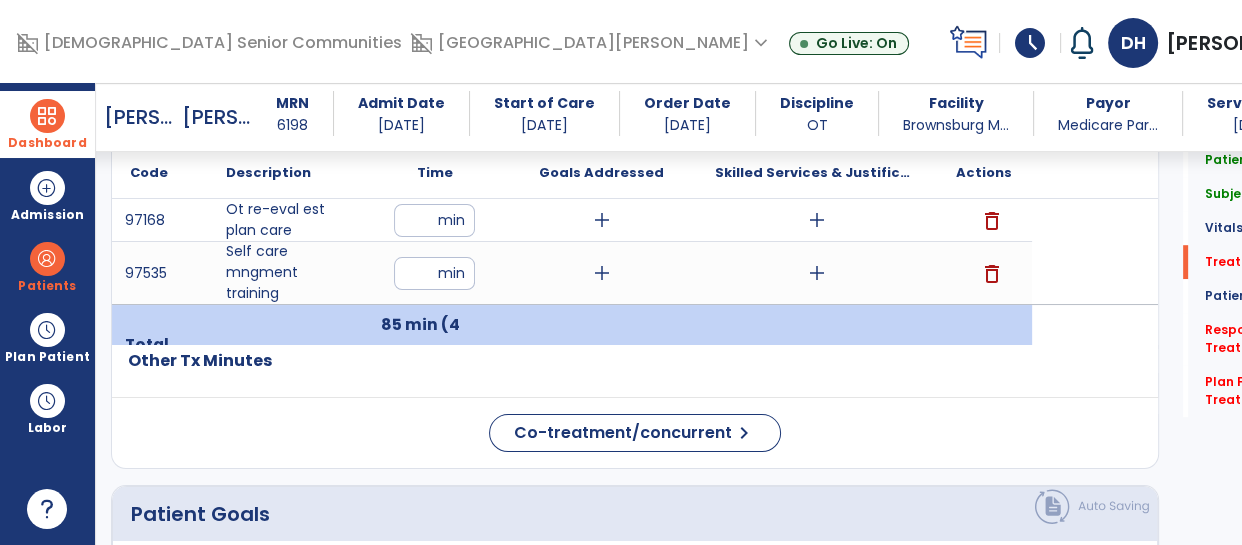 click on "add" at bounding box center (602, 220) 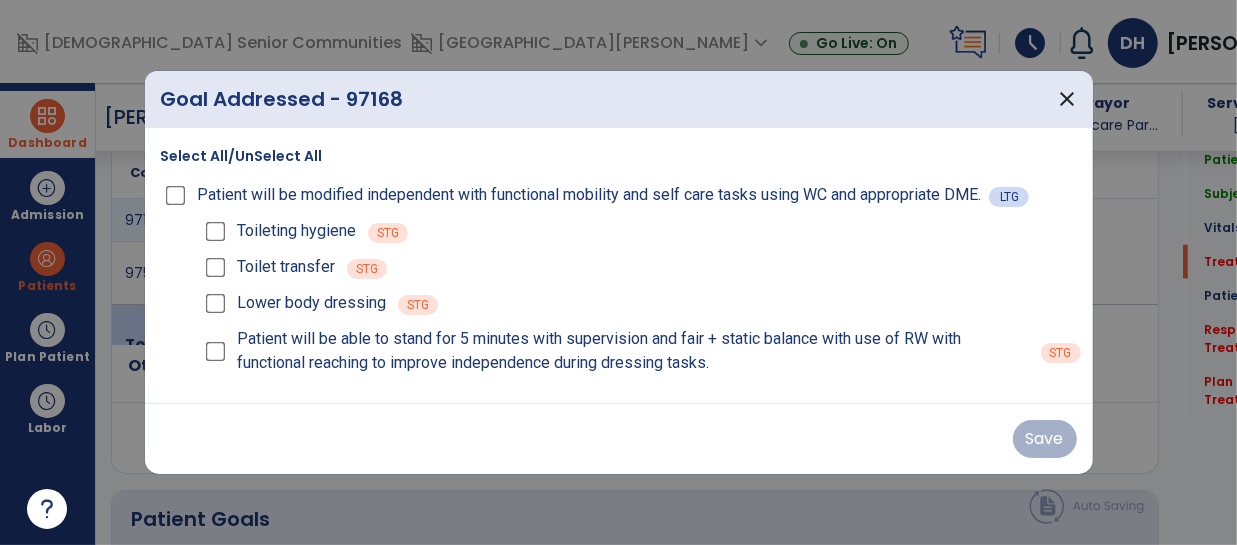 scroll, scrollTop: 1197, scrollLeft: 0, axis: vertical 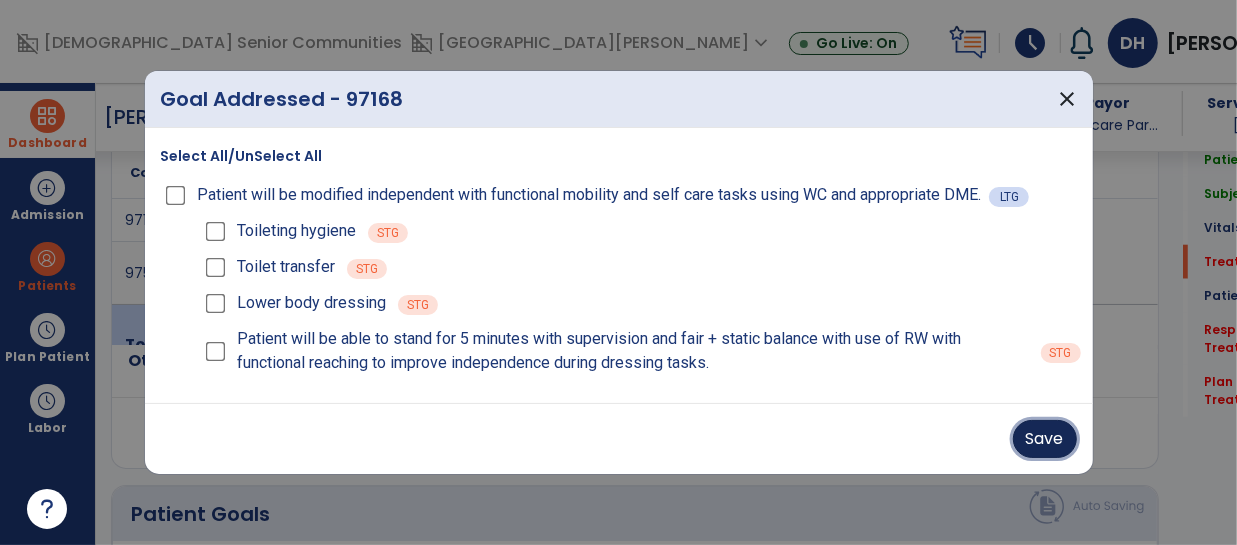 click on "Save" at bounding box center [1045, 439] 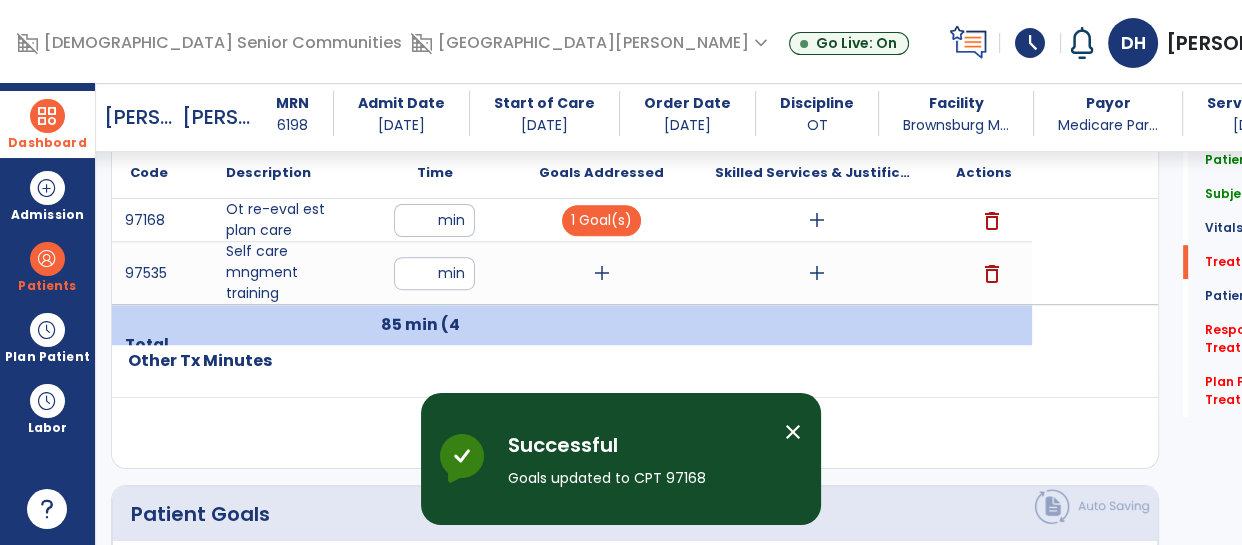 click on "add" at bounding box center [817, 220] 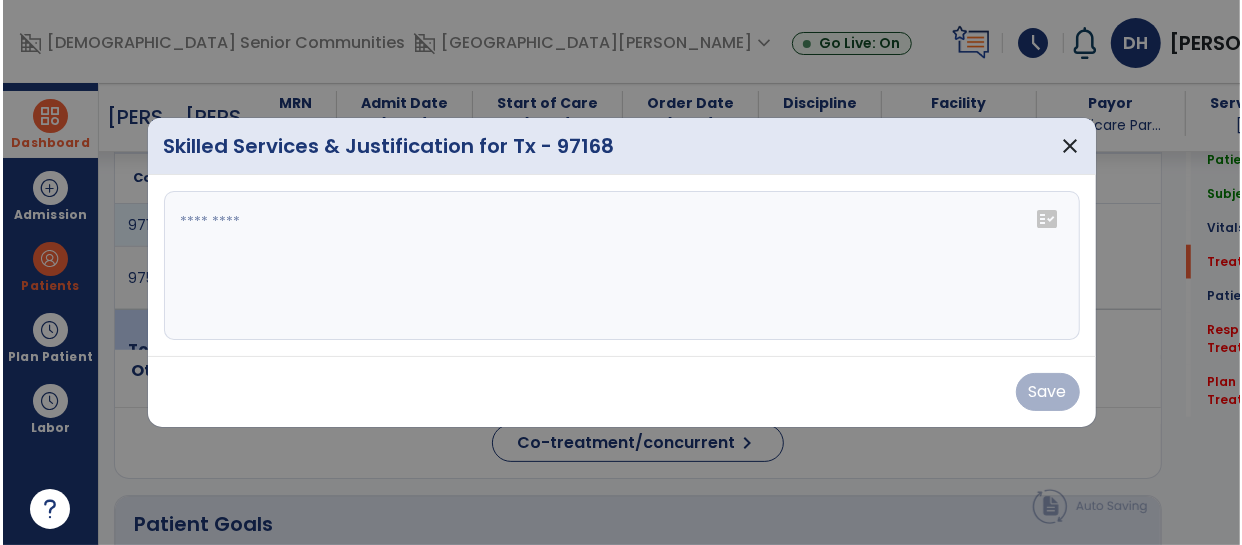 scroll, scrollTop: 1197, scrollLeft: 0, axis: vertical 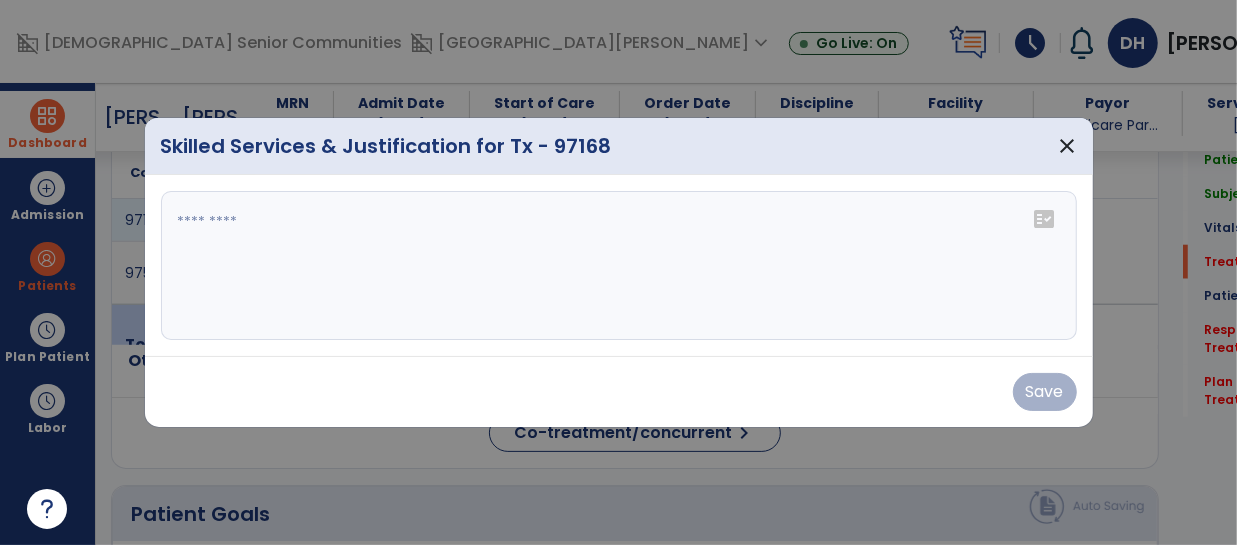 click at bounding box center (619, 266) 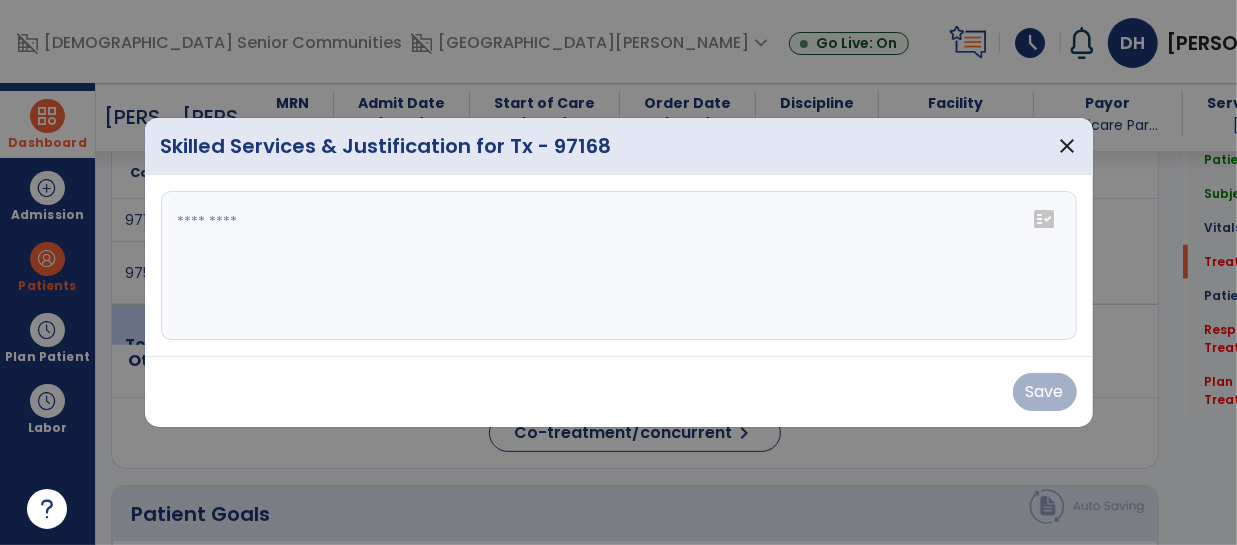 click at bounding box center (619, 266) 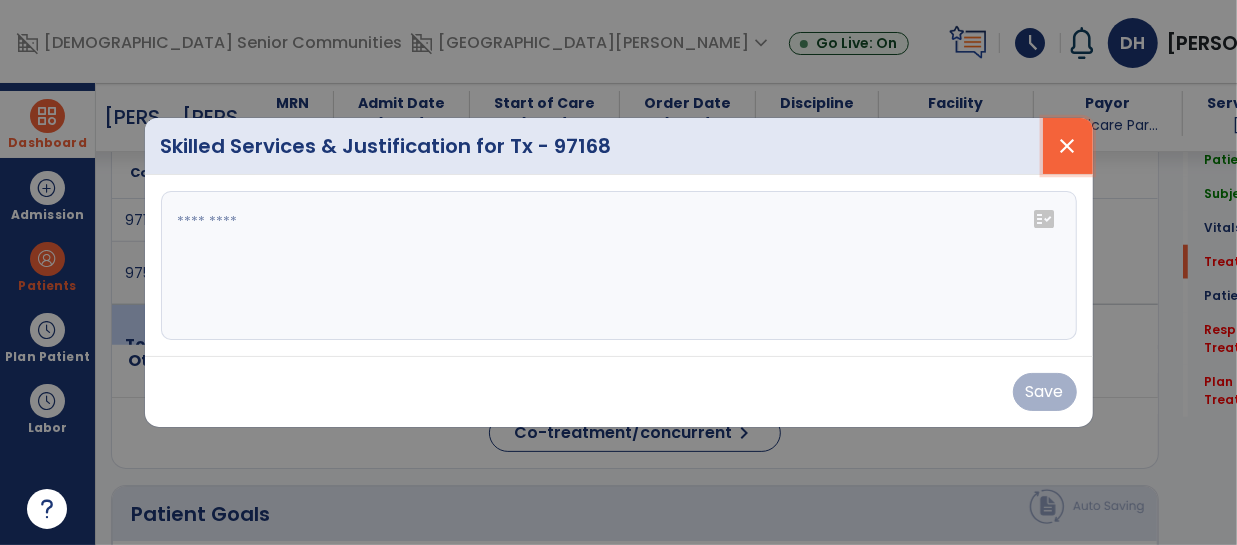 click on "close" at bounding box center [1068, 146] 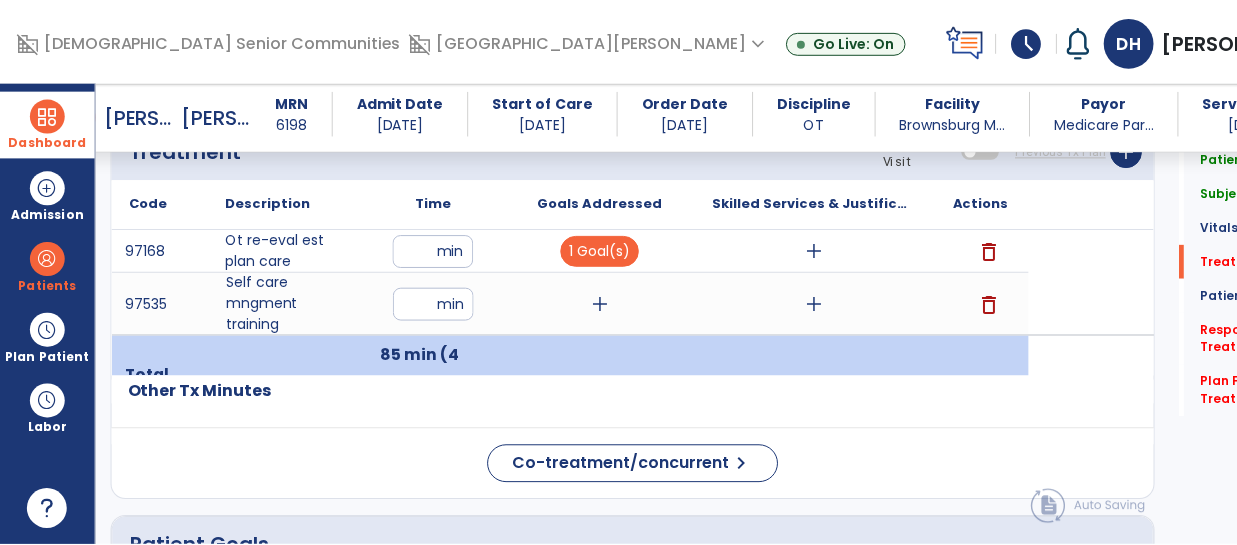 scroll, scrollTop: 1162, scrollLeft: 0, axis: vertical 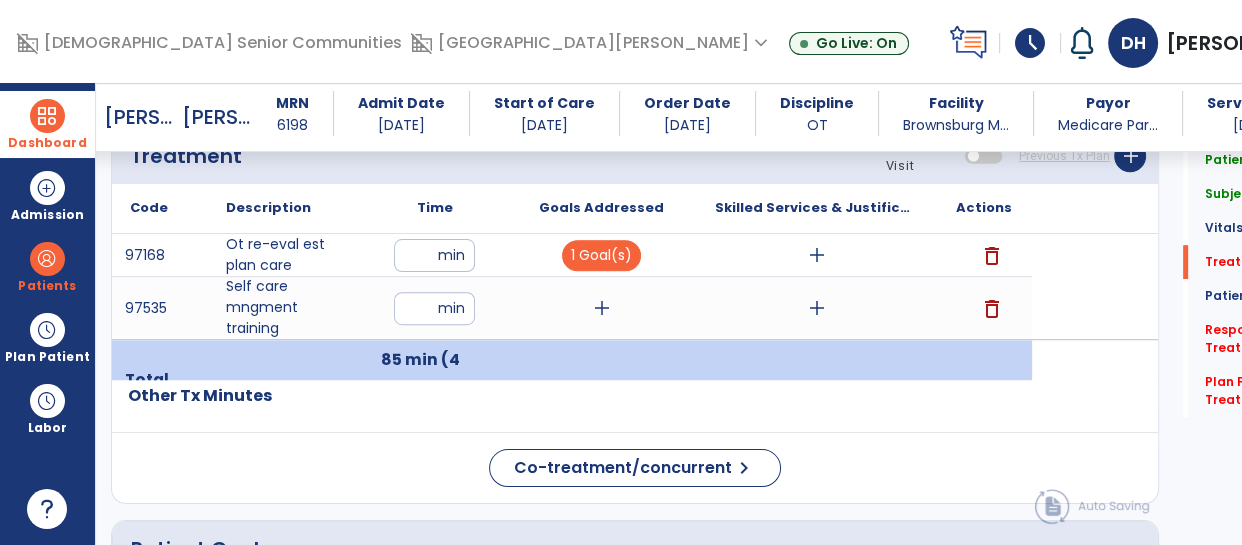 click on "delete" at bounding box center [992, 256] 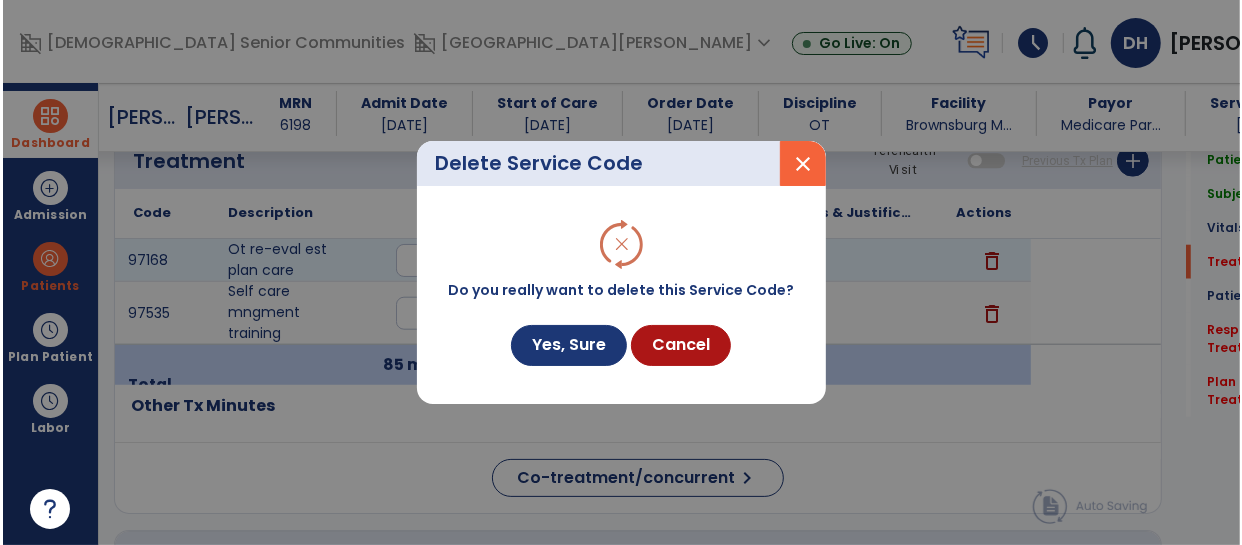 scroll, scrollTop: 1162, scrollLeft: 0, axis: vertical 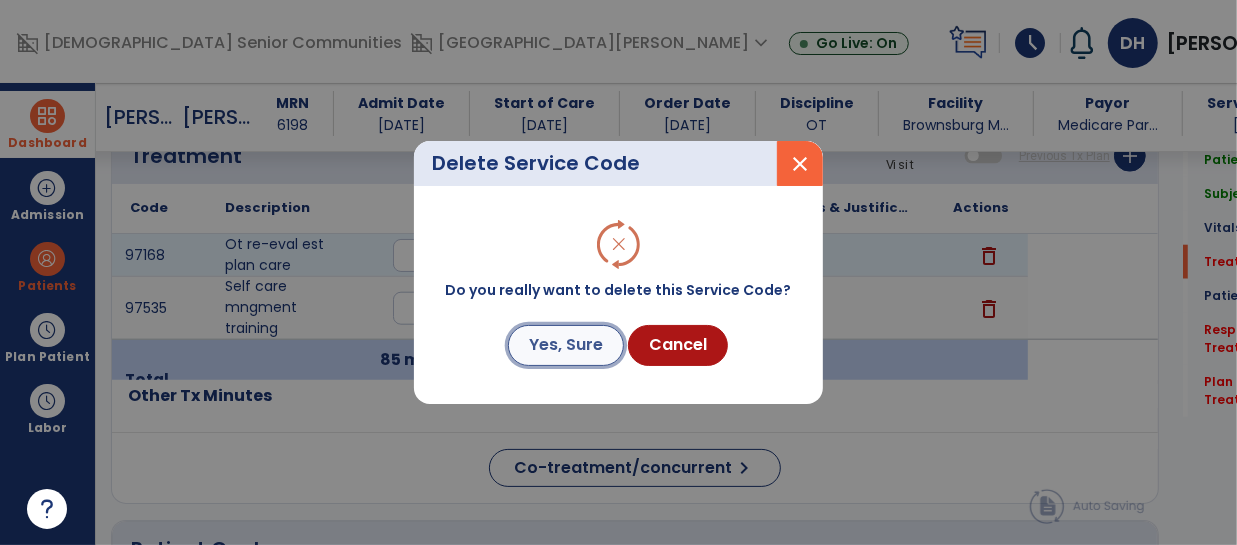 click on "Yes, Sure" at bounding box center [566, 345] 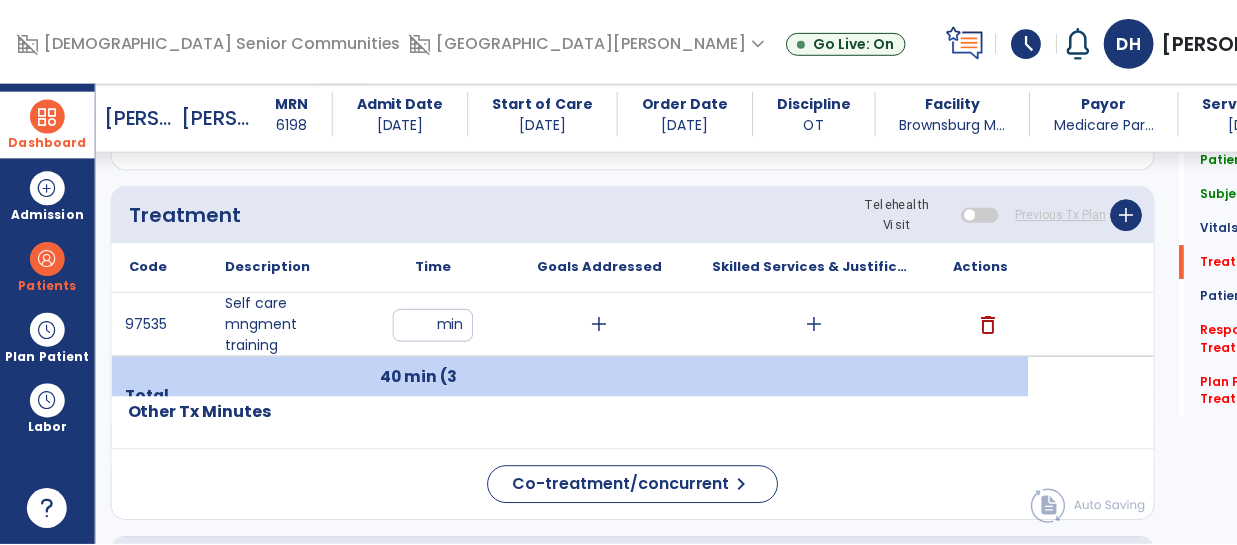 scroll, scrollTop: 1092, scrollLeft: 0, axis: vertical 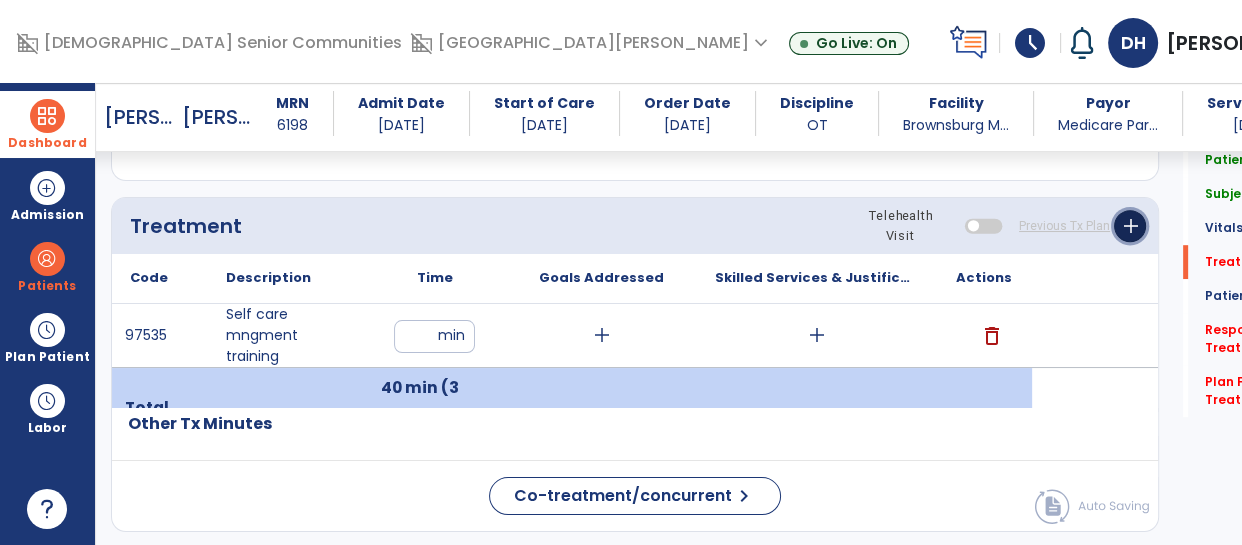 click on "add" 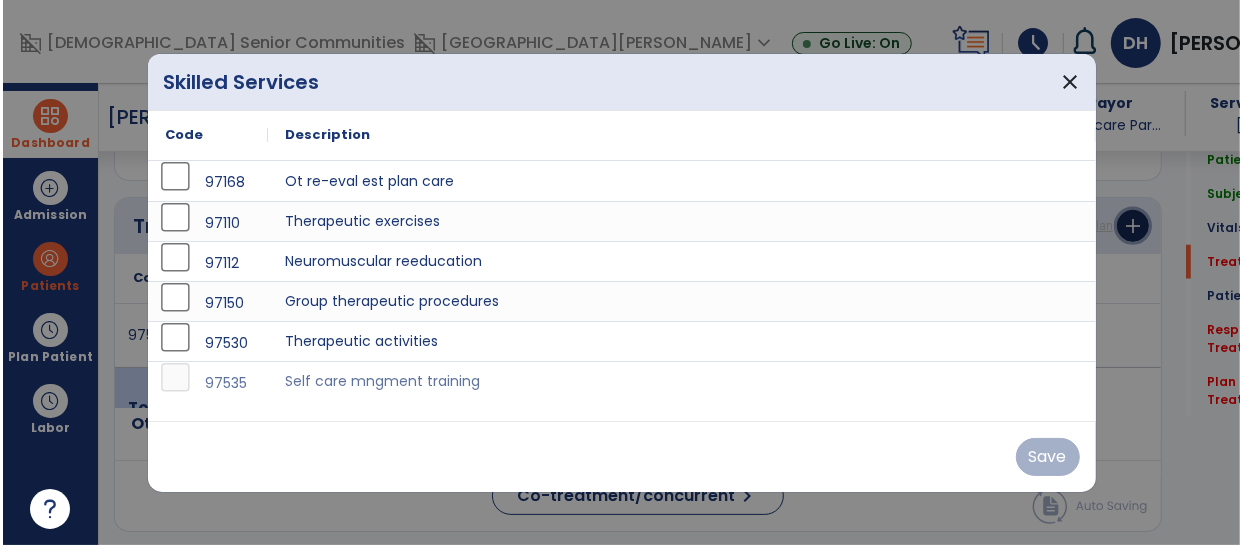 scroll, scrollTop: 1092, scrollLeft: 0, axis: vertical 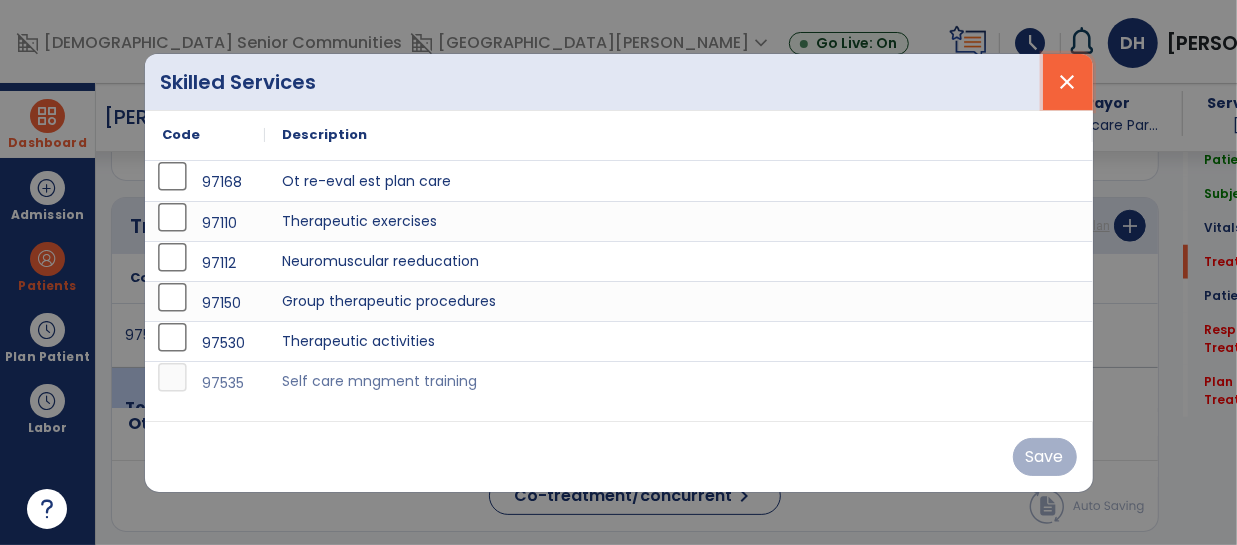 click on "close" at bounding box center (1068, 82) 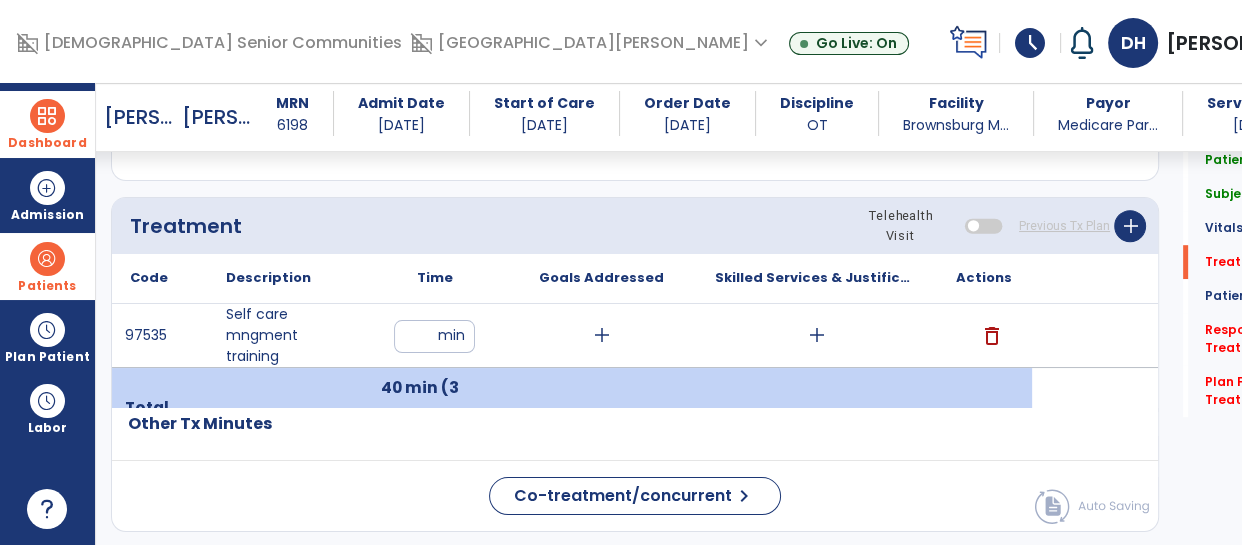 click at bounding box center (47, 259) 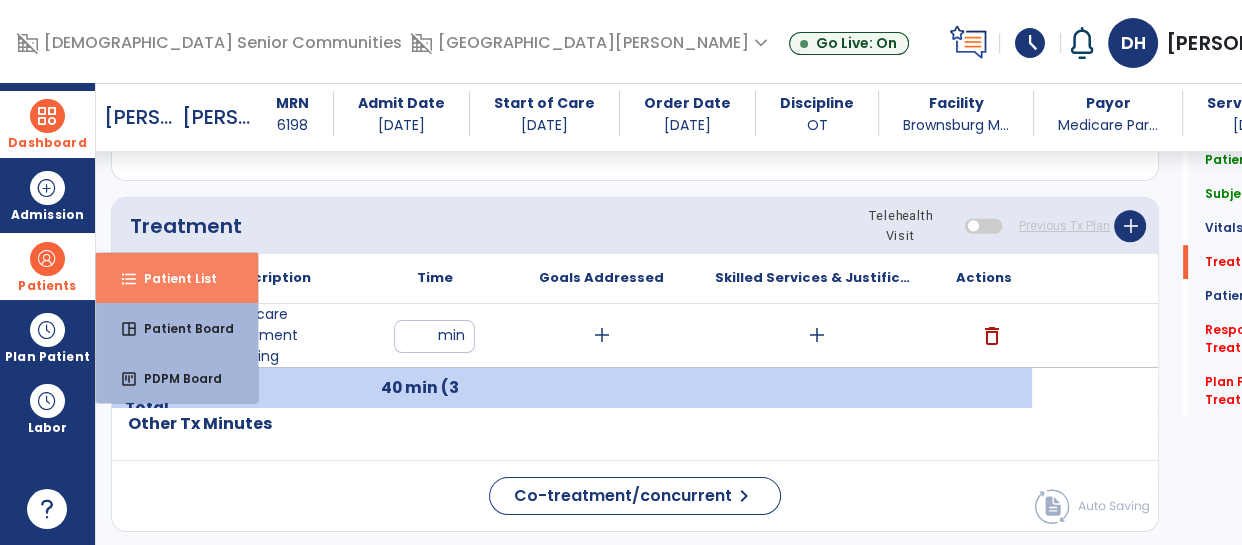 click on "Patient List" at bounding box center [172, 278] 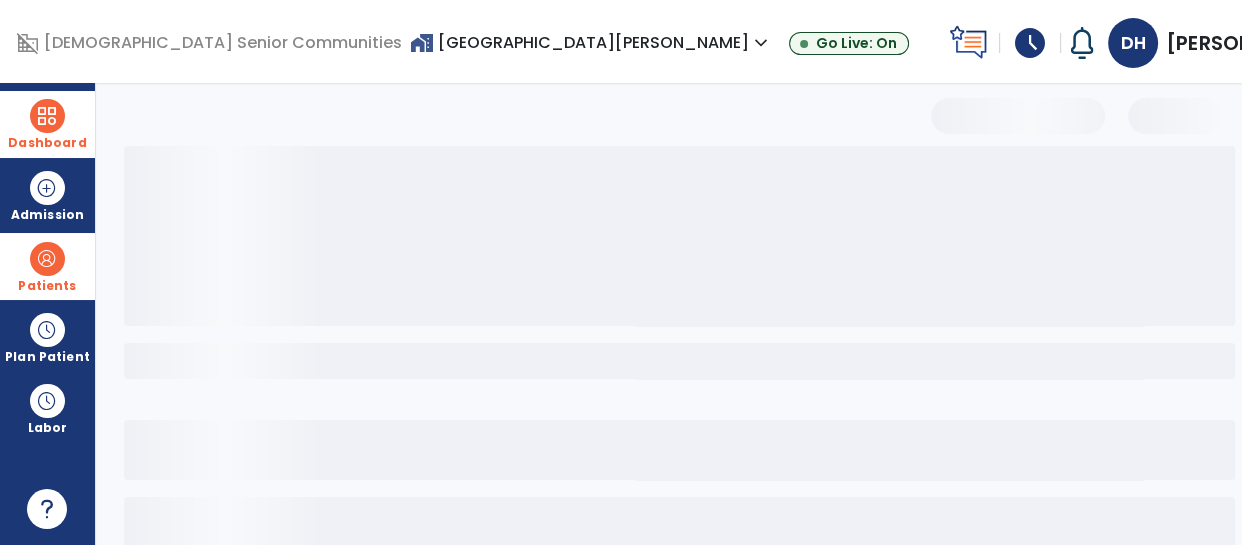 scroll, scrollTop: 198, scrollLeft: 0, axis: vertical 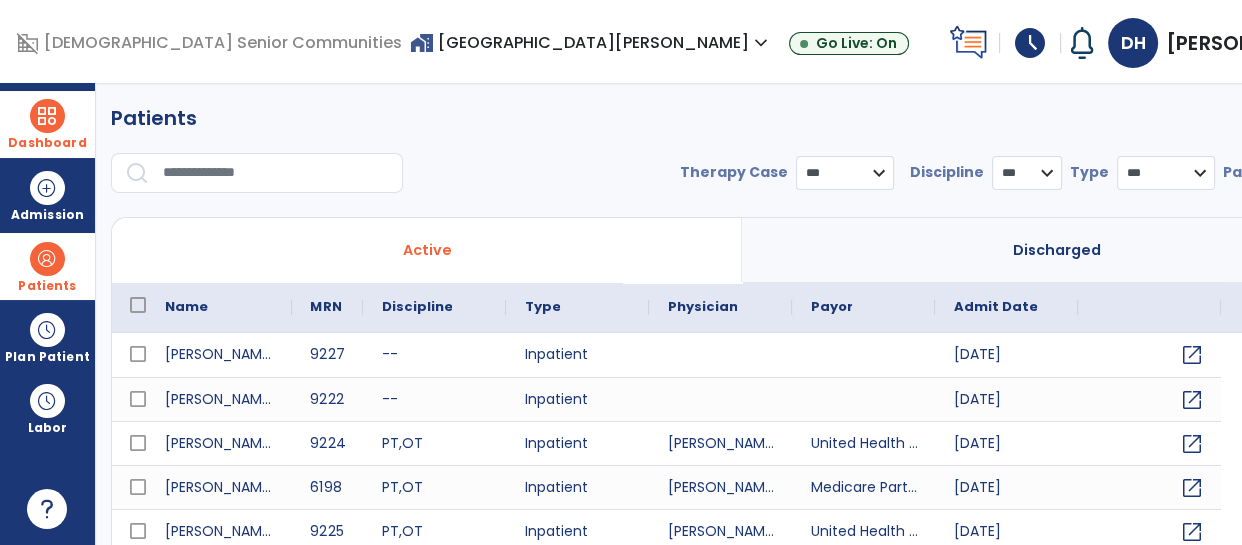 click at bounding box center [276, 173] 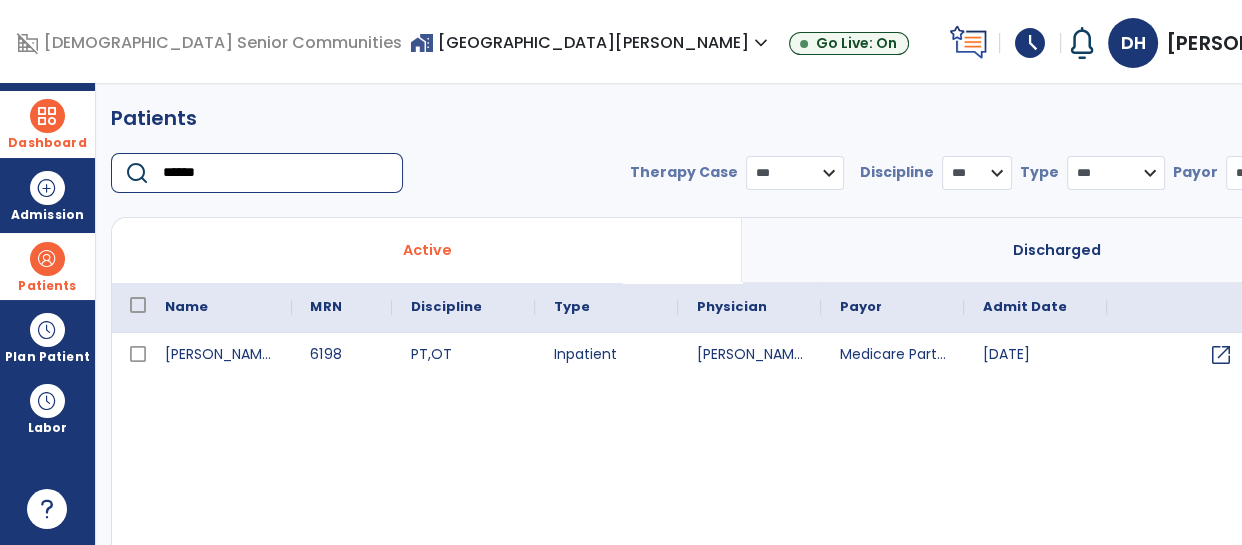 type on "******" 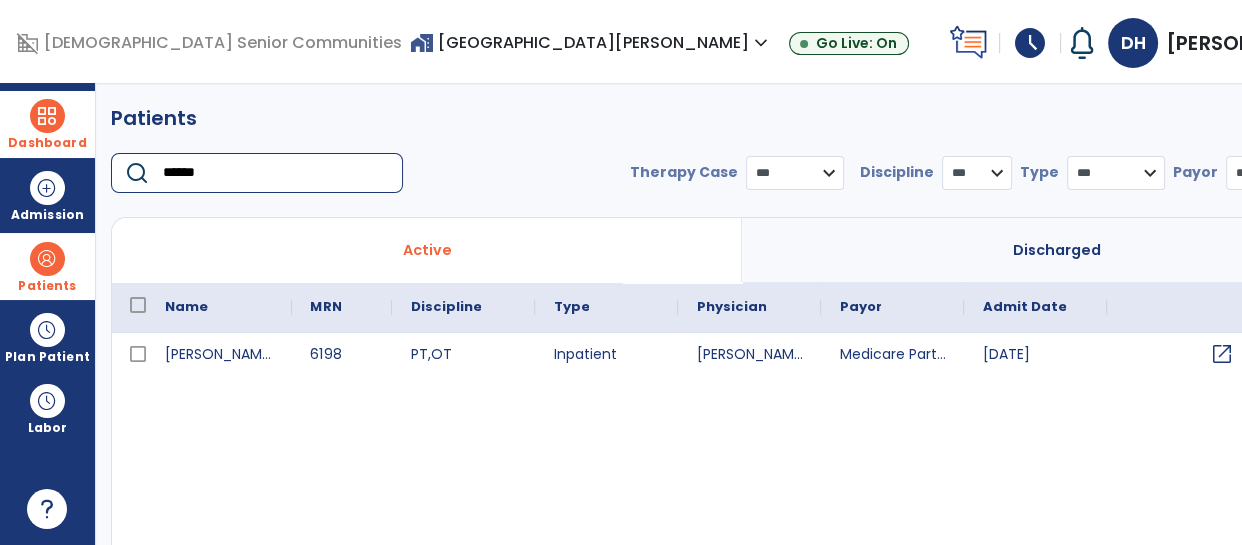 click on "open_in_new" at bounding box center [1221, 354] 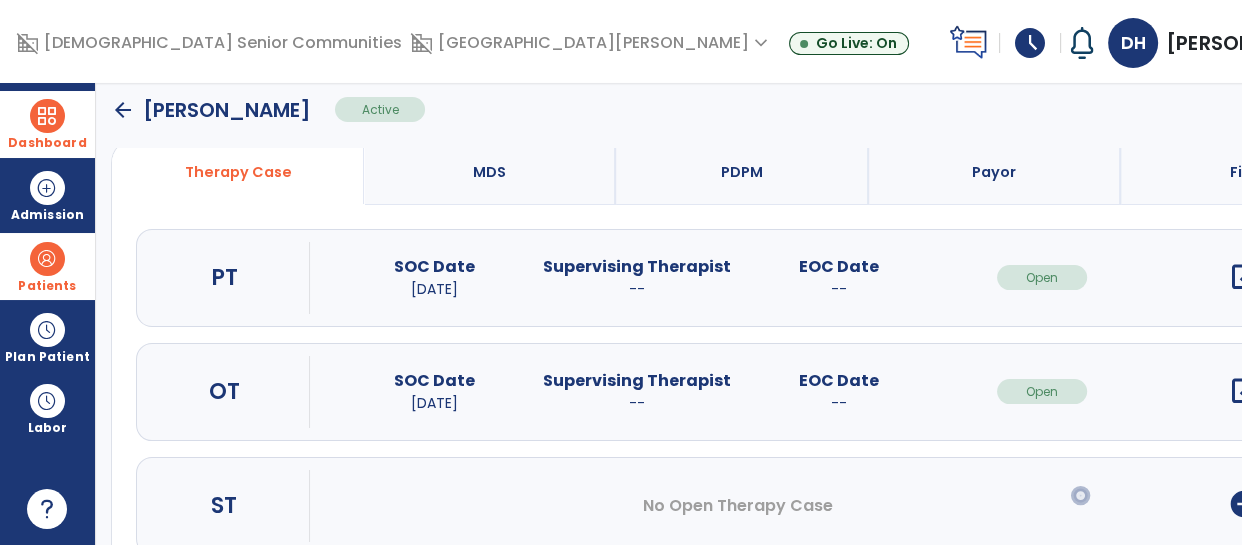 scroll, scrollTop: 169, scrollLeft: 0, axis: vertical 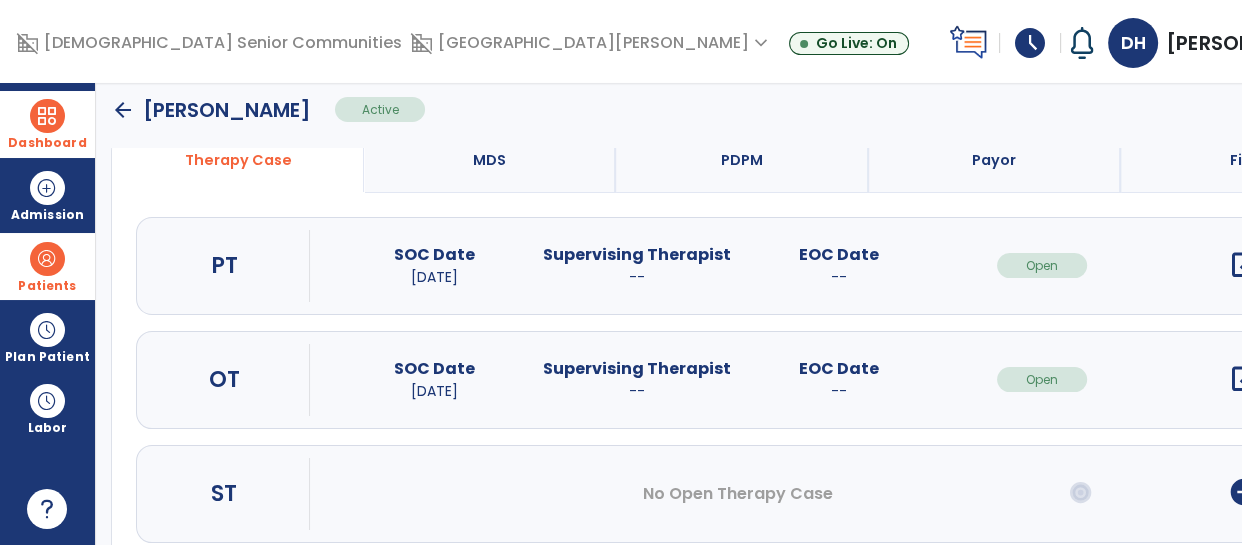 click on "open_in_new" at bounding box center [1244, 379] 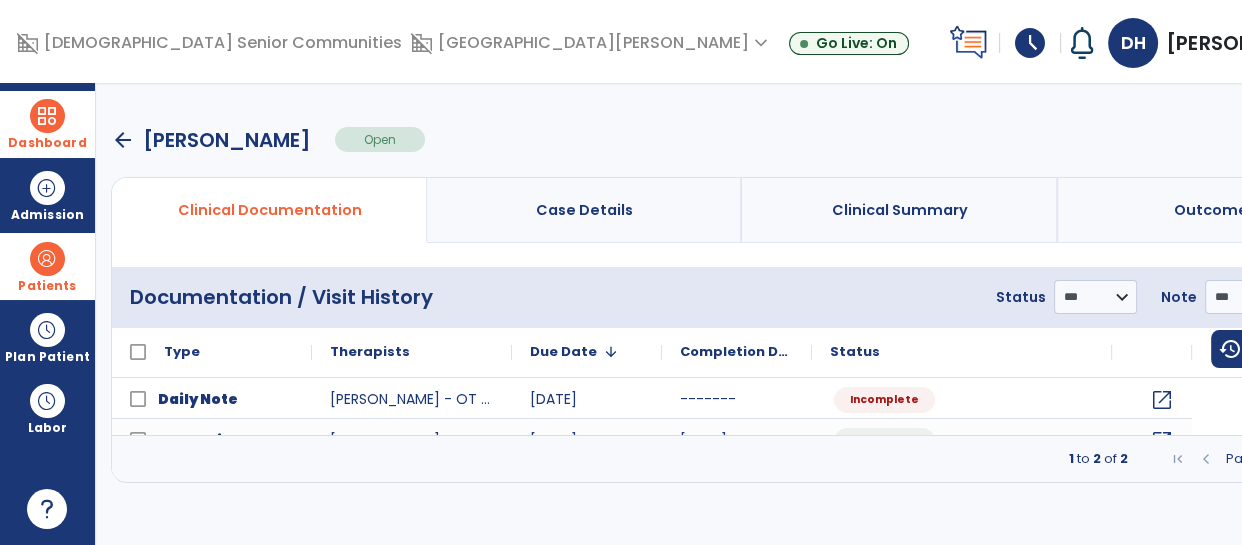 scroll, scrollTop: 0, scrollLeft: 0, axis: both 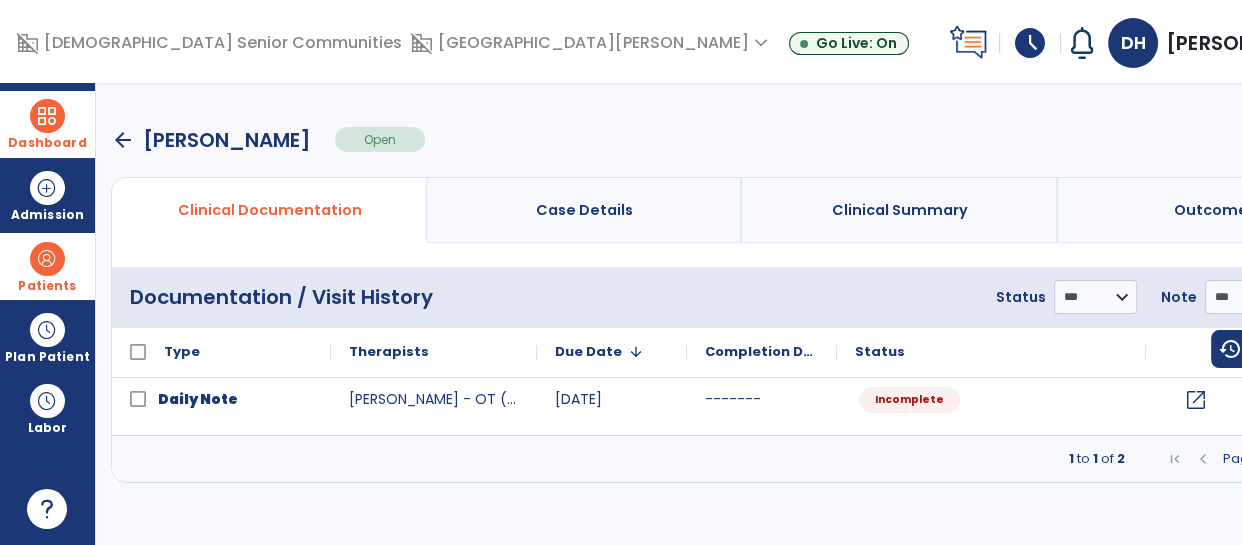 click at bounding box center (1313, 459) 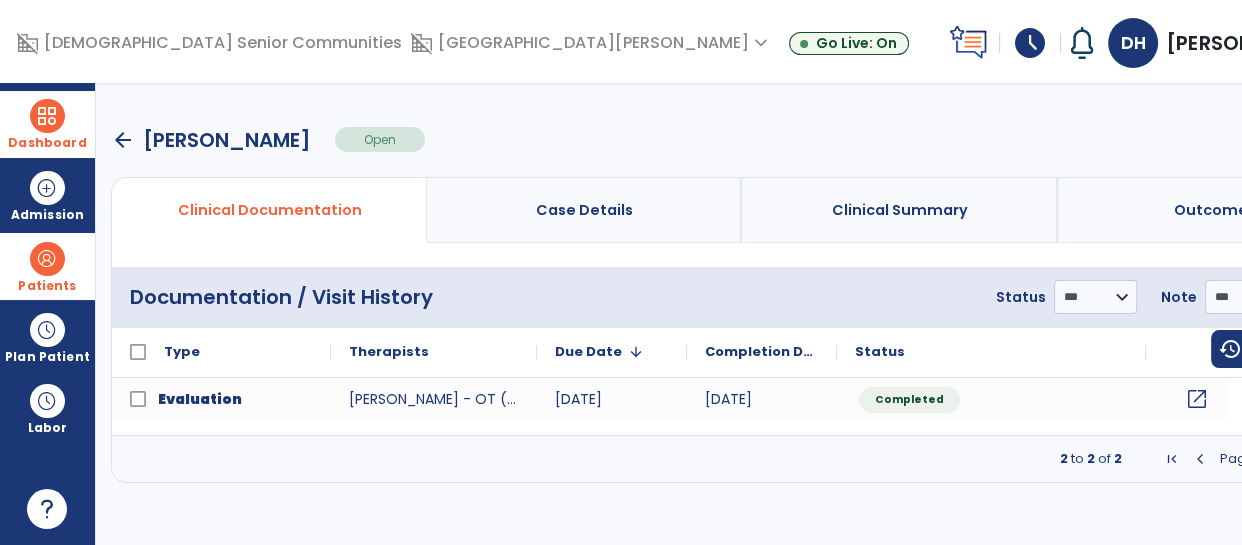 click on "open_in_new" 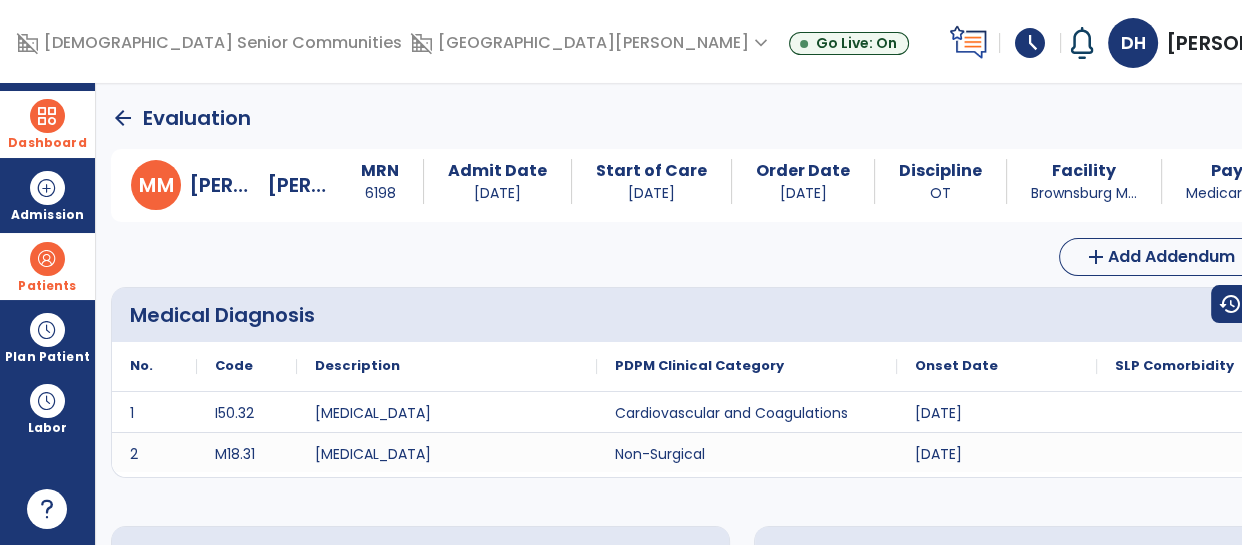 click on "Edit  edit" 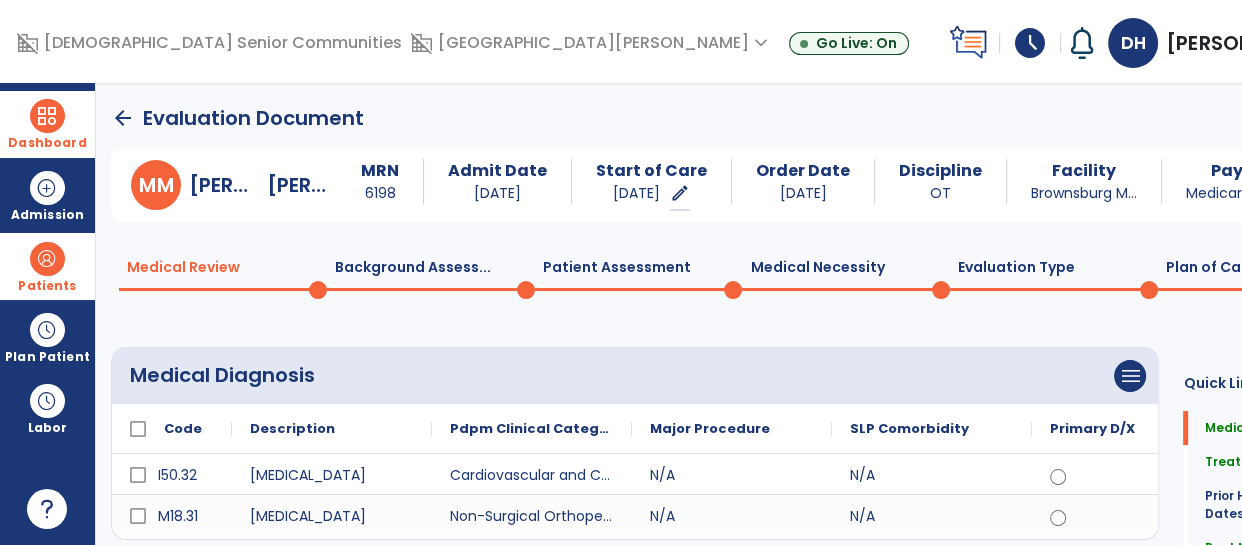 click on "Evaluation Type  0" 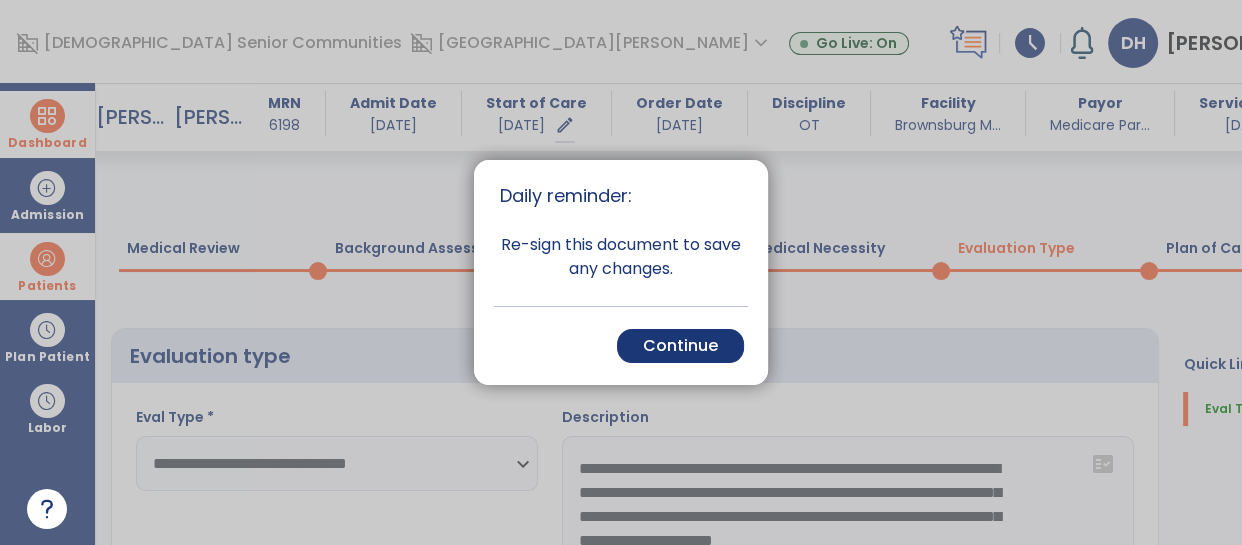 scroll, scrollTop: 73, scrollLeft: 0, axis: vertical 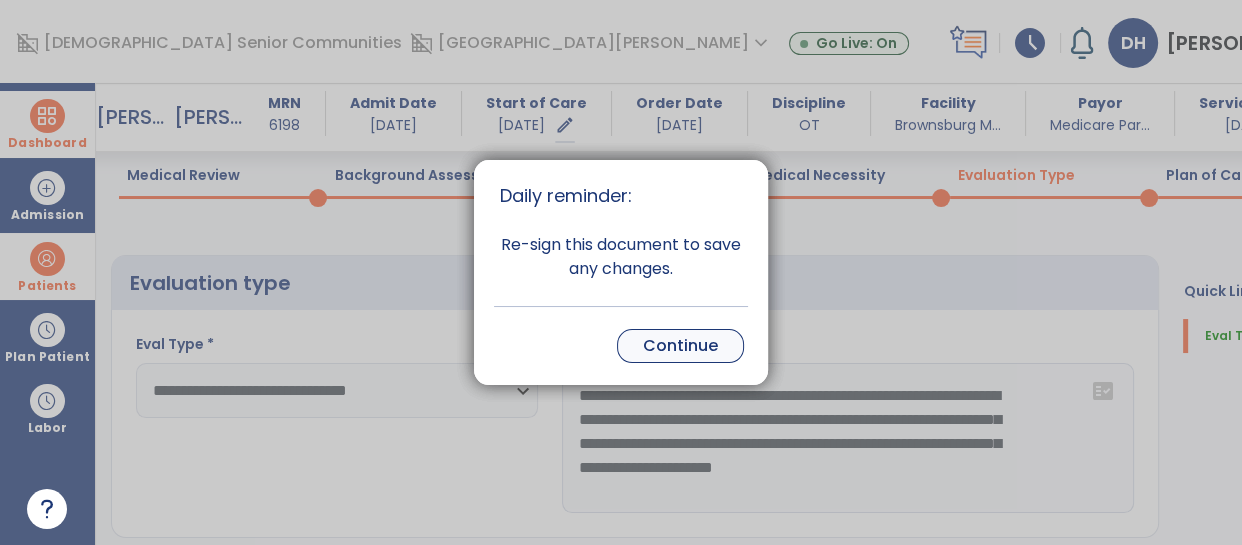 click on "Continue" at bounding box center (680, 346) 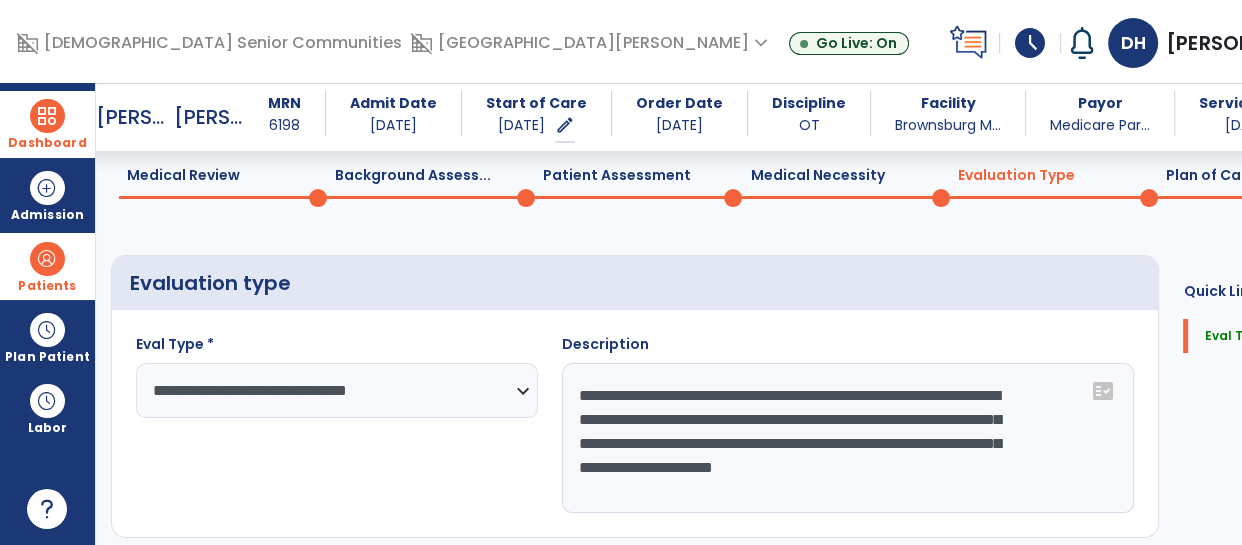 click at bounding box center (621, 272) 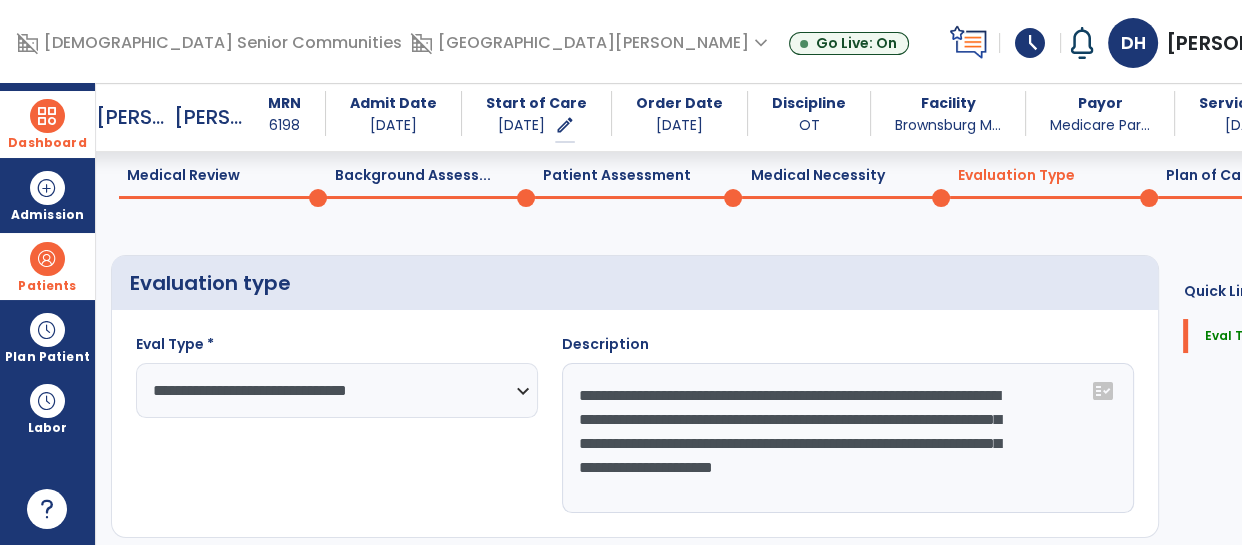 click on "**********" 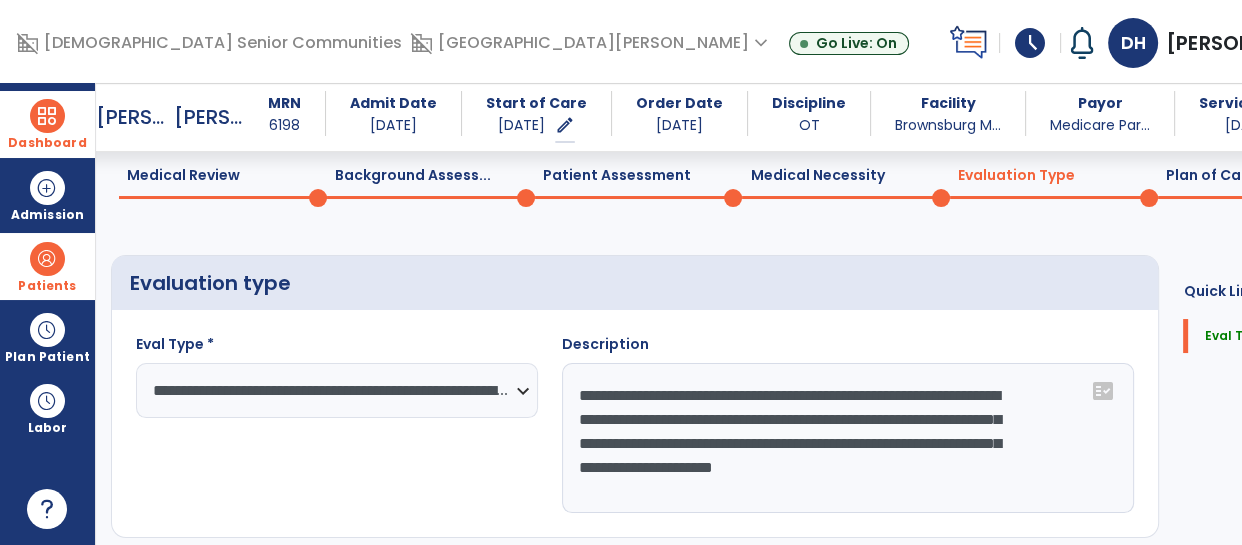 click on "**********" 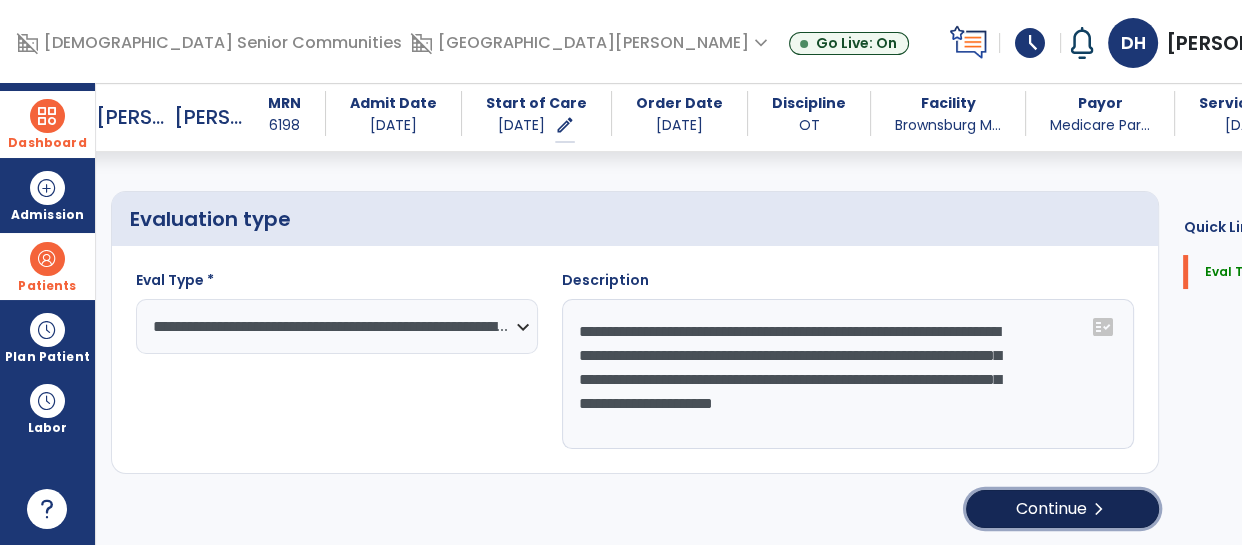 click on "chevron_right" 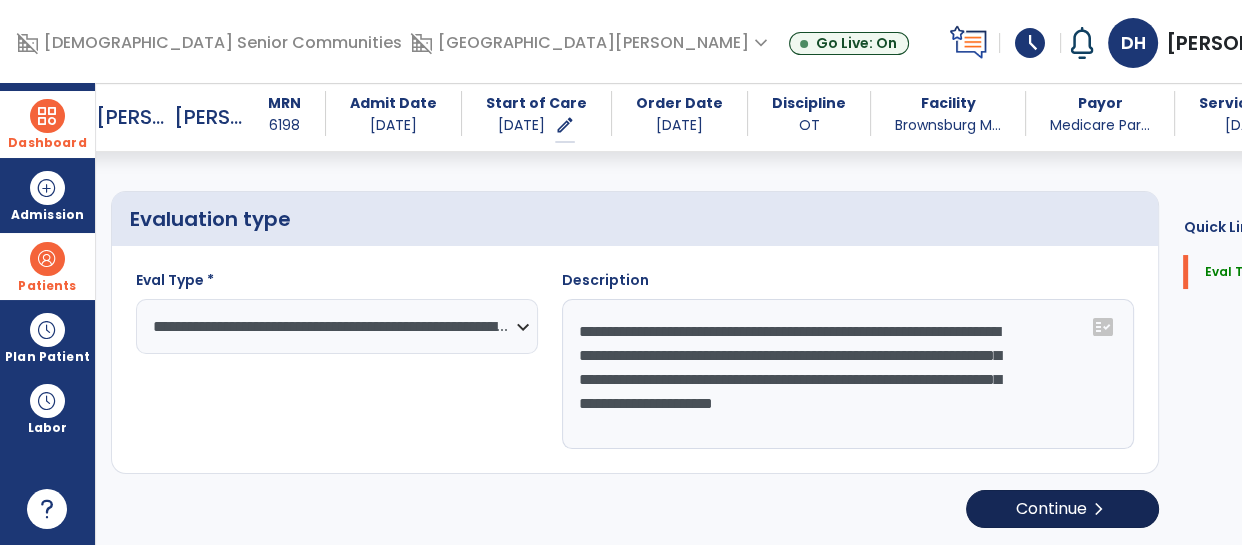select on "**" 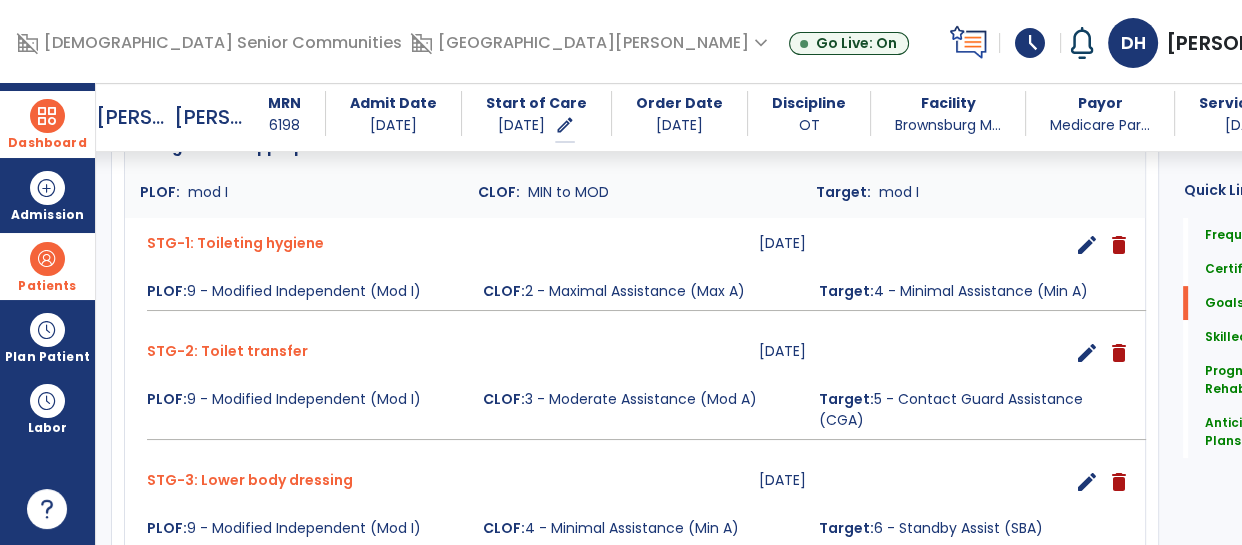 scroll, scrollTop: 0, scrollLeft: 0, axis: both 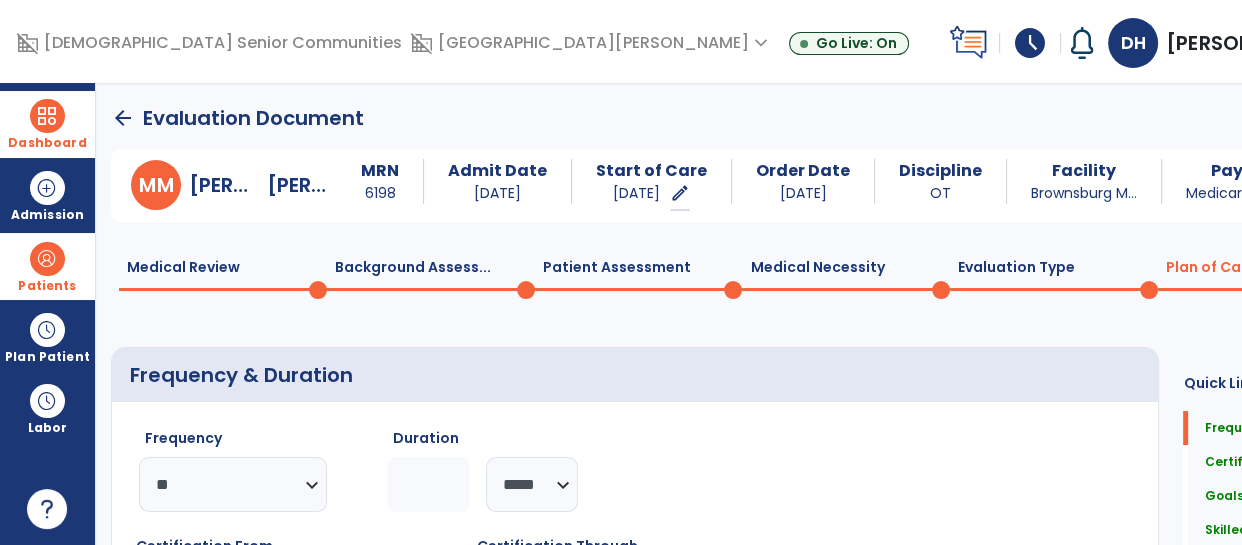 click on "Evaluation Type  0" 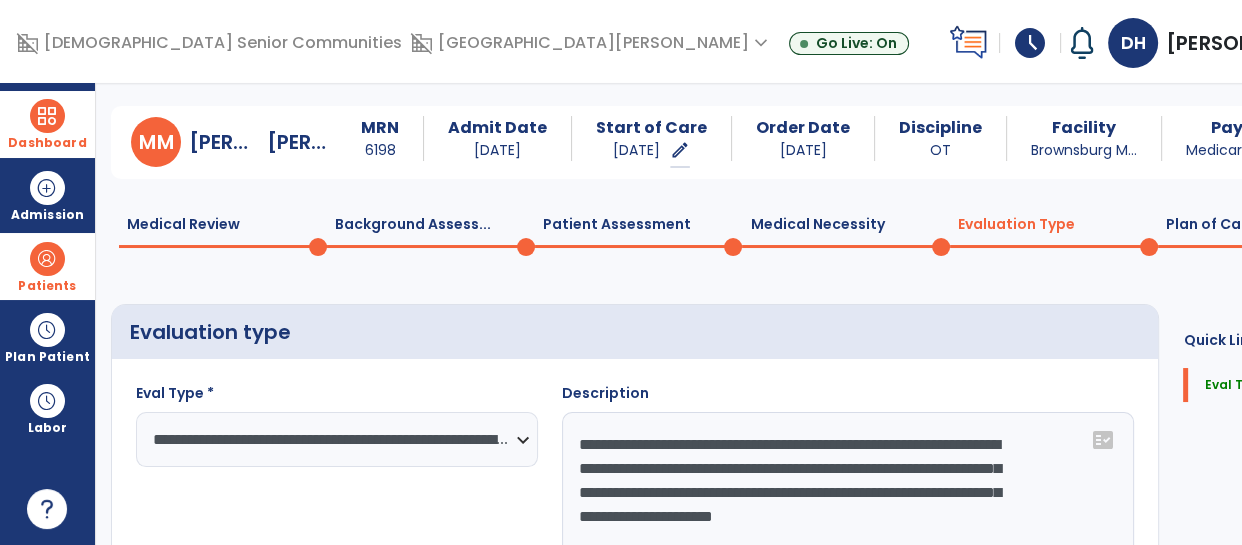 scroll, scrollTop: 52, scrollLeft: 0, axis: vertical 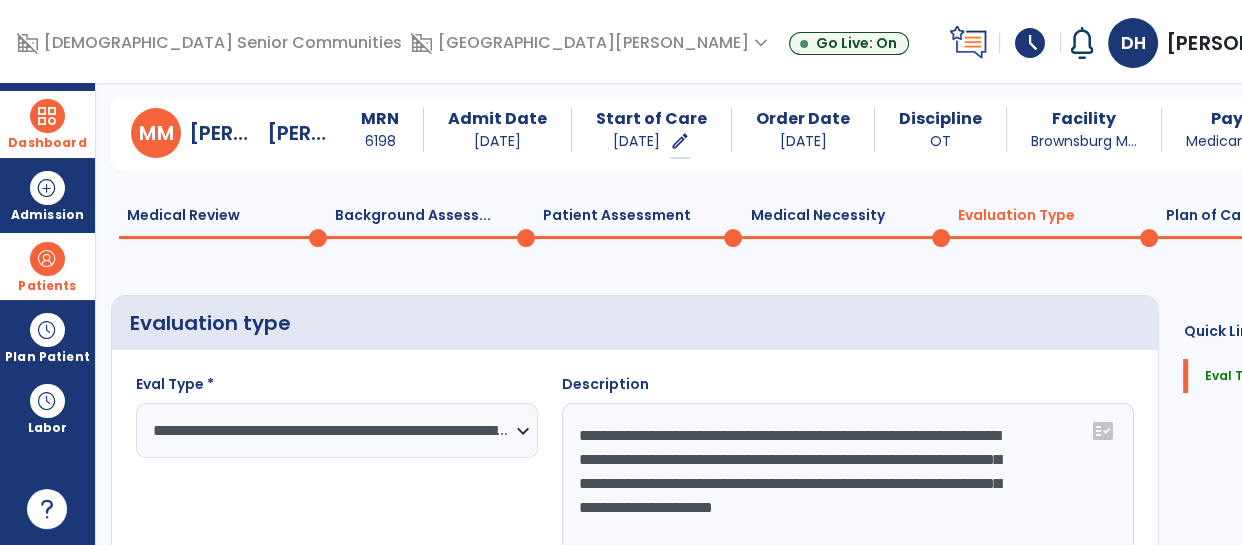 click on "**********" 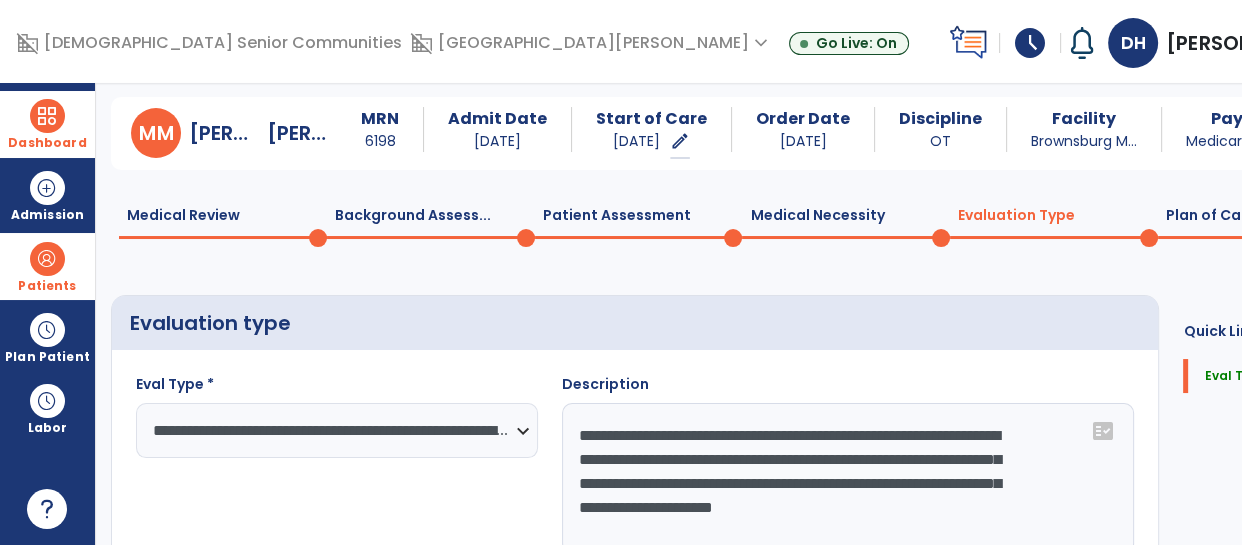 click on "**********" 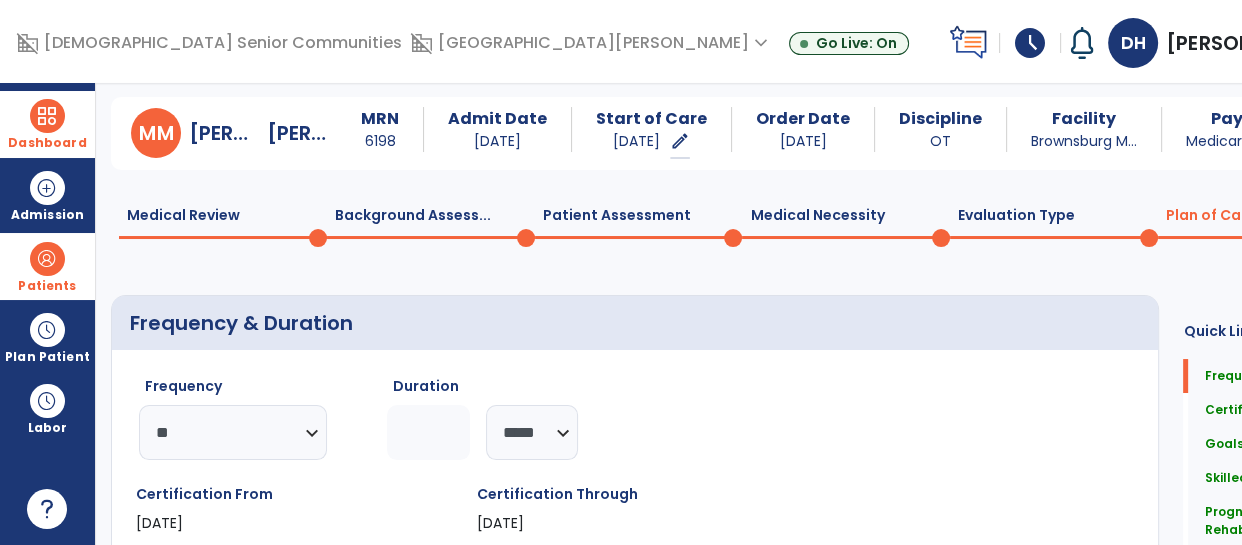 click 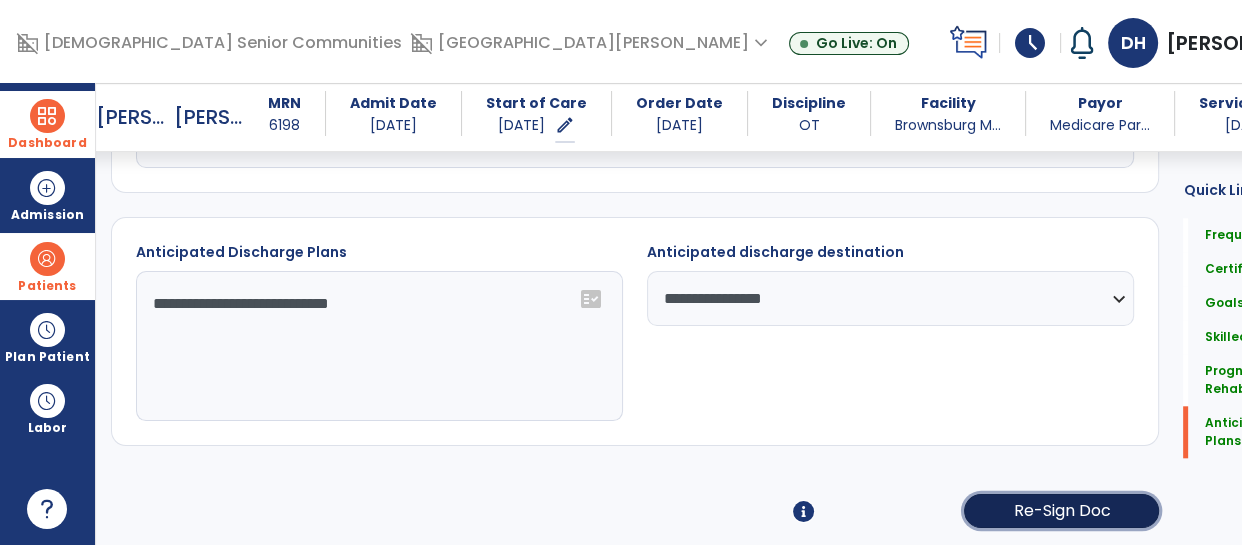 click on "Re-Sign Doc" 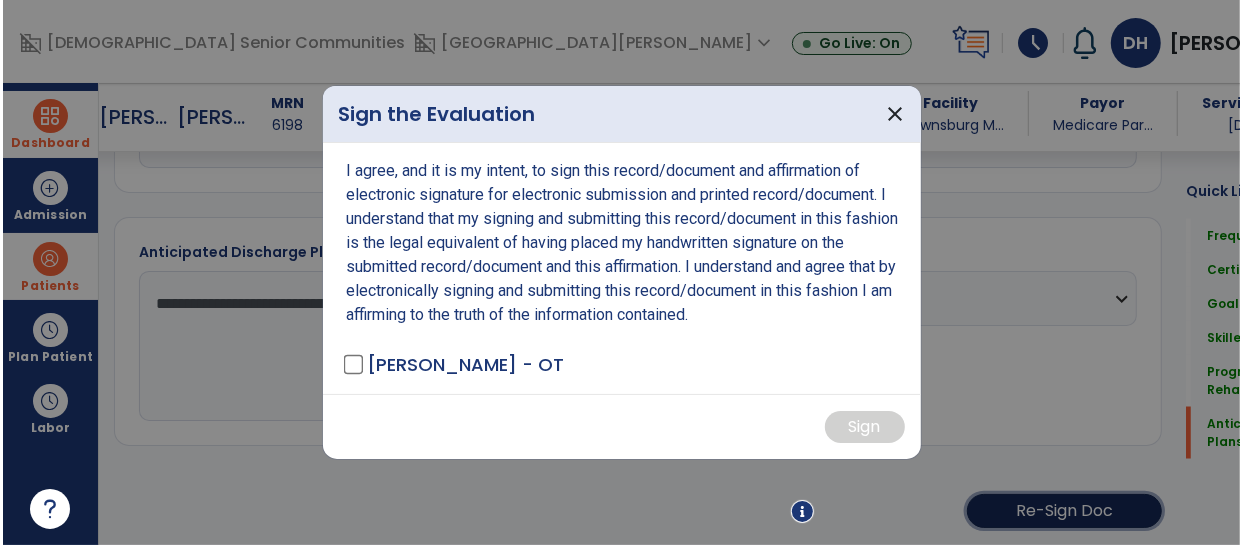scroll, scrollTop: 1909, scrollLeft: 0, axis: vertical 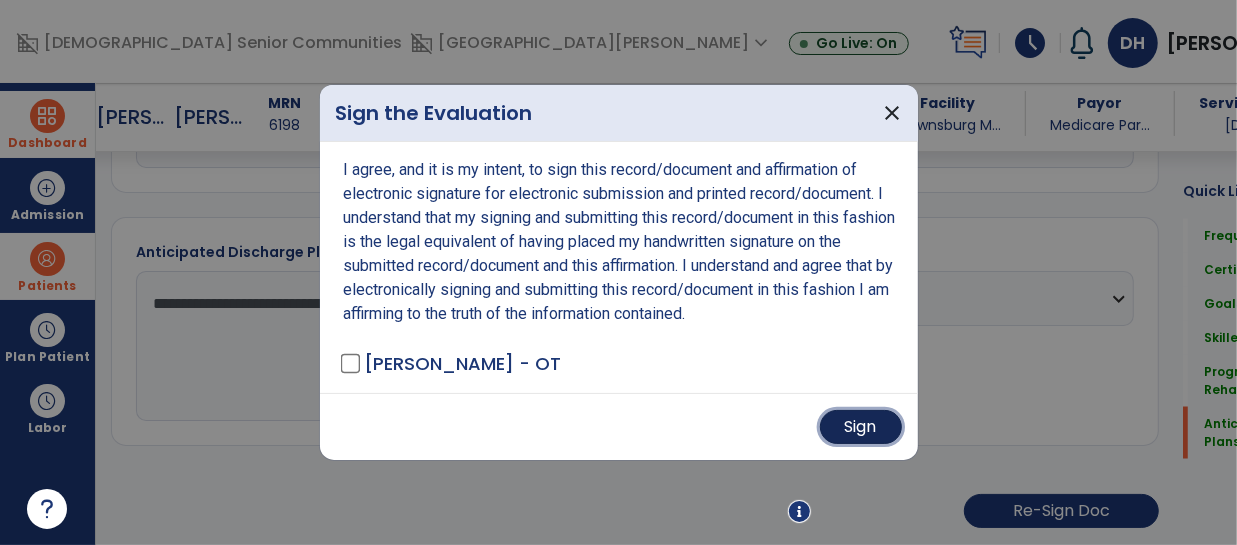 click on "Sign" at bounding box center (861, 427) 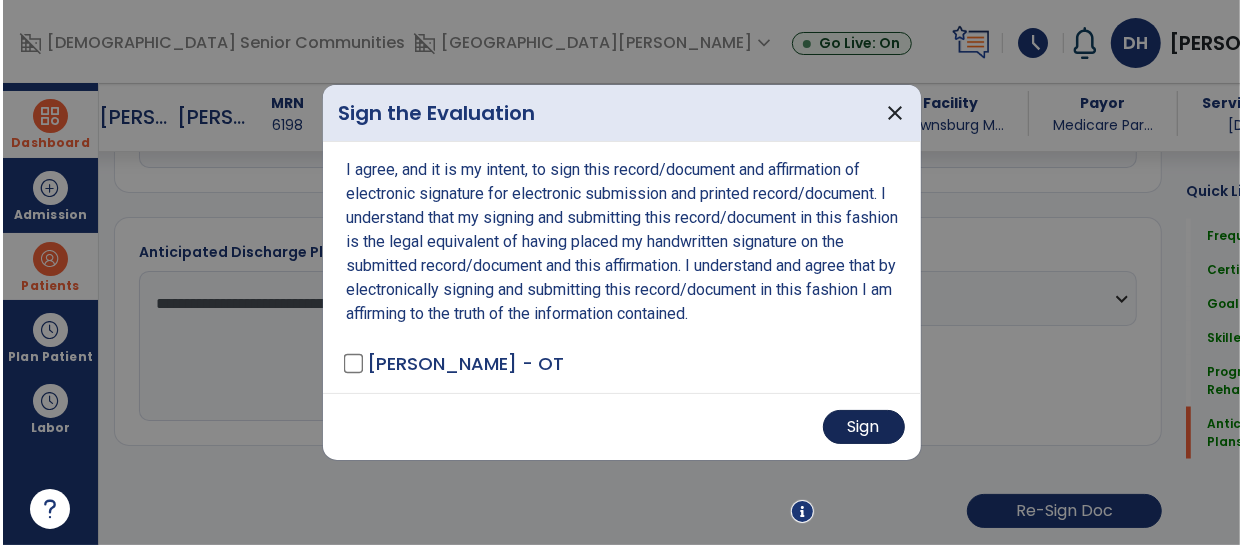scroll, scrollTop: 1907, scrollLeft: 0, axis: vertical 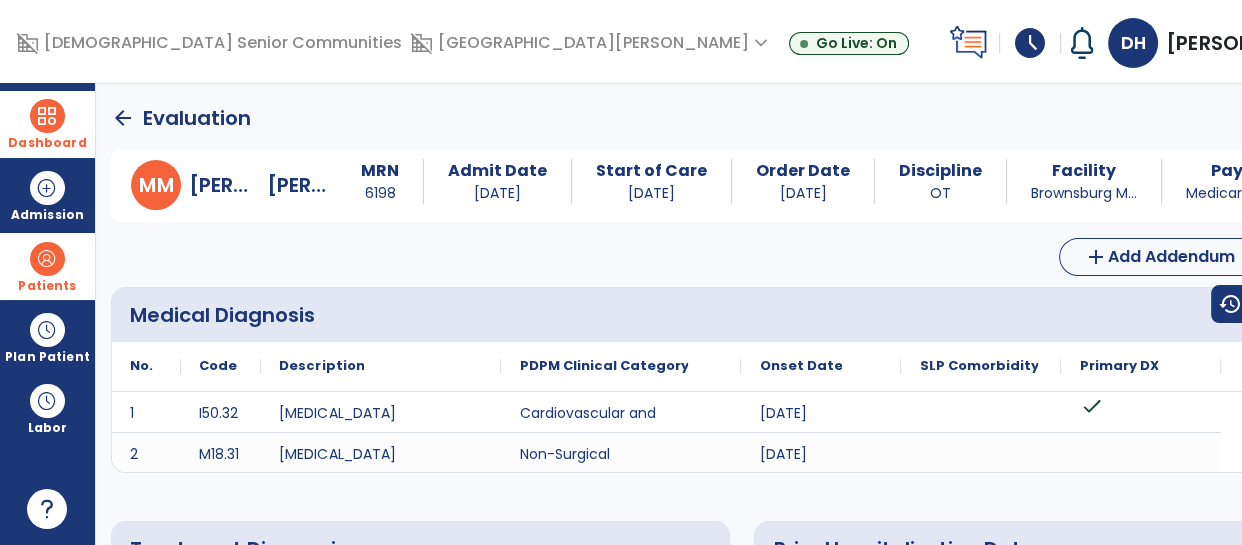 click on "arrow_back" 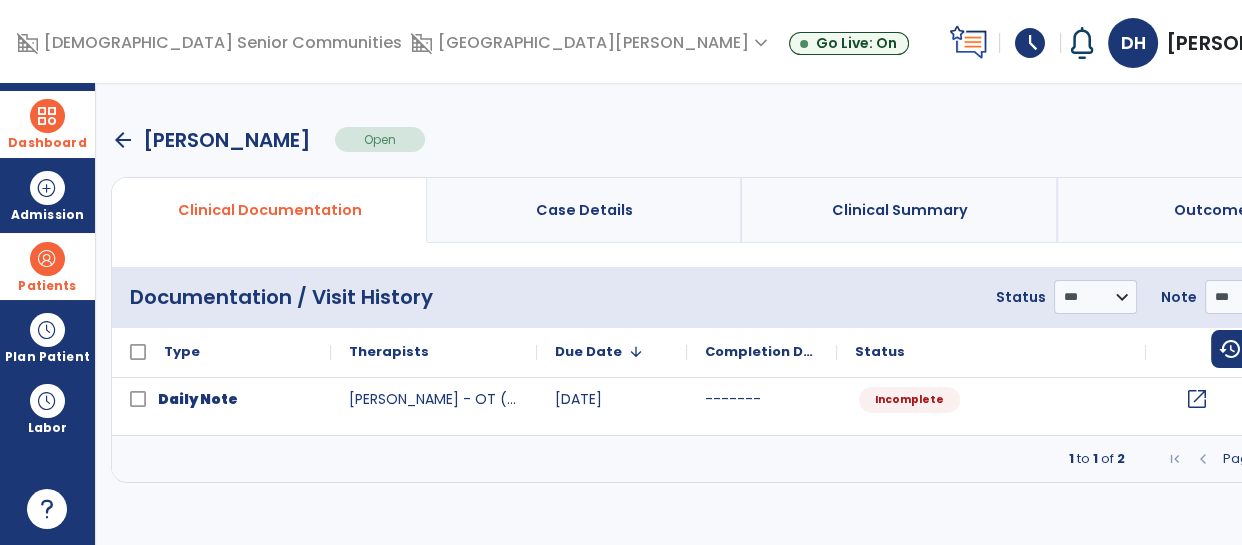 click on "open_in_new" 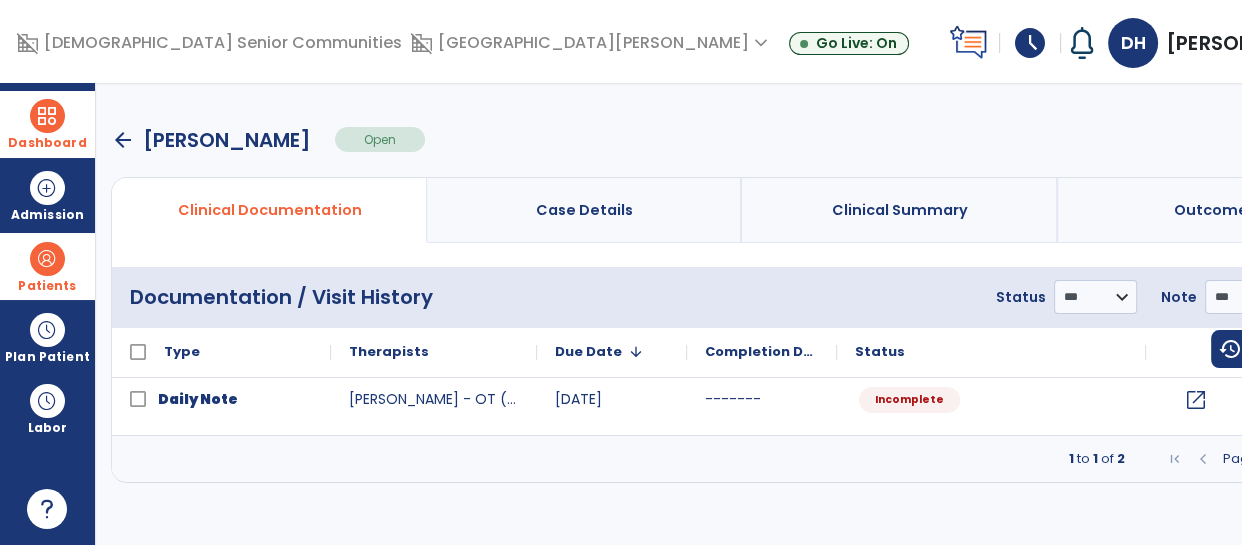select on "*" 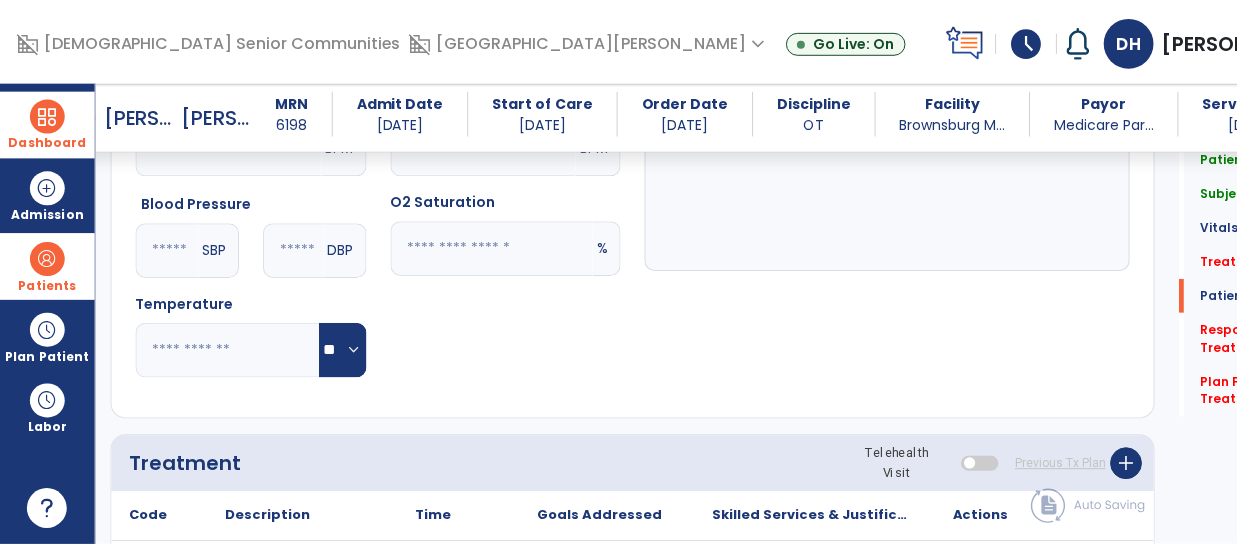 scroll, scrollTop: 2604, scrollLeft: 0, axis: vertical 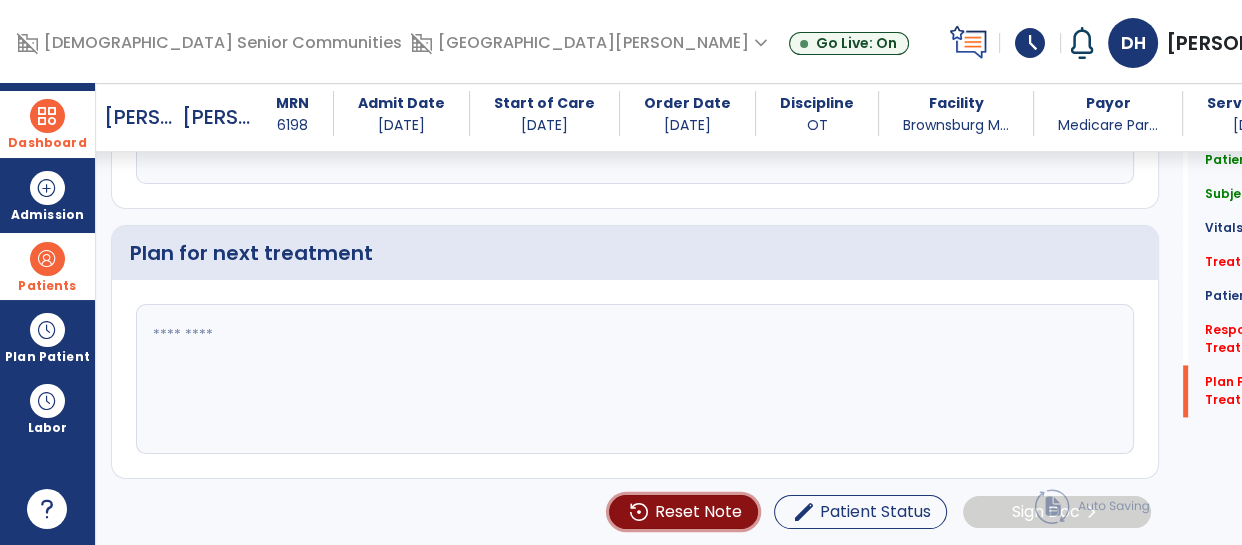 click on "settings_backup_restore  Reset Note" 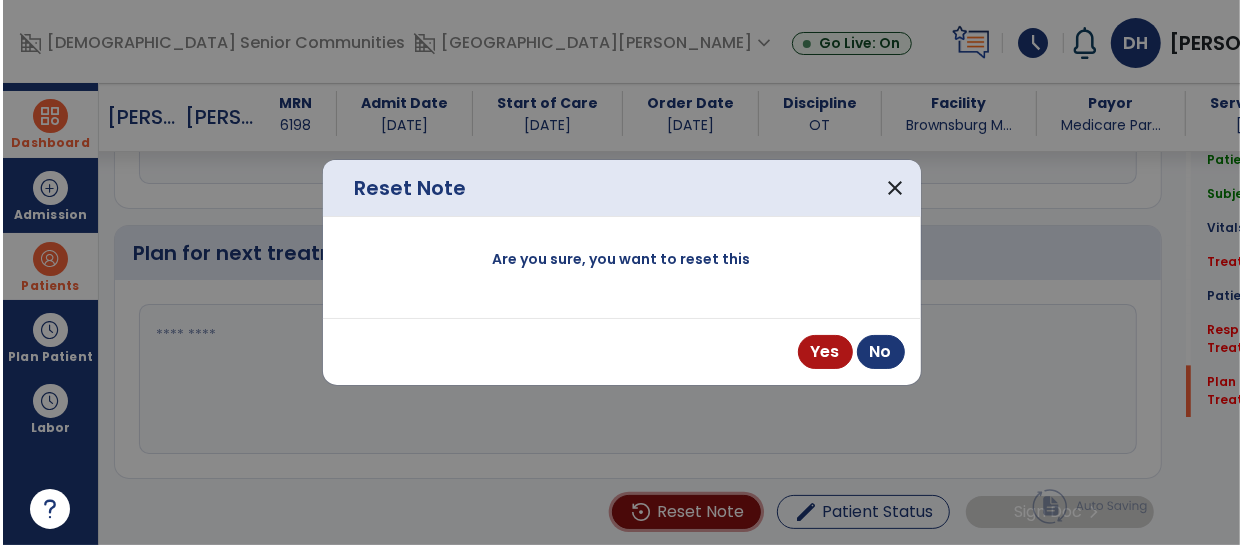 scroll, scrollTop: 2604, scrollLeft: 0, axis: vertical 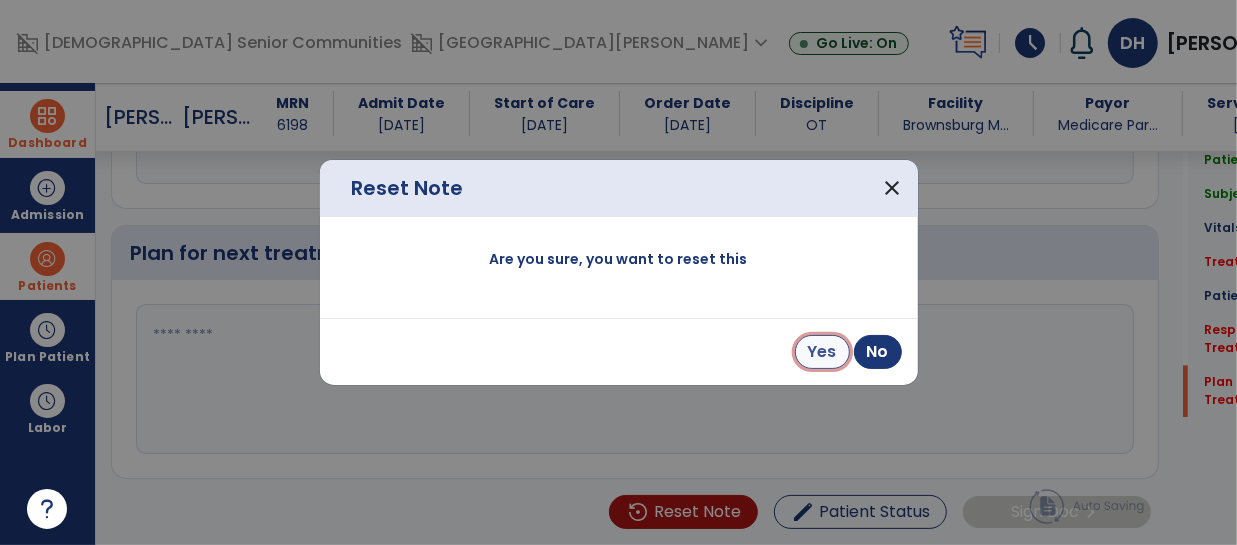 click on "Yes" at bounding box center (822, 352) 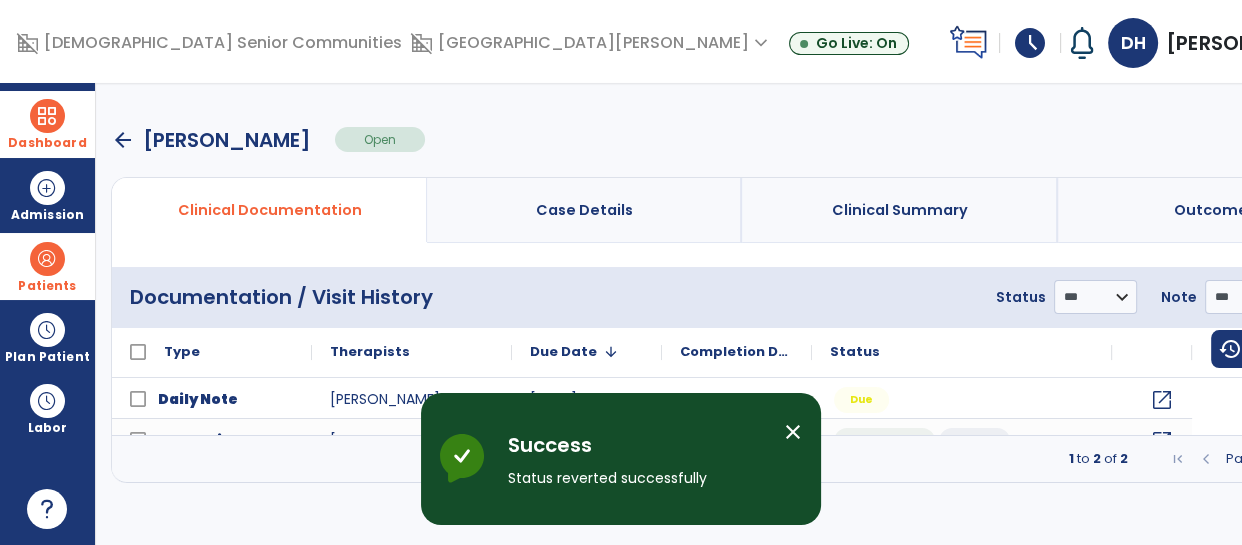 scroll, scrollTop: 0, scrollLeft: 0, axis: both 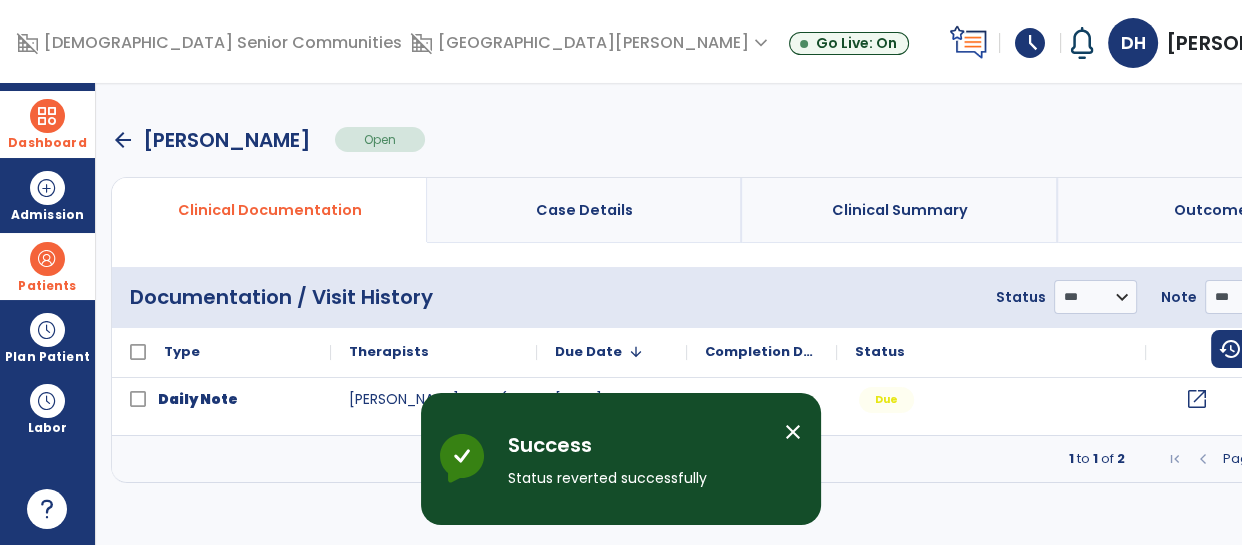 click on "open_in_new" 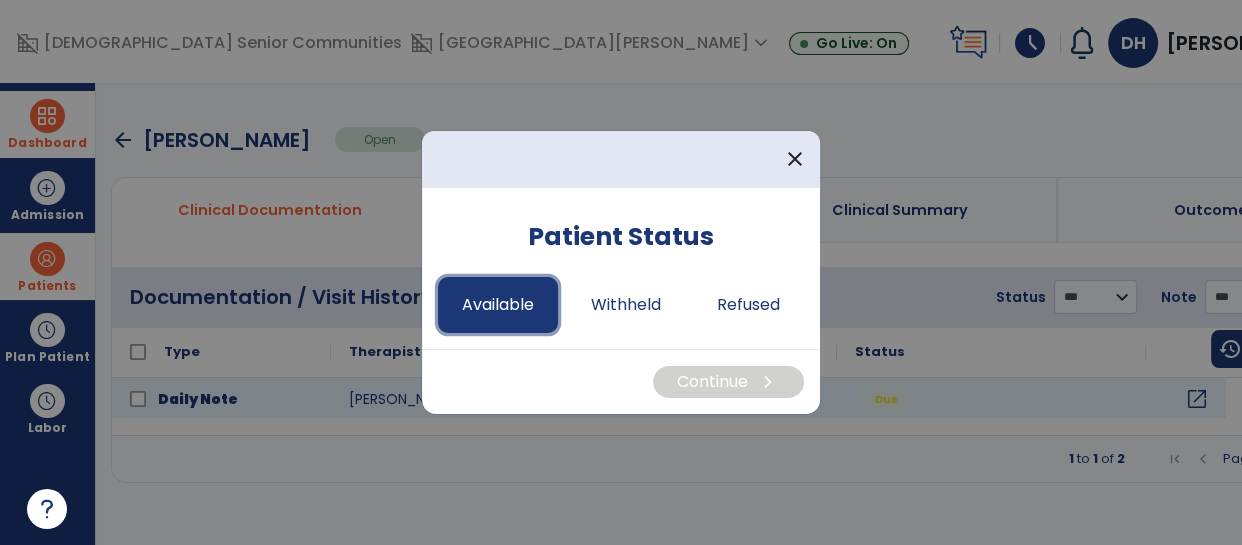 click on "Available" at bounding box center [498, 305] 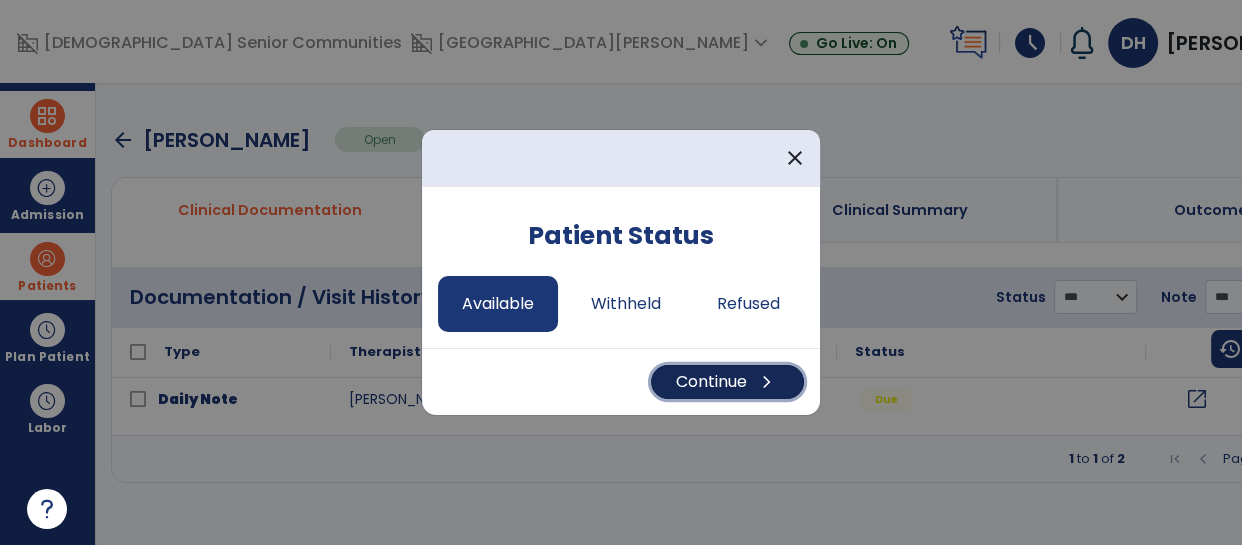 click on "Continue   chevron_right" at bounding box center [727, 382] 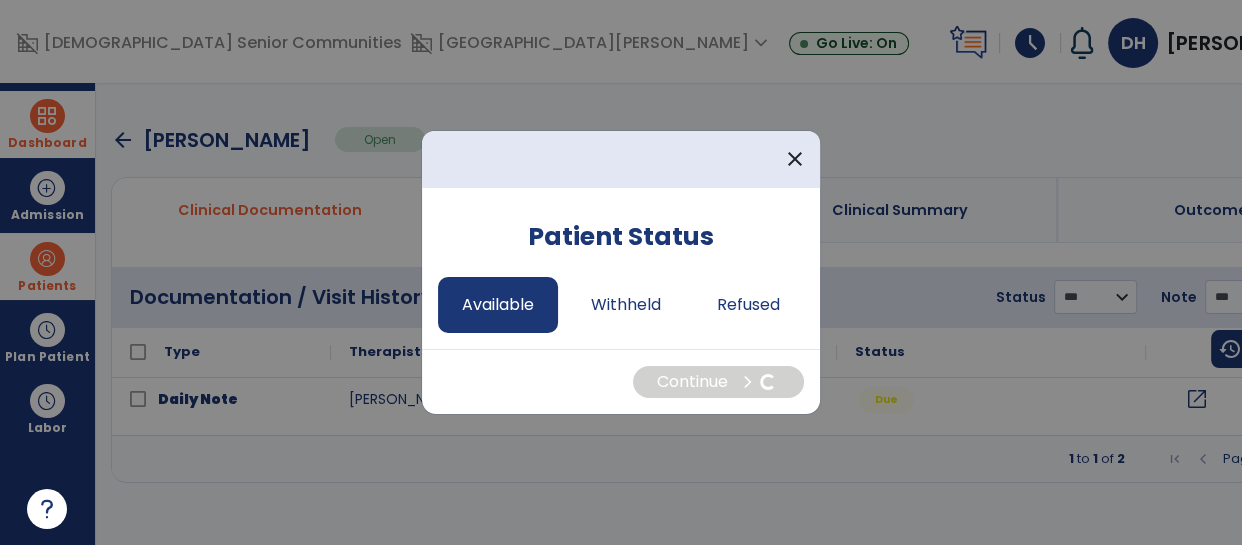 select on "*" 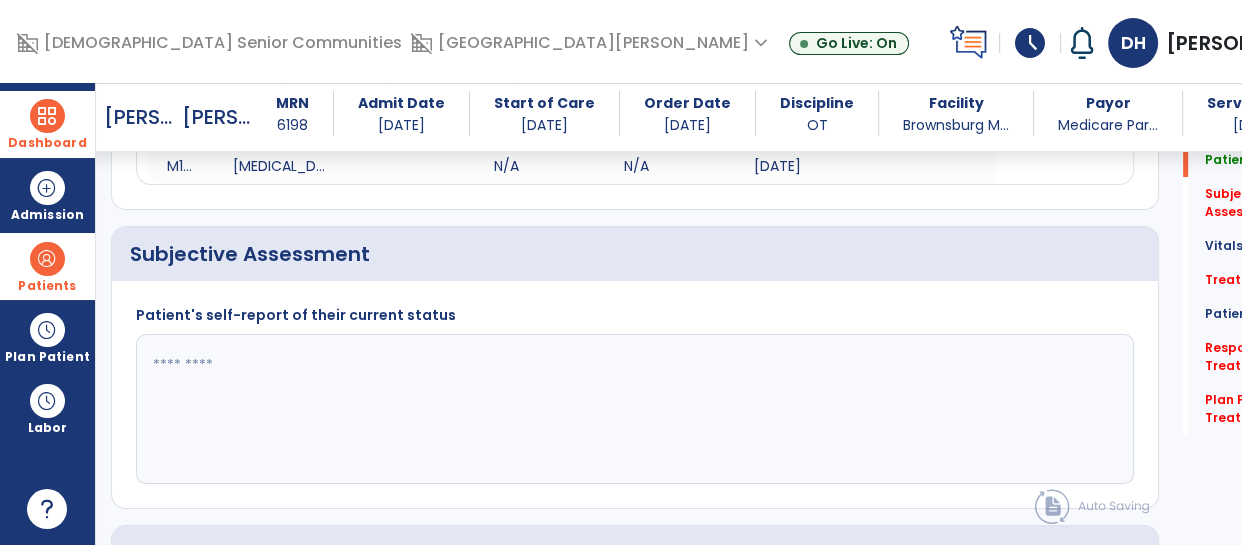 scroll, scrollTop: 360, scrollLeft: 0, axis: vertical 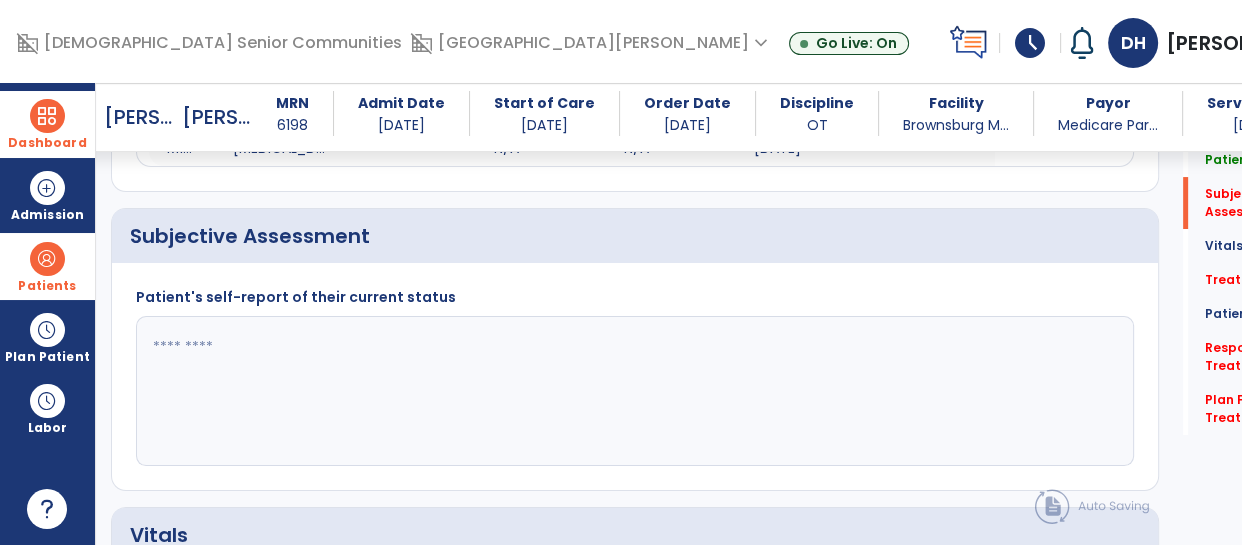 click 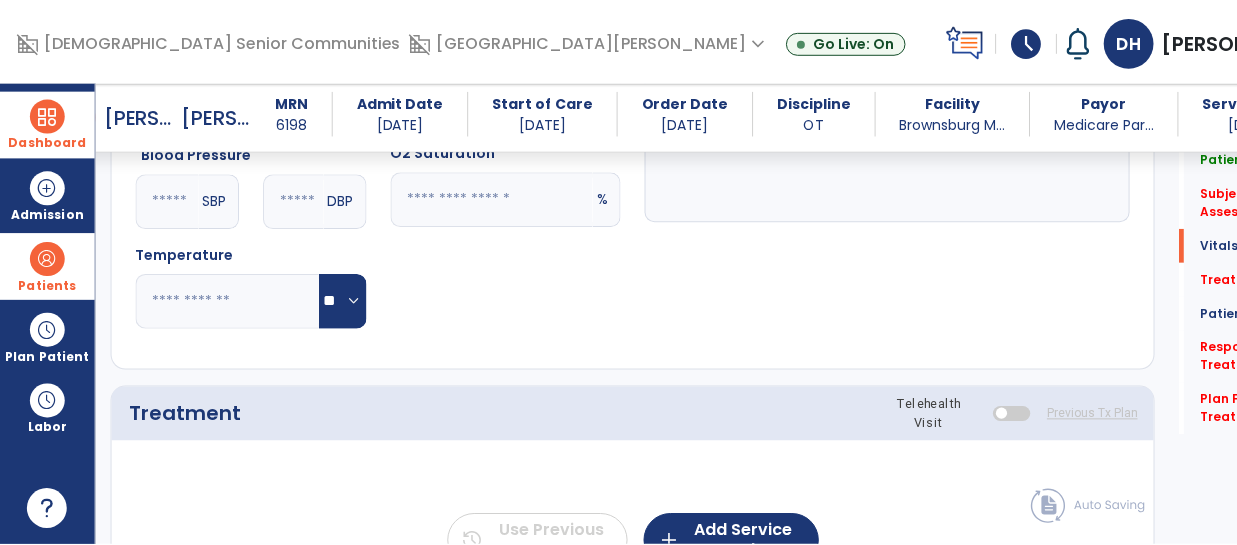 scroll, scrollTop: 1053, scrollLeft: 0, axis: vertical 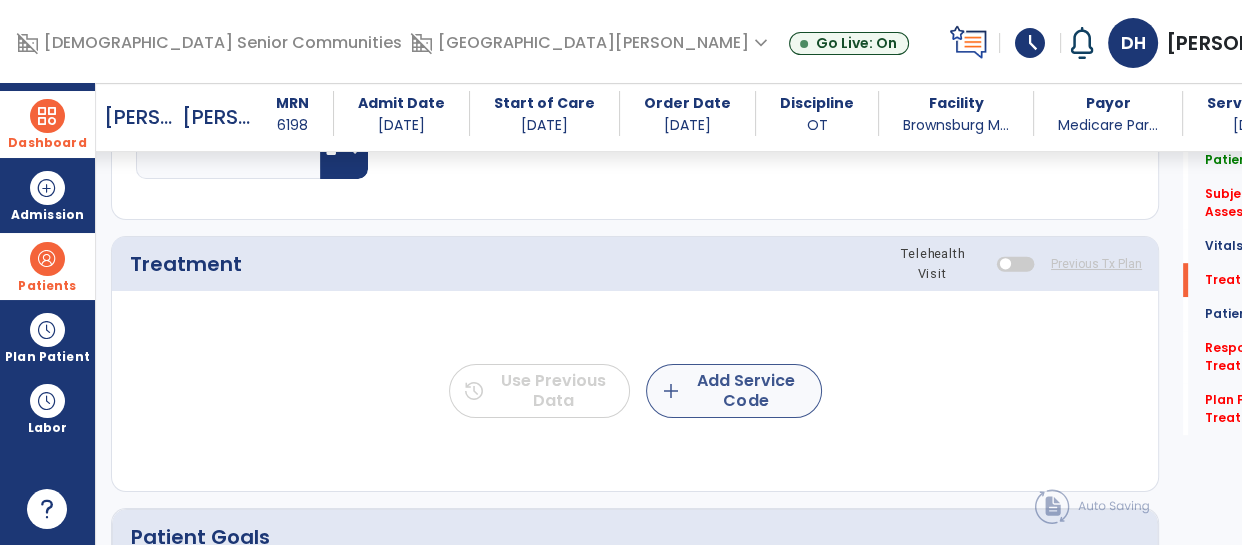 type on "**********" 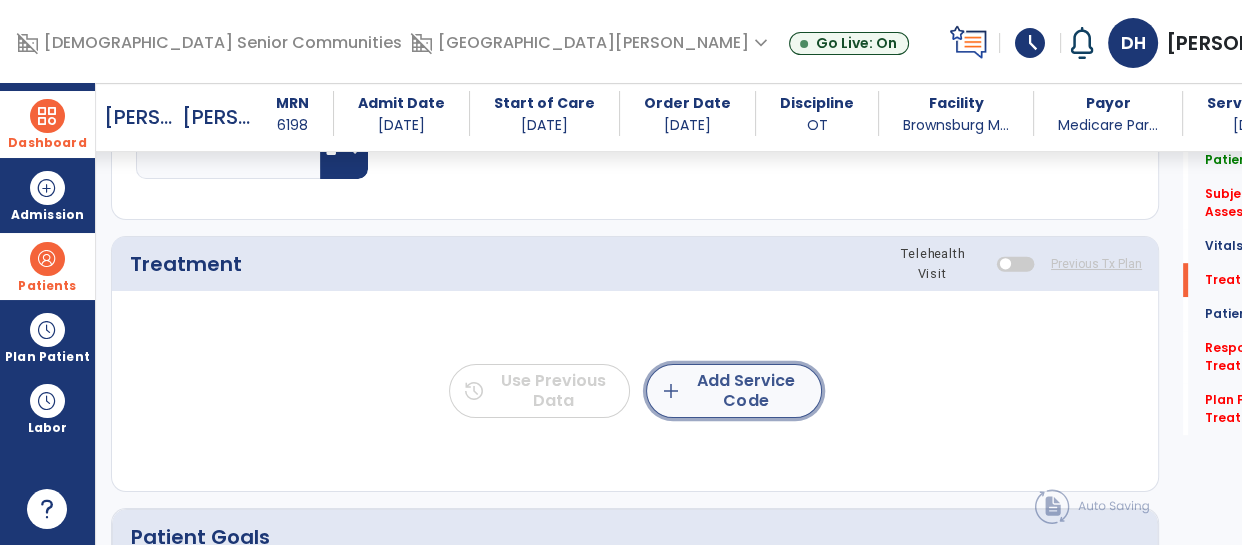 click on "add  Add Service Code" 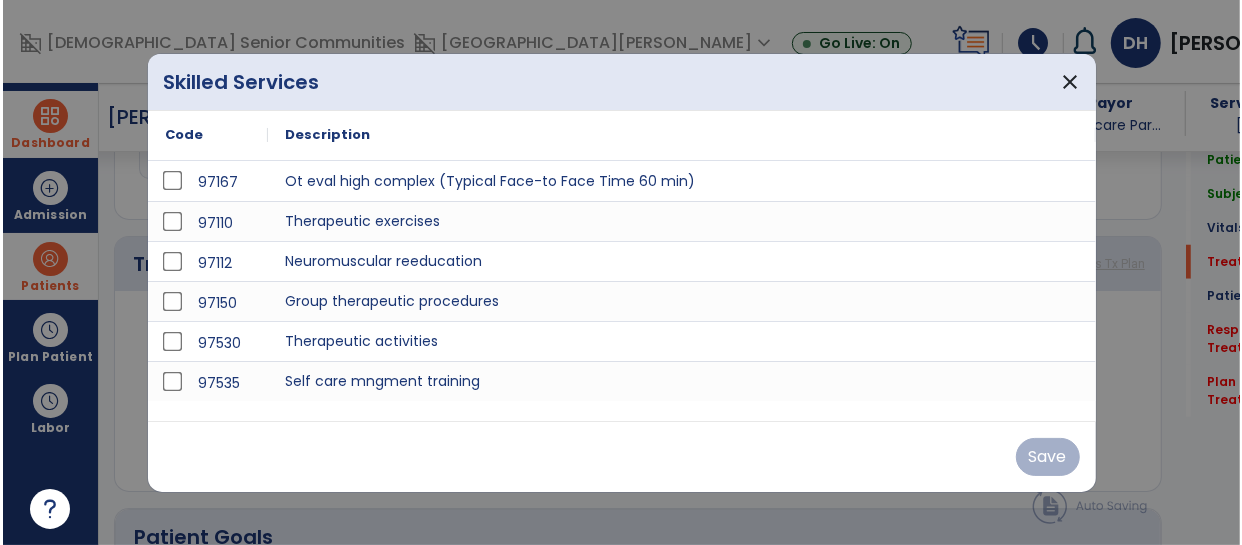 scroll, scrollTop: 1053, scrollLeft: 0, axis: vertical 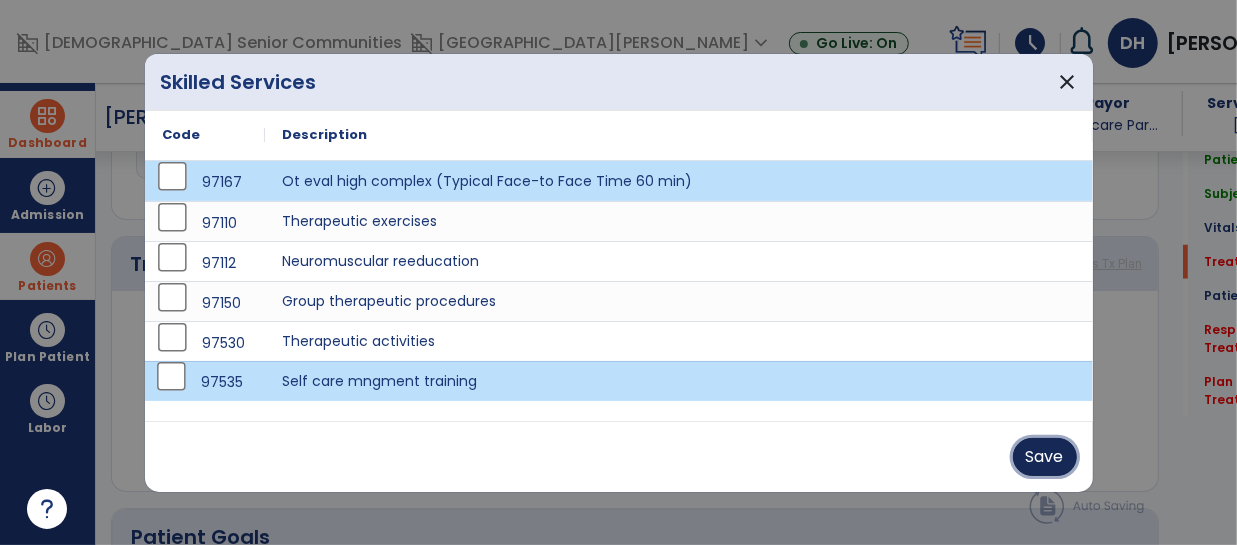 click on "Save" at bounding box center [1045, 457] 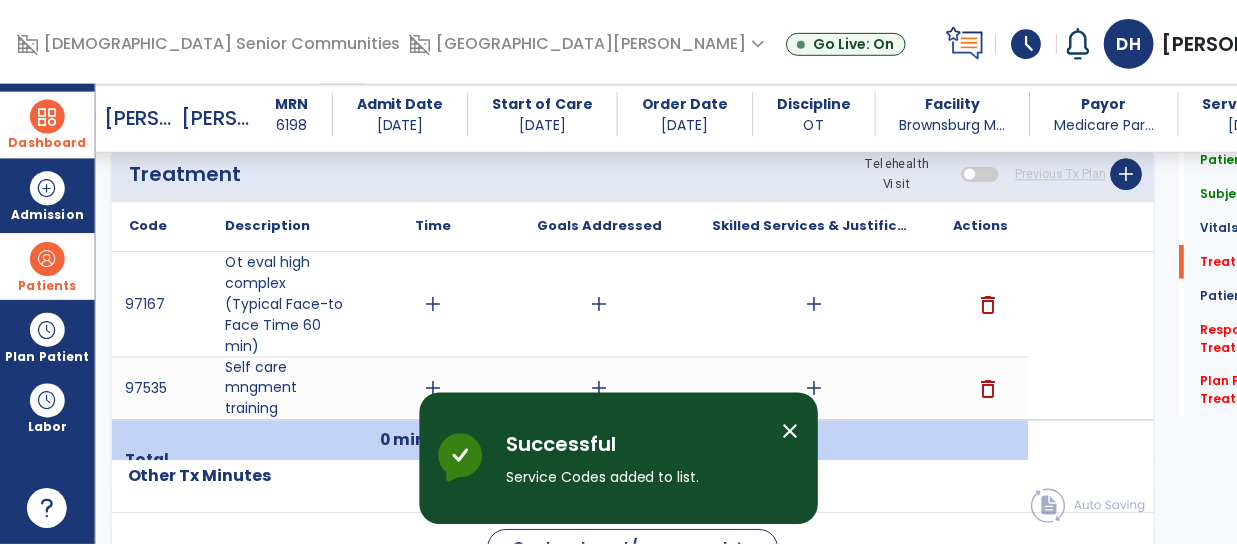 scroll, scrollTop: 1156, scrollLeft: 0, axis: vertical 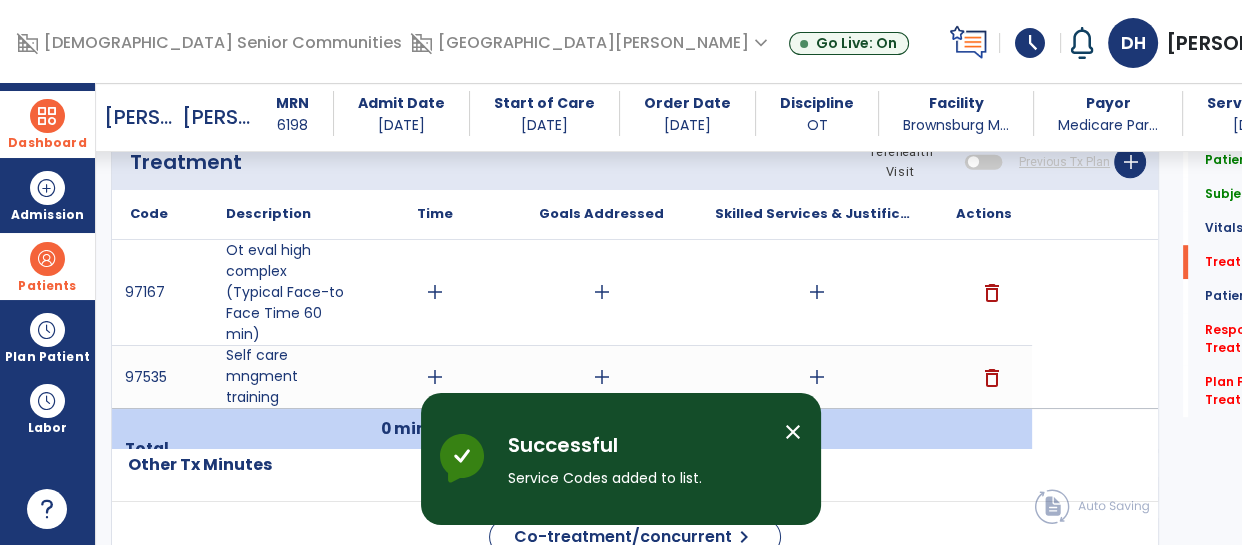 click on "add" at bounding box center (435, 292) 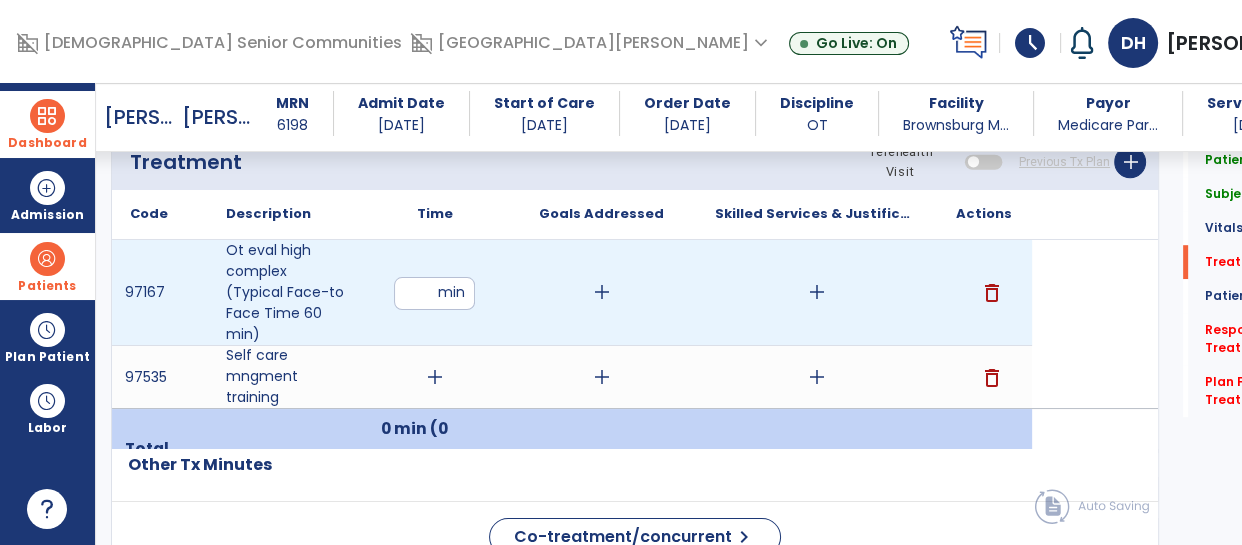 type on "*" 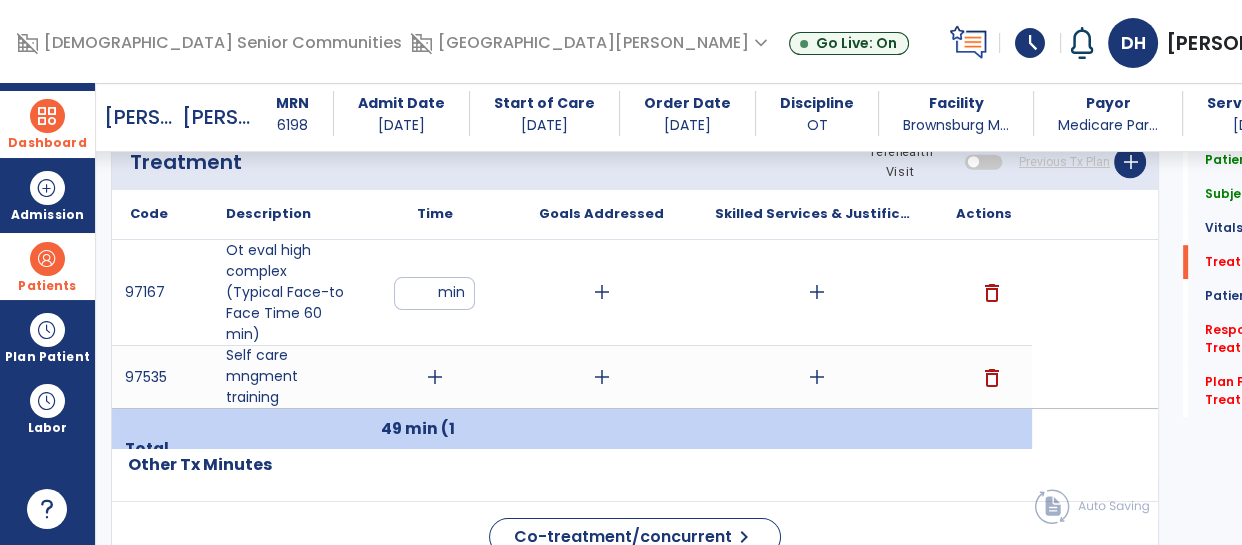 click on "add" at bounding box center [602, 292] 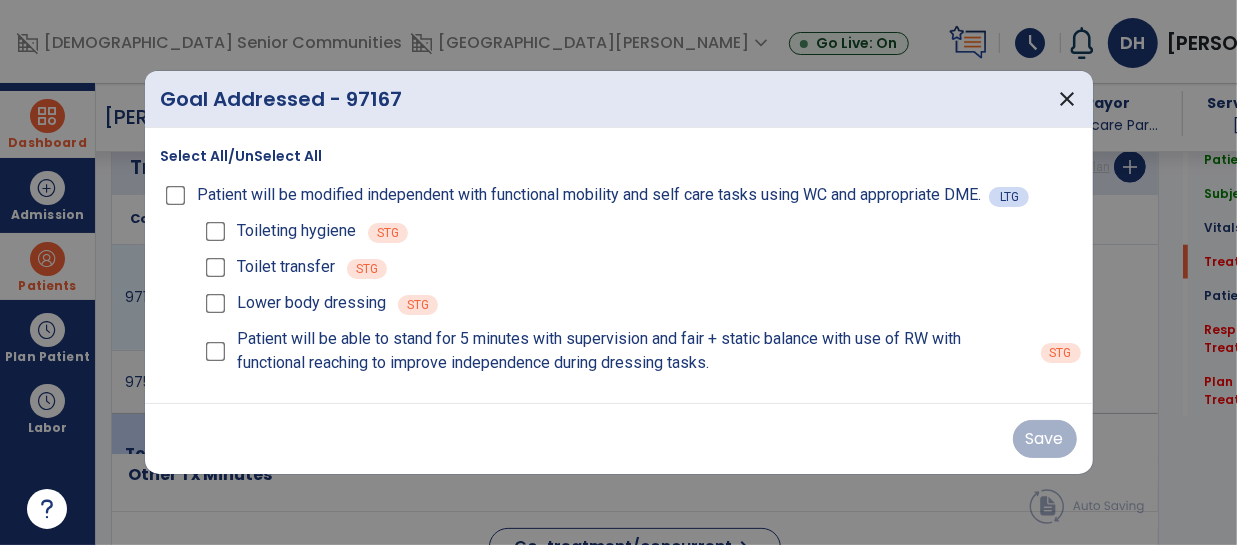 scroll, scrollTop: 1156, scrollLeft: 0, axis: vertical 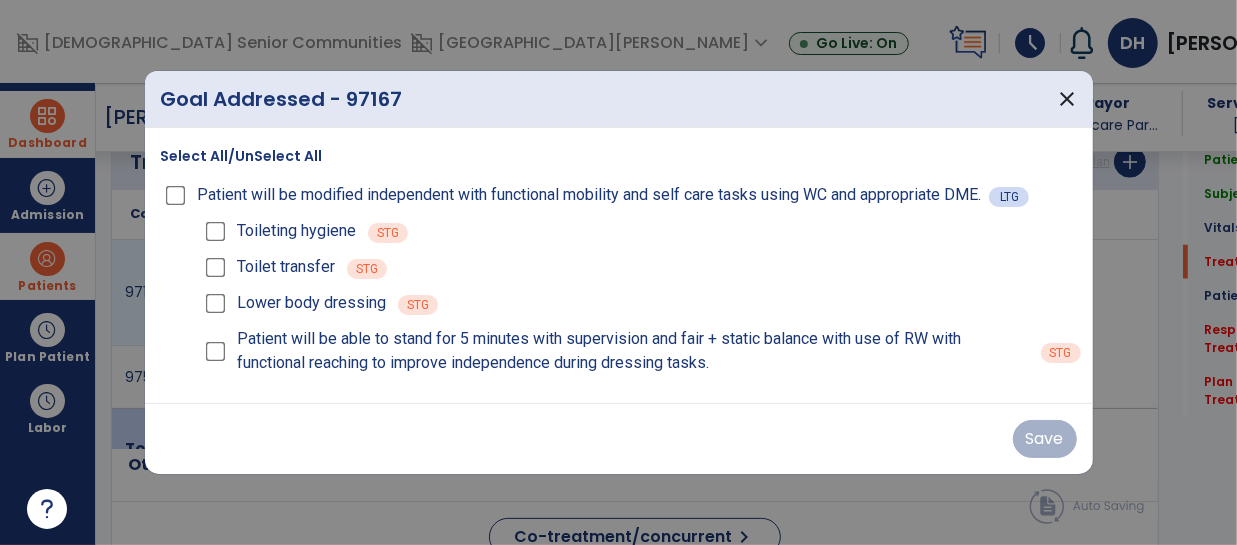 click on "Patient will be modified independent with functional mobility and self care tasks using WC and appropriate DME." at bounding box center [589, 195] 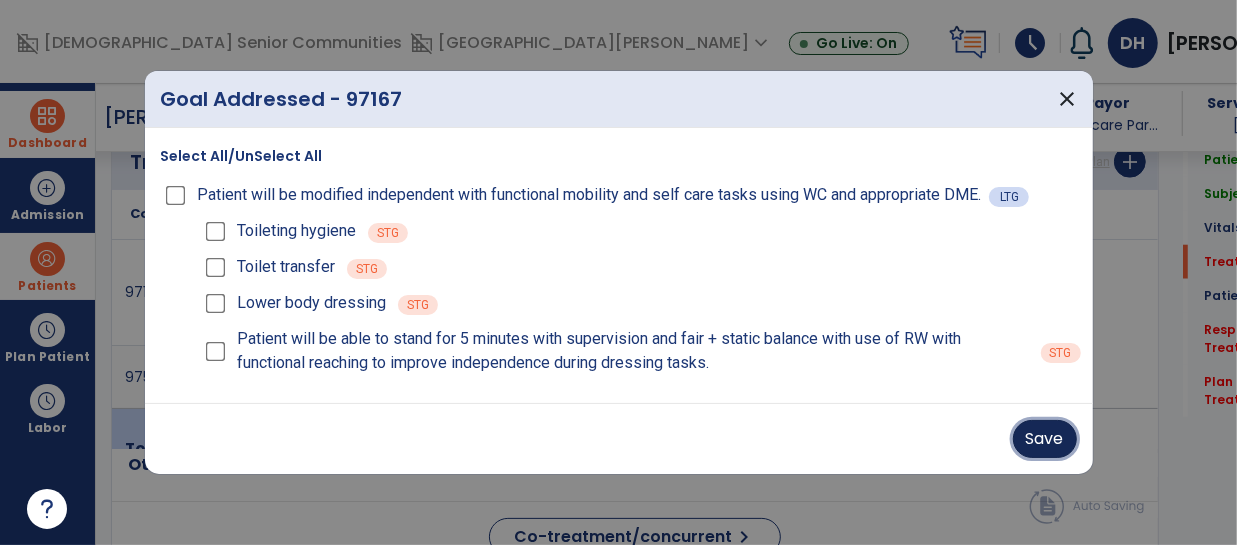 click on "Save" at bounding box center [1045, 439] 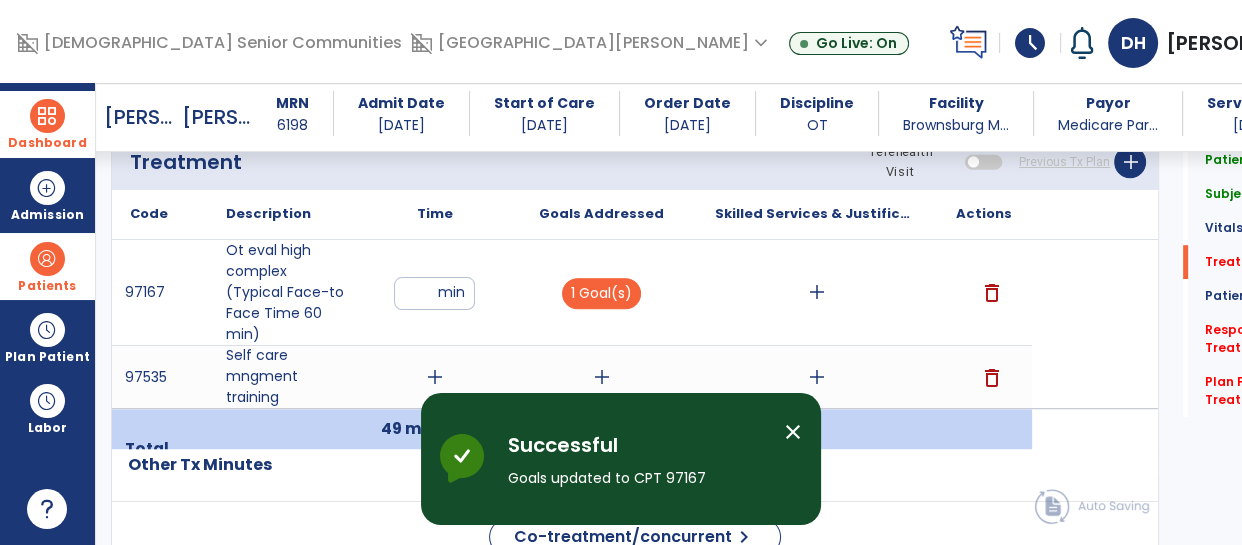 click on "add" at bounding box center (817, 292) 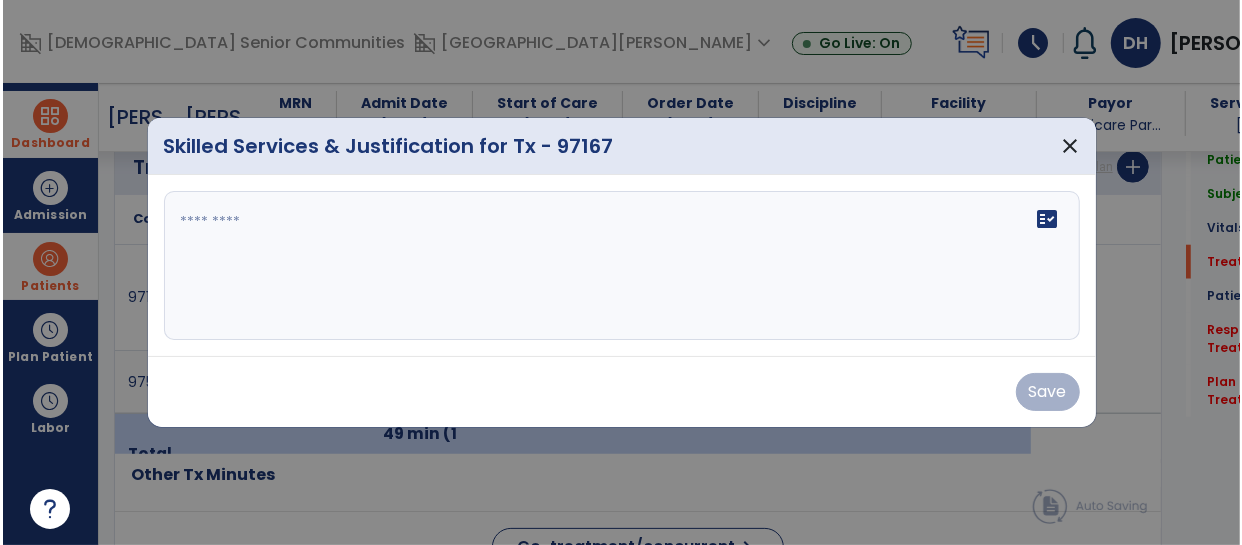 scroll, scrollTop: 1156, scrollLeft: 0, axis: vertical 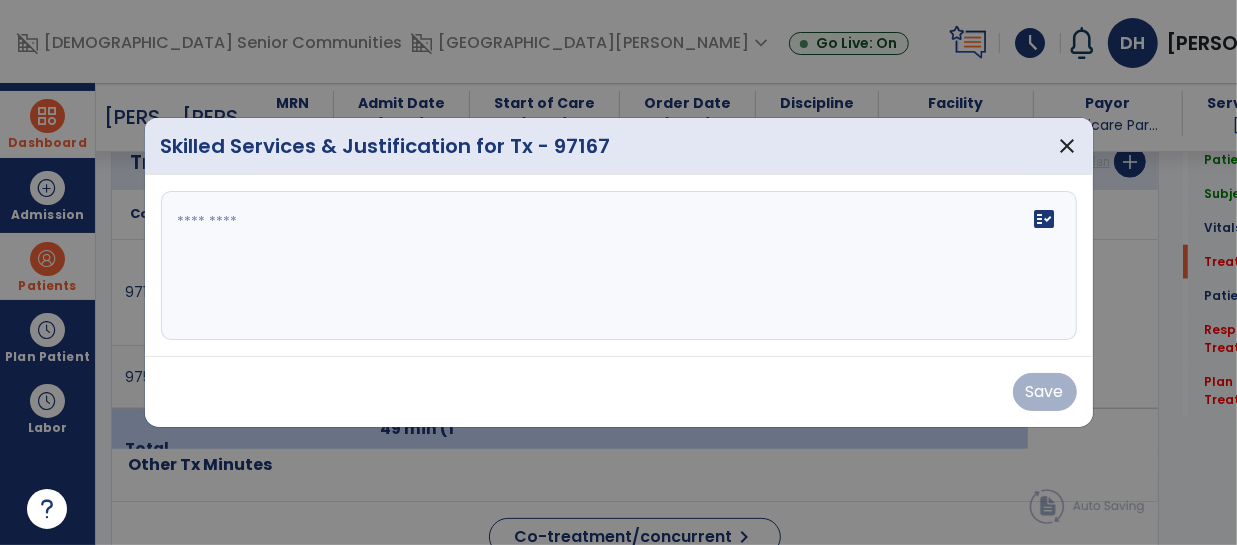 click on "fact_check" at bounding box center [619, 266] 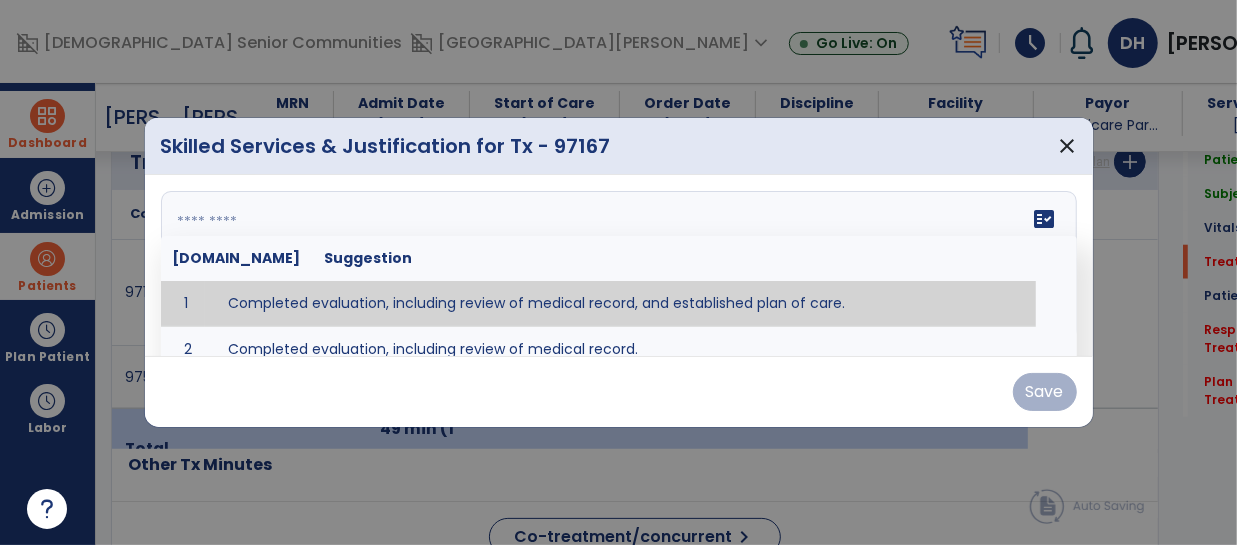 type on "**********" 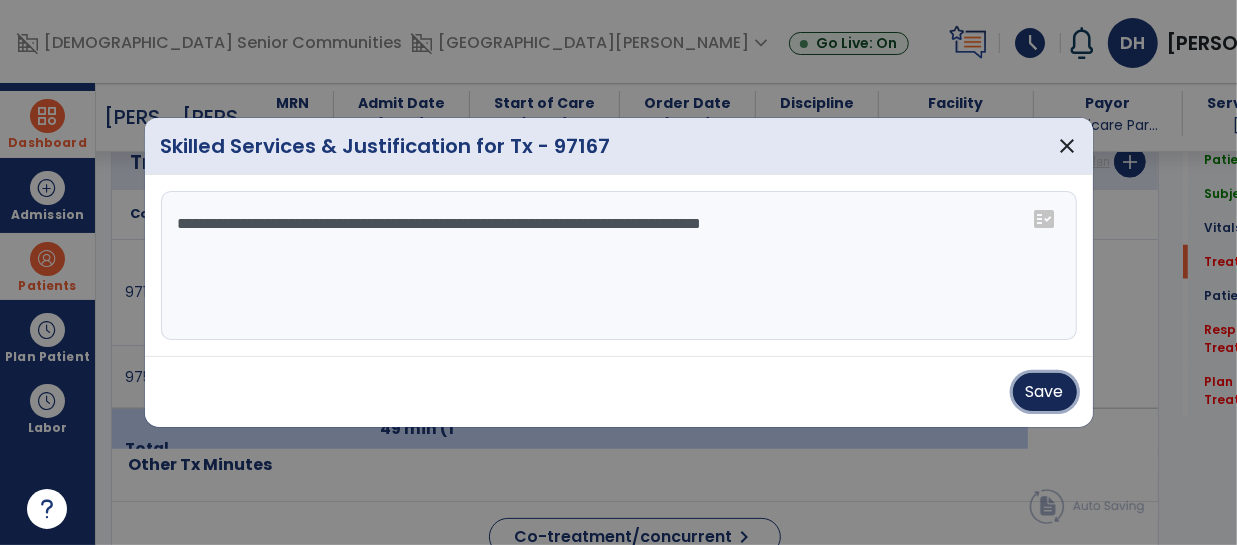click on "Save" at bounding box center (1045, 392) 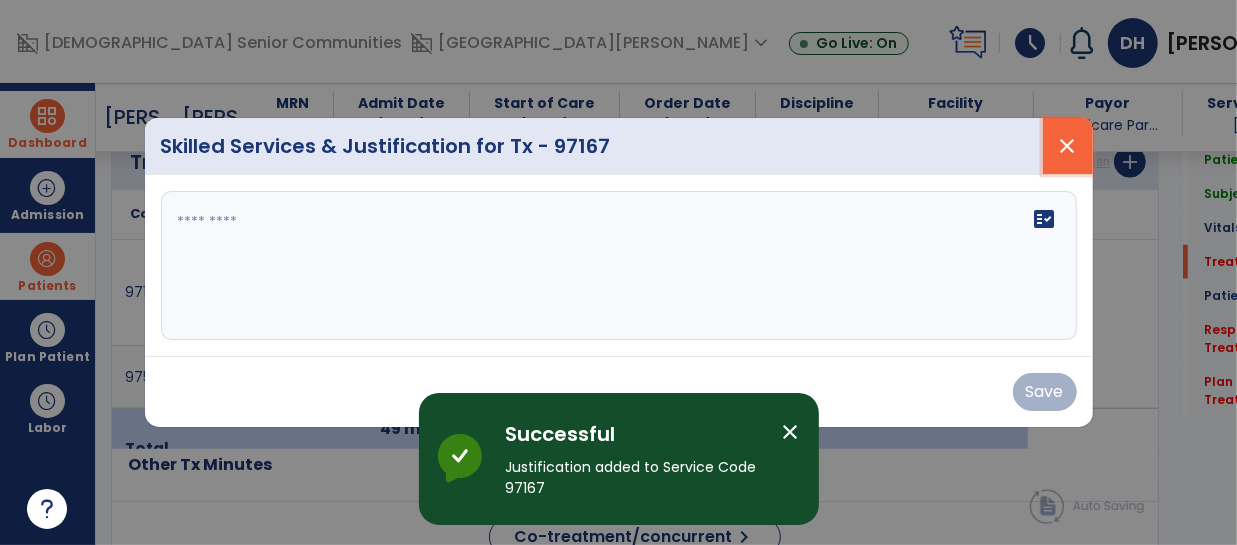 click on "close" at bounding box center [1068, 146] 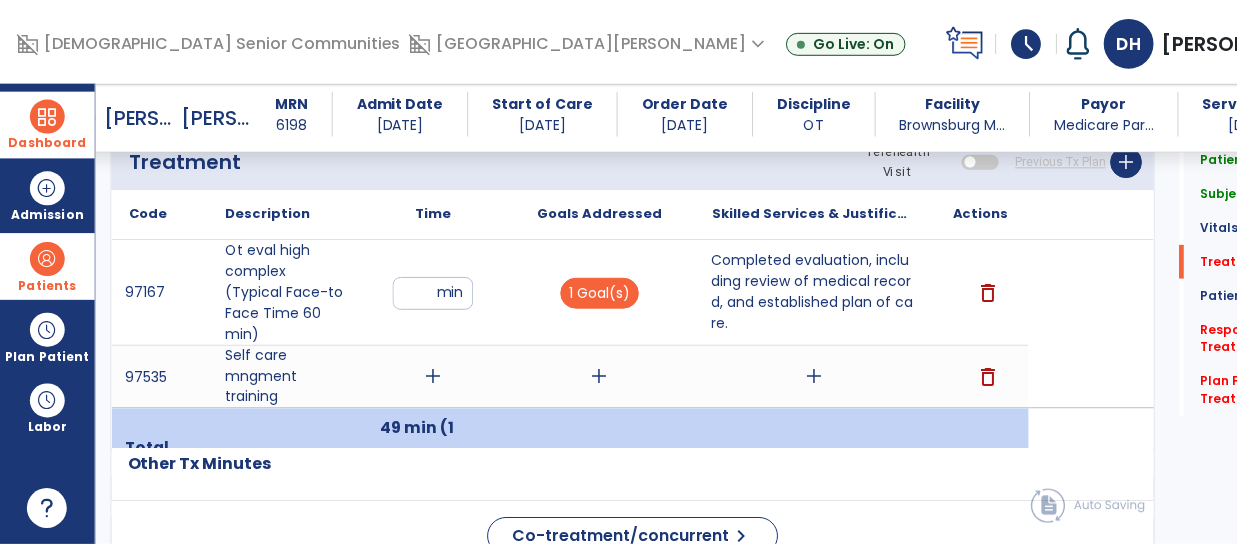 scroll, scrollTop: 1180, scrollLeft: 0, axis: vertical 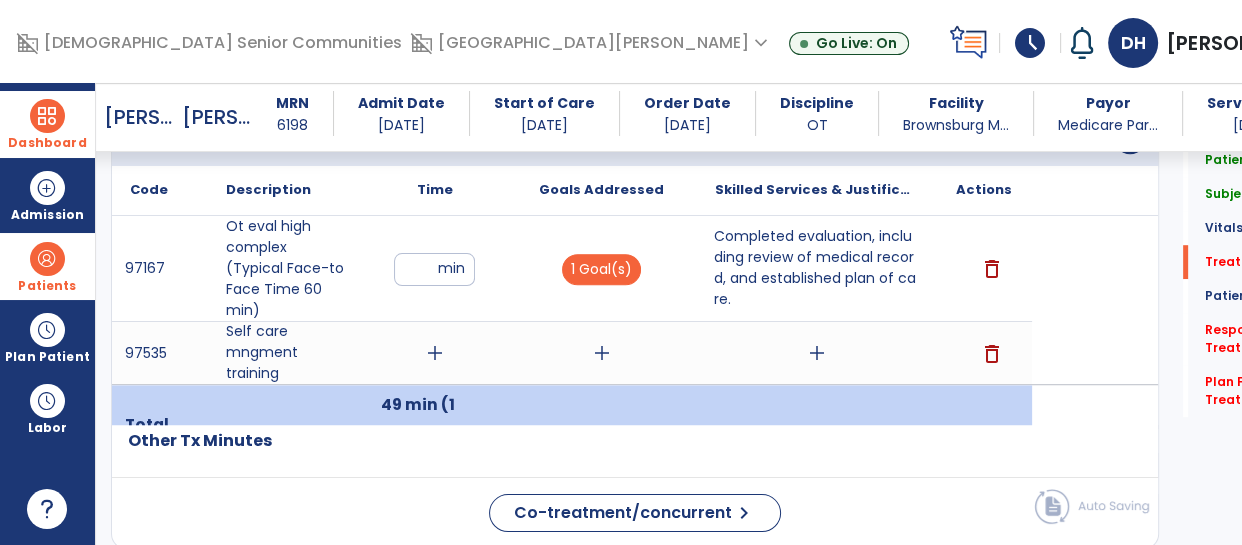click on "add" at bounding box center (435, 353) 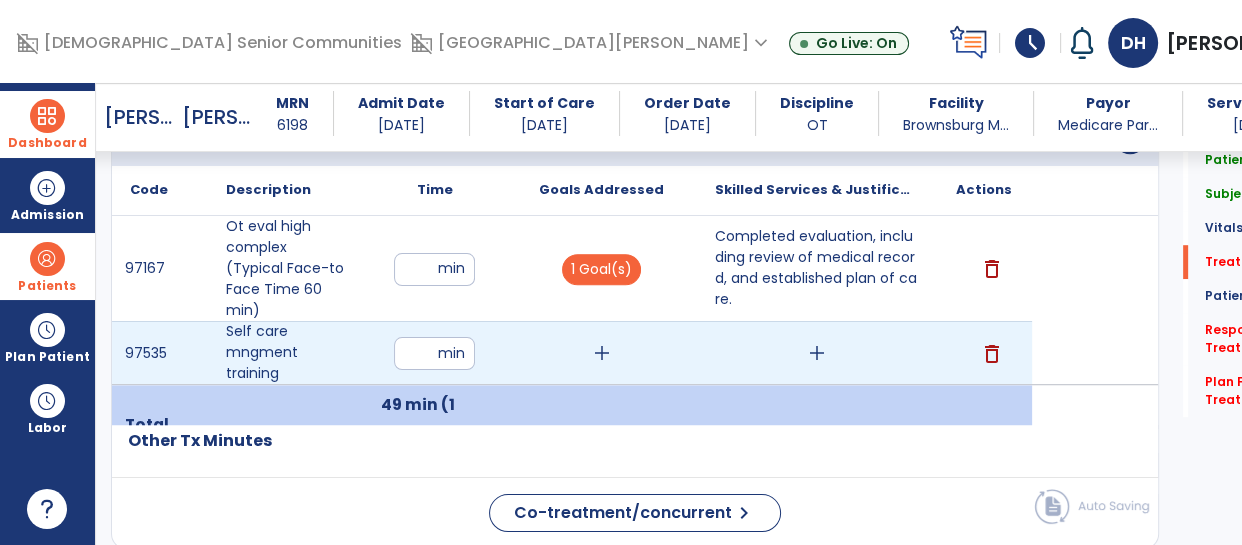 type on "**" 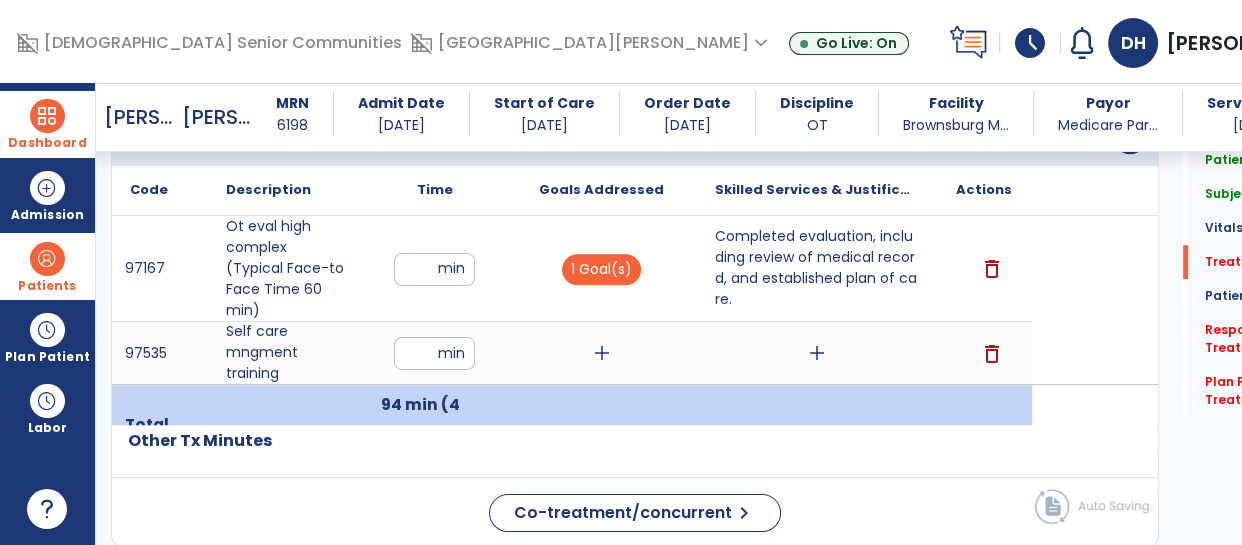 click on "add" at bounding box center [602, 353] 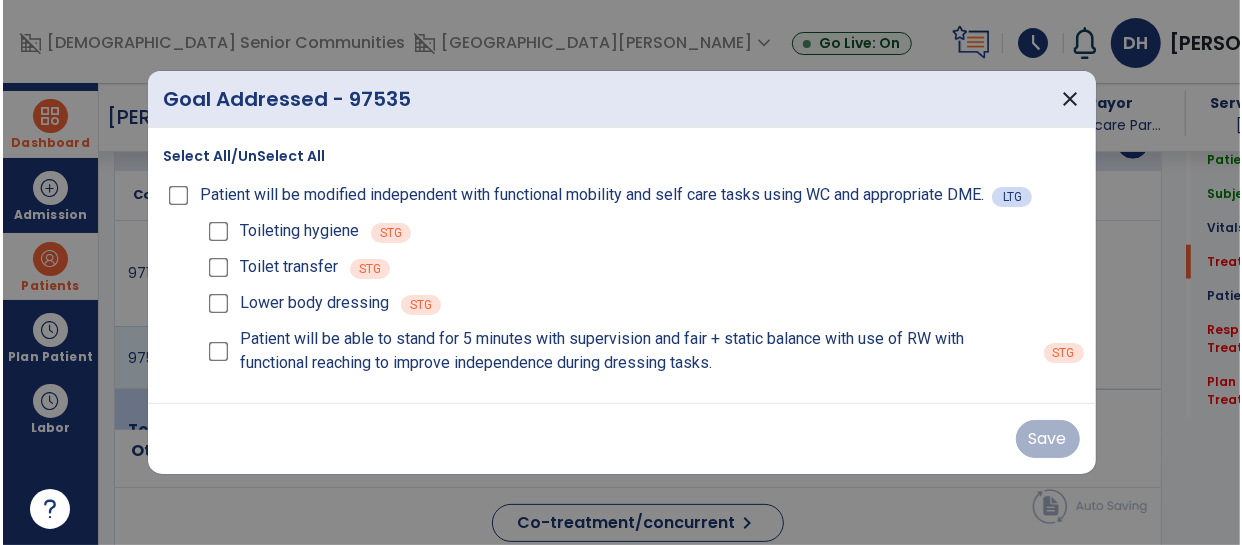 scroll, scrollTop: 1180, scrollLeft: 0, axis: vertical 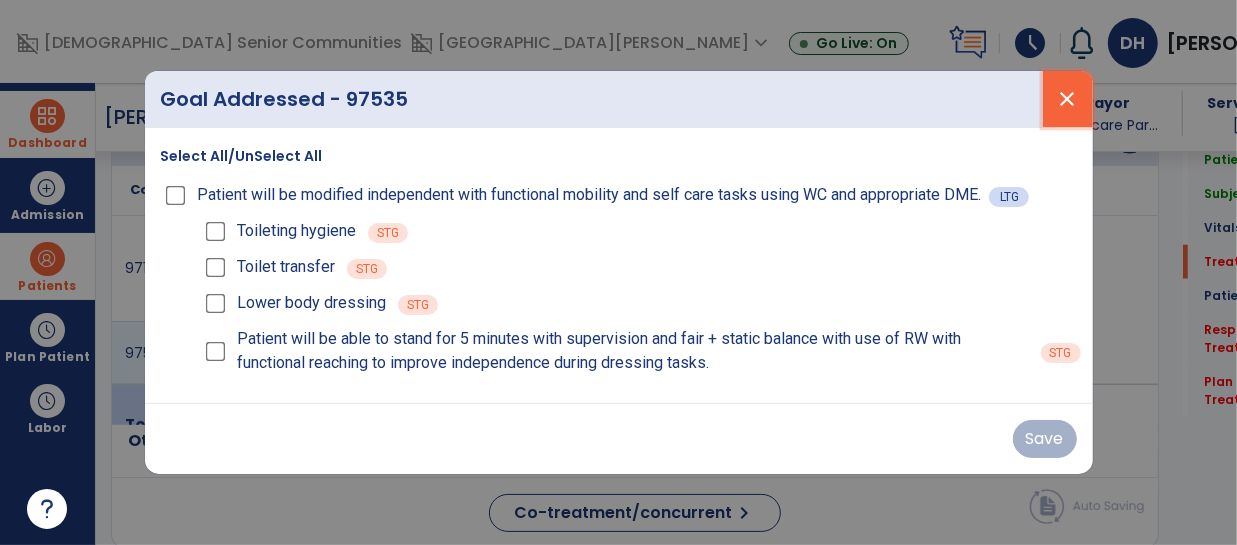 click on "close" at bounding box center (1068, 99) 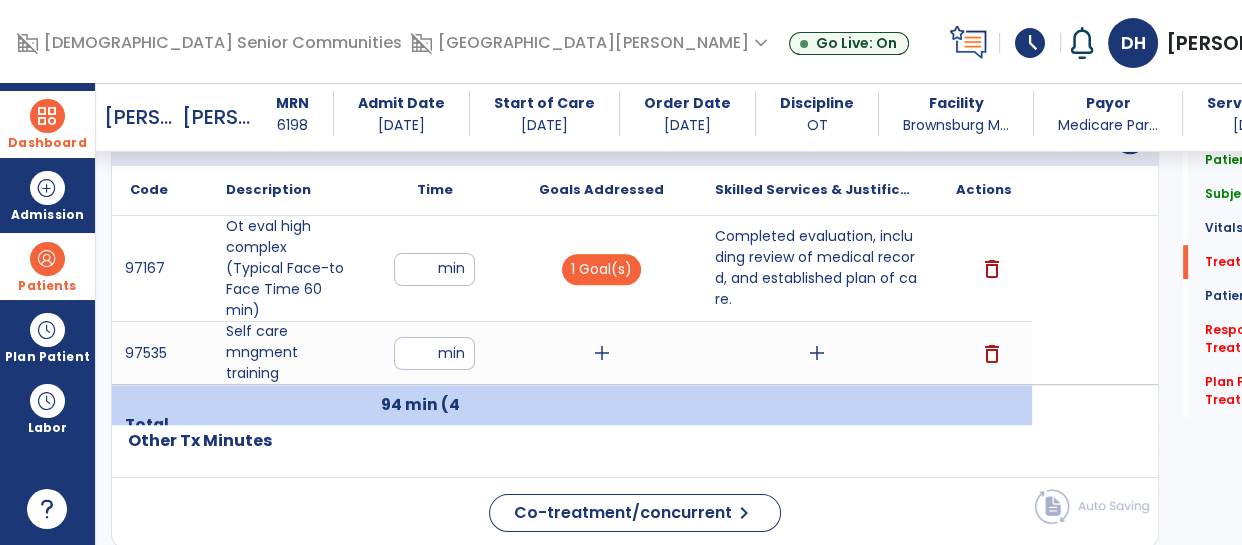 click on "**" at bounding box center (434, 353) 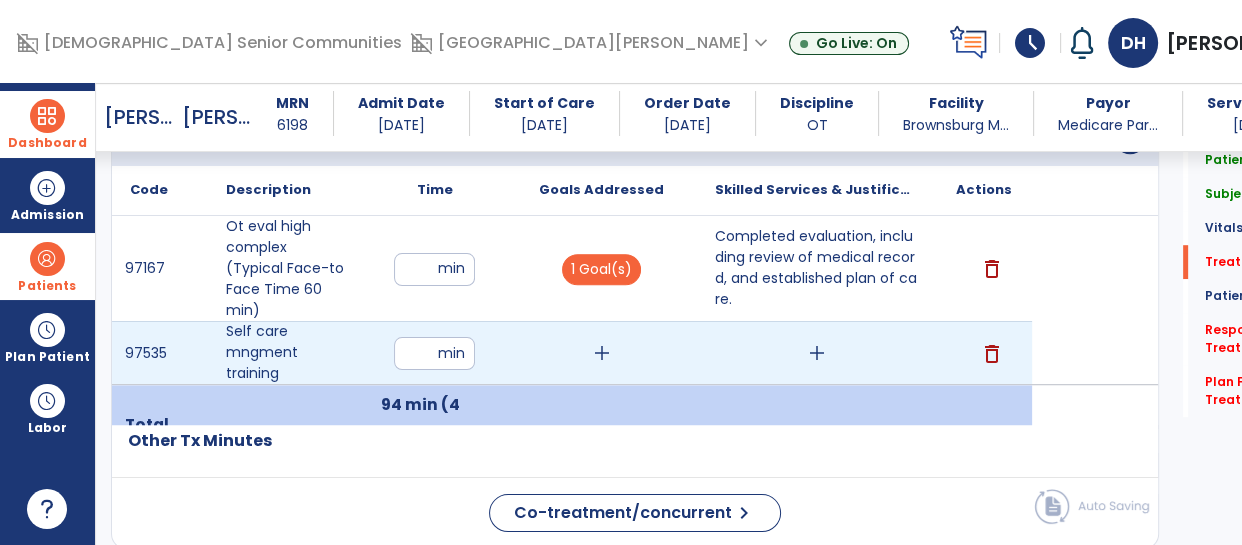 type on "**" 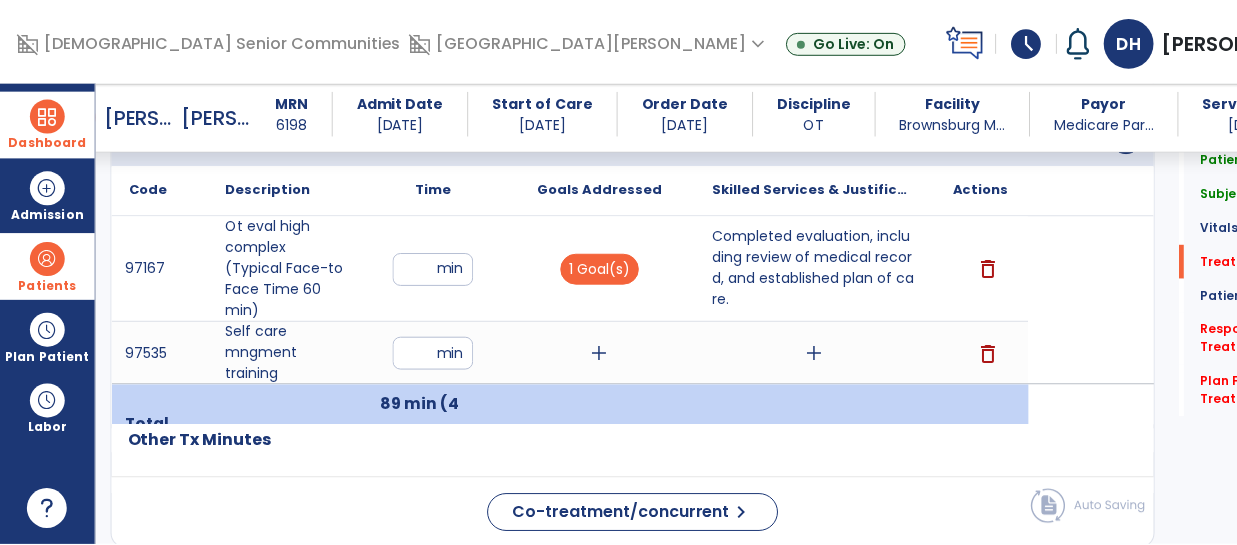 scroll, scrollTop: 1117, scrollLeft: 0, axis: vertical 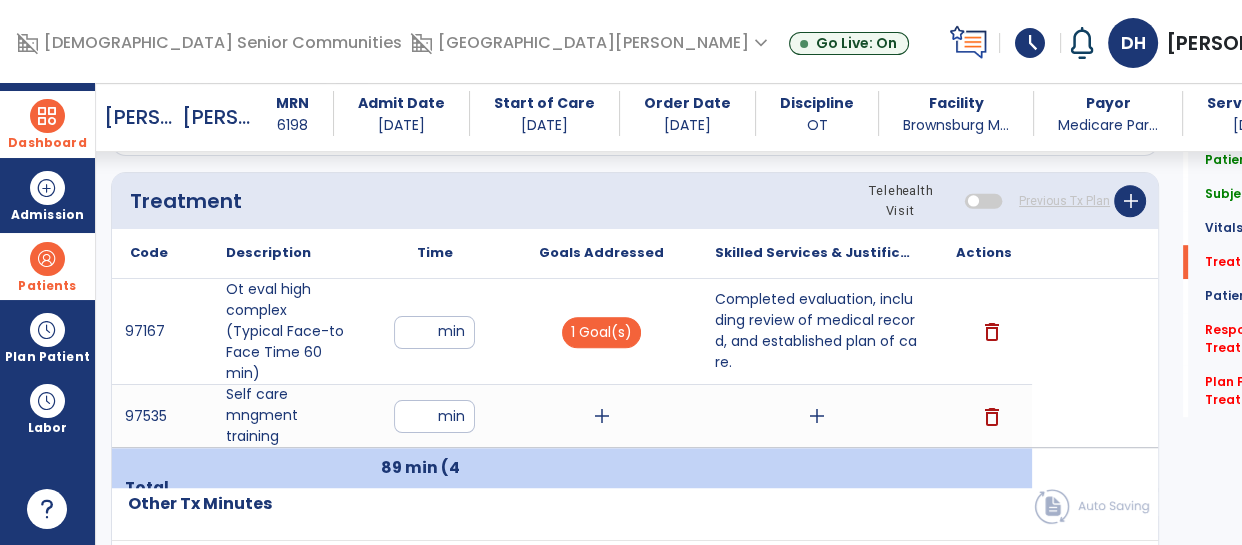 click on "add" at bounding box center (602, 416) 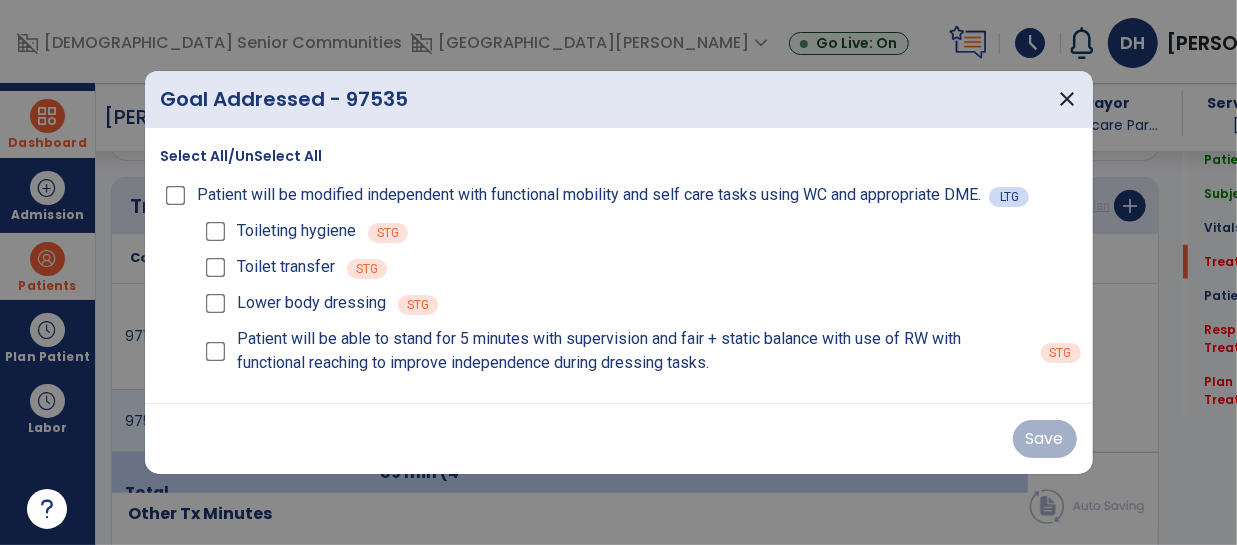 scroll, scrollTop: 1117, scrollLeft: 0, axis: vertical 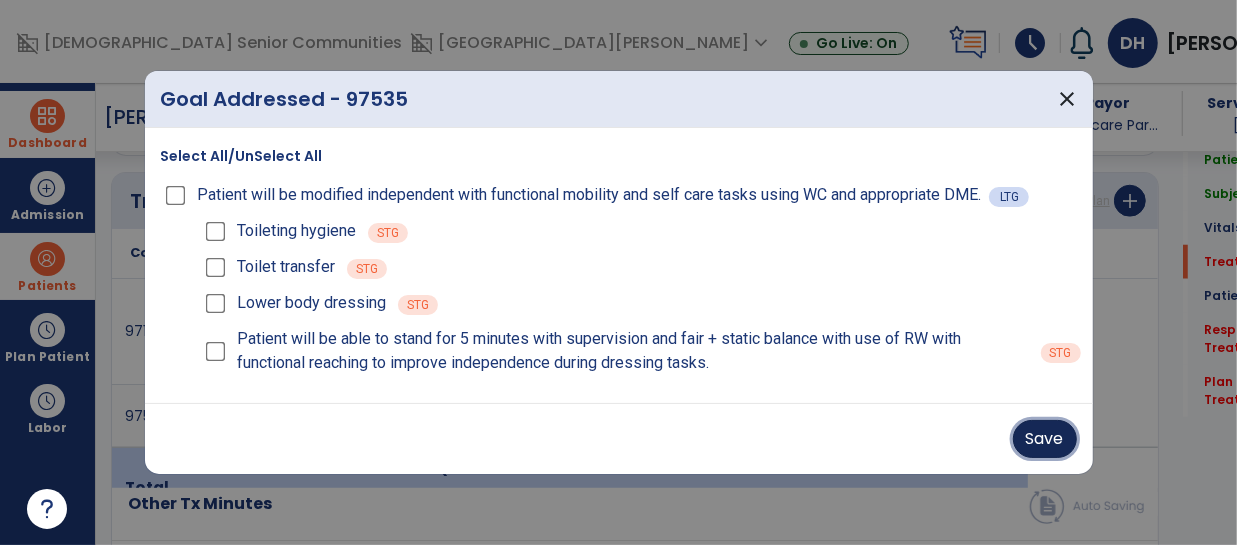 click on "Save" at bounding box center (1045, 439) 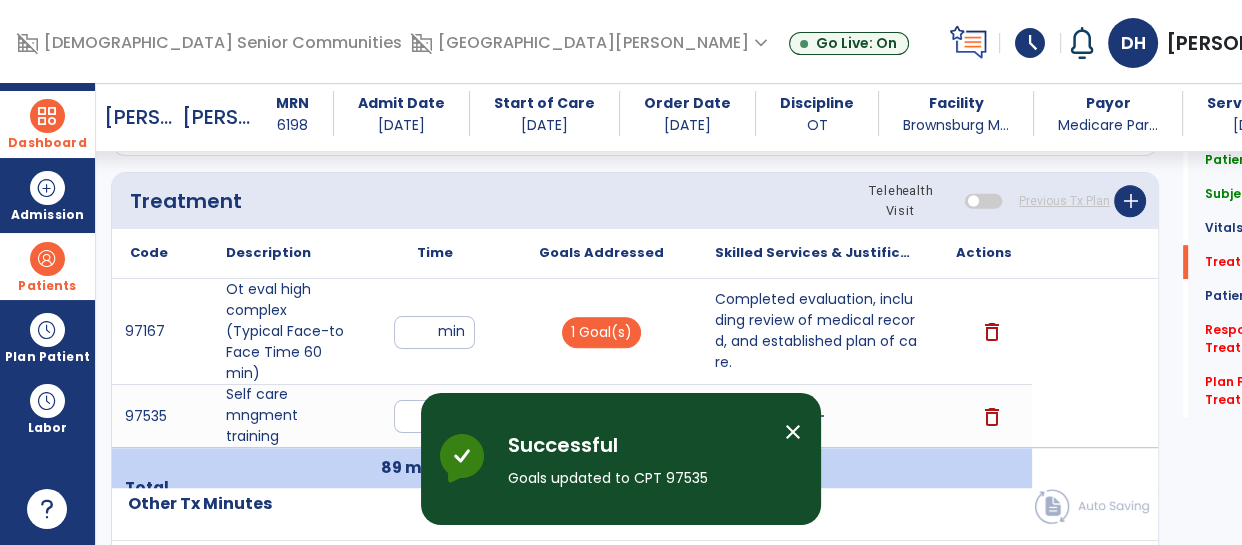 click on "add" at bounding box center [816, 416] 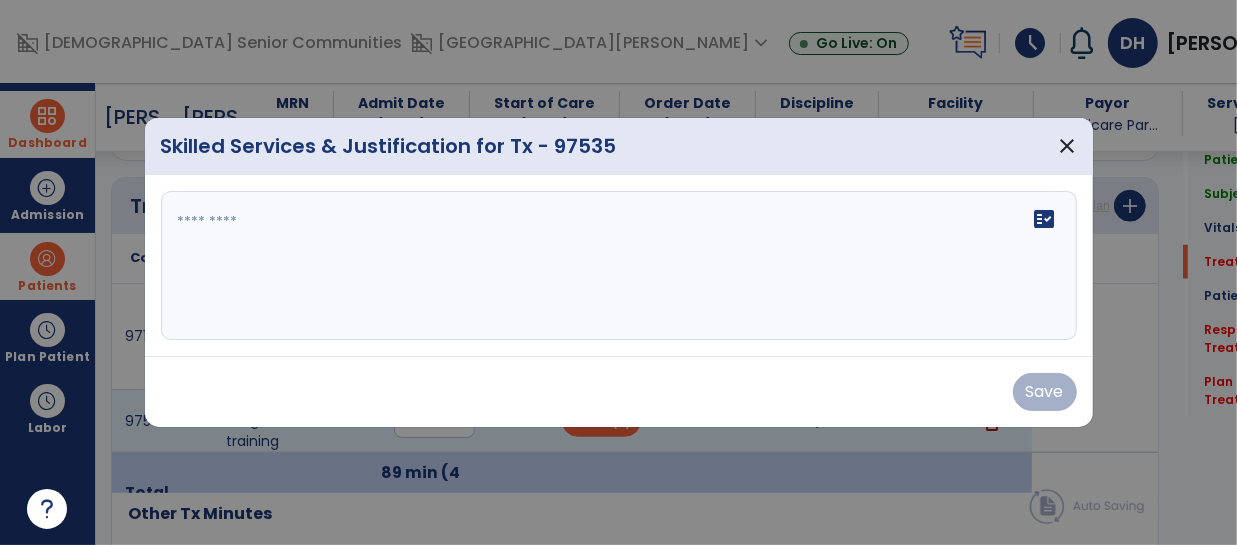 click at bounding box center (619, 266) 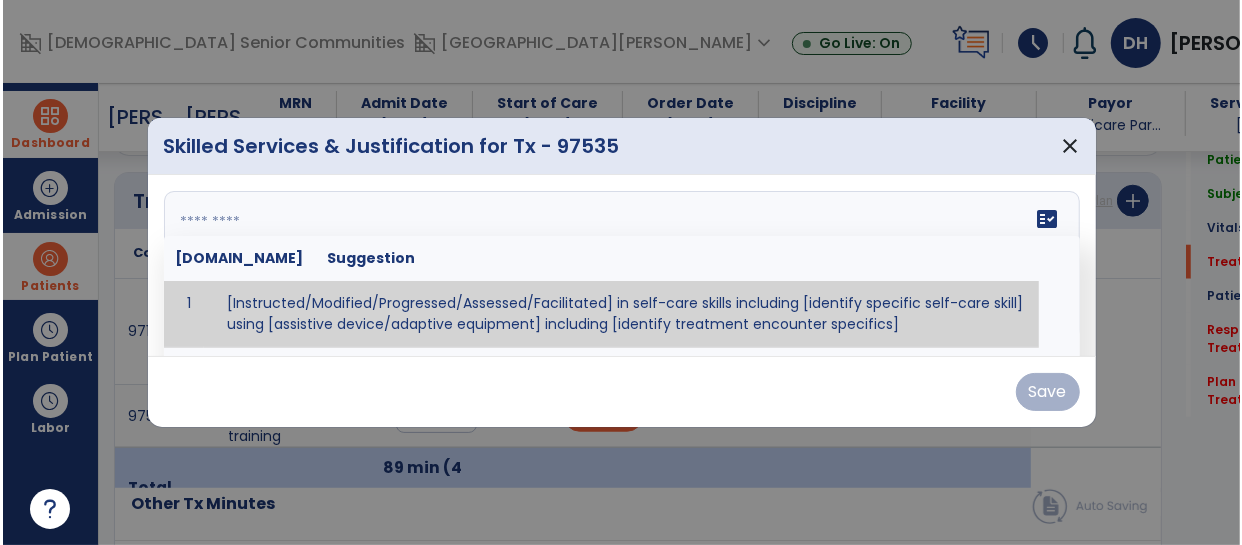 scroll, scrollTop: 1117, scrollLeft: 0, axis: vertical 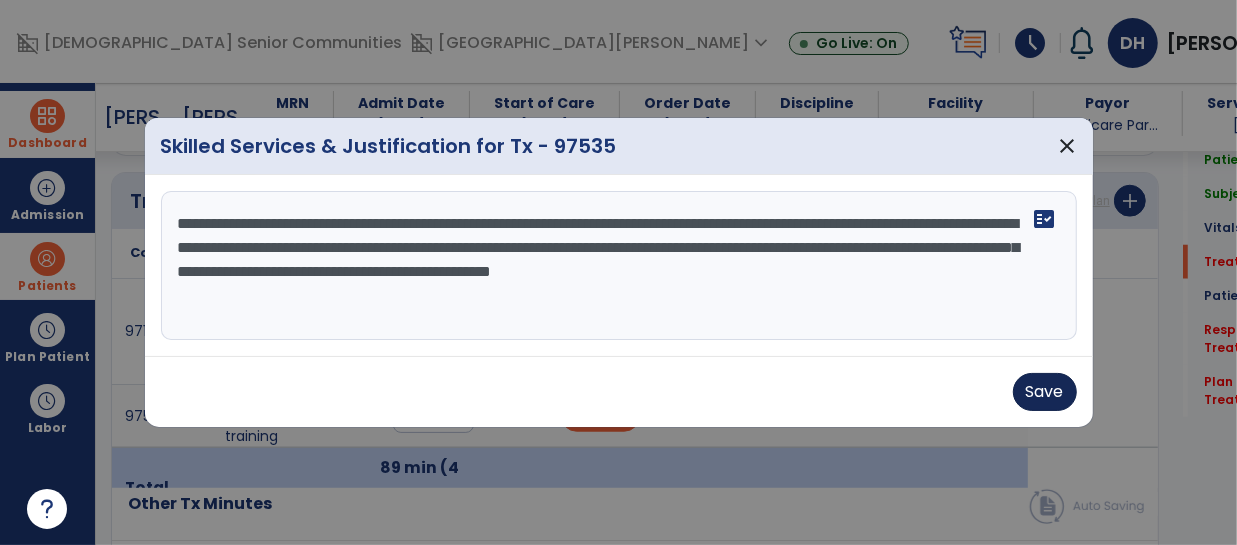 type on "**********" 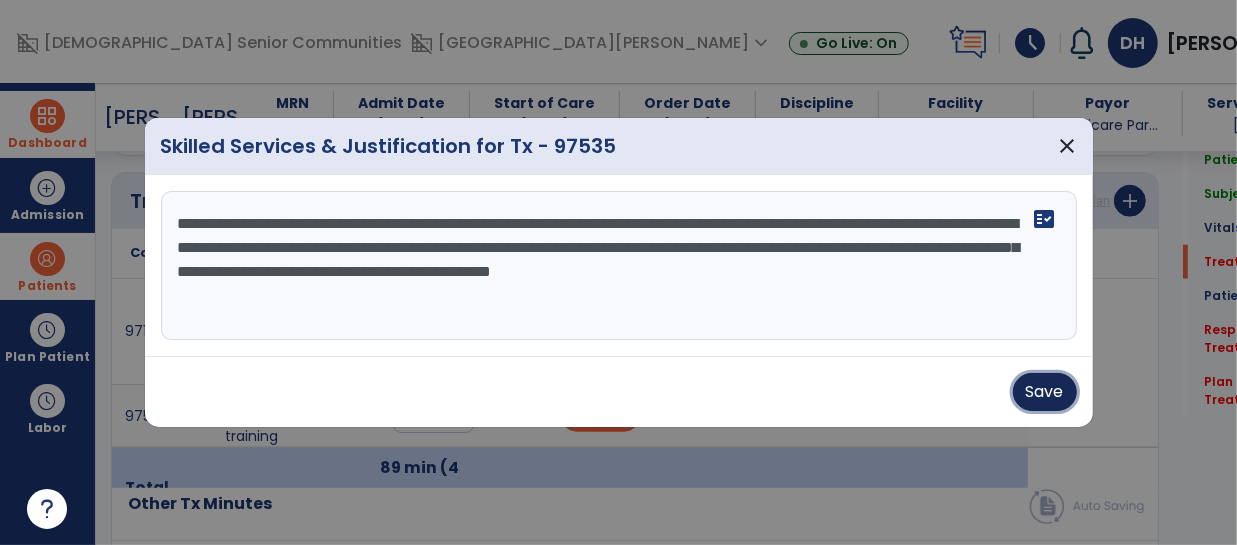 click on "Save" at bounding box center [1045, 392] 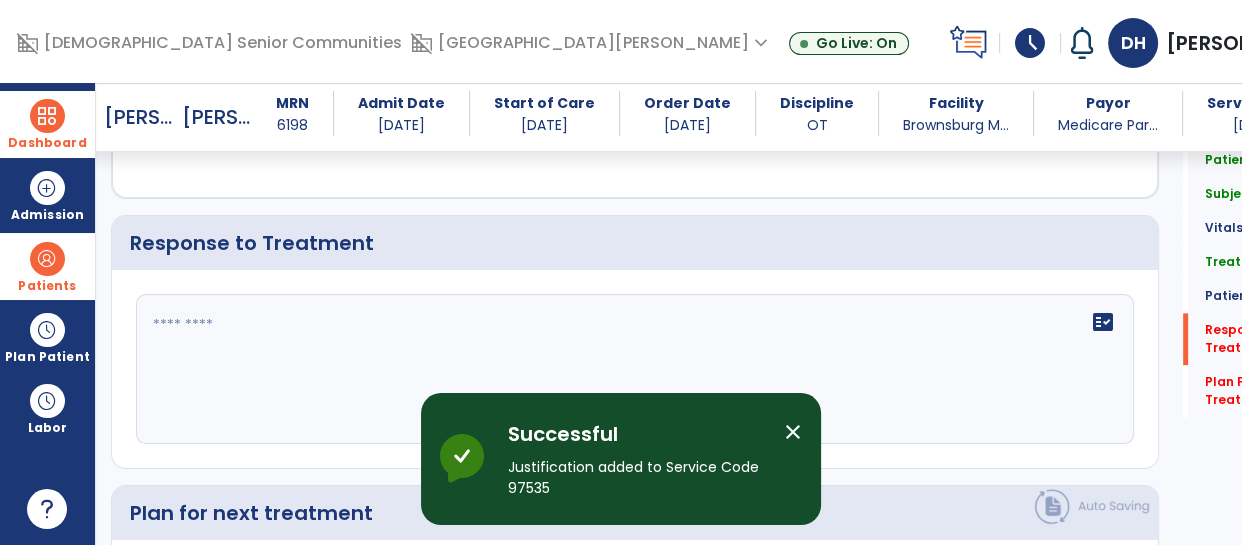scroll, scrollTop: 2433, scrollLeft: 0, axis: vertical 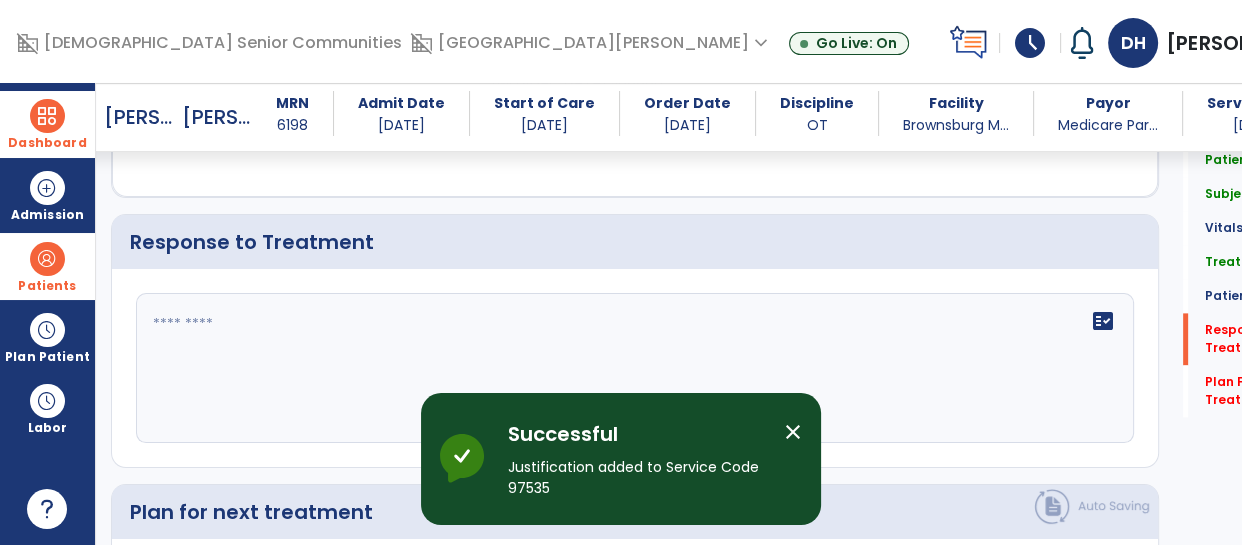 click 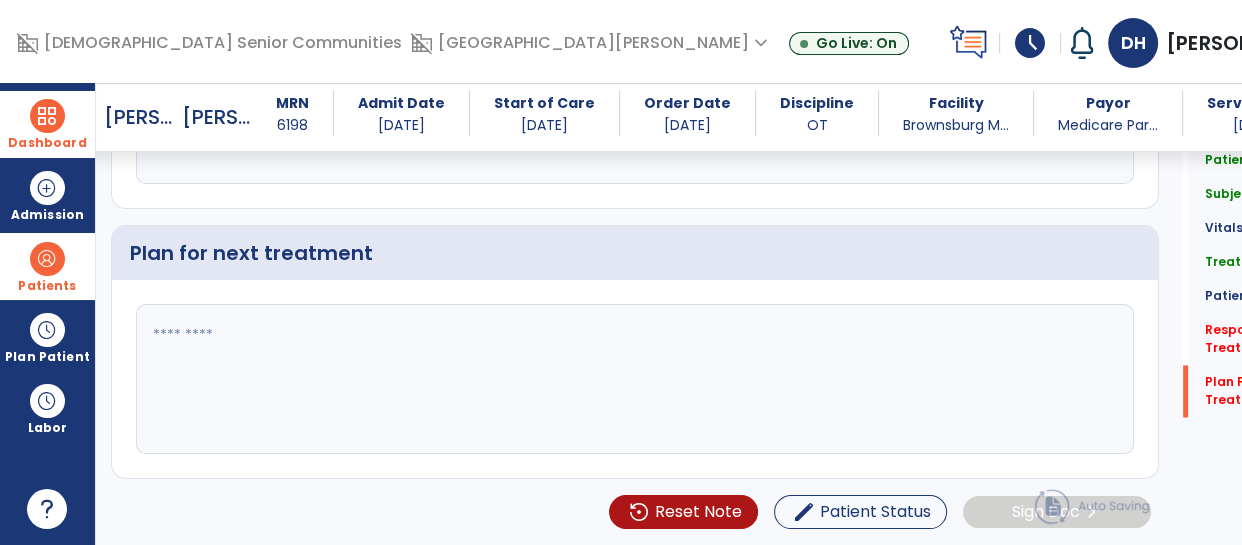 scroll, scrollTop: 2725, scrollLeft: 0, axis: vertical 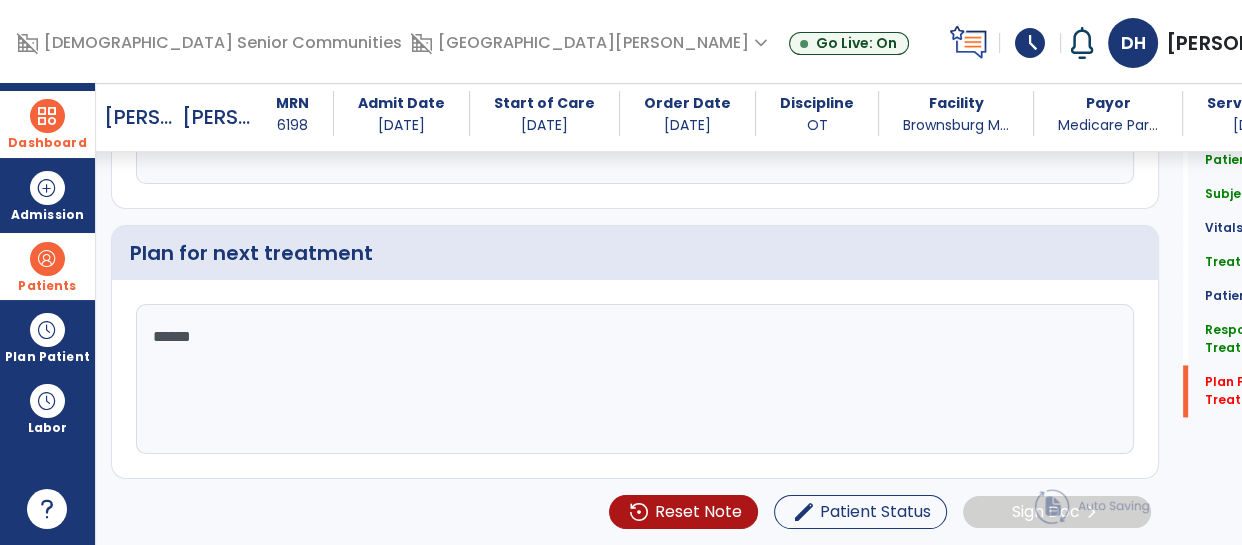 type on "*******" 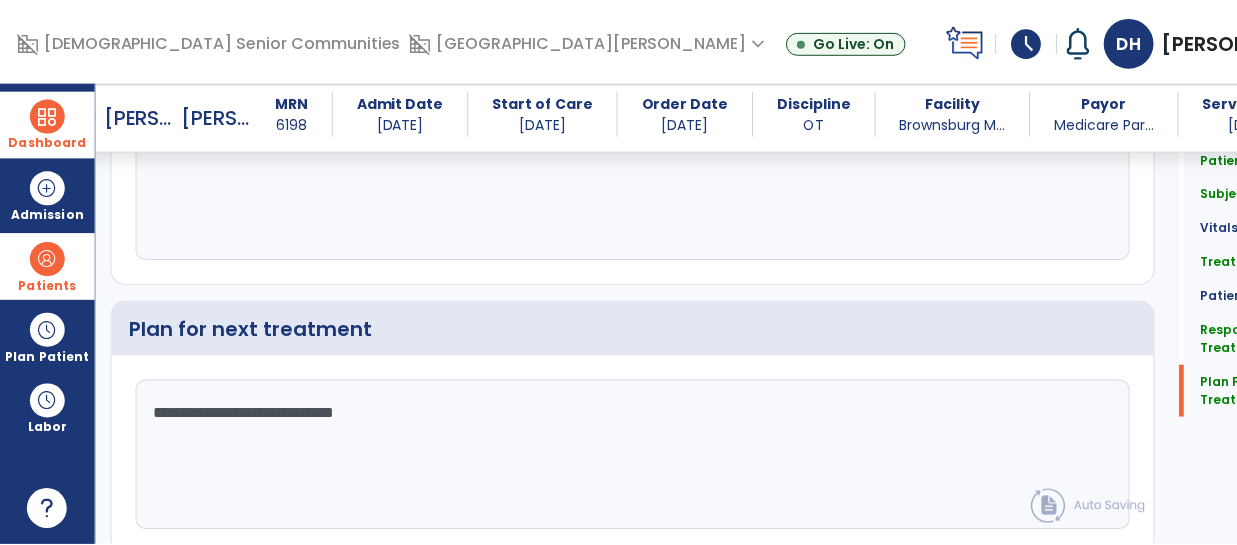 scroll, scrollTop: 2725, scrollLeft: 0, axis: vertical 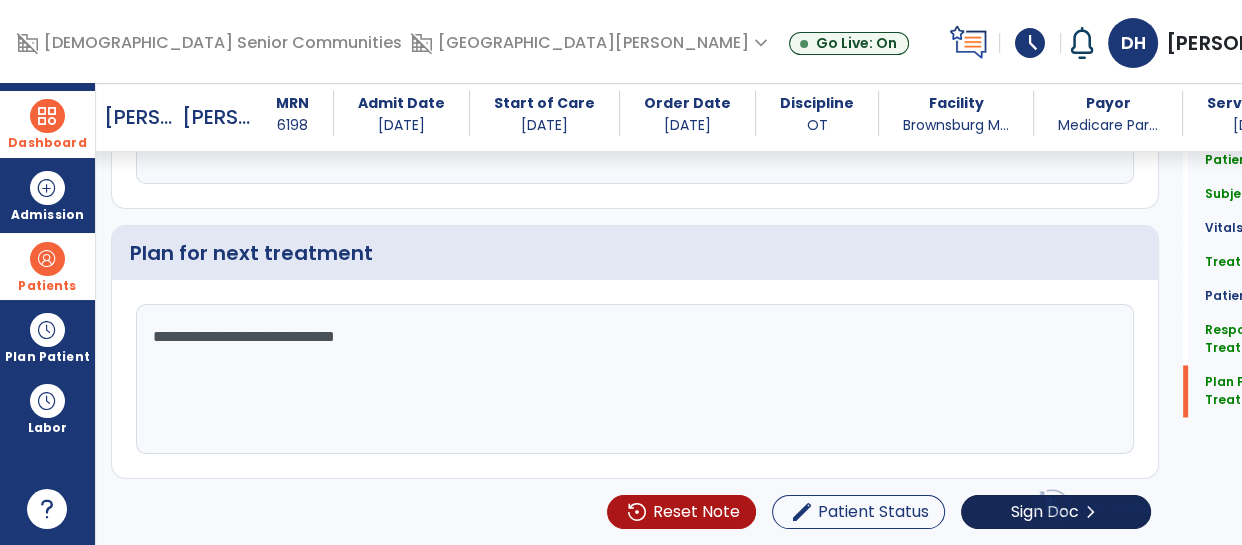 type on "**********" 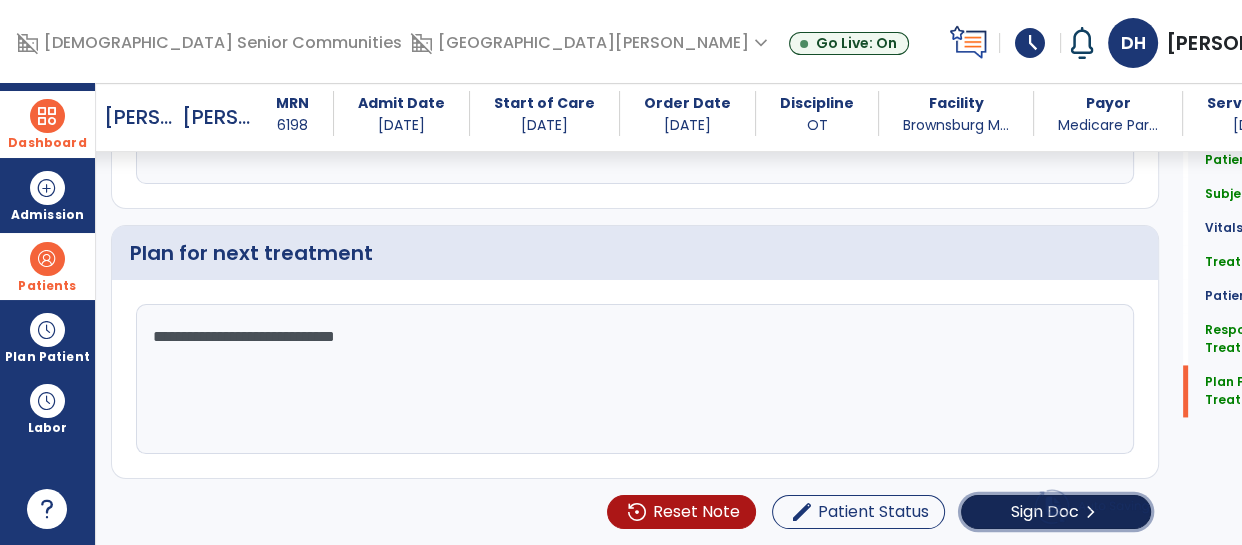 click on "chevron_right" 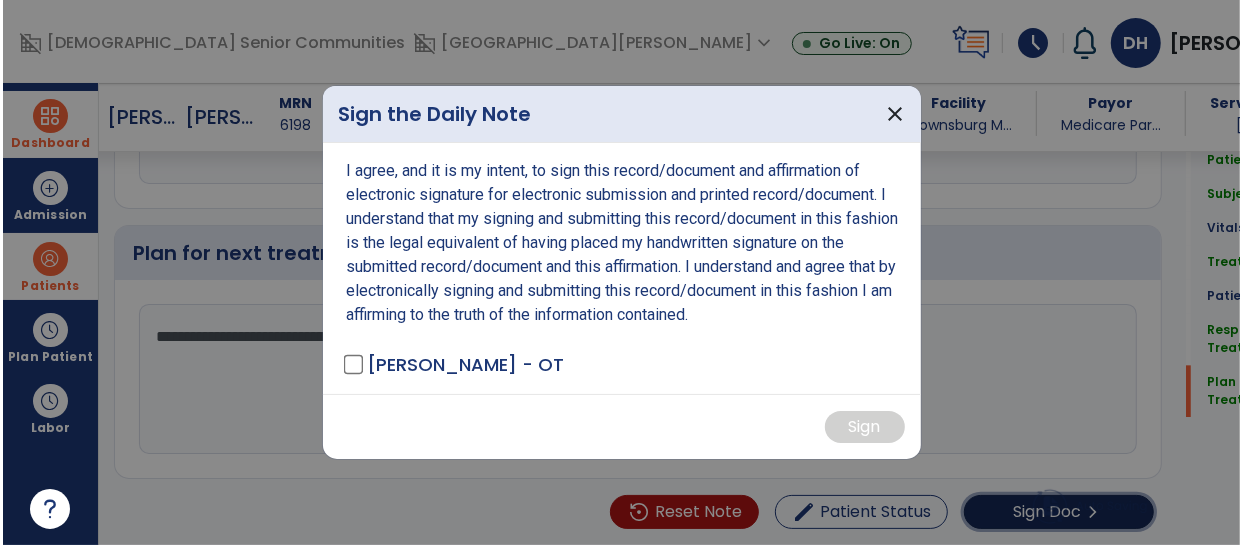 scroll, scrollTop: 2725, scrollLeft: 0, axis: vertical 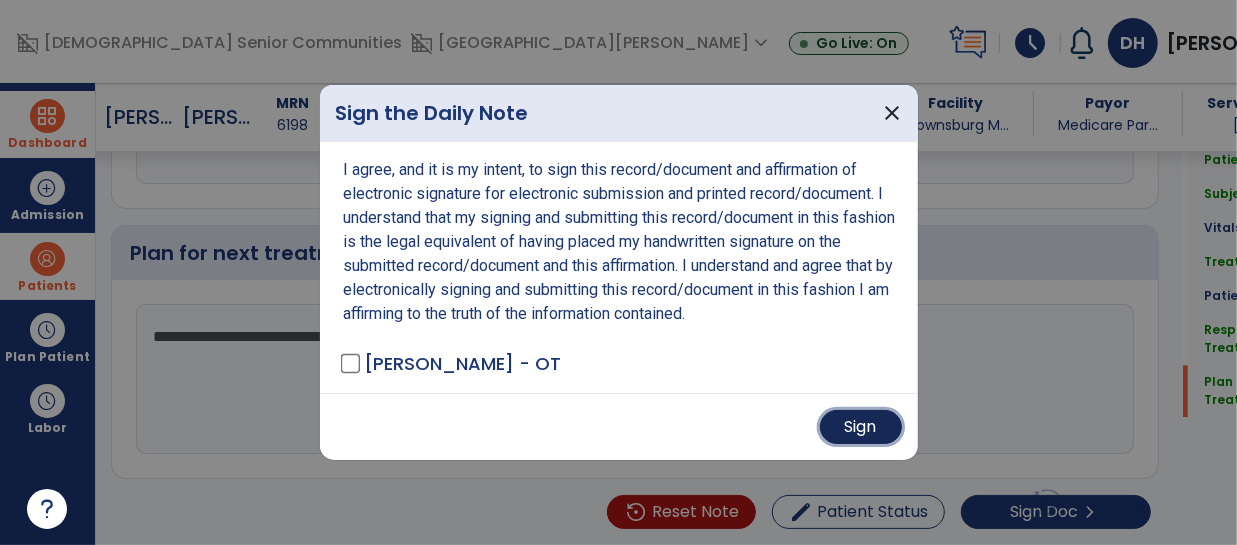 click on "Sign" at bounding box center [861, 427] 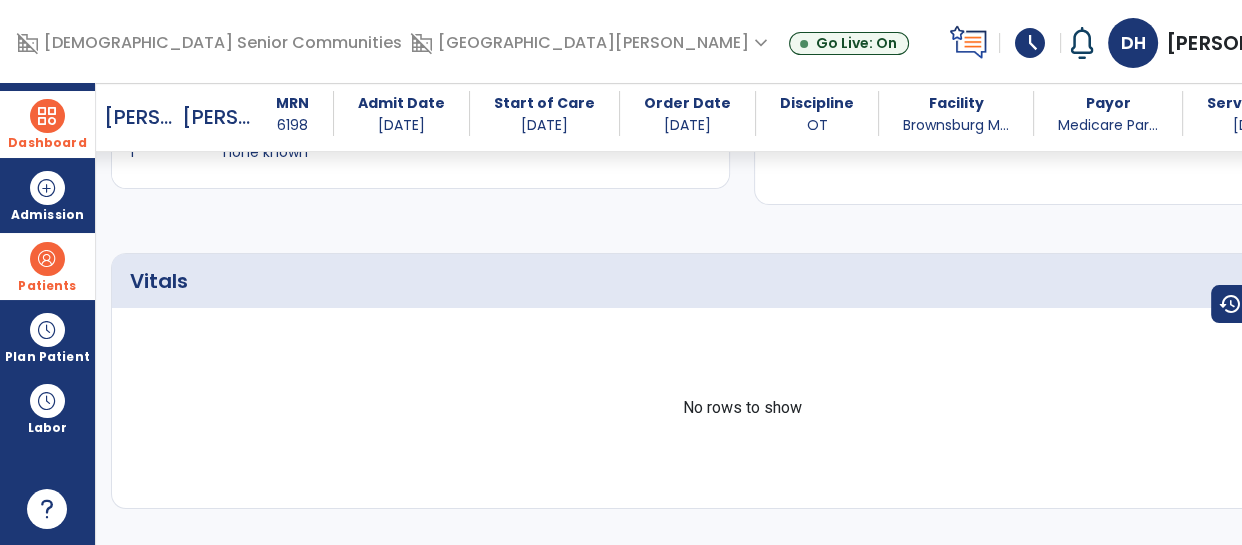 scroll, scrollTop: 0, scrollLeft: 0, axis: both 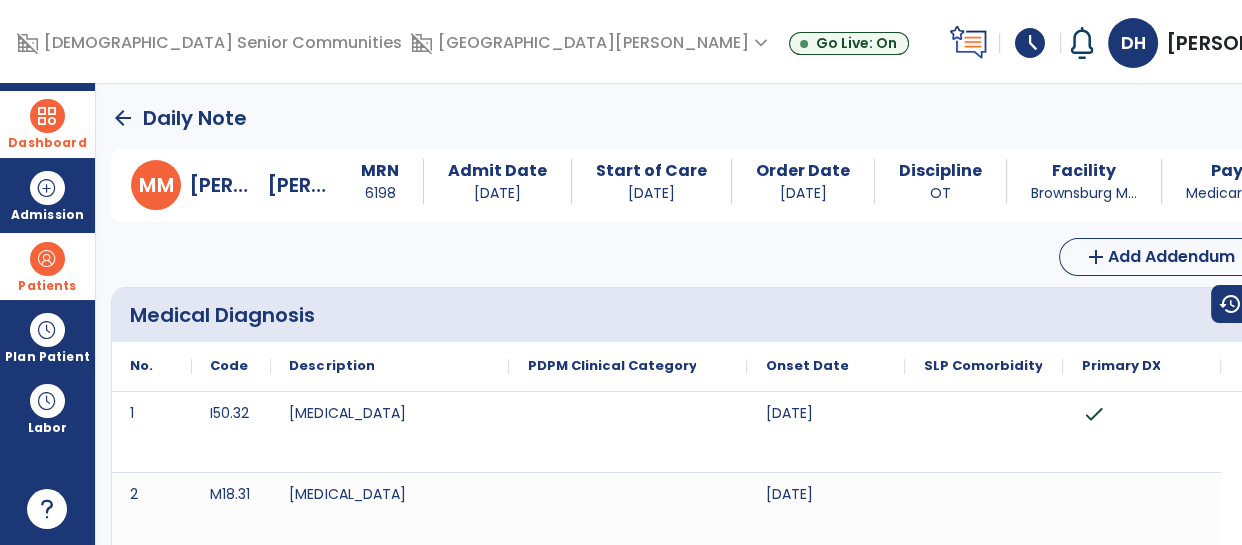 click on "arrow_back" 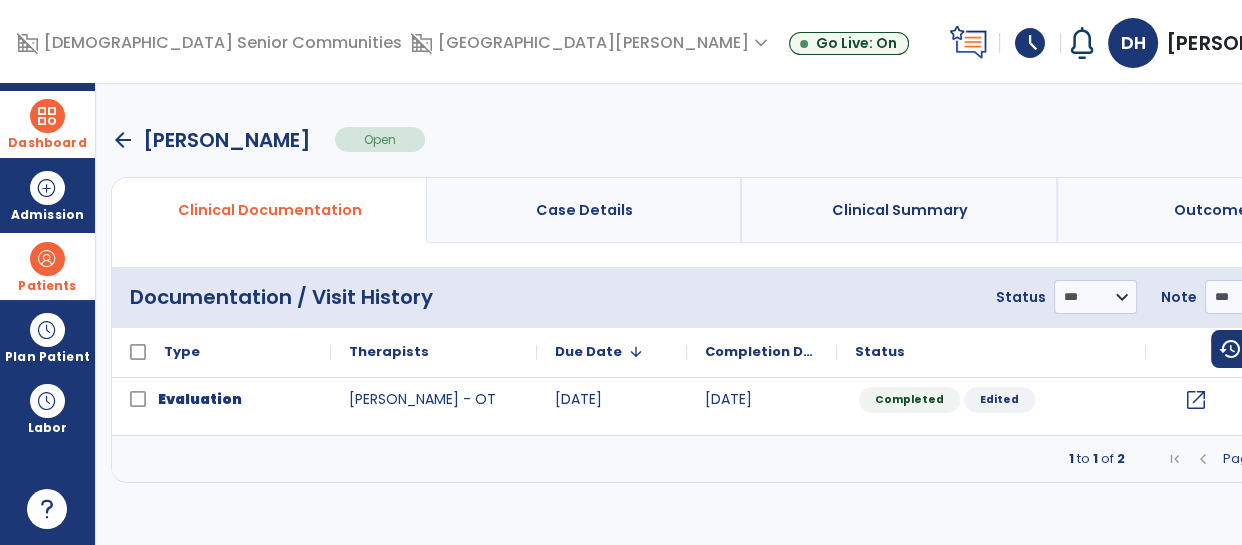 click on "arrow_back" at bounding box center [123, 140] 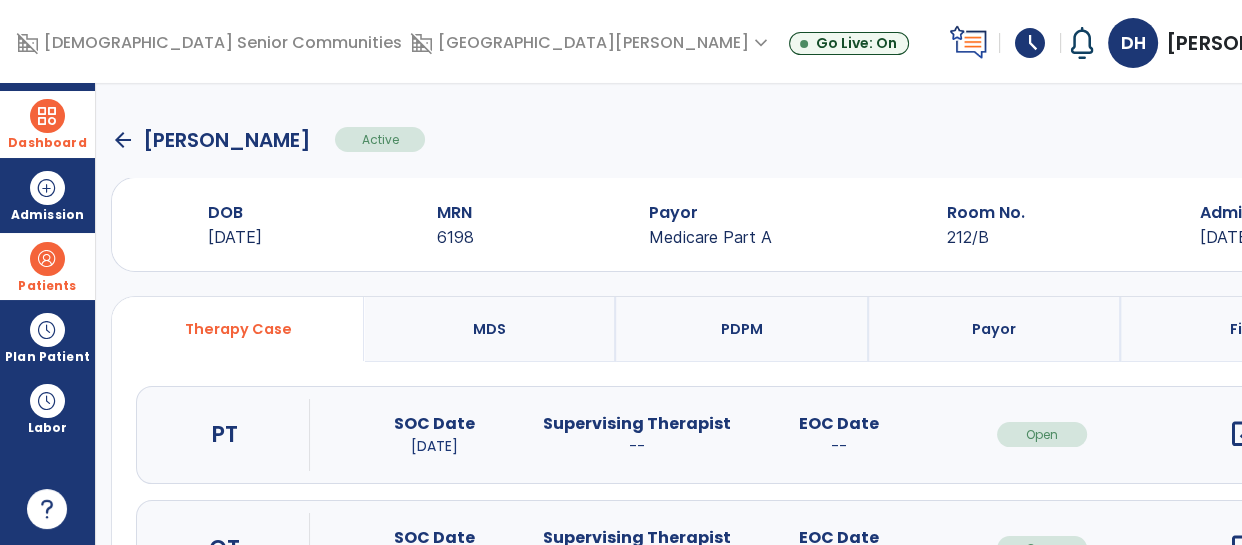 click on "Patients" at bounding box center (47, 286) 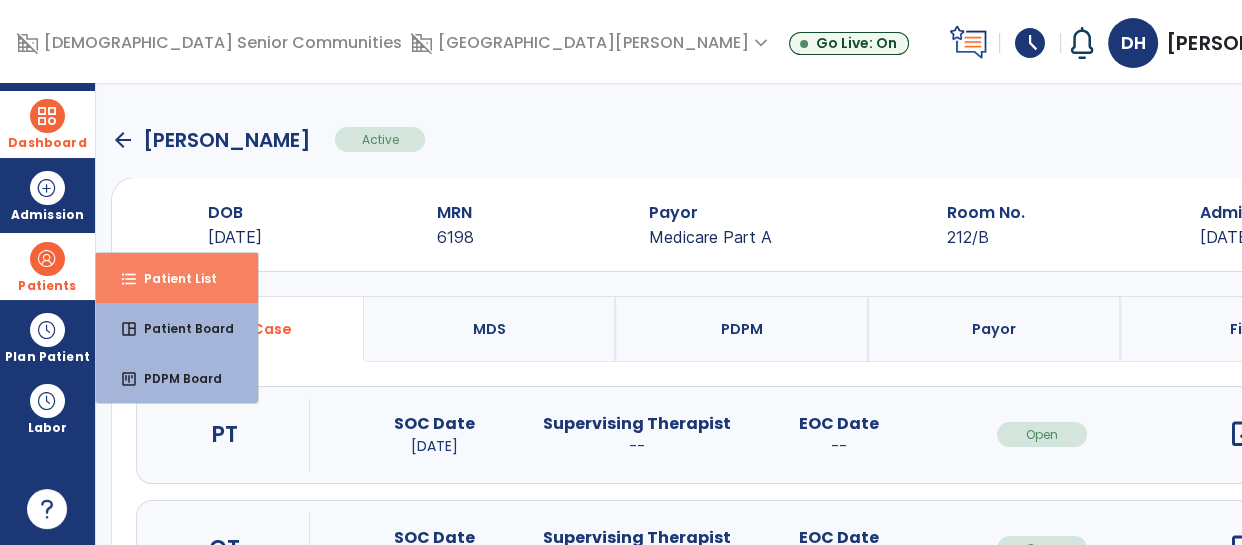 click on "Patient List" at bounding box center (172, 278) 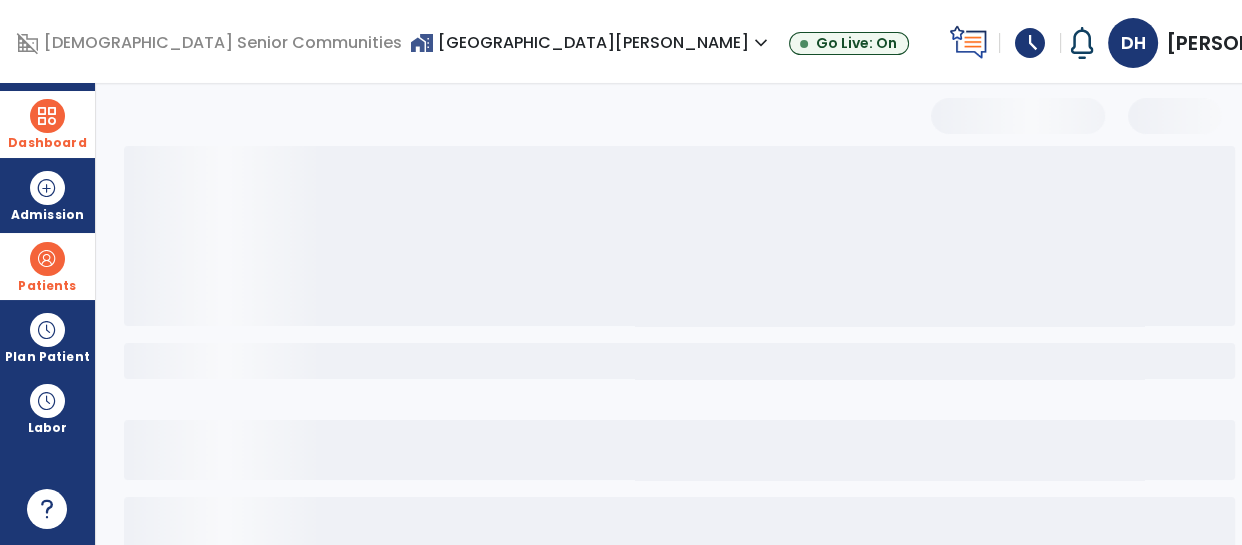select on "***" 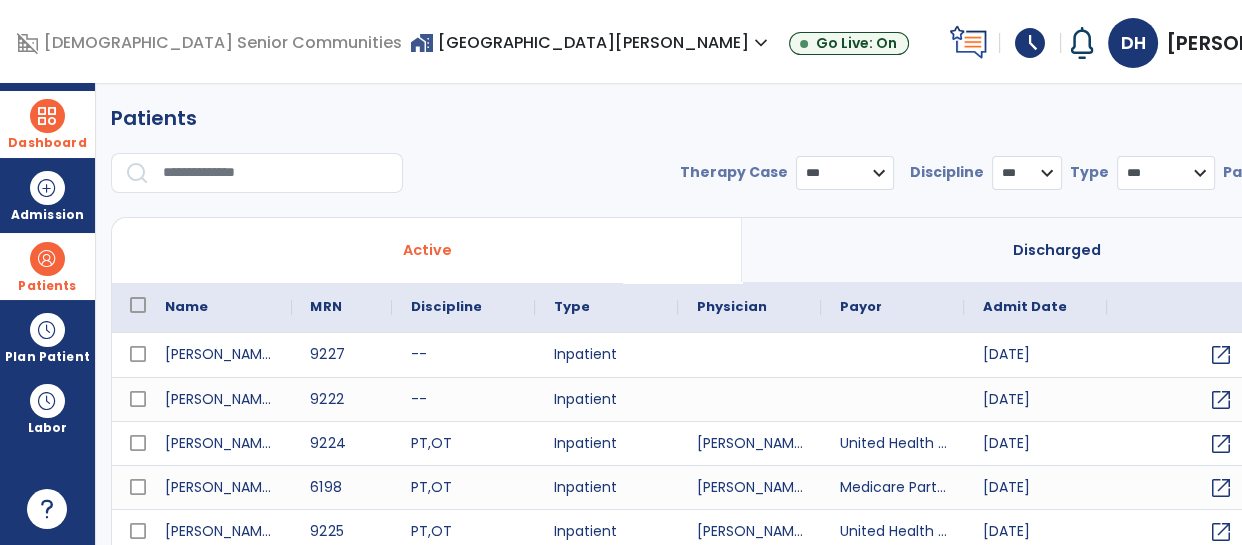 click at bounding box center (276, 173) 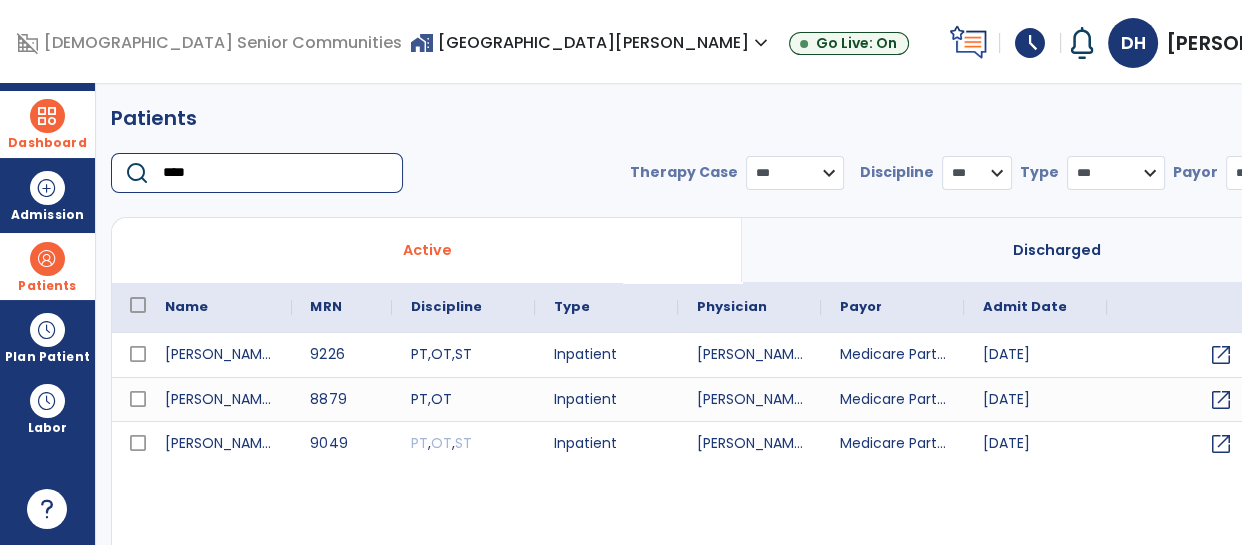 type on "****" 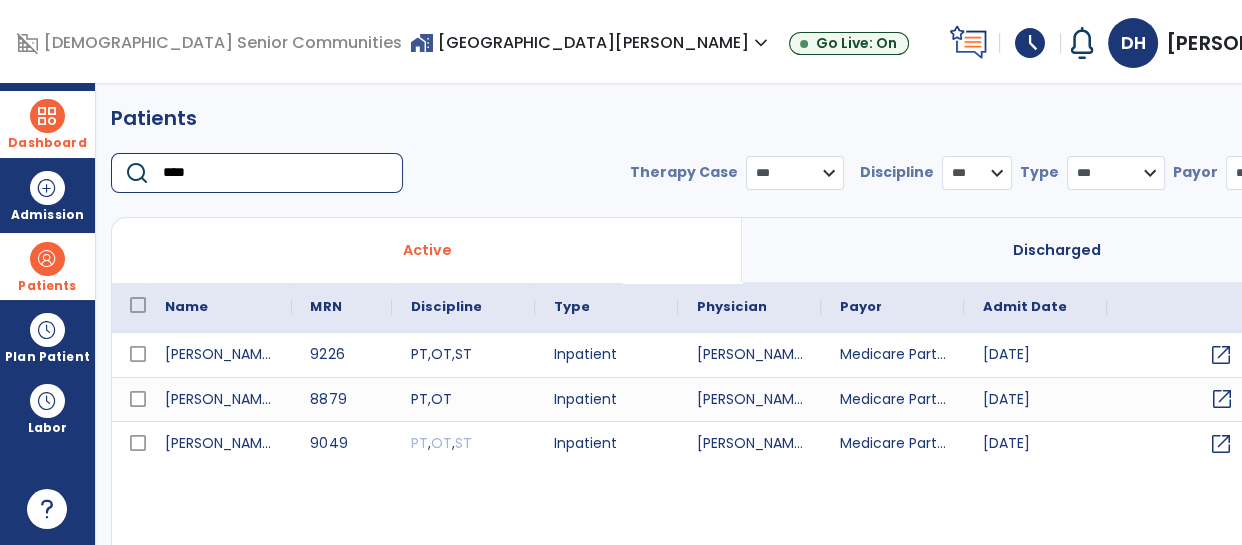 click on "open_in_new" at bounding box center (1221, 399) 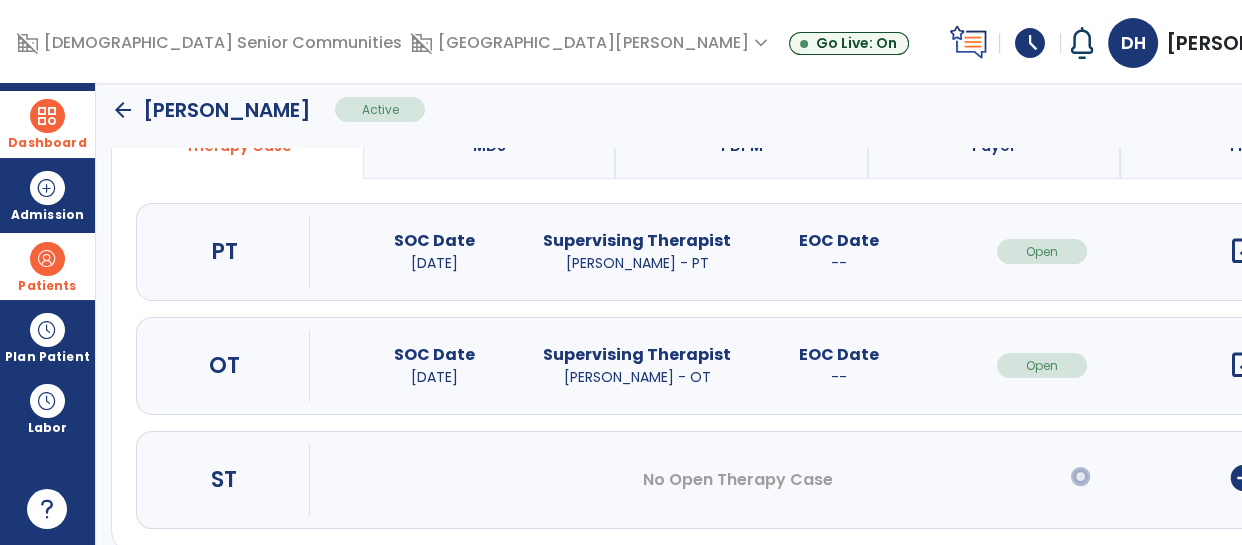 scroll, scrollTop: 185, scrollLeft: 0, axis: vertical 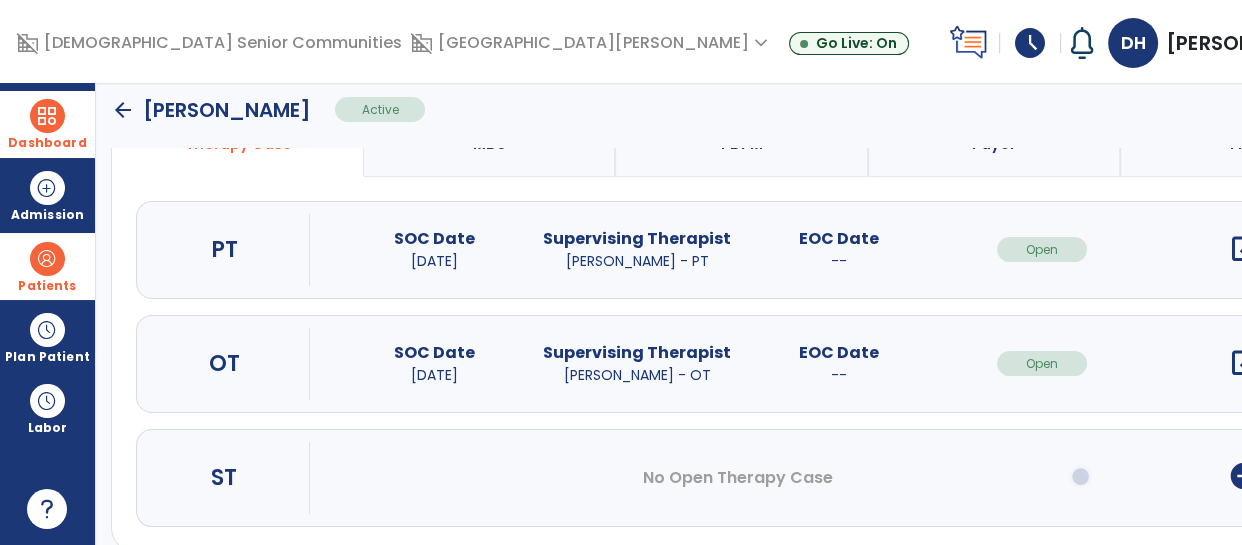click on "open_in_new" at bounding box center [1244, 363] 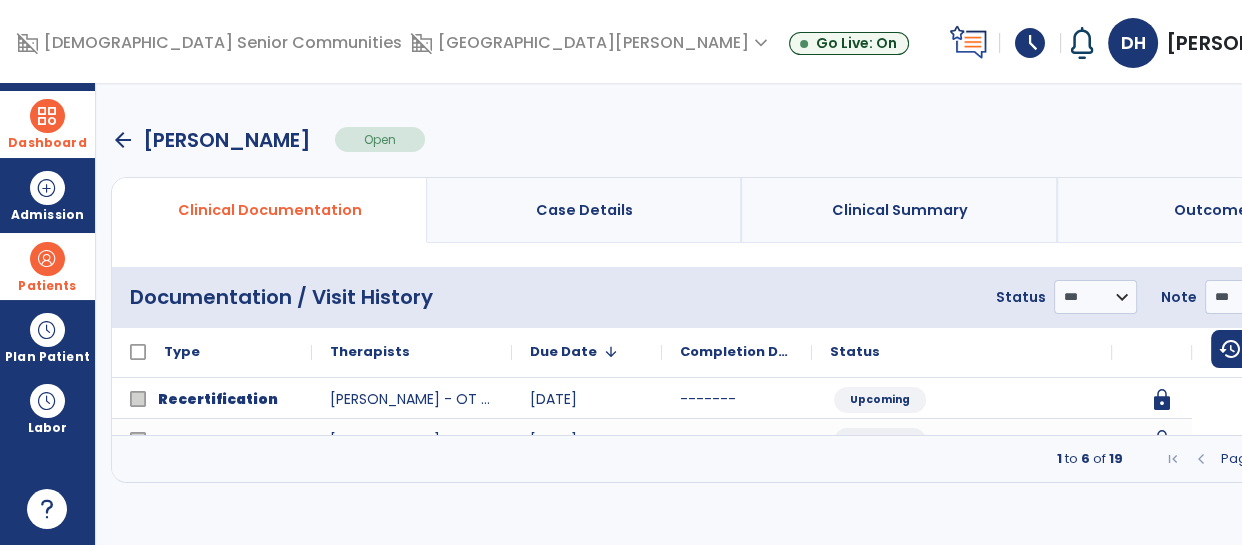 scroll, scrollTop: 0, scrollLeft: 0, axis: both 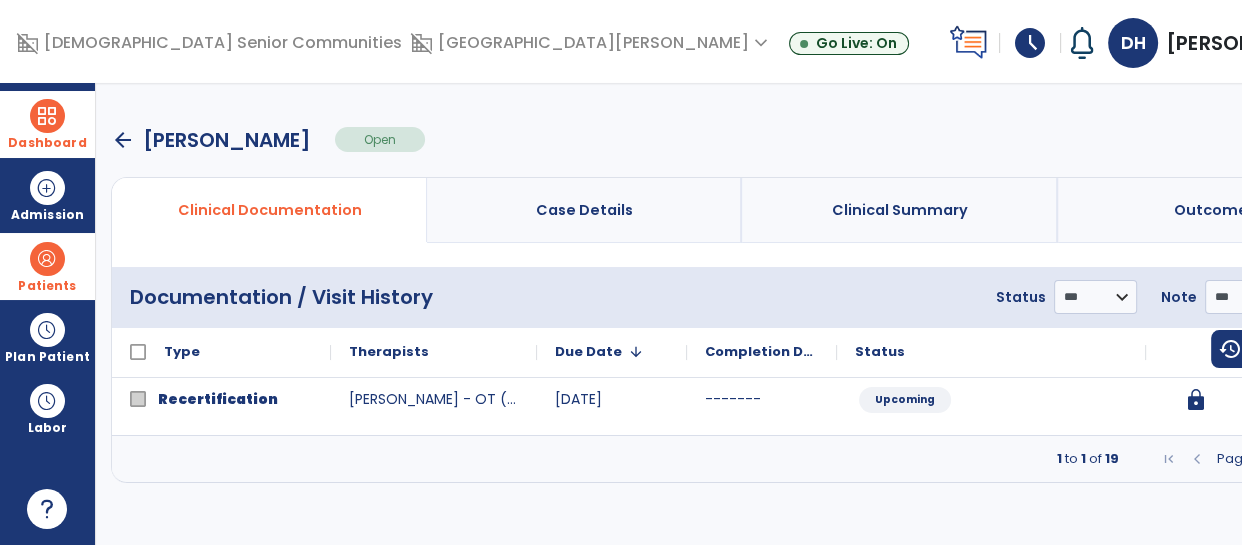 click at bounding box center [1313, 459] 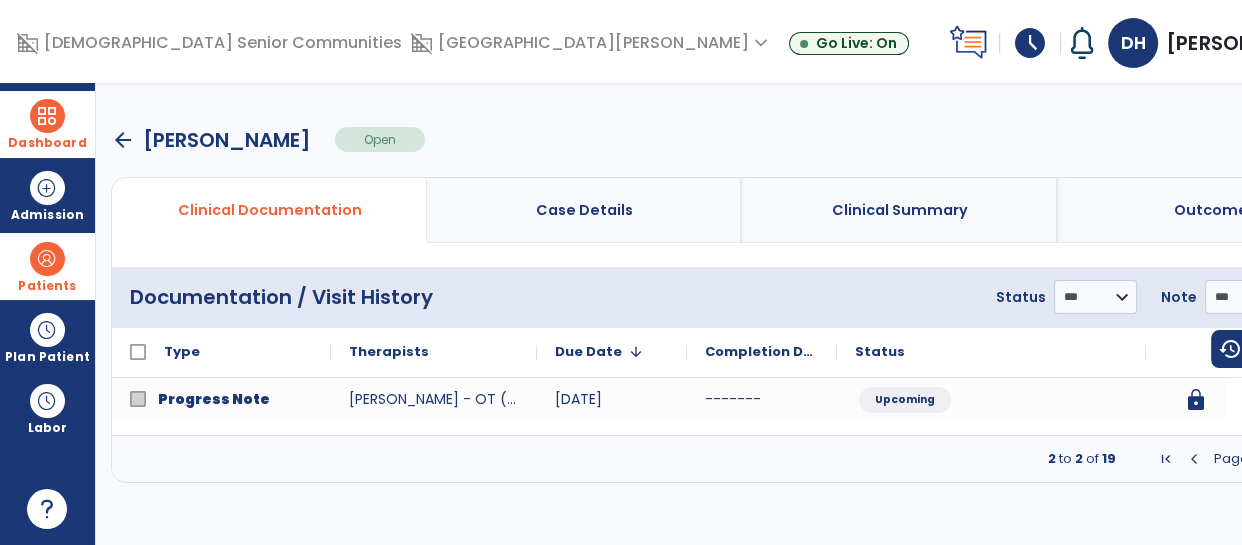 click at bounding box center (1313, 459) 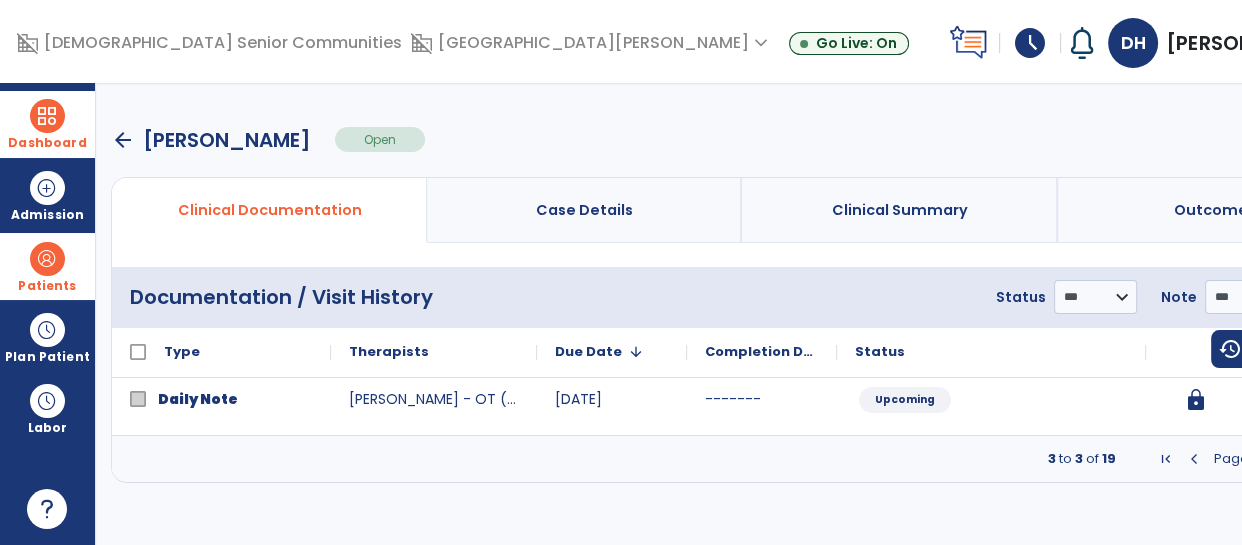 click at bounding box center [1313, 459] 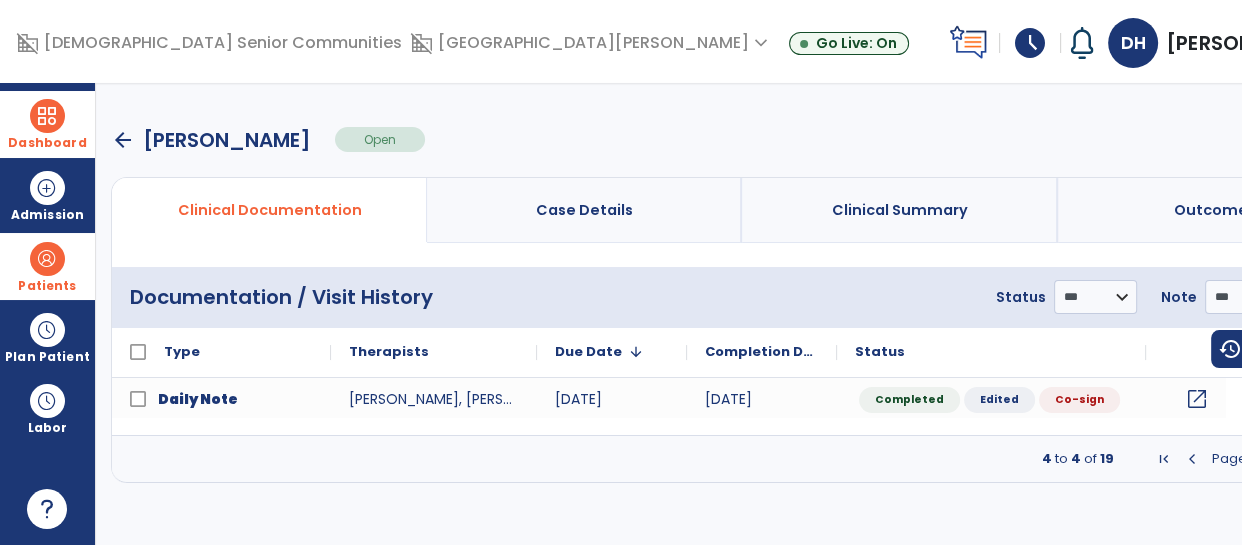 click on "open_in_new" 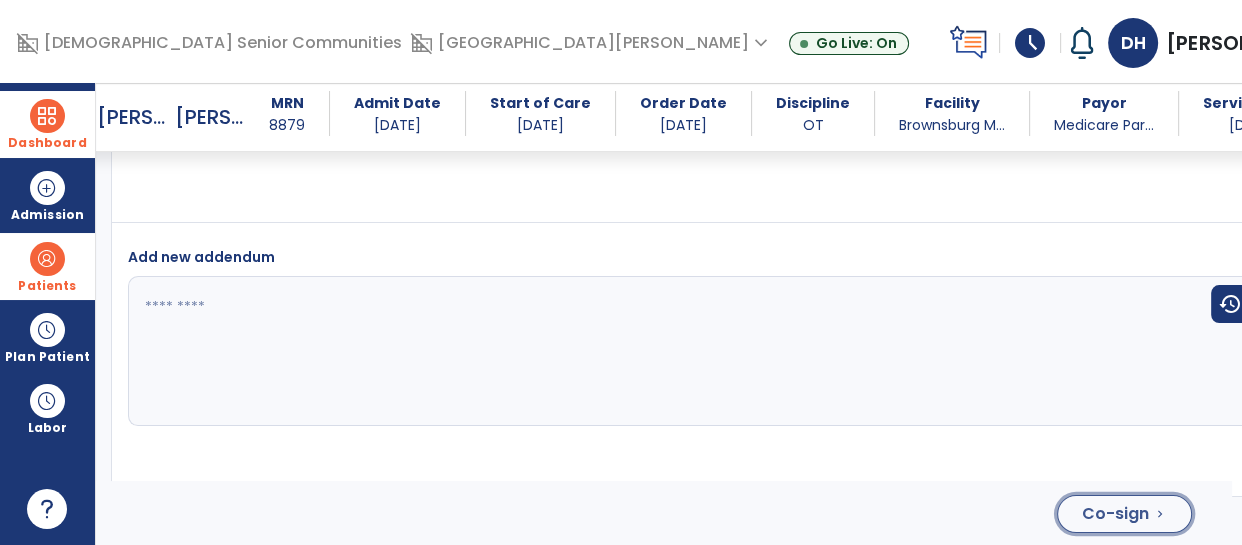 click on "Co-sign" 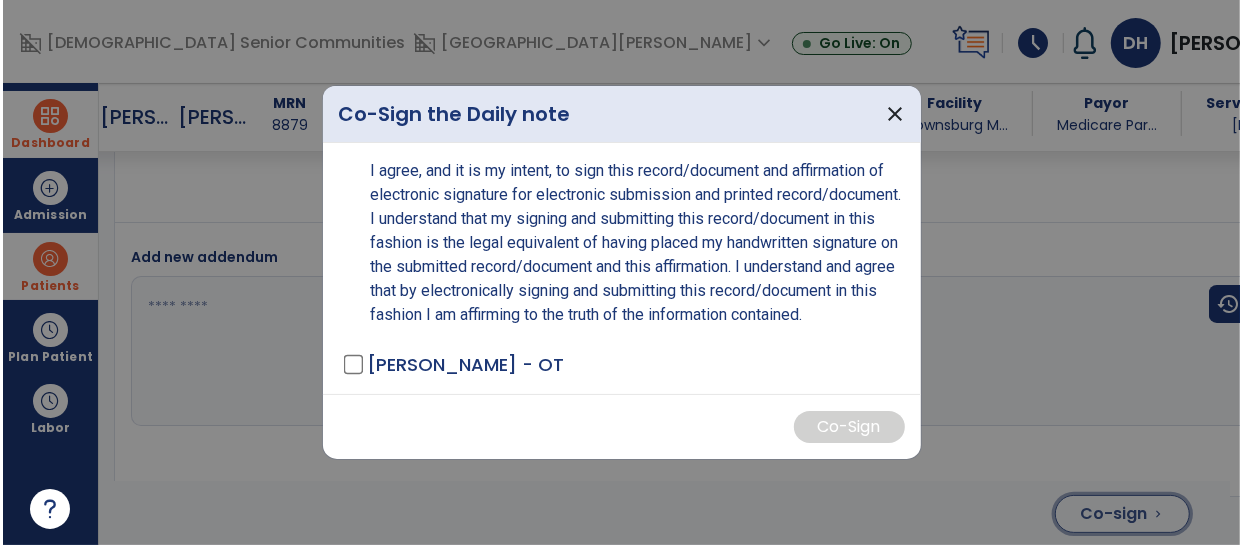 scroll, scrollTop: 4287, scrollLeft: 0, axis: vertical 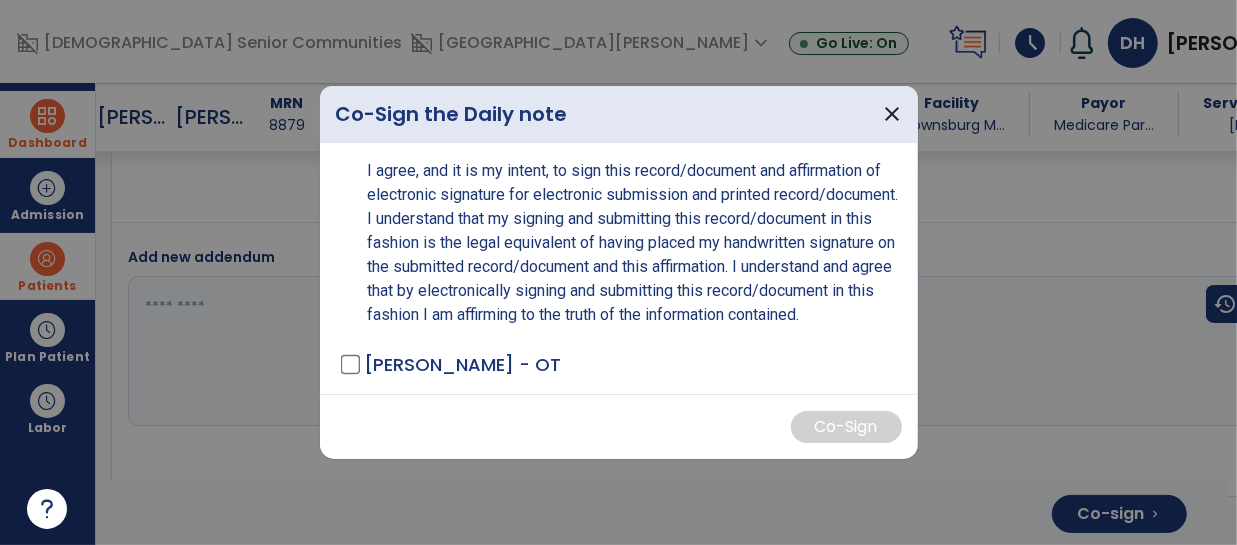 click on "I agree, and it is my intent, to sign this record/document and affirmation of electronic signature for electronic submission and printed record/document. I understand that my signing and submitting this record/document in this fashion is the legal equivalent of having placed my handwritten signature on the submitted record/document and this affirmation. I understand and agree that by electronically signing and submitting this record/document in this fashion I am affirming to the truth of the information contained.  Halverson, Danette  - OT" at bounding box center [619, 268] 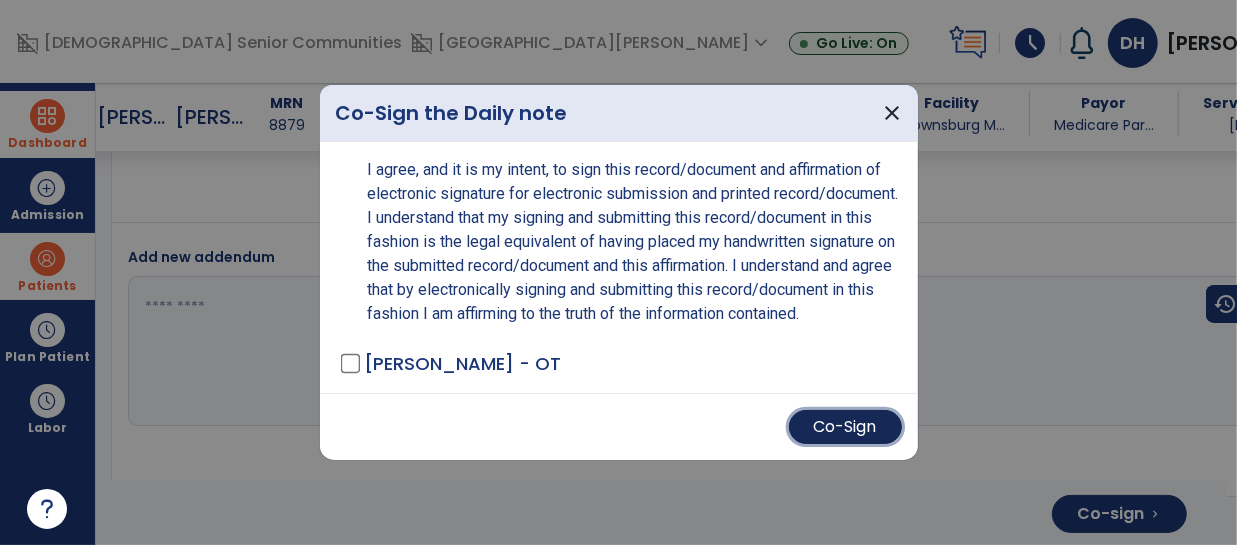 click on "Co-Sign" at bounding box center [845, 427] 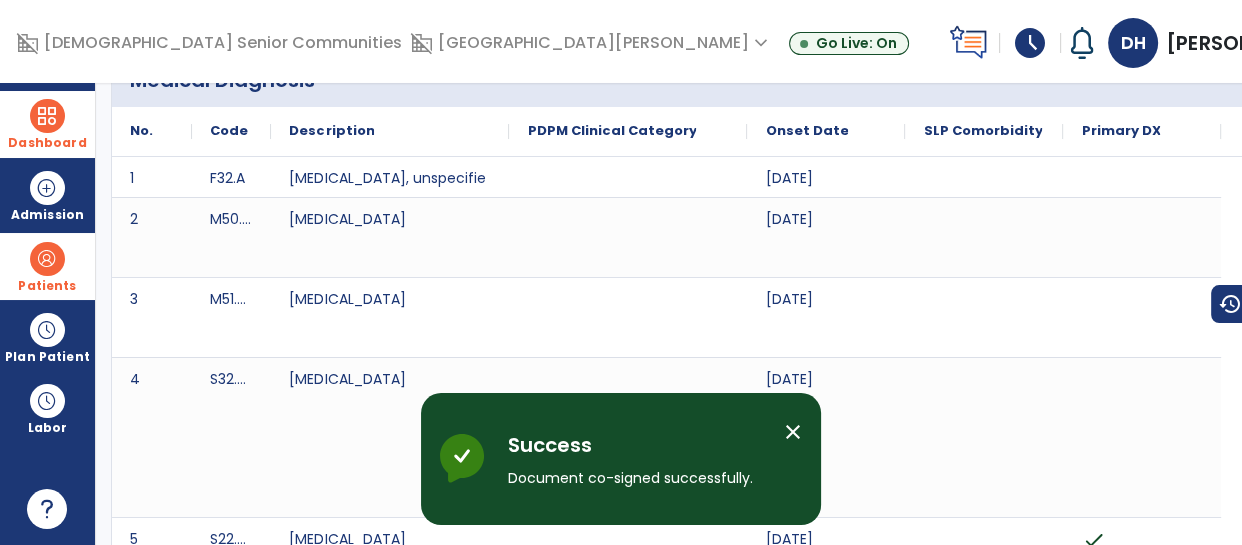 scroll, scrollTop: 0, scrollLeft: 0, axis: both 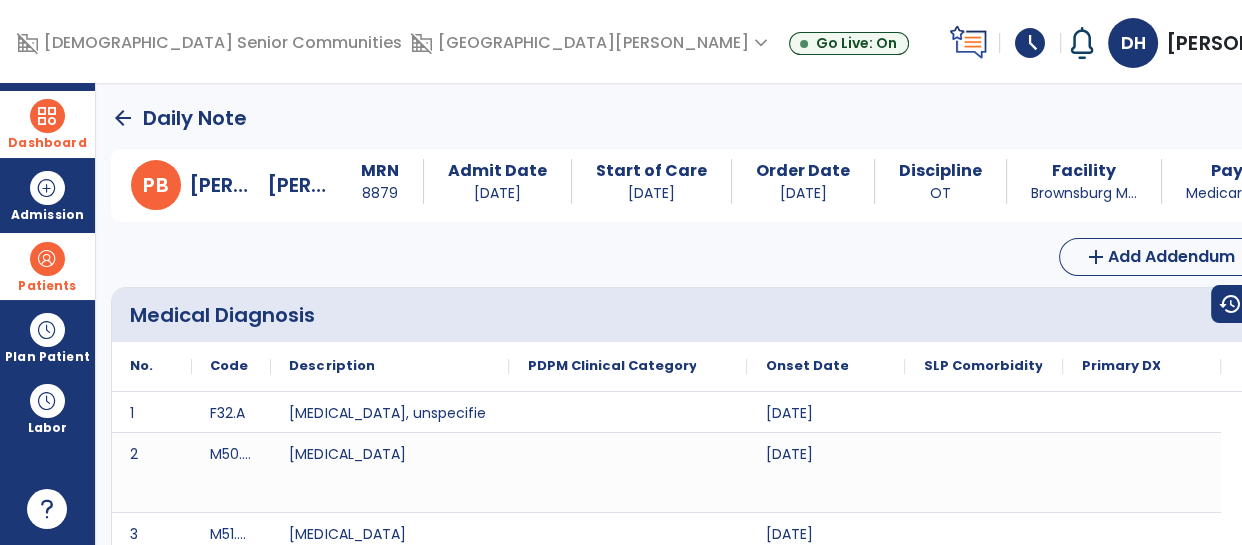 click on "arrow_back" 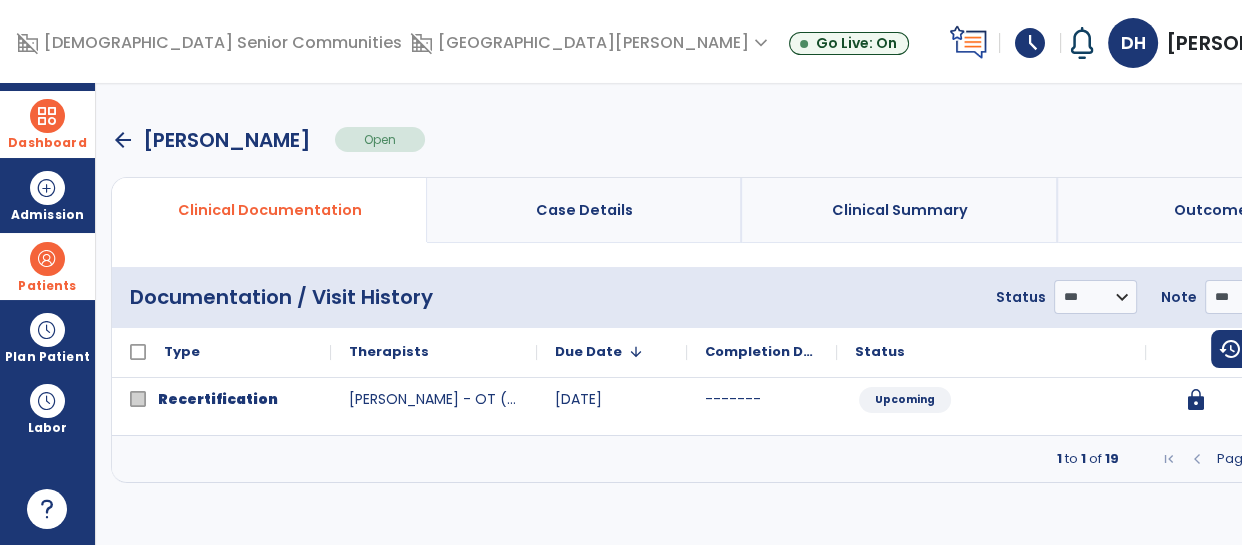 click at bounding box center (1313, 459) 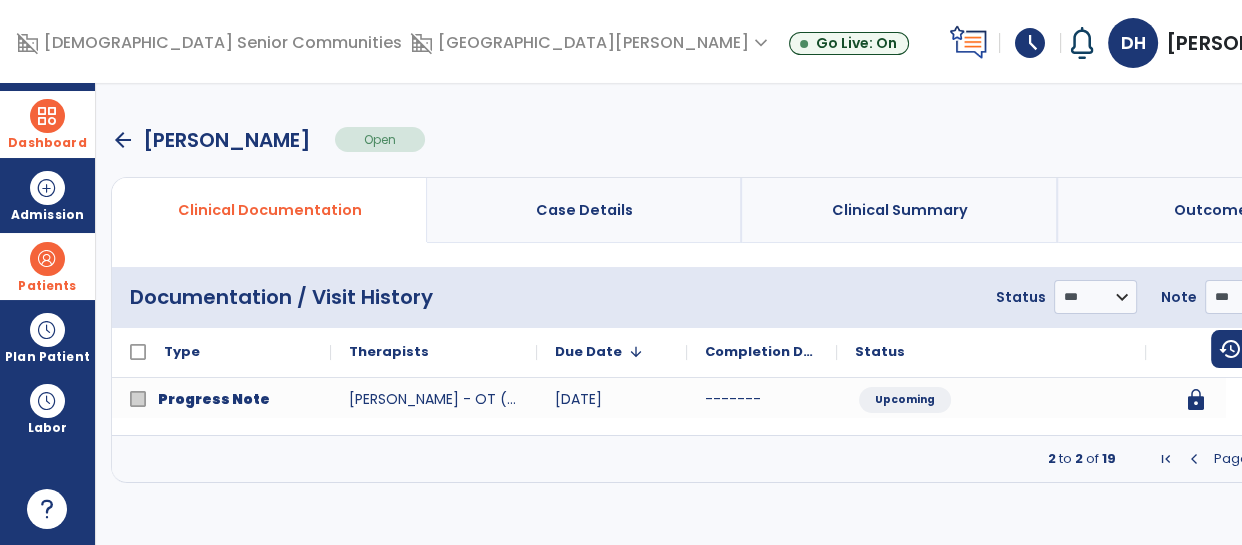 click at bounding box center [1313, 459] 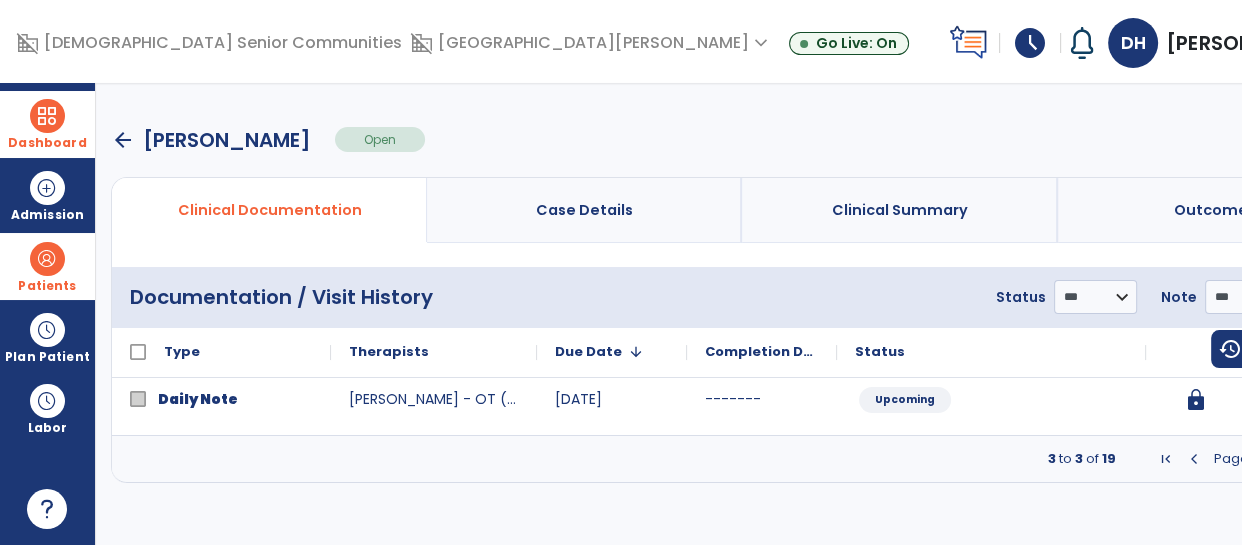 click at bounding box center (1313, 459) 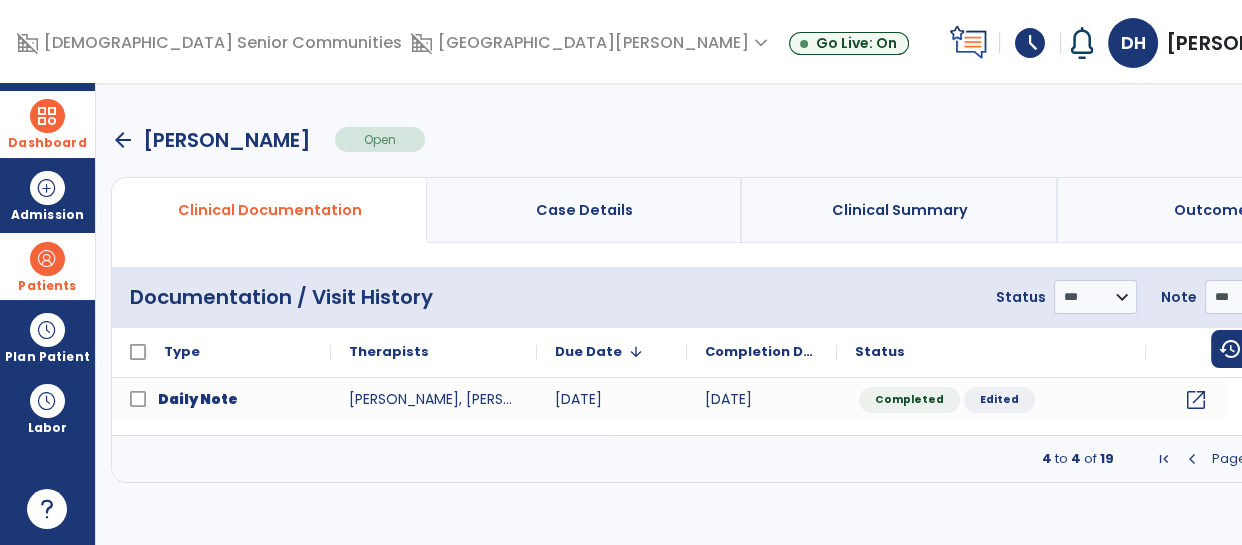 click at bounding box center (1313, 459) 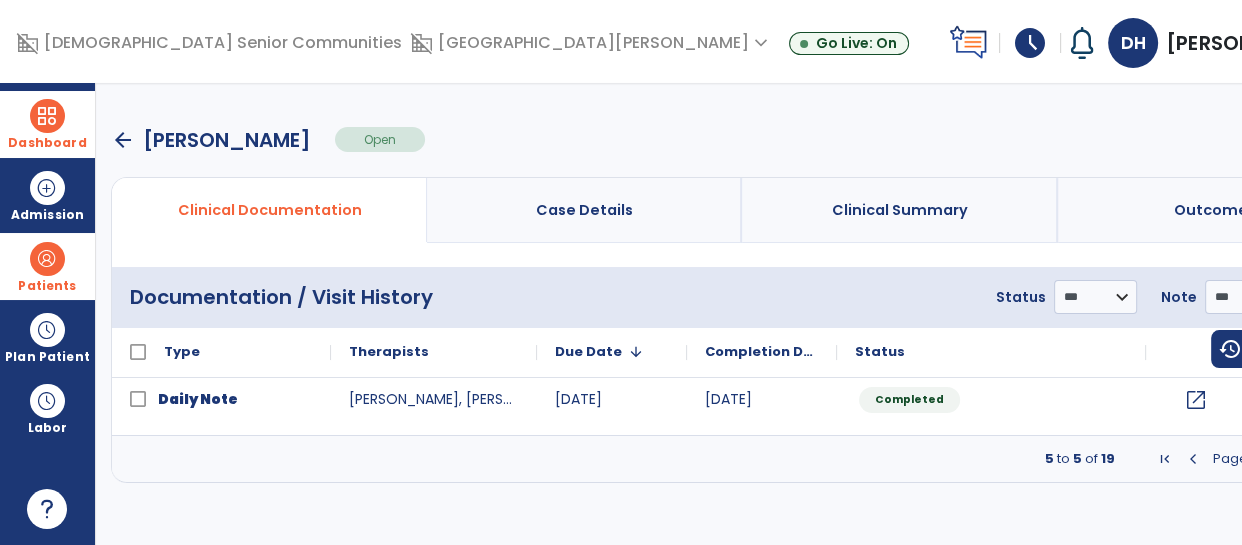 click at bounding box center [1193, 459] 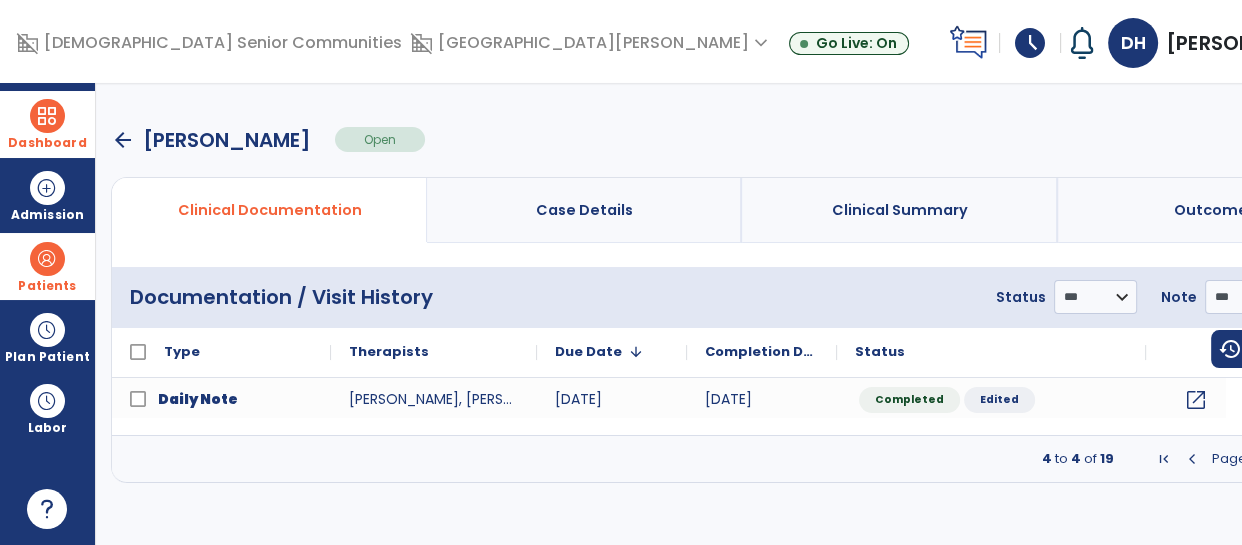 click on "menu" at bounding box center (1345, 297) 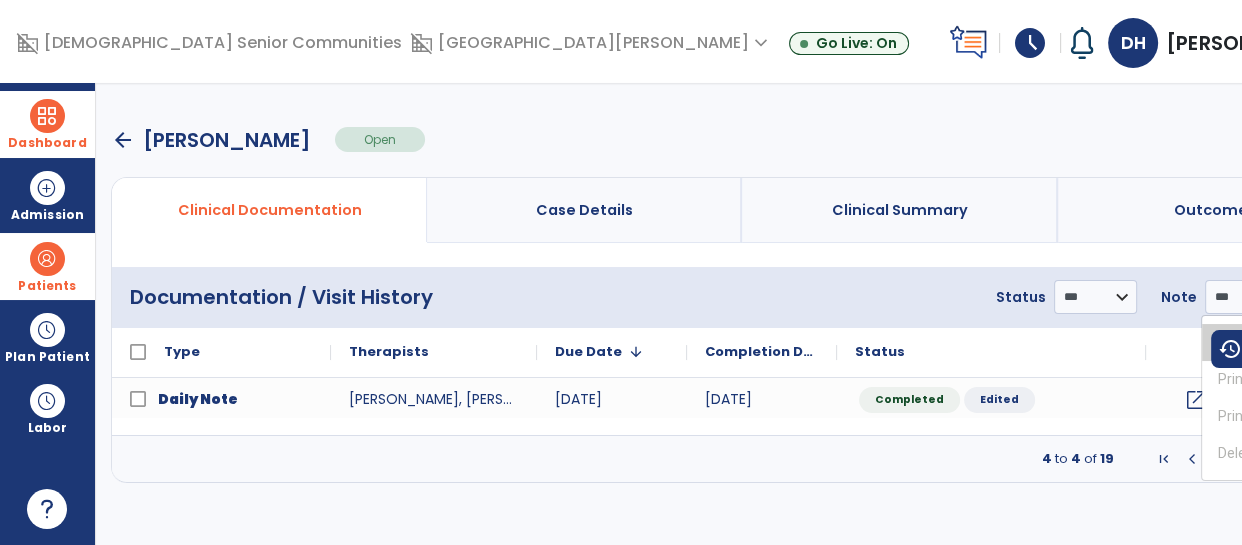 click on "Add New Document" at bounding box center [1281, 342] 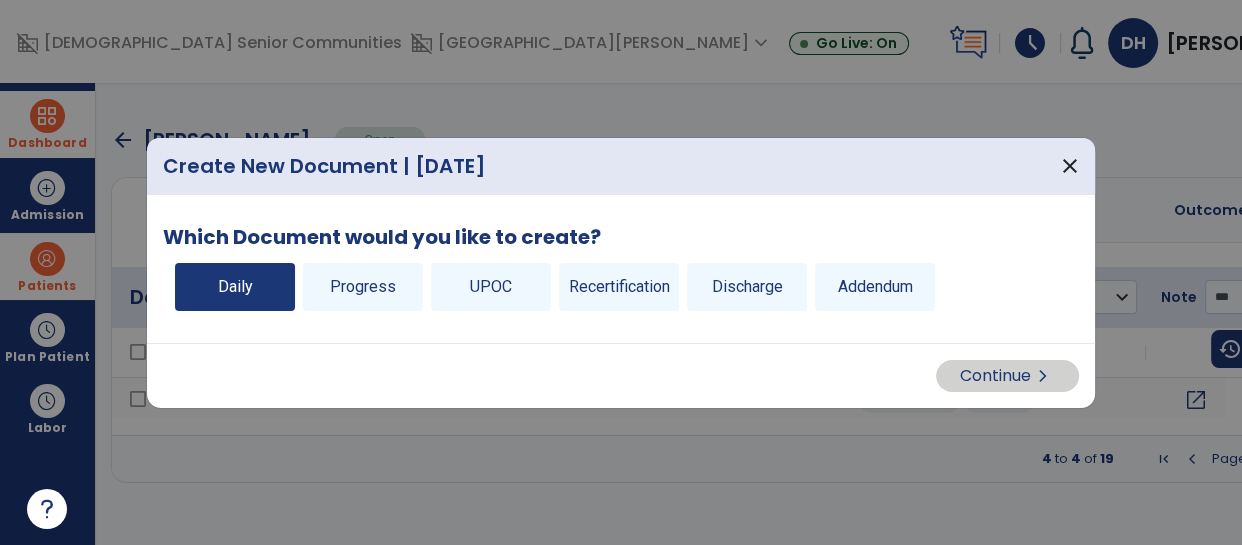 click on "Daily" at bounding box center [235, 287] 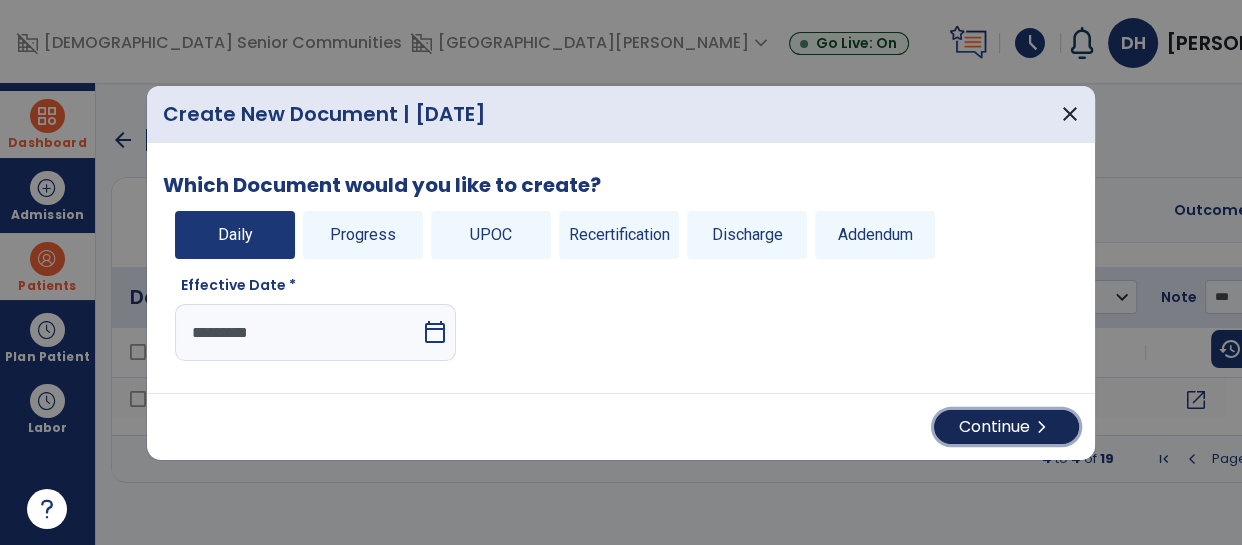click on "Continue   chevron_right" at bounding box center [1006, 427] 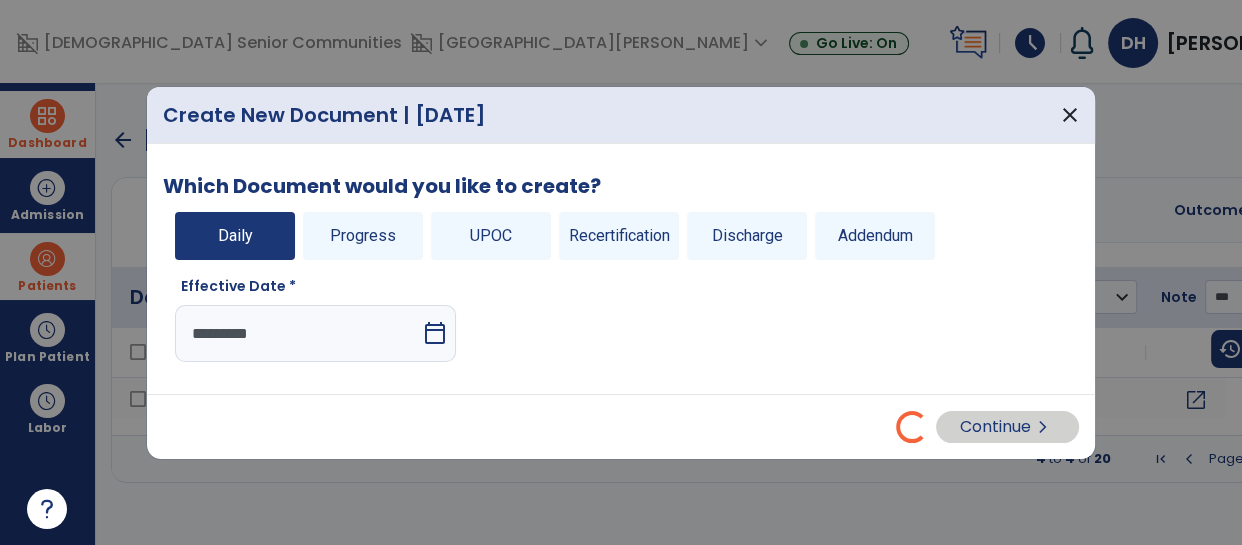 select on "*" 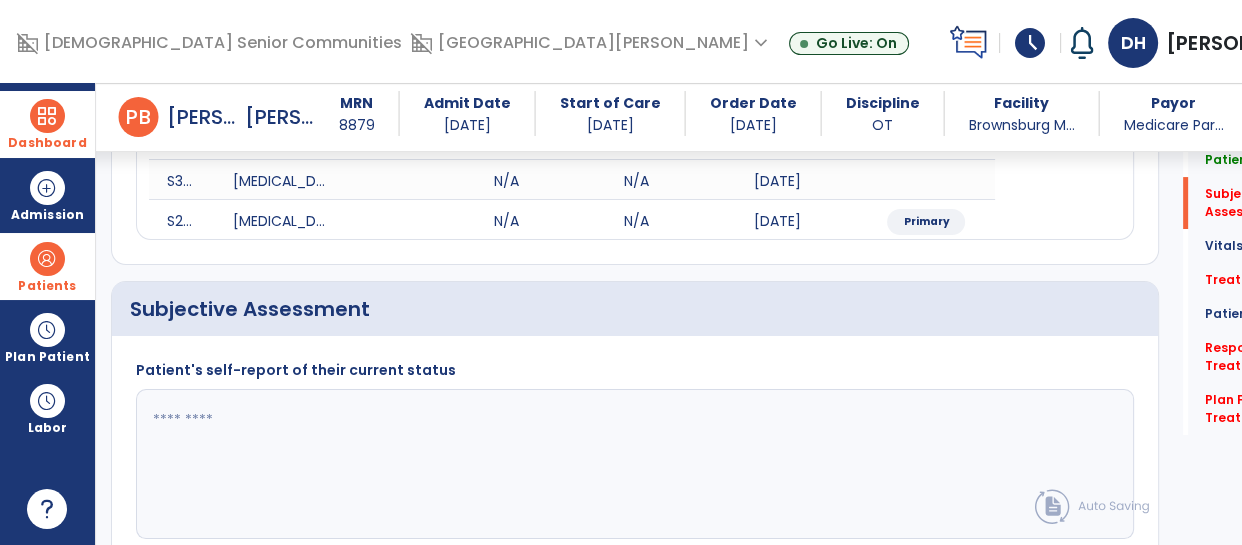 scroll, scrollTop: 401, scrollLeft: 0, axis: vertical 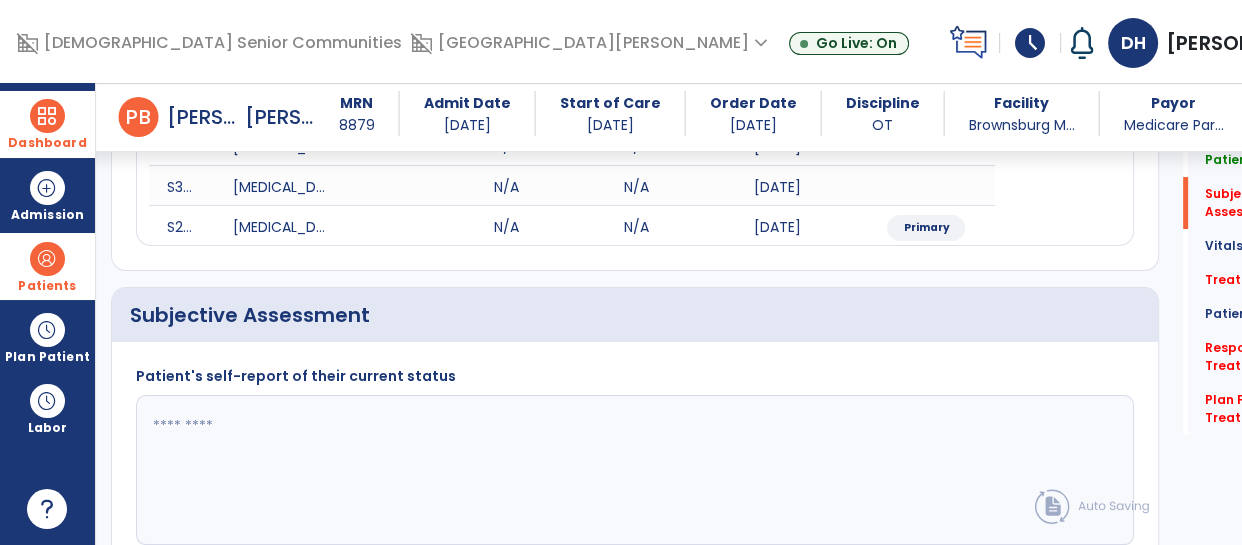 click 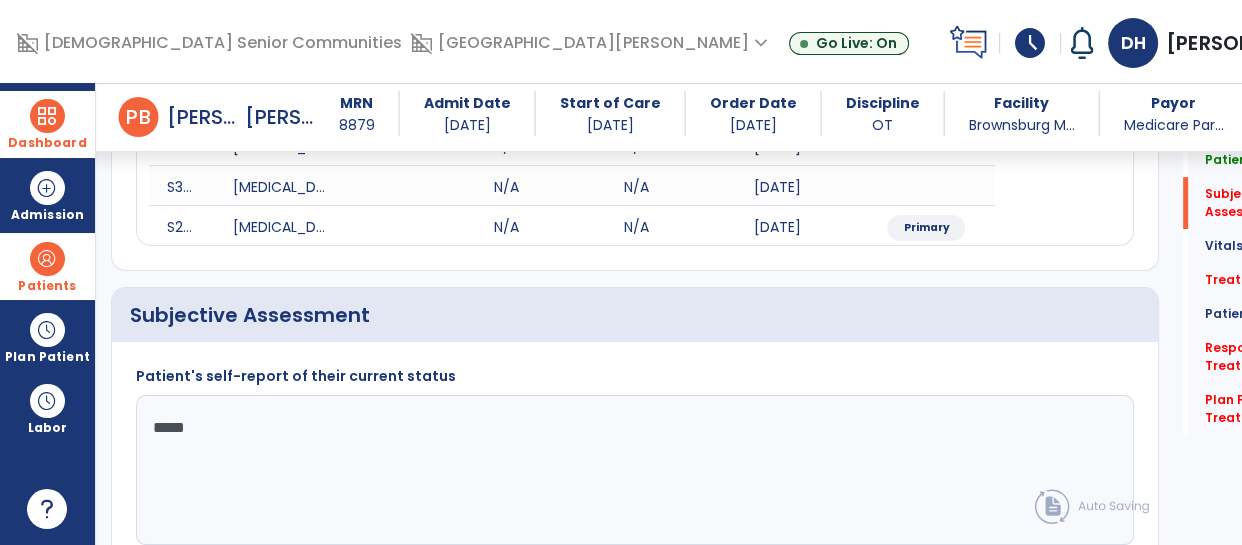 type on "******" 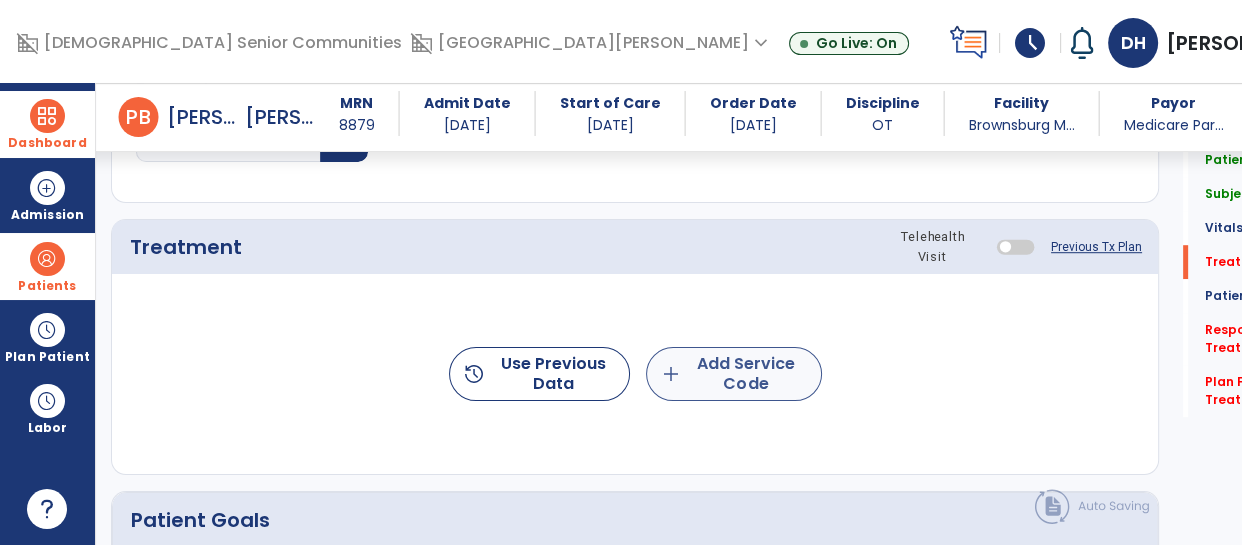 type on "**********" 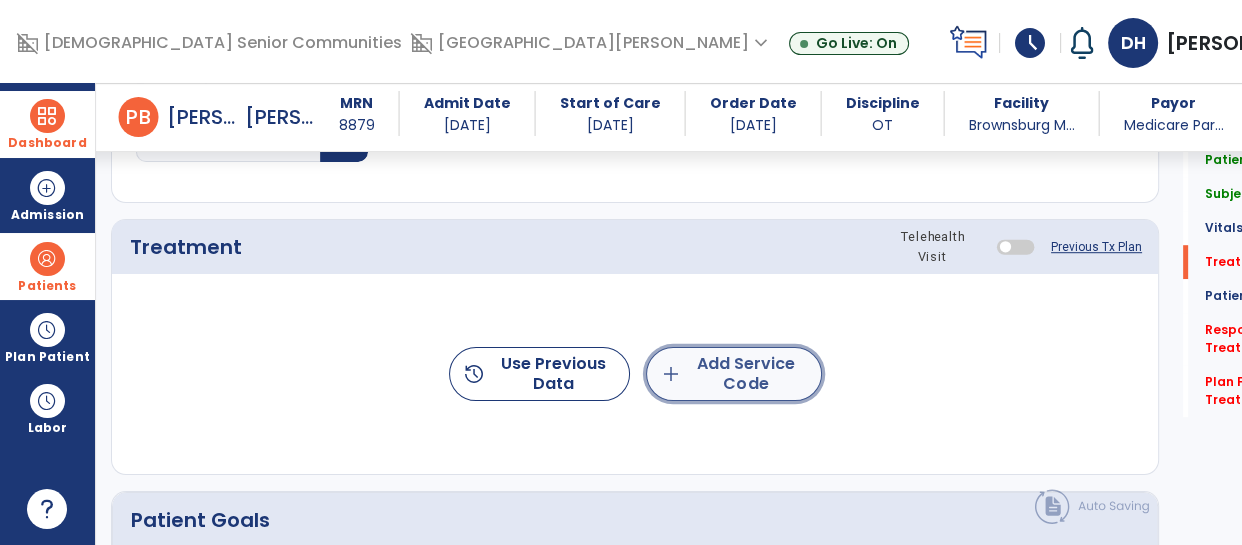 click on "add  Add Service Code" 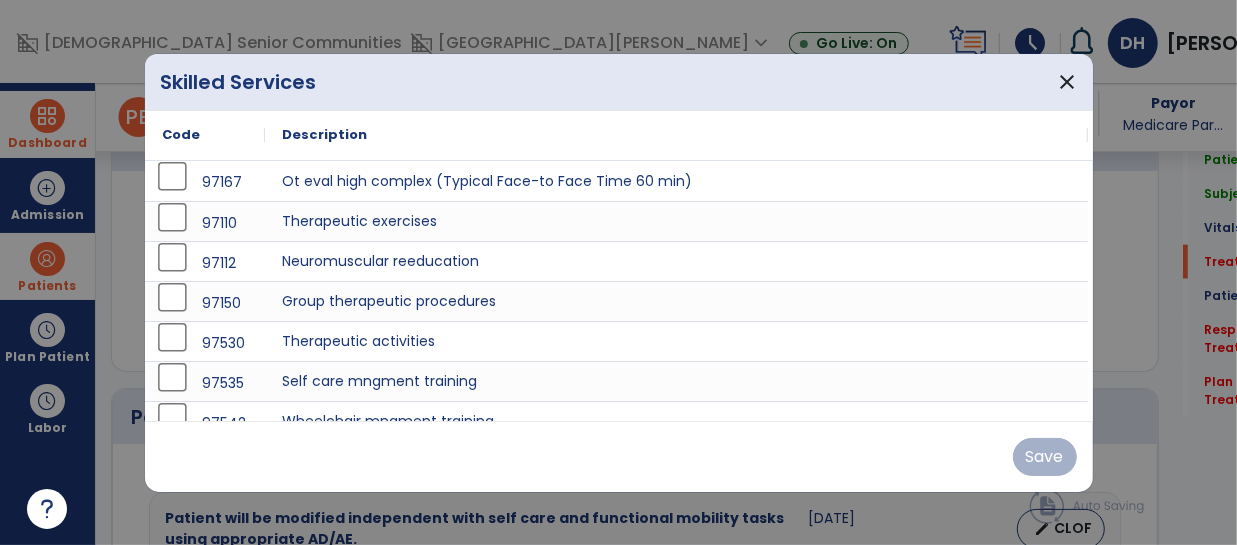 scroll, scrollTop: 1293, scrollLeft: 0, axis: vertical 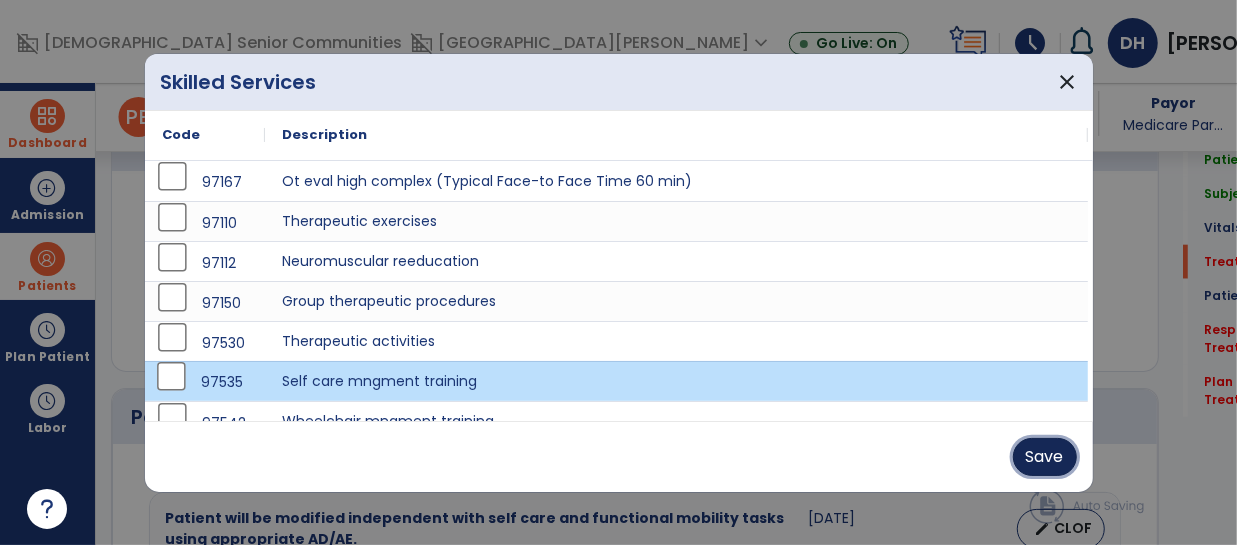click on "Save" at bounding box center [1045, 457] 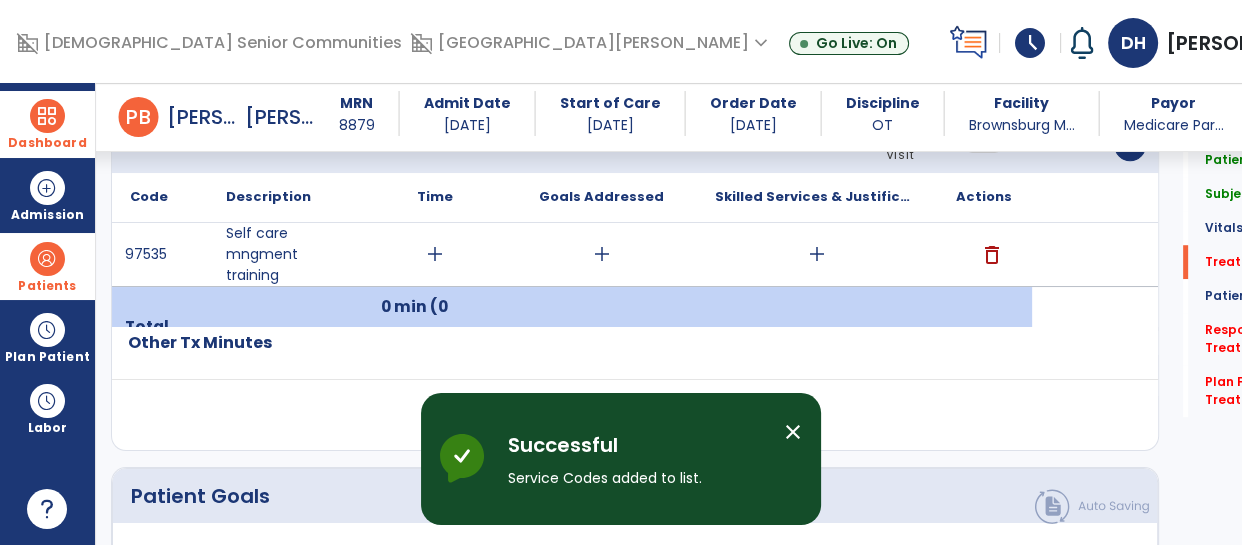 click on "add" at bounding box center (435, 254) 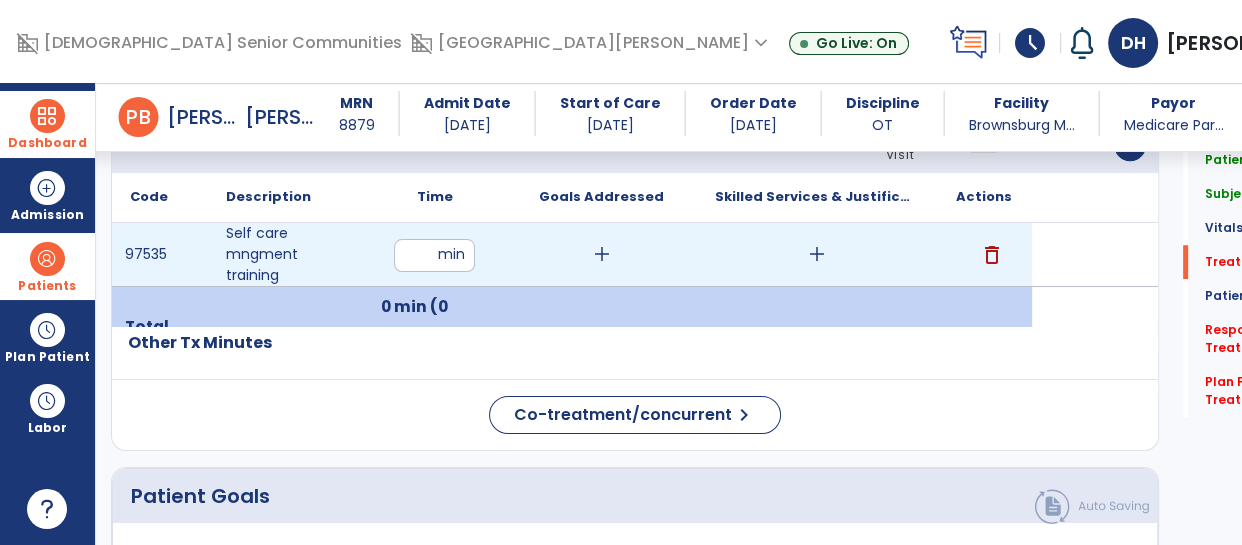 type on "**" 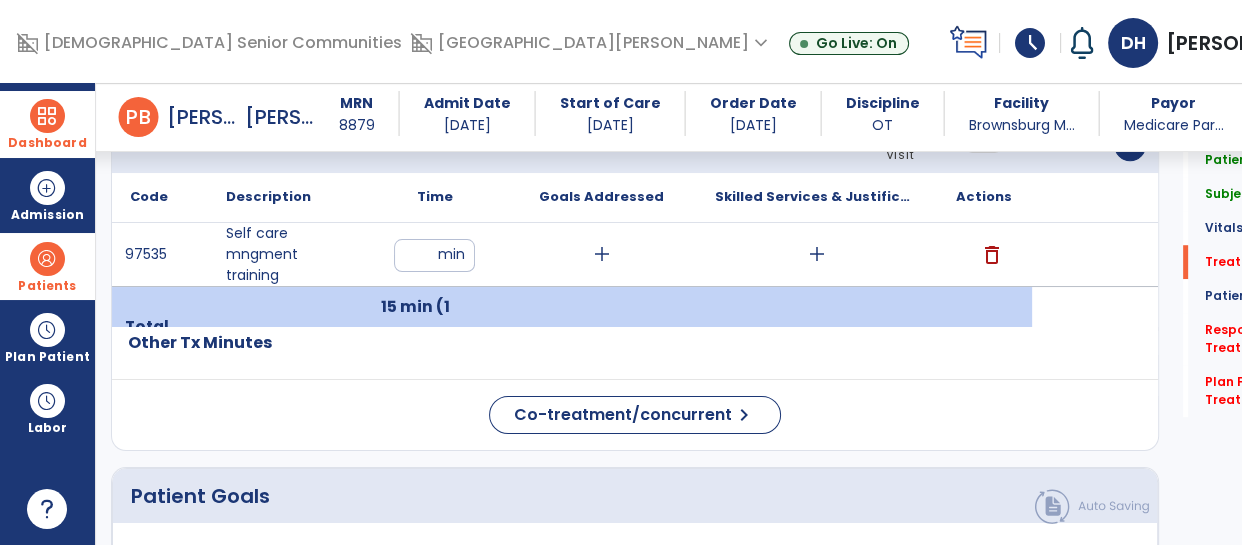 click on "add" at bounding box center [602, 254] 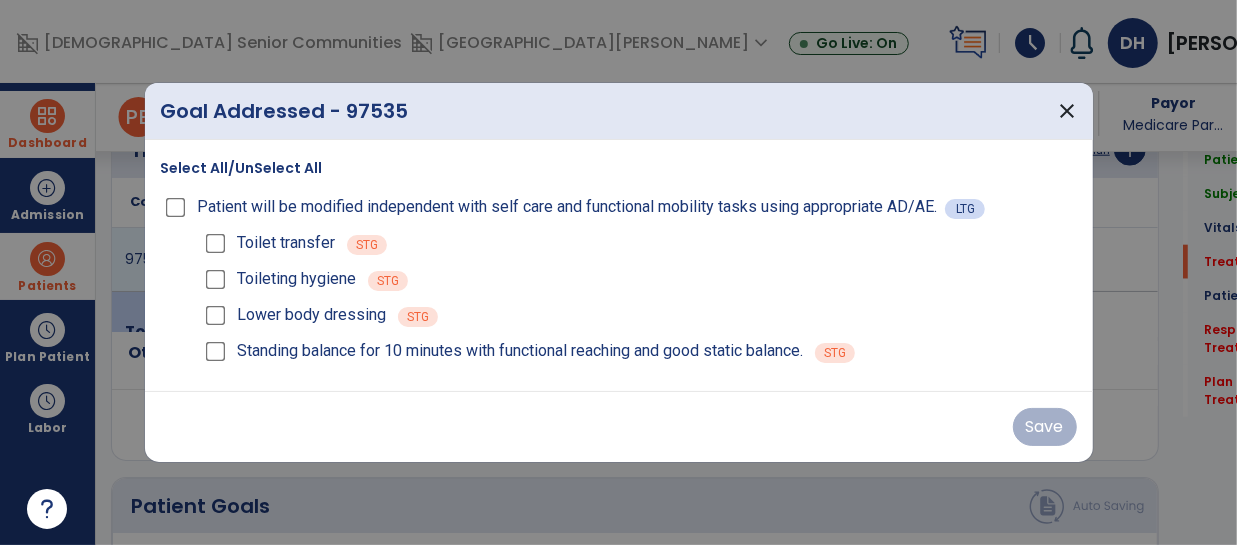 scroll, scrollTop: 1293, scrollLeft: 0, axis: vertical 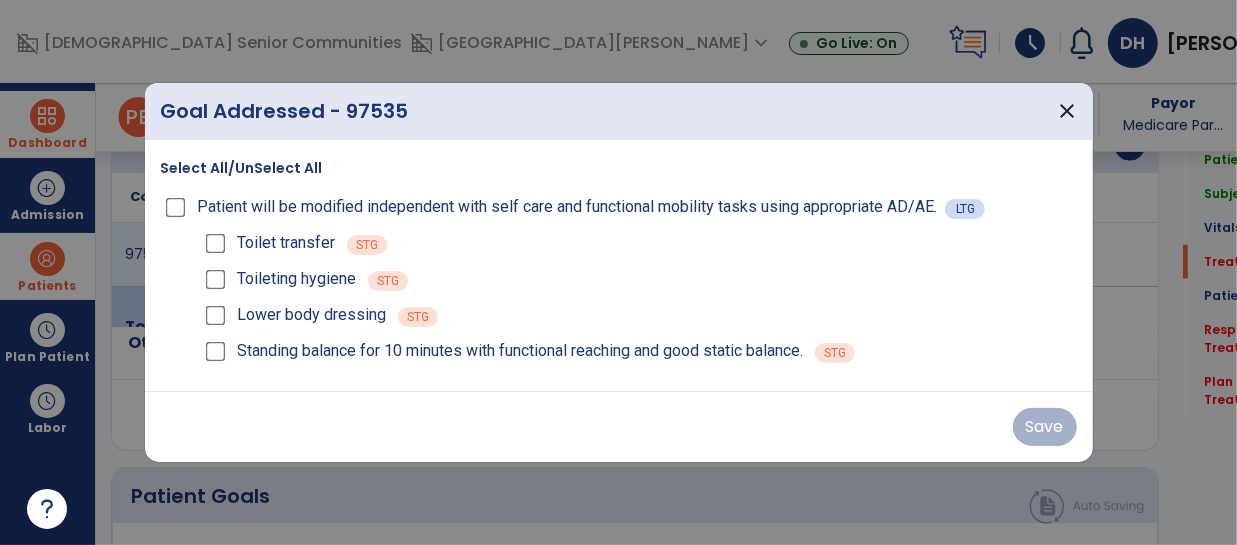 click on "Patient will be modified independent with self care and functional mobility tasks using appropriate AD/AE." at bounding box center [553, 207] 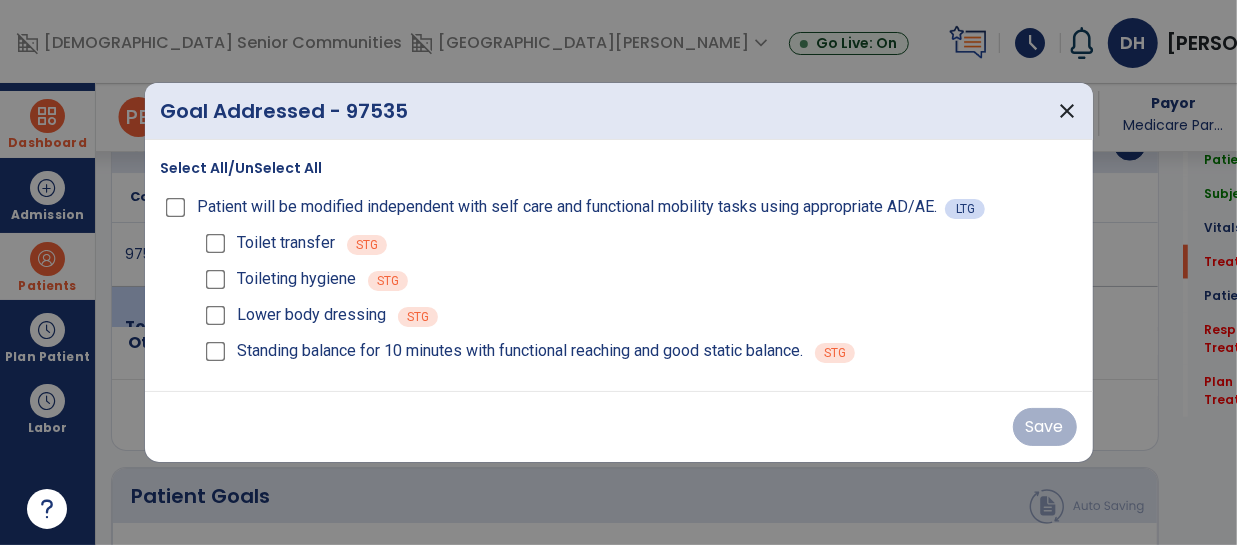 click on "Patient will be modified independent with self care and functional mobility tasks using appropriate AD/AE." at bounding box center [553, 207] 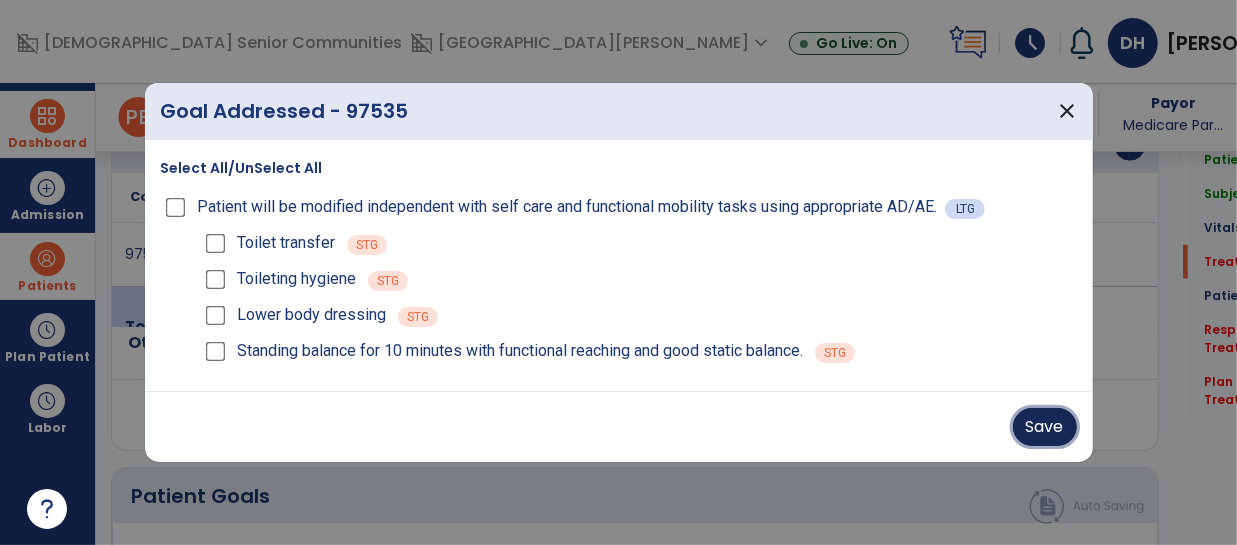 click on "Save" at bounding box center (1045, 427) 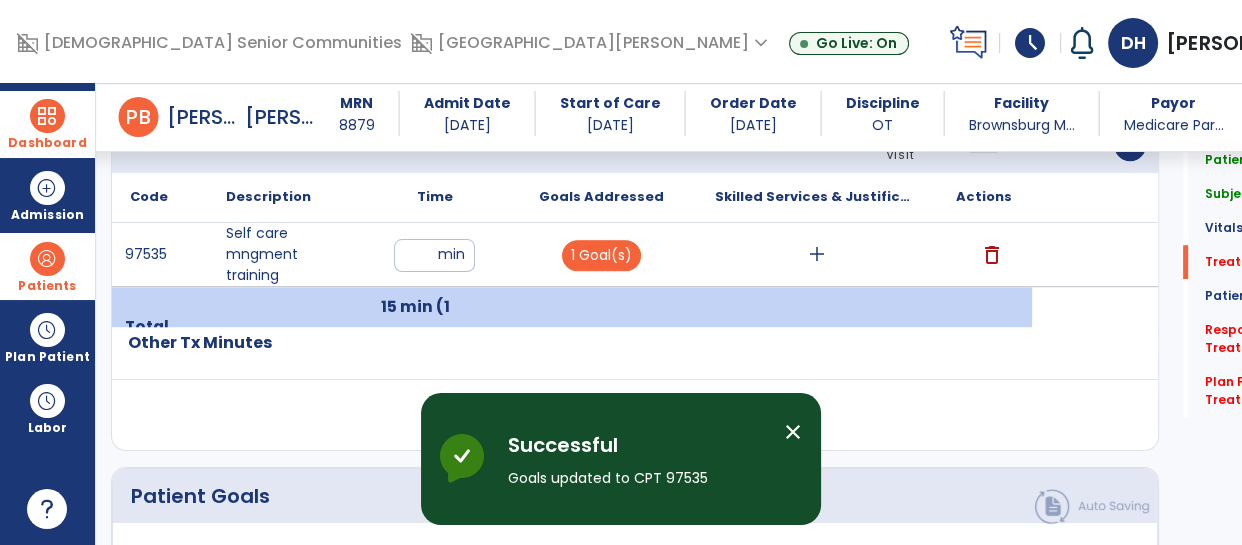 click on "add" at bounding box center [817, 254] 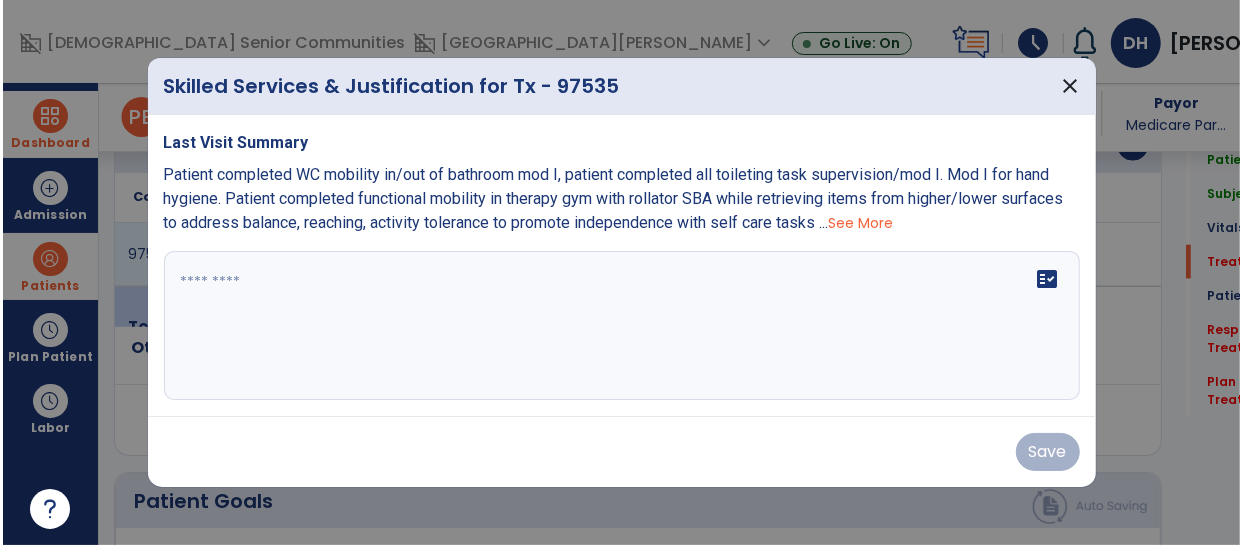 scroll, scrollTop: 1293, scrollLeft: 0, axis: vertical 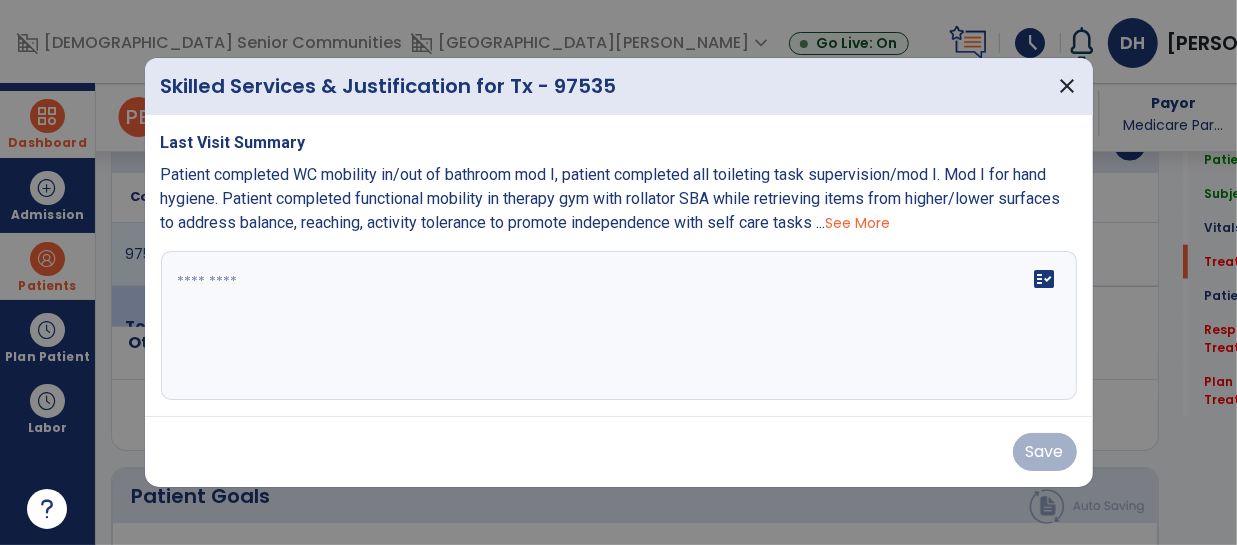 click at bounding box center (619, 326) 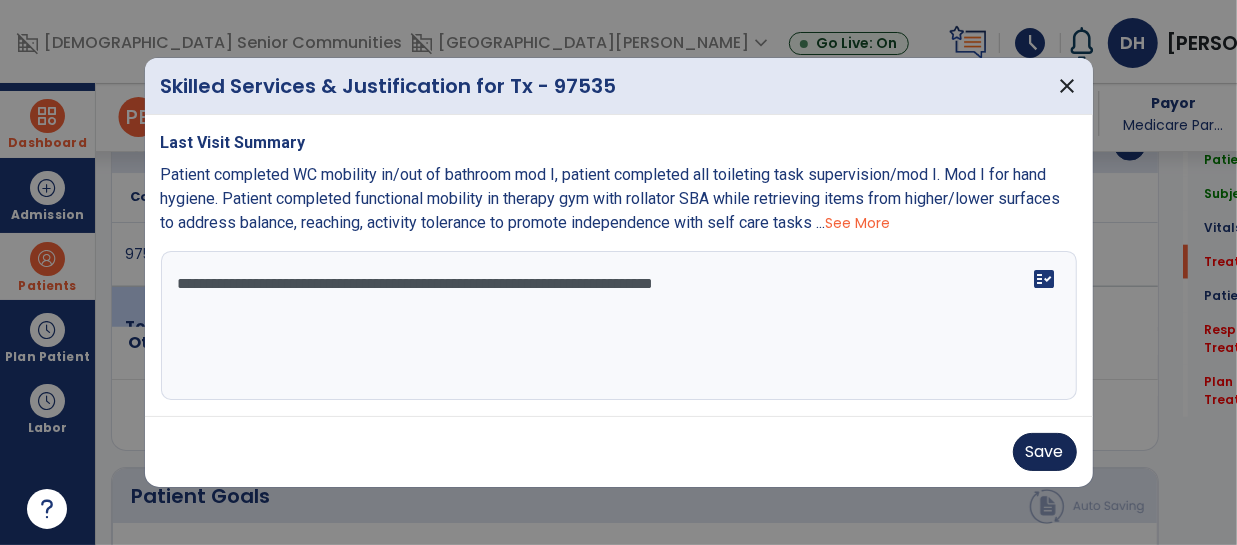 type on "**********" 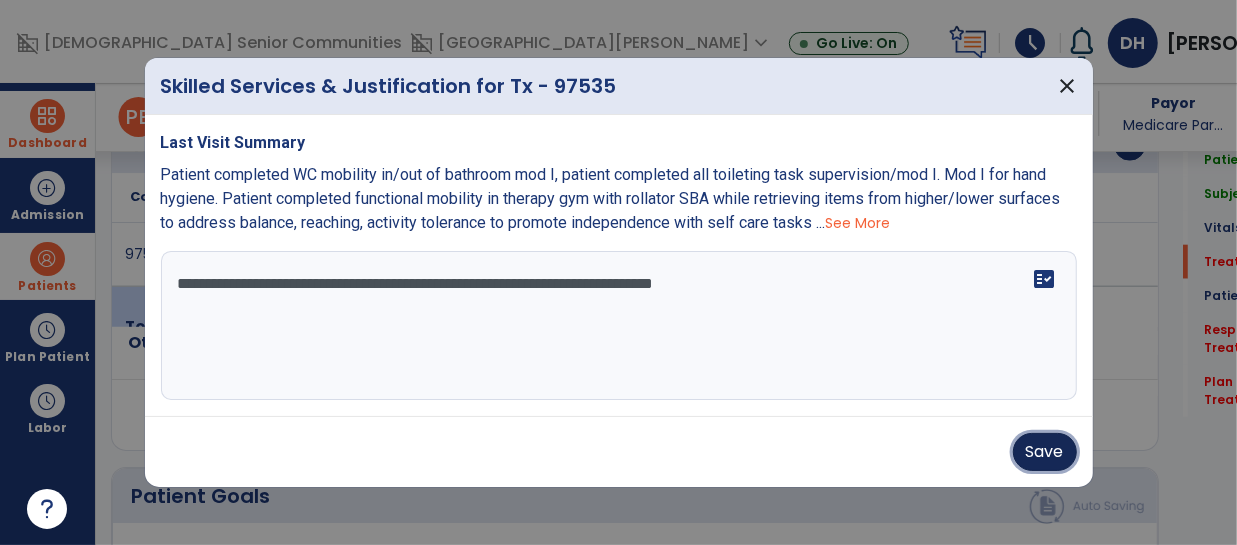 click on "Save" at bounding box center [1045, 452] 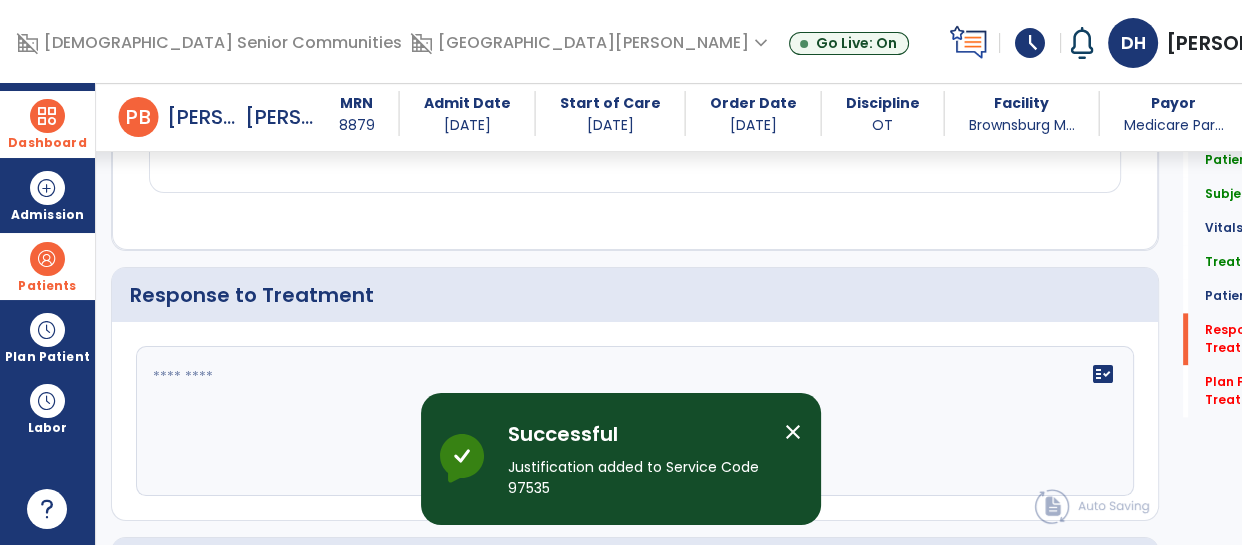 scroll, scrollTop: 2454, scrollLeft: 0, axis: vertical 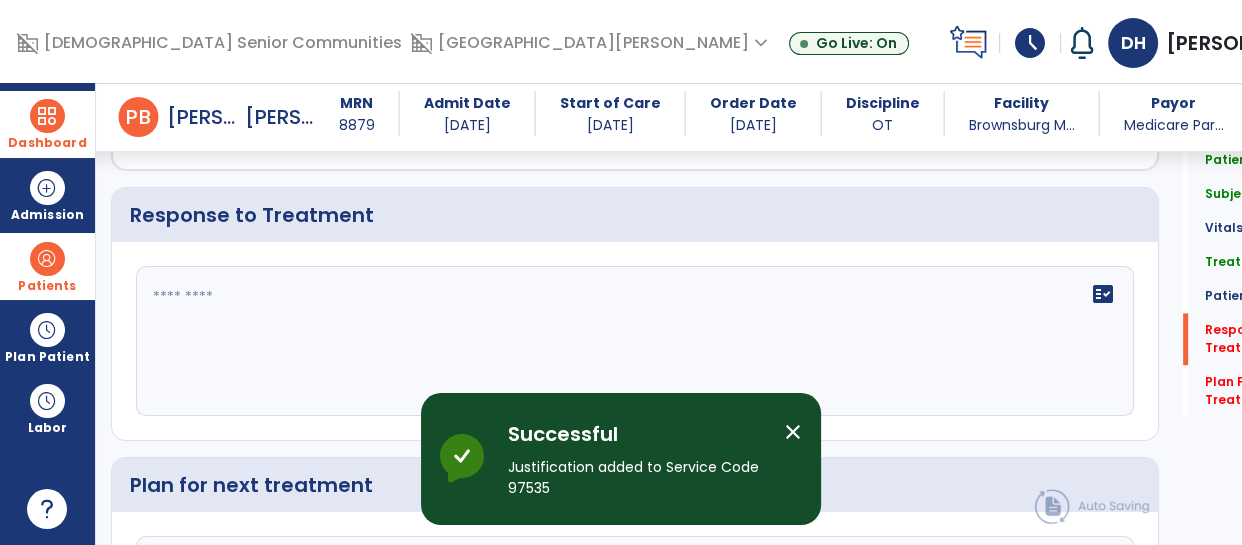 click 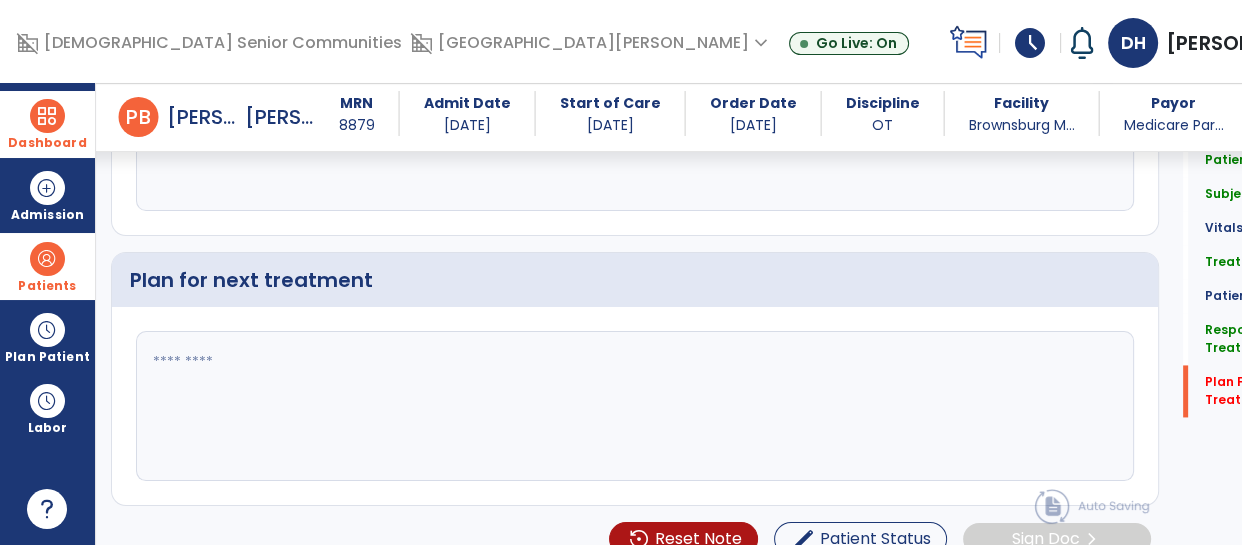 scroll, scrollTop: 2658, scrollLeft: 0, axis: vertical 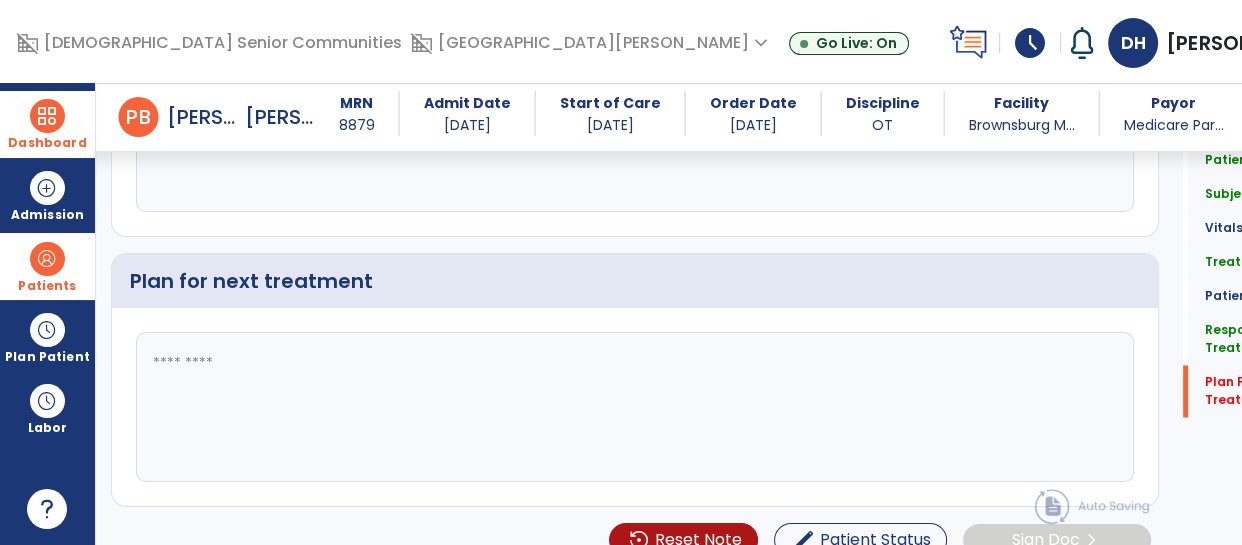 type on "**********" 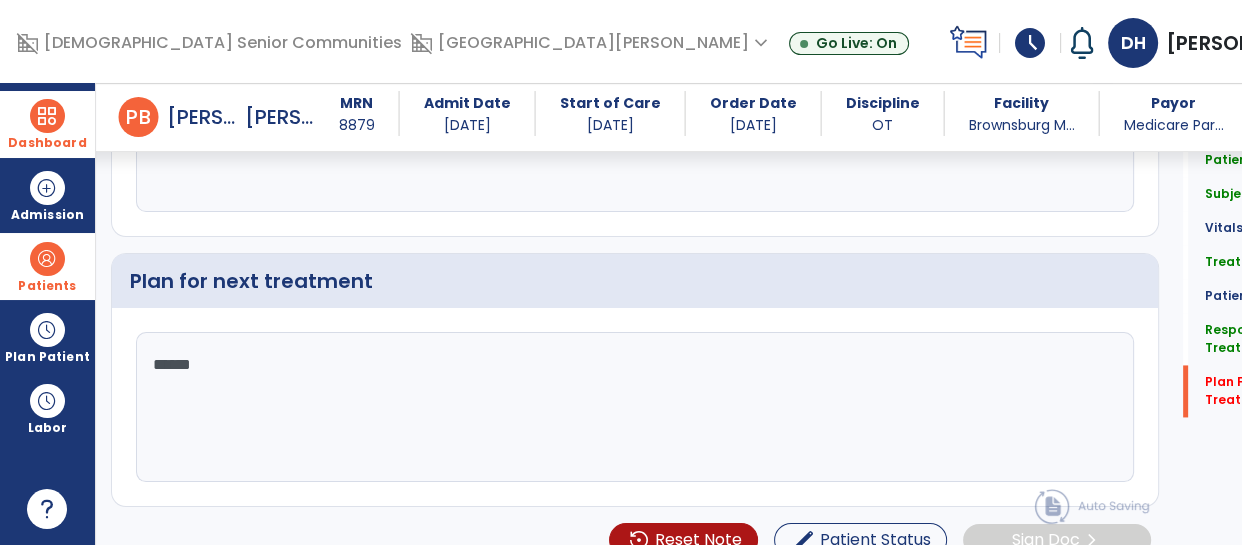 type on "*******" 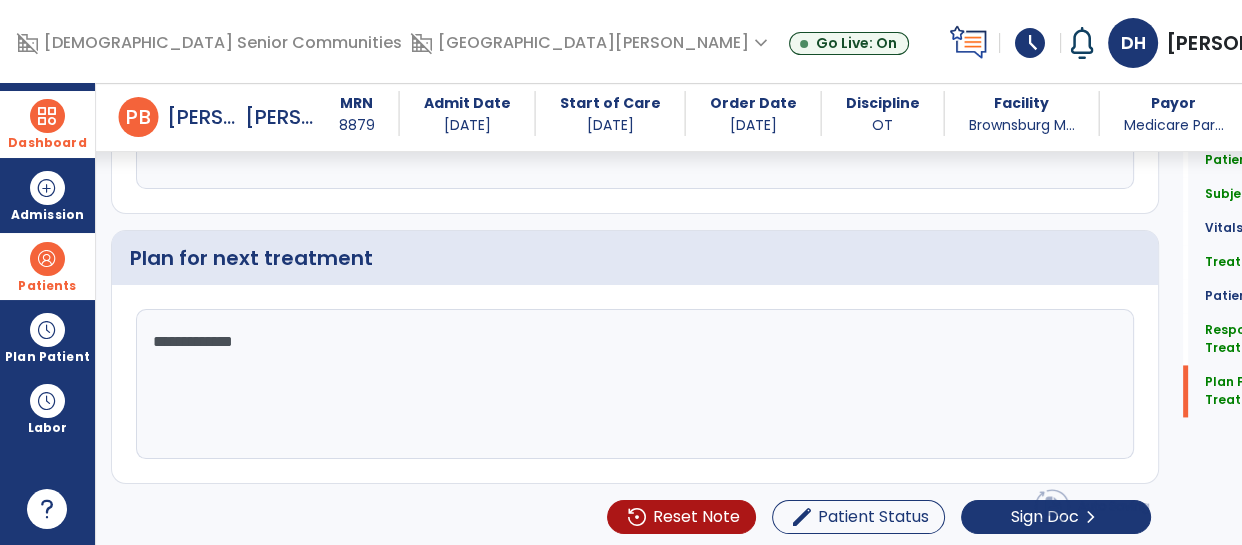 scroll, scrollTop: 2635, scrollLeft: 0, axis: vertical 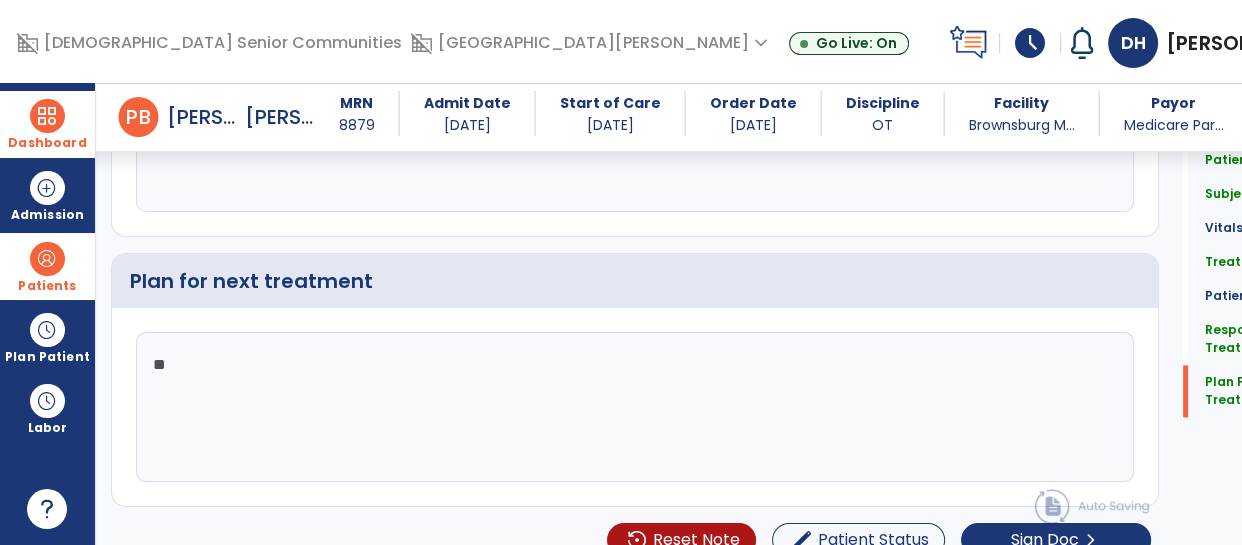 type on "*" 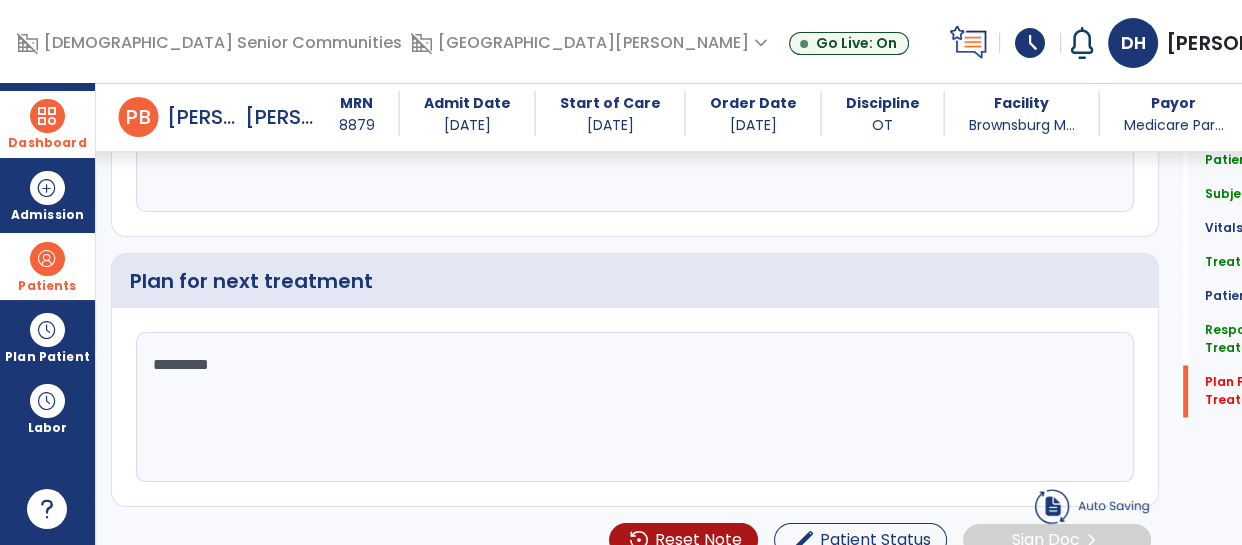 type on "**********" 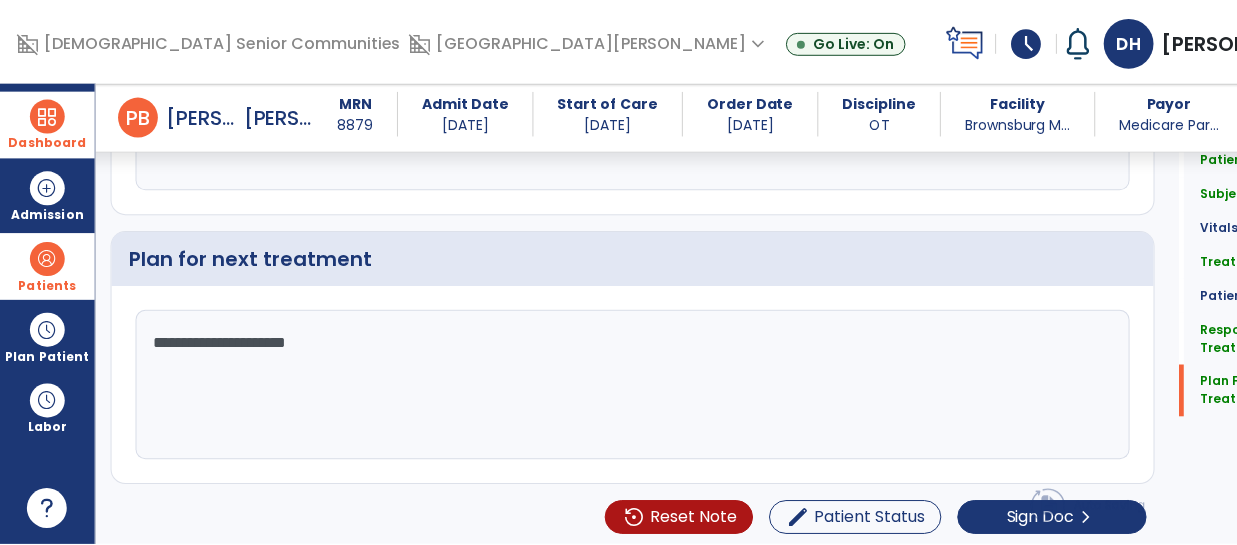 scroll, scrollTop: 2703, scrollLeft: 0, axis: vertical 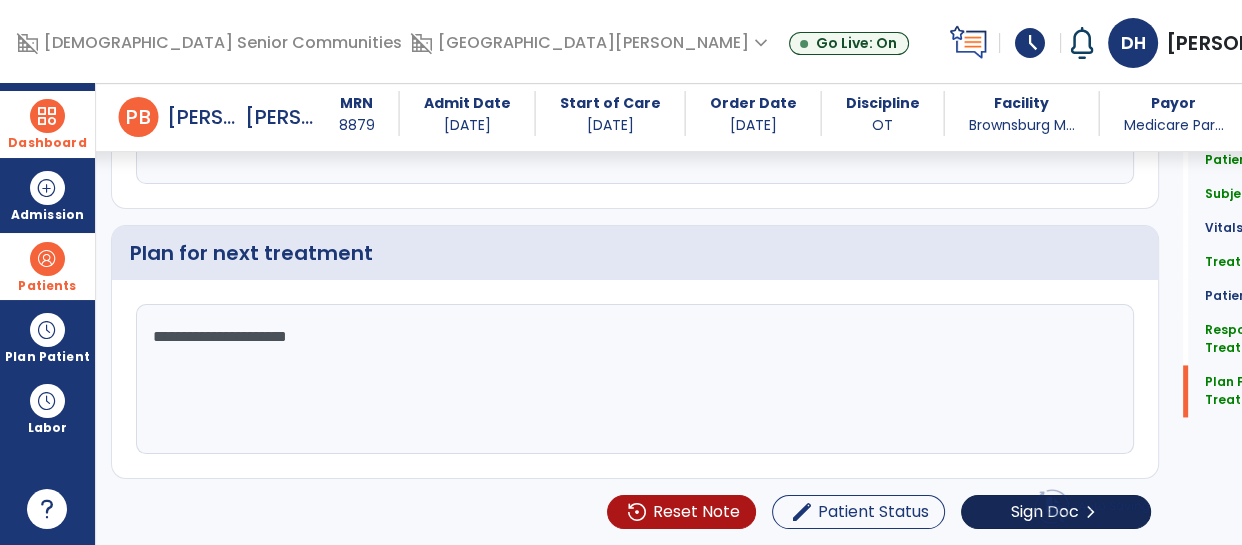 type on "**********" 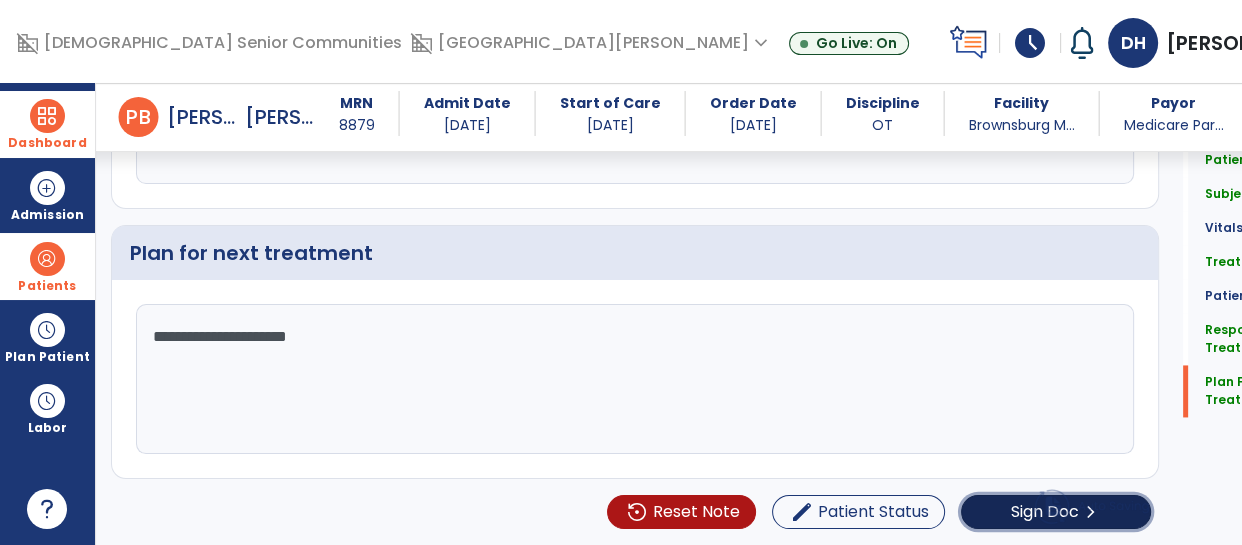 click on "Sign Doc" 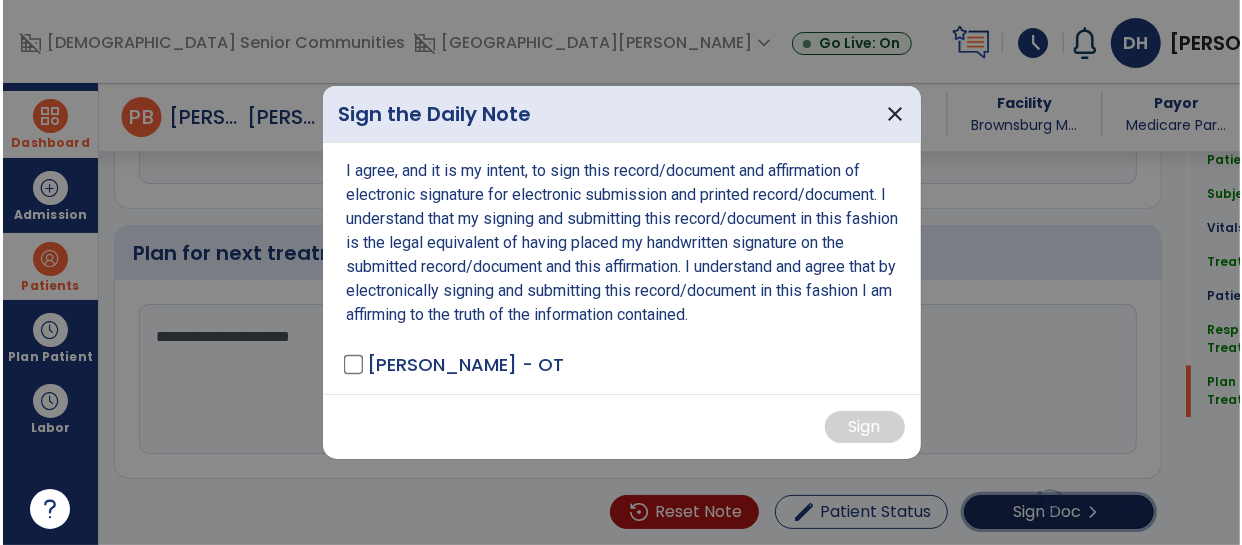 scroll, scrollTop: 2703, scrollLeft: 0, axis: vertical 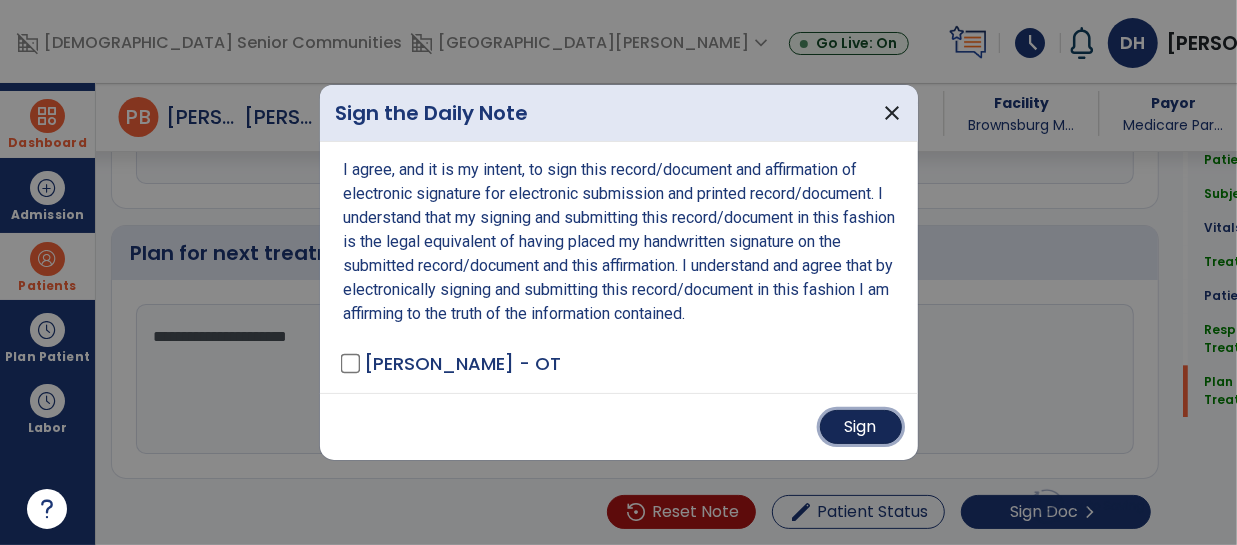 click on "Sign" at bounding box center [861, 427] 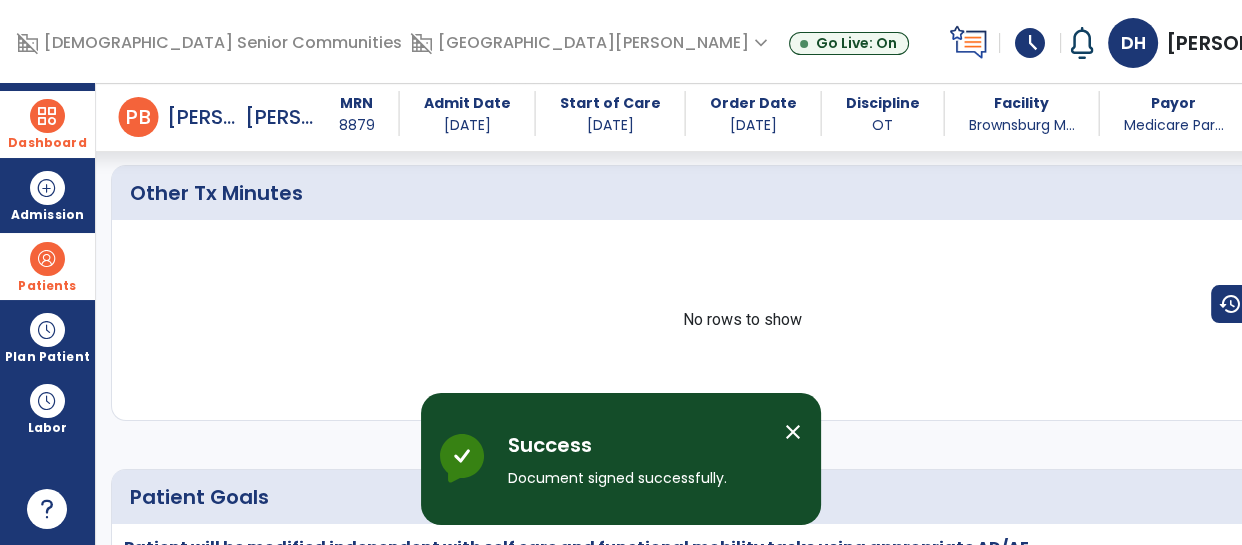 scroll, scrollTop: 0, scrollLeft: 0, axis: both 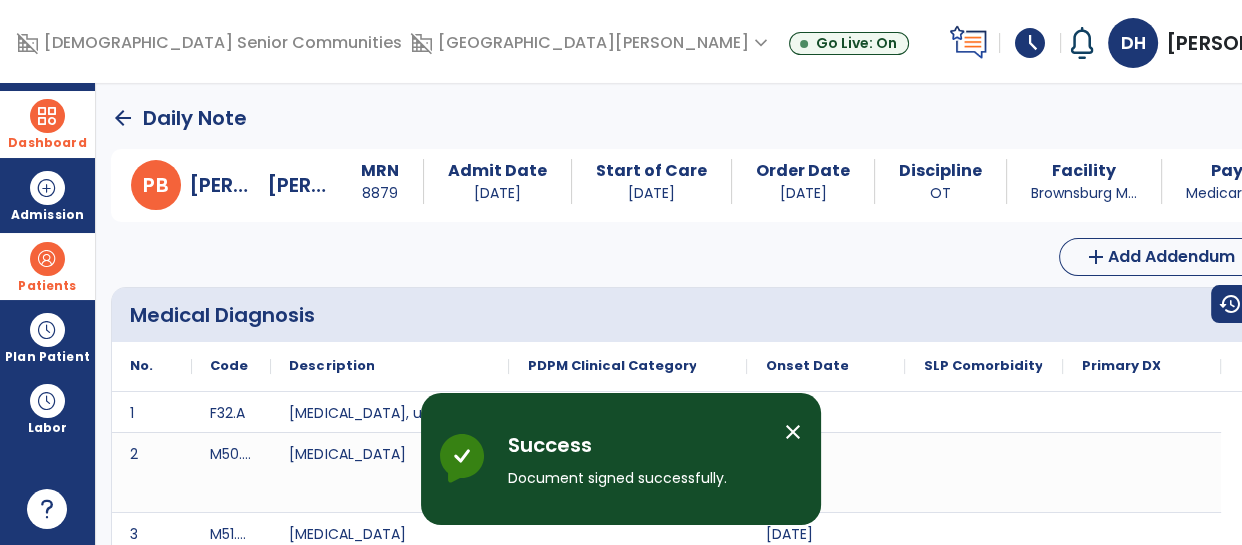 click on "arrow_back" 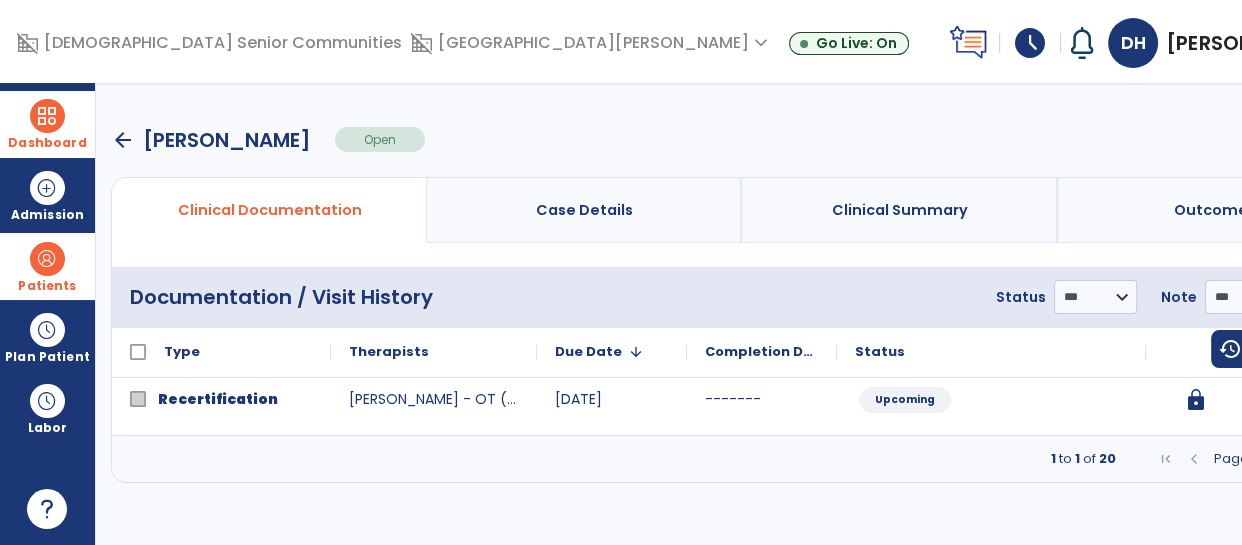 click on "menu" at bounding box center (1345, 297) 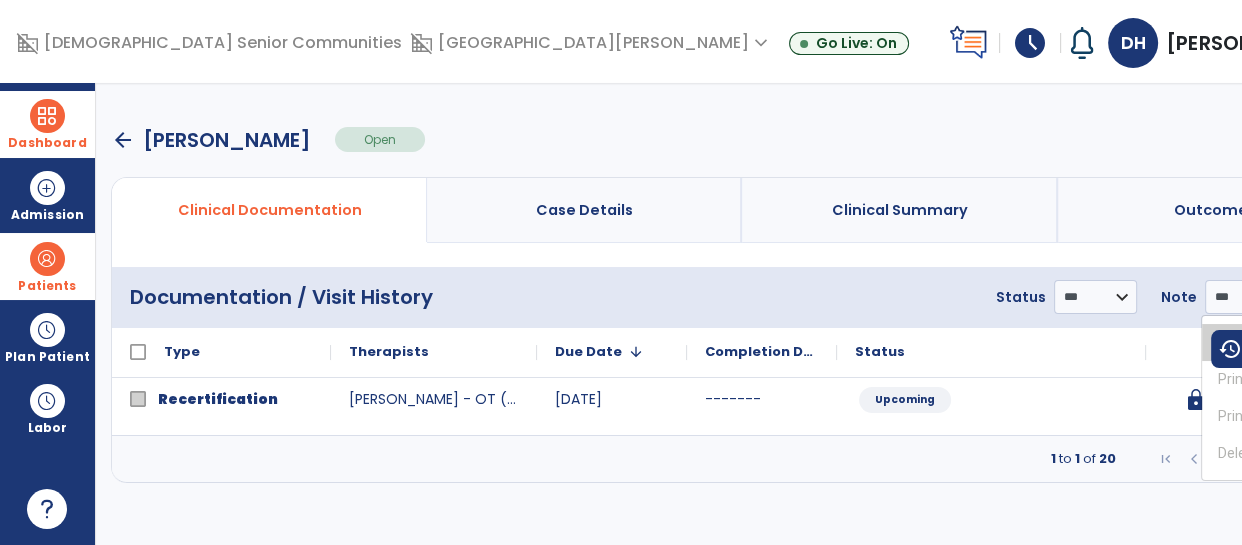 click on "Add New Document" at bounding box center (1281, 342) 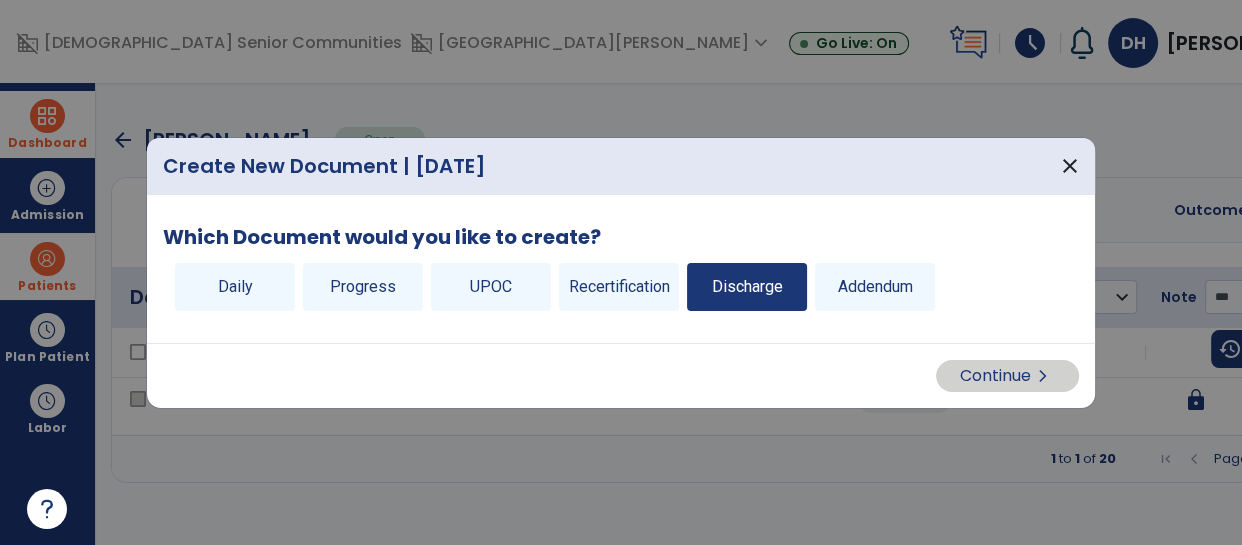 click on "Discharge" at bounding box center (747, 287) 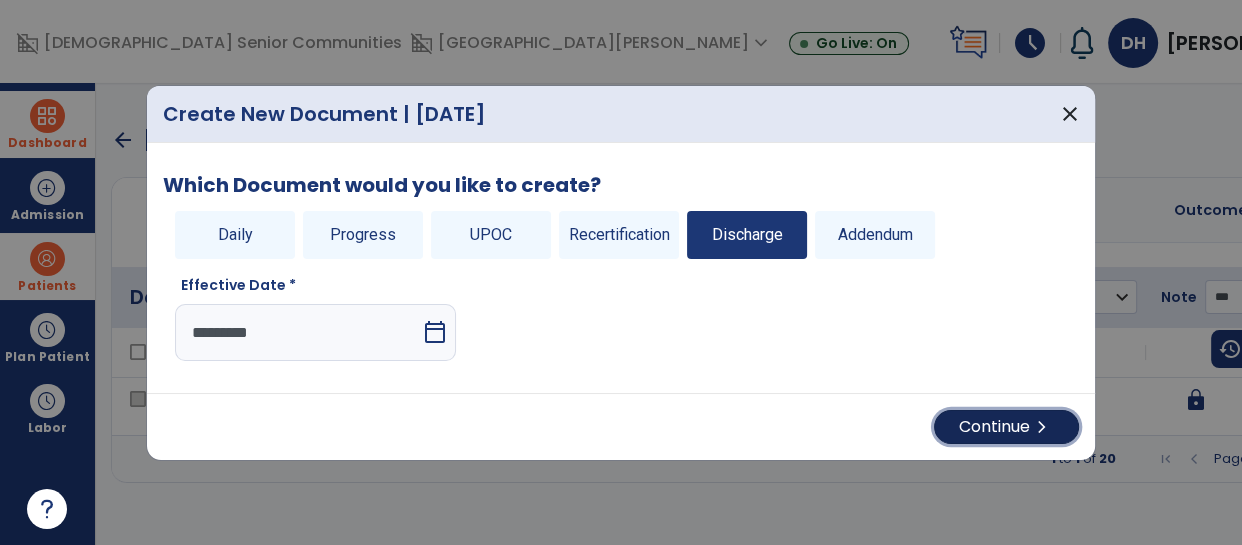 click on "Continue   chevron_right" at bounding box center [1006, 427] 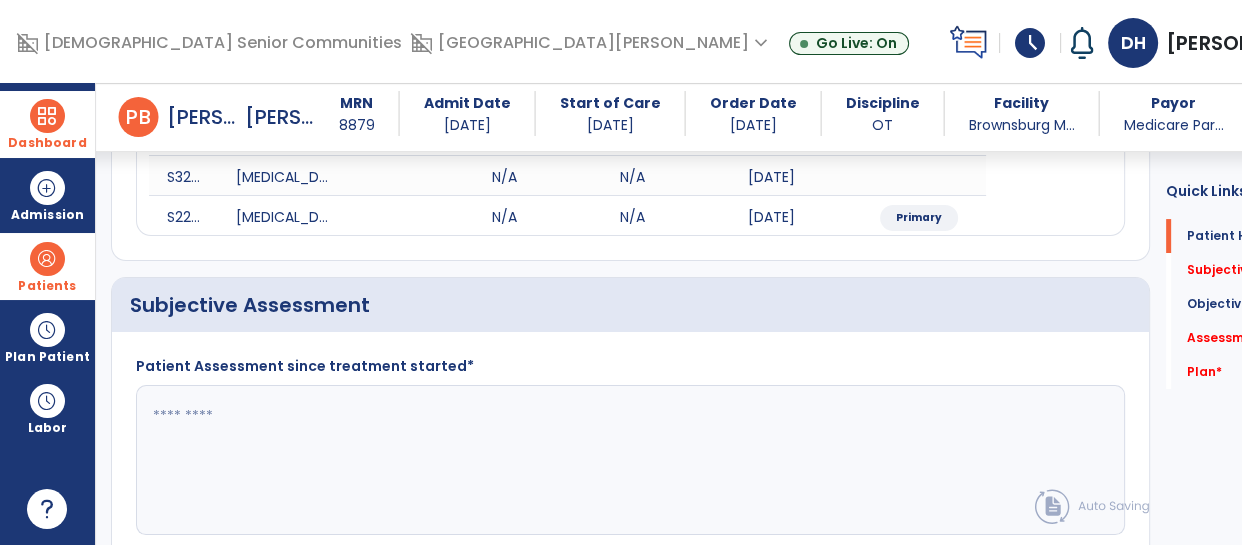 scroll, scrollTop: 449, scrollLeft: 0, axis: vertical 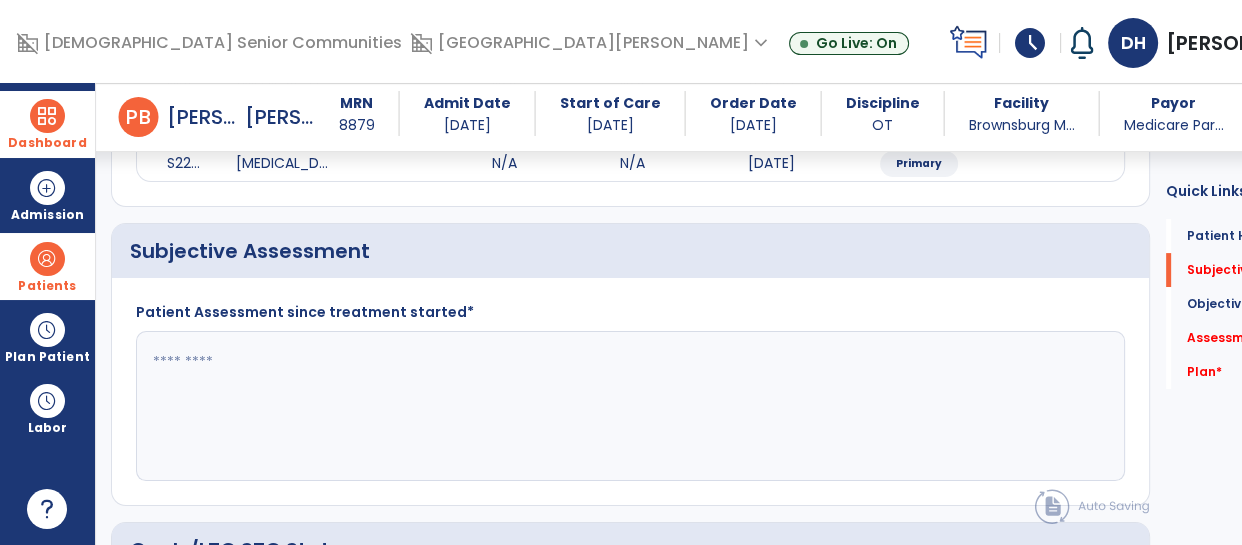 click 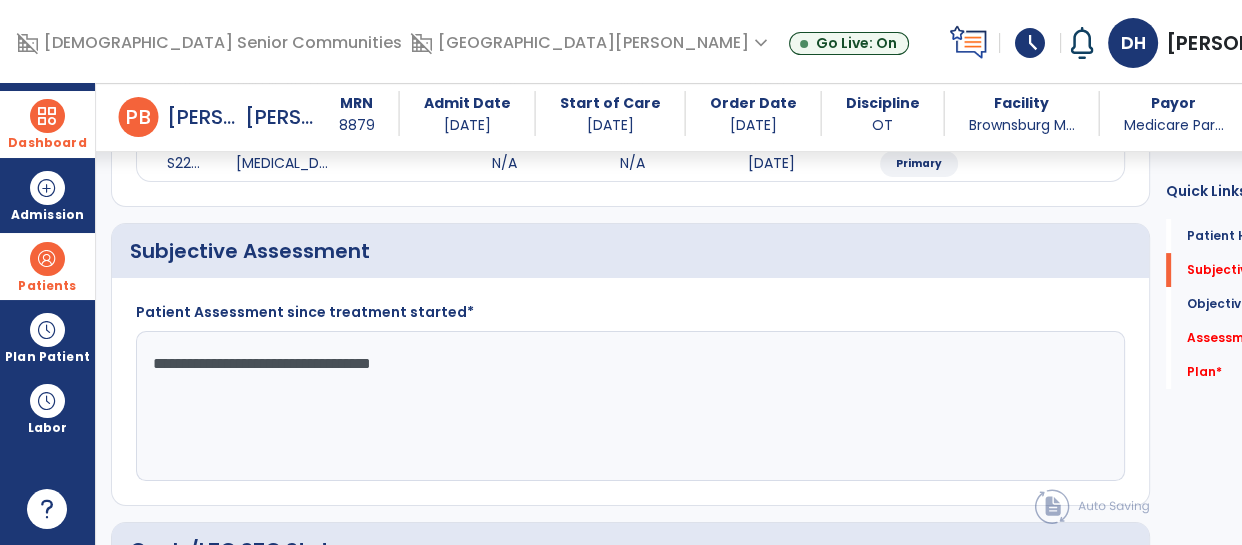 click on "**********" 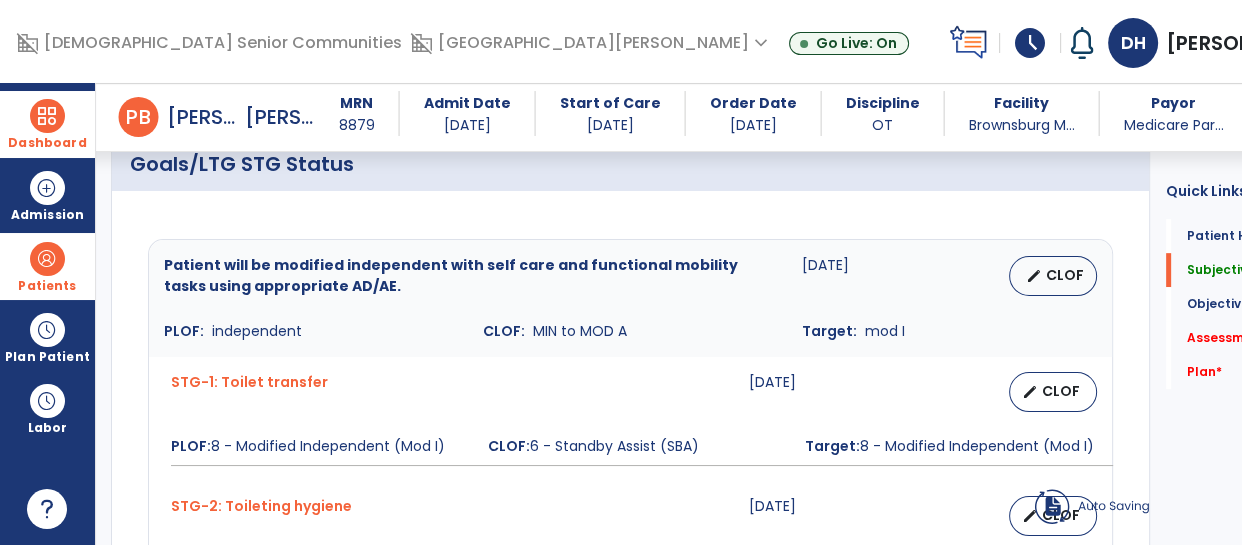 type on "**********" 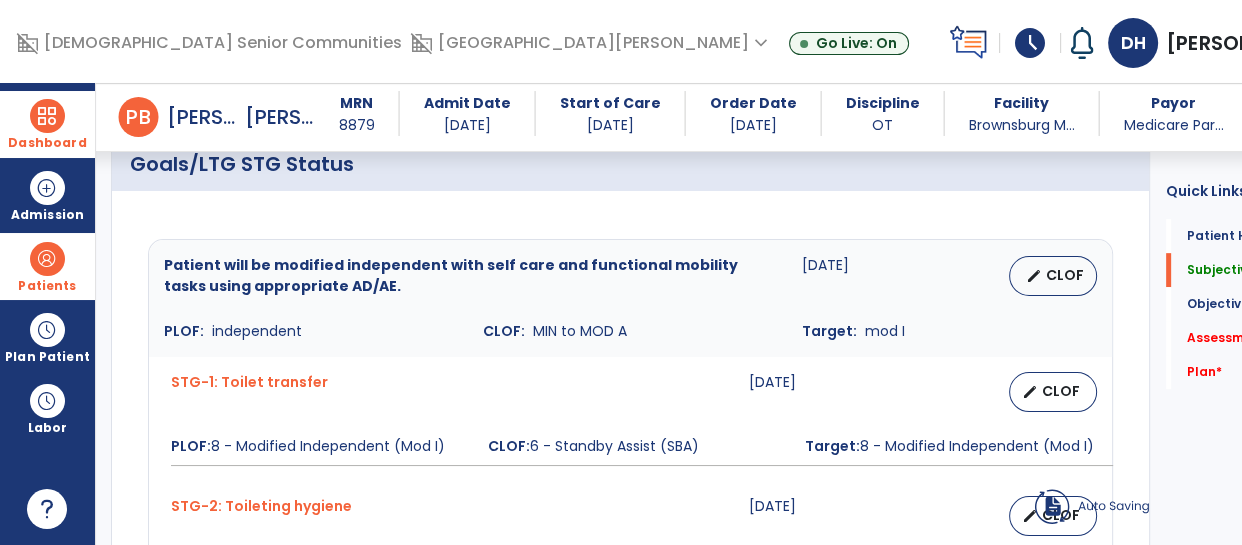 select on "********" 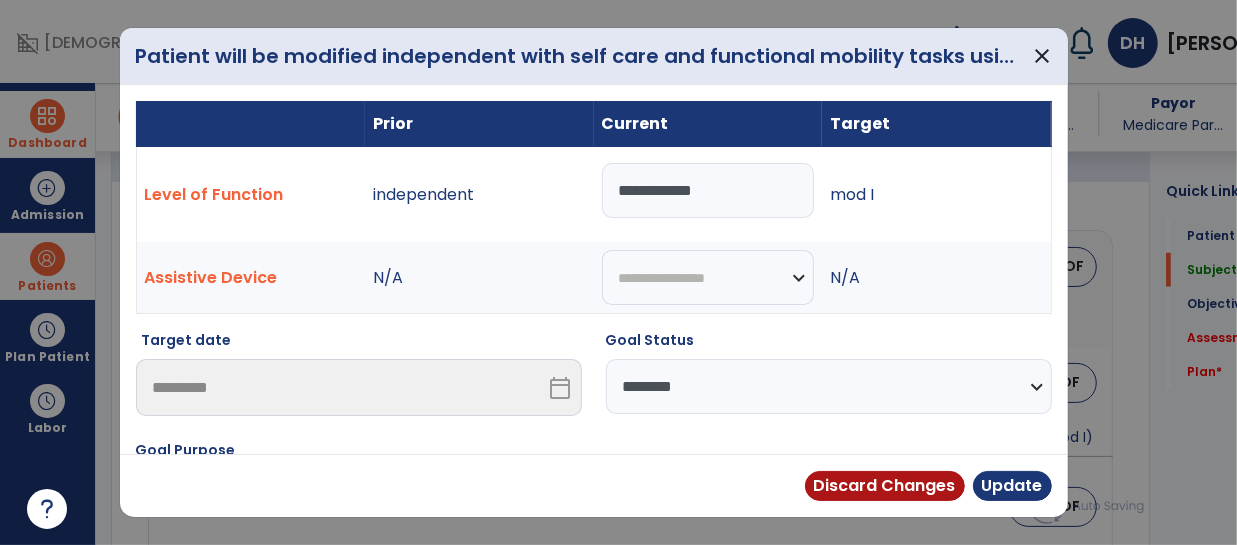 scroll, scrollTop: 843, scrollLeft: 0, axis: vertical 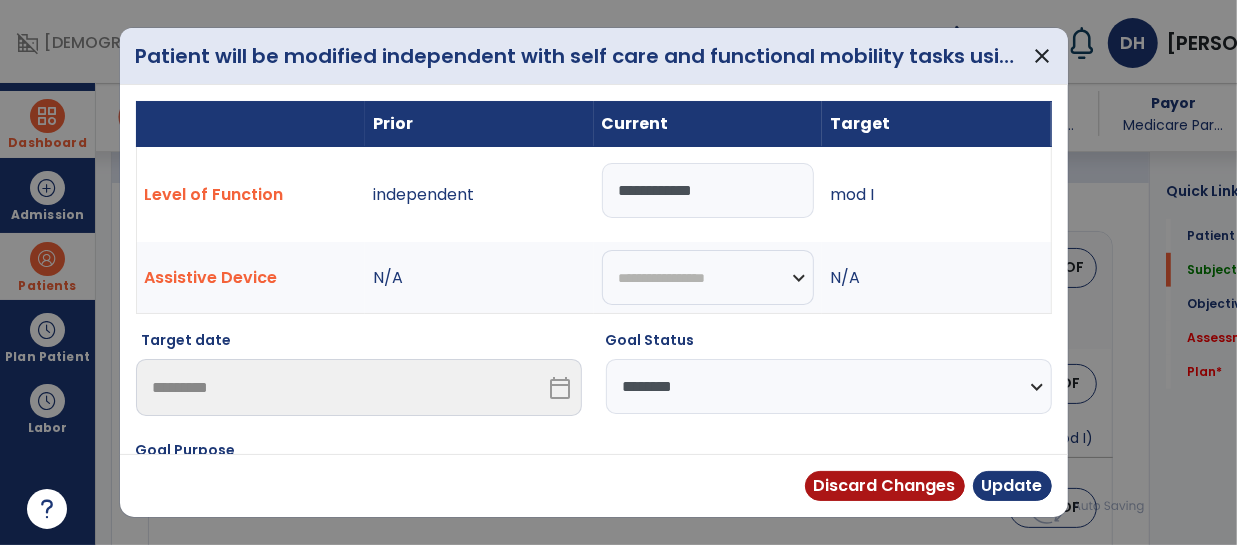 click on "**********" at bounding box center [708, 190] 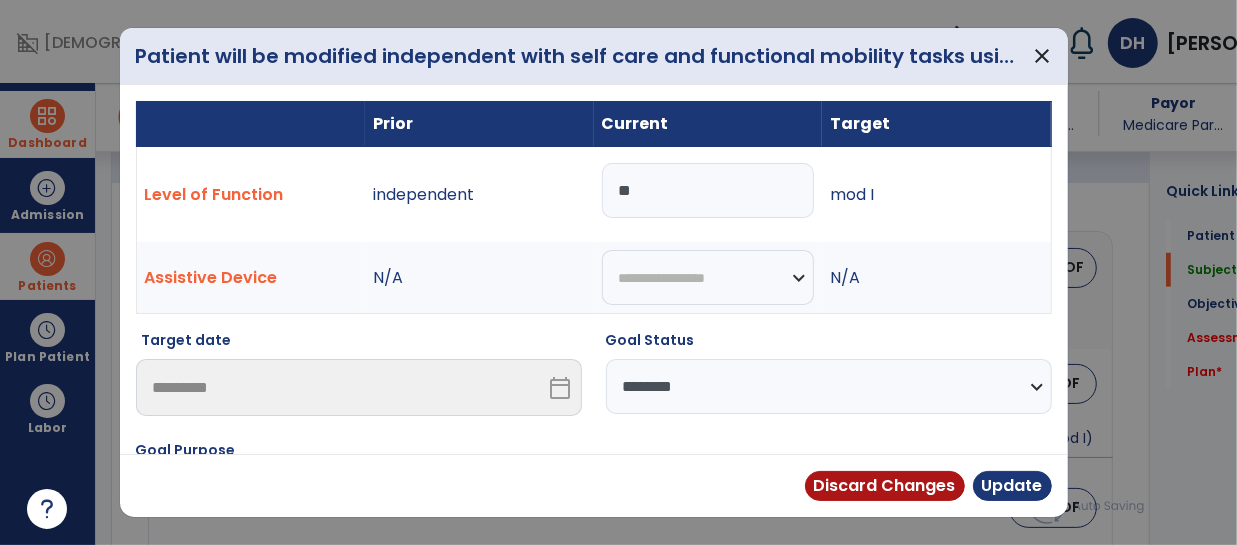 type on "*" 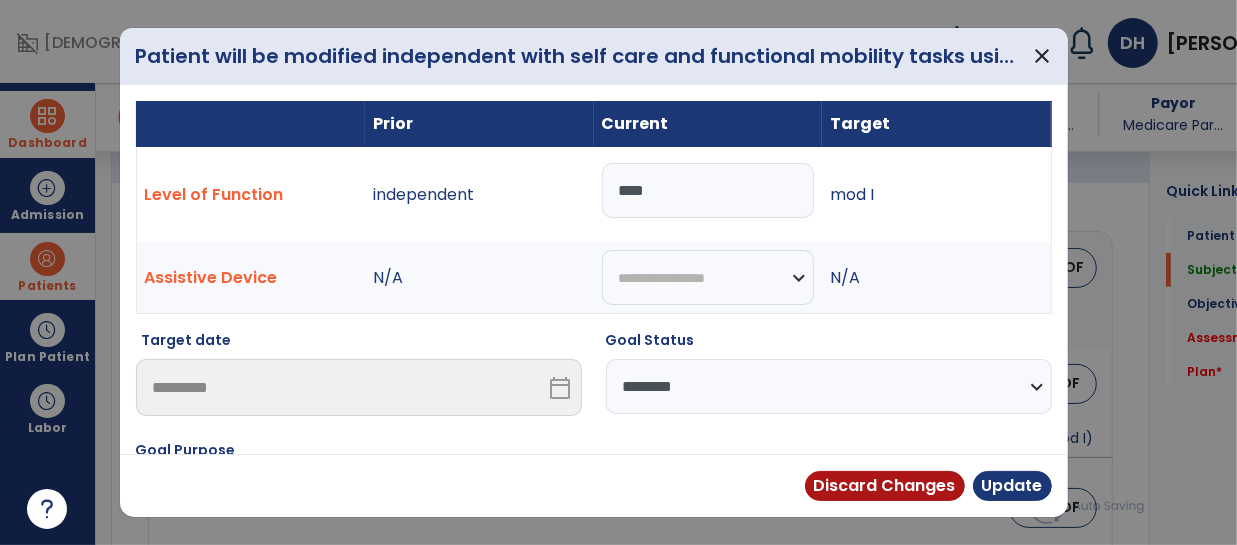 type on "*****" 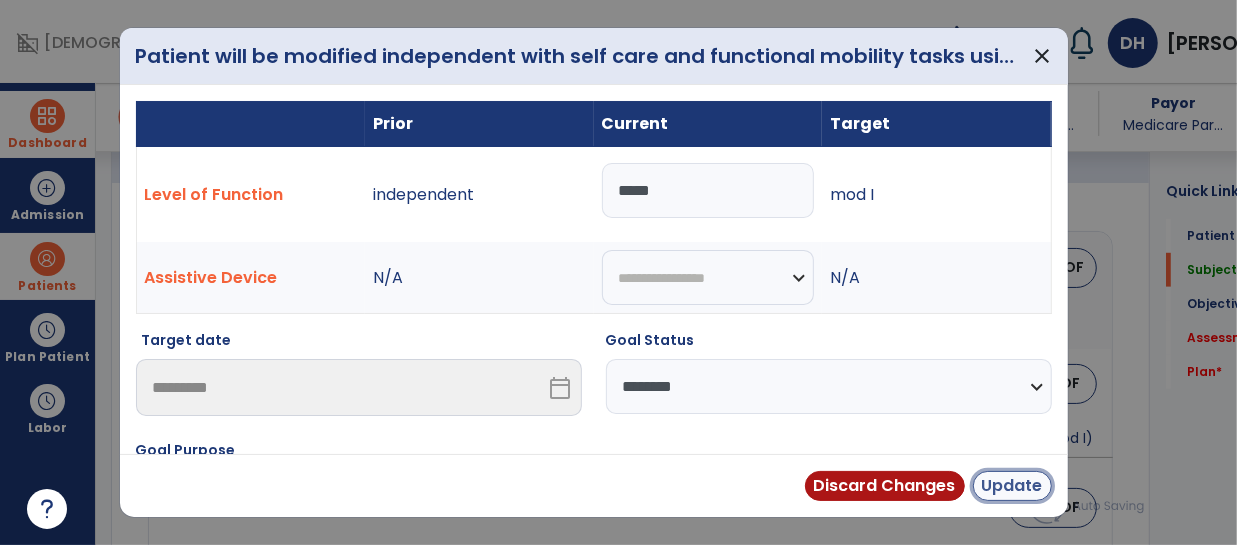 click on "Update" at bounding box center [1012, 486] 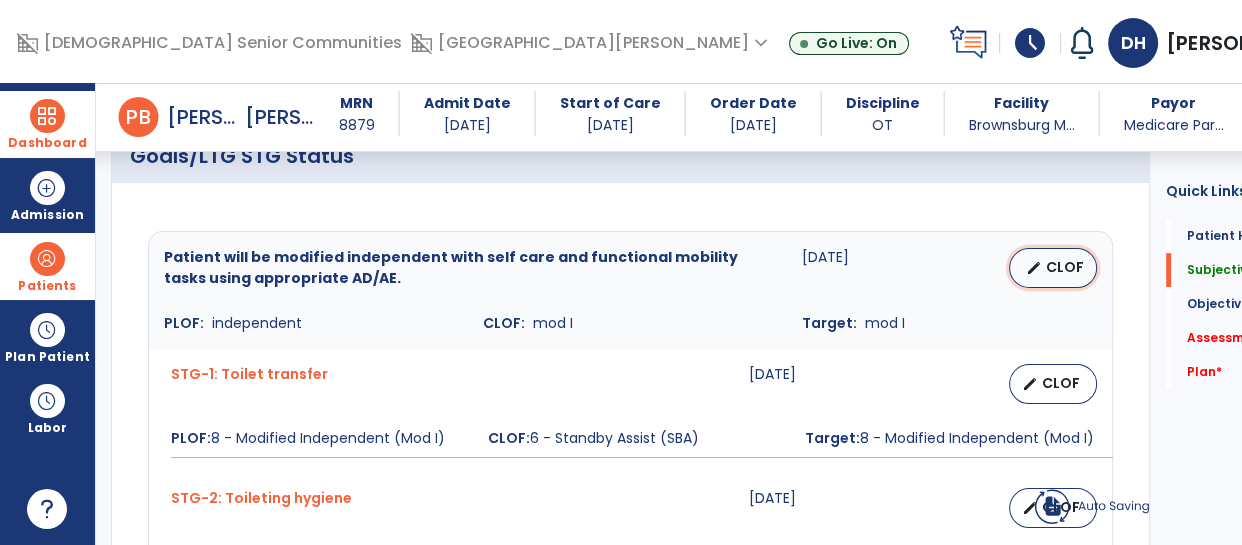 click on "CLOF" at bounding box center [1065, 267] 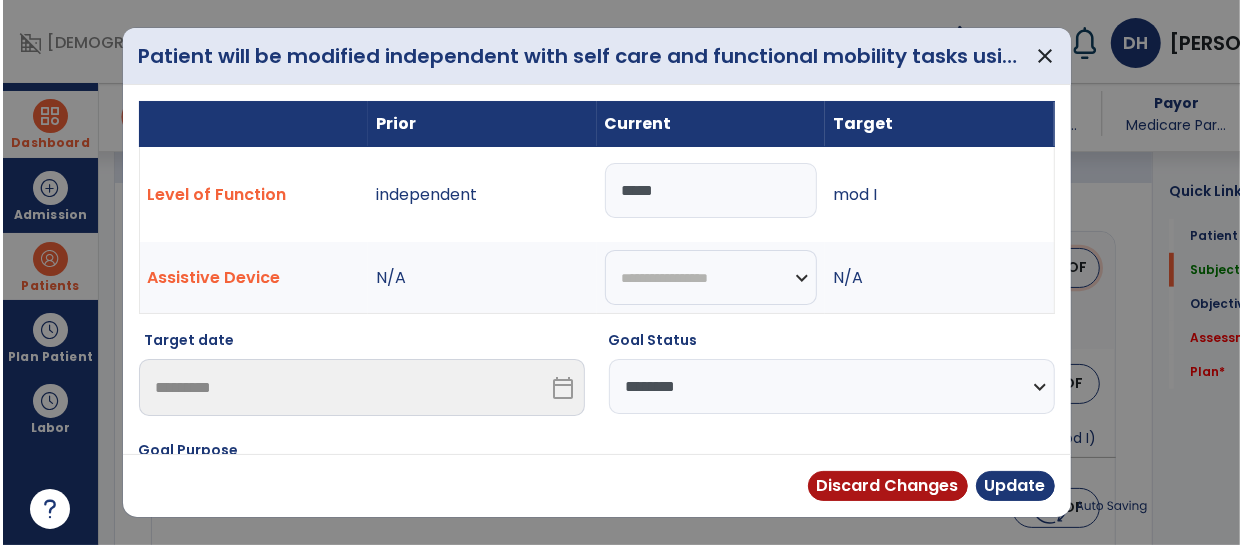 scroll, scrollTop: 843, scrollLeft: 0, axis: vertical 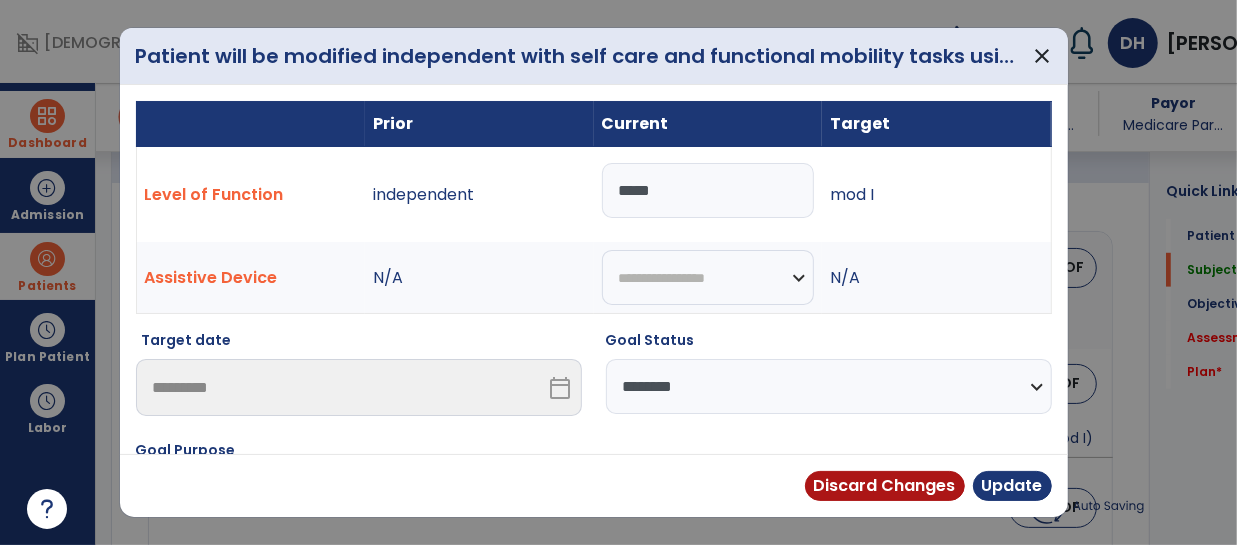 click on "**********" at bounding box center [829, 386] 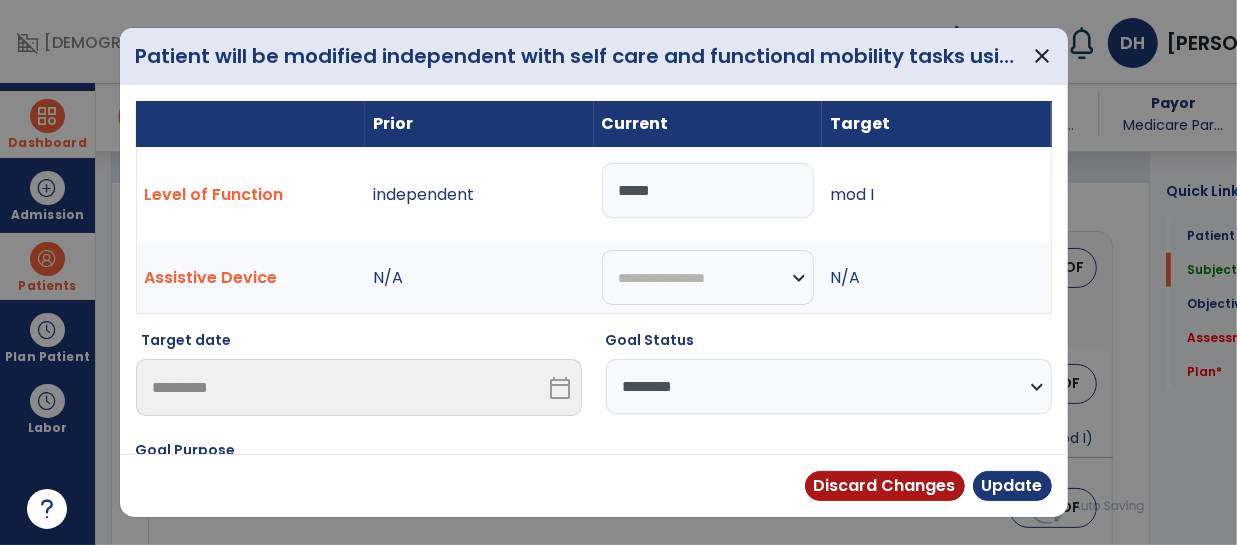 select on "********" 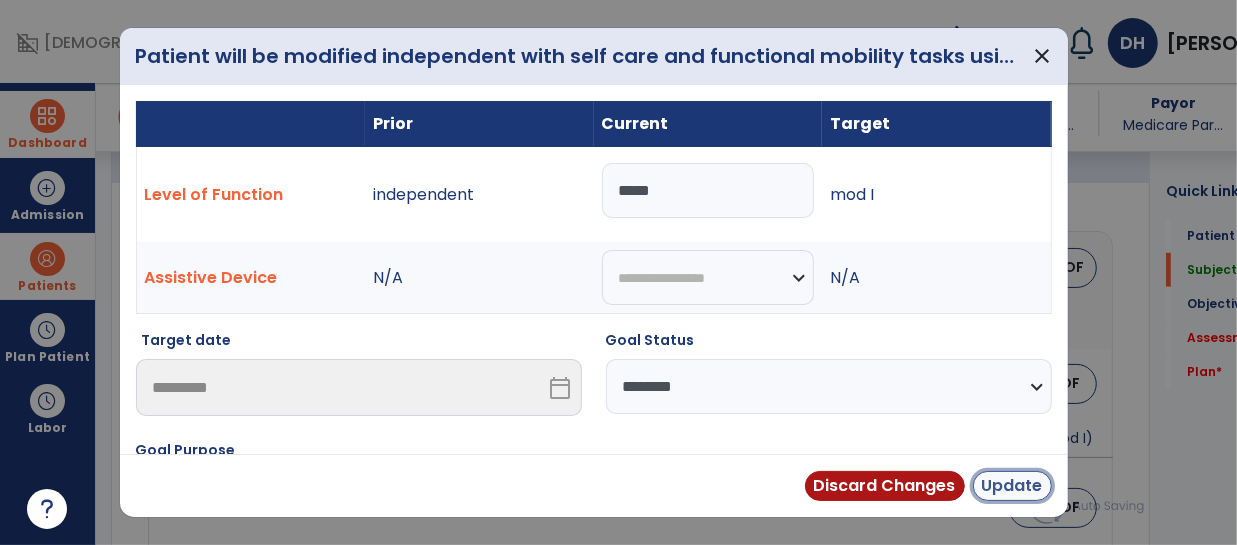 click on "Update" at bounding box center (1012, 486) 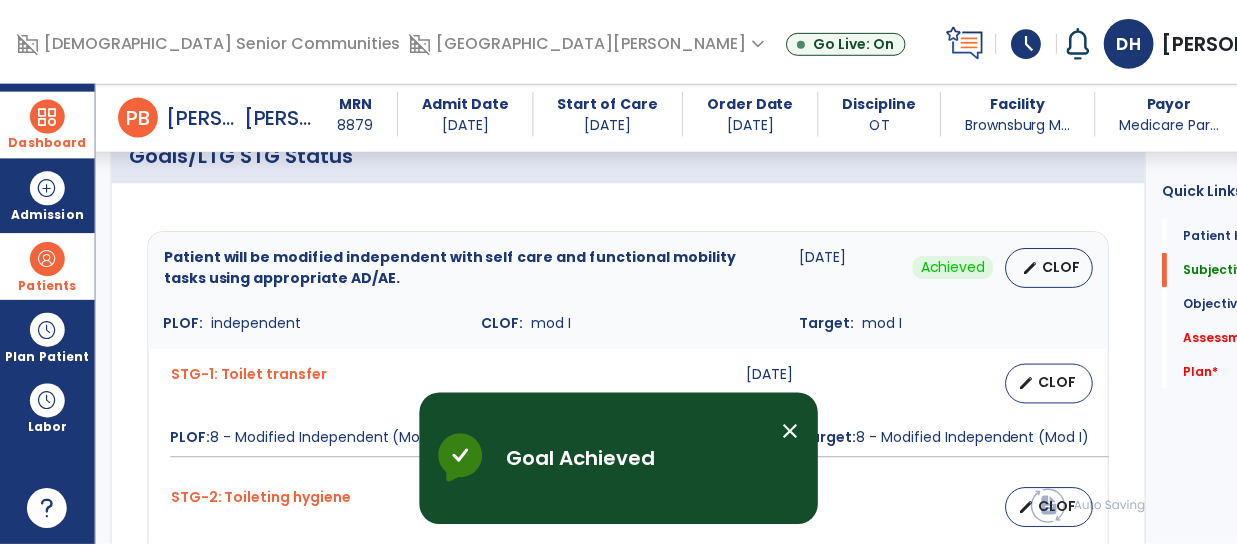 scroll, scrollTop: 986, scrollLeft: 0, axis: vertical 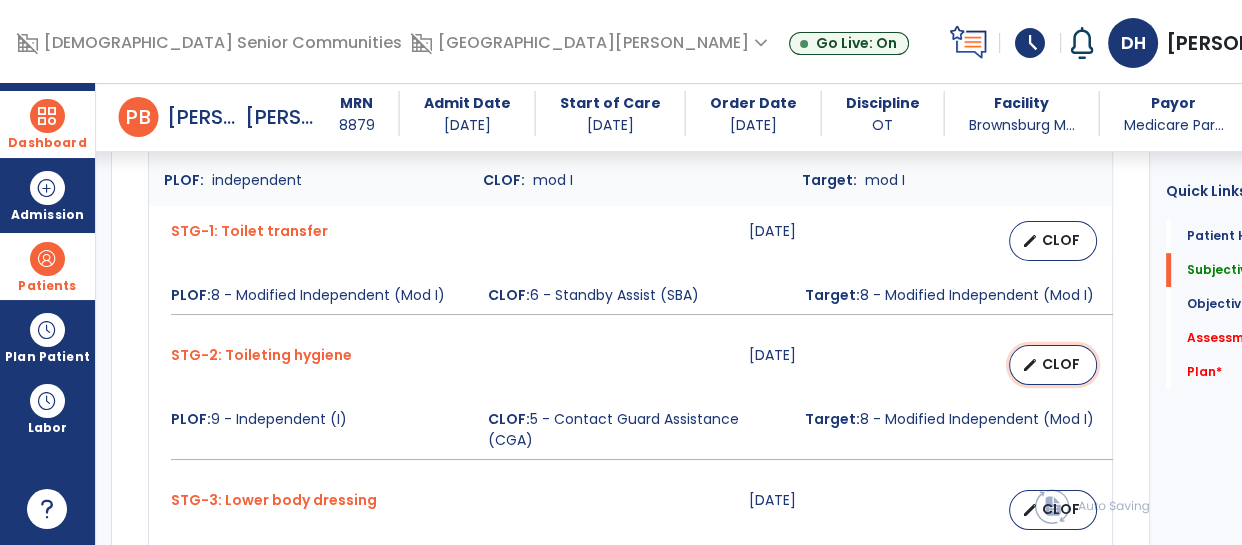click on "CLOF" at bounding box center (1061, 364) 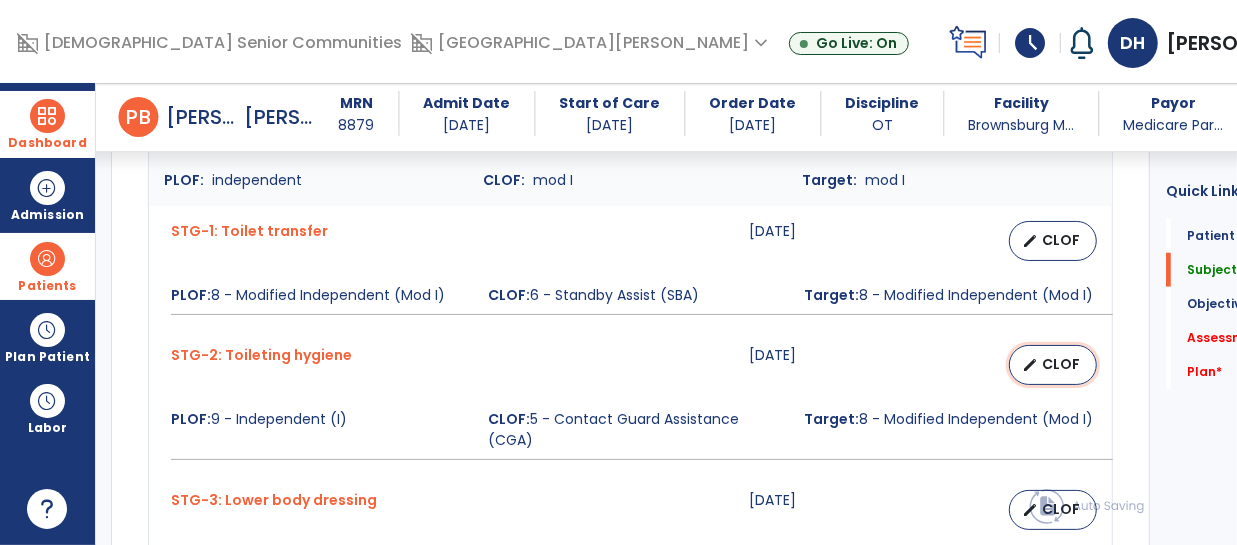 select on "********" 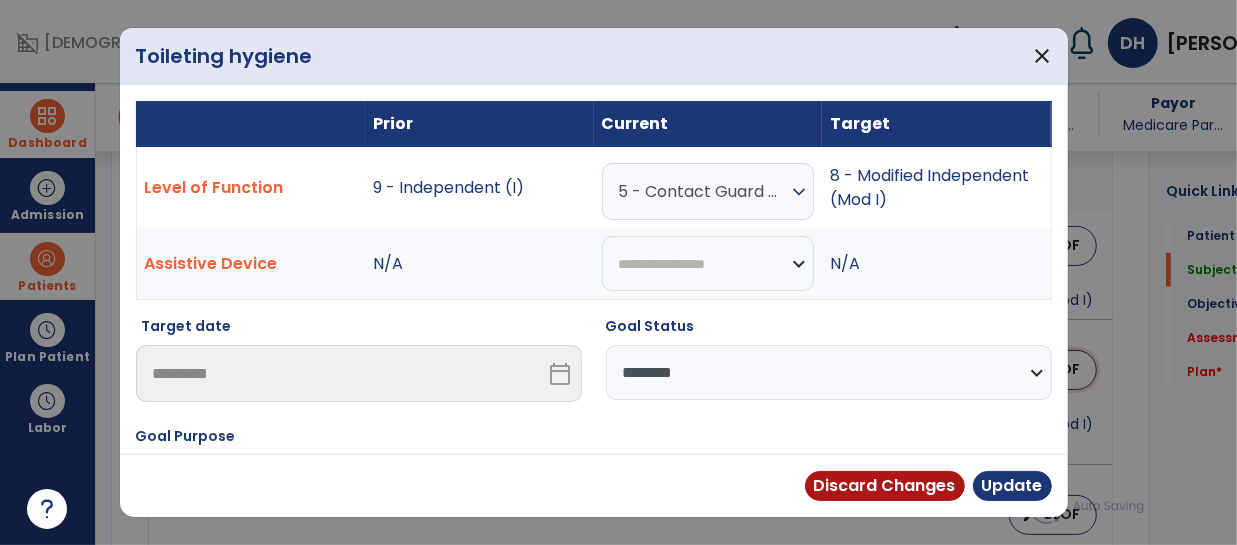 scroll, scrollTop: 986, scrollLeft: 0, axis: vertical 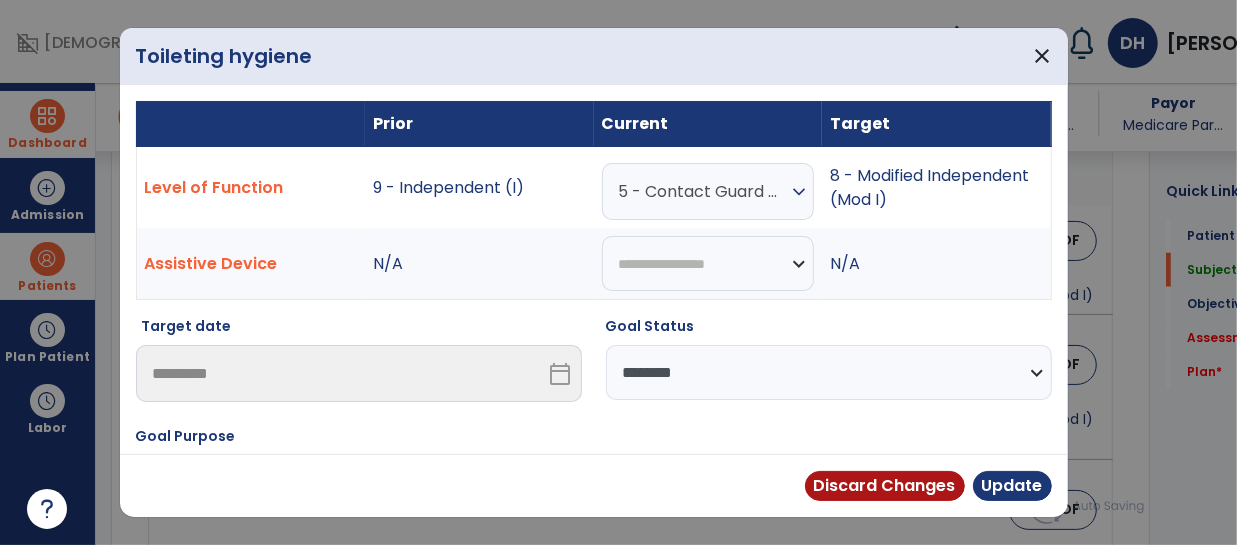 click on "5 - Contact Guard Assistance (CGA)" at bounding box center (703, 191) 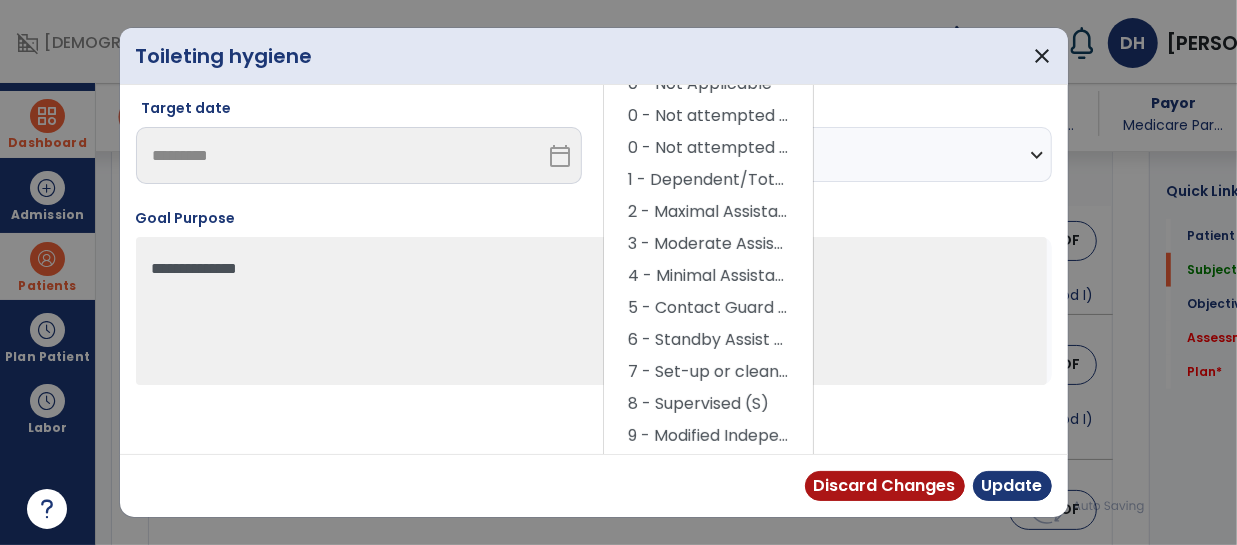 scroll, scrollTop: 183, scrollLeft: 0, axis: vertical 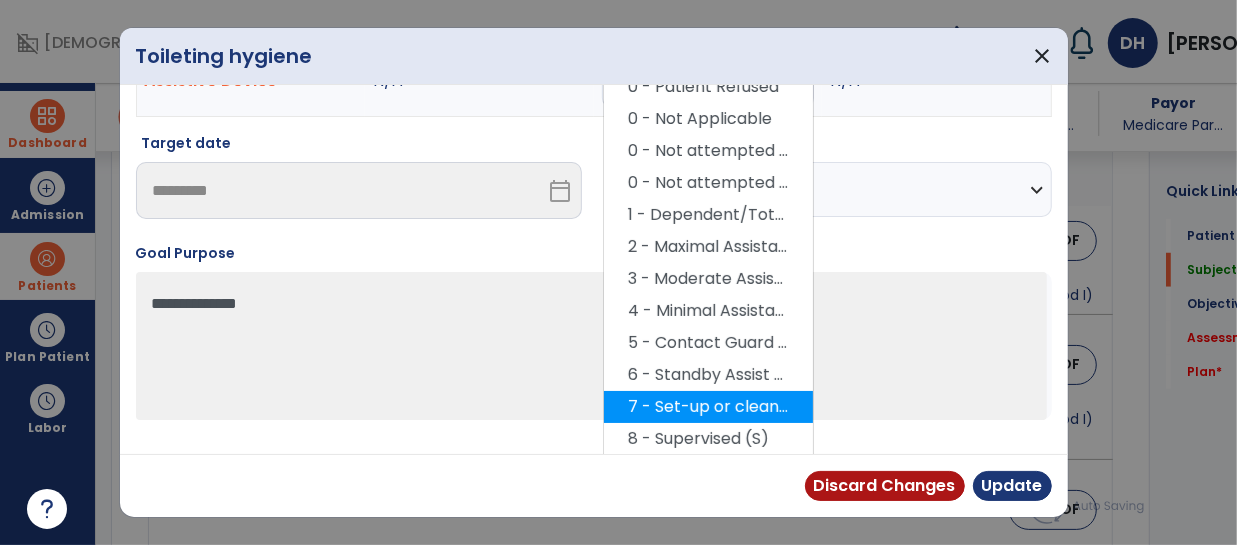 click on "7 - Set-up or clean-up assistance" at bounding box center (708, 407) 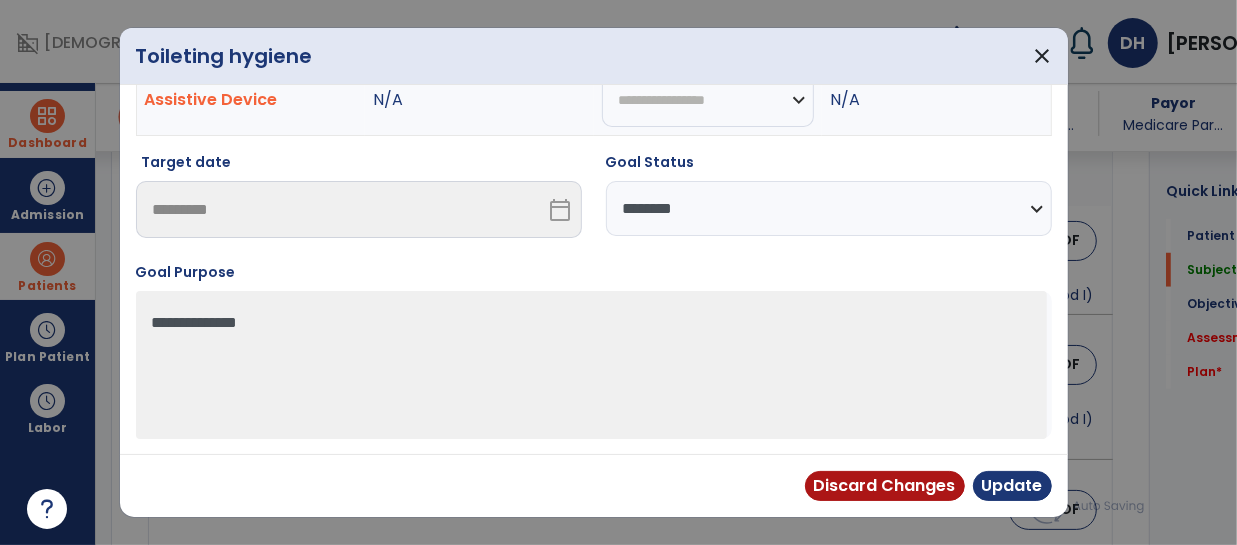 scroll, scrollTop: 0, scrollLeft: 0, axis: both 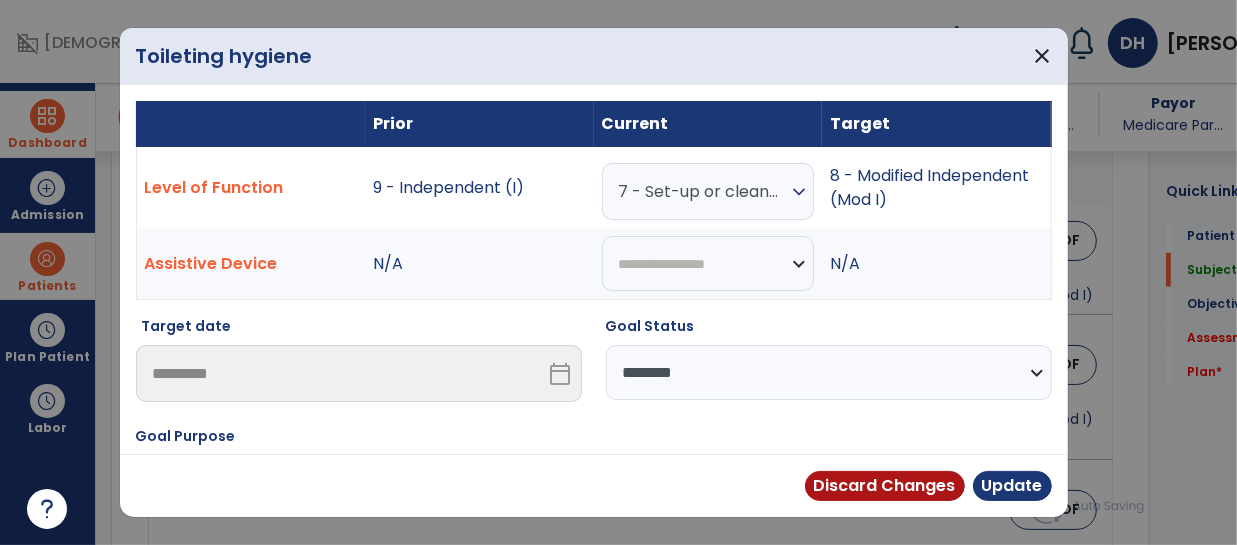 click on "7 - Set-up or clean-up assistance" at bounding box center [703, 191] 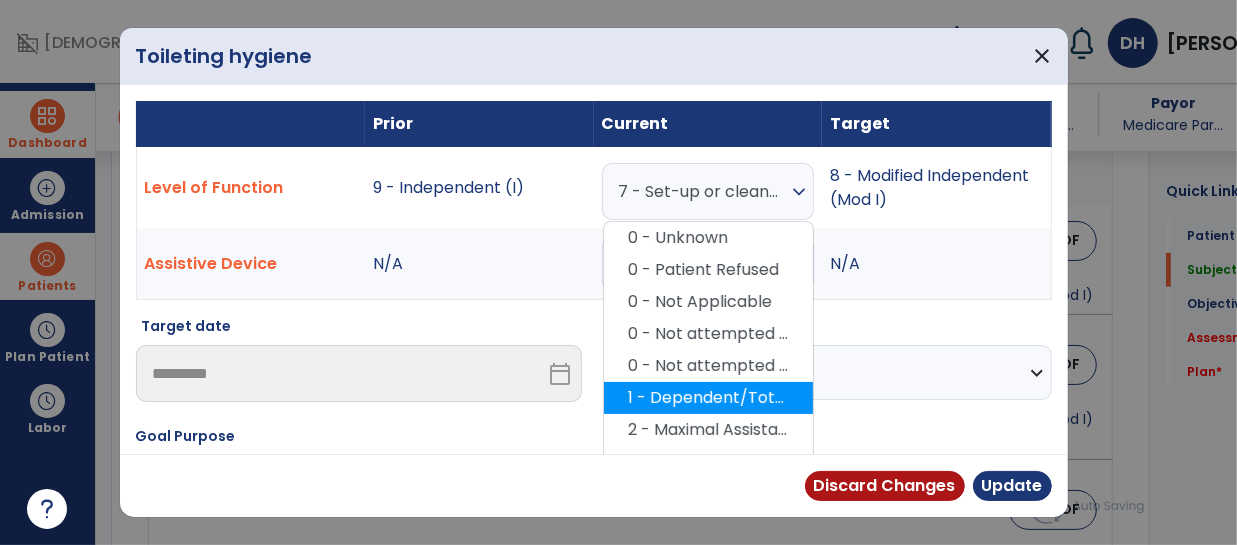 click on "1 - Dependent/Total Assistance (D)" at bounding box center [708, 398] 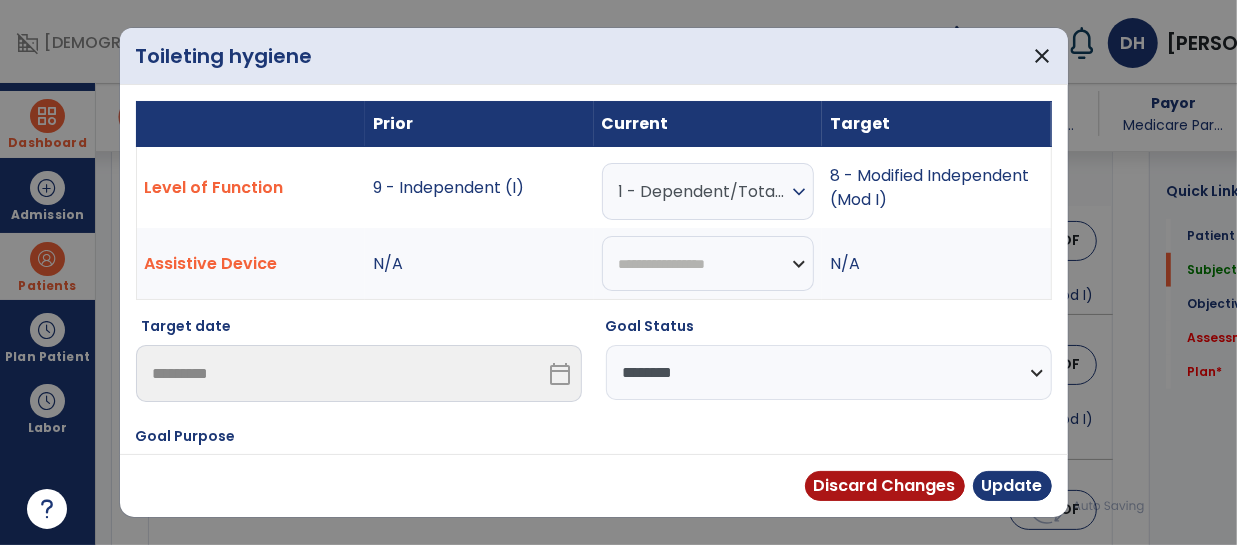 click on "1 - Dependent/Total Assistance (D)" at bounding box center [703, 191] 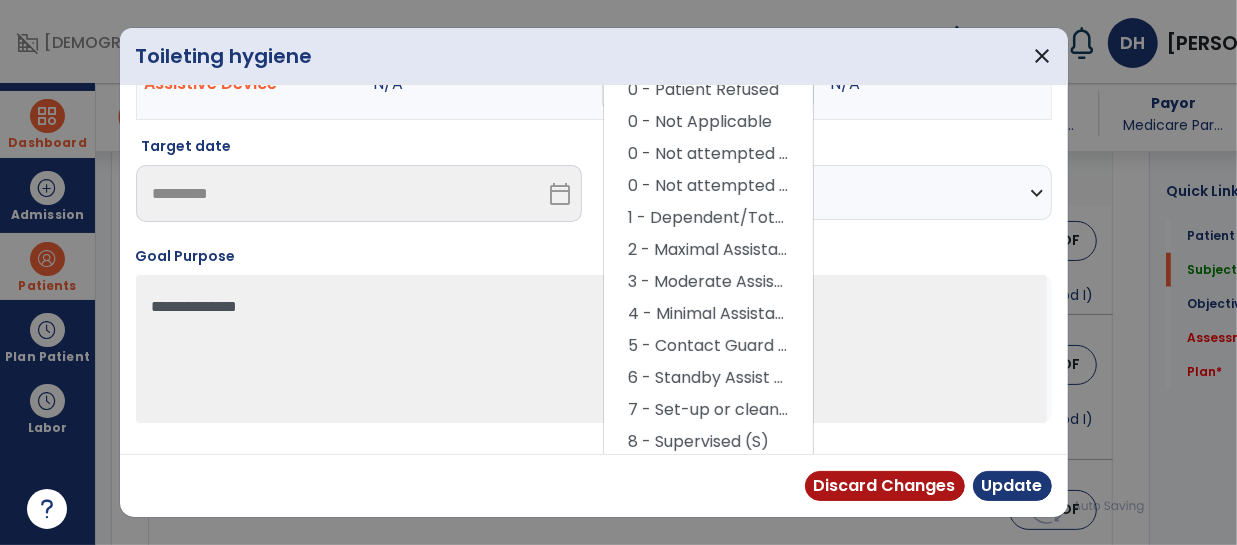 scroll, scrollTop: 180, scrollLeft: 0, axis: vertical 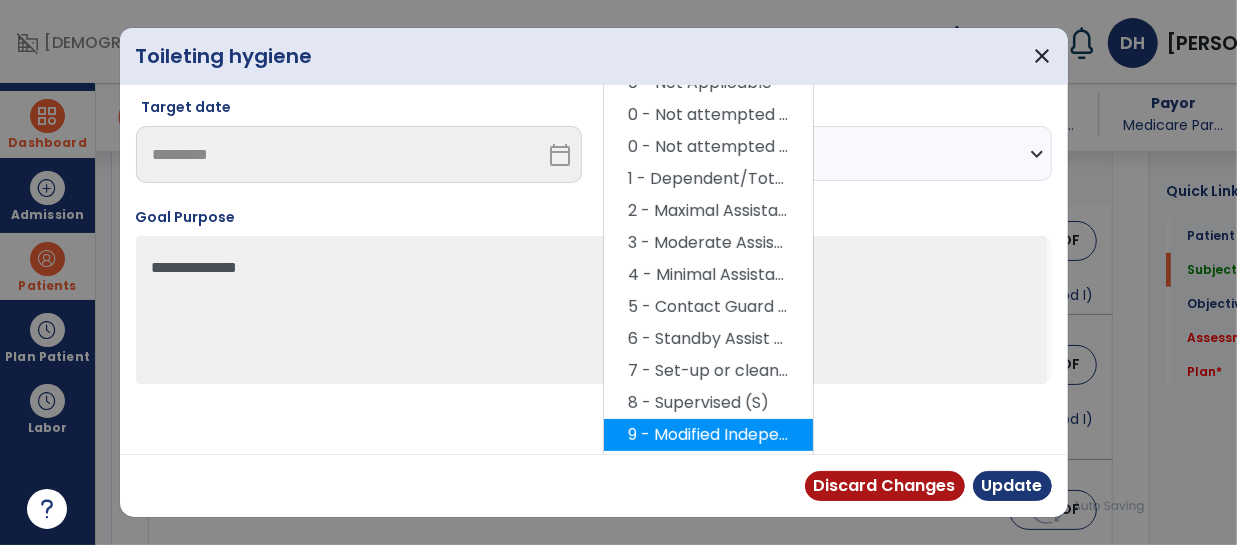 click on "9 - Modified Independent (Mod I)" at bounding box center [708, 435] 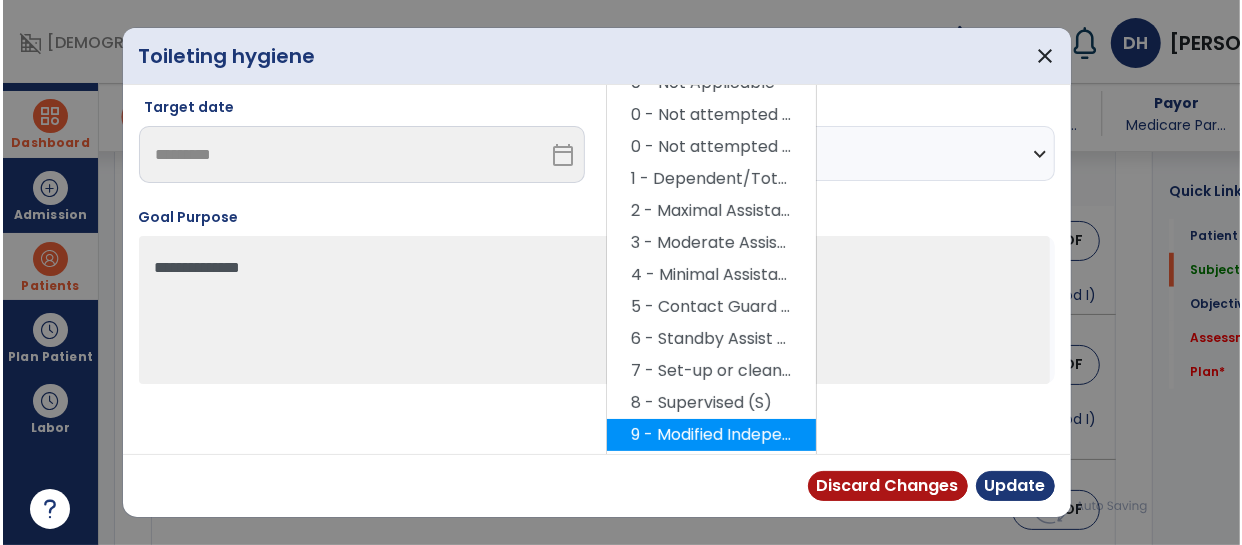 scroll, scrollTop: 164, scrollLeft: 0, axis: vertical 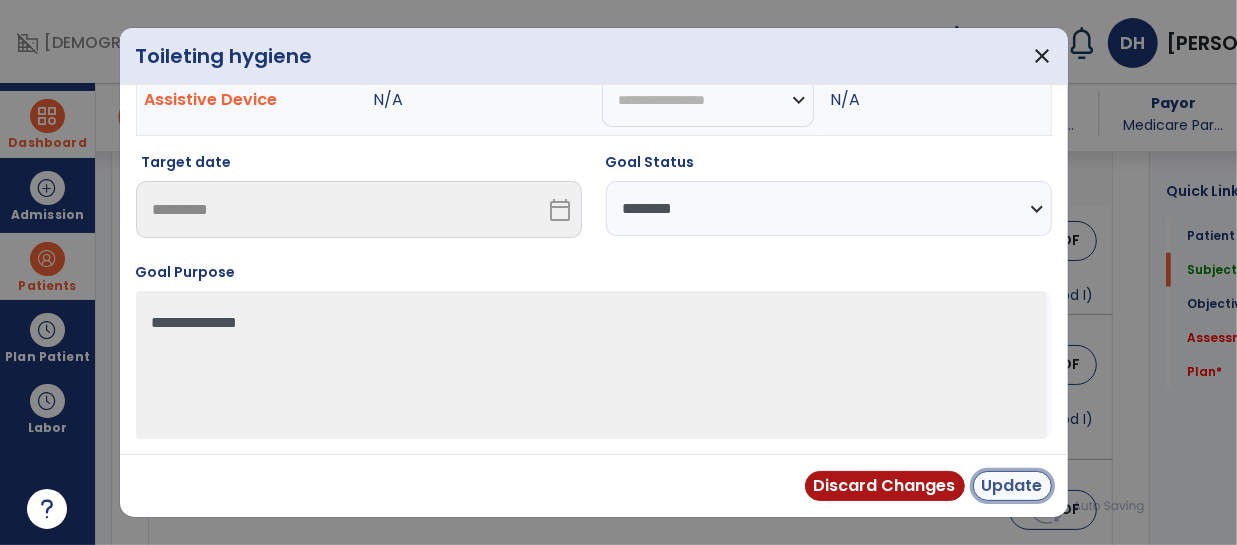 click on "Update" at bounding box center [1012, 486] 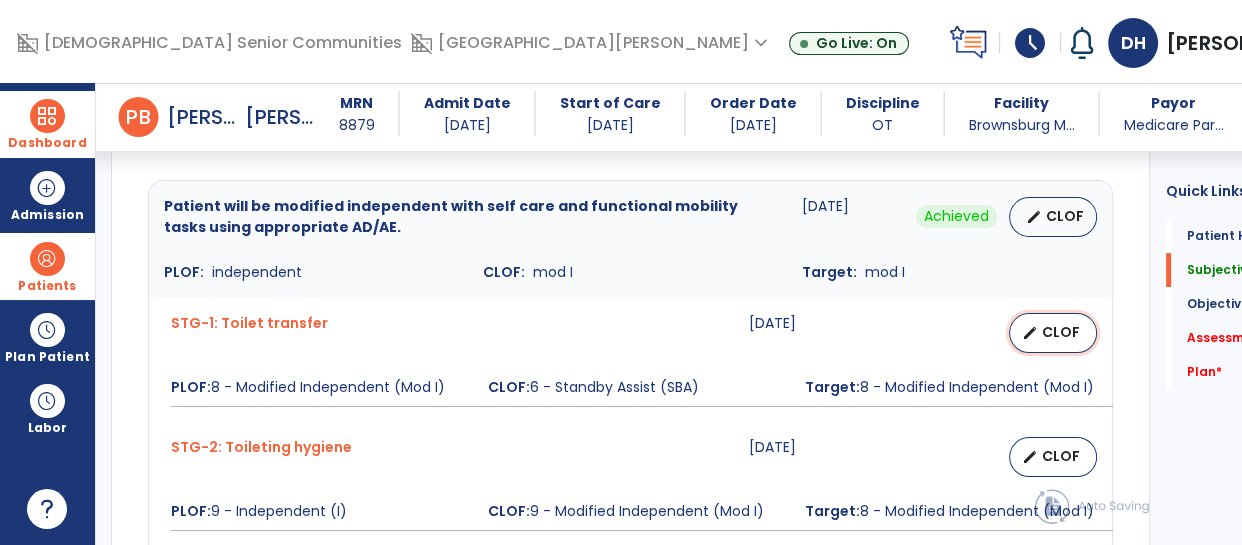 click on "CLOF" at bounding box center [1061, 332] 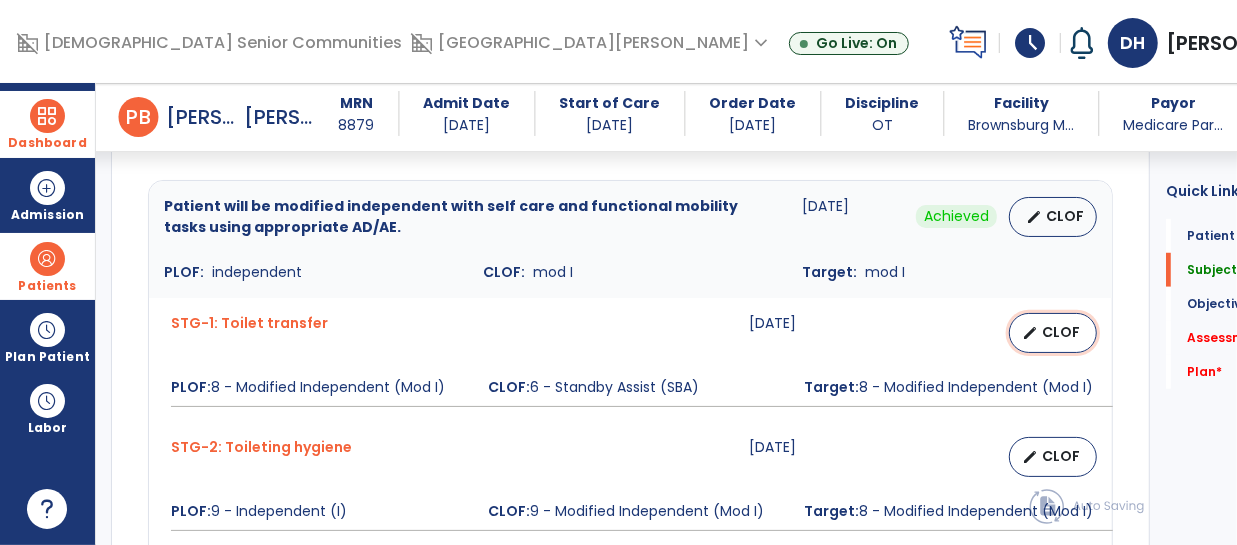select on "********" 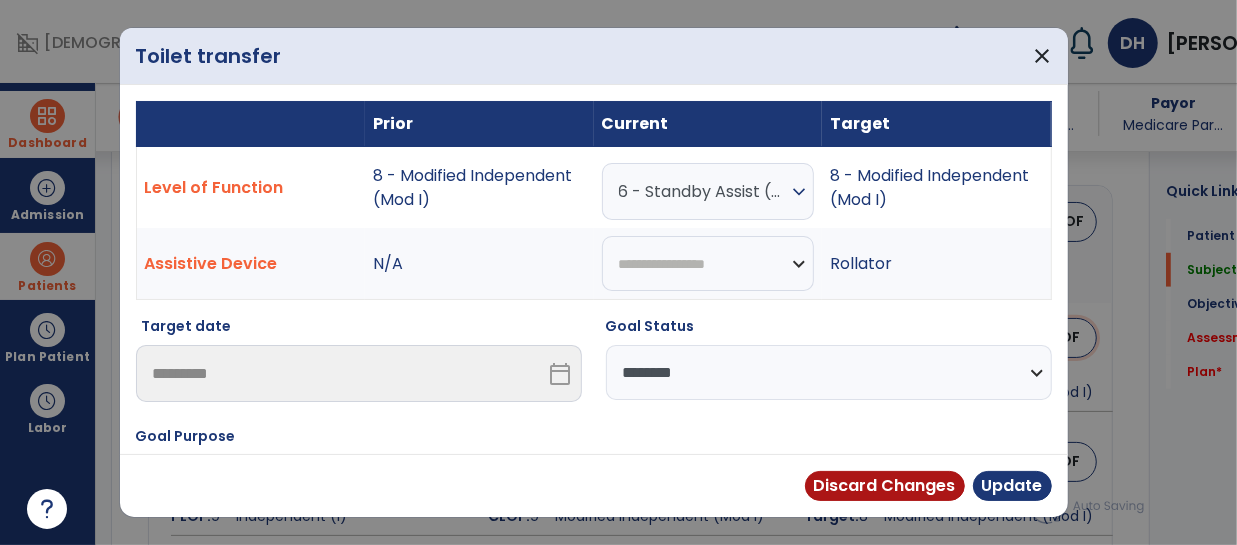 scroll, scrollTop: 894, scrollLeft: 0, axis: vertical 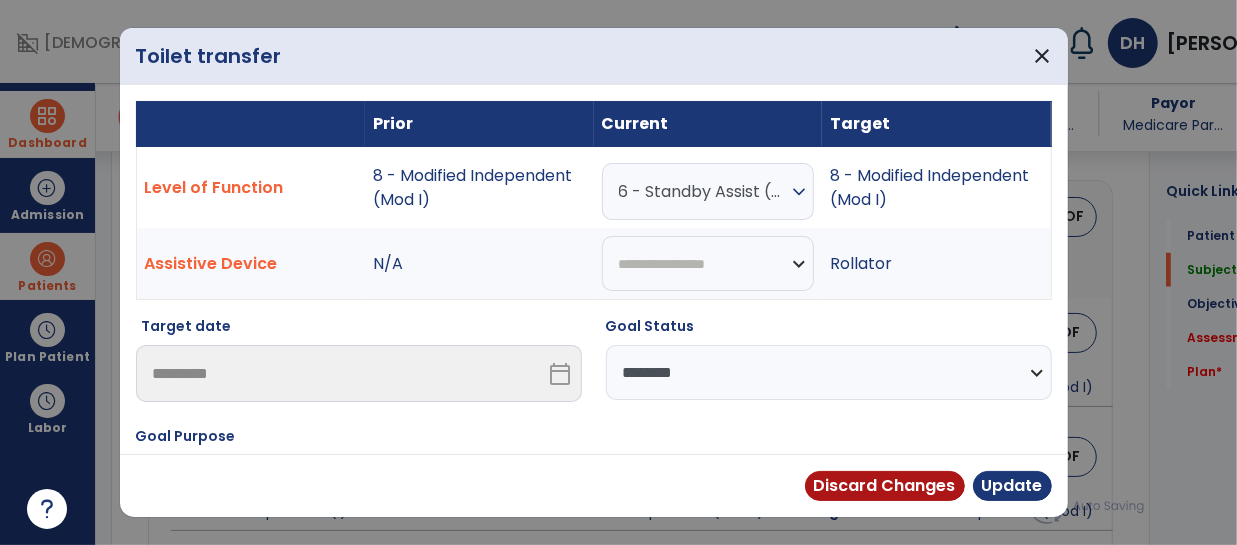 click on "**********" at bounding box center [829, 372] 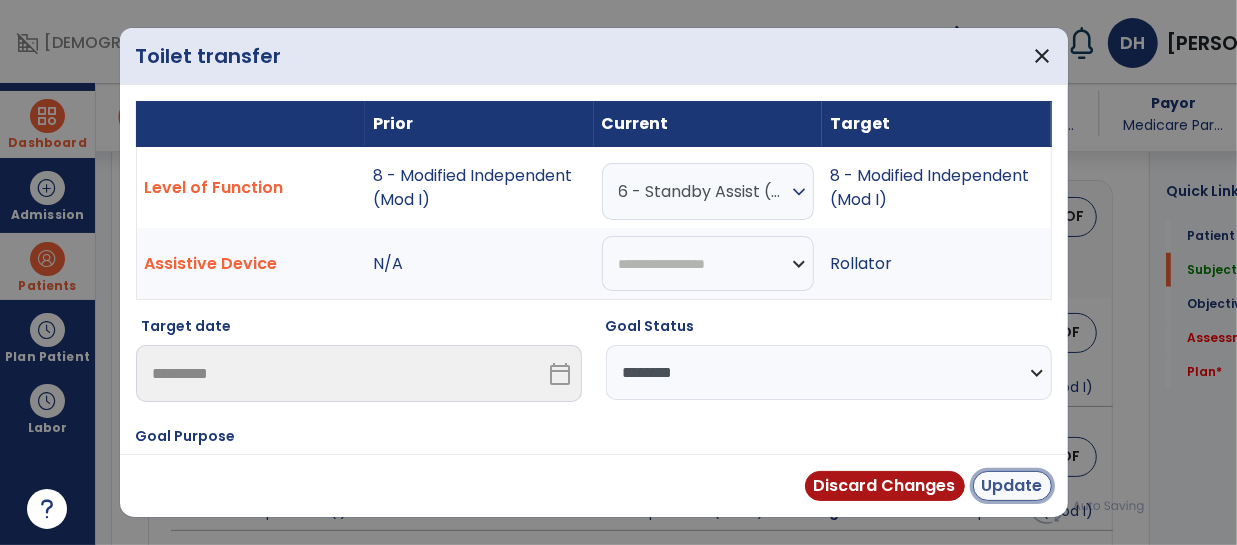 click on "Update" at bounding box center [1012, 486] 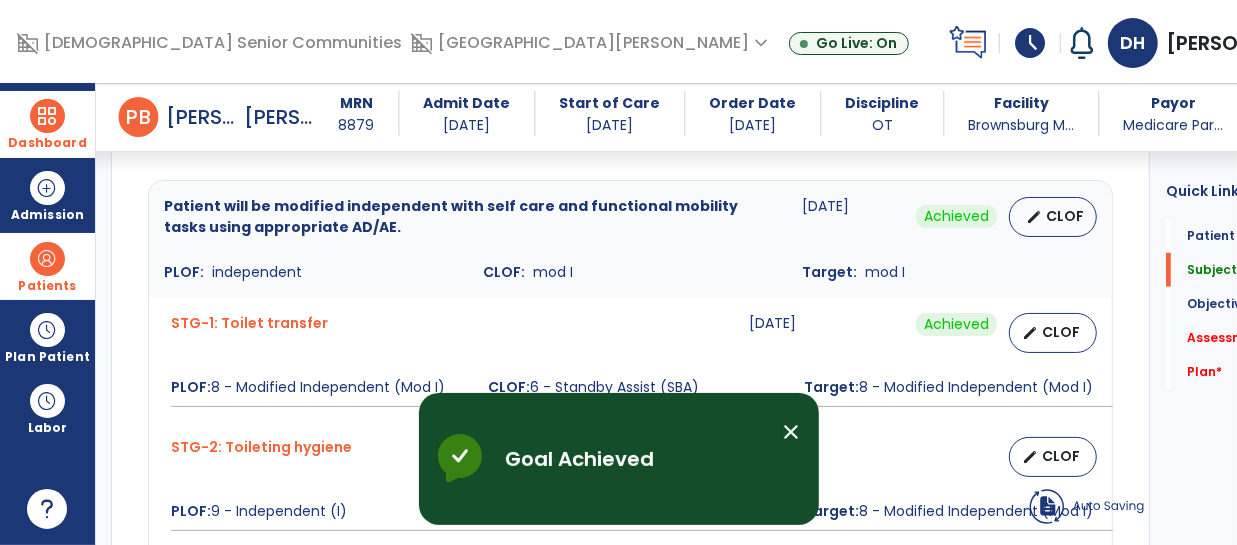 click on "edit   CLOF" at bounding box center (1003, 457) 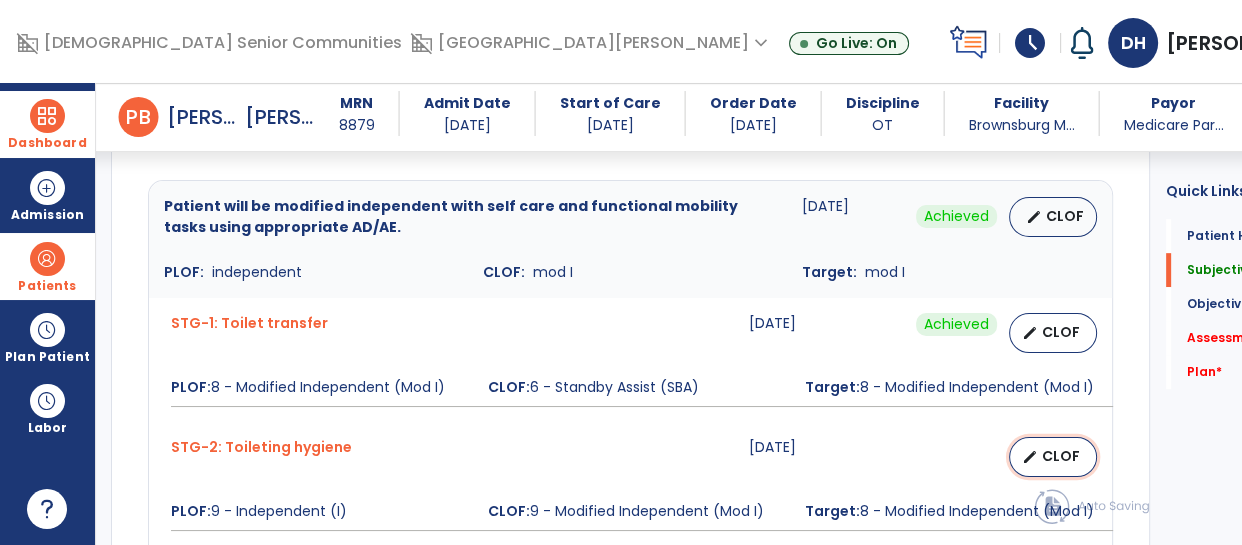 click on "CLOF" at bounding box center [1061, 456] 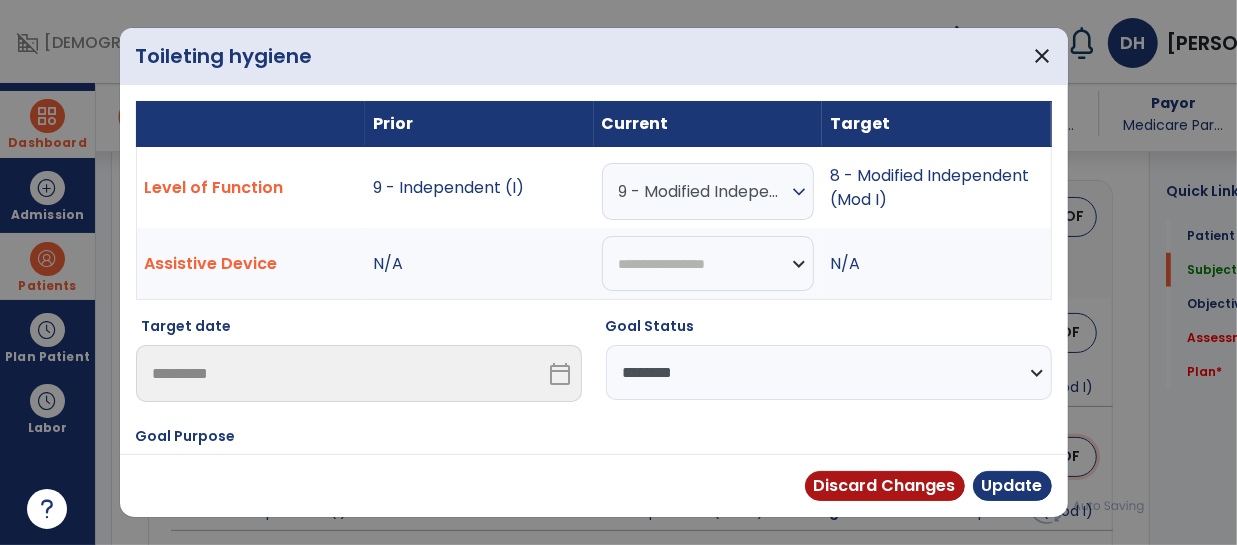 scroll, scrollTop: 894, scrollLeft: 0, axis: vertical 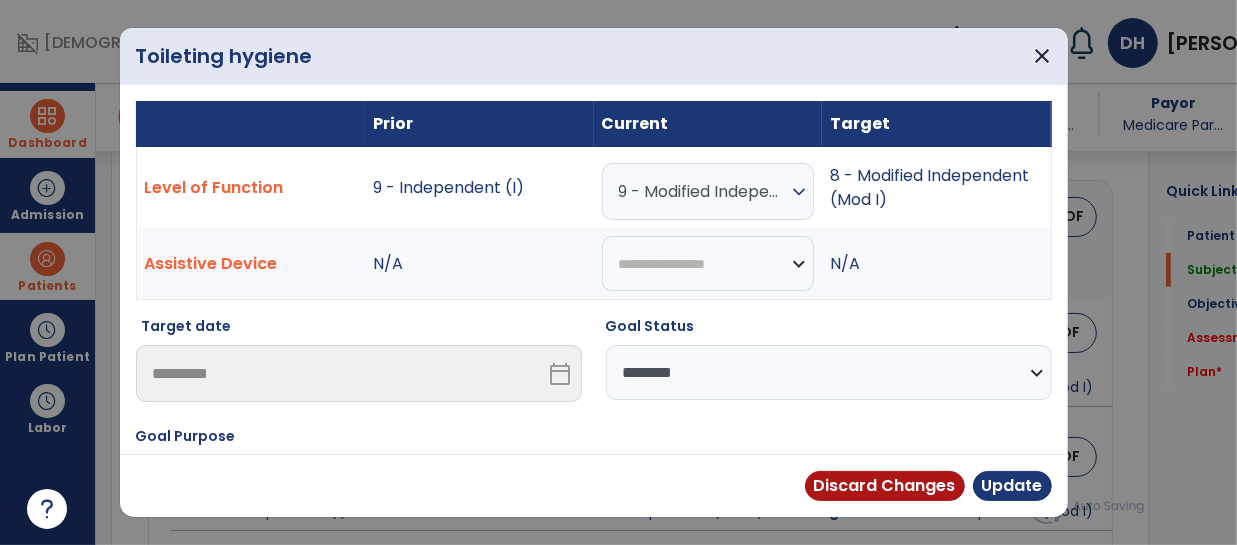 click on "9 - Modified Independent (Mod I)" at bounding box center (703, 191) 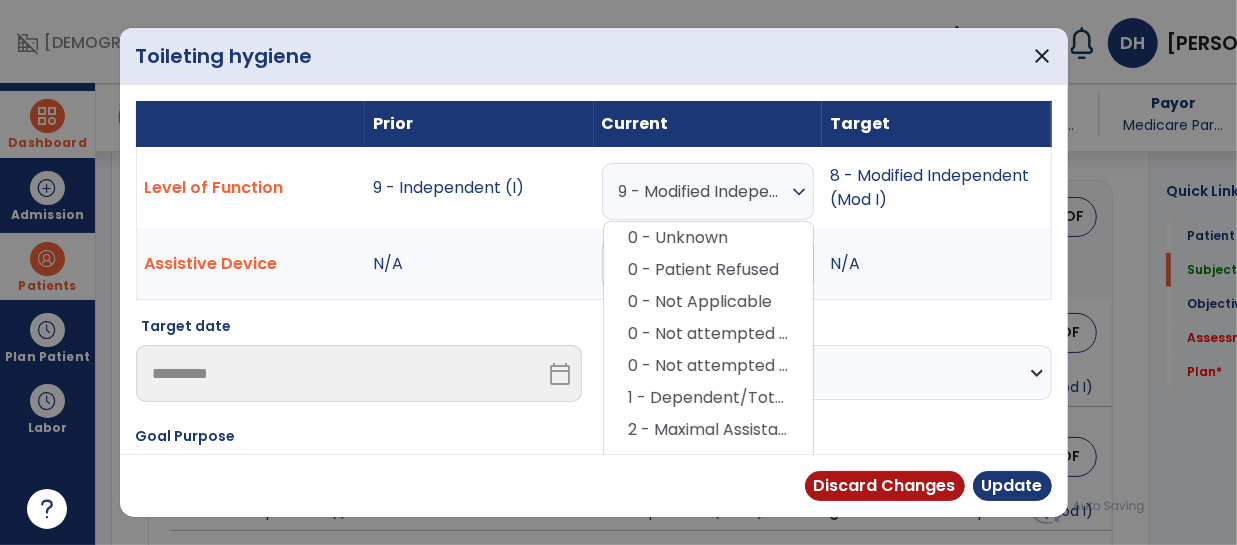 click on "N/A" at bounding box center [479, 264] 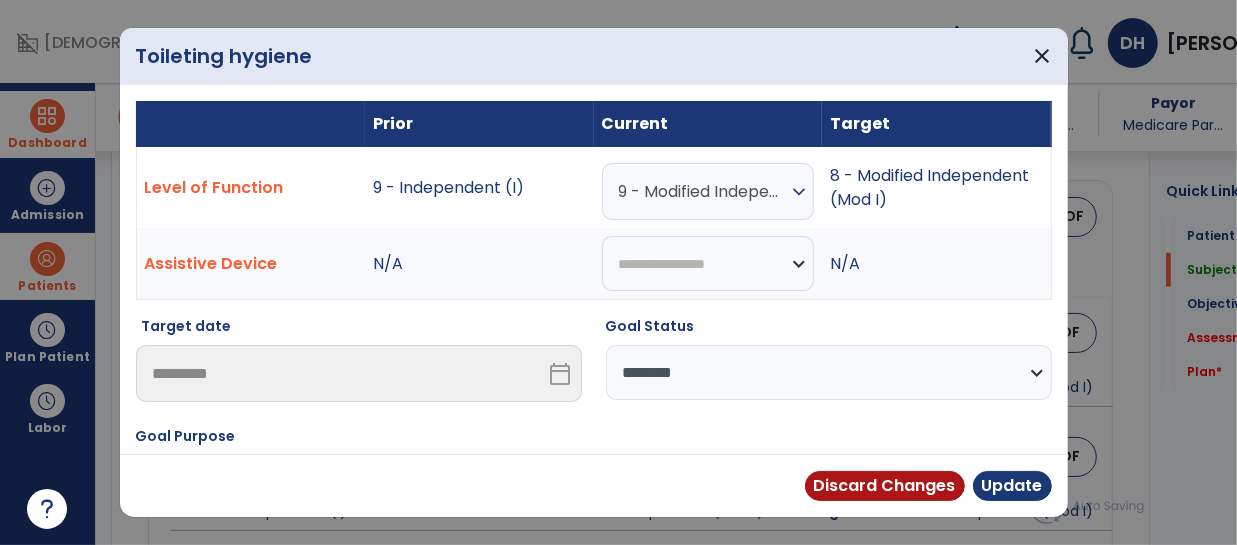 click on "**********" at bounding box center [829, 372] 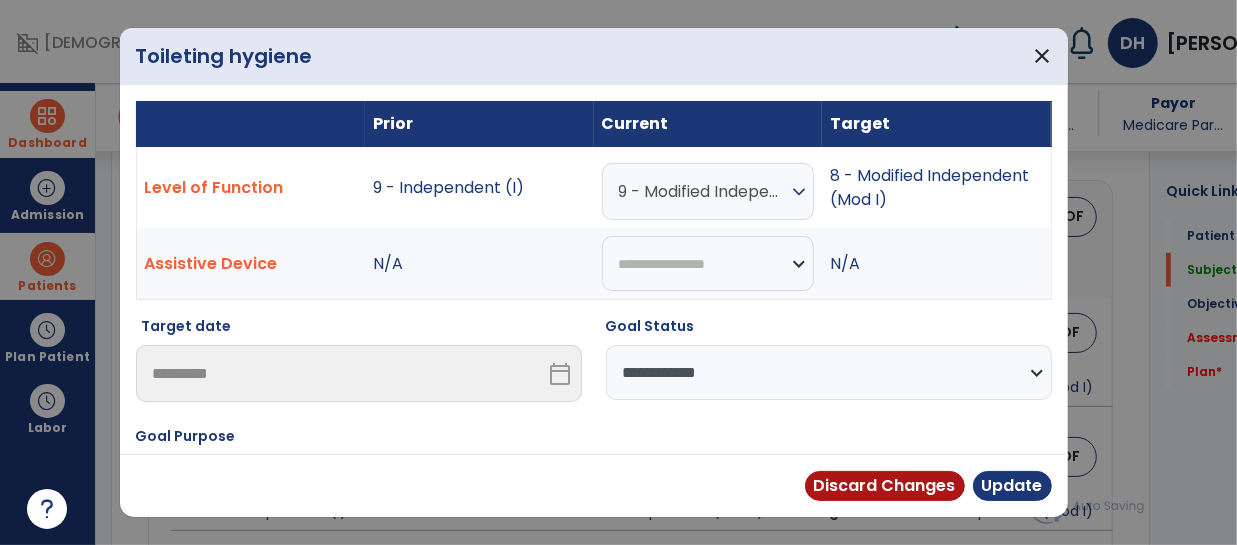 click on "**********" at bounding box center [829, 372] 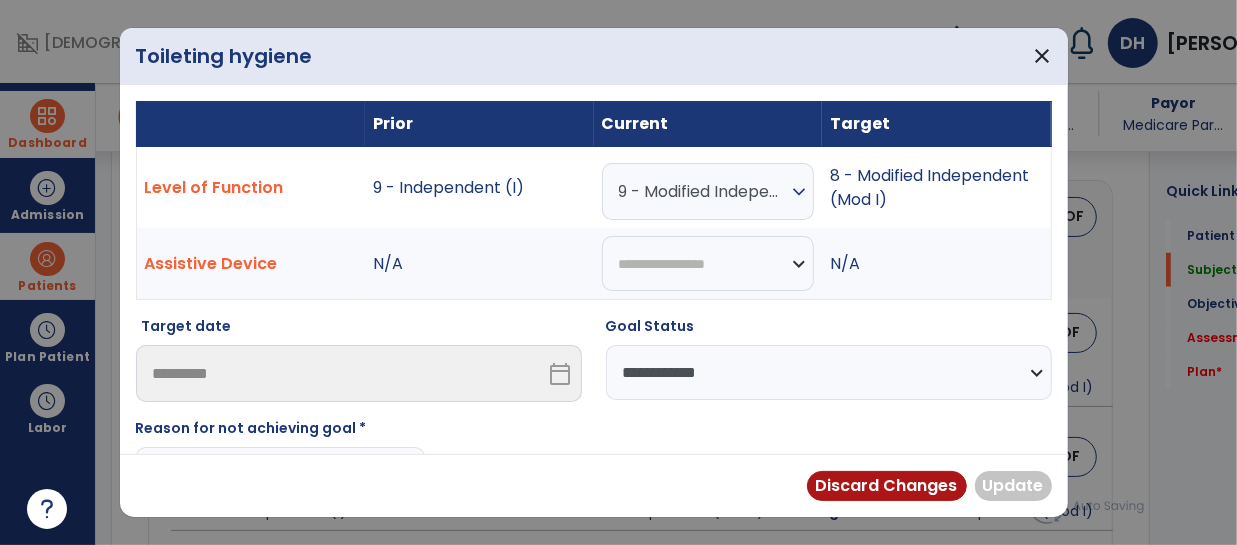 click on "**********" at bounding box center [829, 372] 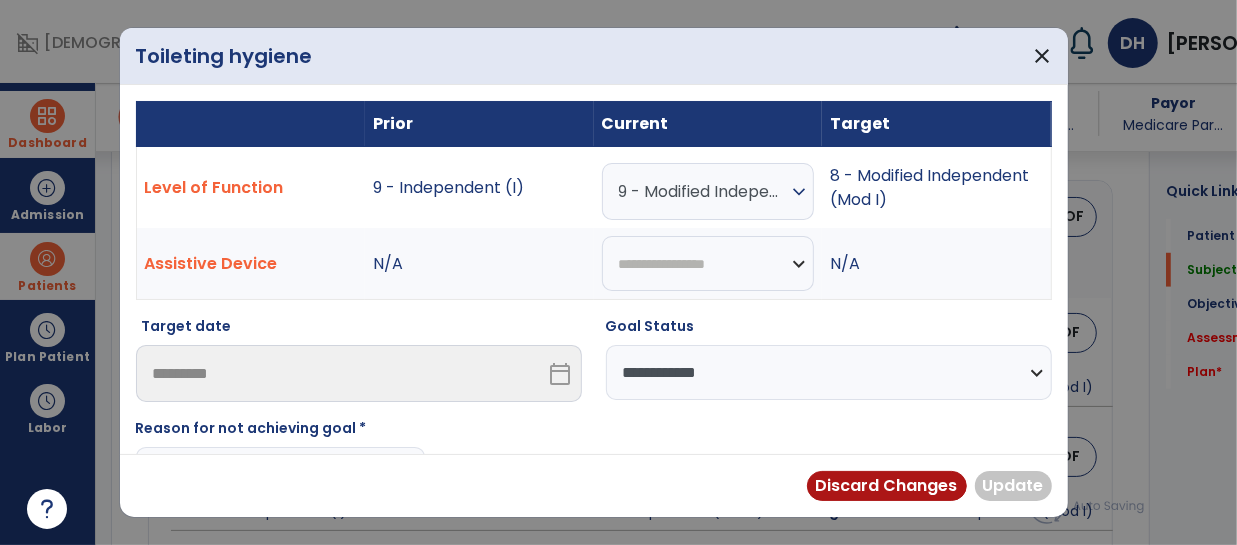 click on "**********" at bounding box center [829, 372] 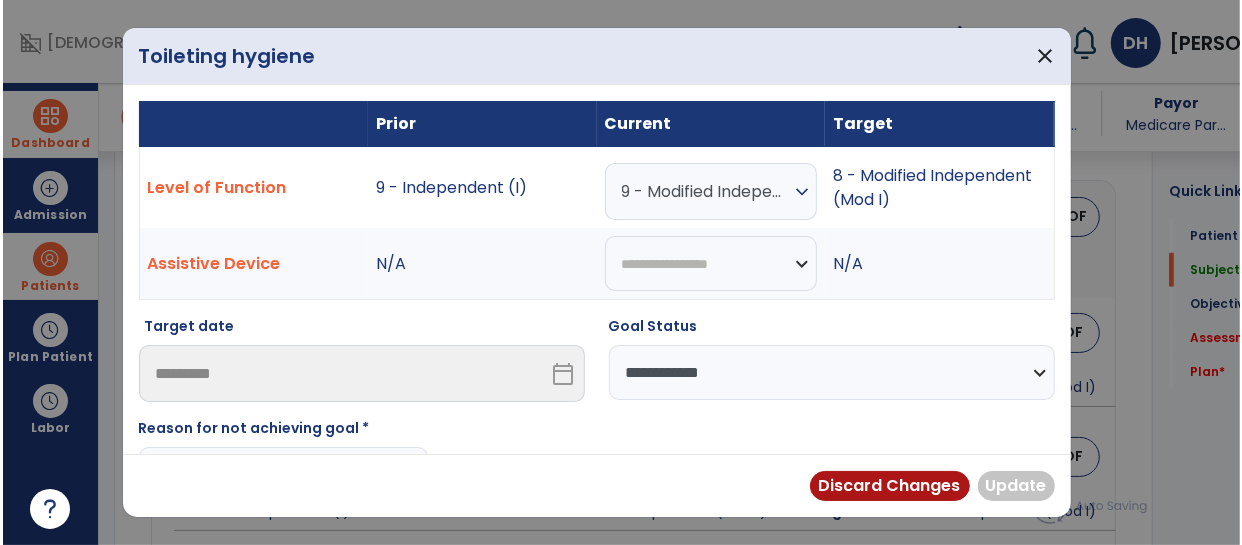 scroll, scrollTop: 160, scrollLeft: 0, axis: vertical 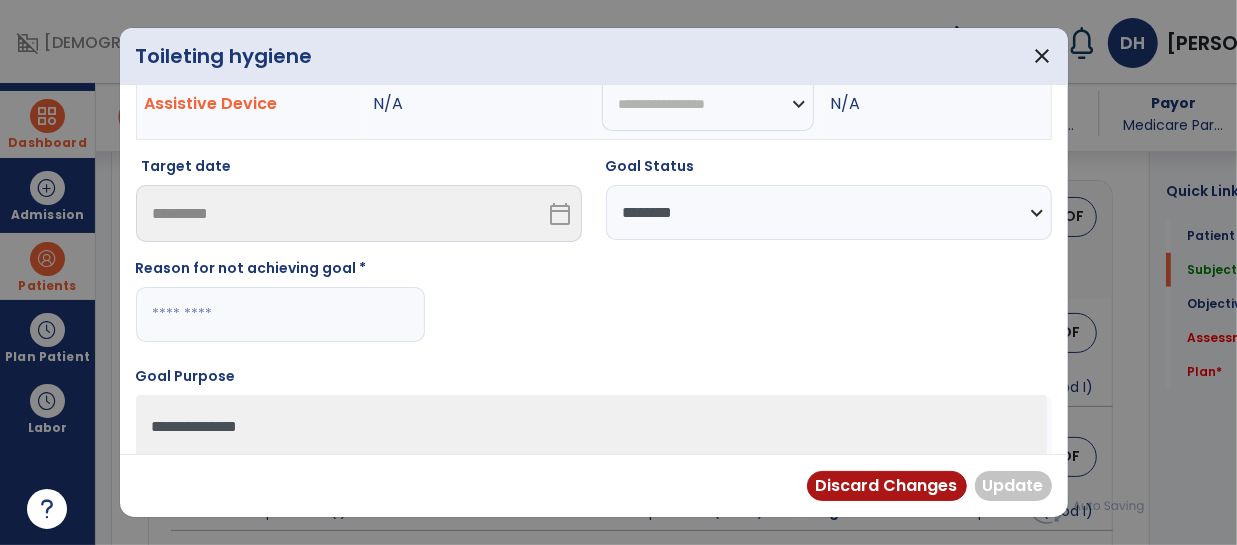 click on "**********" at bounding box center (829, 212) 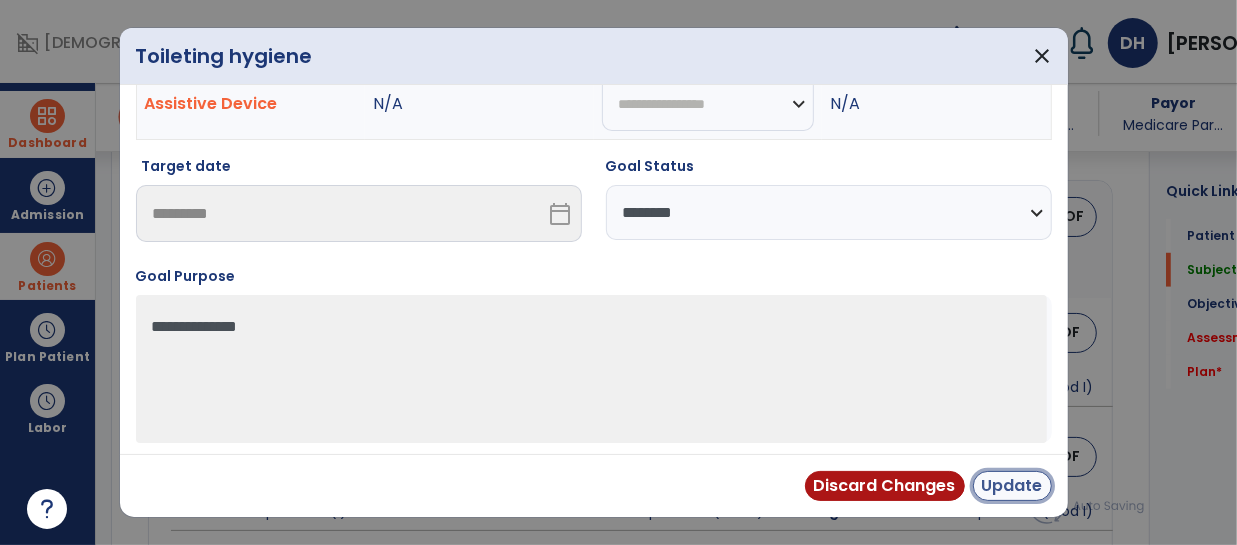 click on "Update" at bounding box center [1012, 486] 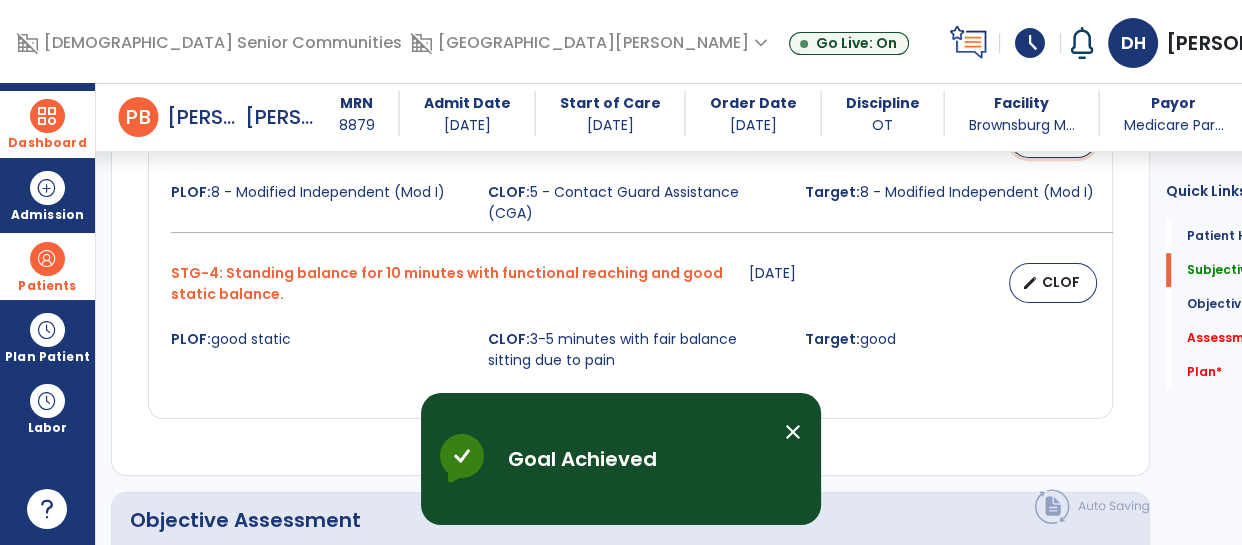 click on "CLOF" at bounding box center [1061, 137] 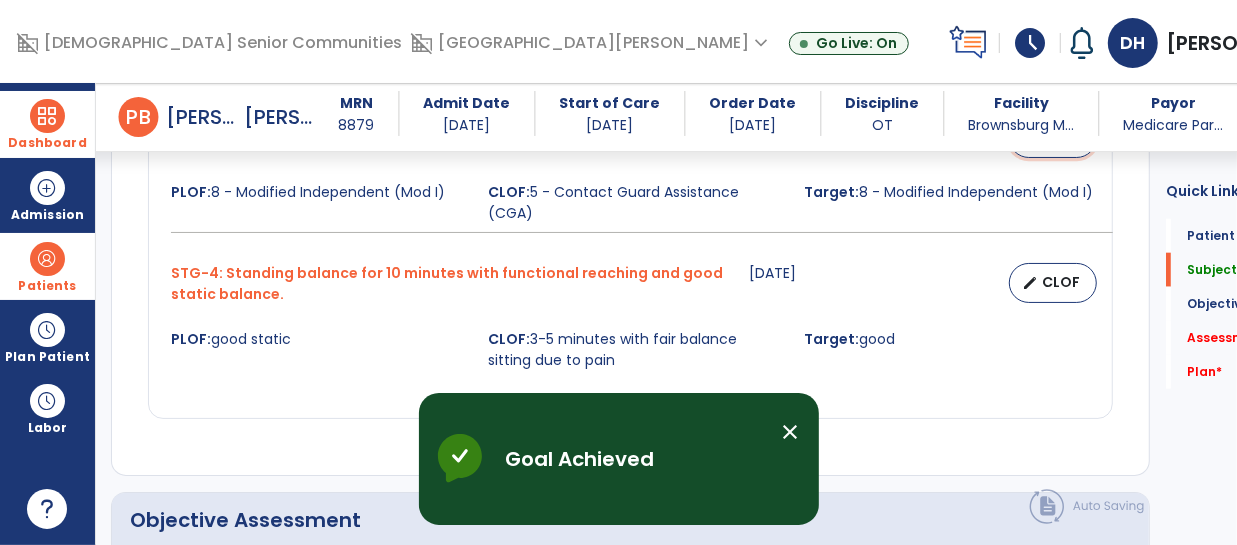 select on "********" 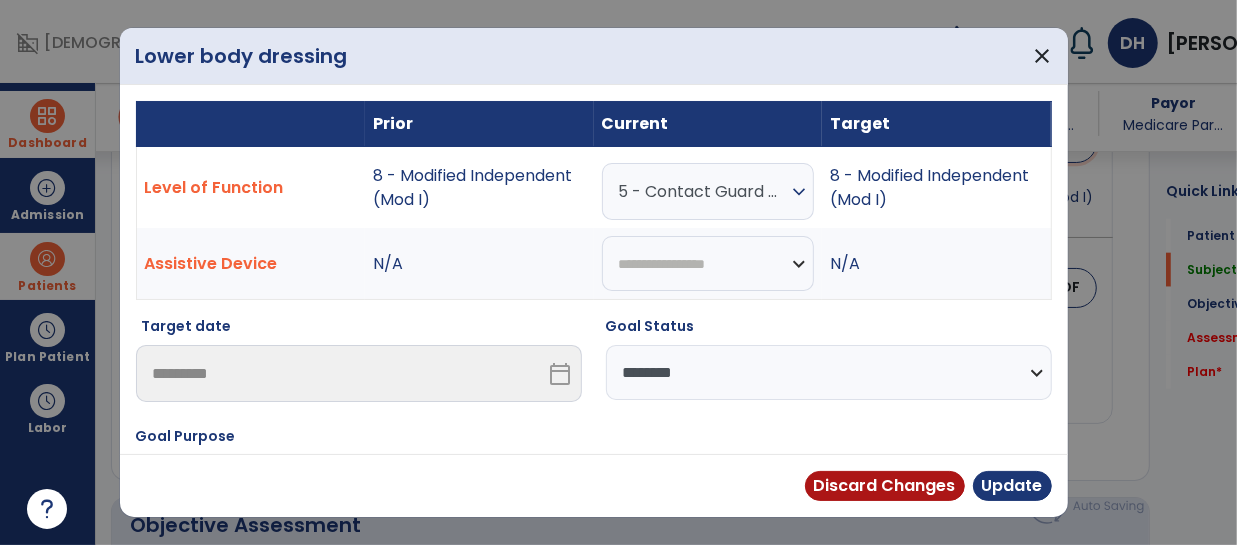 scroll, scrollTop: 1337, scrollLeft: 0, axis: vertical 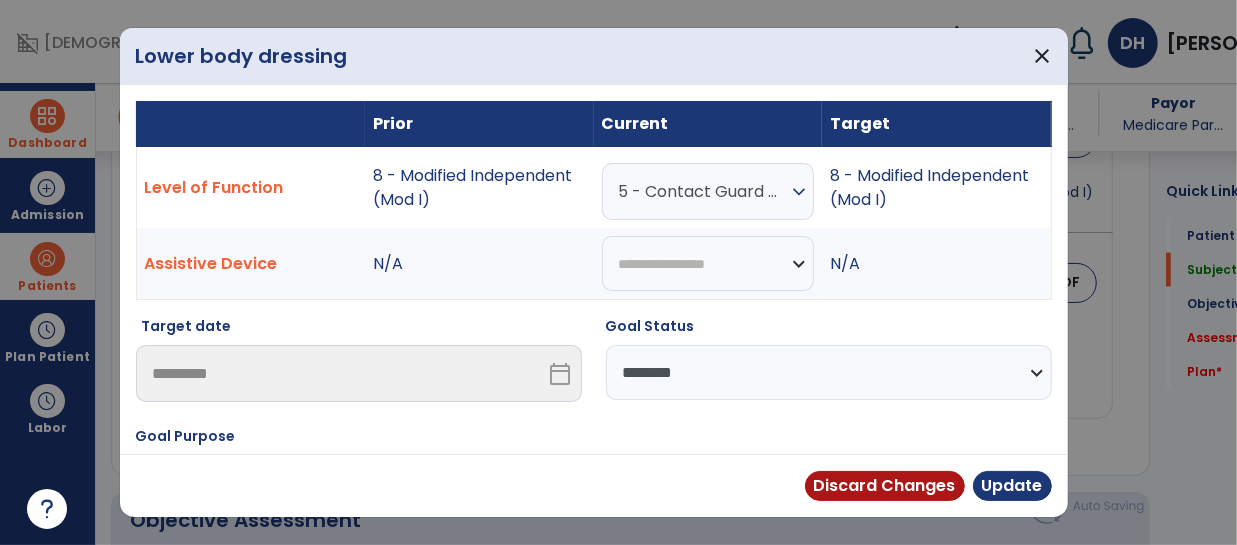 click on "5 - Contact Guard Assistance (CGA)" at bounding box center (703, 191) 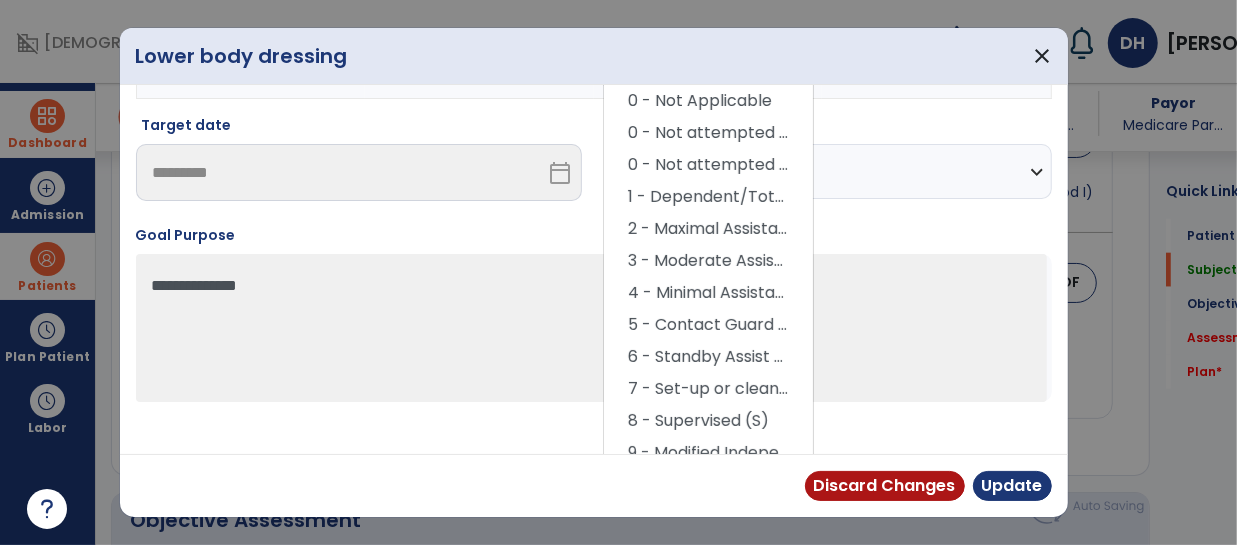 scroll, scrollTop: 204, scrollLeft: 0, axis: vertical 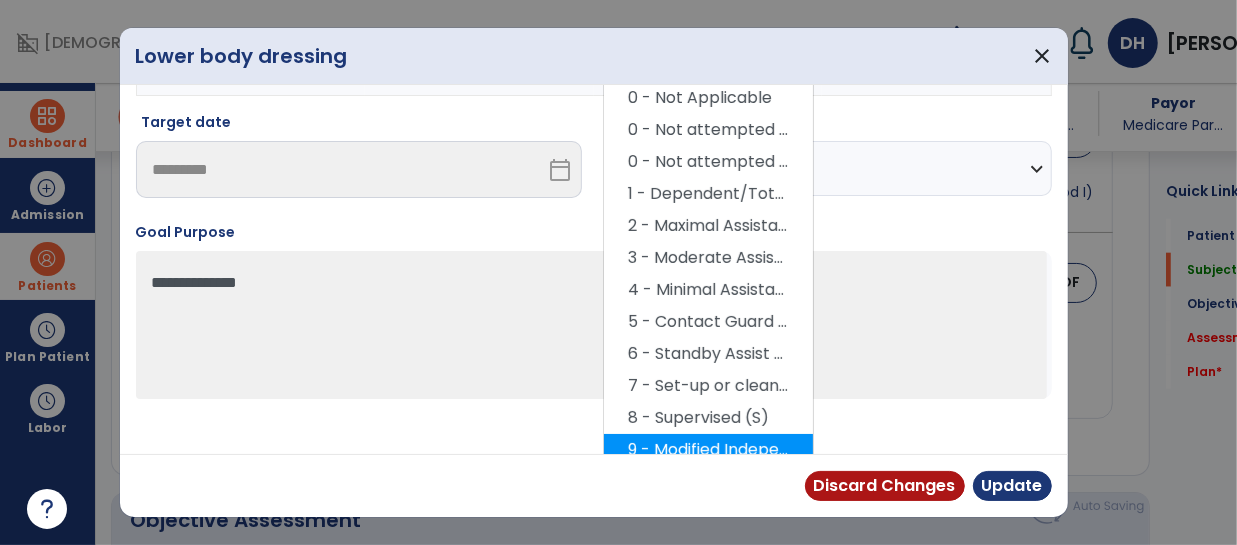 click on "9 - Modified Independent (Mod I)" at bounding box center (708, 450) 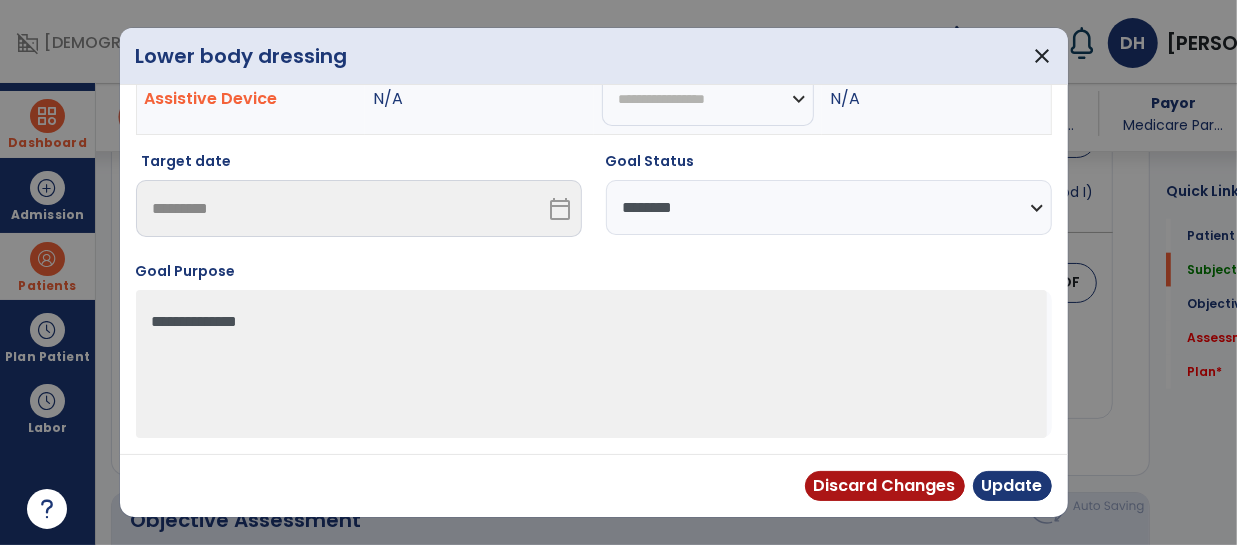 scroll, scrollTop: 164, scrollLeft: 0, axis: vertical 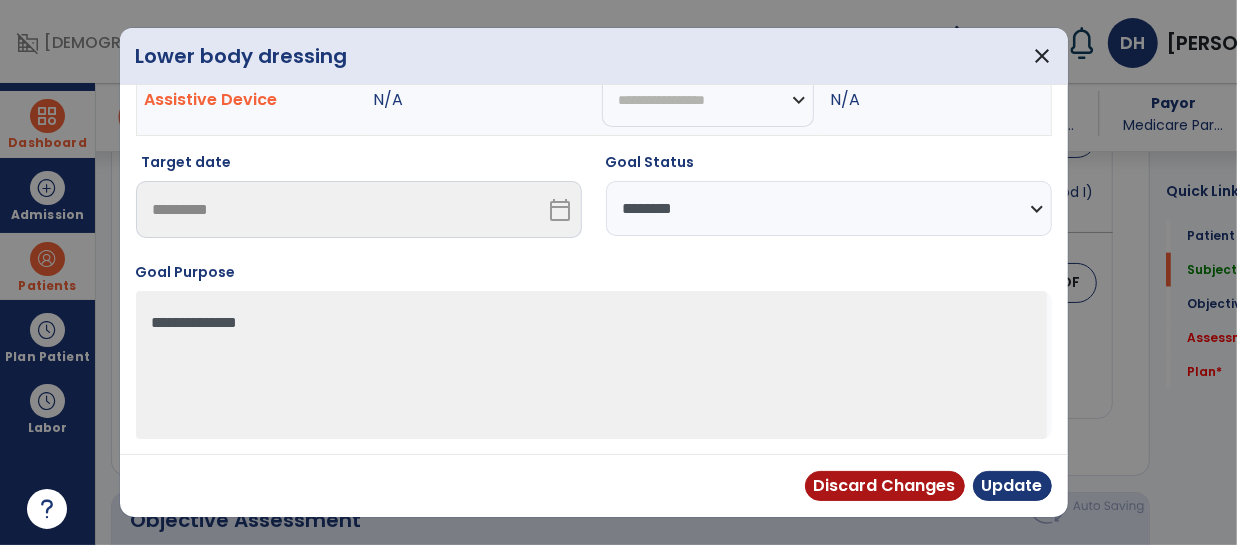 click on "**********" at bounding box center (829, 208) 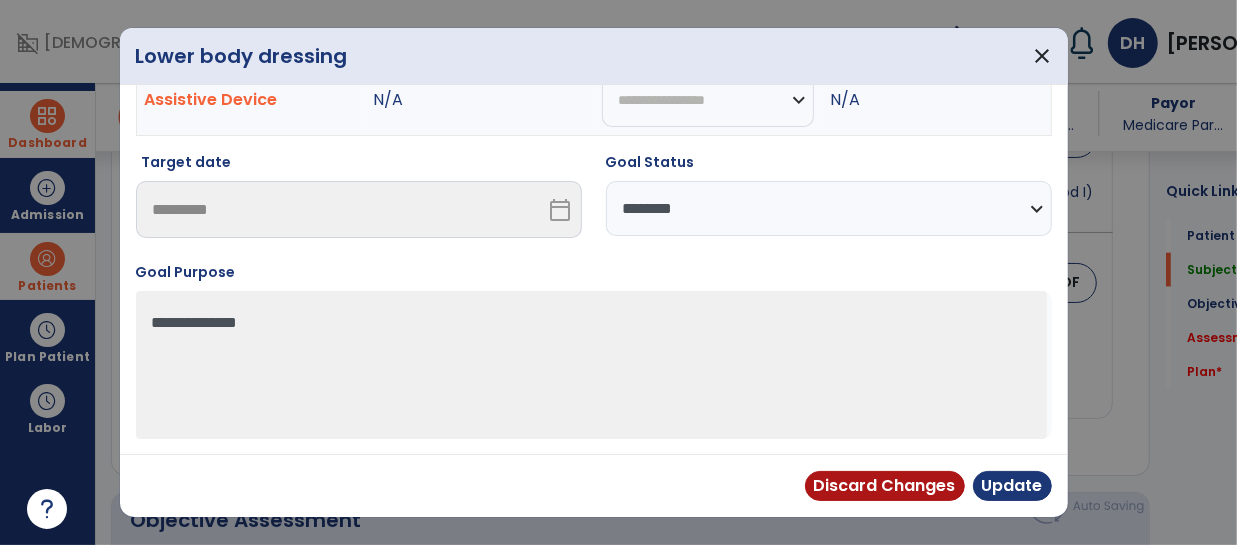 click on "**********" at bounding box center (829, 208) 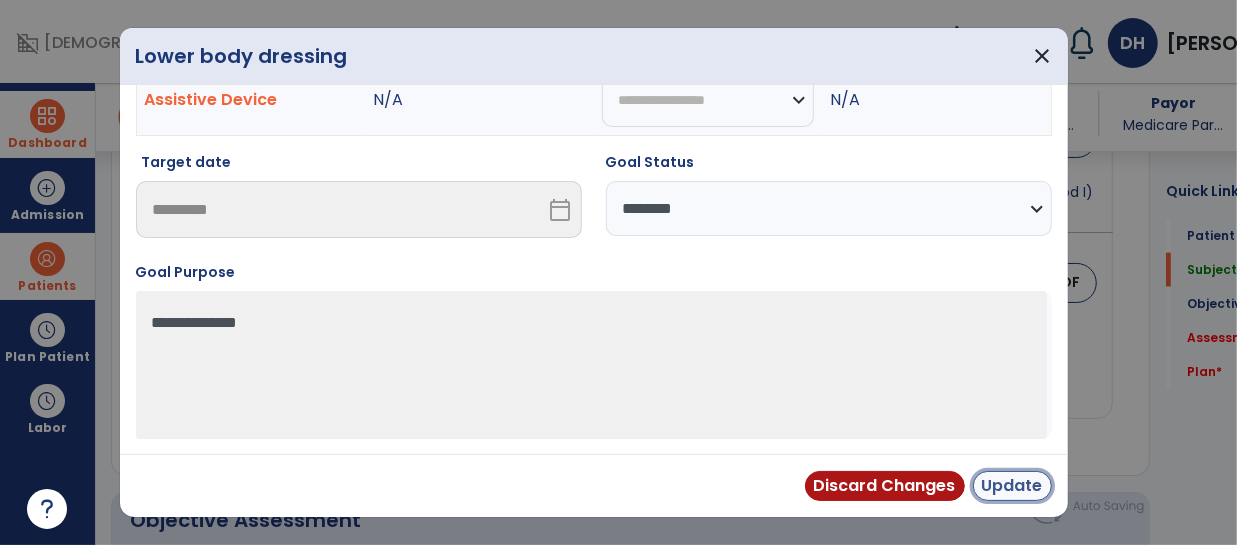 click on "Update" at bounding box center (1012, 486) 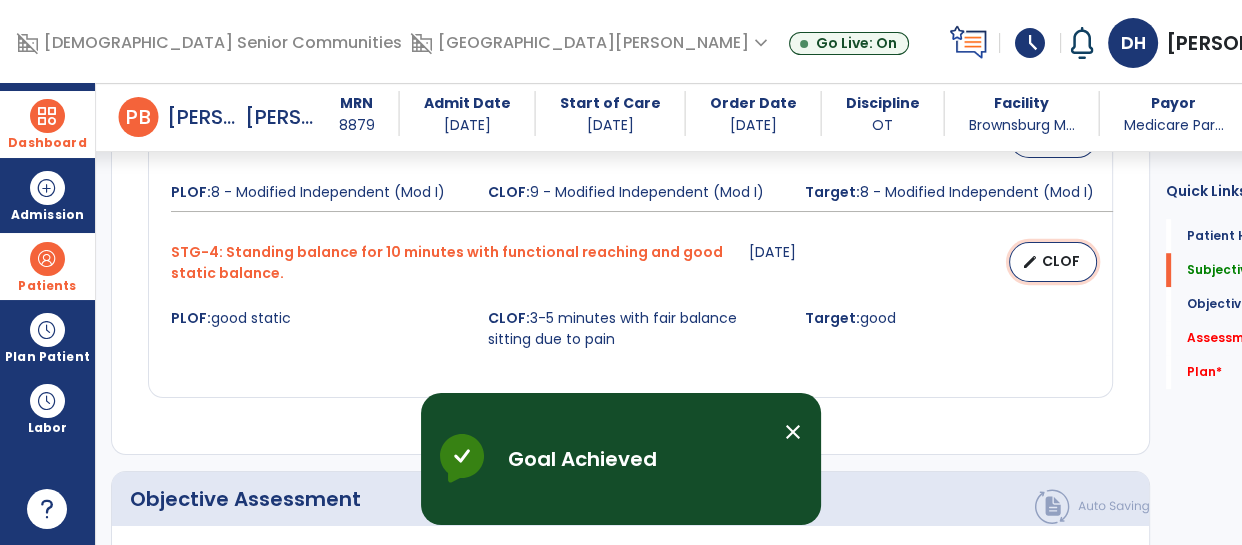 click on "edit   CLOF" at bounding box center (1053, 262) 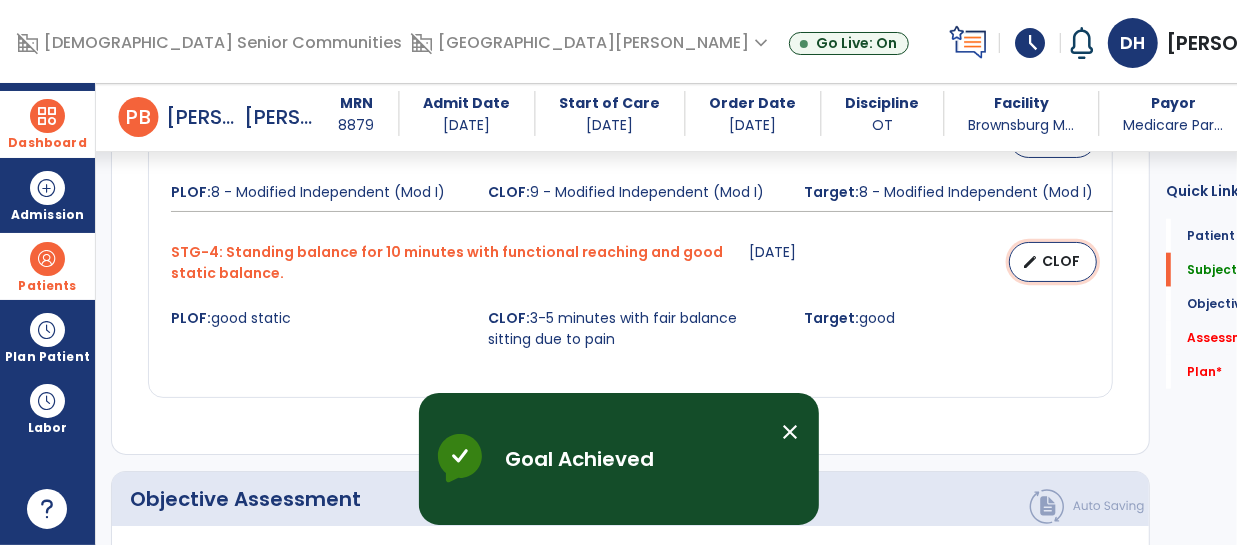 select on "********" 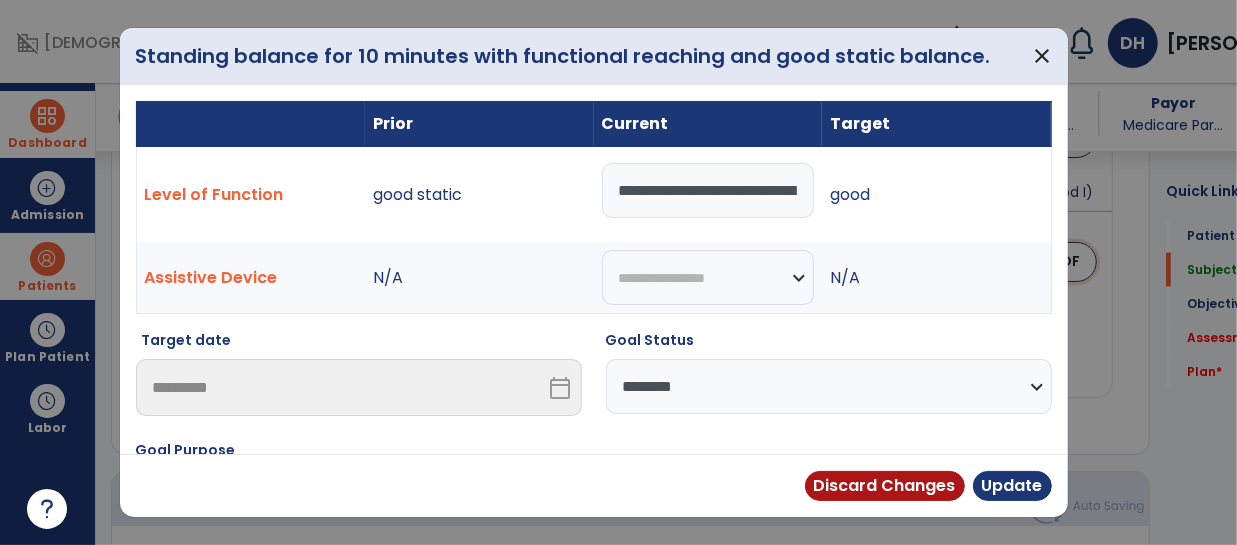 scroll, scrollTop: 1337, scrollLeft: 0, axis: vertical 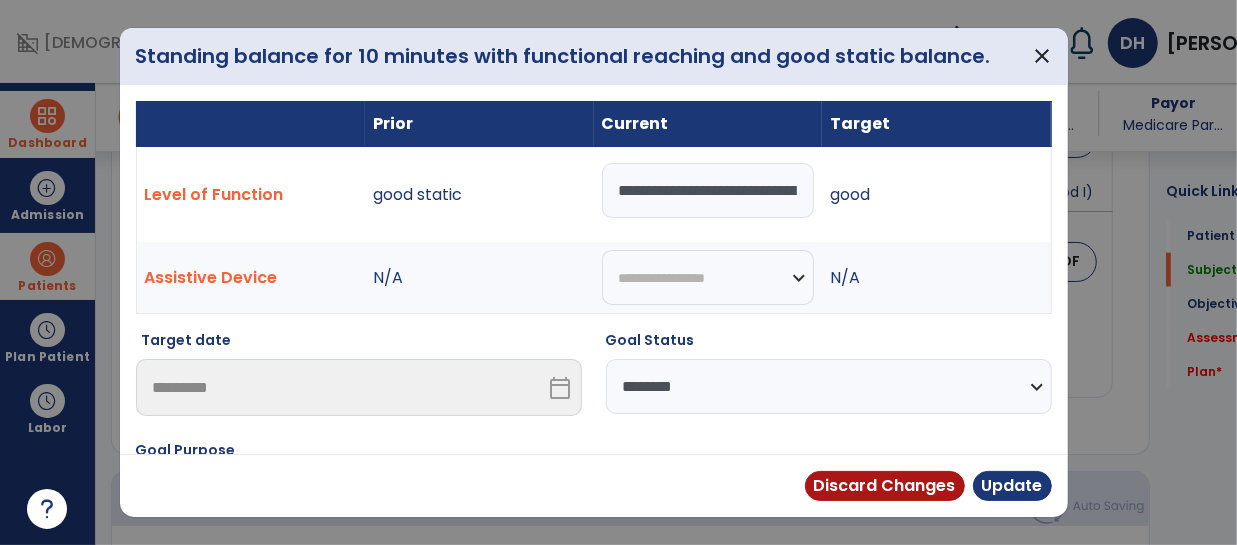 click on "**********" at bounding box center (708, 190) 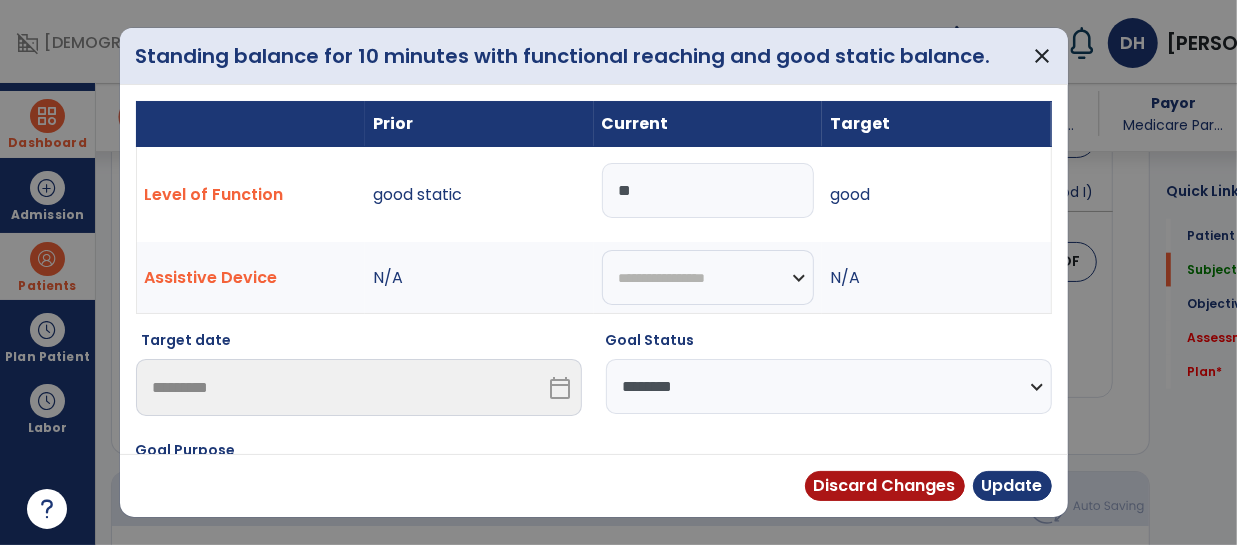 type on "*" 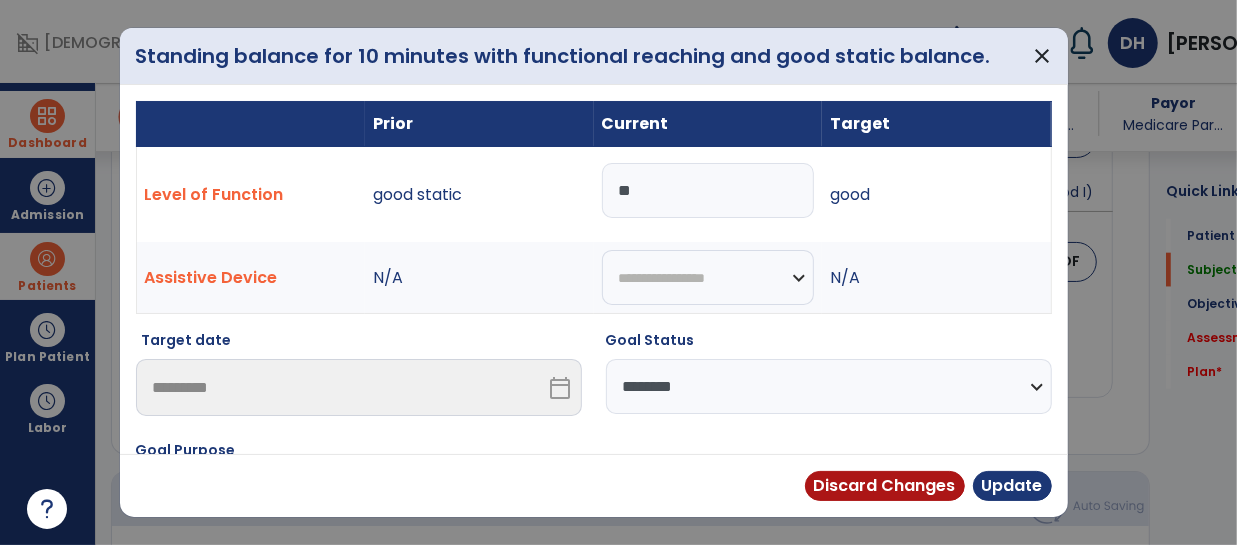 type on "*" 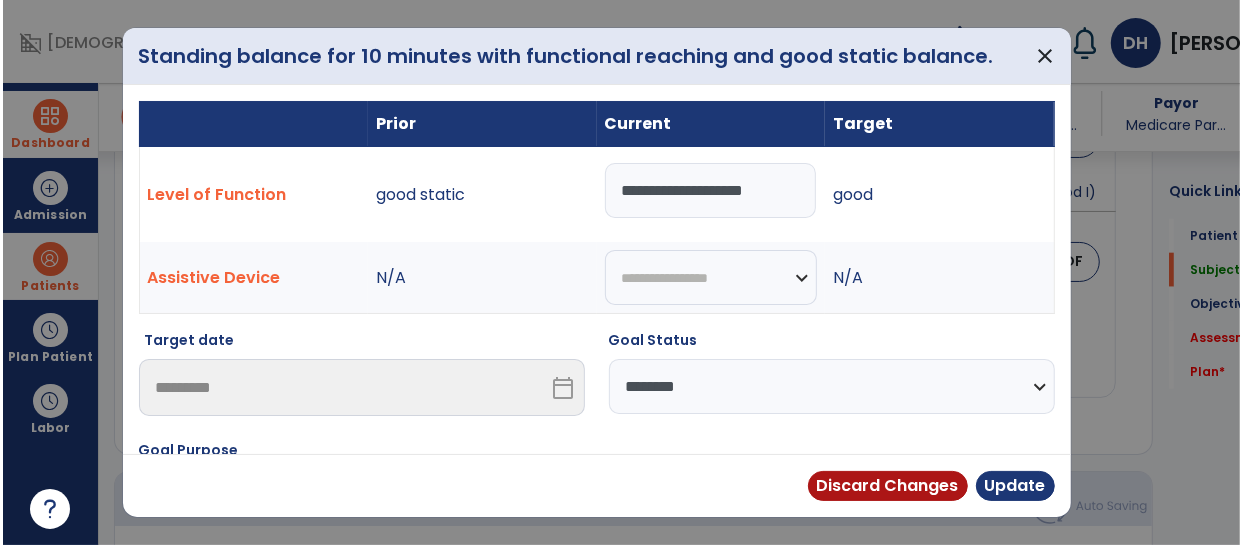 scroll, scrollTop: 0, scrollLeft: 0, axis: both 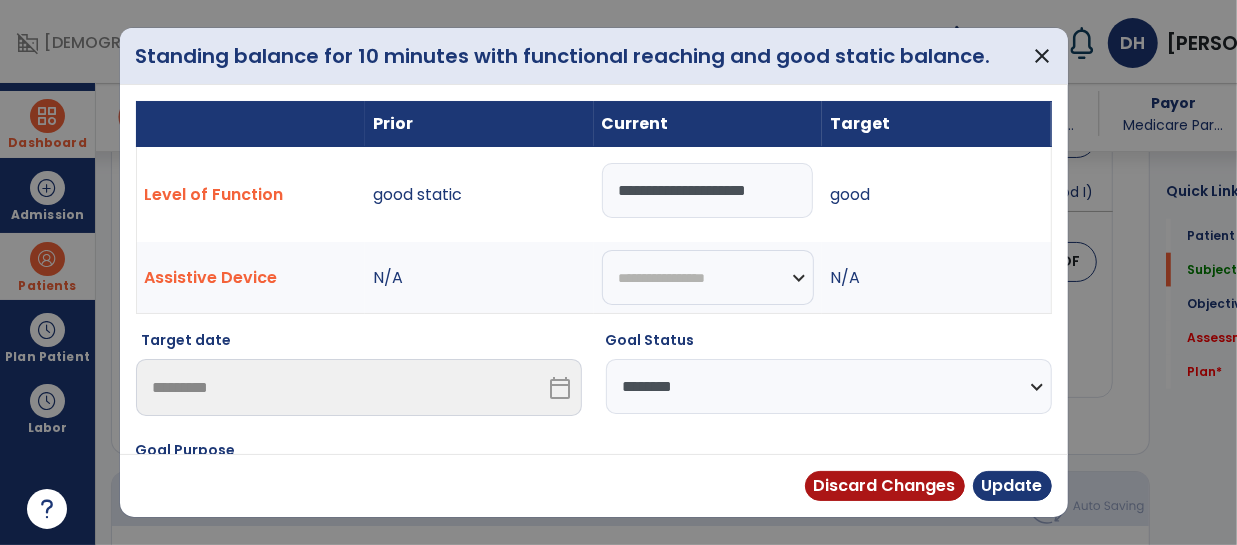 type on "**********" 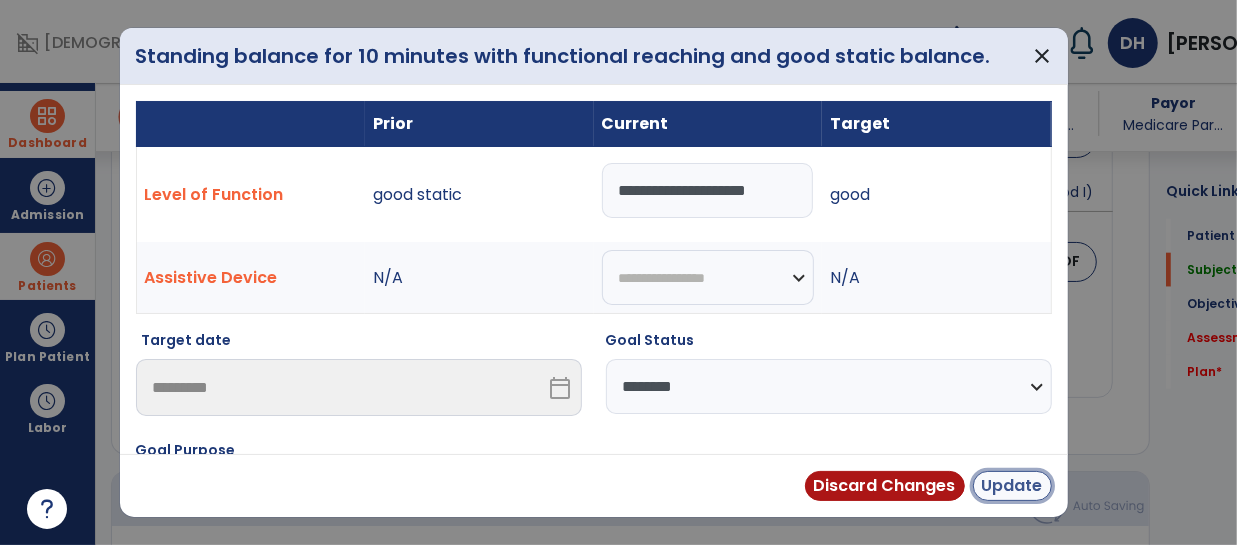 click on "Update" at bounding box center [1012, 486] 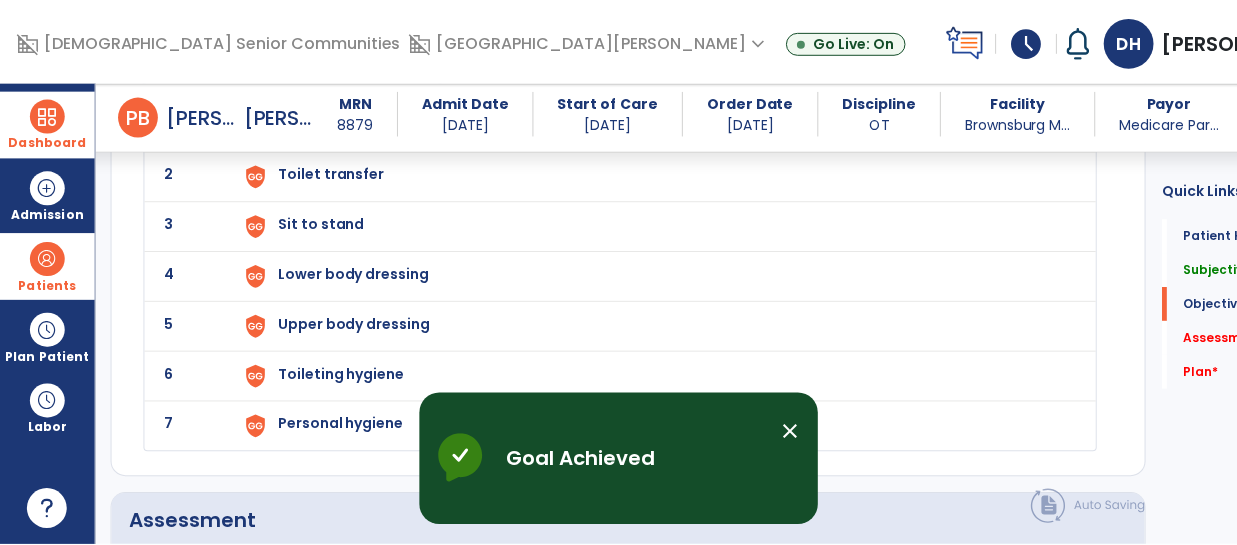 scroll, scrollTop: 1852, scrollLeft: 0, axis: vertical 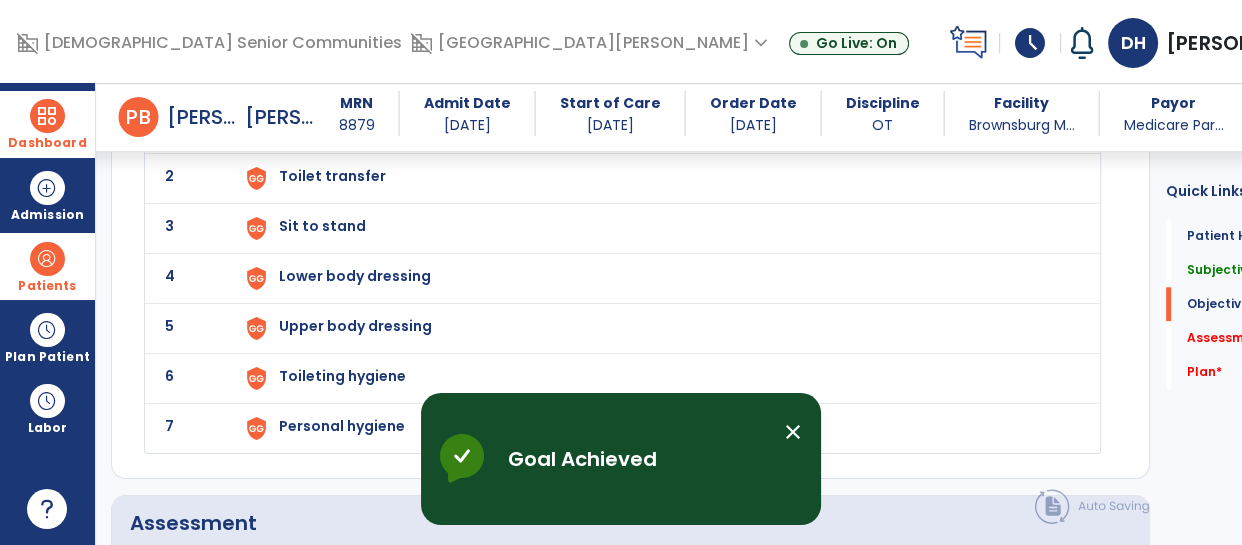 click on "Walk 10 feet" at bounding box center [657, 128] 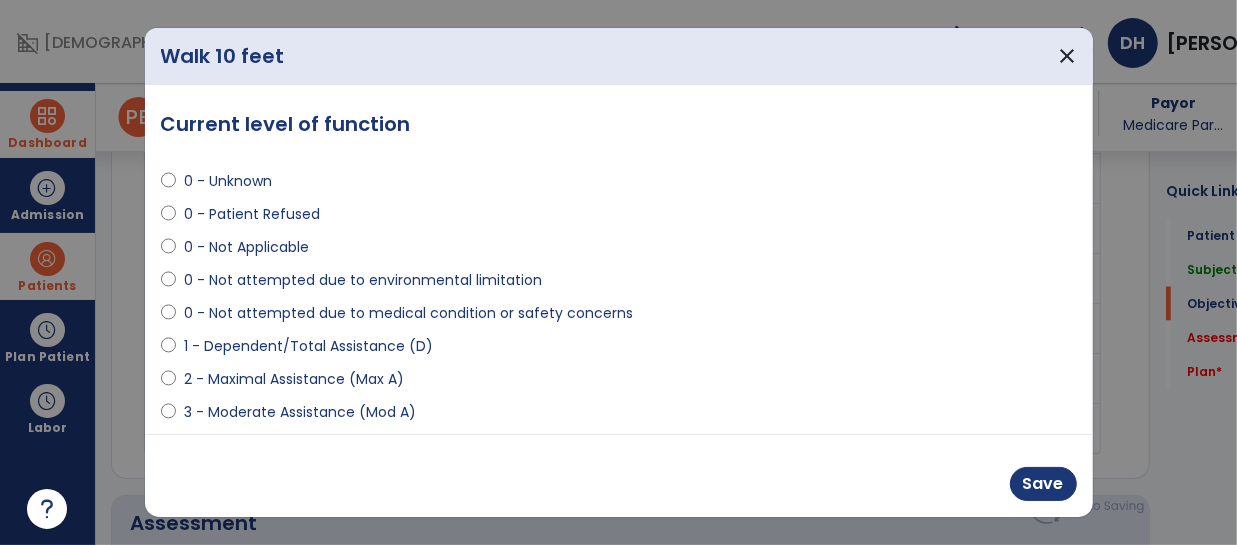 scroll, scrollTop: 1852, scrollLeft: 0, axis: vertical 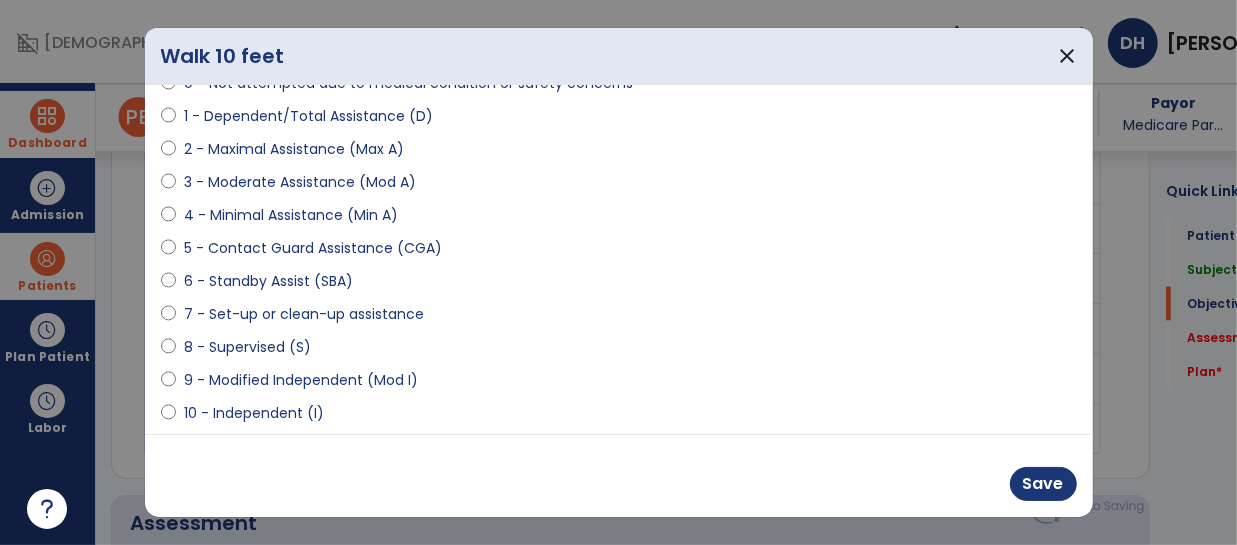 select on "**********" 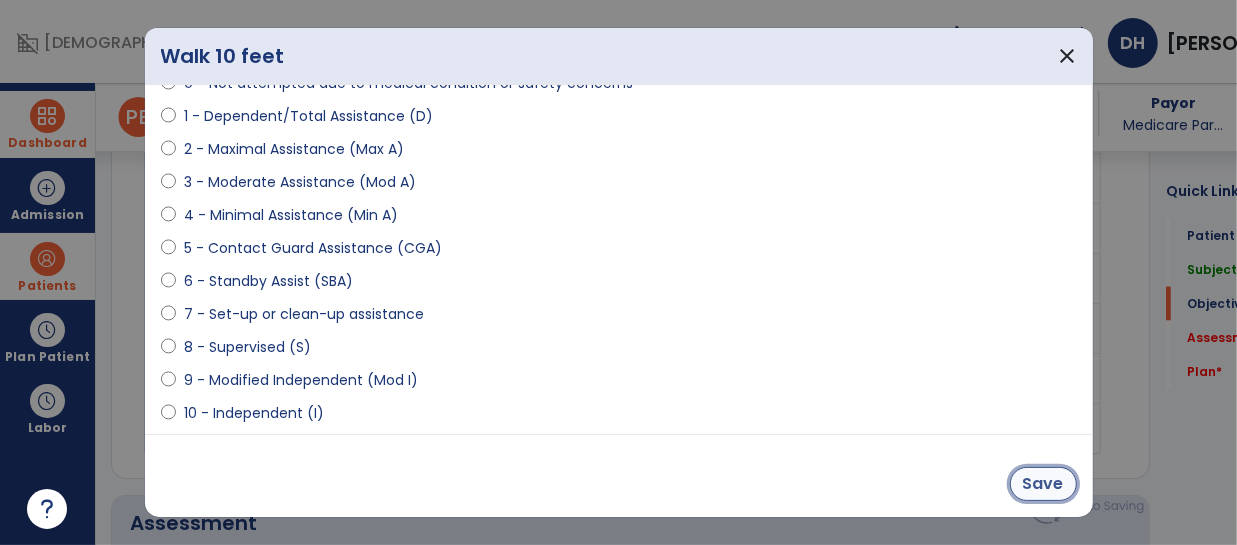 click on "Save" at bounding box center (1043, 484) 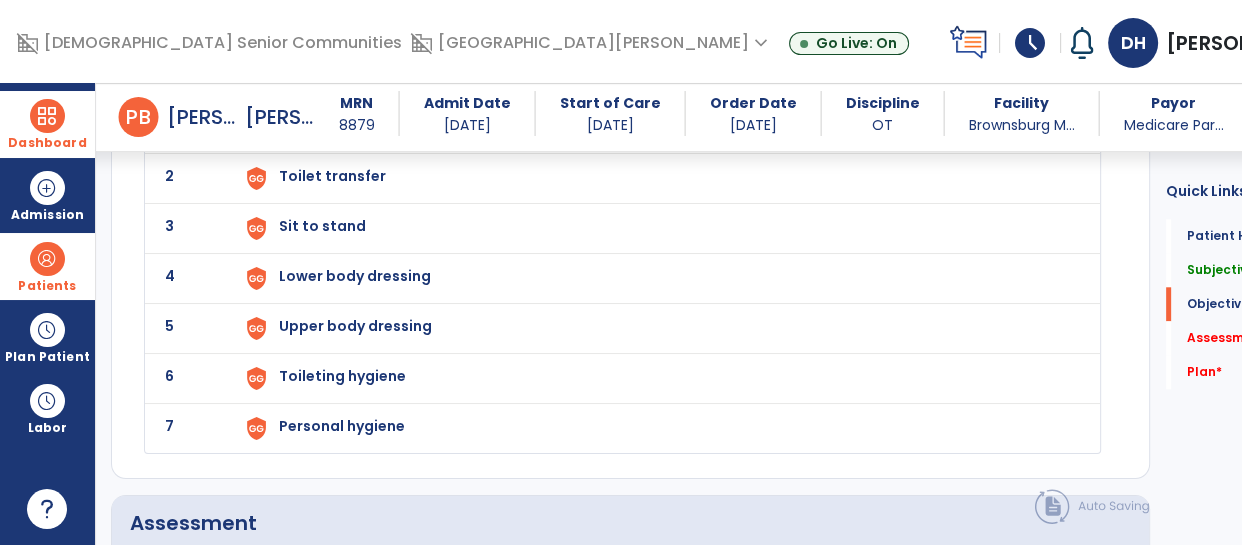 click on "2 Toilet transfer" 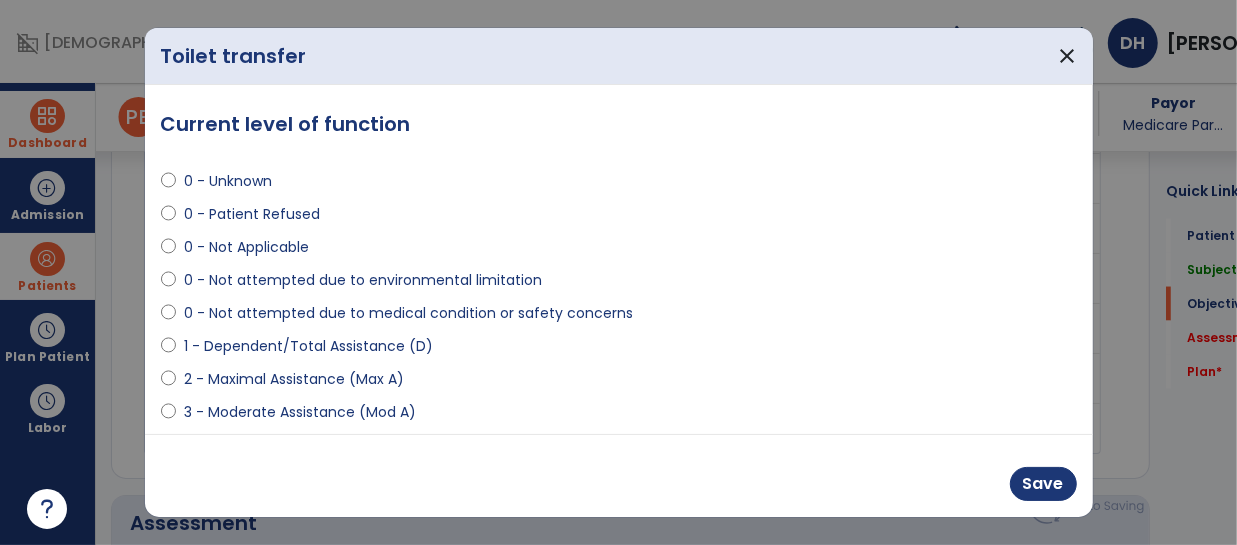 scroll, scrollTop: 1852, scrollLeft: 0, axis: vertical 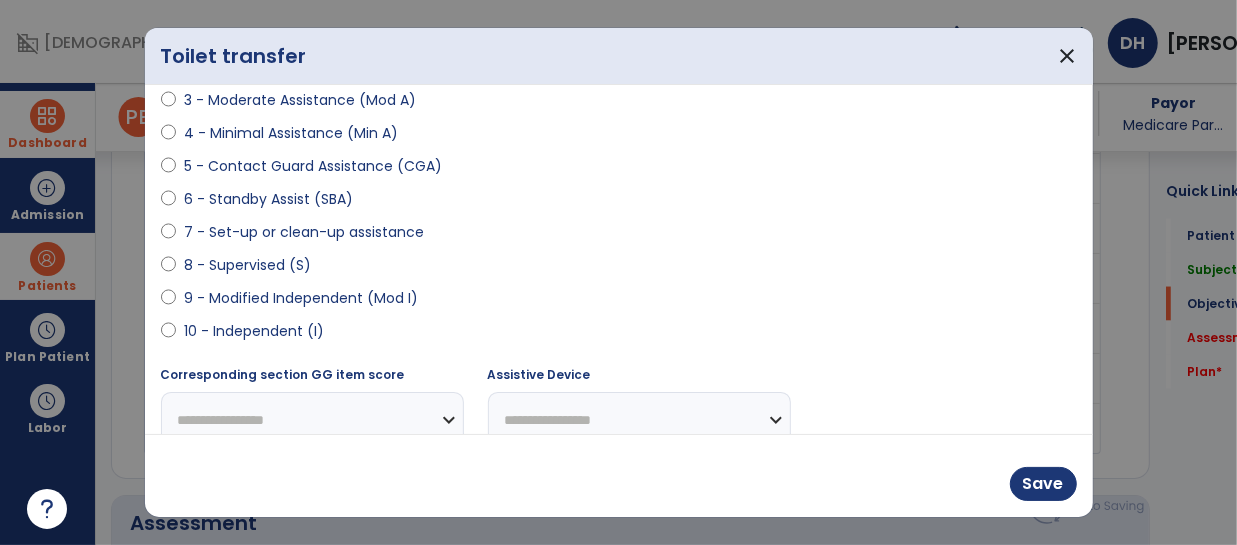 select on "**********" 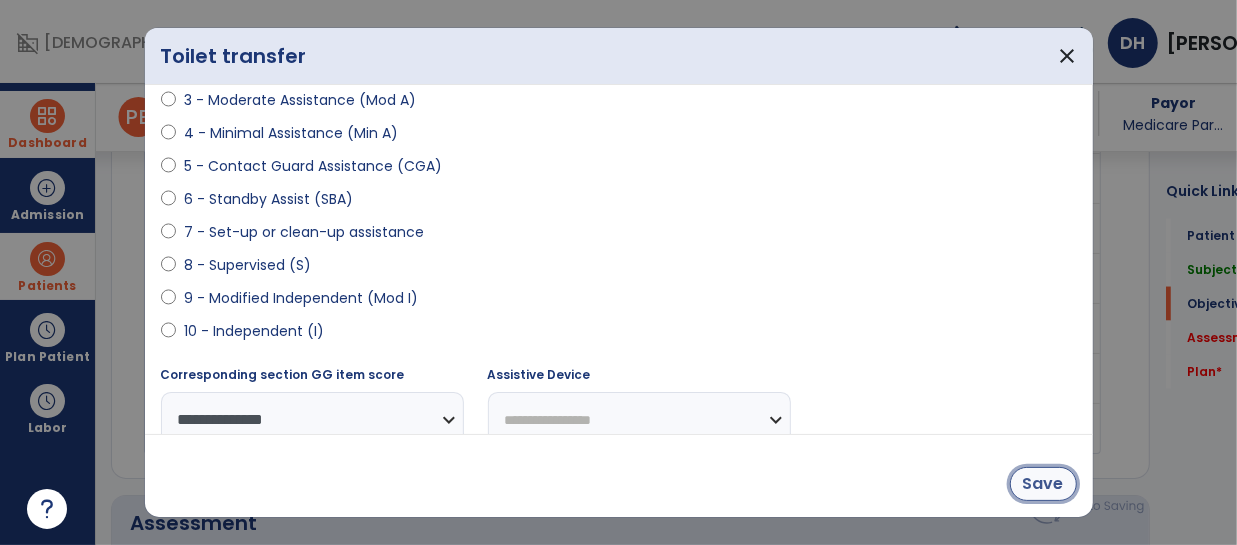 click on "Save" at bounding box center (1043, 484) 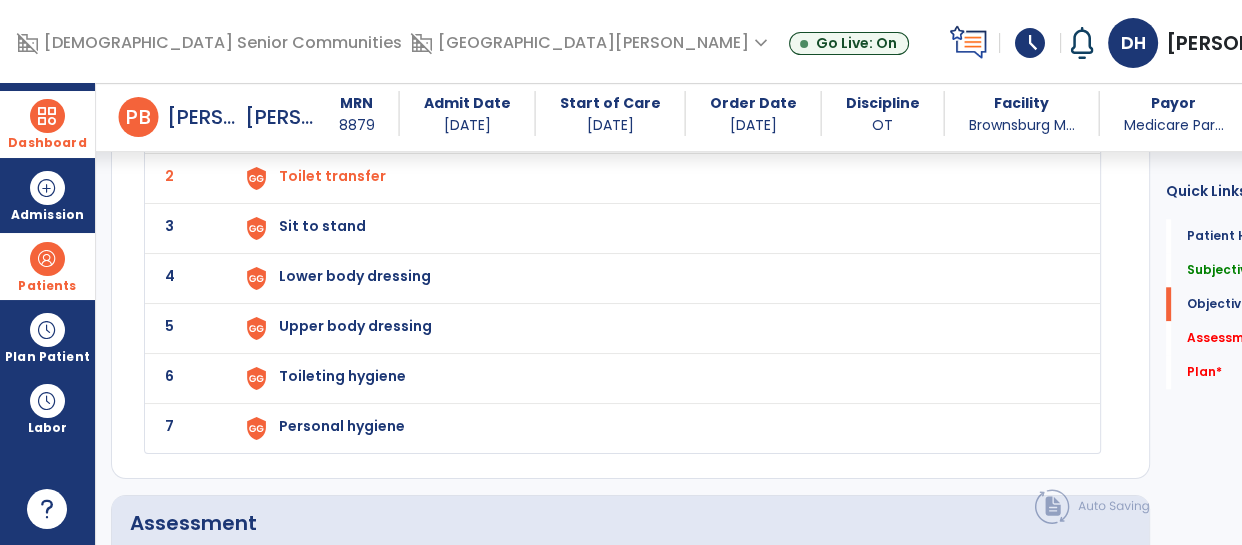 click on "Sit to stand" at bounding box center (657, 128) 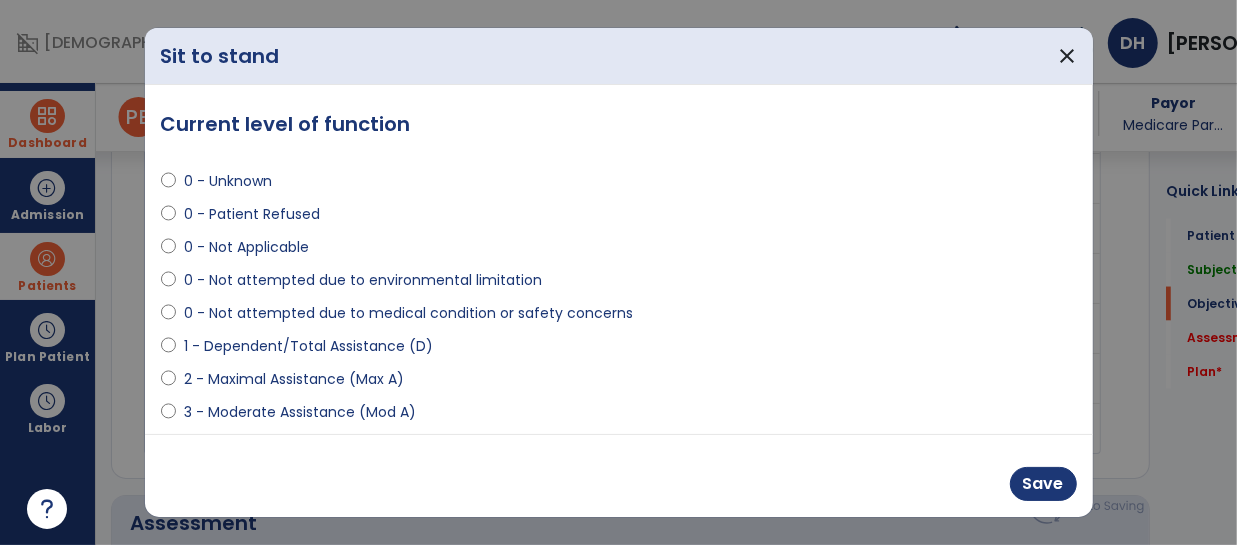 scroll, scrollTop: 1852, scrollLeft: 0, axis: vertical 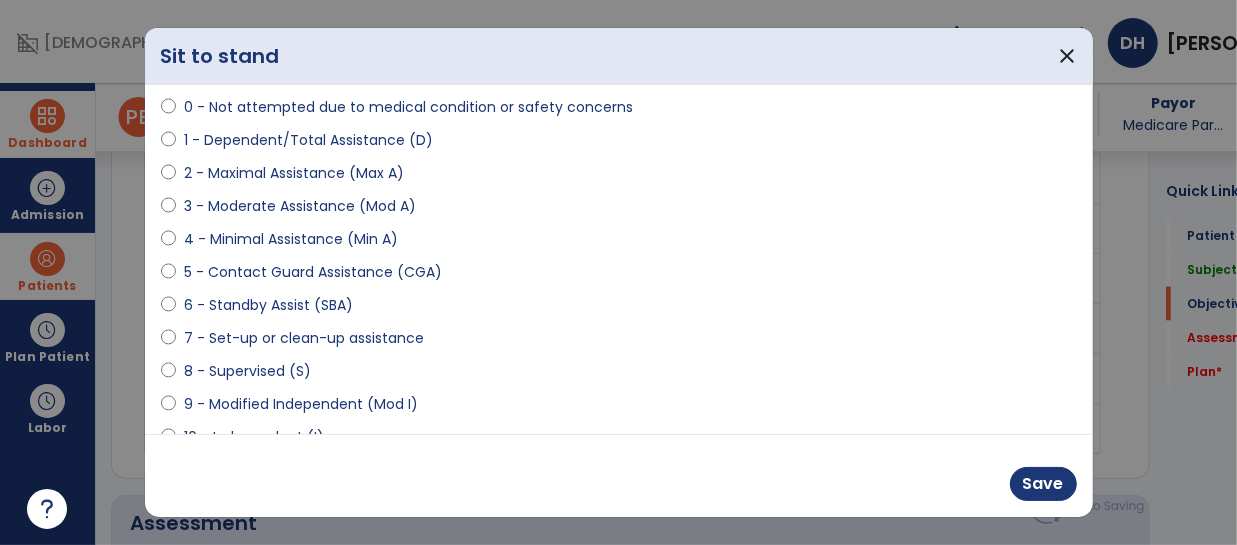 select on "**********" 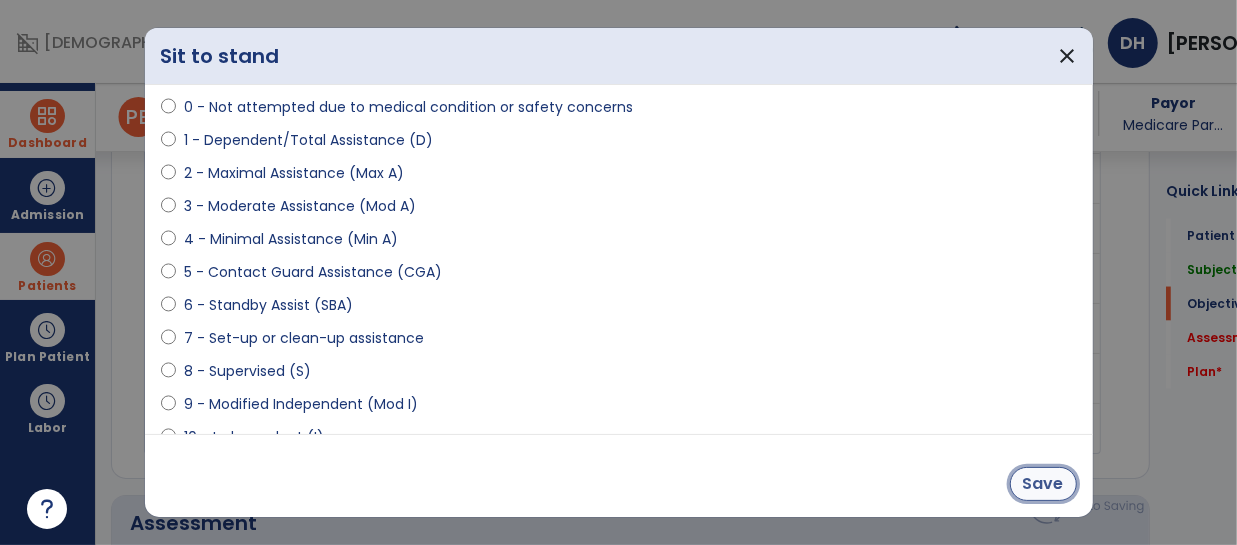 click on "Save" at bounding box center (1043, 484) 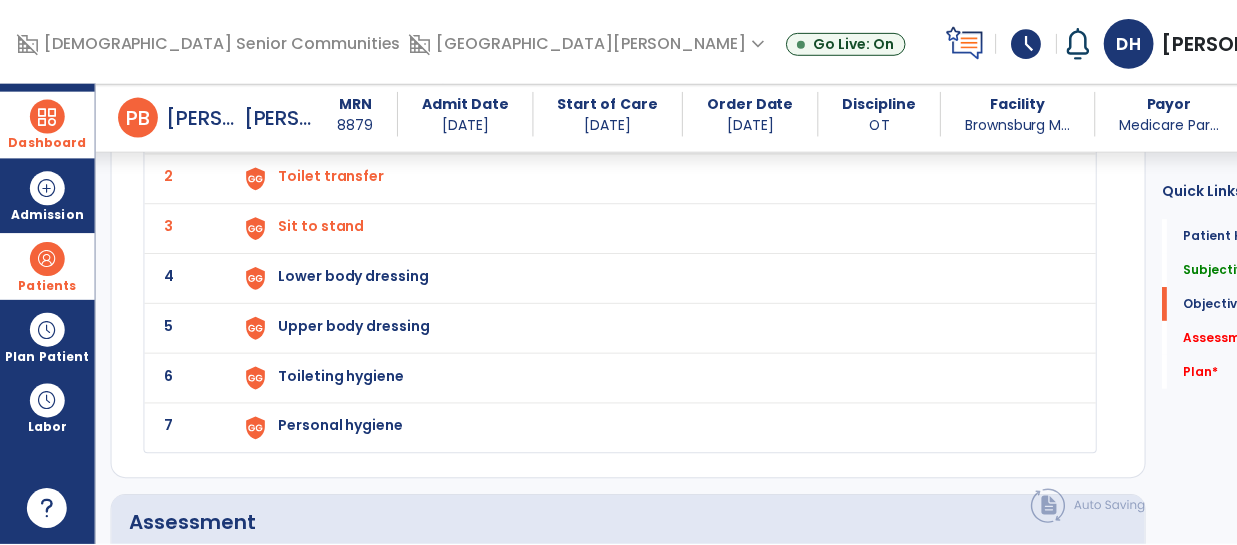 scroll, scrollTop: 1853, scrollLeft: 0, axis: vertical 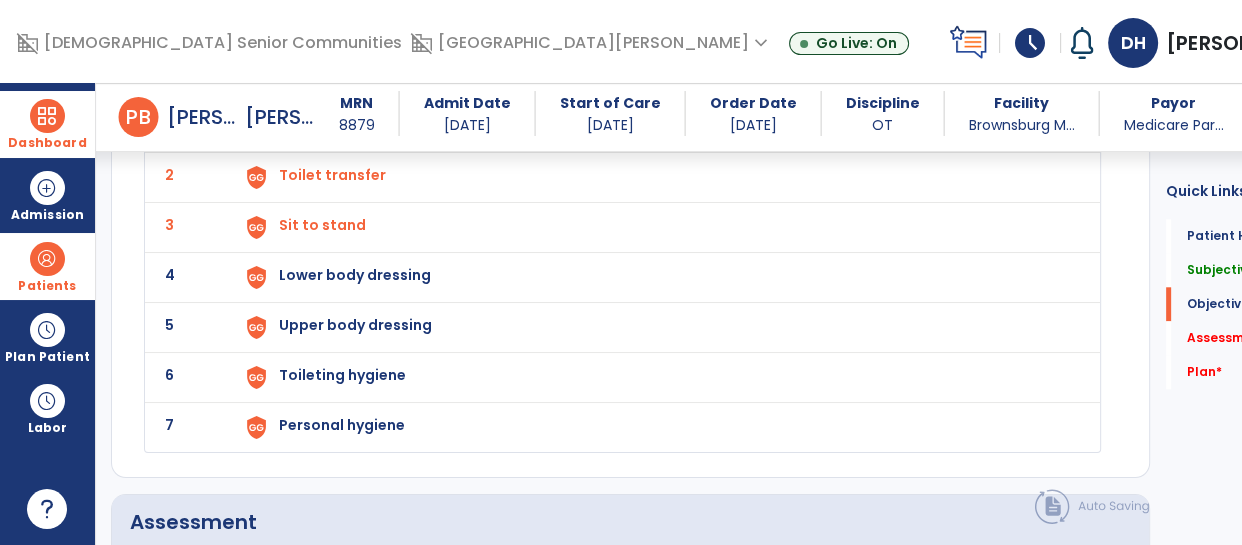 click on "Lower body dressing" at bounding box center (657, 127) 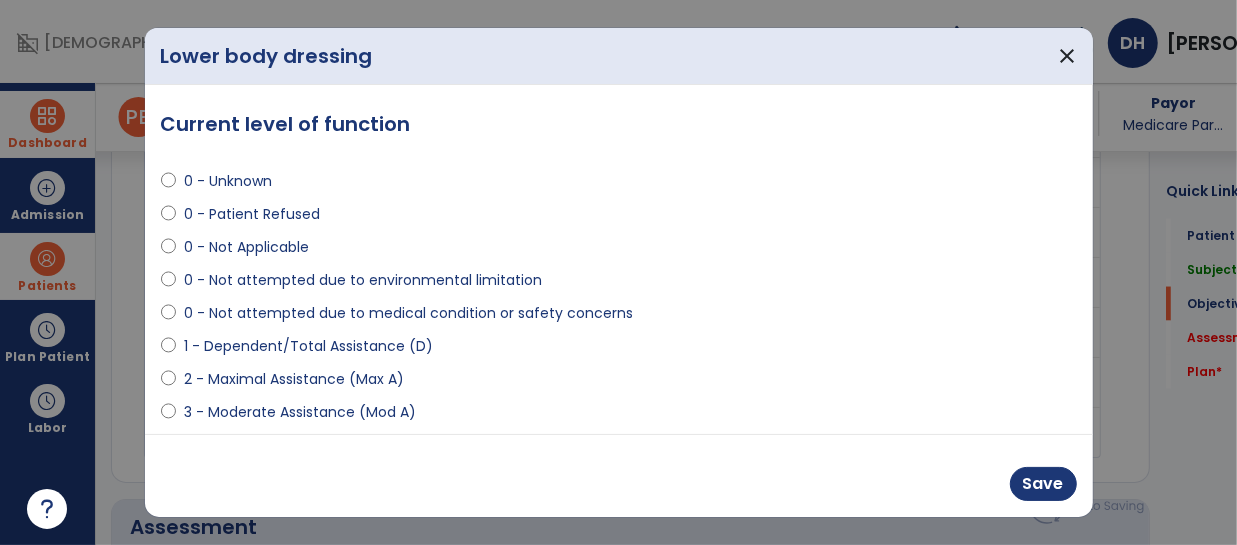 scroll, scrollTop: 1853, scrollLeft: 0, axis: vertical 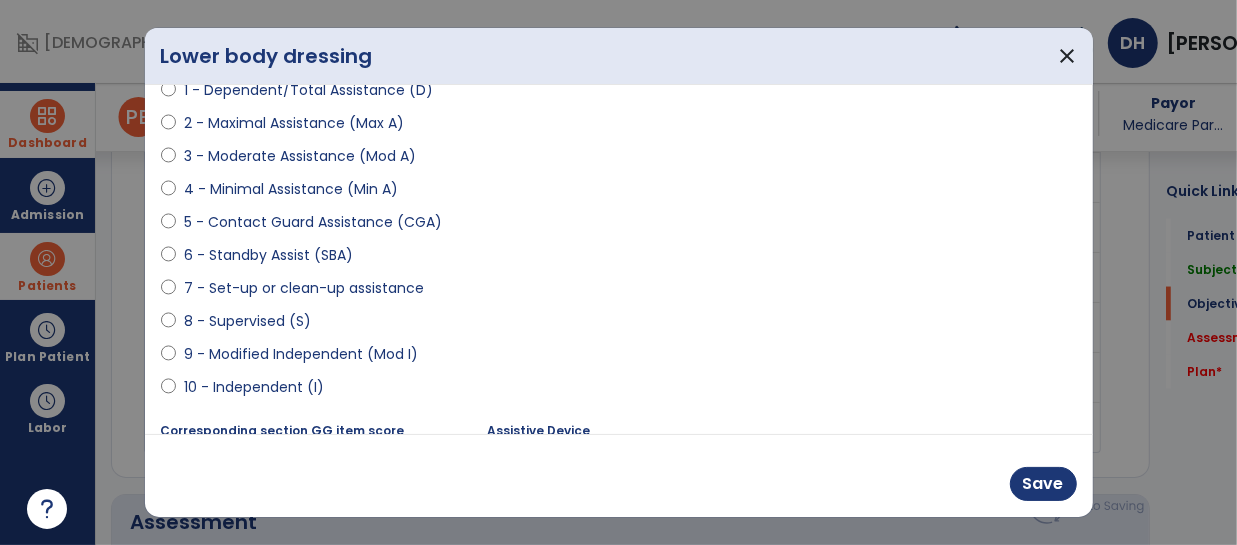 click on "9 - Modified Independent (Mod I)" at bounding box center (301, 354) 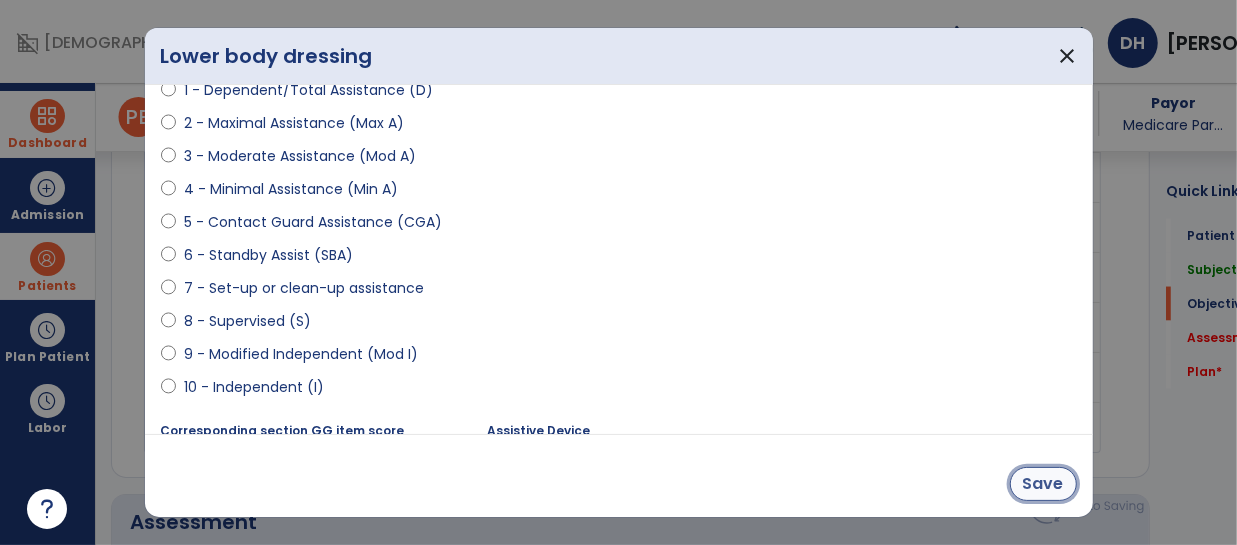 click on "Save" at bounding box center [1043, 484] 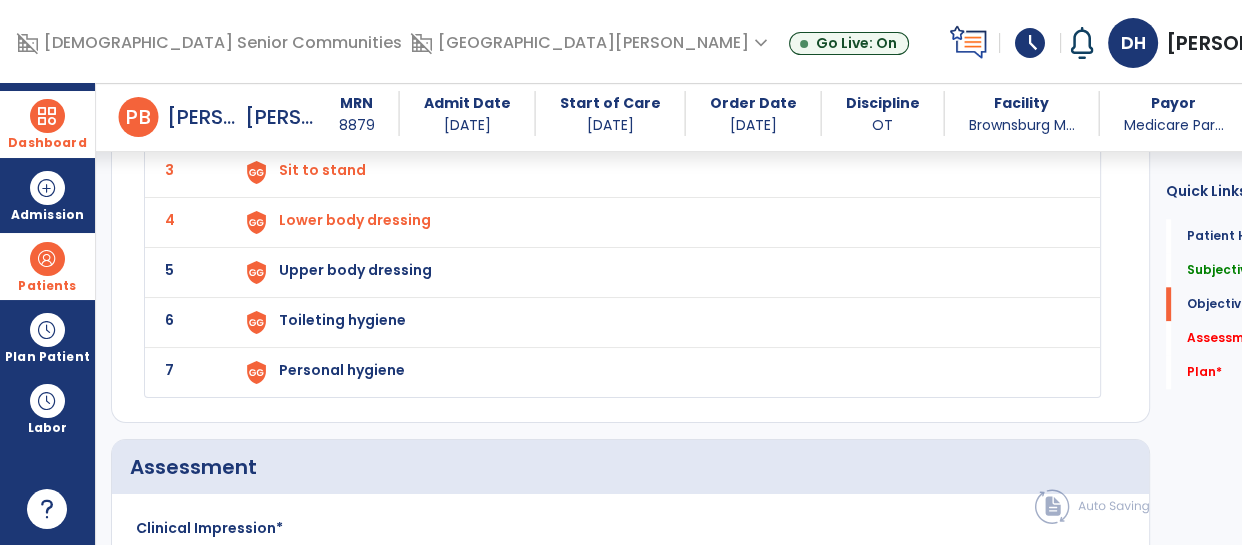 click on "Upper body dressing" at bounding box center [657, 72] 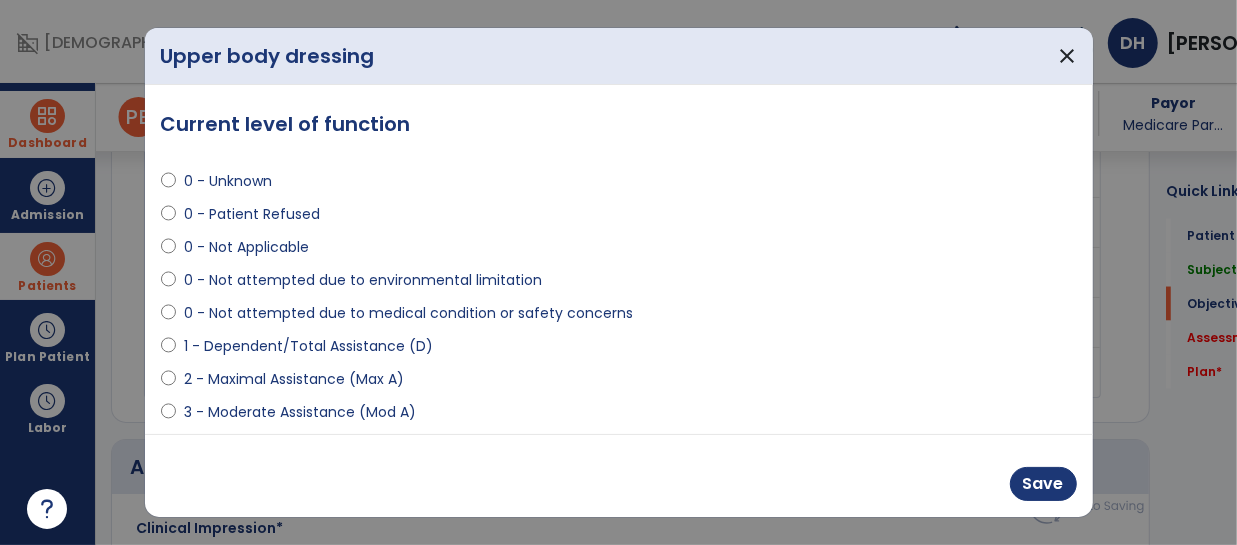 scroll, scrollTop: 1908, scrollLeft: 0, axis: vertical 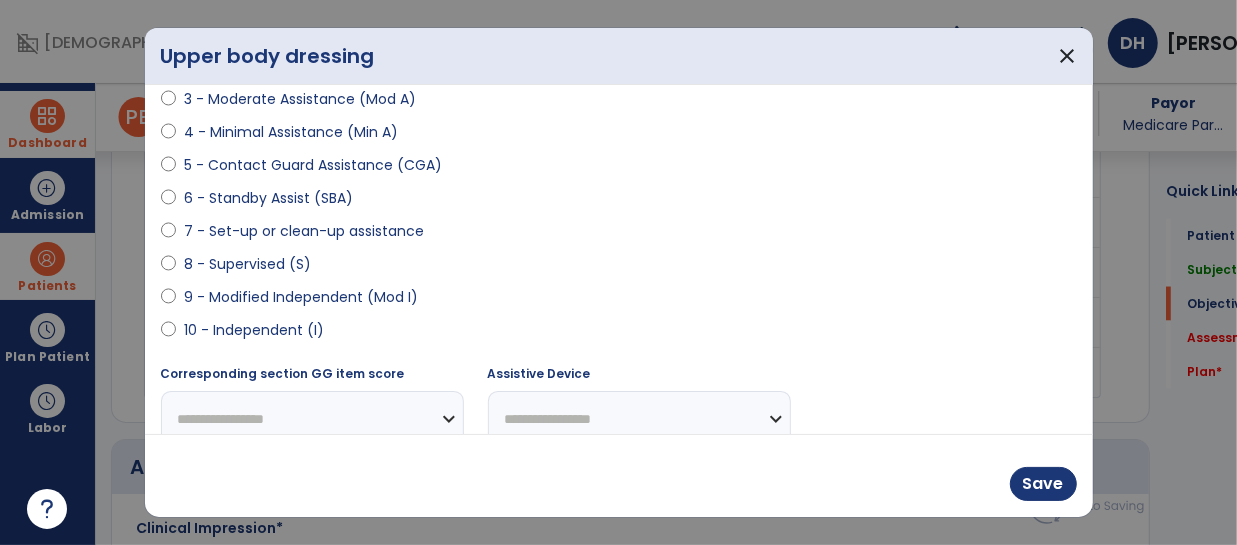 select on "**********" 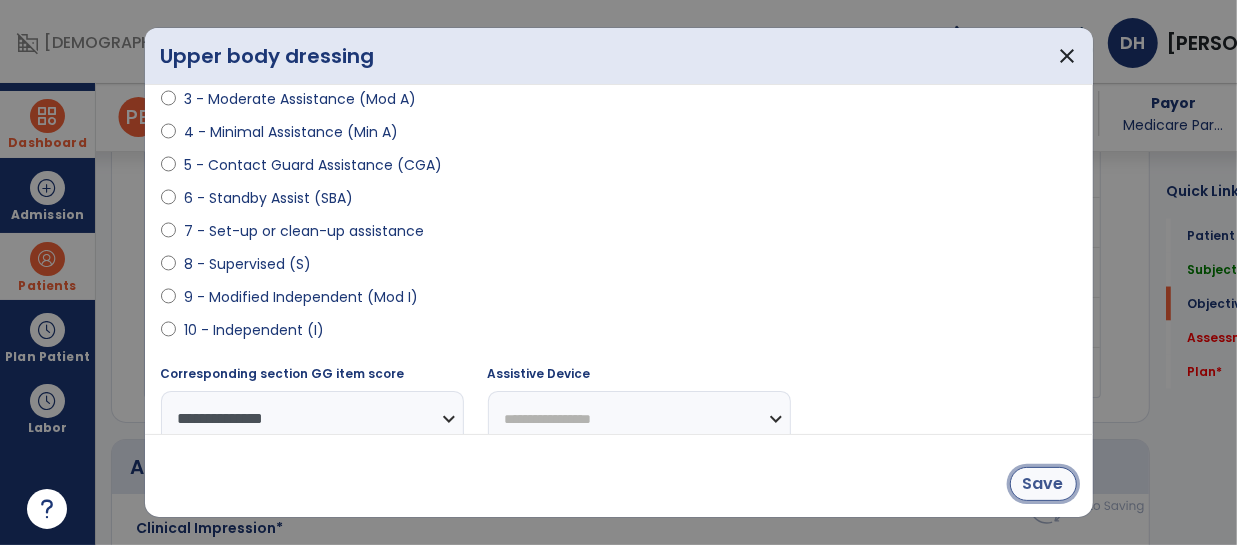 click on "Save" at bounding box center (1043, 484) 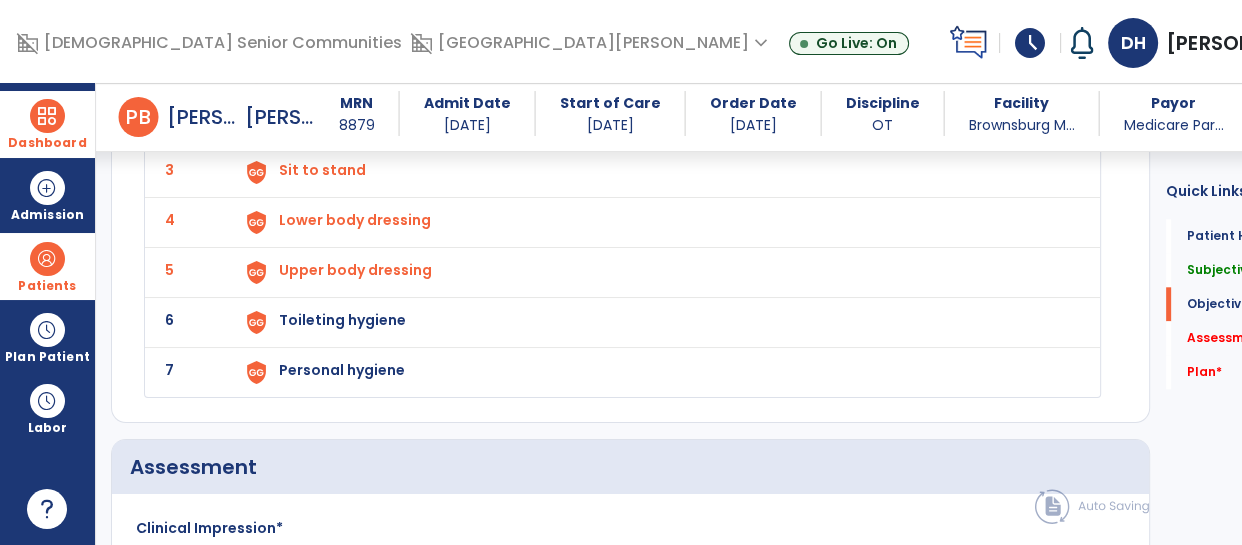 click on "Toileting hygiene" at bounding box center [657, 72] 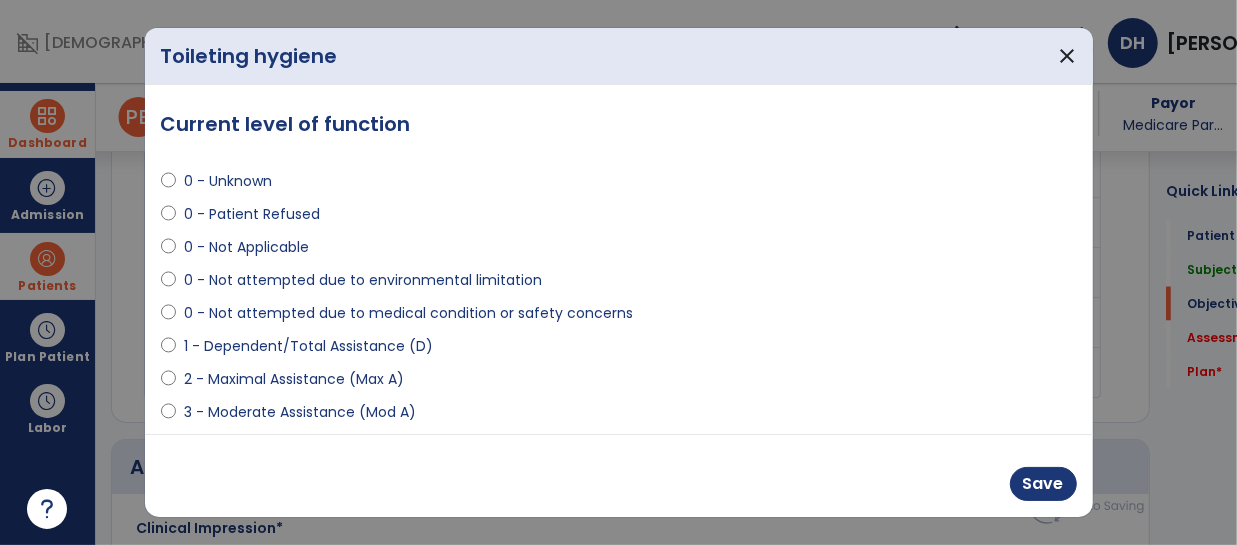 scroll, scrollTop: 1908, scrollLeft: 0, axis: vertical 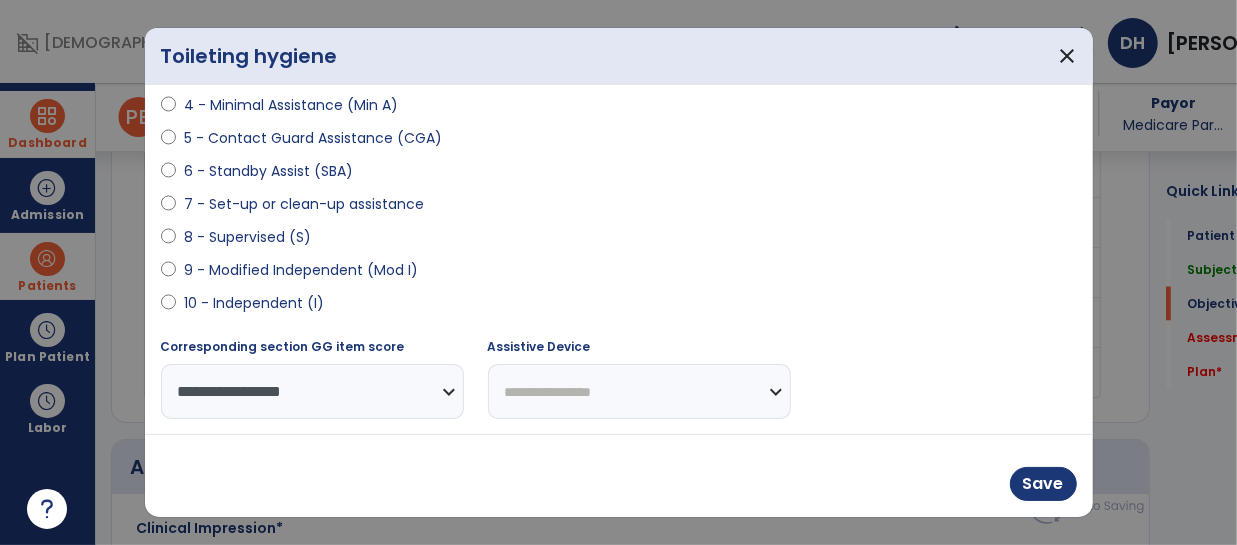 select on "**********" 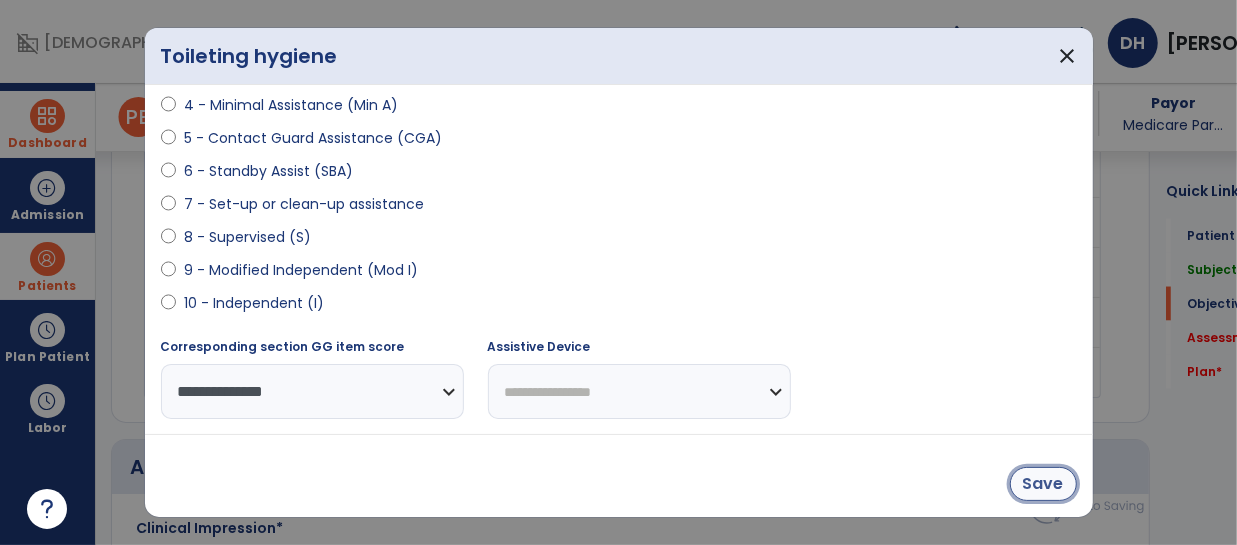 click on "Save" at bounding box center (1043, 484) 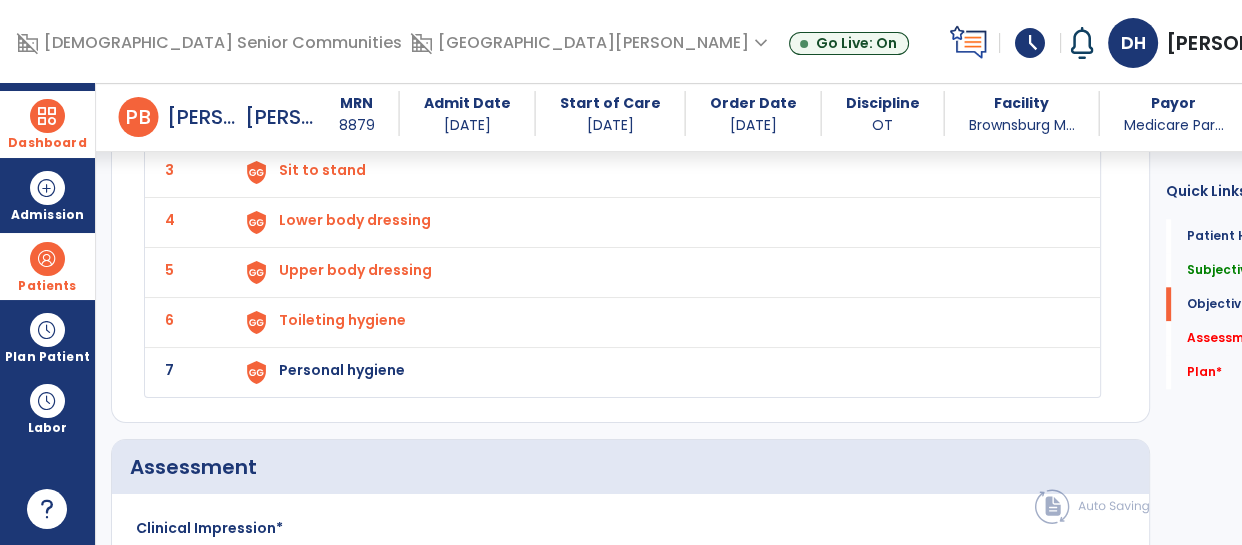 click on "Personal hygiene" at bounding box center (657, 72) 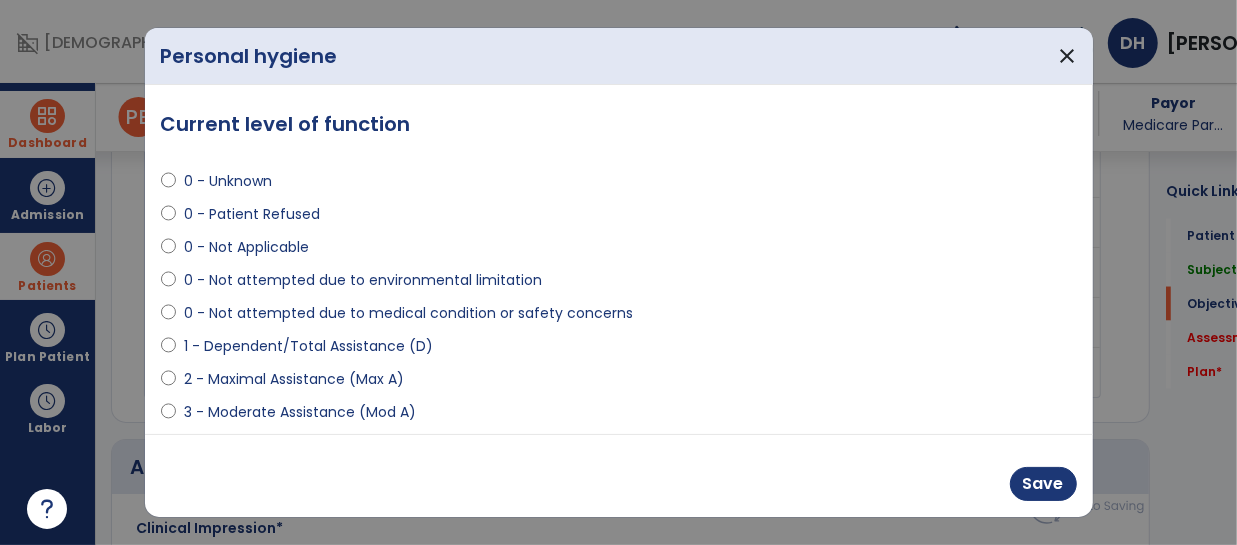 scroll, scrollTop: 1908, scrollLeft: 0, axis: vertical 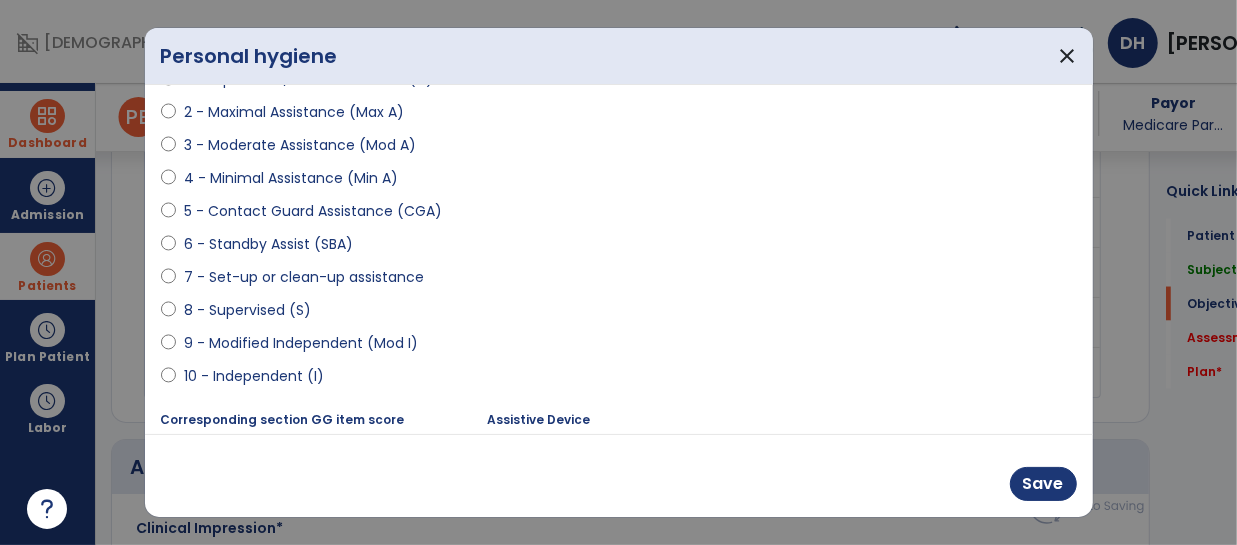 select on "**********" 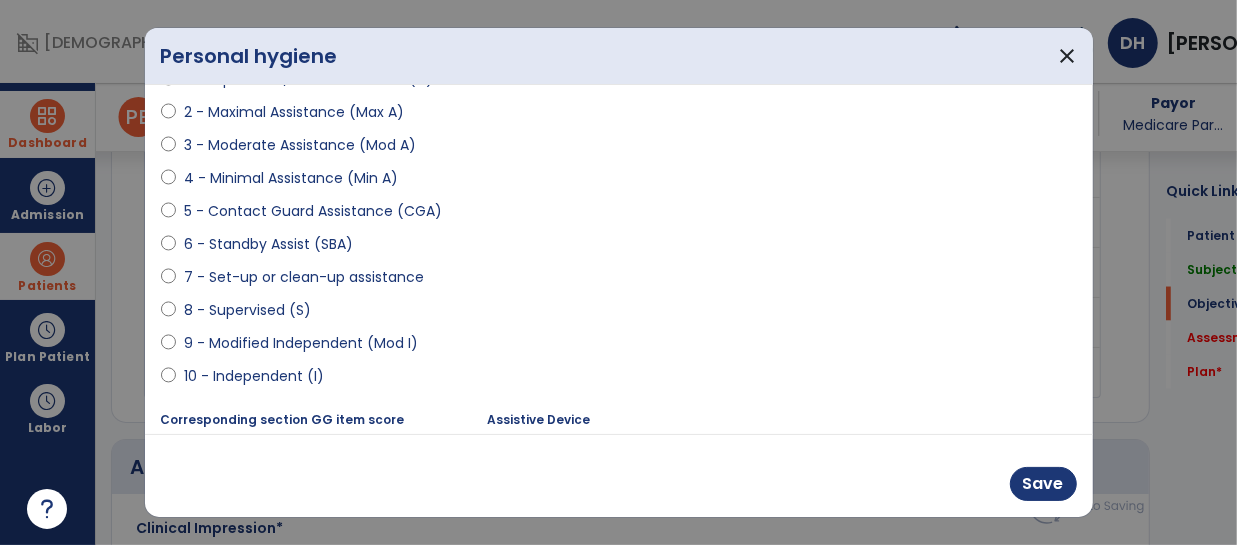 click on "Save" at bounding box center [619, 475] 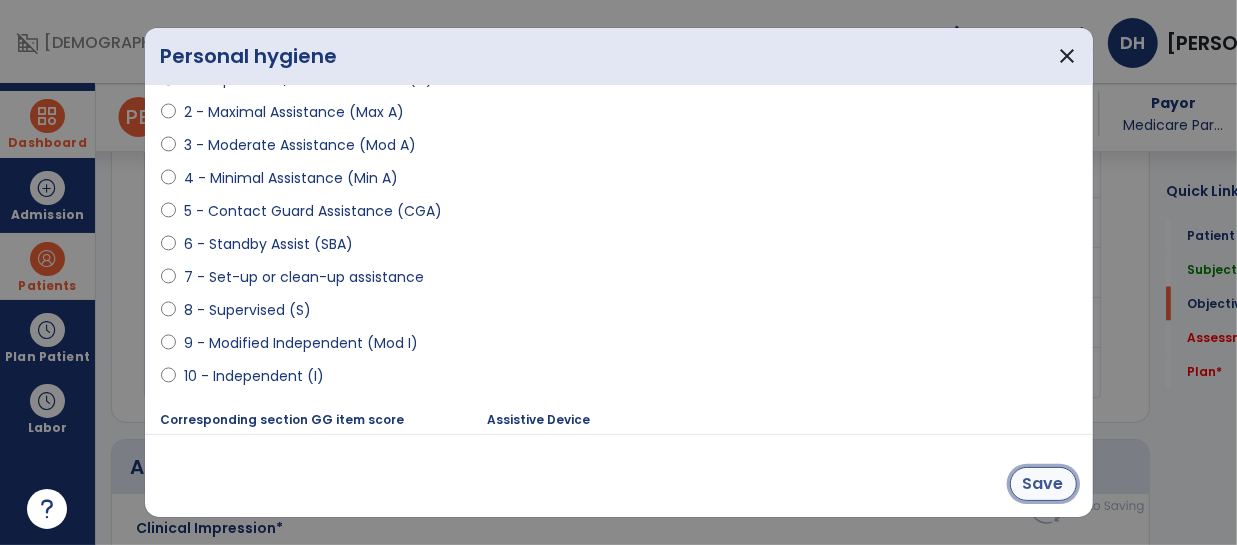 click on "Save" at bounding box center (1043, 484) 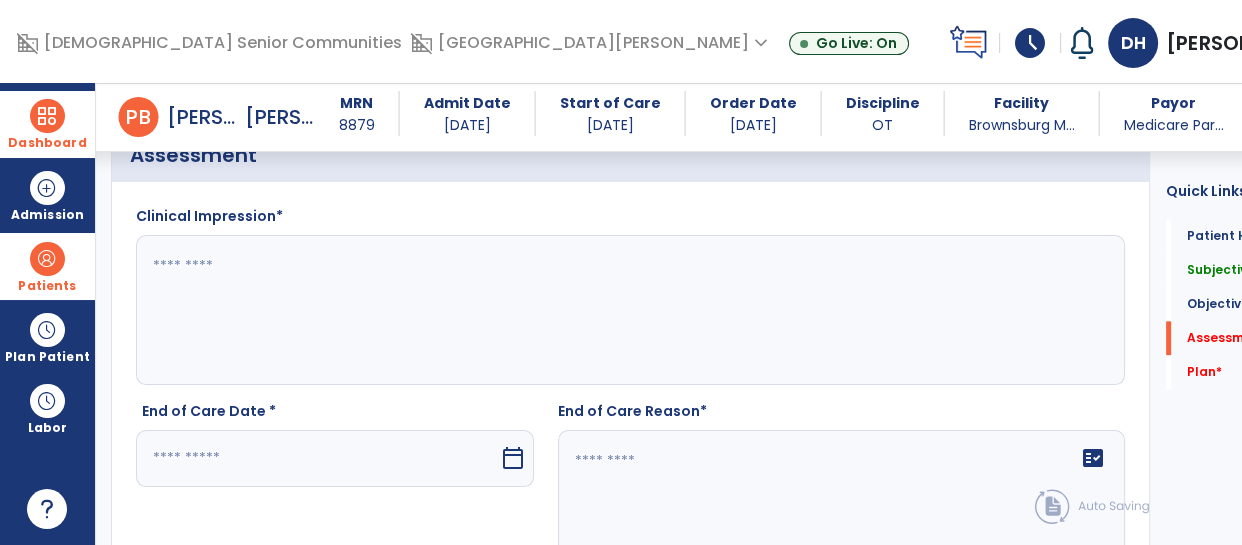 scroll, scrollTop: 2223, scrollLeft: 0, axis: vertical 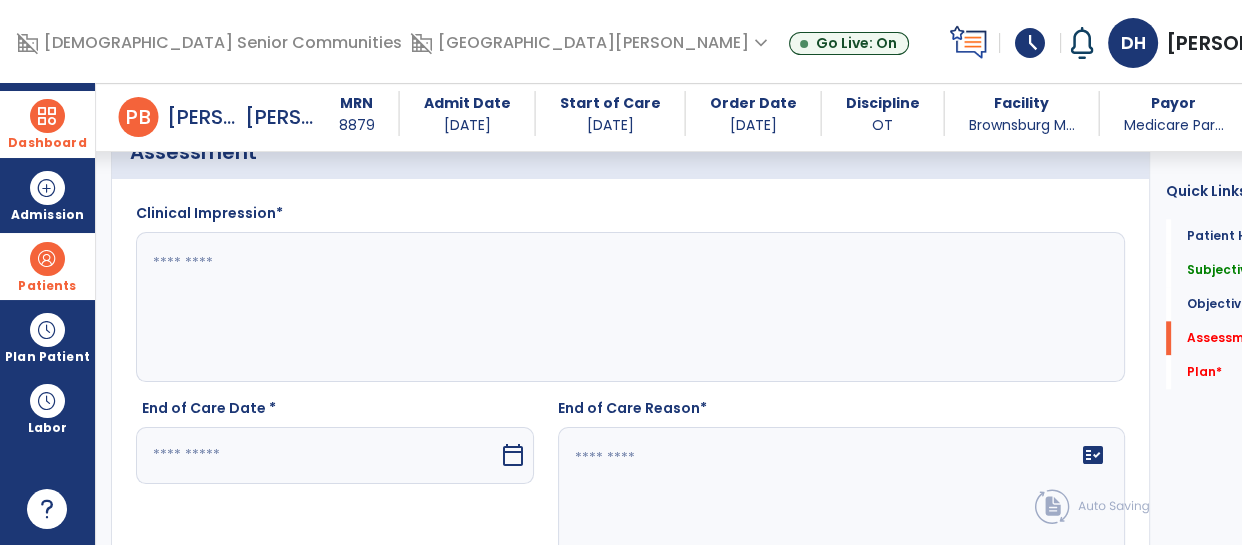 click 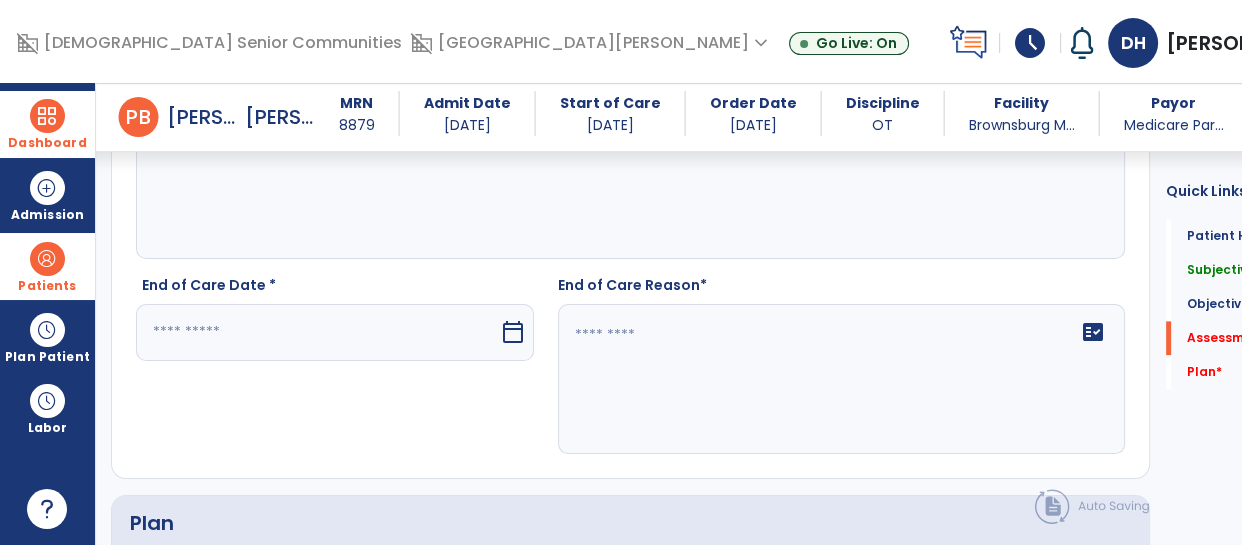 type on "**********" 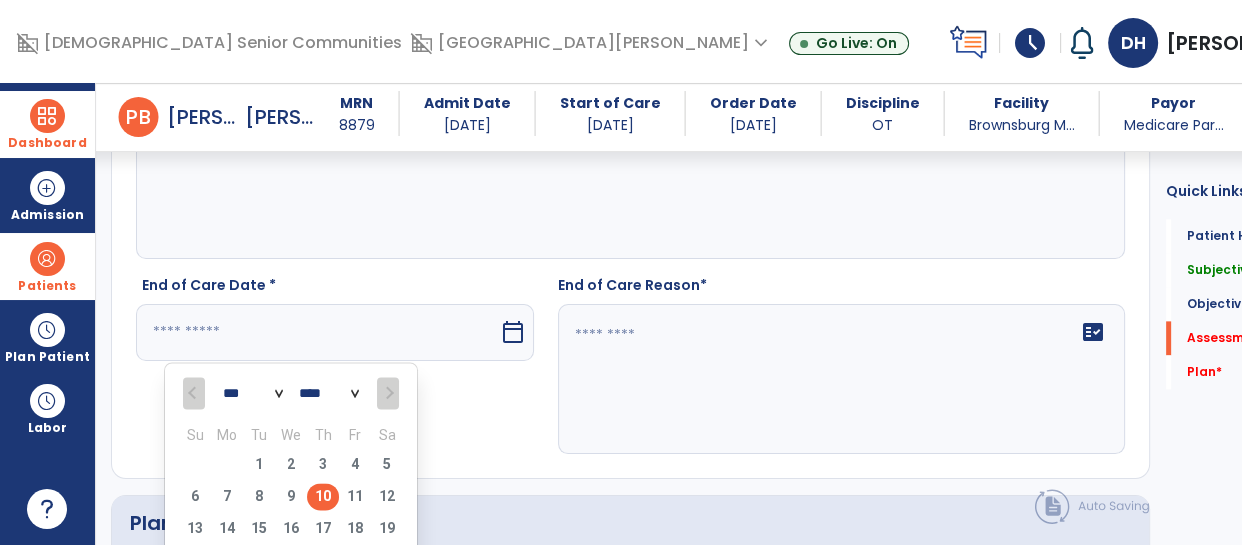 scroll, scrollTop: 2375, scrollLeft: 0, axis: vertical 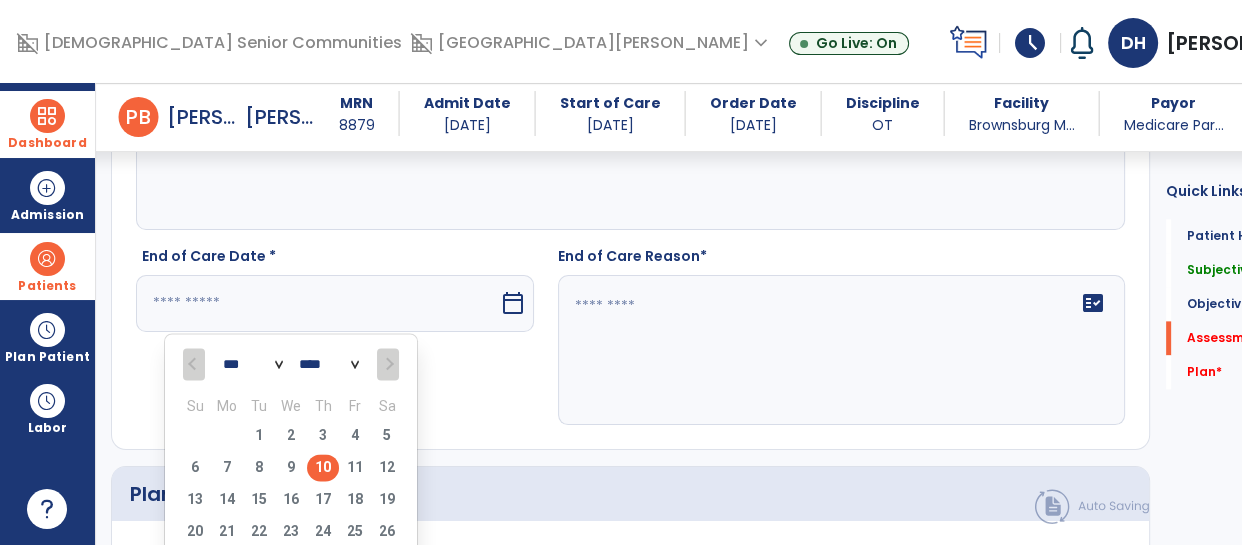 click on "10" at bounding box center (323, 467) 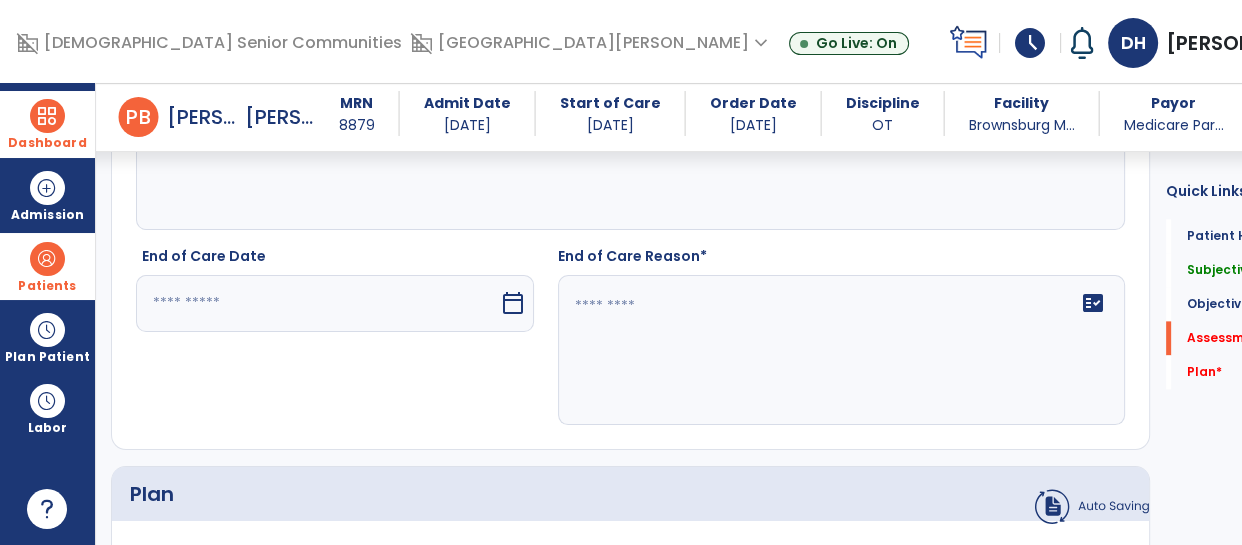 type on "*********" 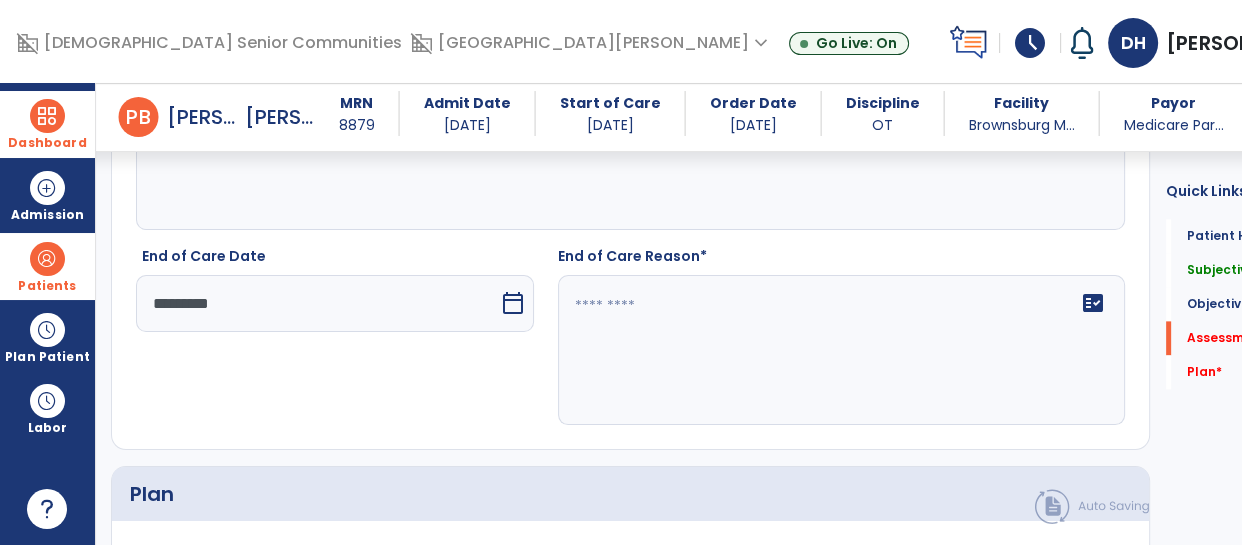 click 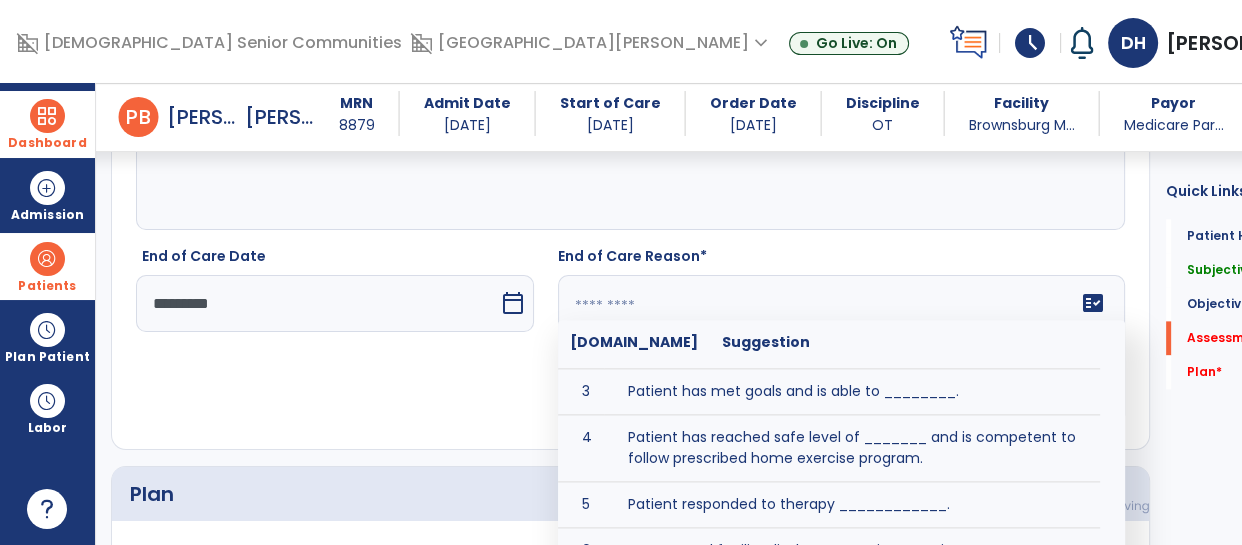 scroll, scrollTop: 130, scrollLeft: 0, axis: vertical 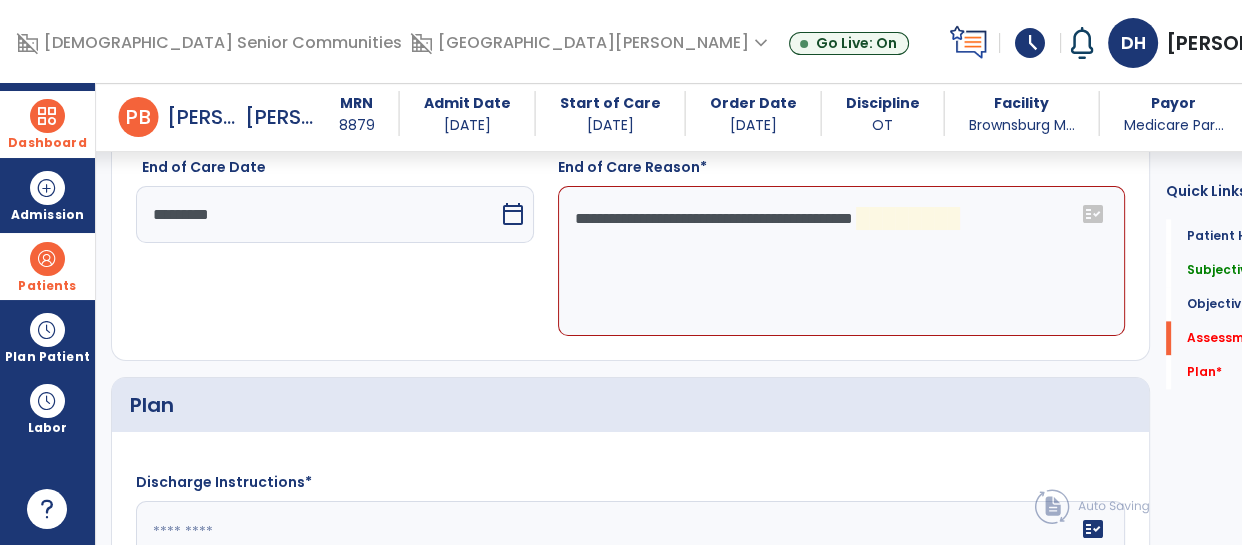 click on "**********" 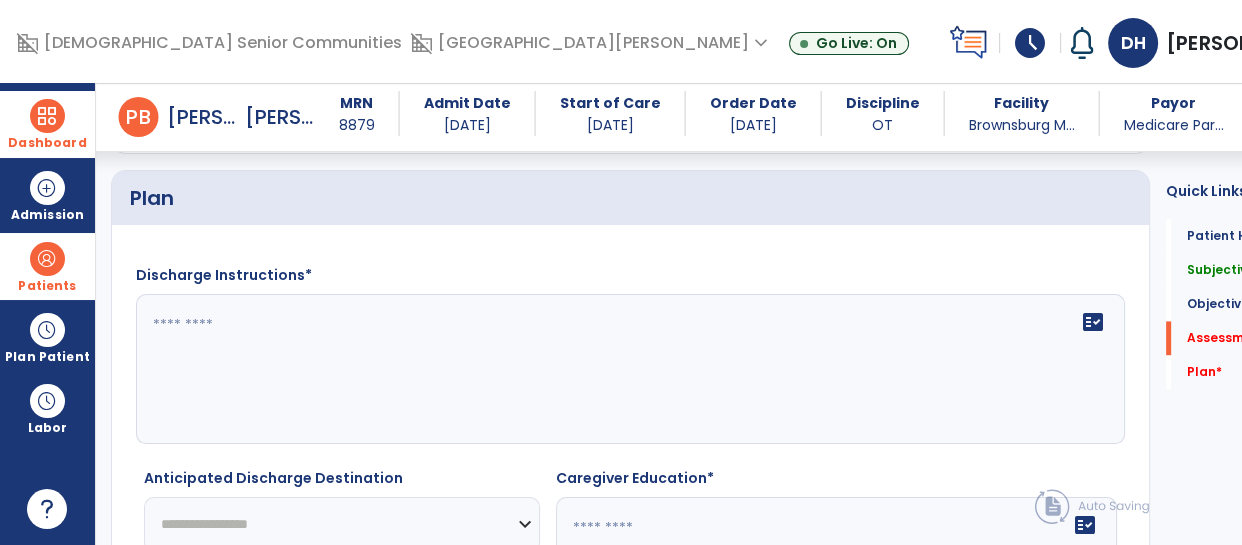 scroll, scrollTop: 2672, scrollLeft: 0, axis: vertical 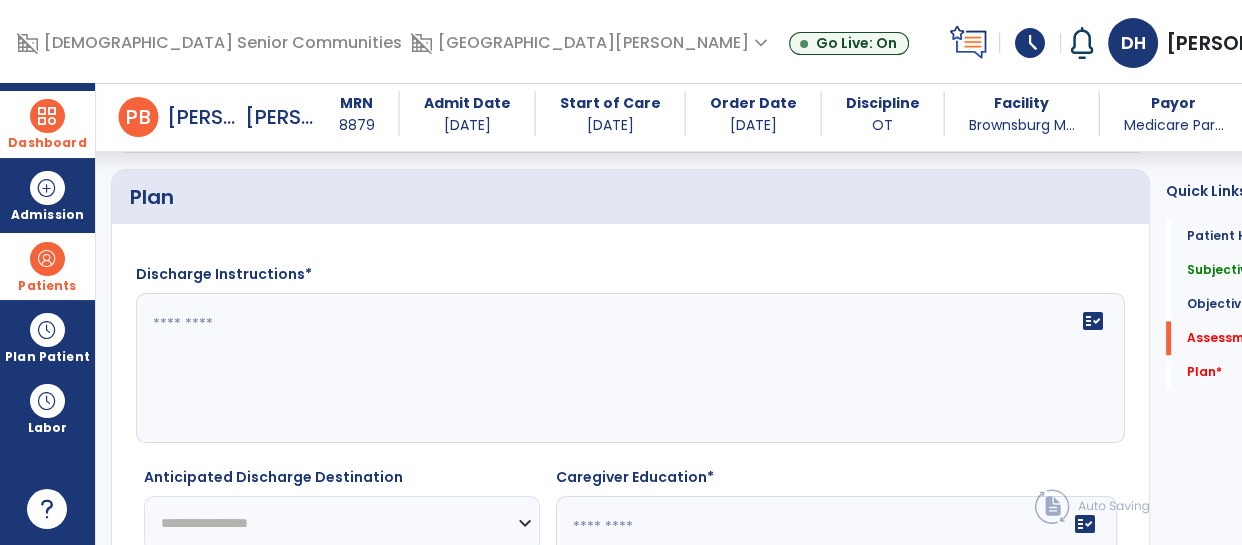type on "**********" 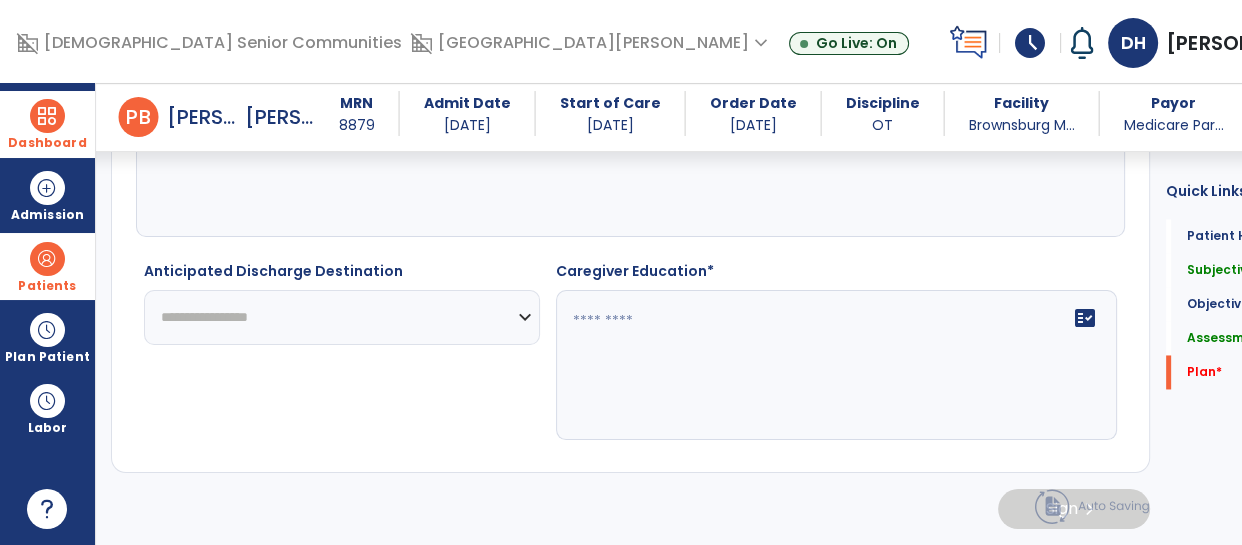 scroll, scrollTop: 2882, scrollLeft: 0, axis: vertical 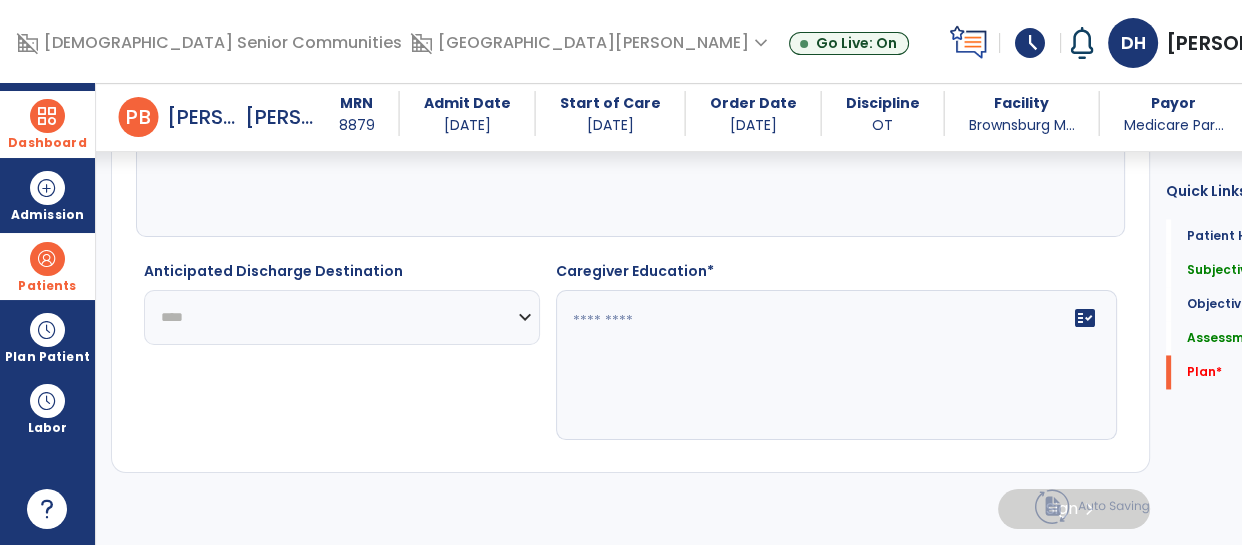 click on "**********" 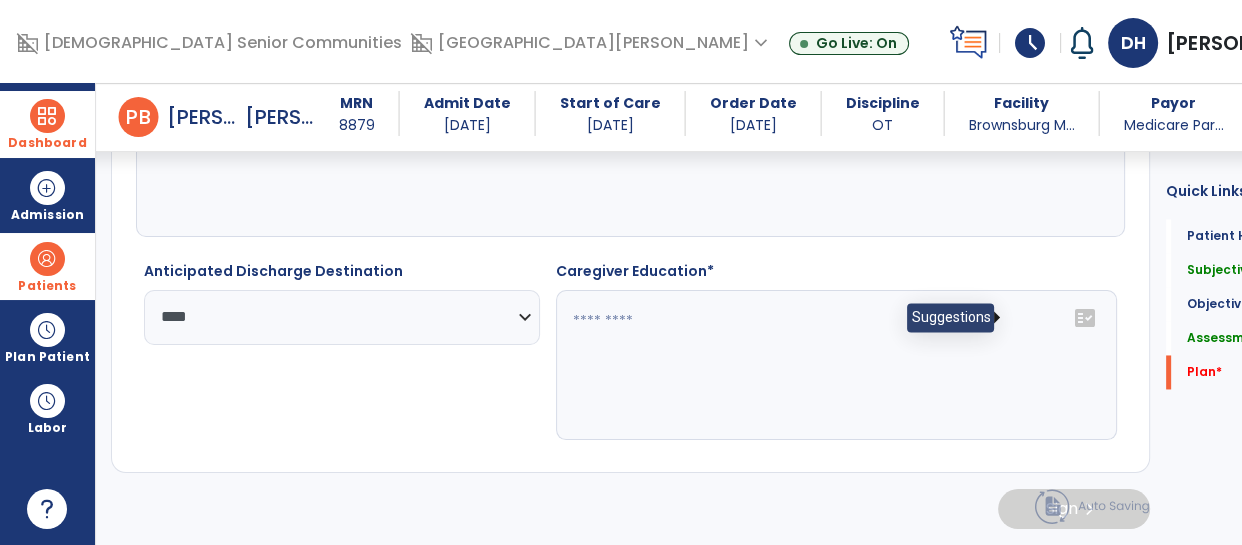 click on "fact_check" 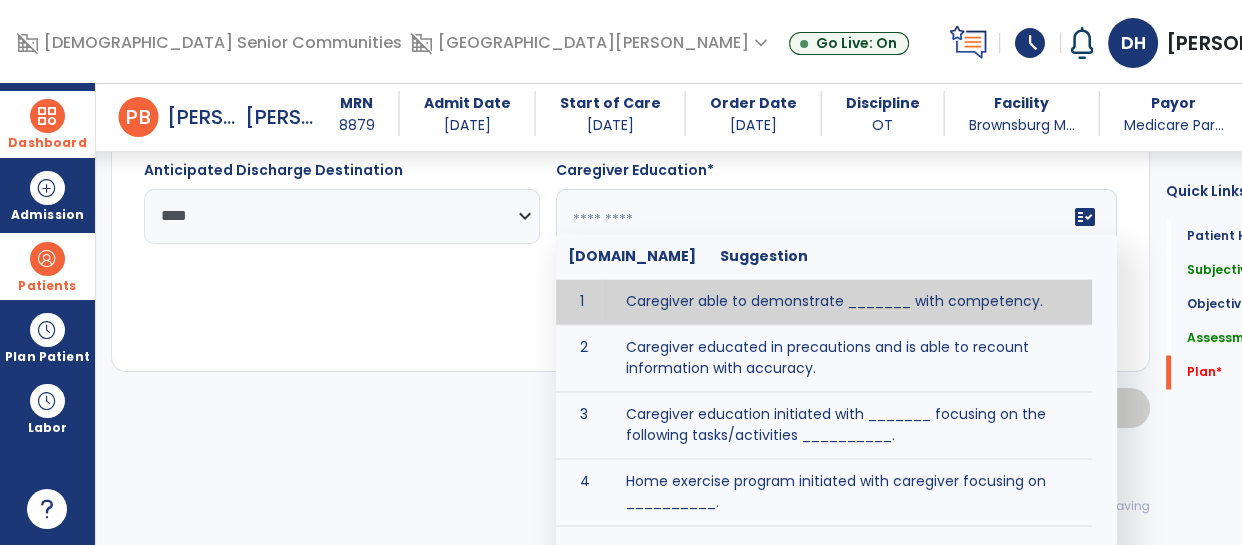 scroll, scrollTop: 3038, scrollLeft: 0, axis: vertical 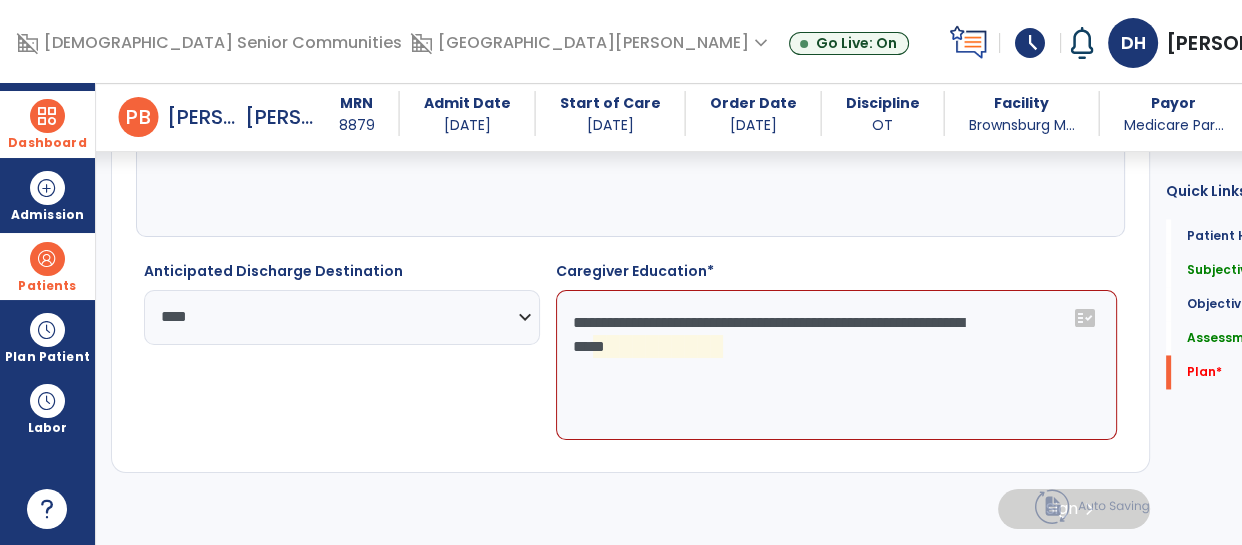 click on "**********" 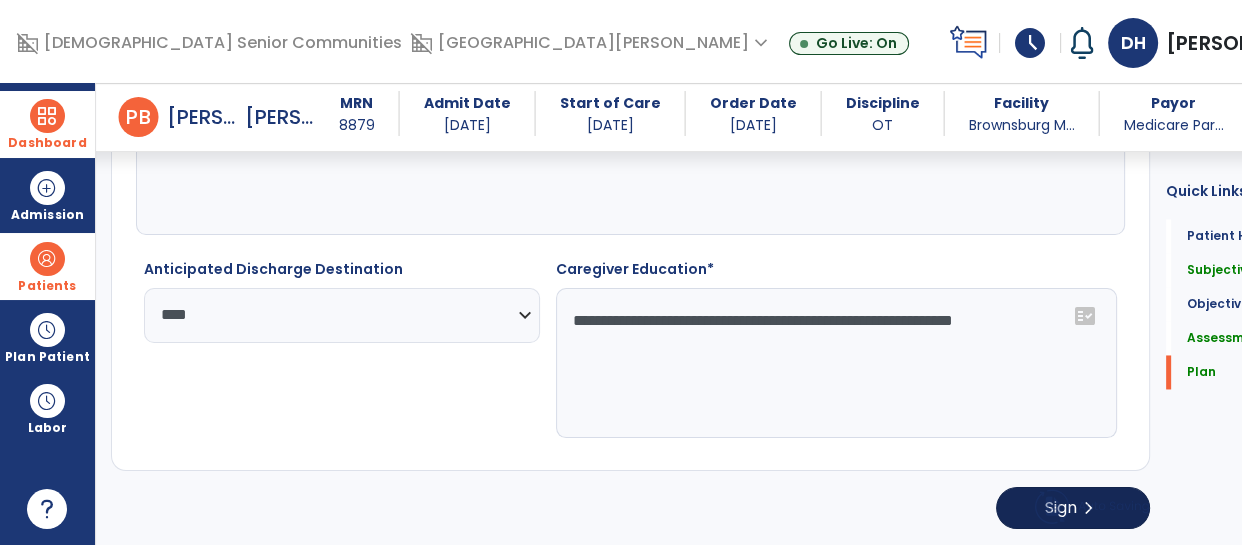 type on "**********" 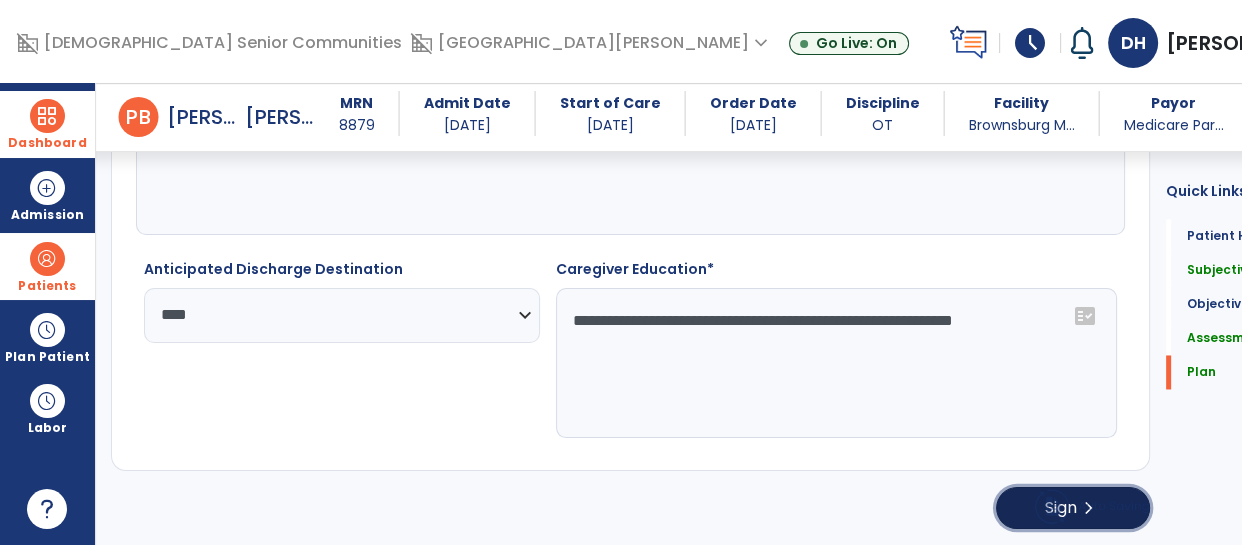 click on "Sign" 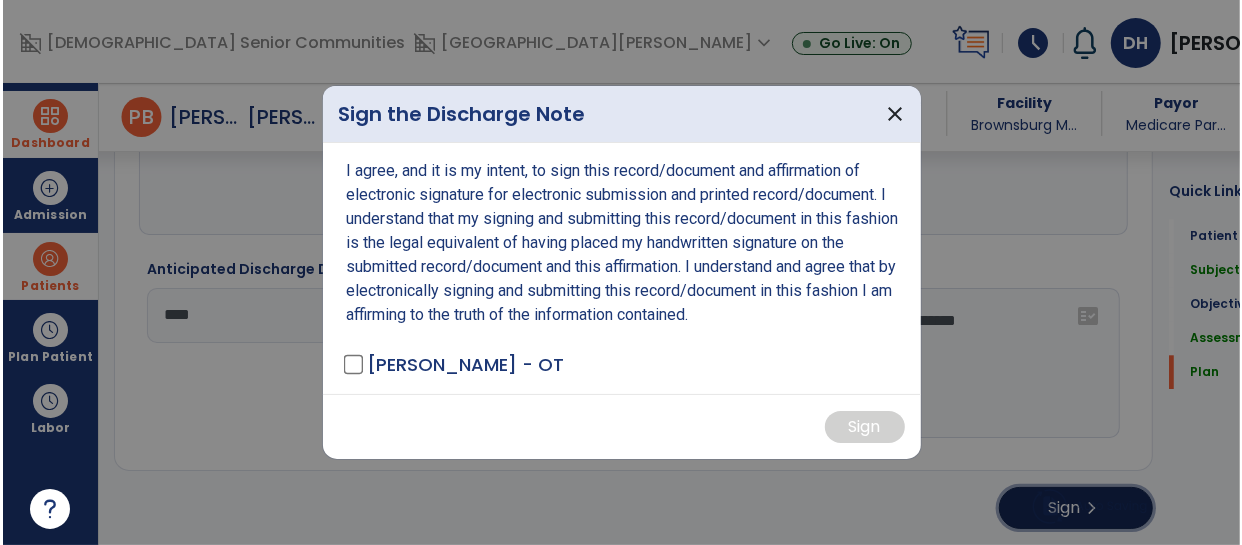 scroll, scrollTop: 2937, scrollLeft: 0, axis: vertical 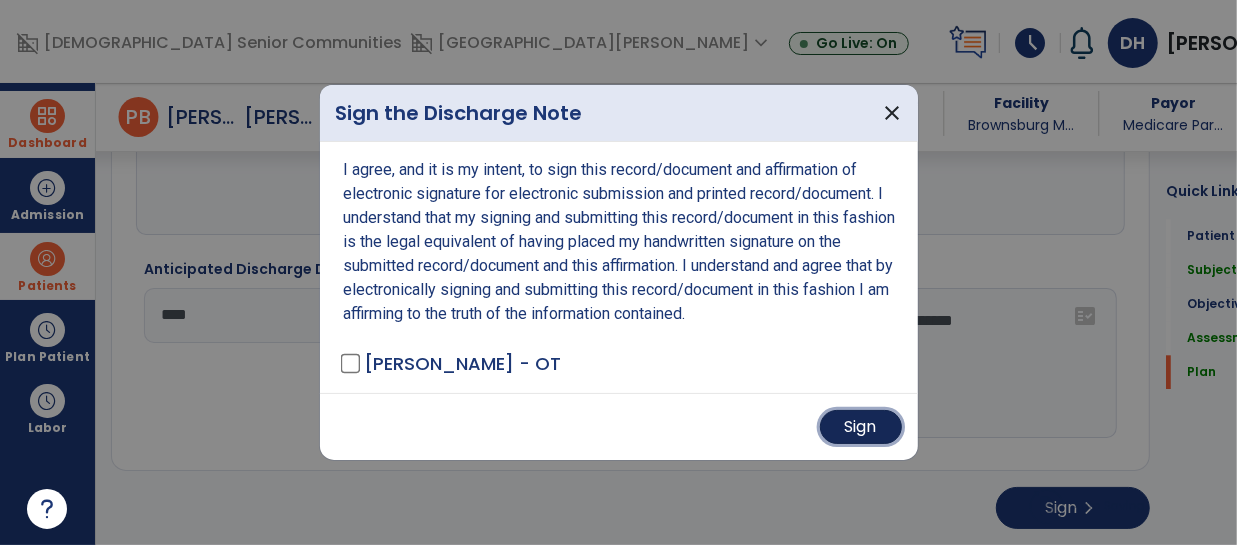 click on "Sign" at bounding box center (861, 427) 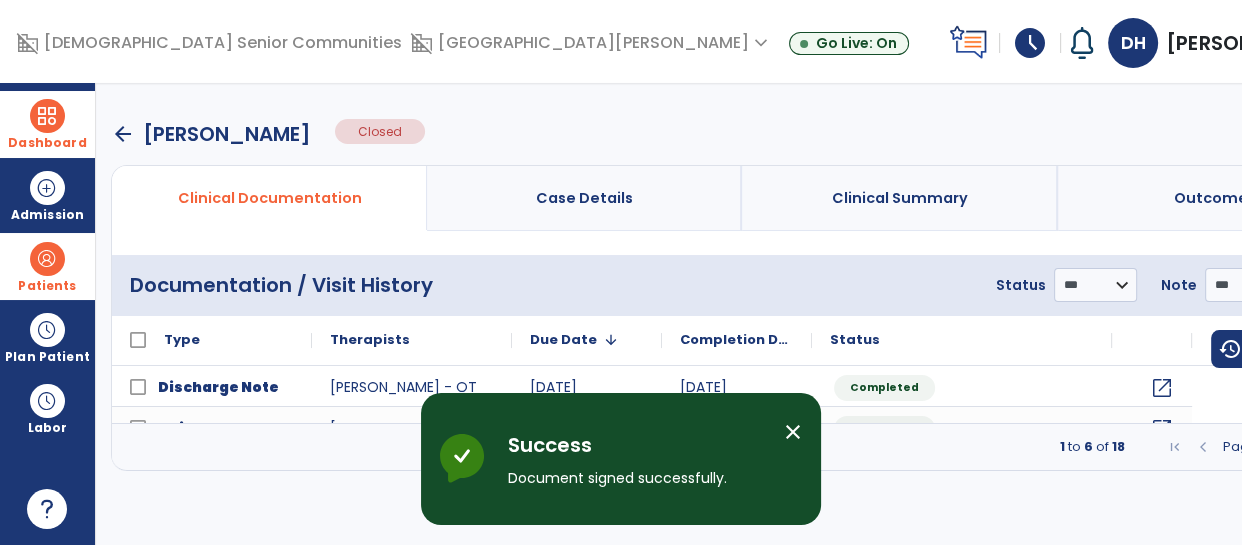 scroll, scrollTop: 0, scrollLeft: 0, axis: both 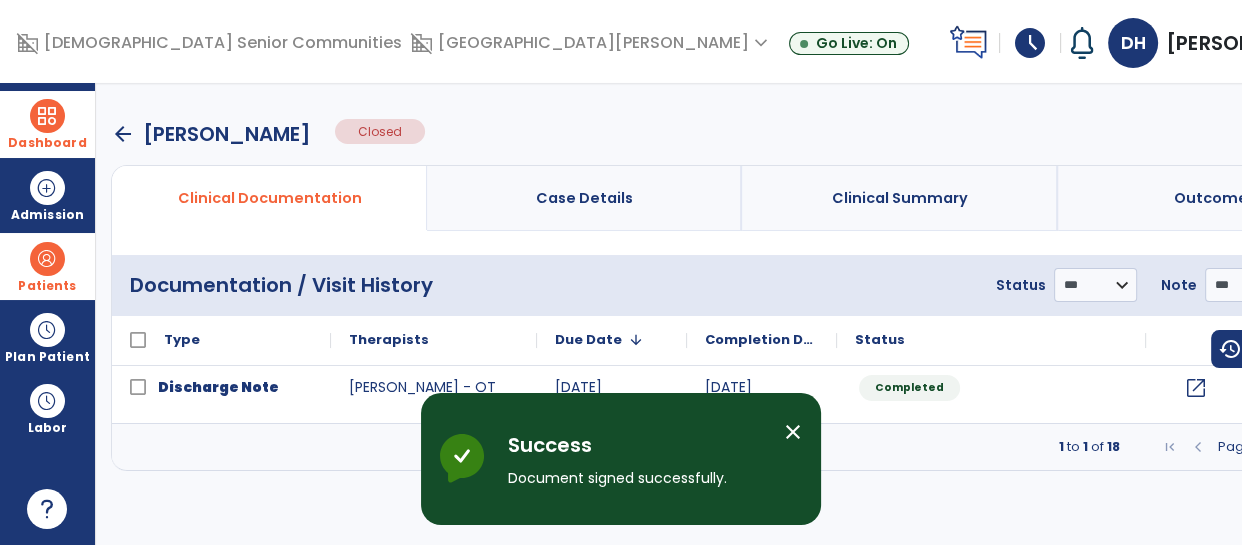 click at bounding box center [47, 116] 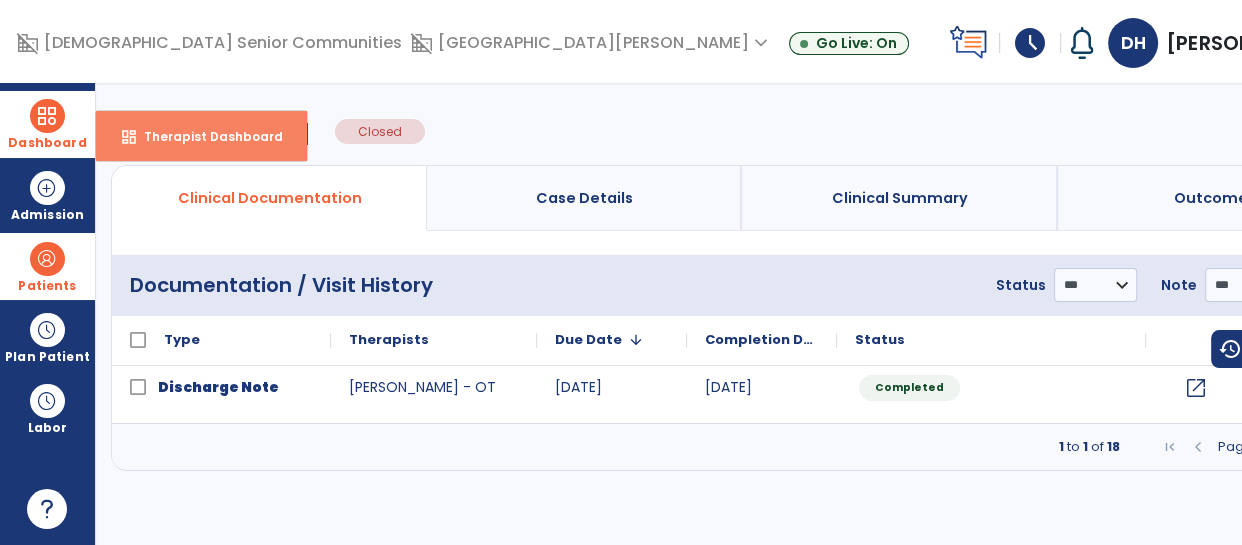 click on "Therapist Dashboard" at bounding box center (205, 136) 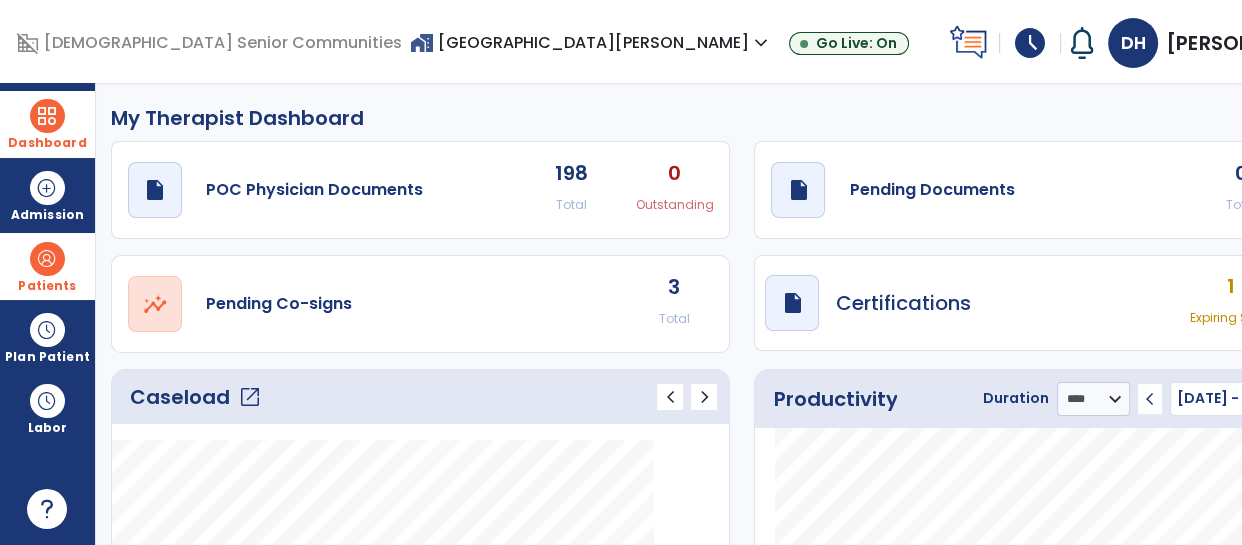 click on "3 Total" 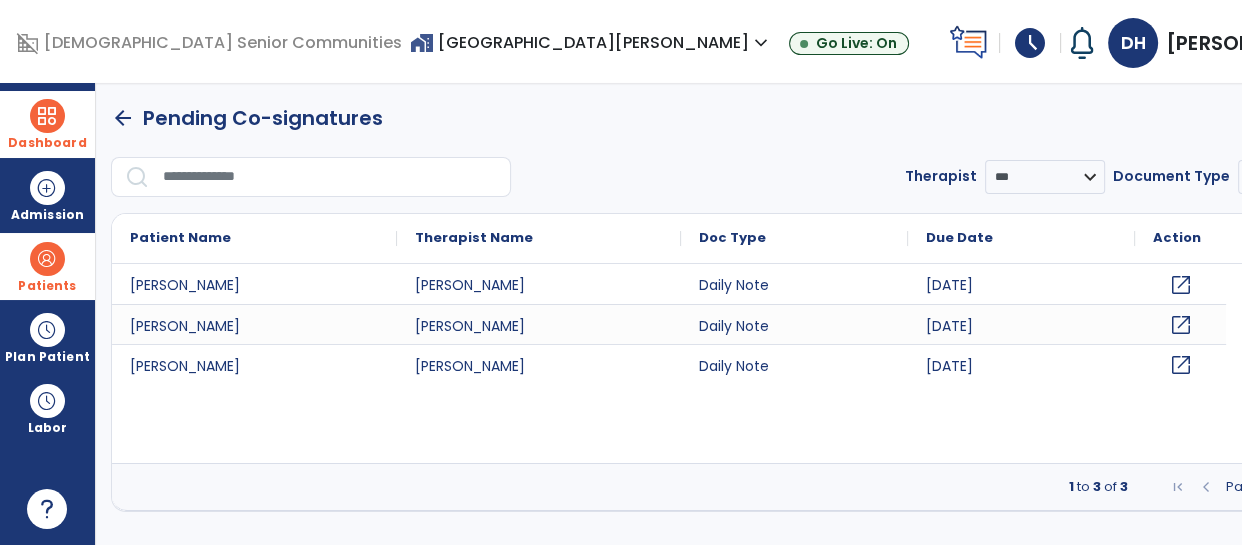 click on "open_in_new" 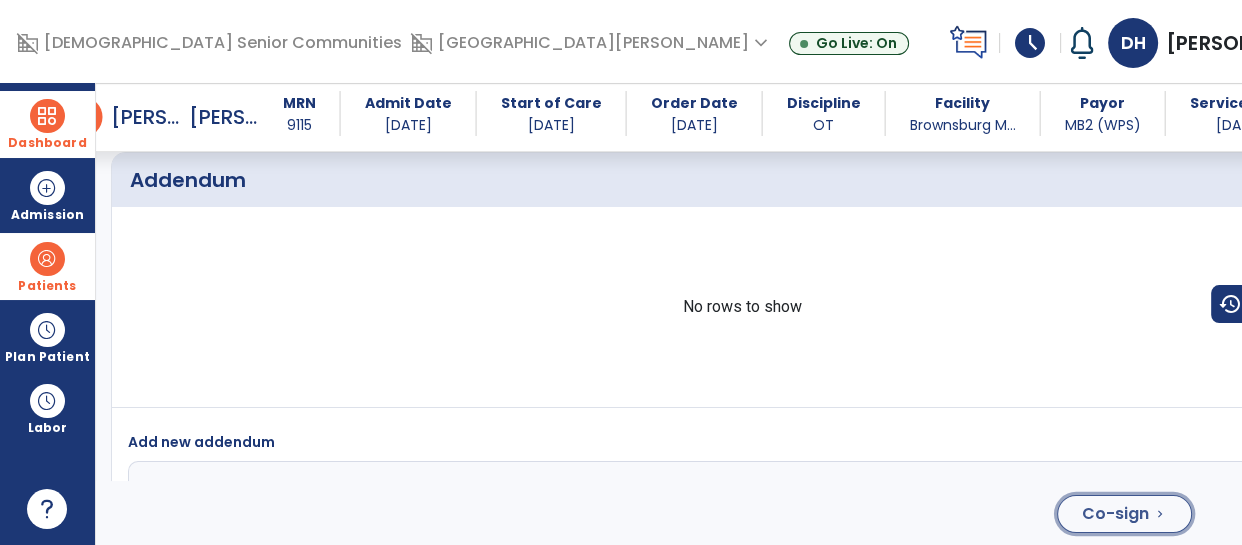 click on "Co-sign" 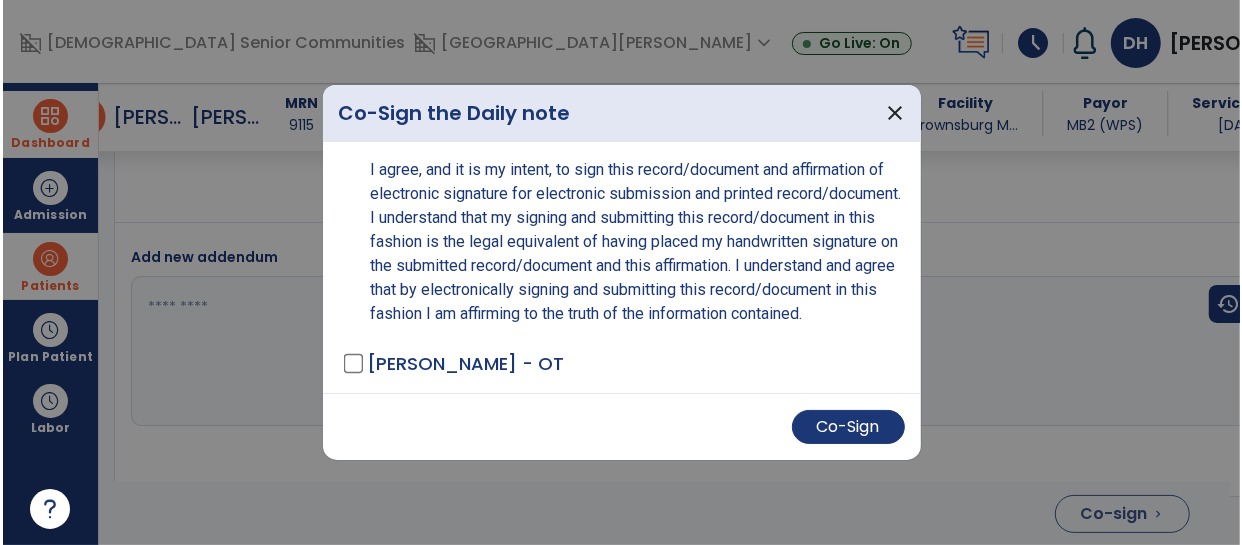 scroll, scrollTop: 3996, scrollLeft: 0, axis: vertical 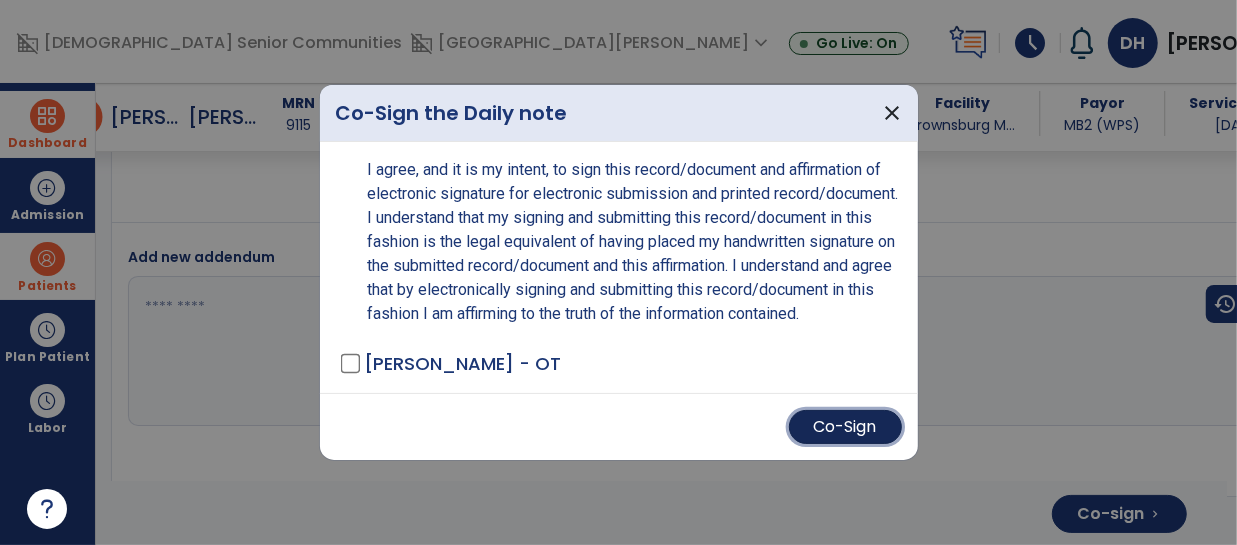 click on "Co-Sign" at bounding box center (845, 427) 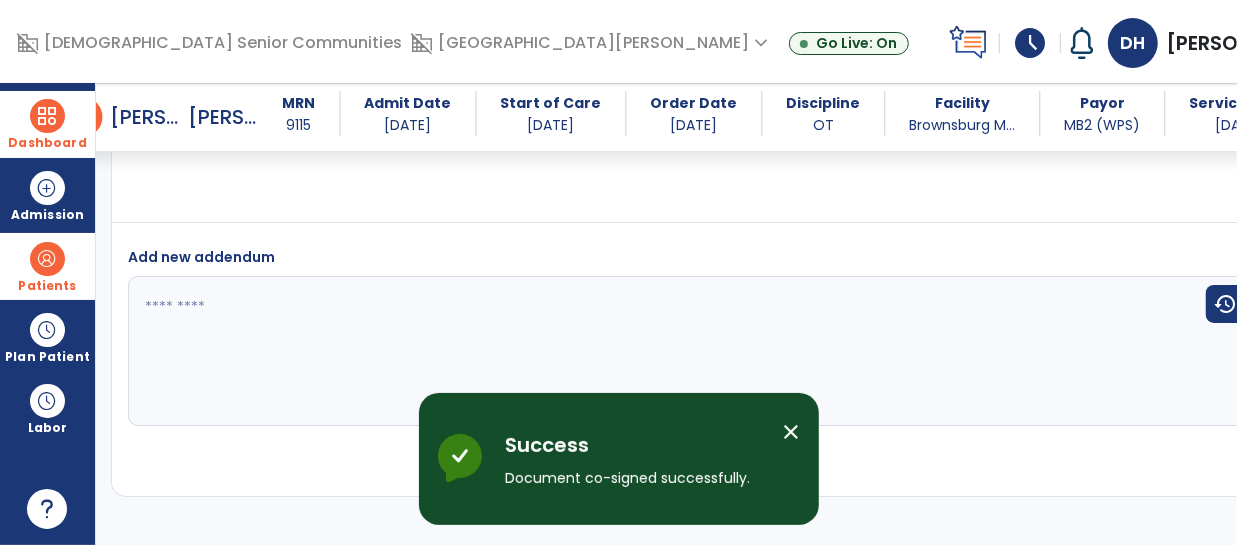 click at bounding box center [664, 351] 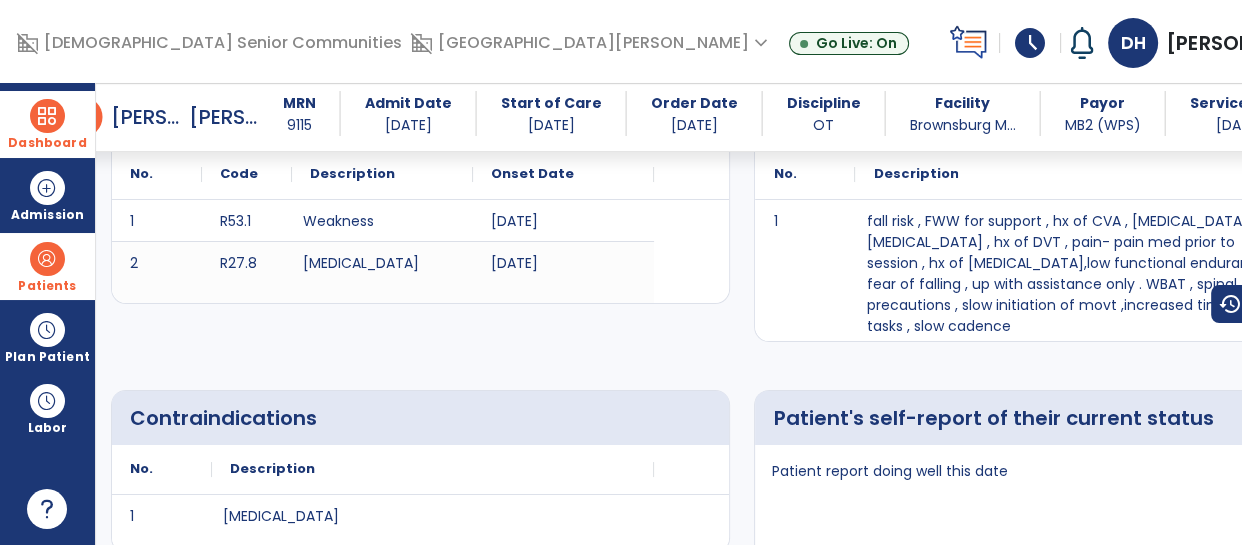 scroll, scrollTop: 0, scrollLeft: 0, axis: both 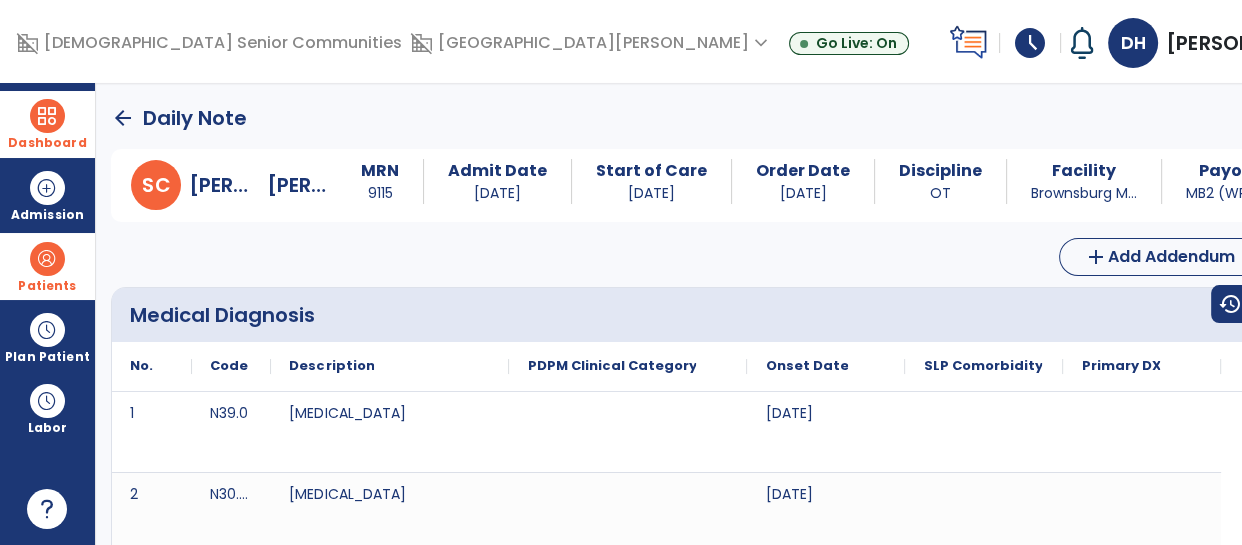 click on "arrow_back" 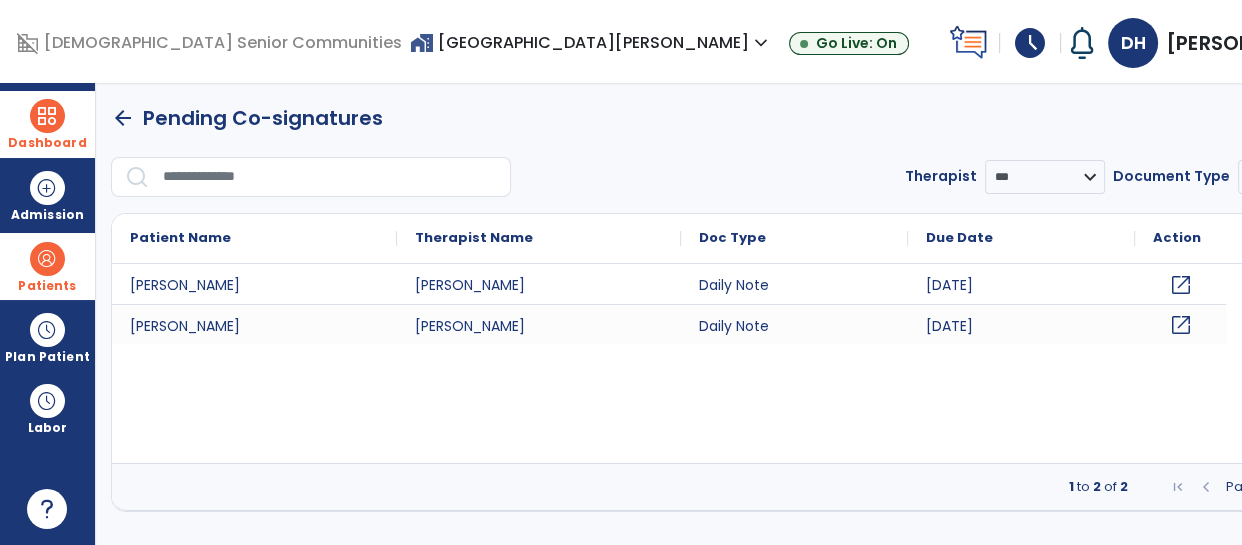 click on "open_in_new" 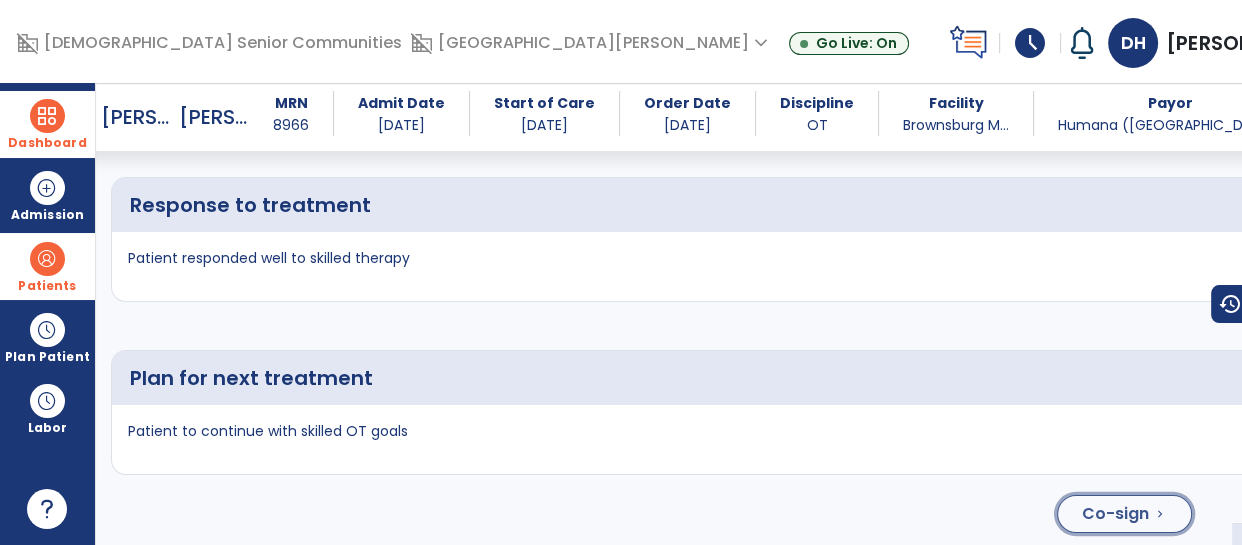 click on "Co-sign  chevron_right" 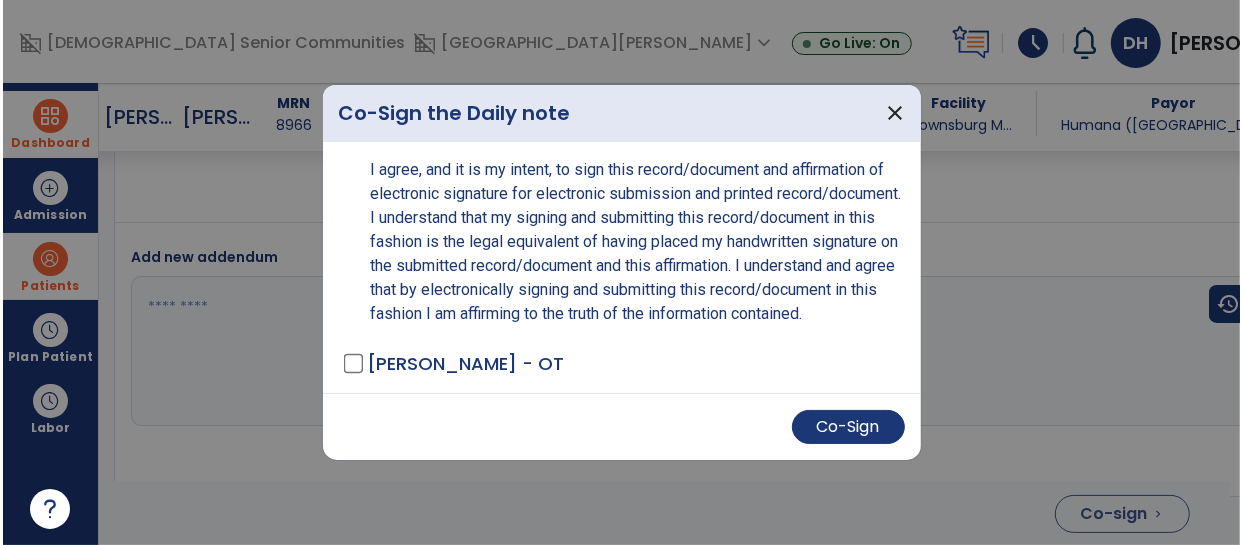 scroll, scrollTop: 4262, scrollLeft: 0, axis: vertical 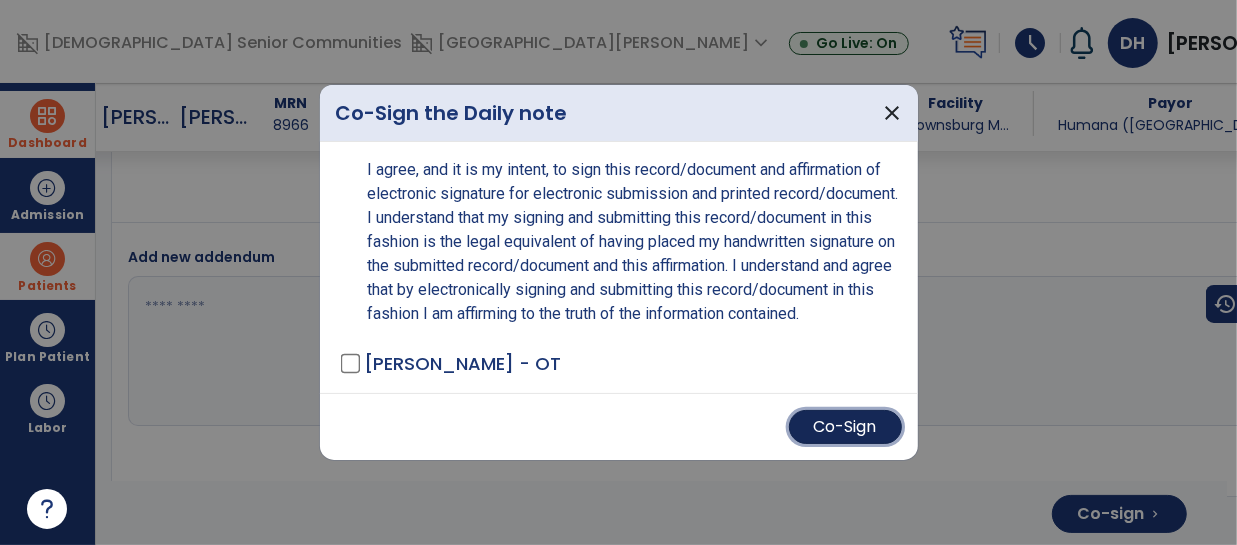 click on "Co-Sign" at bounding box center [845, 427] 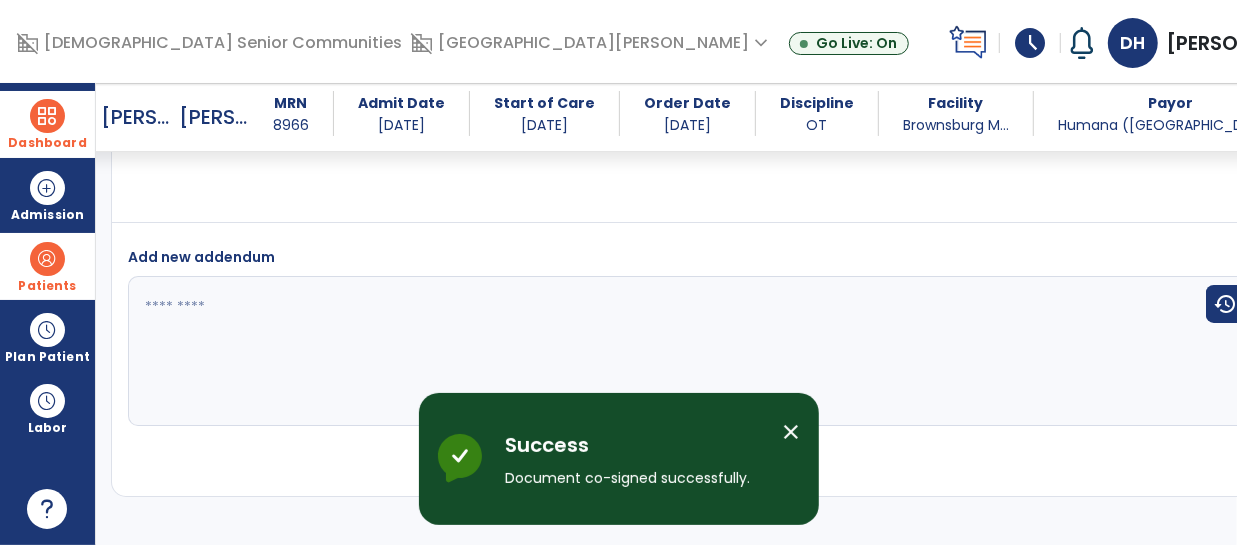 click on "Add  chevron_right" at bounding box center (734, 461) 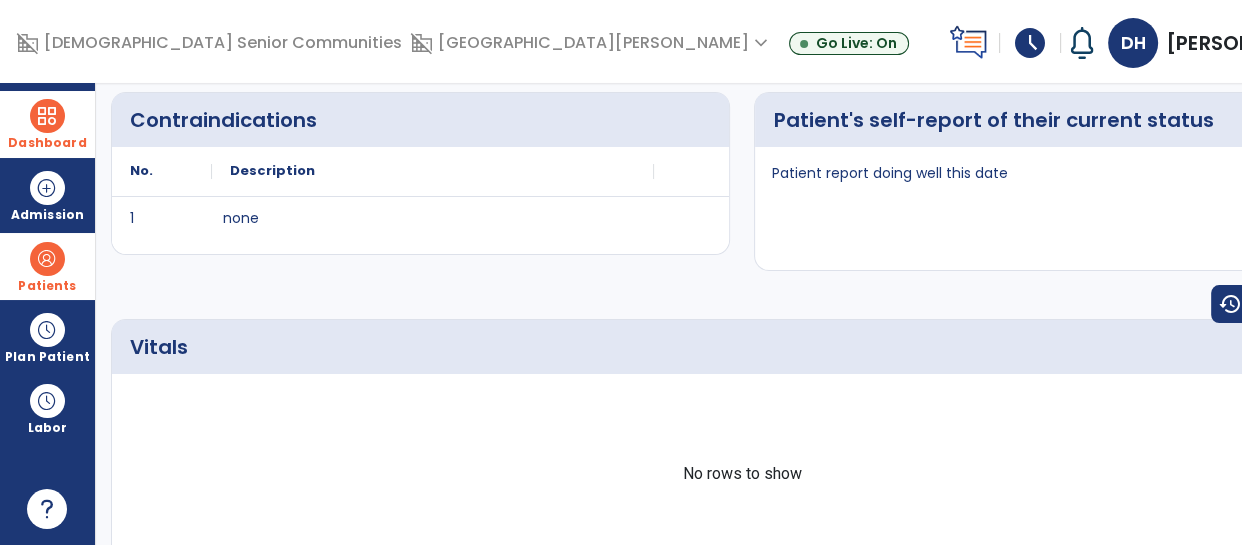 scroll, scrollTop: 0, scrollLeft: 0, axis: both 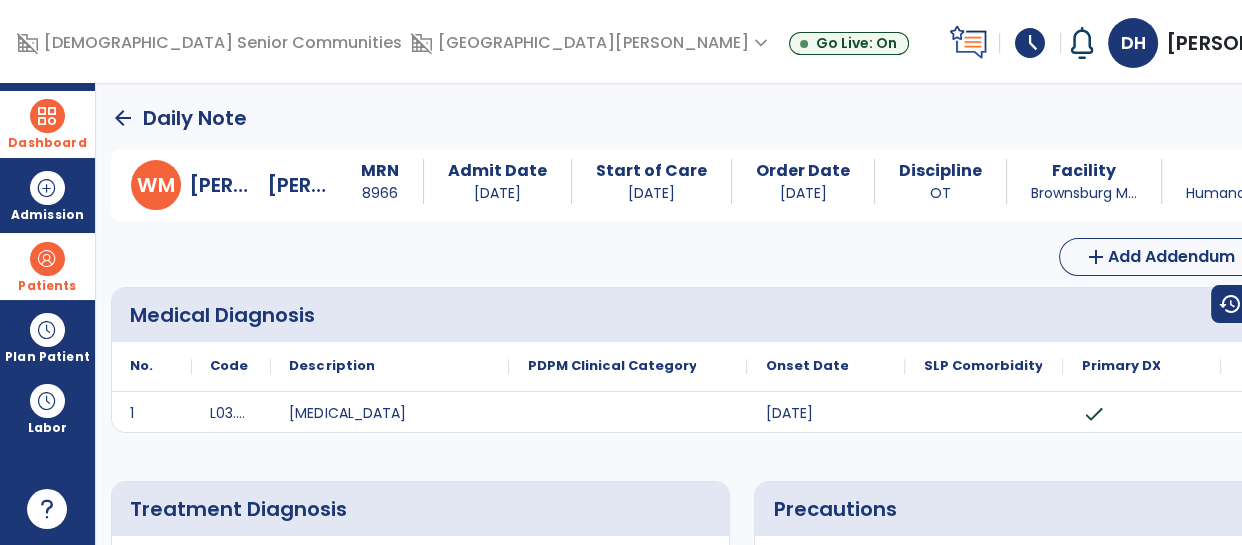 click on "arrow_back" 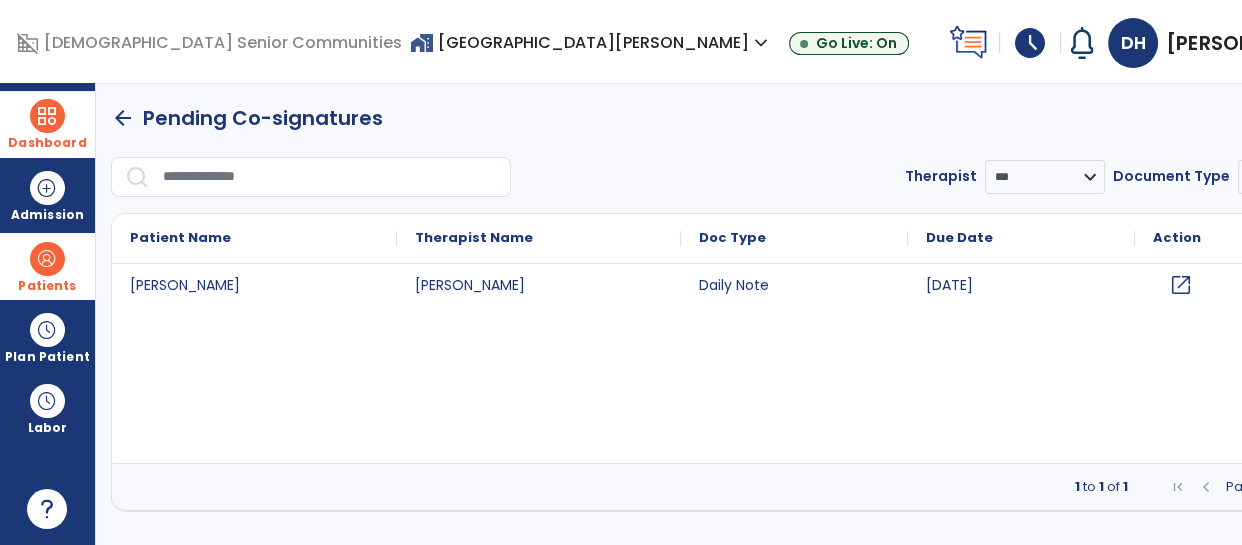 click on "open_in_new" 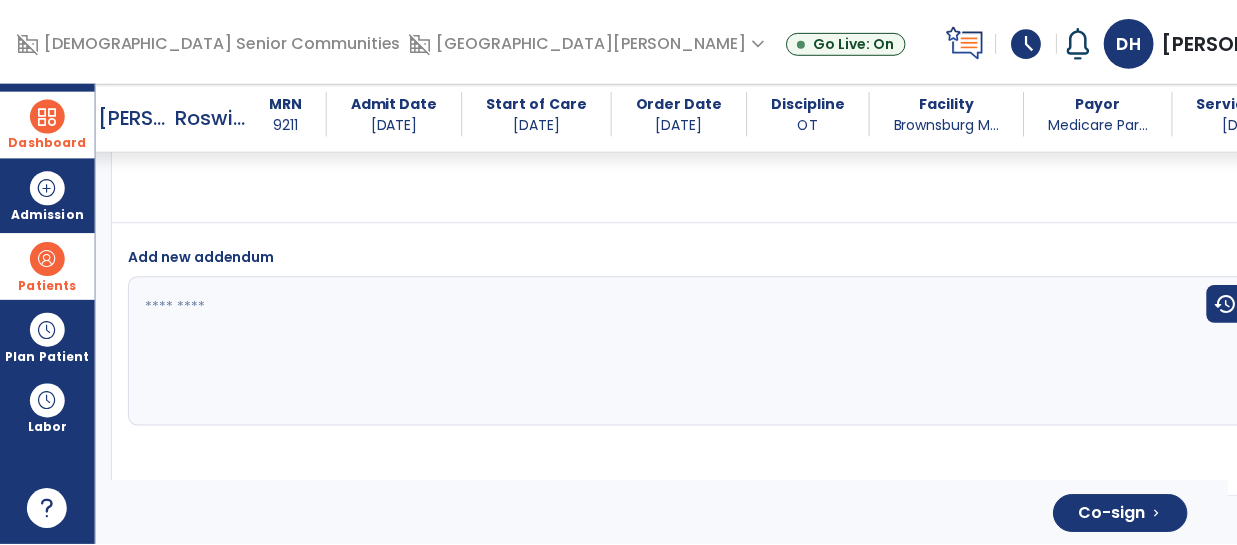 scroll, scrollTop: 4319, scrollLeft: 0, axis: vertical 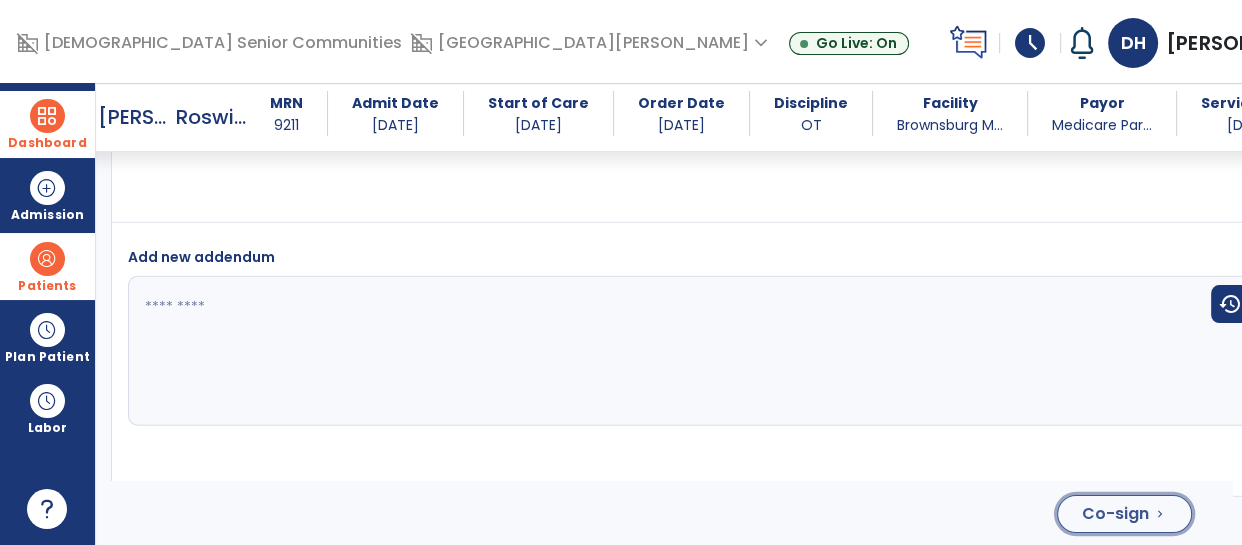 click on "Co-sign" 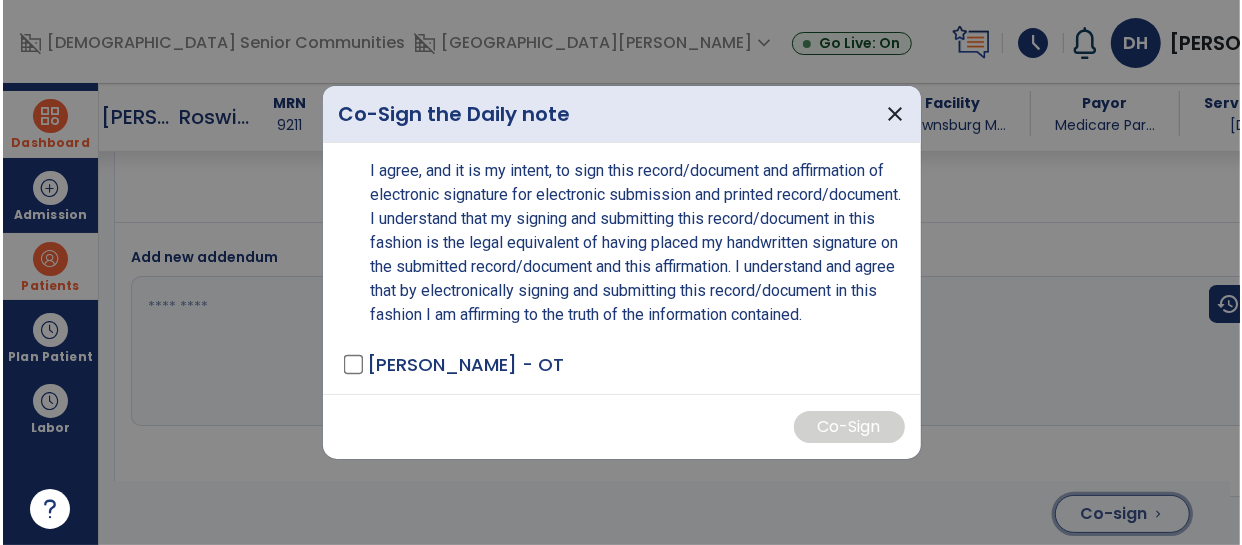 scroll, scrollTop: 4319, scrollLeft: 0, axis: vertical 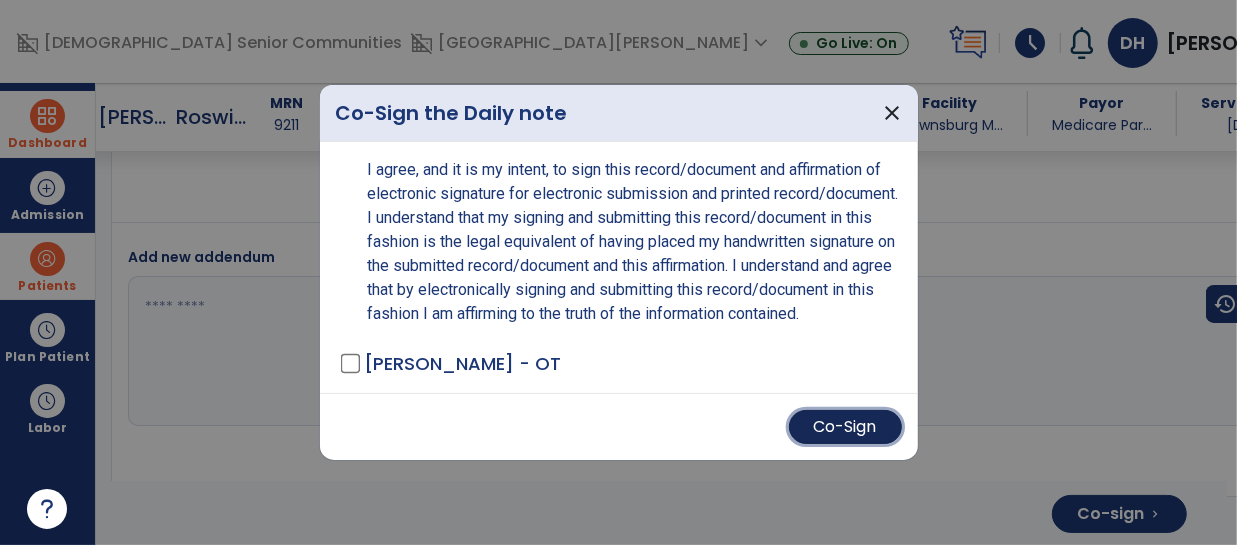 click on "Co-Sign" at bounding box center [845, 427] 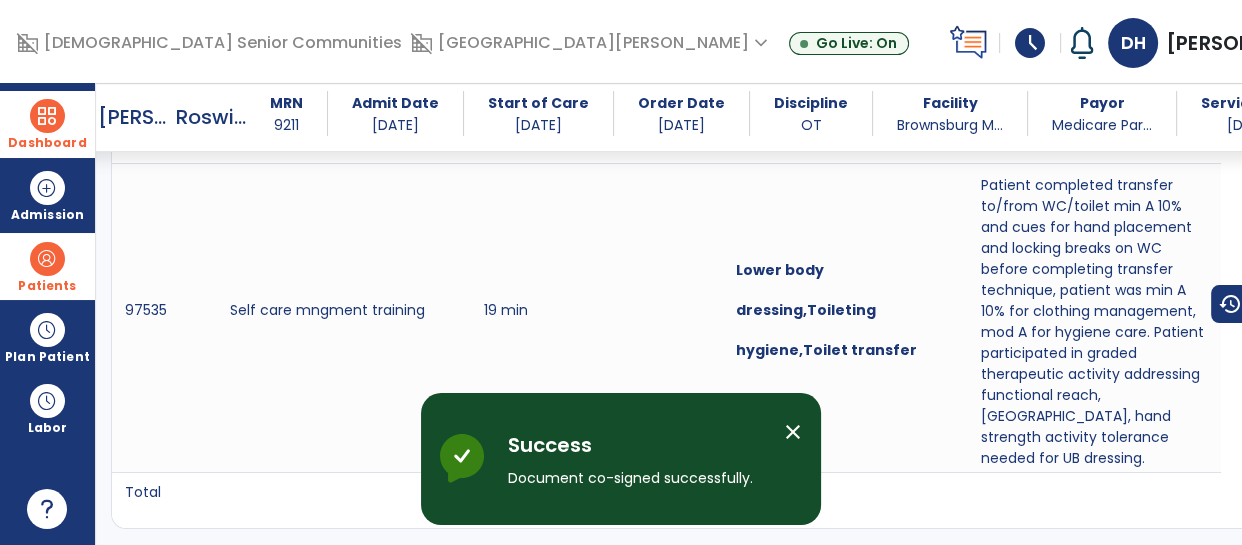scroll, scrollTop: 0, scrollLeft: 0, axis: both 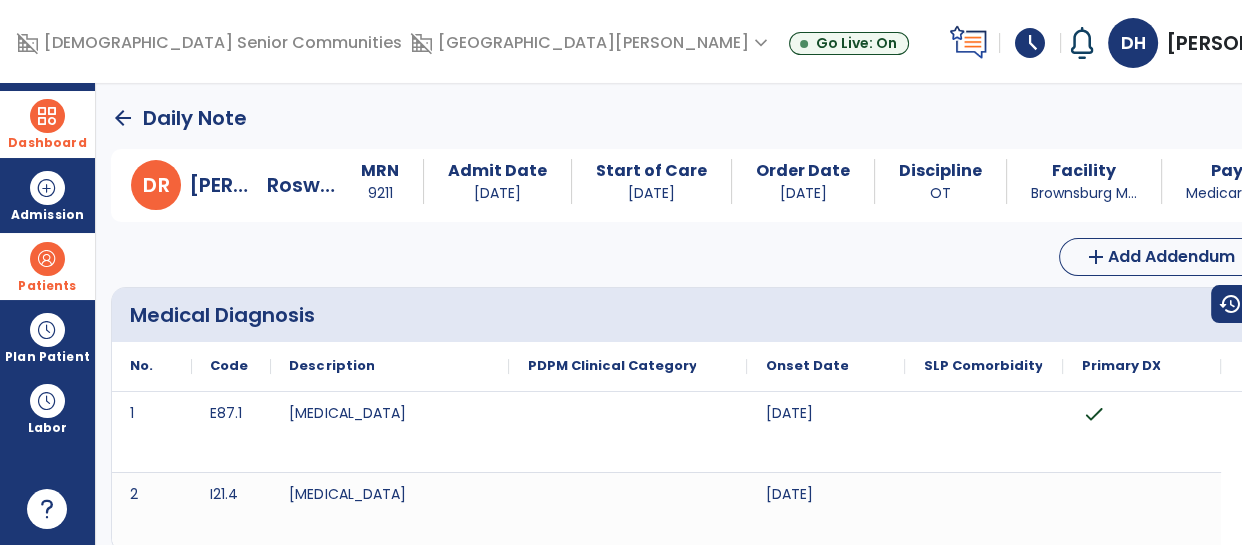 click at bounding box center [47, 116] 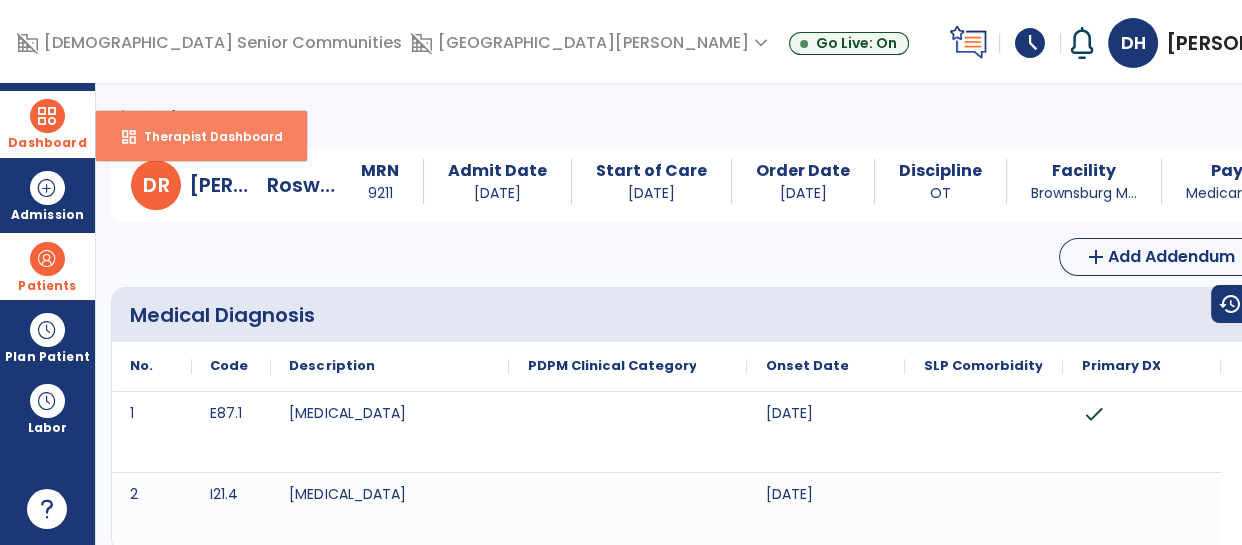 click on "Therapist Dashboard" at bounding box center (205, 136) 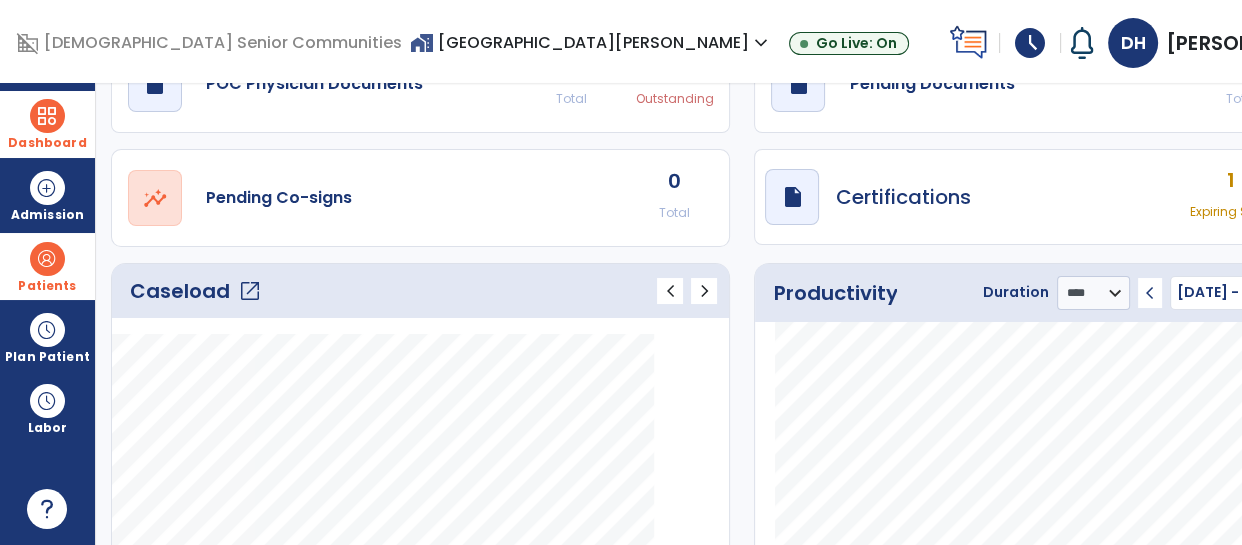 scroll, scrollTop: 110, scrollLeft: 0, axis: vertical 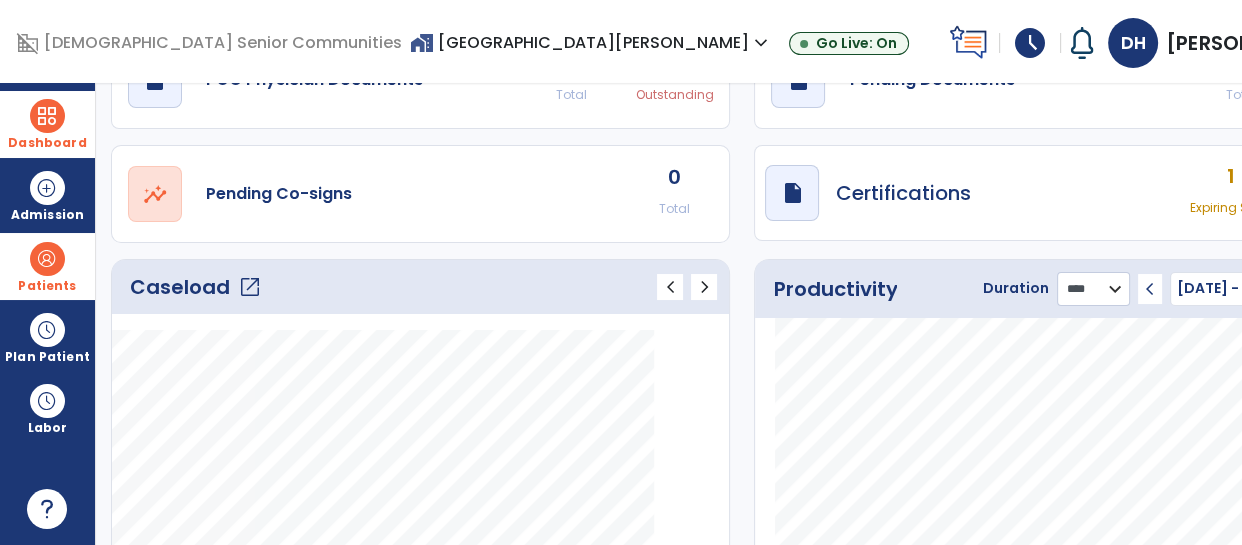 click on "******** **** ***" 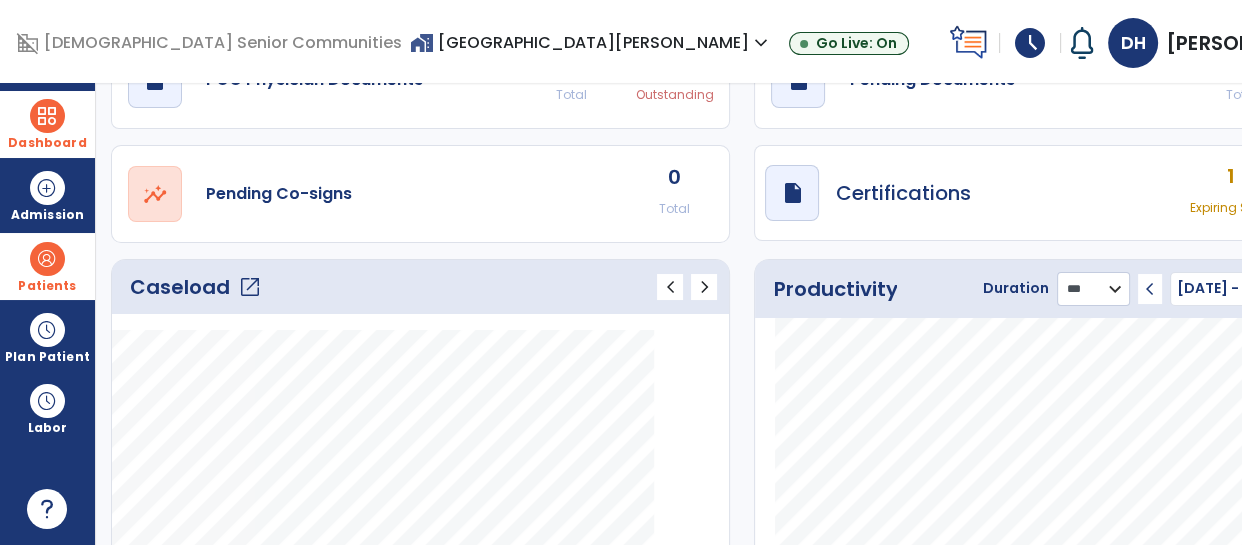 click on "******** **** ***" 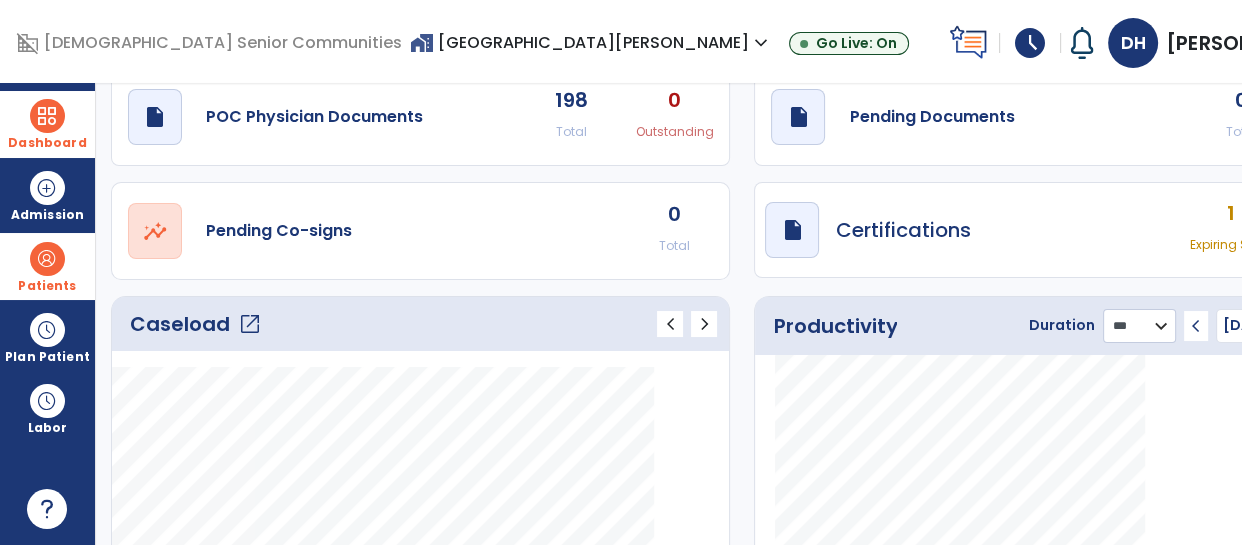 scroll, scrollTop: 0, scrollLeft: 0, axis: both 